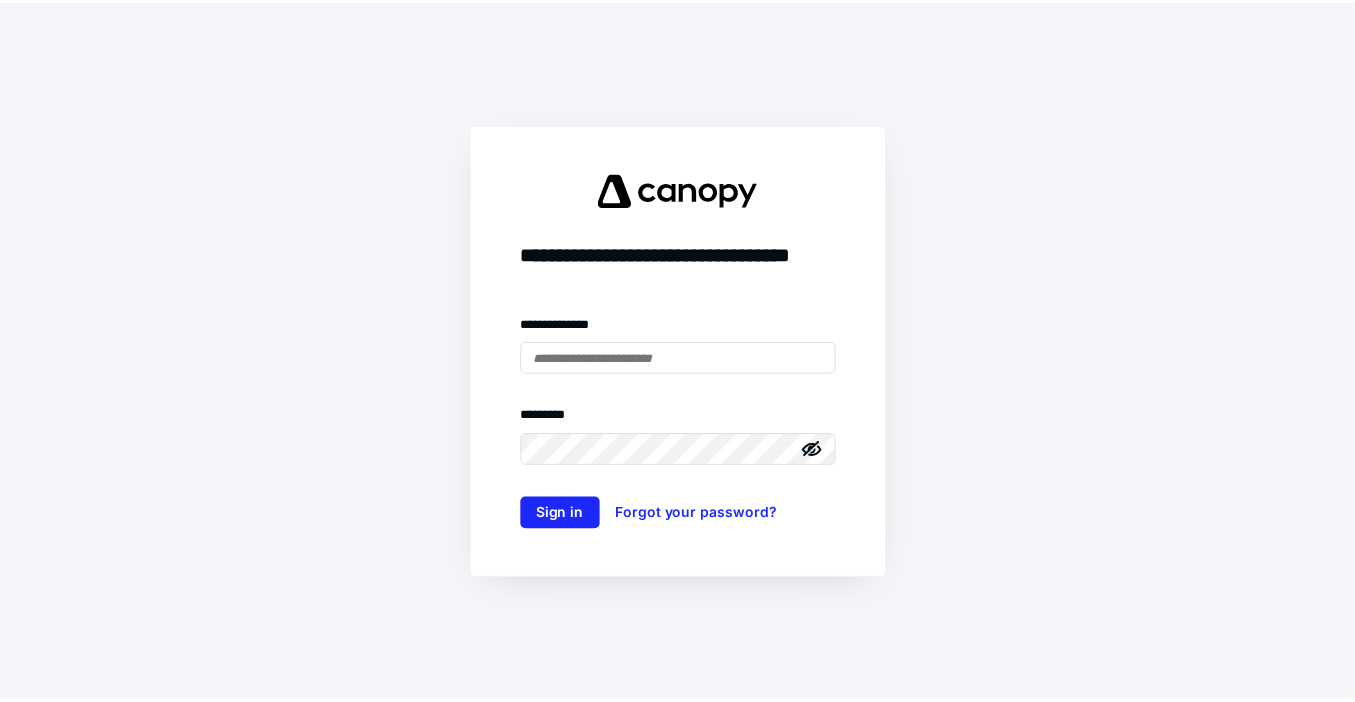scroll, scrollTop: 0, scrollLeft: 0, axis: both 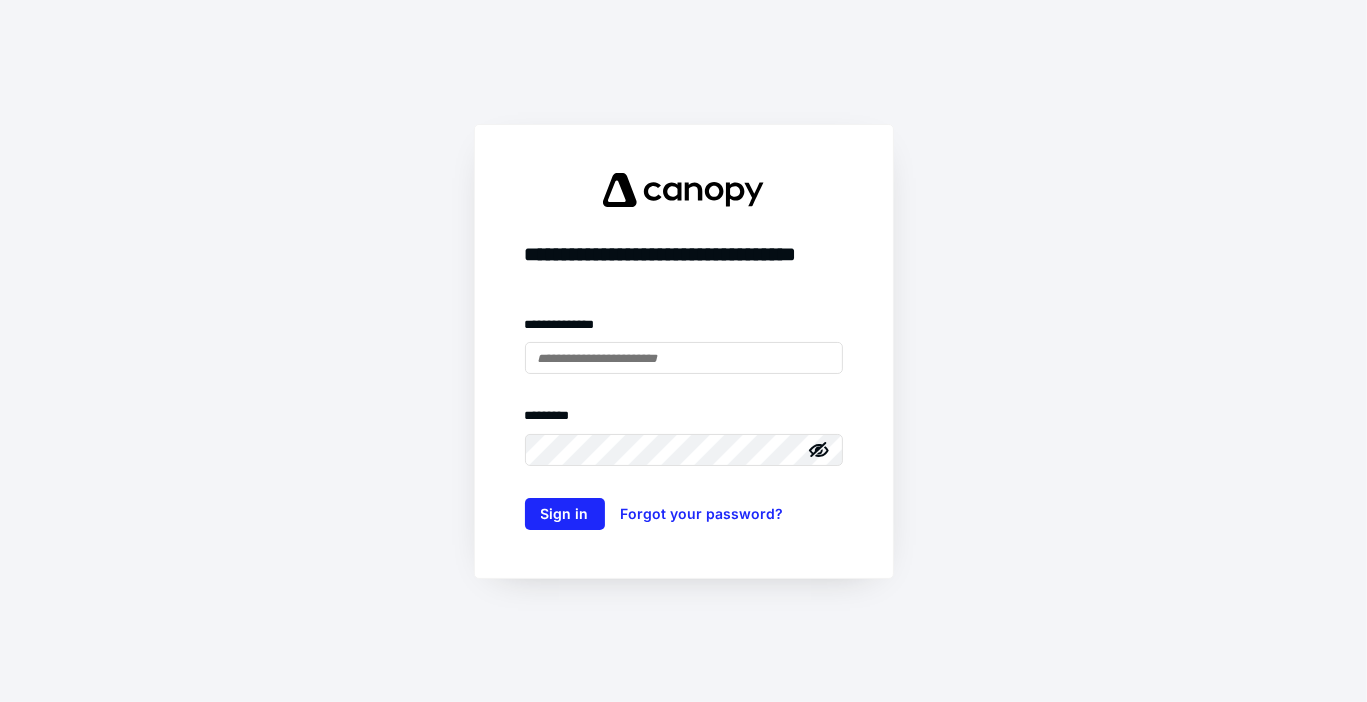 click at bounding box center (0, 0) 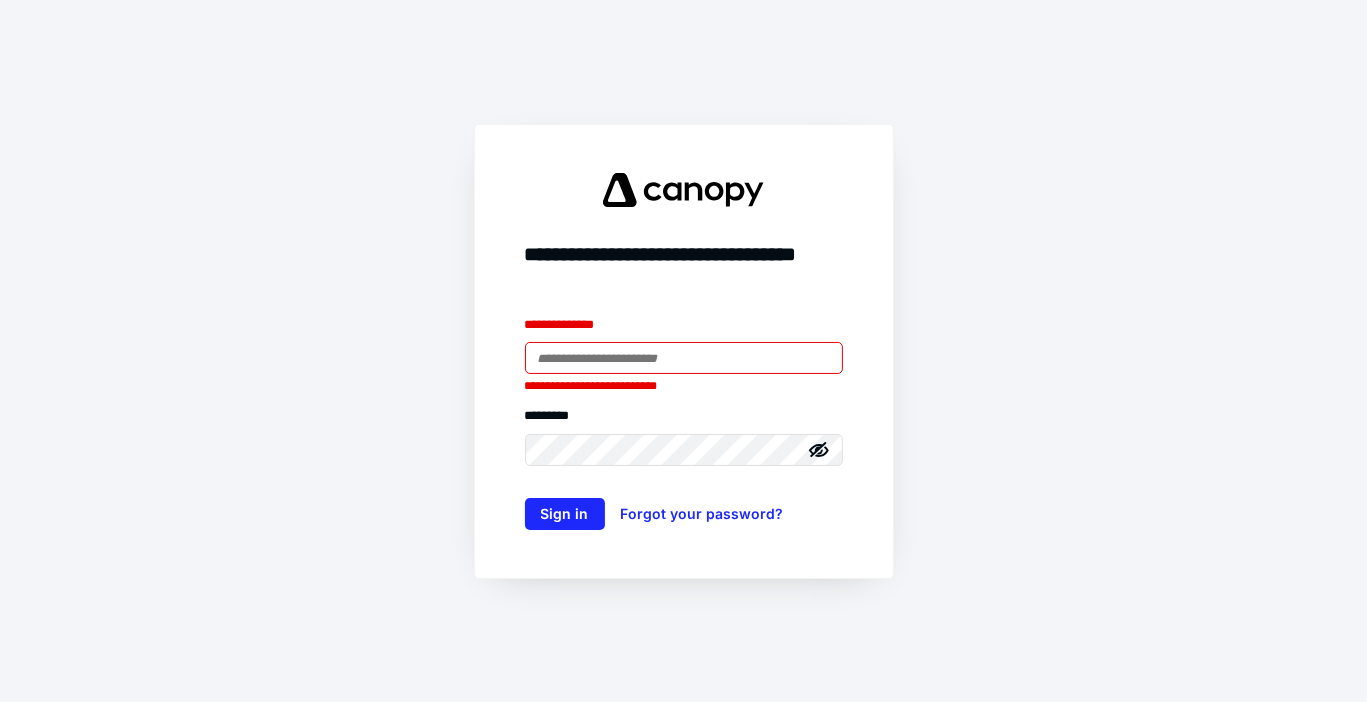 type on "**********" 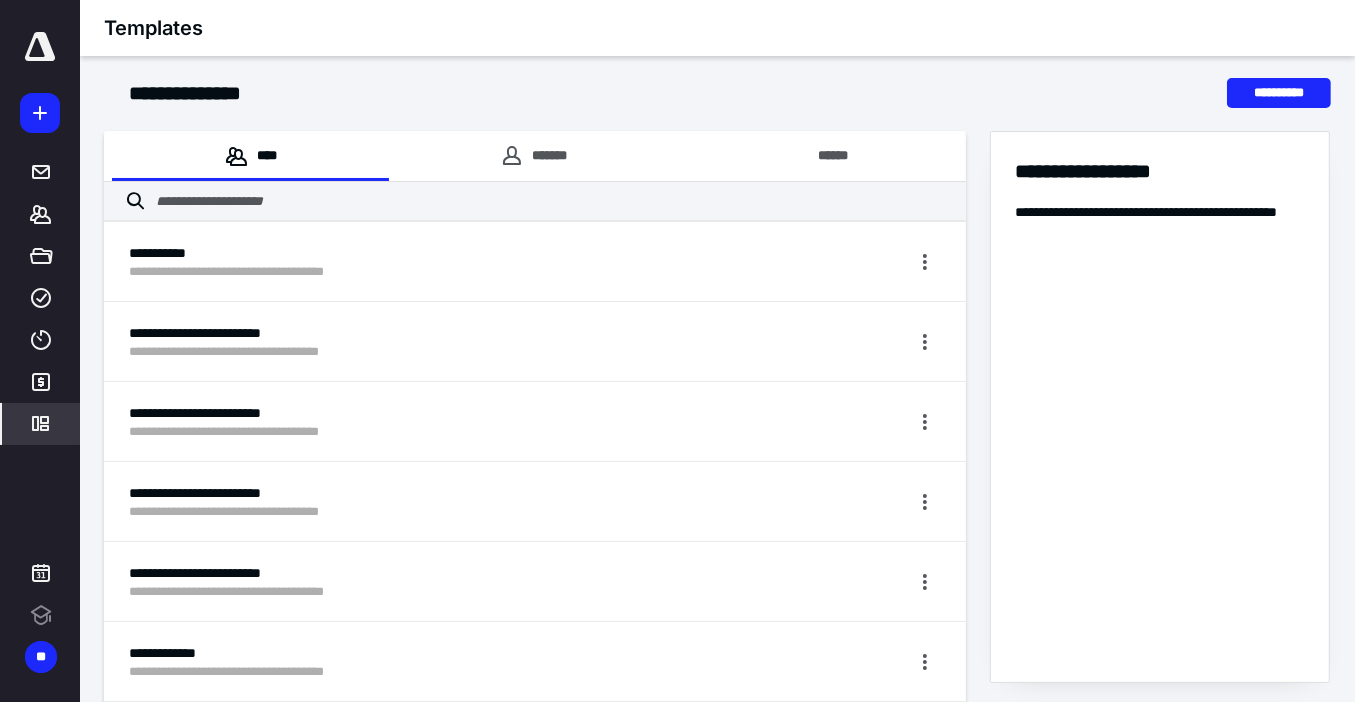 scroll, scrollTop: 0, scrollLeft: 0, axis: both 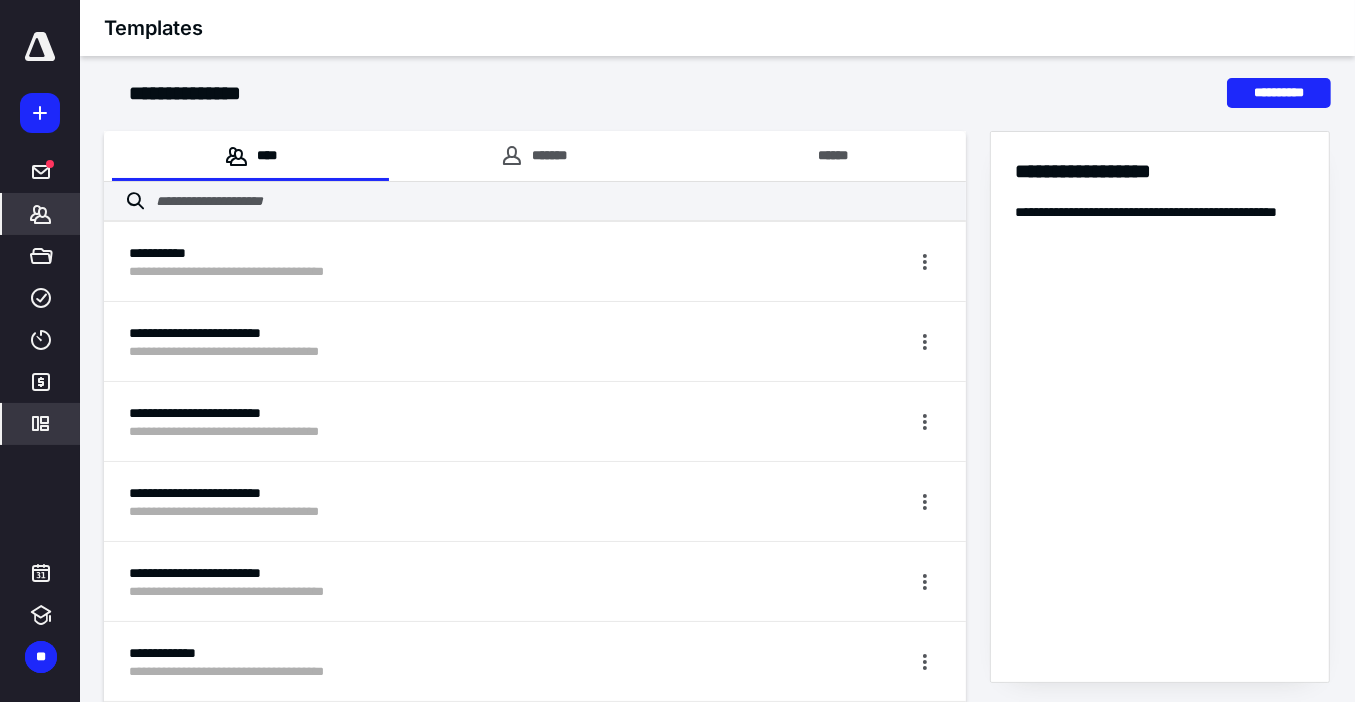 click 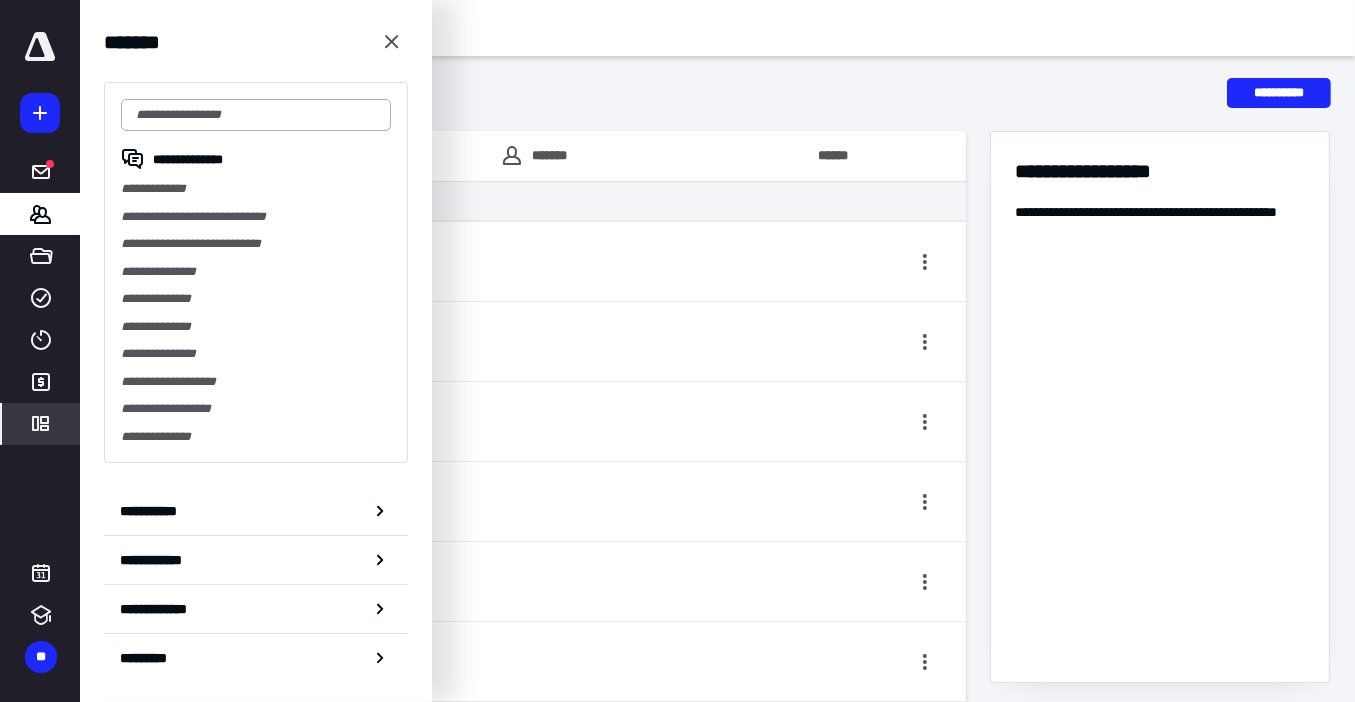 click at bounding box center [256, 115] 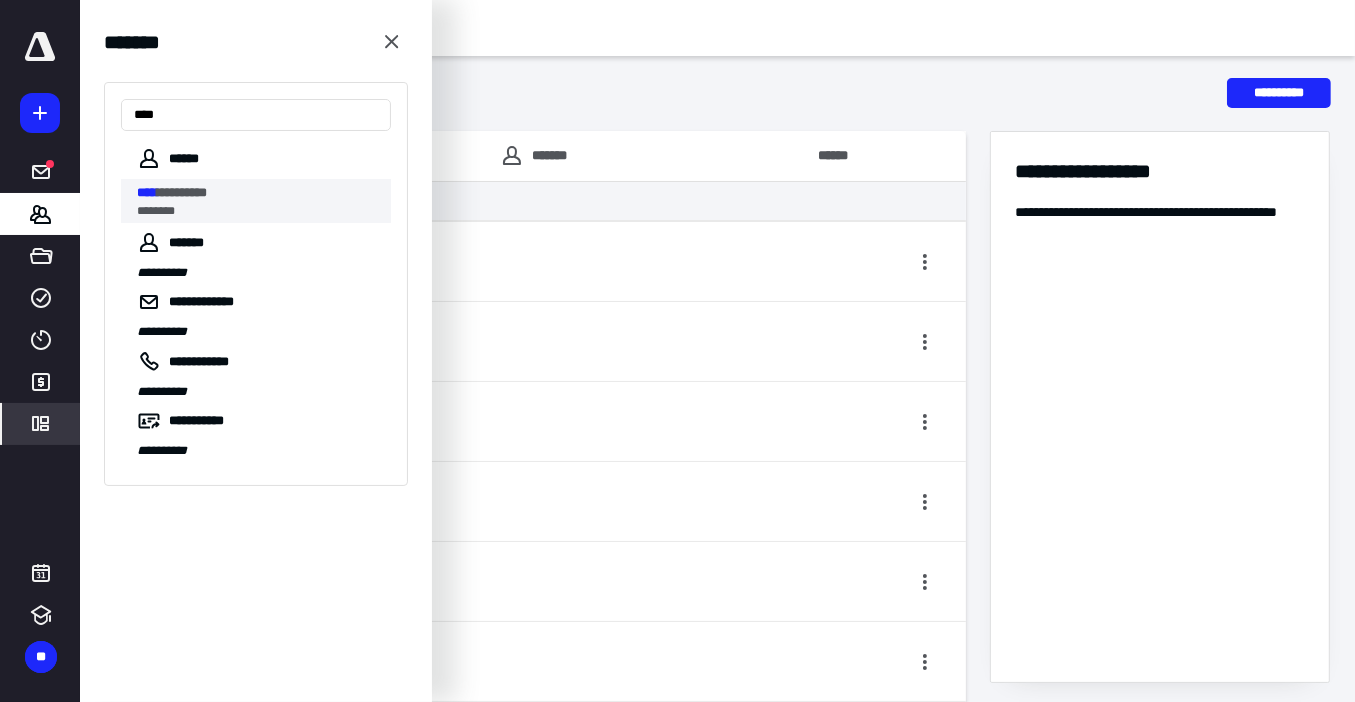 type on "****" 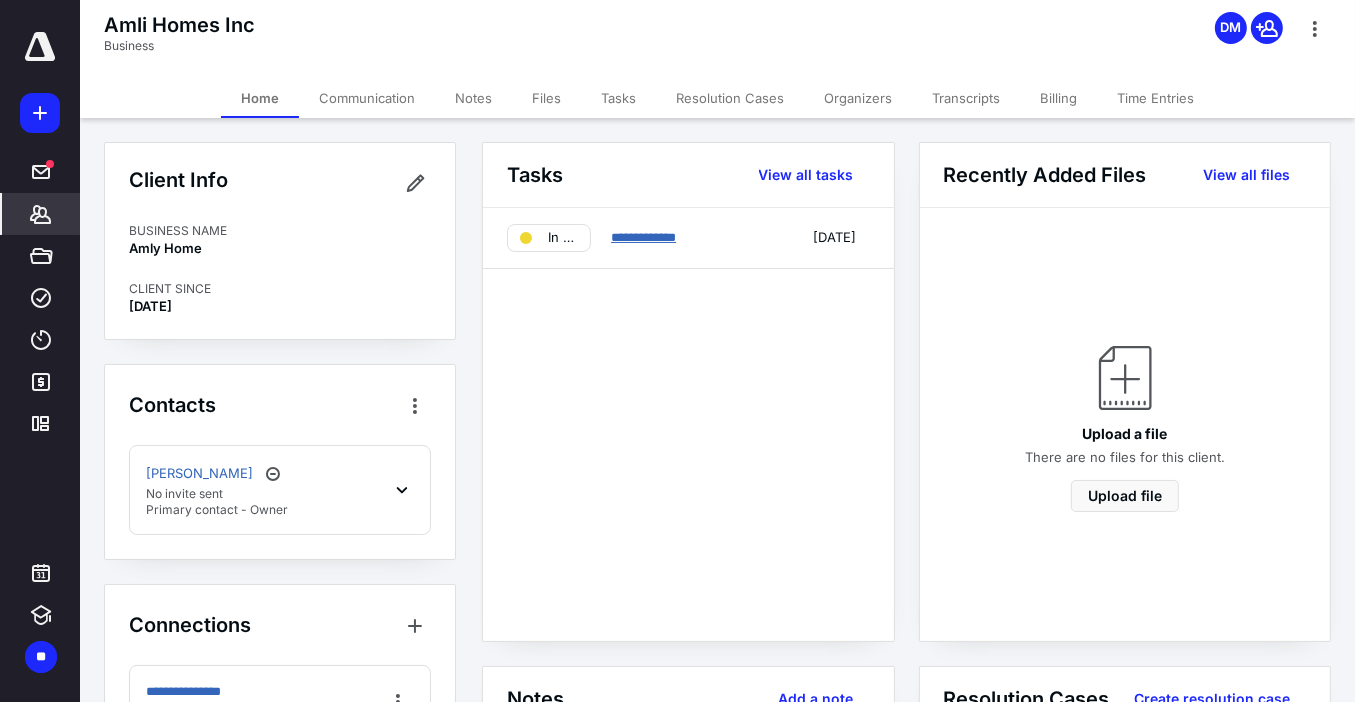 drag, startPoint x: 639, startPoint y: 235, endPoint x: 591, endPoint y: 275, distance: 62.482 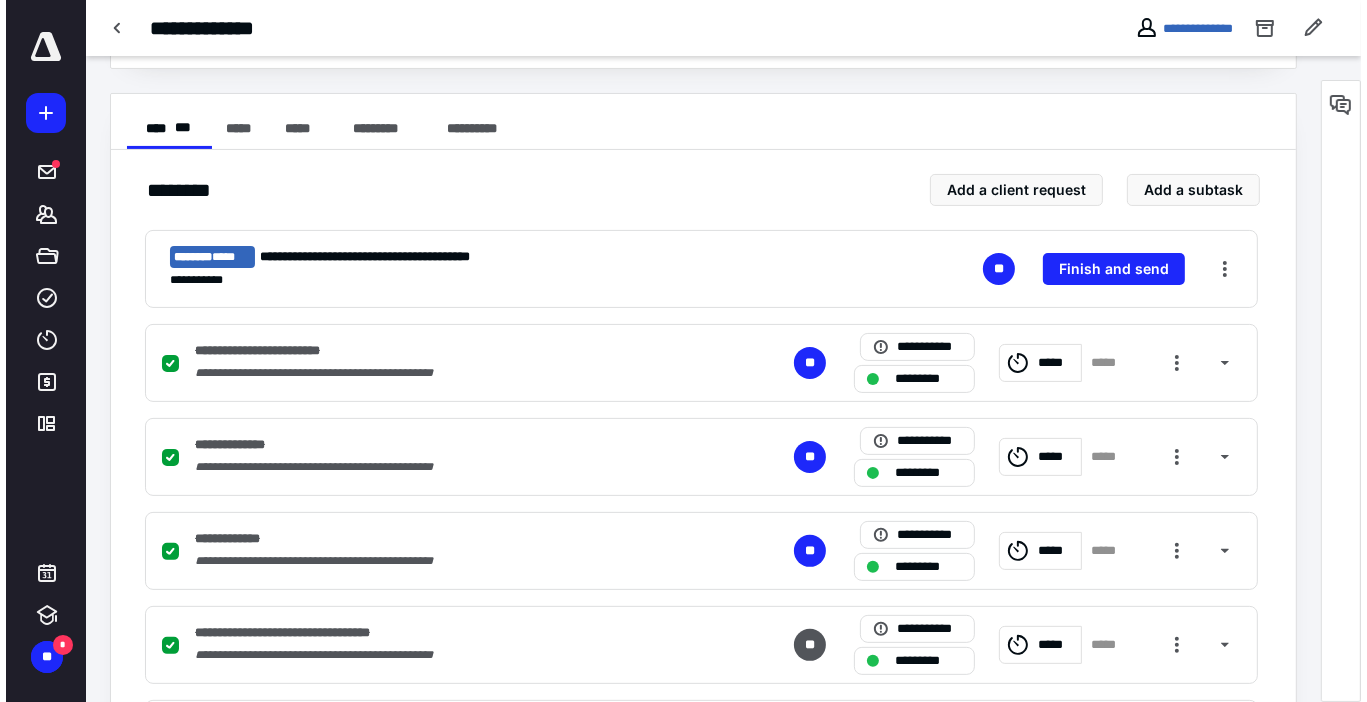 scroll, scrollTop: 560, scrollLeft: 0, axis: vertical 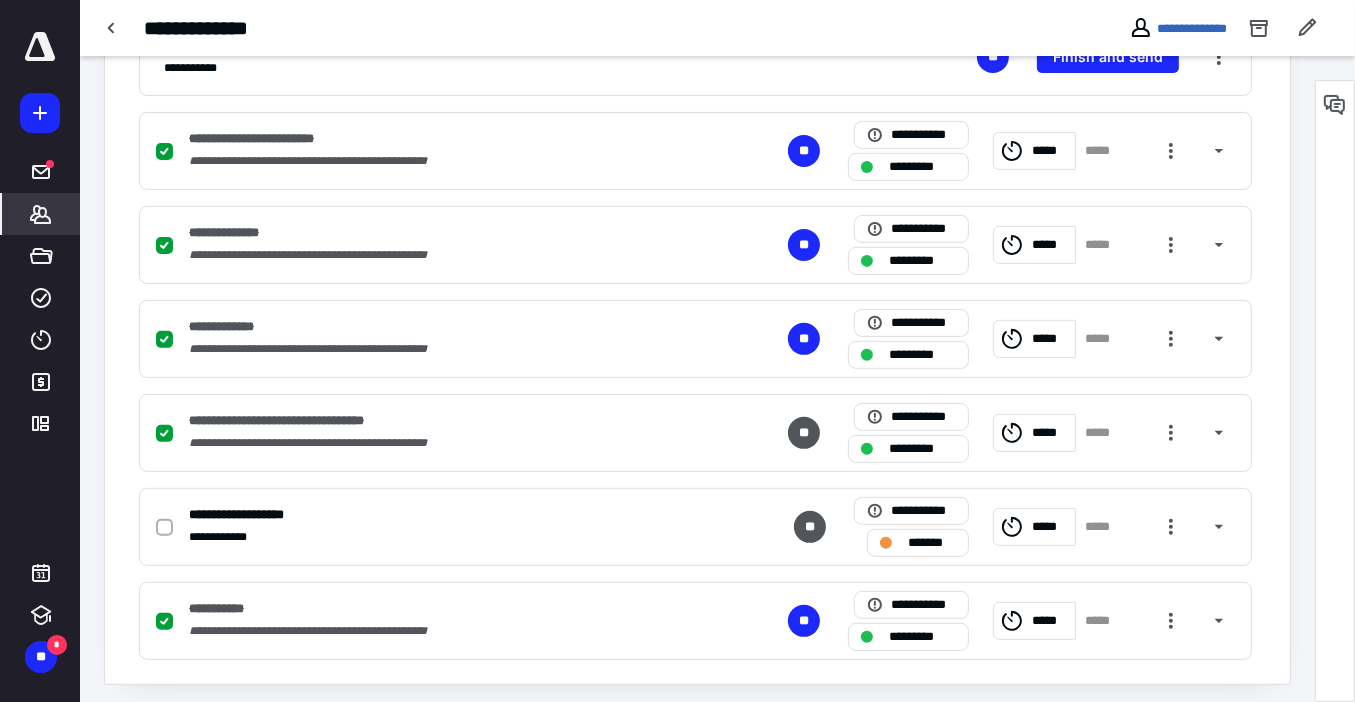click 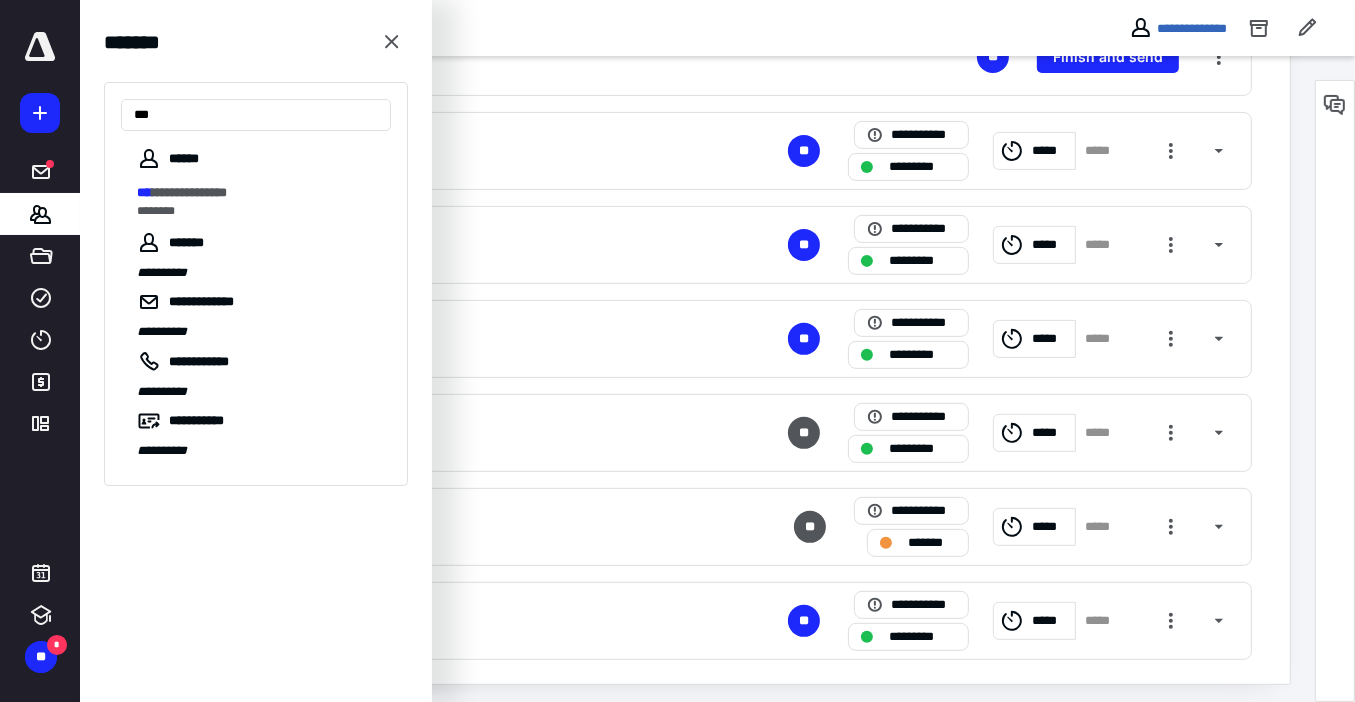 type on "***" 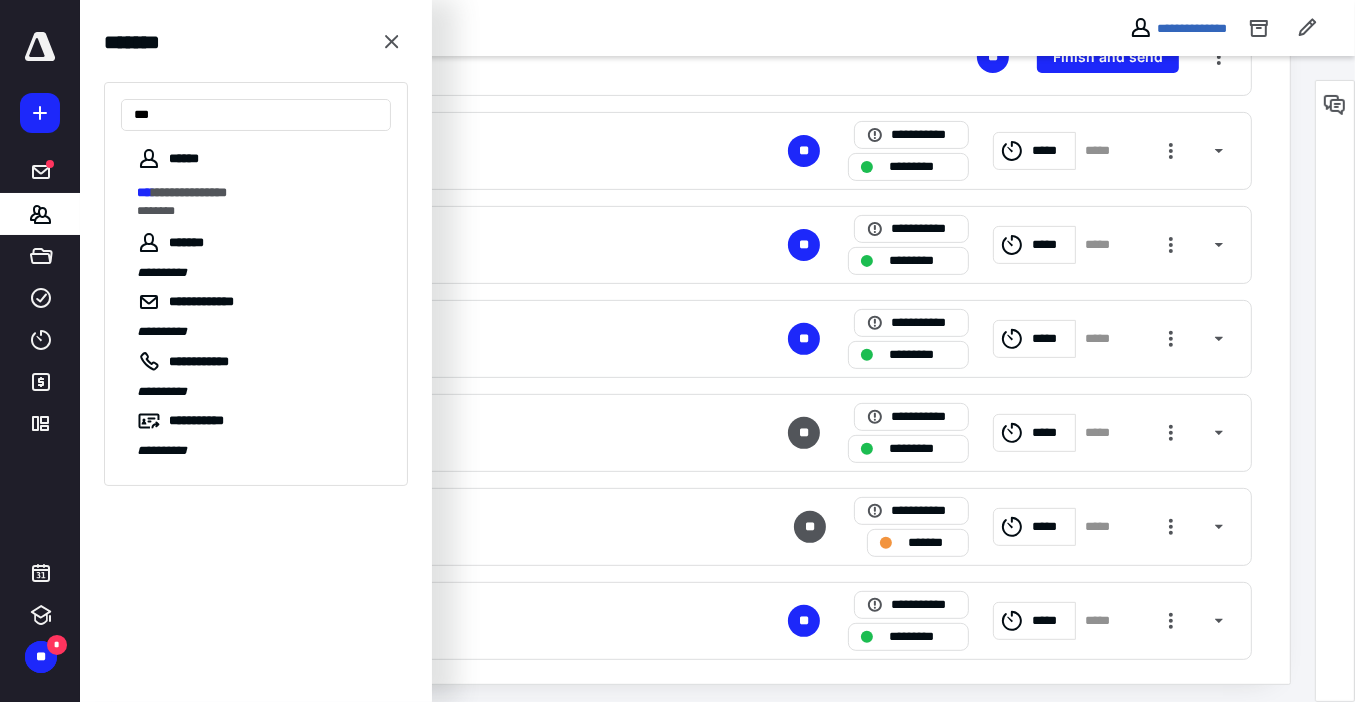 click on "**********" at bounding box center [256, 256] 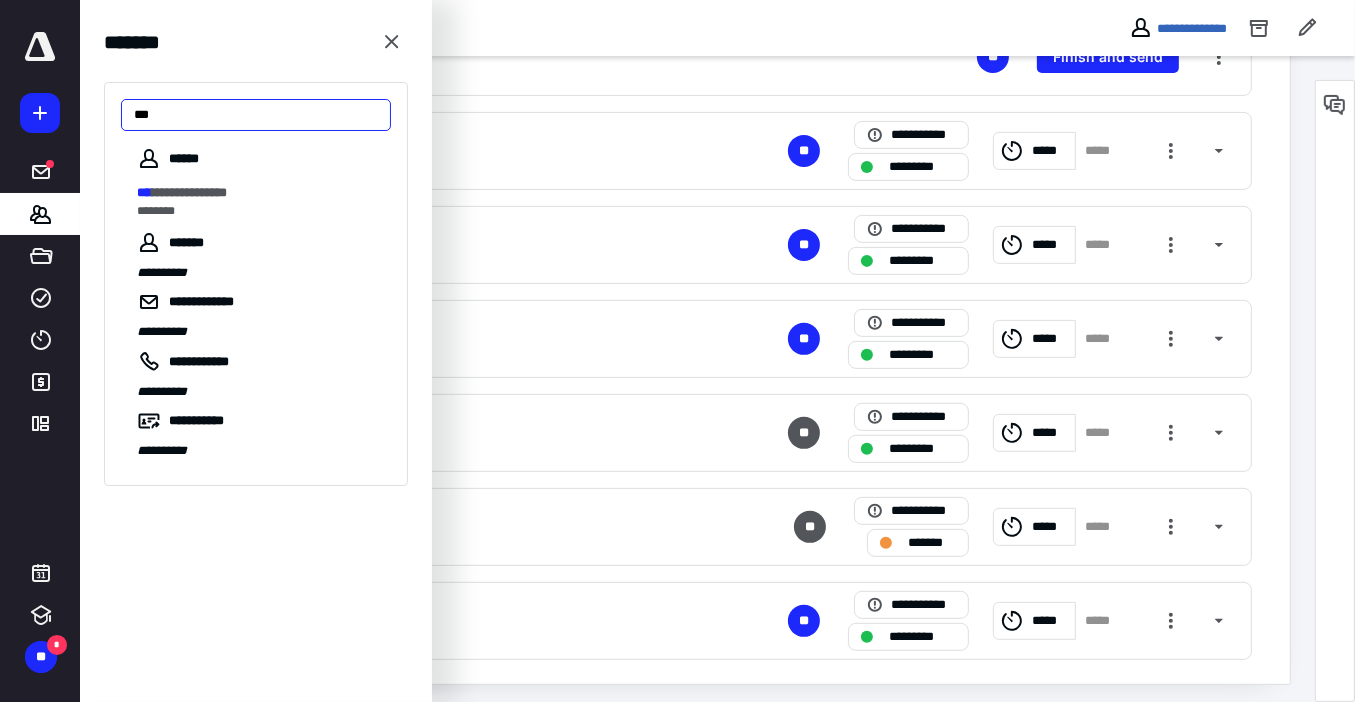 drag, startPoint x: 200, startPoint y: 118, endPoint x: 40, endPoint y: 116, distance: 160.0125 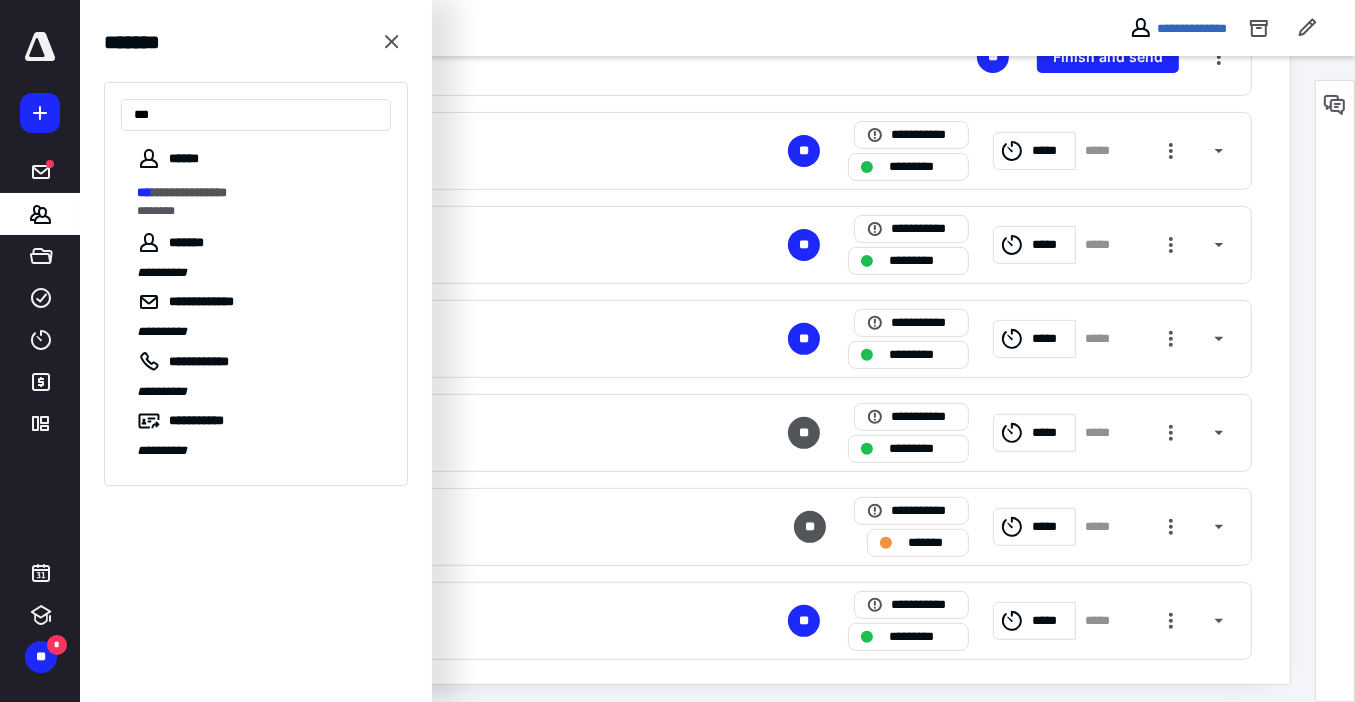 click on "**********" at bounding box center [677, 709] 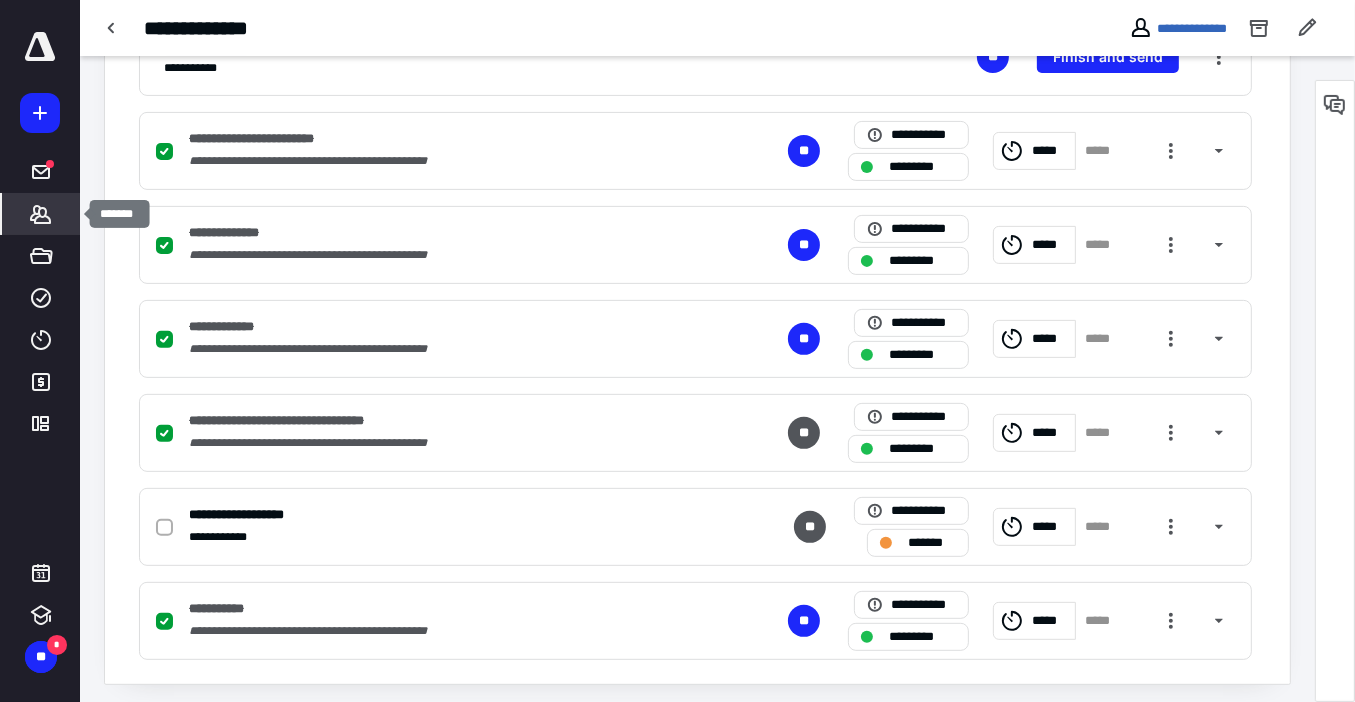 click 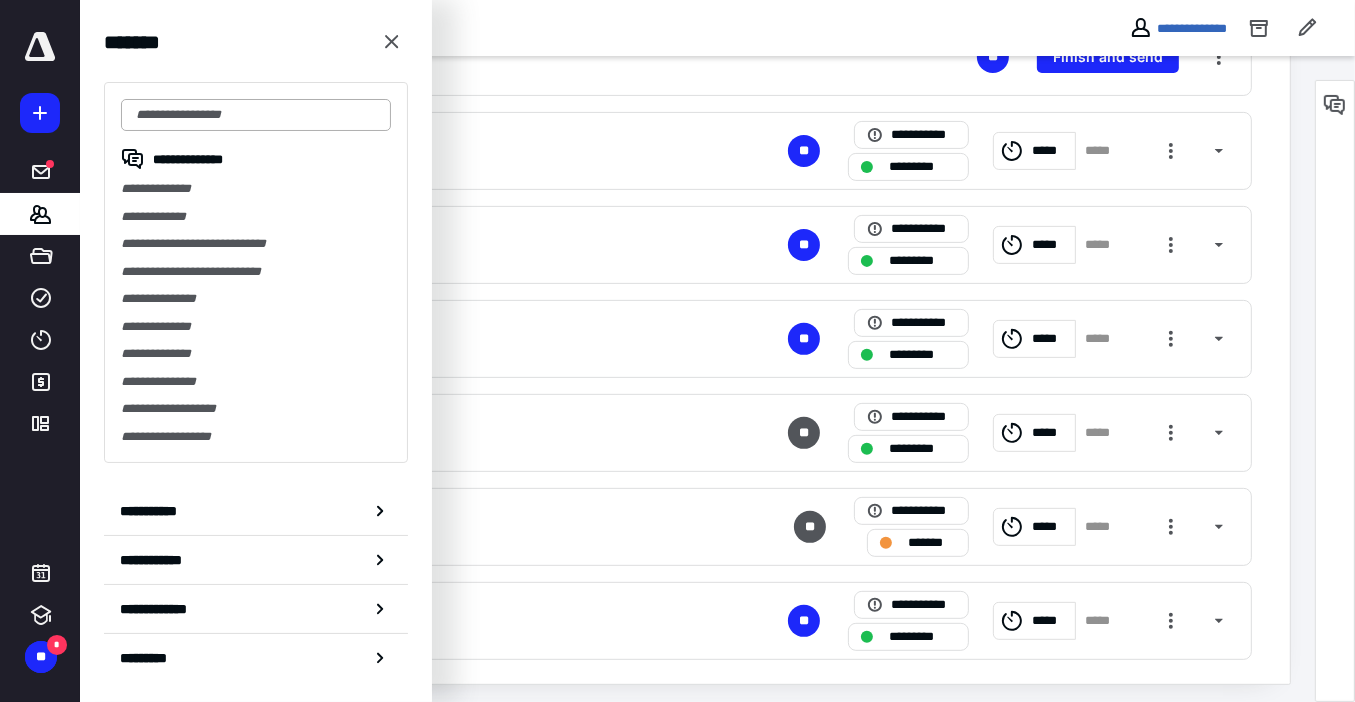 click at bounding box center (256, 115) 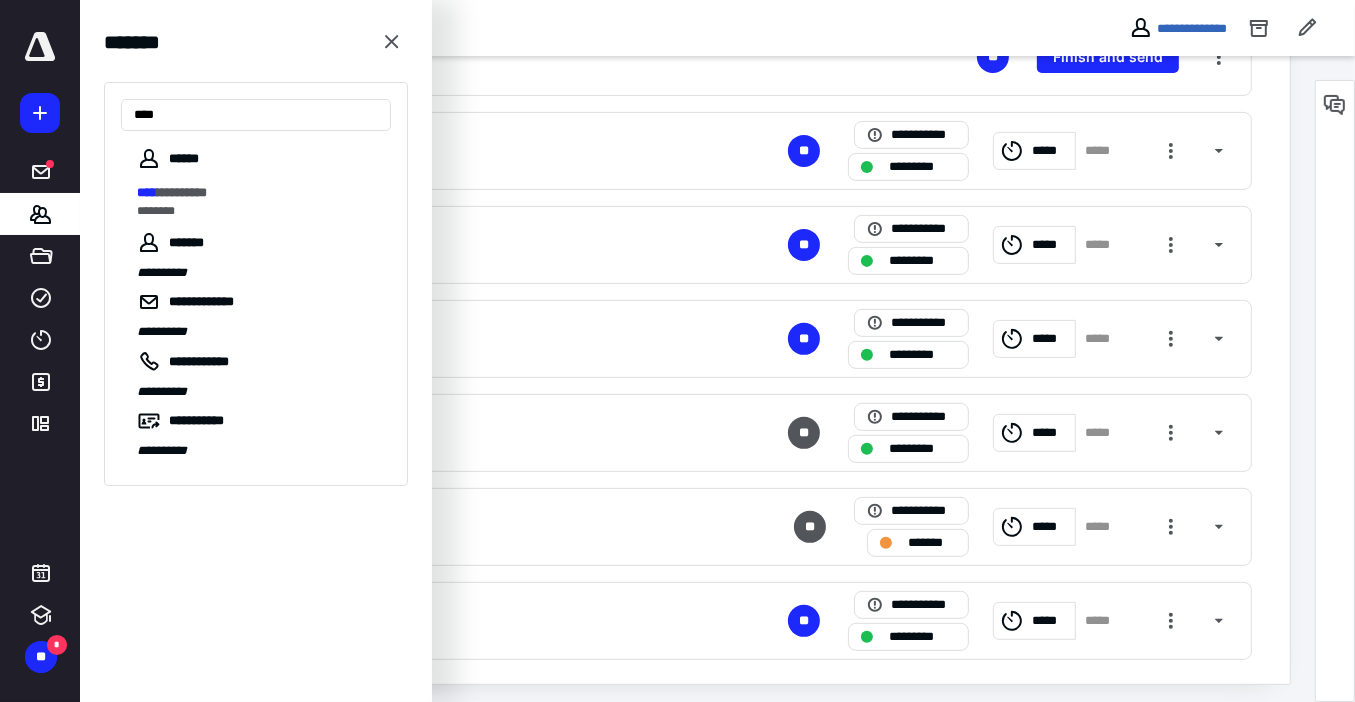 type on "****" 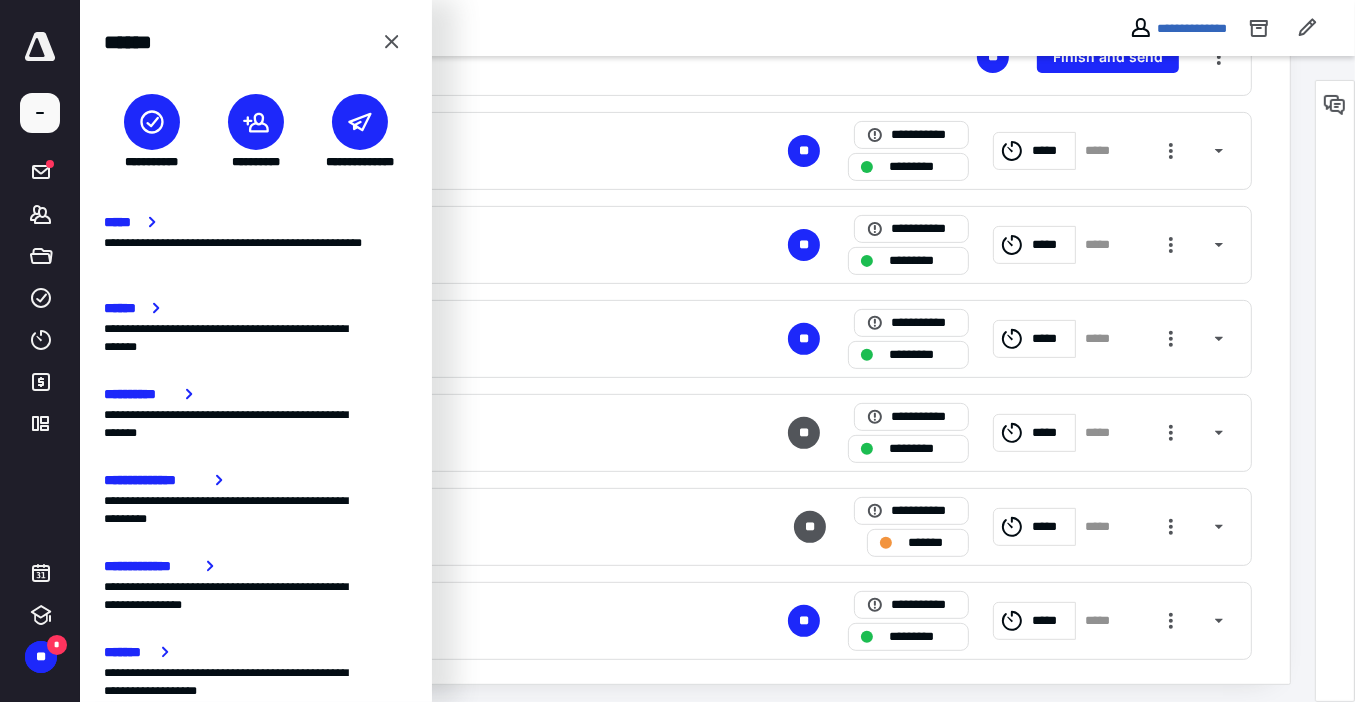 click 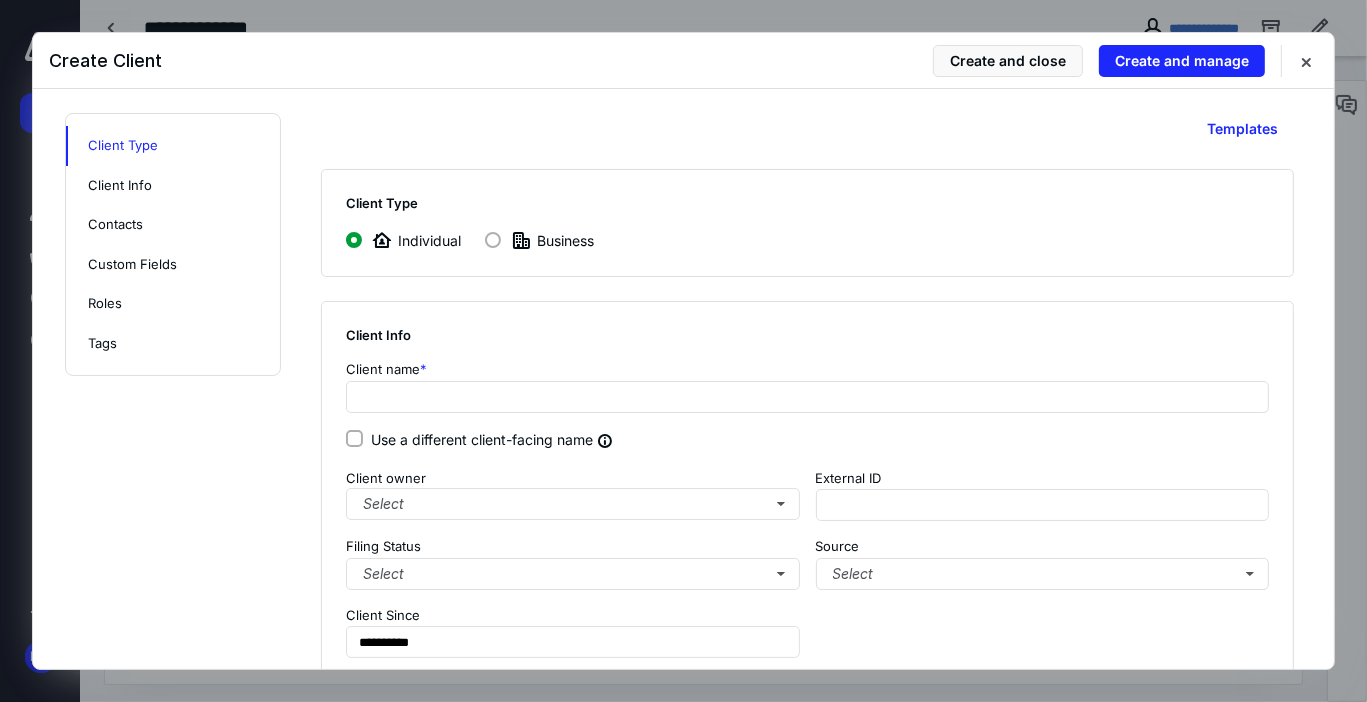 click at bounding box center (493, 240) 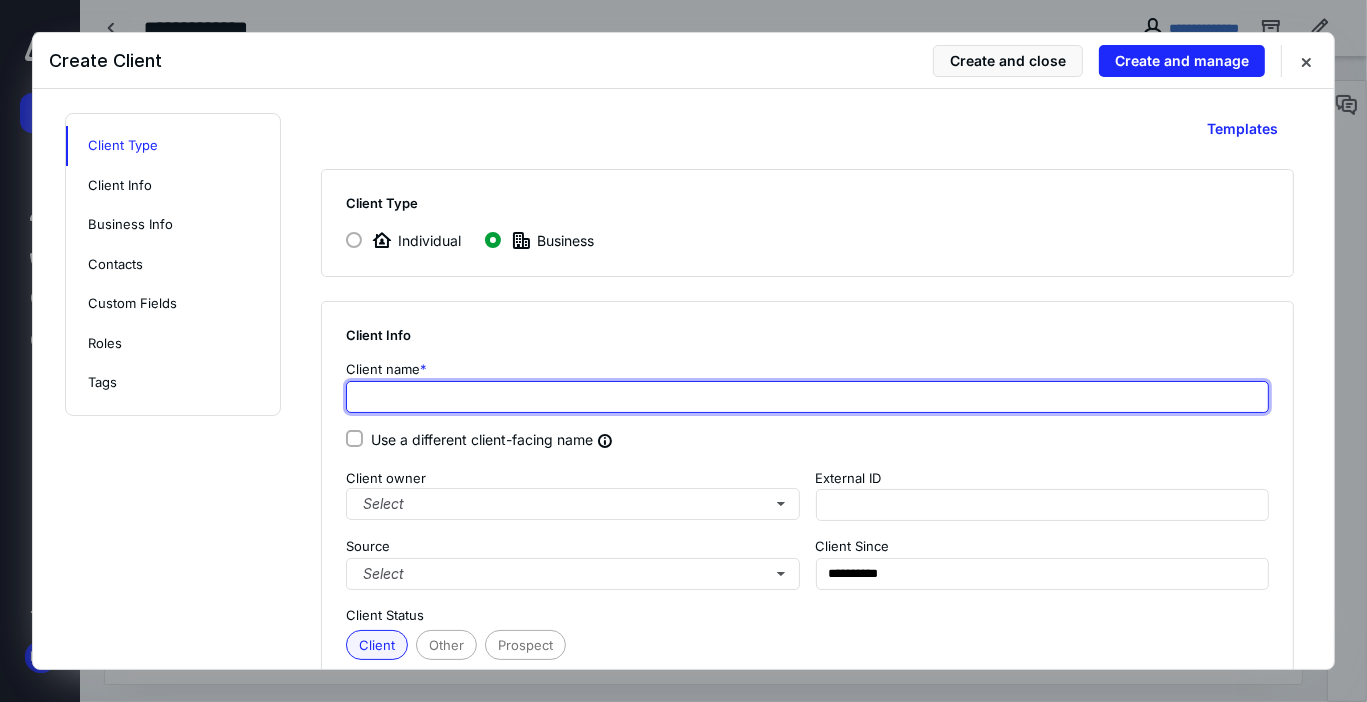 click at bounding box center [807, 397] 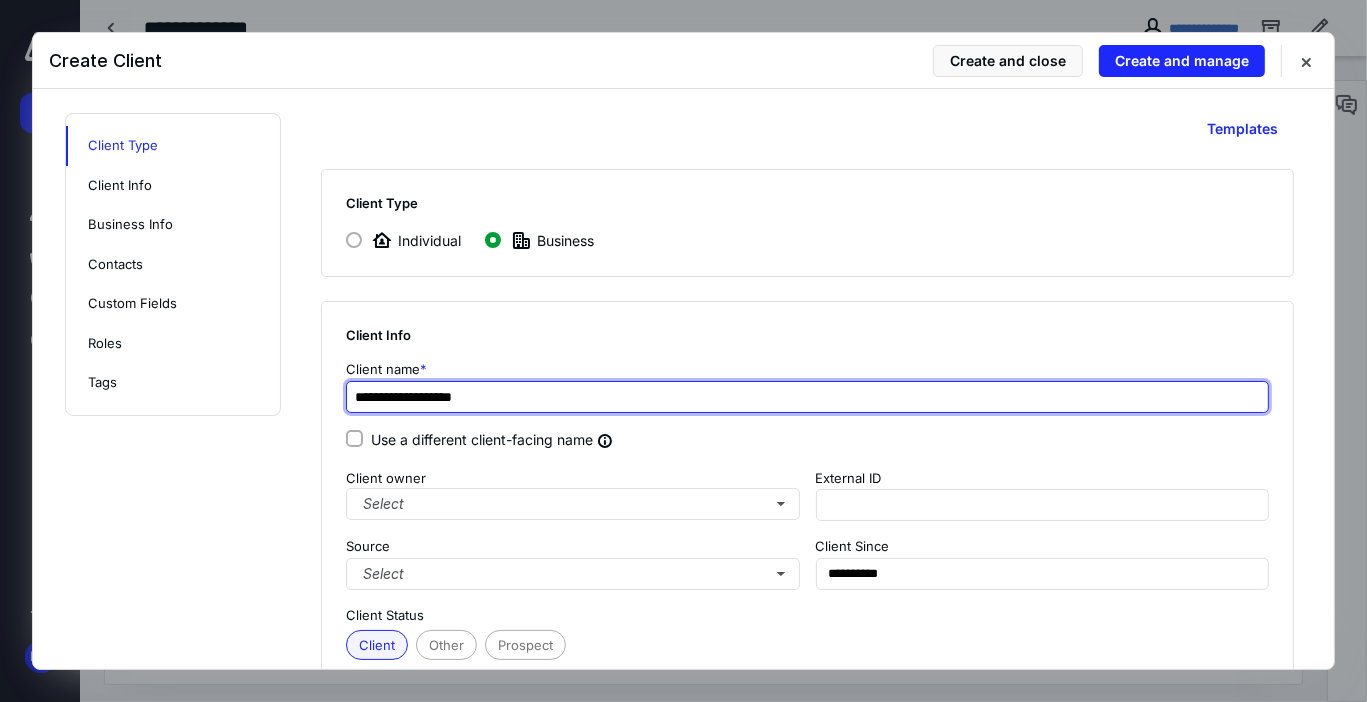 type on "**********" 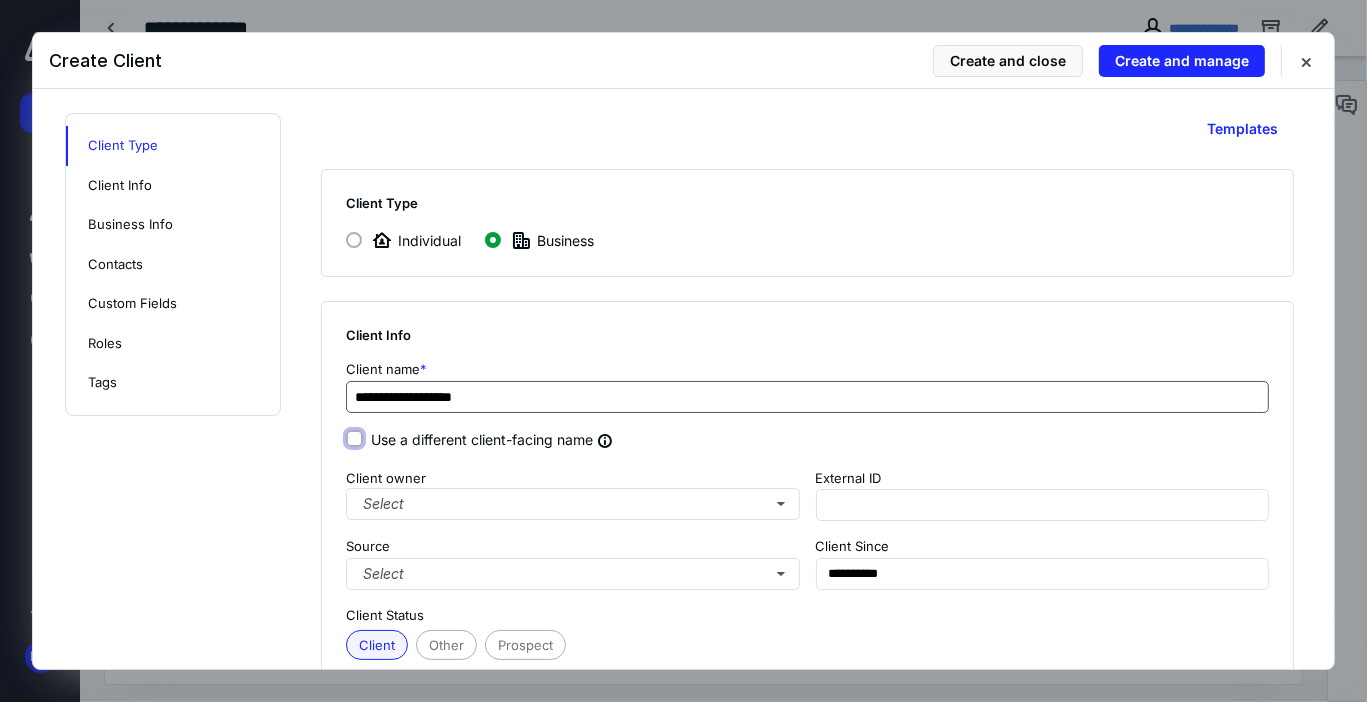 type on "**********" 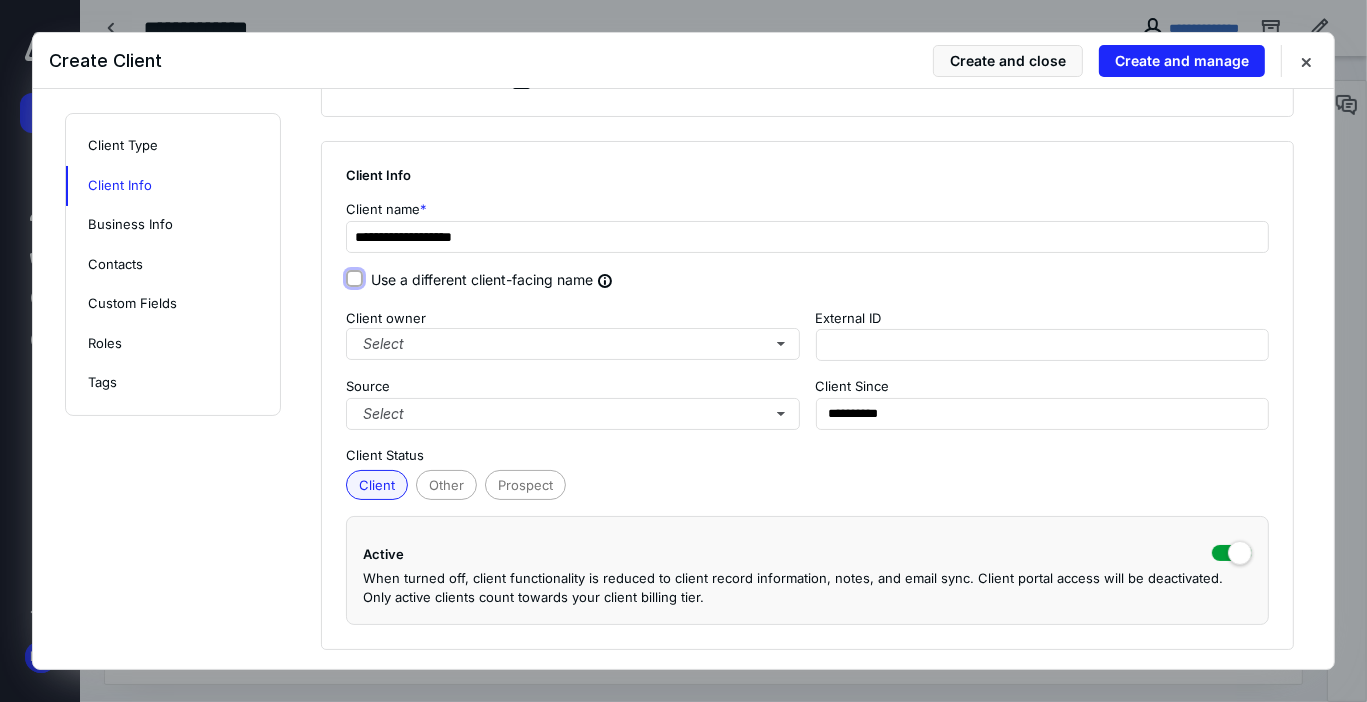 scroll, scrollTop: 240, scrollLeft: 0, axis: vertical 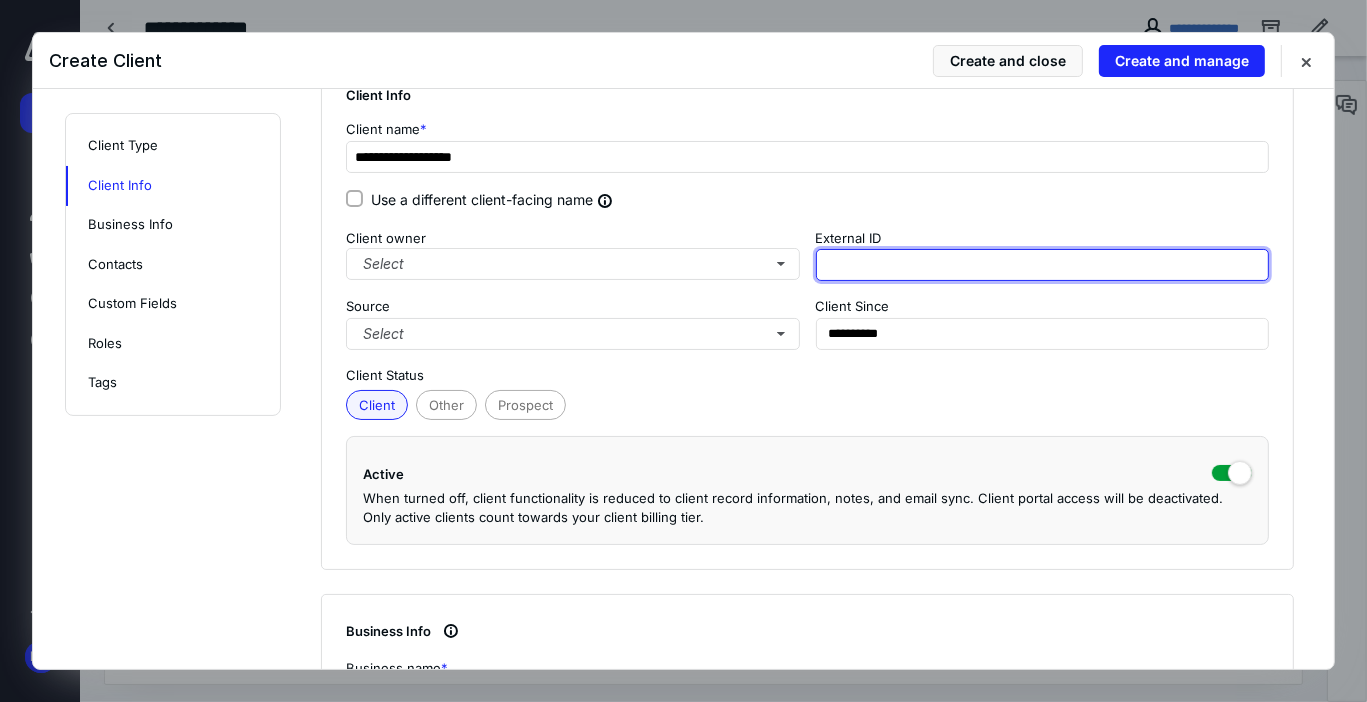 click at bounding box center [1043, 265] 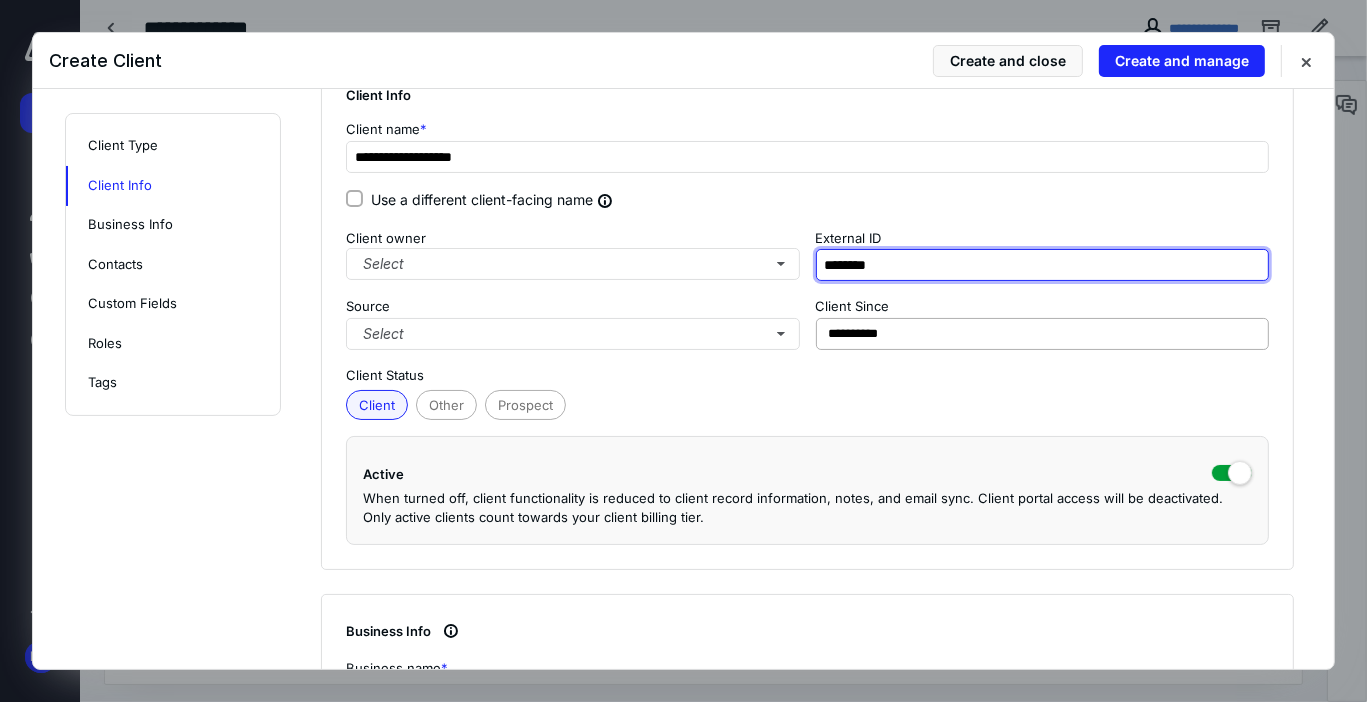 type on "********" 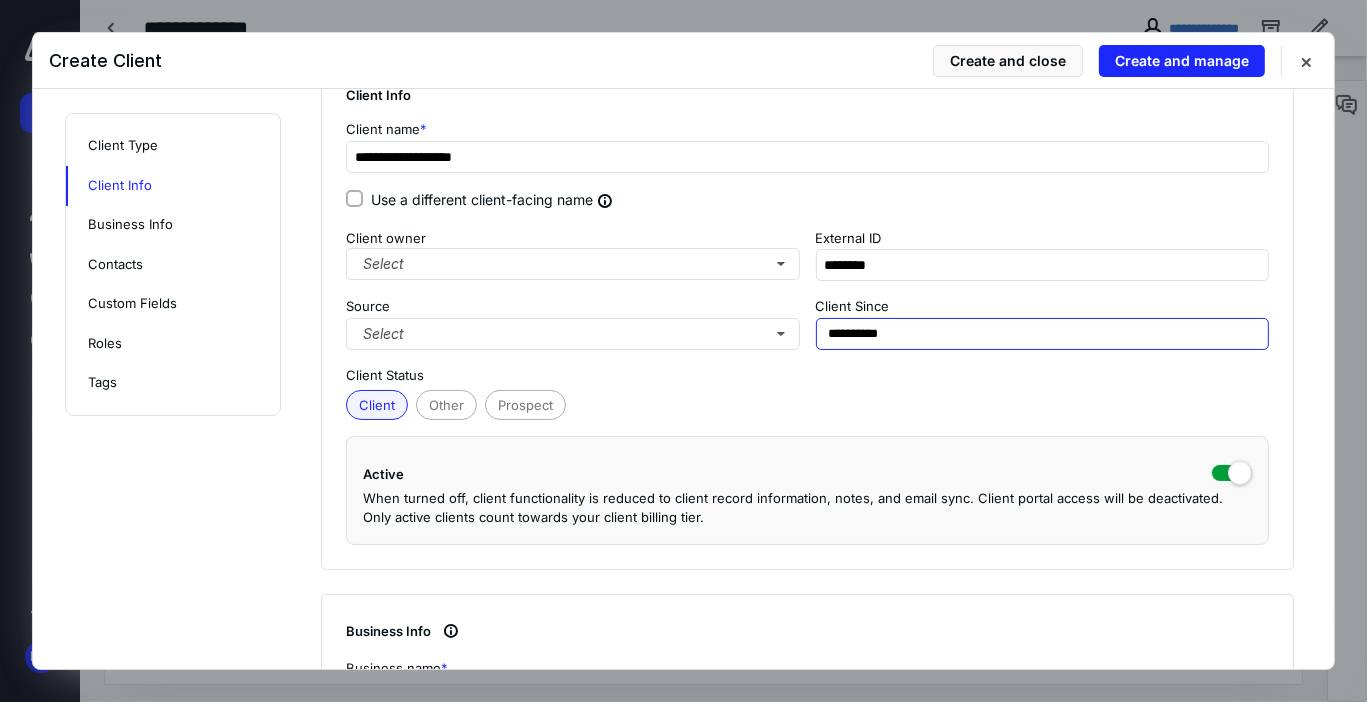 click on "**********" at bounding box center (1043, 334) 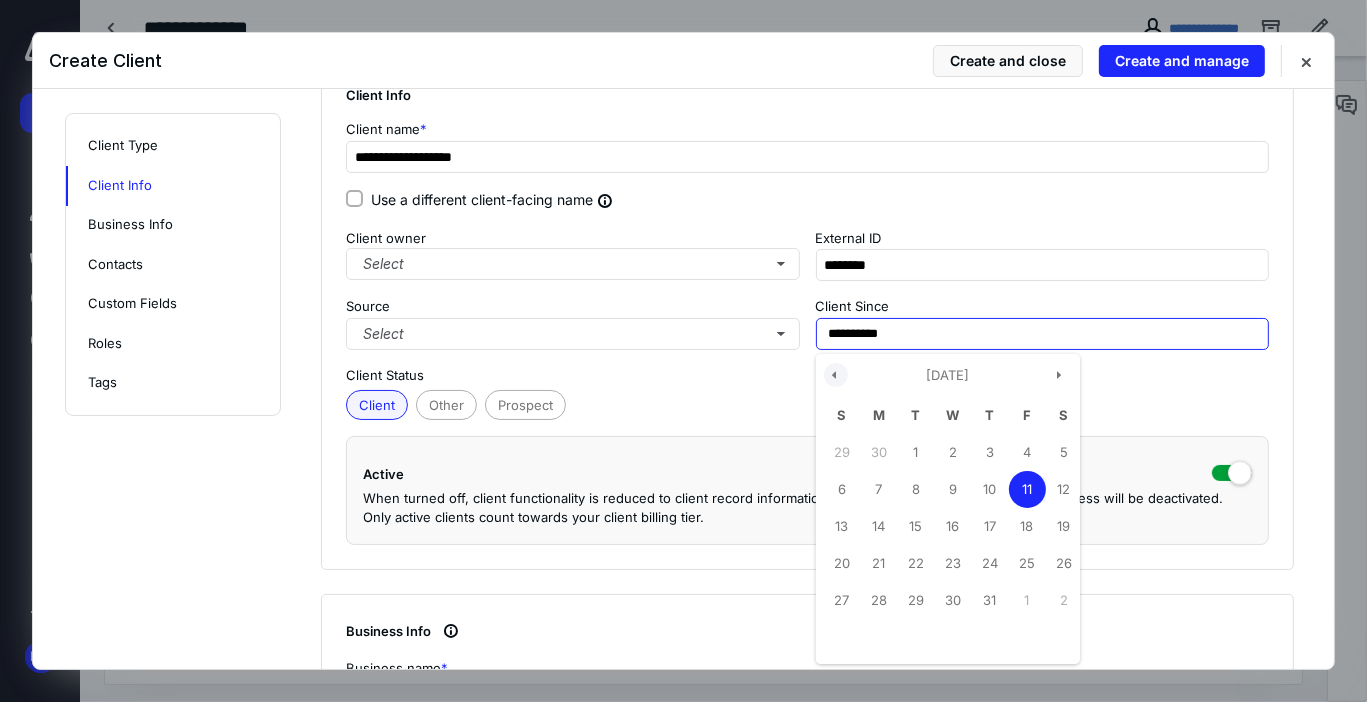 click at bounding box center (836, 375) 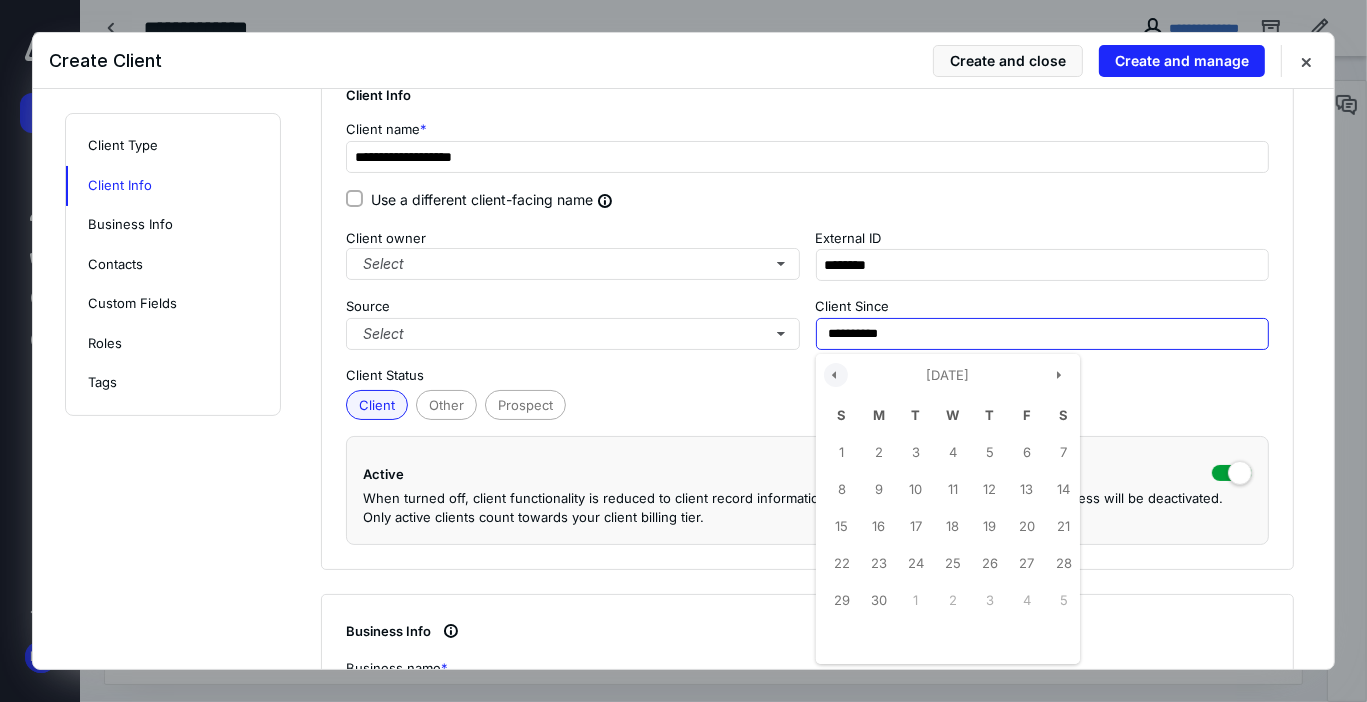 click at bounding box center [836, 375] 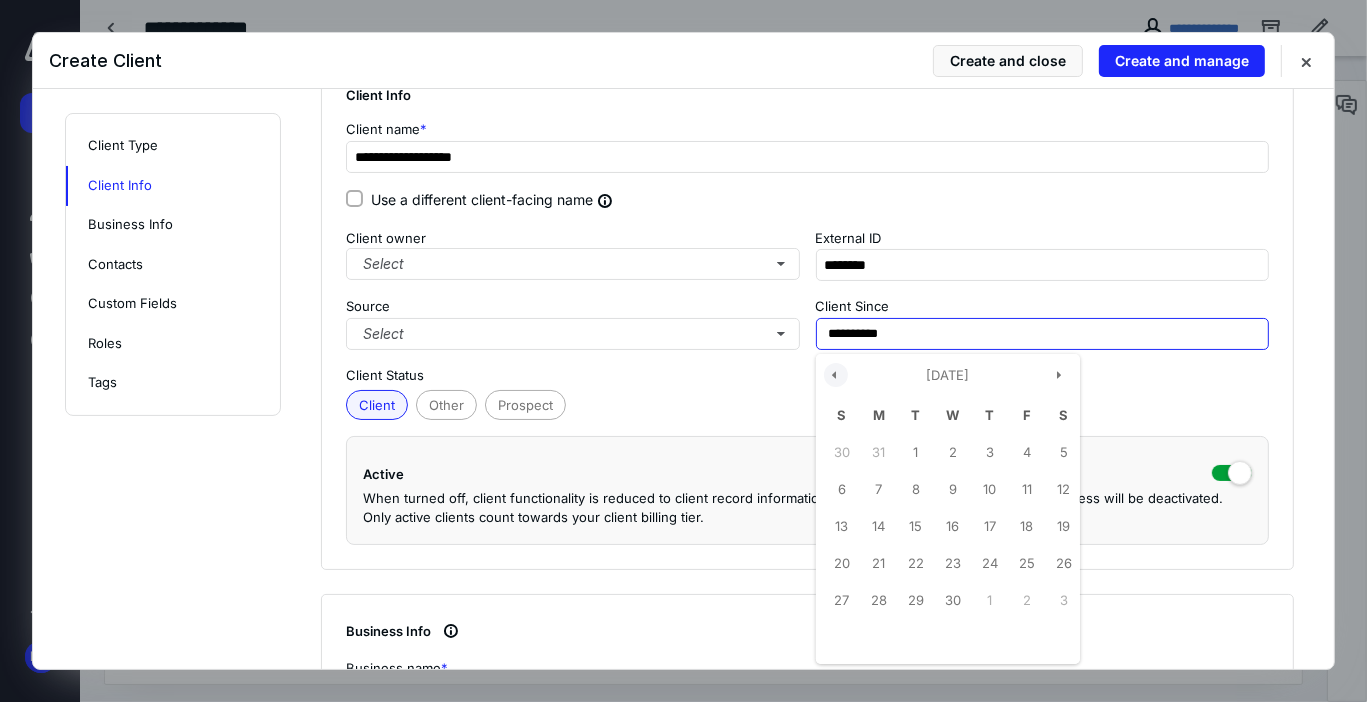 click at bounding box center [836, 375] 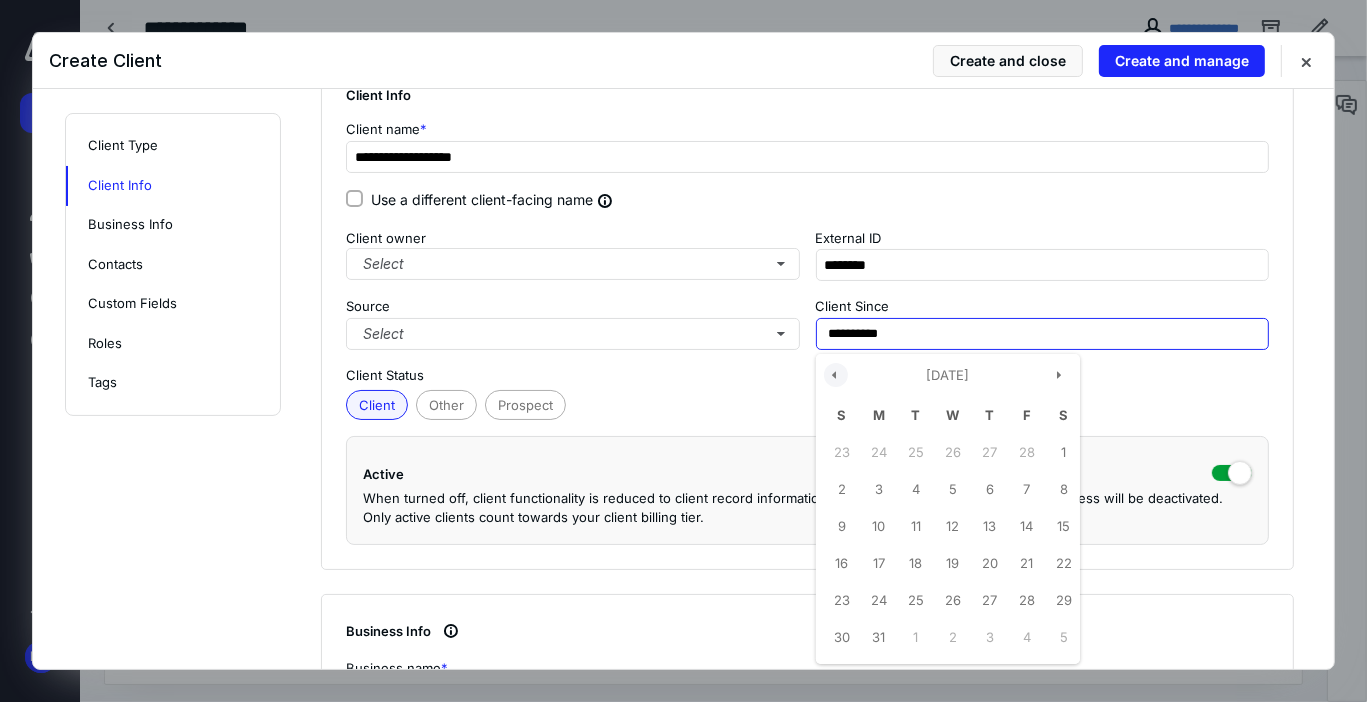 click at bounding box center [836, 375] 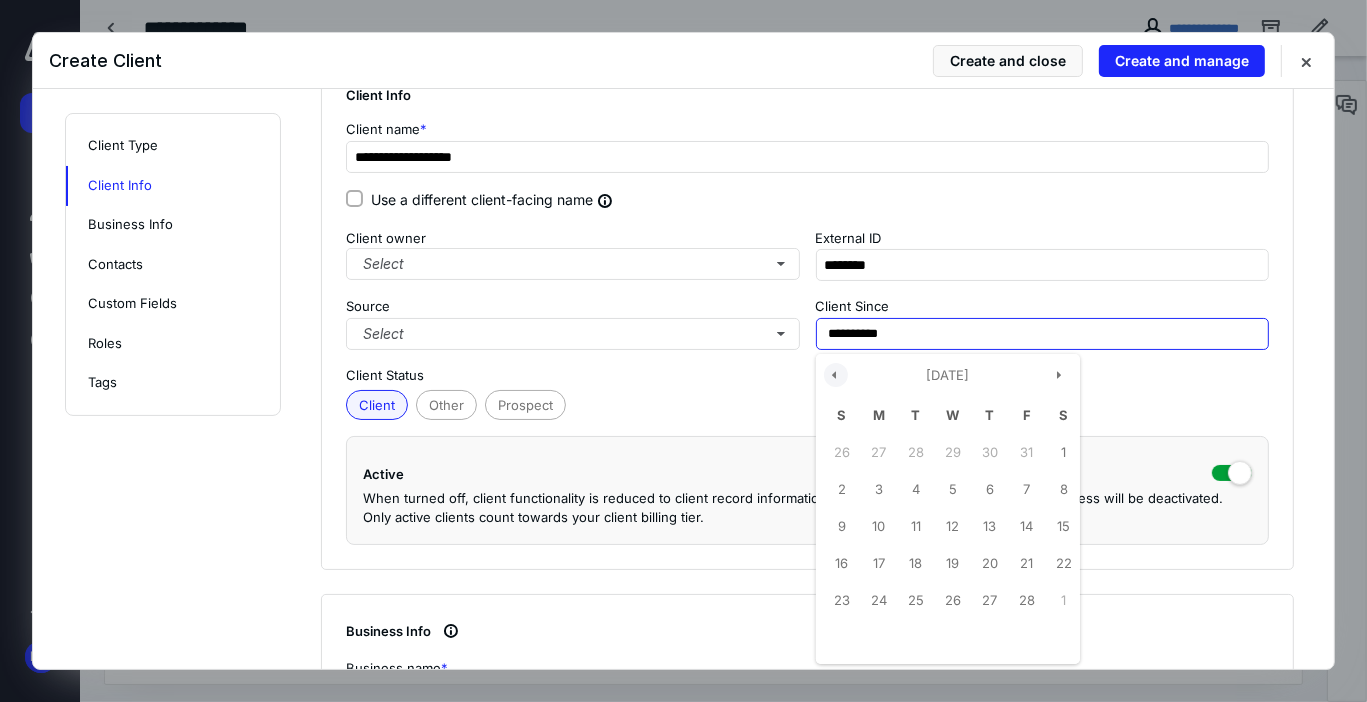 click at bounding box center (836, 375) 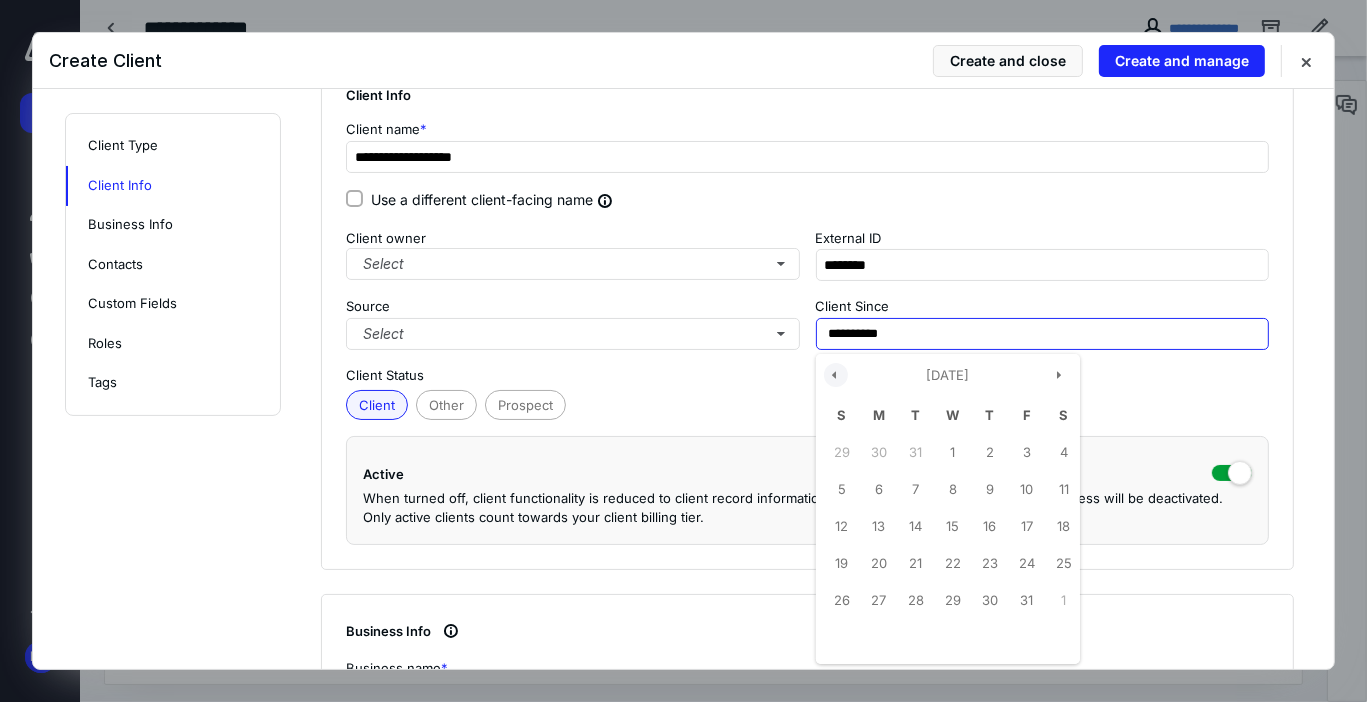 click at bounding box center (836, 375) 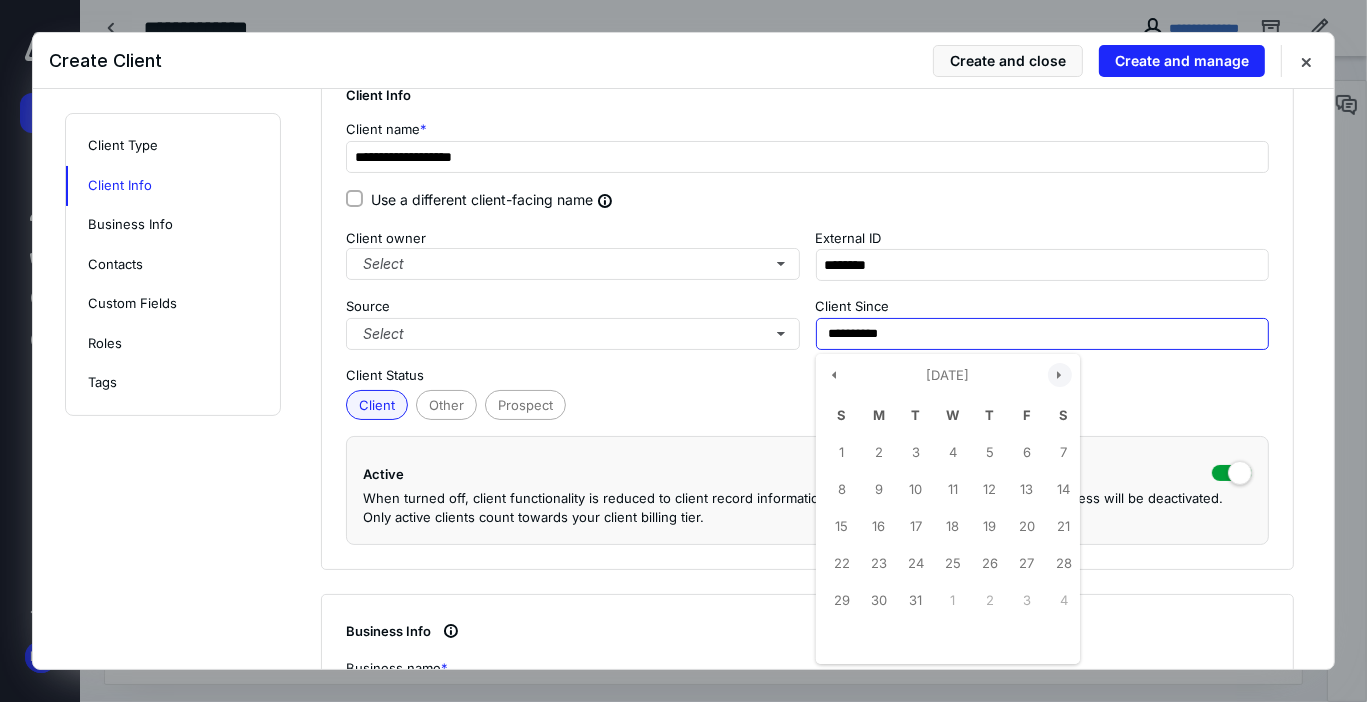 click at bounding box center (1060, 375) 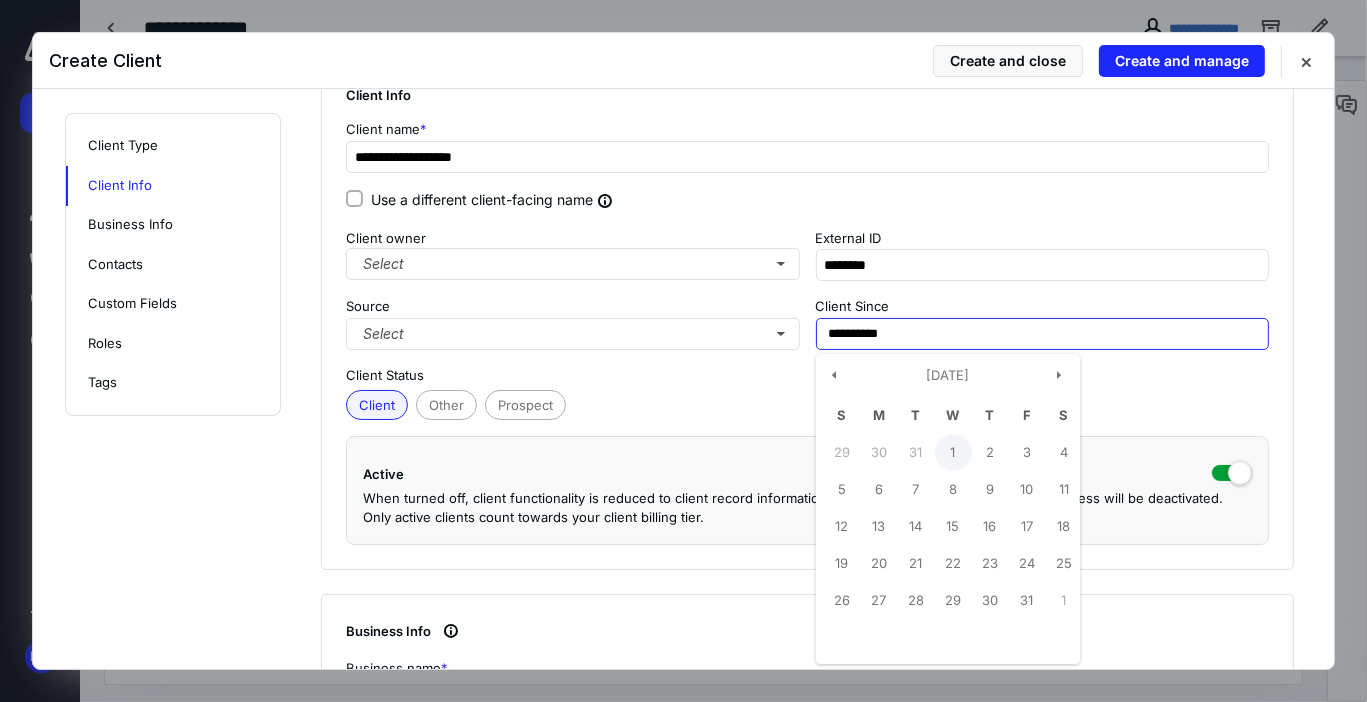 click on "1" at bounding box center [953, 452] 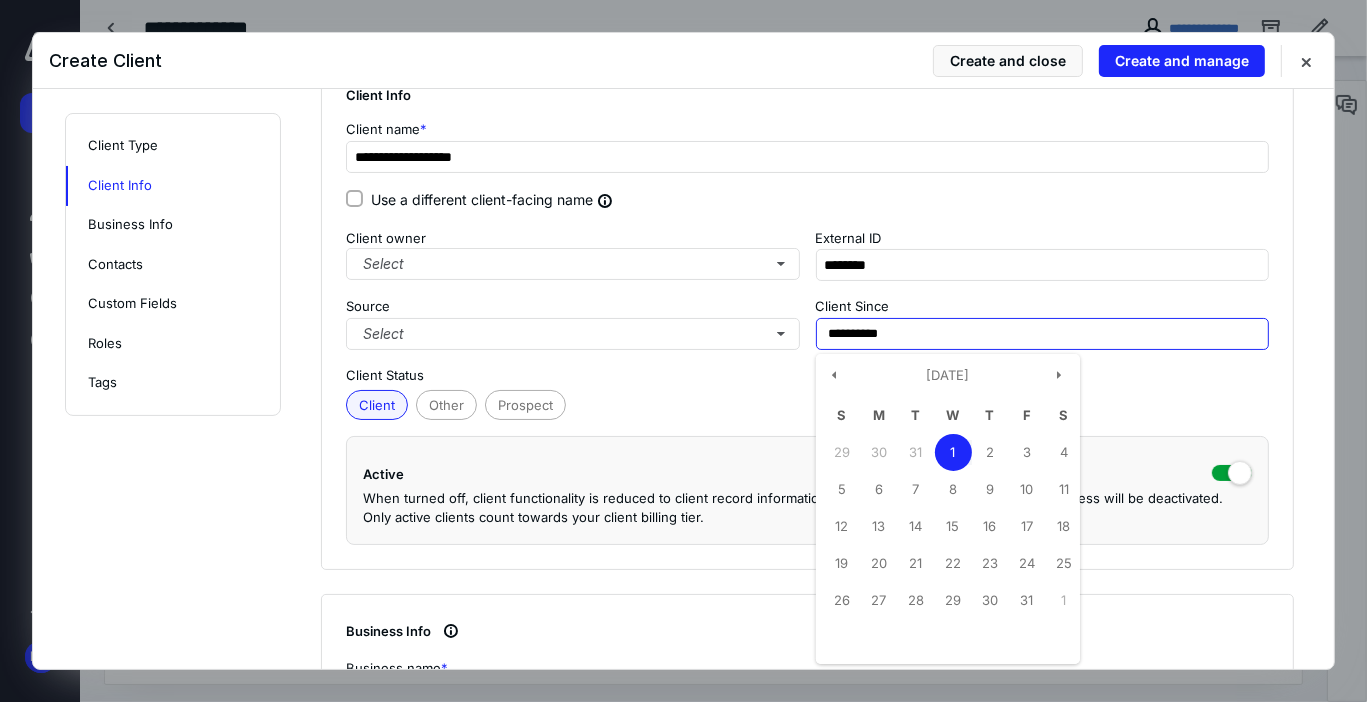 click on "**********" at bounding box center (1043, 334) 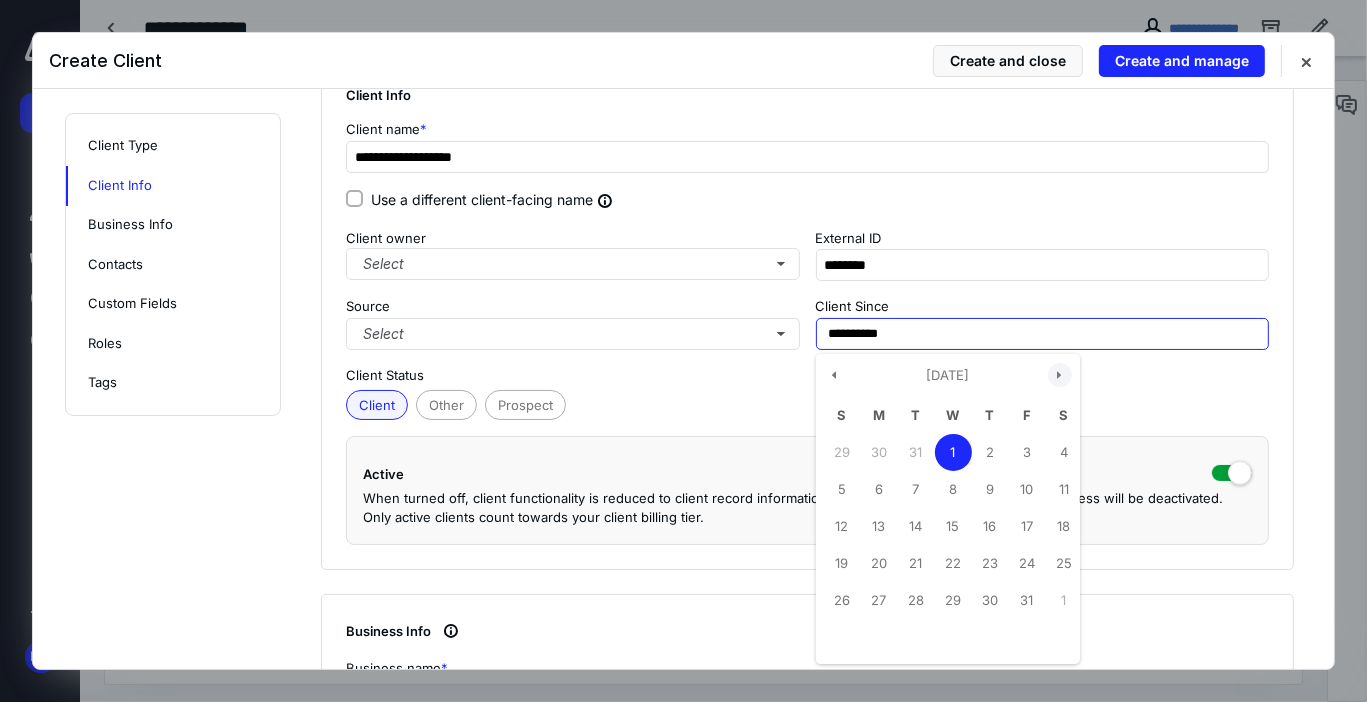 click at bounding box center [1060, 375] 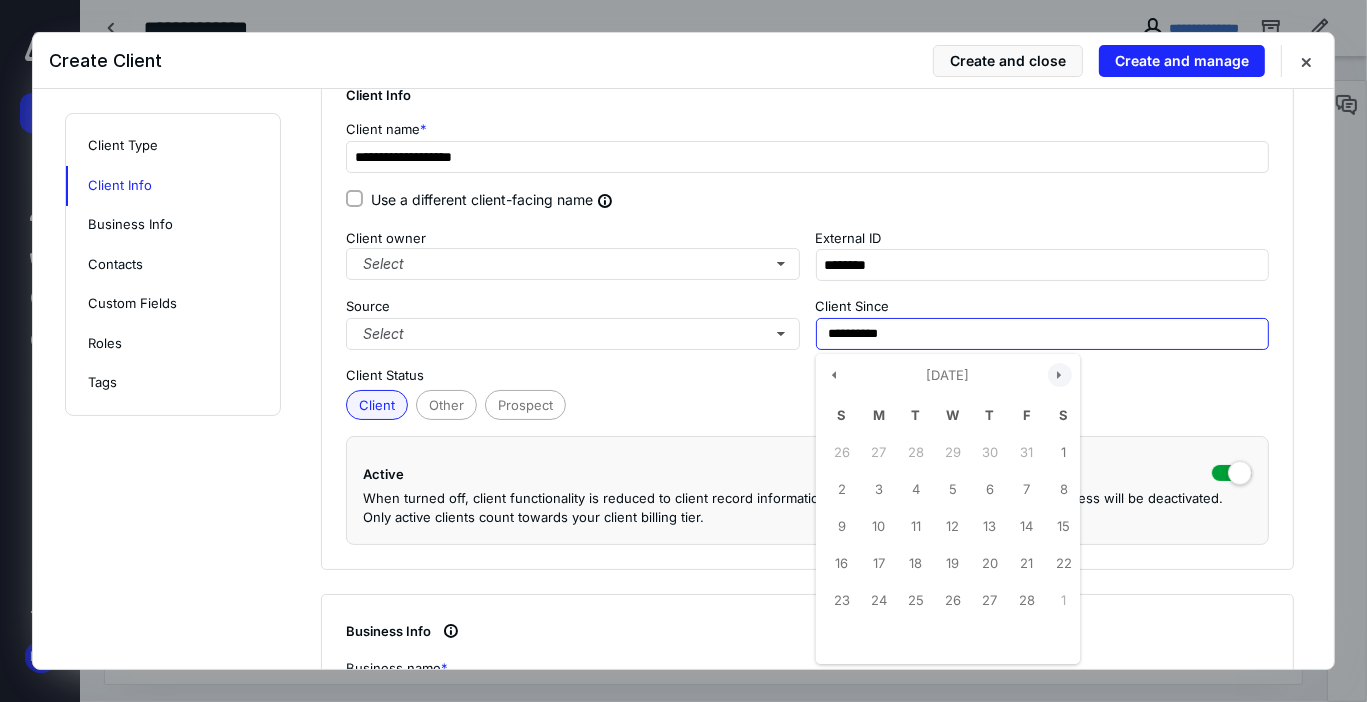 click at bounding box center (1060, 375) 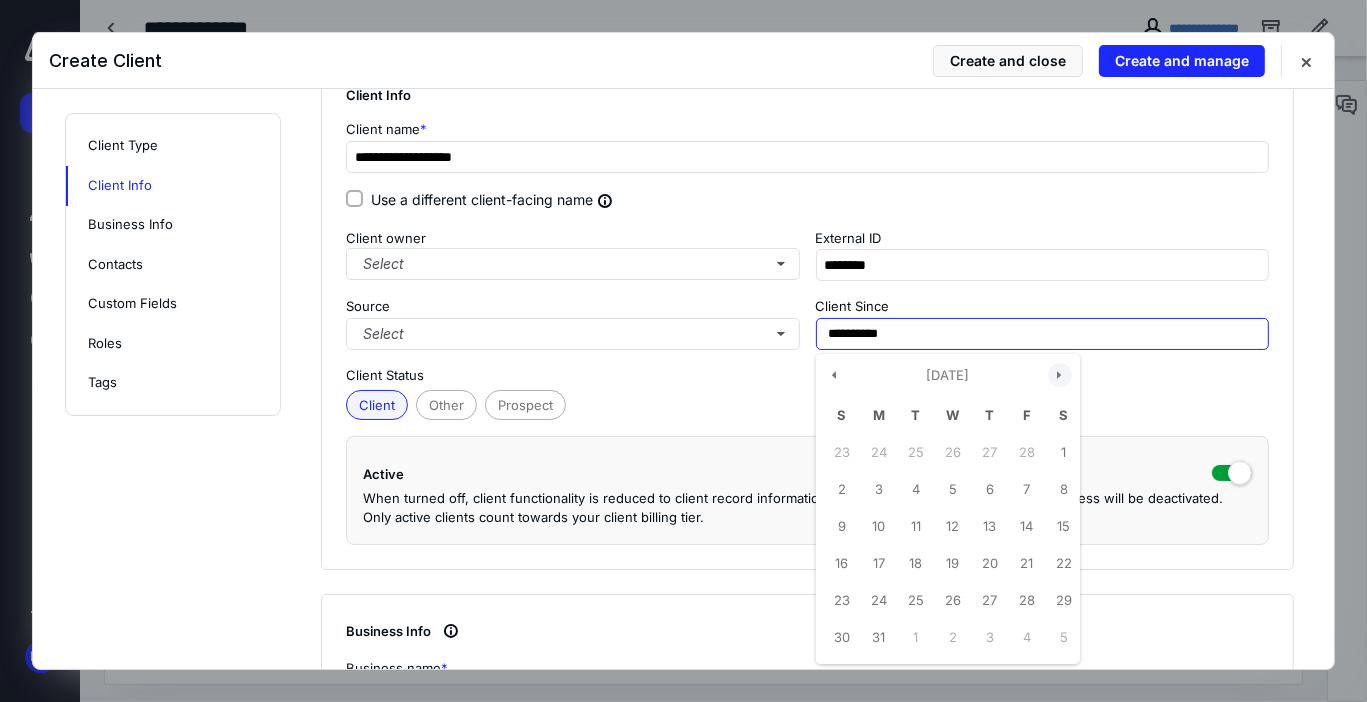 click at bounding box center (1060, 375) 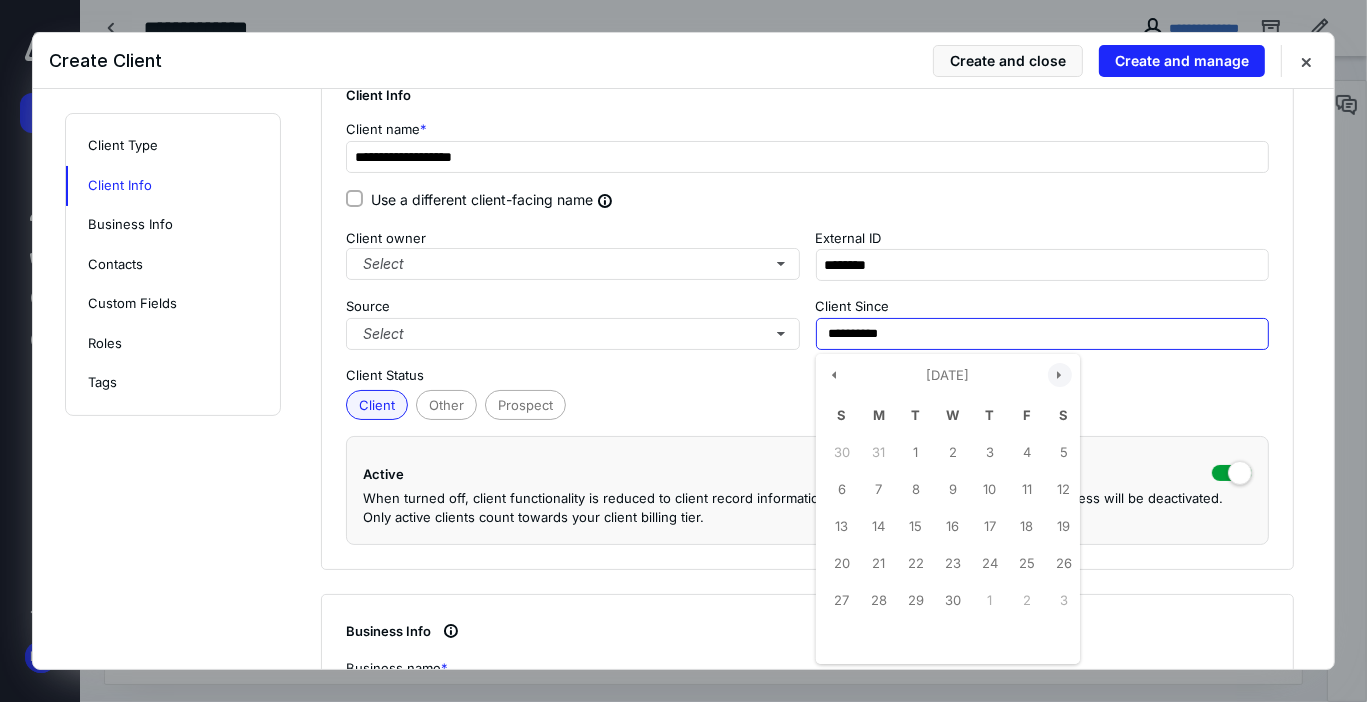 click at bounding box center (1060, 375) 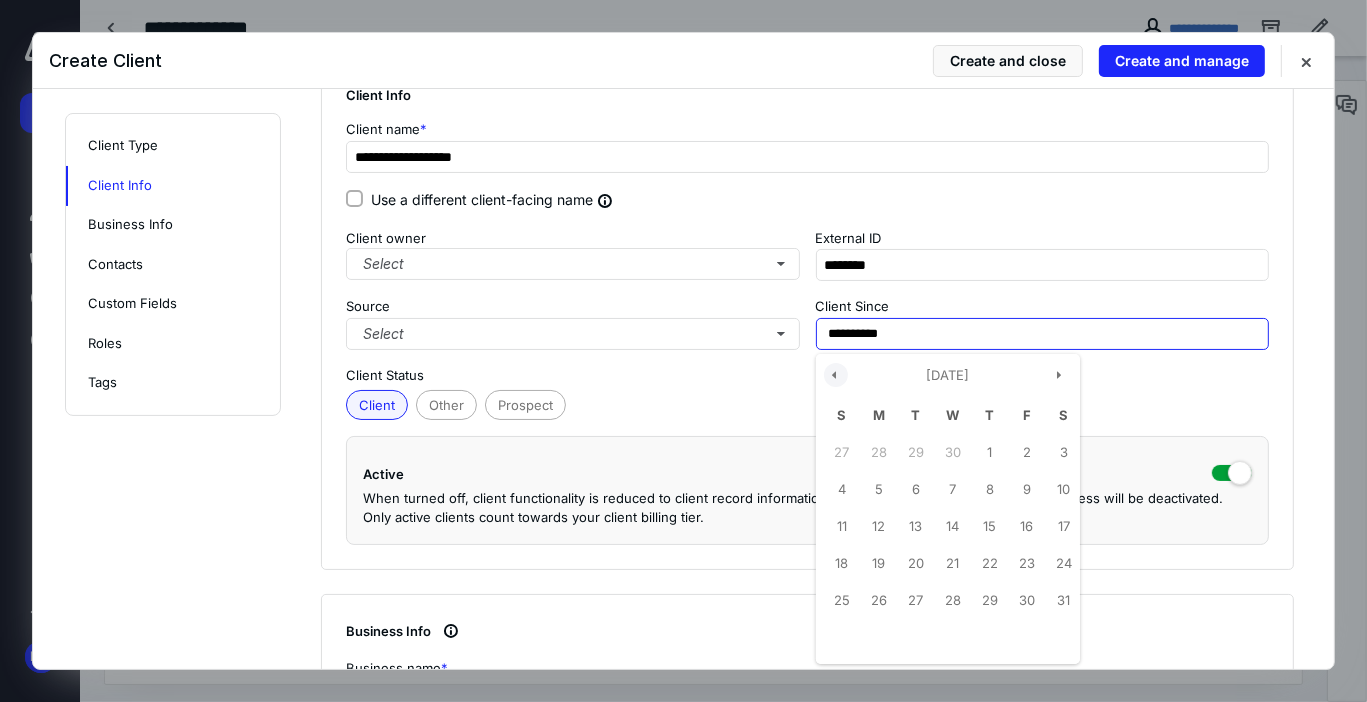 click at bounding box center (836, 375) 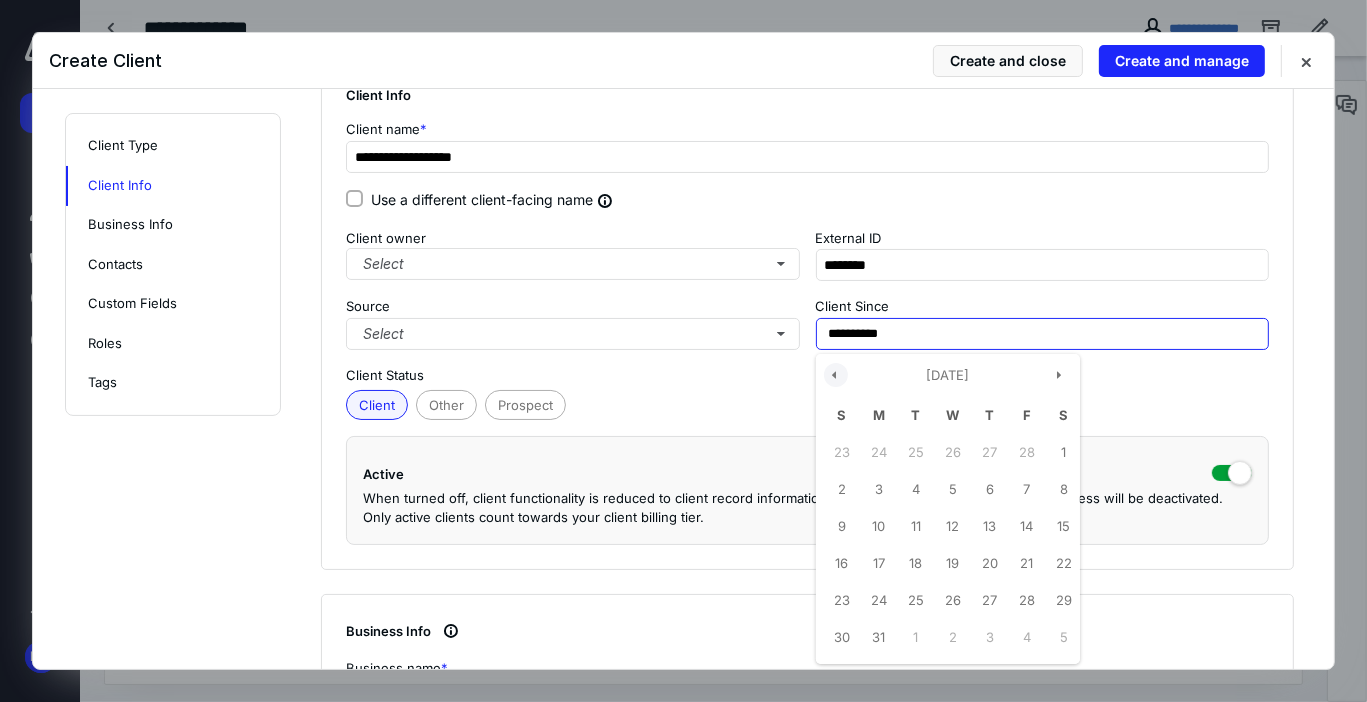 click at bounding box center [836, 375] 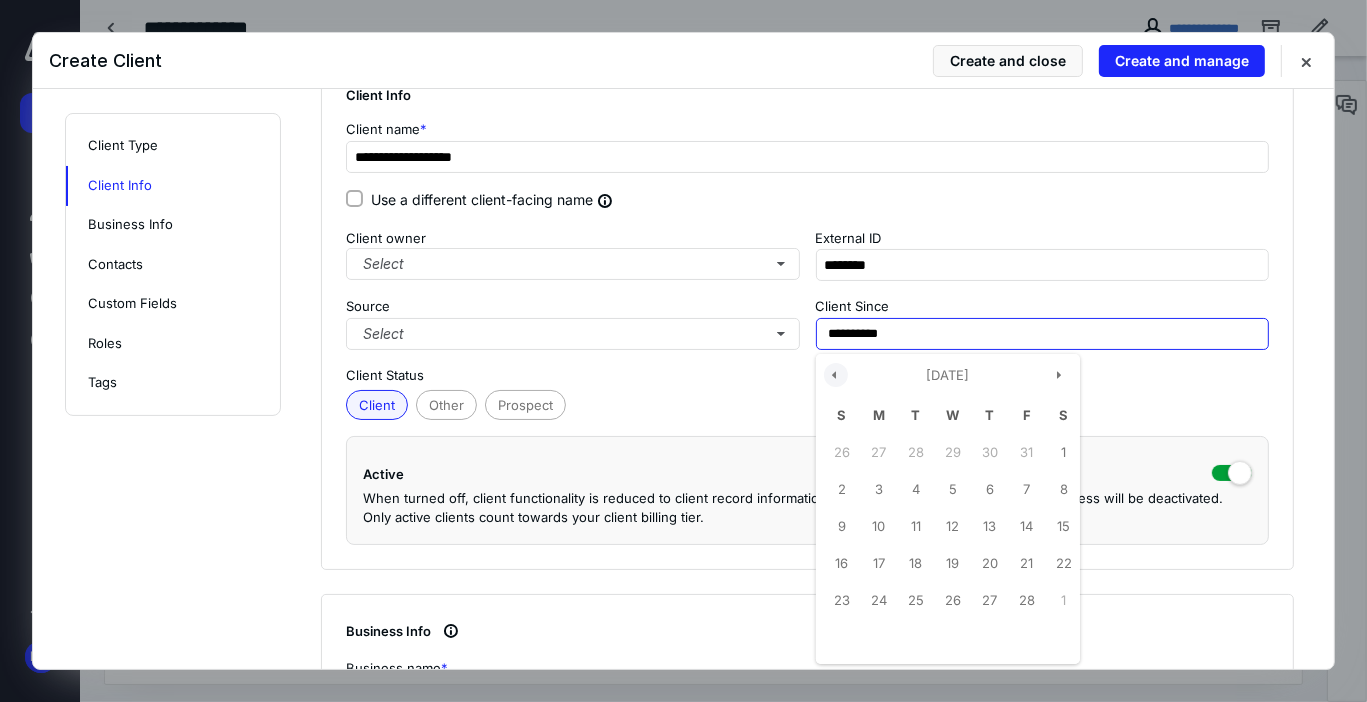 click at bounding box center [836, 375] 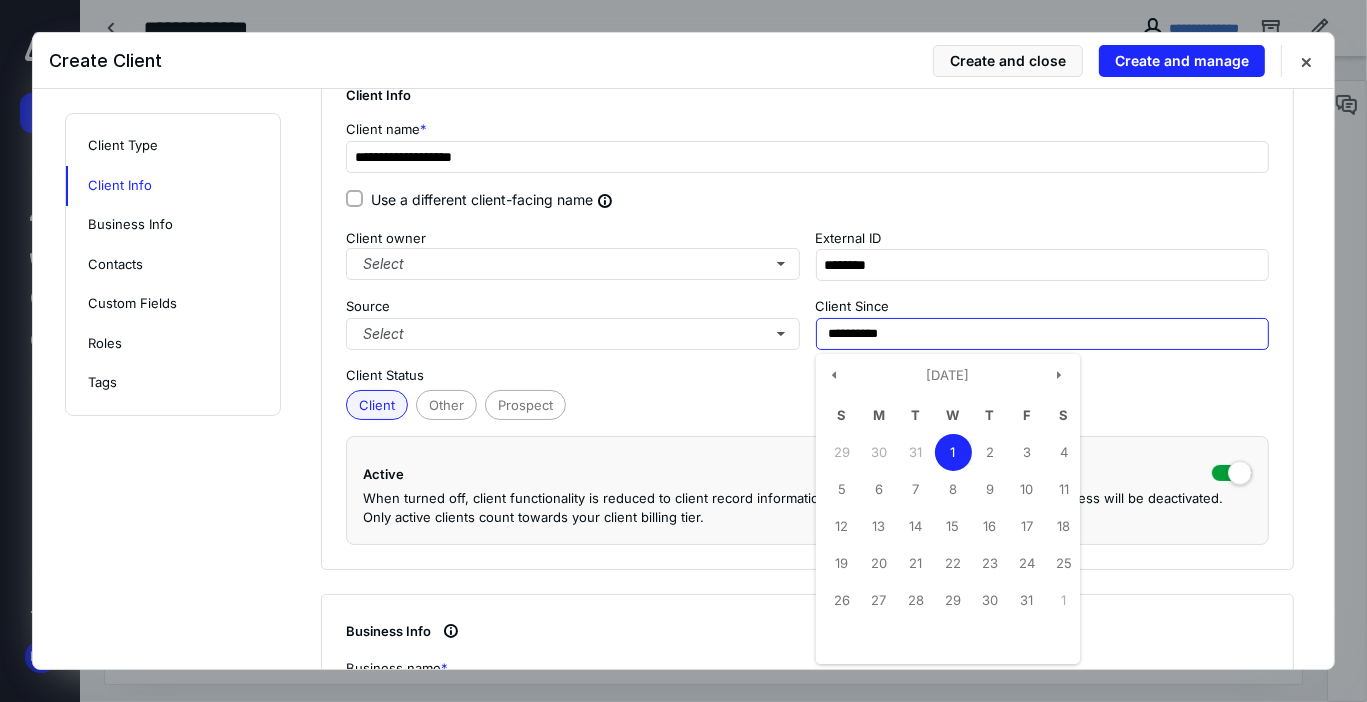 drag, startPoint x: 935, startPoint y: 452, endPoint x: 934, endPoint y: 432, distance: 20.024984 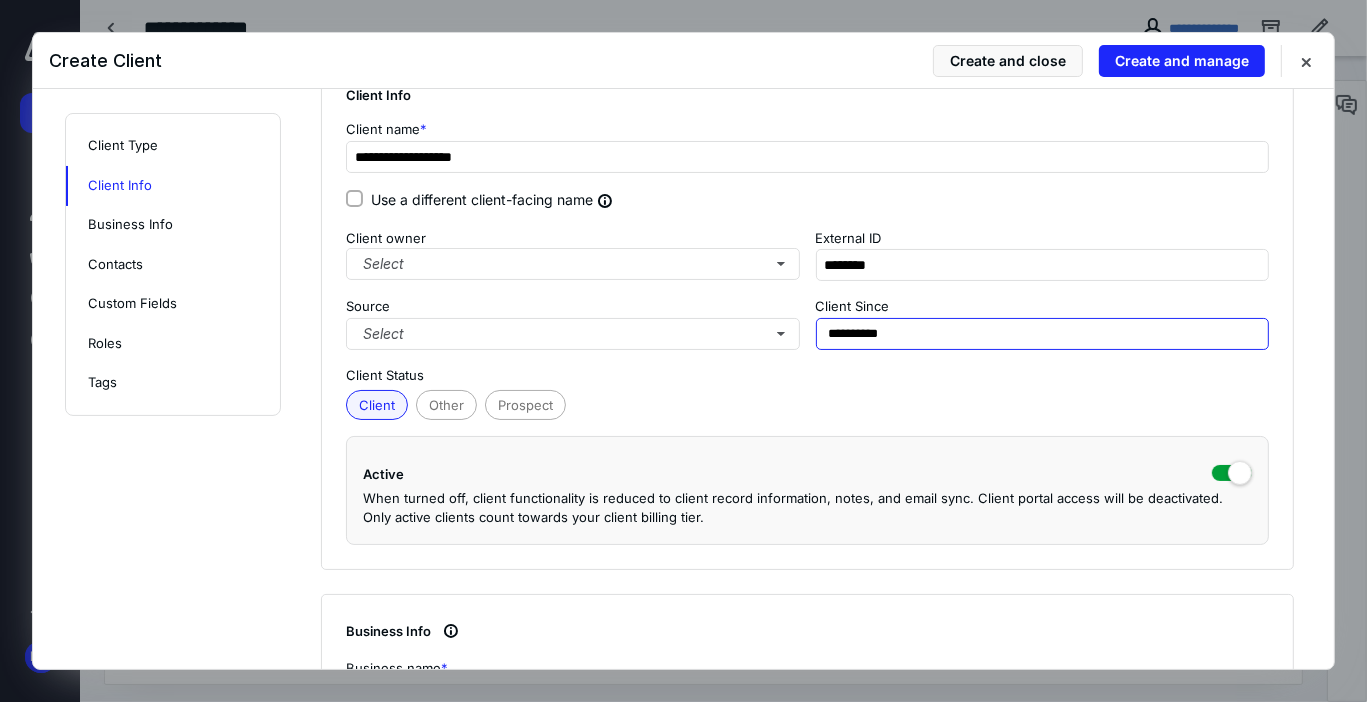 click on "**********" at bounding box center (1043, 334) 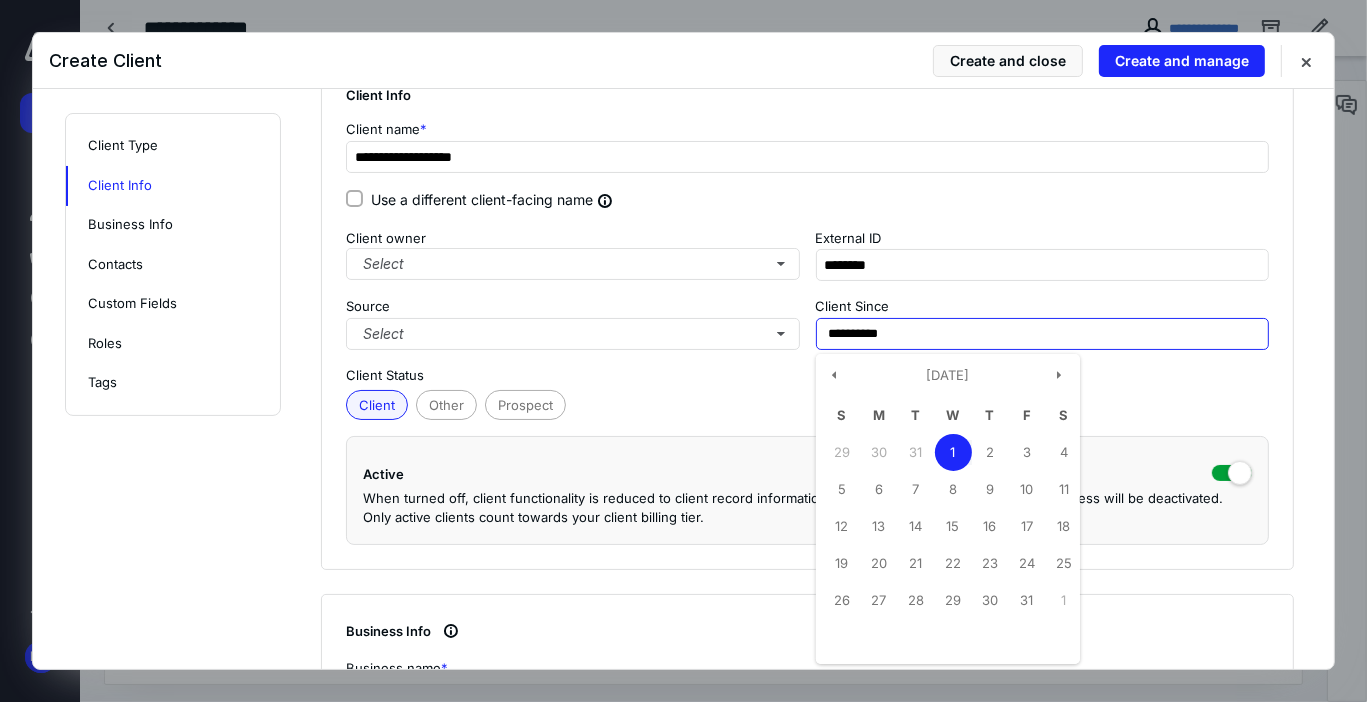 type on "**********" 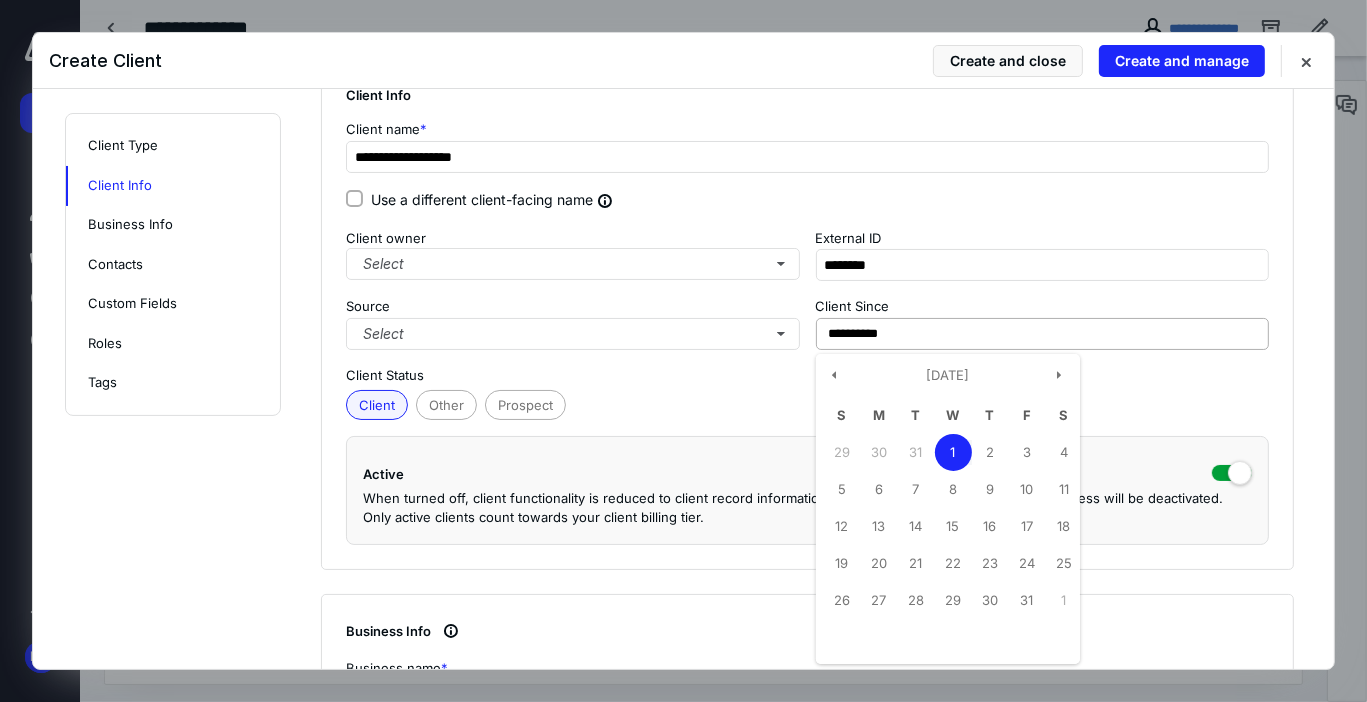 type 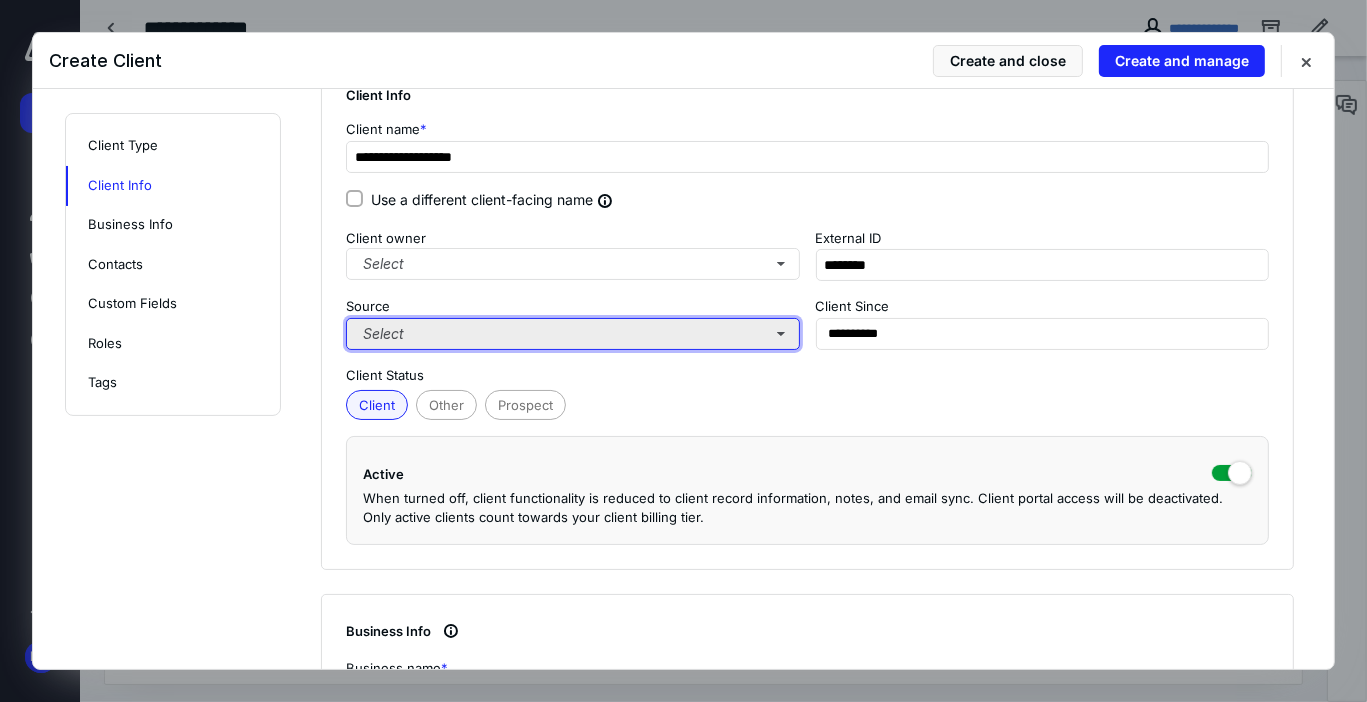 click on "Select" at bounding box center [573, 334] 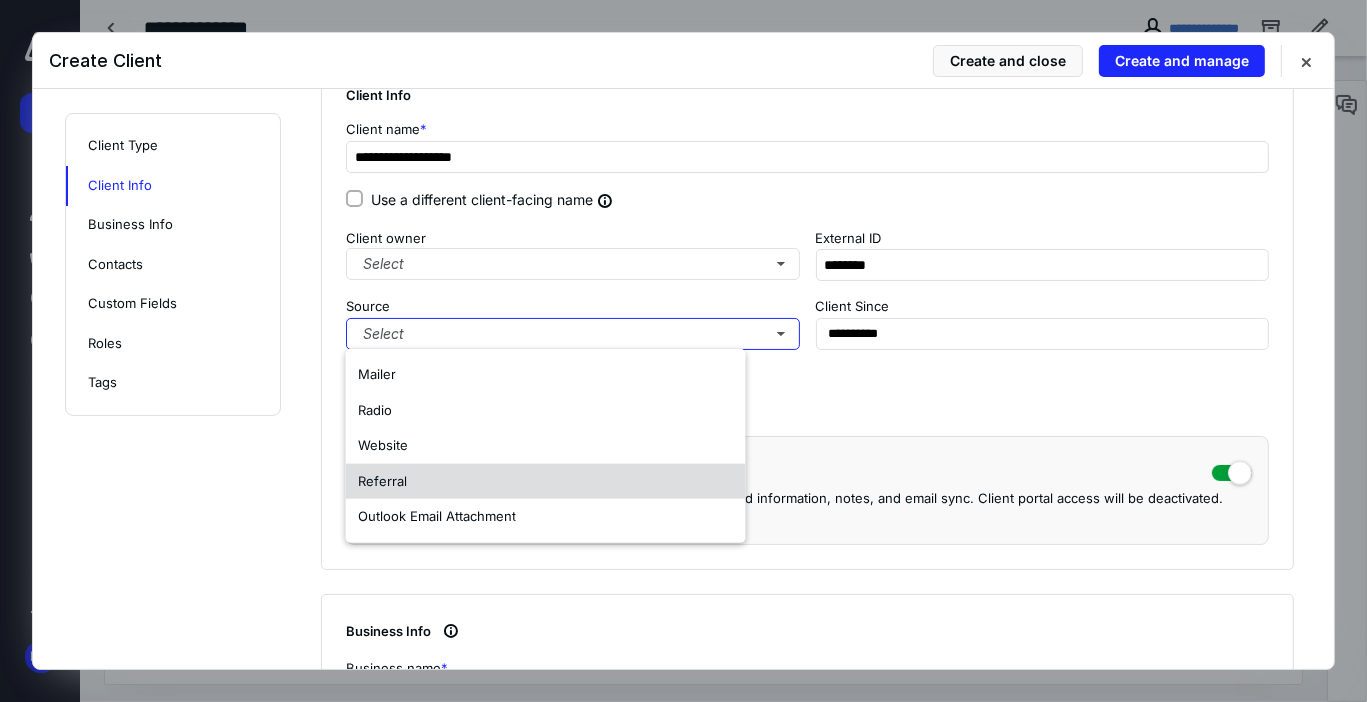 click on "Referral" at bounding box center (382, 480) 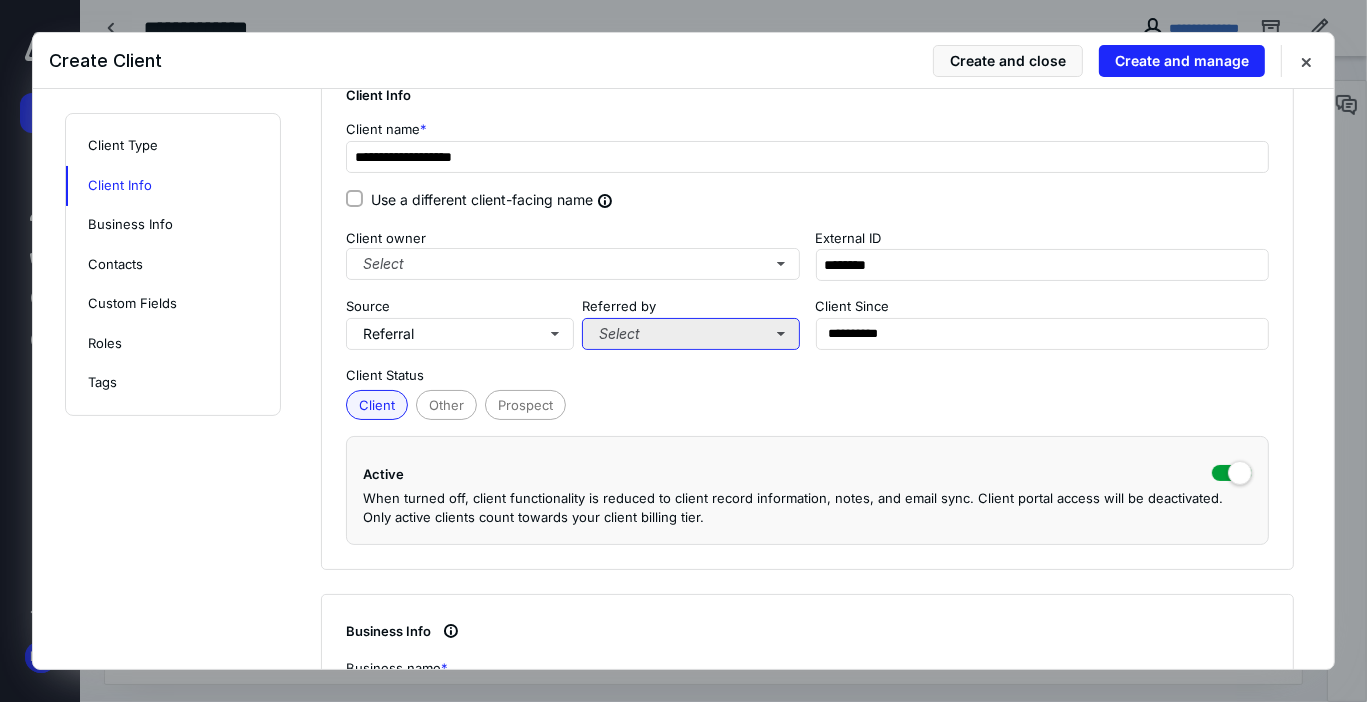 click on "Select" at bounding box center (691, 334) 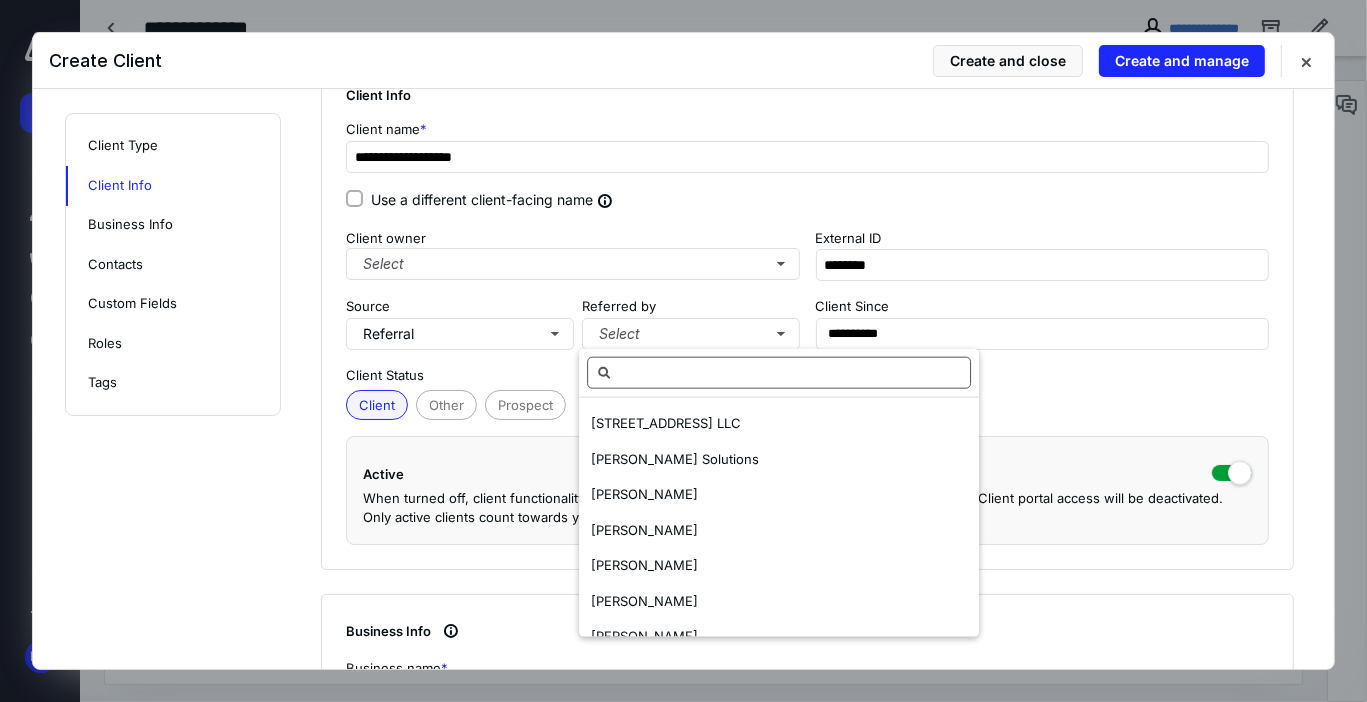 click at bounding box center (779, 373) 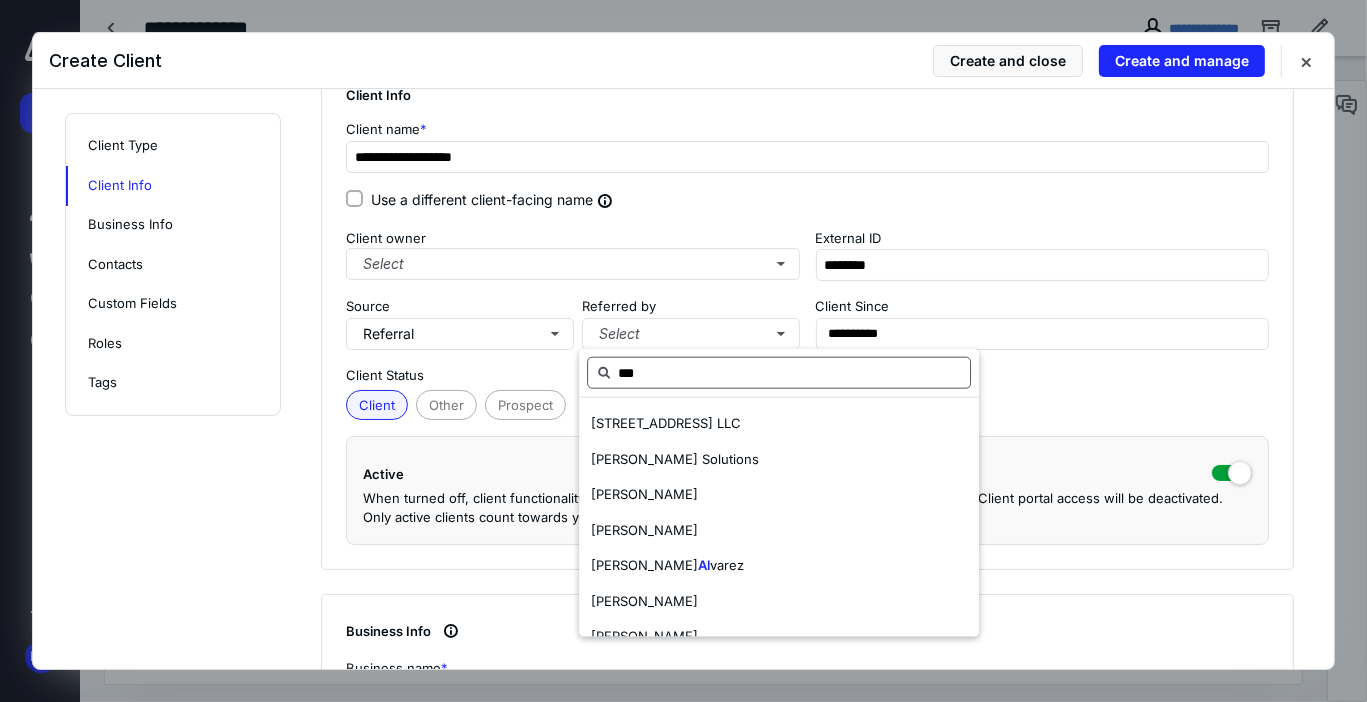 type on "****" 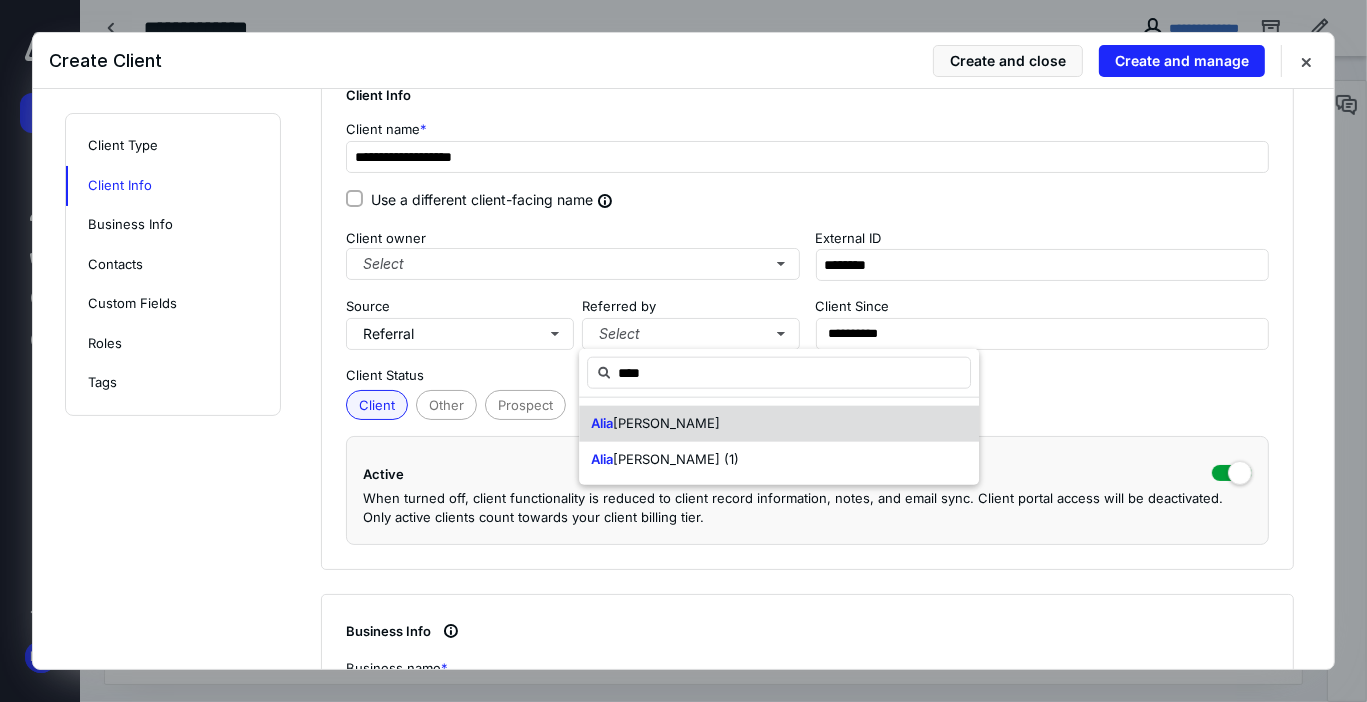 click on "n Rodriguez" at bounding box center (666, 423) 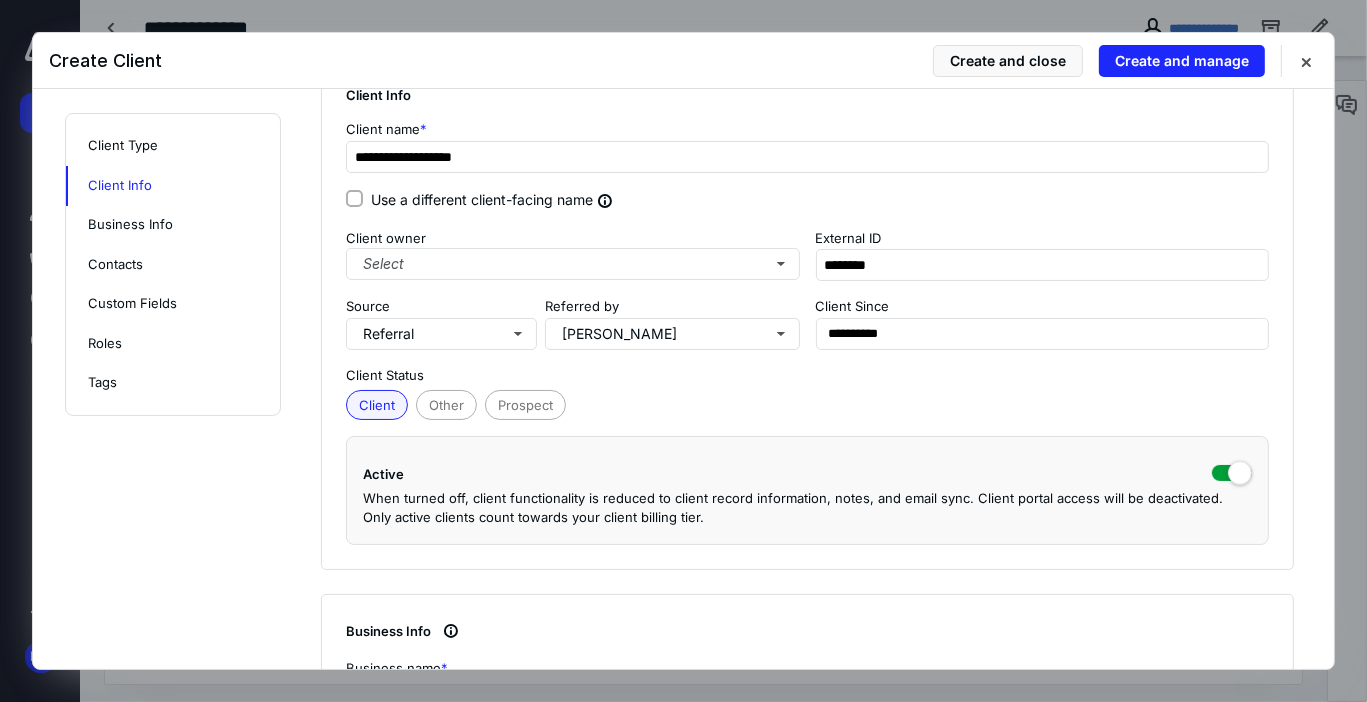 click on "Client Other Prospect" at bounding box center (807, 403) 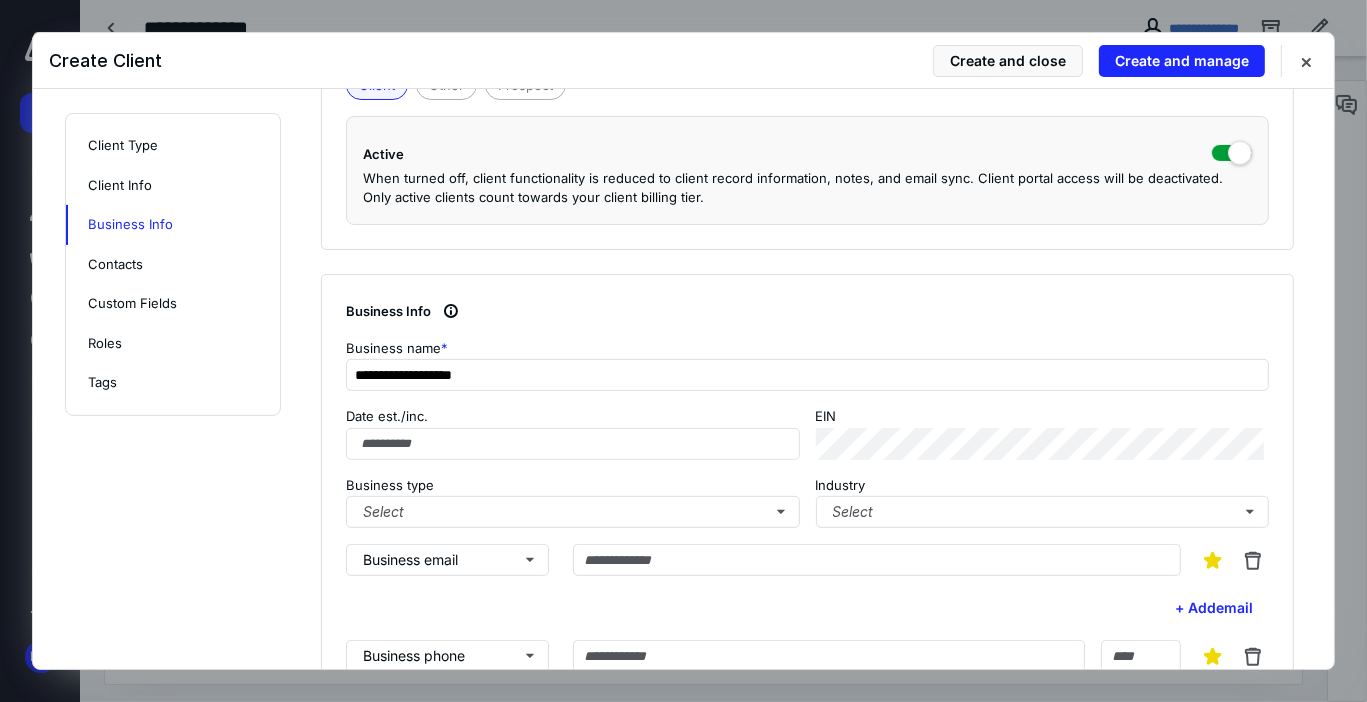 scroll, scrollTop: 640, scrollLeft: 0, axis: vertical 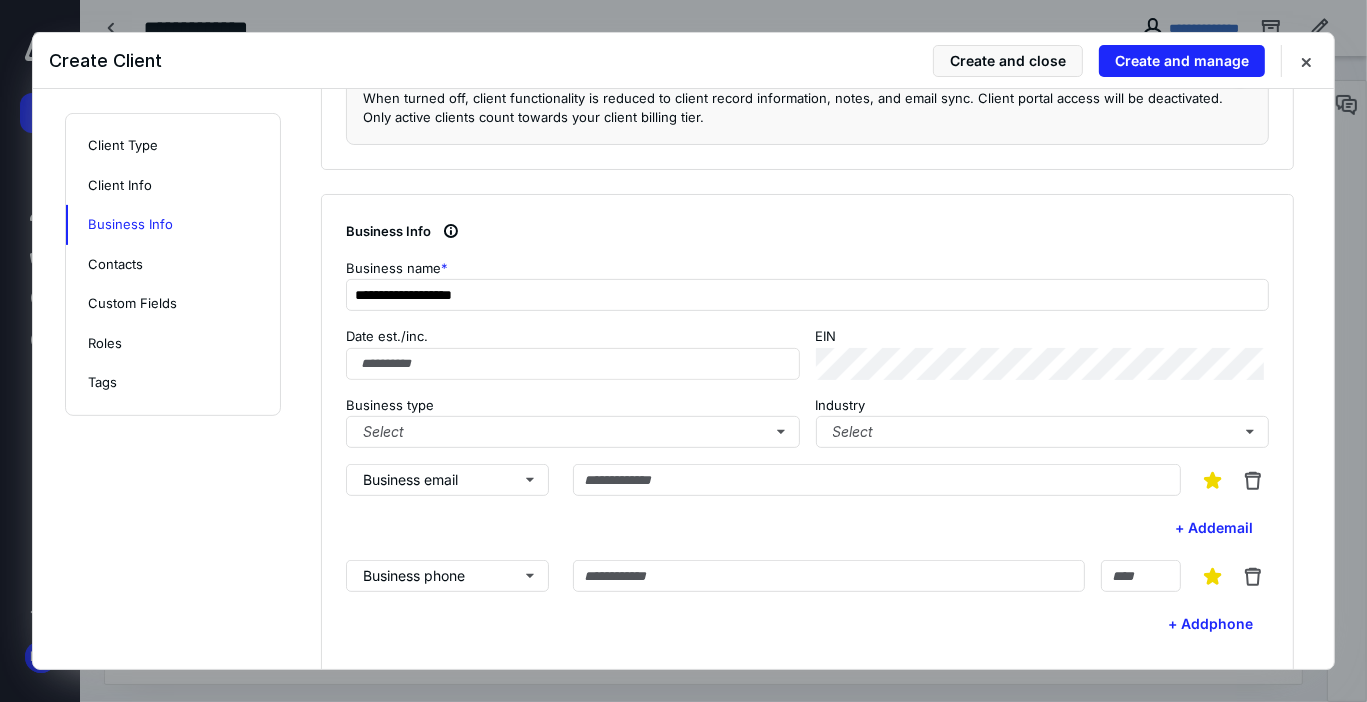 click on "Business type" at bounding box center (573, 406) 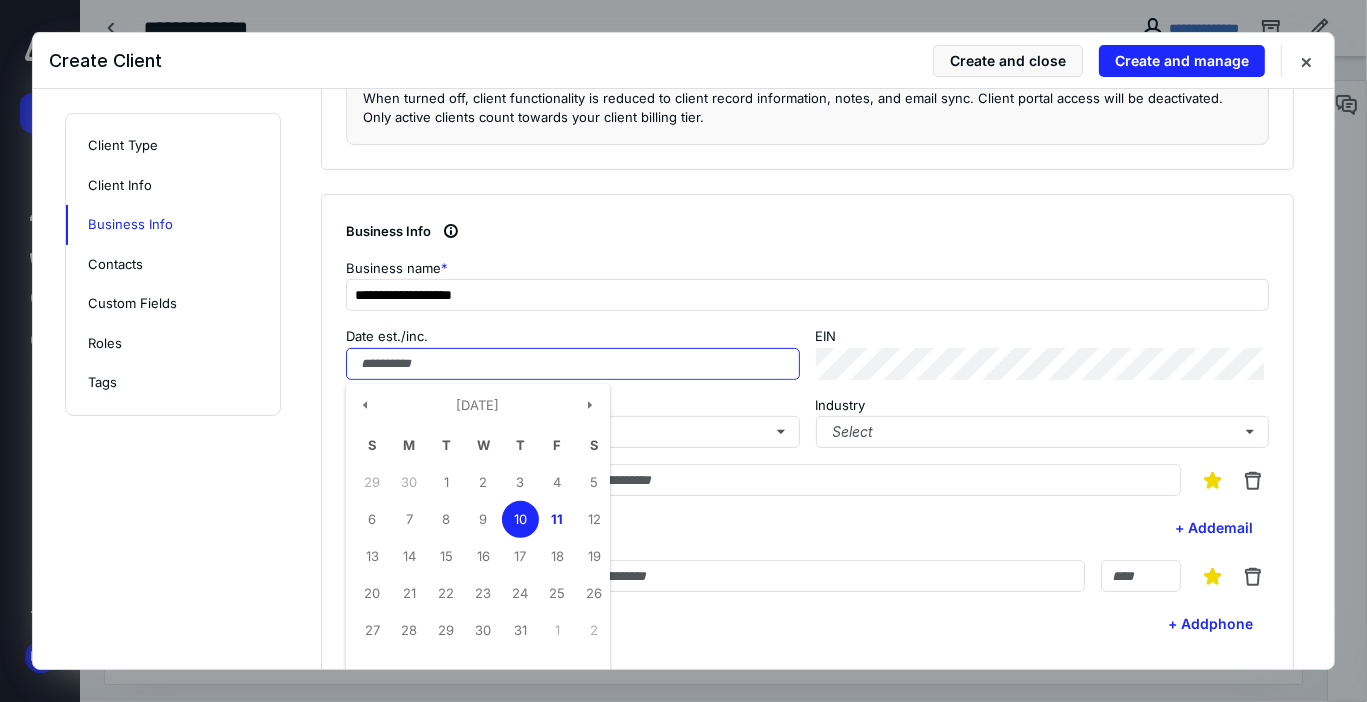 click on "Date est./inc." at bounding box center [573, 364] 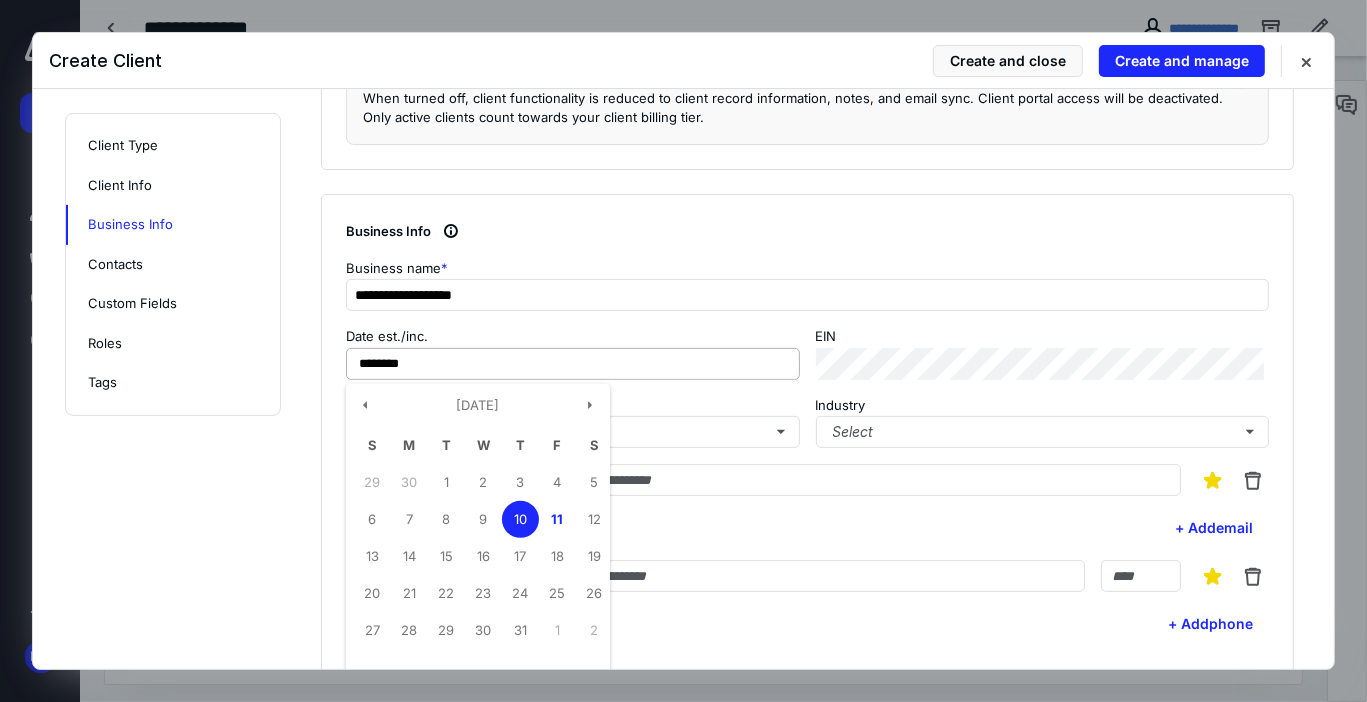 type on "**********" 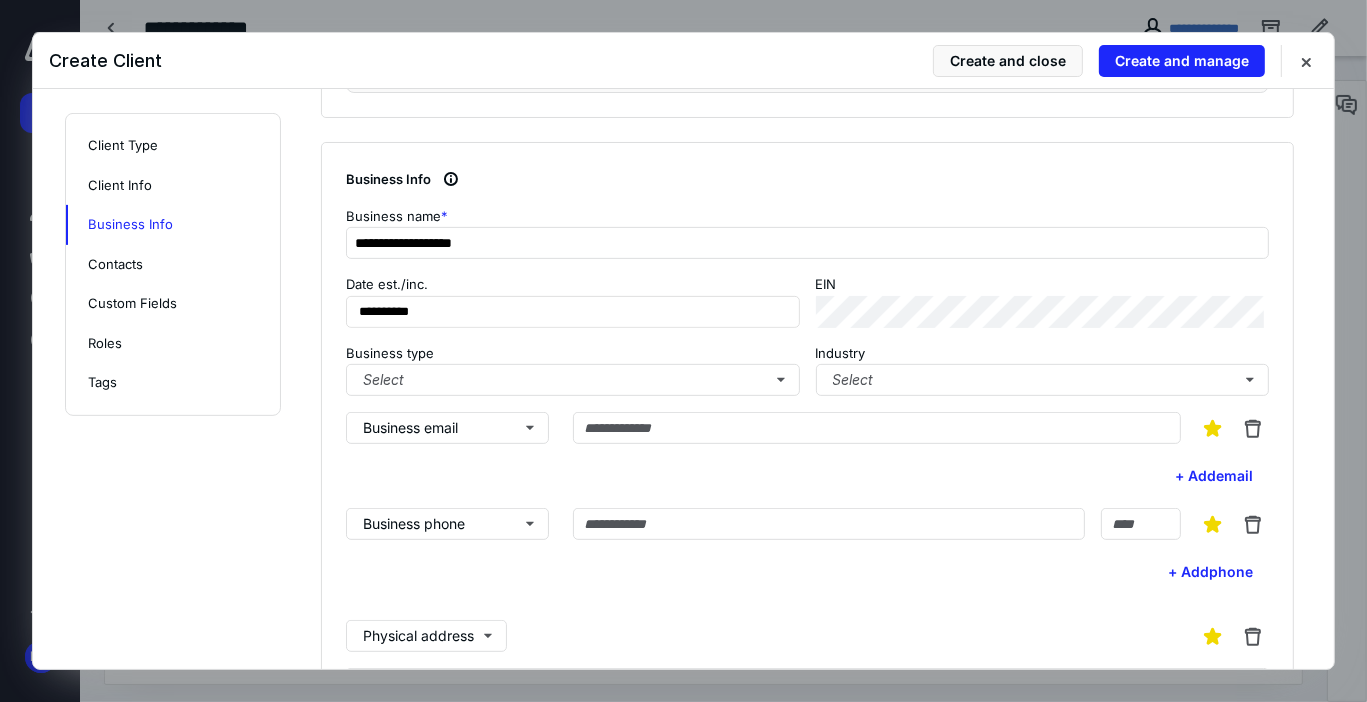 scroll, scrollTop: 720, scrollLeft: 0, axis: vertical 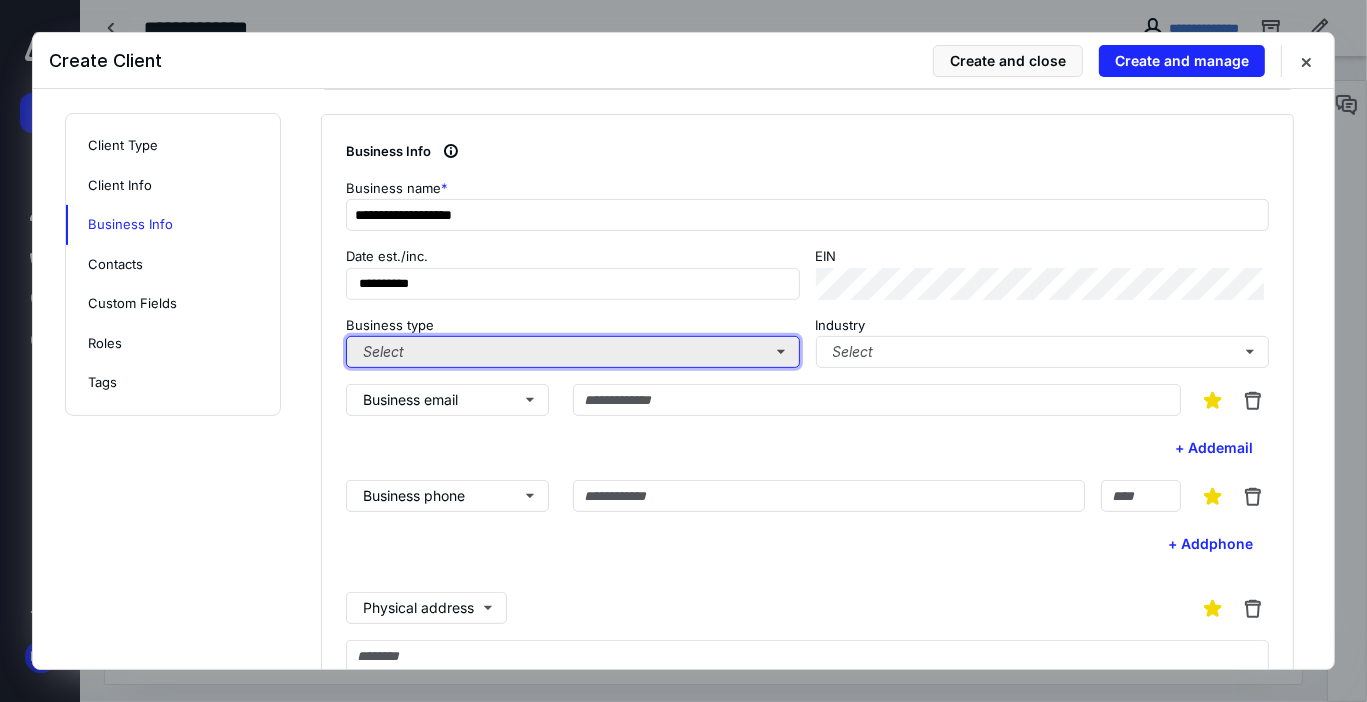 click on "Select" at bounding box center [573, 352] 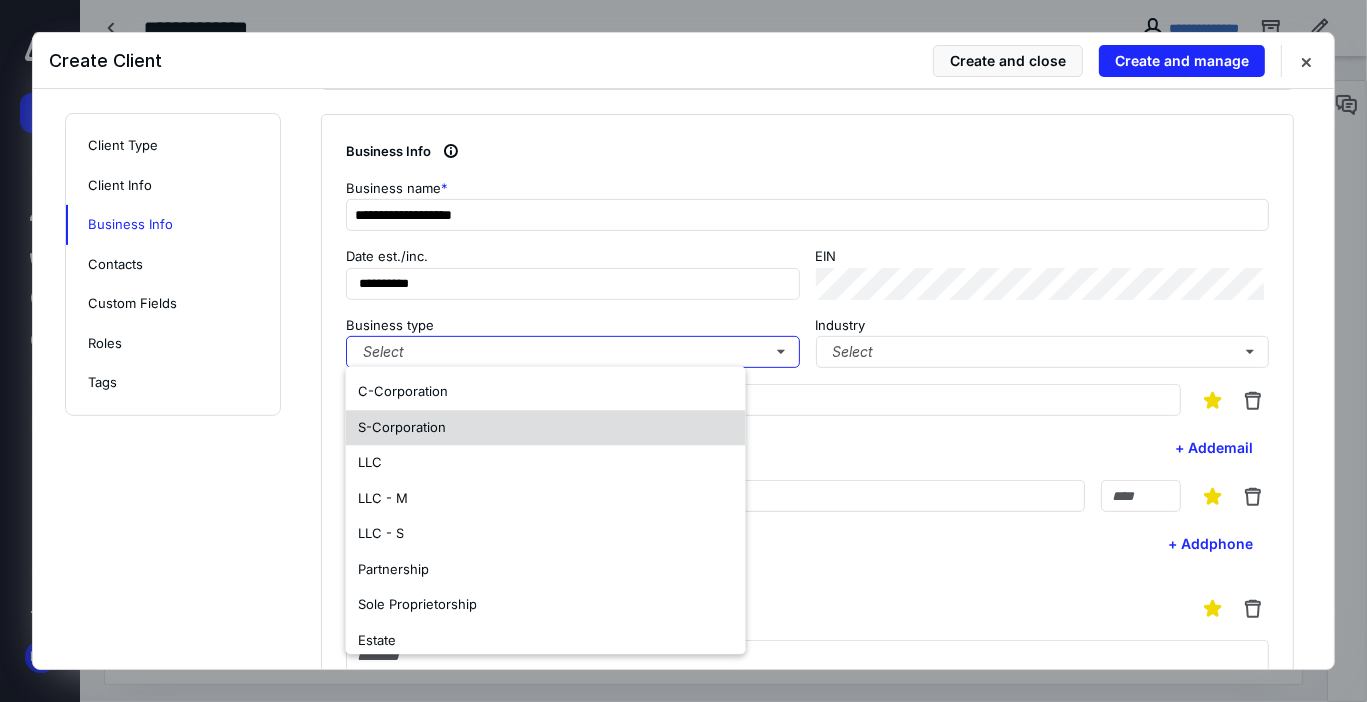 click on "S-Corporation" at bounding box center [402, 427] 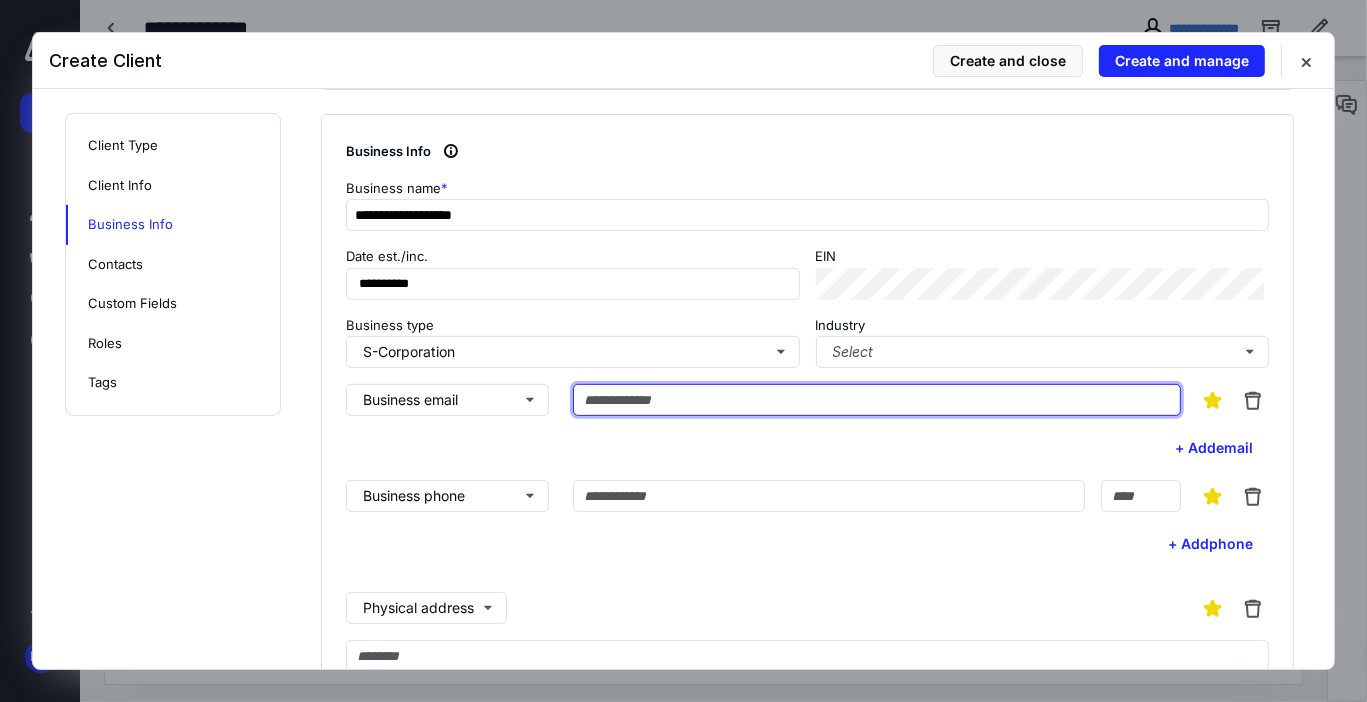 click at bounding box center (877, 400) 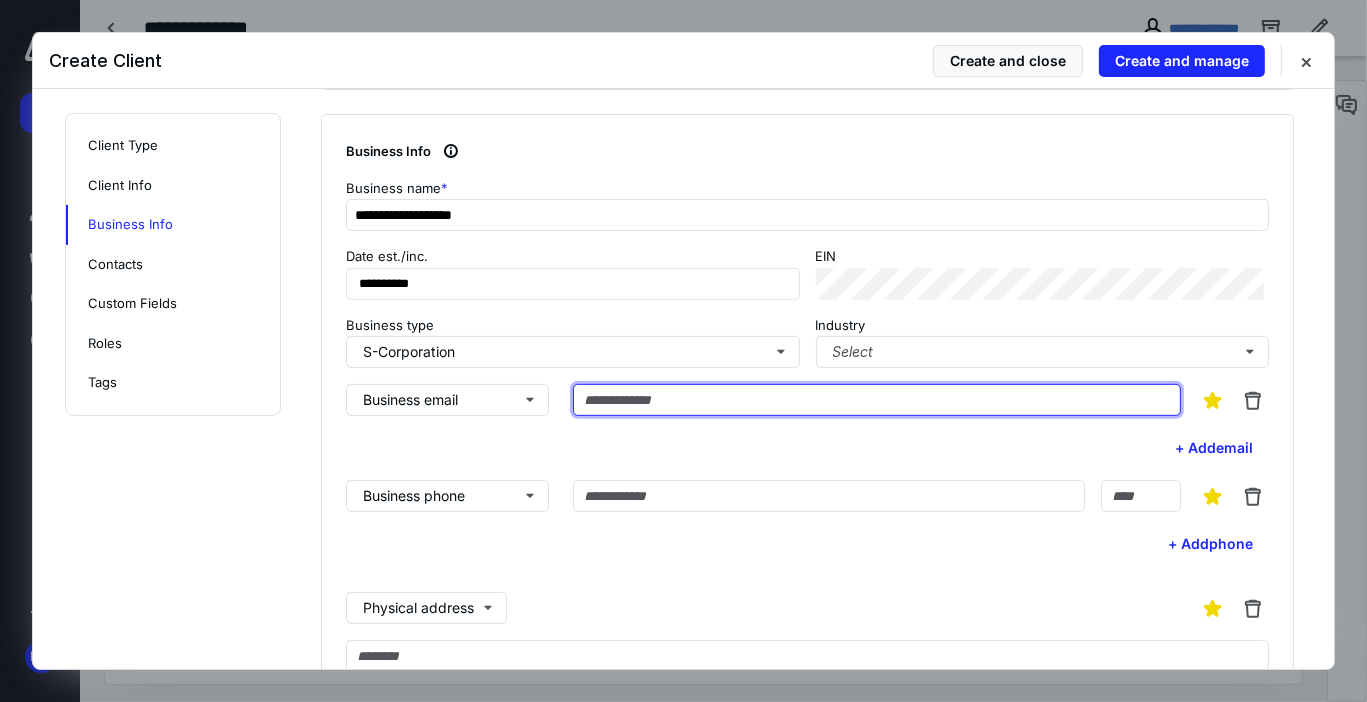 click at bounding box center (877, 400) 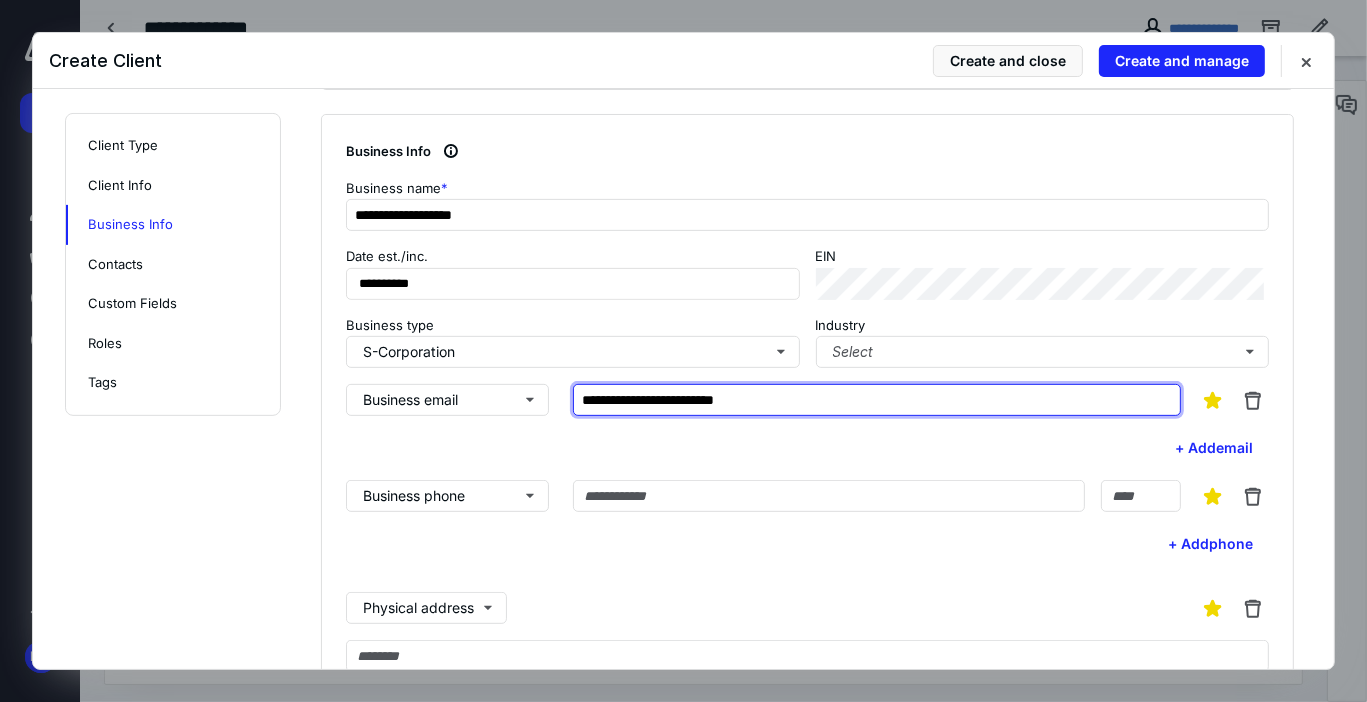 type on "**********" 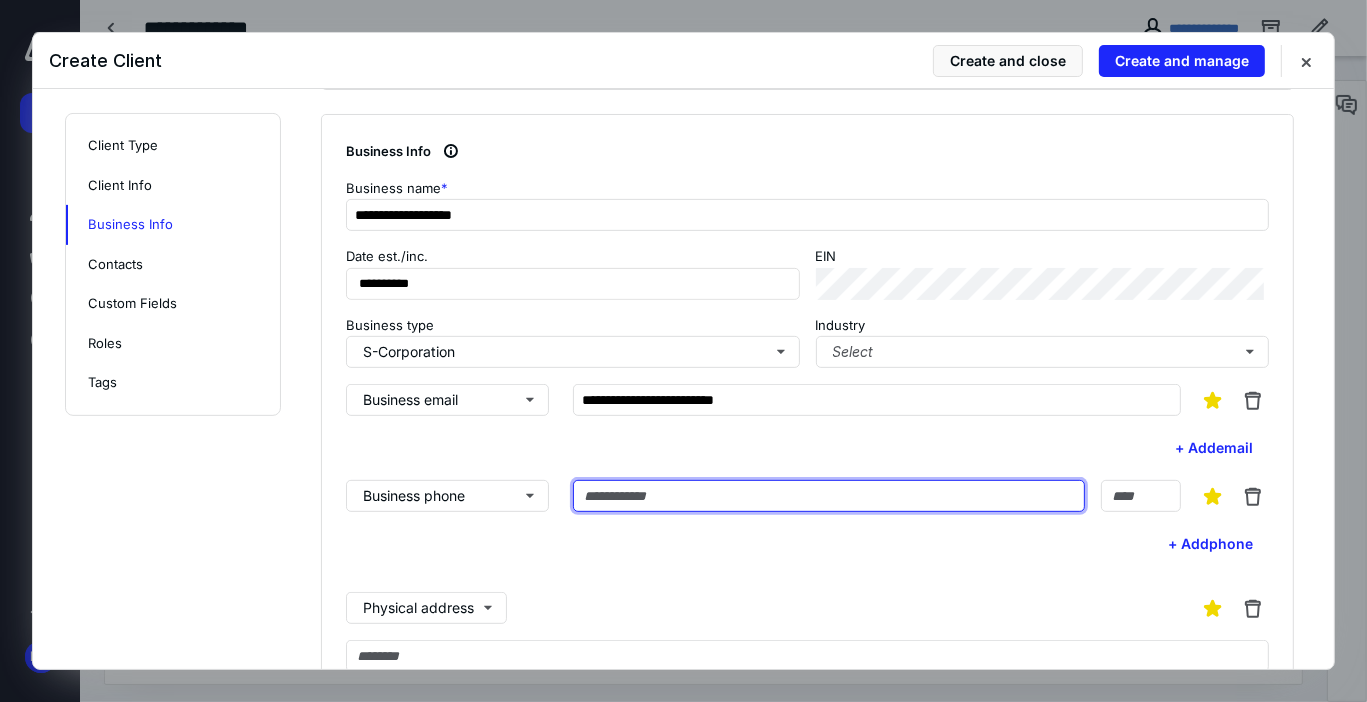 click at bounding box center [829, 496] 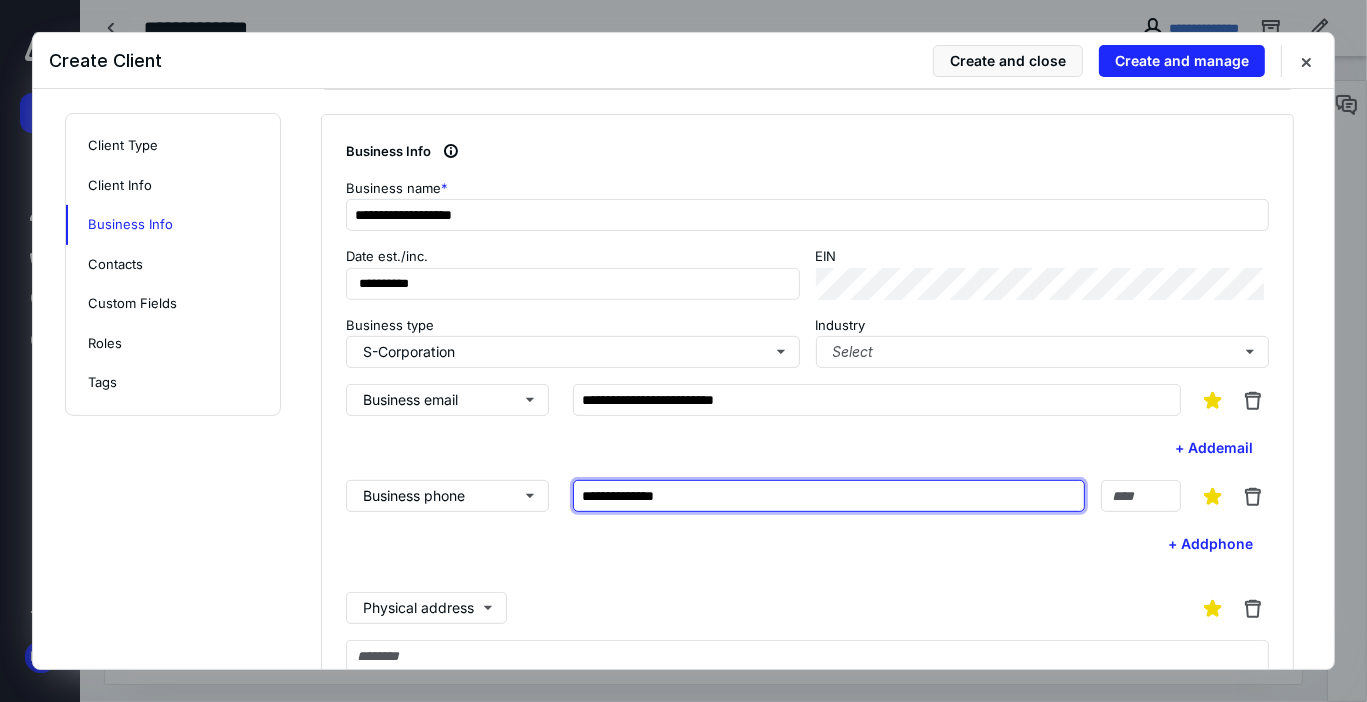 type on "**********" 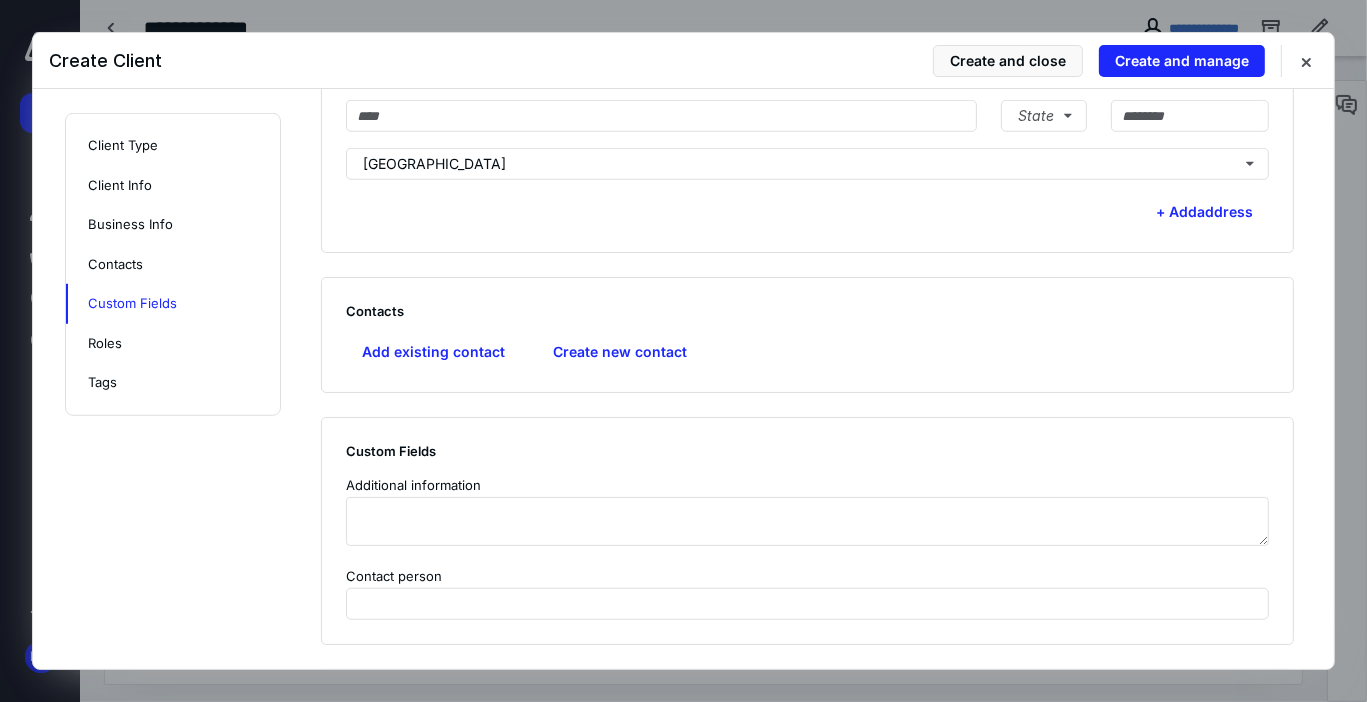 scroll, scrollTop: 1360, scrollLeft: 0, axis: vertical 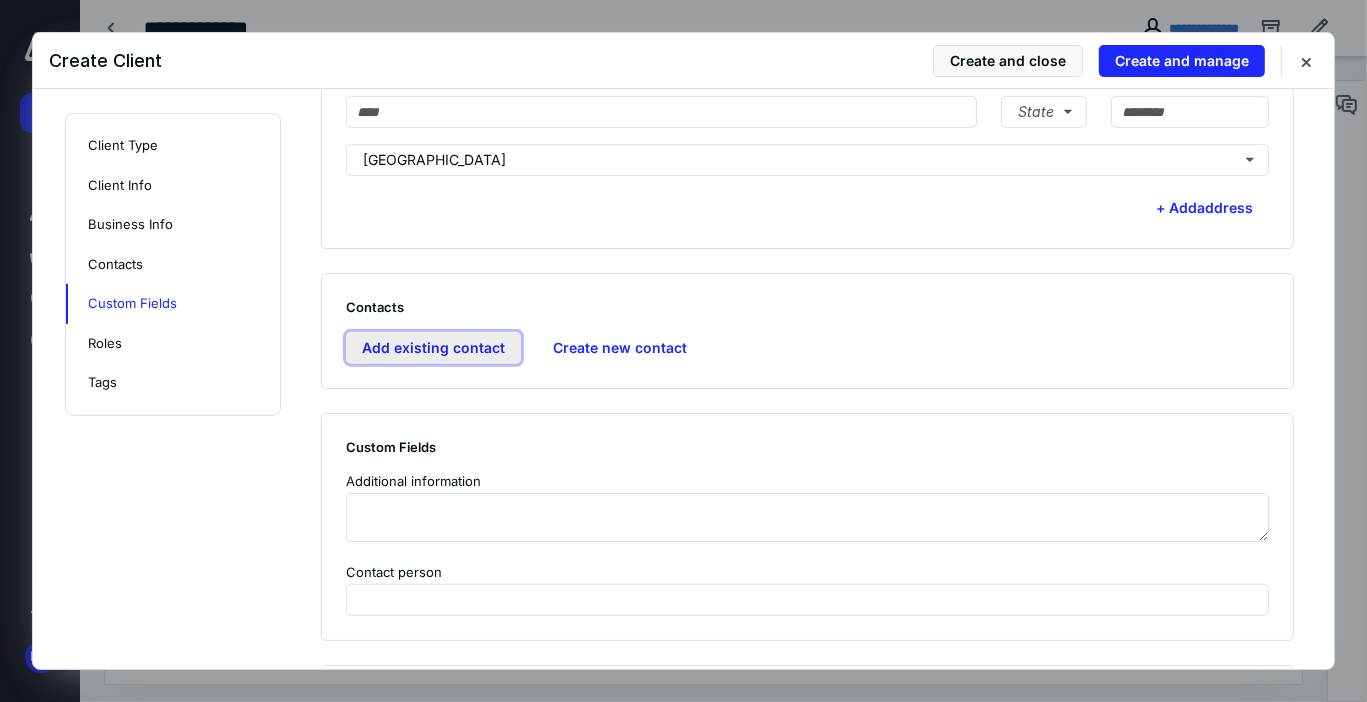 click on "Add existing contact" at bounding box center (433, 348) 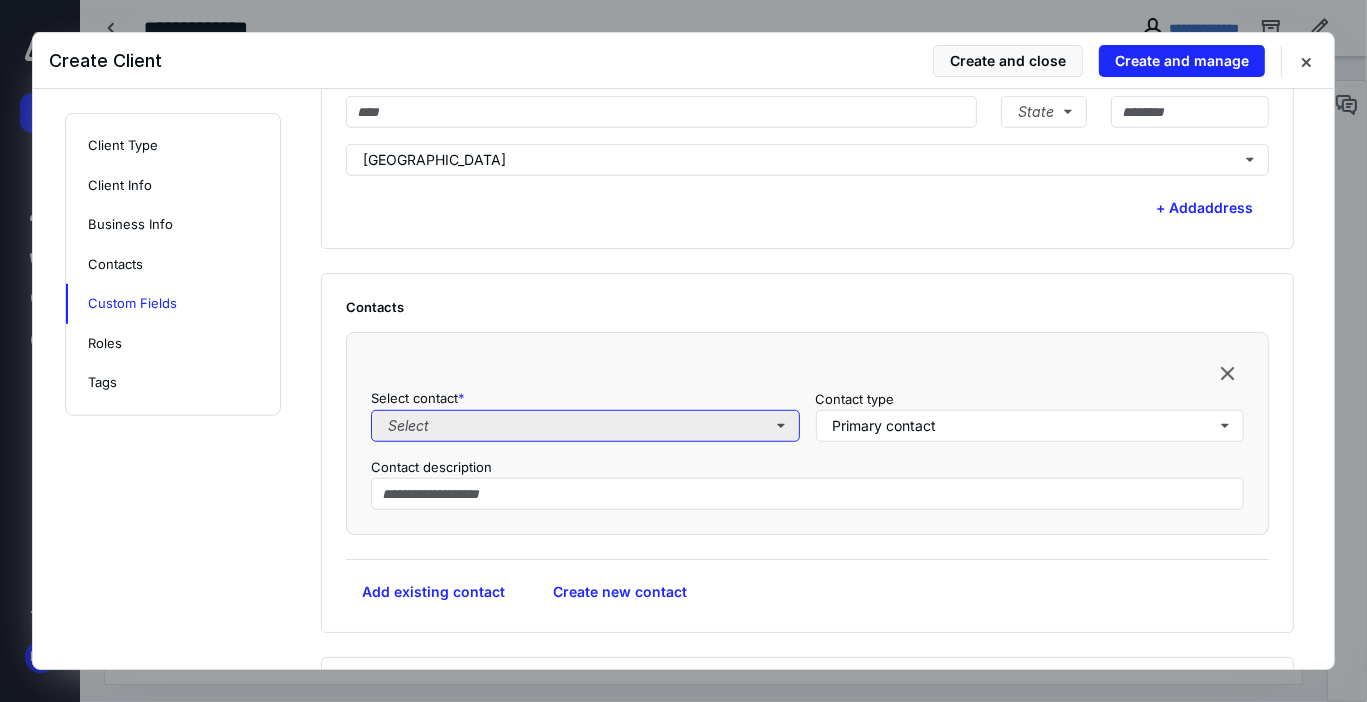 click on "Select" at bounding box center (585, 426) 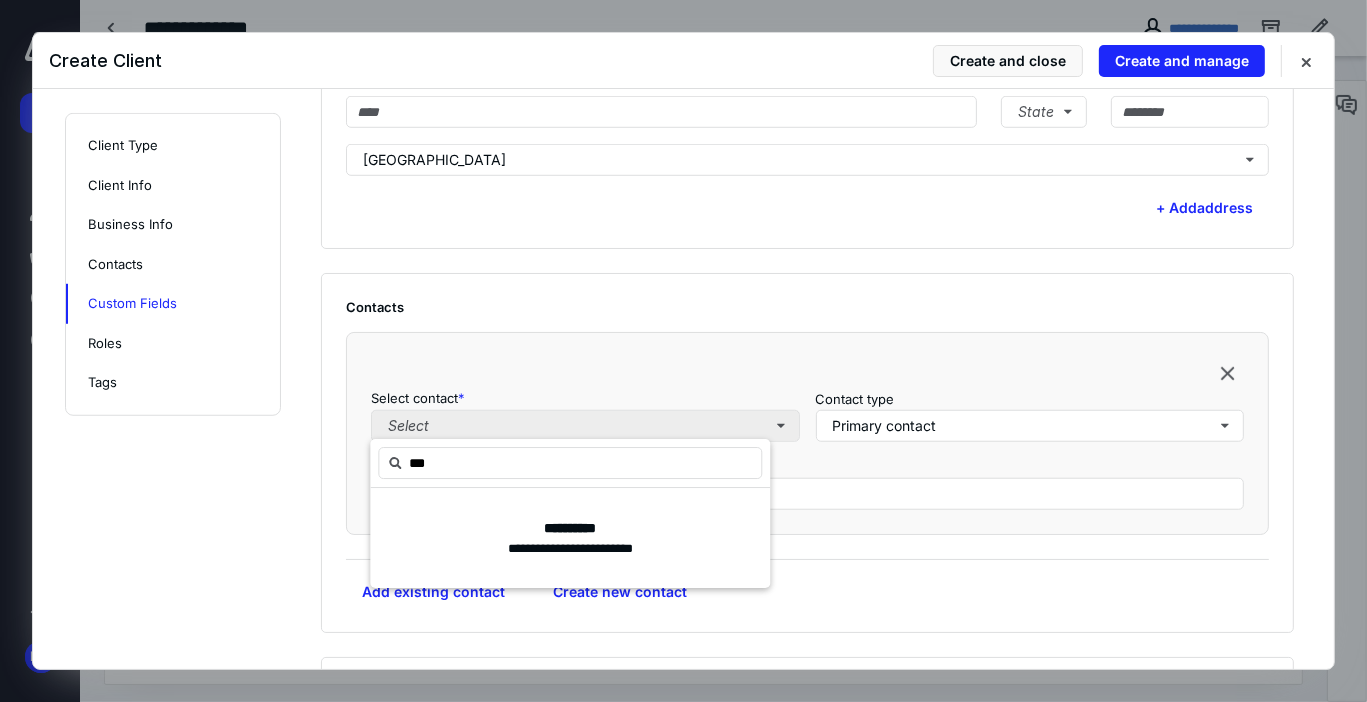 type on "****" 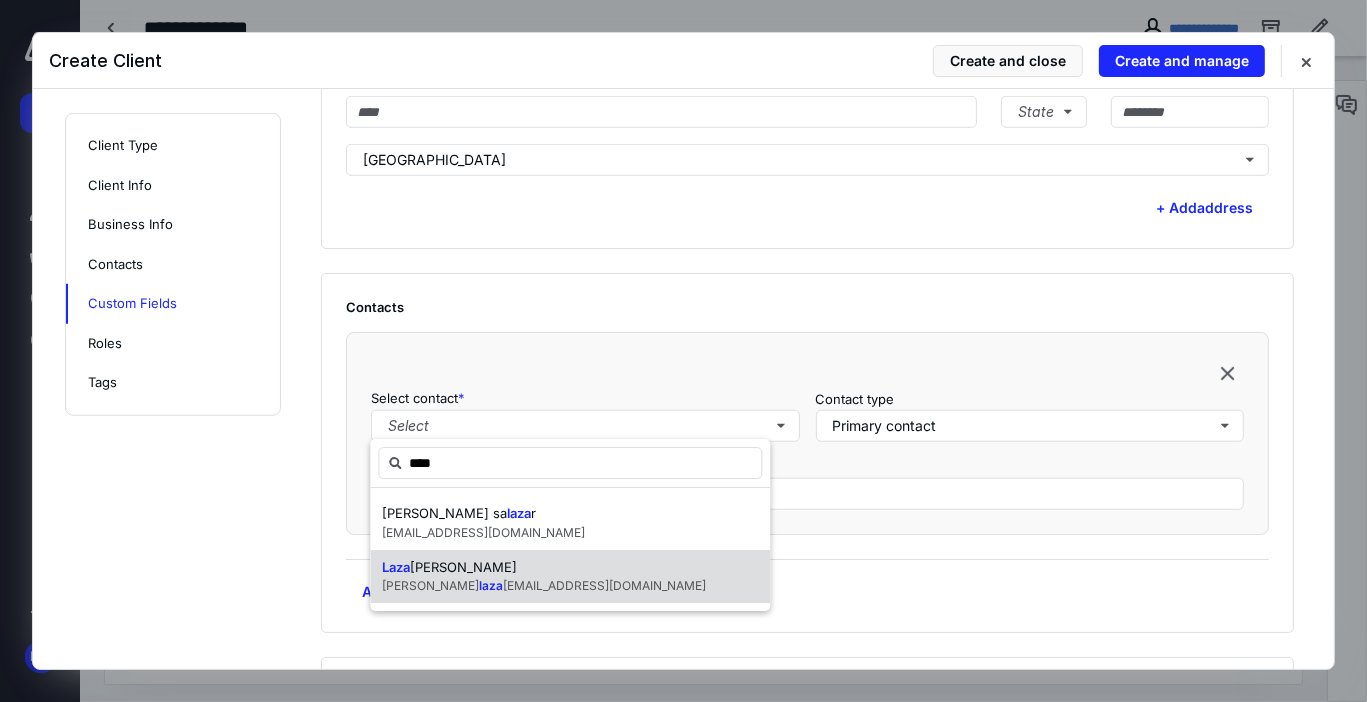 click on "ro Mendez" at bounding box center [463, 567] 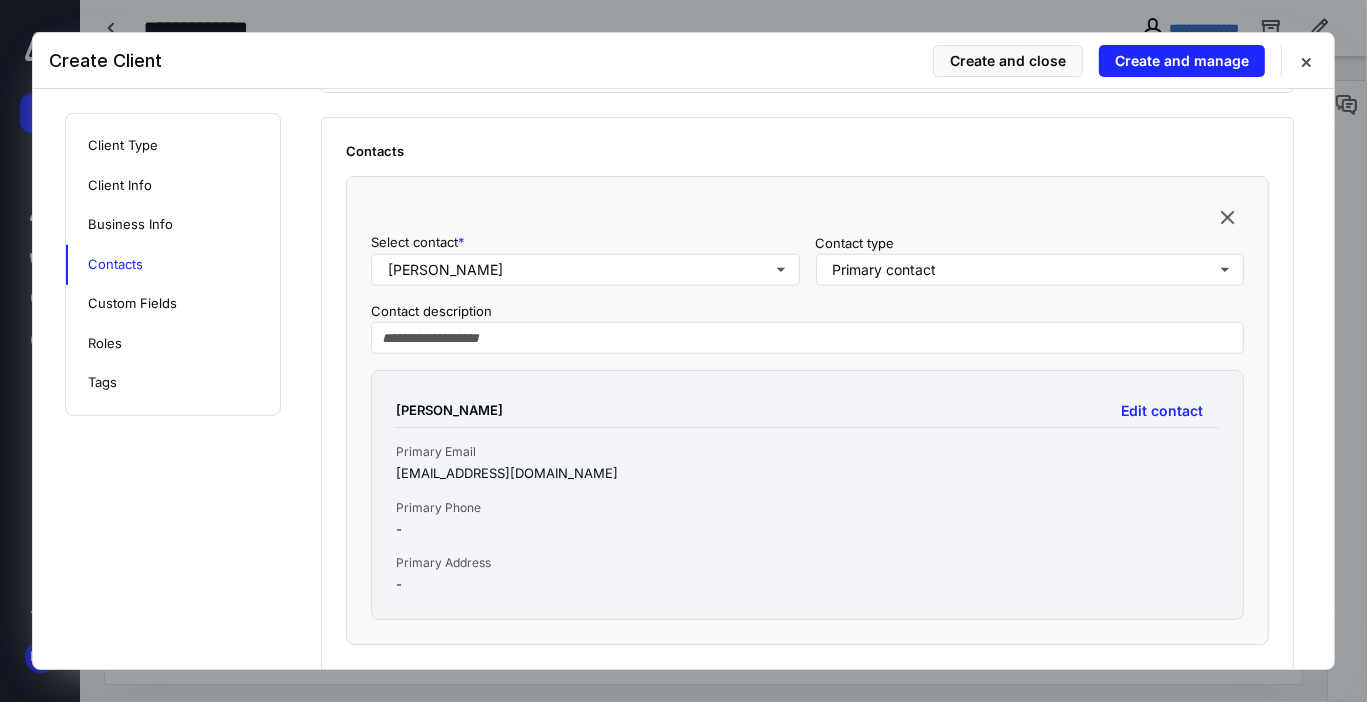 scroll, scrollTop: 1520, scrollLeft: 0, axis: vertical 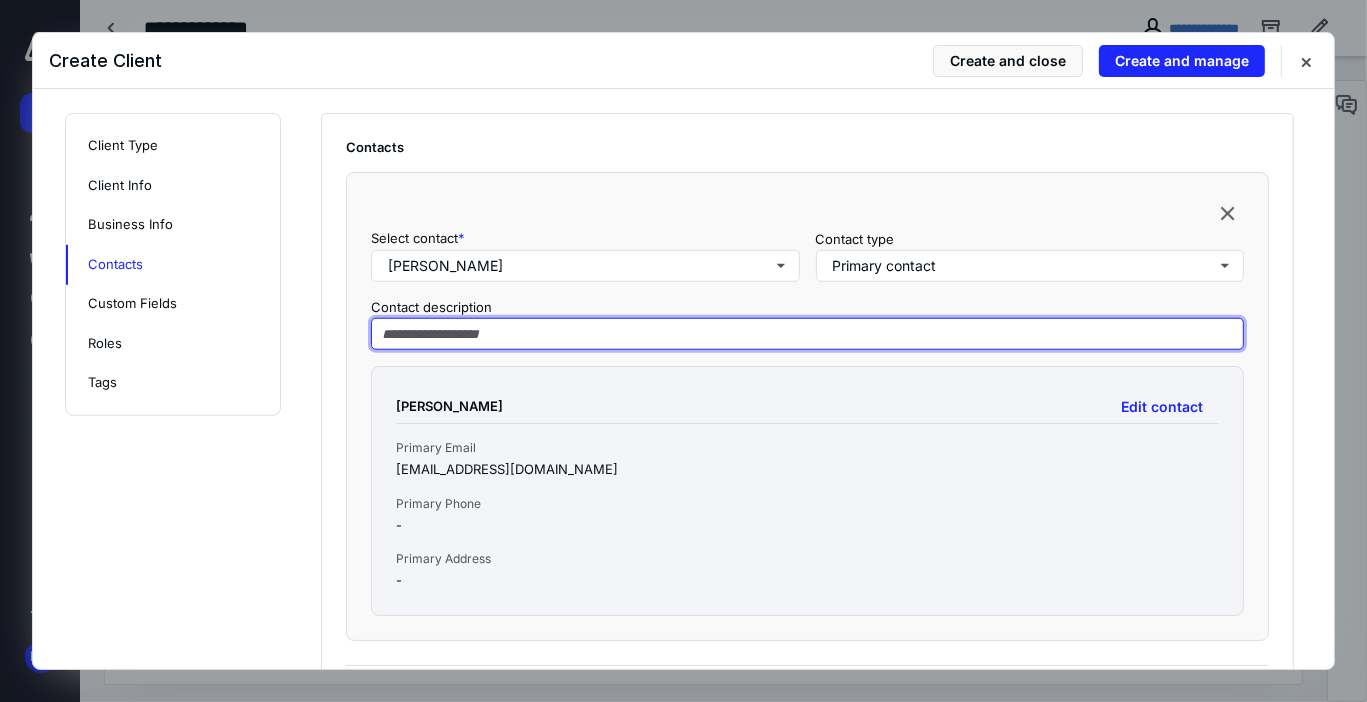 click at bounding box center [807, 334] 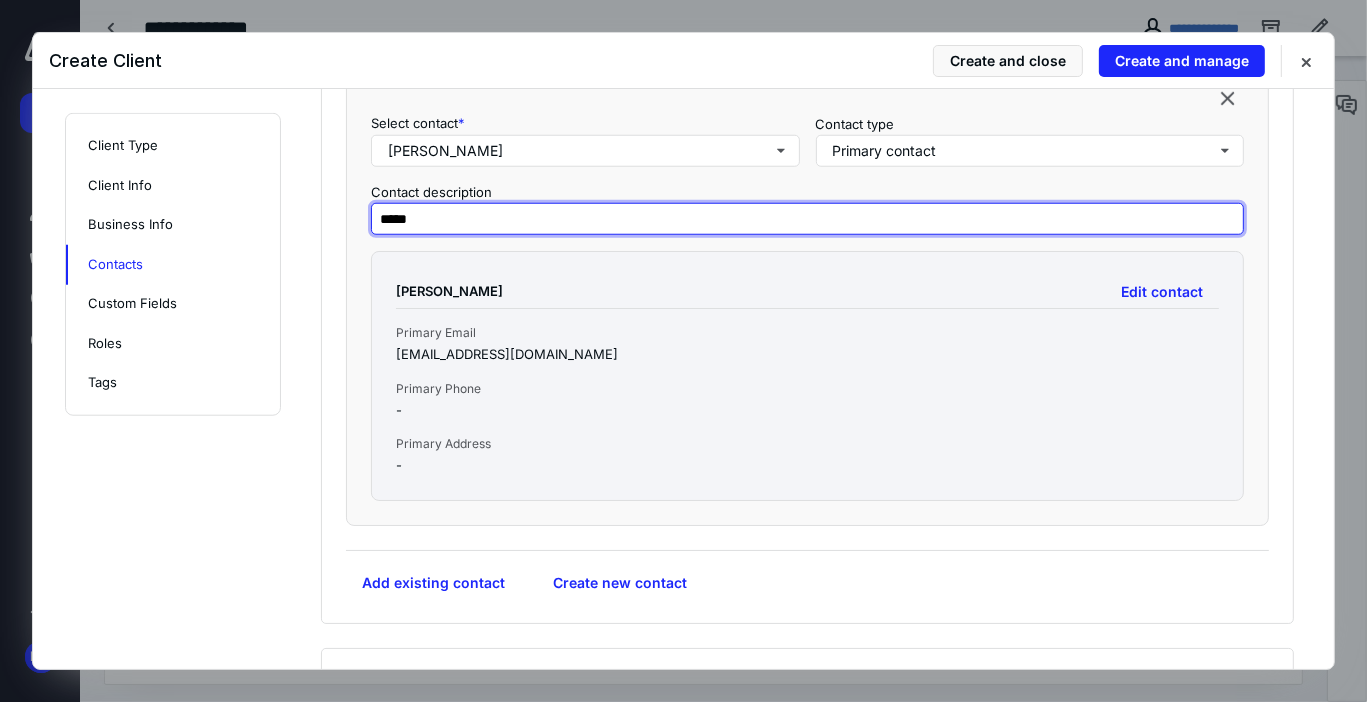 scroll, scrollTop: 1600, scrollLeft: 0, axis: vertical 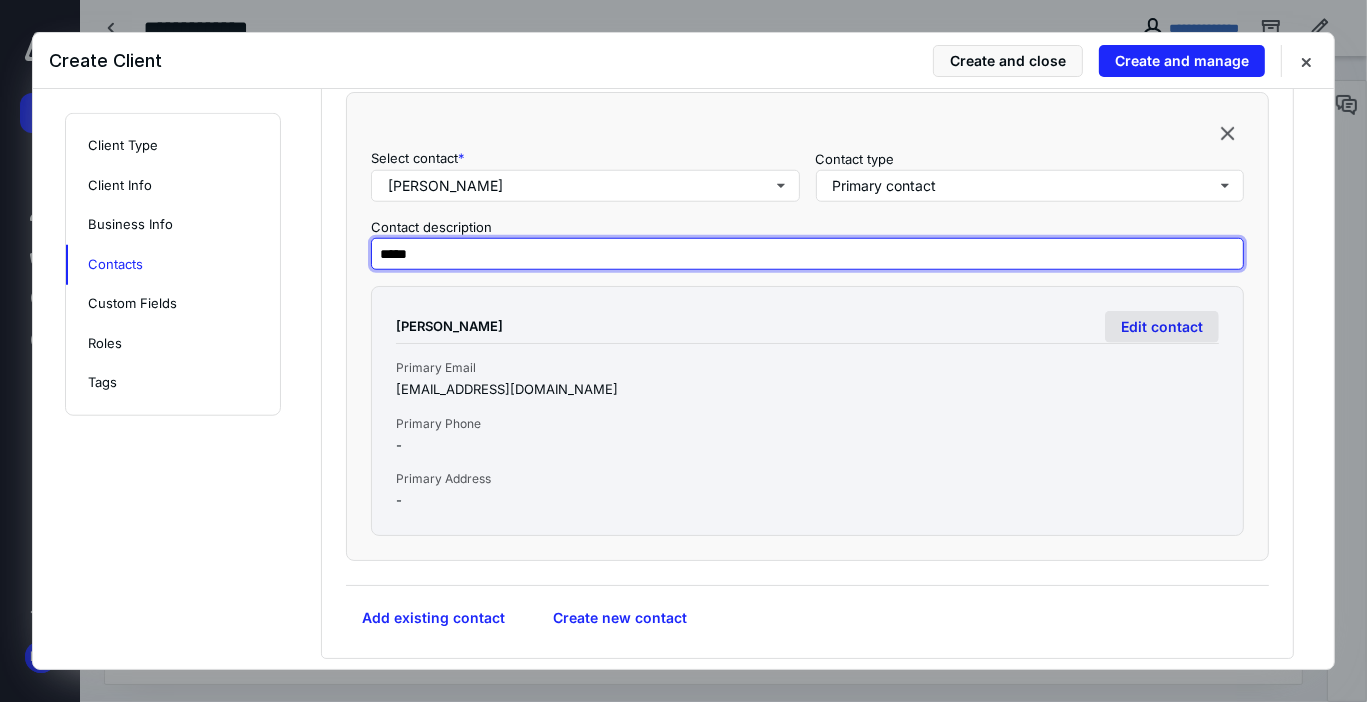 type on "*****" 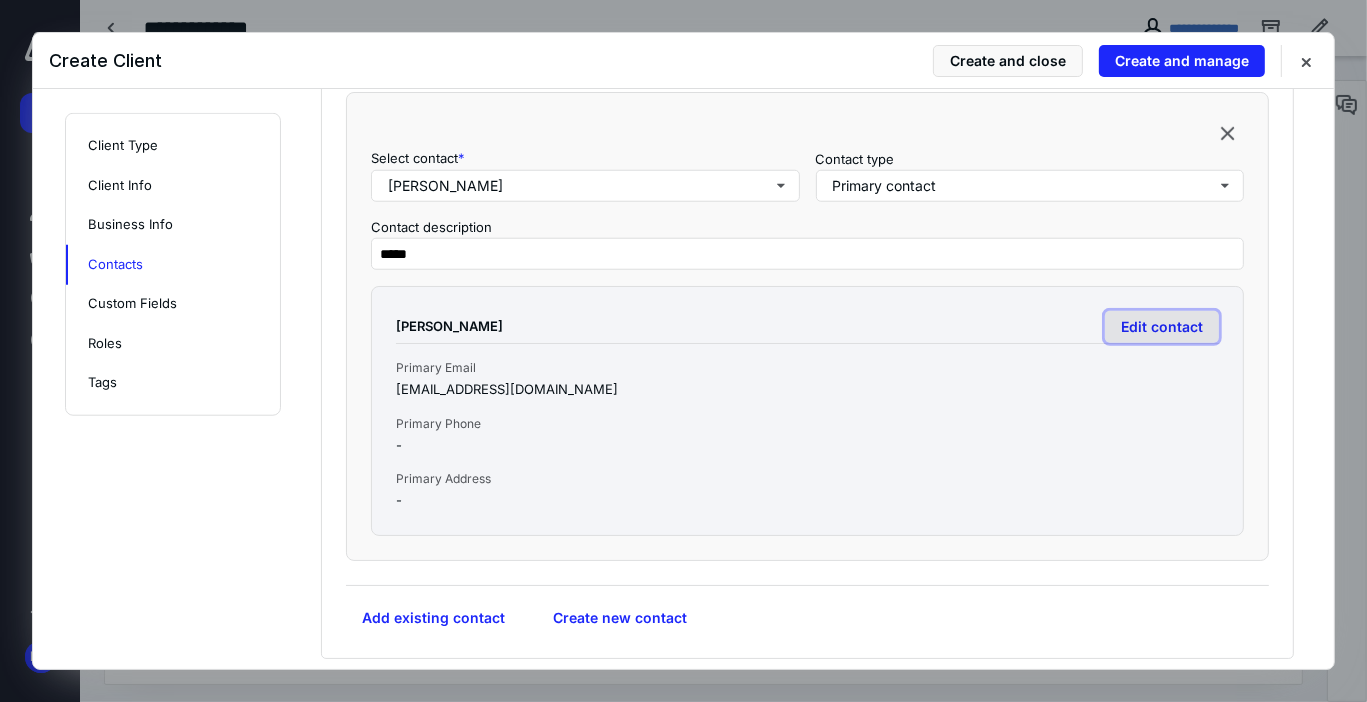click on "Edit contact" at bounding box center (1162, 327) 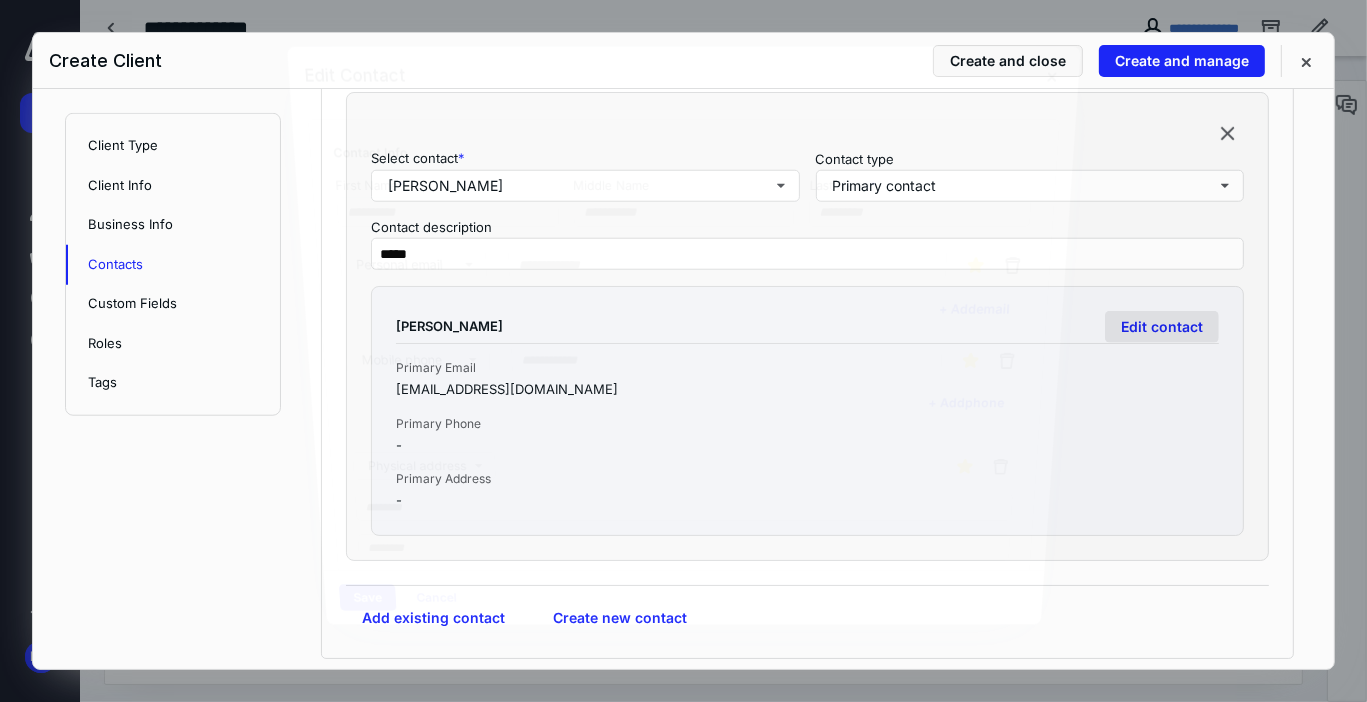 type on "******" 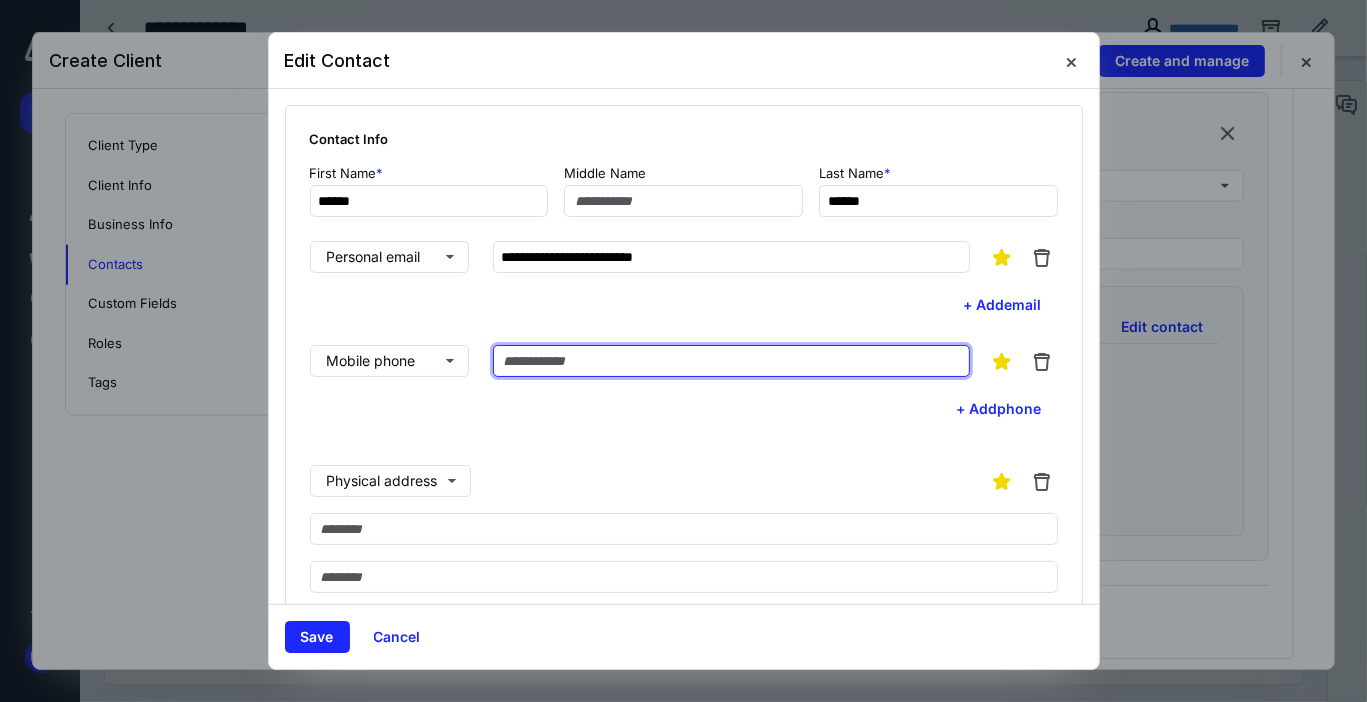 click at bounding box center [731, 361] 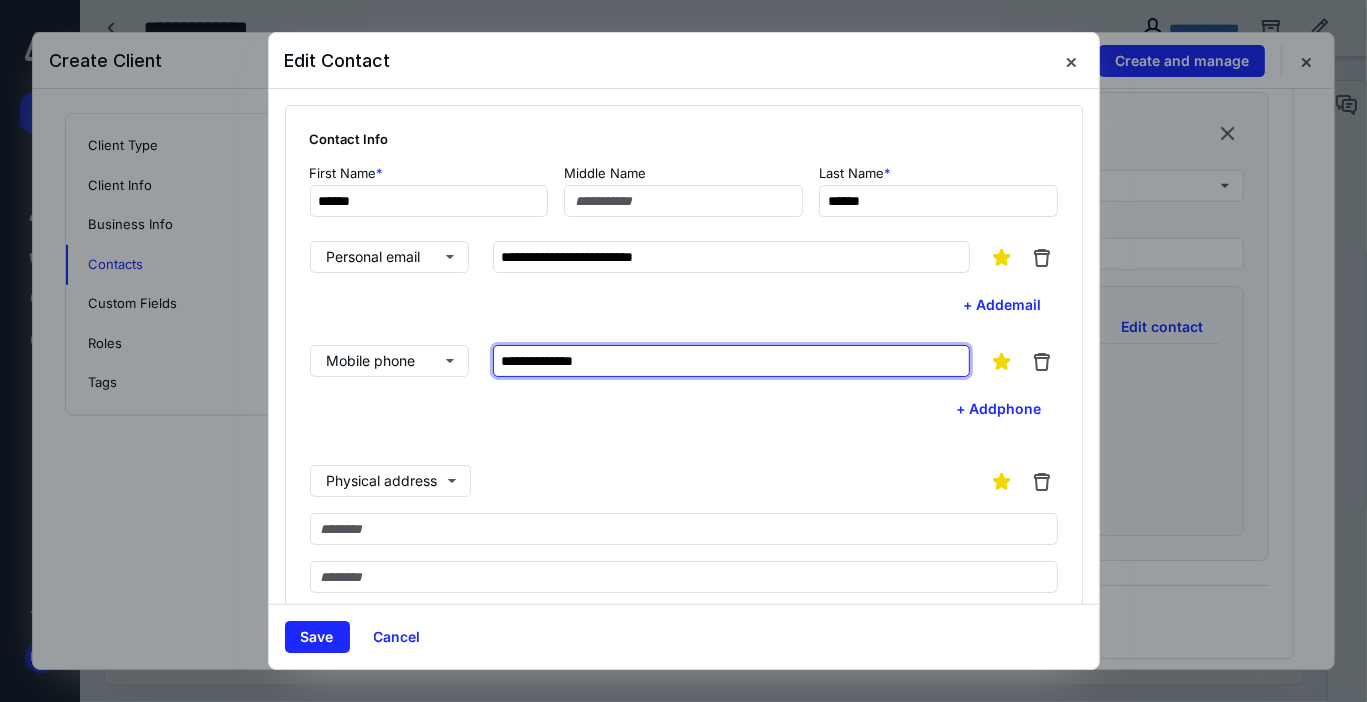 type on "**********" 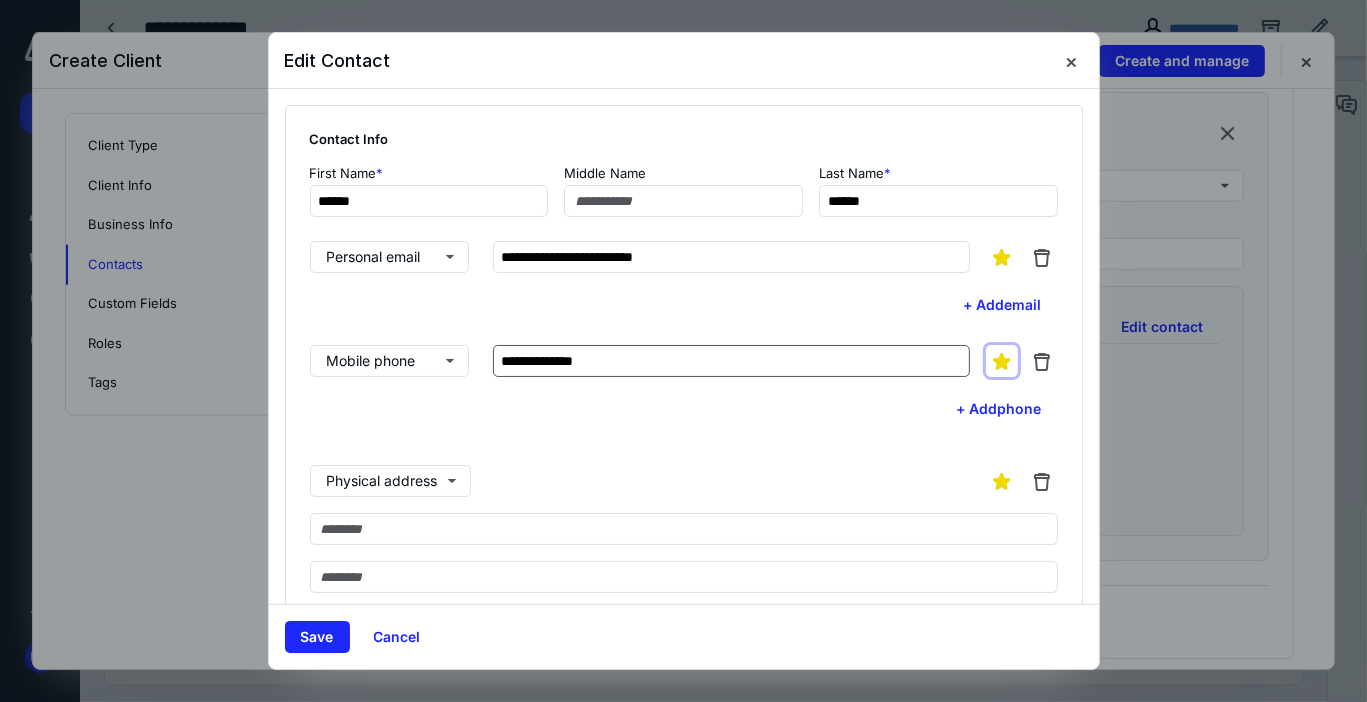 type 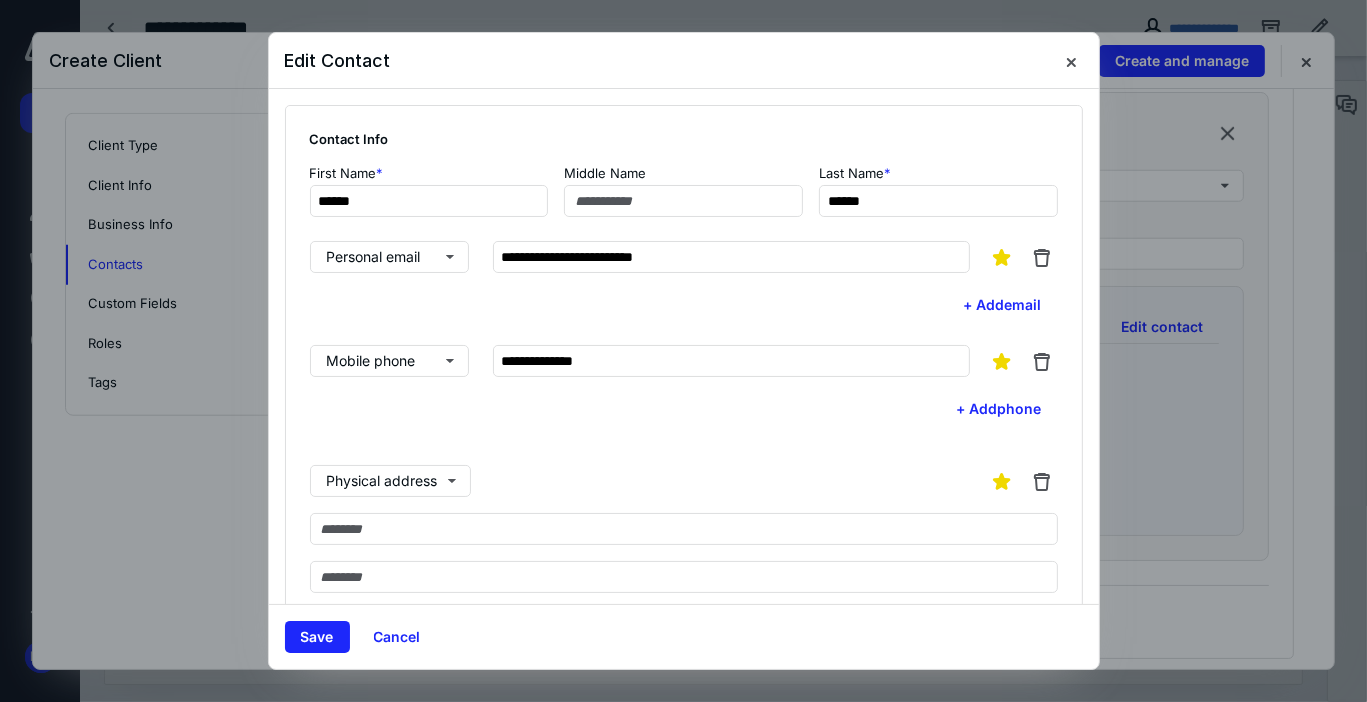 click on "Physical address State United States" at bounding box center [684, 569] 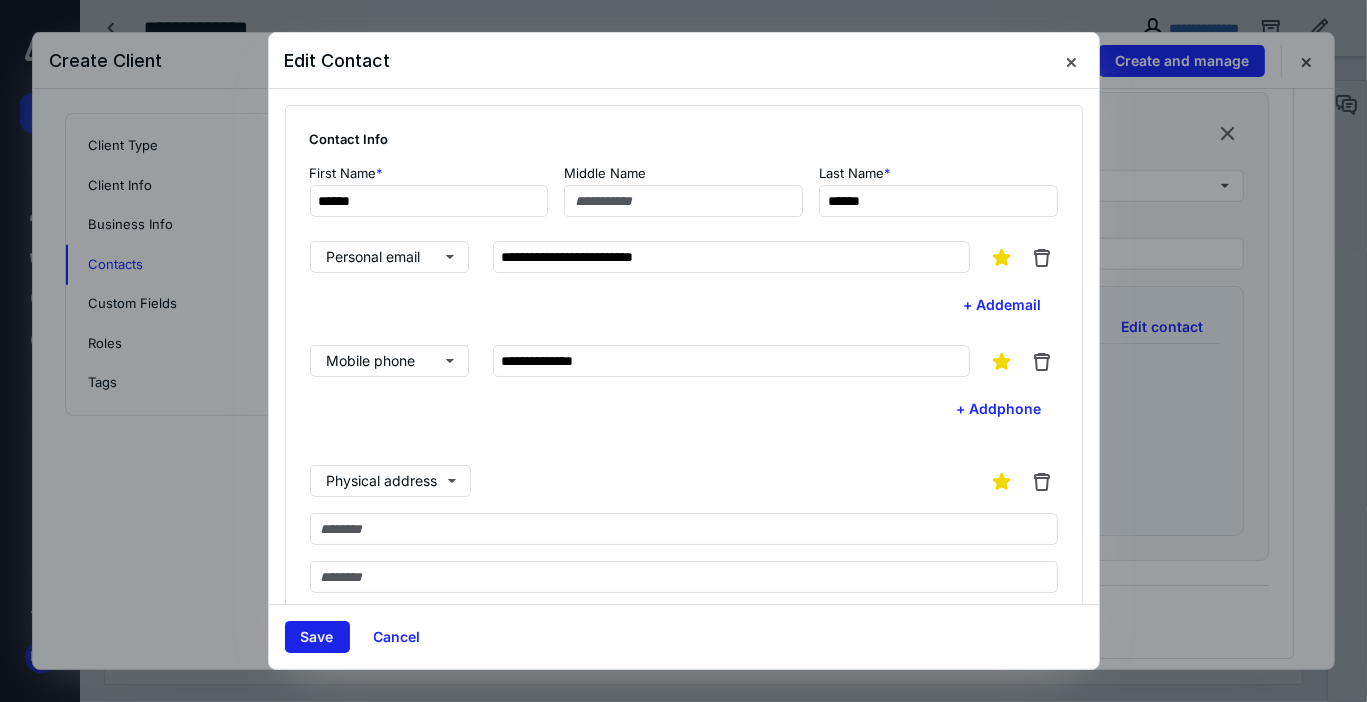 click on "Save" at bounding box center [317, 637] 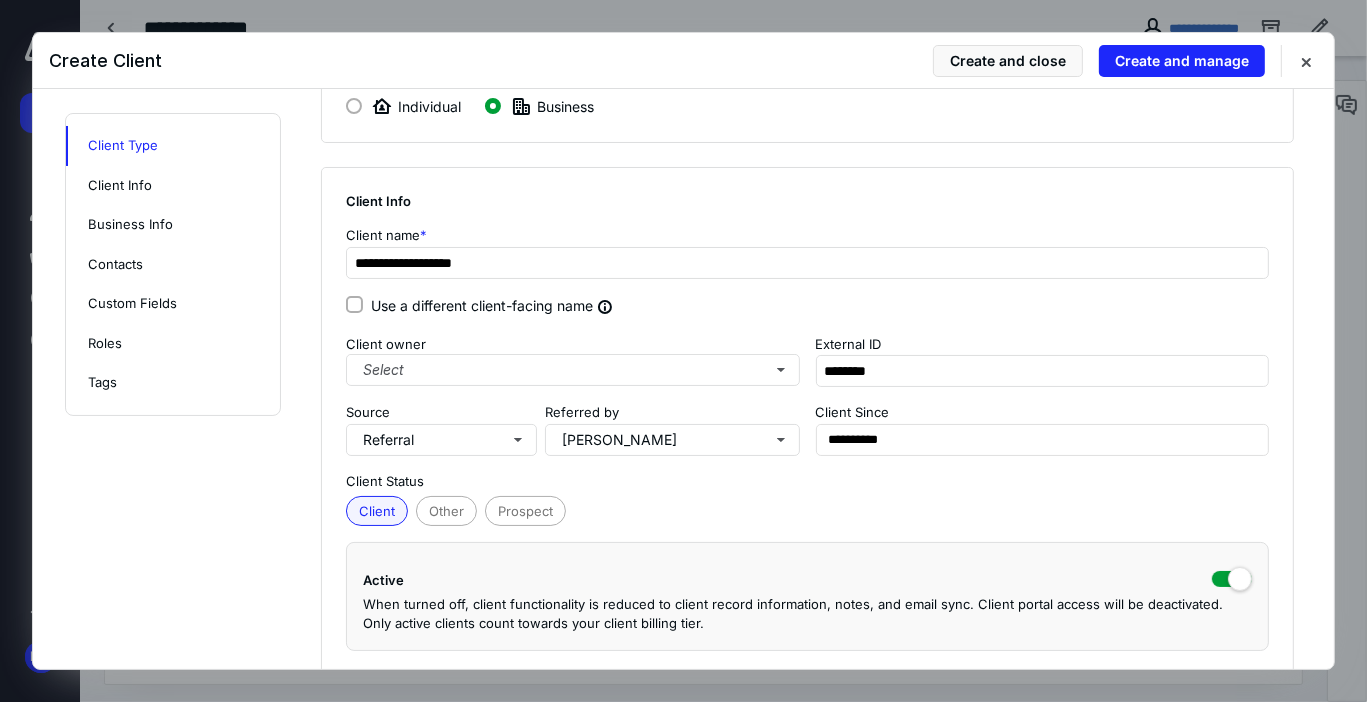 scroll, scrollTop: 0, scrollLeft: 0, axis: both 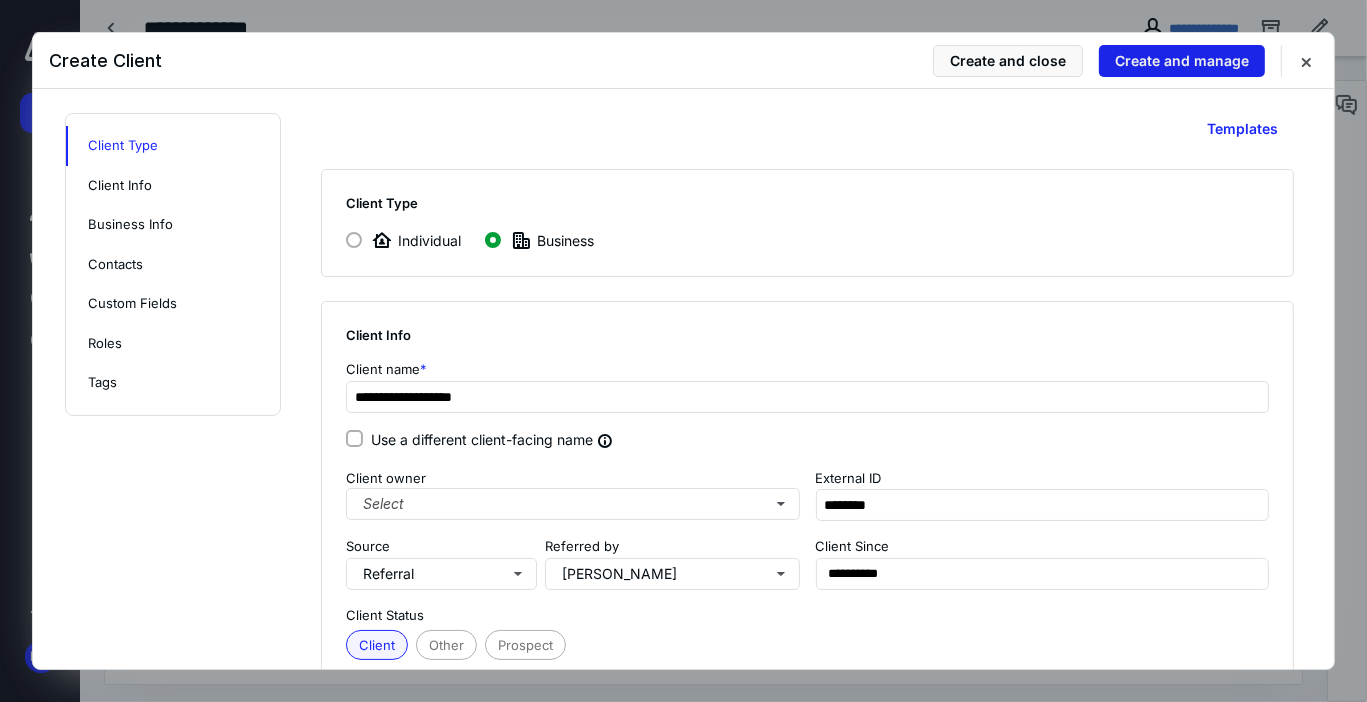 click on "Create and manage" at bounding box center (1182, 61) 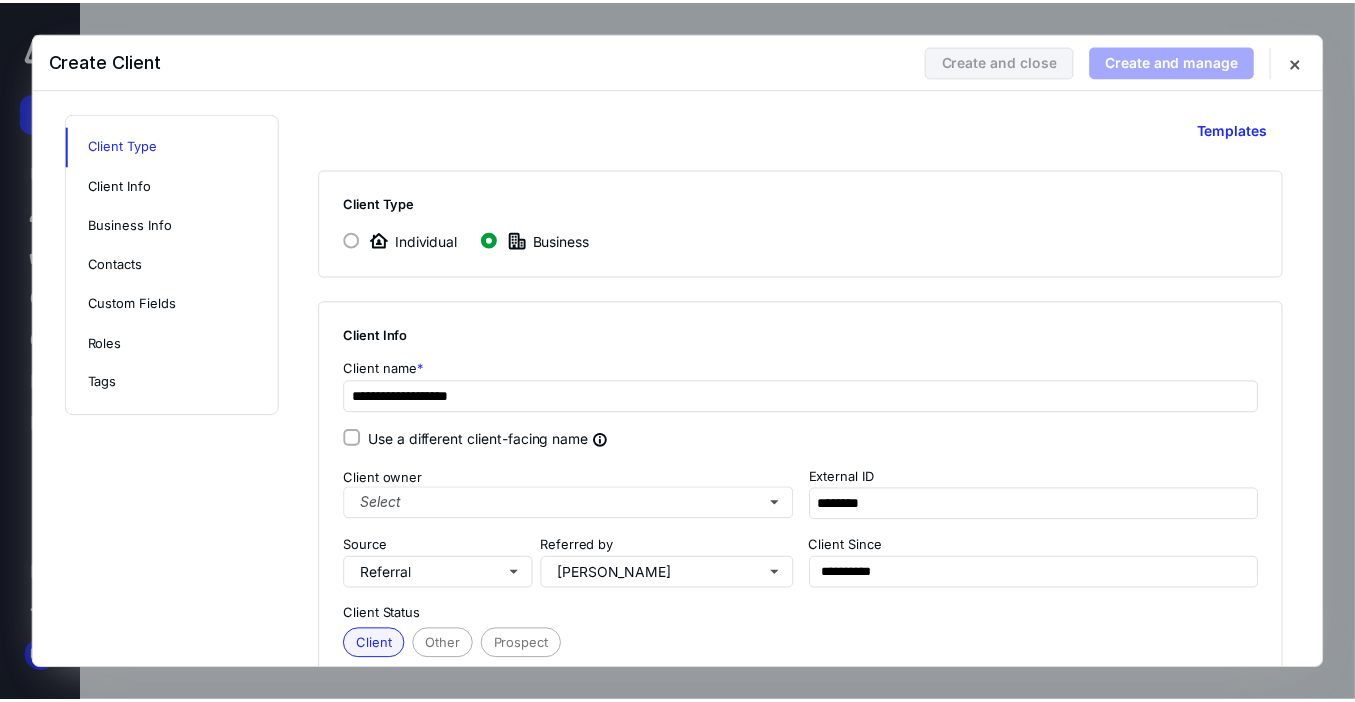 scroll, scrollTop: 0, scrollLeft: 0, axis: both 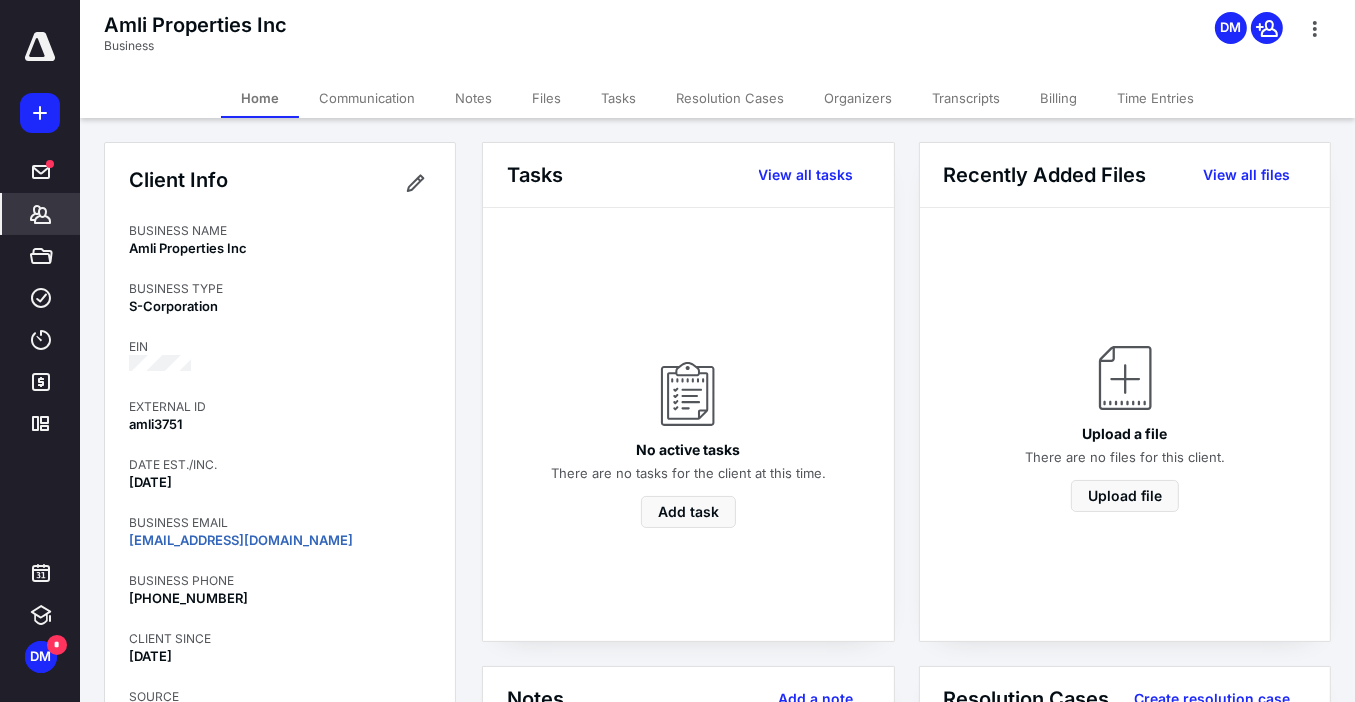 click on "Tasks" at bounding box center [618, 98] 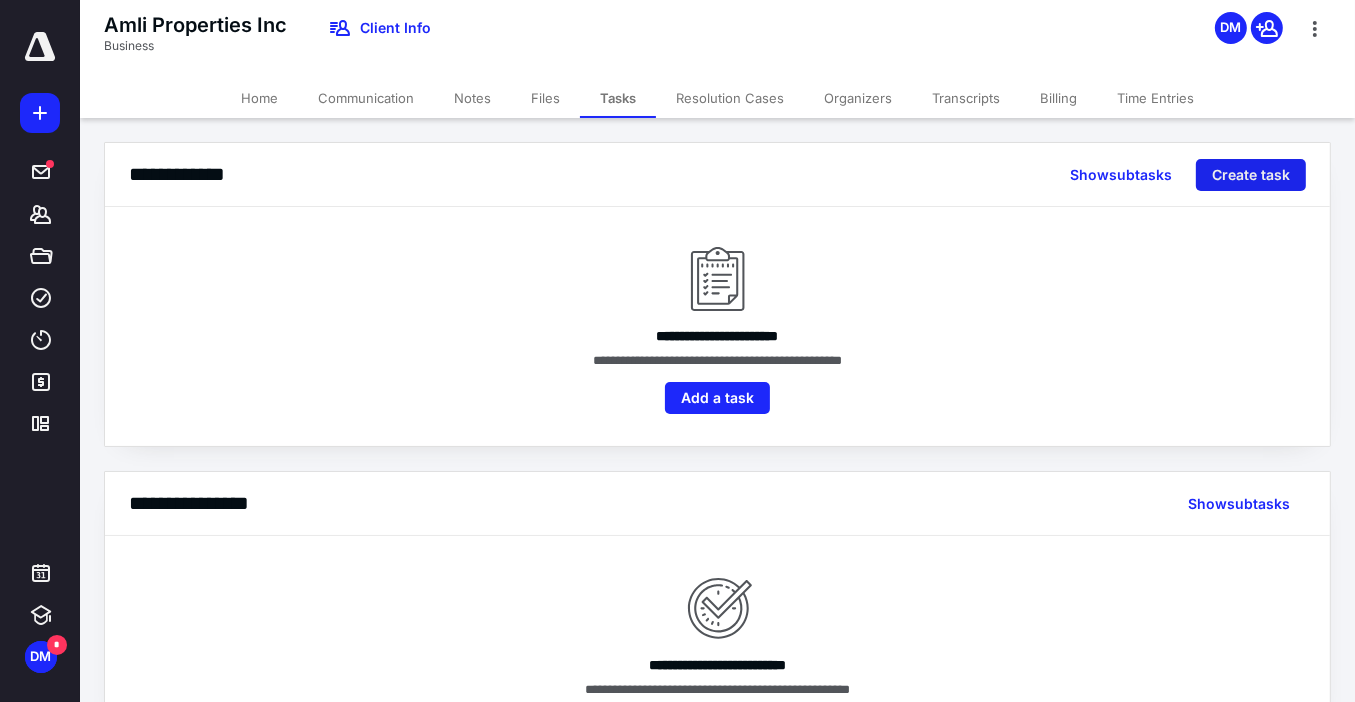 click on "Create task" at bounding box center (1251, 175) 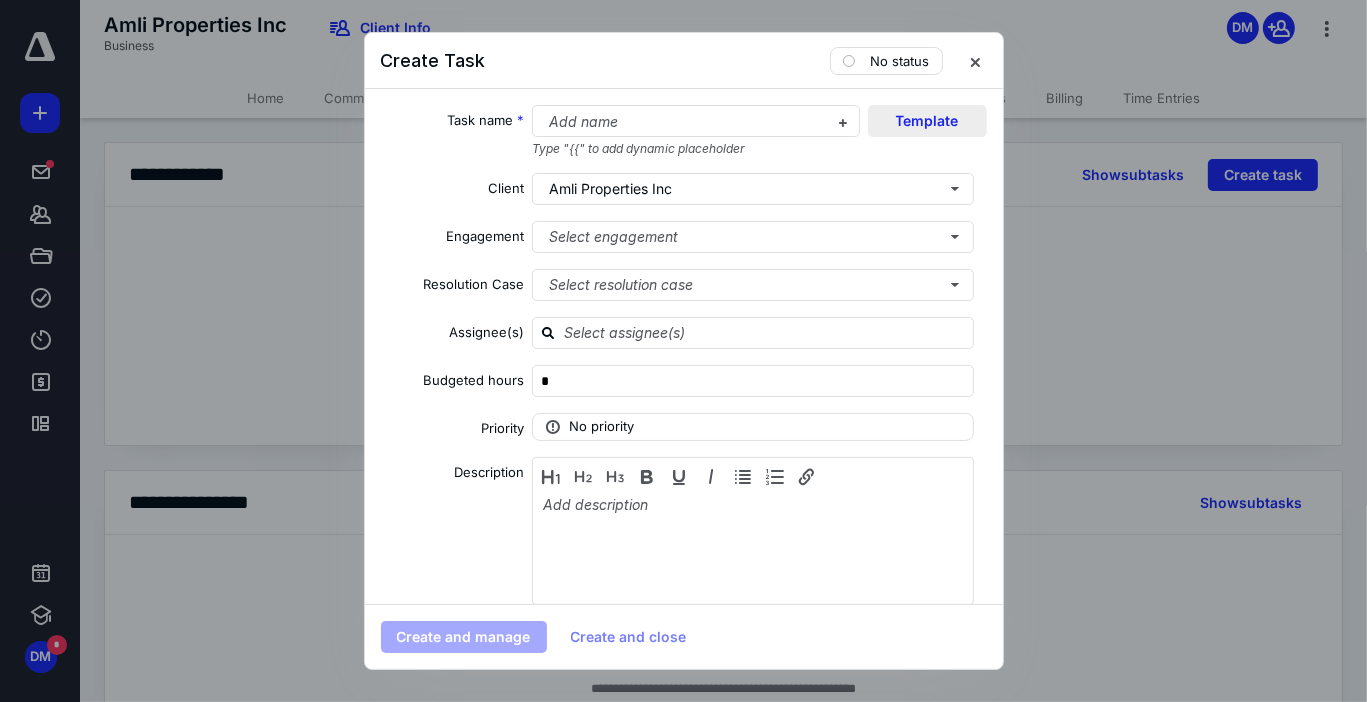 click on "Template" at bounding box center [927, 121] 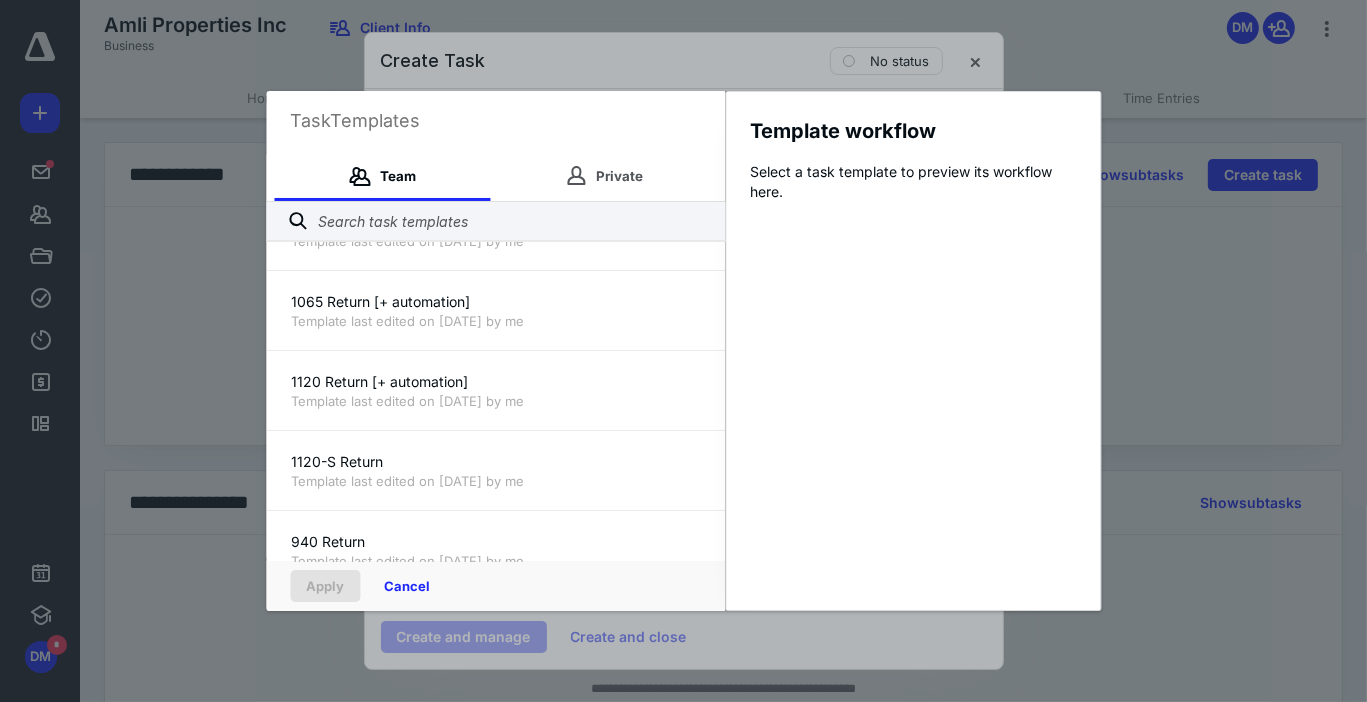 scroll, scrollTop: 240, scrollLeft: 0, axis: vertical 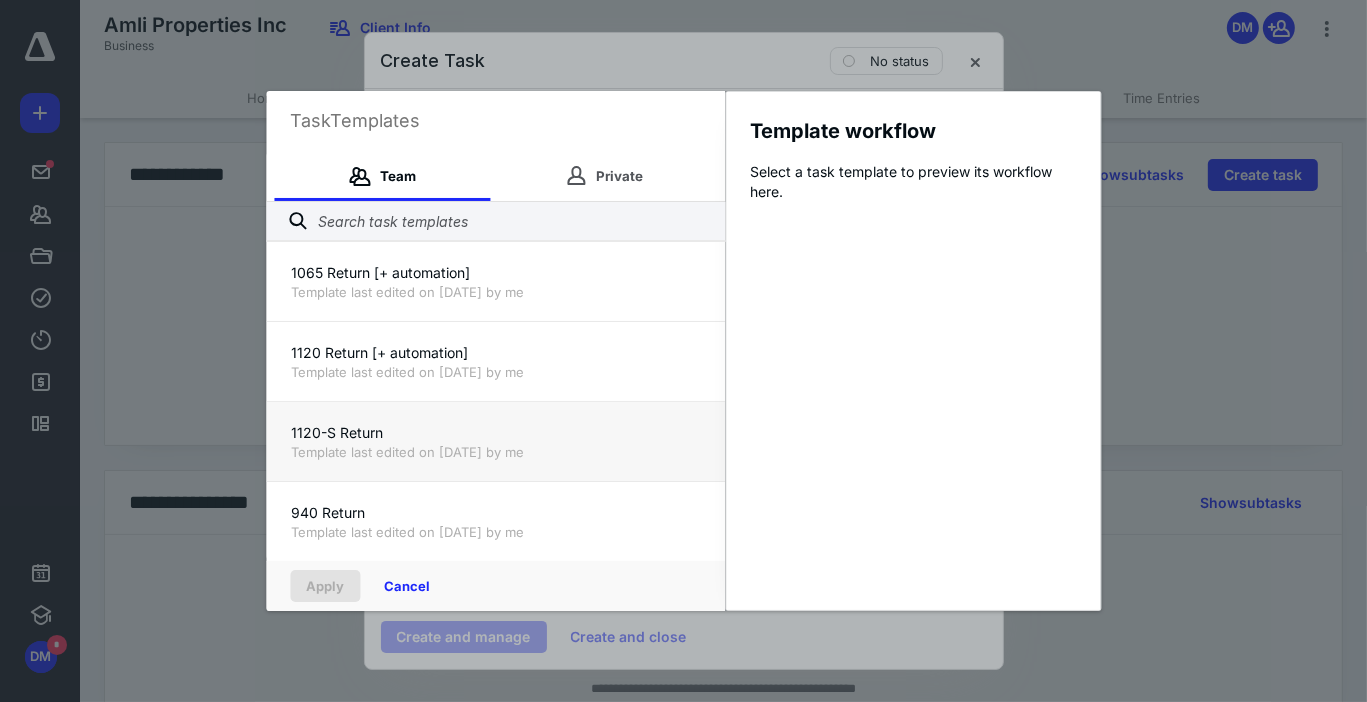 click on "1120-S Return" at bounding box center (495, 433) 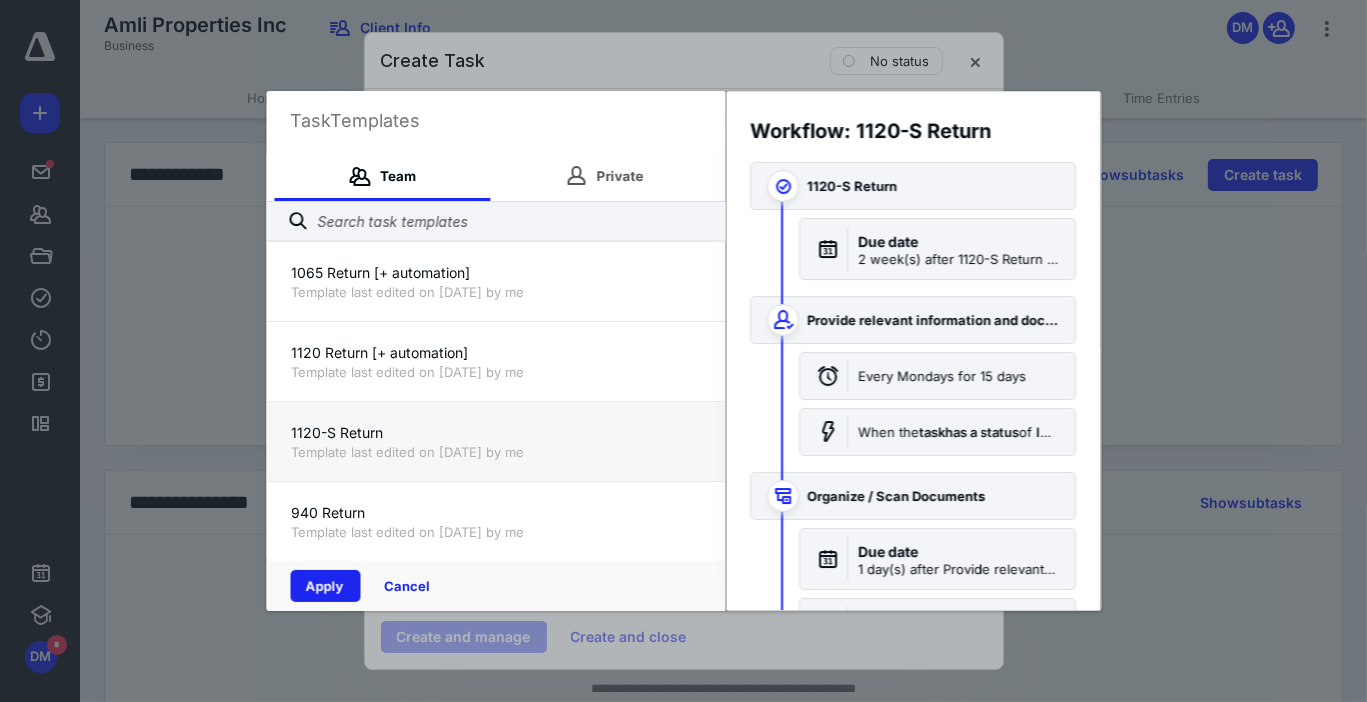 click on "Apply" at bounding box center [325, 586] 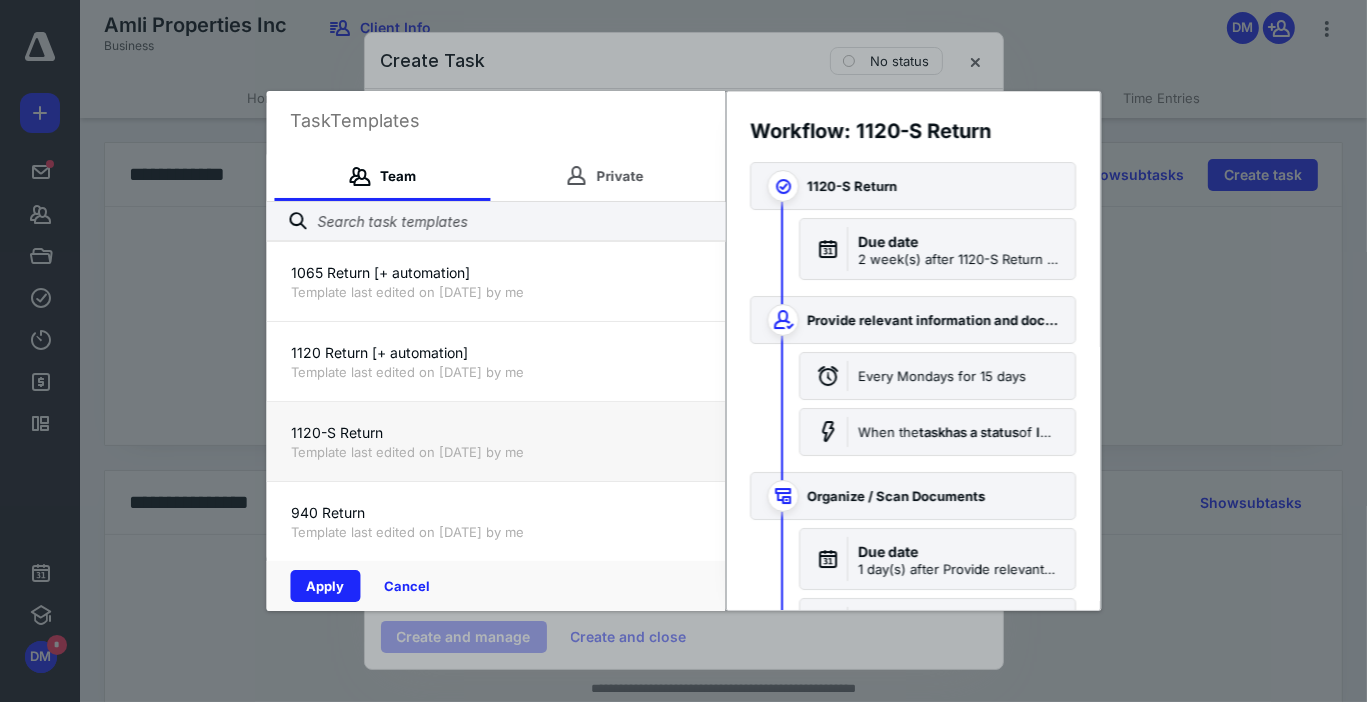 type on "*" 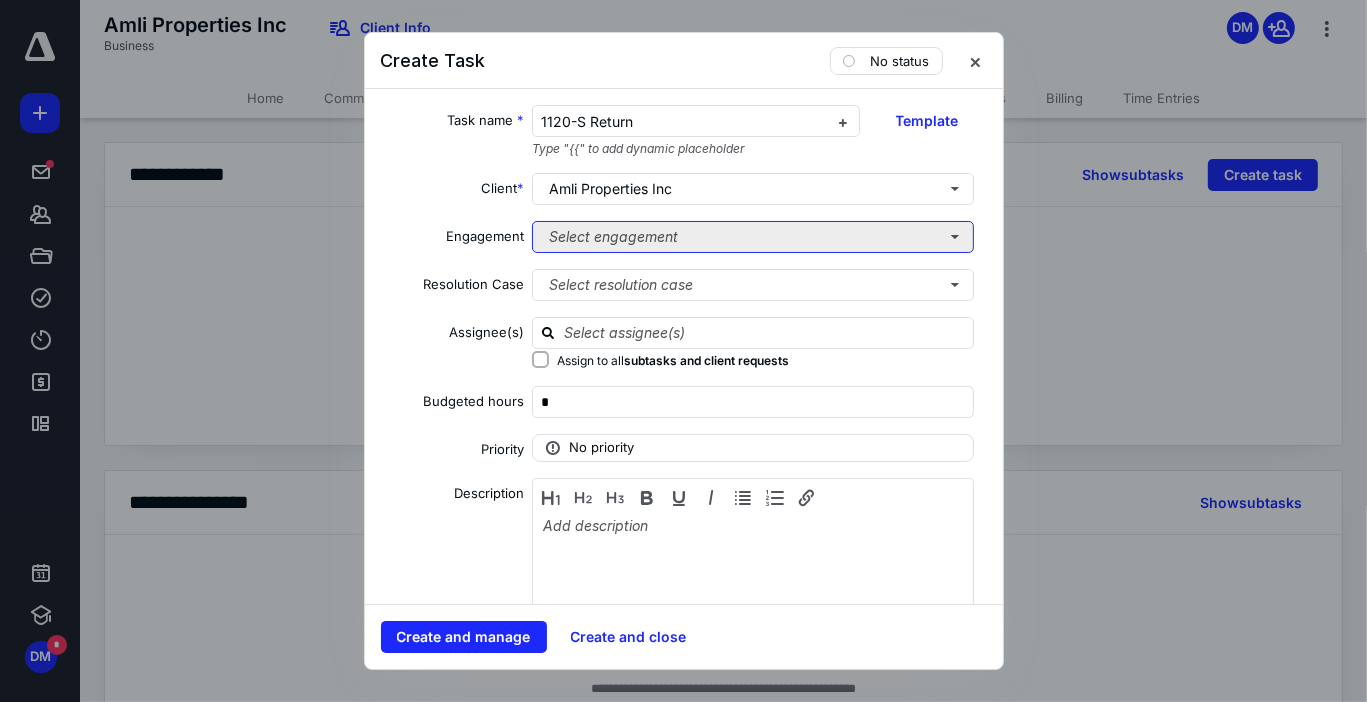 click on "Select engagement" at bounding box center [753, 237] 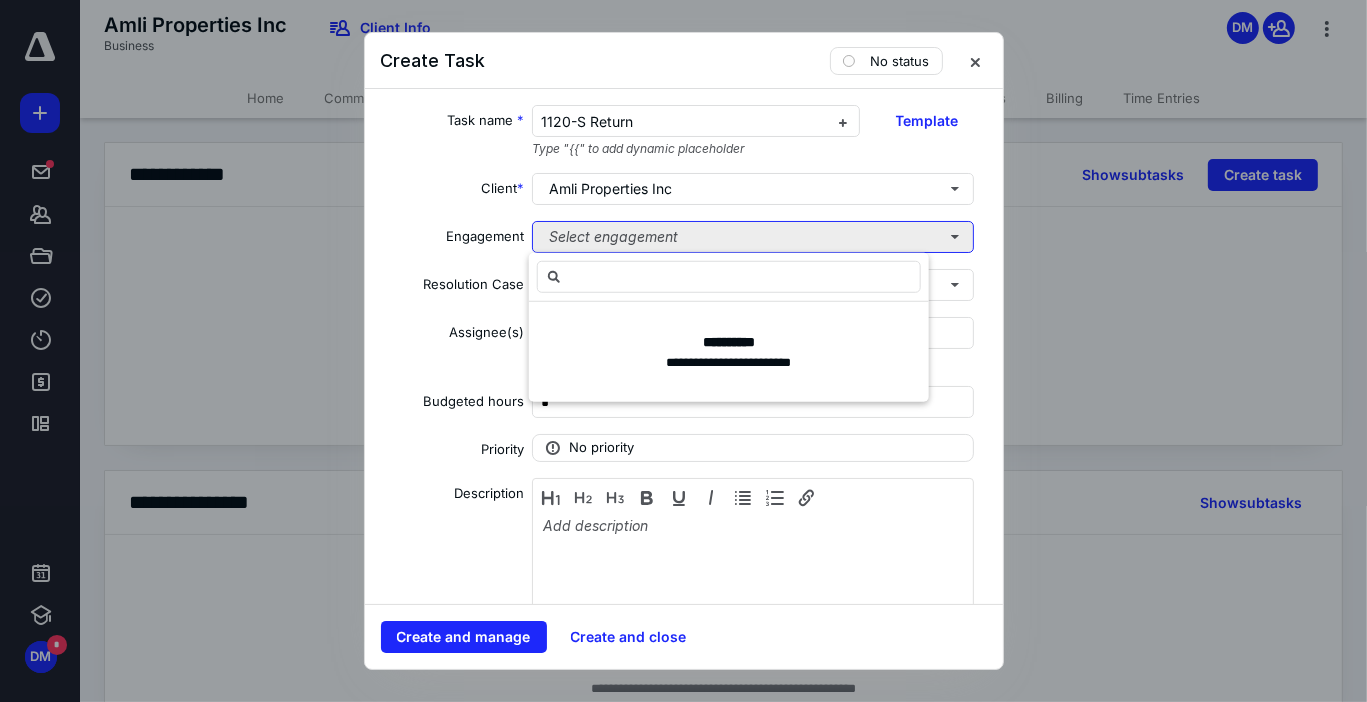 click on "Select engagement" at bounding box center (753, 237) 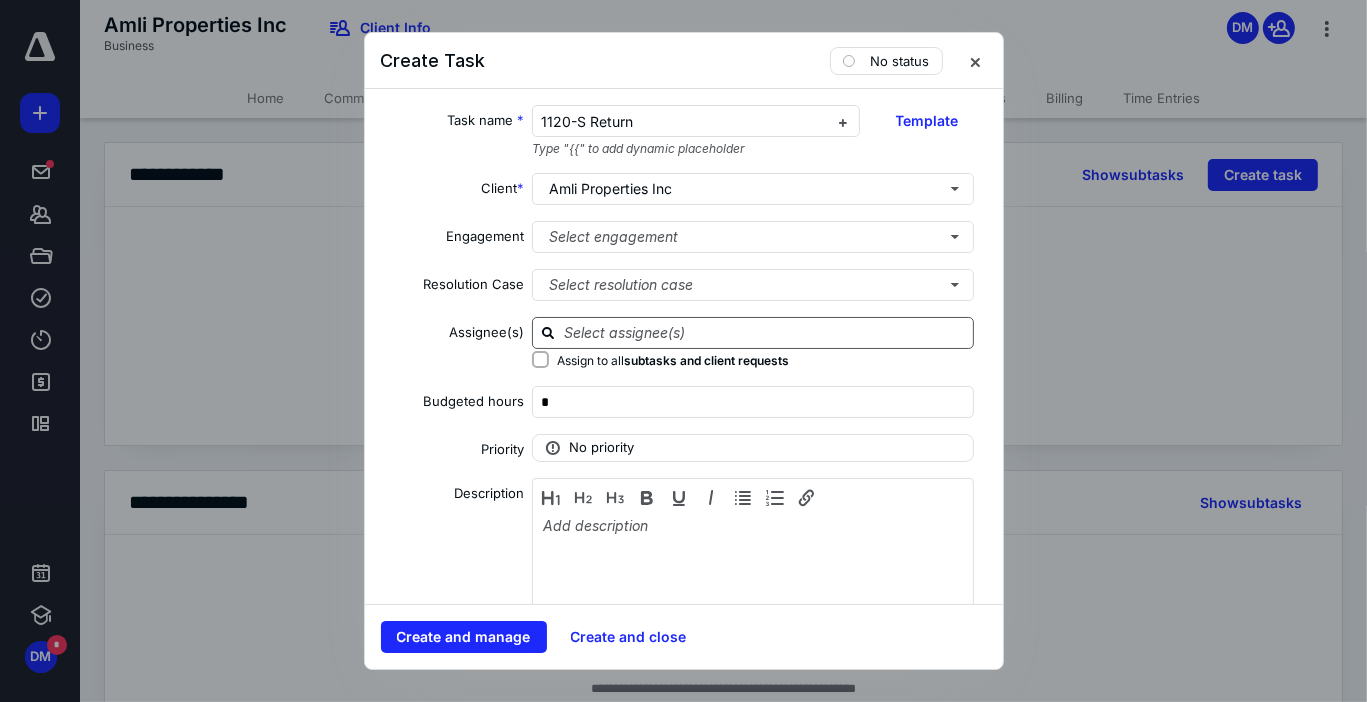 click at bounding box center (765, 332) 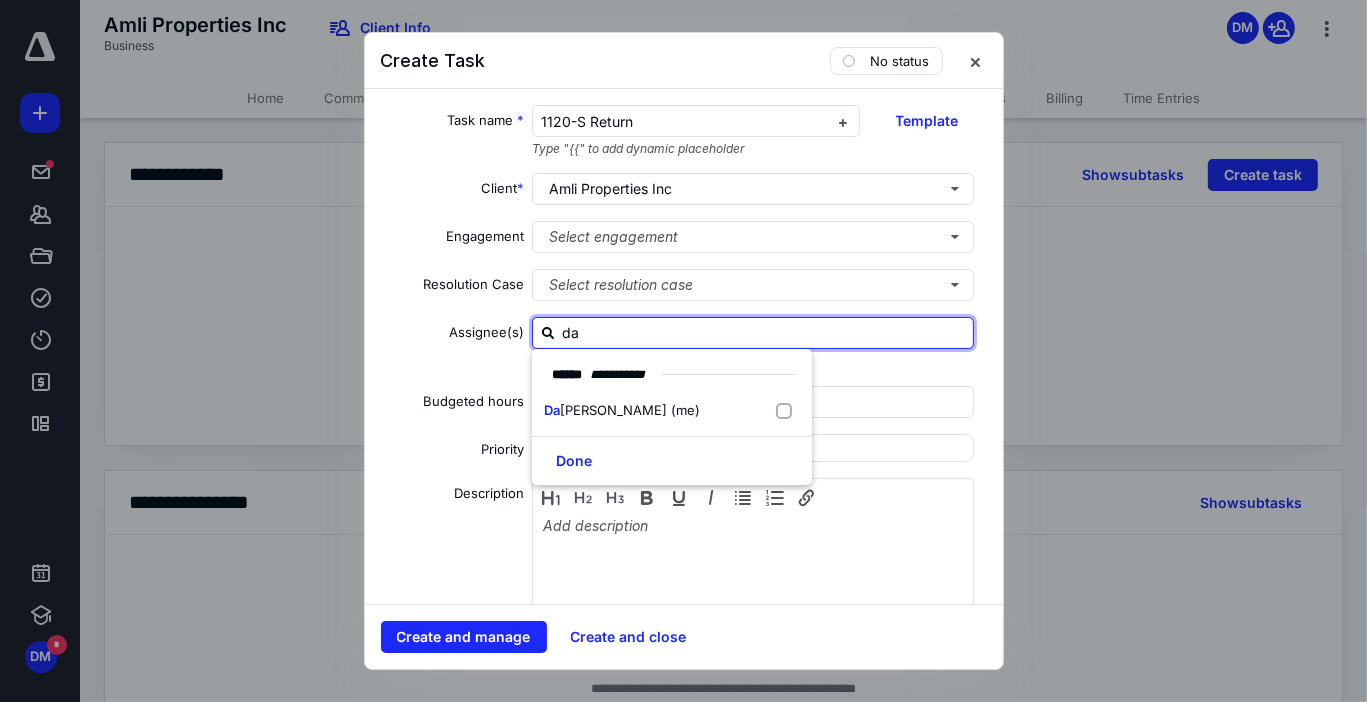 type on "day" 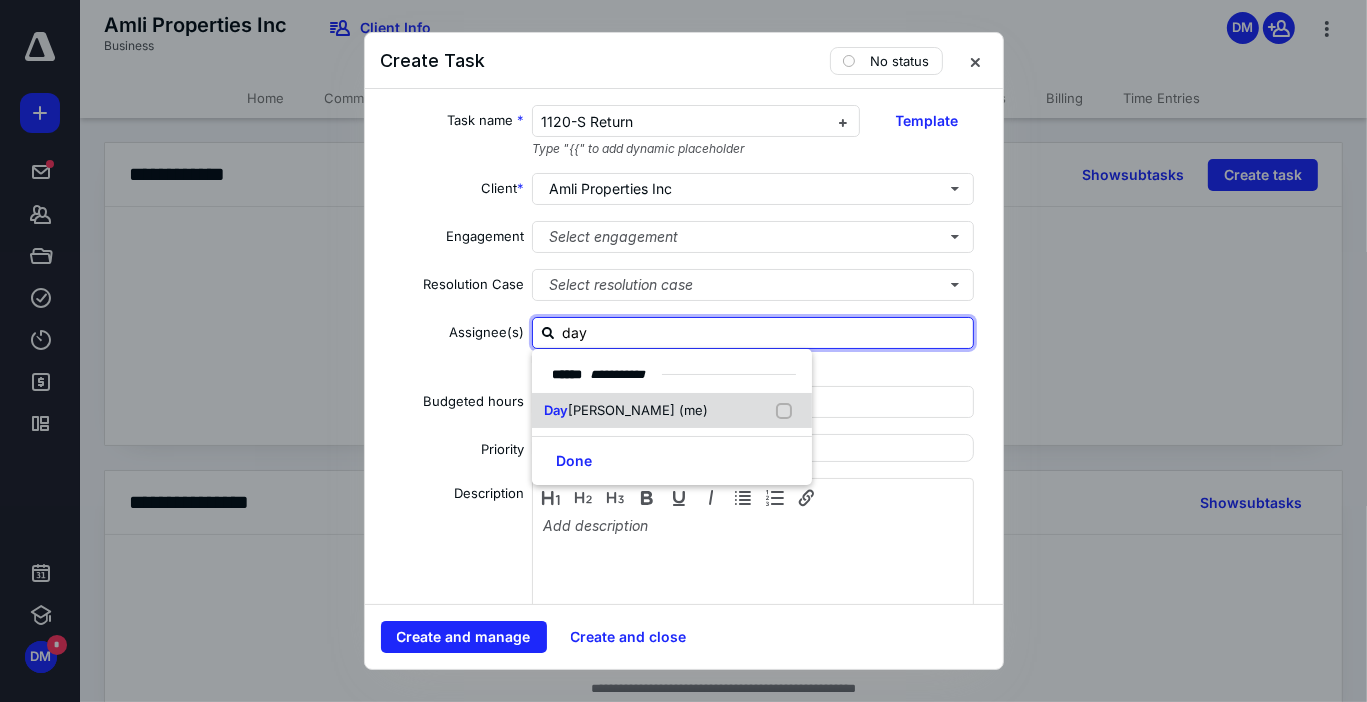 click at bounding box center (788, 411) 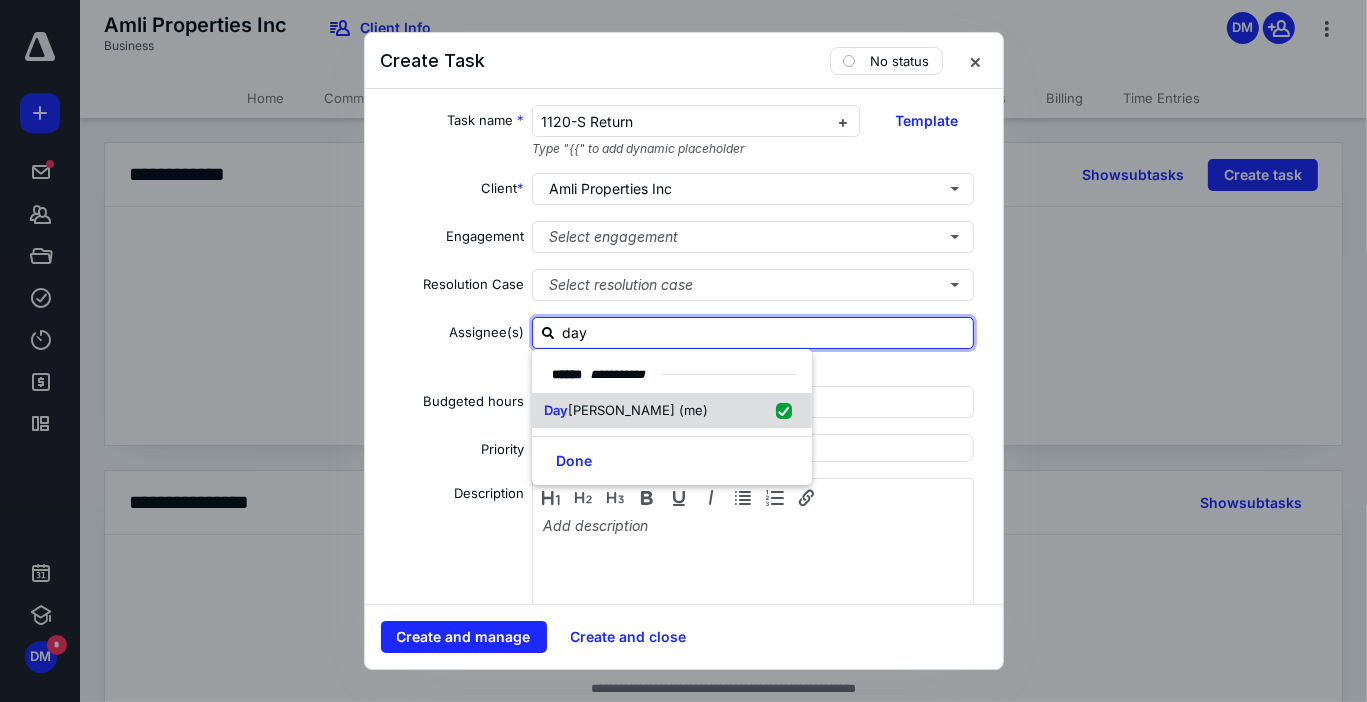 checkbox on "true" 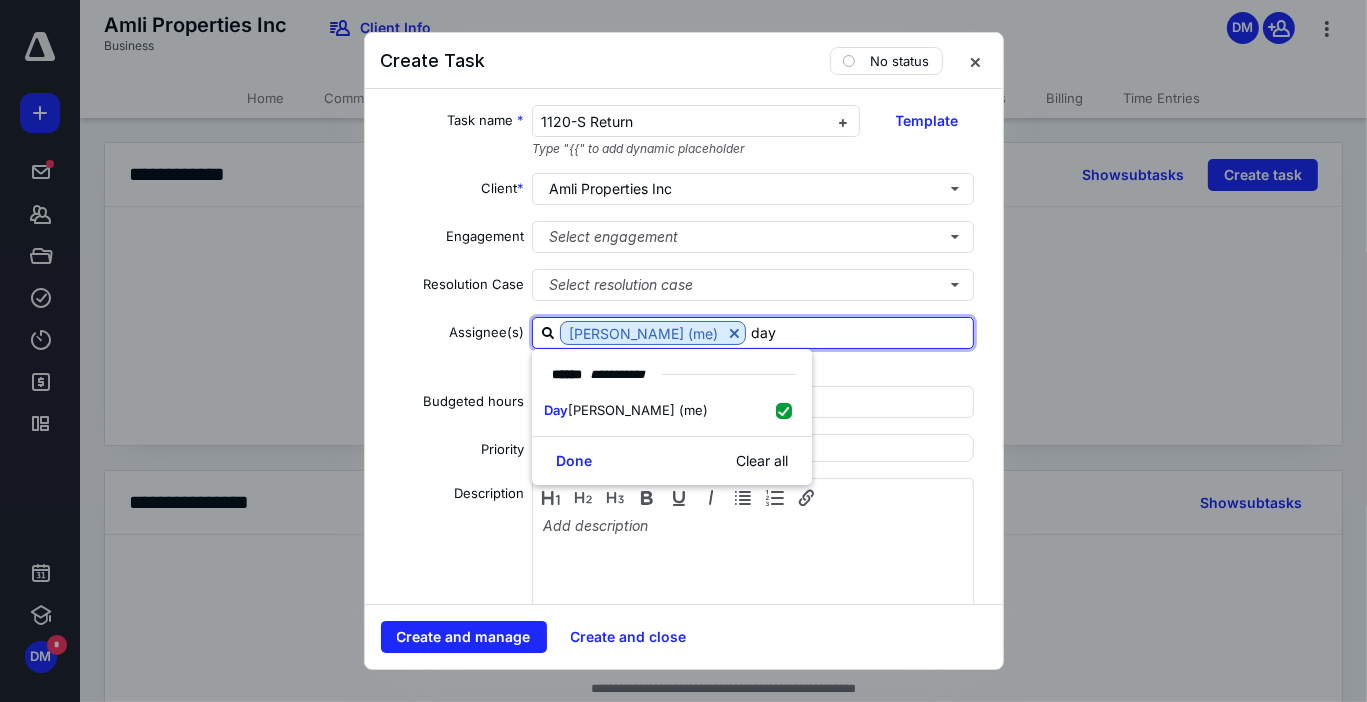 type on "day" 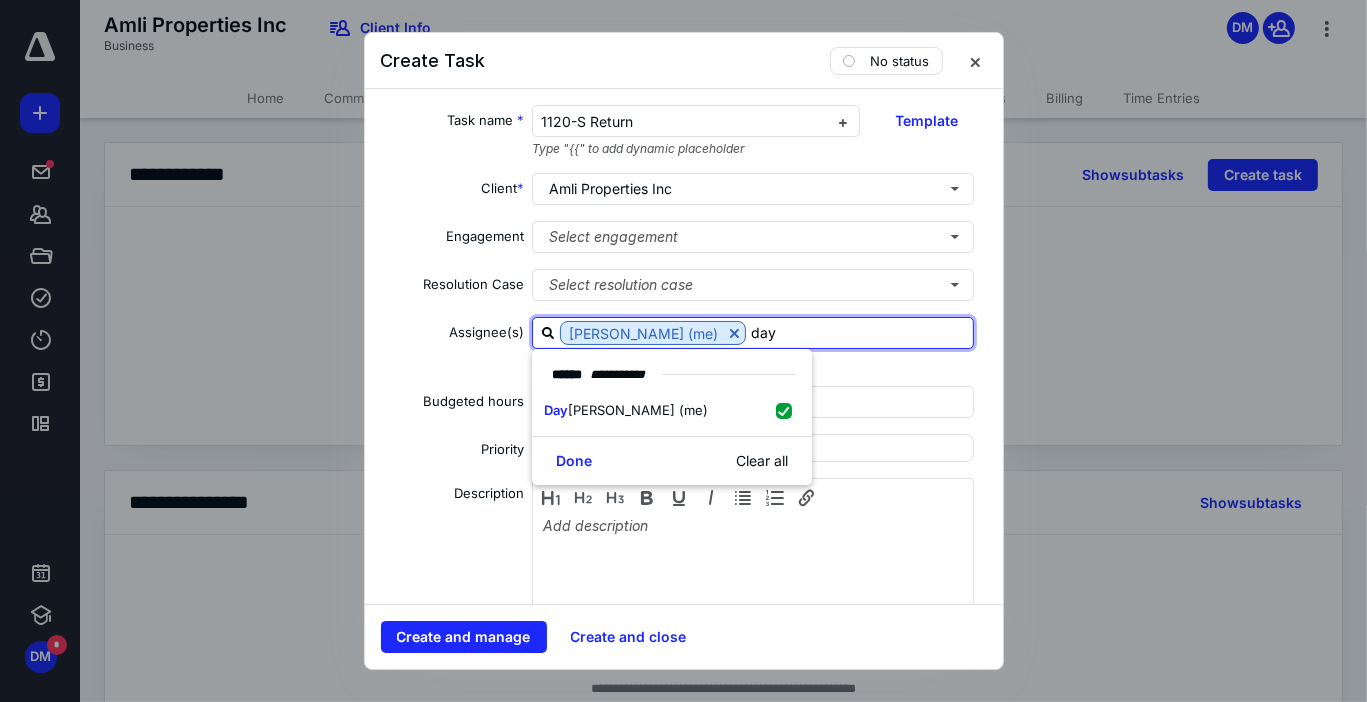 click on "Task name   * 1120-S Return Type "{{" to add dynamic placeholder Template Client  * Amli Properties Inc Engagement Select engagement Resolution Case Select resolution case Assignee(s) Dayana Mato (me) day *****   * * ******** Day ana Mato (me) Done Clear all Assign to all  subtasks and client requests Budgeted hours * Priority No priority Description Date Start date Select a date Due date 2 week(s) after  1120-S Return is set to In progress Add a date Recurring Tax preparation fields Tax year 2024 Return type 1120S Reminder Add reminder File Add file Automation Add automation Client Request Request name   * Provide relevant information and documents Type "{{" to add dynamic placeholder Template Priority No priority Description Please provide any relevant information and/or documents  that you haven't previously provided . These could include:  Identification Information : The S Corporation's Employer Identification Number (EIN). The name and address of the S Corporation. Income Documents : Expense Documents" at bounding box center [684, 346] 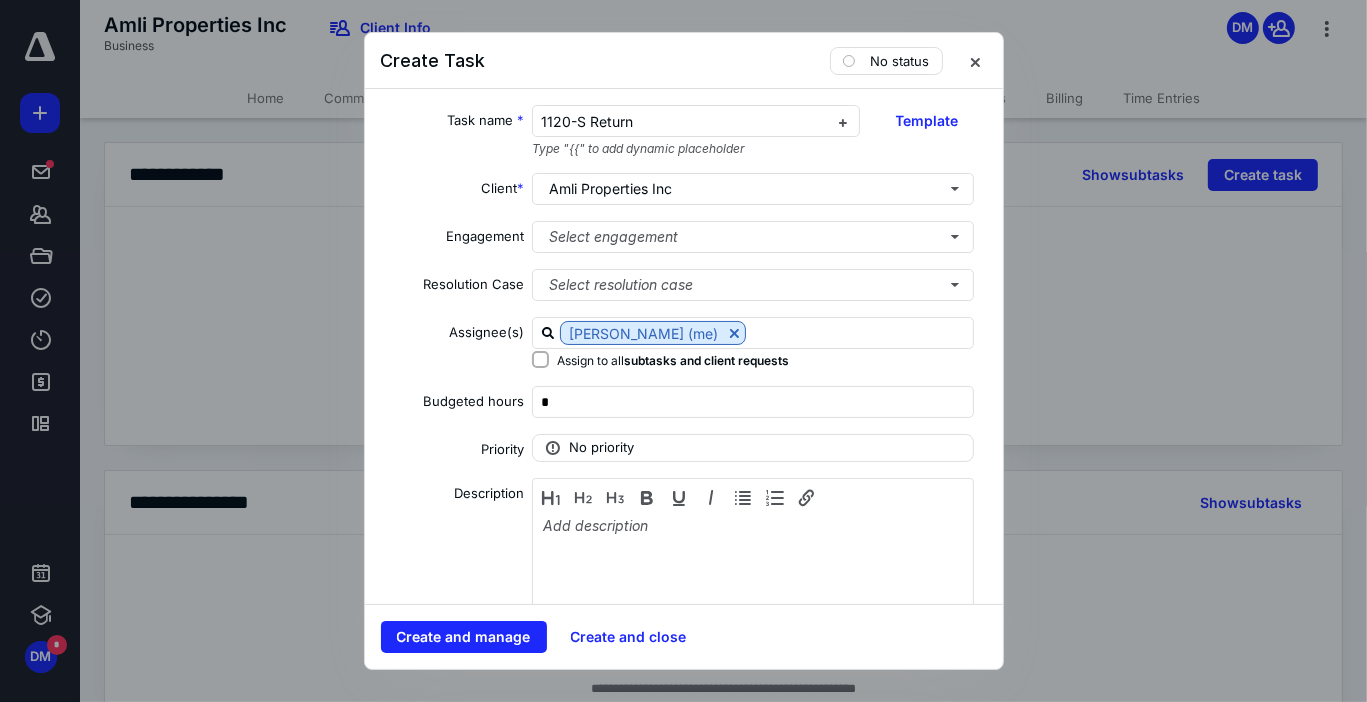 click on "Task name   * 1120-S Return Type "{{" to add dynamic placeholder Template Client  * Amli Properties Inc Engagement Select engagement Resolution Case Select resolution case Assignee(s) Dayana Mato (me) Assign to all  subtasks and client requests Budgeted hours * Priority No priority Description Date Start date Select a date Due date 2 week(s) after  1120-S Return is set to In progress Add a date Recurring Tax preparation fields Tax year 2024 Return type 1120S Reminder Add reminder File Add file Automation Add automation Client Request Request name   * Provide relevant information and documents Type "{{" to add dynamic placeholder Template Priority No priority Description Please provide any relevant information and/or documents  that you haven't previously provided . These could include:  Identification Information : The S Corporation's Employer Identification Number (EIN). The name and address of the S Corporation. The date of incorporation and state of incorporation. The S Corporation's tax year information." at bounding box center [684, 346] 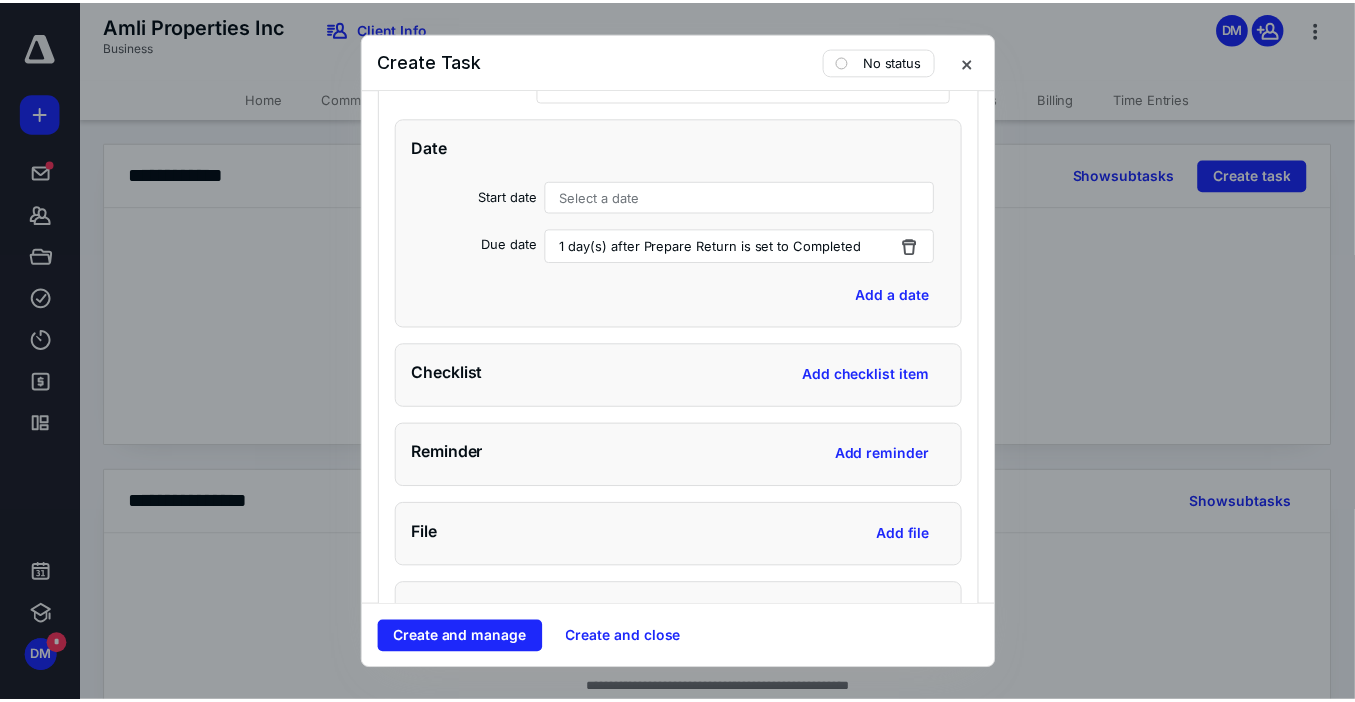 scroll, scrollTop: 4960, scrollLeft: 0, axis: vertical 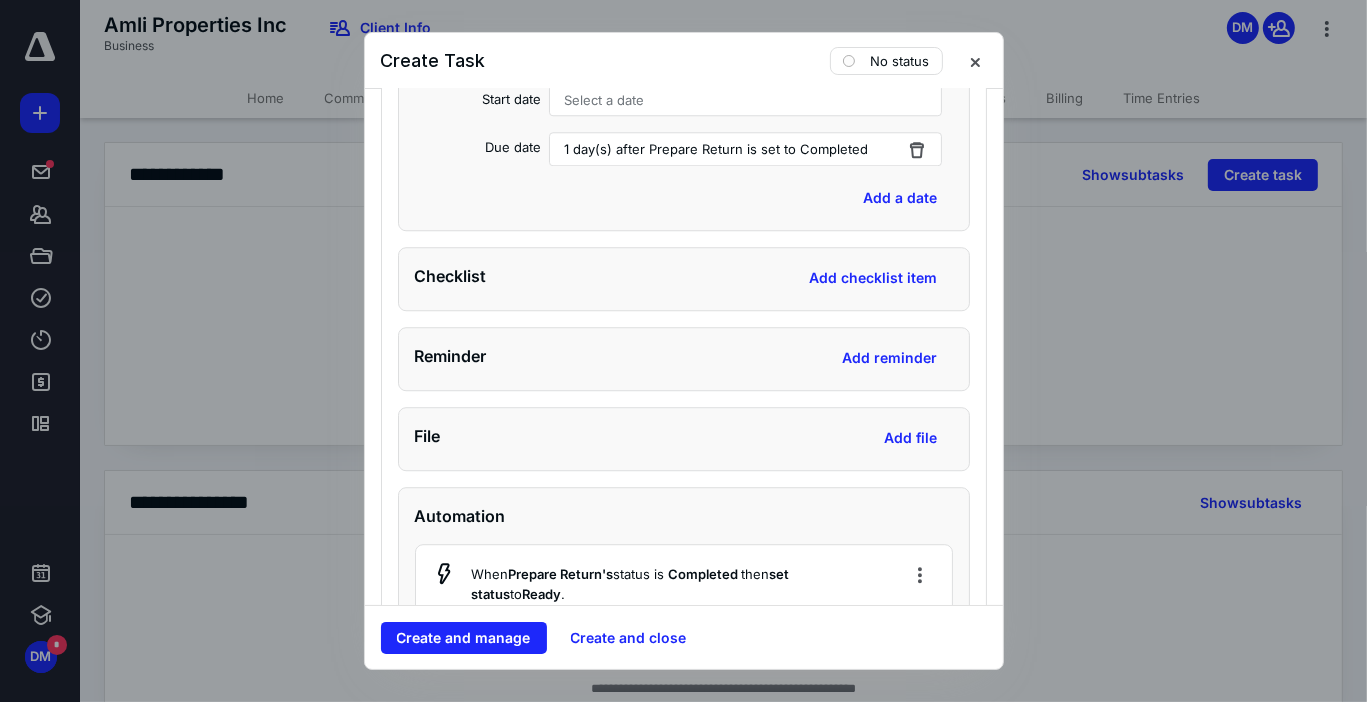 click on "Create and manage Create and close" at bounding box center (684, 637) 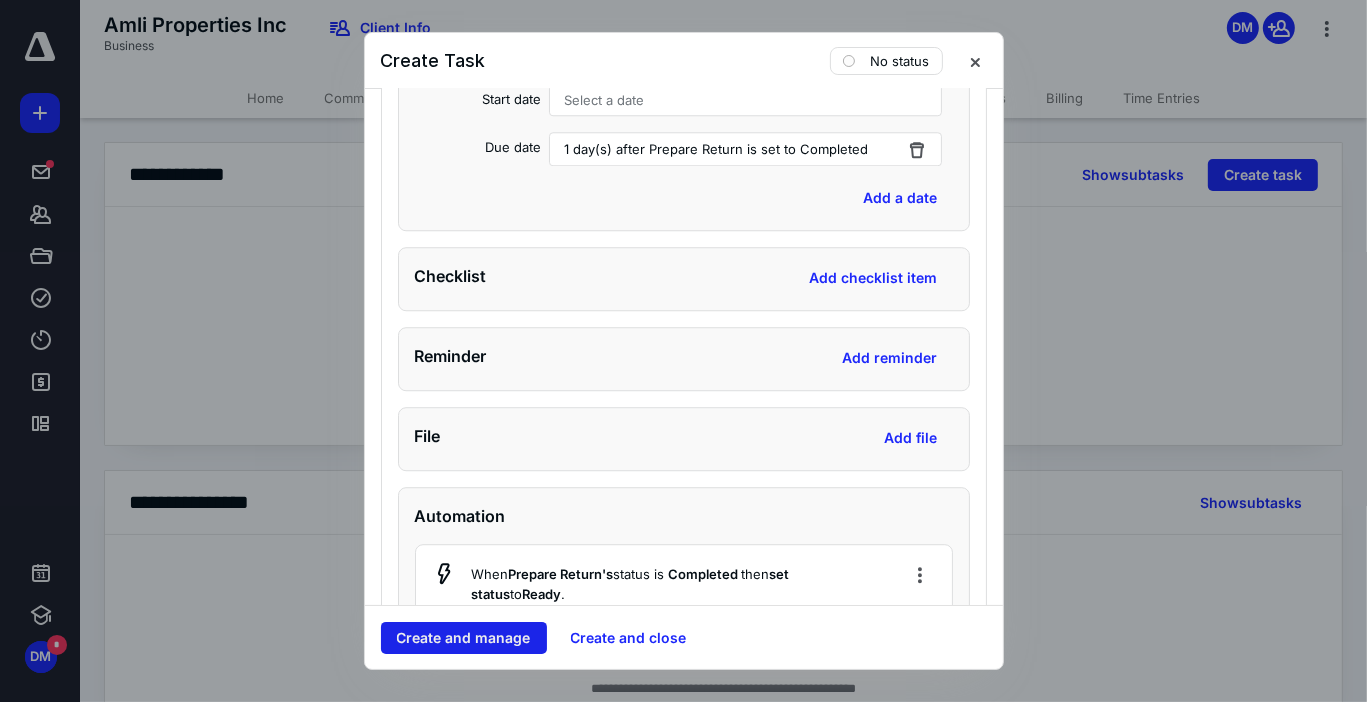 click on "Create and manage" at bounding box center (464, 638) 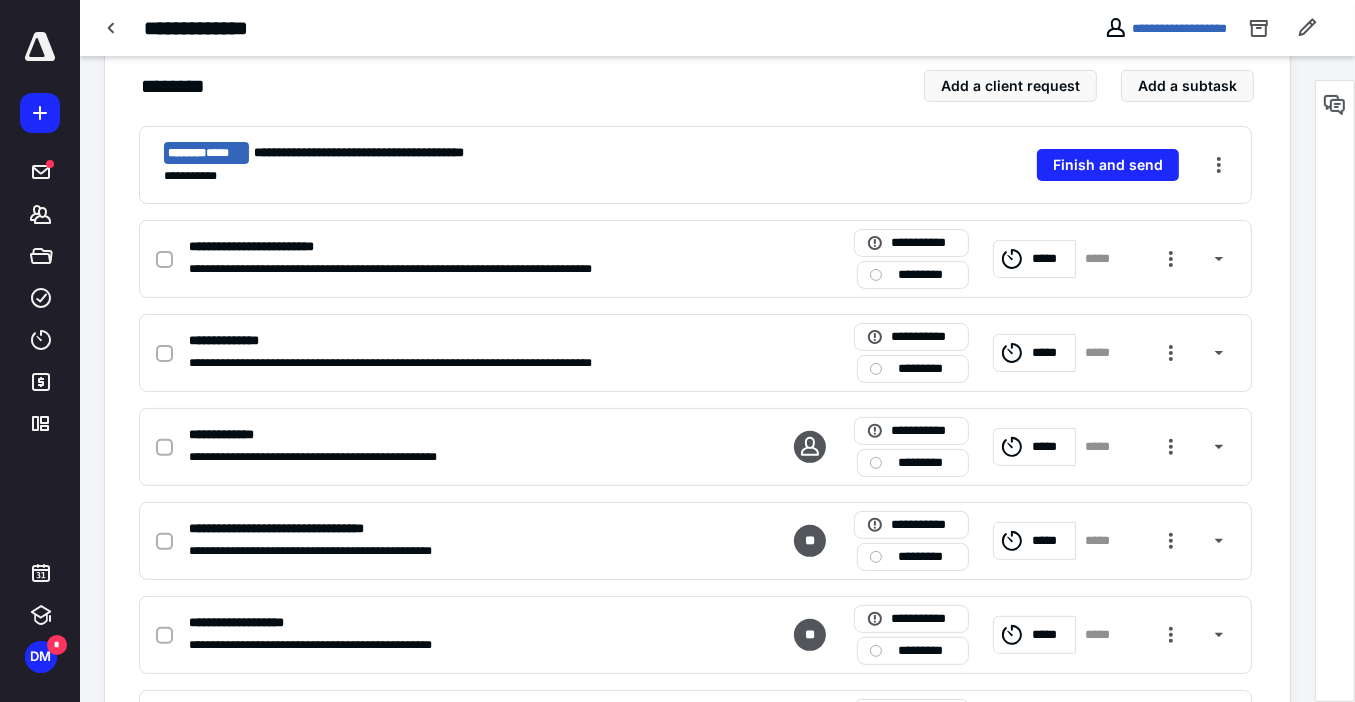 scroll, scrollTop: 480, scrollLeft: 0, axis: vertical 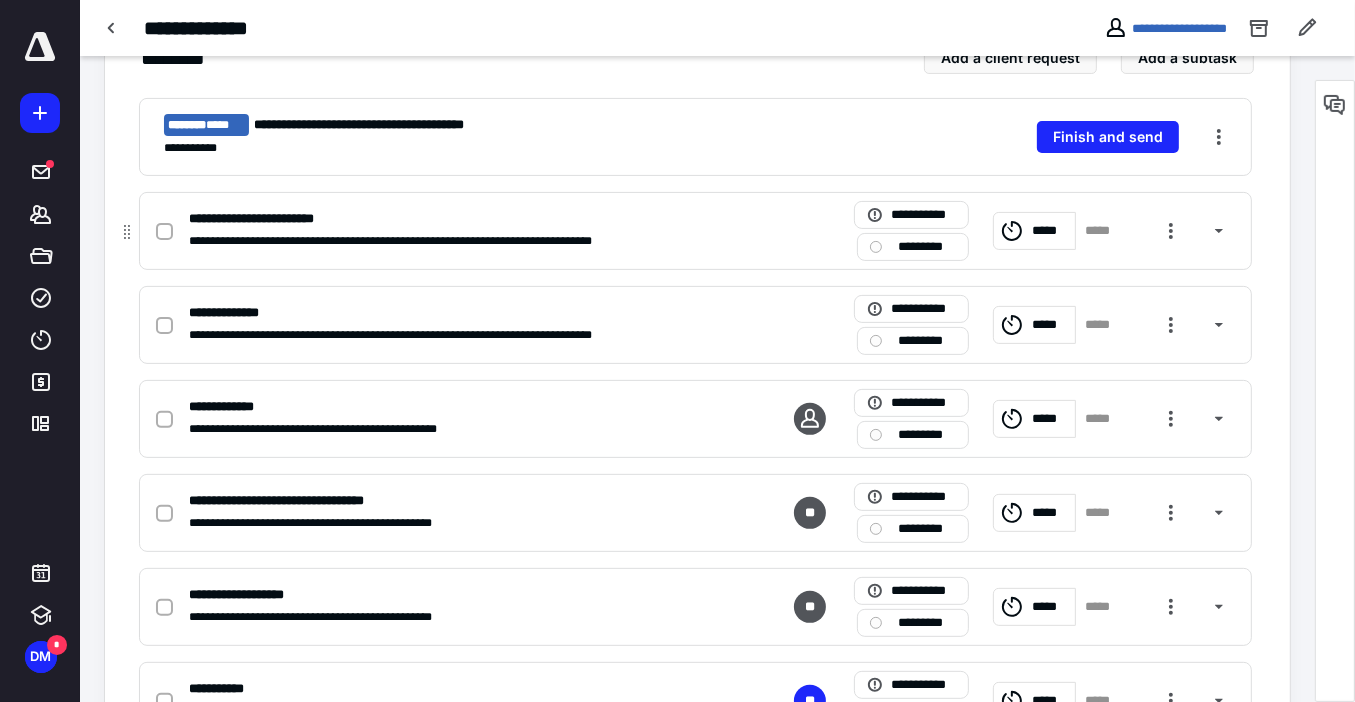 click 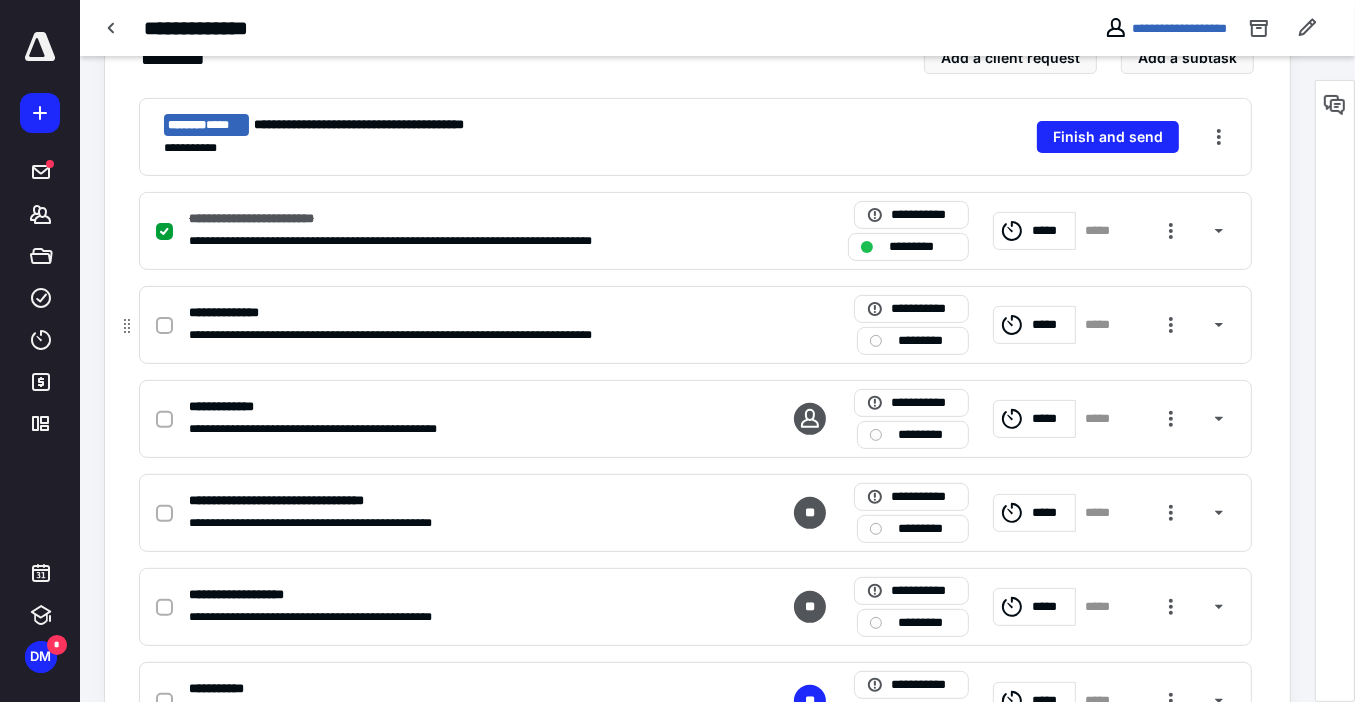 click 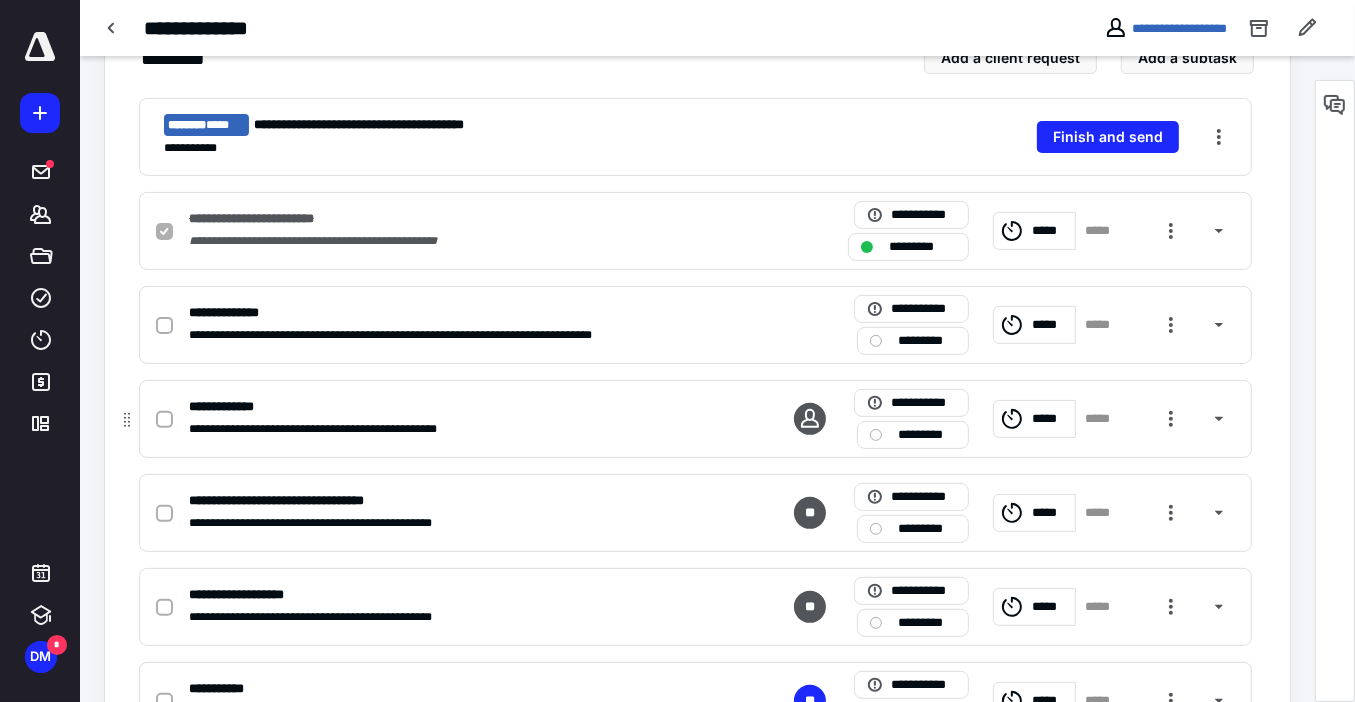 checkbox on "true" 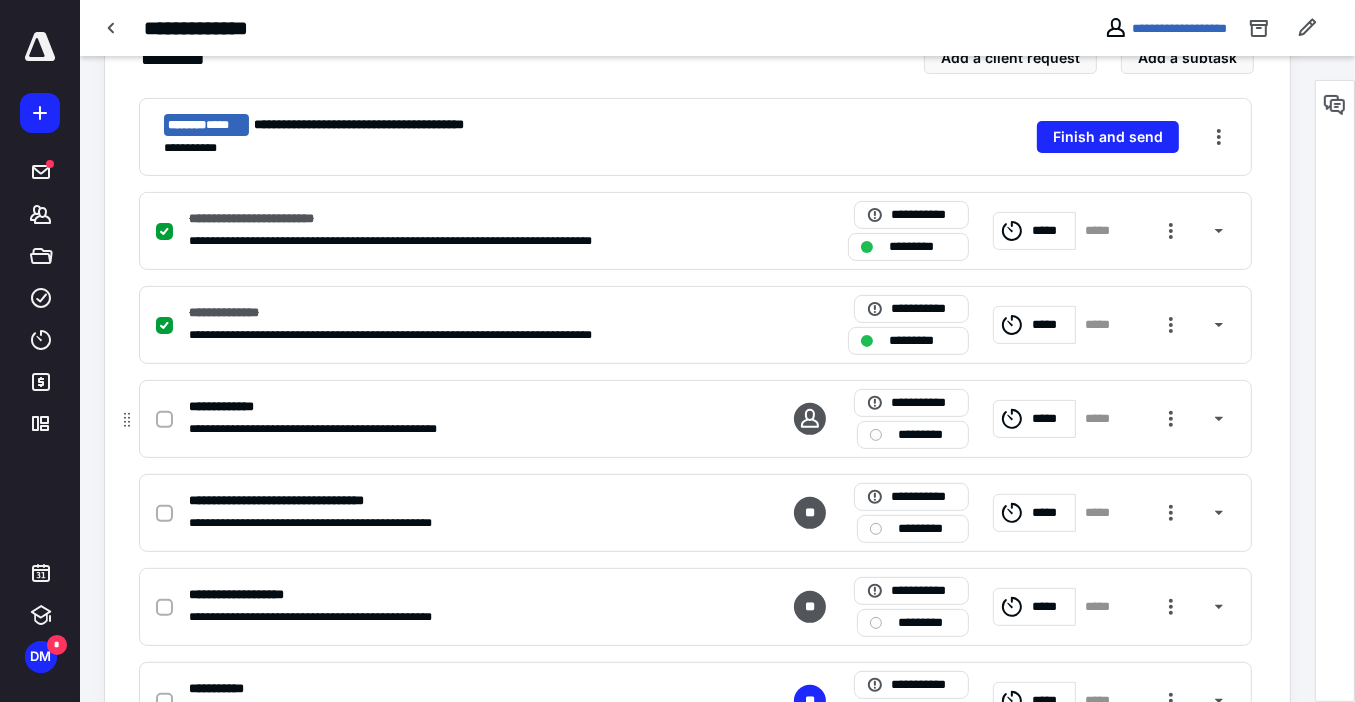 click 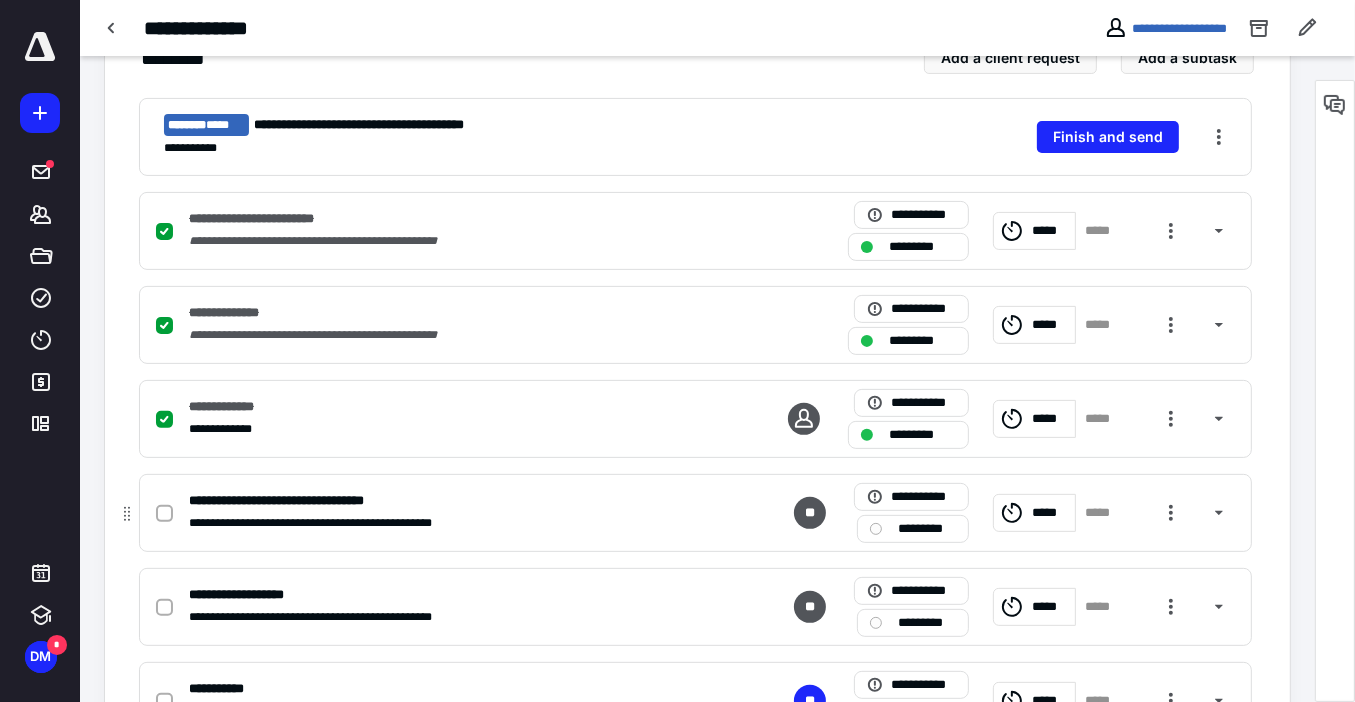click at bounding box center (164, 514) 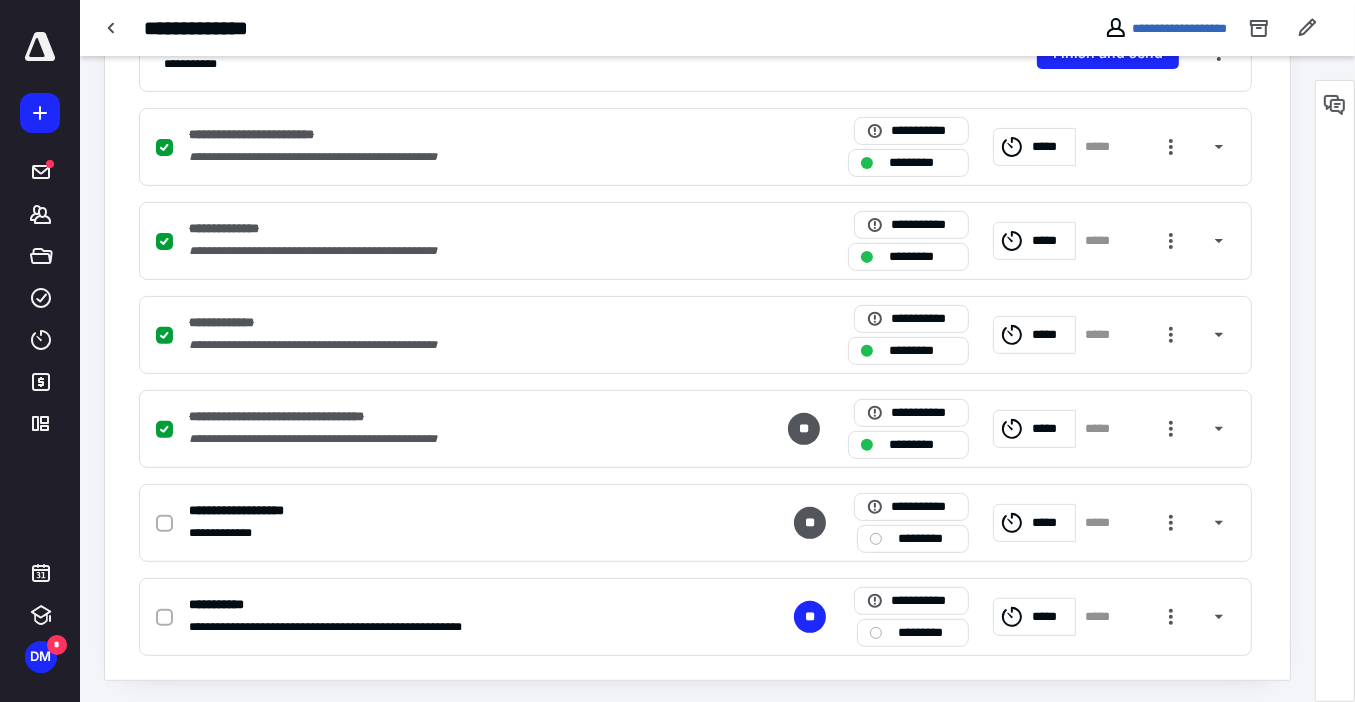 scroll, scrollTop: 566, scrollLeft: 0, axis: vertical 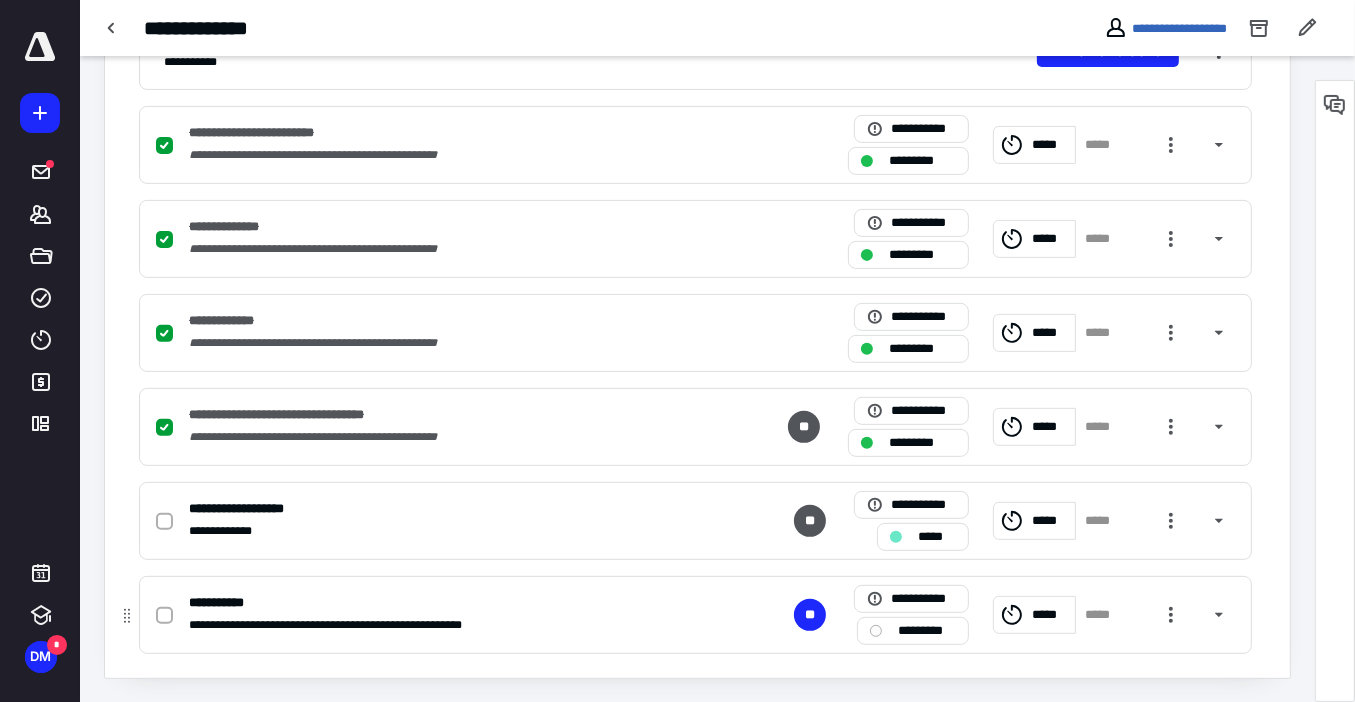 click 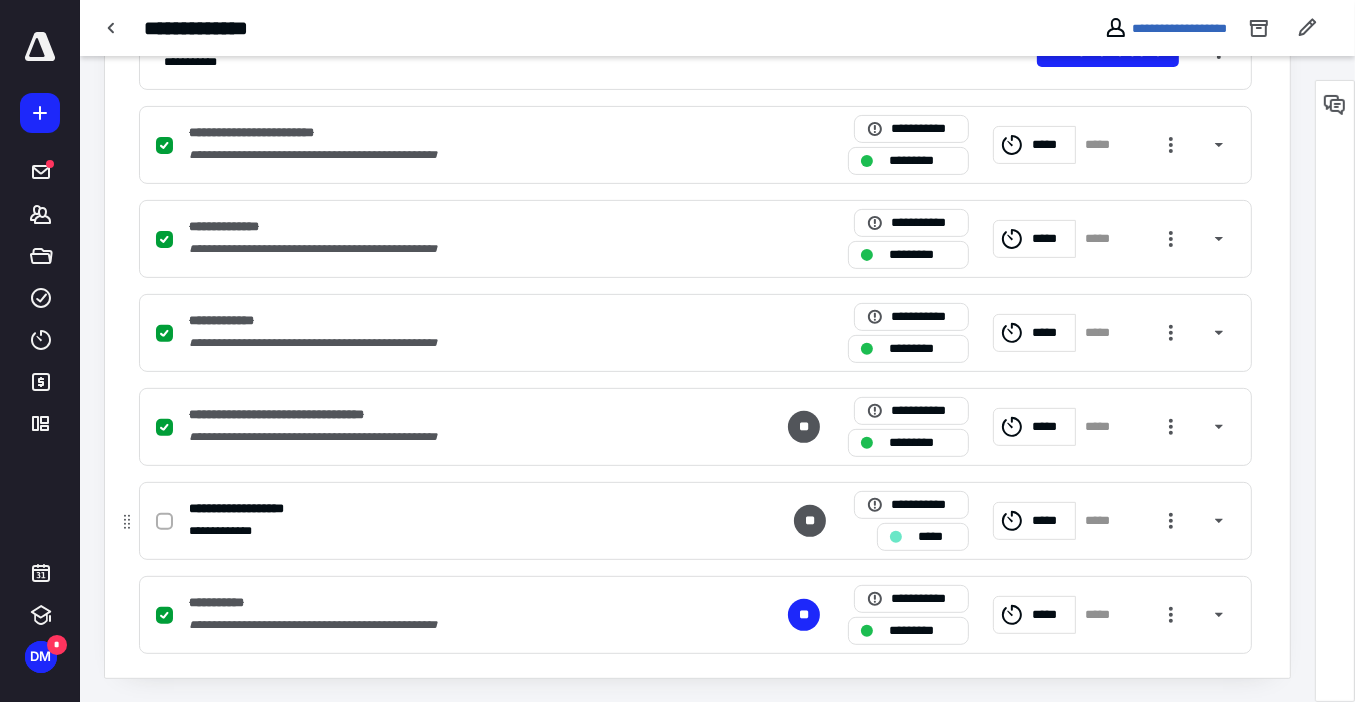 click on "**********" at bounding box center [249, 509] 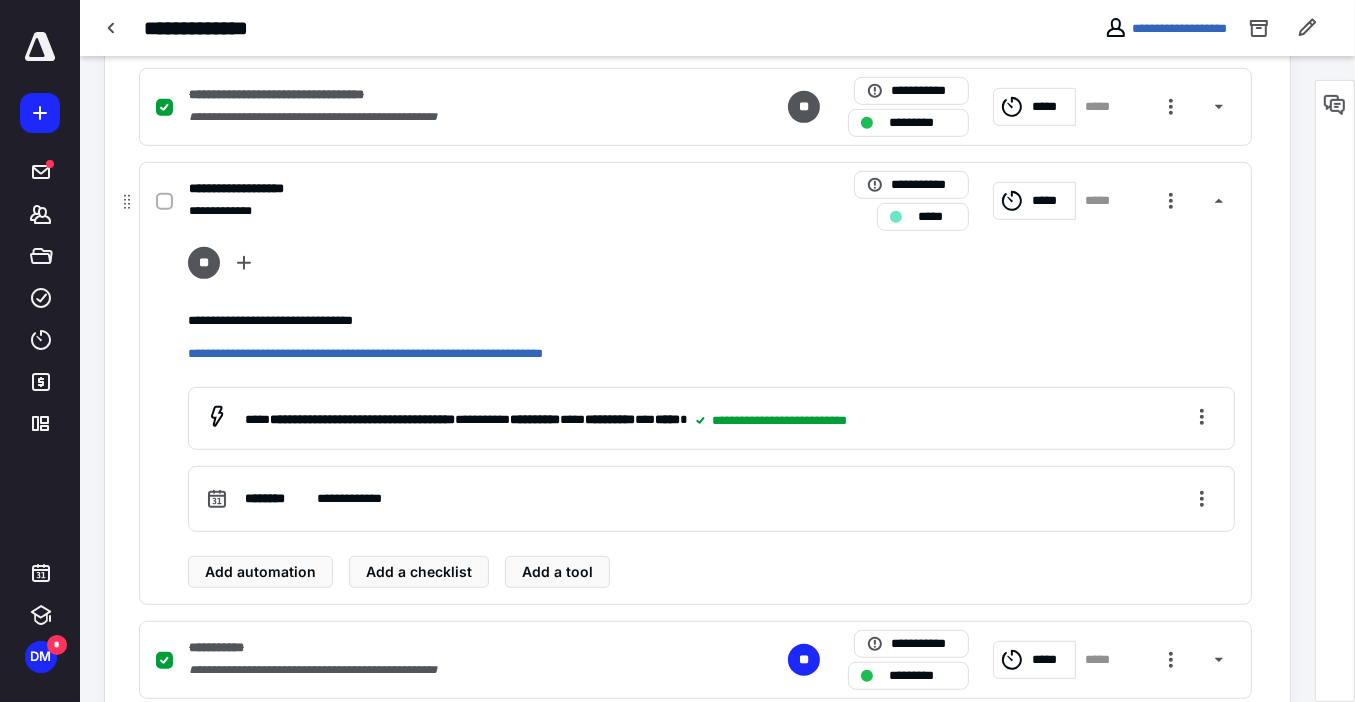 scroll, scrollTop: 930, scrollLeft: 0, axis: vertical 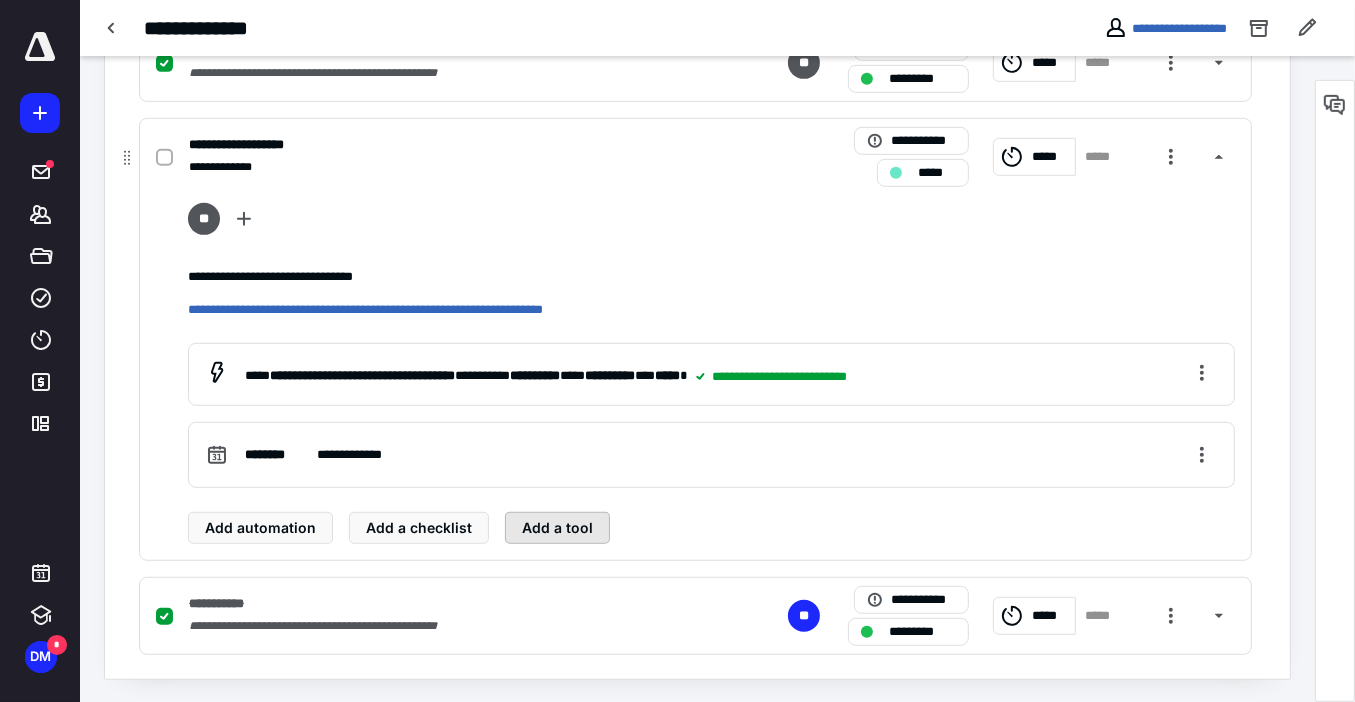 click on "Add a tool" at bounding box center [557, 528] 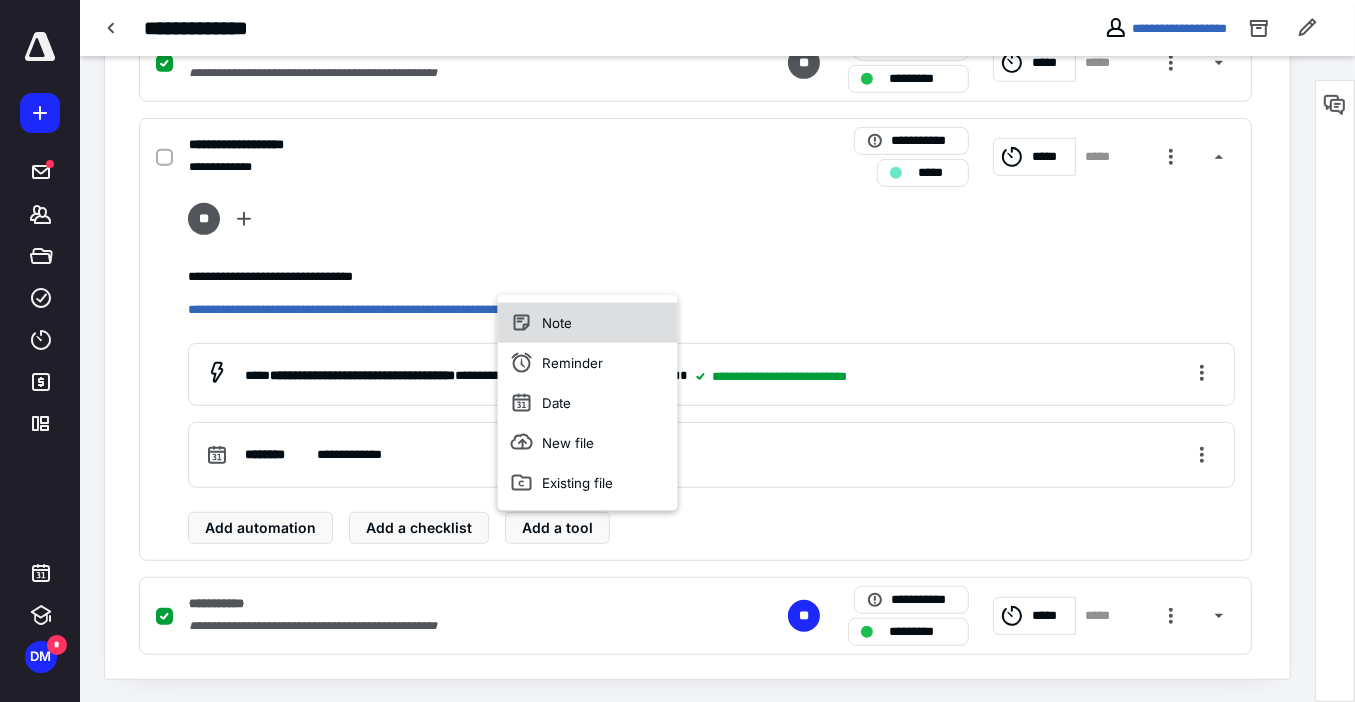 click on "Note" at bounding box center (588, 323) 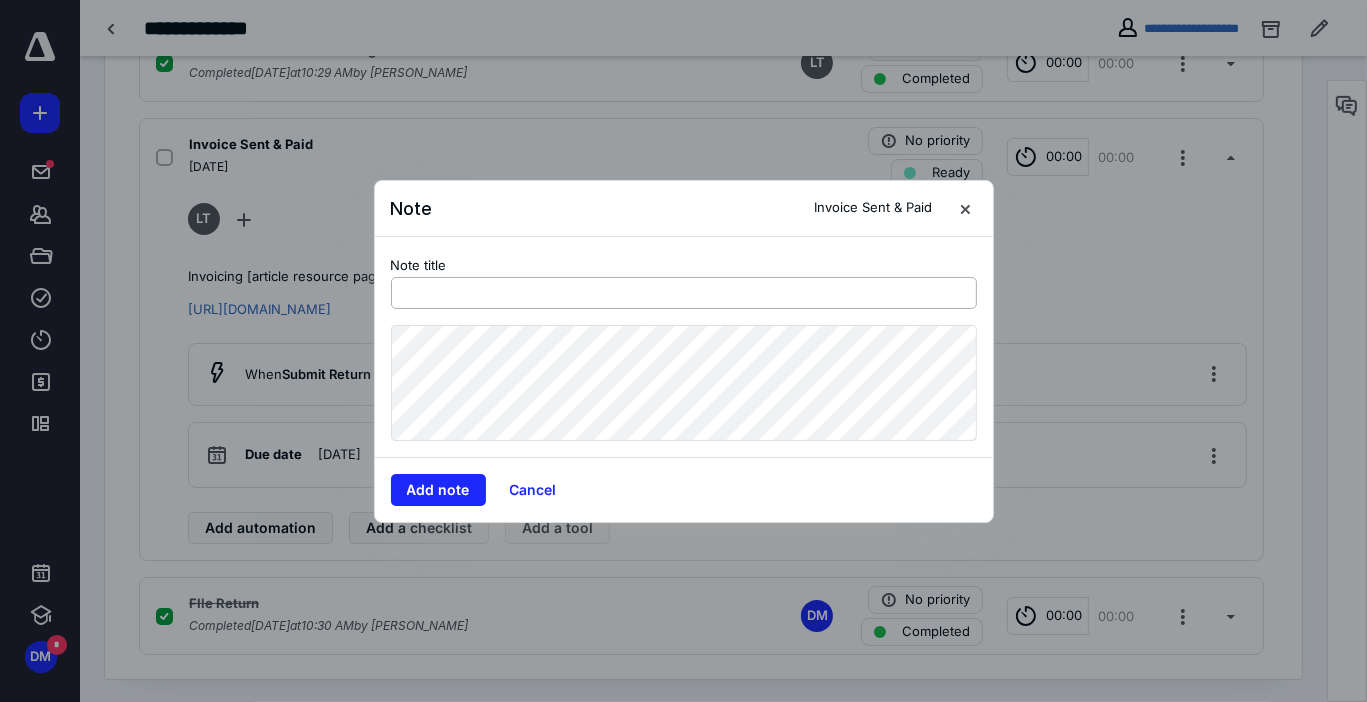 click at bounding box center (684, 293) 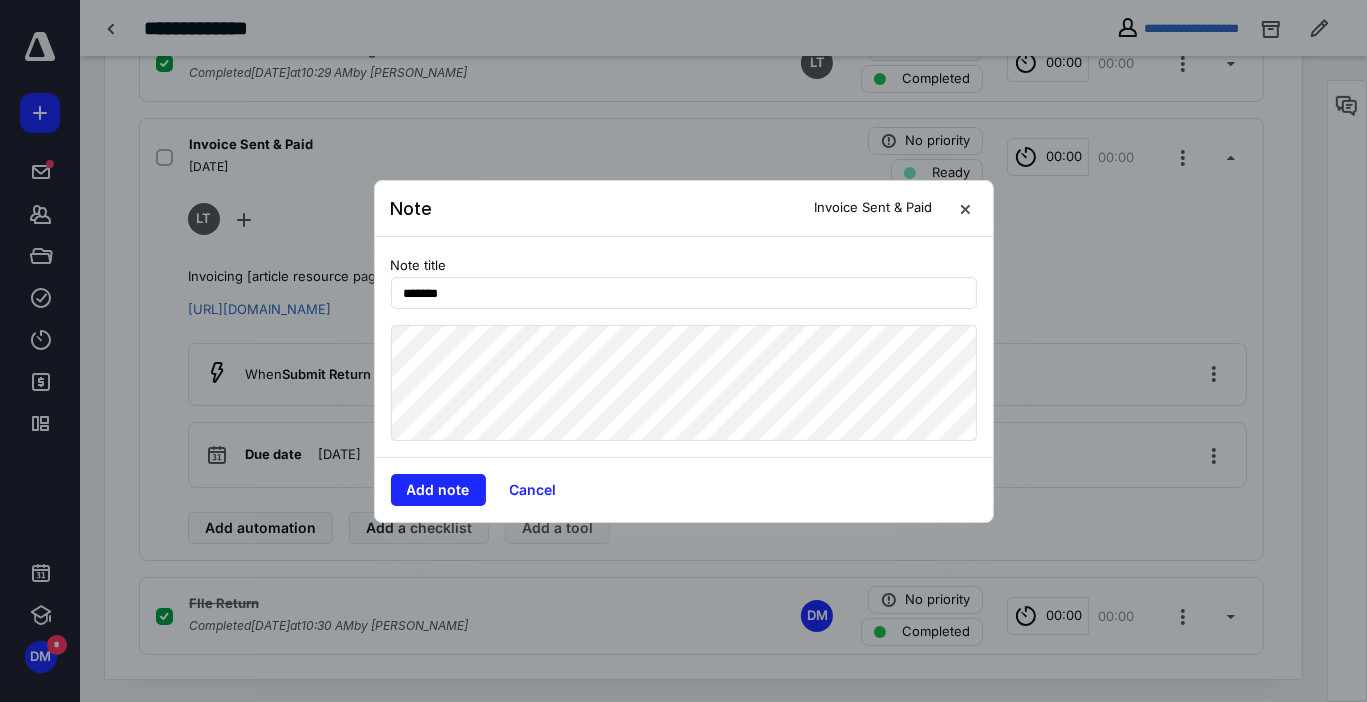 type on "*******" 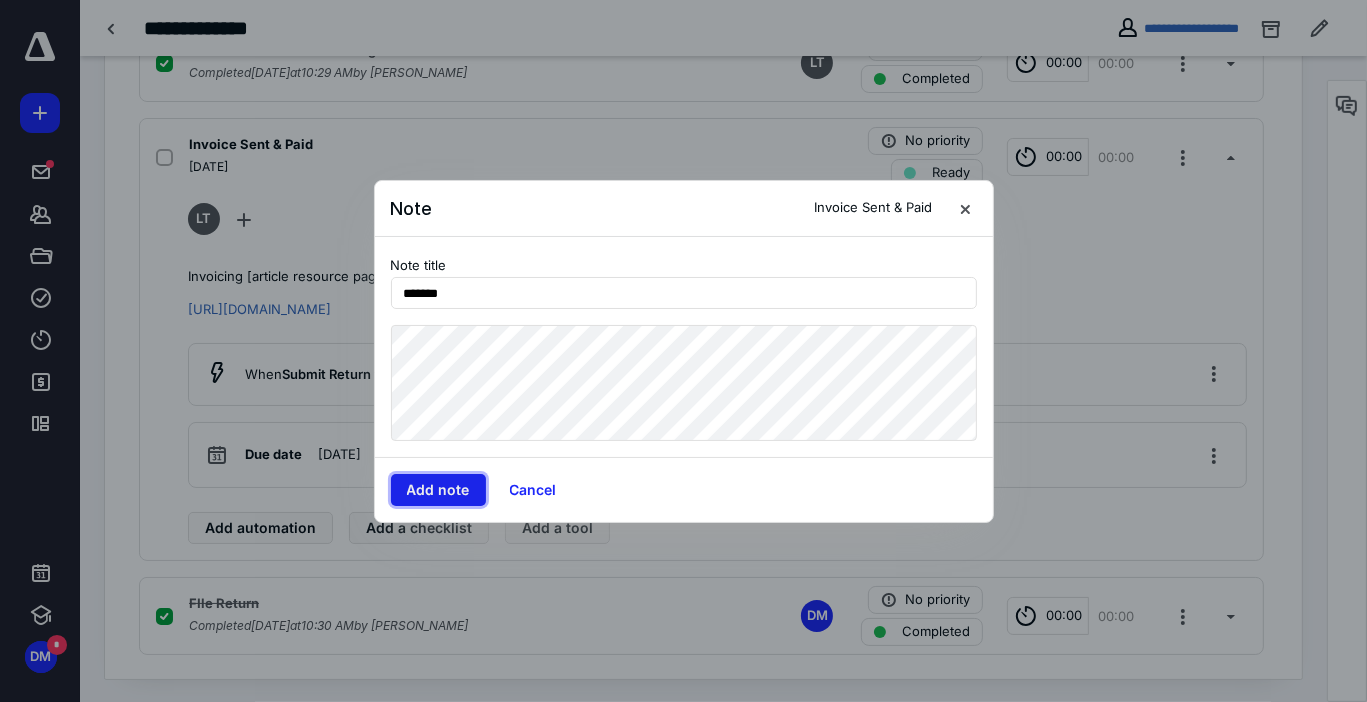 click on "Add note" at bounding box center [438, 490] 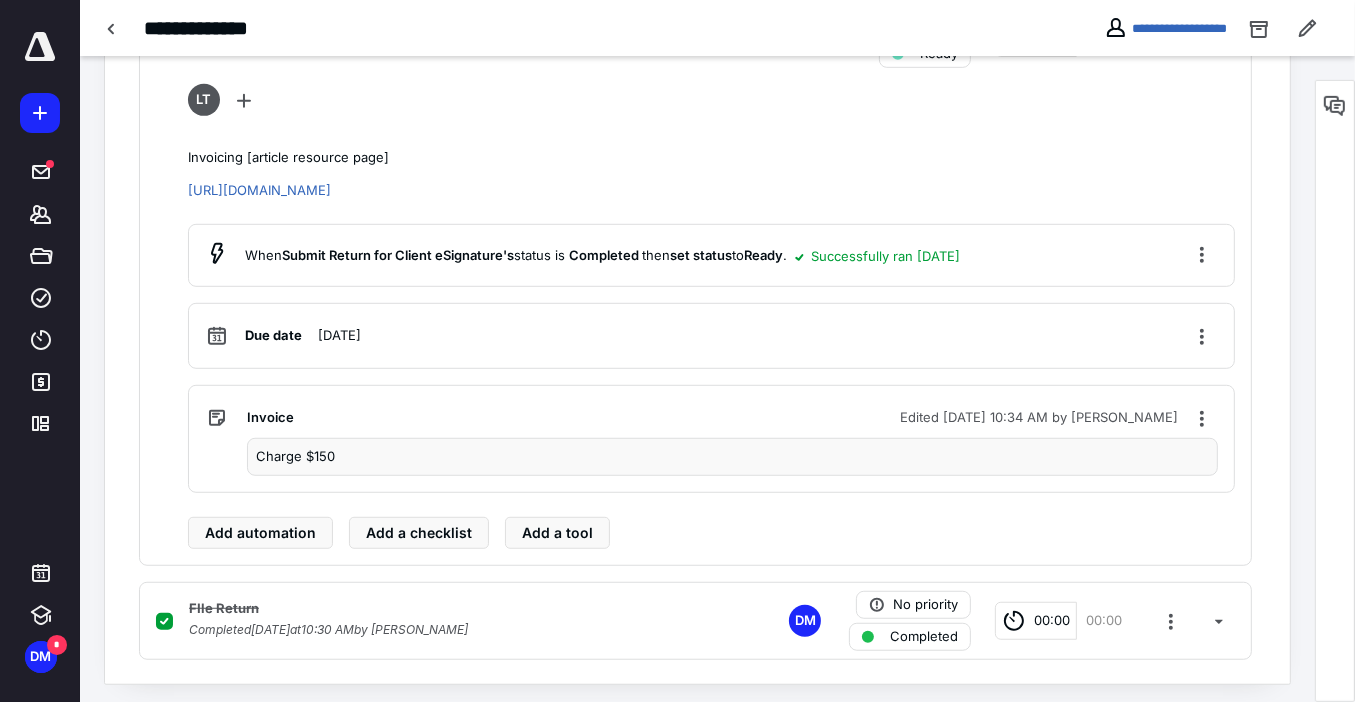 scroll, scrollTop: 1052, scrollLeft: 0, axis: vertical 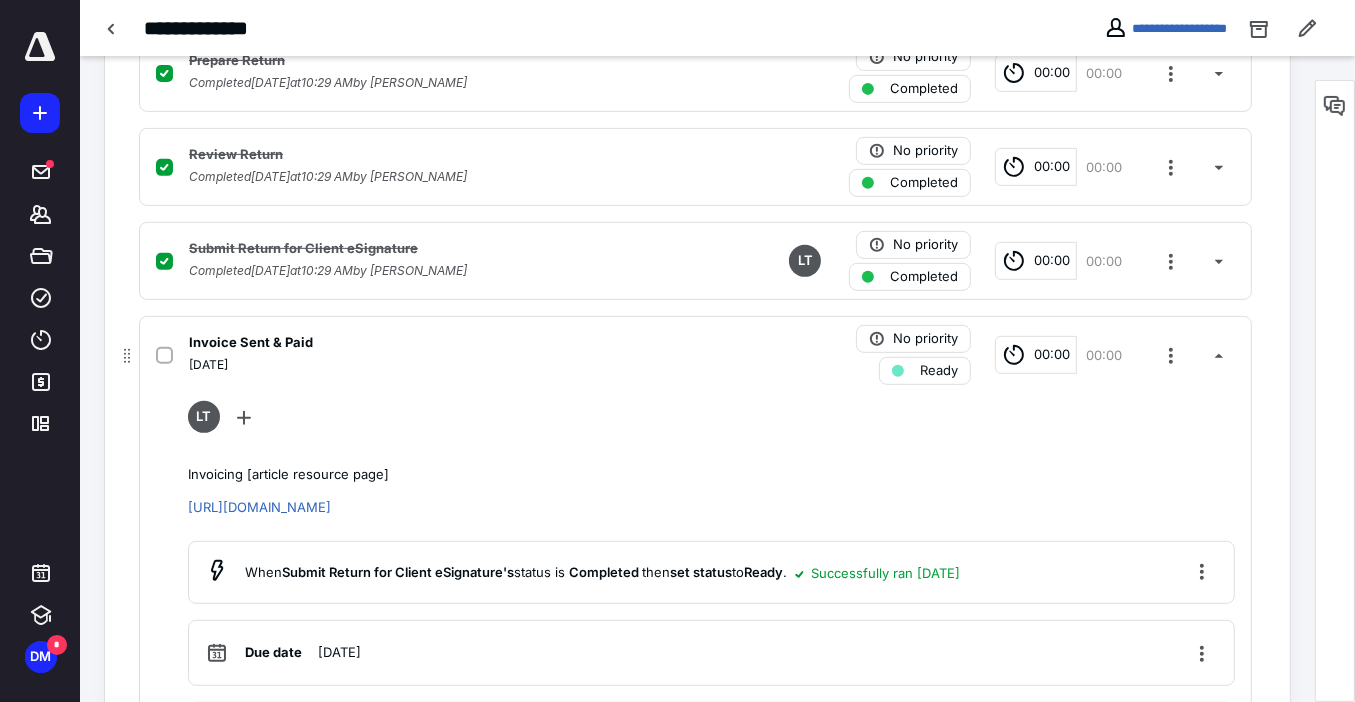 click on "Invoice Sent & Paid" at bounding box center [433, 343] 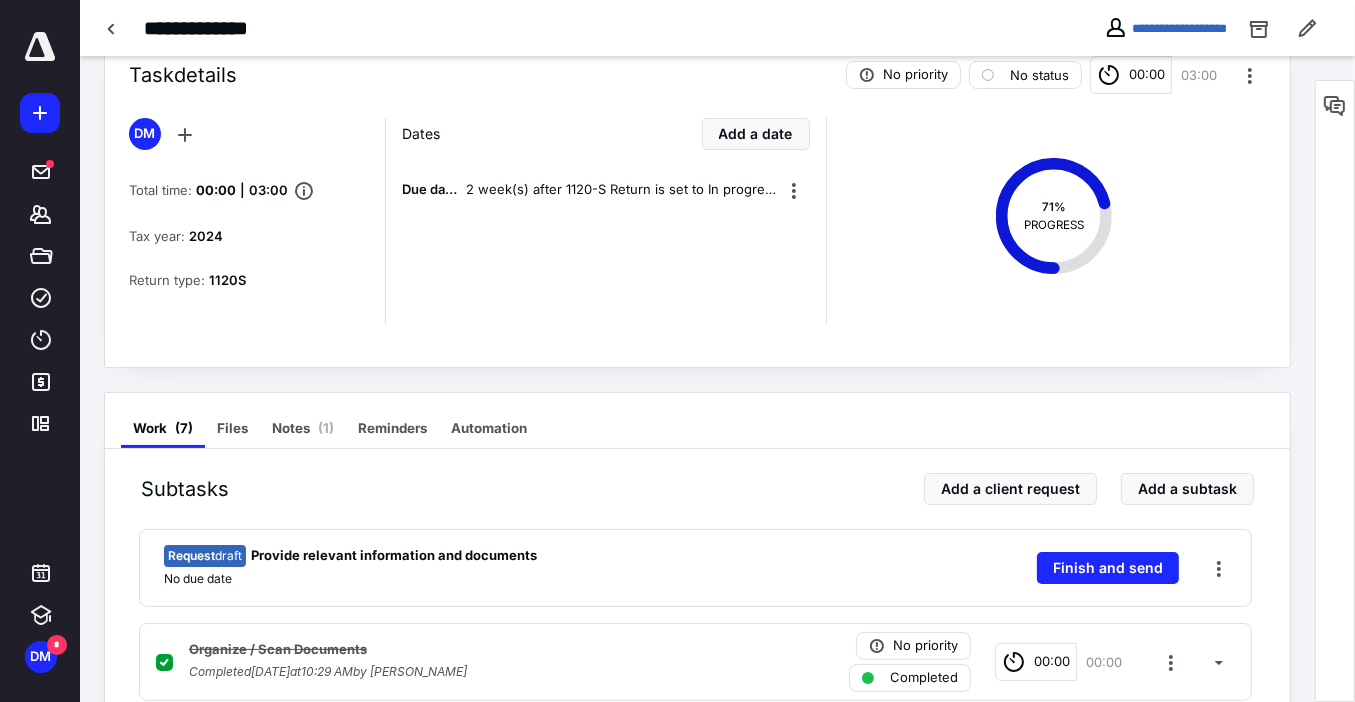 scroll, scrollTop: 0, scrollLeft: 0, axis: both 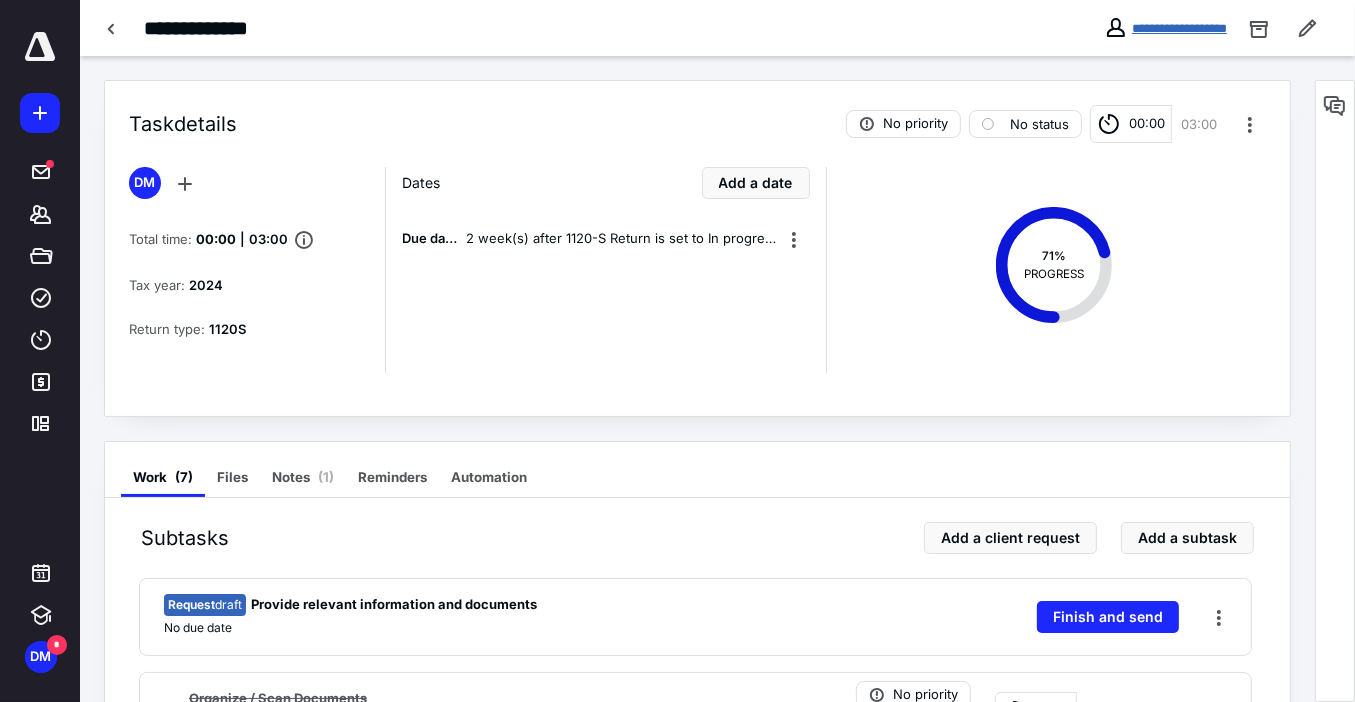 click on "**********" at bounding box center [1179, 28] 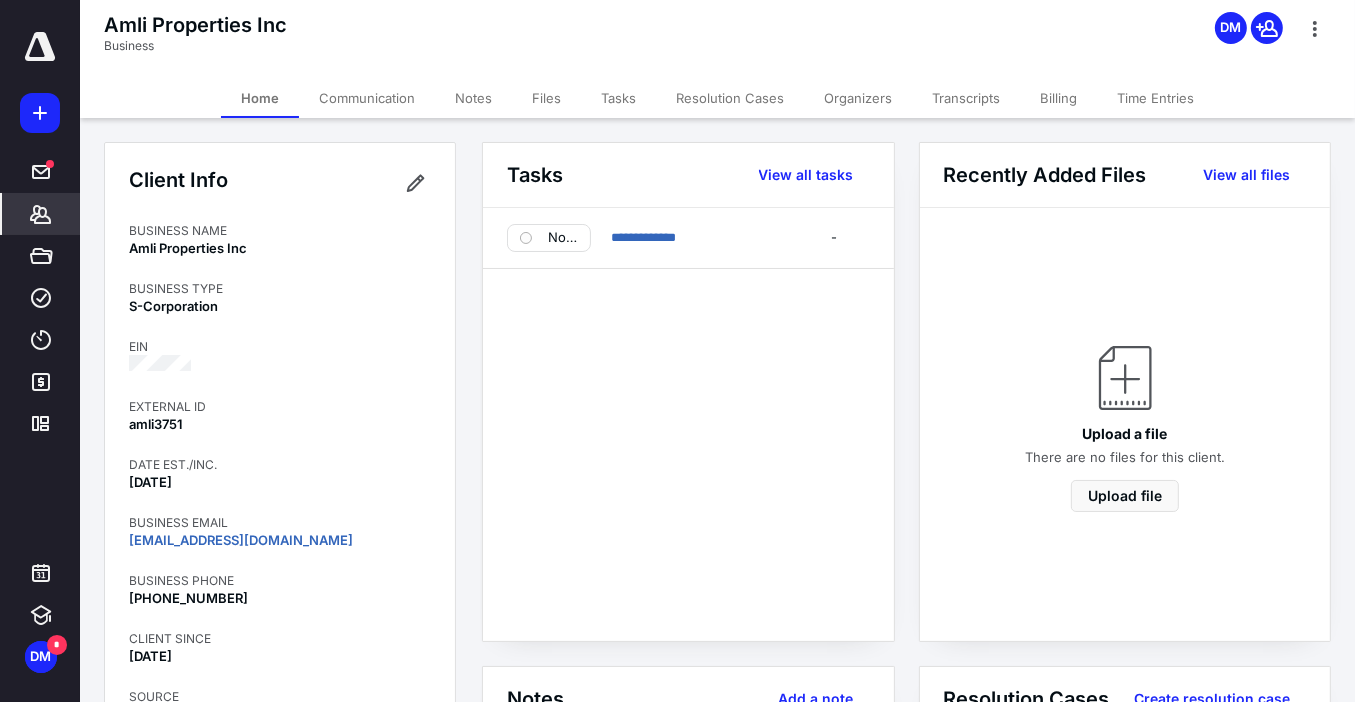 click on "Billing" at bounding box center [1058, 98] 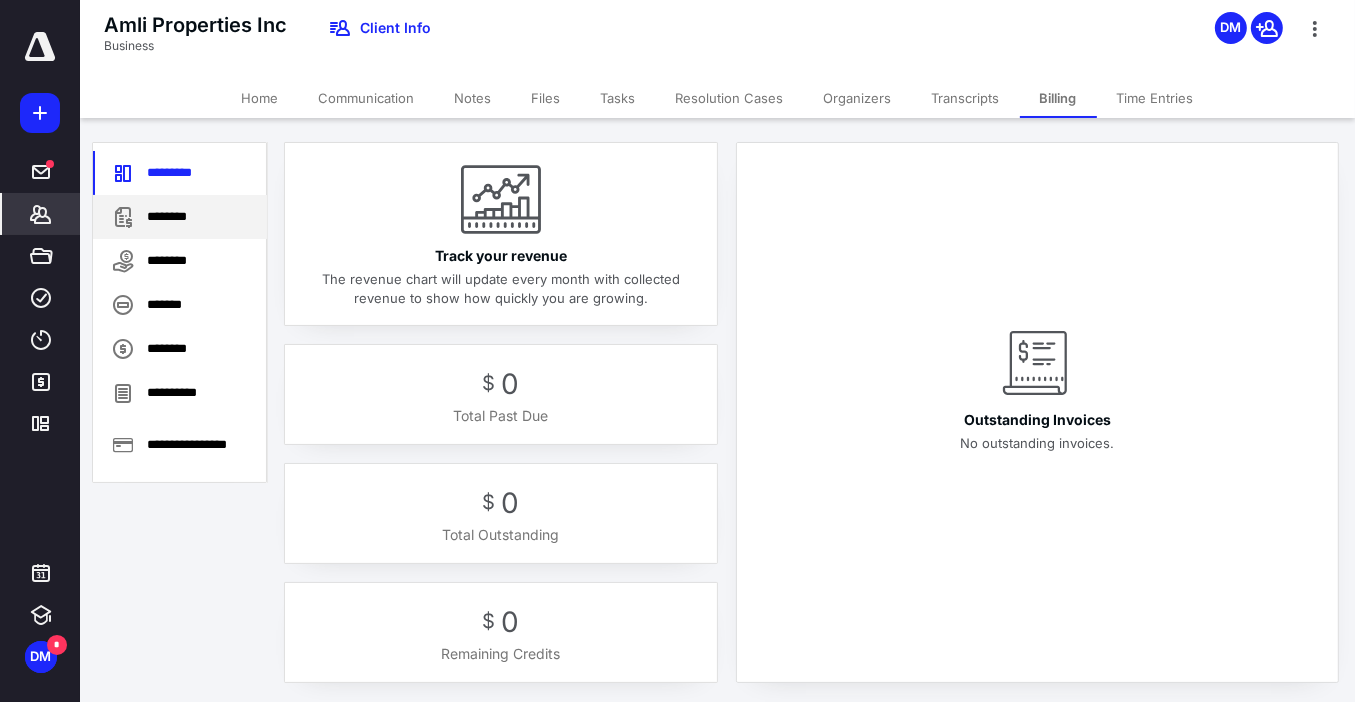 click on "********" at bounding box center [180, 217] 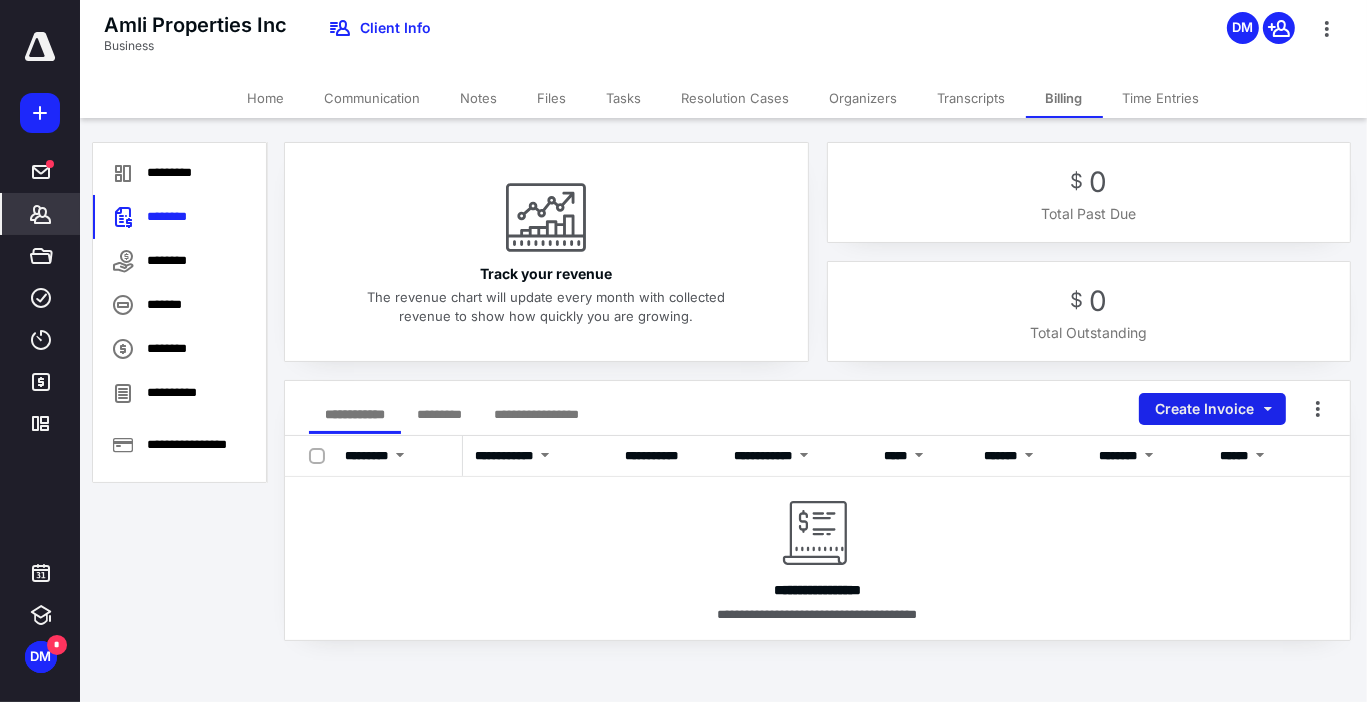 click on "Create Invoice" at bounding box center [1212, 409] 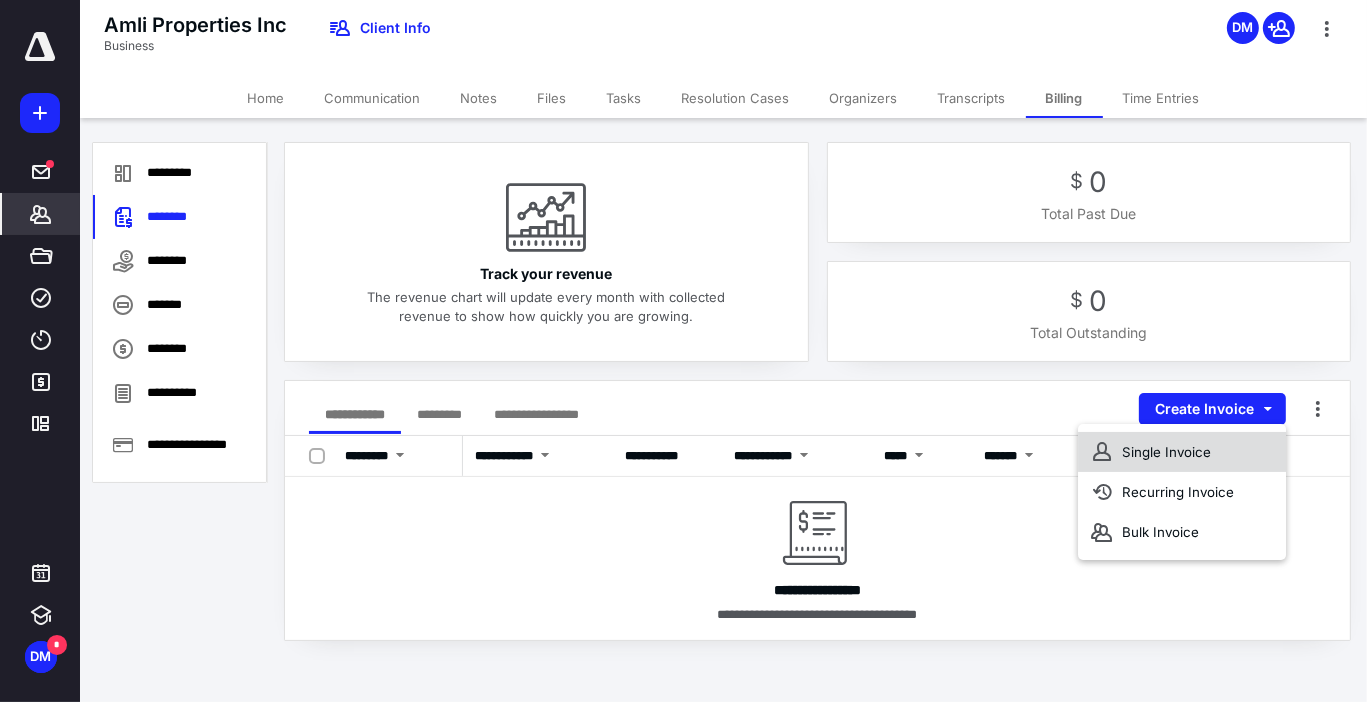 click on "Single Invoice" at bounding box center [1182, 452] 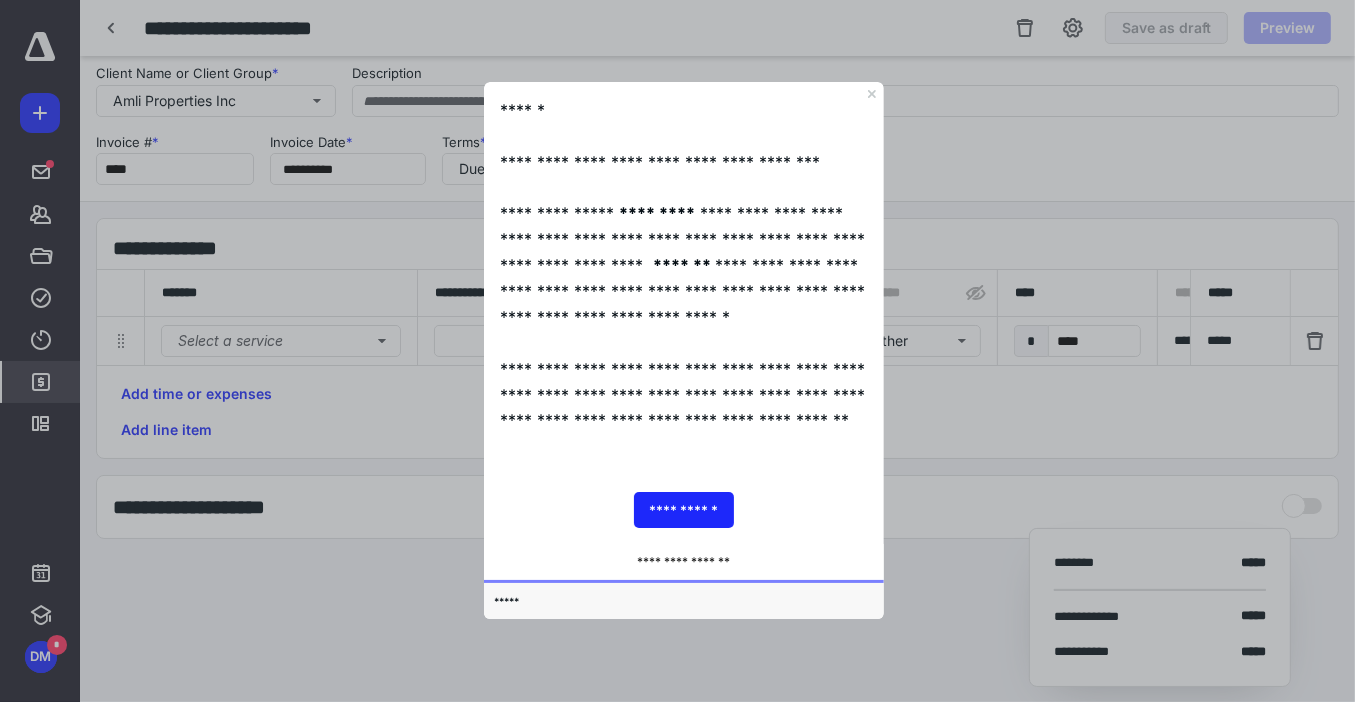 scroll, scrollTop: 0, scrollLeft: 0, axis: both 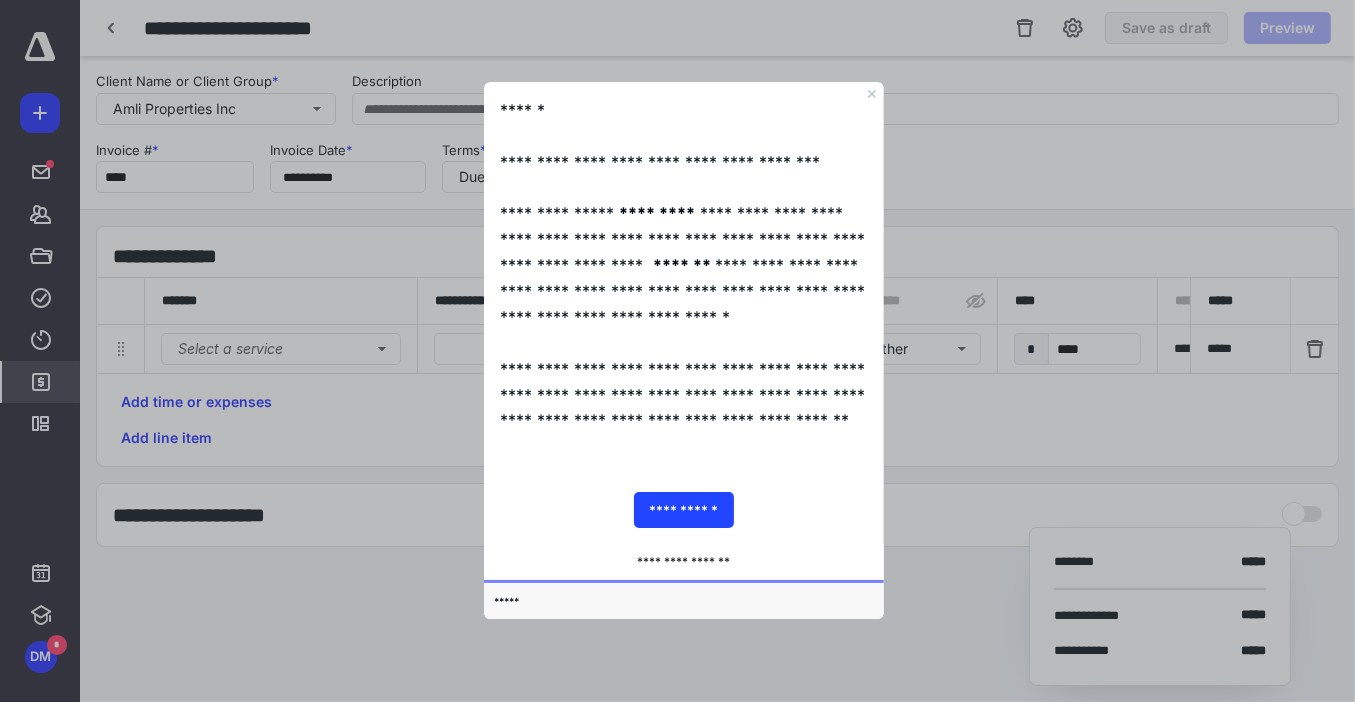 click on "**********" at bounding box center (683, 510) 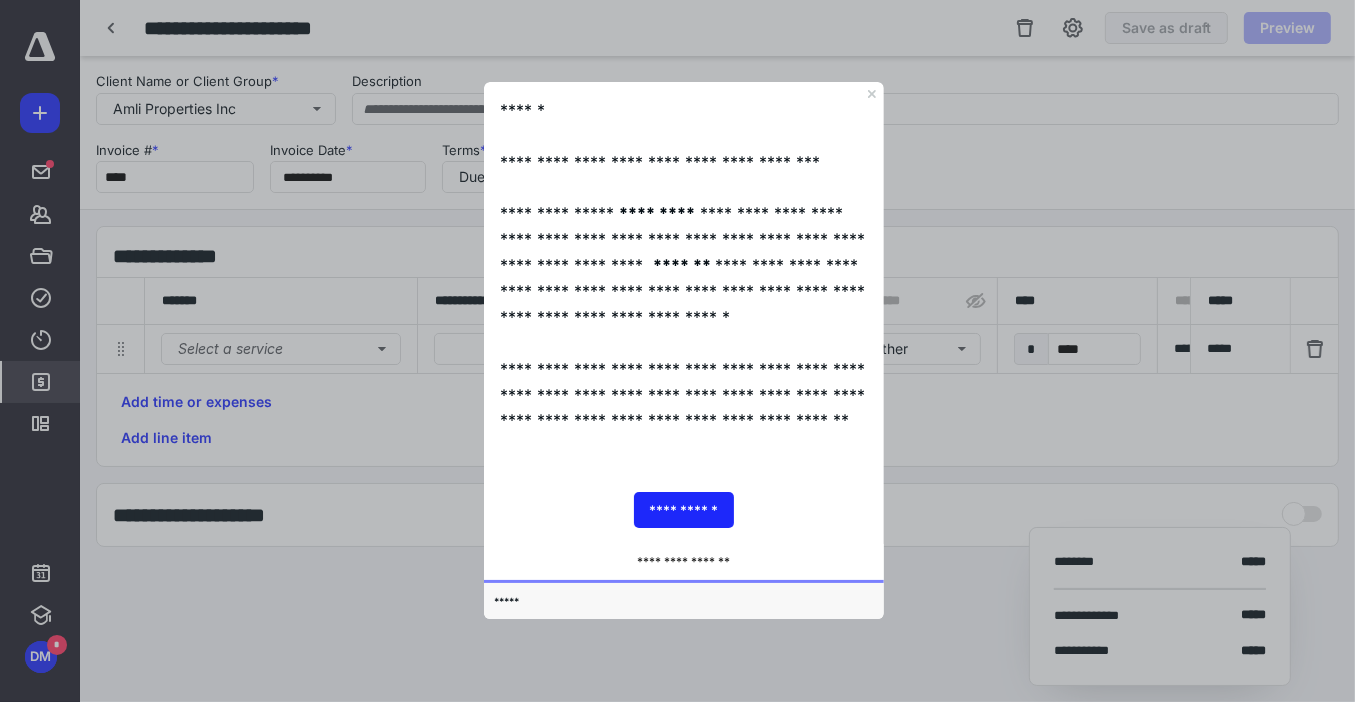 click on "******" at bounding box center [683, 111] 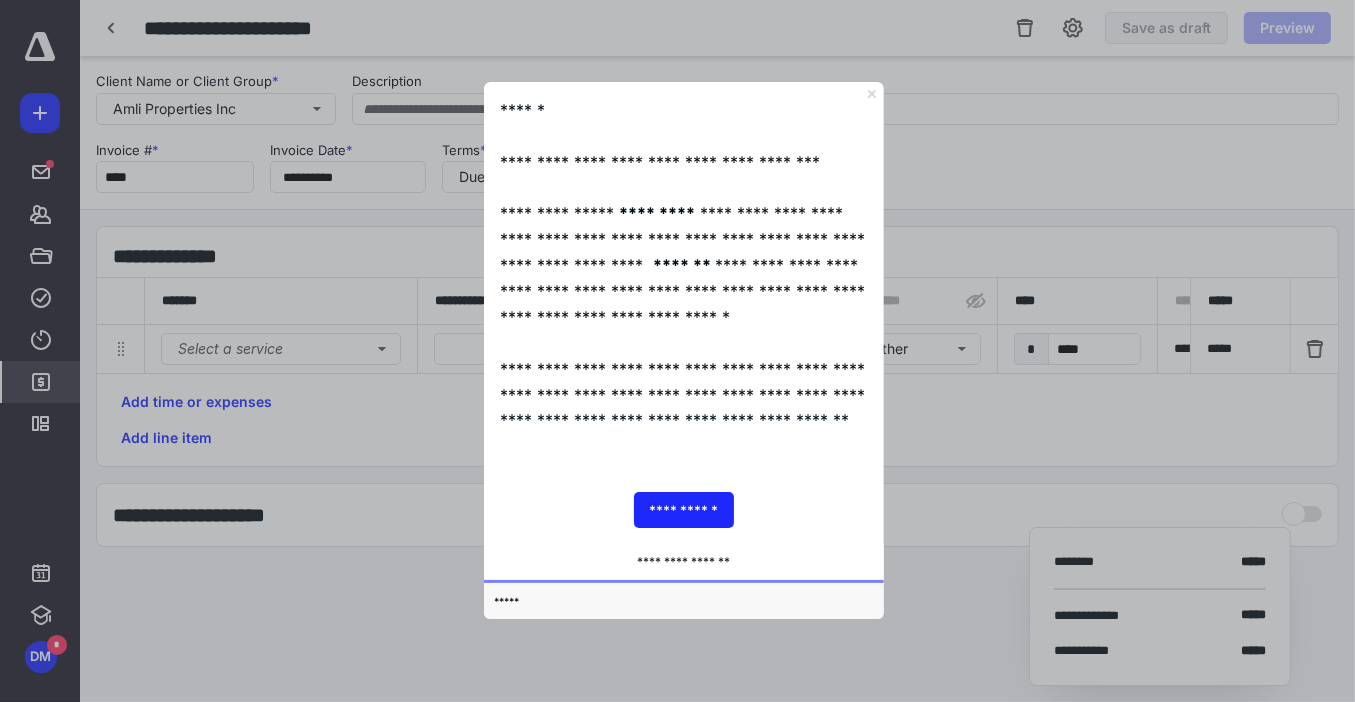 click 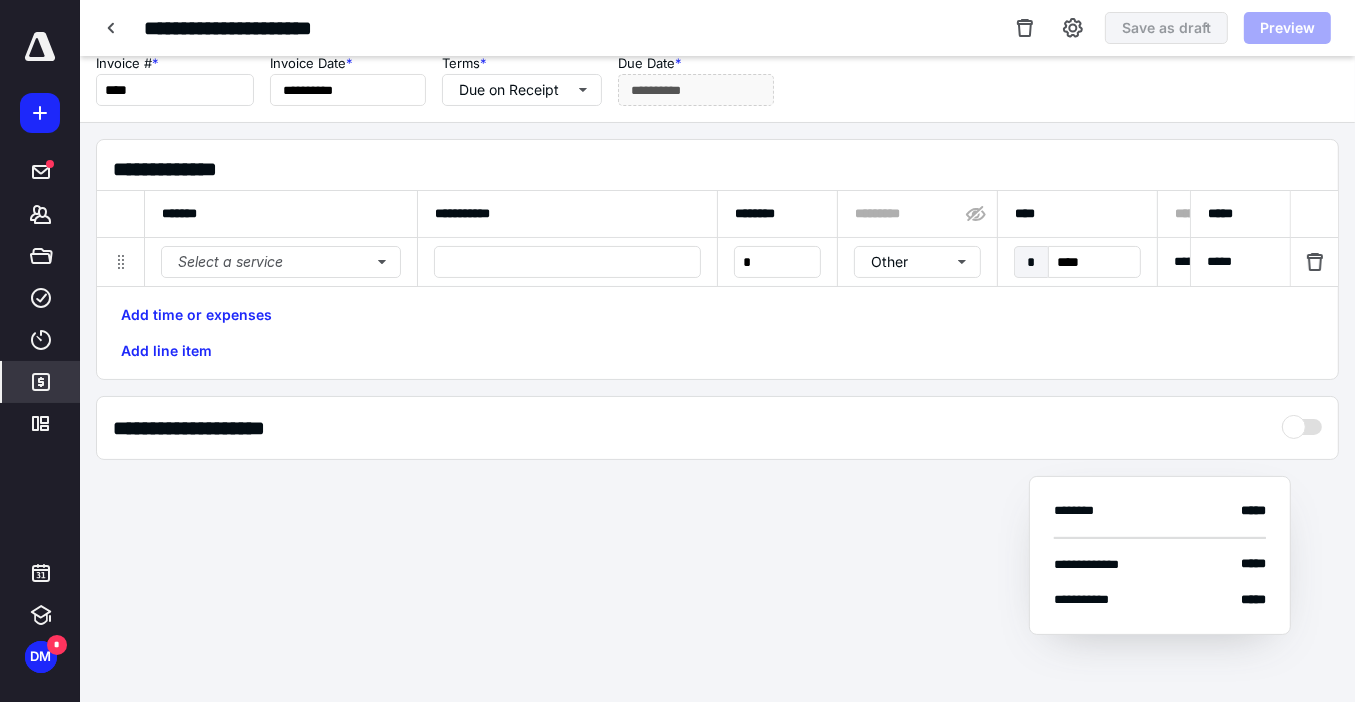 scroll, scrollTop: 7, scrollLeft: 0, axis: vertical 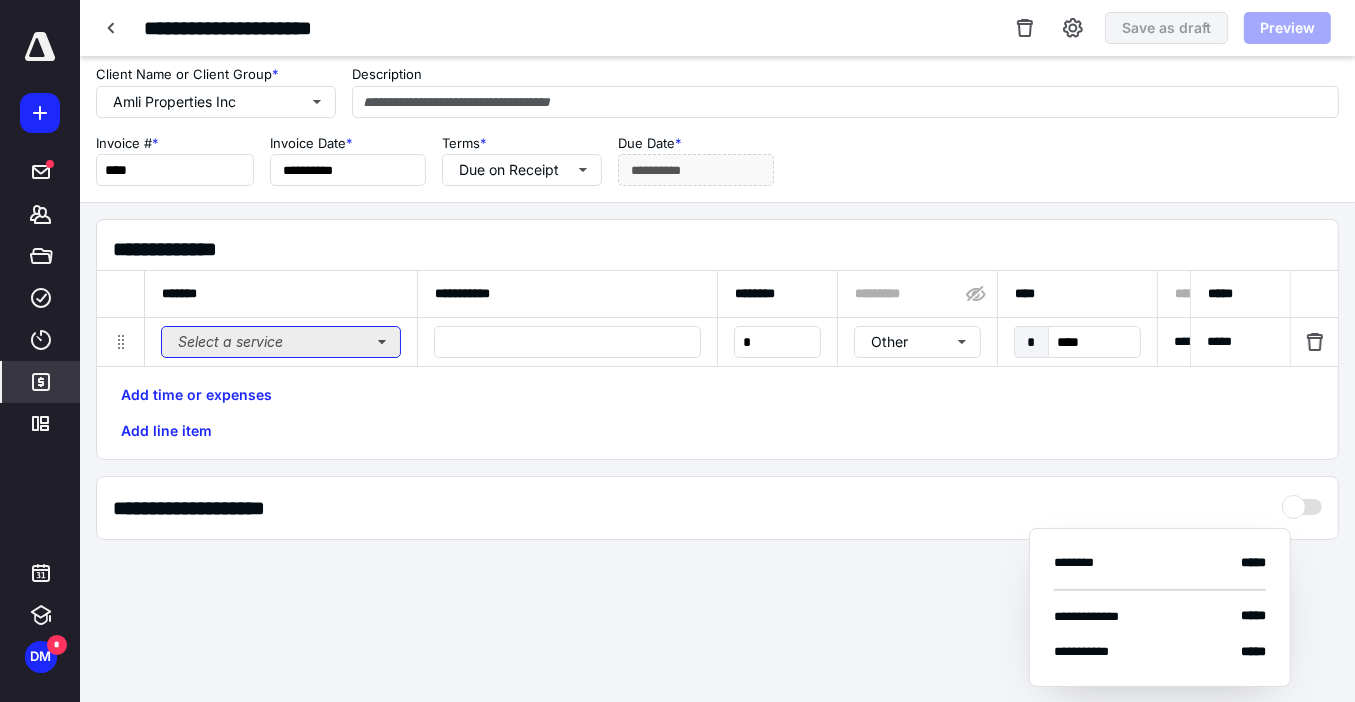 click on "Select a service" at bounding box center (281, 342) 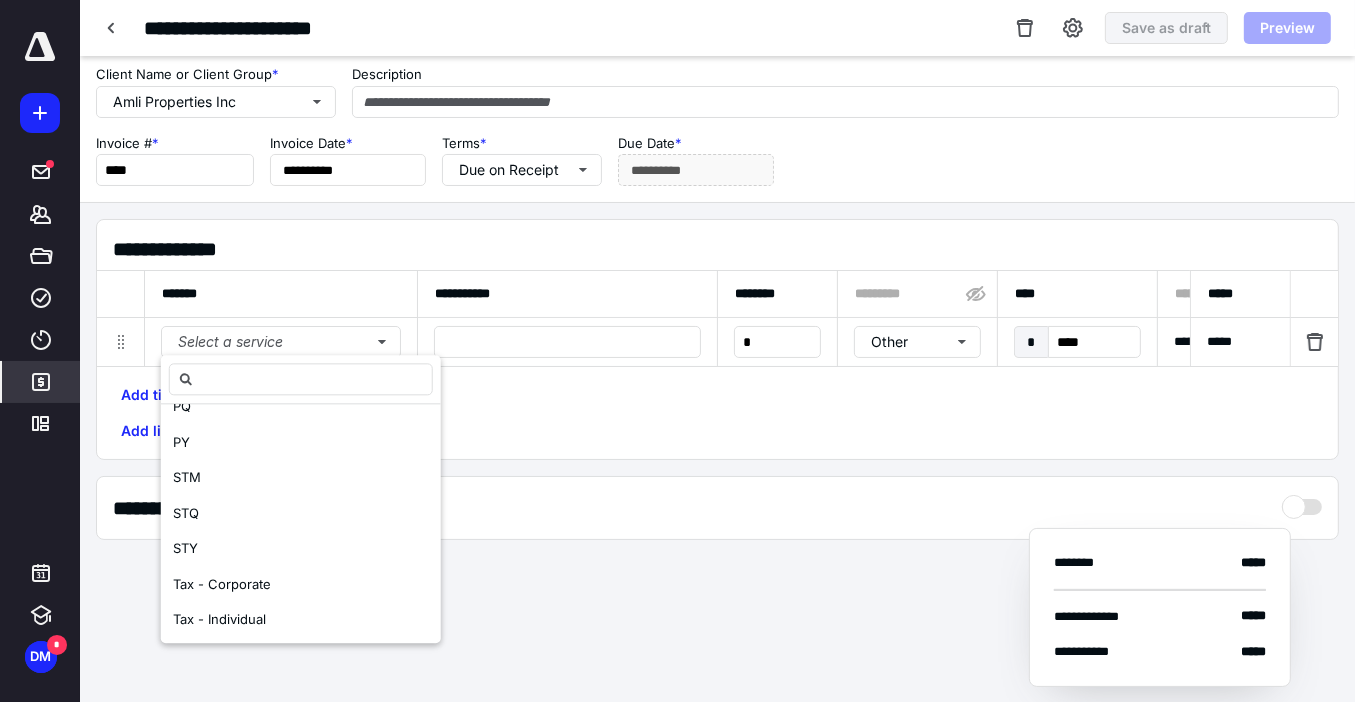 scroll, scrollTop: 309, scrollLeft: 0, axis: vertical 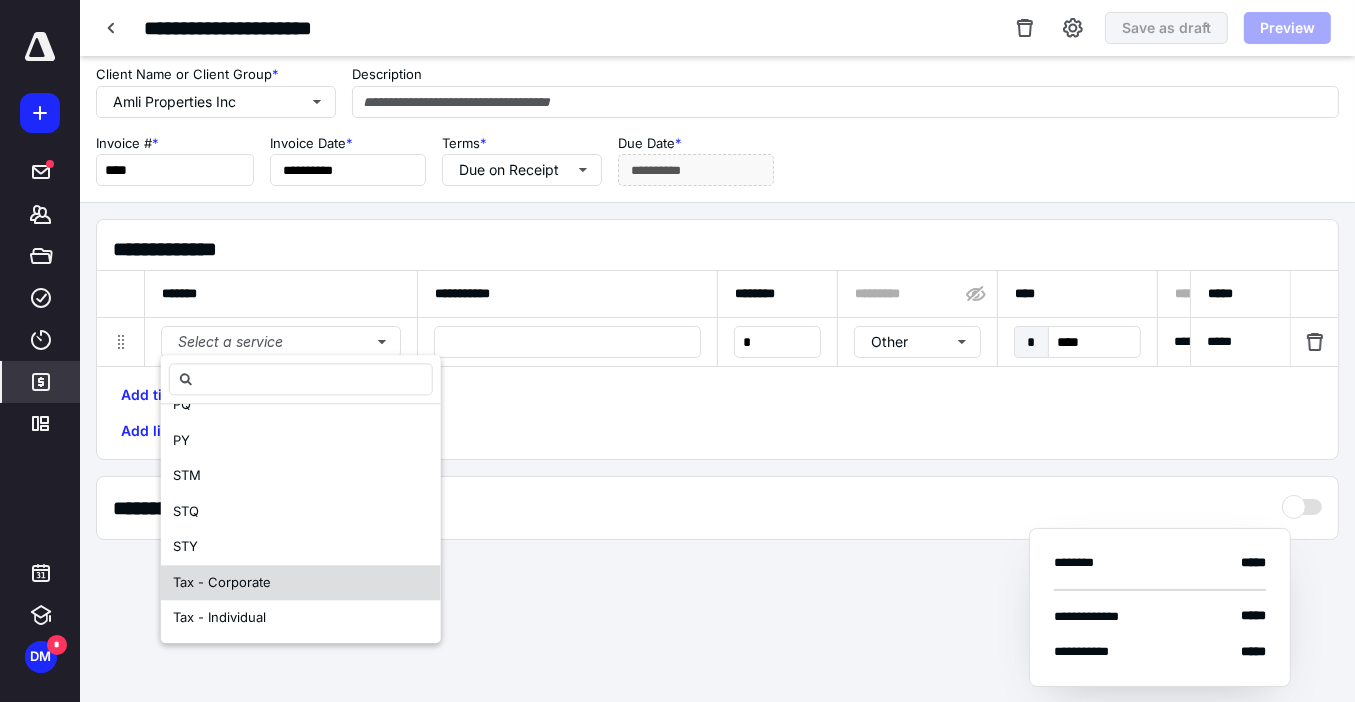 click on "Tax - Corporate" at bounding box center (222, 582) 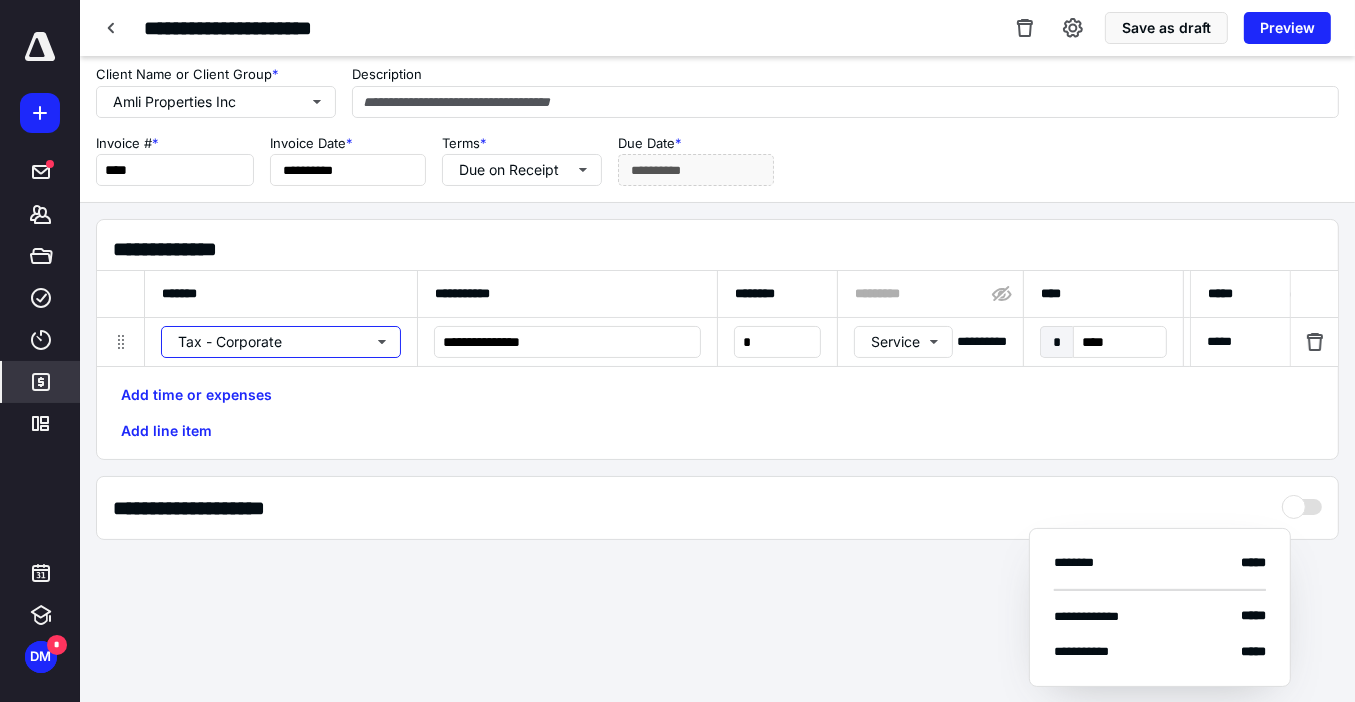 scroll, scrollTop: 0, scrollLeft: 0, axis: both 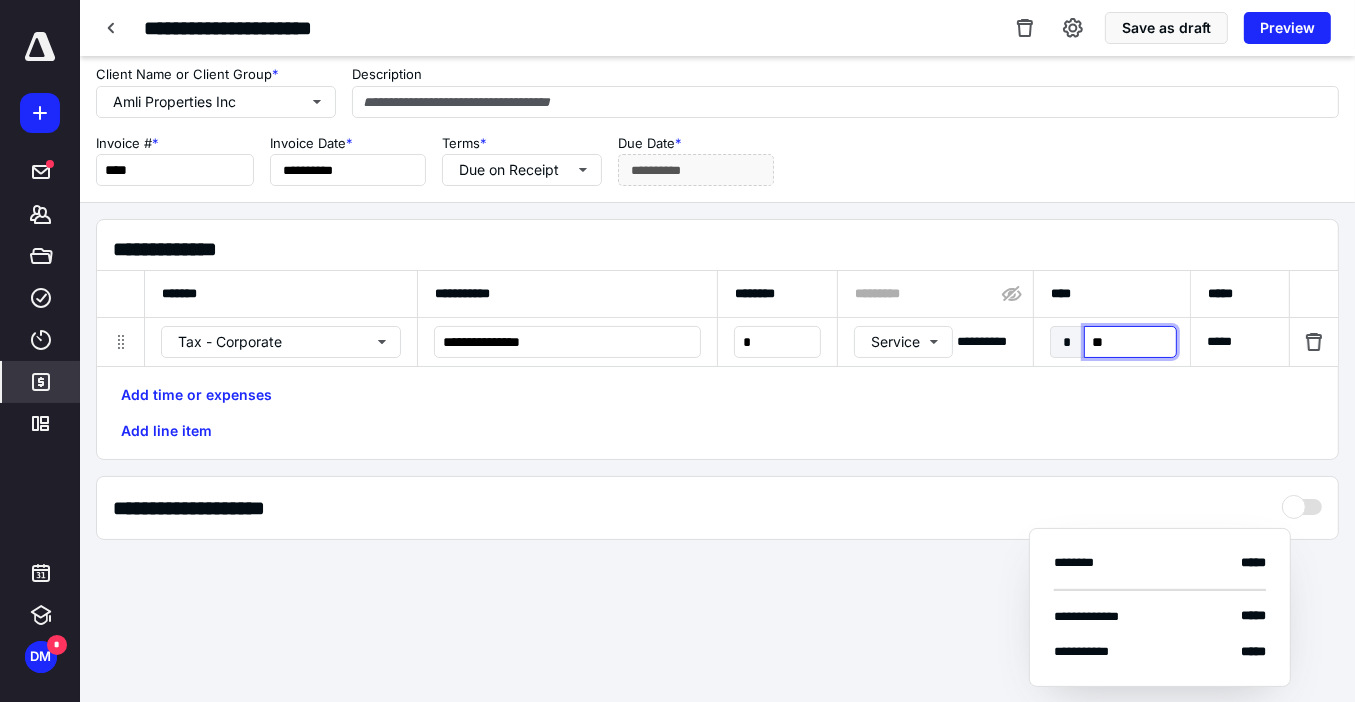 type on "***" 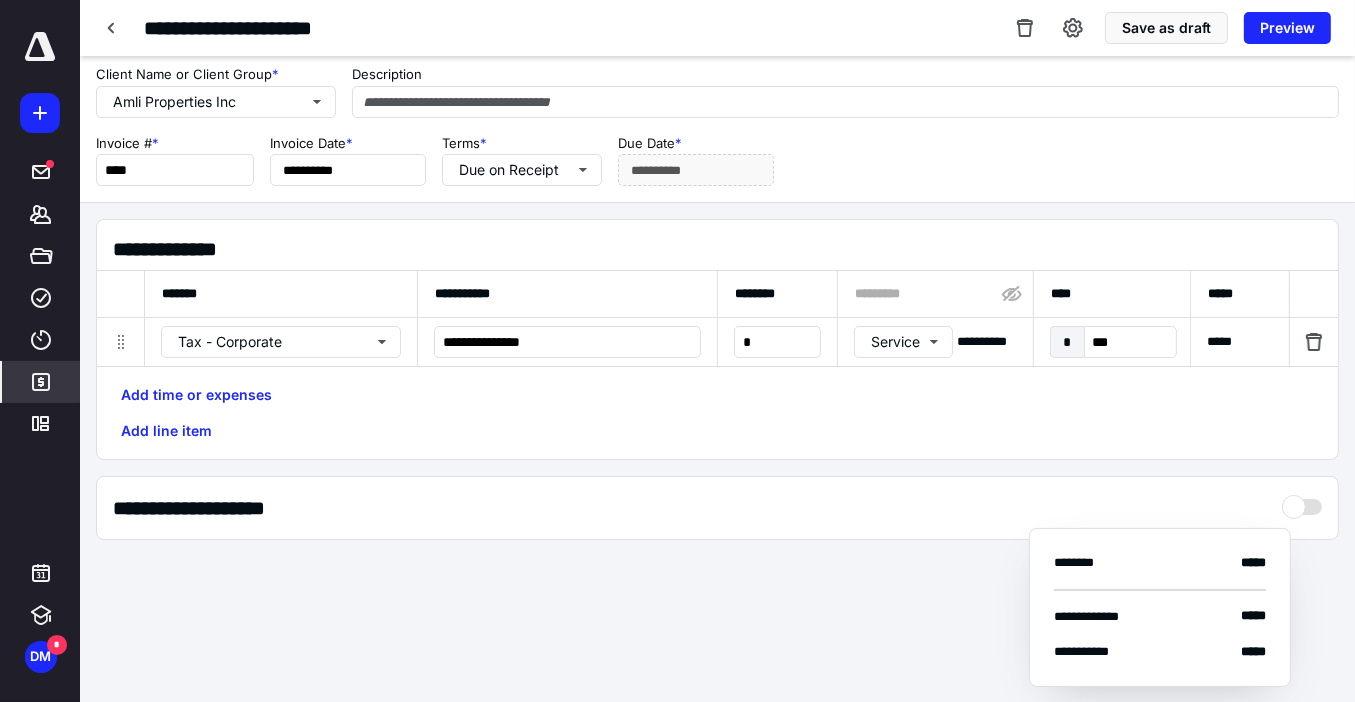 scroll, scrollTop: 0, scrollLeft: 1207, axis: horizontal 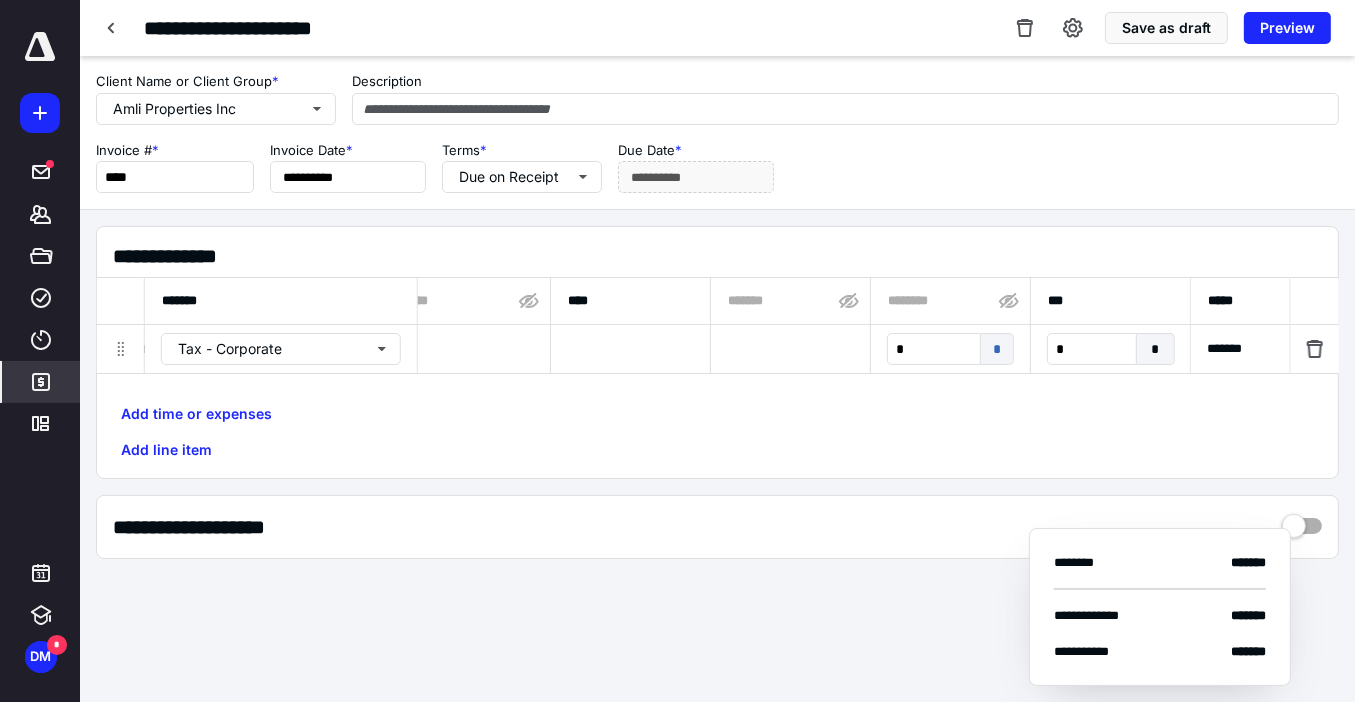 click at bounding box center (630, 349) 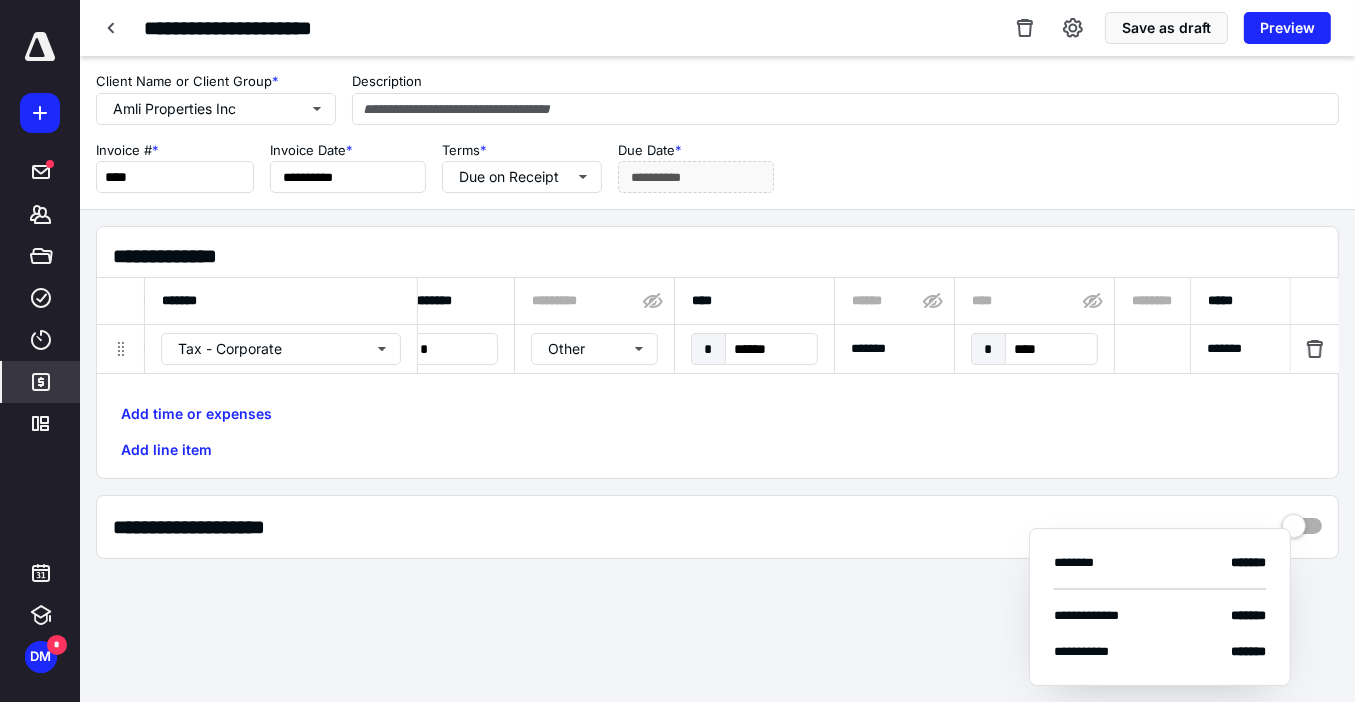 scroll, scrollTop: 0, scrollLeft: 345, axis: horizontal 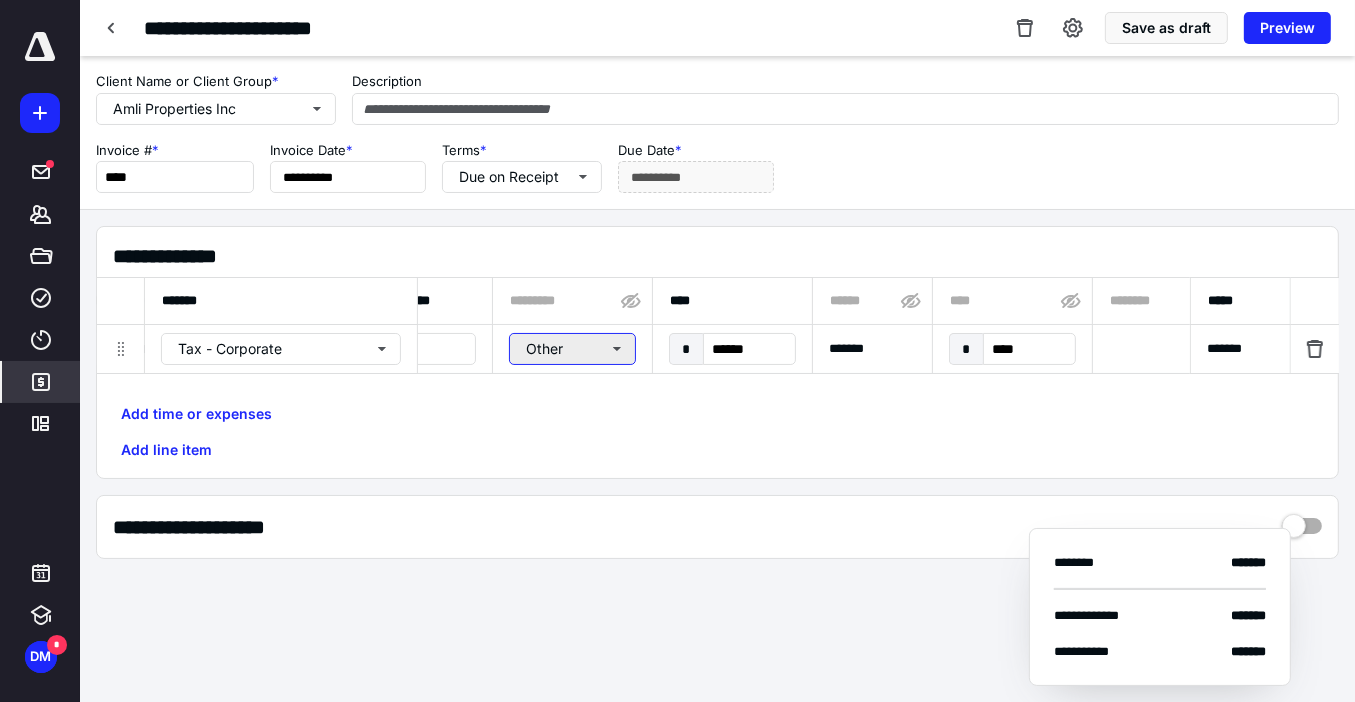 click on "Other" at bounding box center [572, 349] 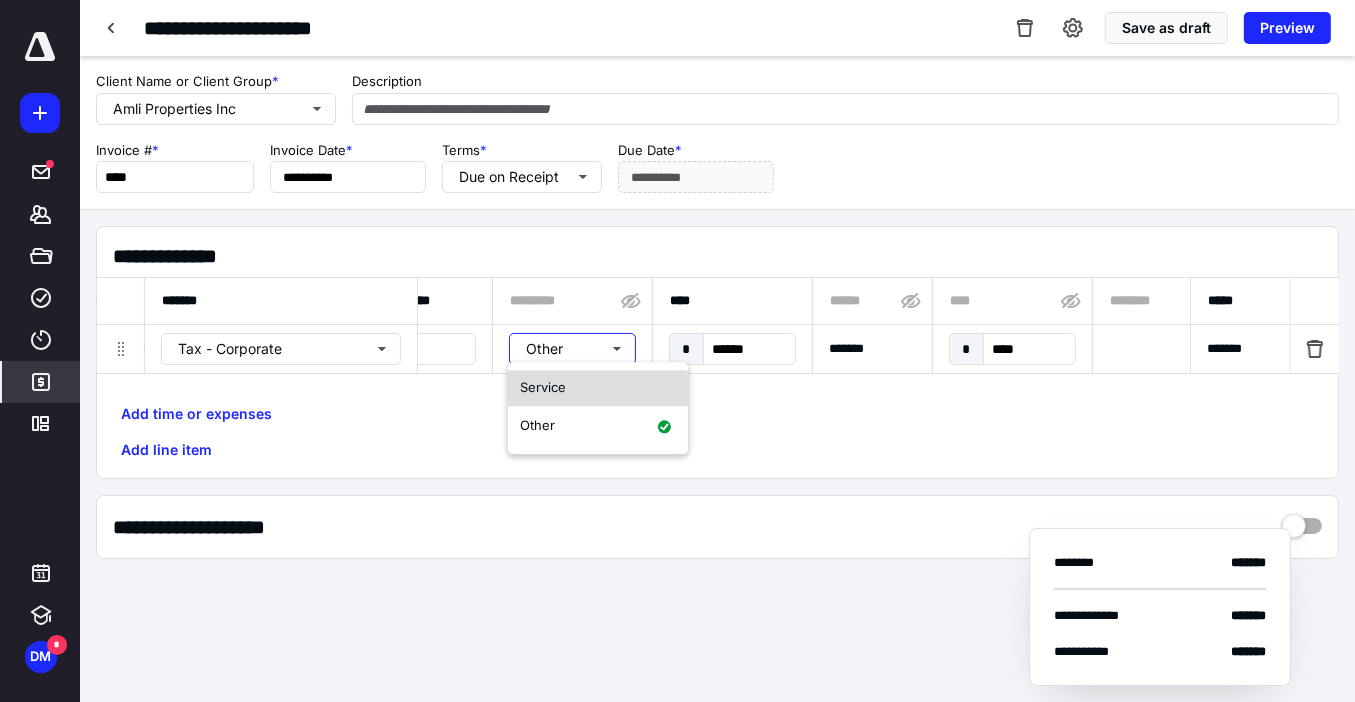 click on "Service" at bounding box center (598, 388) 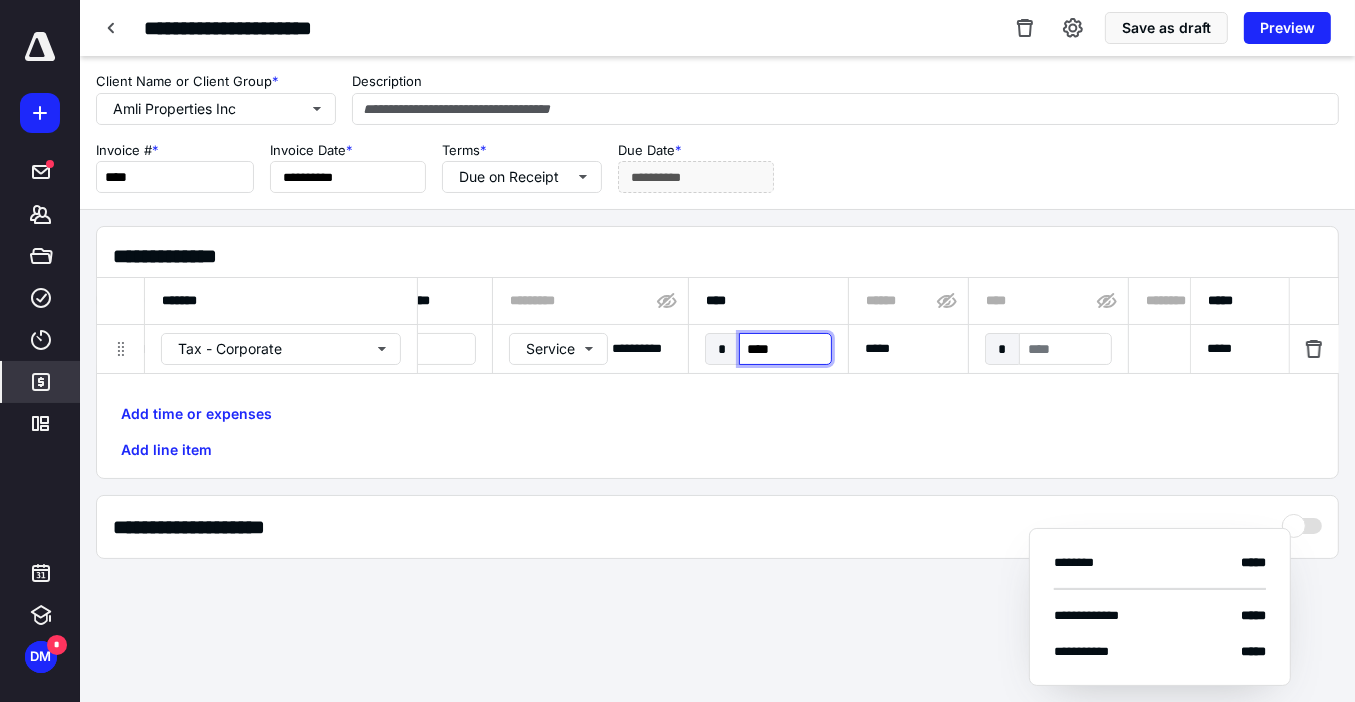 click on "****" at bounding box center (785, 349) 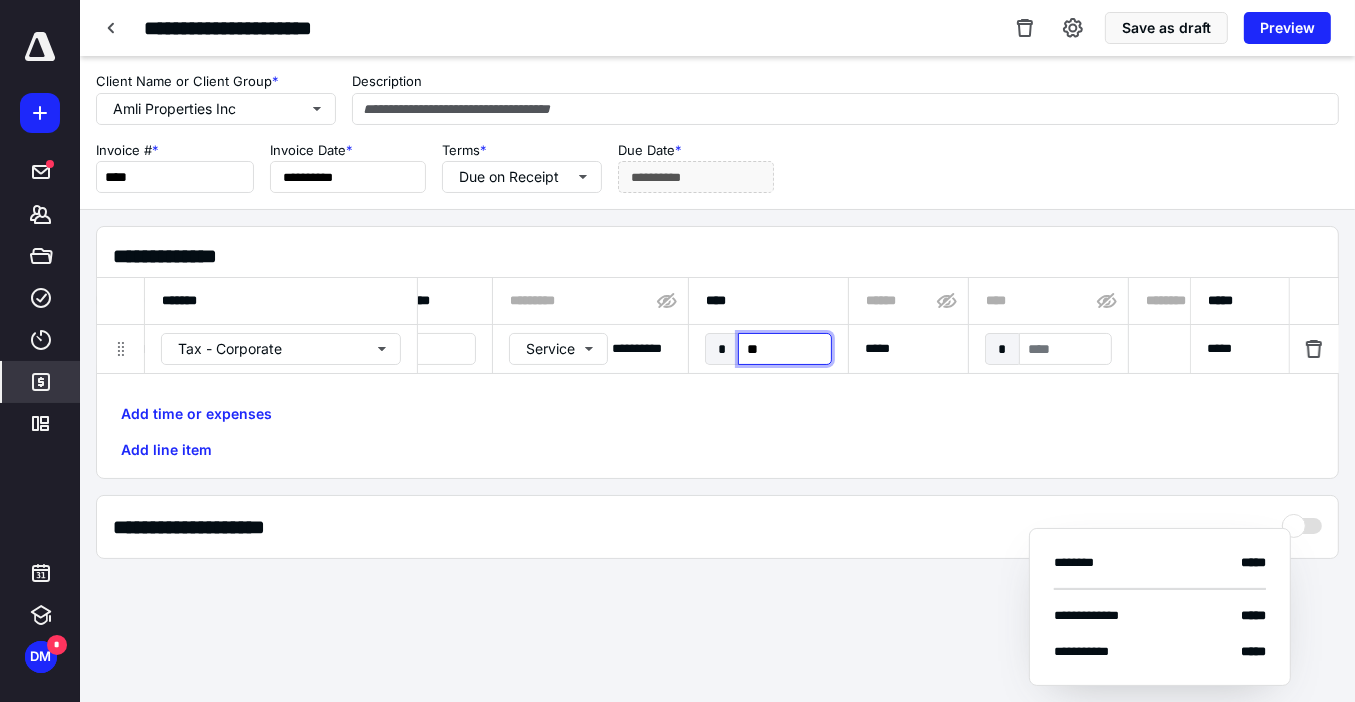 type on "***" 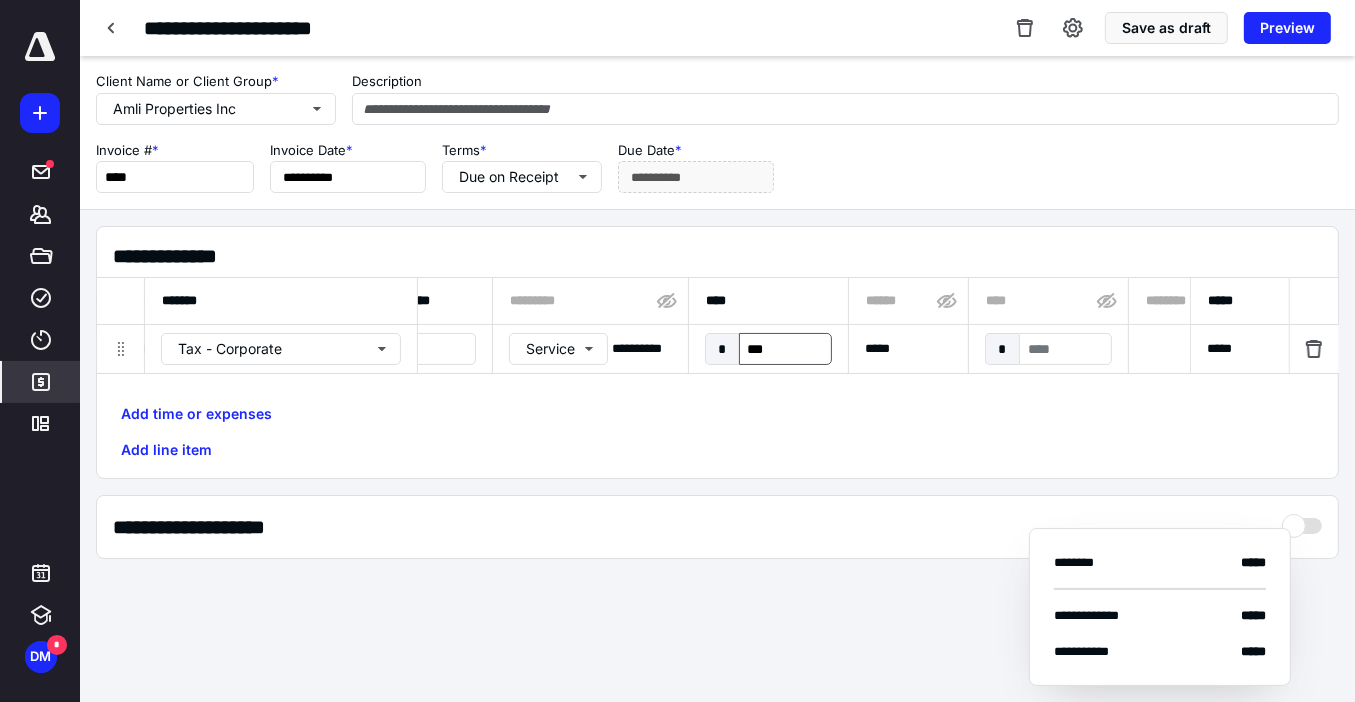 scroll, scrollTop: 0, scrollLeft: 1207, axis: horizontal 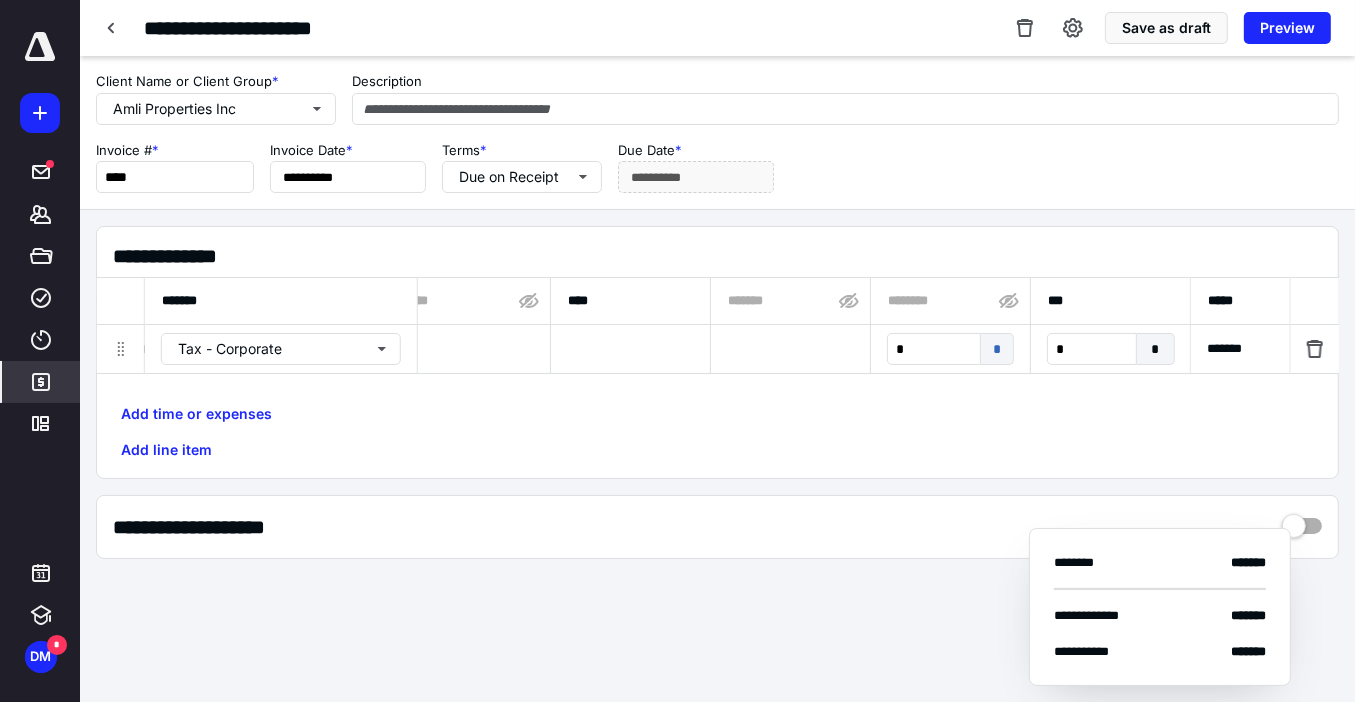 click on "Add time or expenses Add line item" at bounding box center (717, 432) 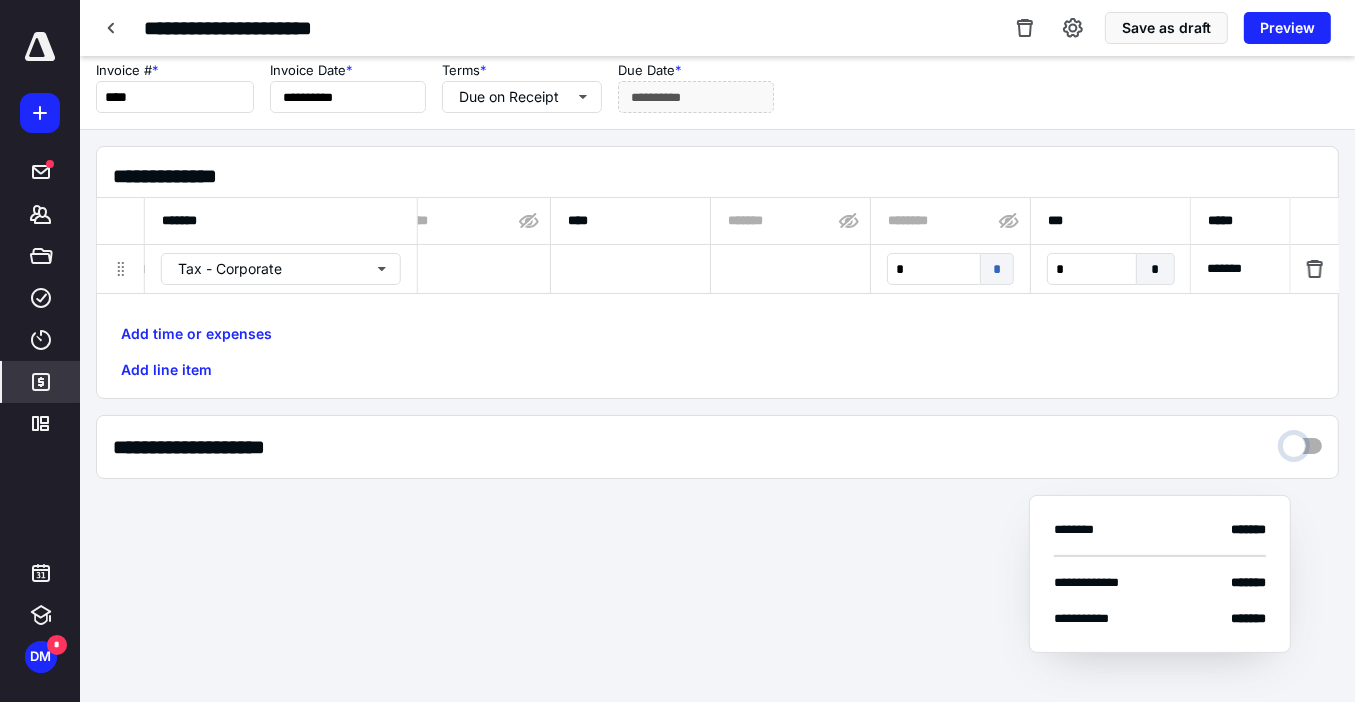 click at bounding box center [1302, 441] 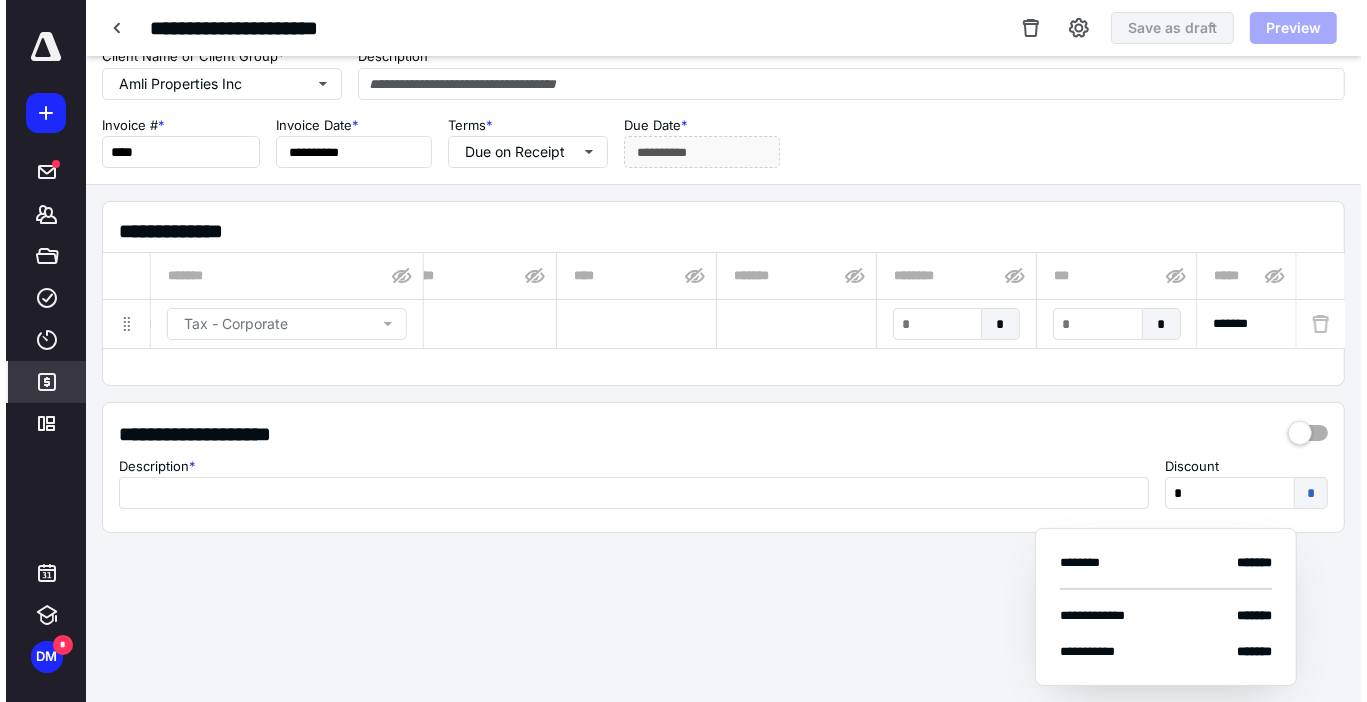 scroll, scrollTop: 0, scrollLeft: 0, axis: both 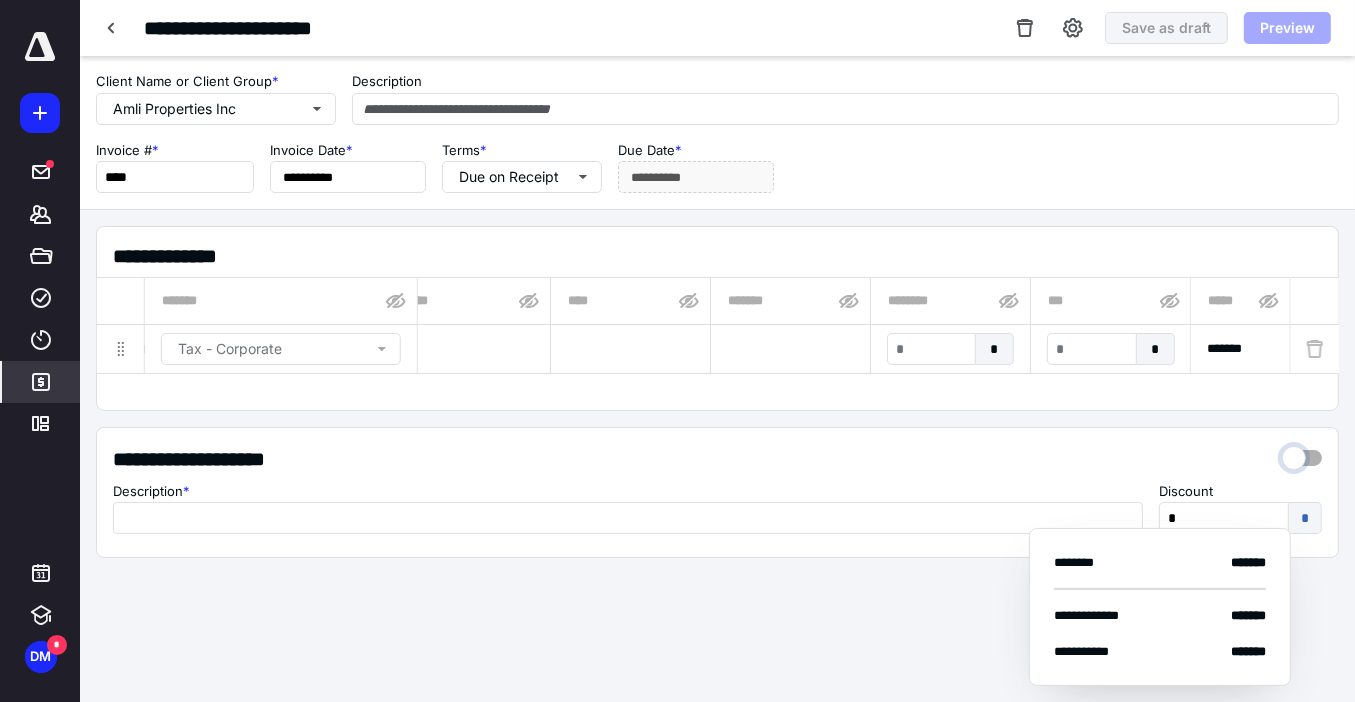 click at bounding box center [1302, 453] 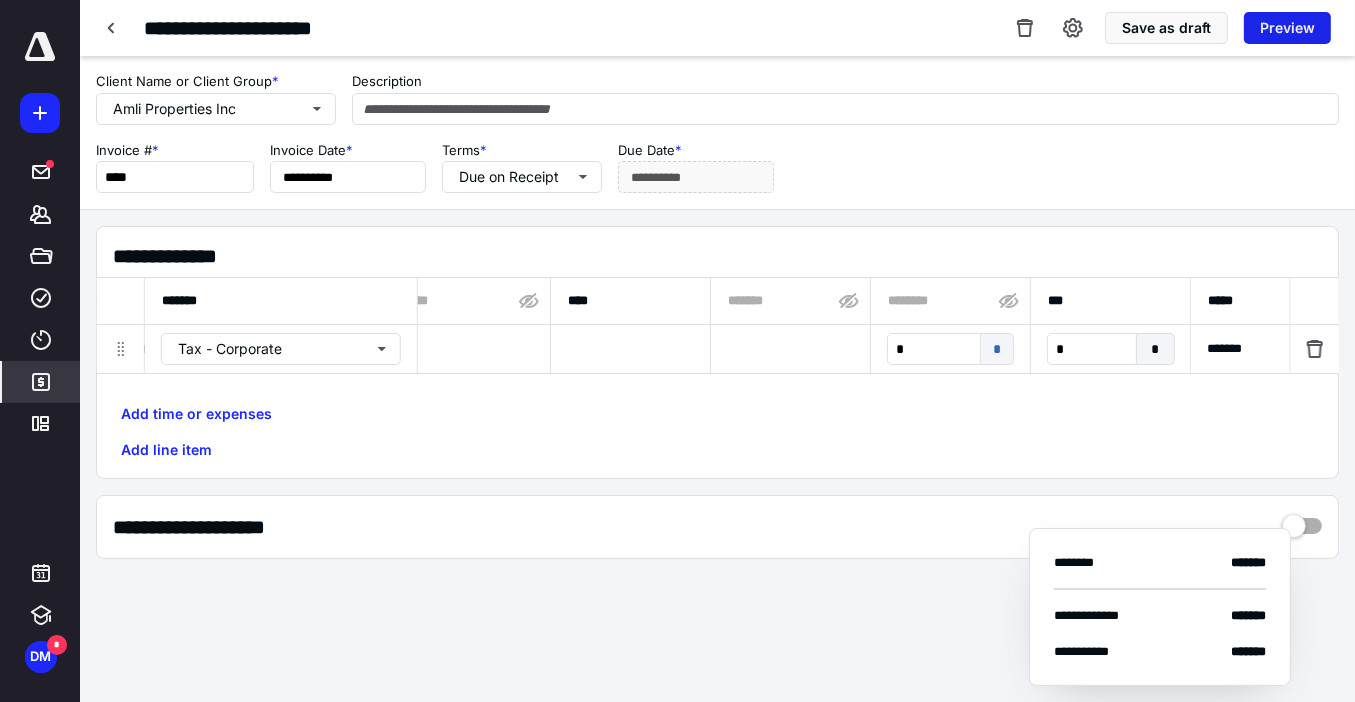 click on "Preview" at bounding box center [1287, 28] 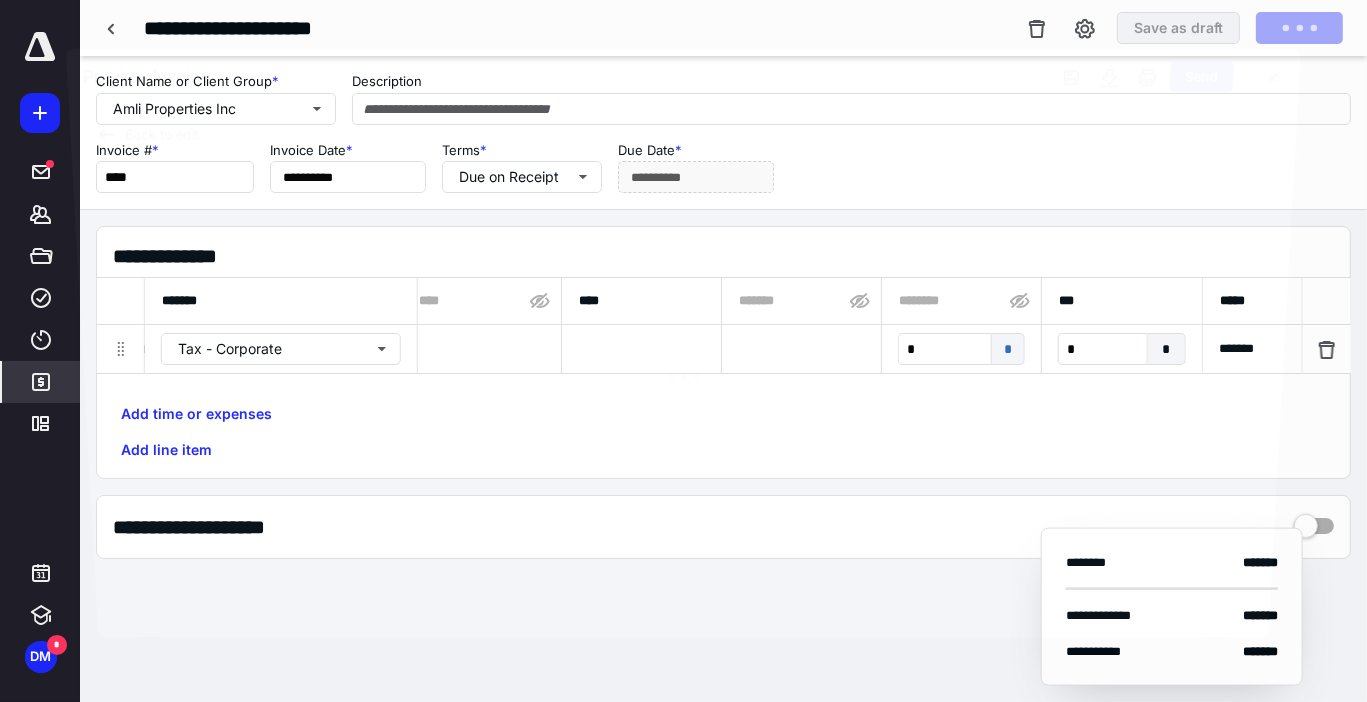 scroll, scrollTop: 0, scrollLeft: 1195, axis: horizontal 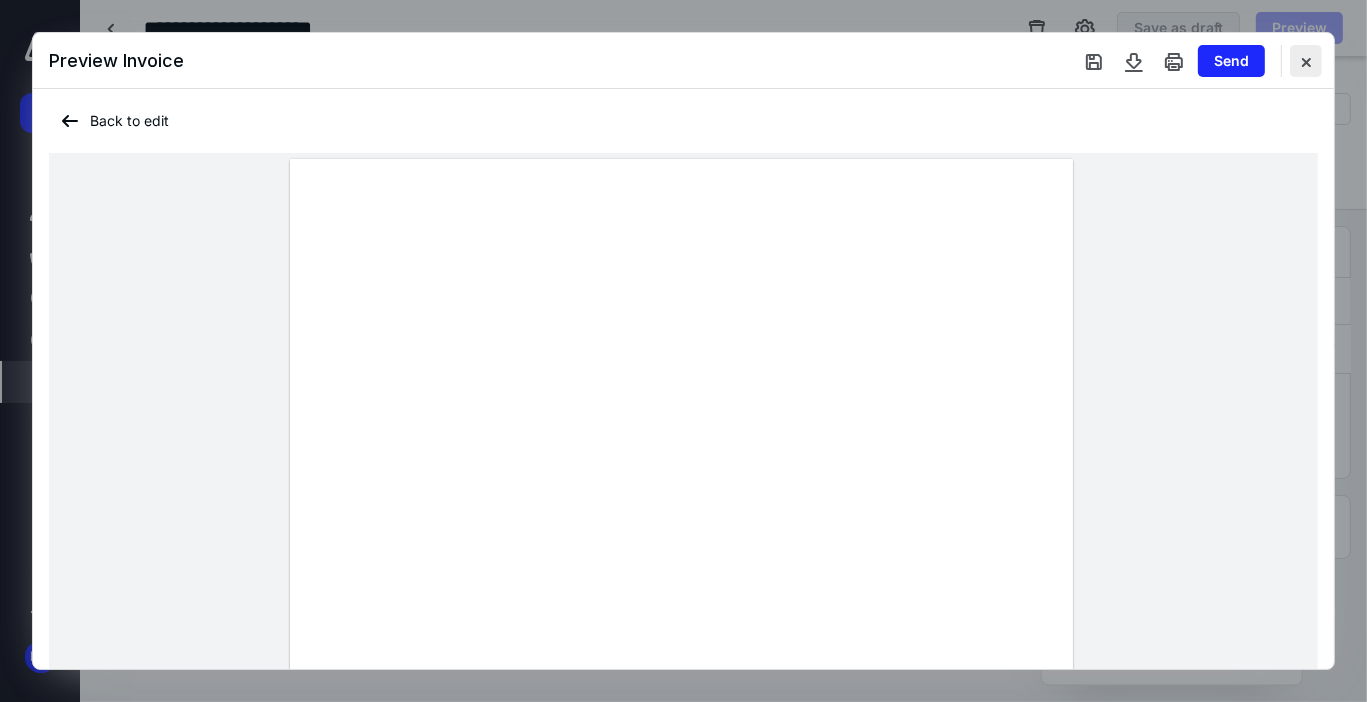 click at bounding box center (1306, 61) 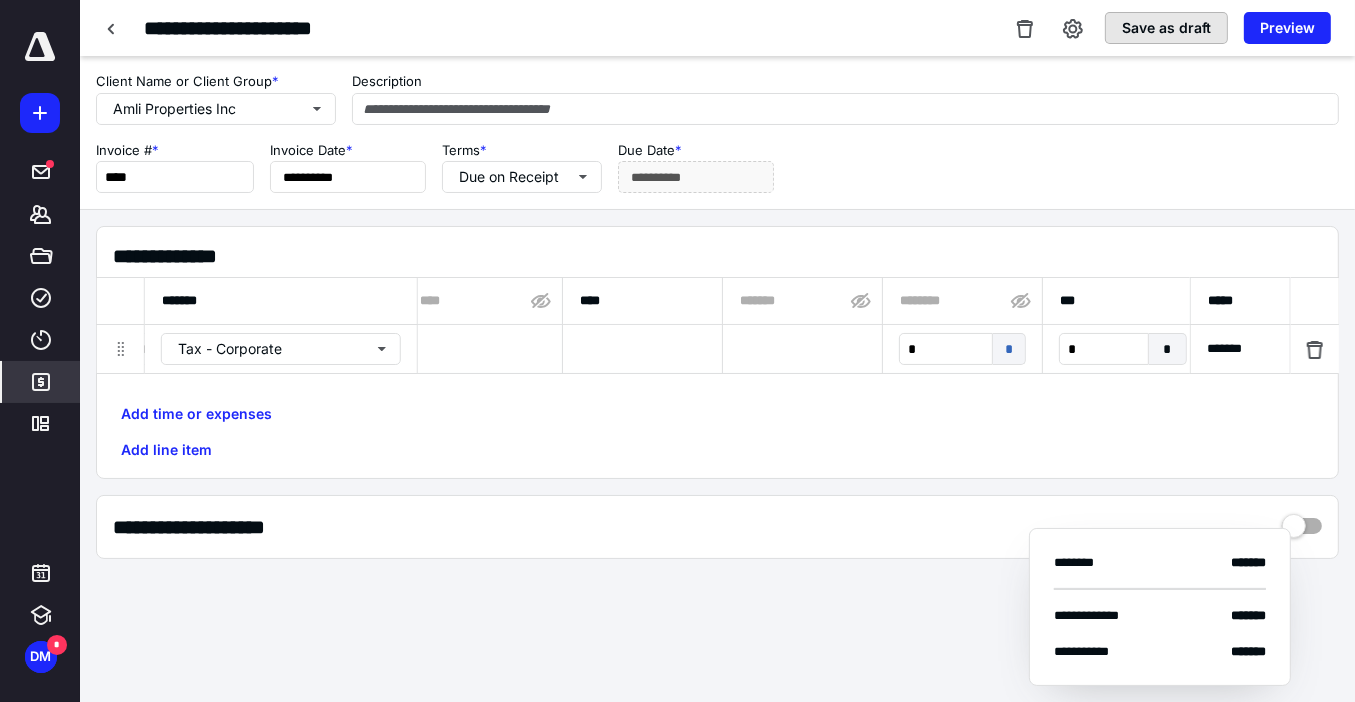 click on "Save as draft" at bounding box center (1166, 28) 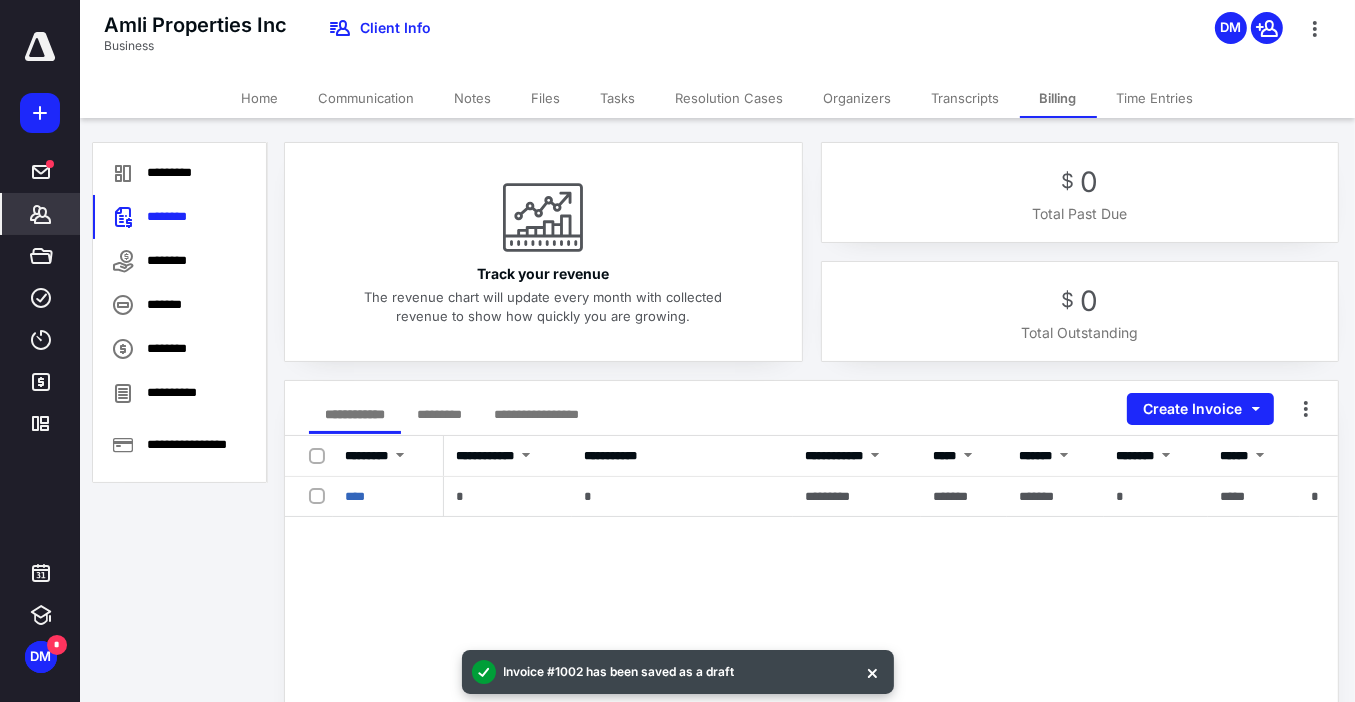 click on "Home" at bounding box center (260, 98) 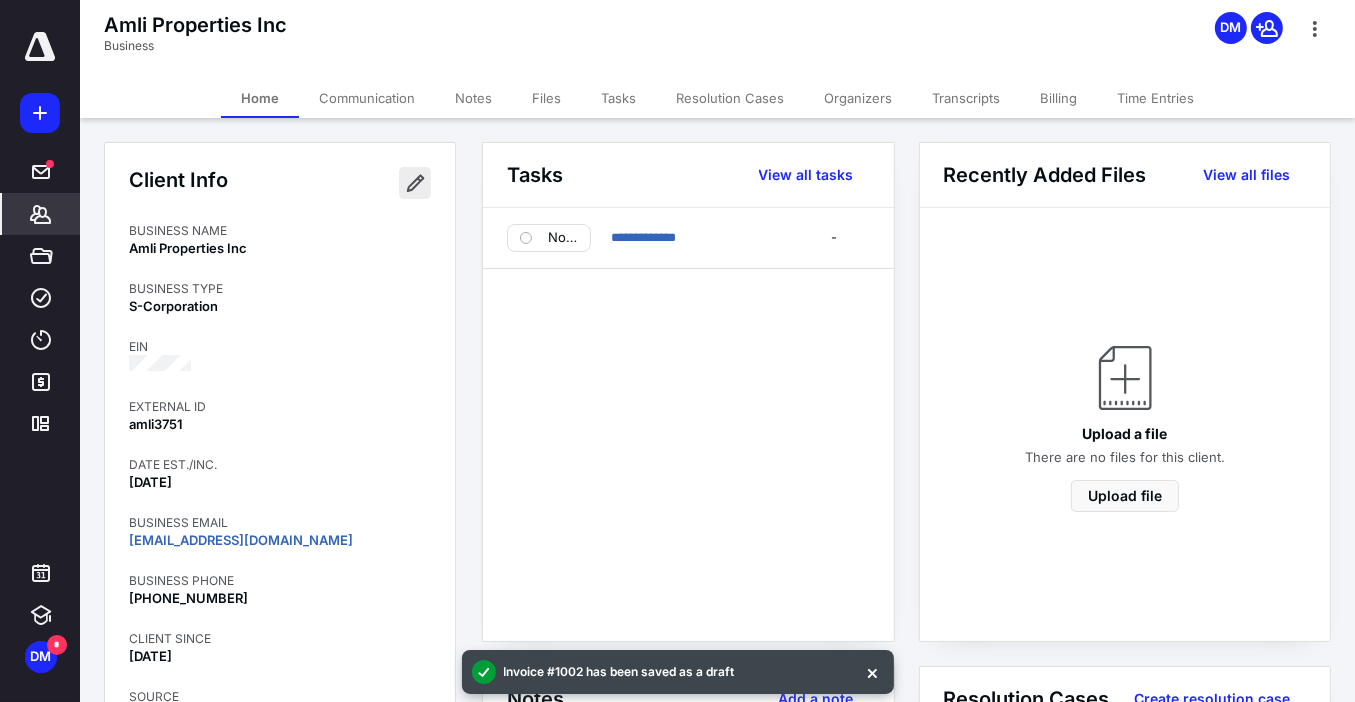 click at bounding box center (415, 183) 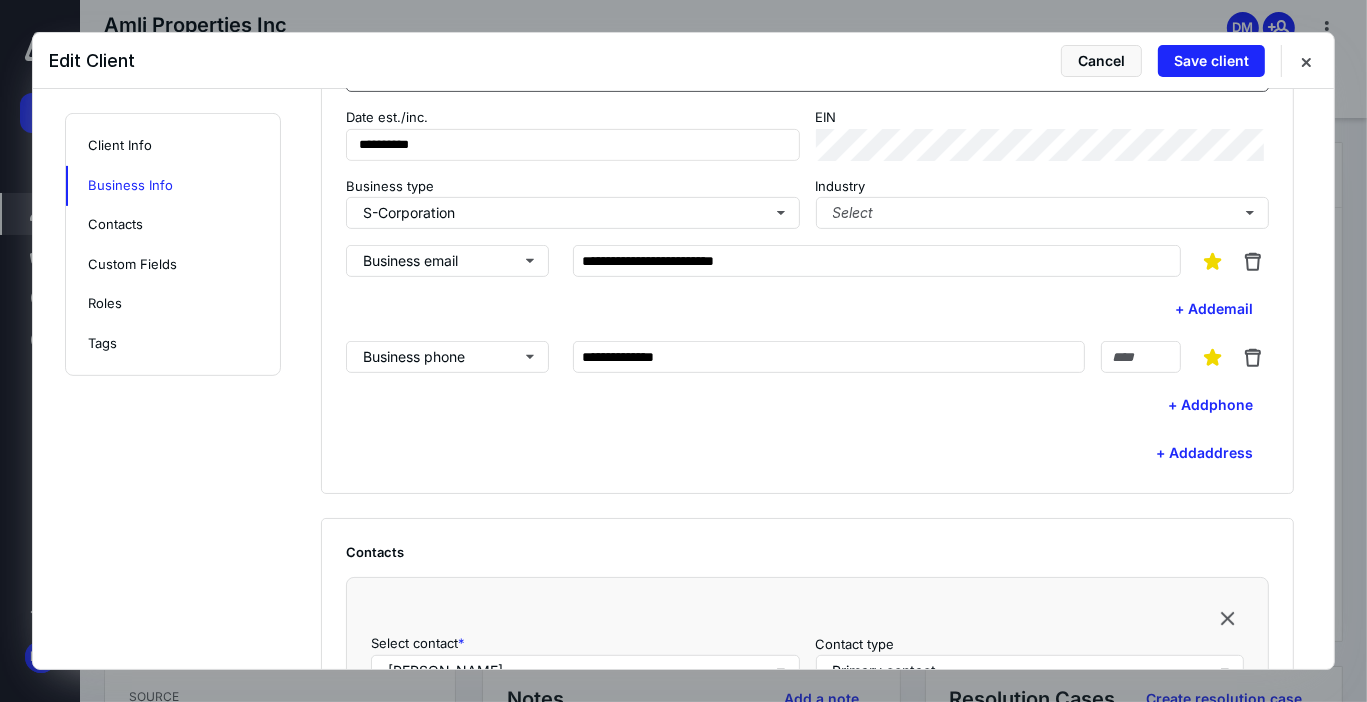 scroll, scrollTop: 713, scrollLeft: 0, axis: vertical 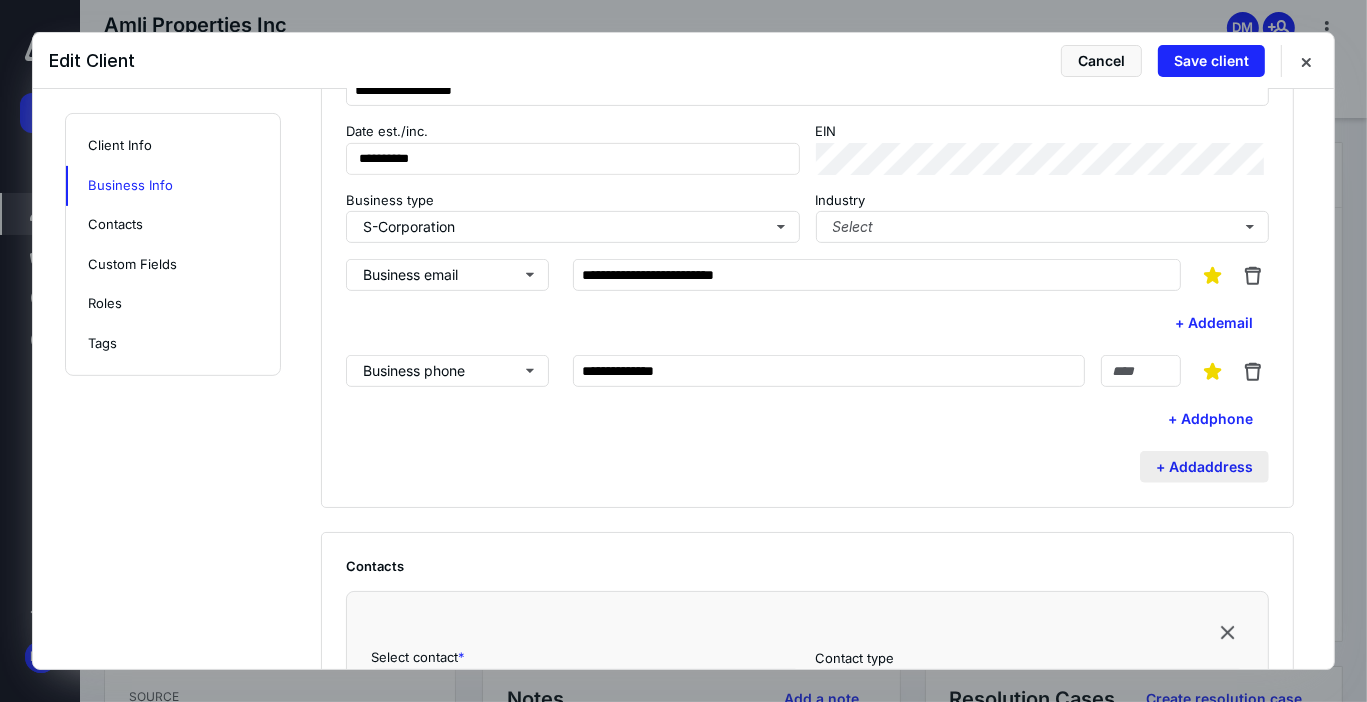 click on "+ Add  address" at bounding box center [1204, 467] 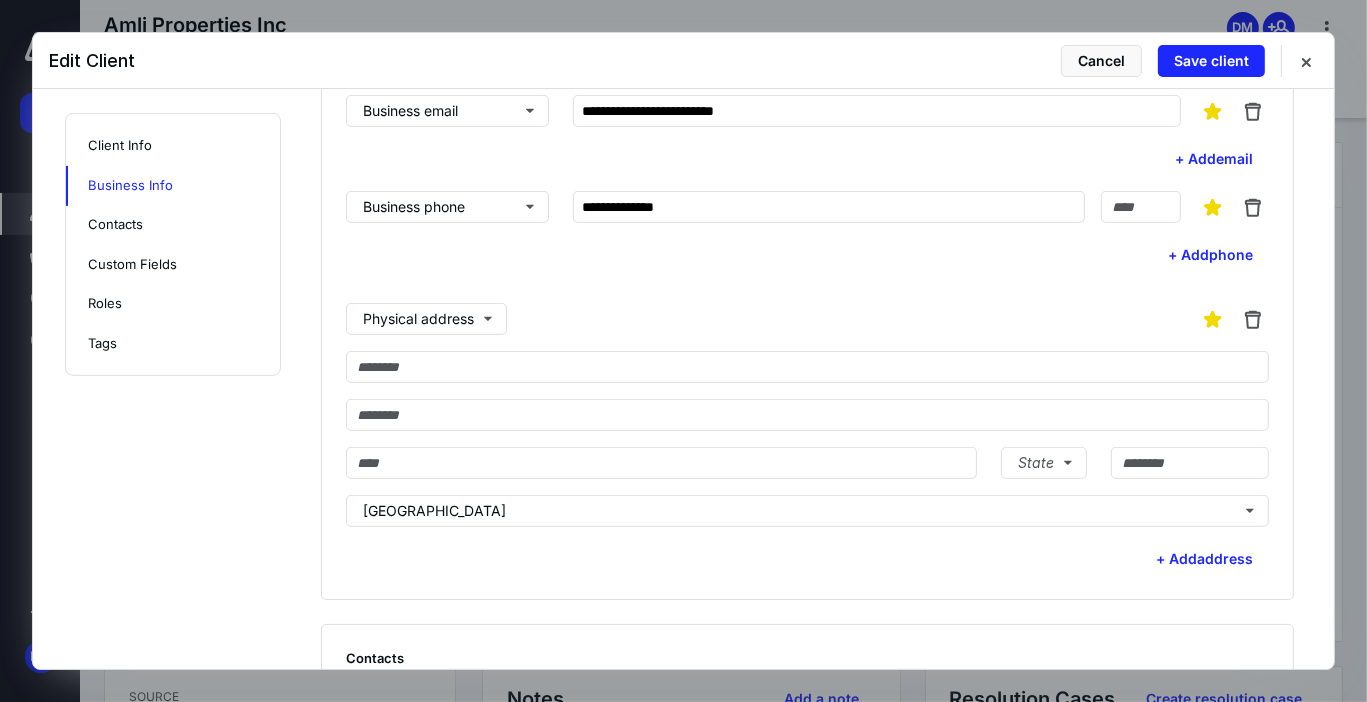 scroll, scrollTop: 953, scrollLeft: 0, axis: vertical 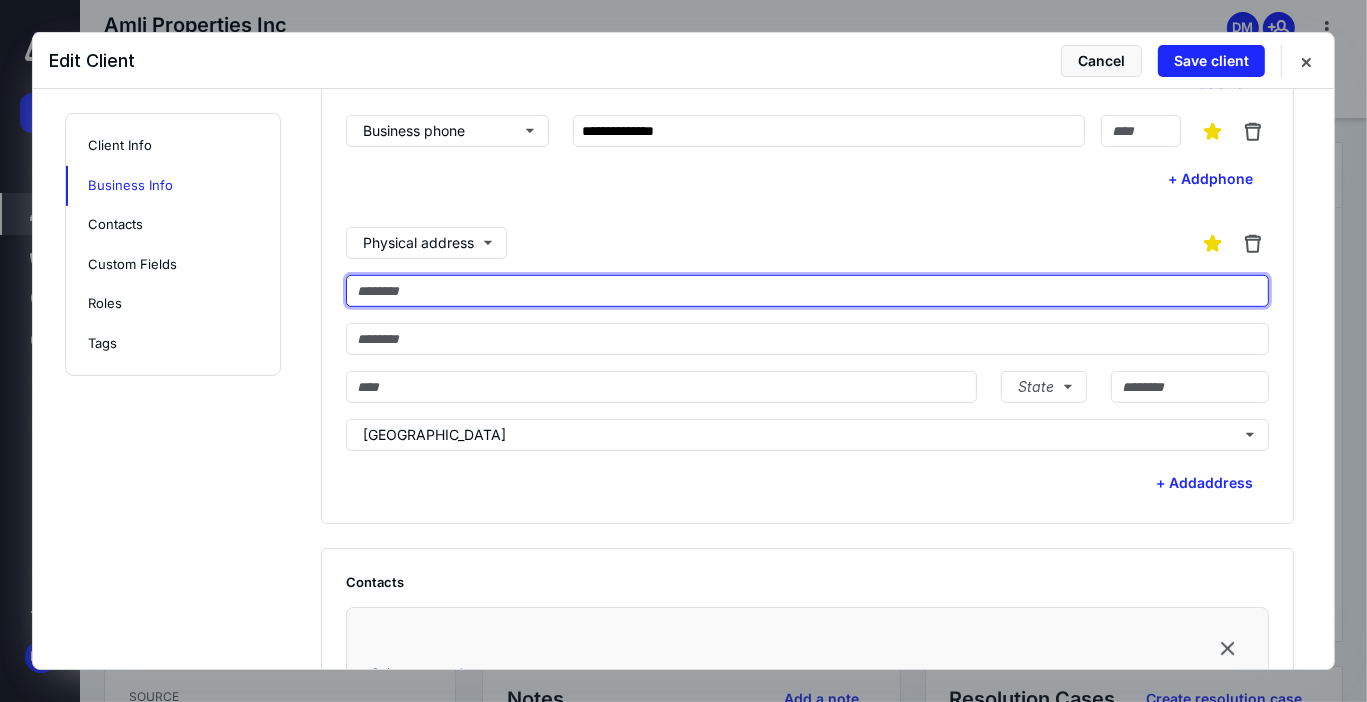 click at bounding box center (807, 291) 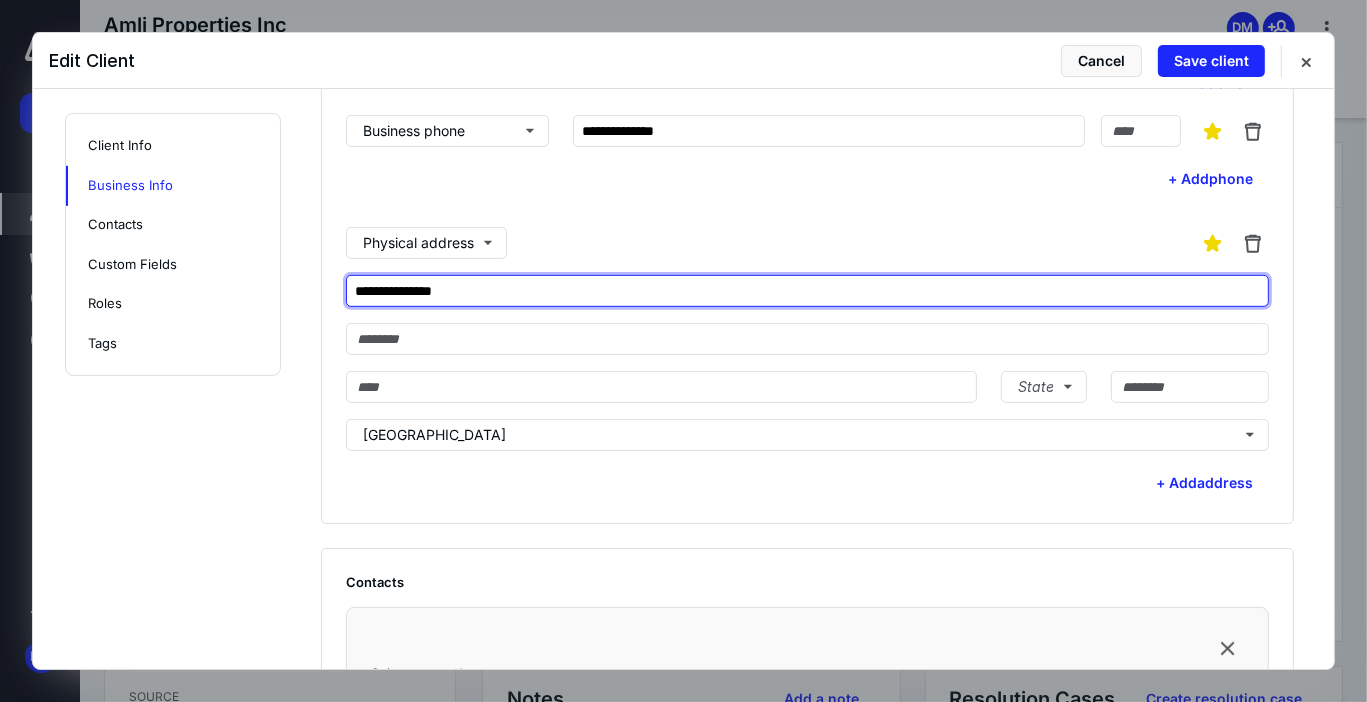 type on "**********" 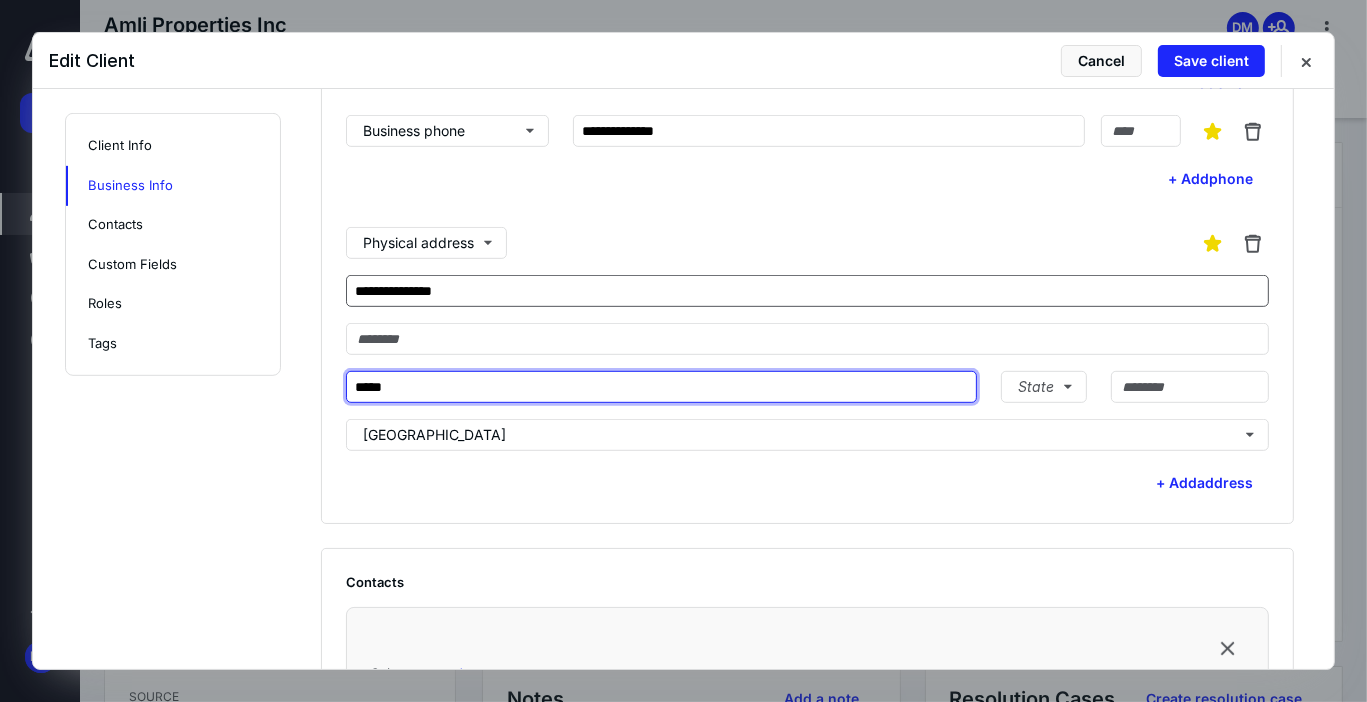 type on "*****" 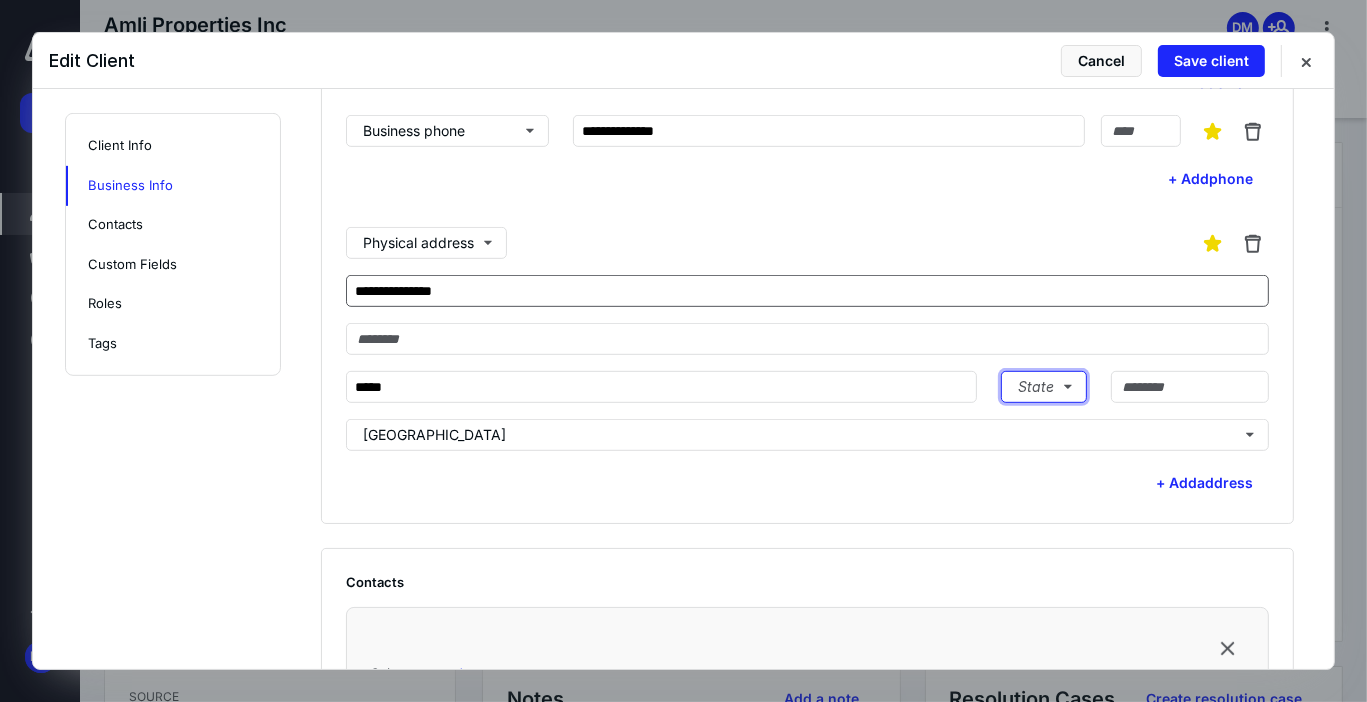 type 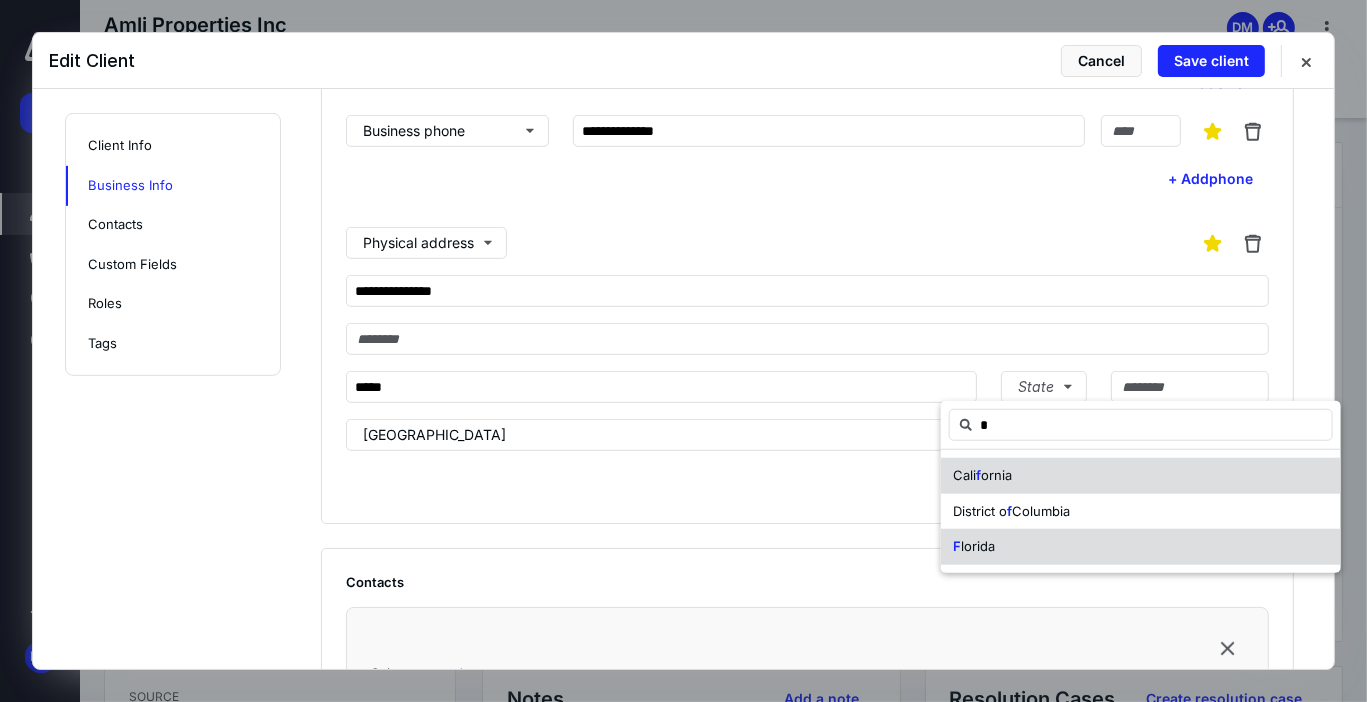 click on "lorida" at bounding box center [978, 546] 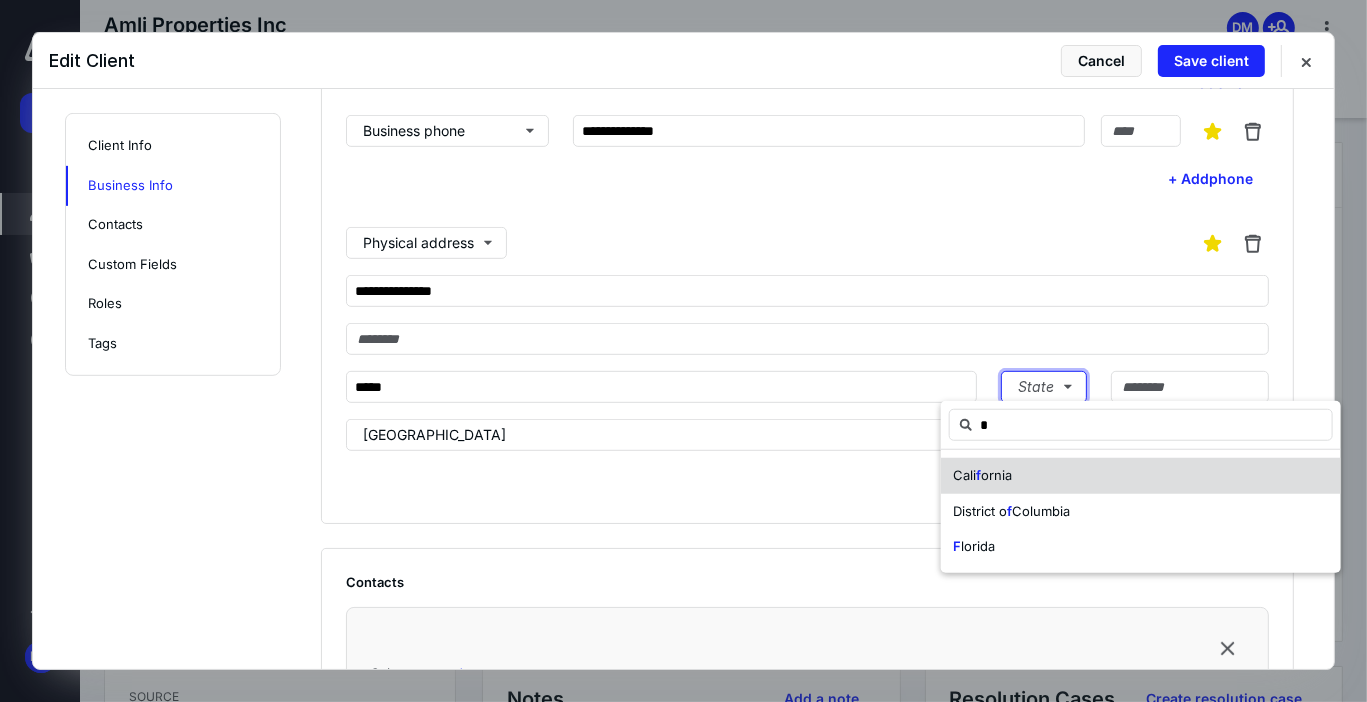 type 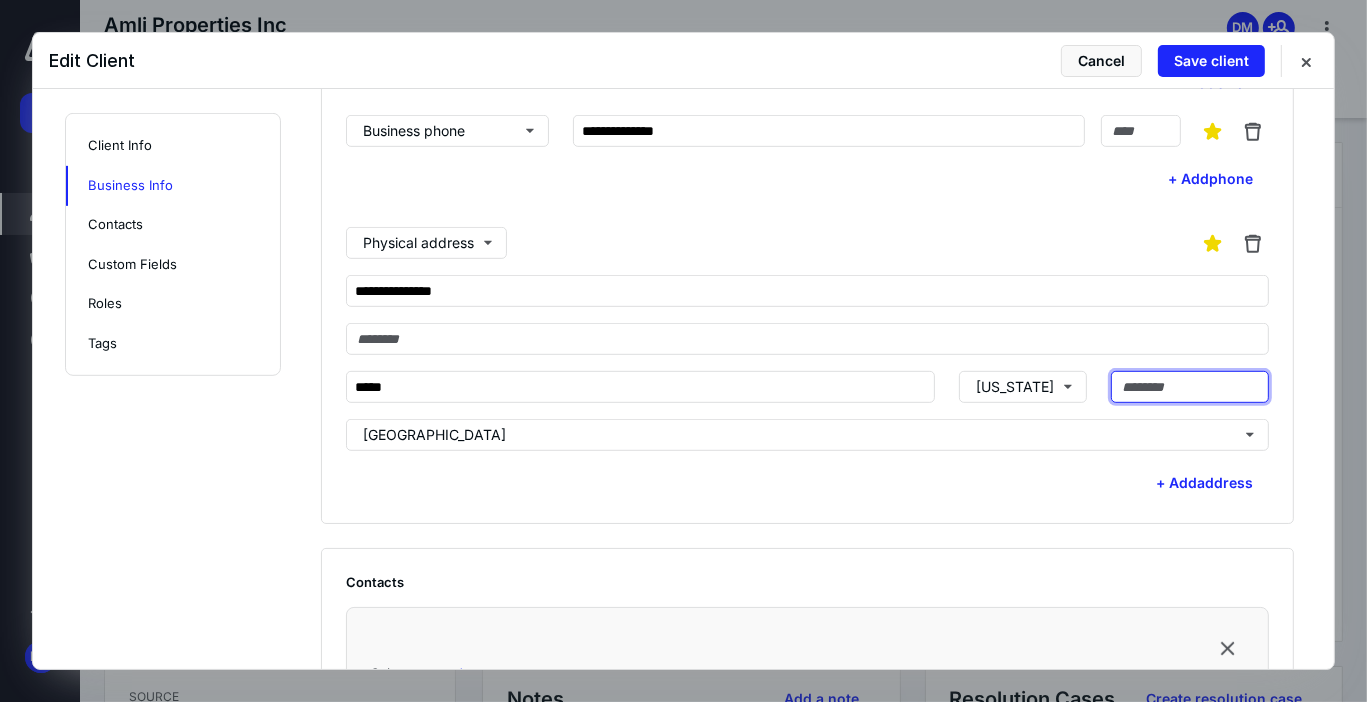 click at bounding box center (1190, 387) 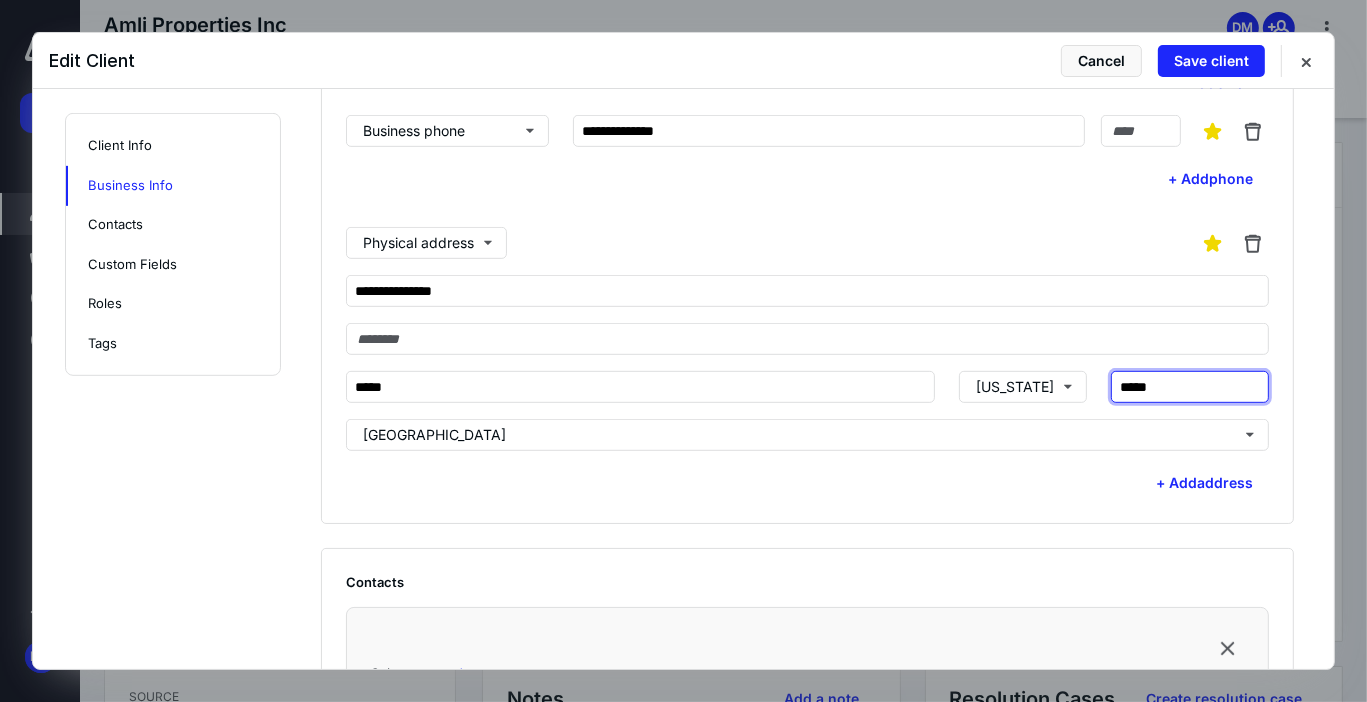 type on "*****" 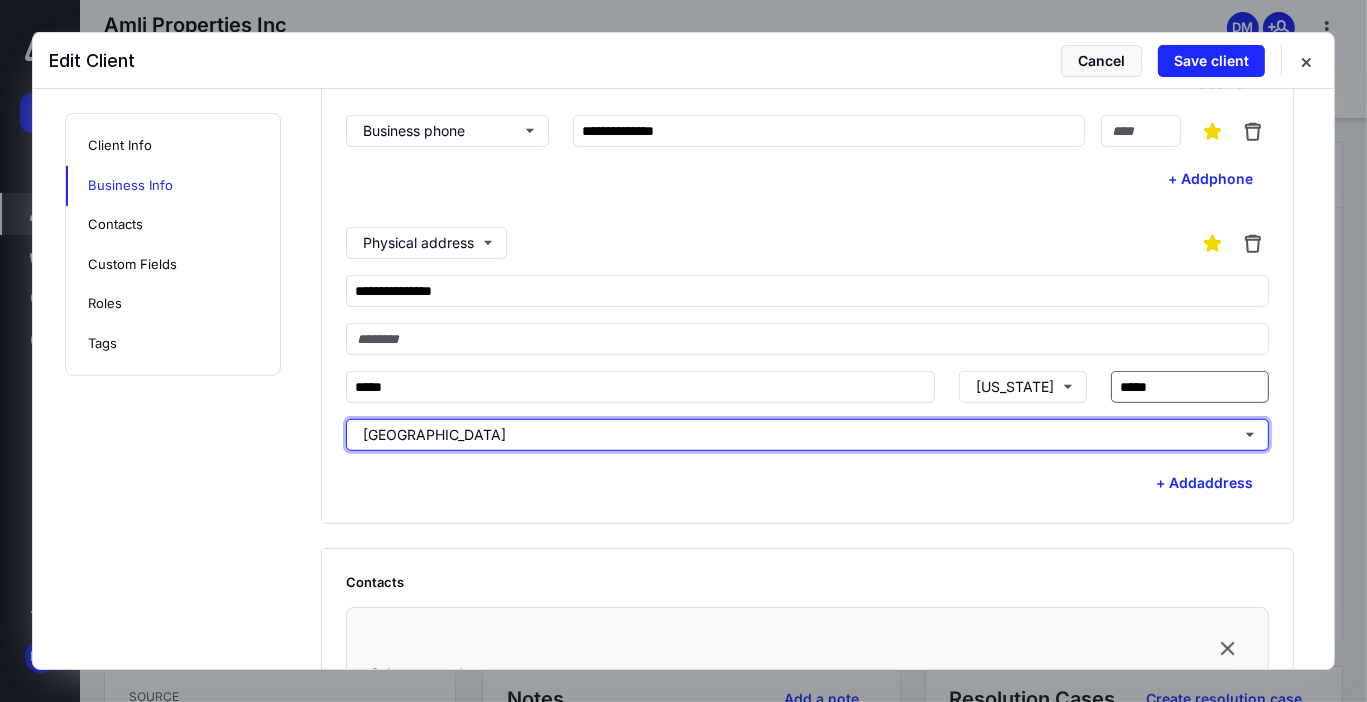 type 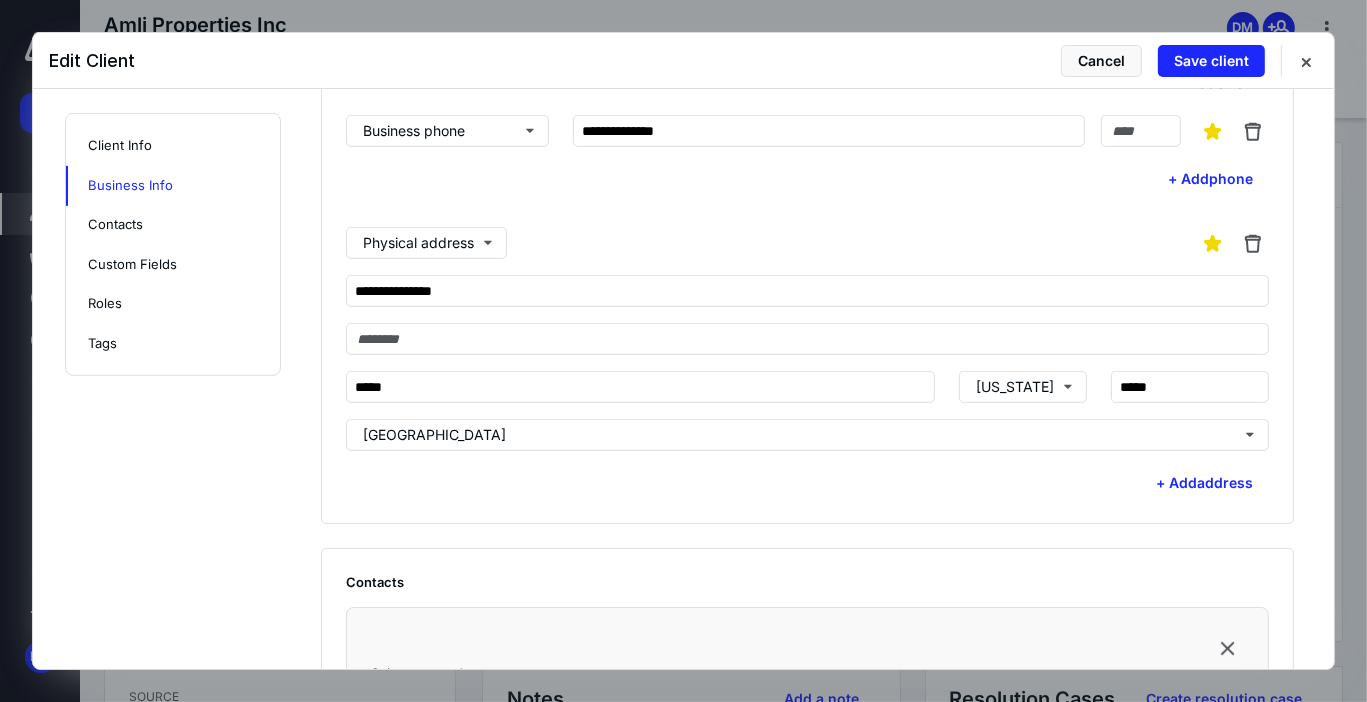 click on "**********" at bounding box center [807, 355] 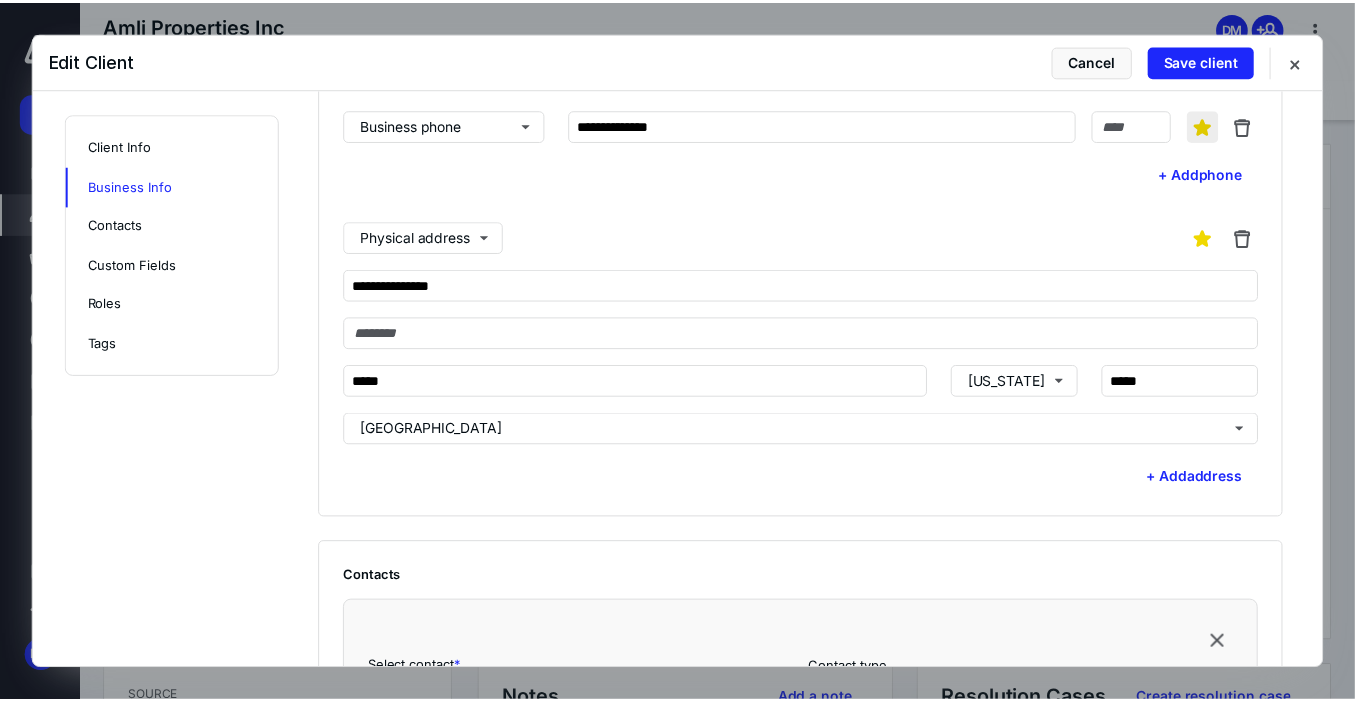 scroll, scrollTop: 953, scrollLeft: 0, axis: vertical 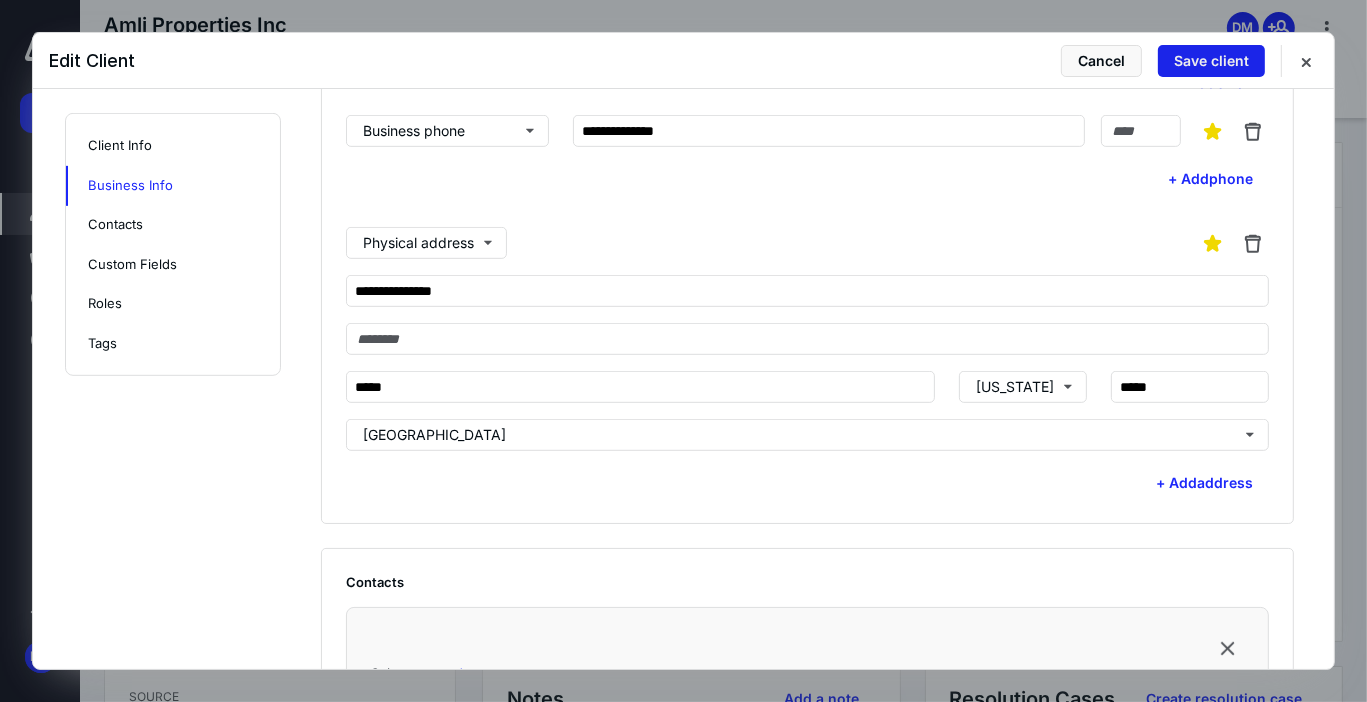click on "Save client" at bounding box center (1211, 61) 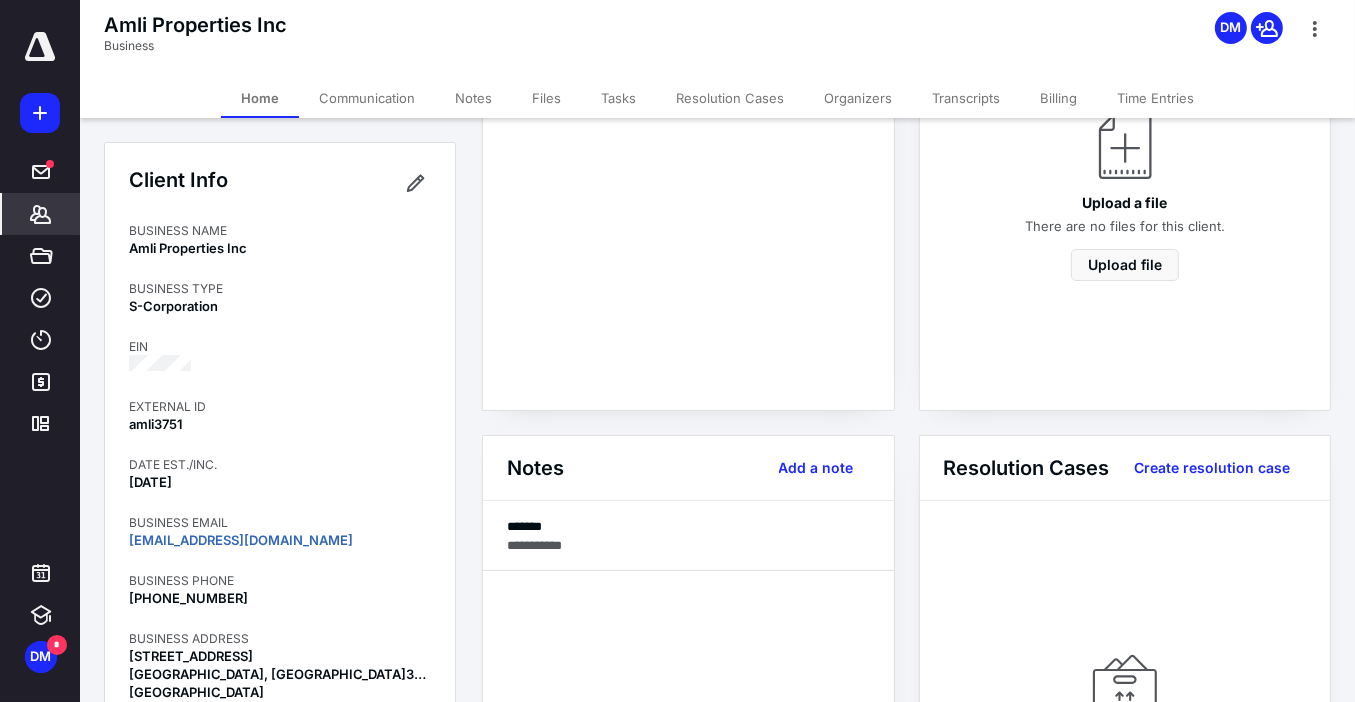 scroll, scrollTop: 0, scrollLeft: 0, axis: both 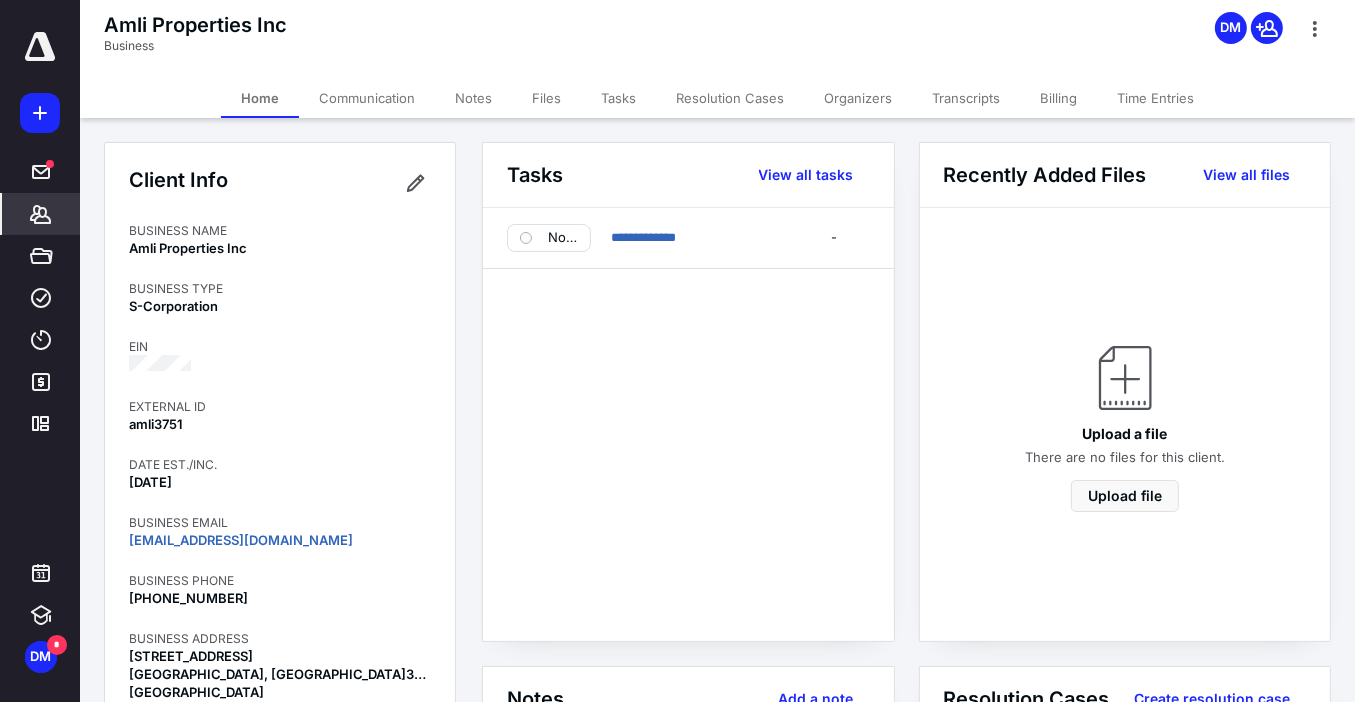 click on "Communication" at bounding box center (367, 98) 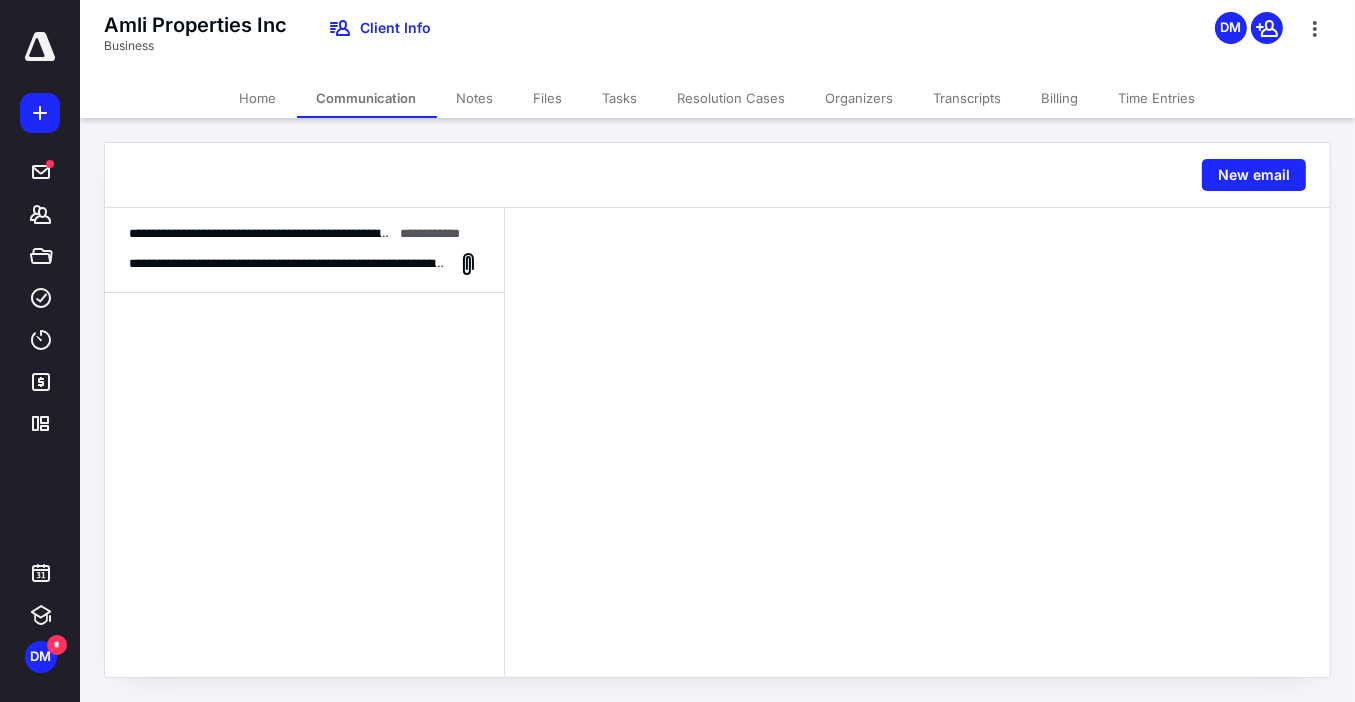 click on "Notes" at bounding box center [475, 98] 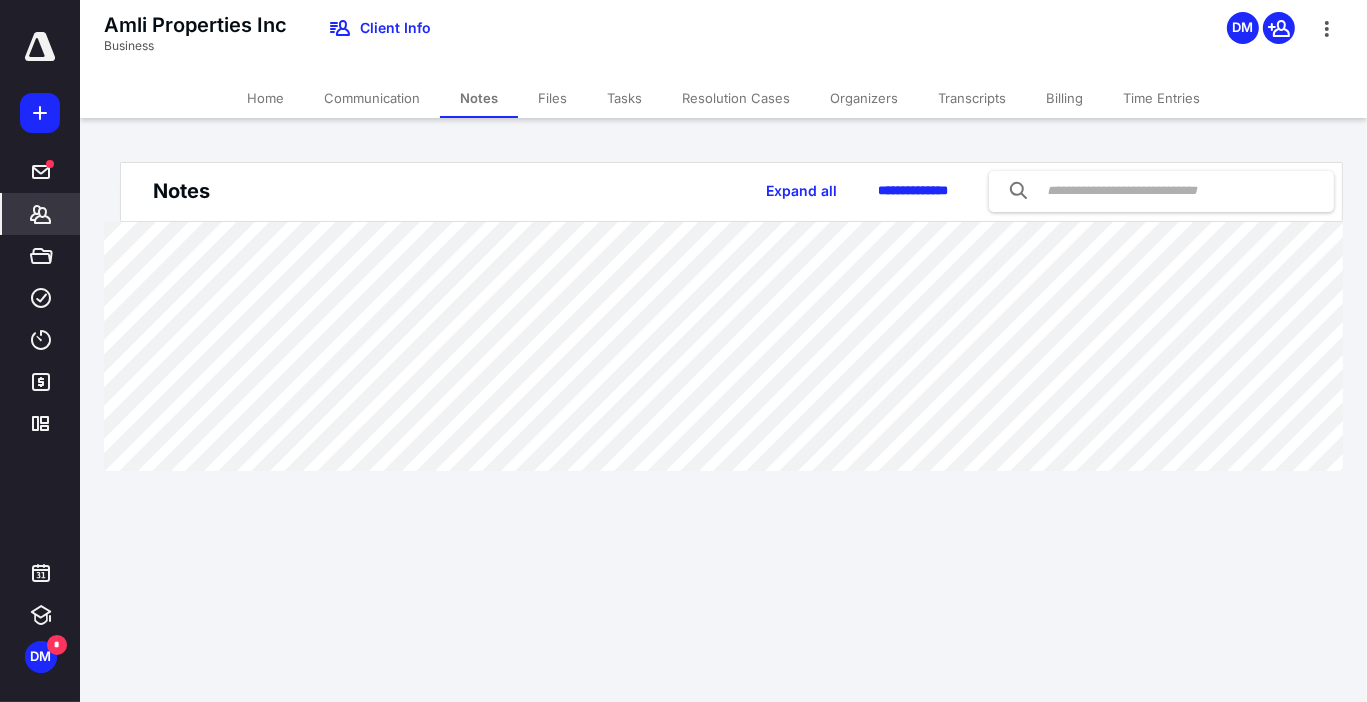 click on "Files" at bounding box center [552, 98] 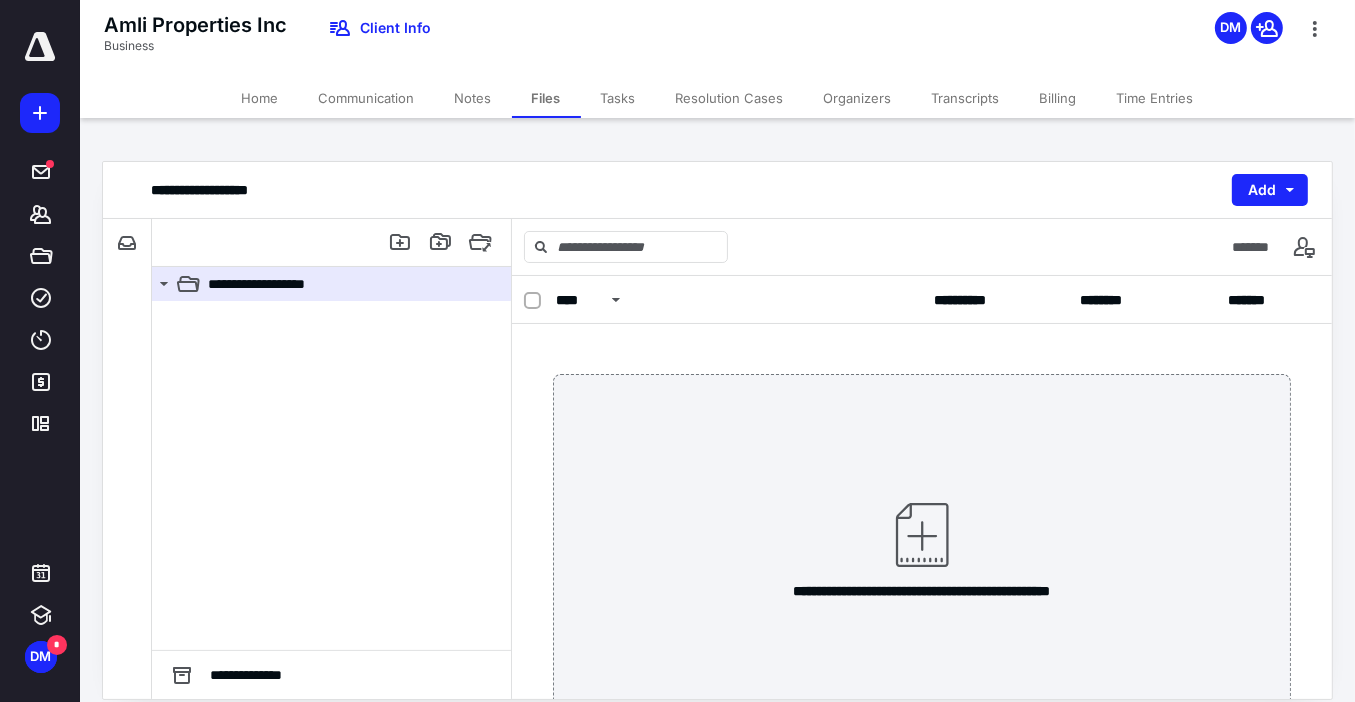 click on "Tasks" at bounding box center [618, 98] 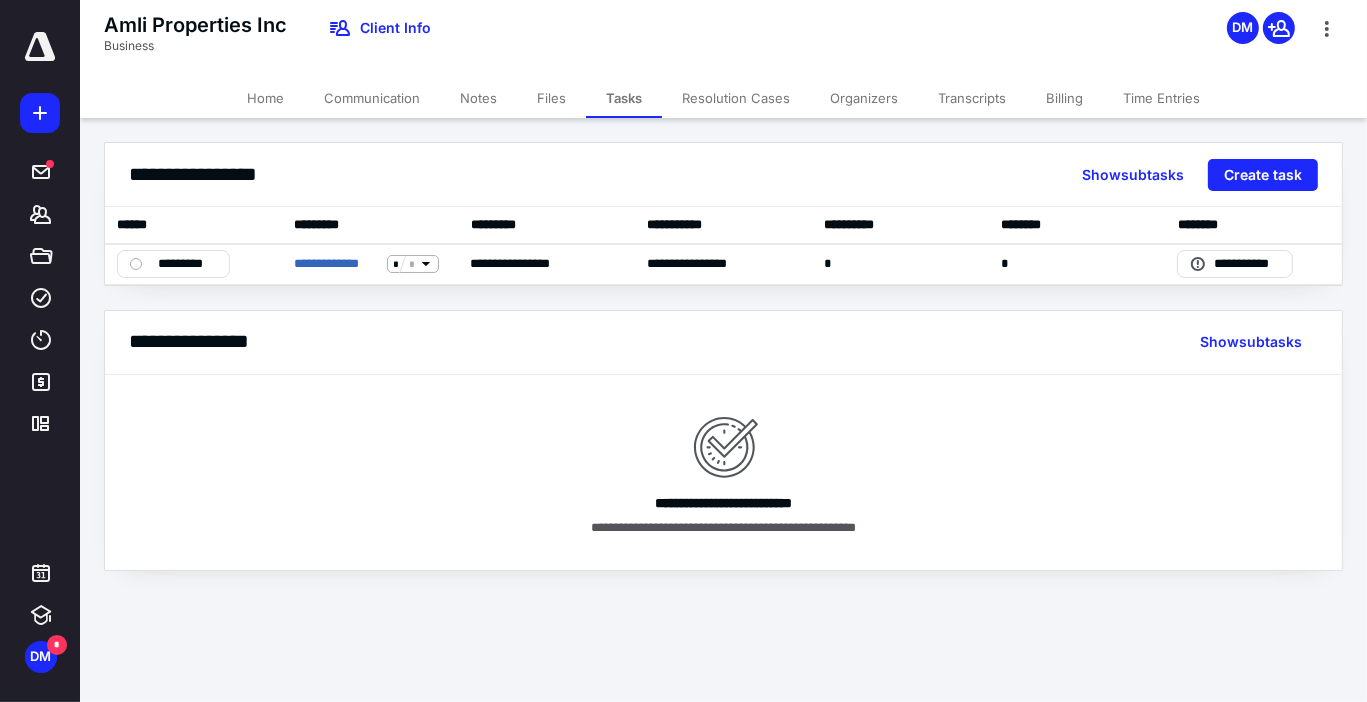 click on "Resolution Cases" at bounding box center (736, 98) 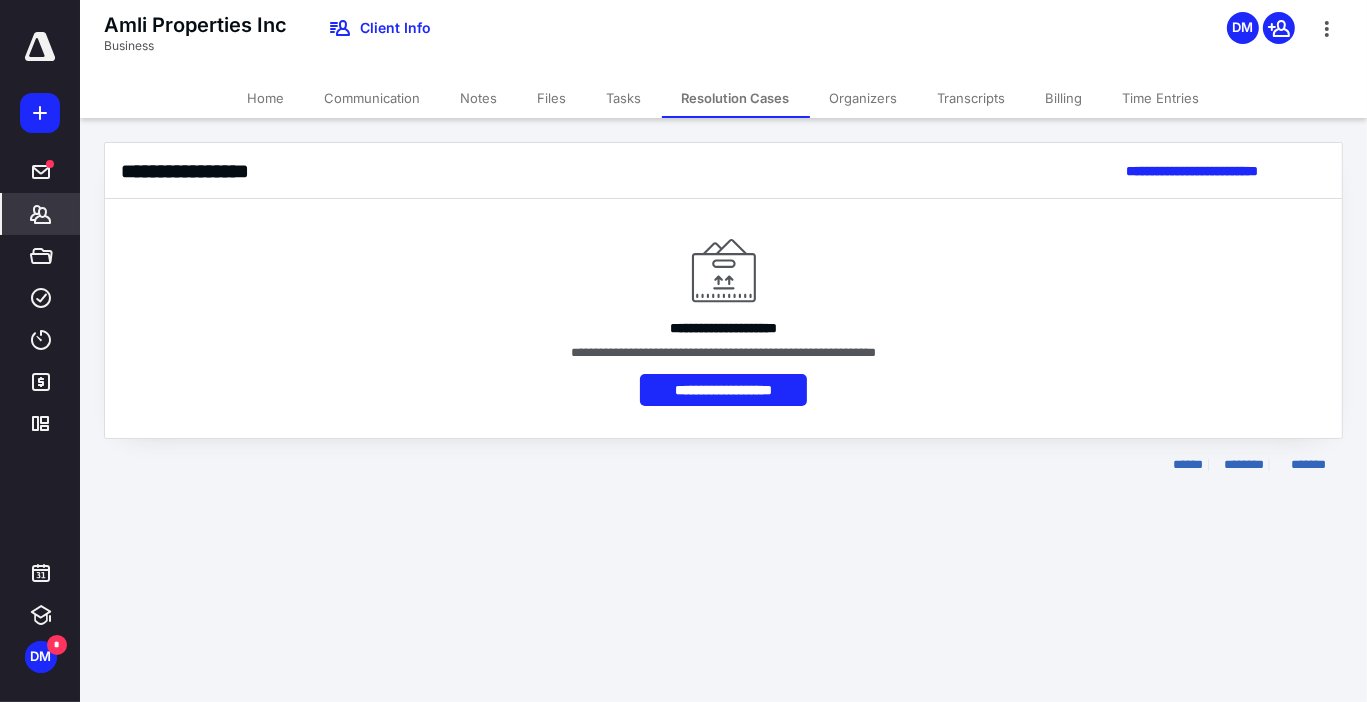 click on "Organizers" at bounding box center (864, 98) 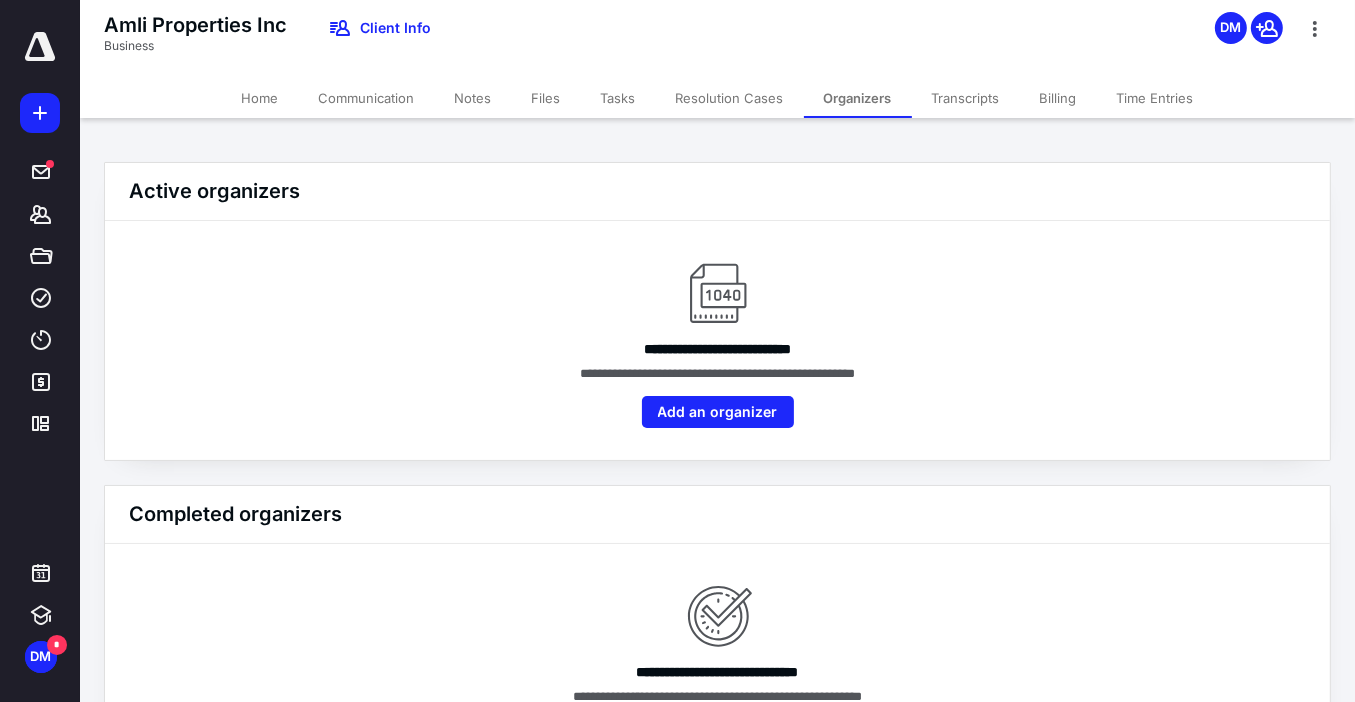 click on "Transcripts" at bounding box center (966, 98) 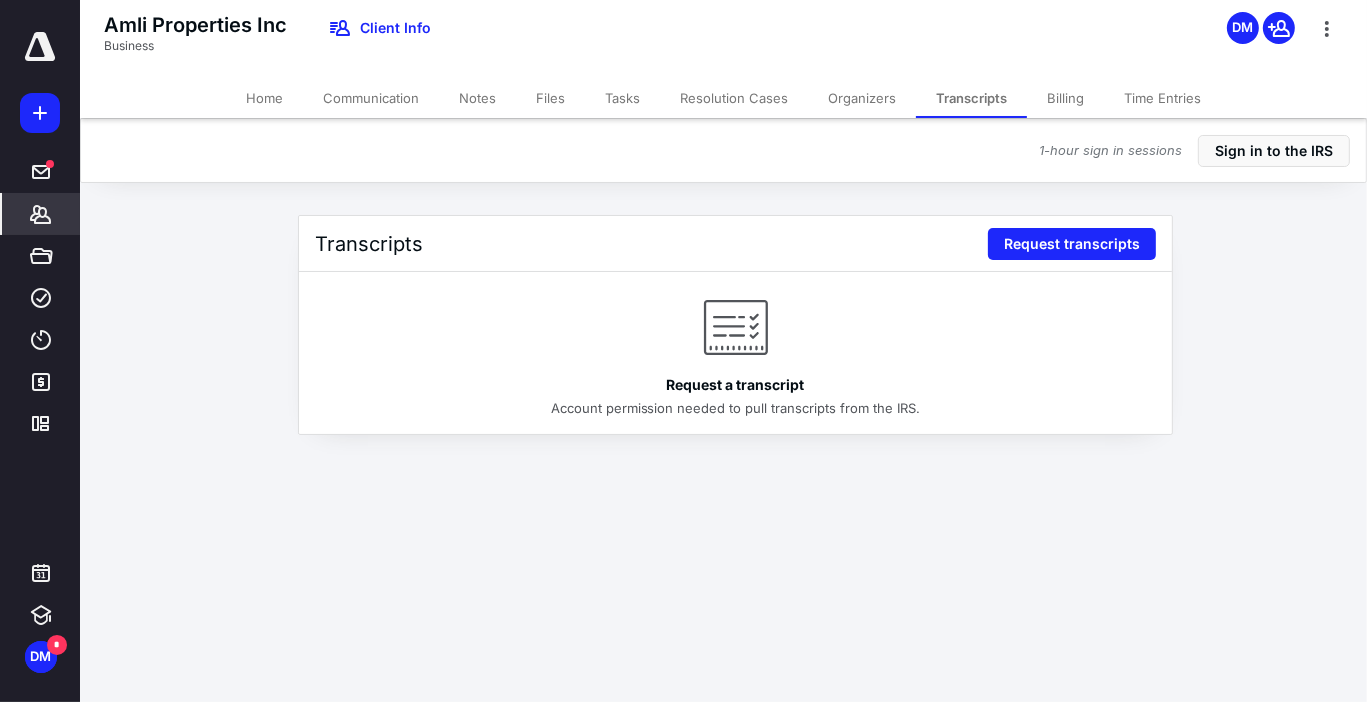 click on "Billing" at bounding box center [1065, 98] 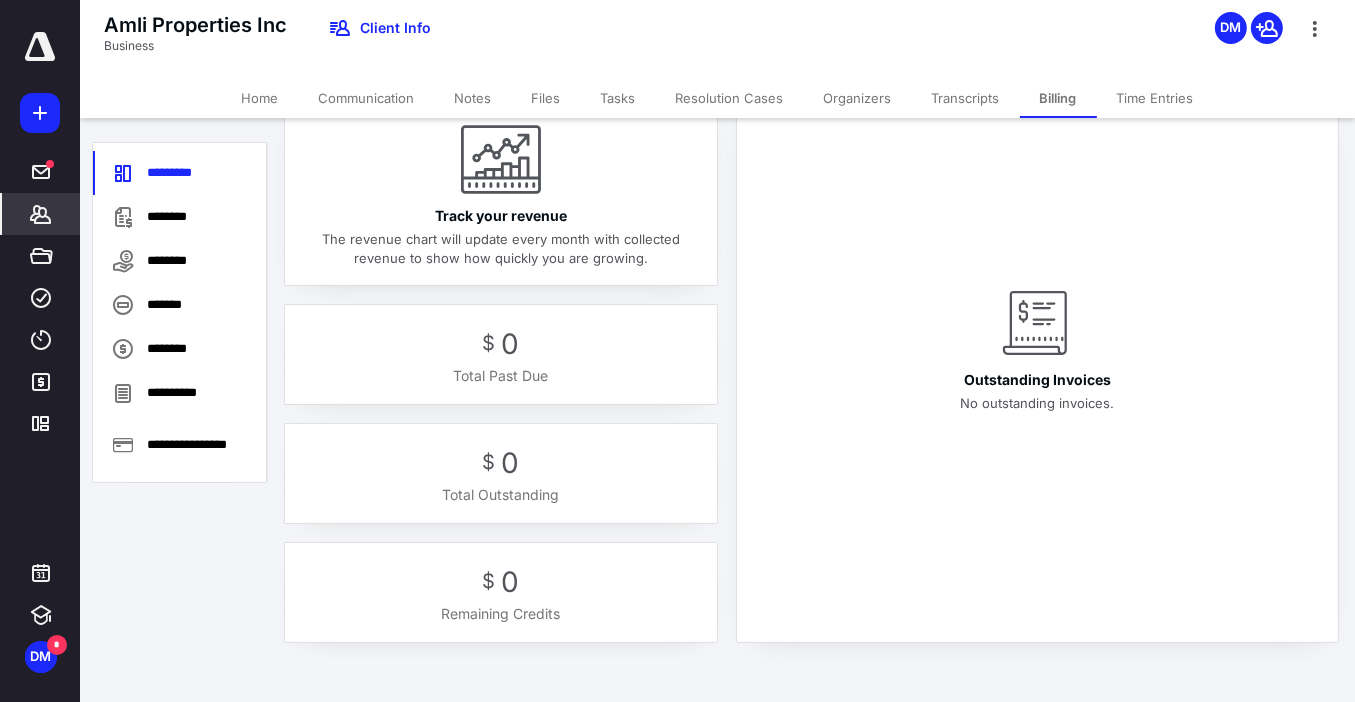 scroll, scrollTop: 0, scrollLeft: 0, axis: both 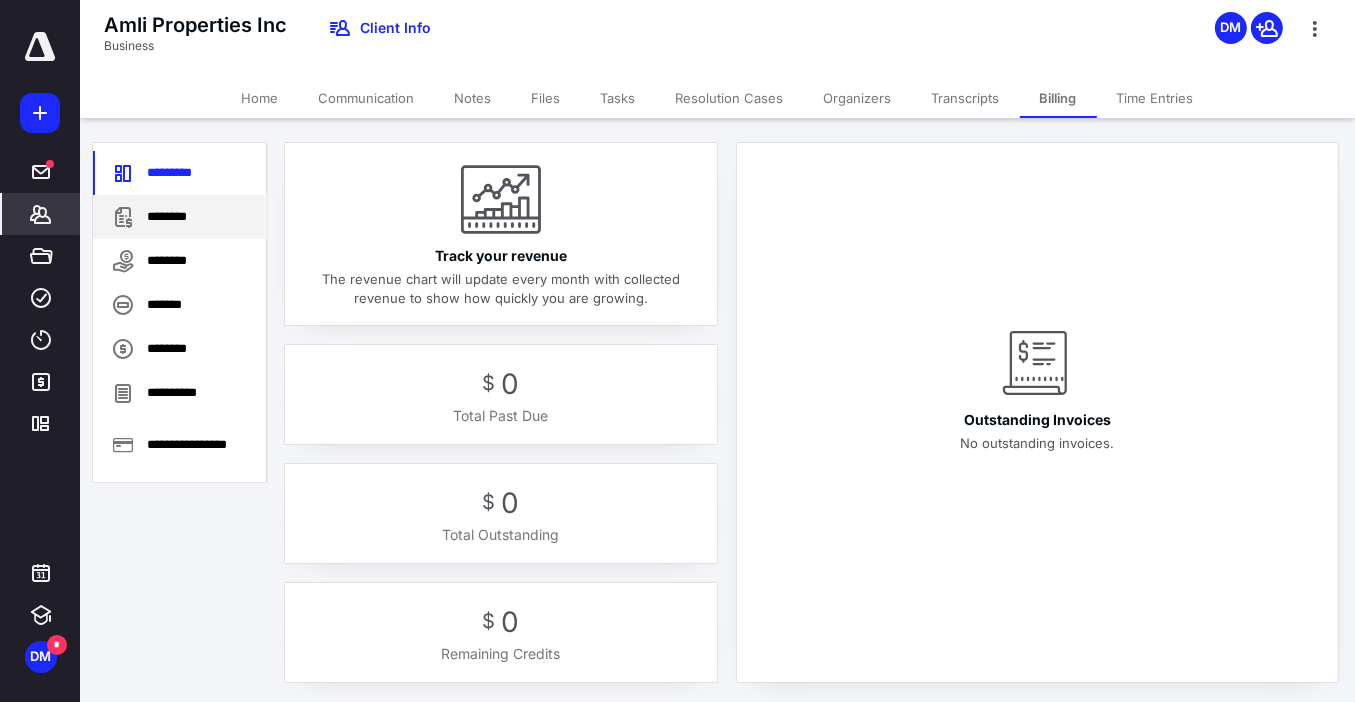 click on "********" at bounding box center [180, 217] 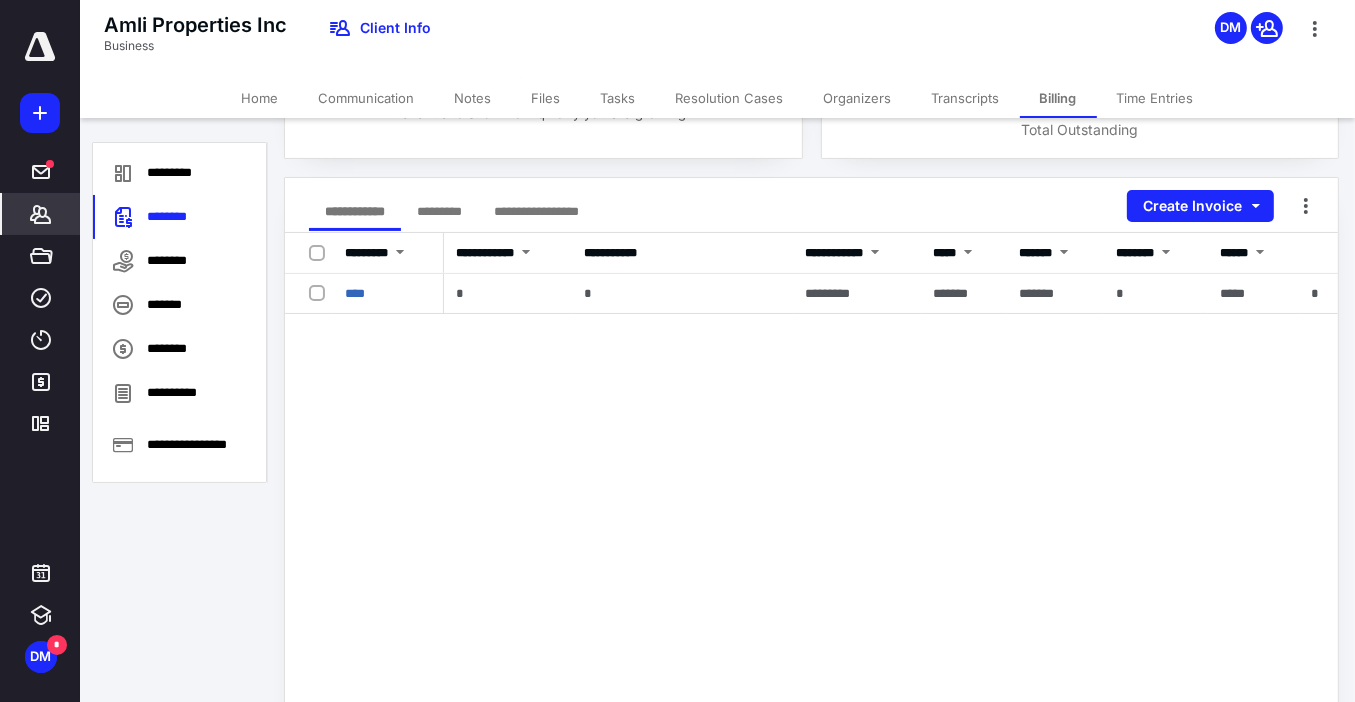 scroll, scrollTop: 160, scrollLeft: 0, axis: vertical 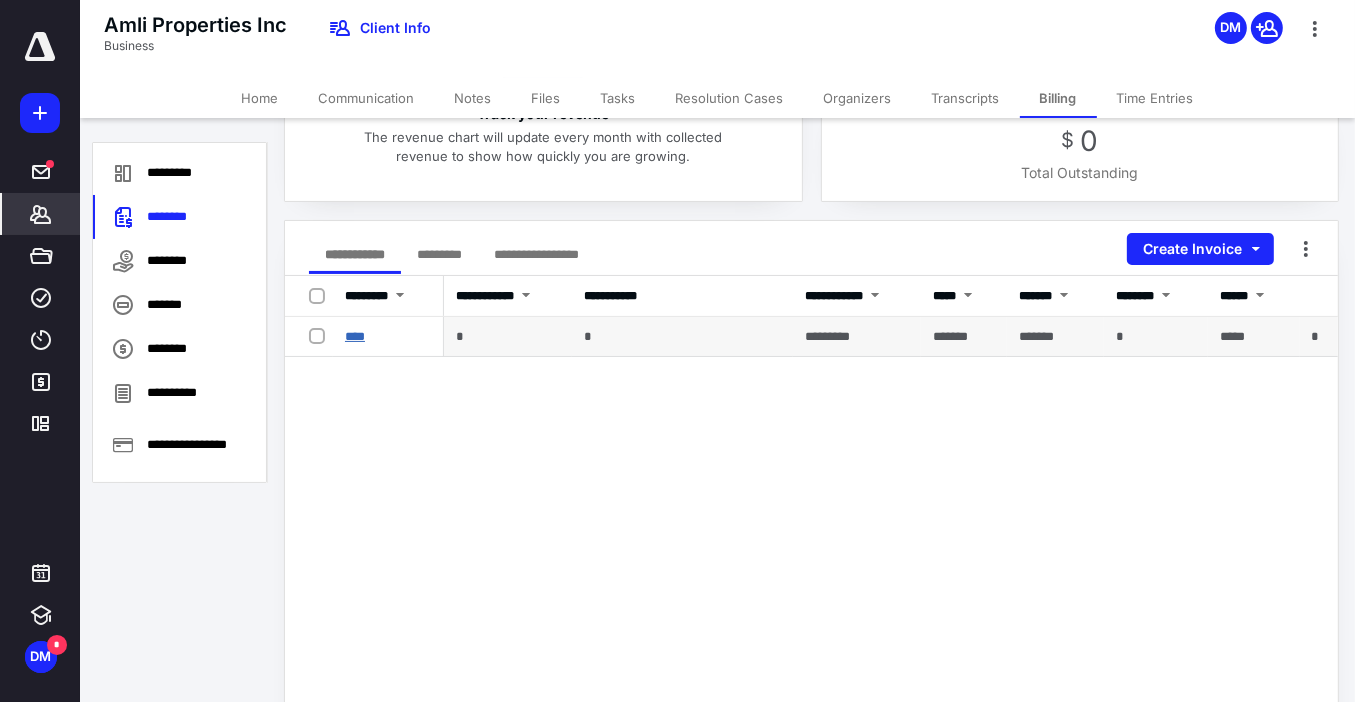 click on "****" at bounding box center (355, 336) 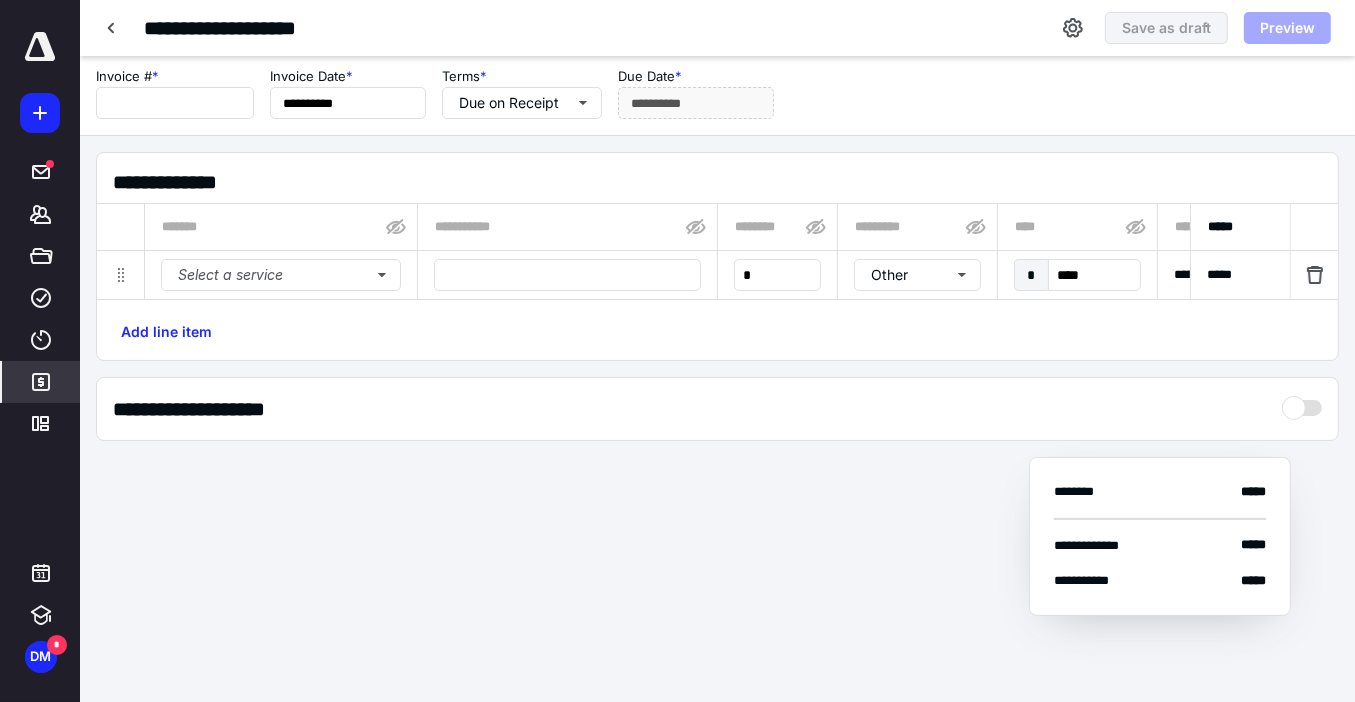 type on "****" 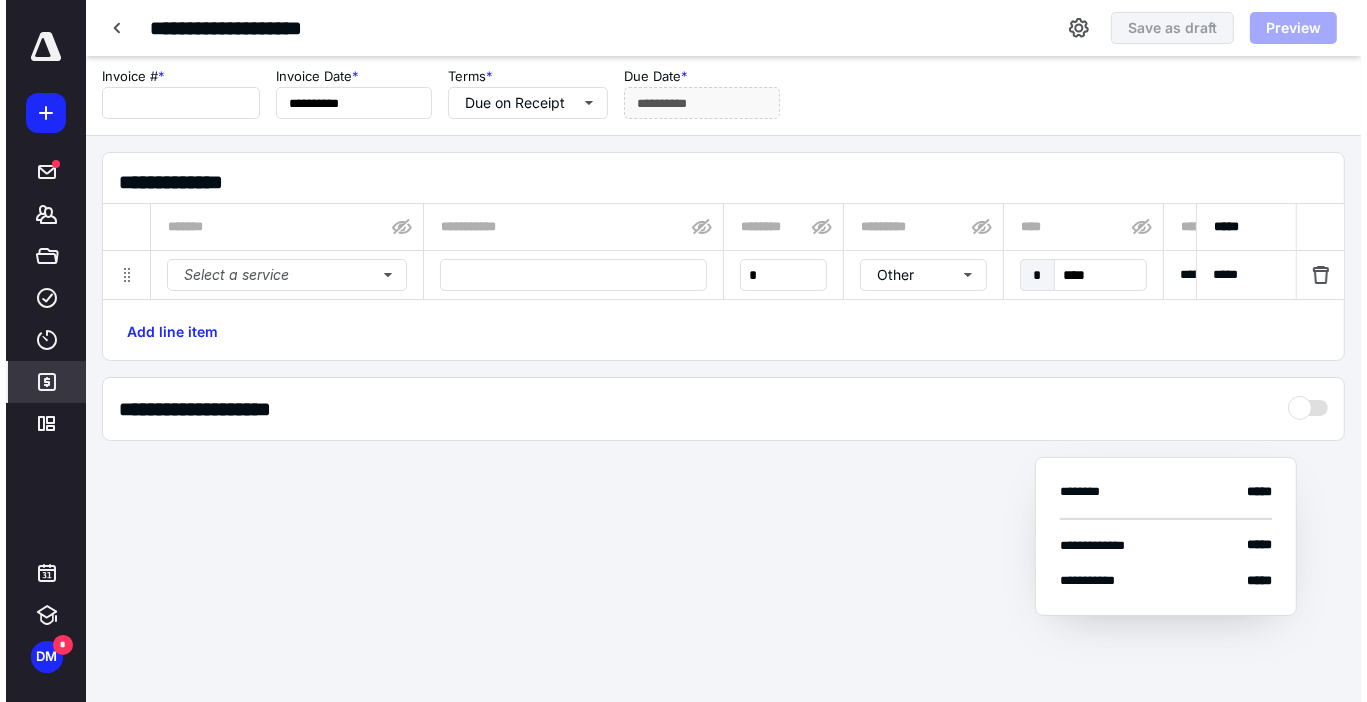 scroll, scrollTop: 97, scrollLeft: 0, axis: vertical 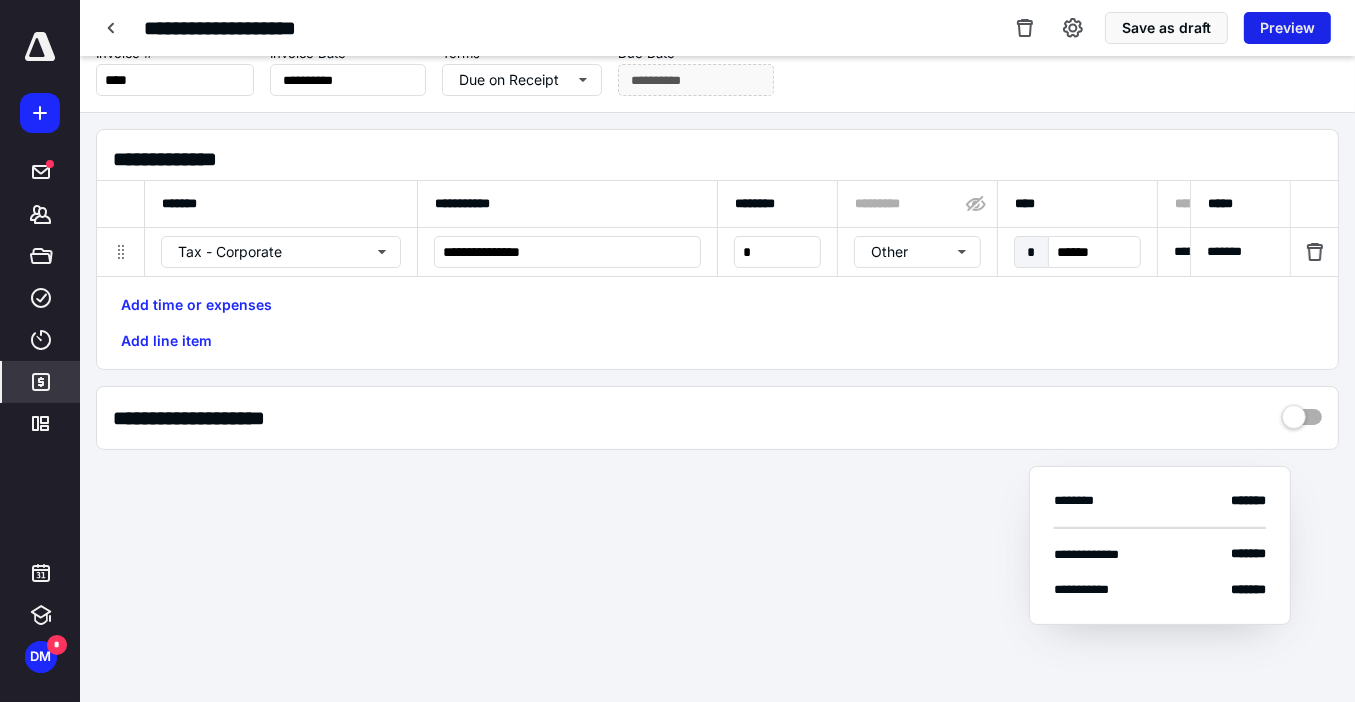 click on "Preview" at bounding box center [1287, 28] 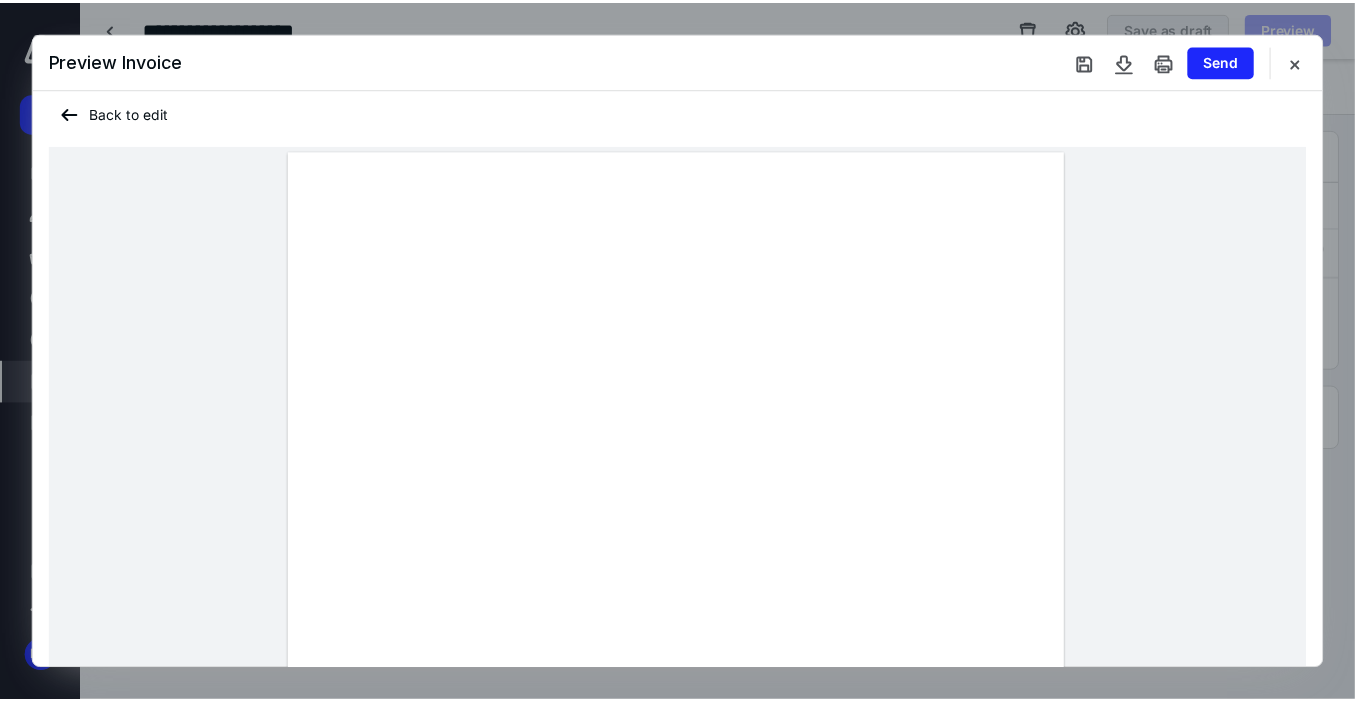 scroll, scrollTop: 0, scrollLeft: 0, axis: both 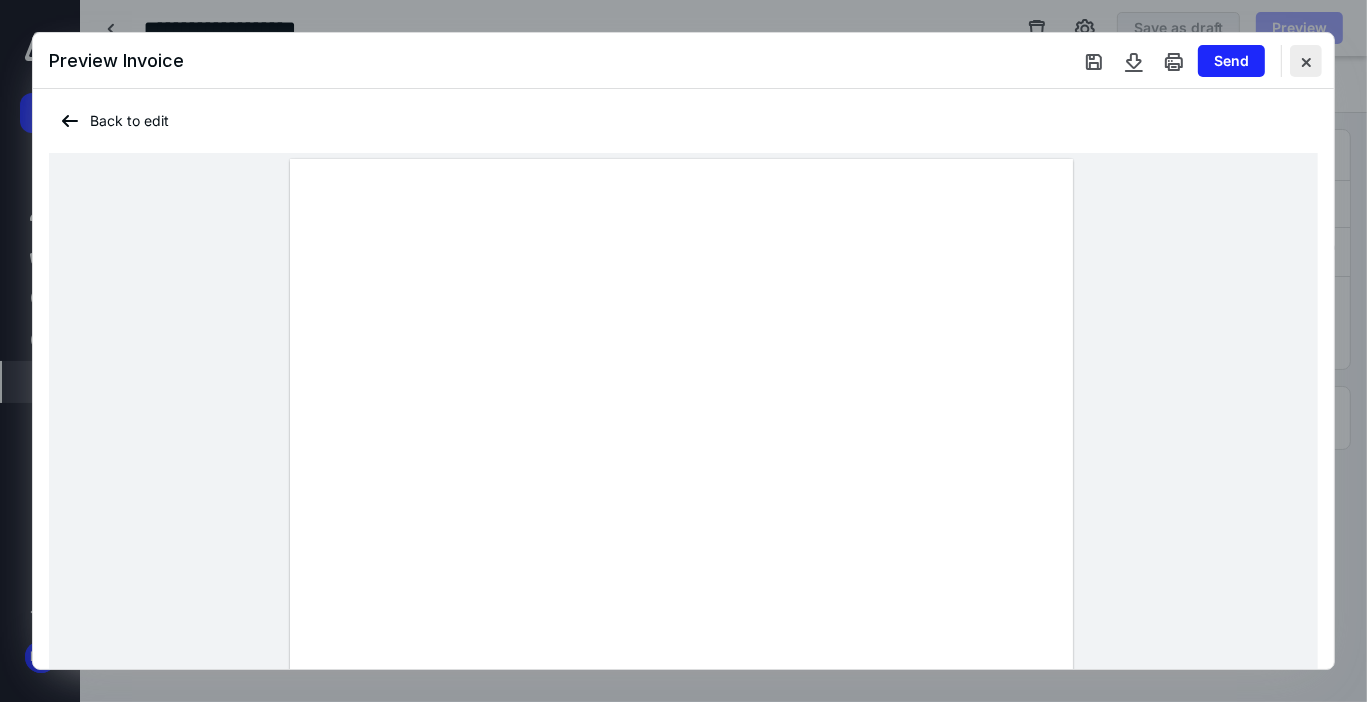 click at bounding box center (1306, 61) 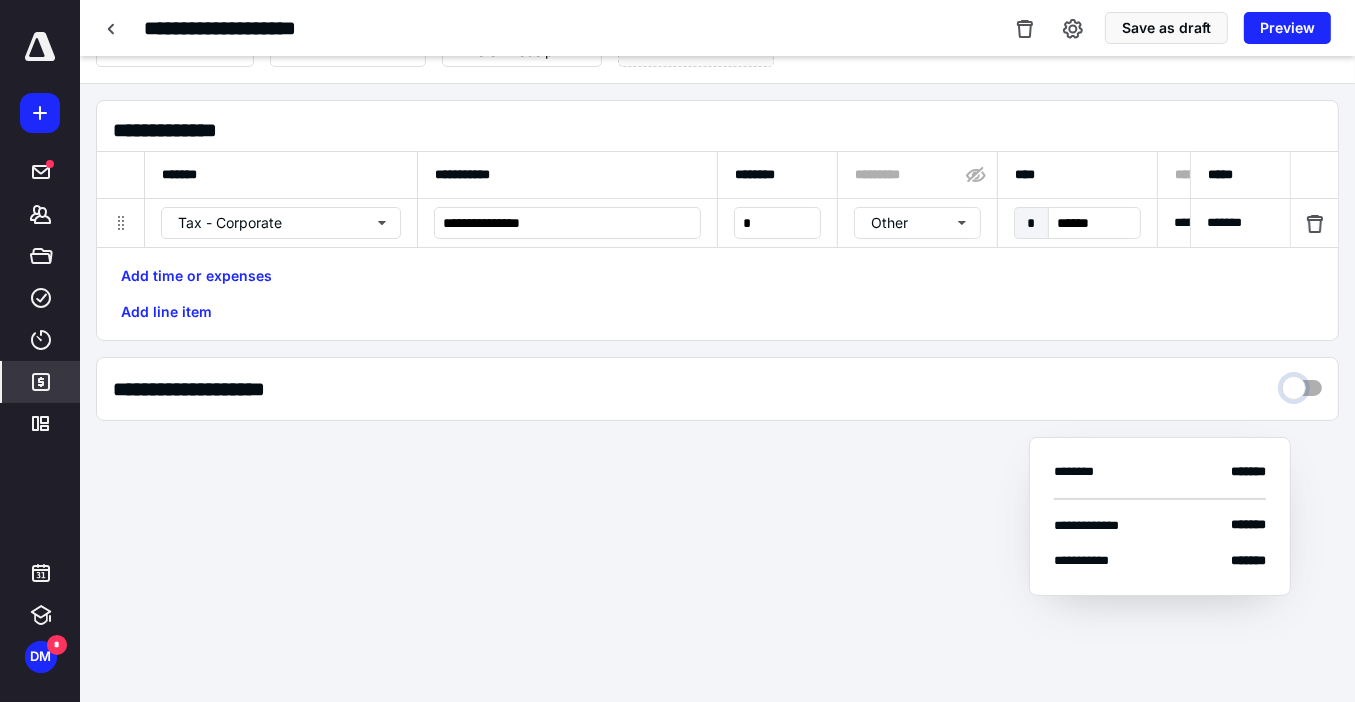 click at bounding box center [1302, 383] 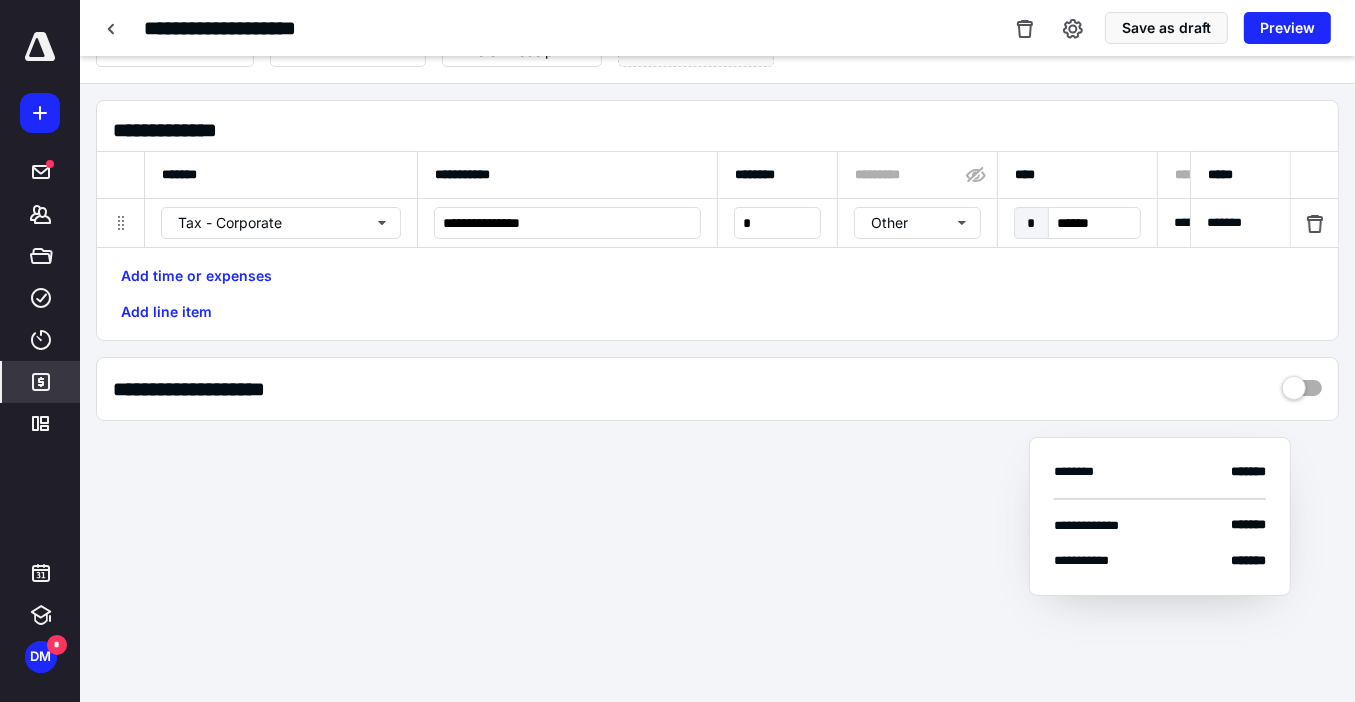 scroll, scrollTop: 122, scrollLeft: 0, axis: vertical 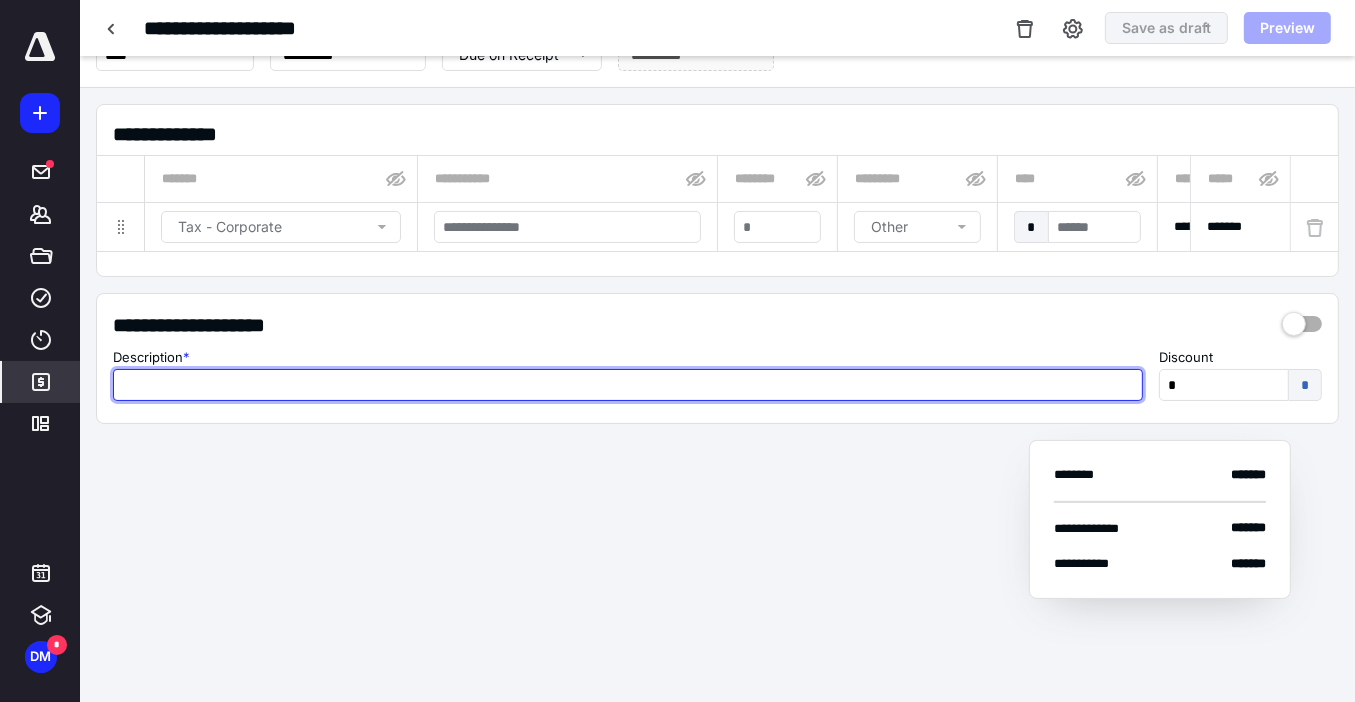 click at bounding box center (628, 385) 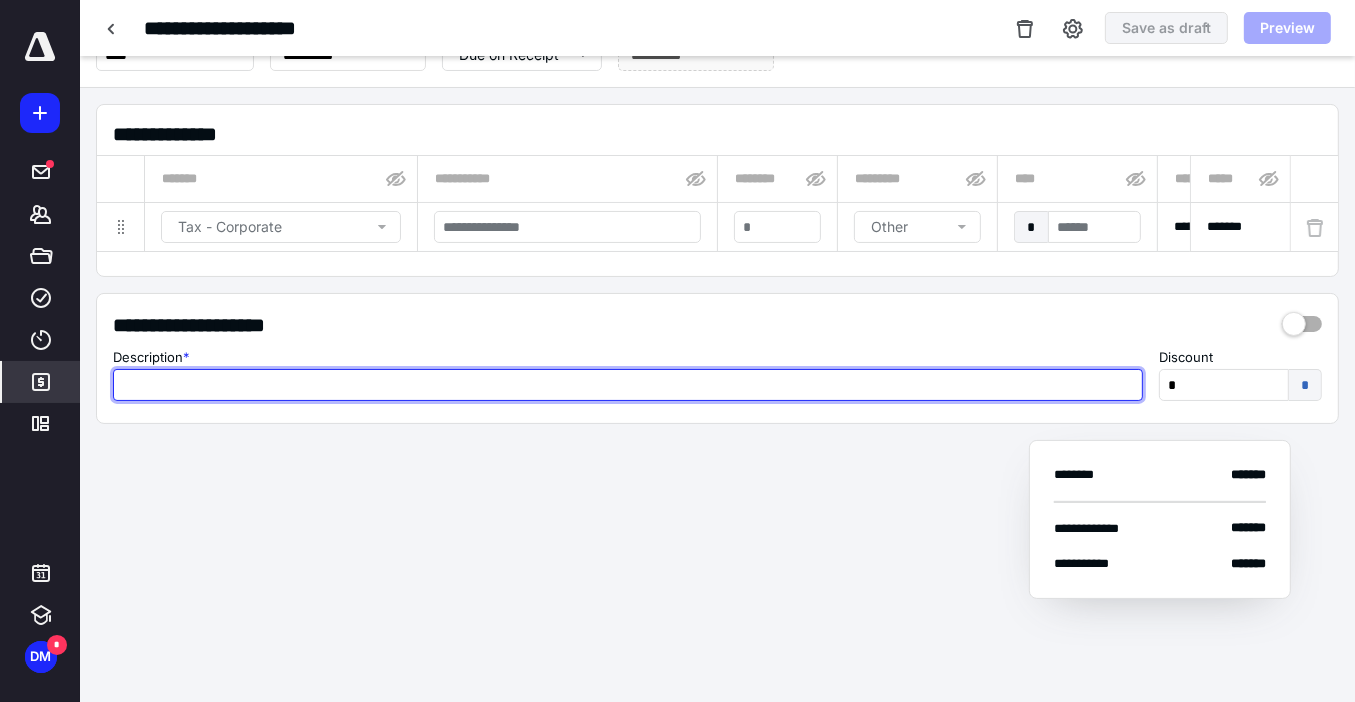 paste on "**********" 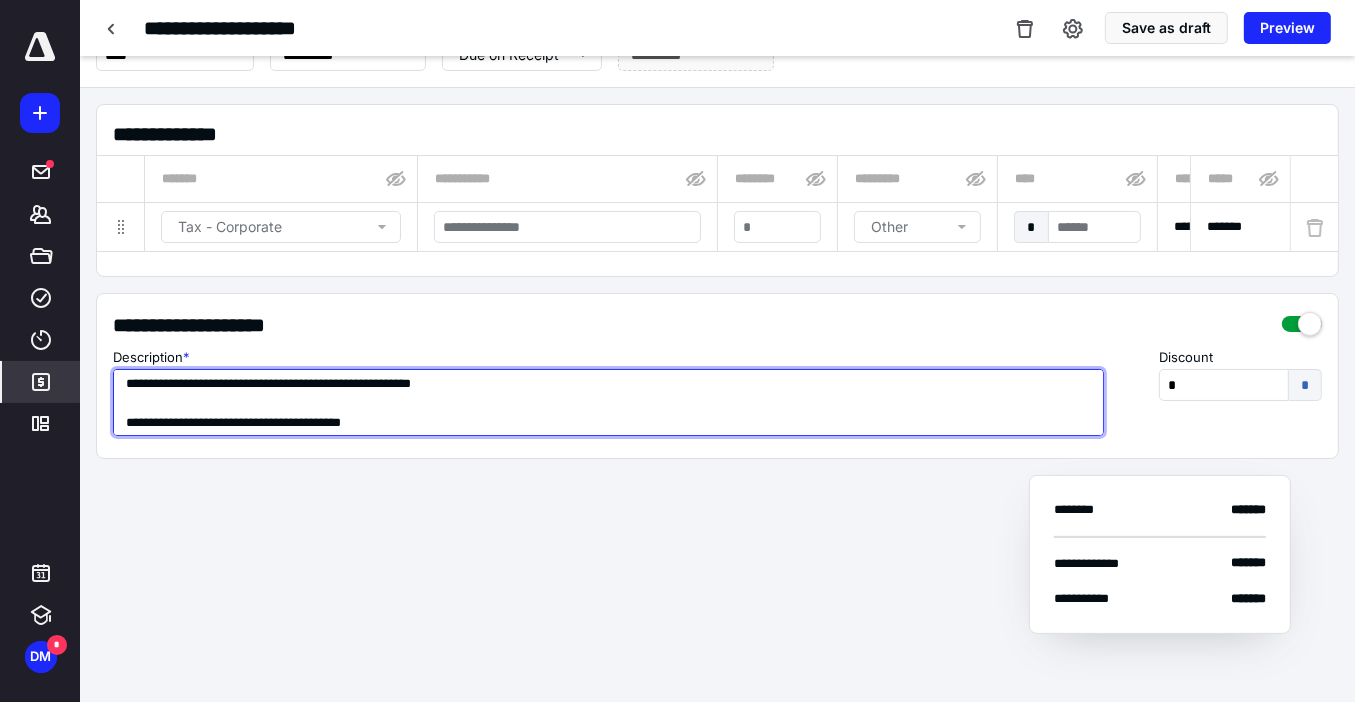 type on "**********" 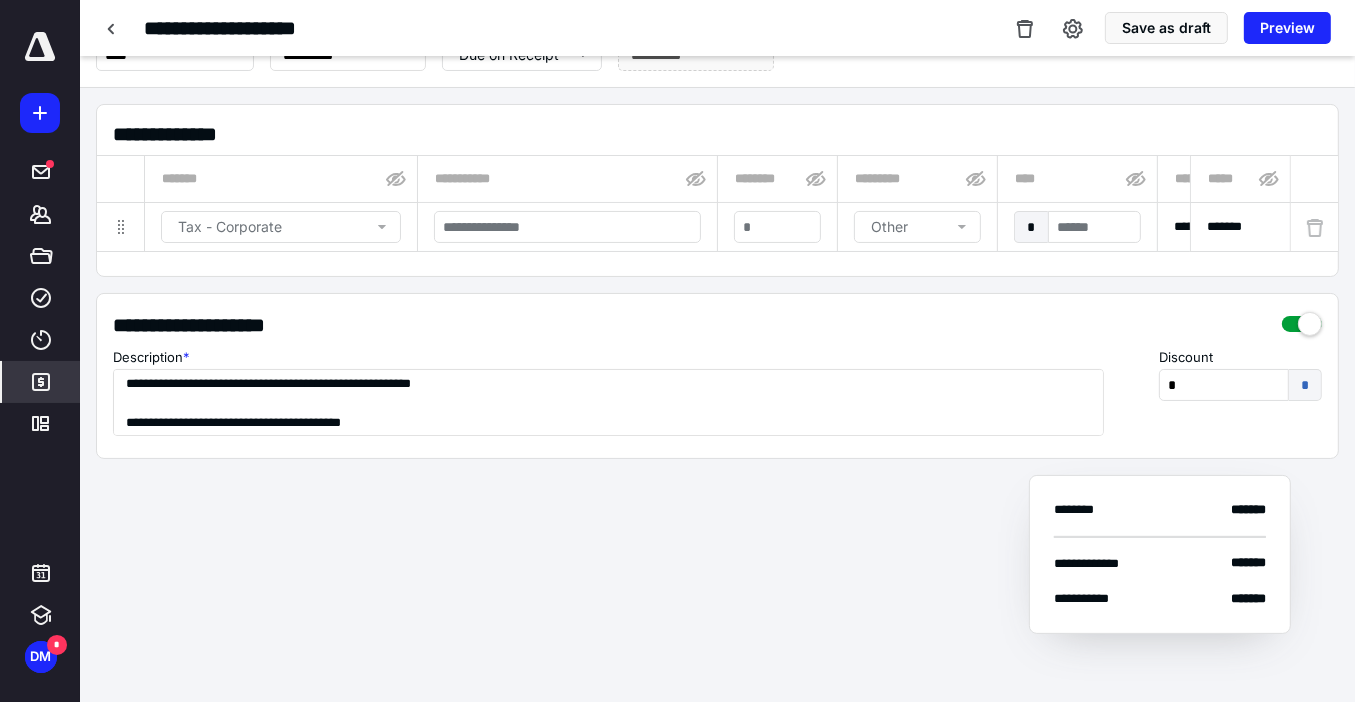 click on "**********" at bounding box center [717, 284] 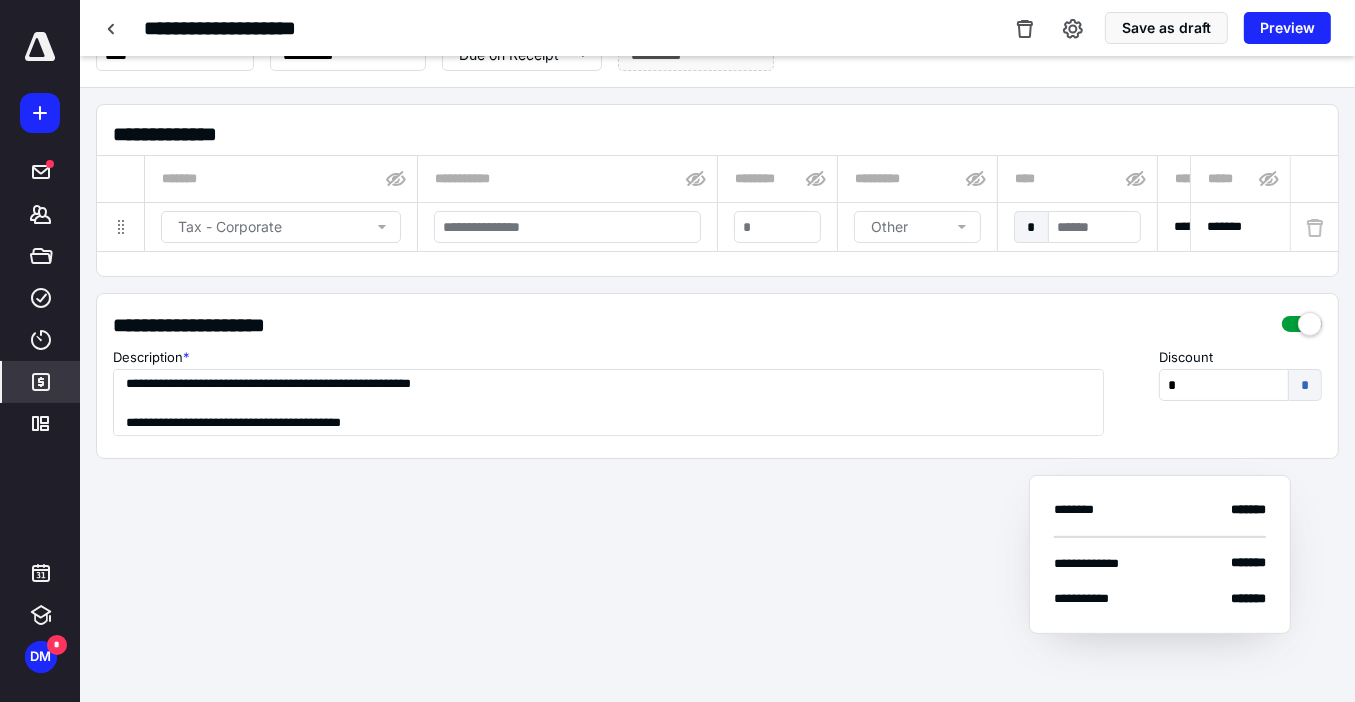 click on "**********" at bounding box center (717, 284) 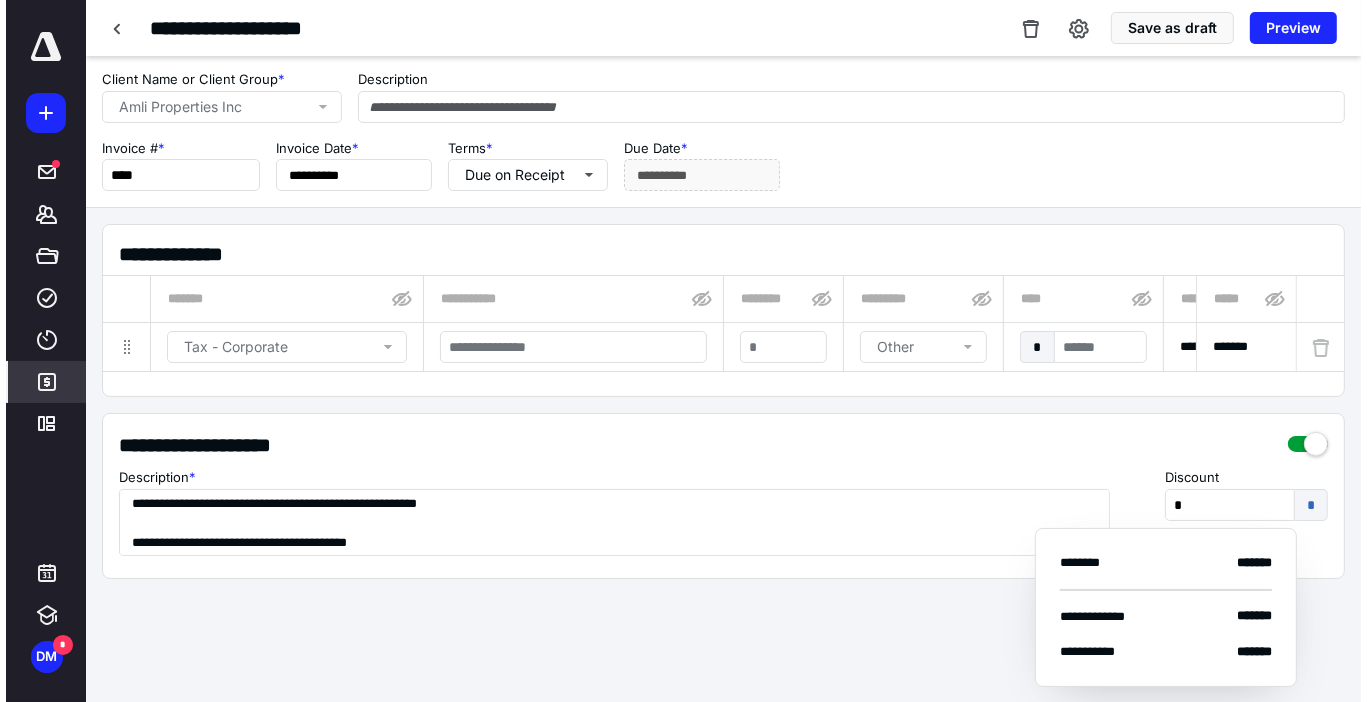 scroll, scrollTop: 0, scrollLeft: 0, axis: both 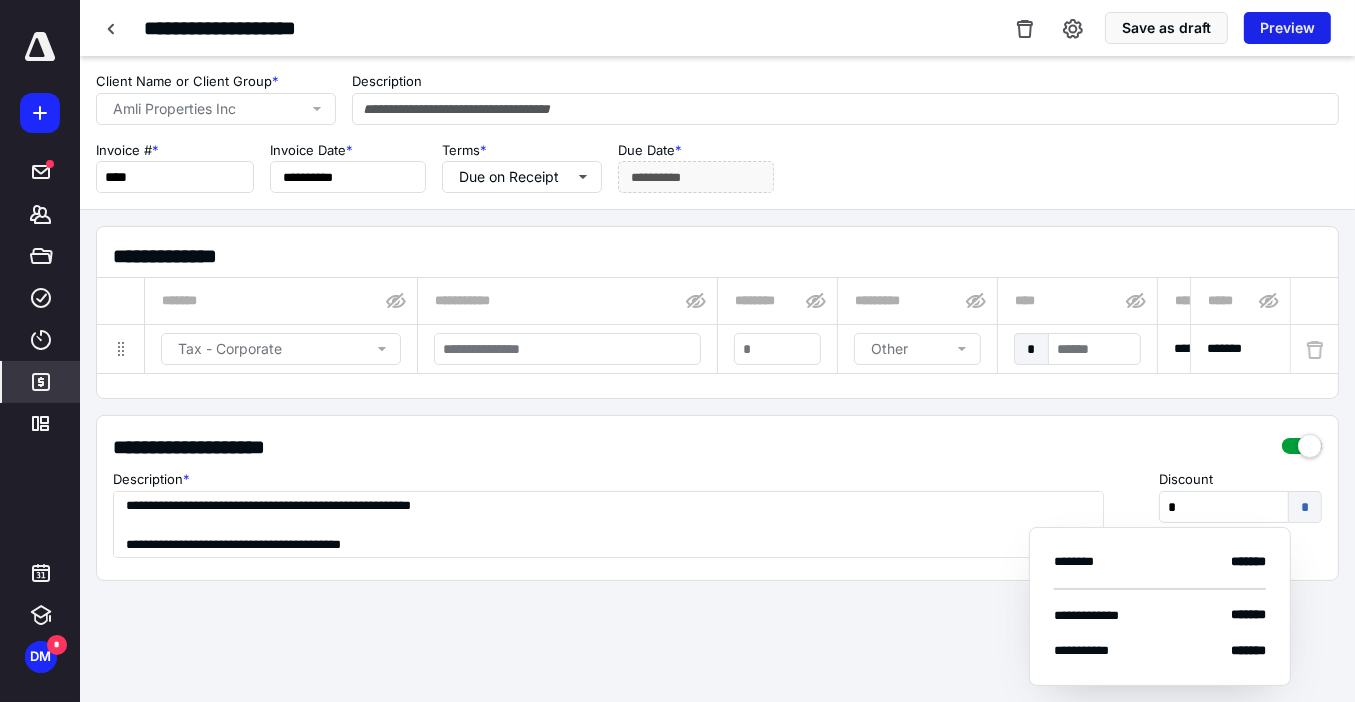 click on "Preview" at bounding box center (1287, 28) 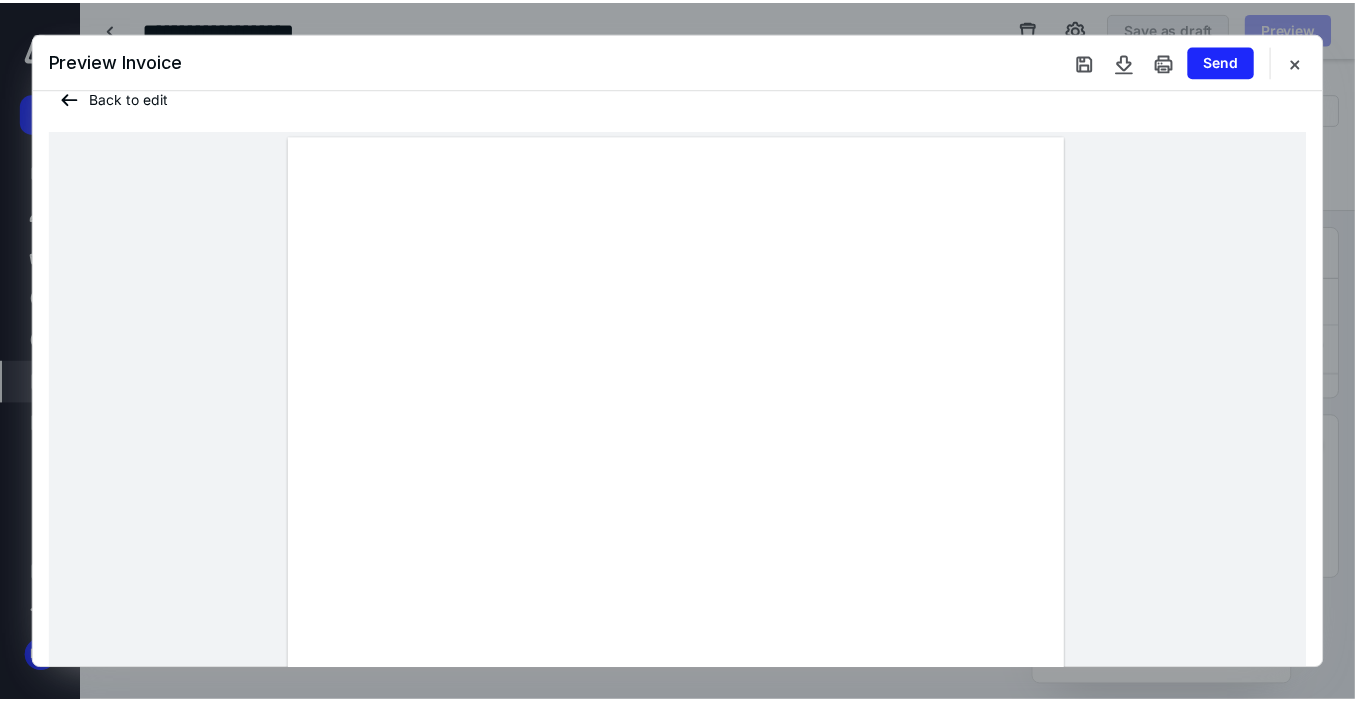 scroll, scrollTop: 0, scrollLeft: 0, axis: both 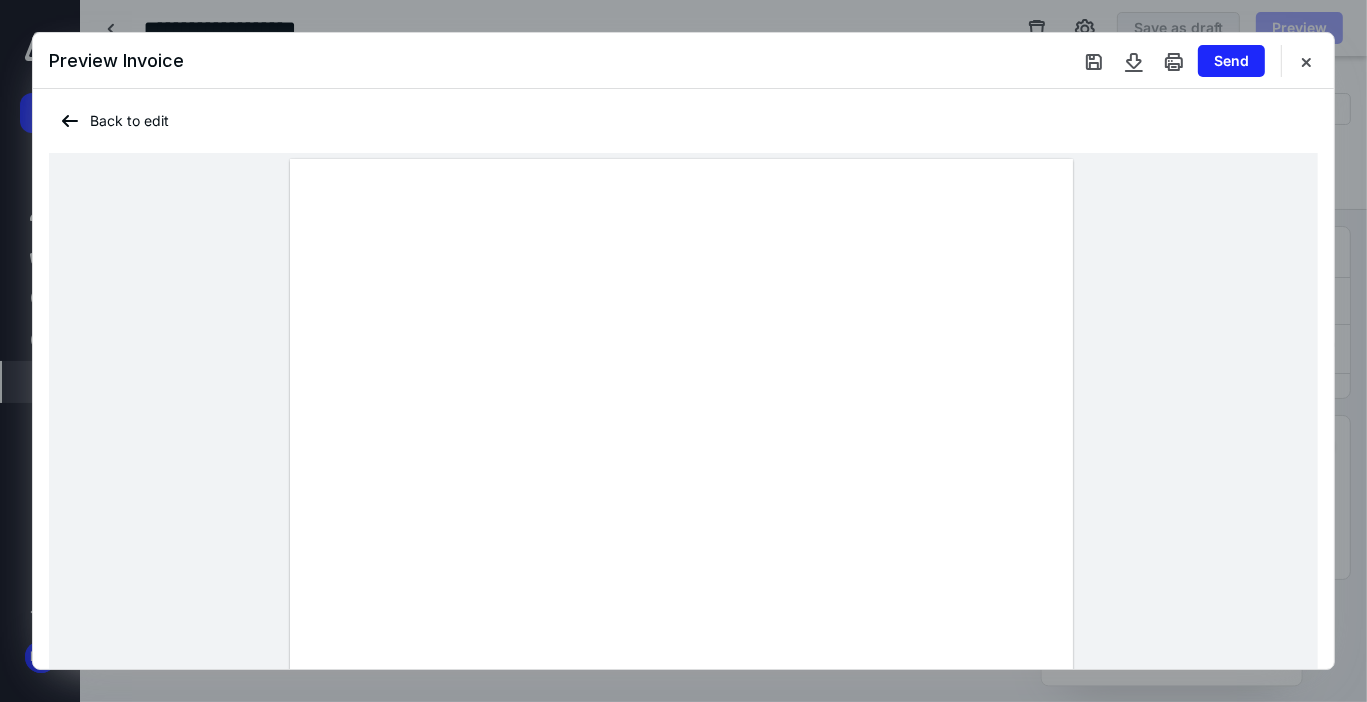 drag, startPoint x: 1312, startPoint y: 63, endPoint x: 1232, endPoint y: 208, distance: 165.60495 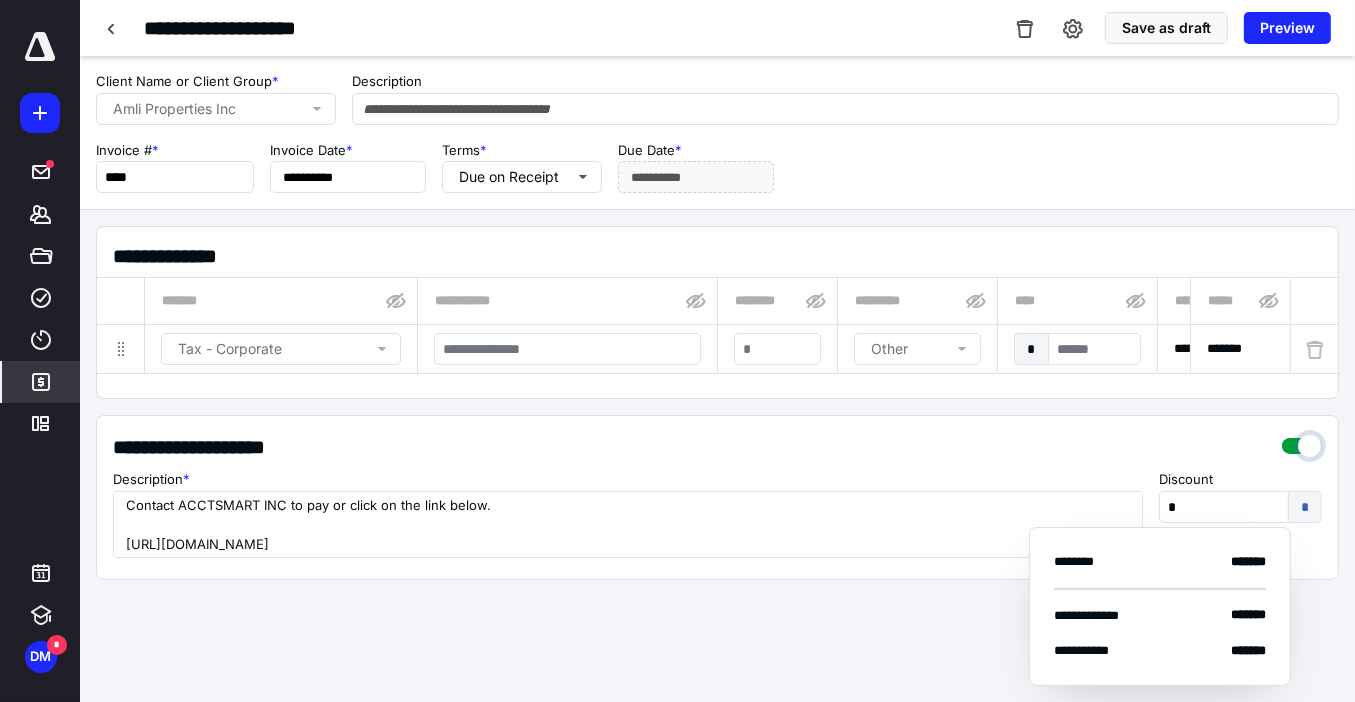 click at bounding box center (1302, 441) 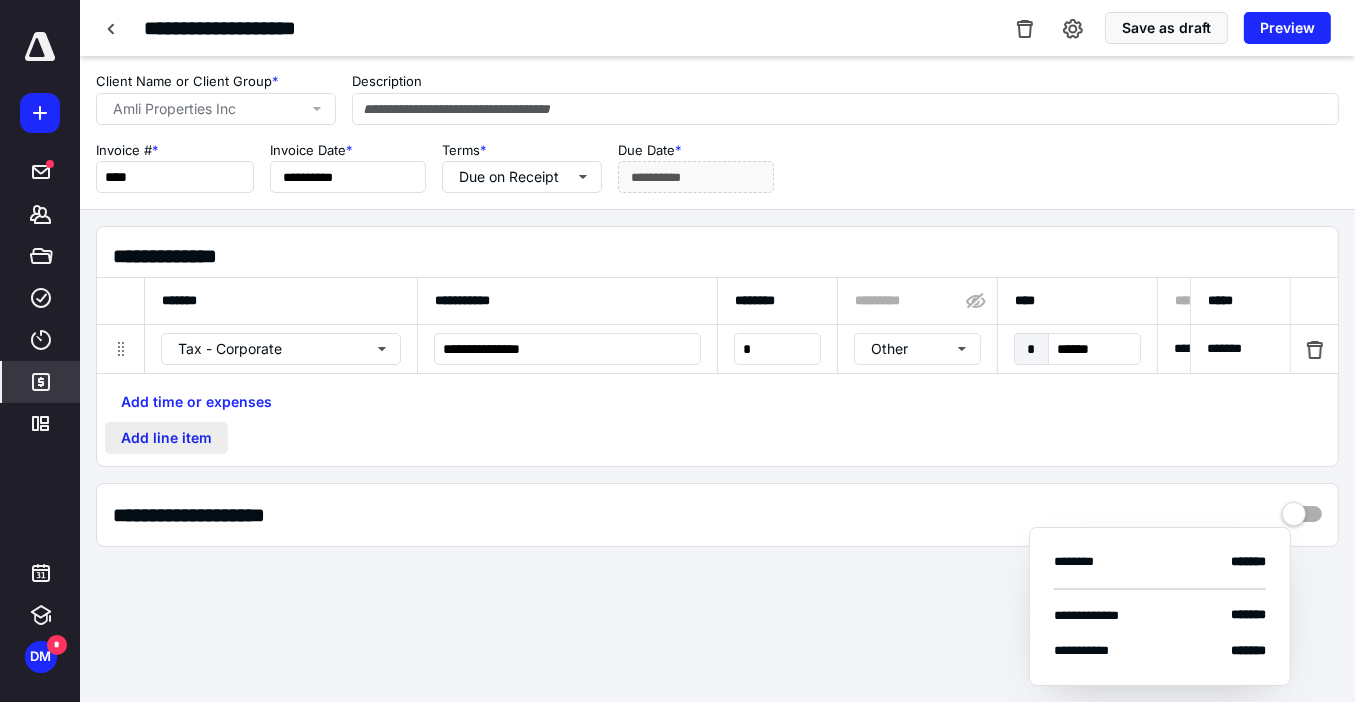 click on "Add line item" at bounding box center (166, 438) 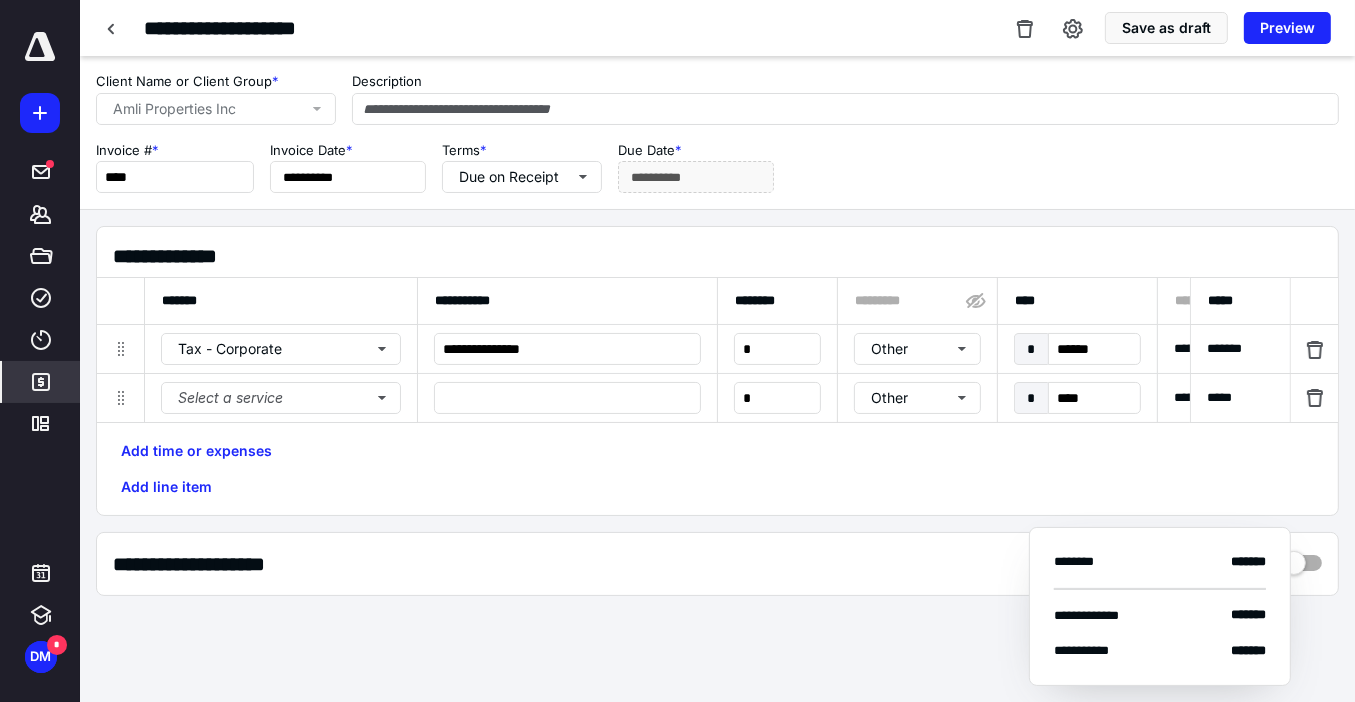 click 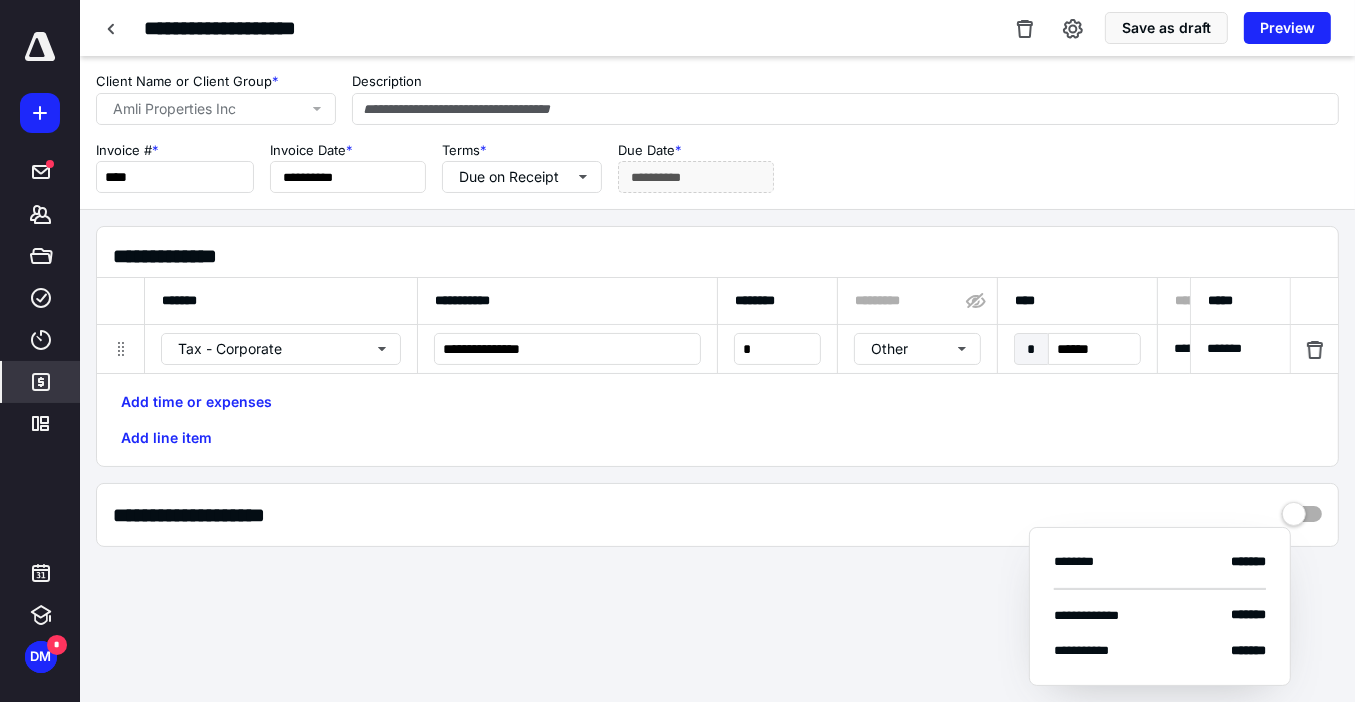 click on "Add time or expenses Add line item" at bounding box center [717, 420] 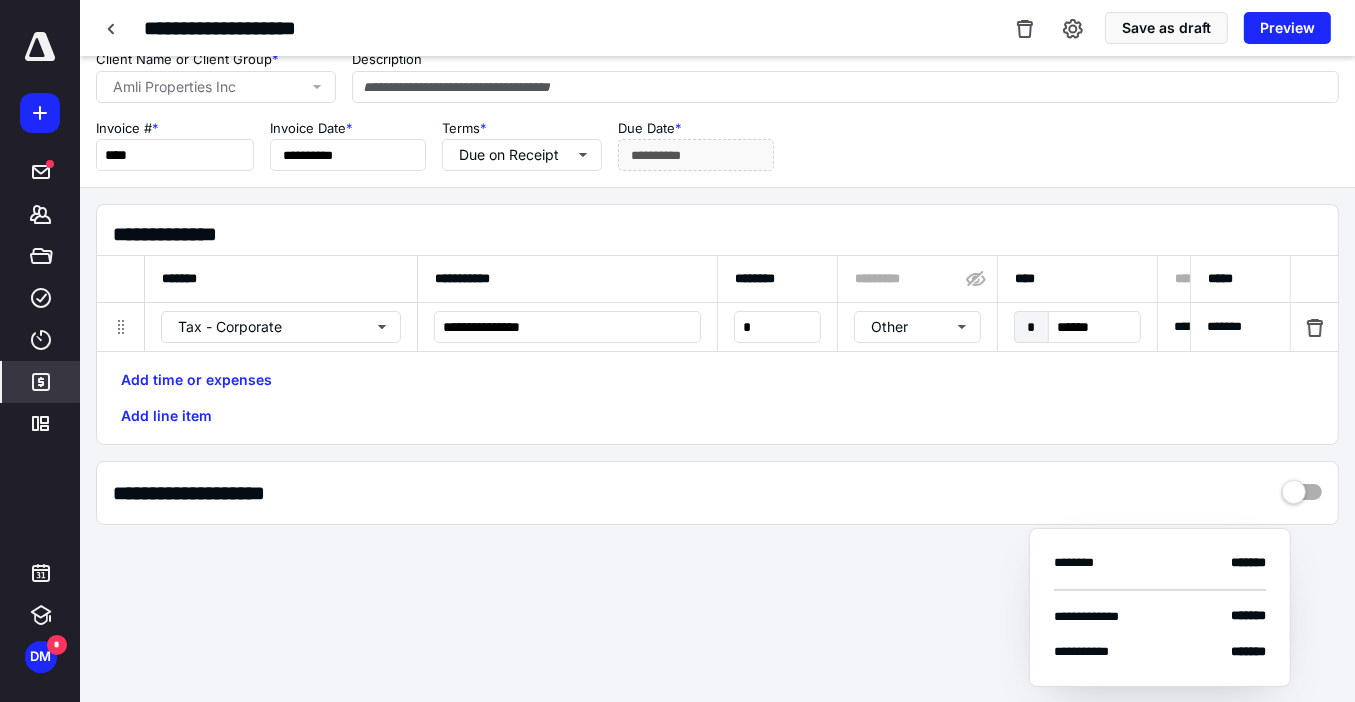 scroll, scrollTop: 0, scrollLeft: 0, axis: both 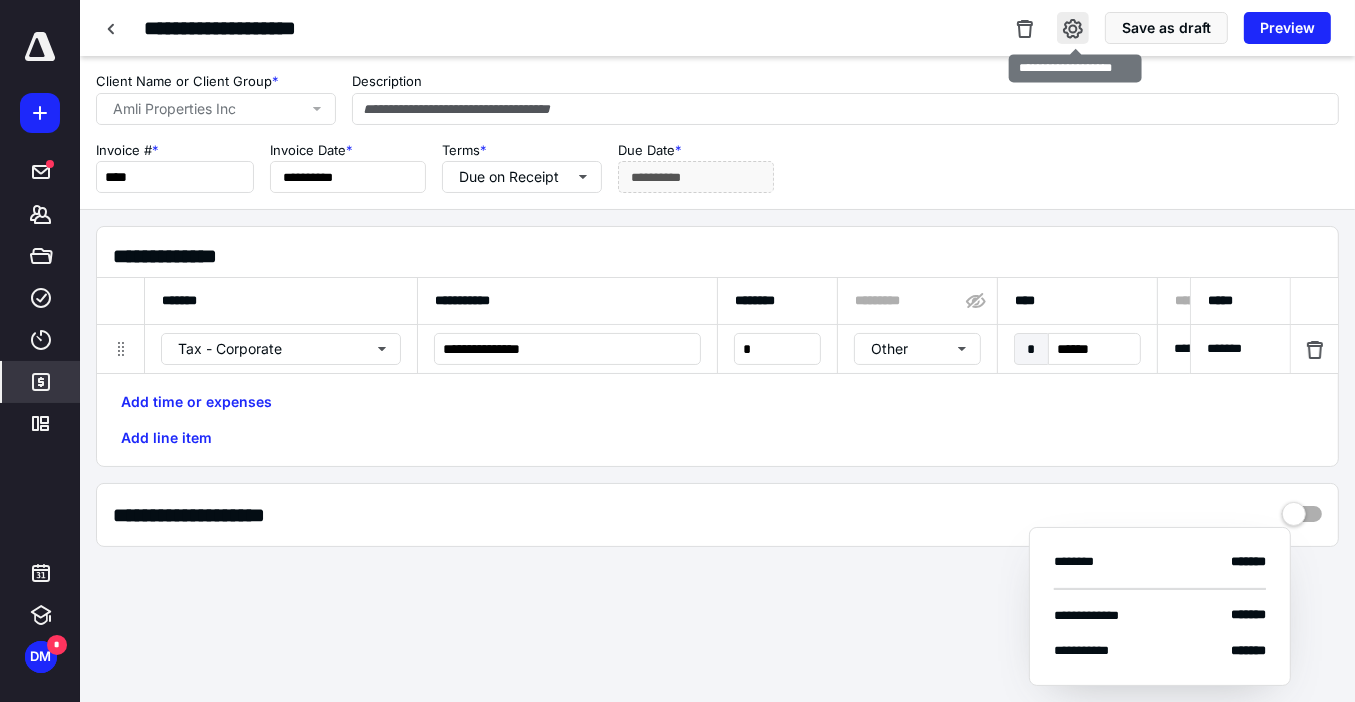 click at bounding box center (1073, 28) 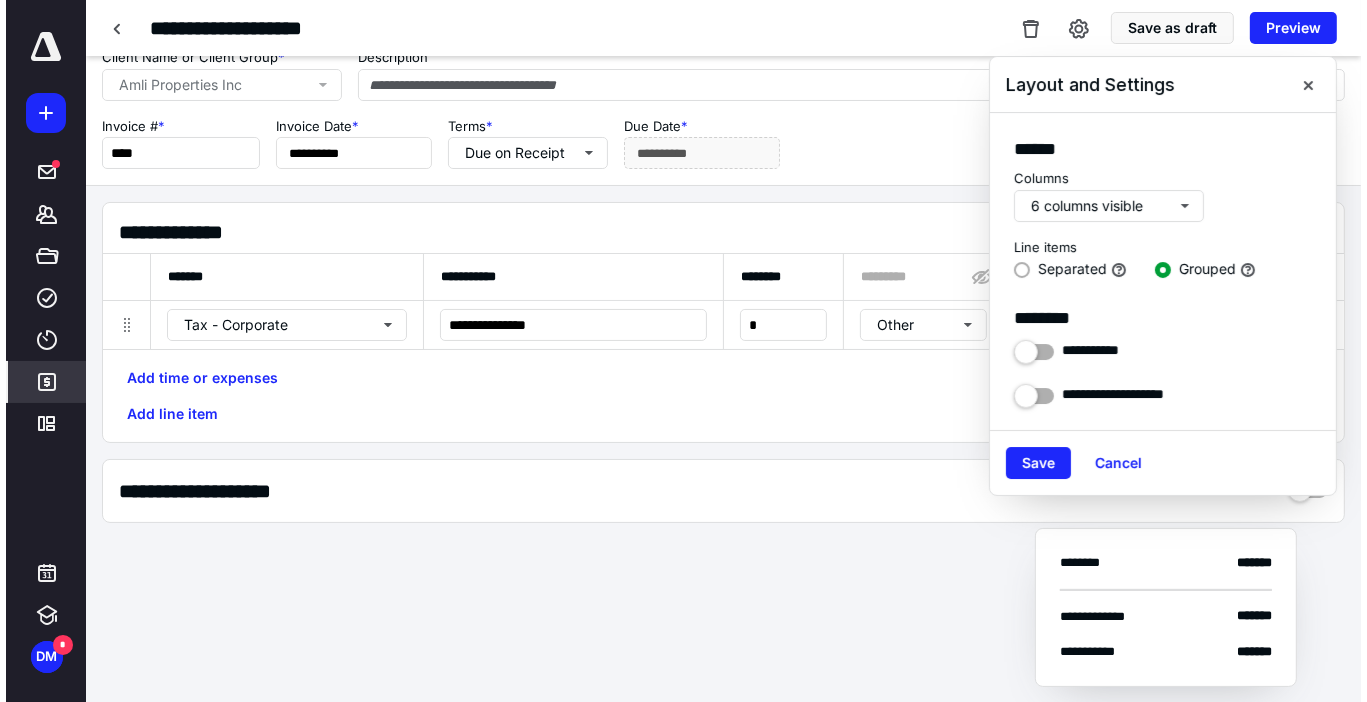 scroll, scrollTop: 0, scrollLeft: 0, axis: both 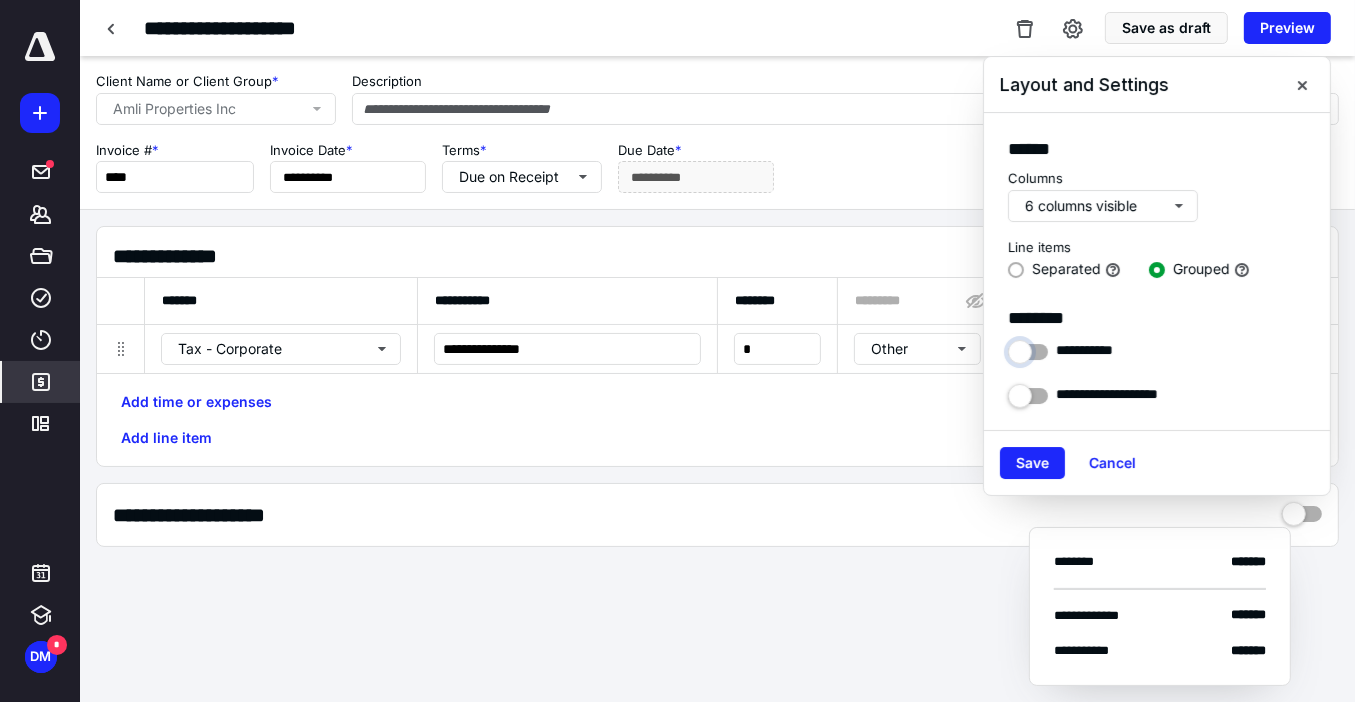 click at bounding box center (1028, 347) 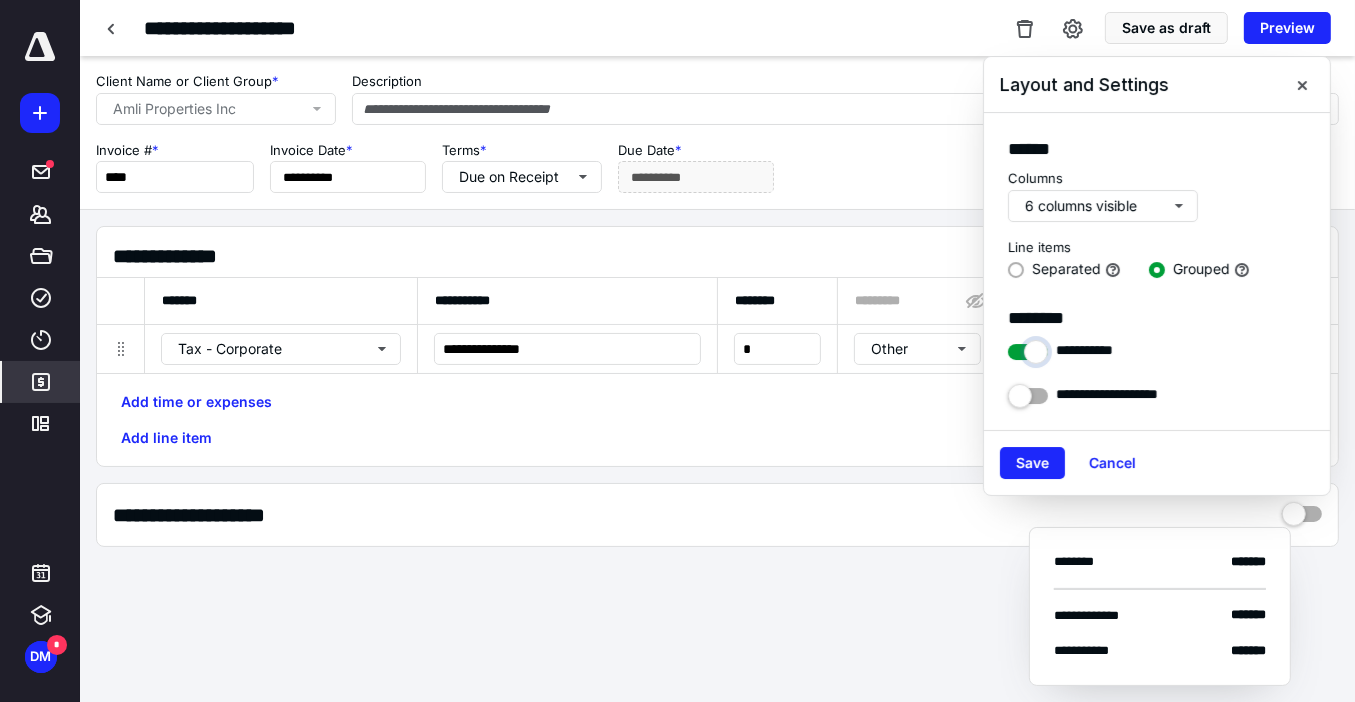 checkbox on "****" 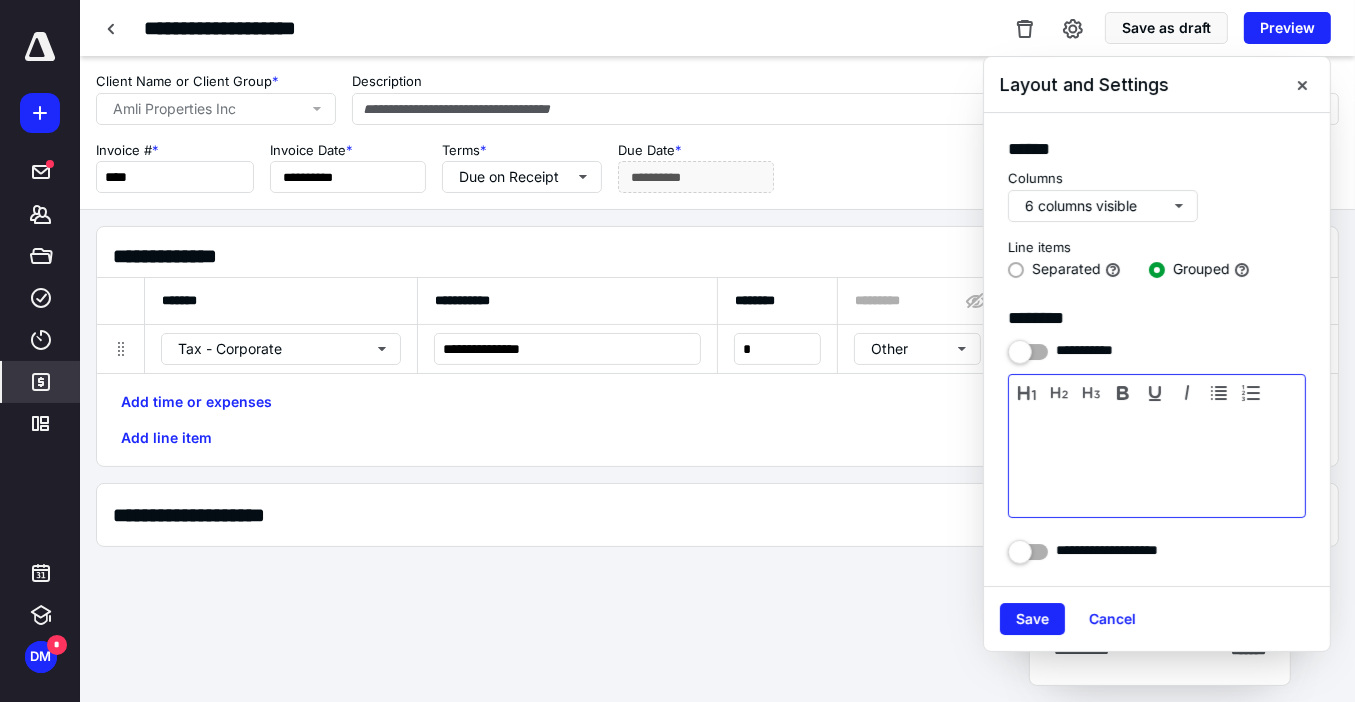click at bounding box center [1157, 461] 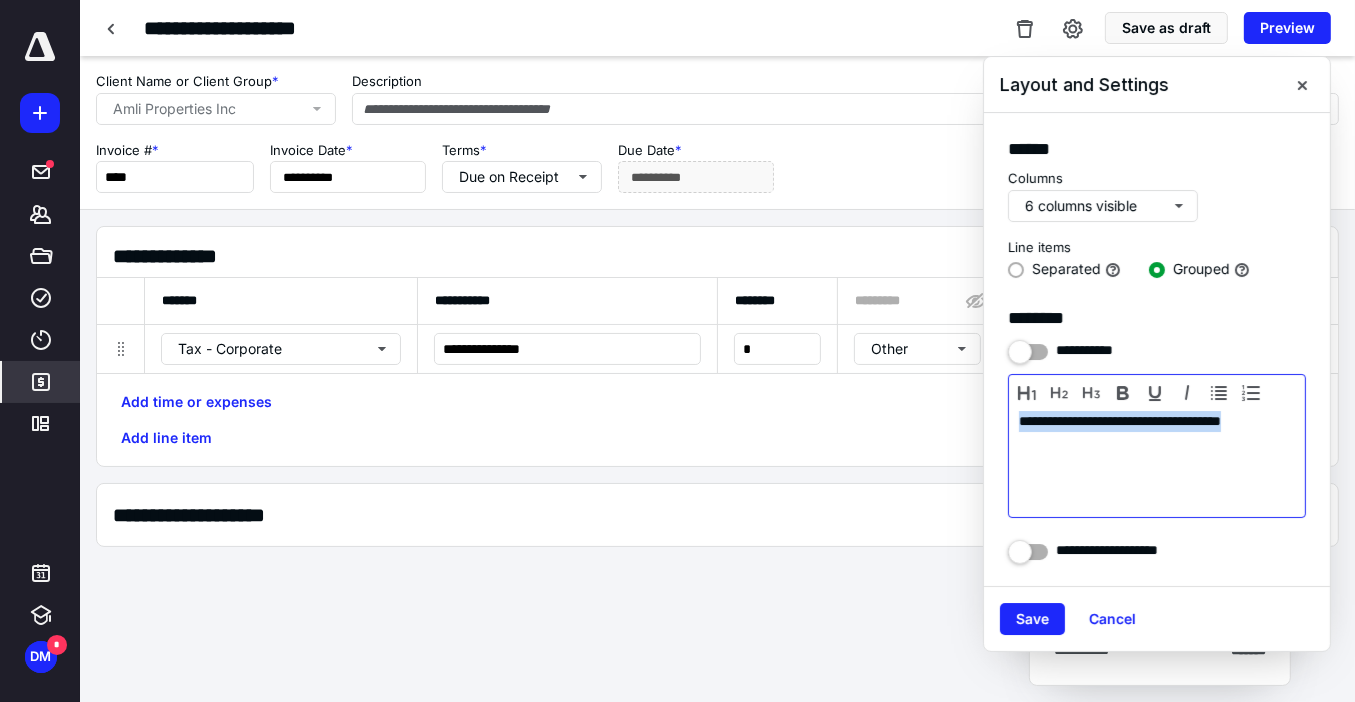 drag, startPoint x: 1085, startPoint y: 447, endPoint x: 1010, endPoint y: 411, distance: 83.19255 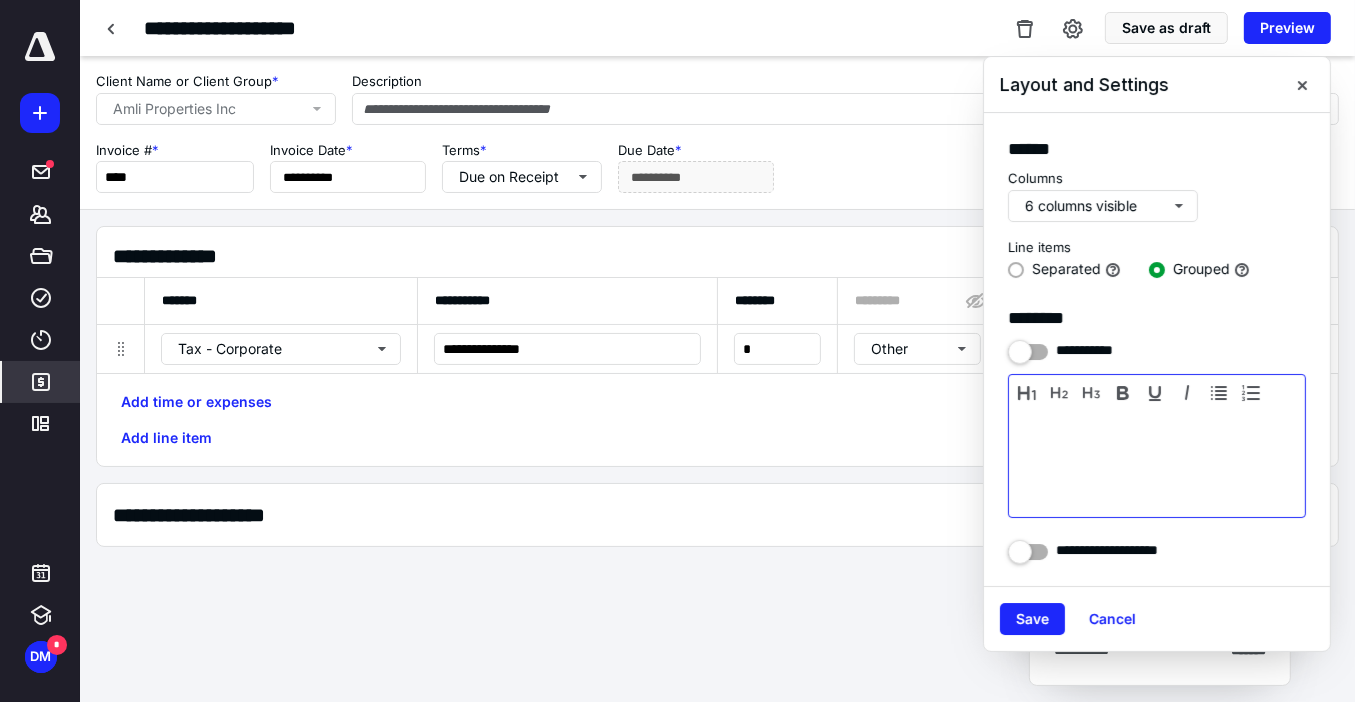 click at bounding box center [1157, 461] 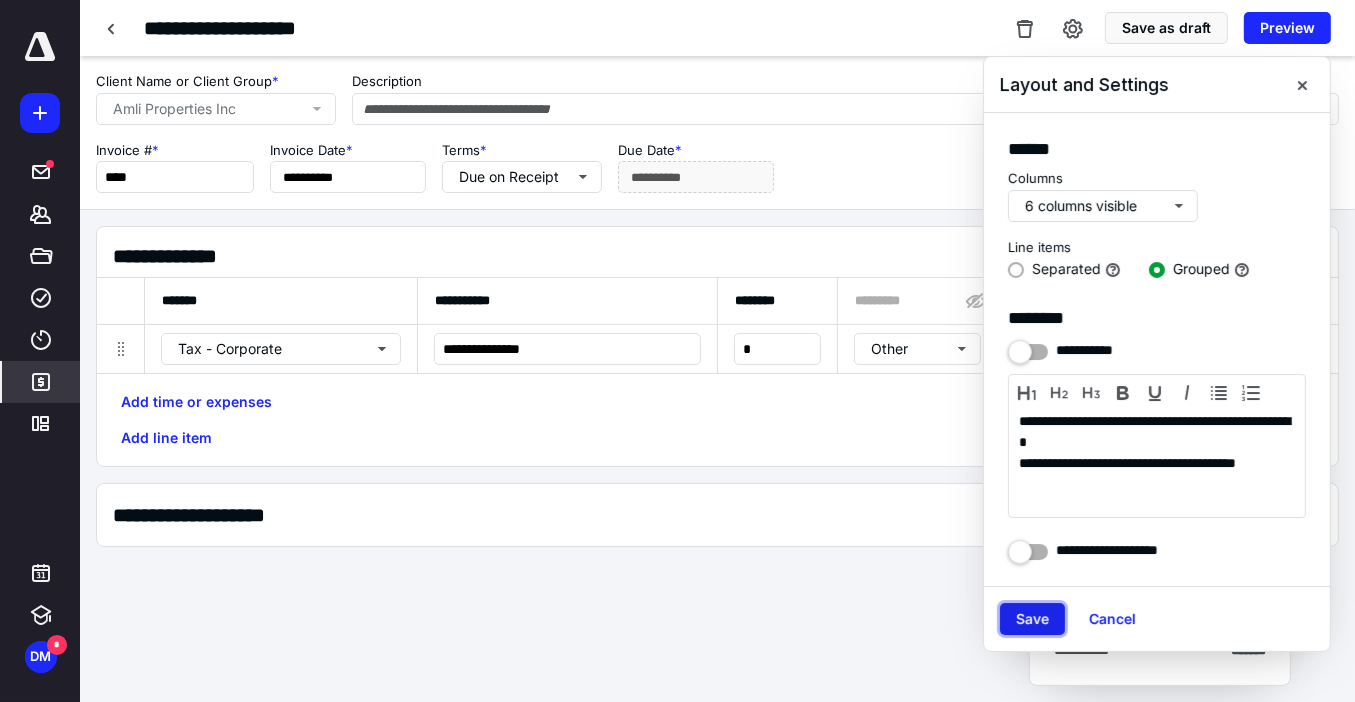 click on "Save" at bounding box center [1032, 619] 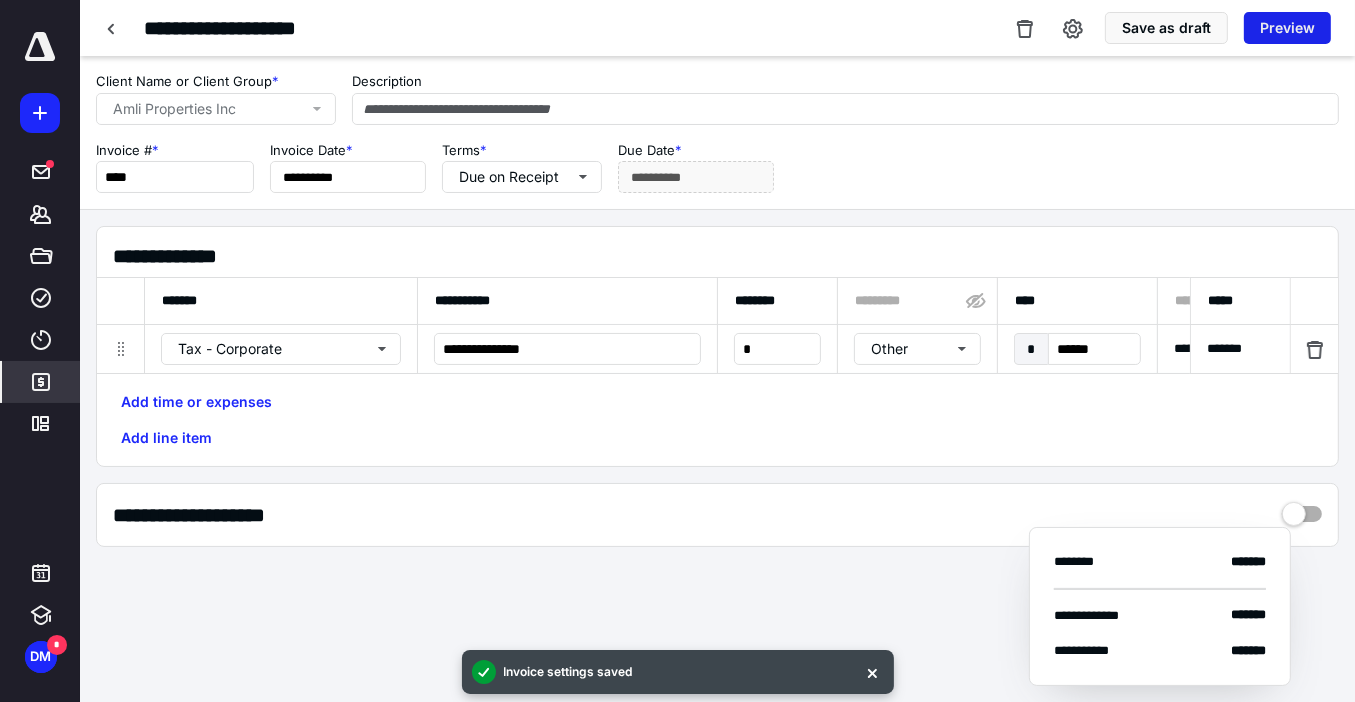 click on "Preview" at bounding box center (1287, 28) 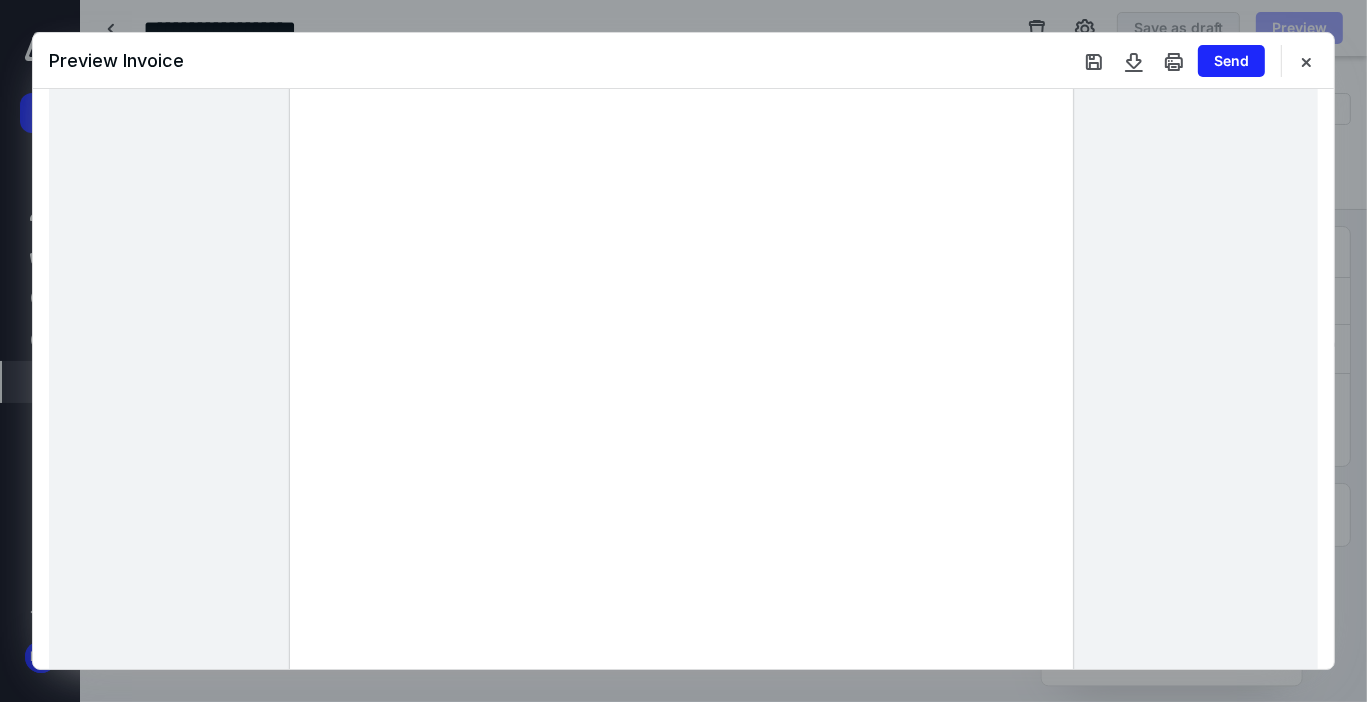 scroll, scrollTop: 320, scrollLeft: 0, axis: vertical 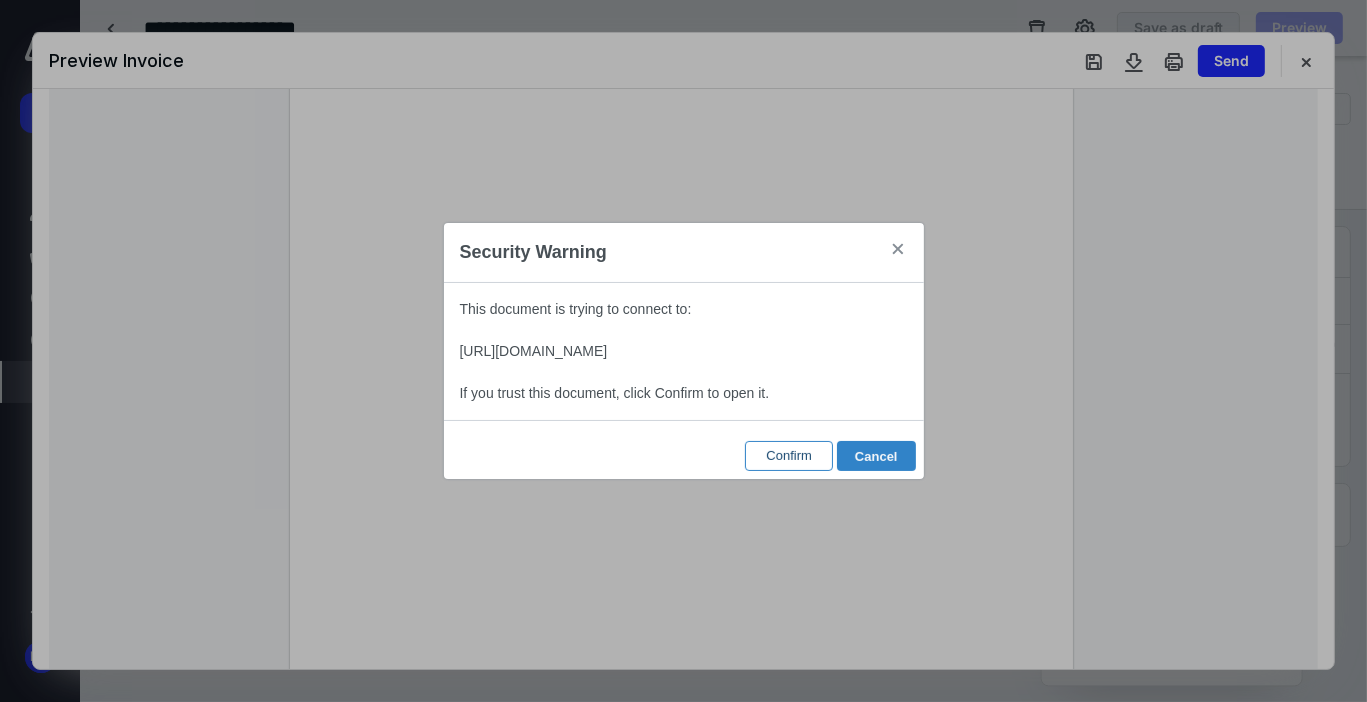 click on "Confirm" at bounding box center (789, 455) 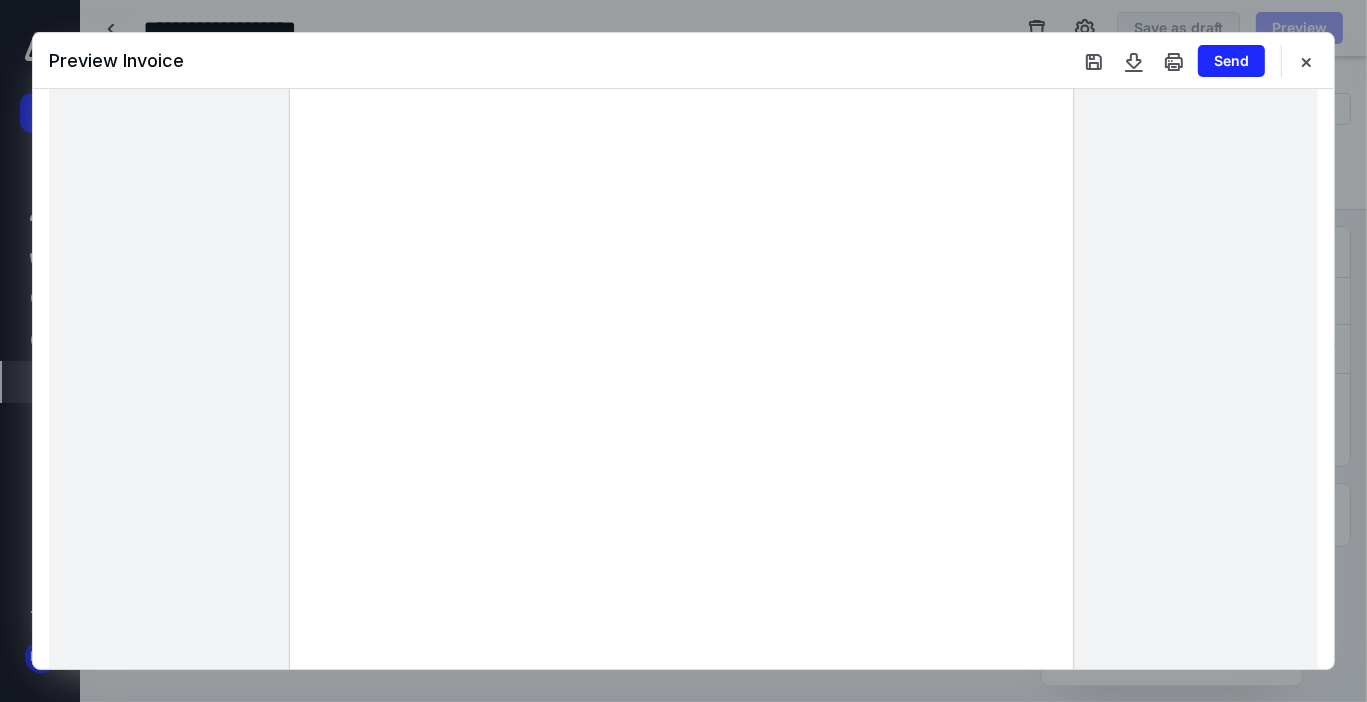 click at bounding box center (683, 345) 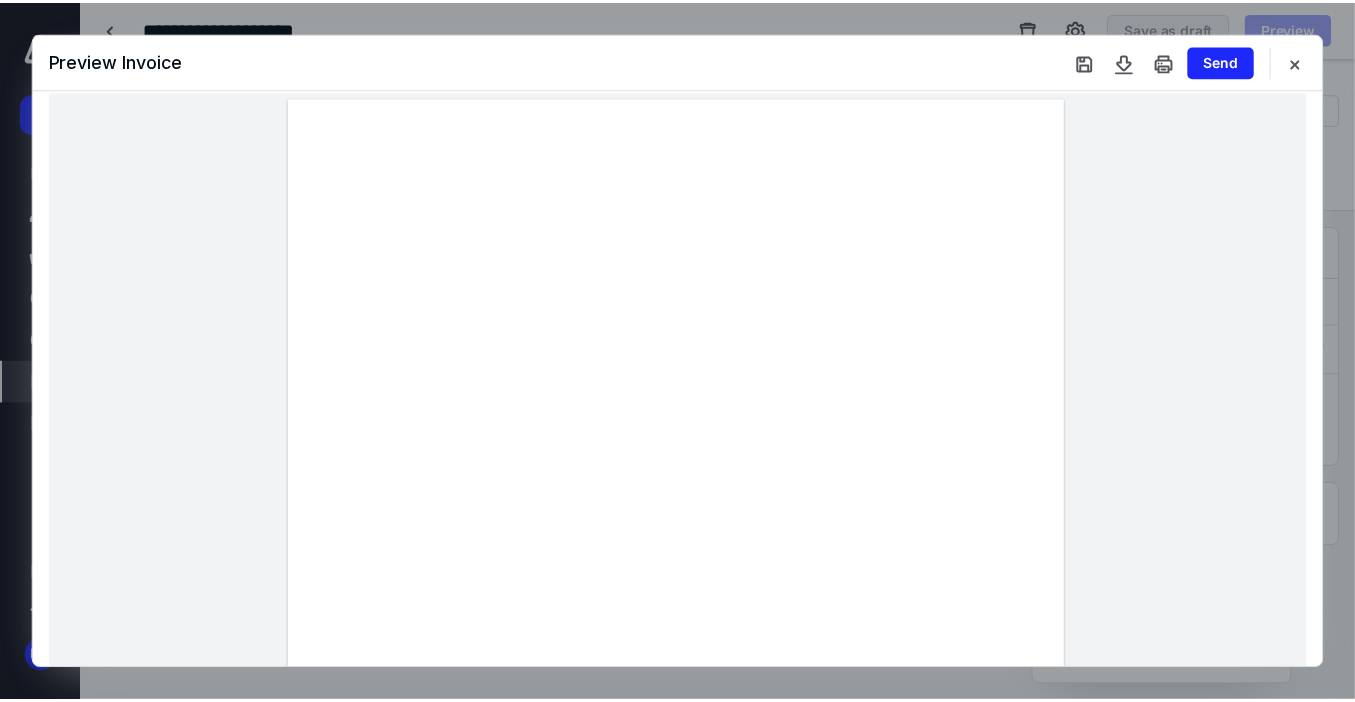 scroll, scrollTop: 0, scrollLeft: 0, axis: both 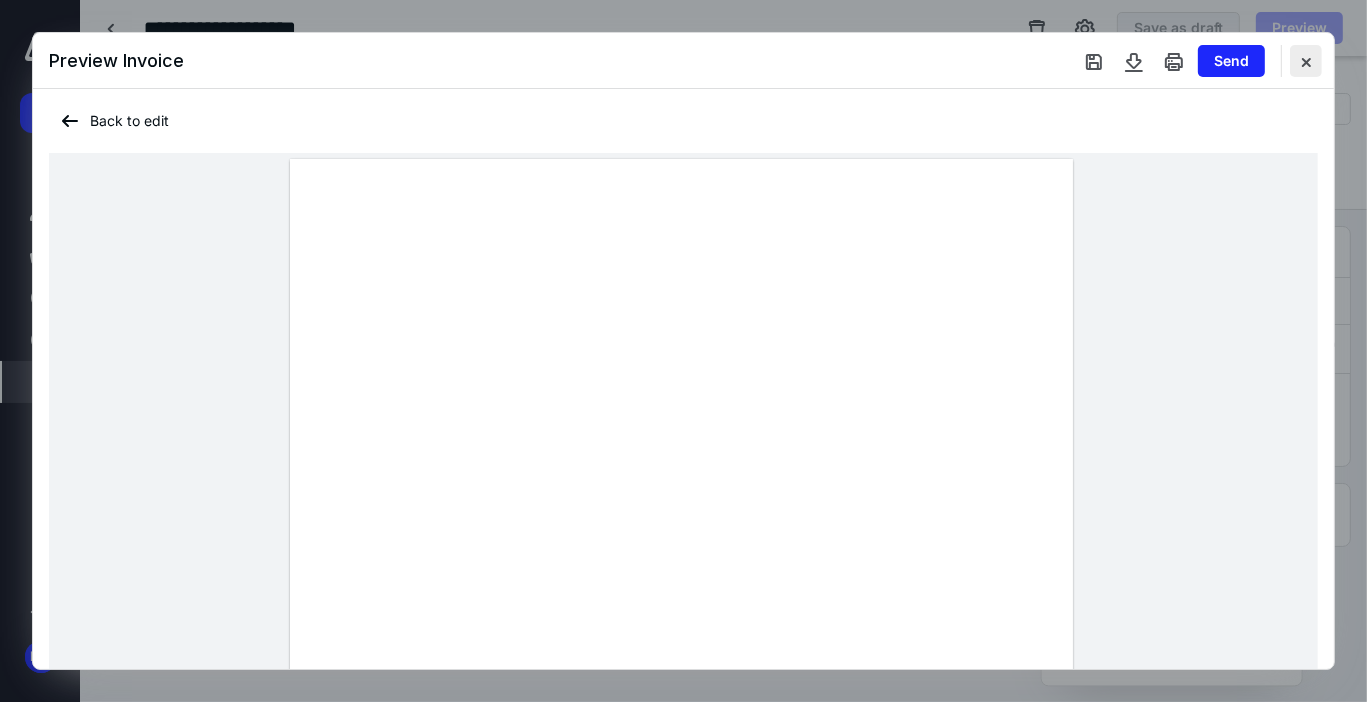 click at bounding box center (1306, 61) 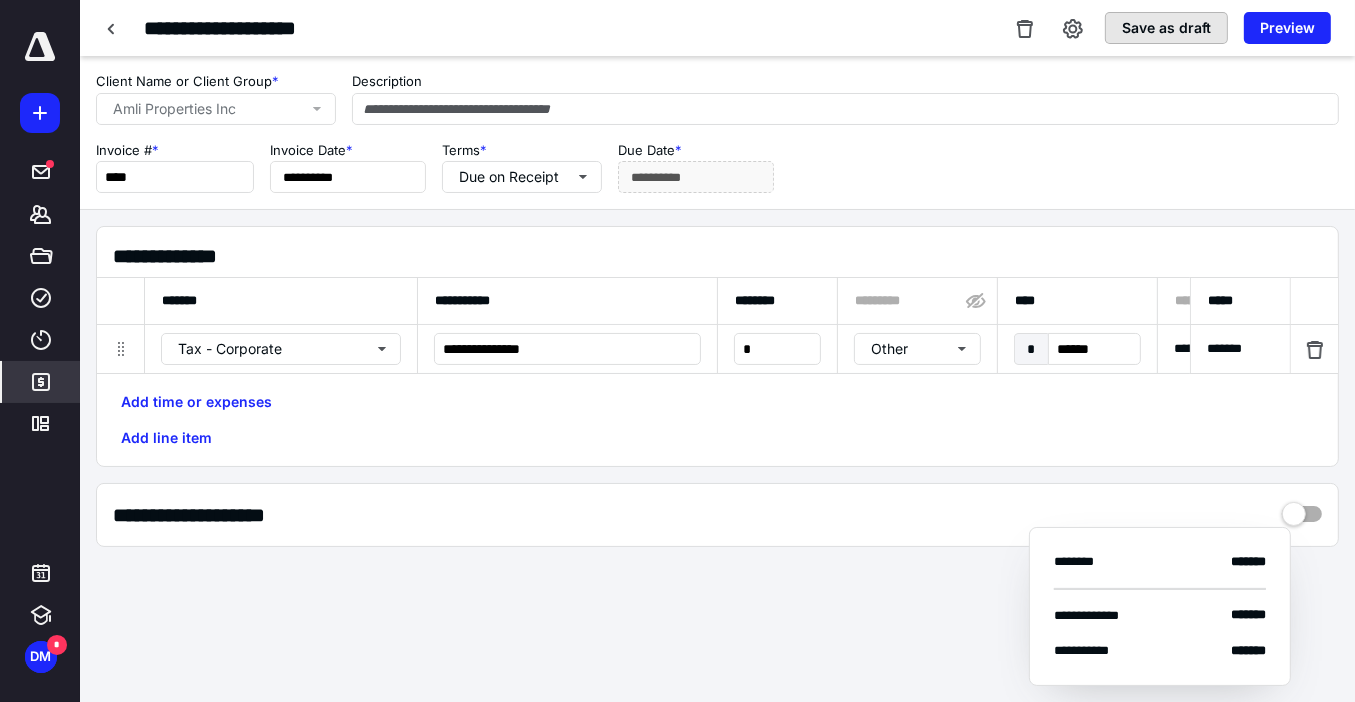 click on "Save as draft" at bounding box center (1166, 28) 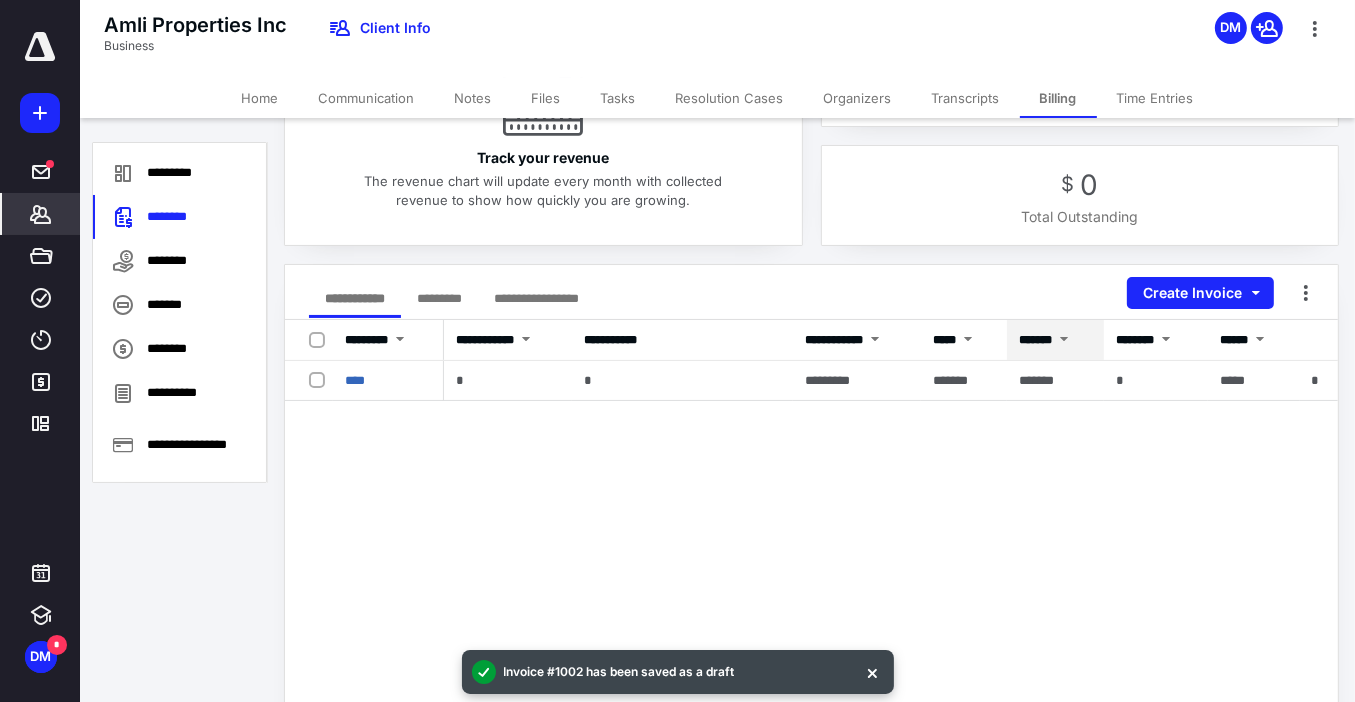 scroll, scrollTop: 0, scrollLeft: 0, axis: both 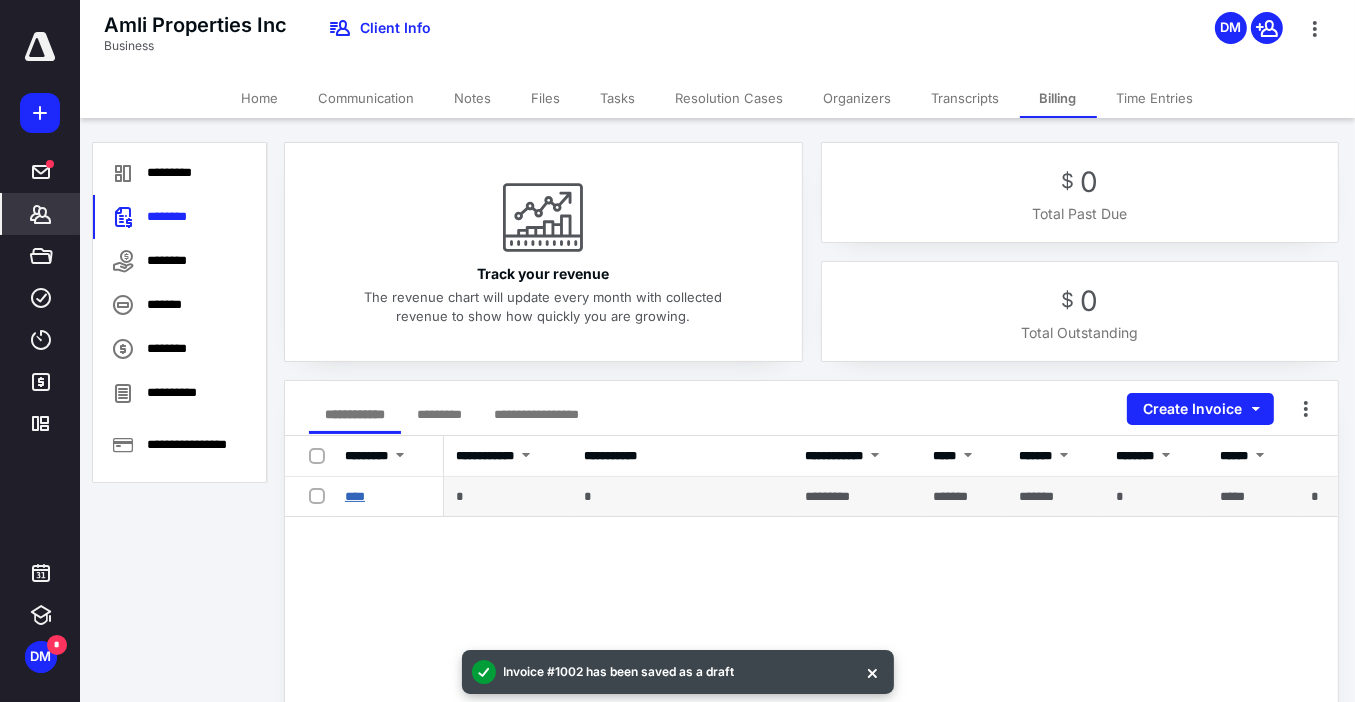 click on "****" at bounding box center [355, 496] 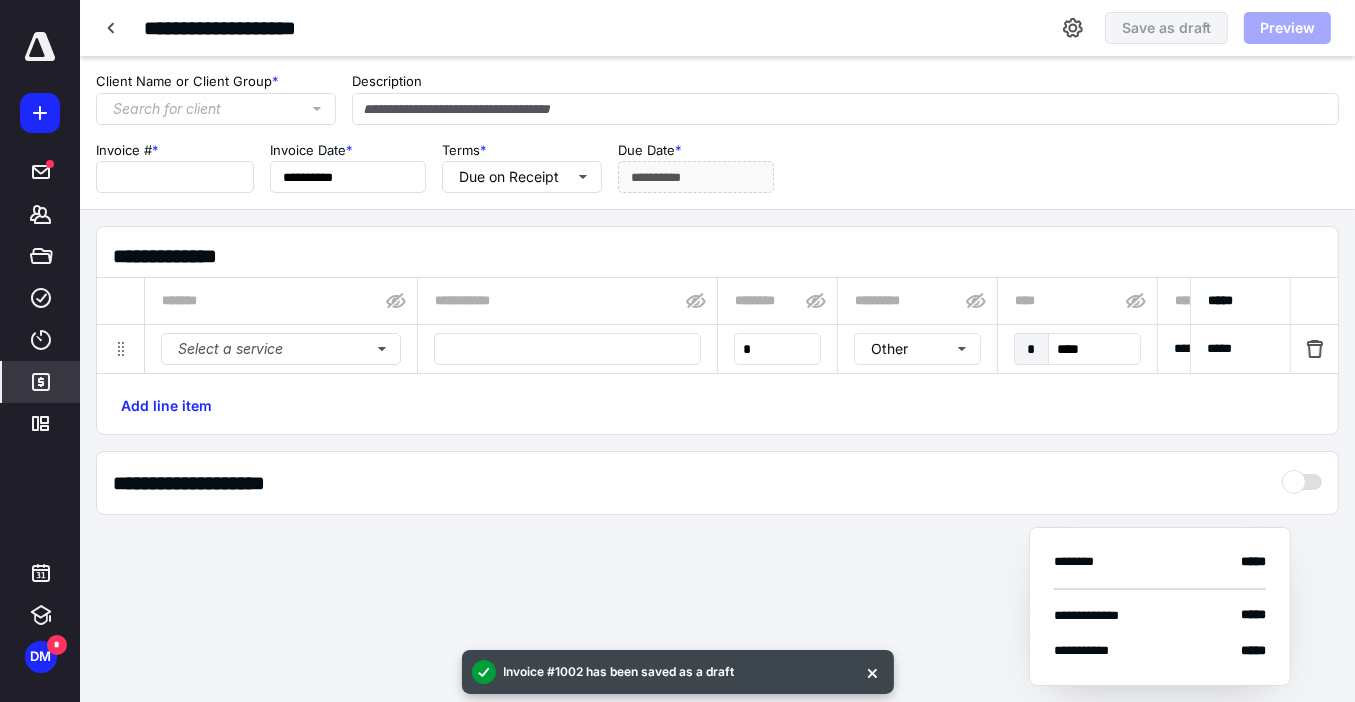 type on "****" 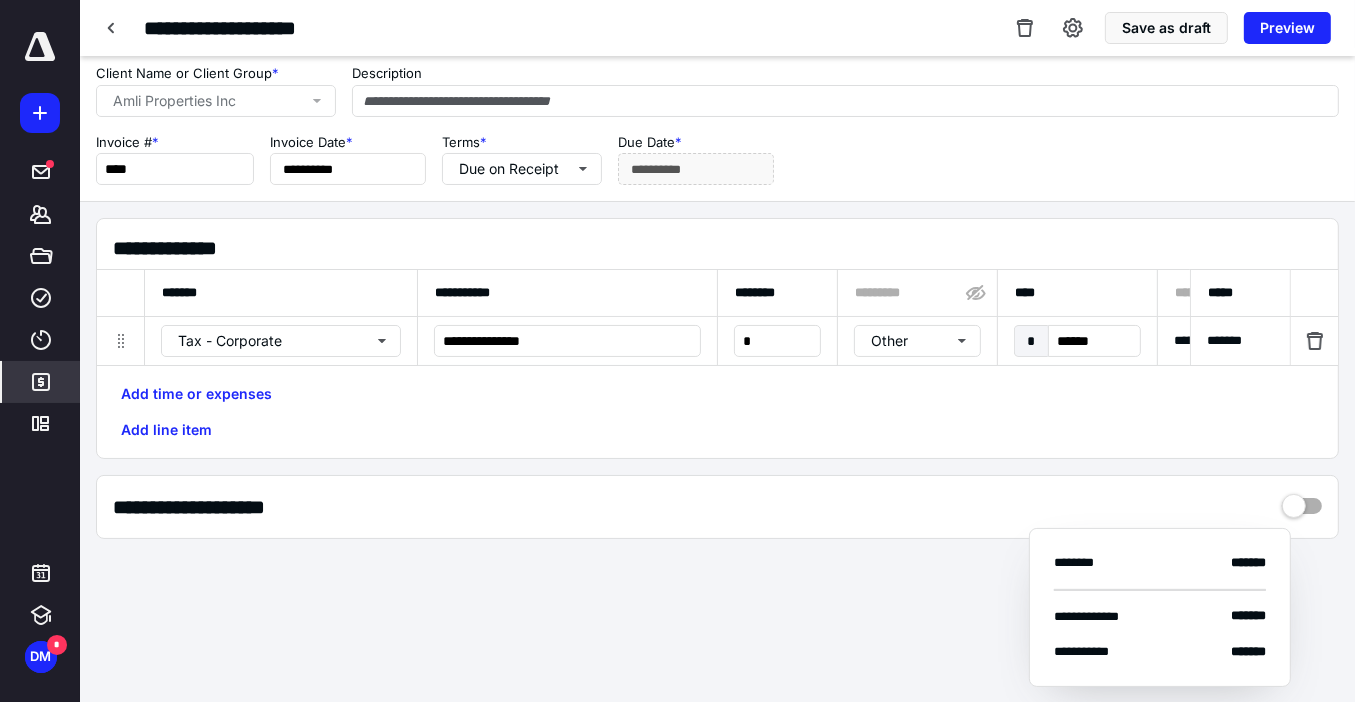 scroll, scrollTop: 0, scrollLeft: 0, axis: both 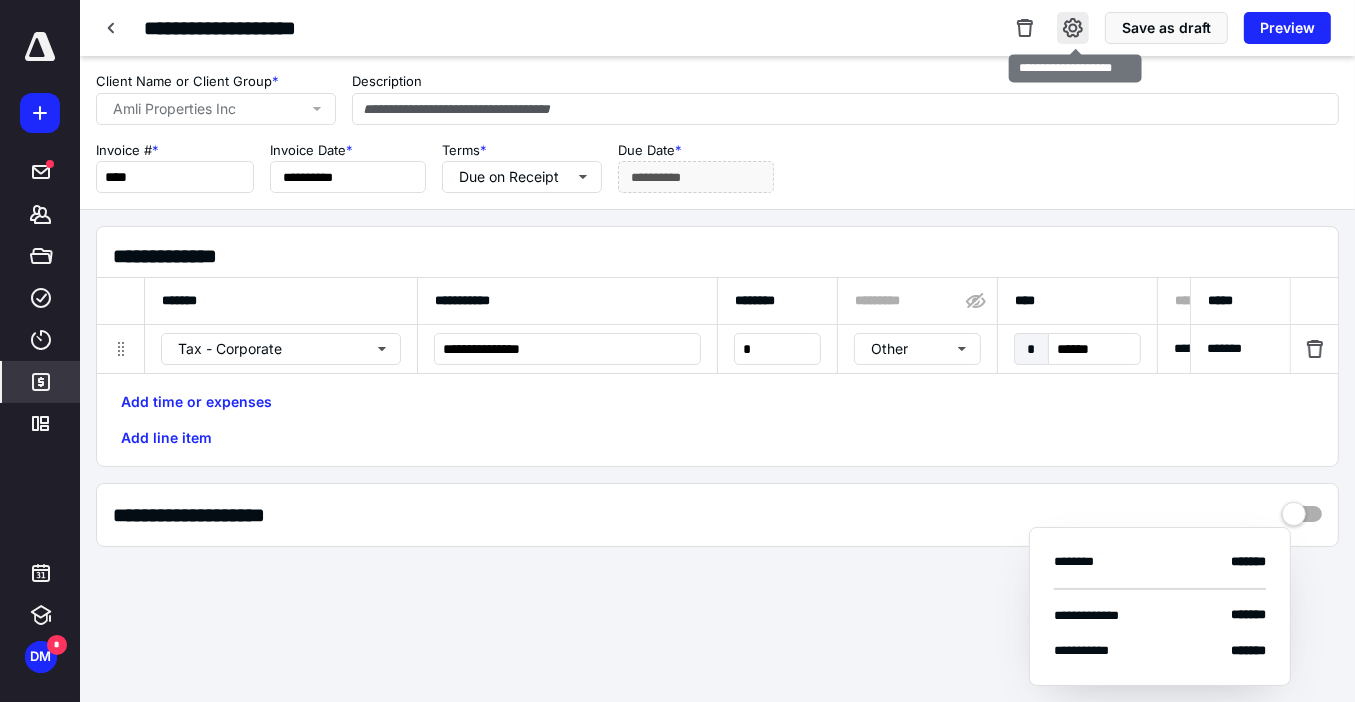 click at bounding box center [1073, 28] 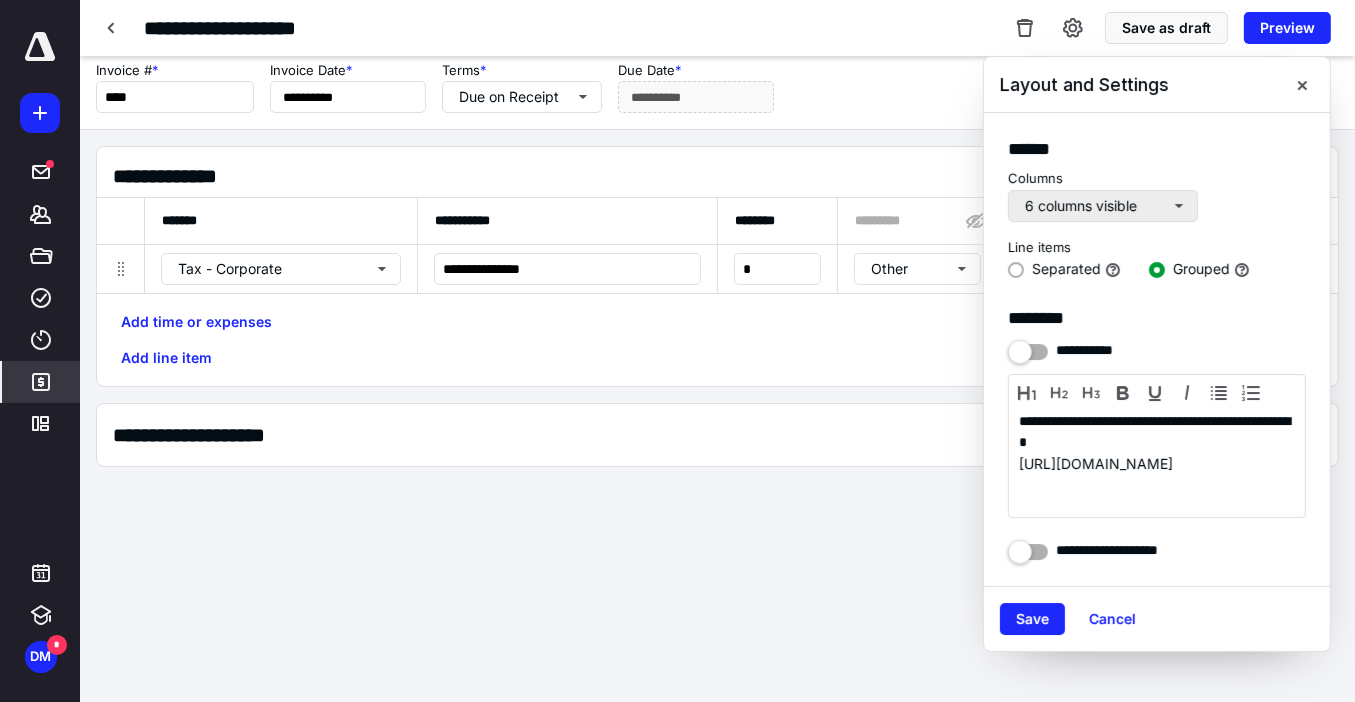 scroll, scrollTop: 0, scrollLeft: 0, axis: both 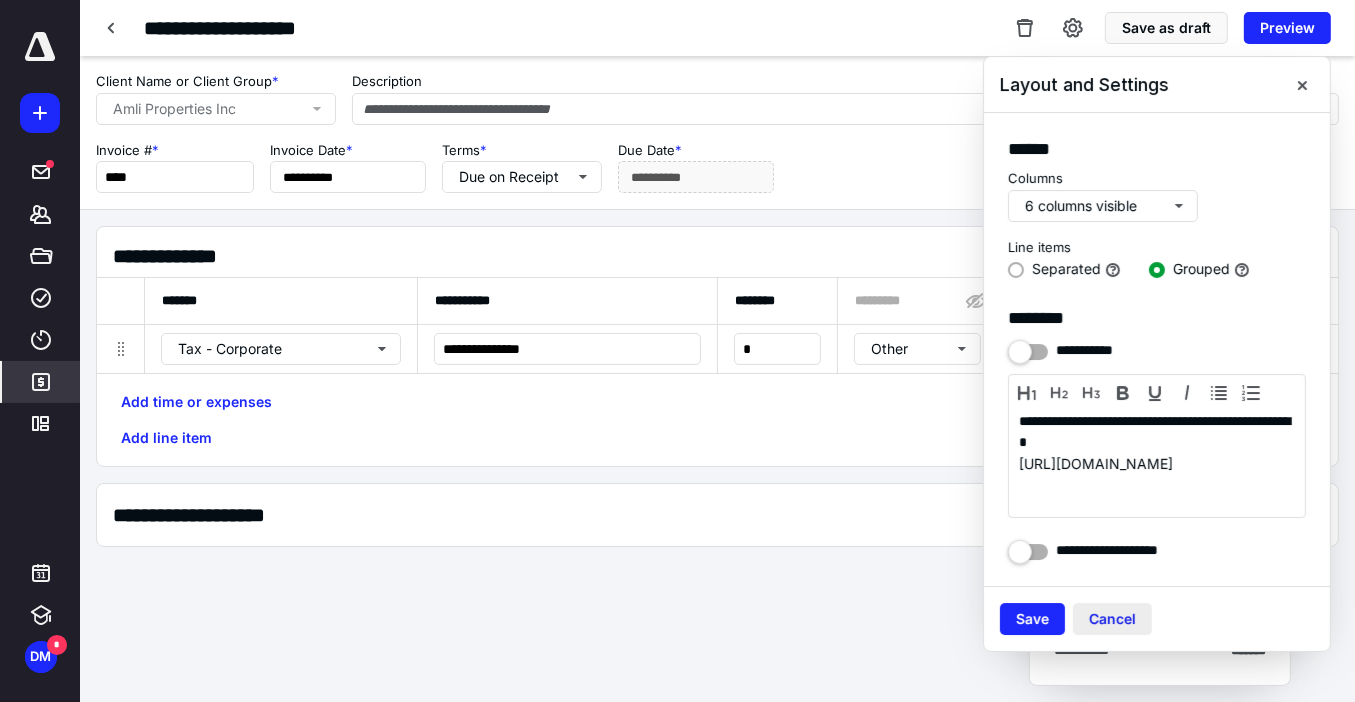 click on "Cancel" at bounding box center [1112, 619] 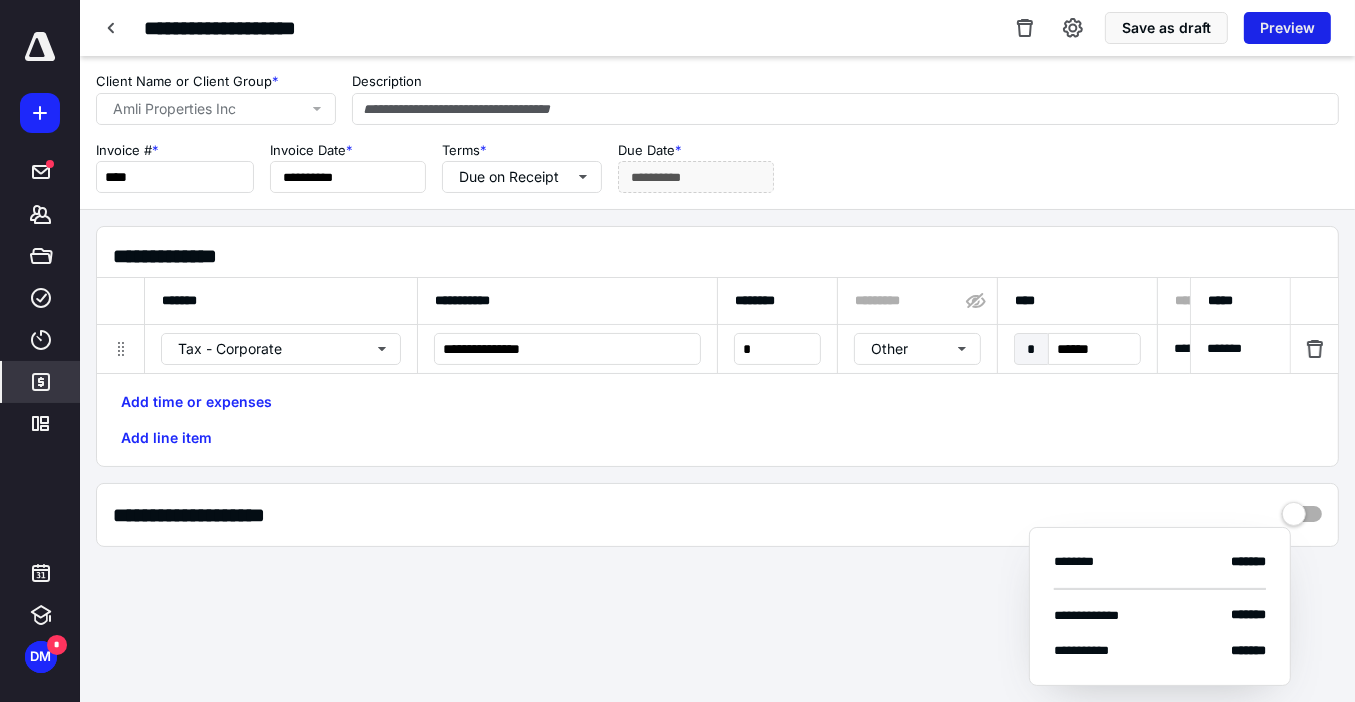 click on "Preview" at bounding box center [1287, 28] 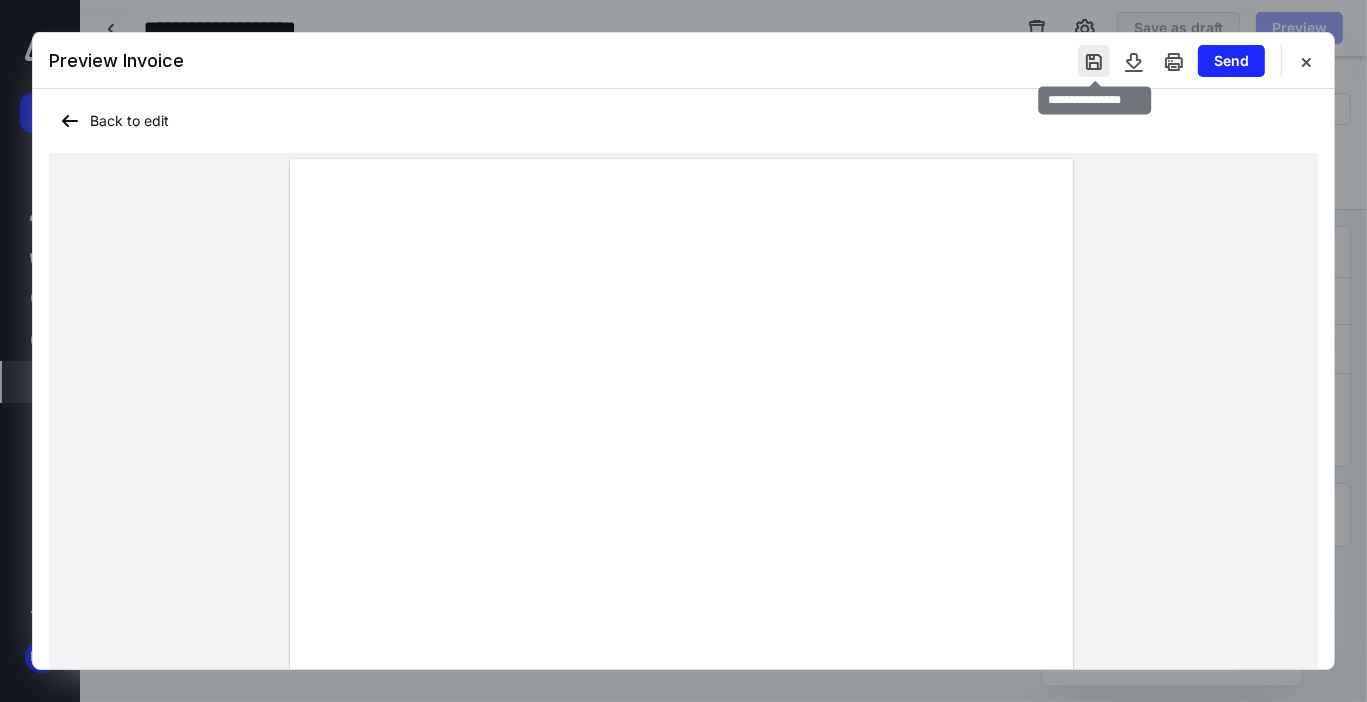 click at bounding box center (1094, 61) 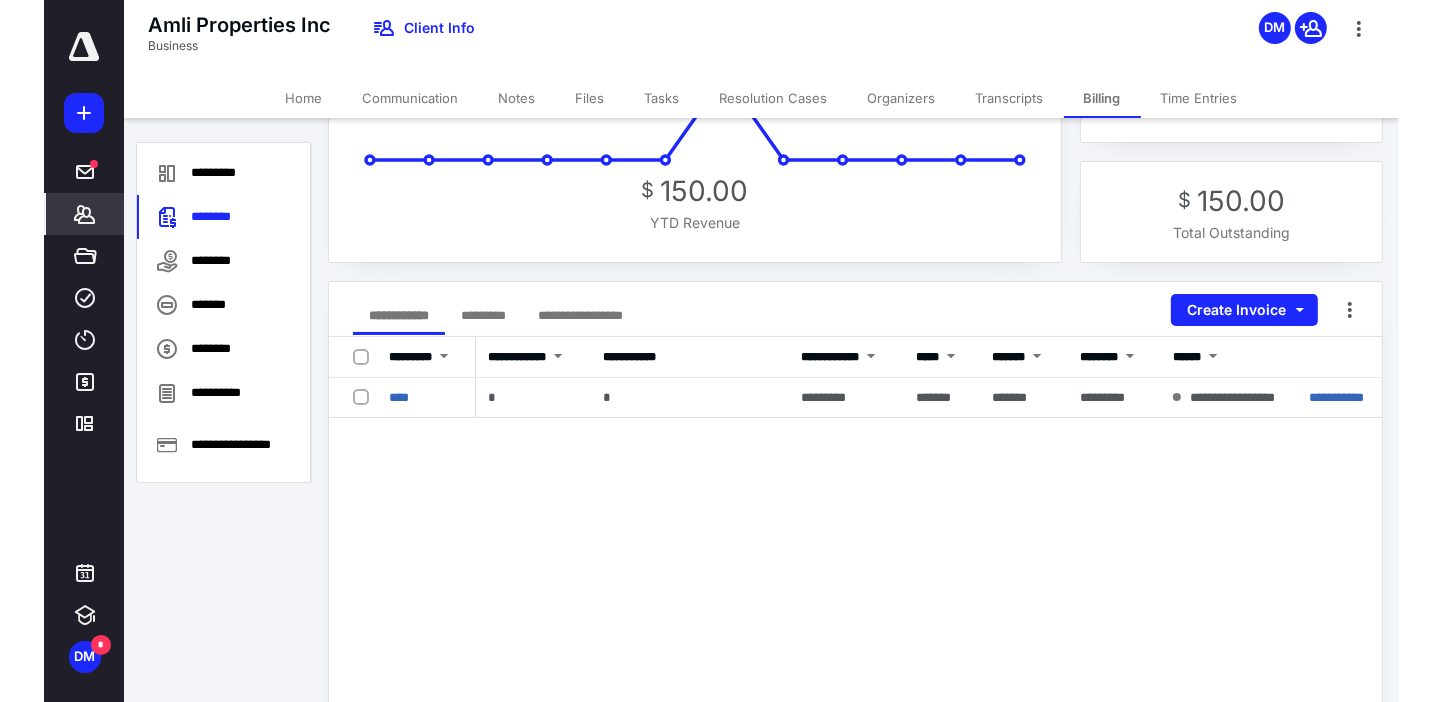 scroll, scrollTop: 80, scrollLeft: 0, axis: vertical 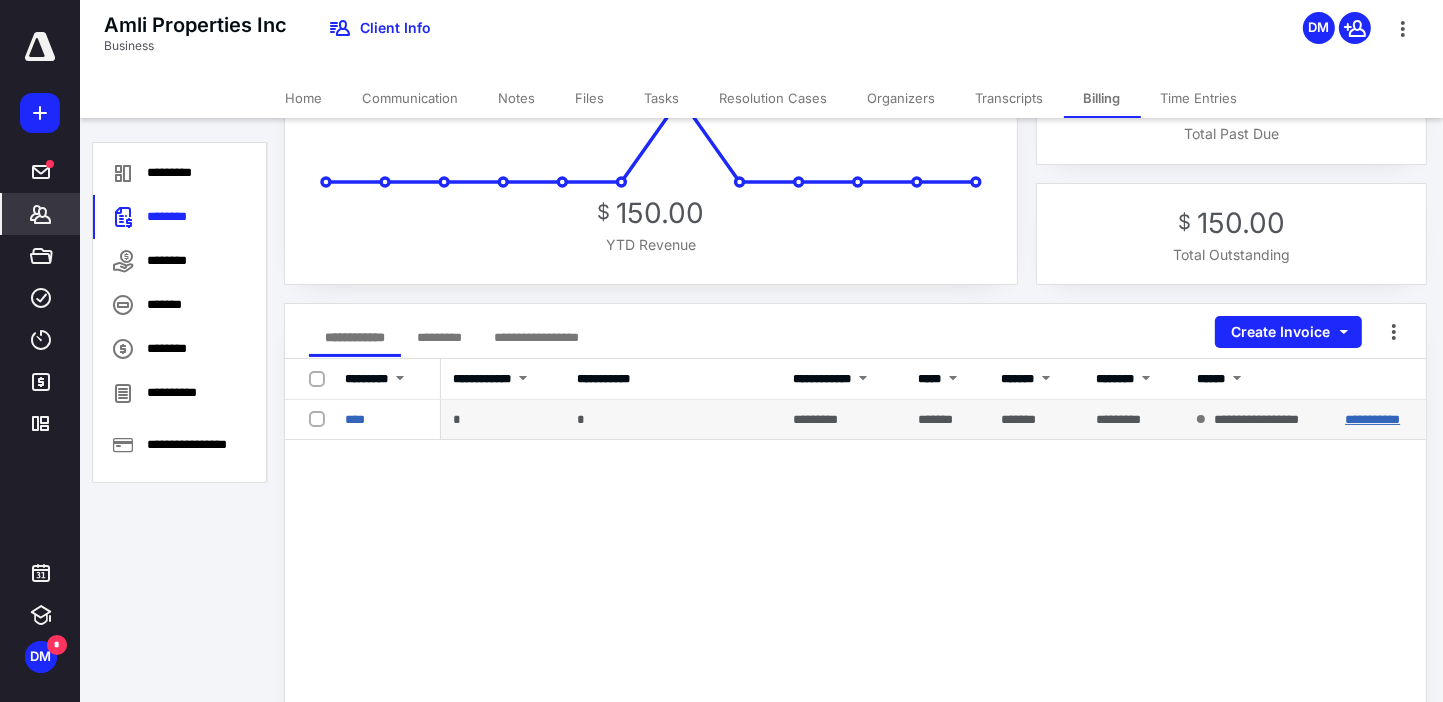 click on "**********" at bounding box center [1372, 419] 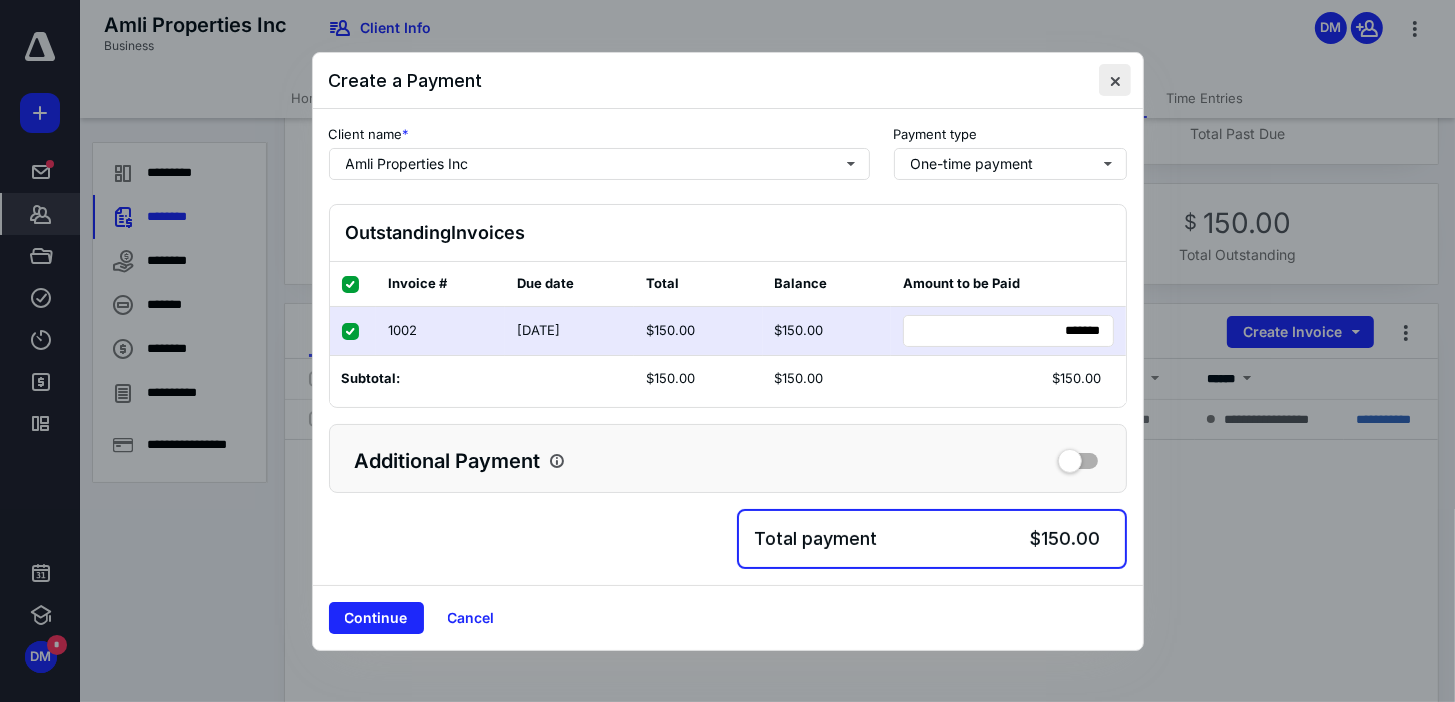 click at bounding box center (1115, 80) 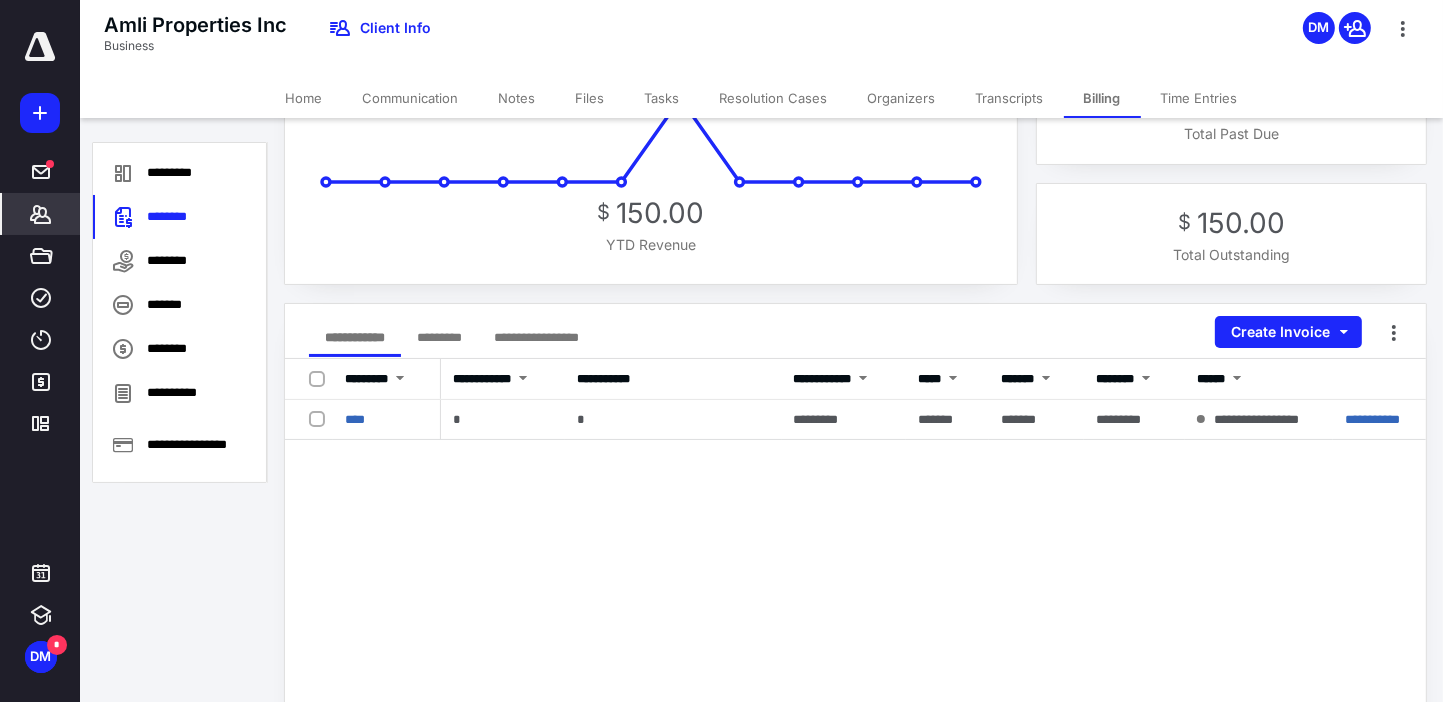 click on "**********" at bounding box center (855, 759) 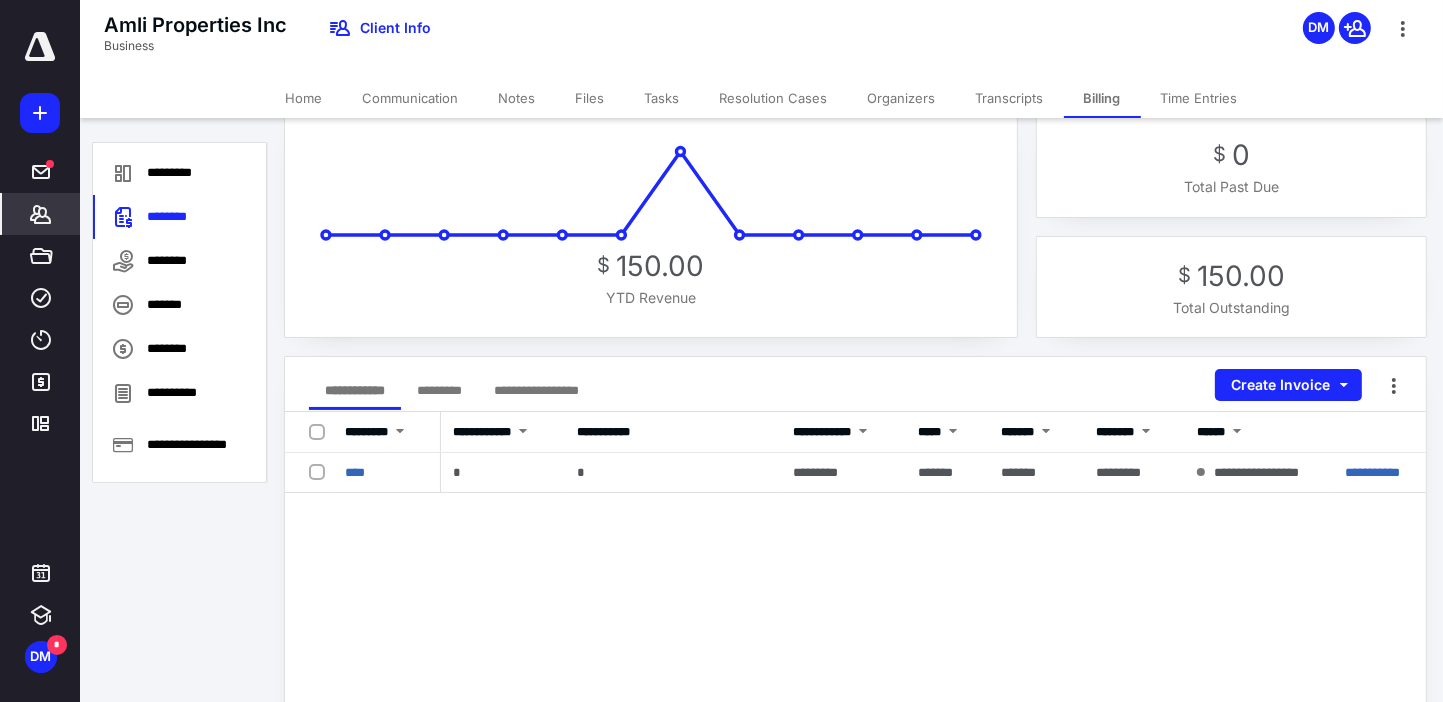 scroll, scrollTop: 0, scrollLeft: 0, axis: both 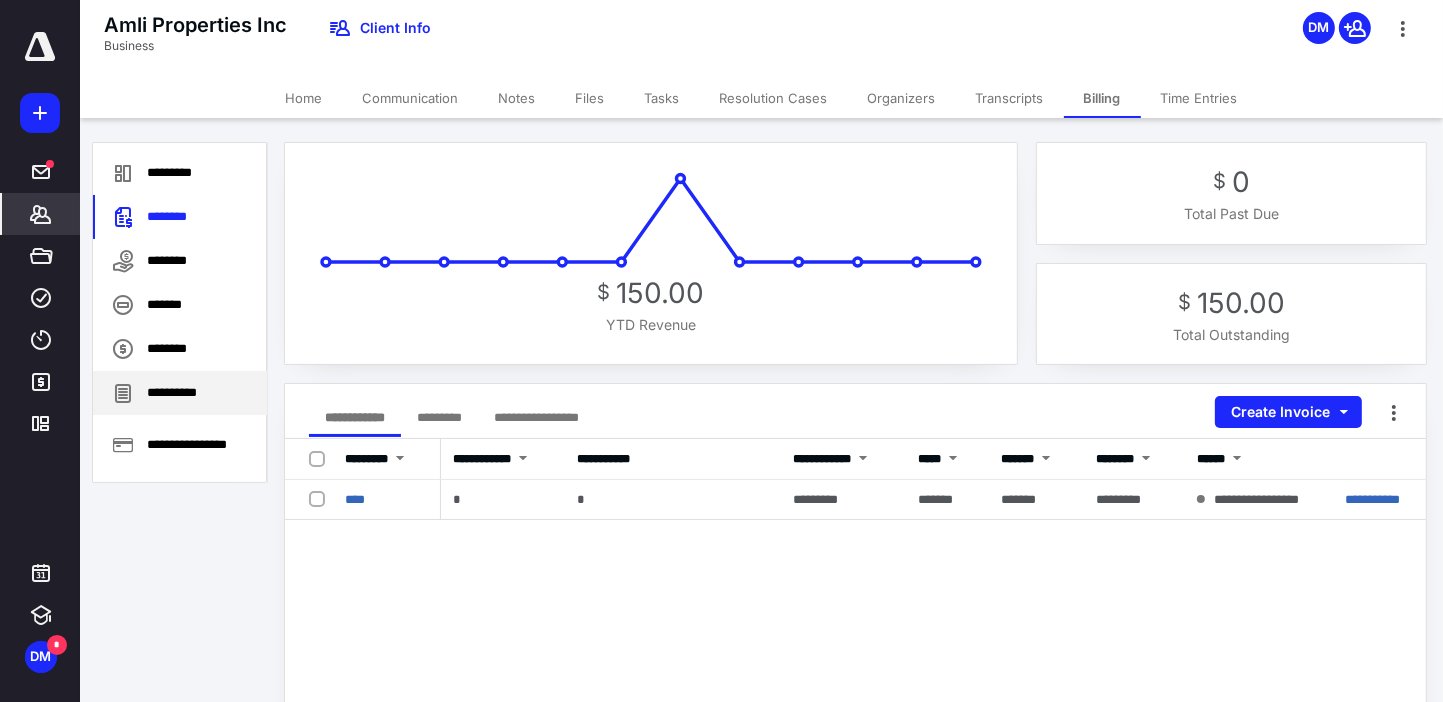 click on "**********" at bounding box center (180, 393) 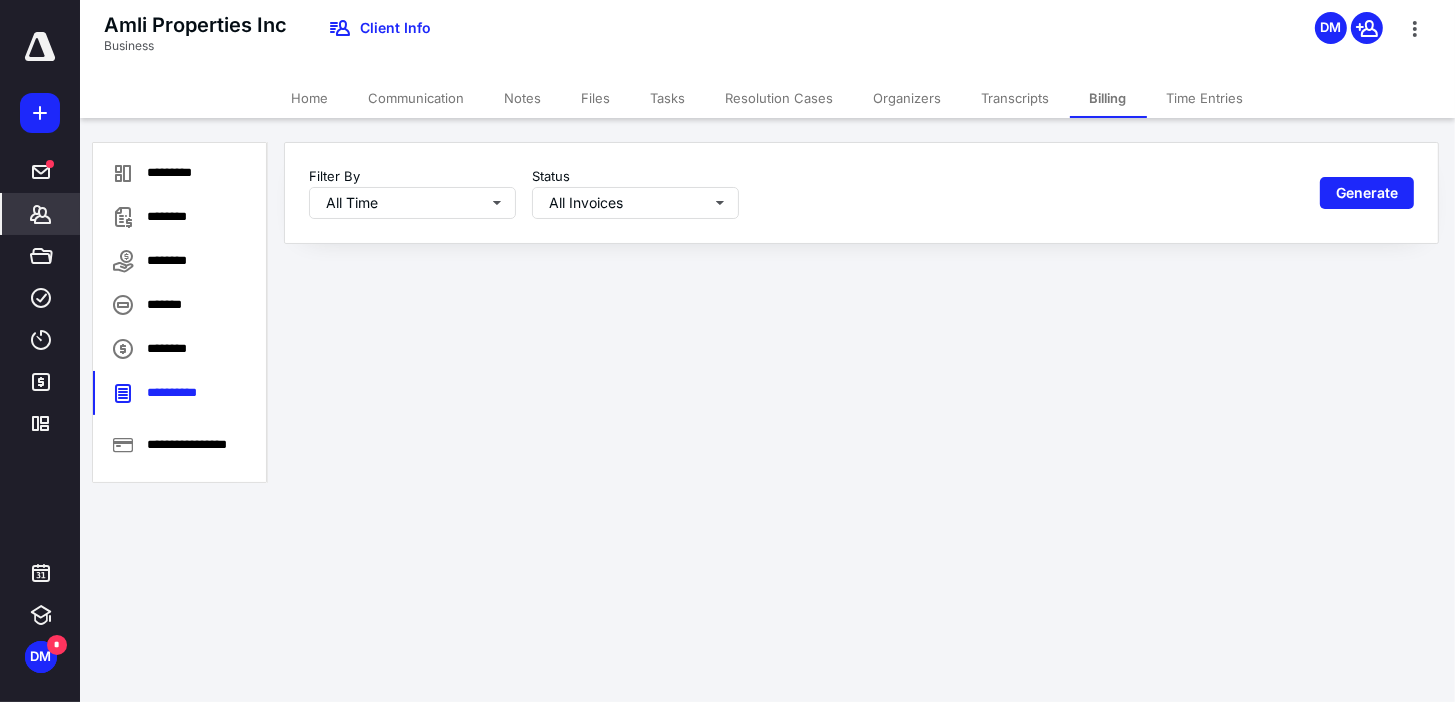 click on "Files" at bounding box center (596, 98) 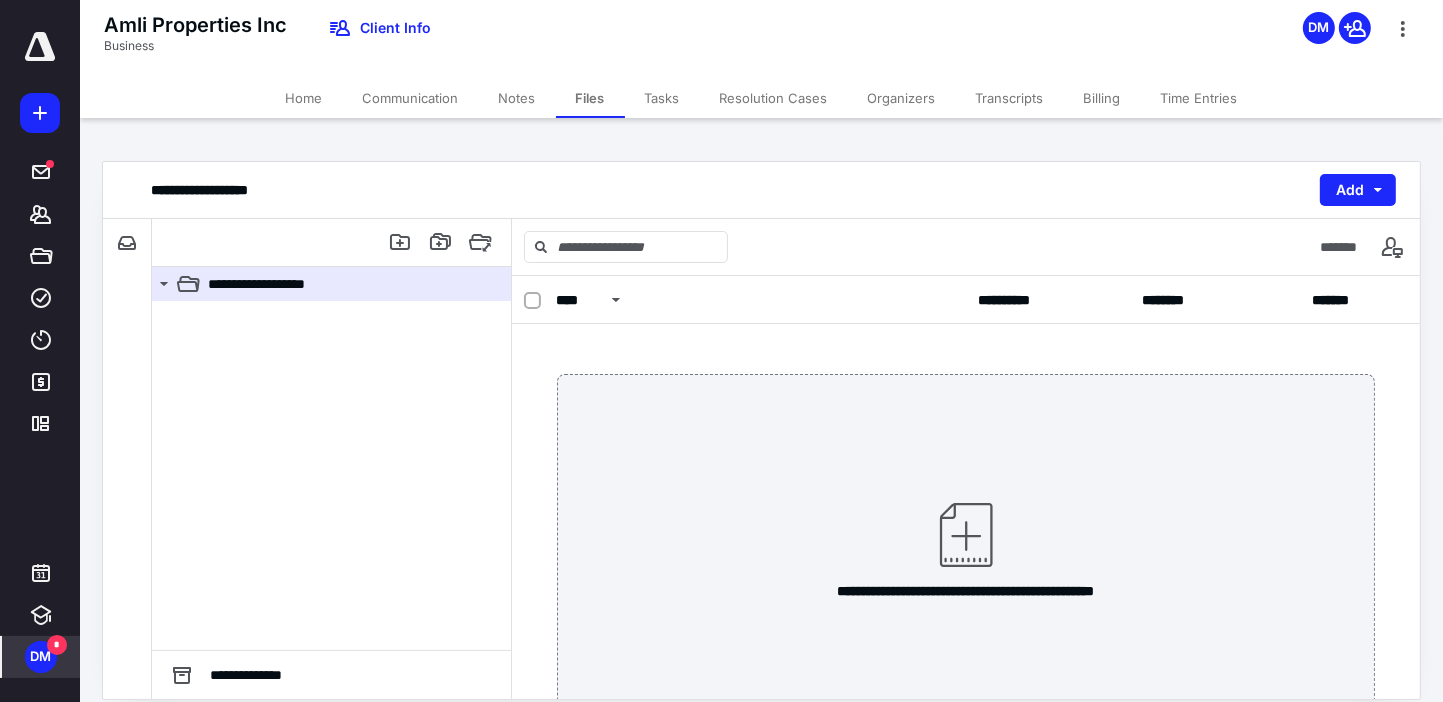 click on "DM" at bounding box center [41, 657] 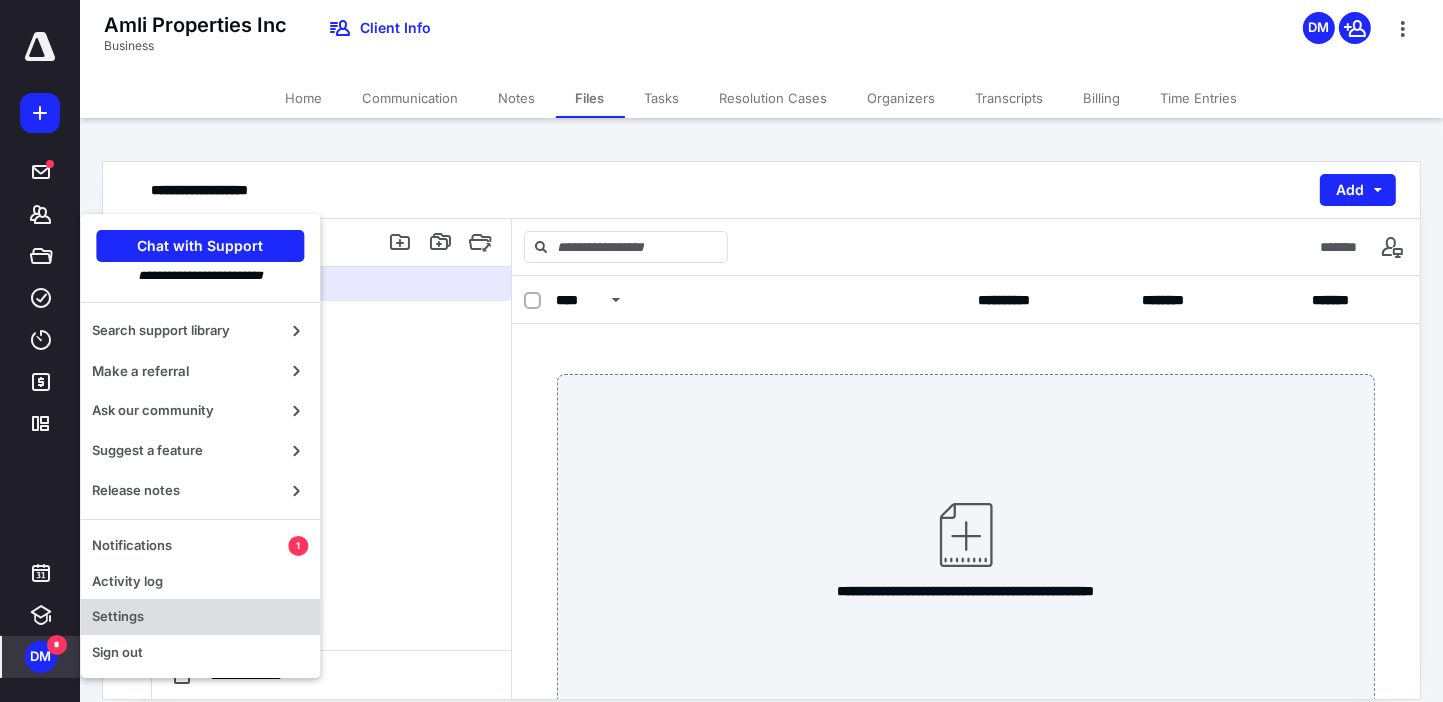 click on "Settings" at bounding box center [200, 617] 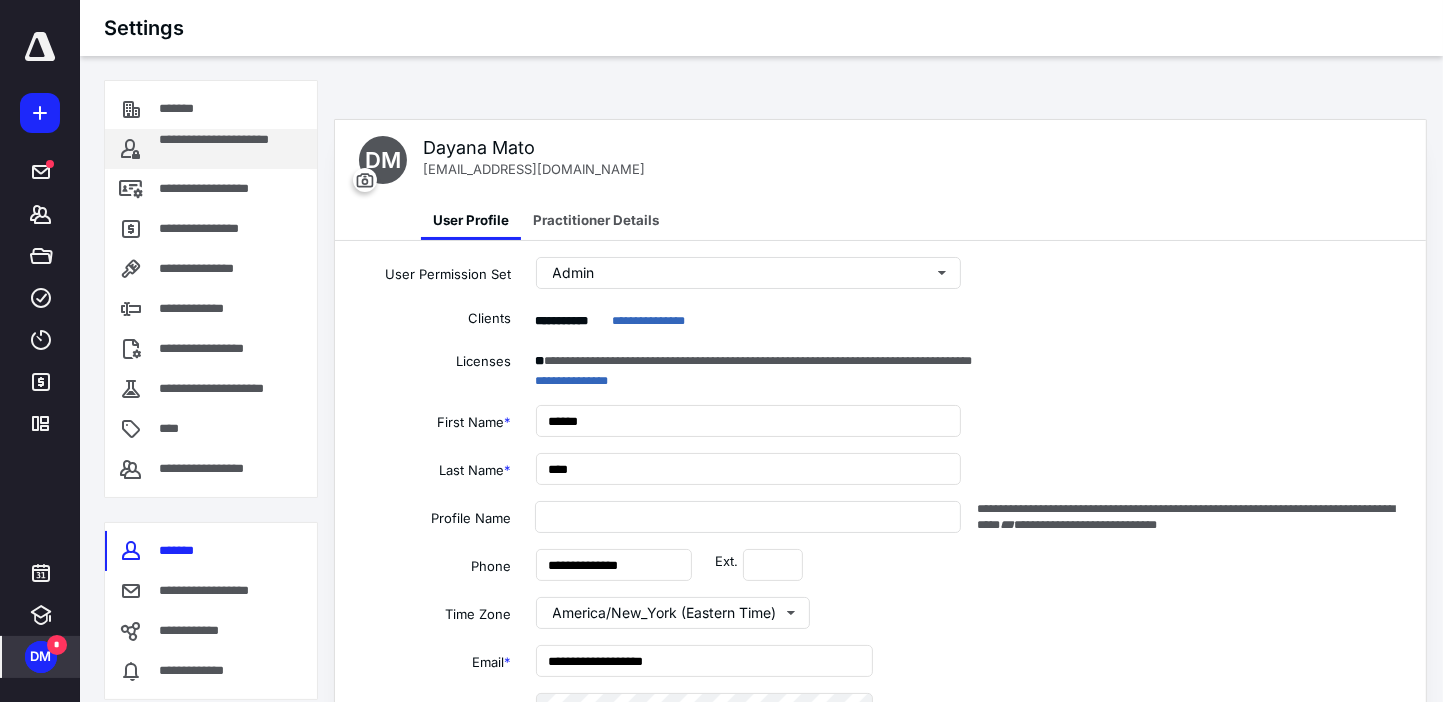 click on "**********" at bounding box center (232, 149) 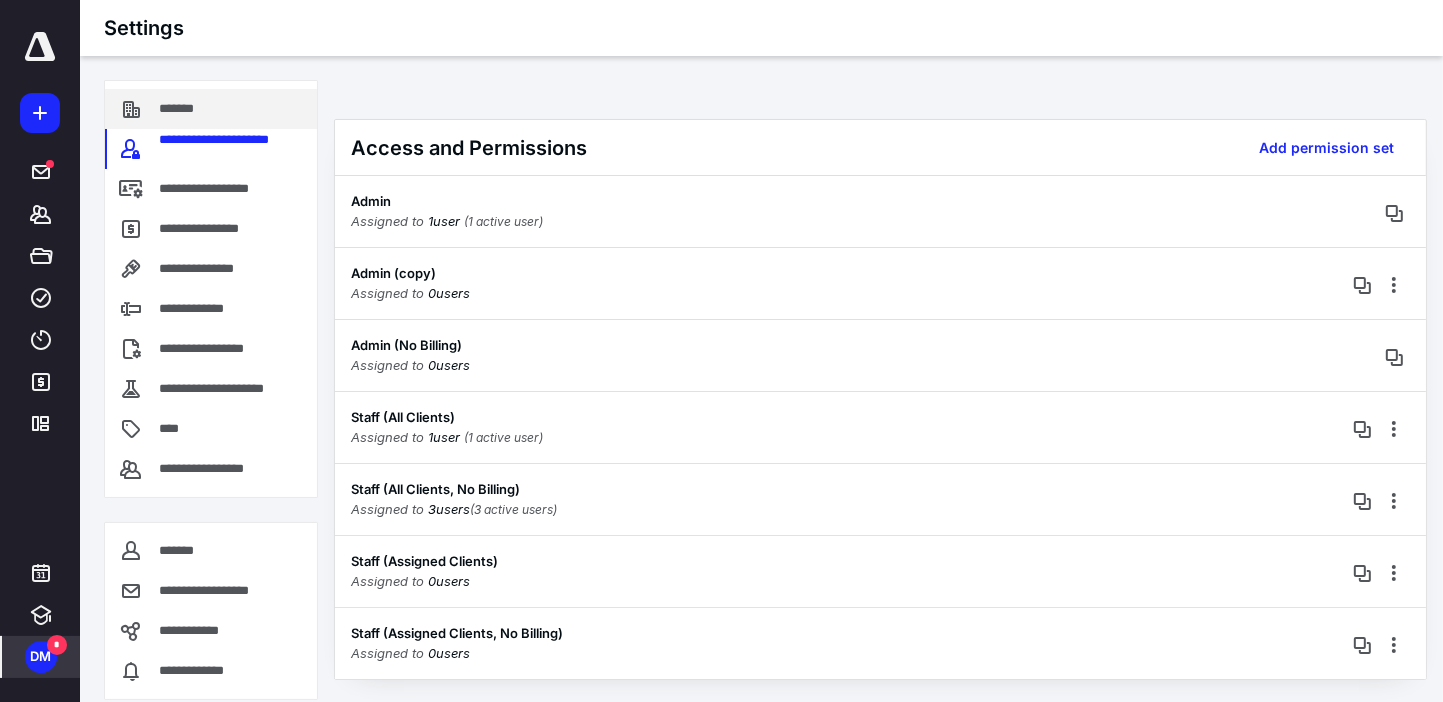 click on "*******" at bounding box center [188, 109] 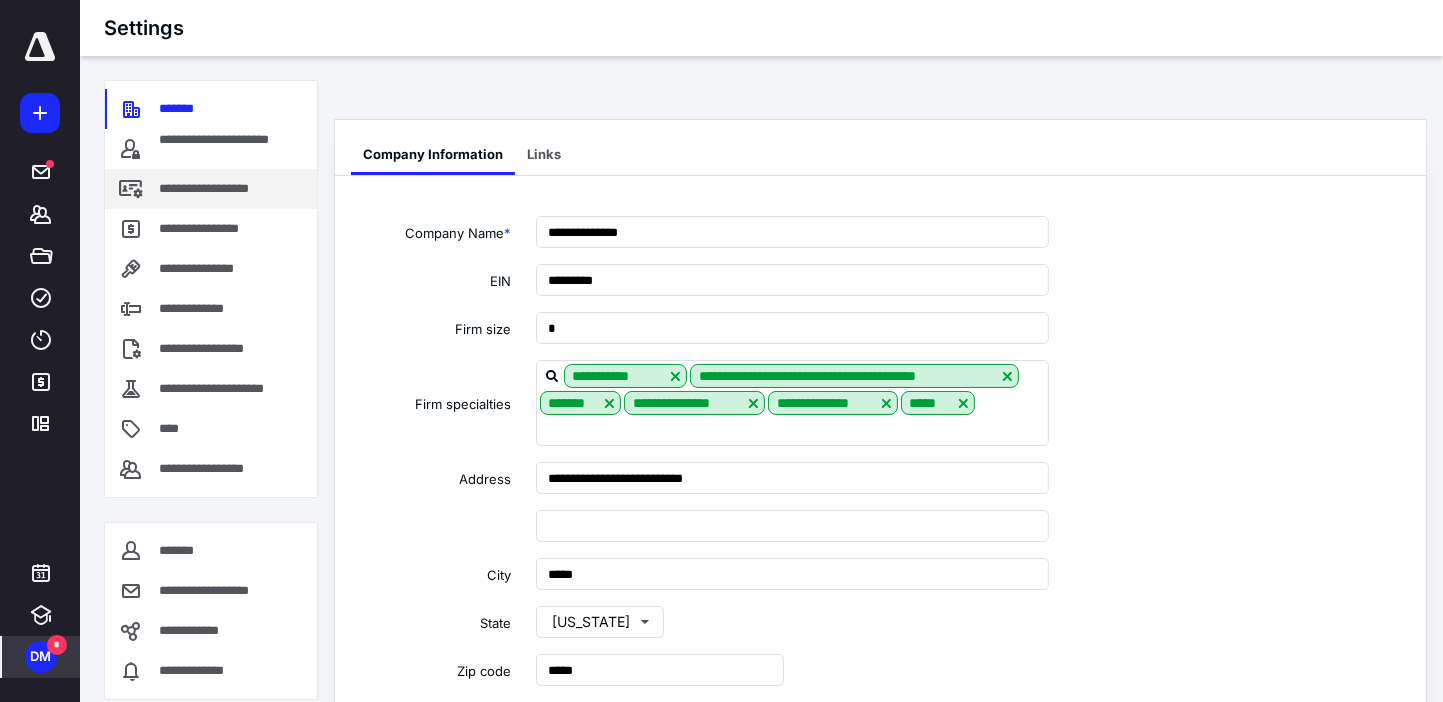 click on "**********" at bounding box center (226, 189) 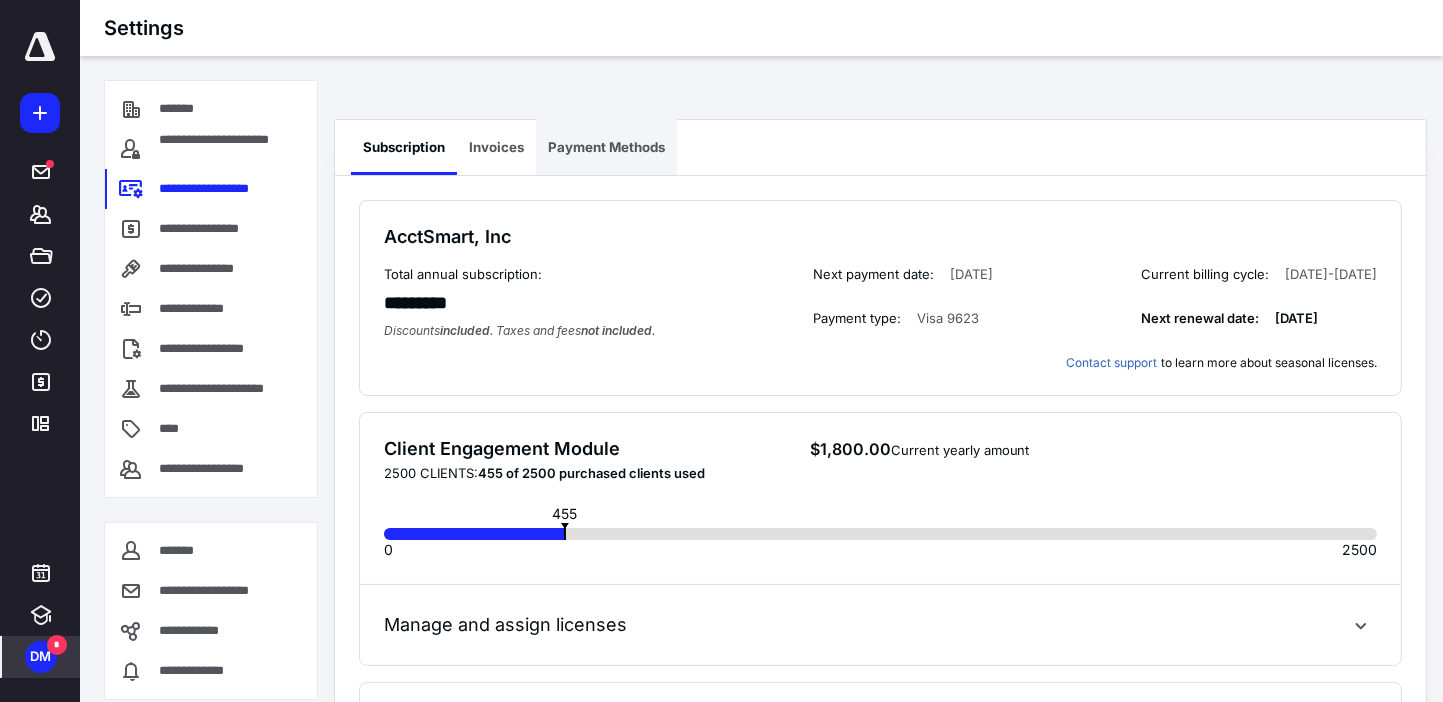 click on "Payment Methods" at bounding box center (606, 147) 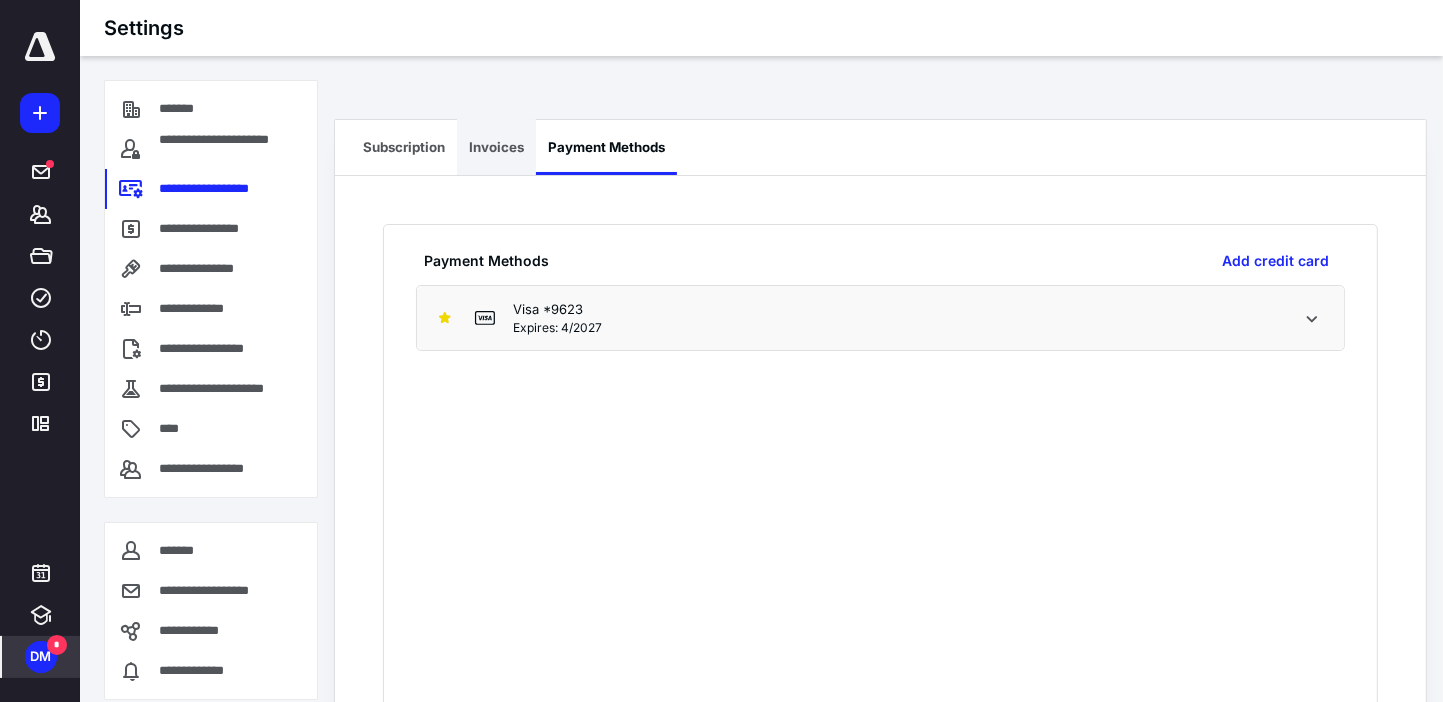 click on "Invoices" at bounding box center (496, 147) 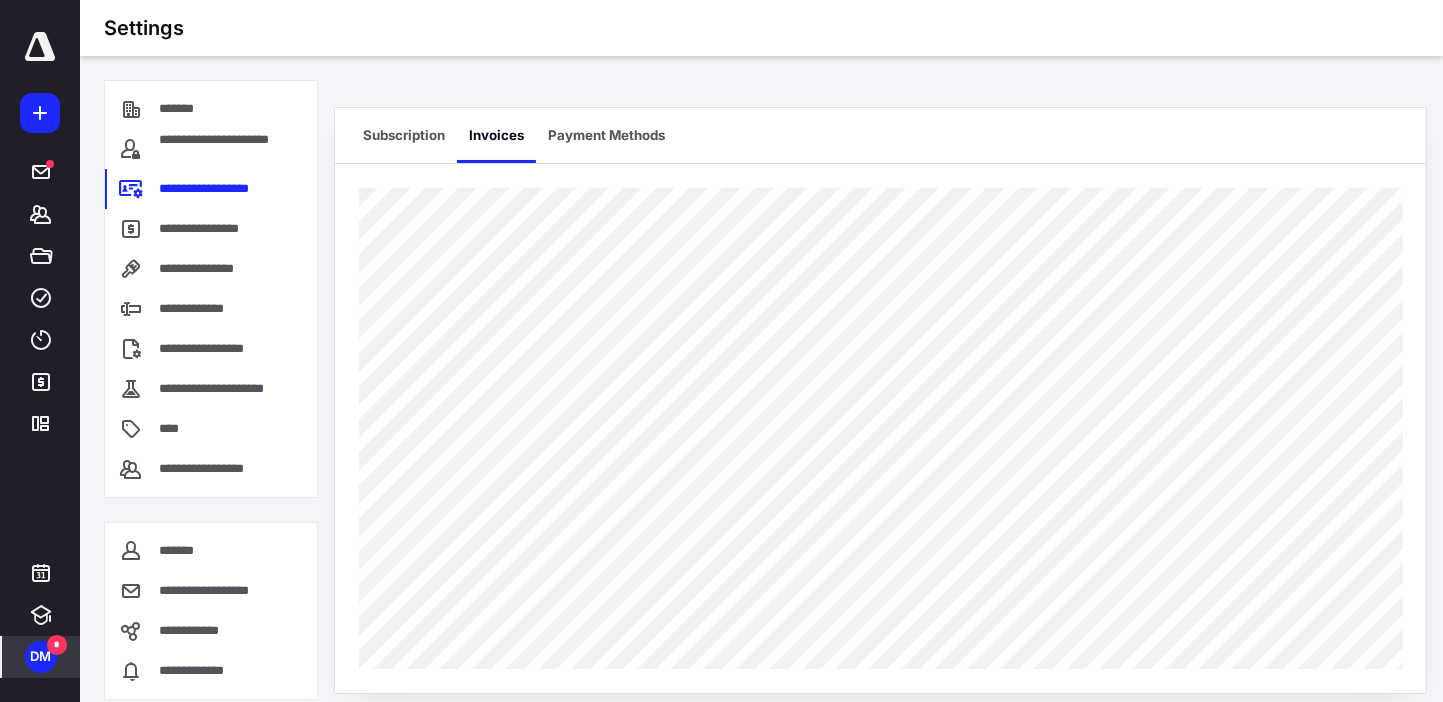 scroll, scrollTop: 0, scrollLeft: 0, axis: both 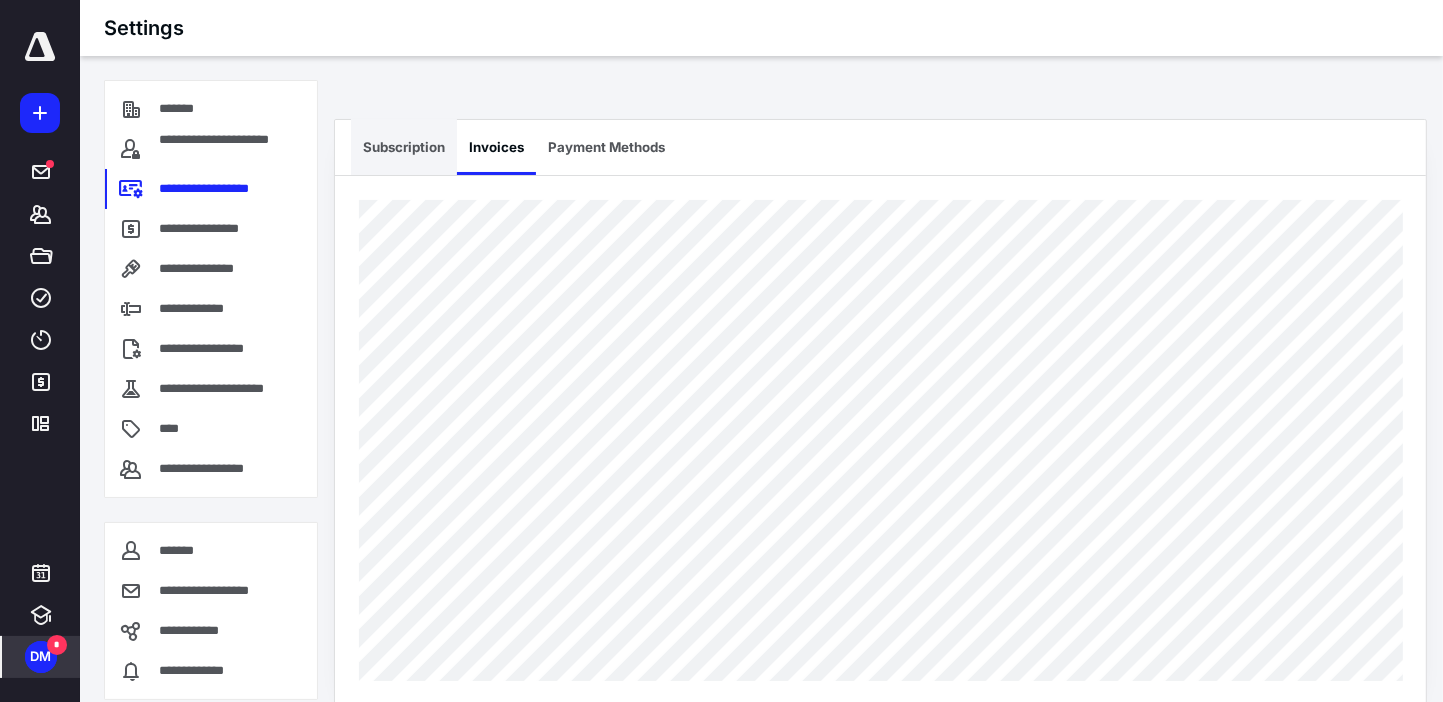 click on "Subscription" at bounding box center (404, 147) 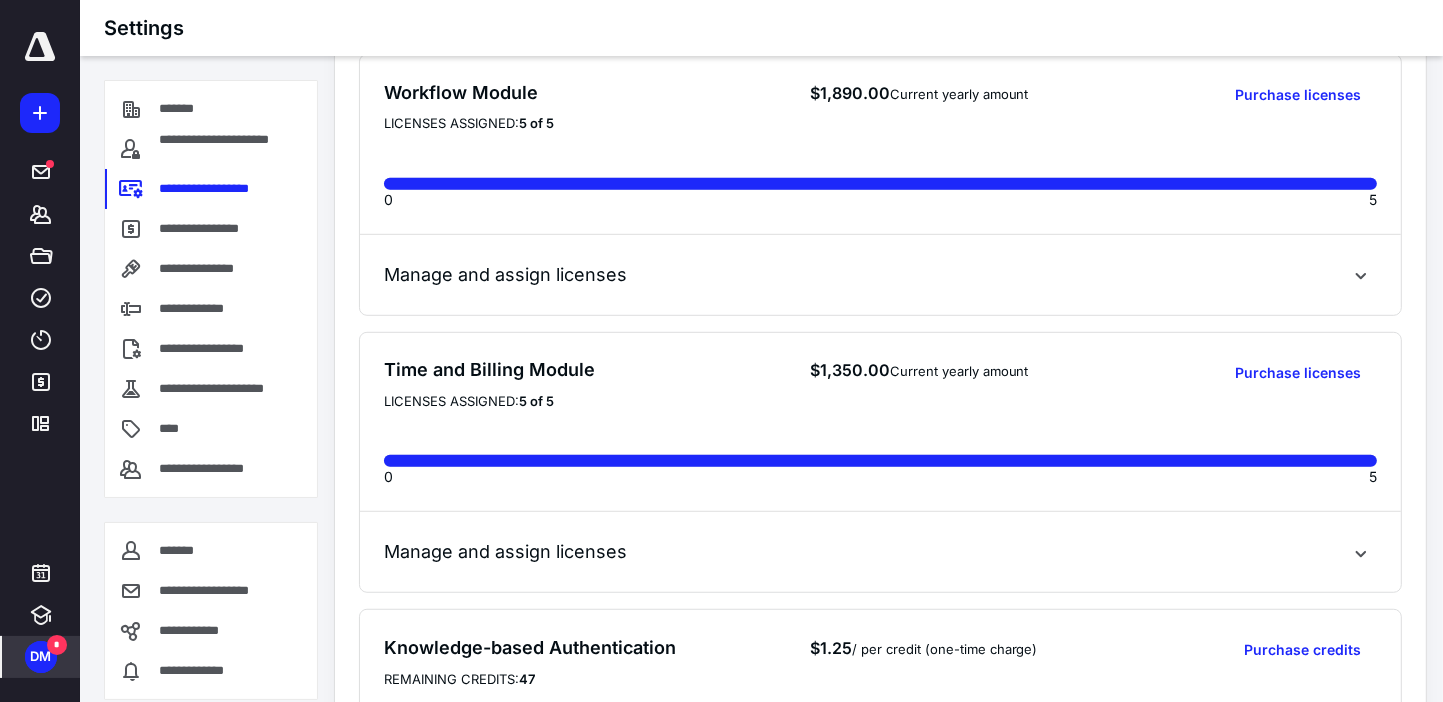 scroll, scrollTop: 1196, scrollLeft: 0, axis: vertical 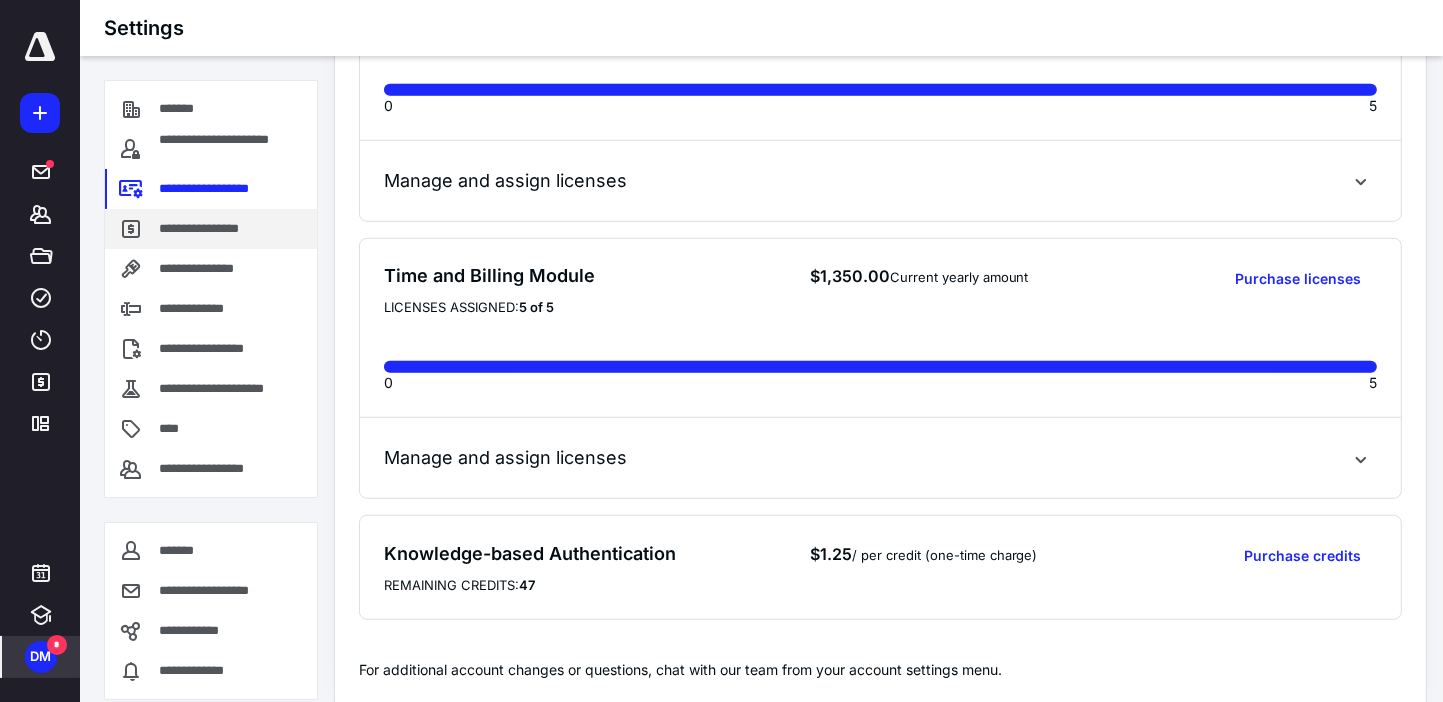 click on "**********" at bounding box center [204, 229] 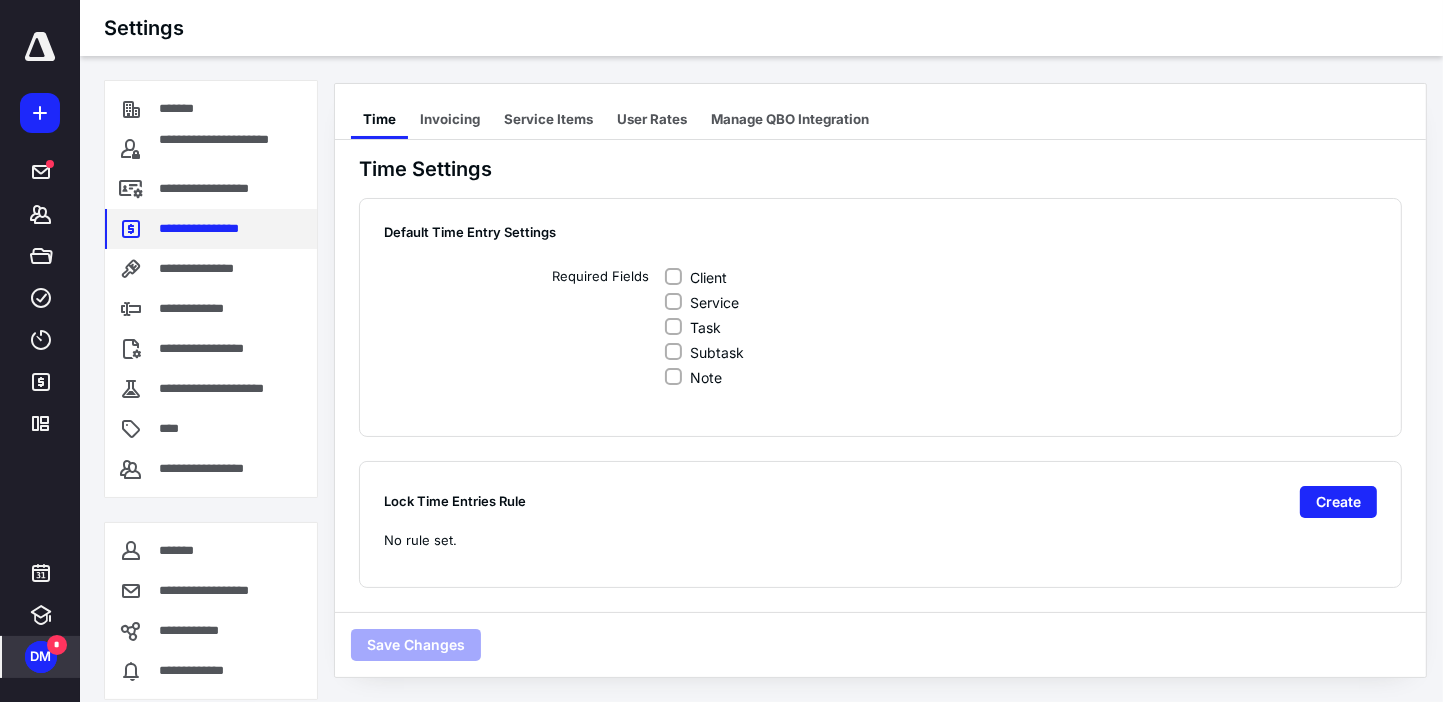 scroll, scrollTop: 0, scrollLeft: 0, axis: both 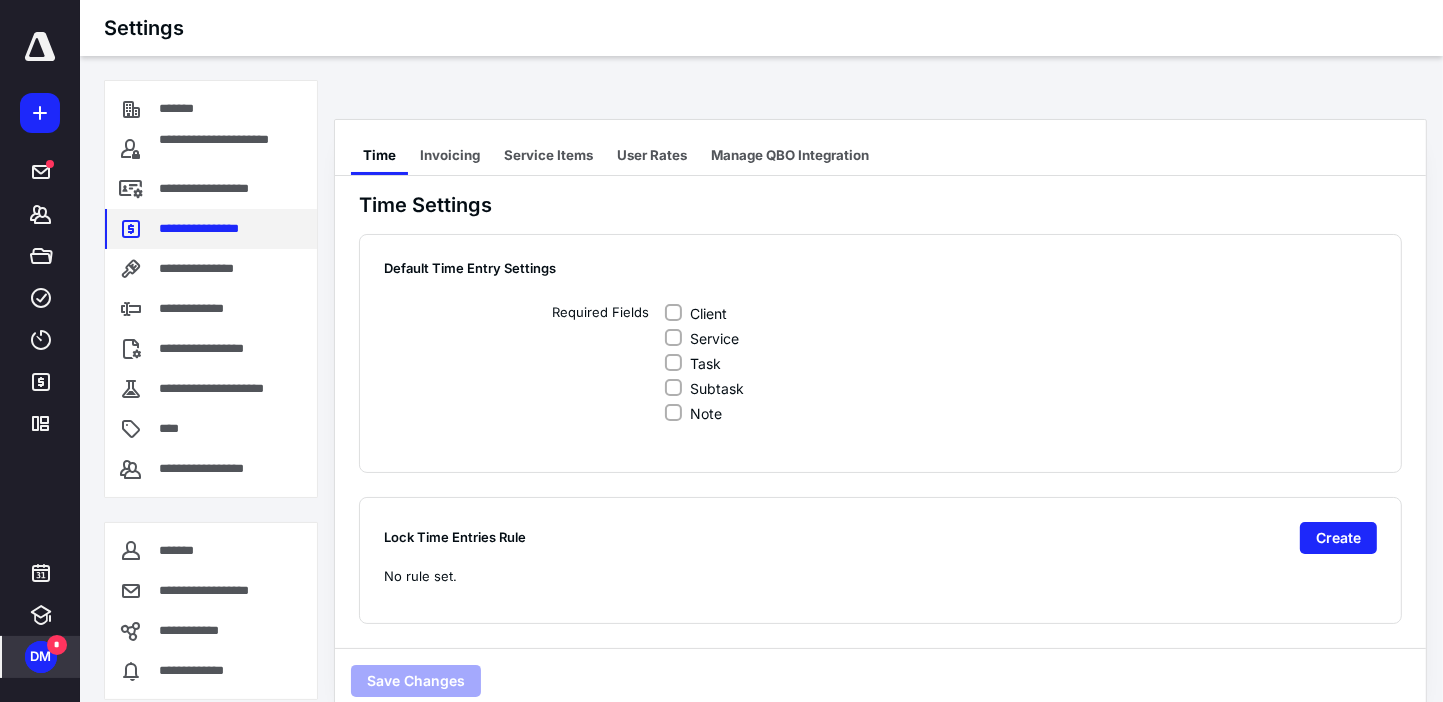 checkbox on "true" 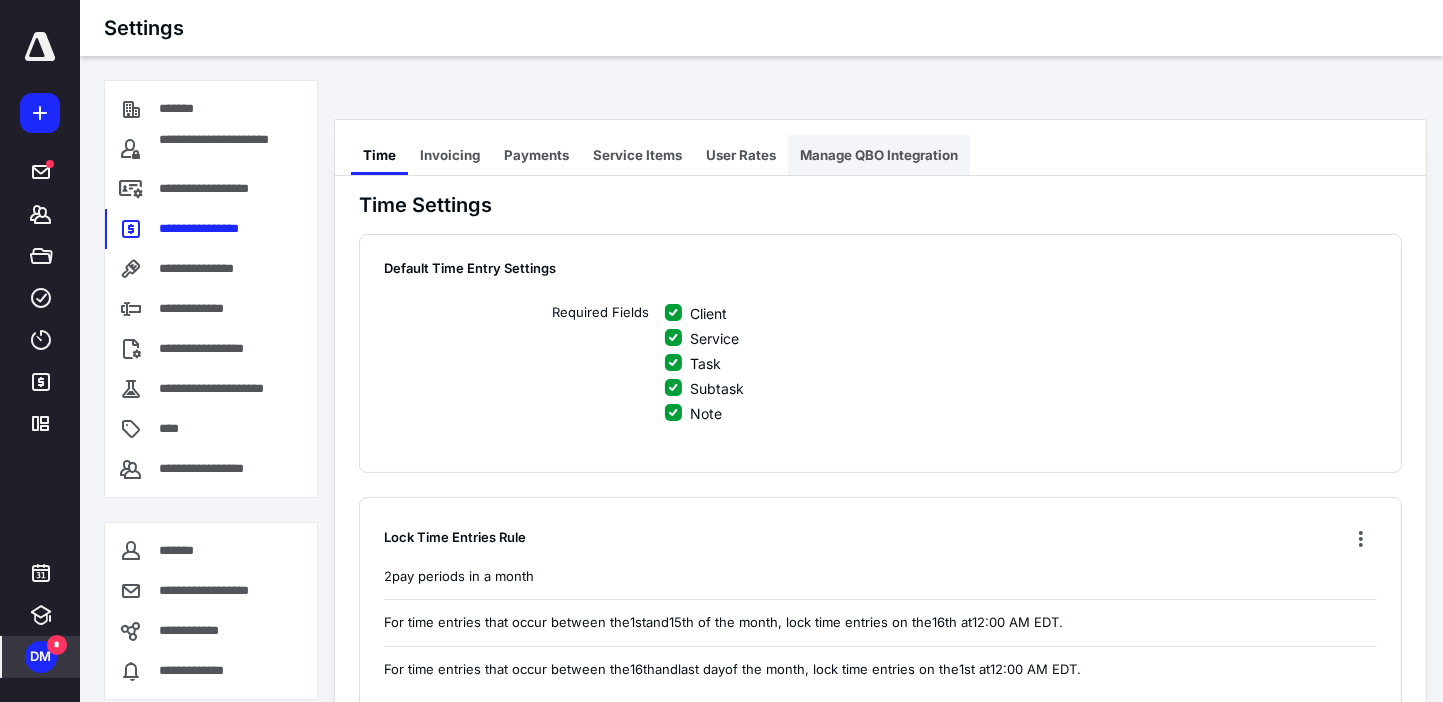 click on "Manage QBO Integration" at bounding box center [879, 155] 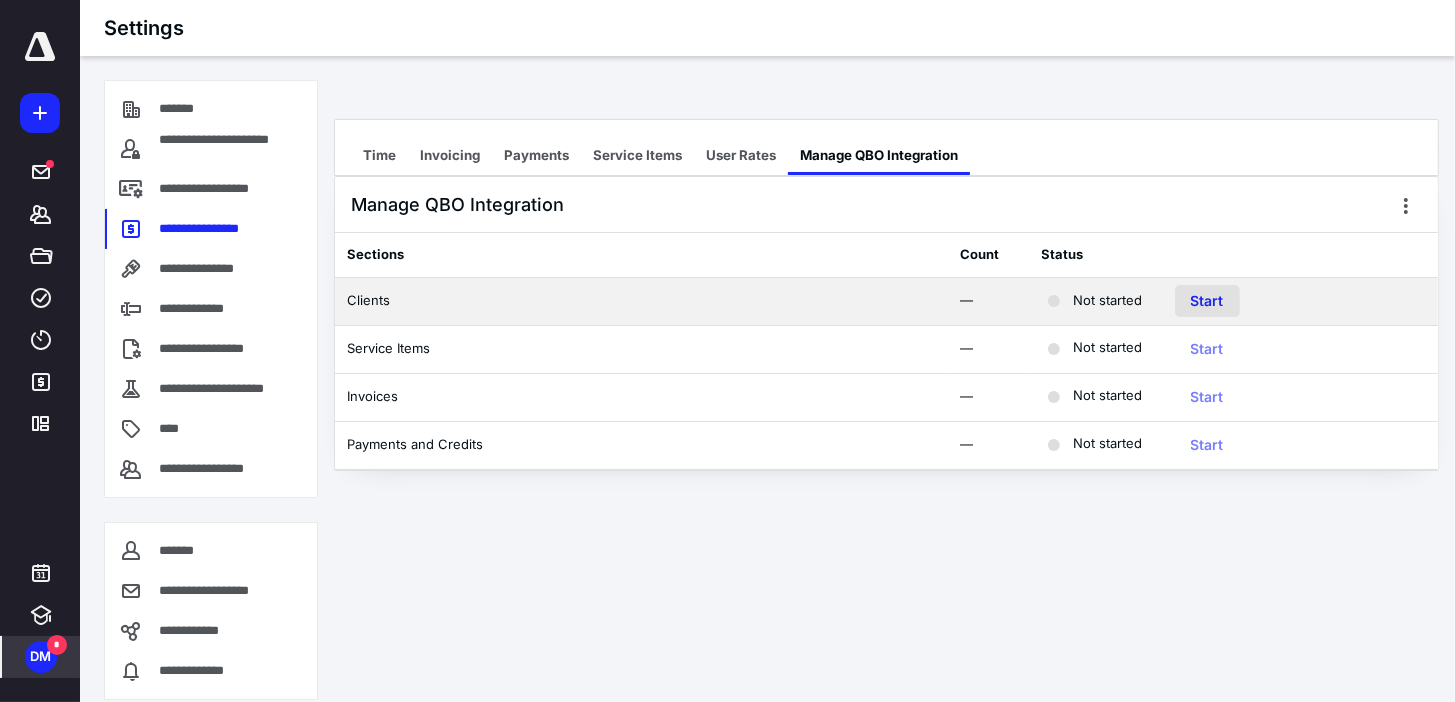 click on "Start" at bounding box center [1207, 301] 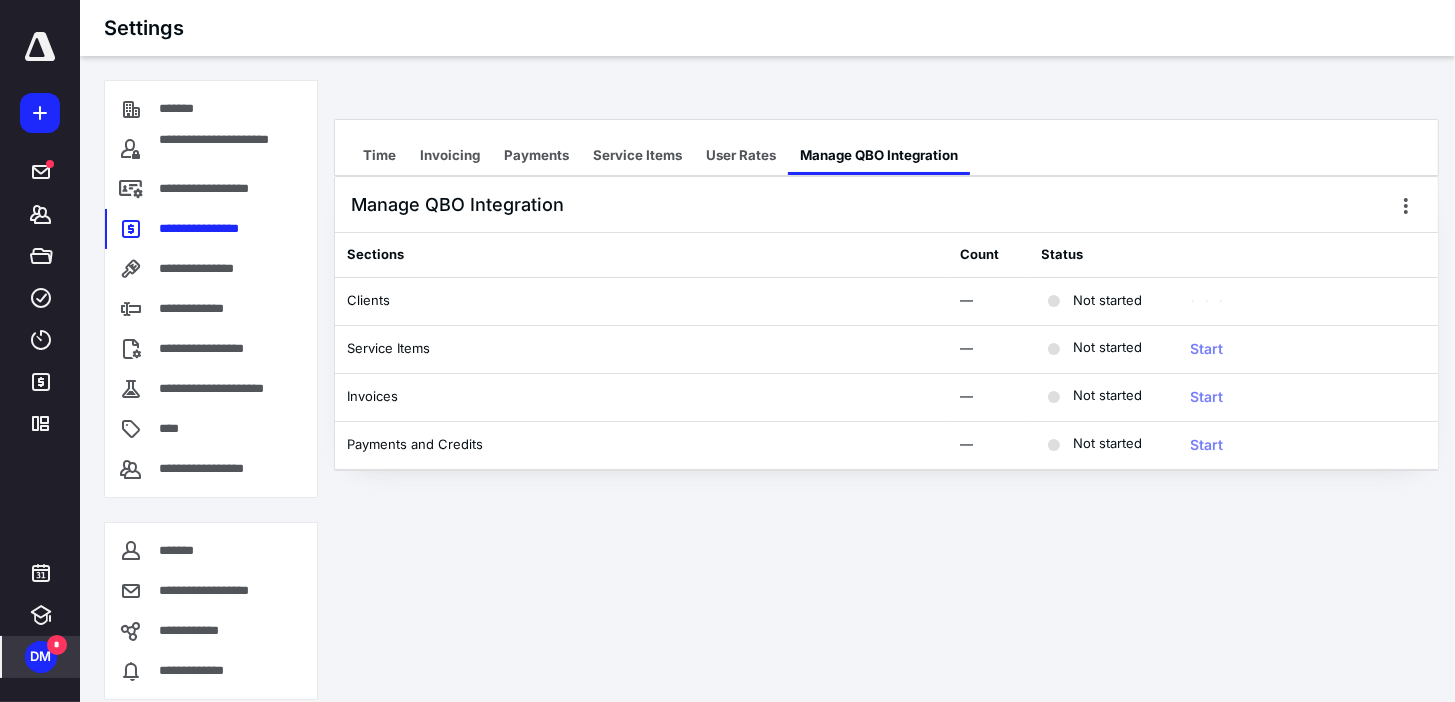 click on "**********" at bounding box center [727, 351] 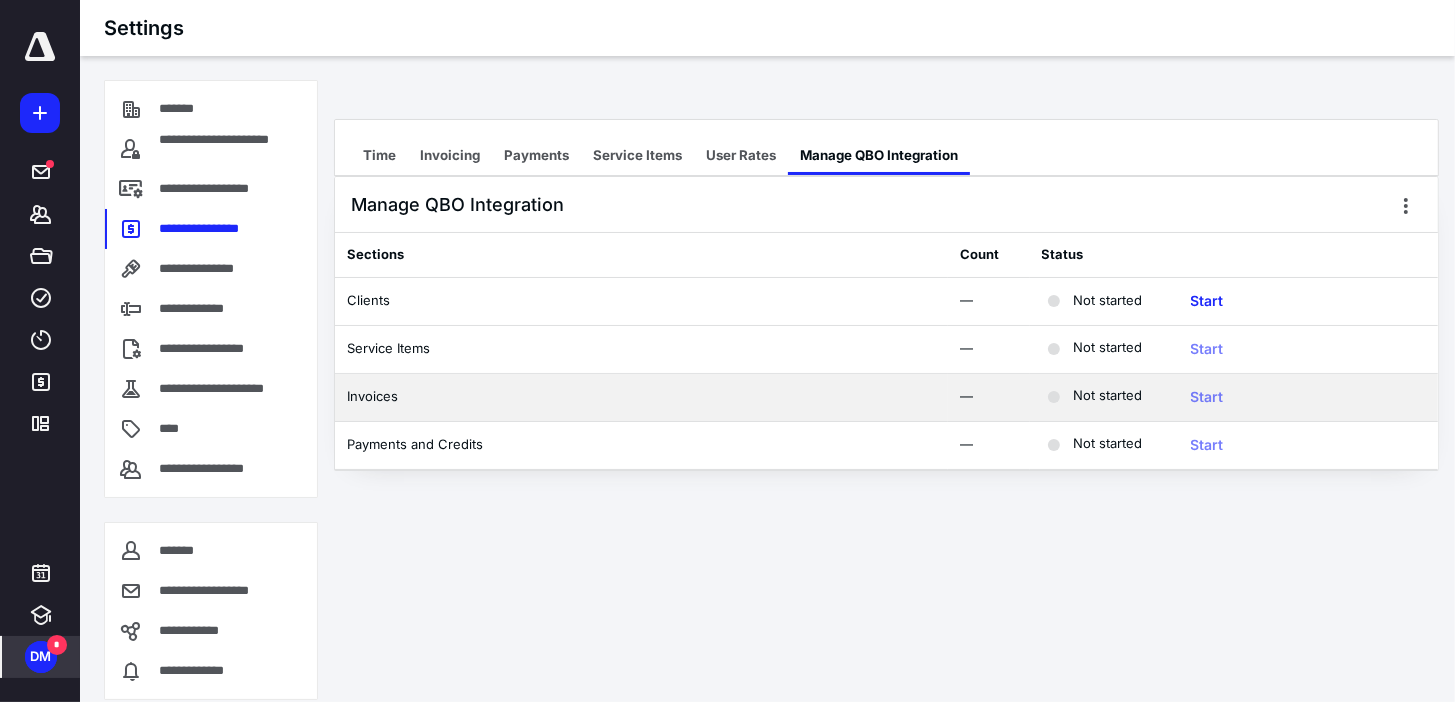 click on "Start" at bounding box center [1207, 397] 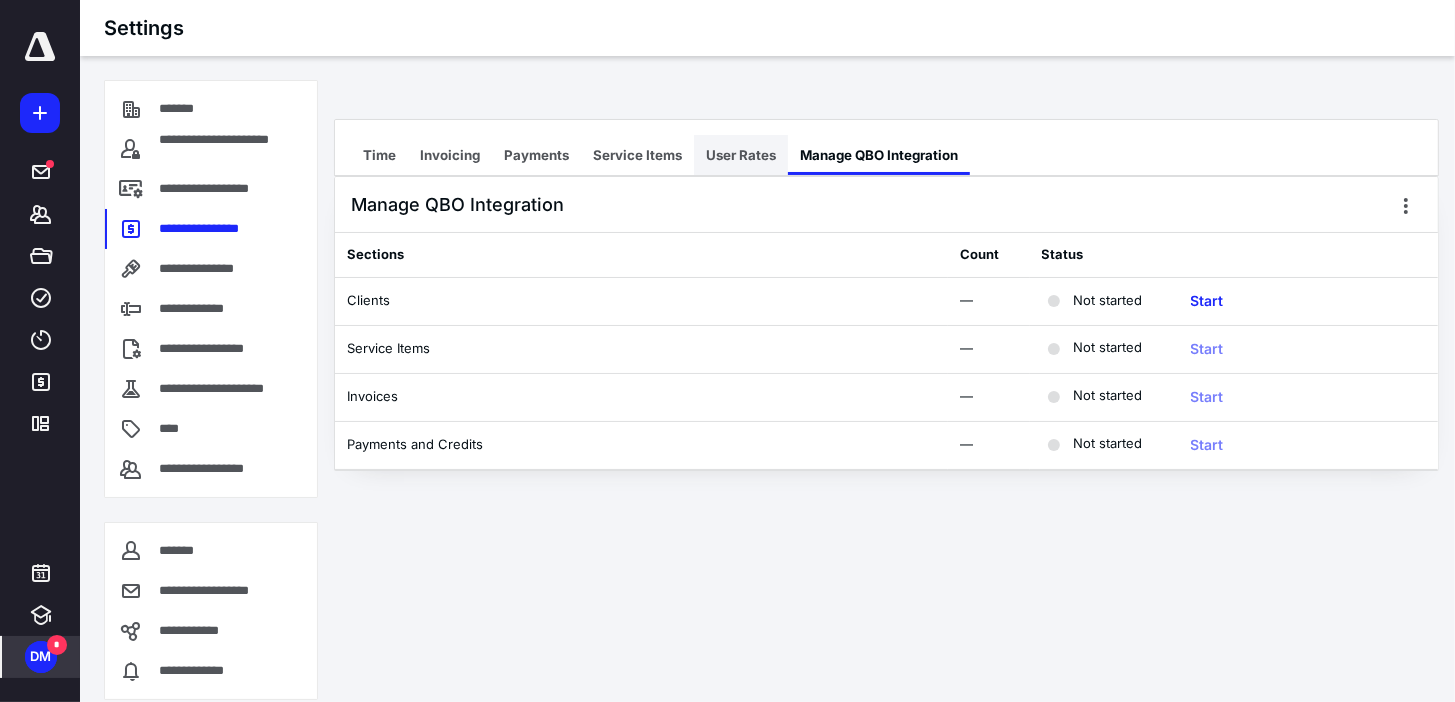 click on "User Rates" at bounding box center [741, 155] 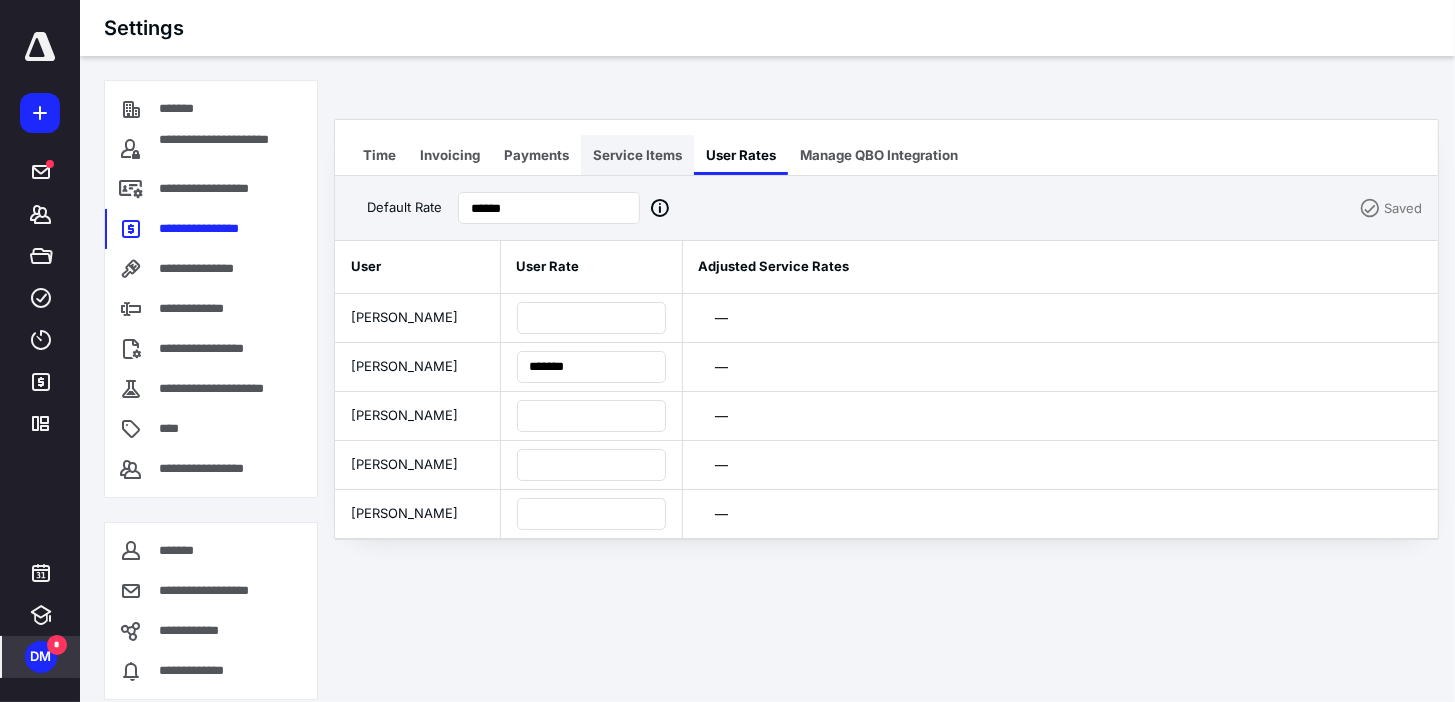 click on "Service Items" at bounding box center (637, 155) 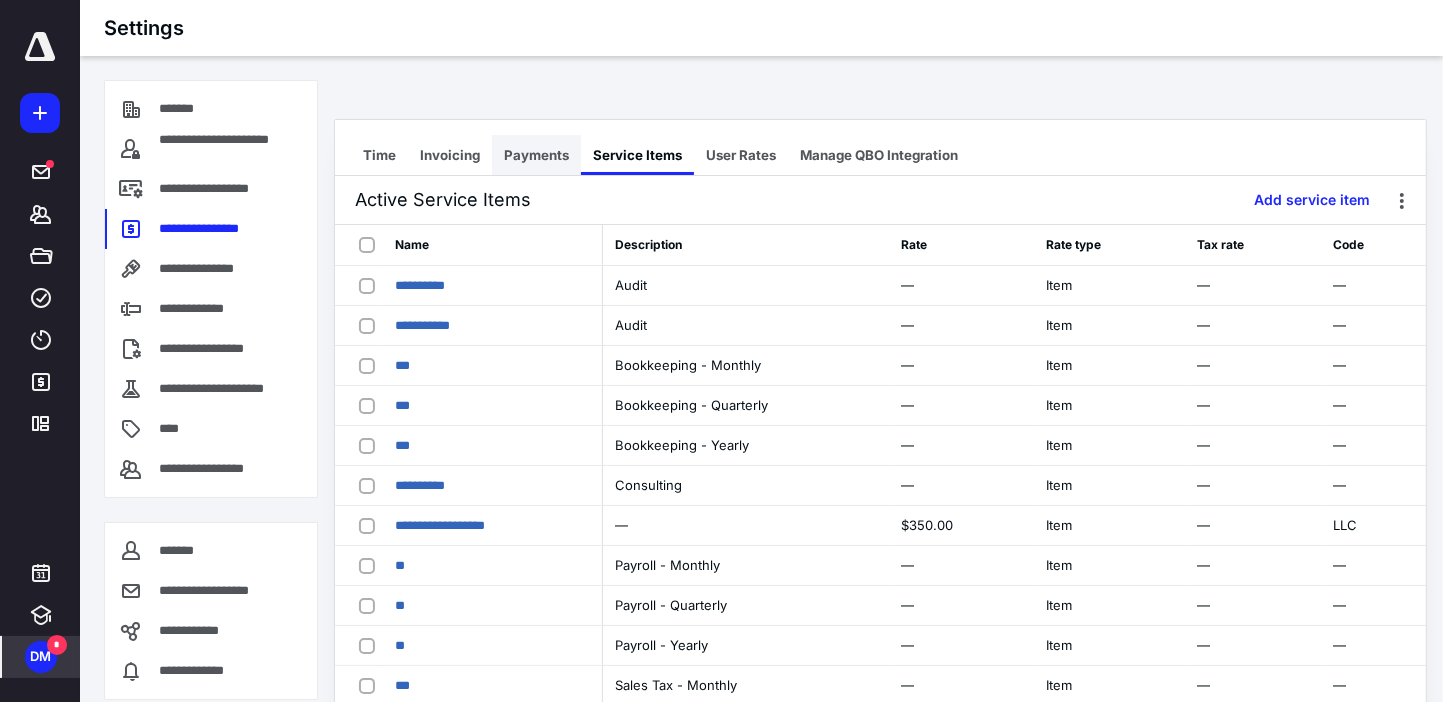 click on "Payments" at bounding box center (536, 155) 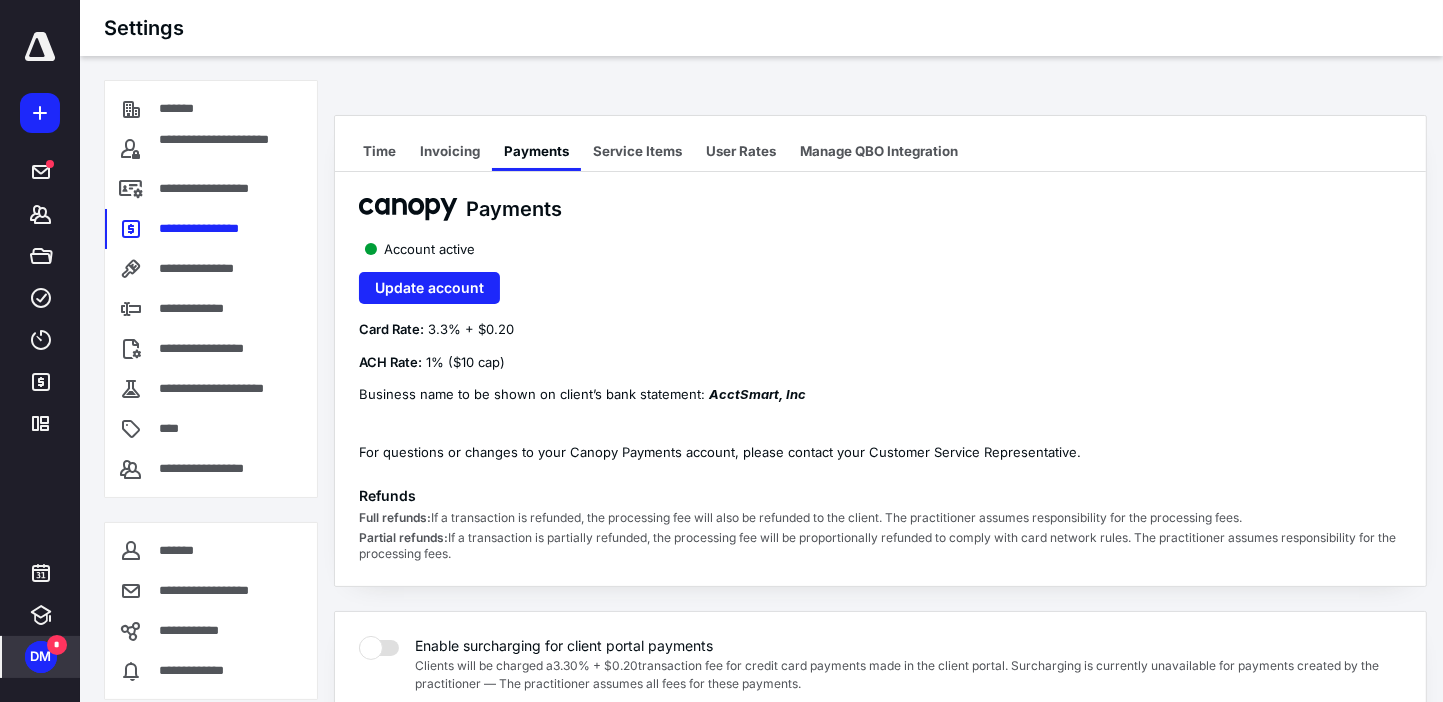 scroll, scrollTop: 0, scrollLeft: 0, axis: both 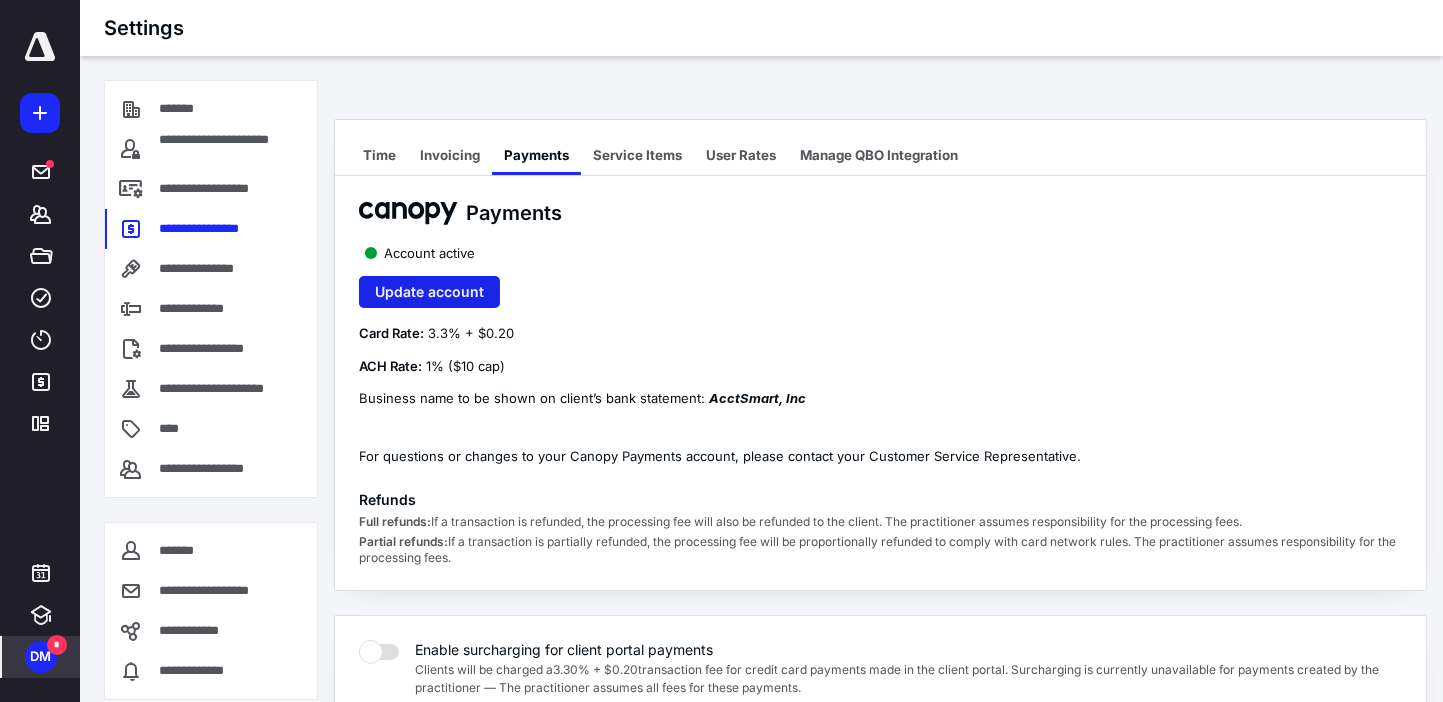 click on "Update account" at bounding box center [429, 292] 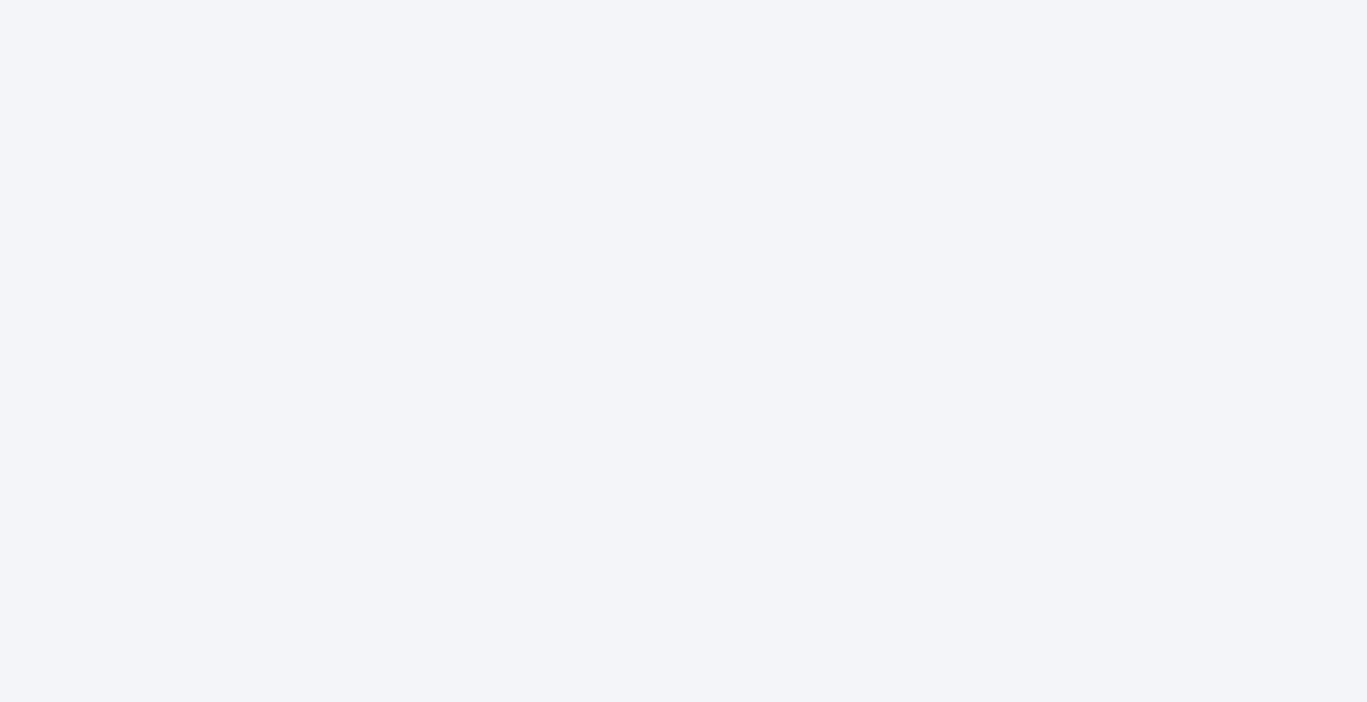 scroll, scrollTop: 0, scrollLeft: 0, axis: both 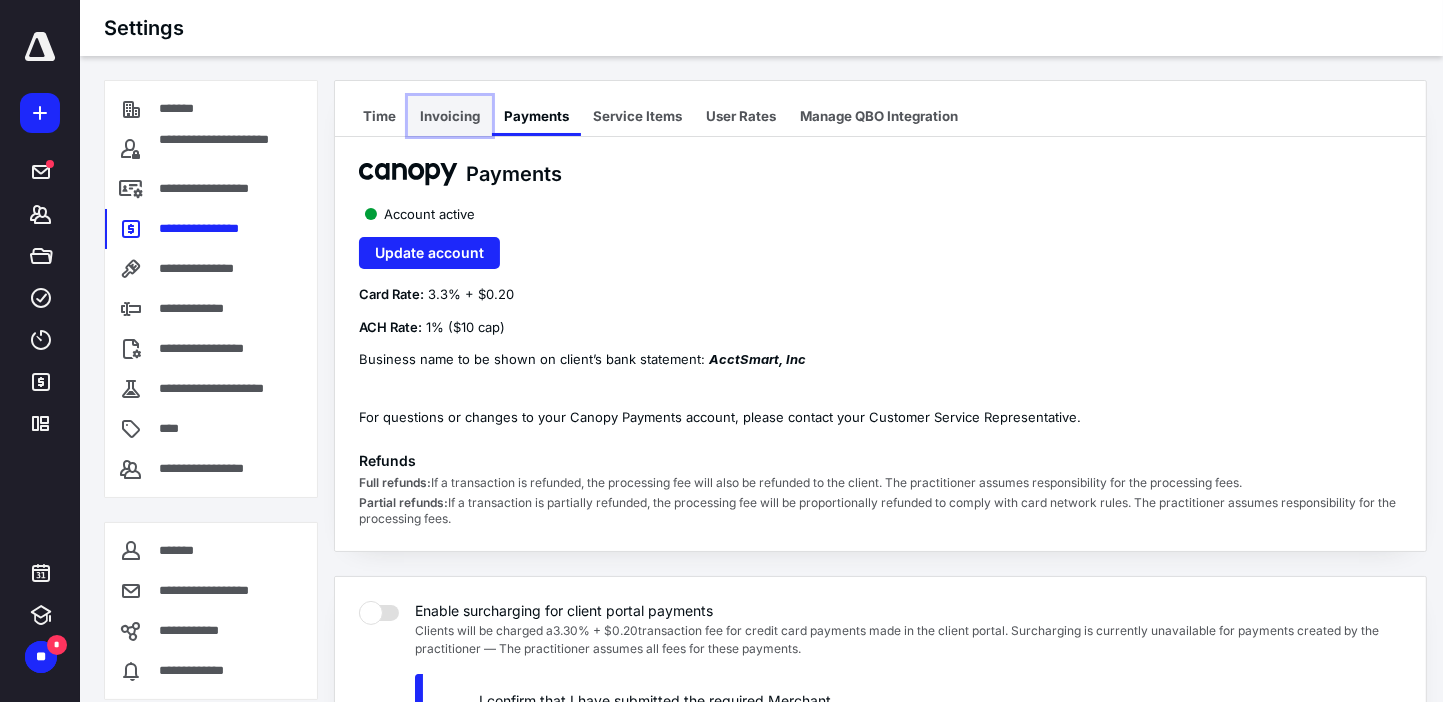 click on "Invoicing" at bounding box center (450, 116) 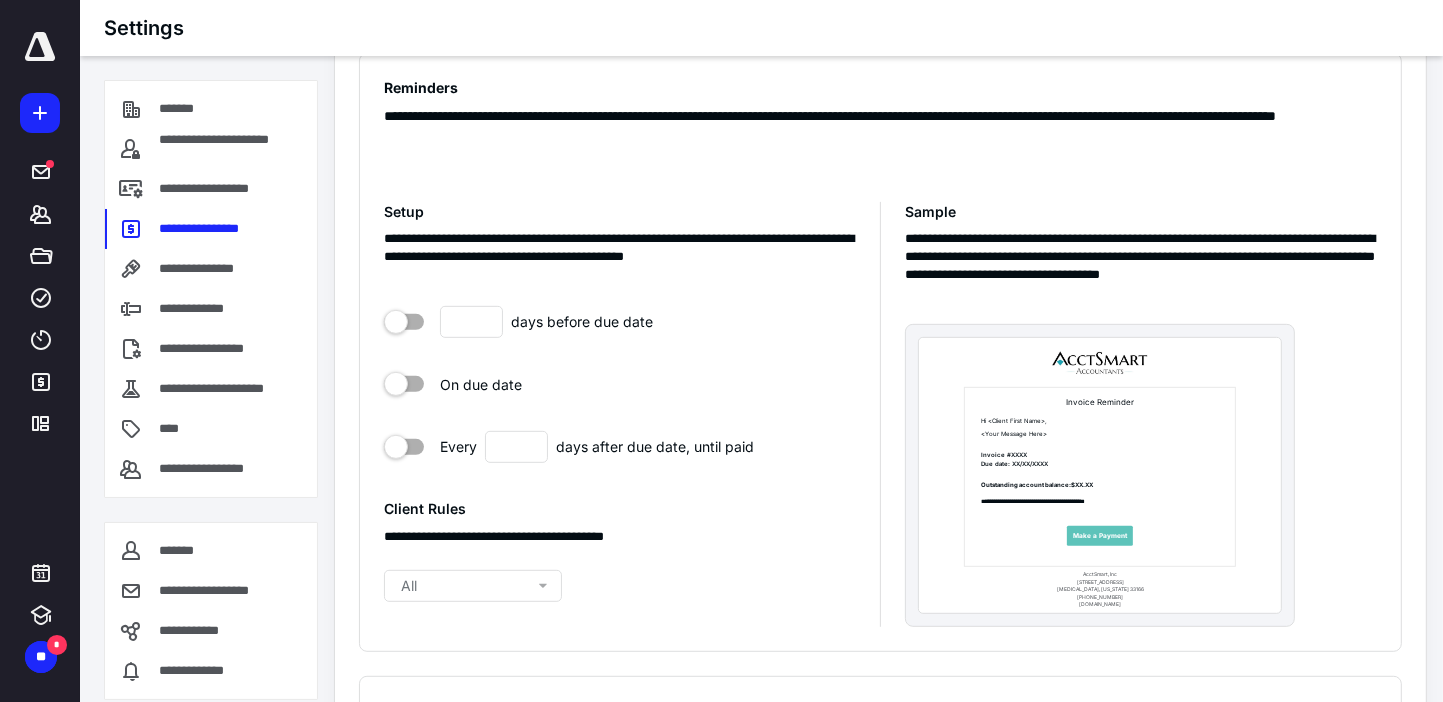 scroll, scrollTop: 880, scrollLeft: 0, axis: vertical 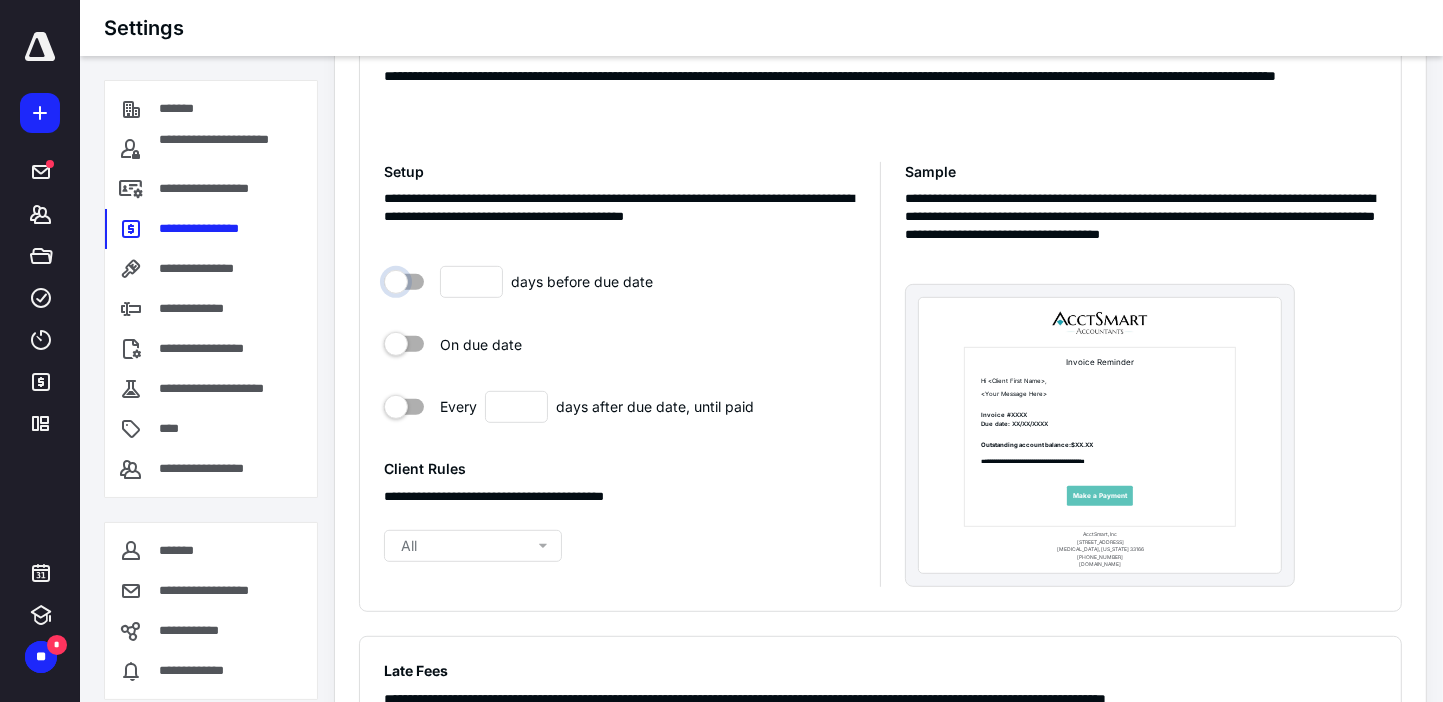 click at bounding box center (404, 280) 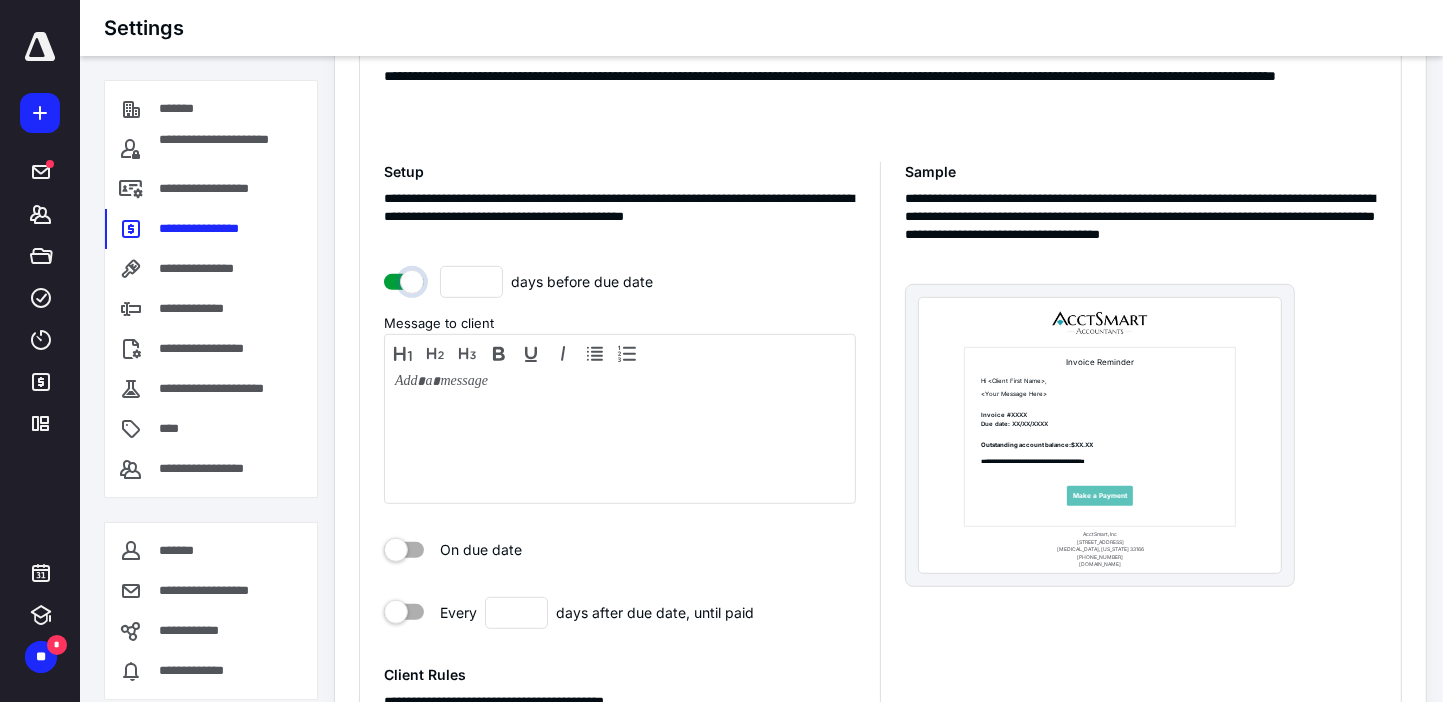 click at bounding box center [404, 280] 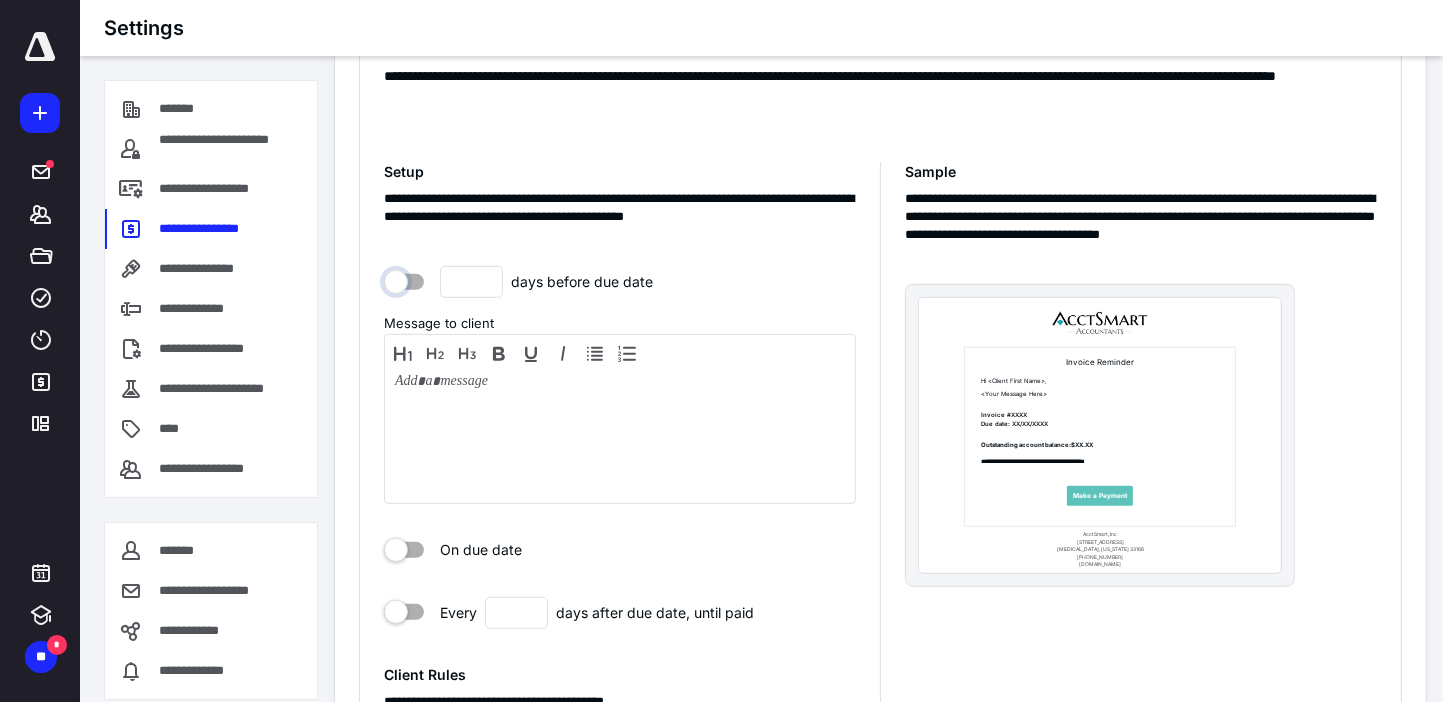 checkbox on "false" 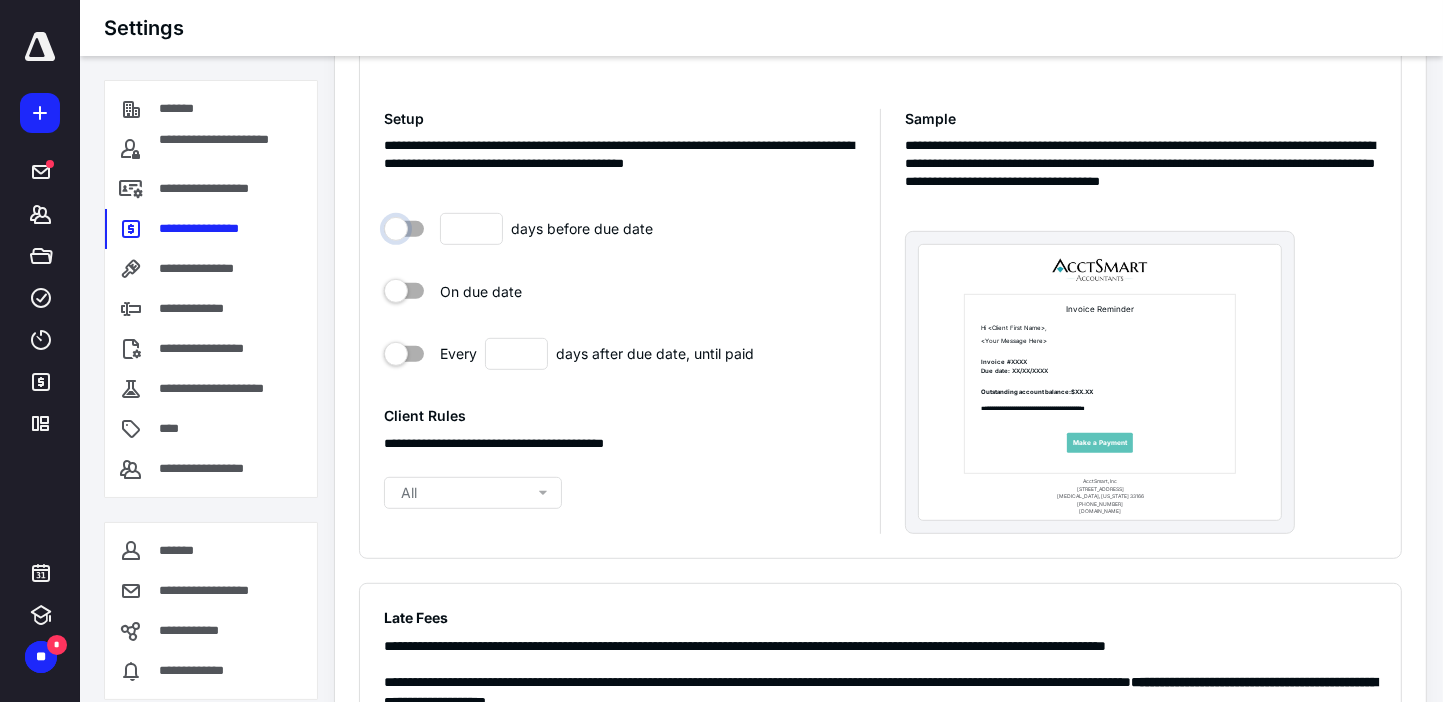 scroll, scrollTop: 1040, scrollLeft: 0, axis: vertical 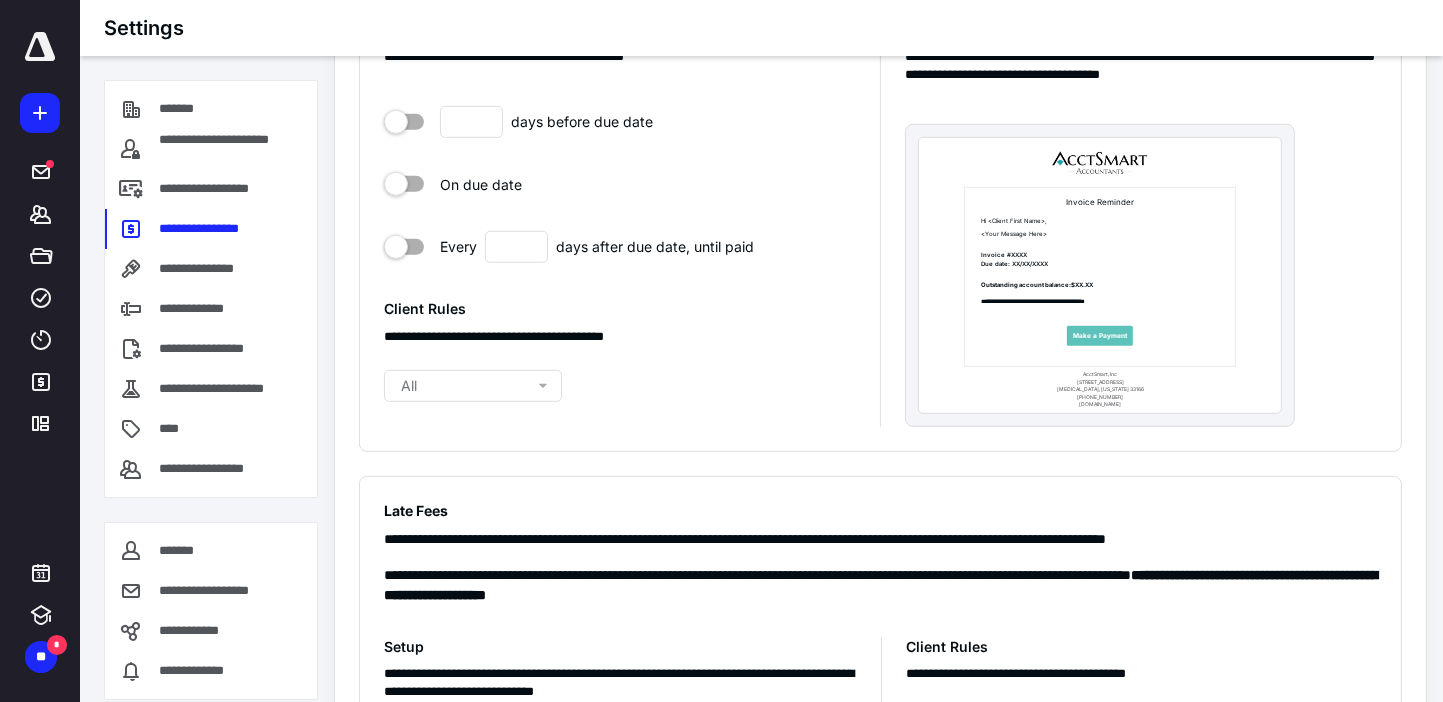 click on "All" at bounding box center (477, 386) 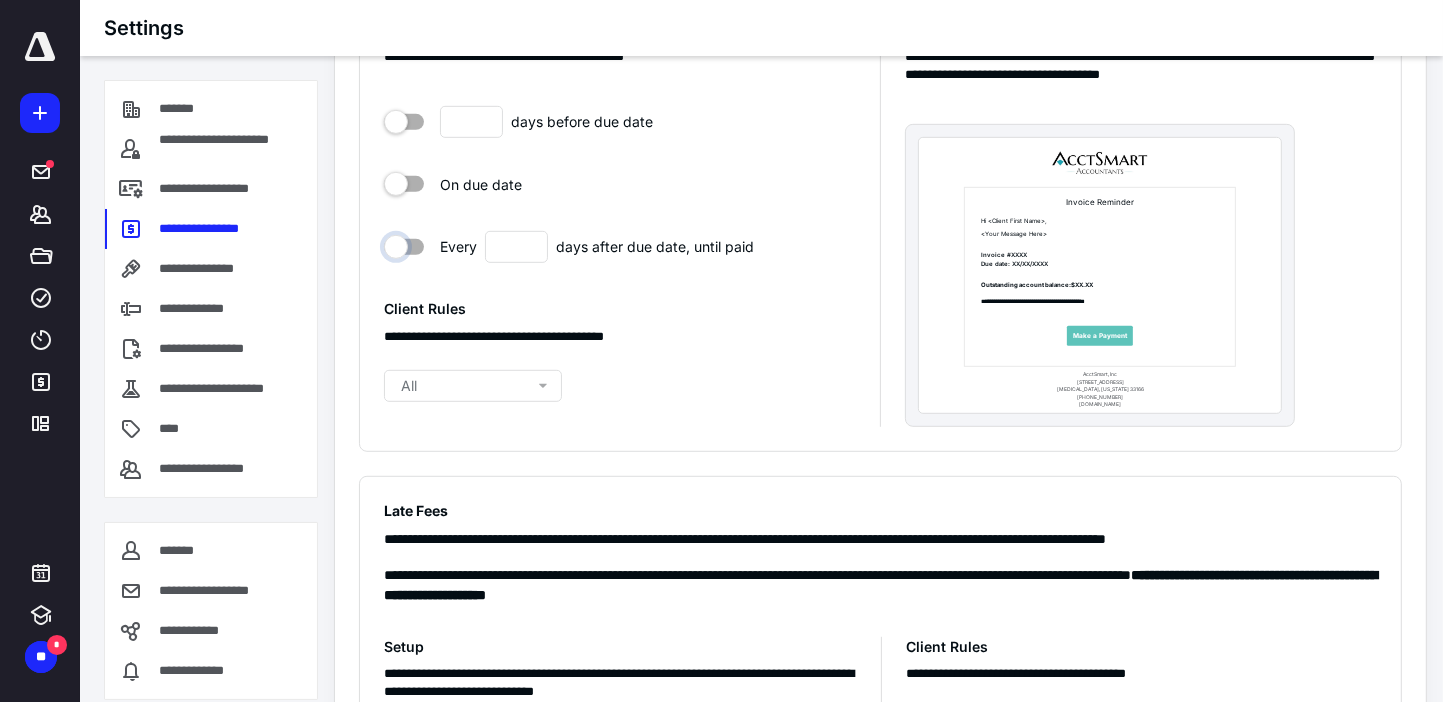 click at bounding box center [404, 245] 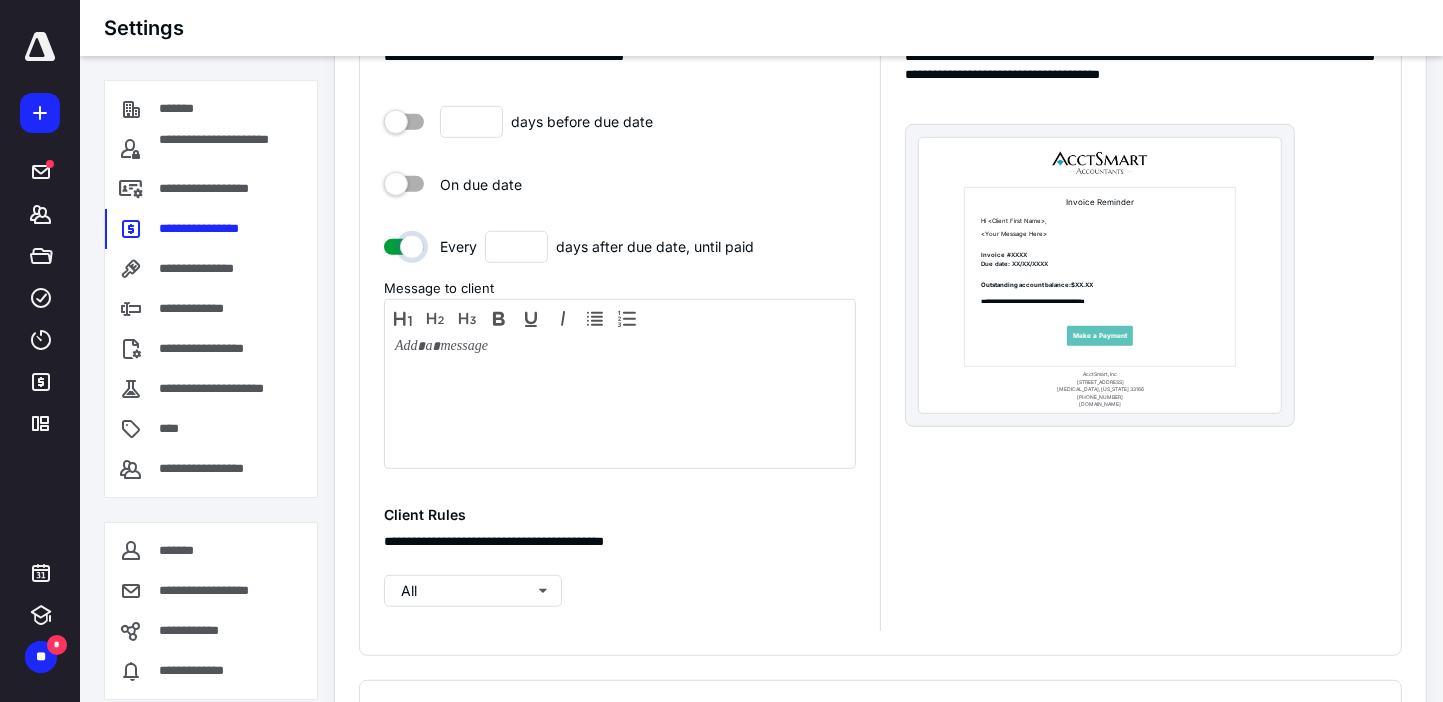 click at bounding box center [404, 245] 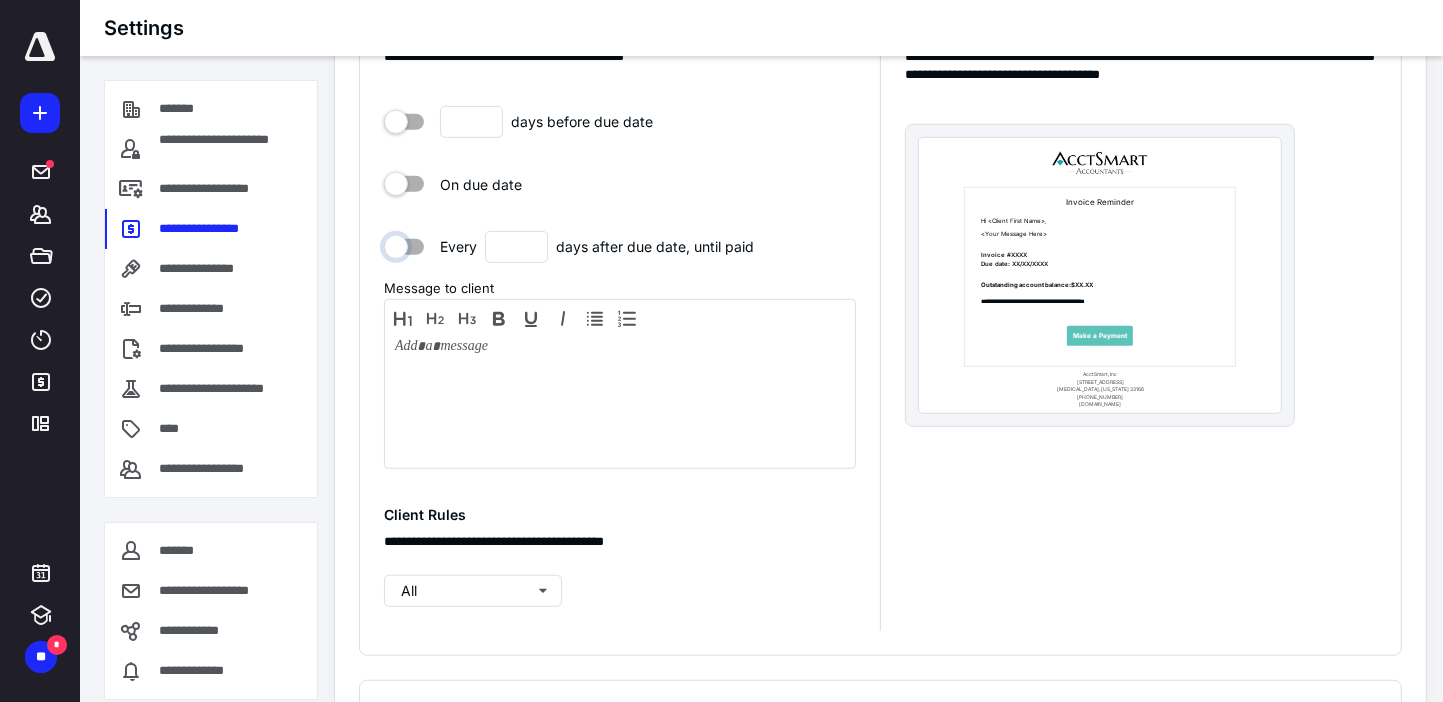 checkbox on "false" 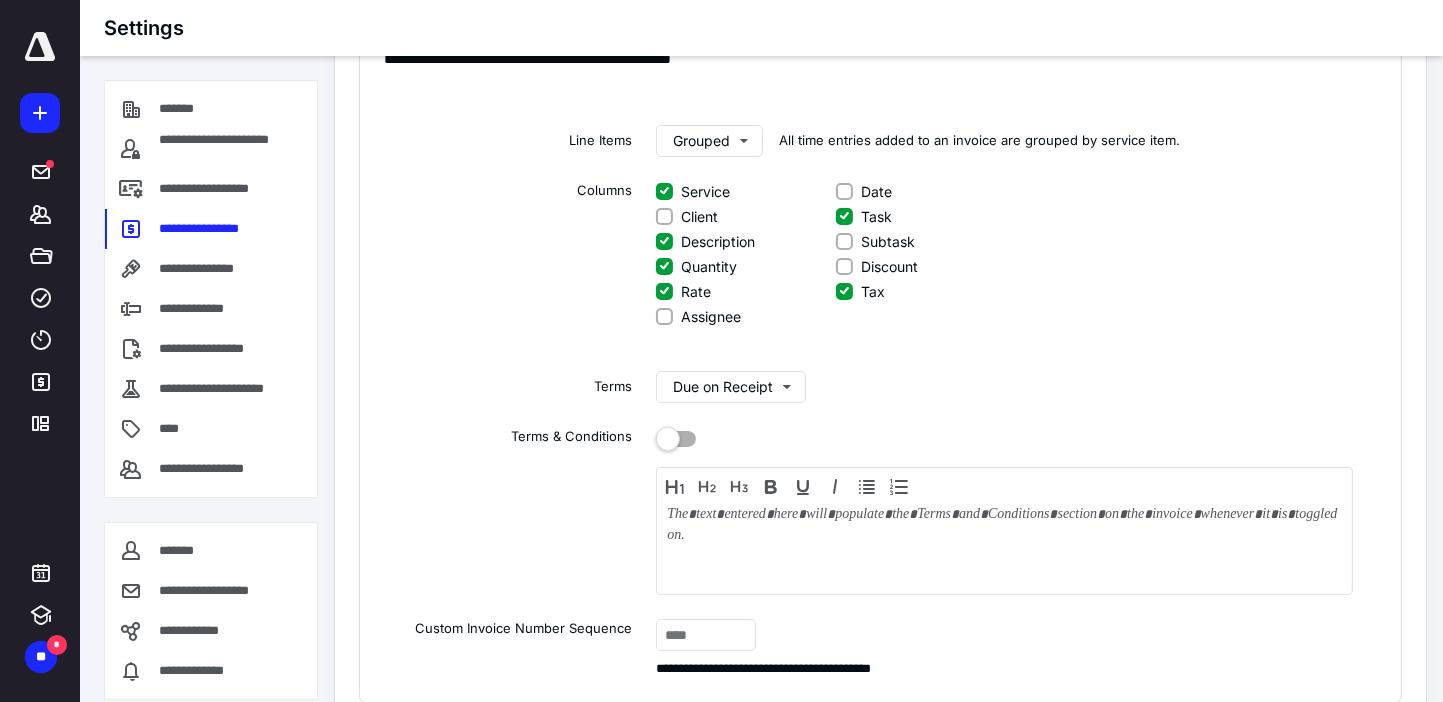 scroll, scrollTop: 0, scrollLeft: 0, axis: both 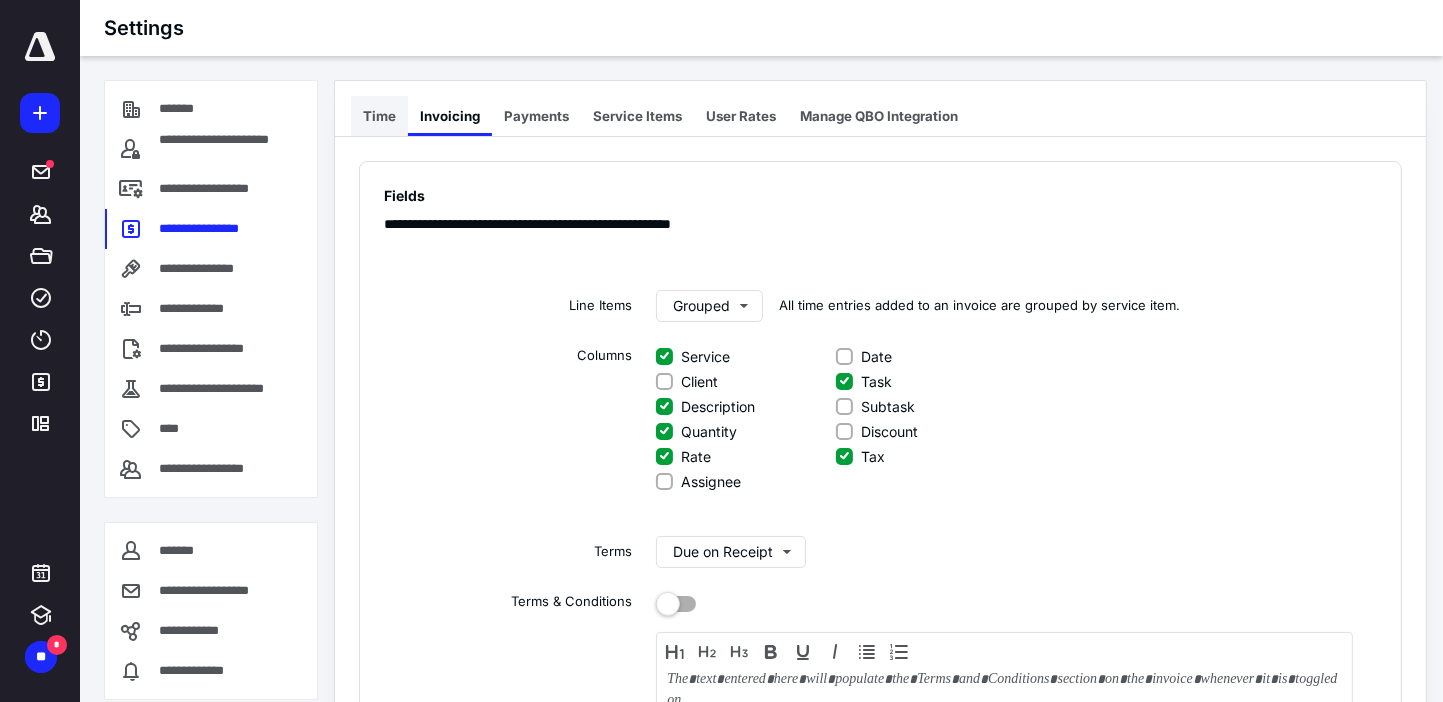 click on "Time" at bounding box center [379, 116] 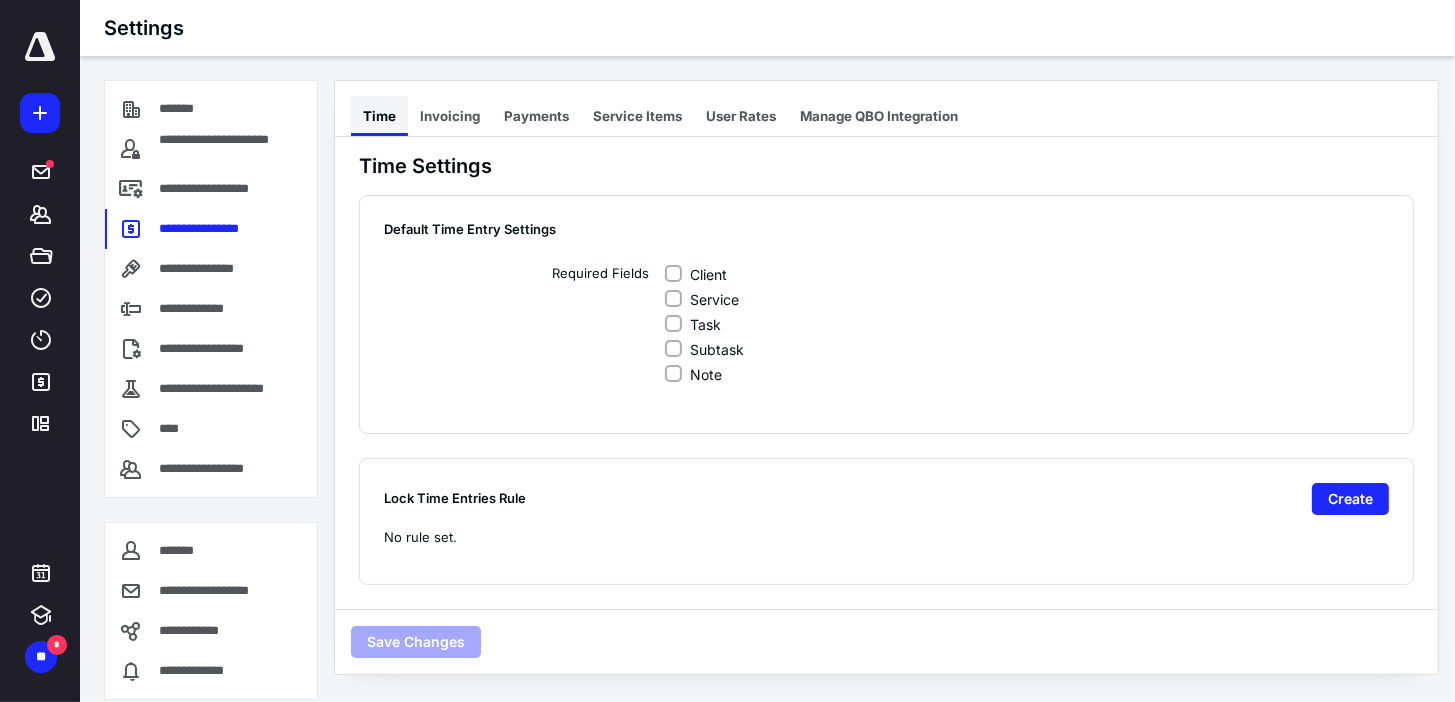 checkbox on "true" 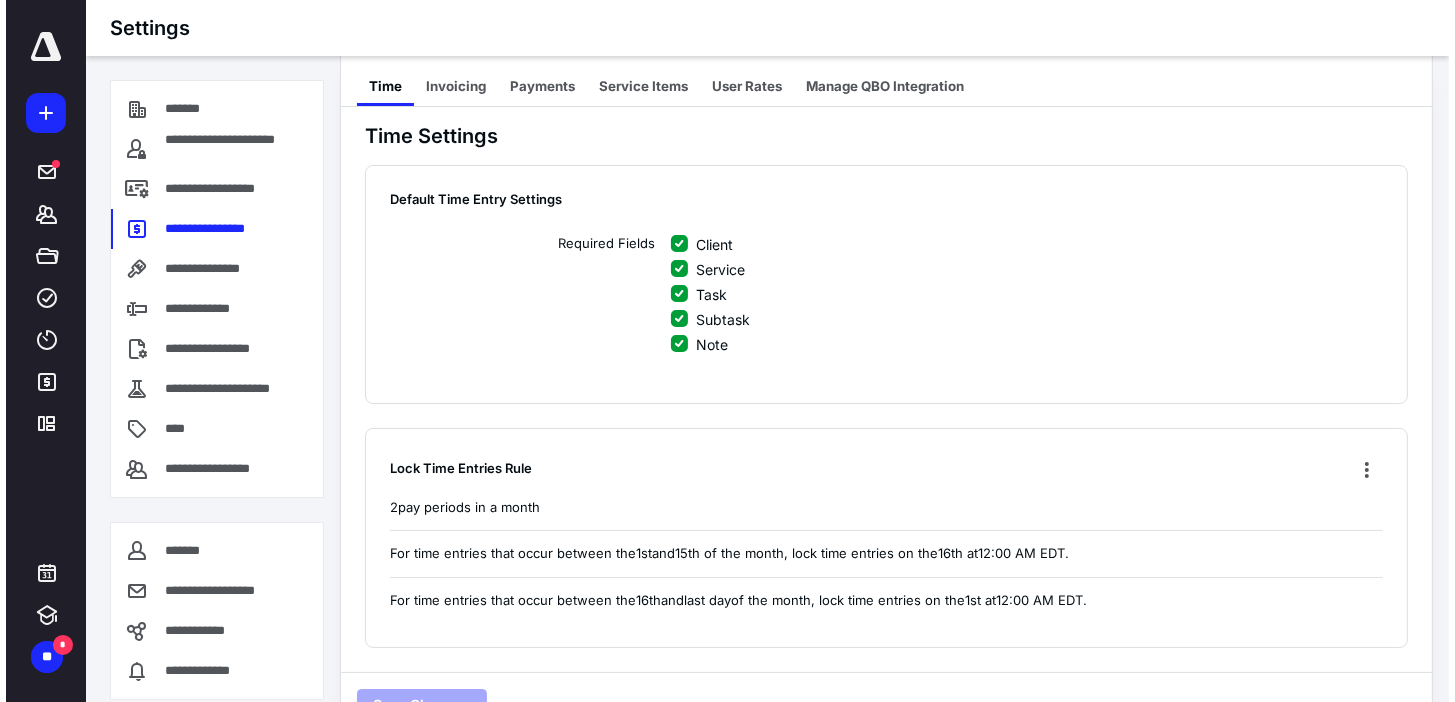 scroll, scrollTop: 0, scrollLeft: 0, axis: both 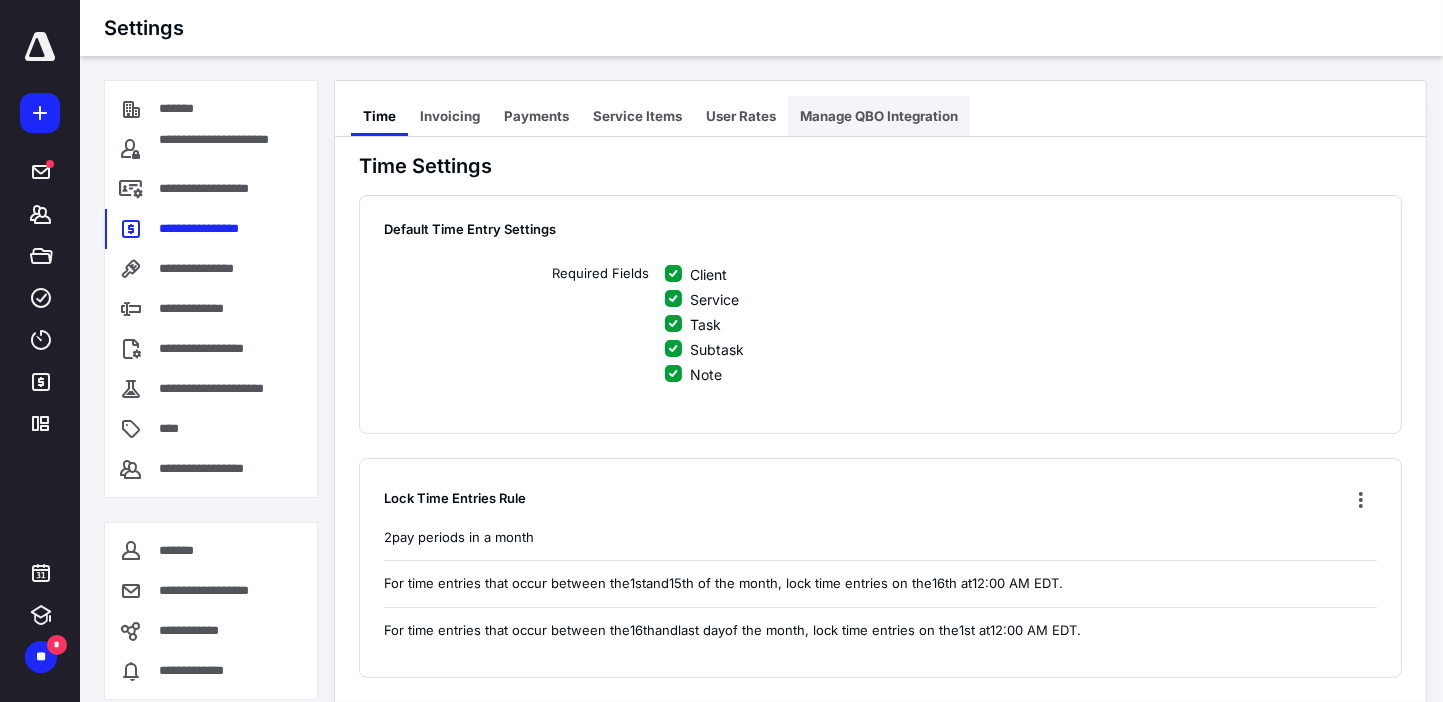 click on "Manage QBO Integration" at bounding box center (879, 116) 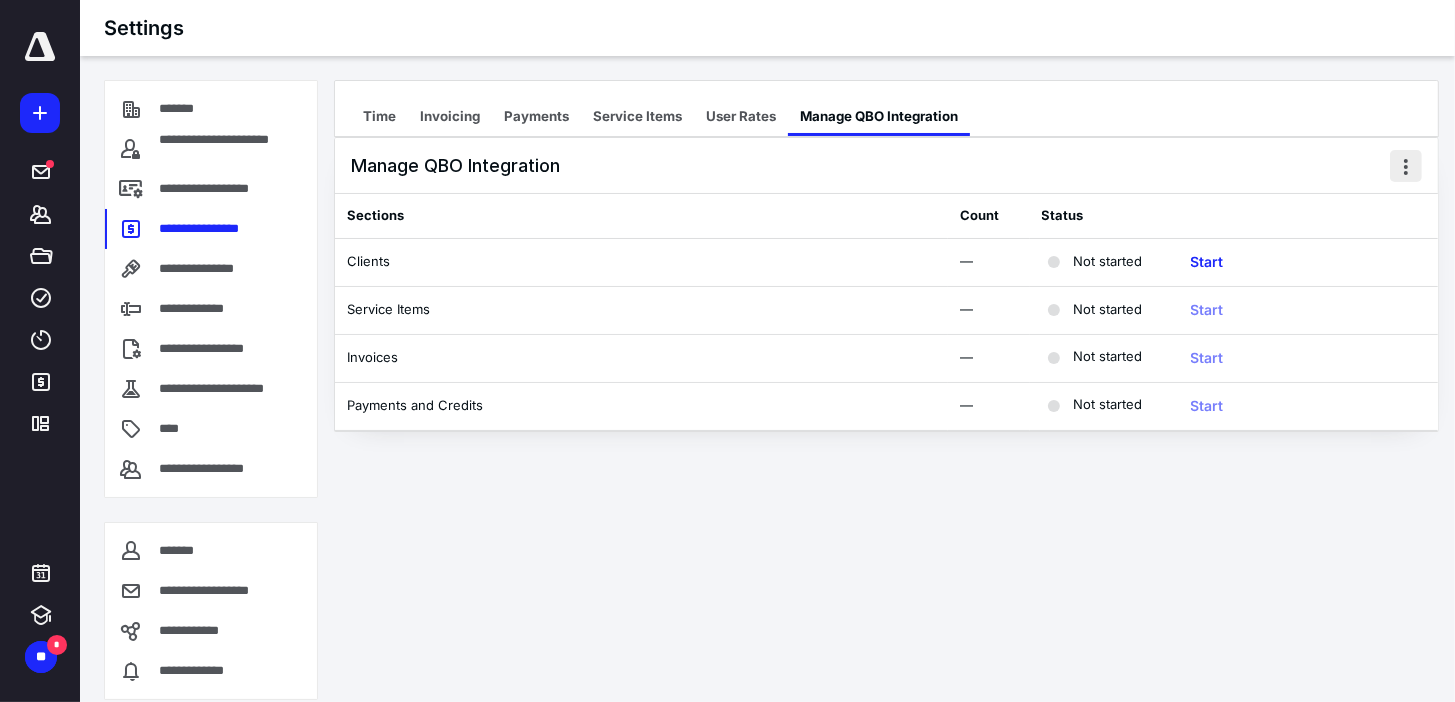click at bounding box center (1406, 166) 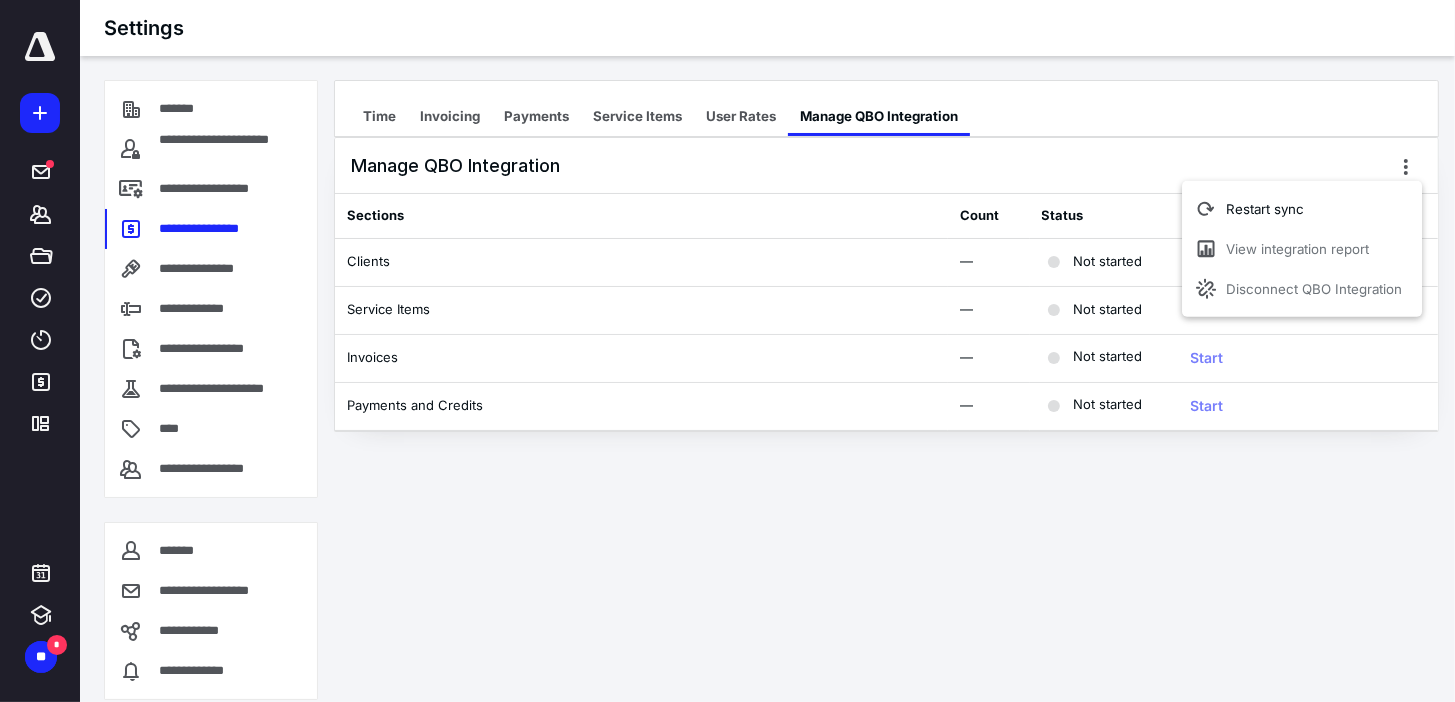 click on "**********" at bounding box center (727, 351) 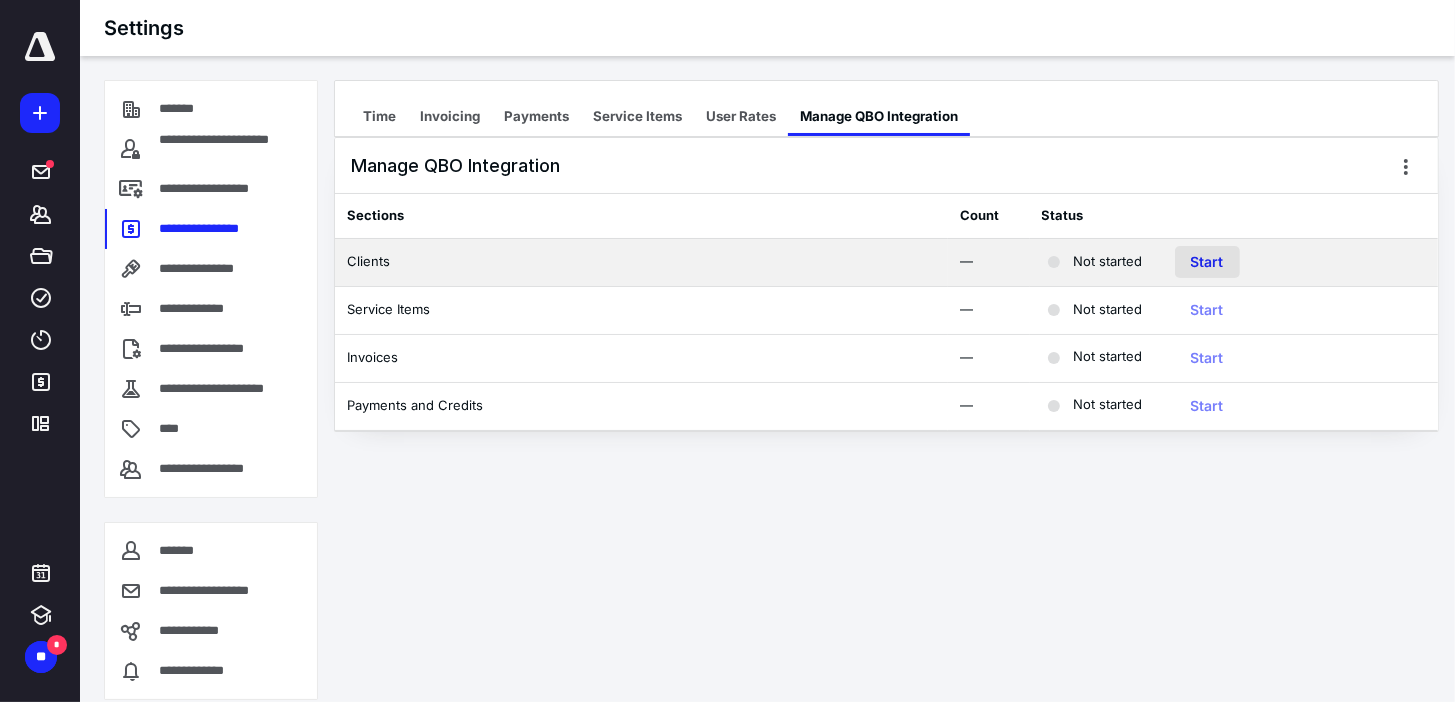 click on "Start" at bounding box center [1207, 262] 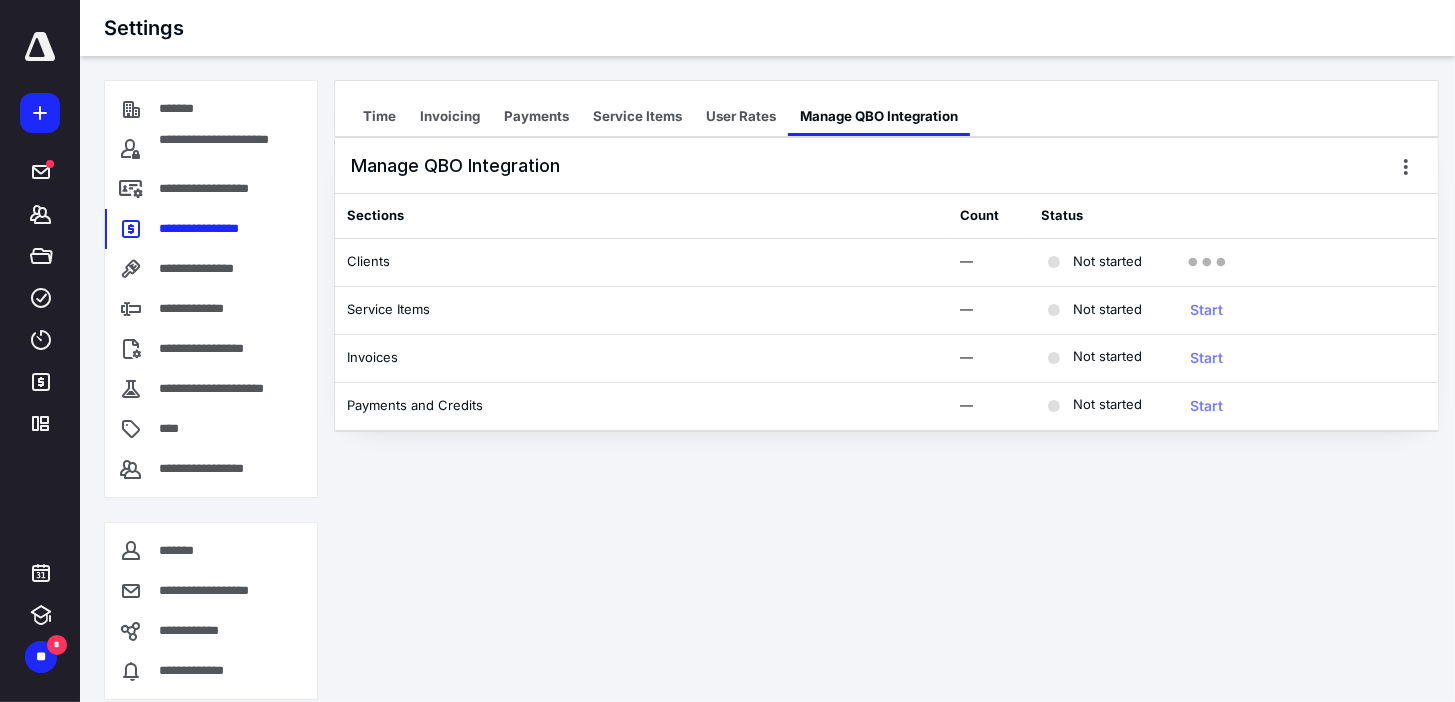 click on "**********" at bounding box center (727, 351) 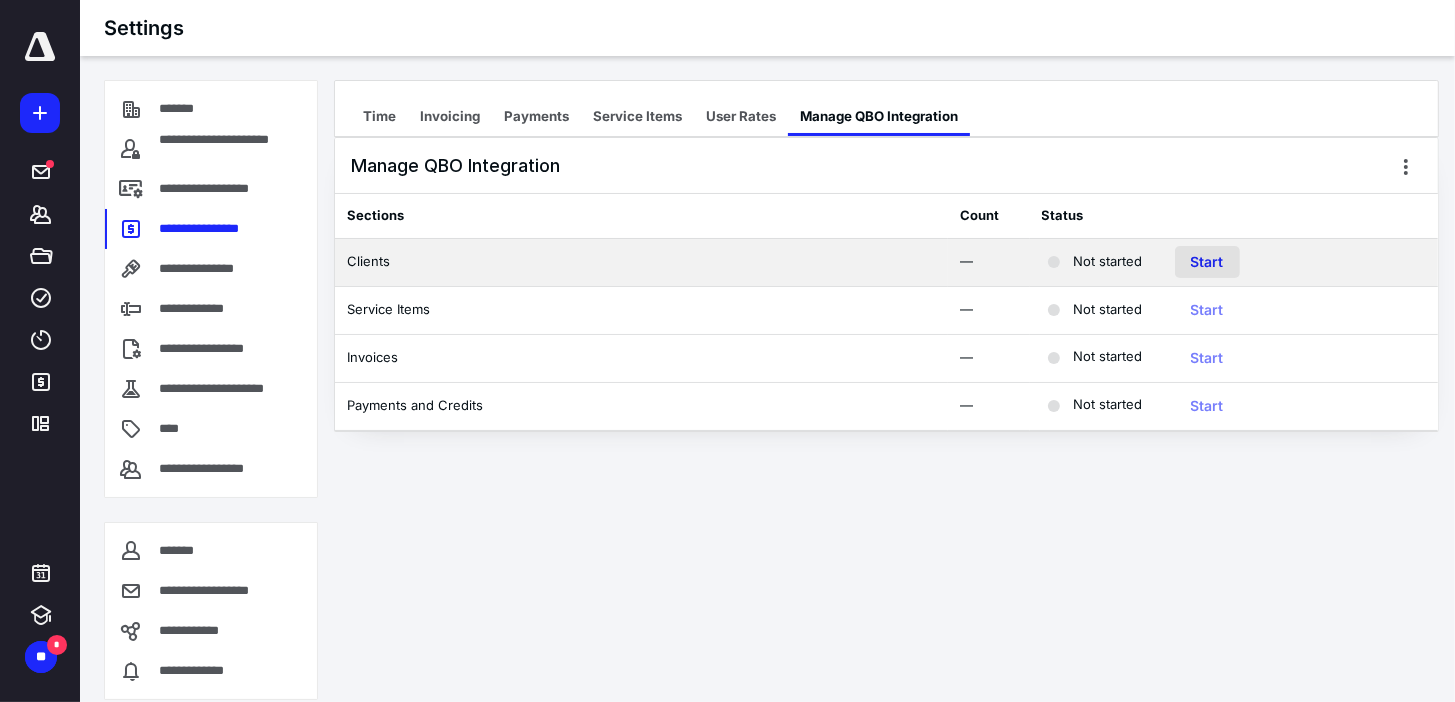 click on "Start" at bounding box center [1207, 262] 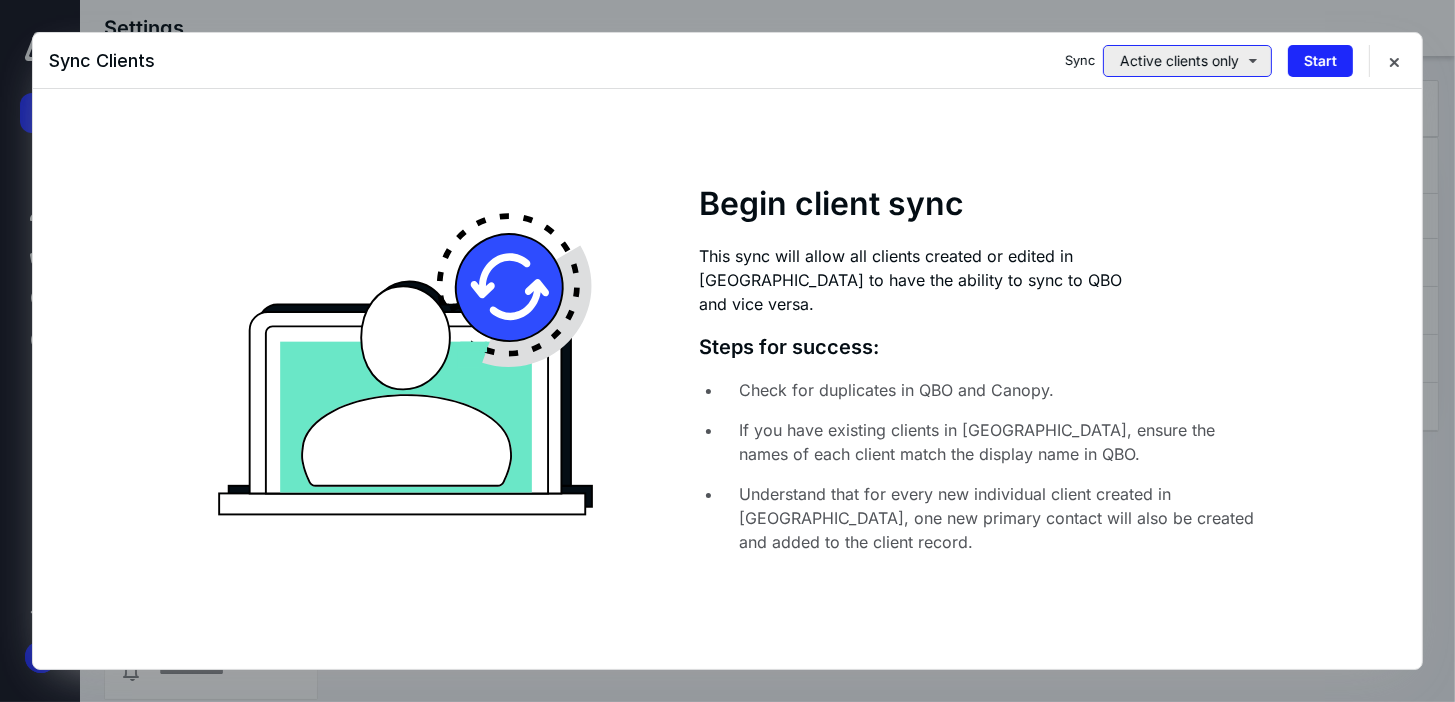 click on "Active clients only" at bounding box center [1187, 61] 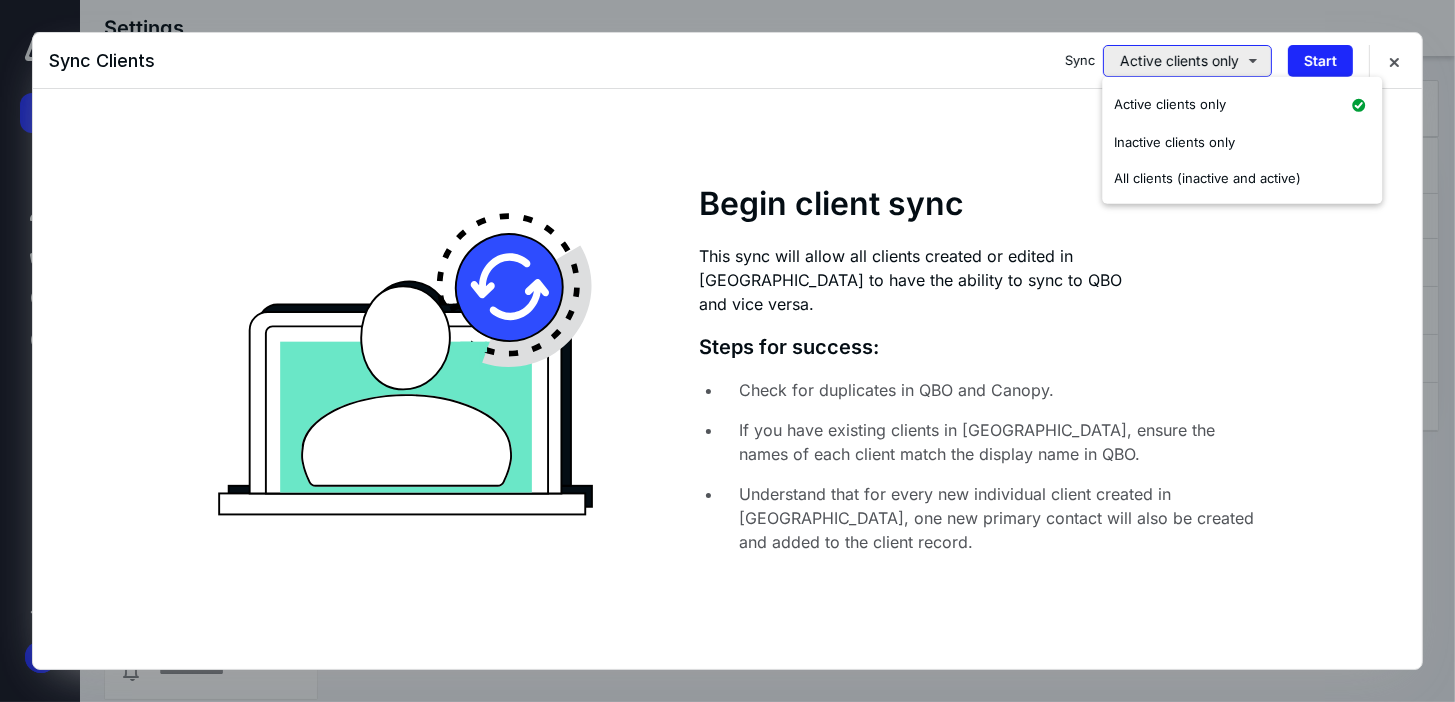 click on "Active clients only" at bounding box center (1187, 61) 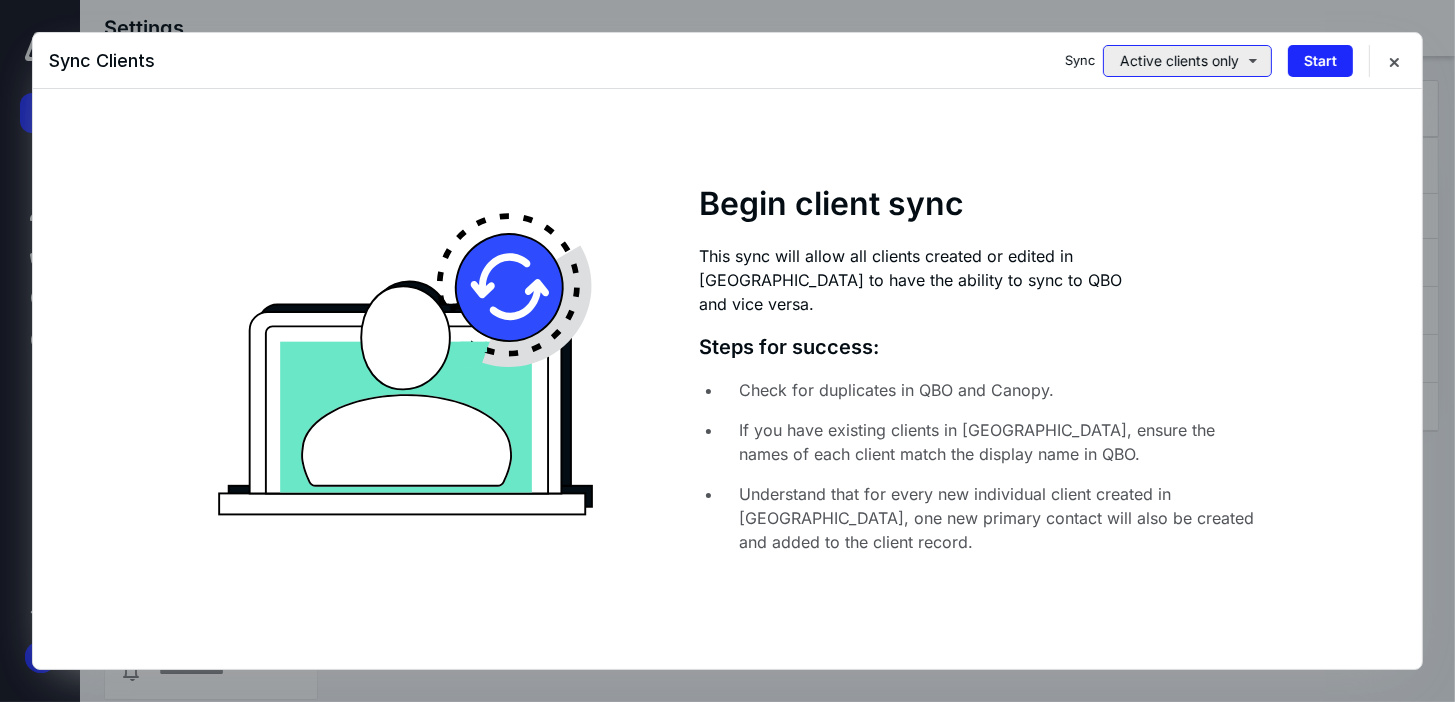 click on "Active clients only" at bounding box center [1187, 61] 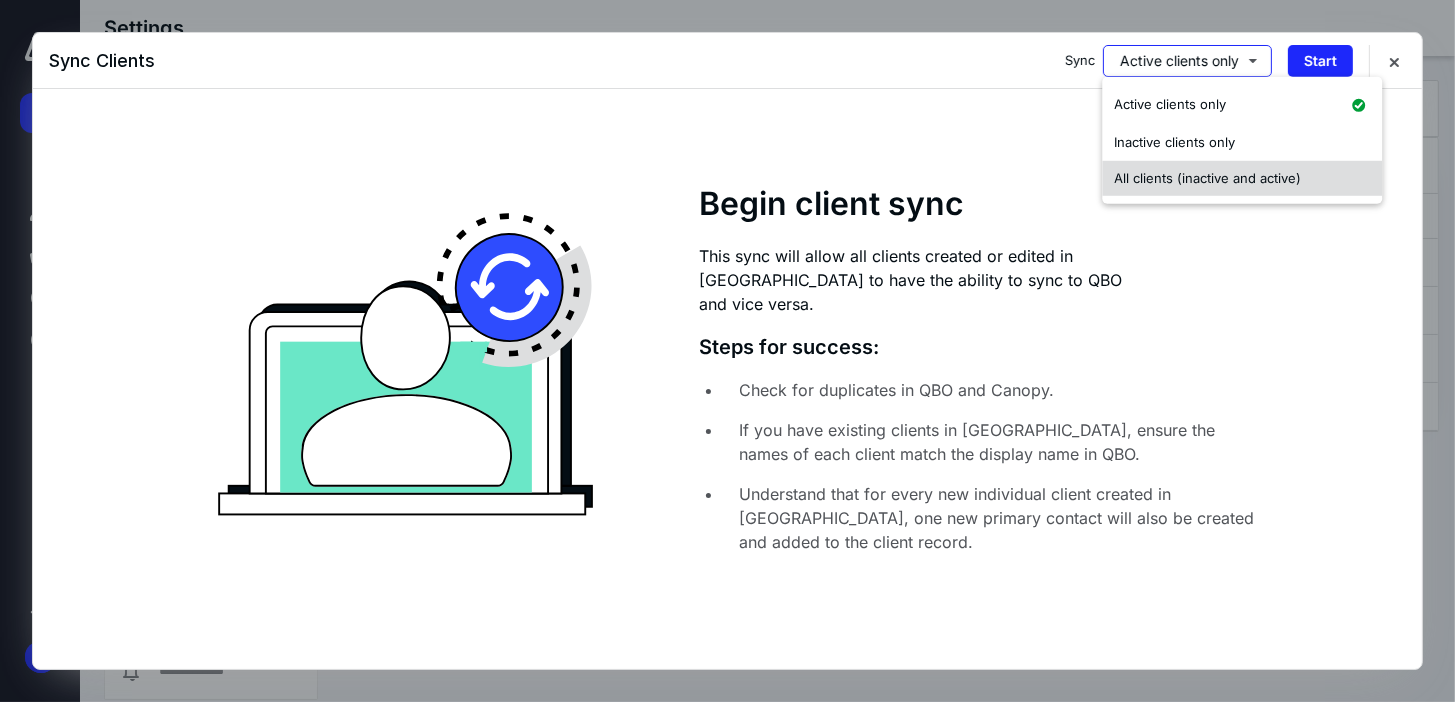 click on "All clients (inactive and active)" at bounding box center (1207, 177) 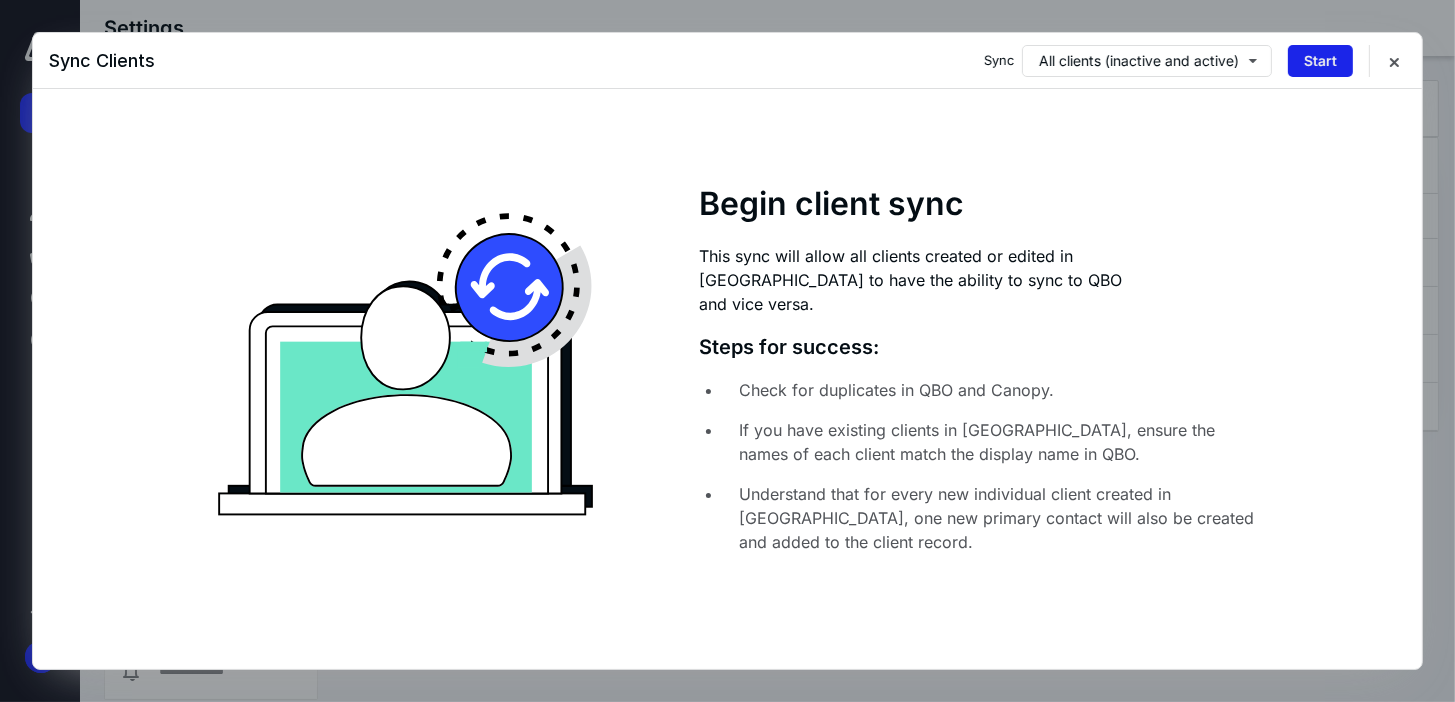 click on "Start" at bounding box center (1320, 61) 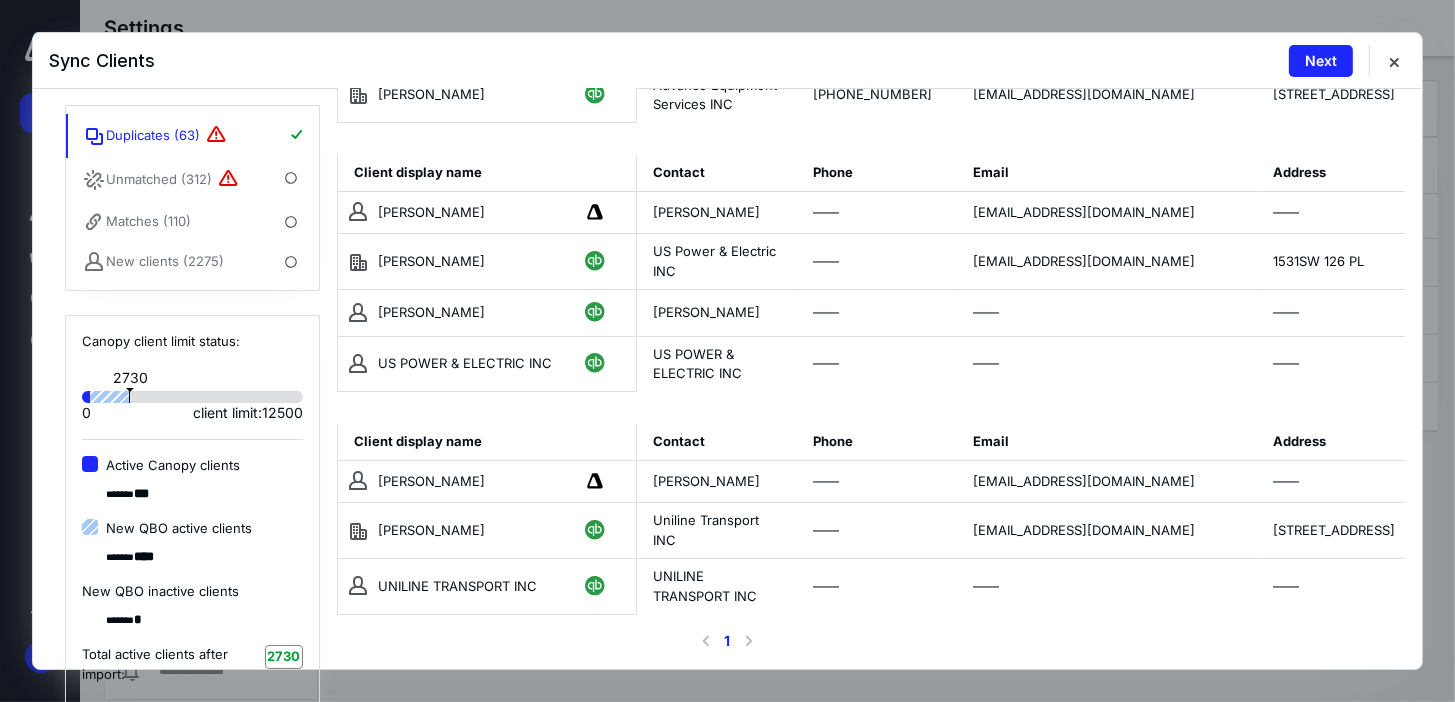 scroll, scrollTop: 800, scrollLeft: 0, axis: vertical 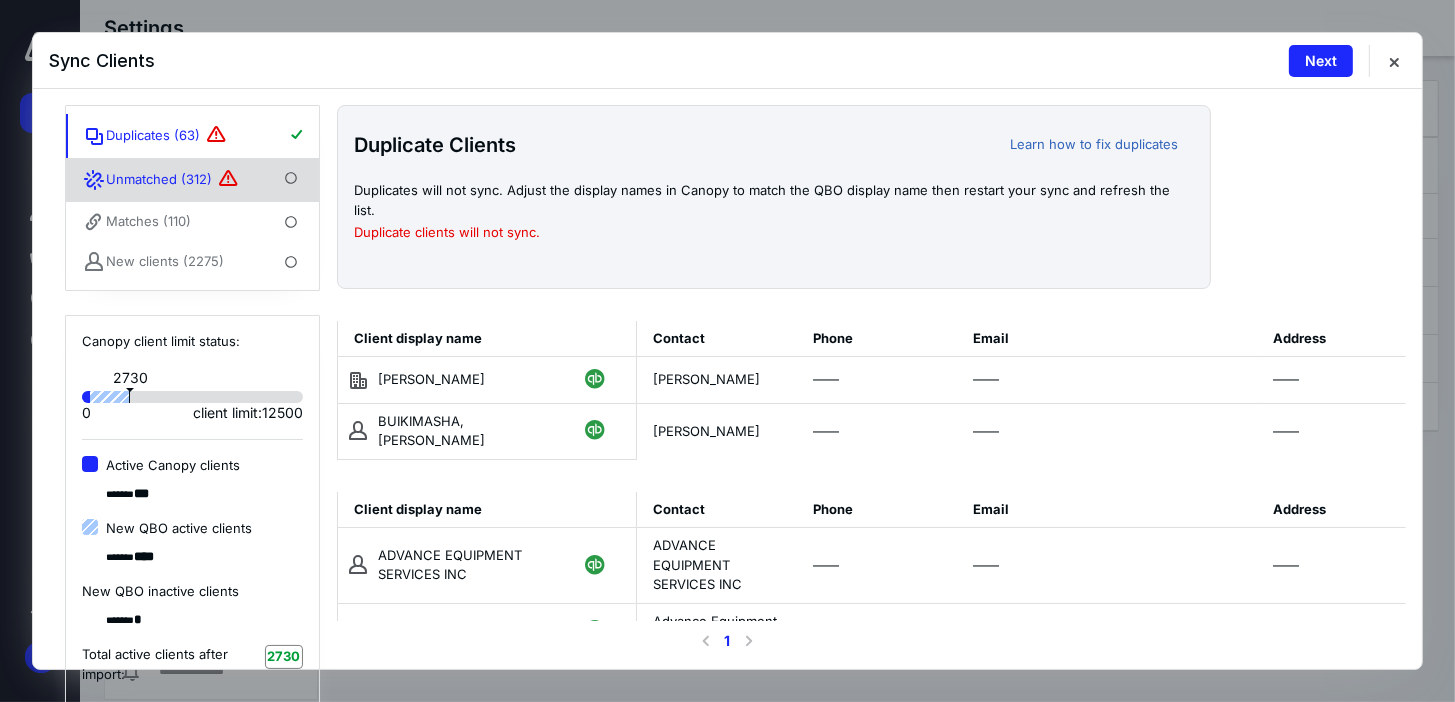 click on "Unmatched ( 312 )" at bounding box center [161, 180] 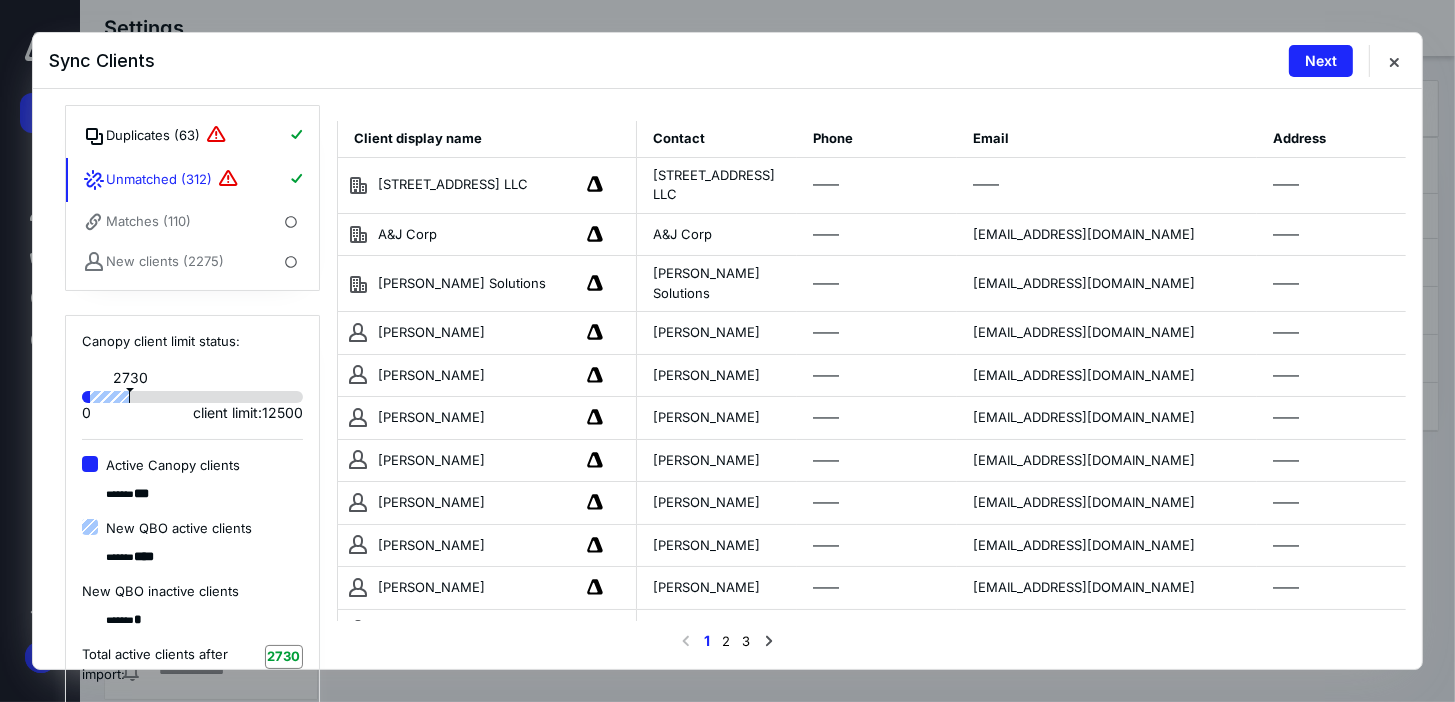 scroll, scrollTop: 320, scrollLeft: 0, axis: vertical 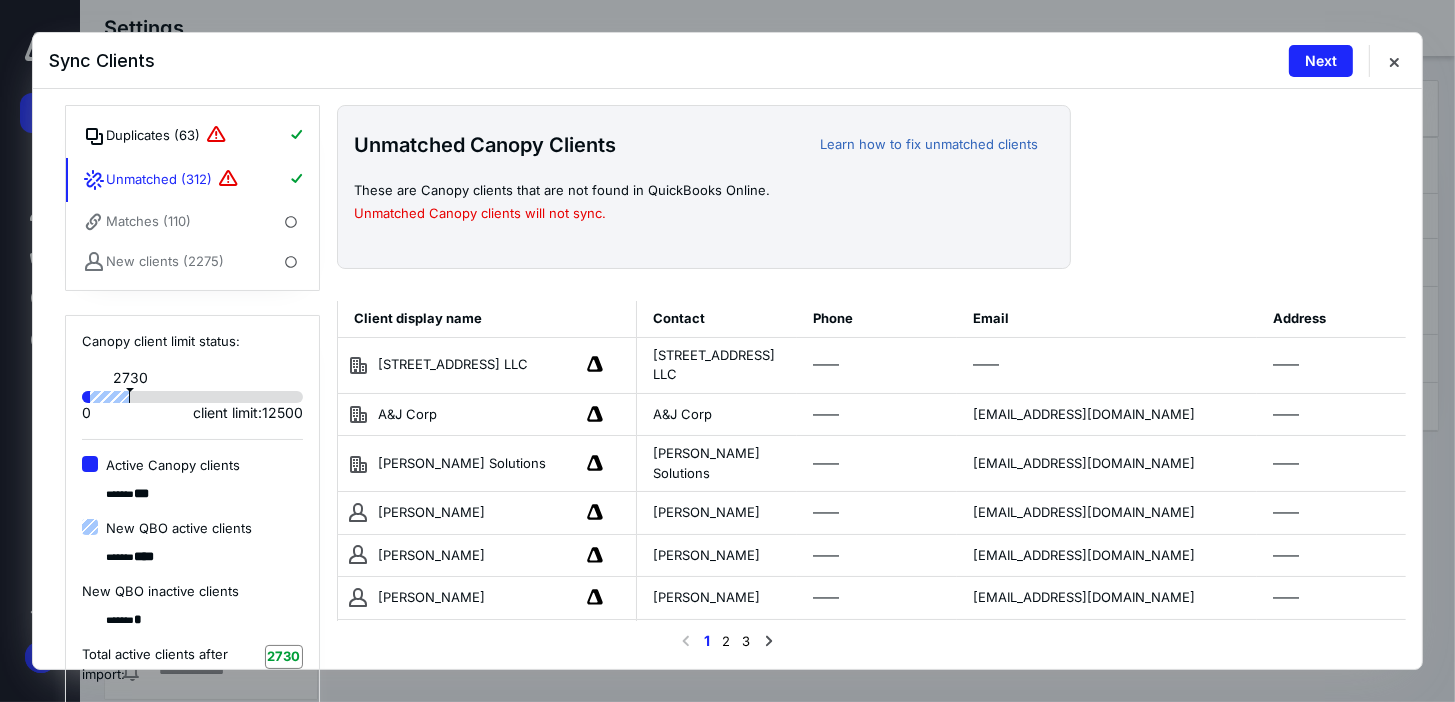 click on "Unmatched Canopy Clients Learn how to fix unmatched clients" at bounding box center (704, 145) 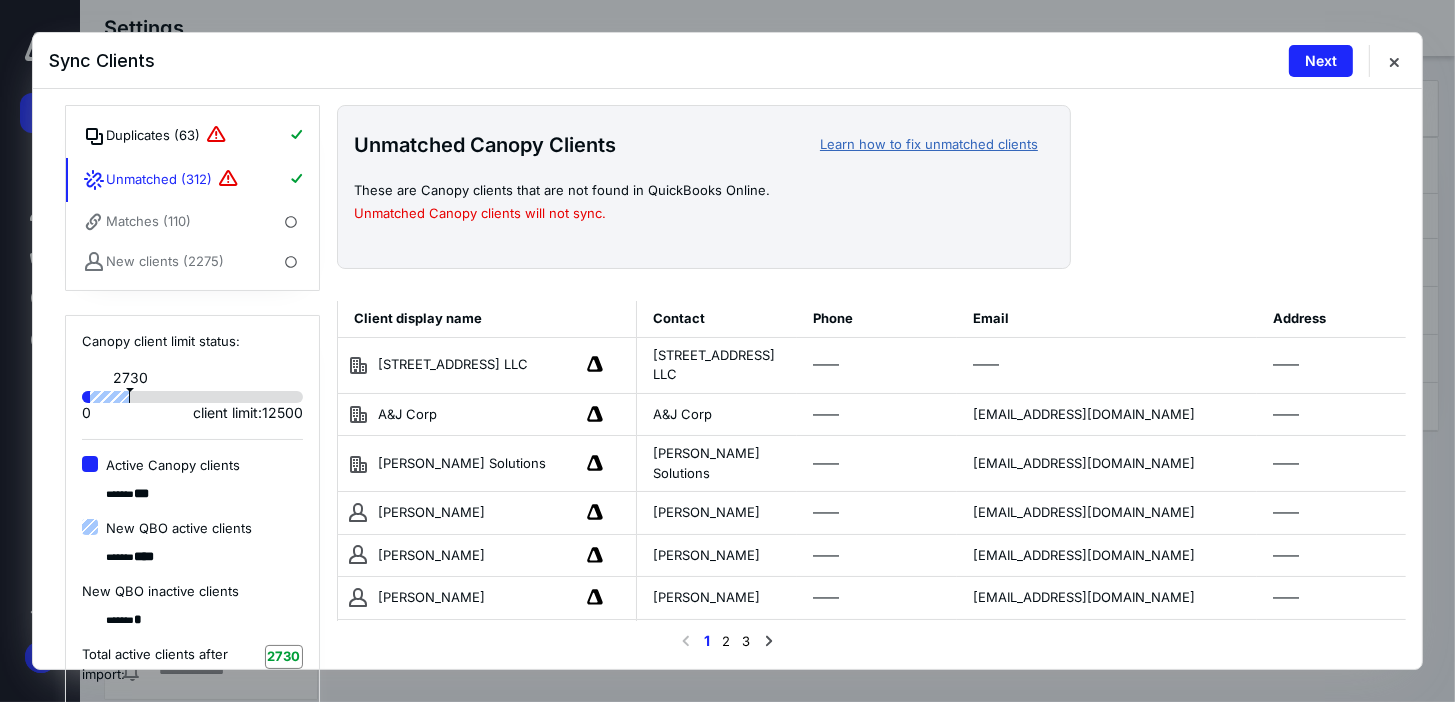click on "Learn how to fix unmatched clients" at bounding box center [929, 145] 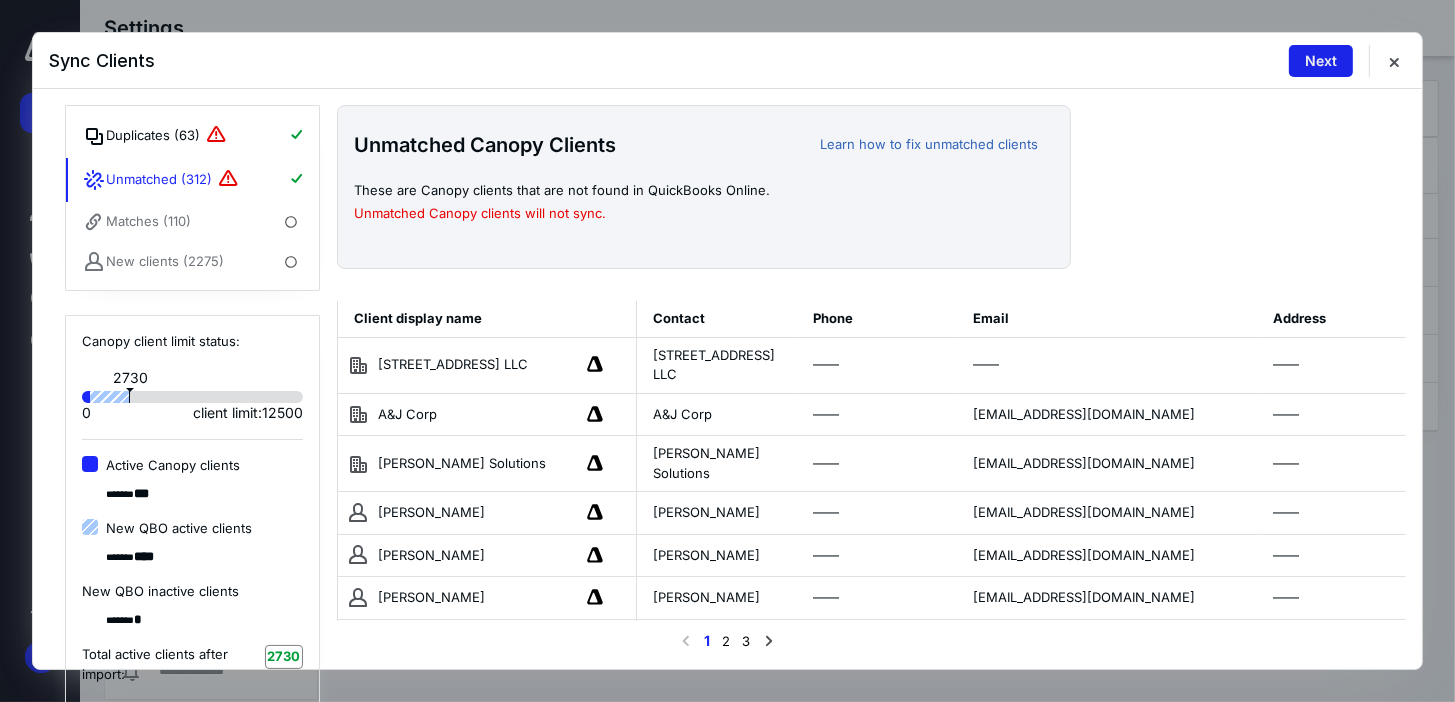 click on "Next" at bounding box center (1321, 61) 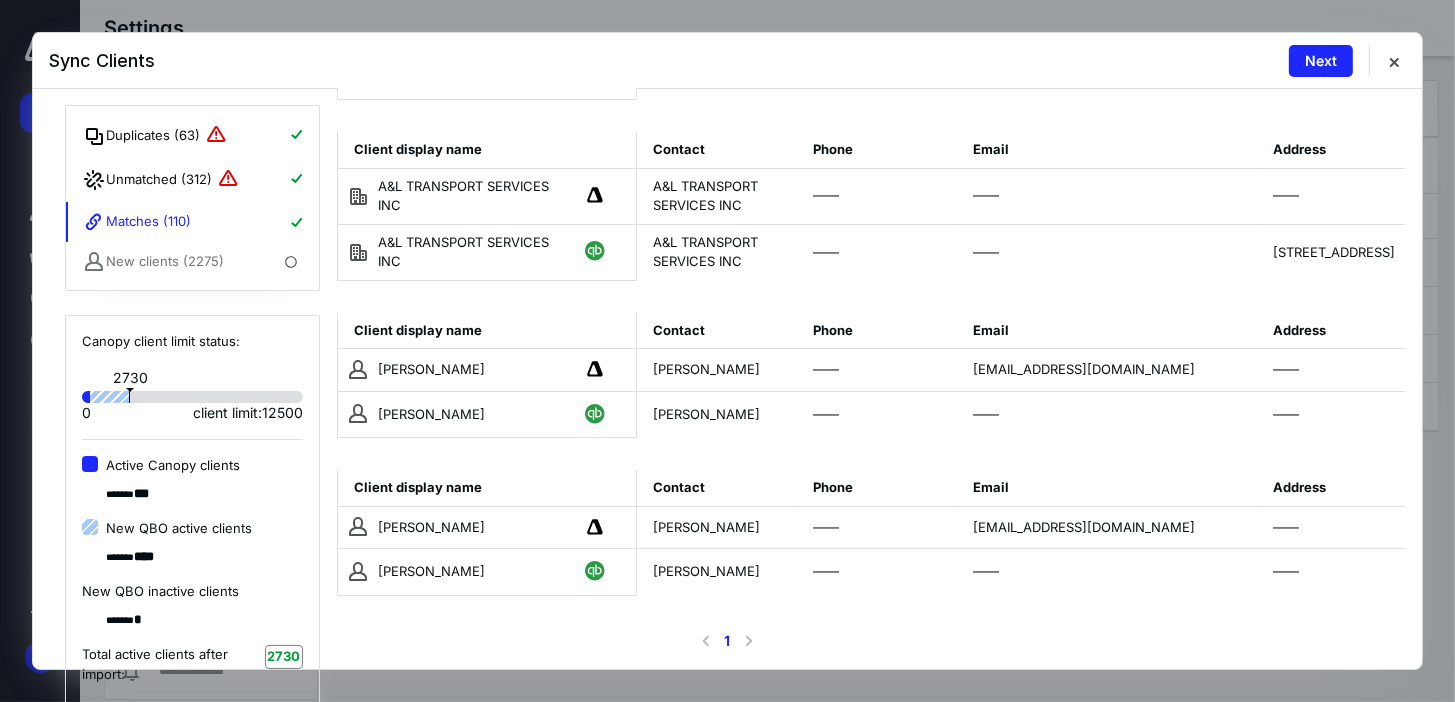 scroll, scrollTop: 0, scrollLeft: 0, axis: both 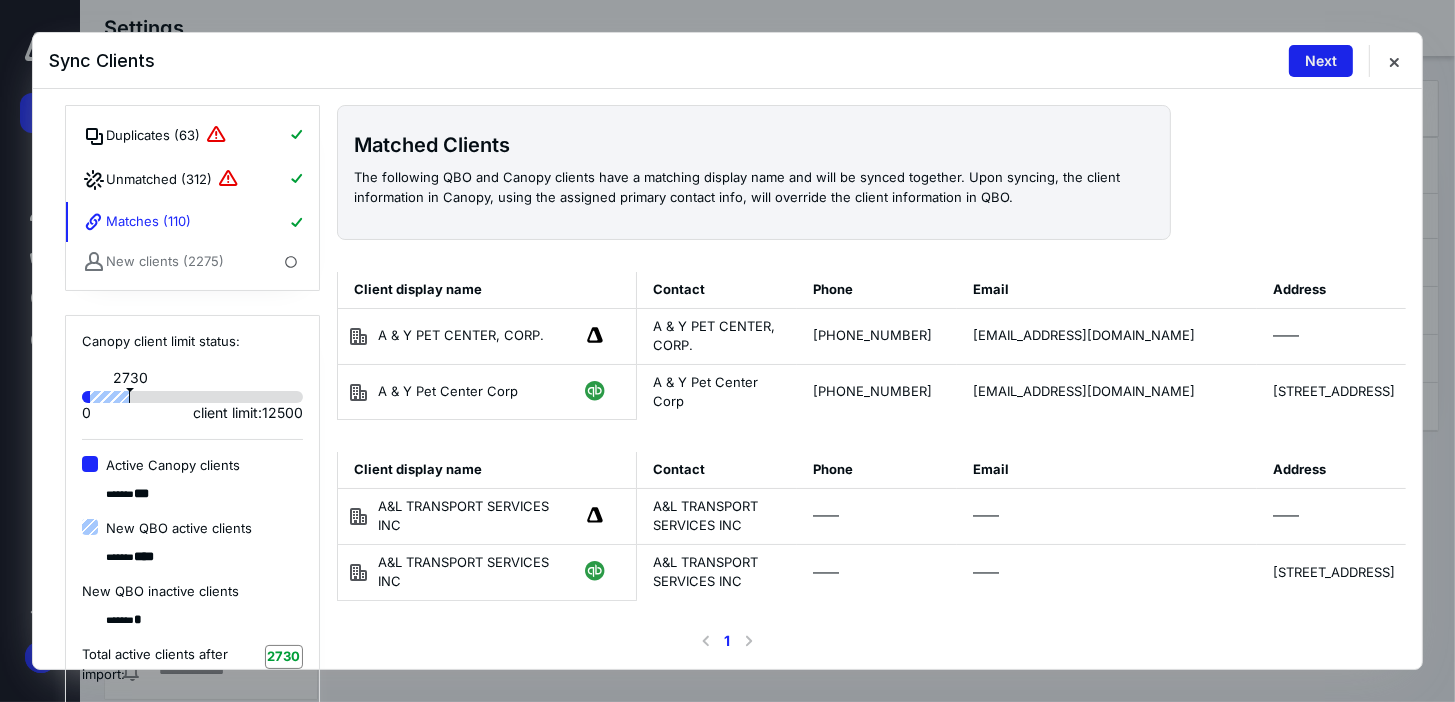 click on "Next" at bounding box center [1321, 61] 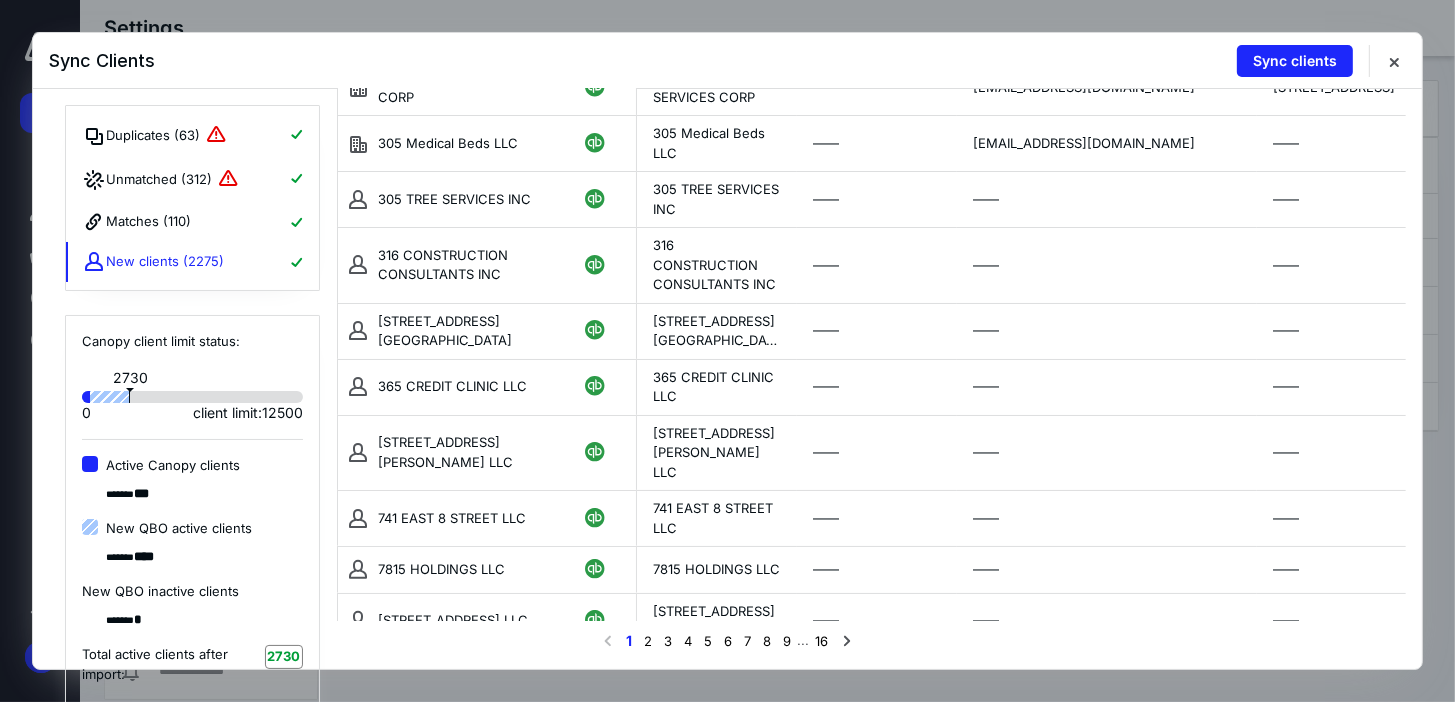 scroll, scrollTop: 640, scrollLeft: 0, axis: vertical 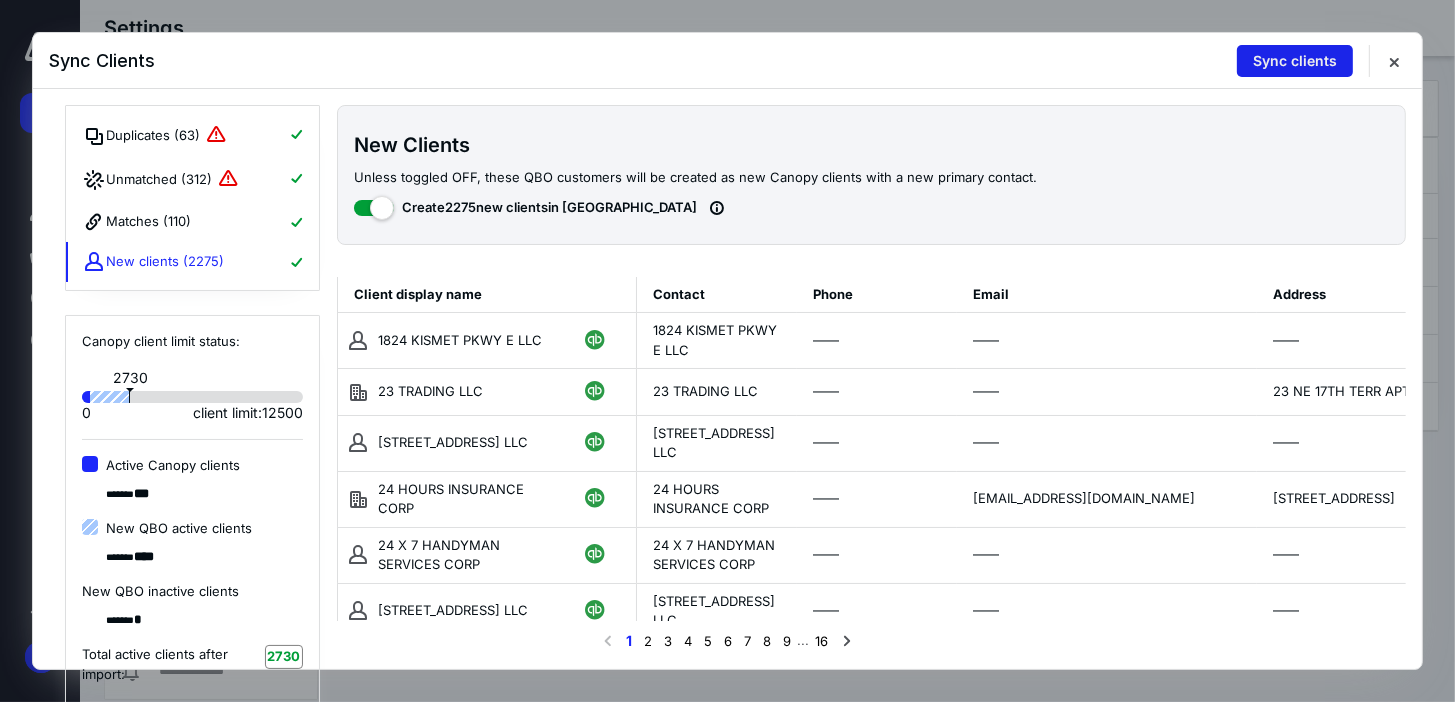 click on "Sync clients" at bounding box center (1295, 61) 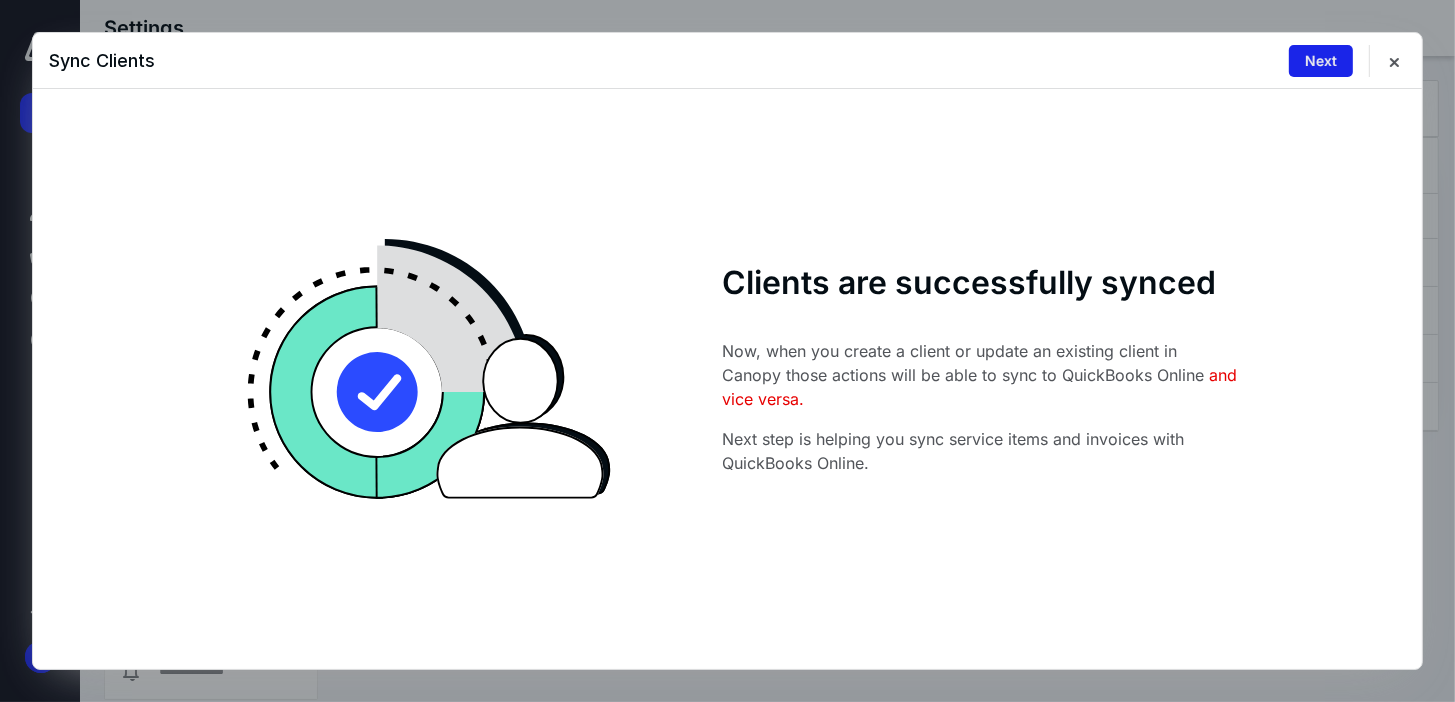 click on "Next" at bounding box center [1321, 61] 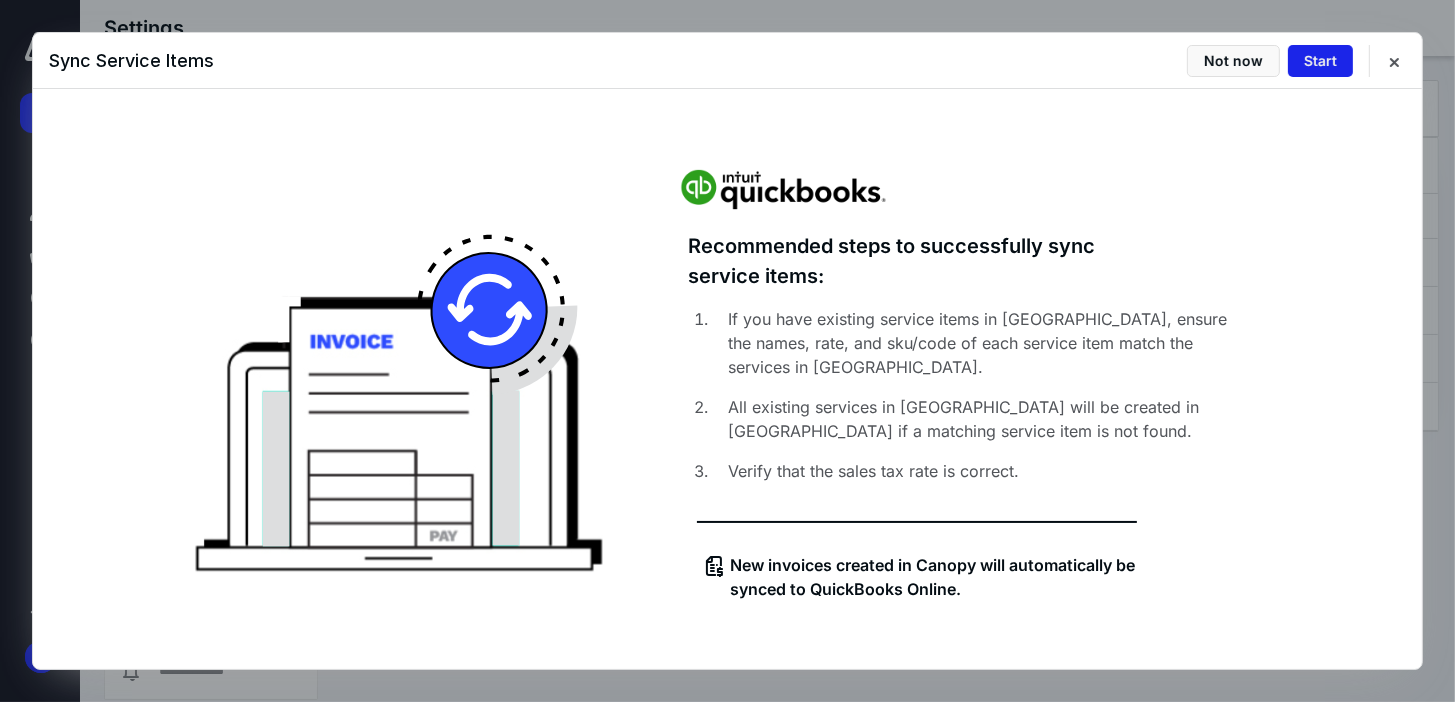 click on "Start" at bounding box center (1320, 61) 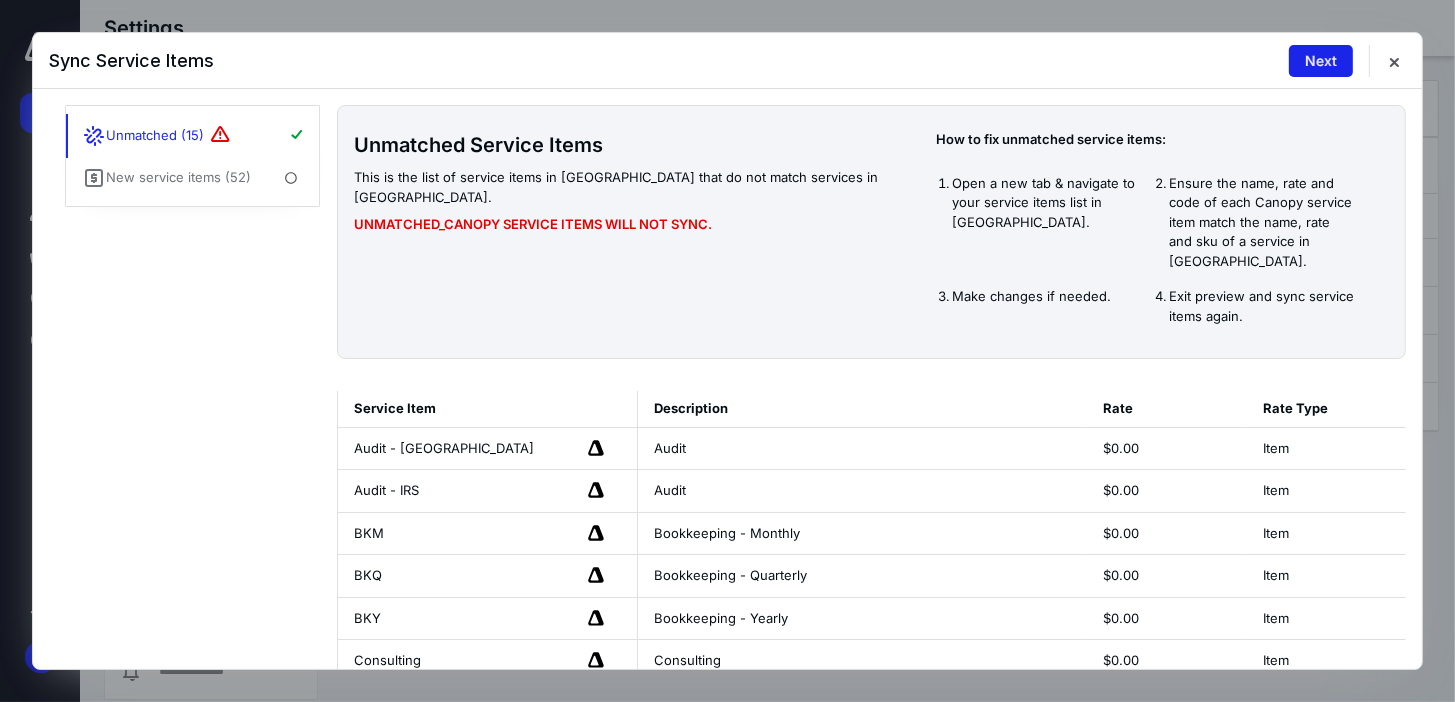 click on "Next" at bounding box center [1321, 61] 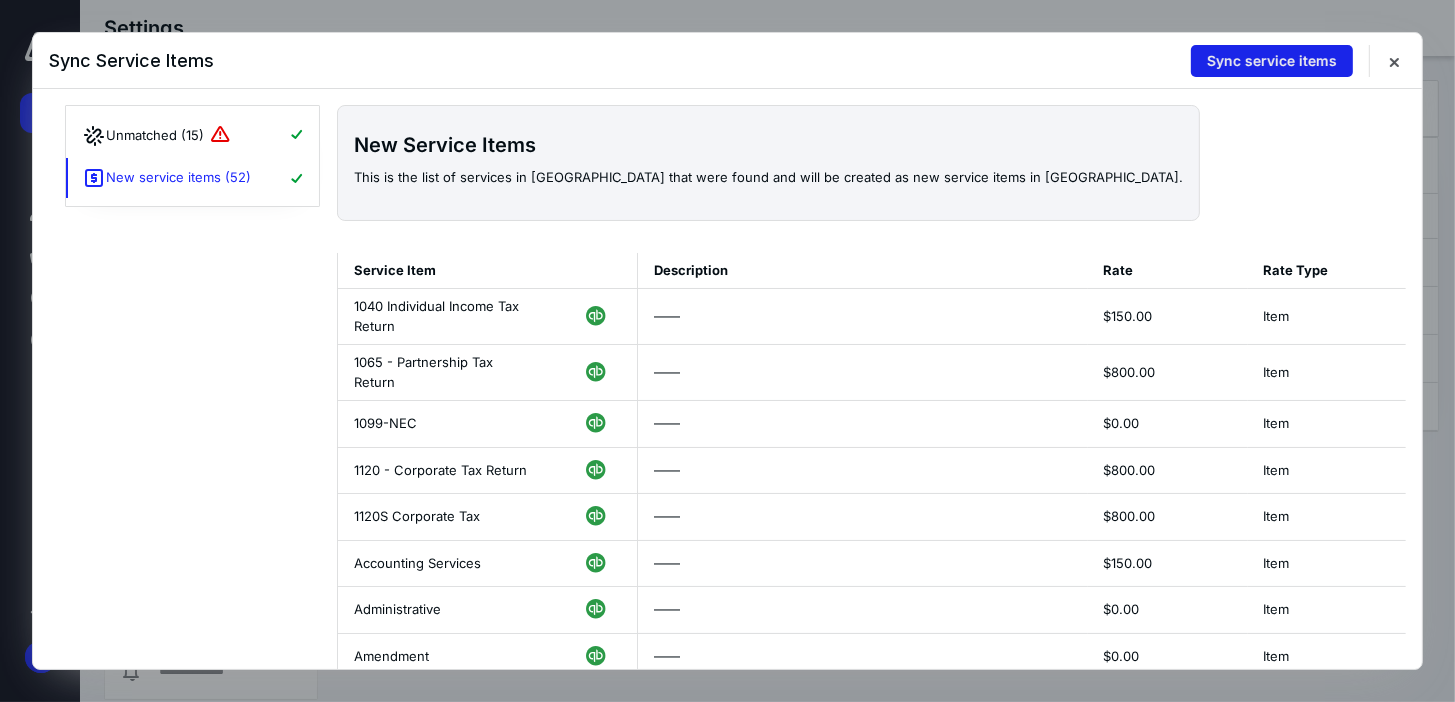 click on "Sync service items" at bounding box center (1272, 61) 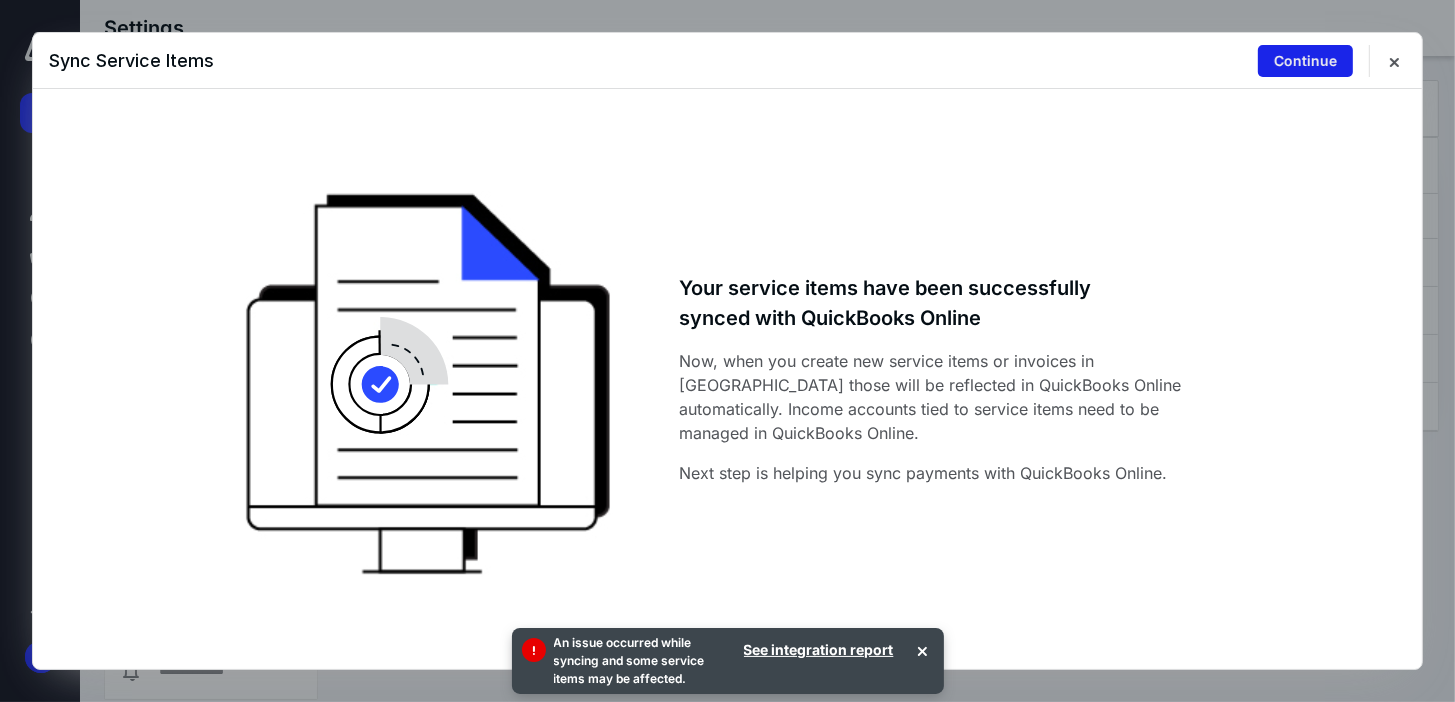 click on "Continue" at bounding box center [1305, 61] 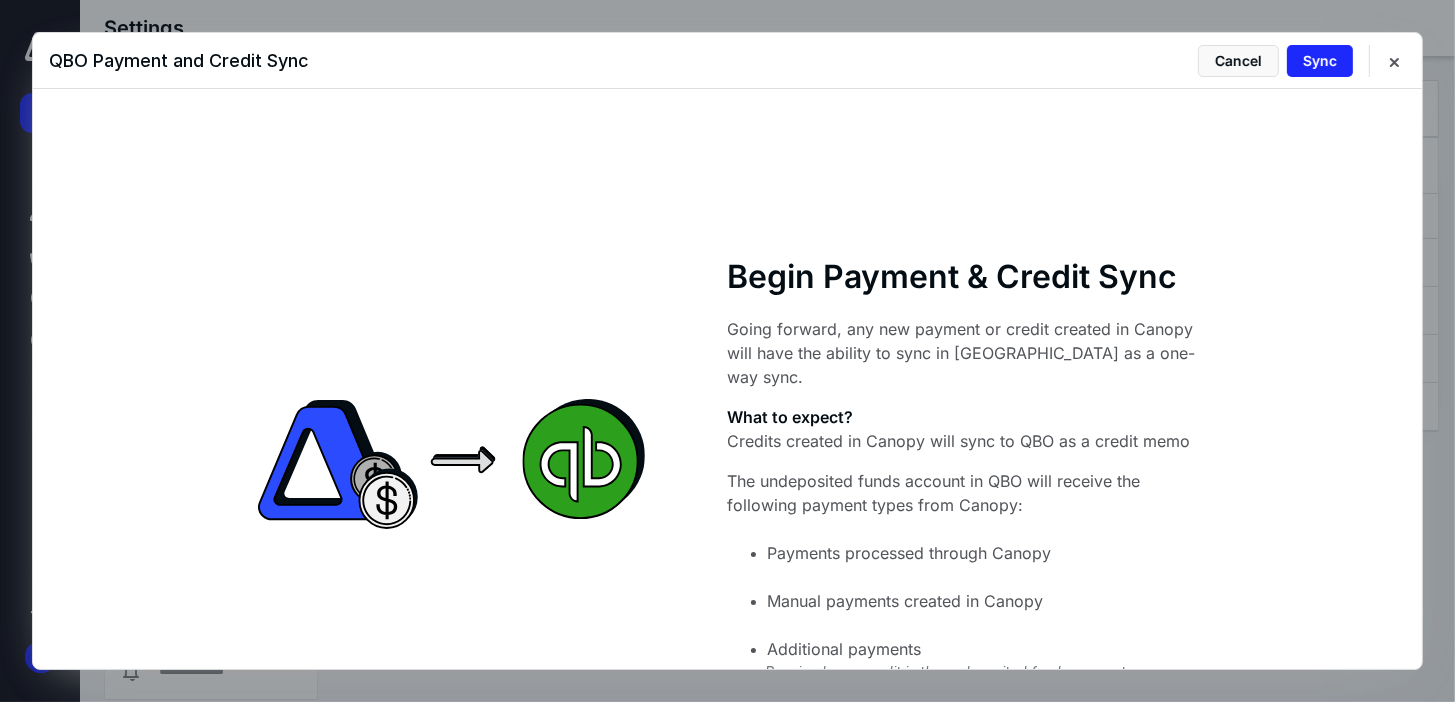 scroll, scrollTop: 4, scrollLeft: 0, axis: vertical 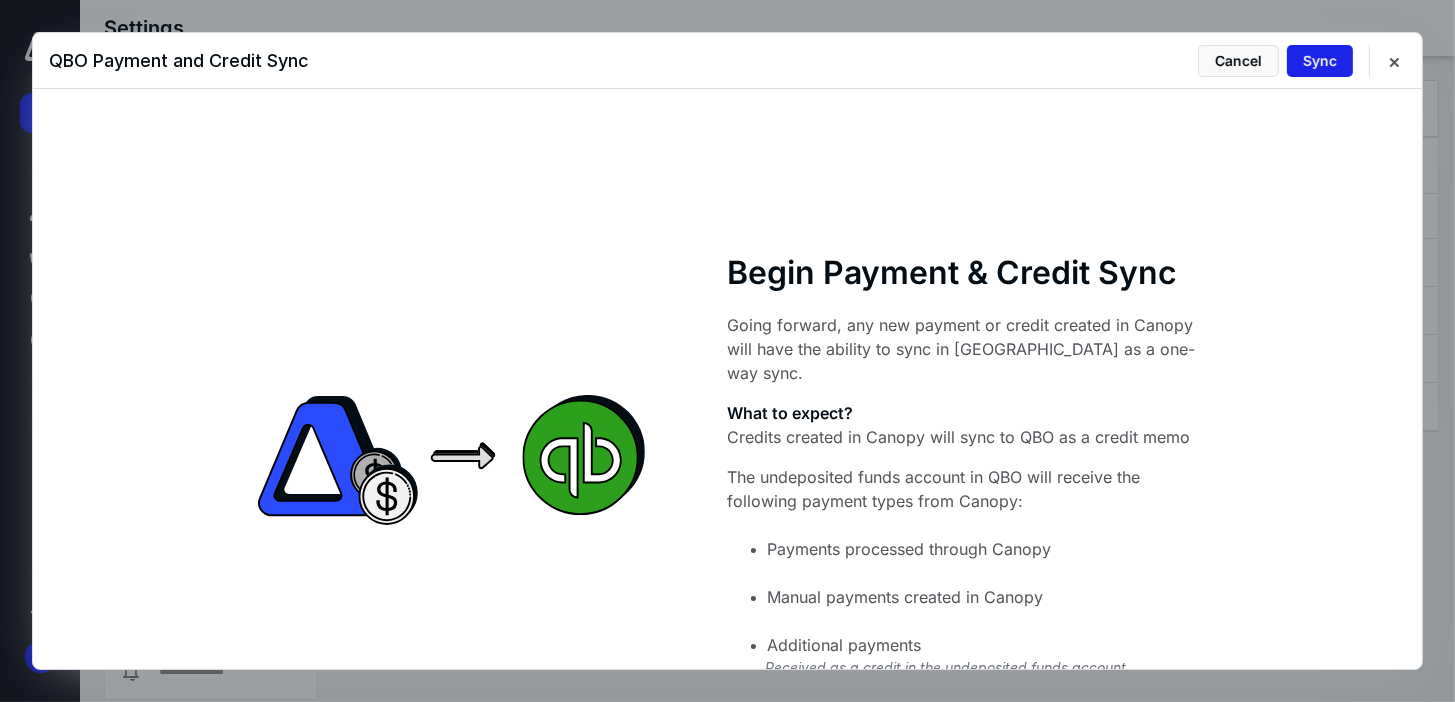 click on "Sync" at bounding box center [1320, 61] 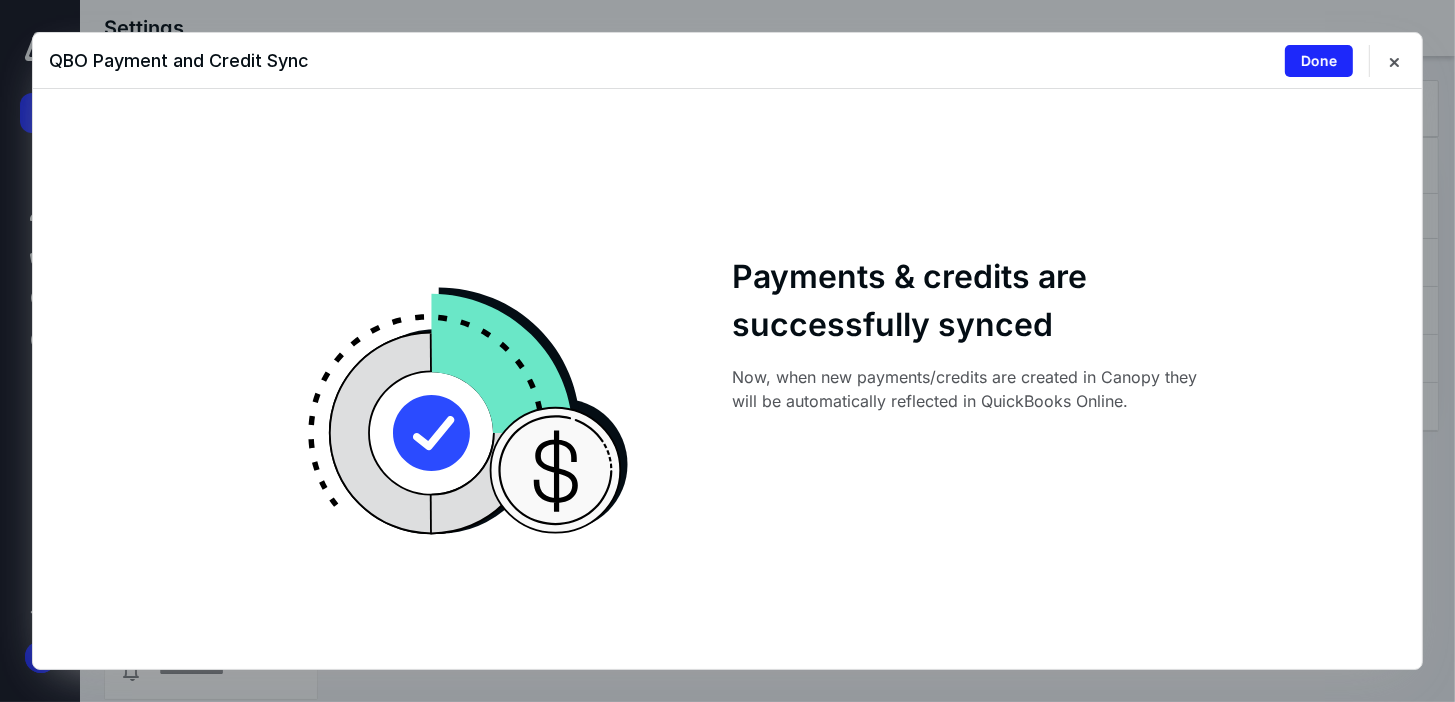 scroll, scrollTop: 0, scrollLeft: 0, axis: both 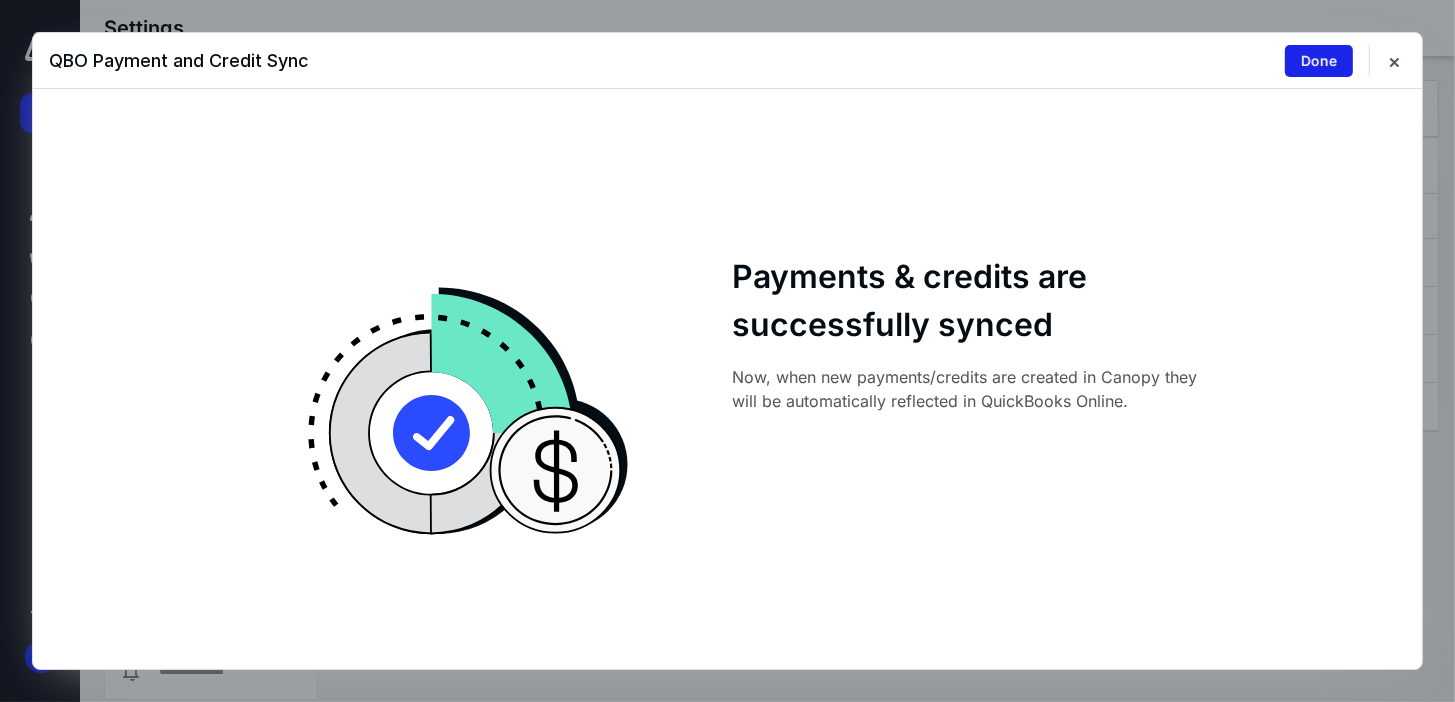 click on "Done" at bounding box center [1319, 61] 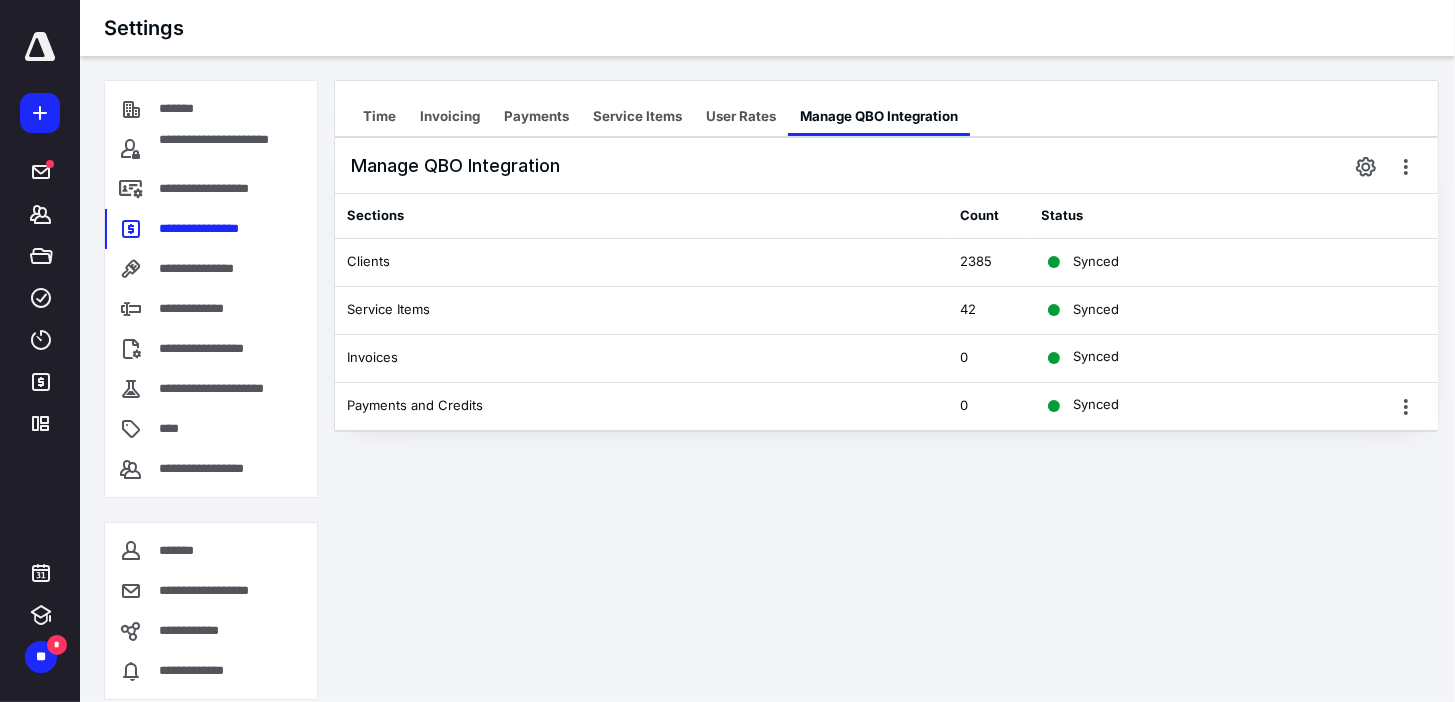 click on "**********" at bounding box center [727, 351] 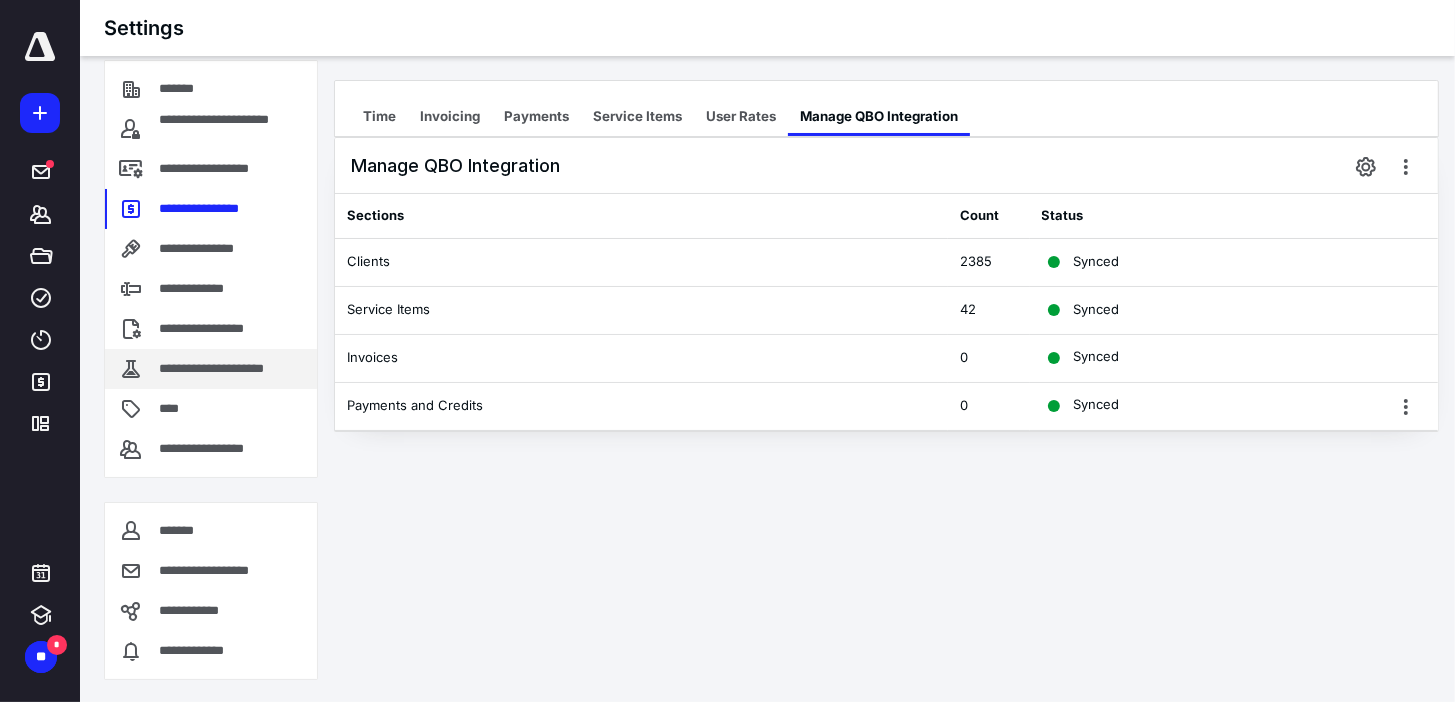 scroll, scrollTop: 0, scrollLeft: 0, axis: both 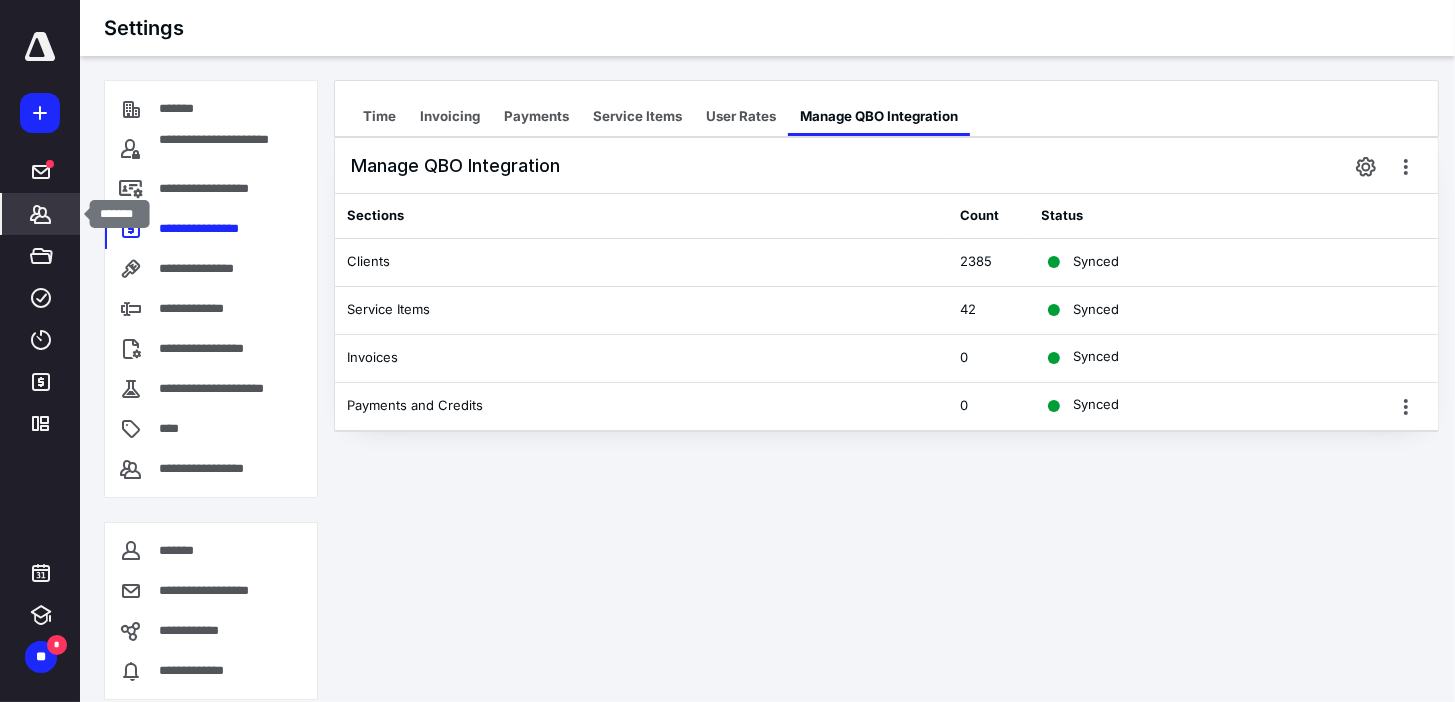 click 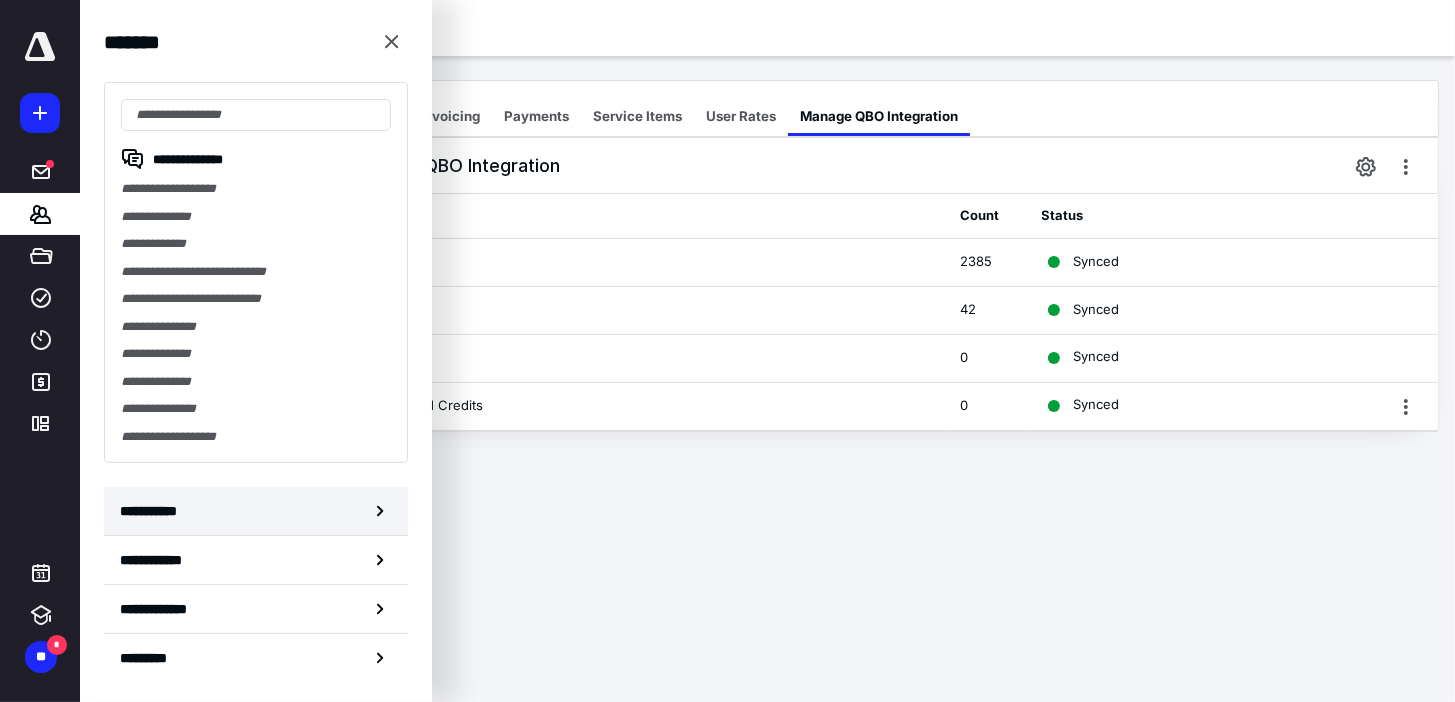 click on "**********" at bounding box center [153, 511] 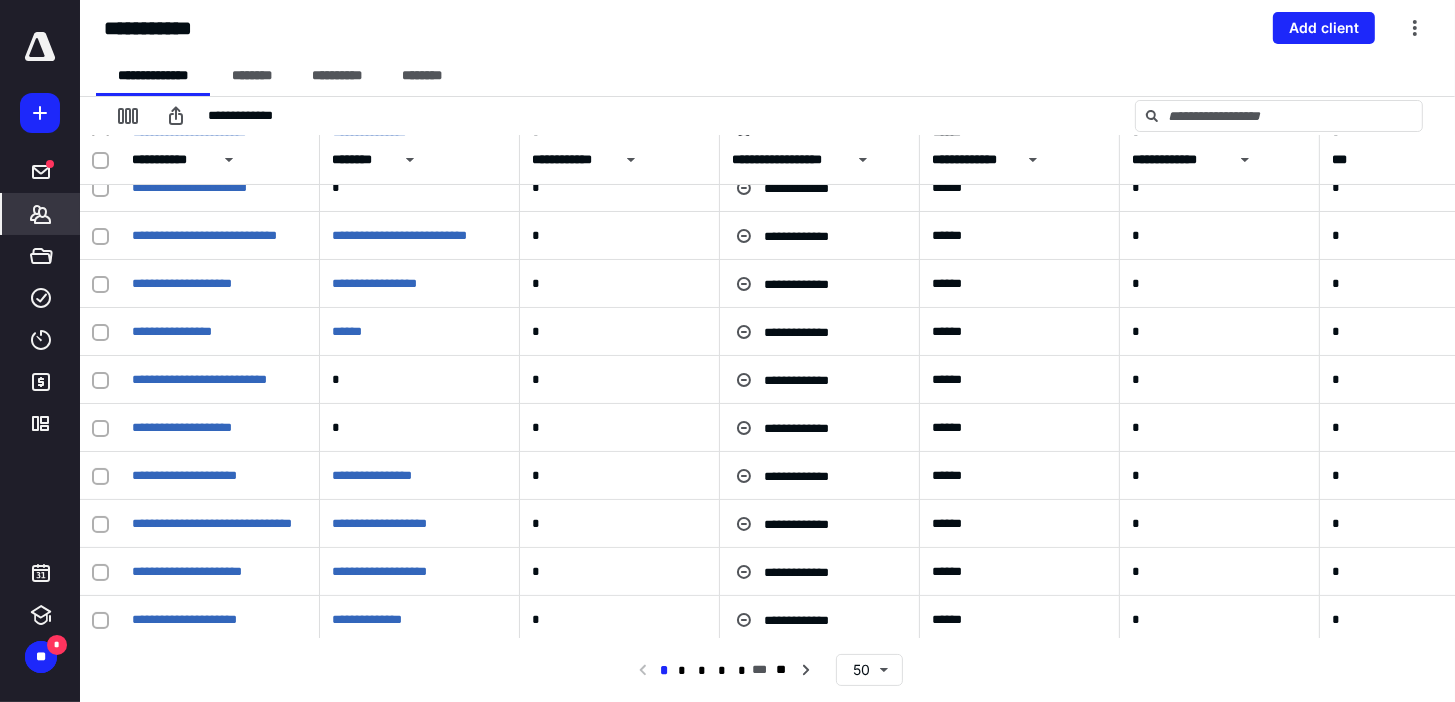 scroll, scrollTop: 0, scrollLeft: 0, axis: both 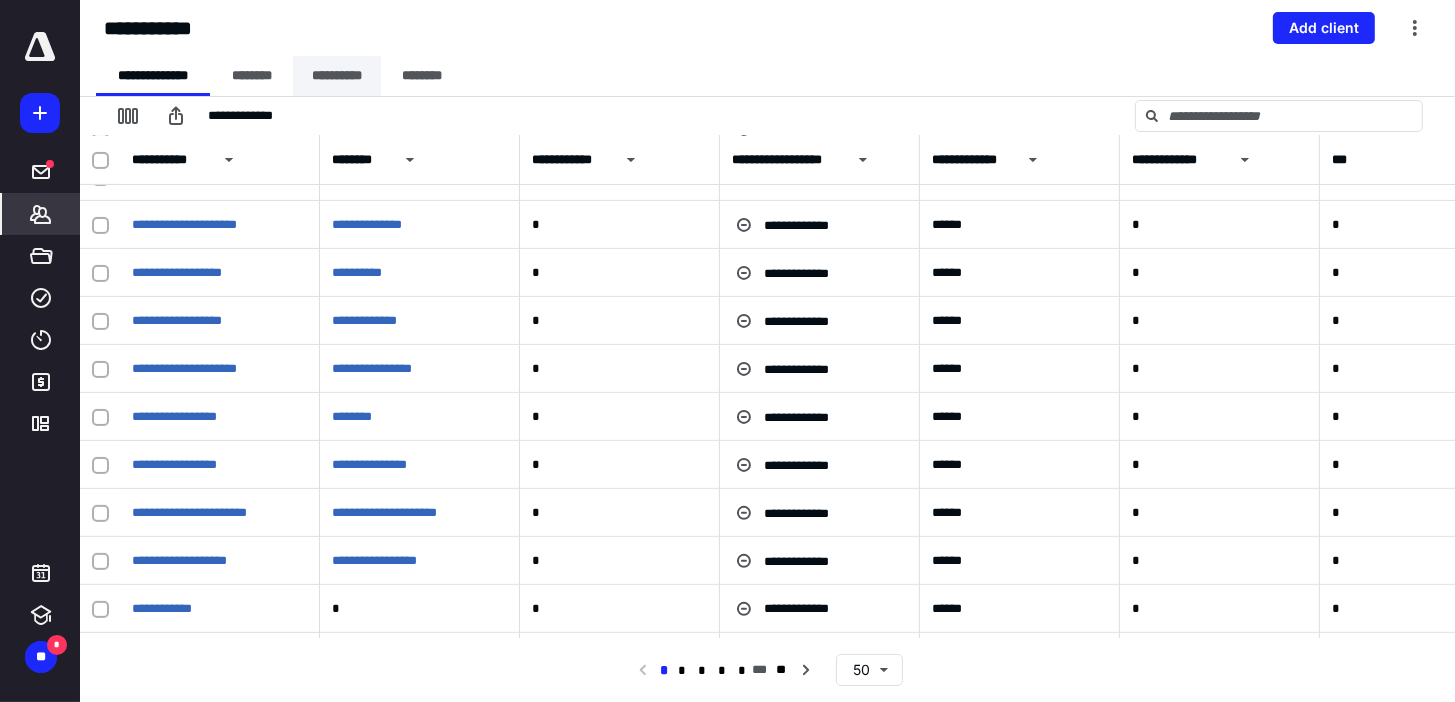 click on "**********" at bounding box center [337, 76] 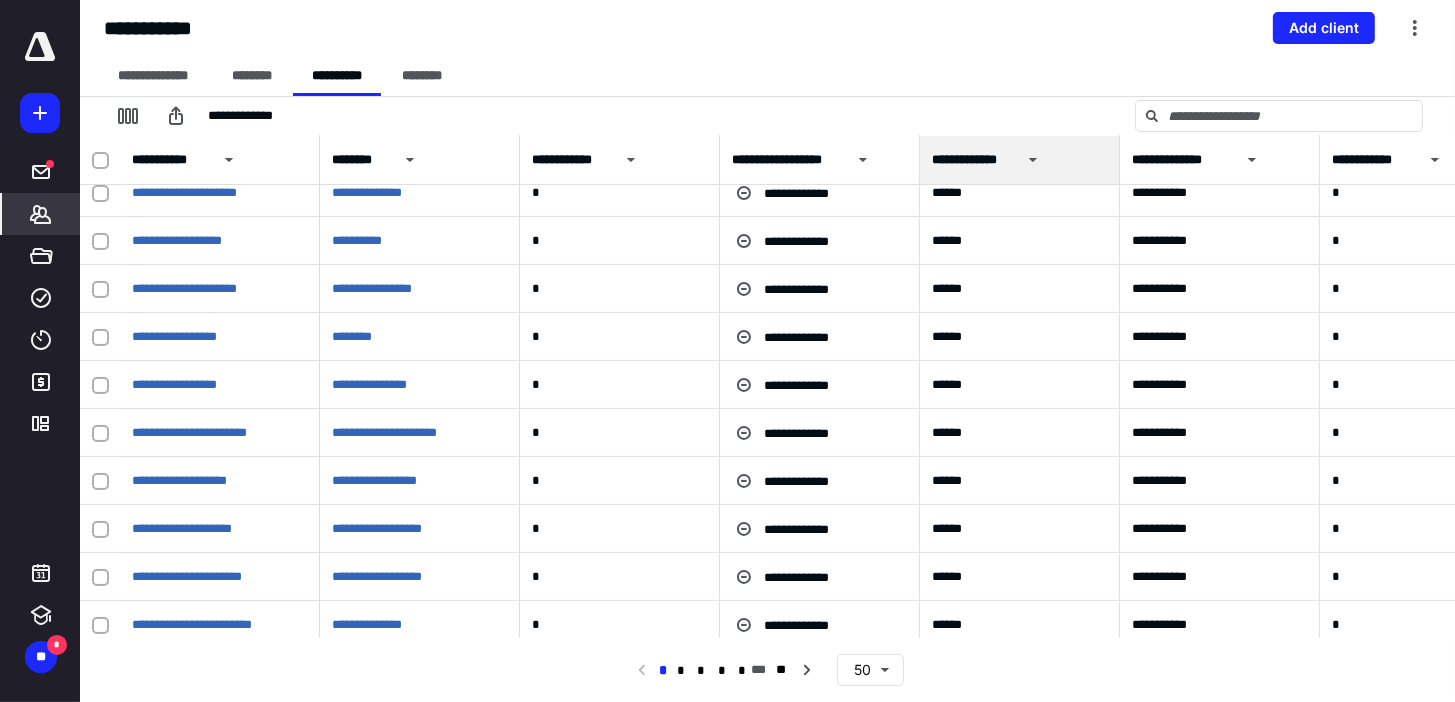 scroll, scrollTop: 800, scrollLeft: 0, axis: vertical 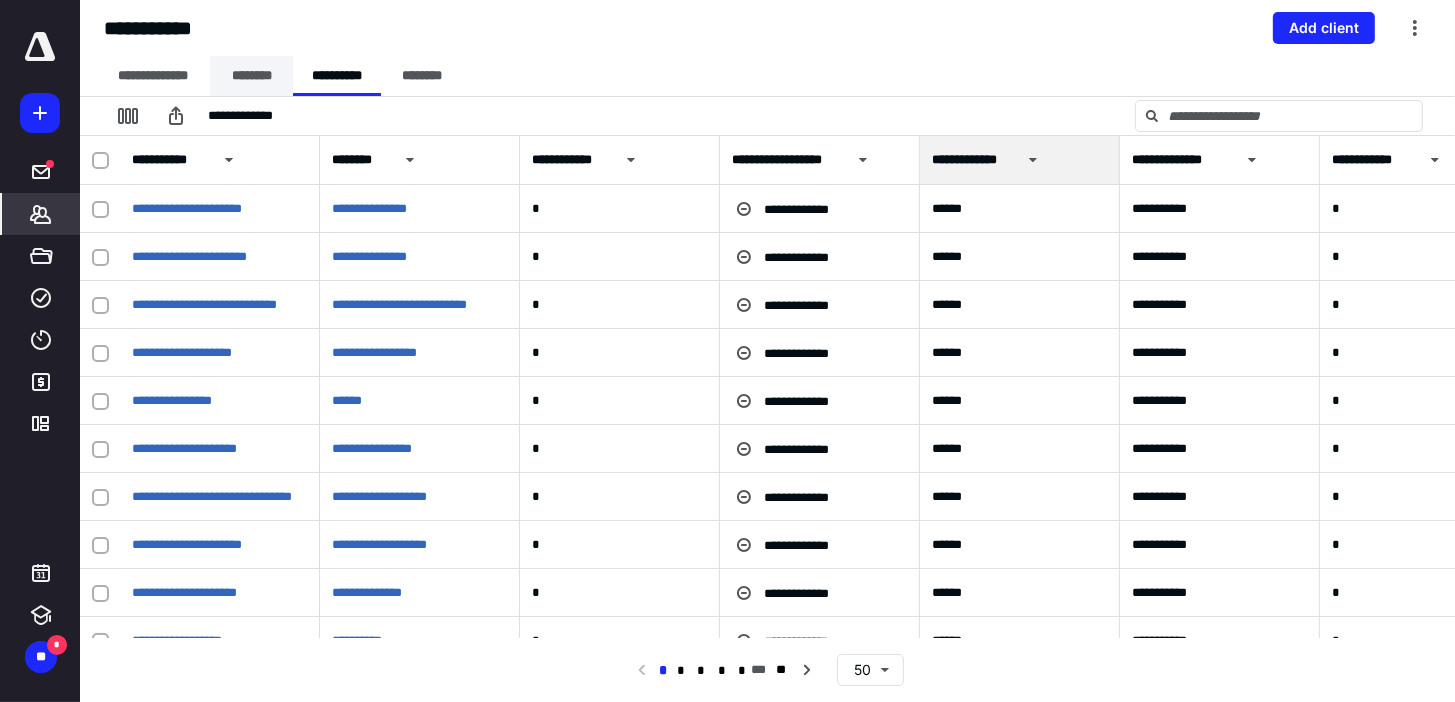 click on "********" at bounding box center [251, 76] 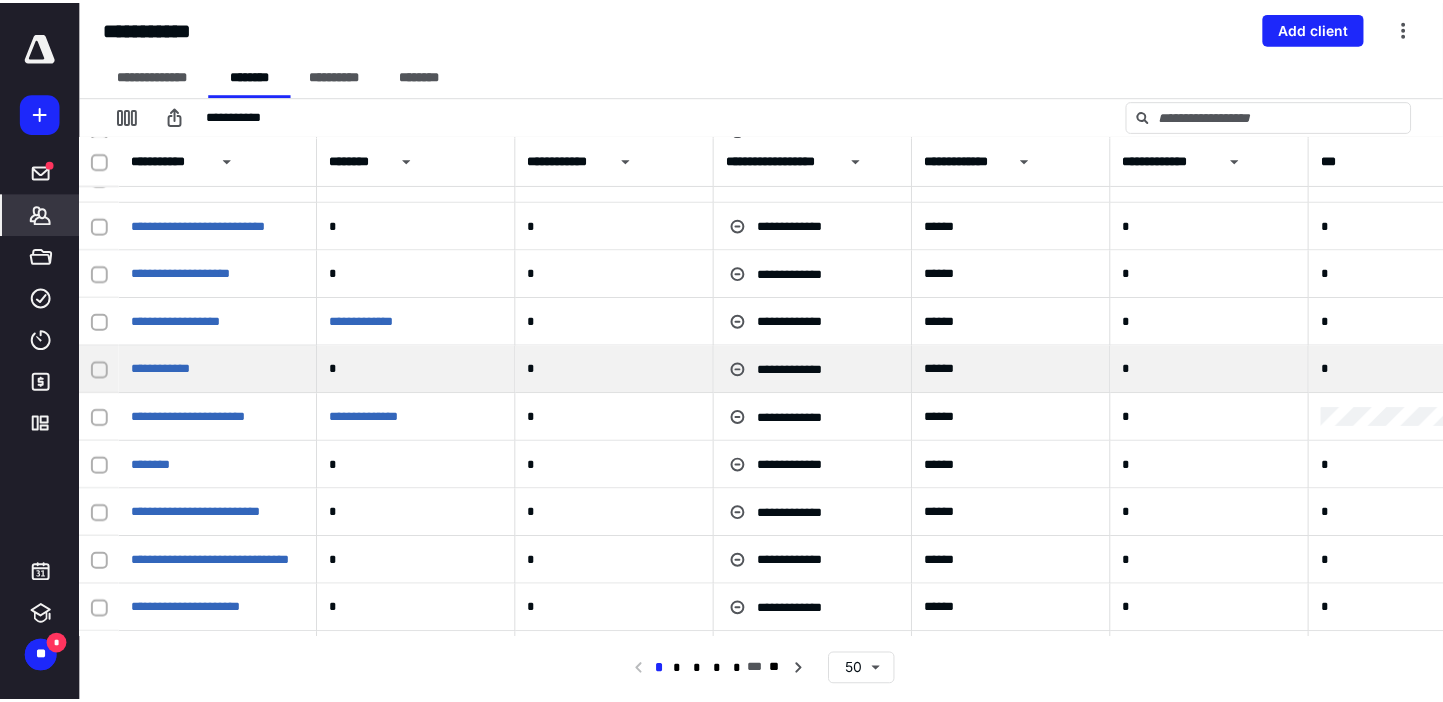 scroll, scrollTop: 0, scrollLeft: 0, axis: both 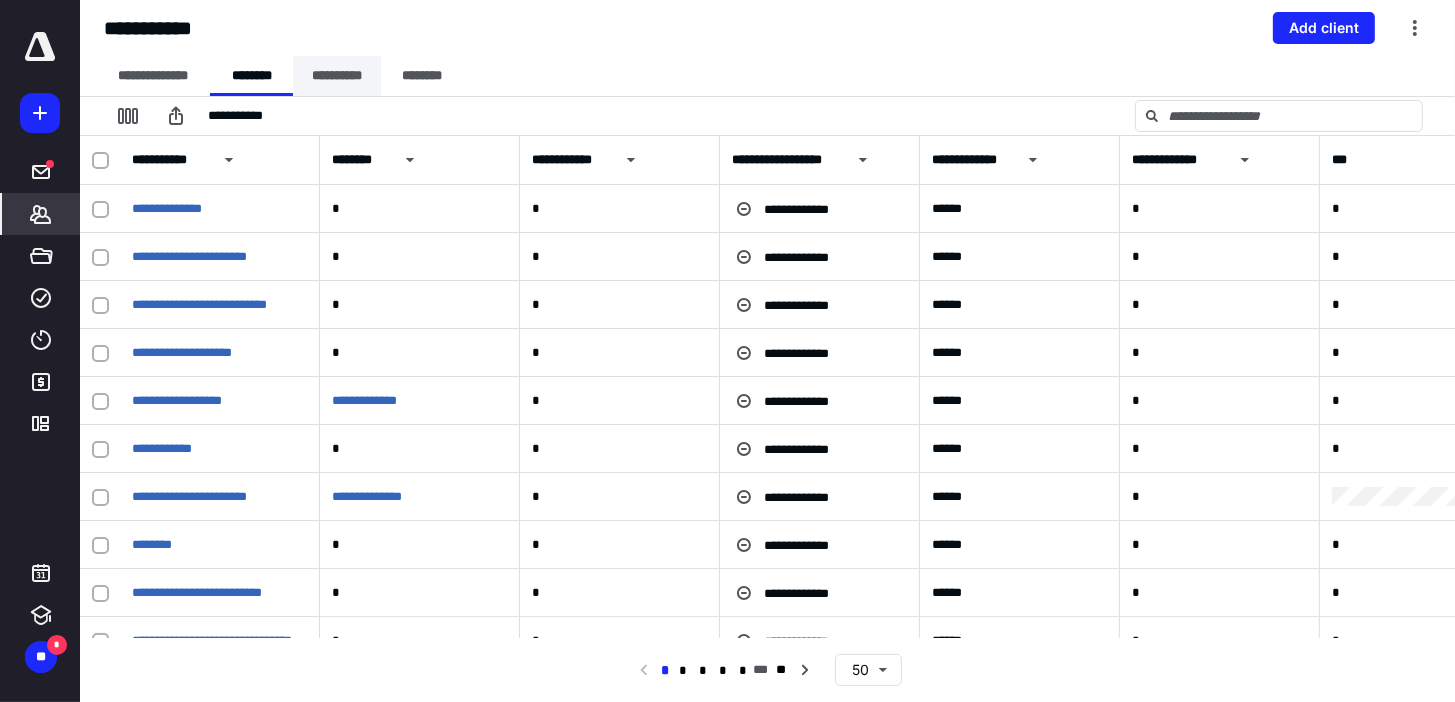 click on "**********" at bounding box center (337, 76) 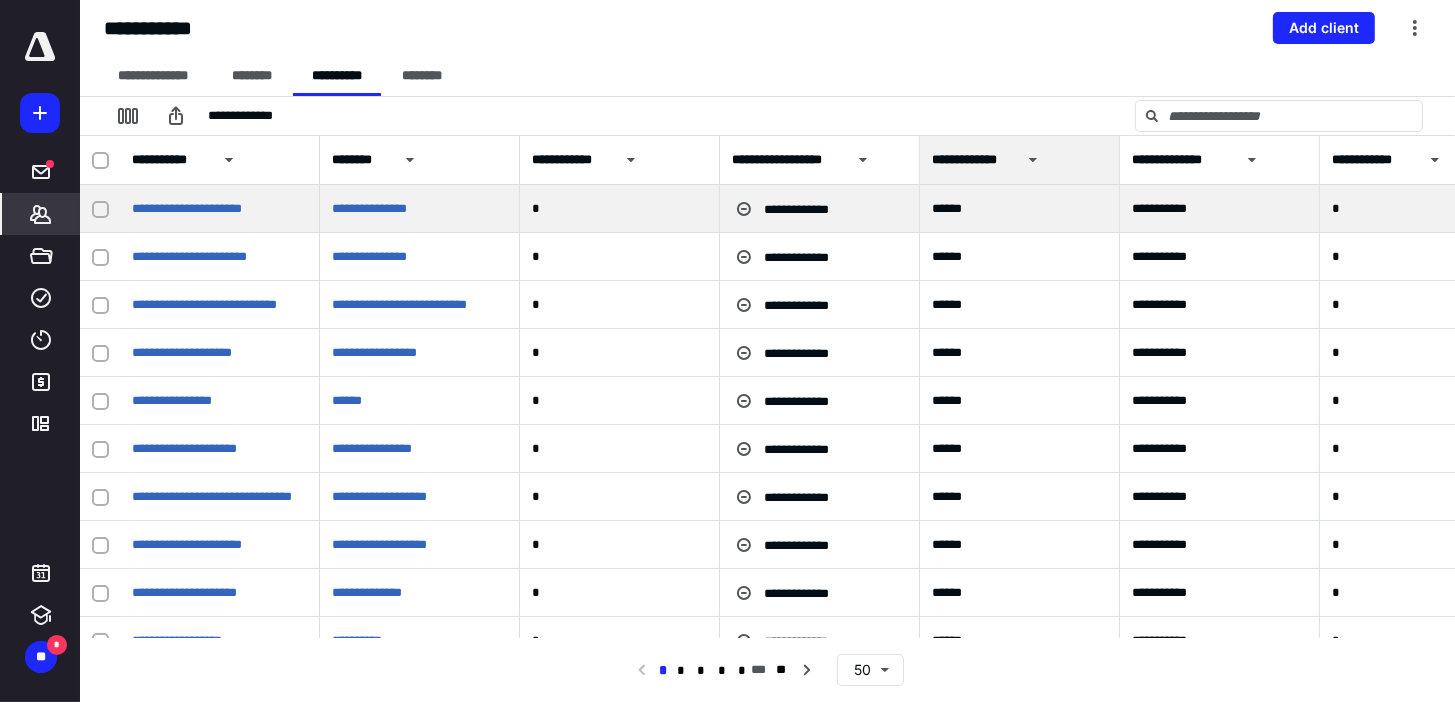 click on "**********" at bounding box center [220, 209] 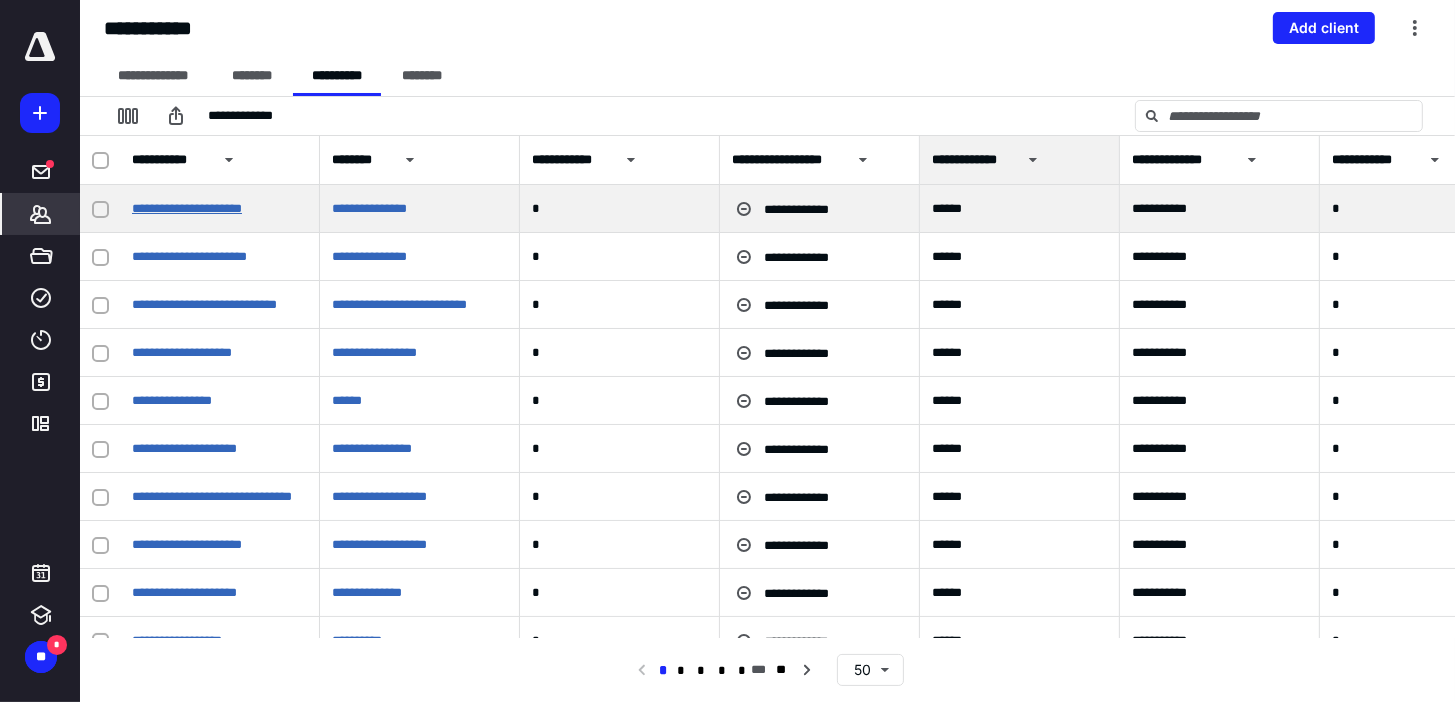 click on "**********" at bounding box center (187, 208) 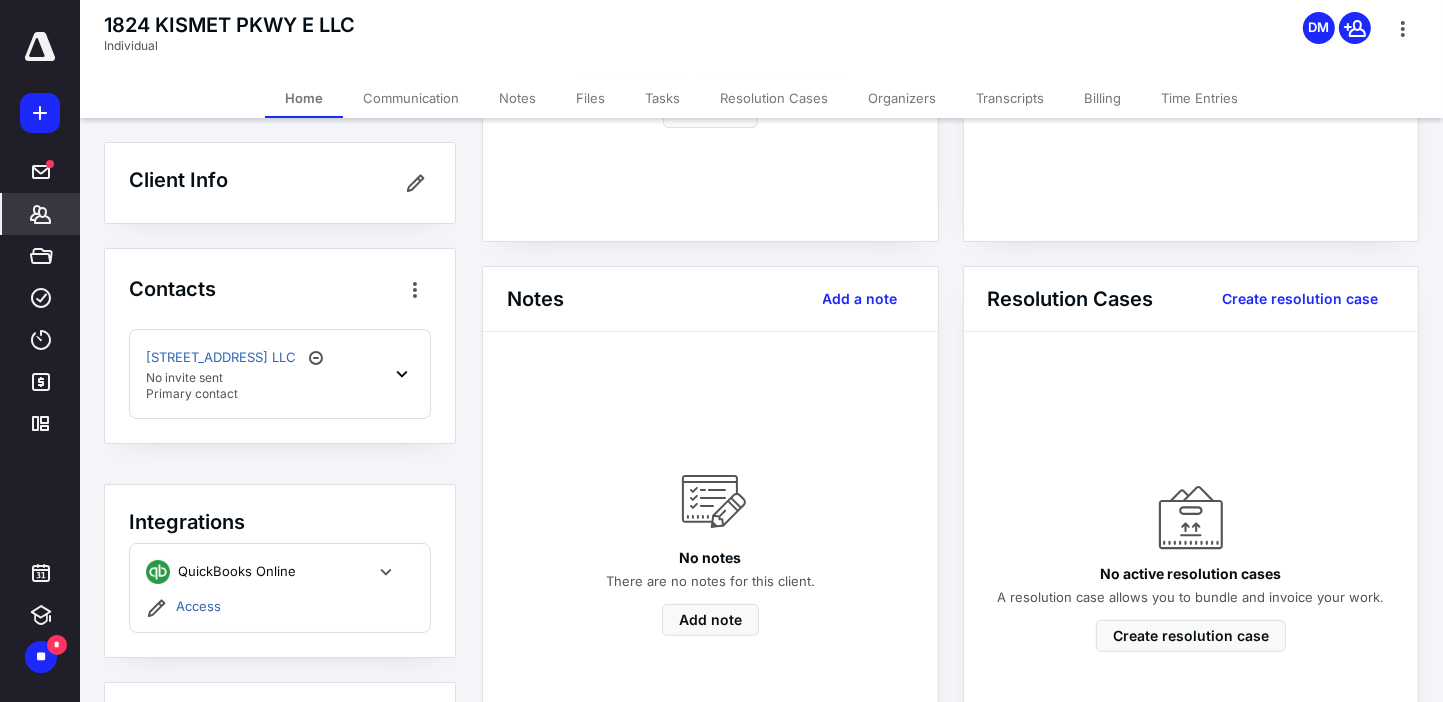 scroll, scrollTop: 0, scrollLeft: 0, axis: both 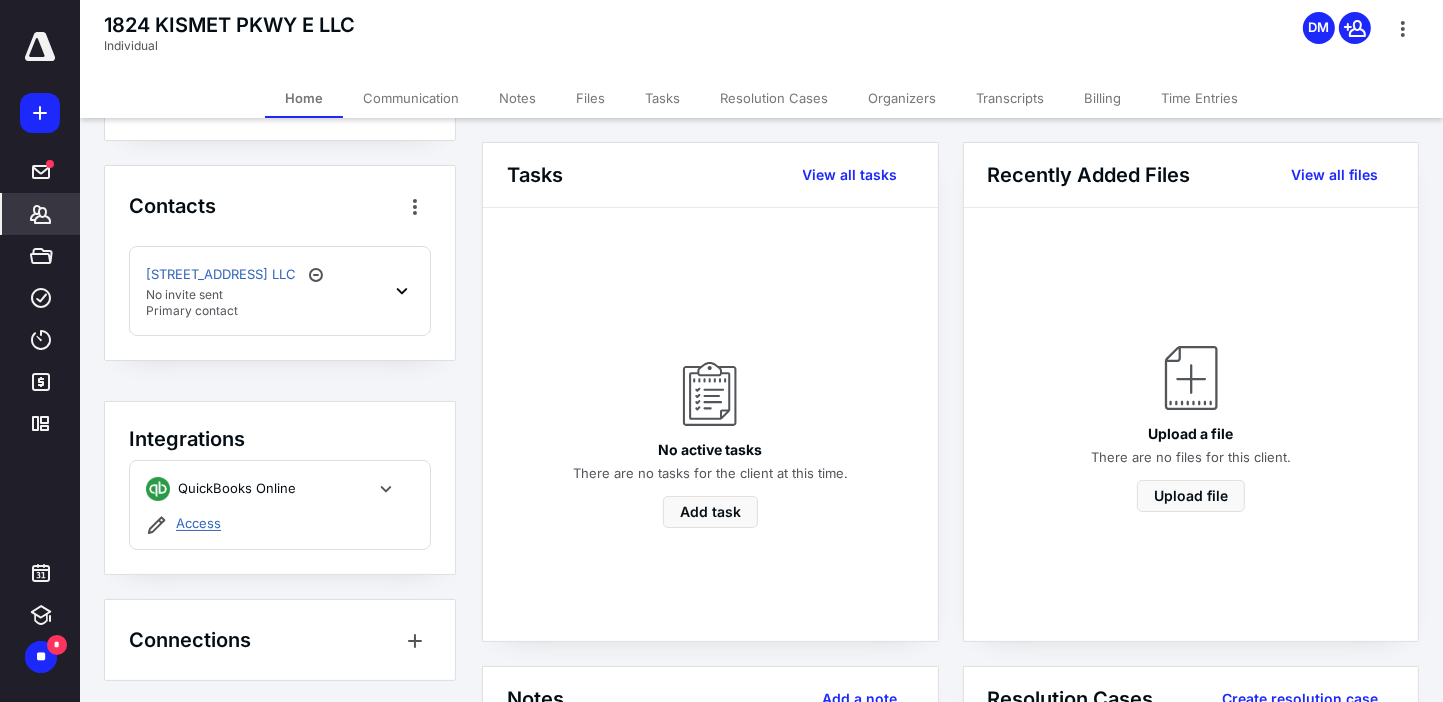 click on "Access" at bounding box center [198, 524] 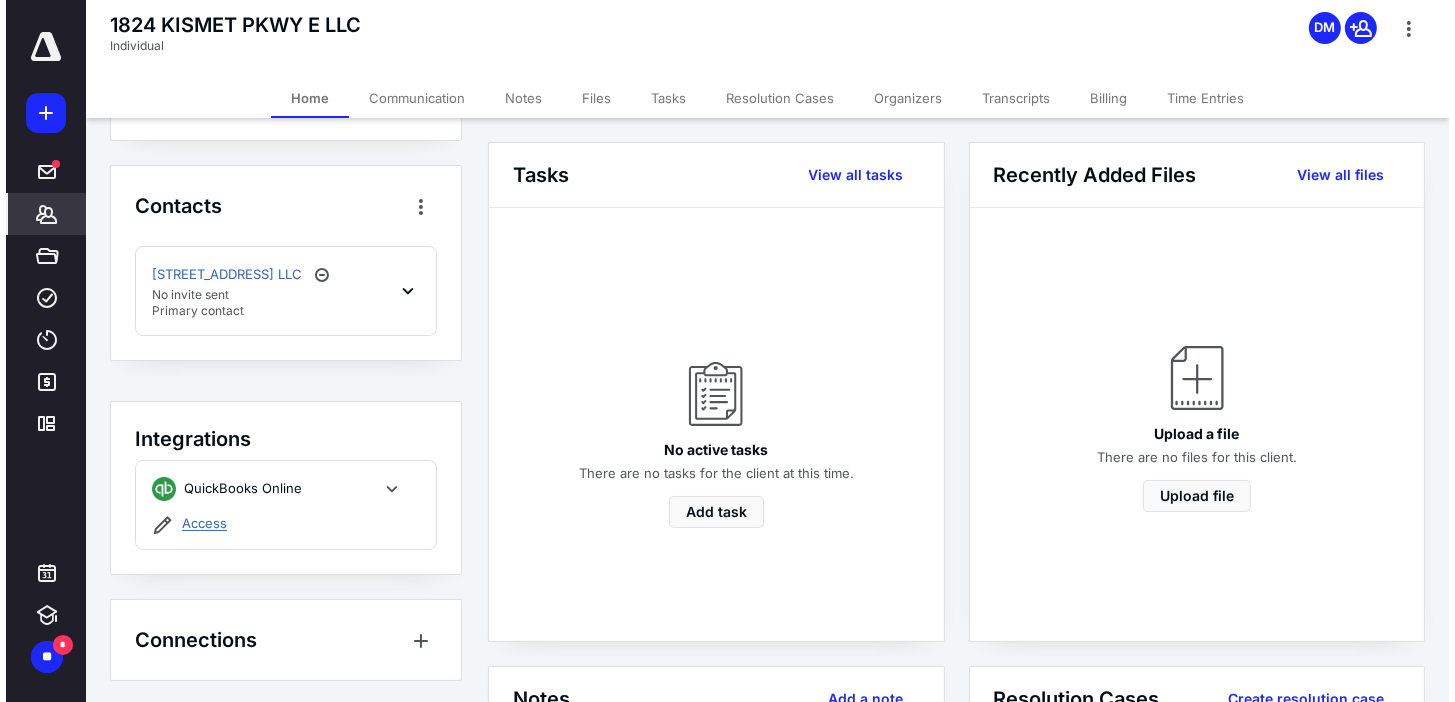 scroll, scrollTop: 0, scrollLeft: 0, axis: both 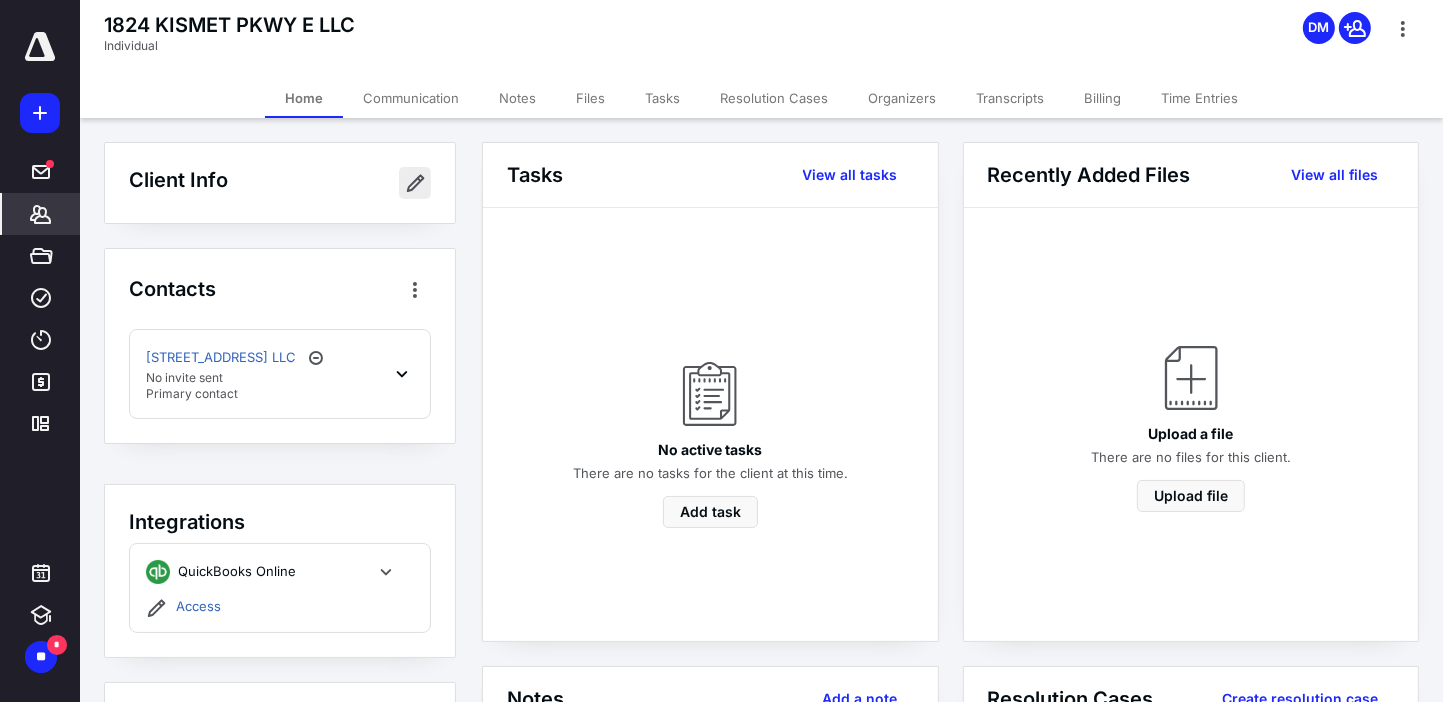 click at bounding box center [415, 183] 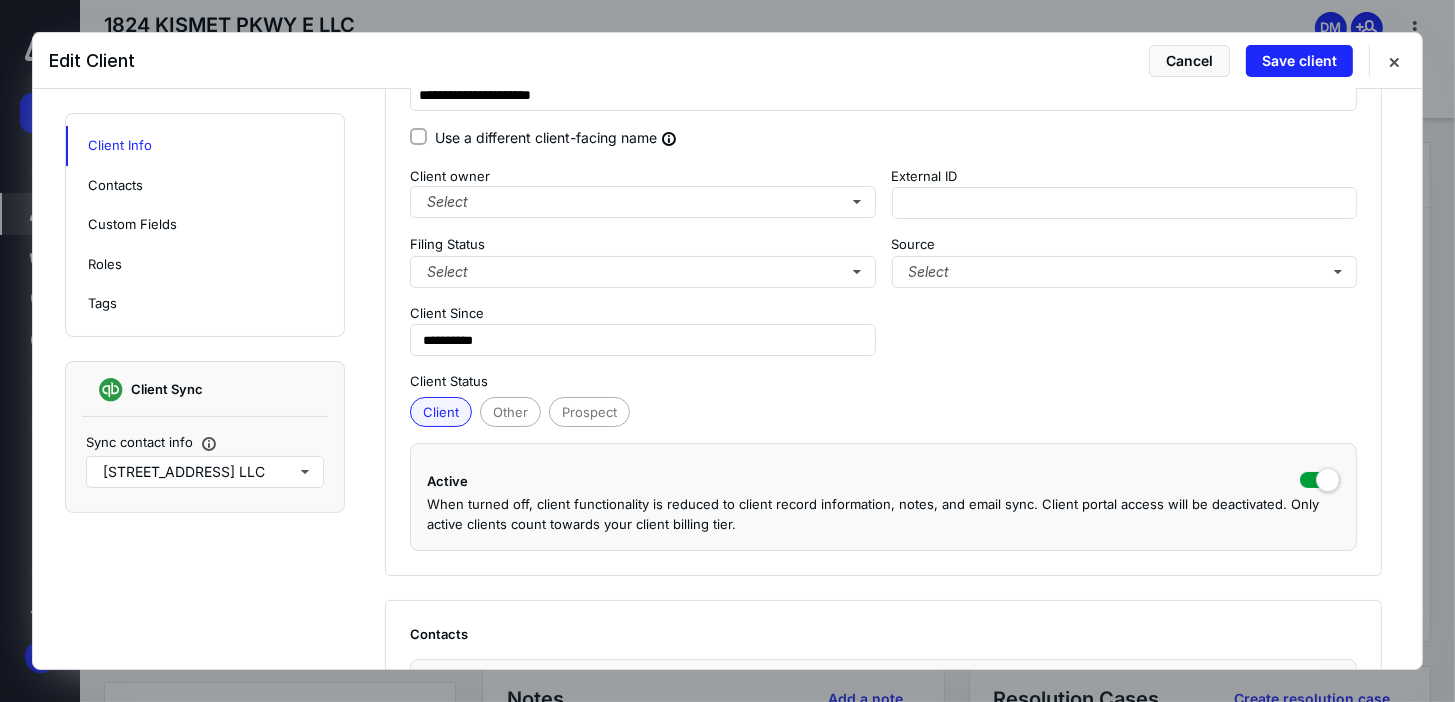 scroll, scrollTop: 0, scrollLeft: 0, axis: both 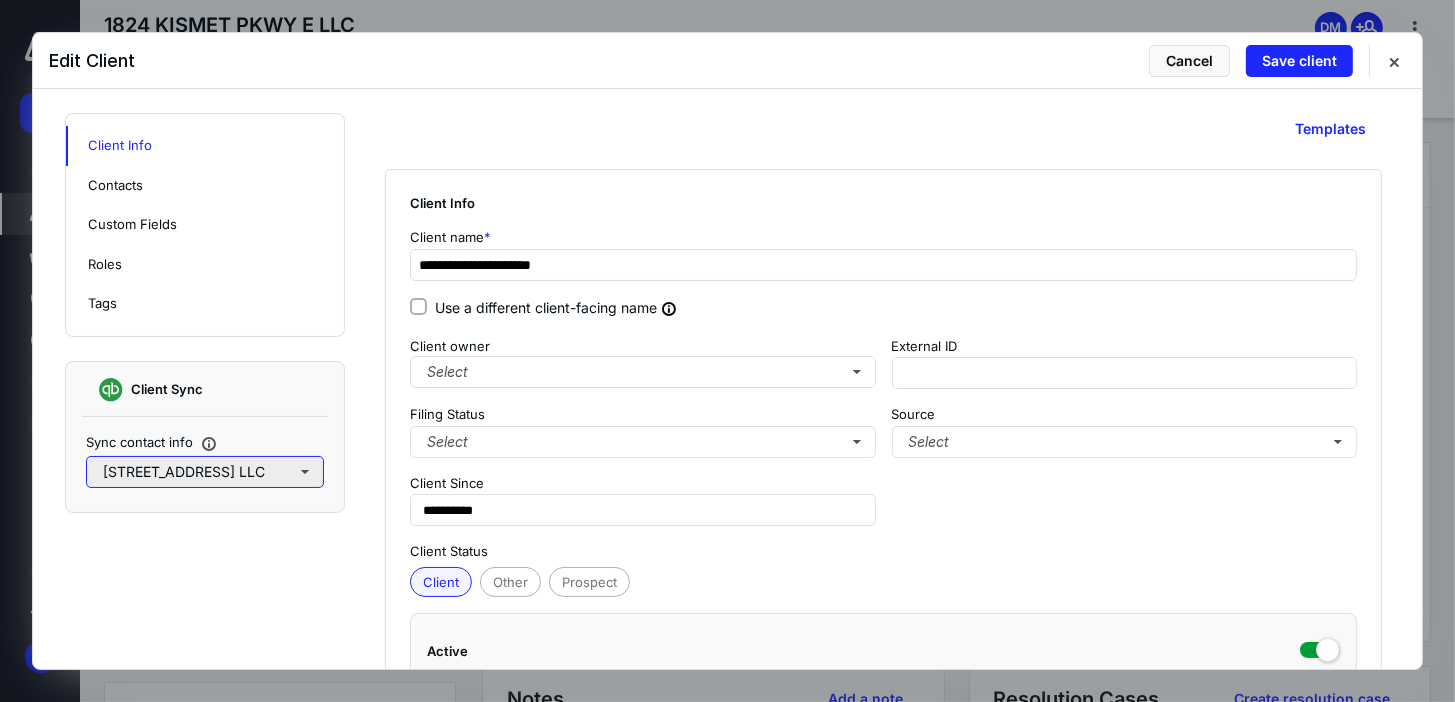 click on "1824 PKWY E LLC" at bounding box center [205, 472] 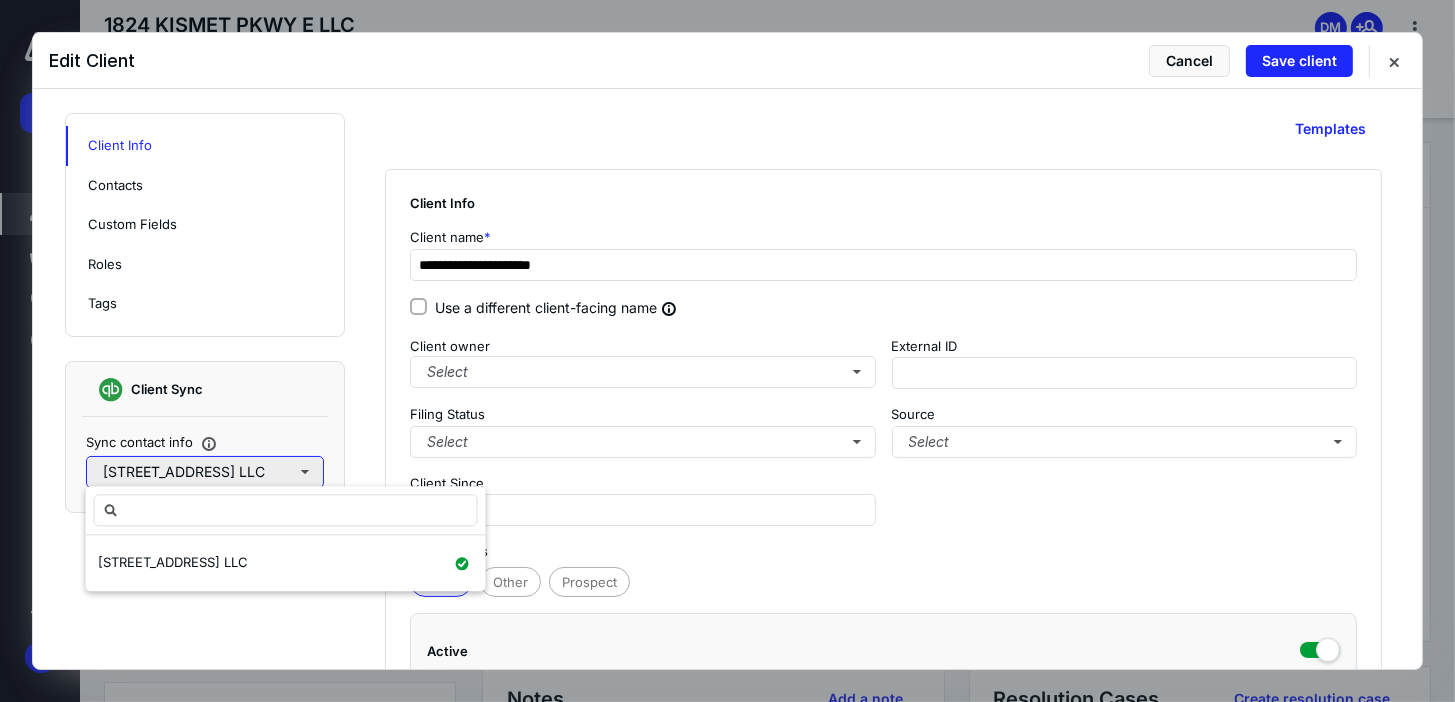 click on "1824 PKWY E LLC" at bounding box center (205, 472) 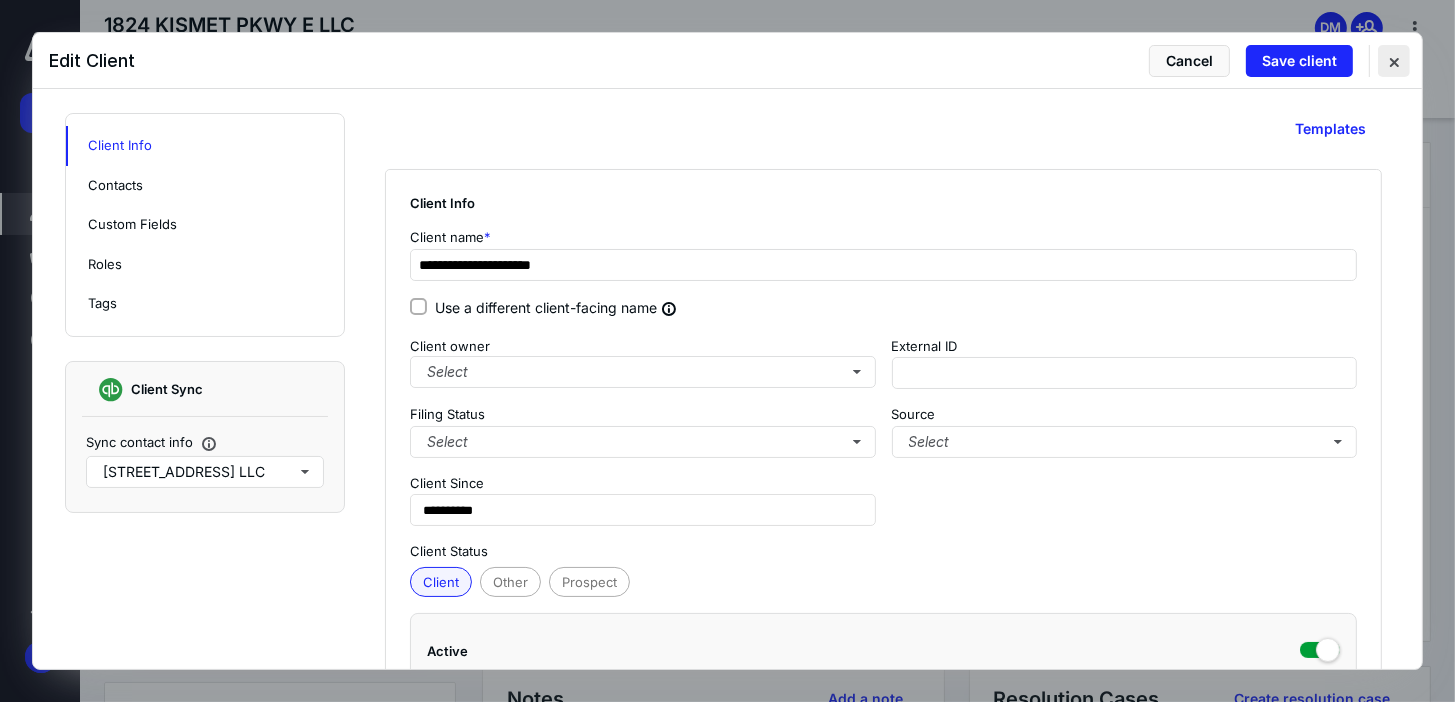 click at bounding box center (1394, 61) 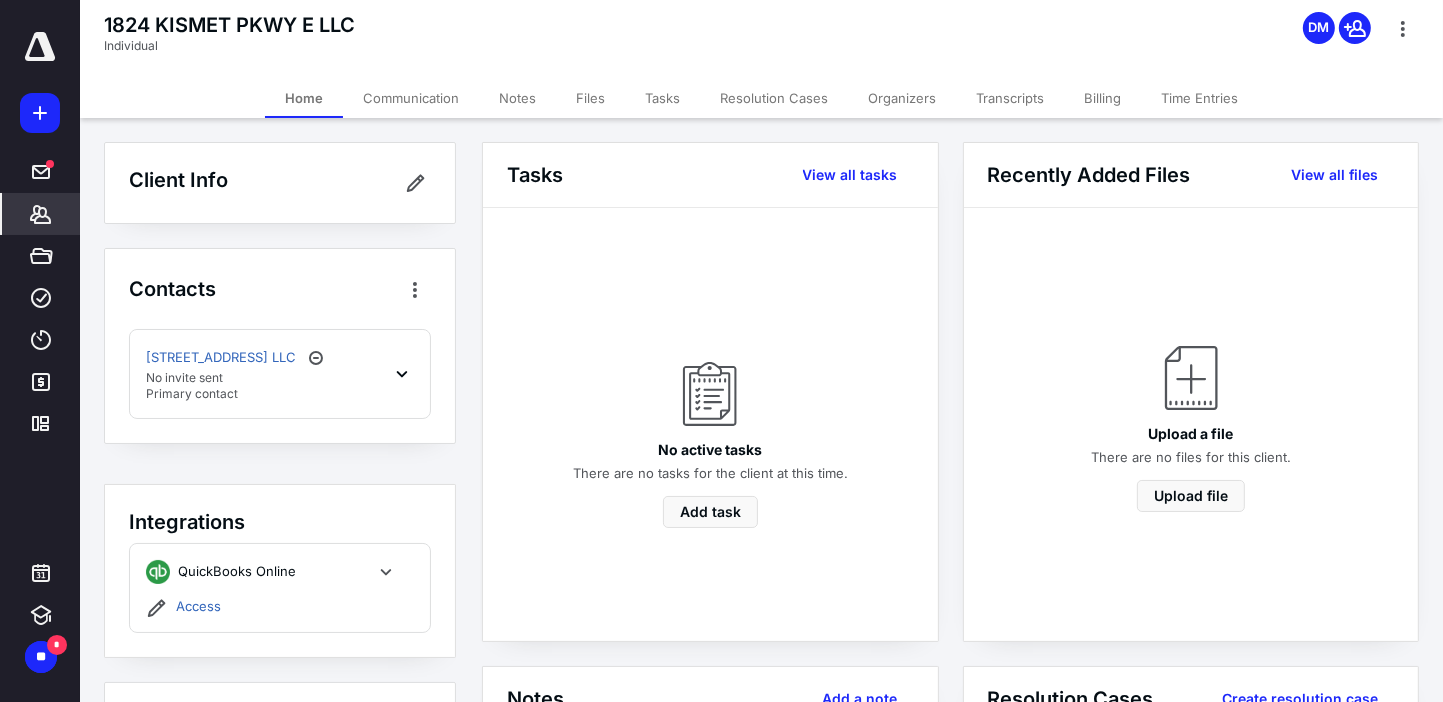 click 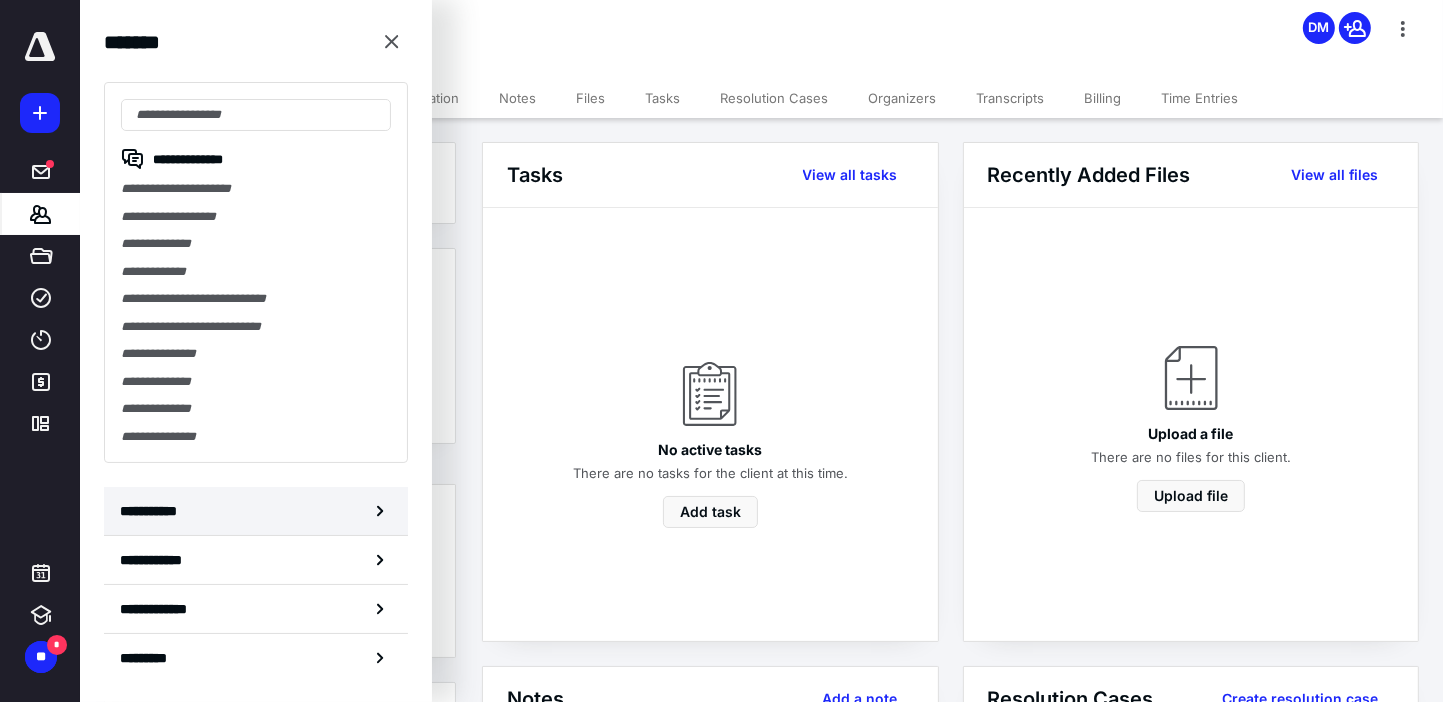 click on "**********" at bounding box center (153, 511) 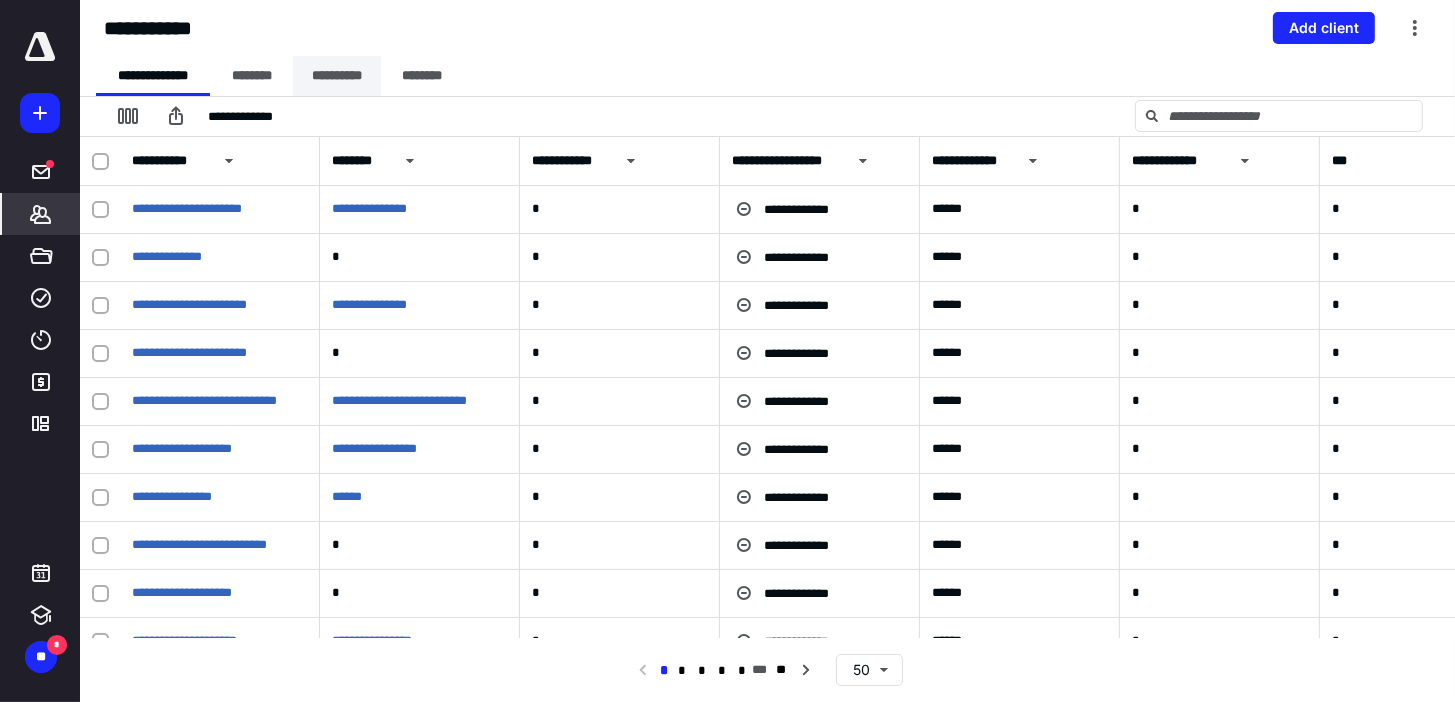 click on "**********" at bounding box center (337, 76) 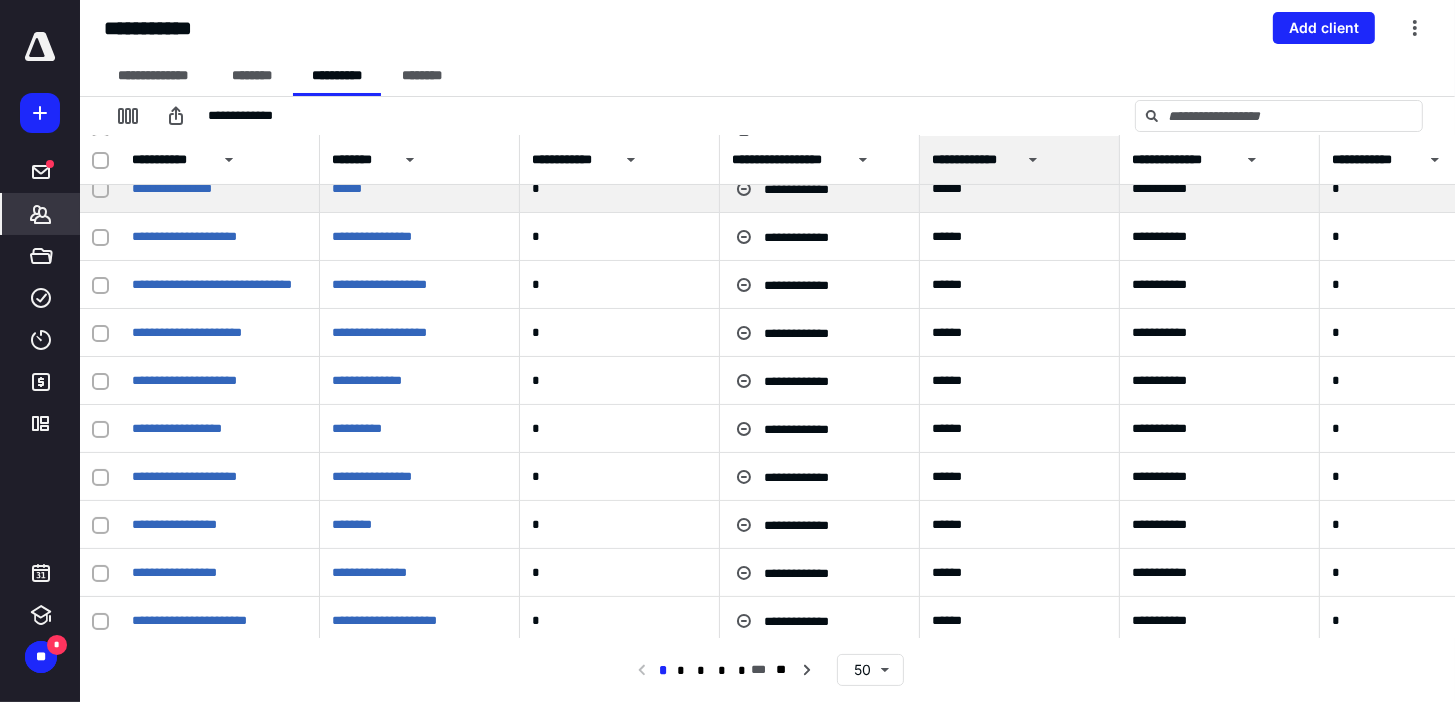 scroll, scrollTop: 400, scrollLeft: 0, axis: vertical 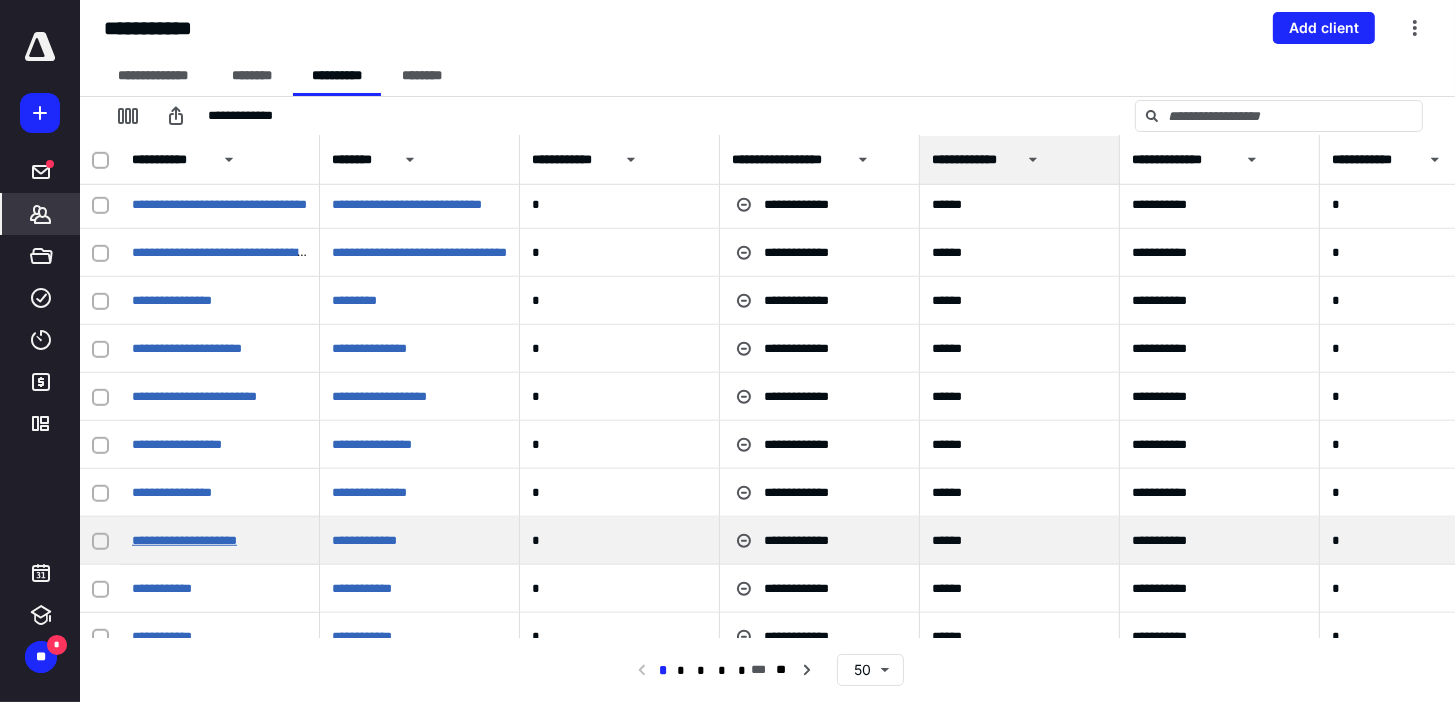 click on "**********" at bounding box center (184, 540) 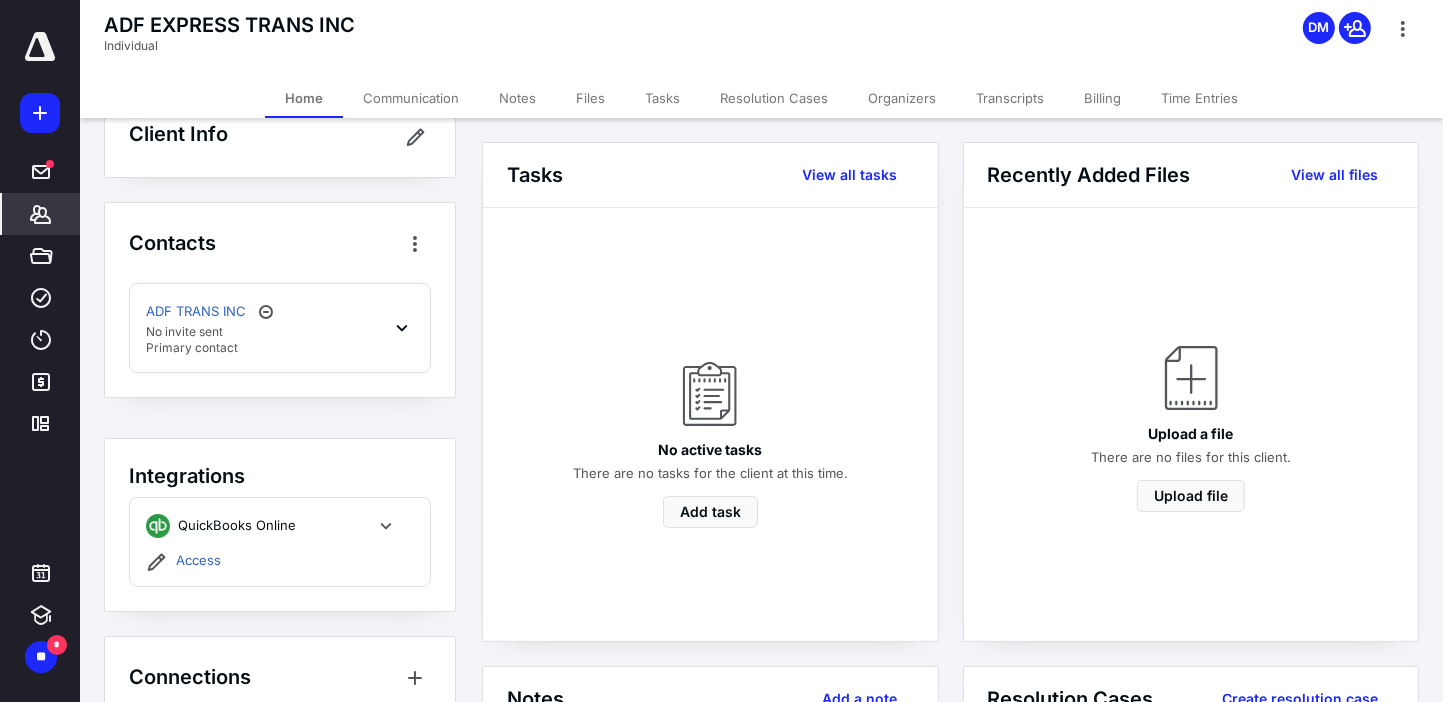 scroll, scrollTop: 83, scrollLeft: 0, axis: vertical 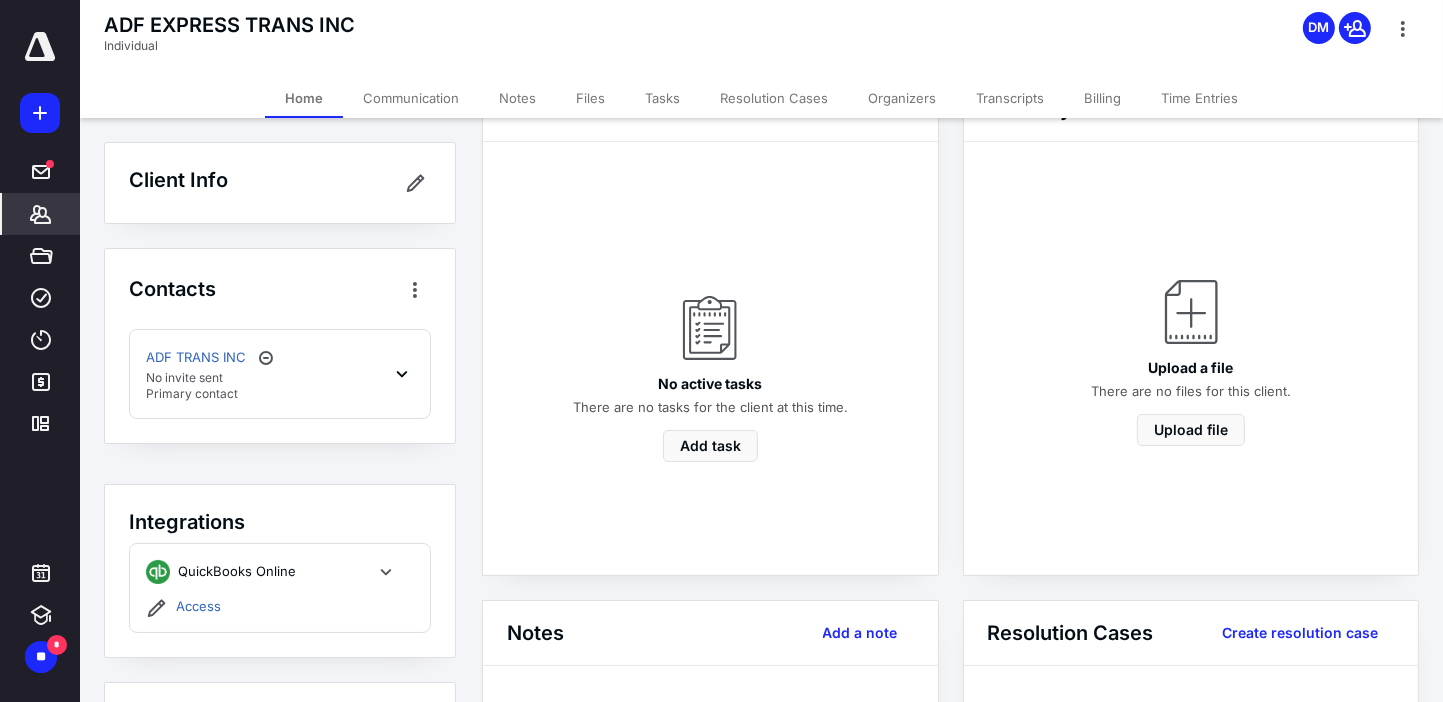 click on "Billing" at bounding box center [1102, 98] 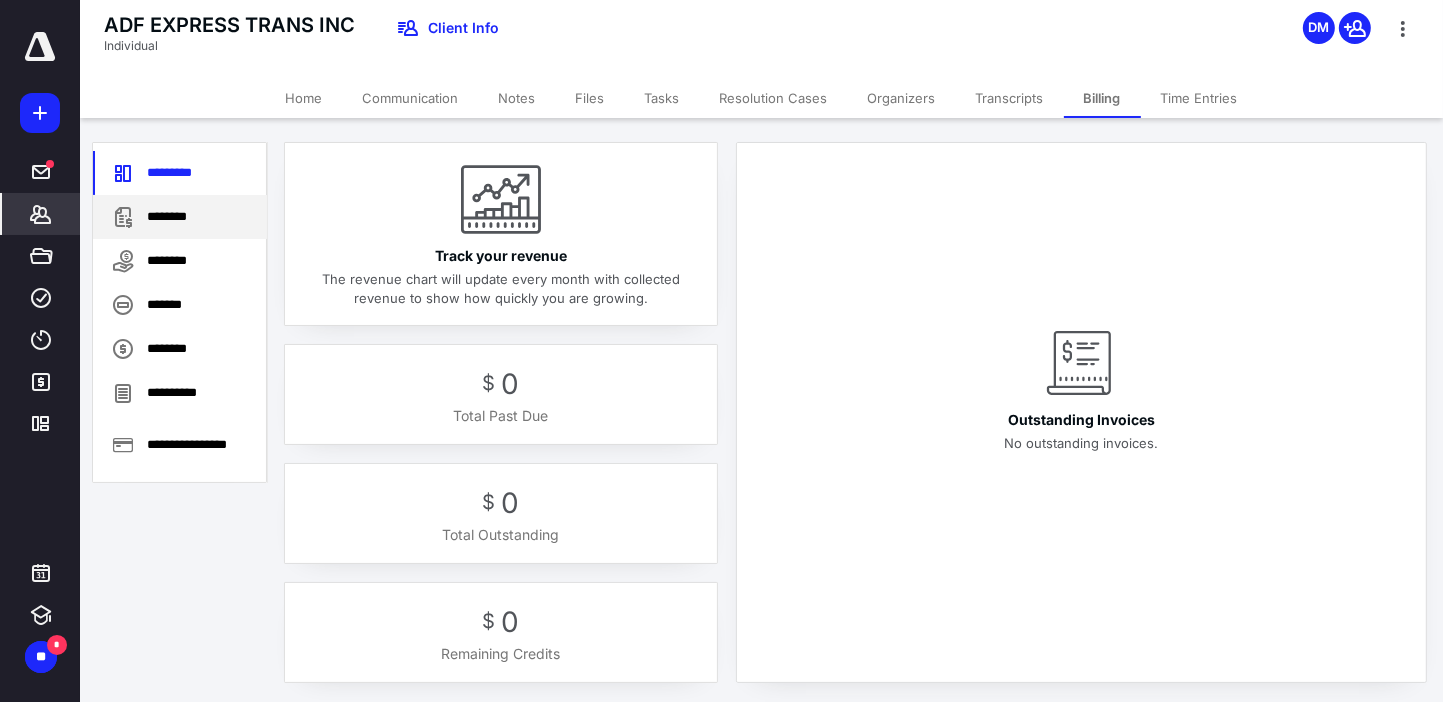 click on "********" at bounding box center [180, 217] 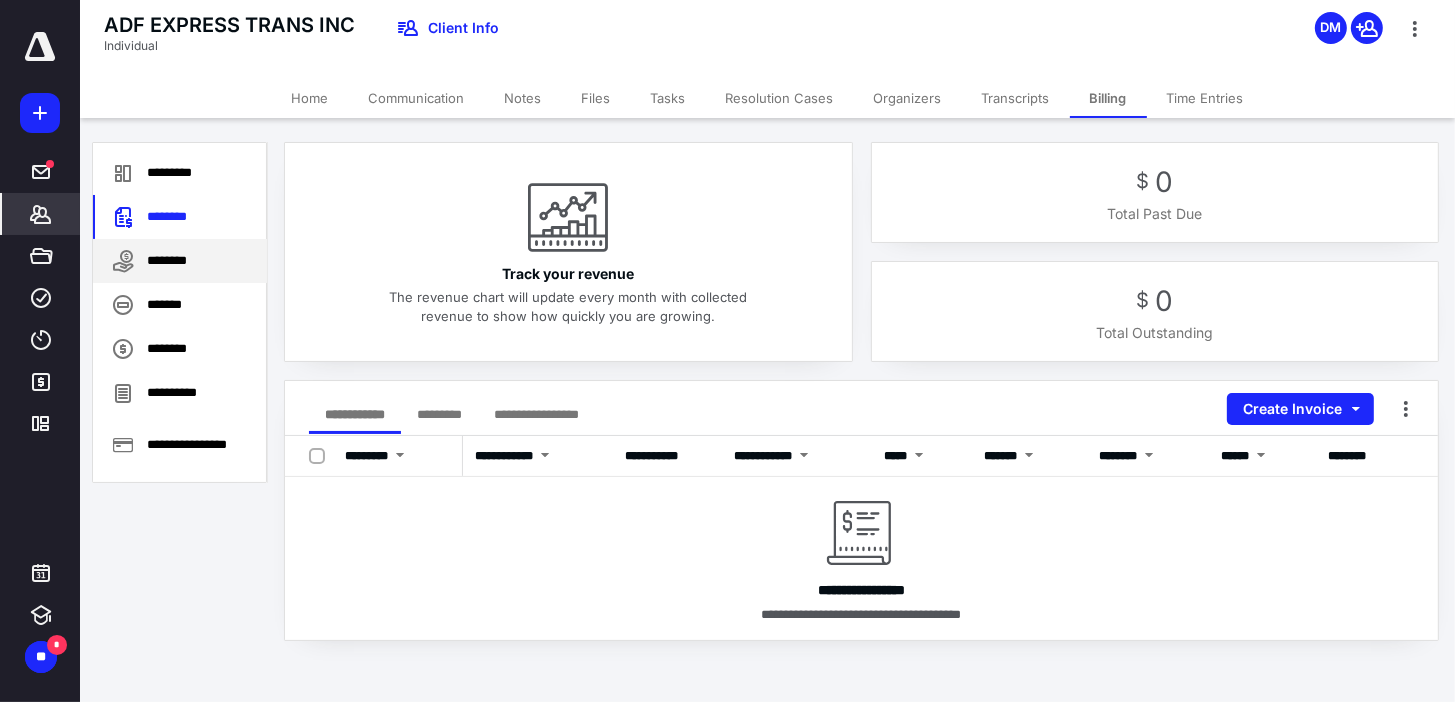 click on "********" at bounding box center (180, 261) 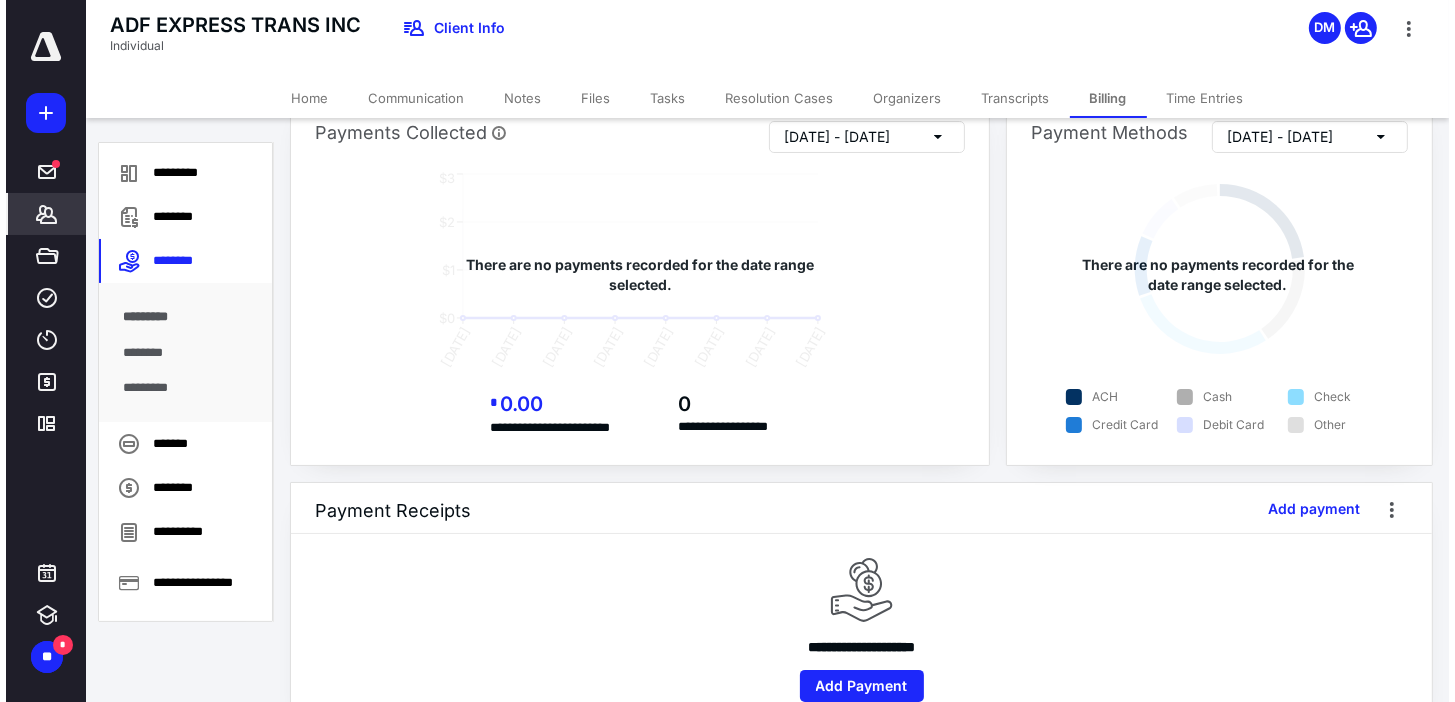 scroll, scrollTop: 0, scrollLeft: 0, axis: both 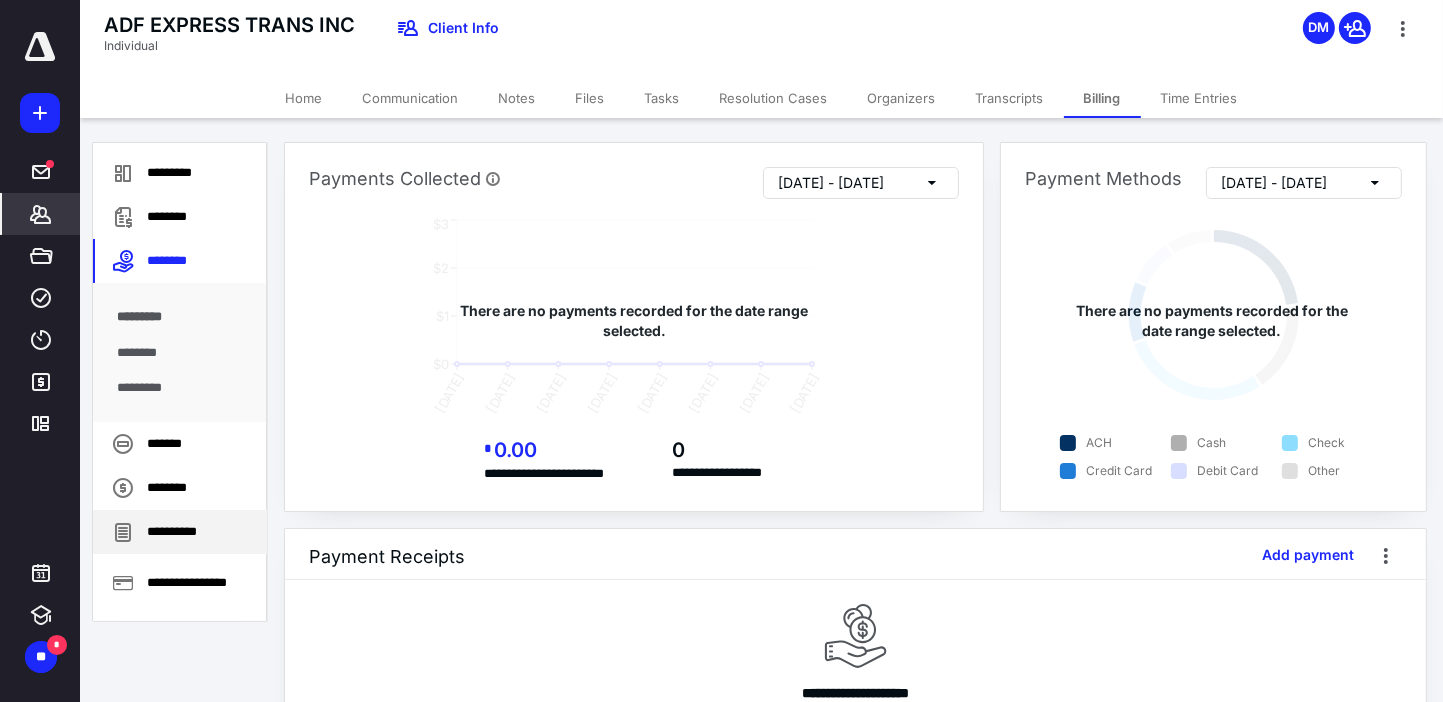 click on "**********" at bounding box center [180, 532] 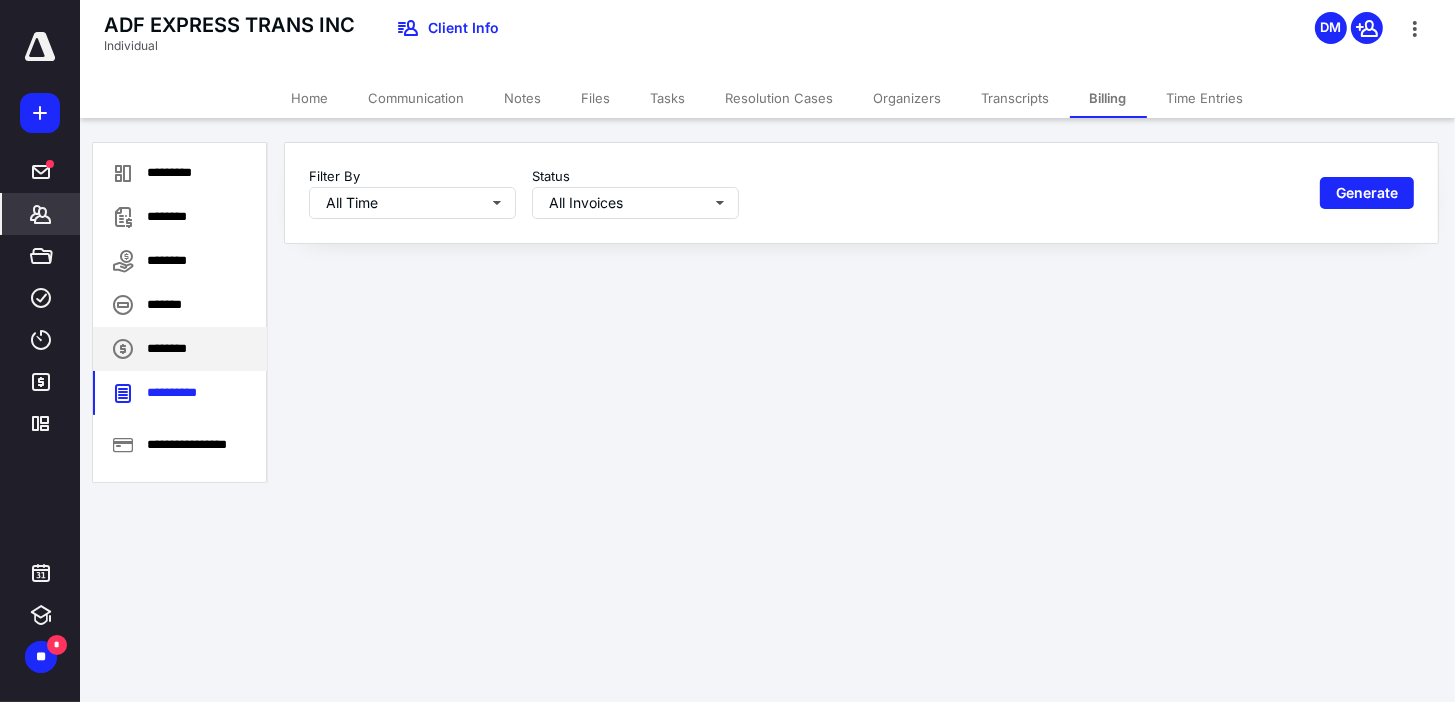 click on "********" at bounding box center [180, 349] 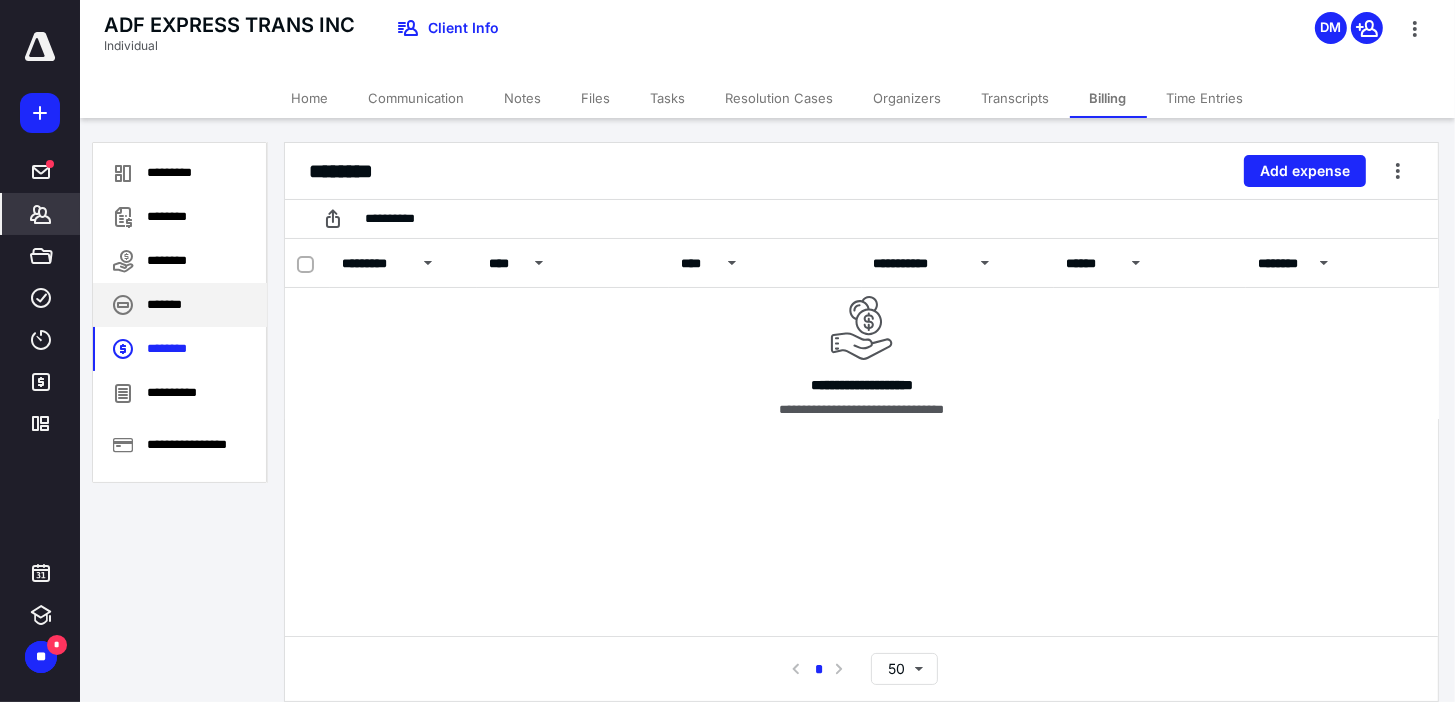 click on "*******" at bounding box center [180, 305] 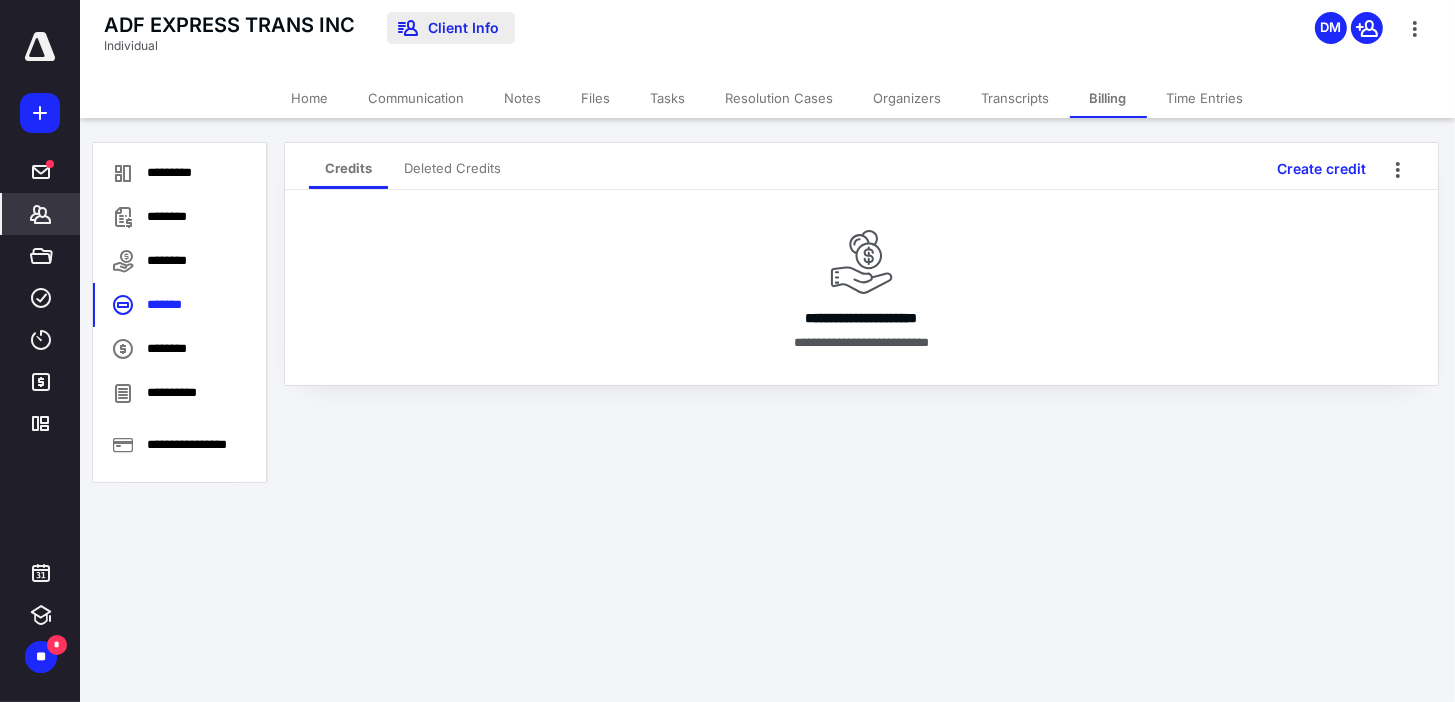 click on "Client Info" at bounding box center (451, 28) 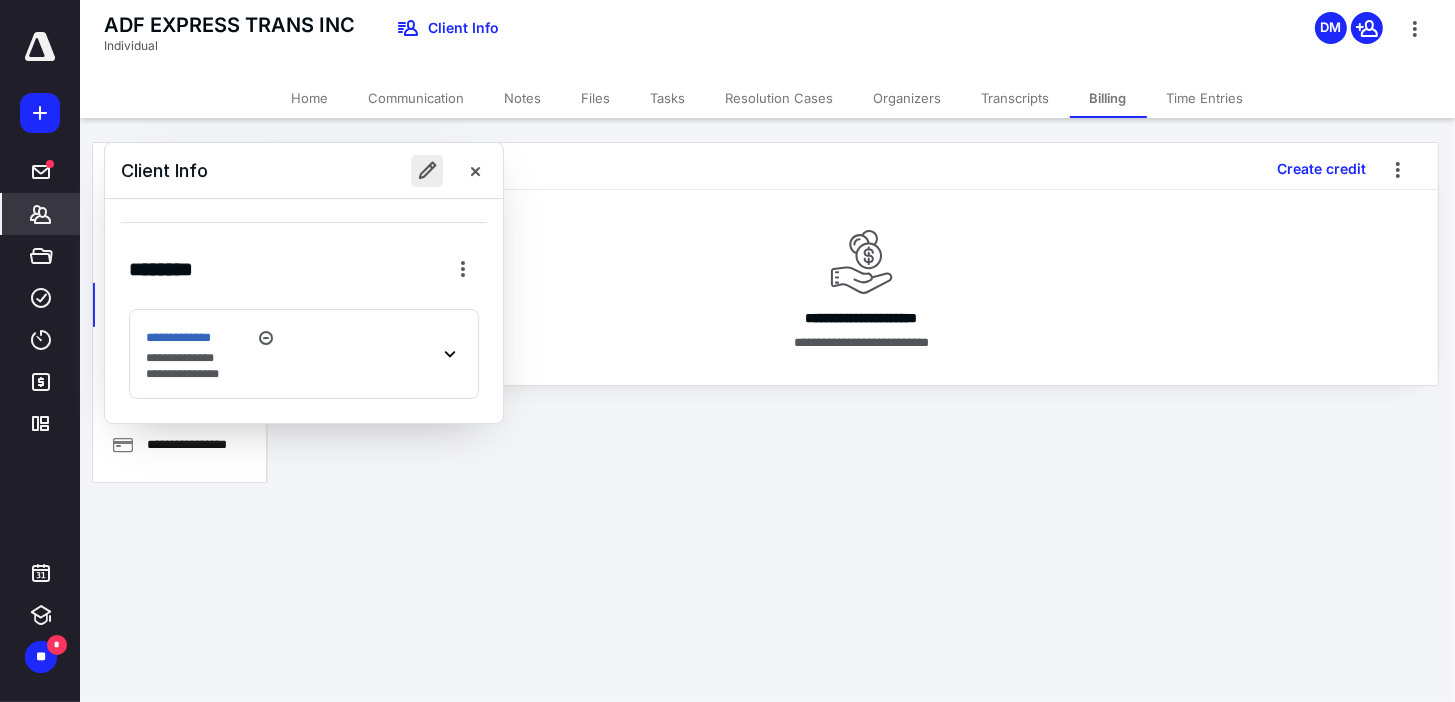 click at bounding box center (427, 171) 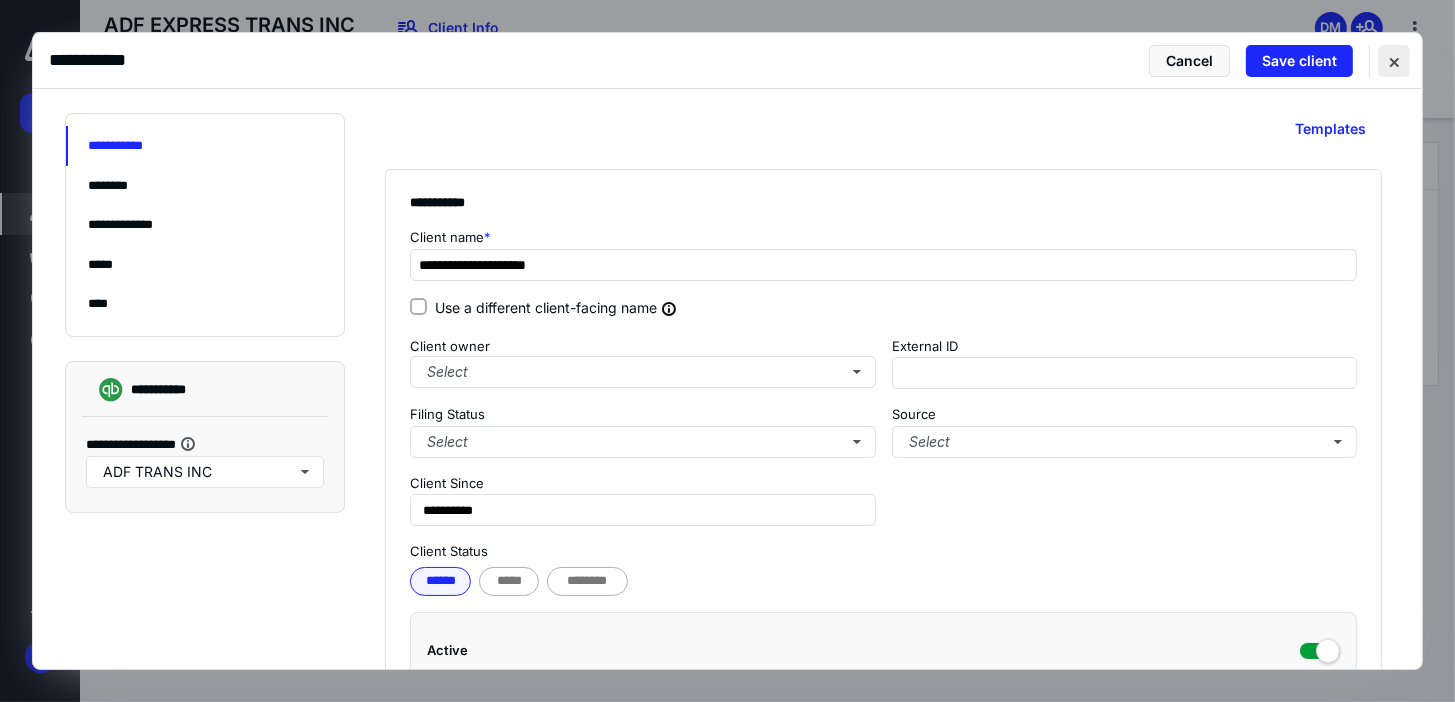 click at bounding box center [1394, 61] 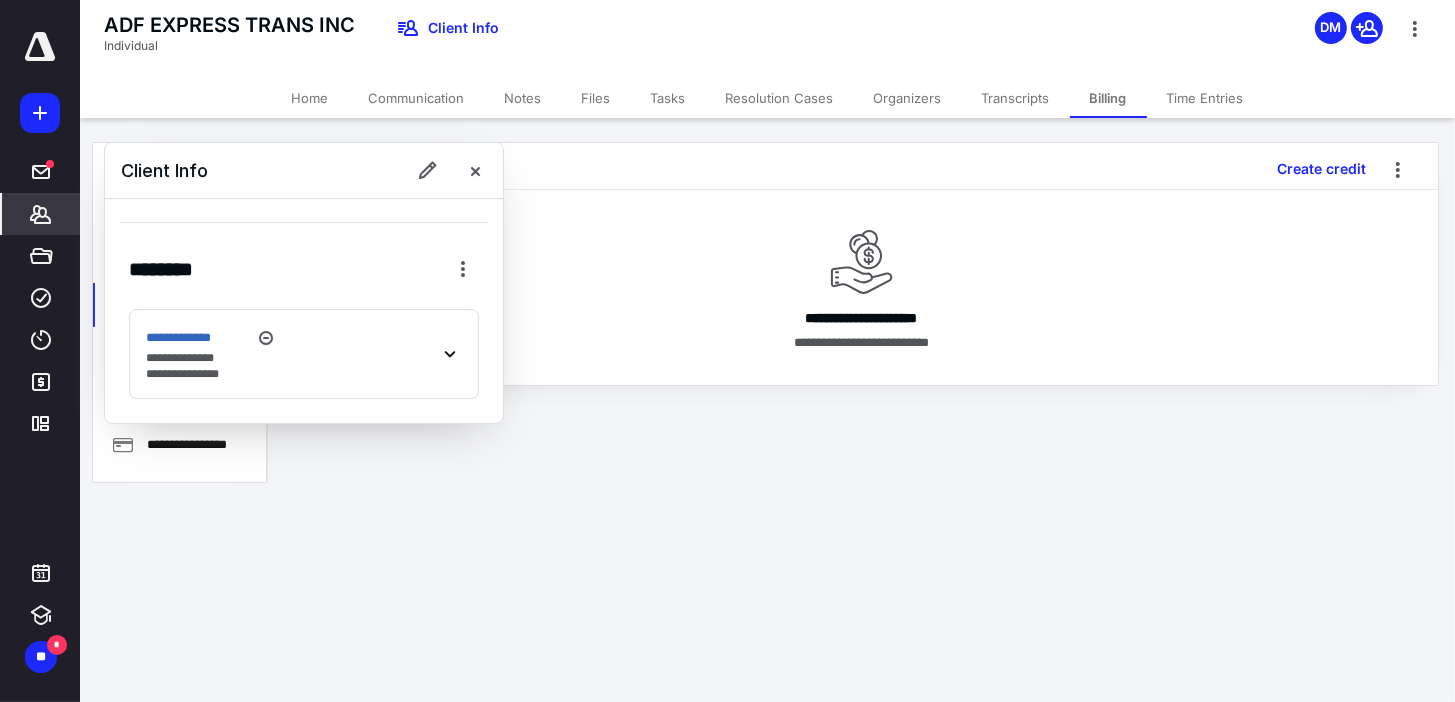 click 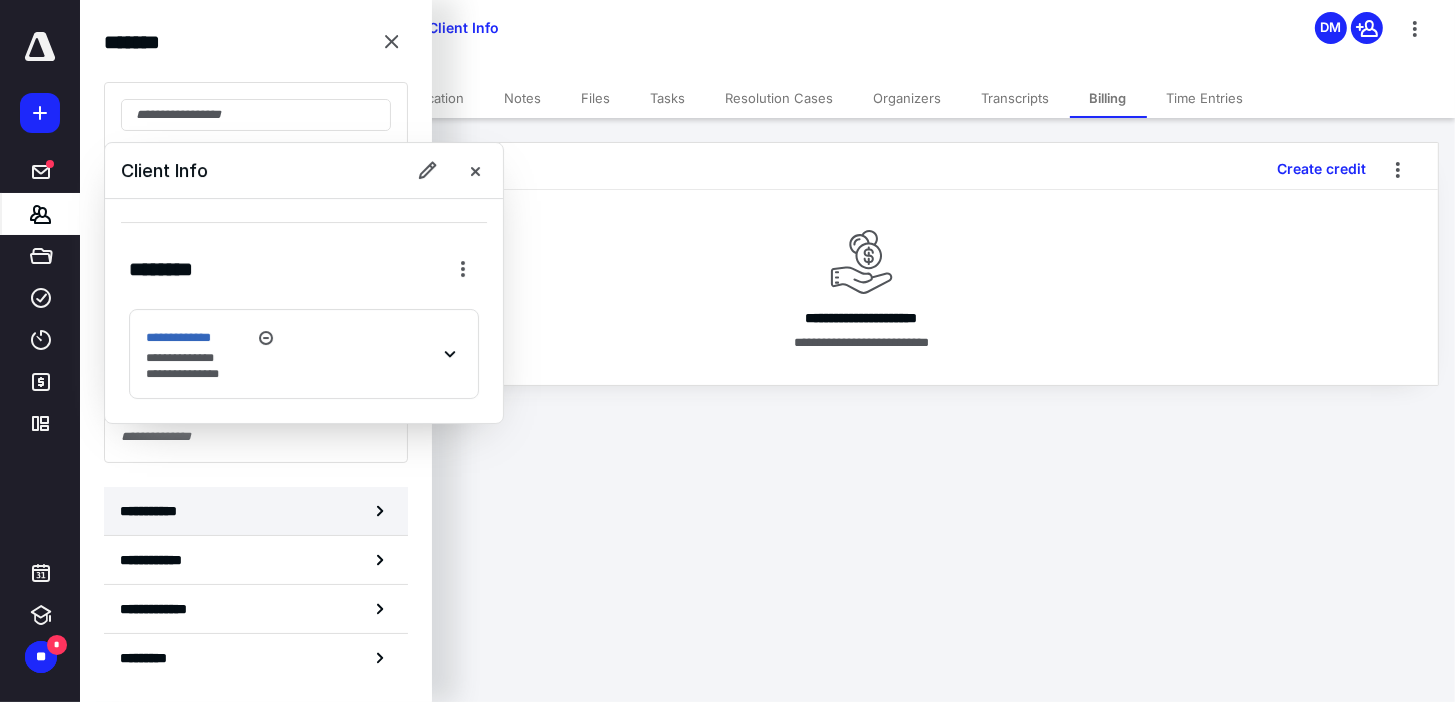 click on "**********" at bounding box center (153, 511) 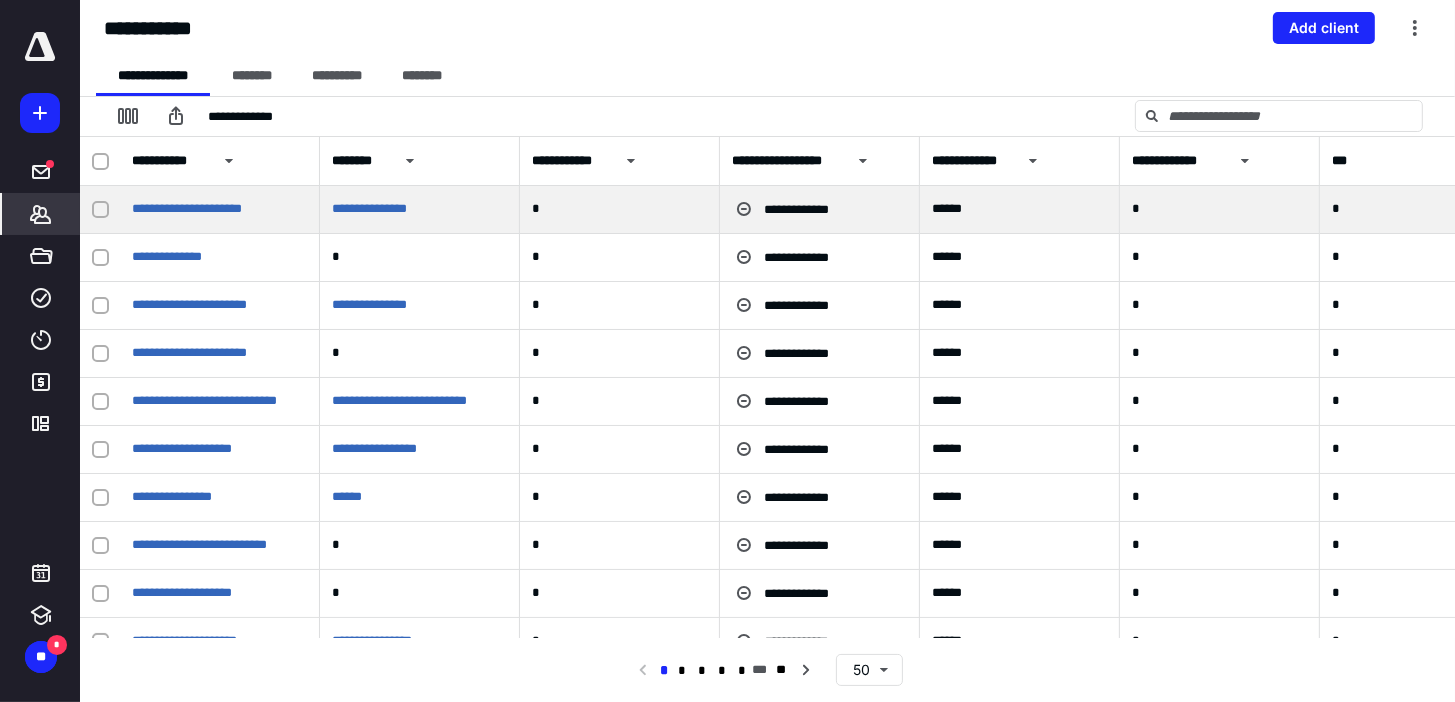 click 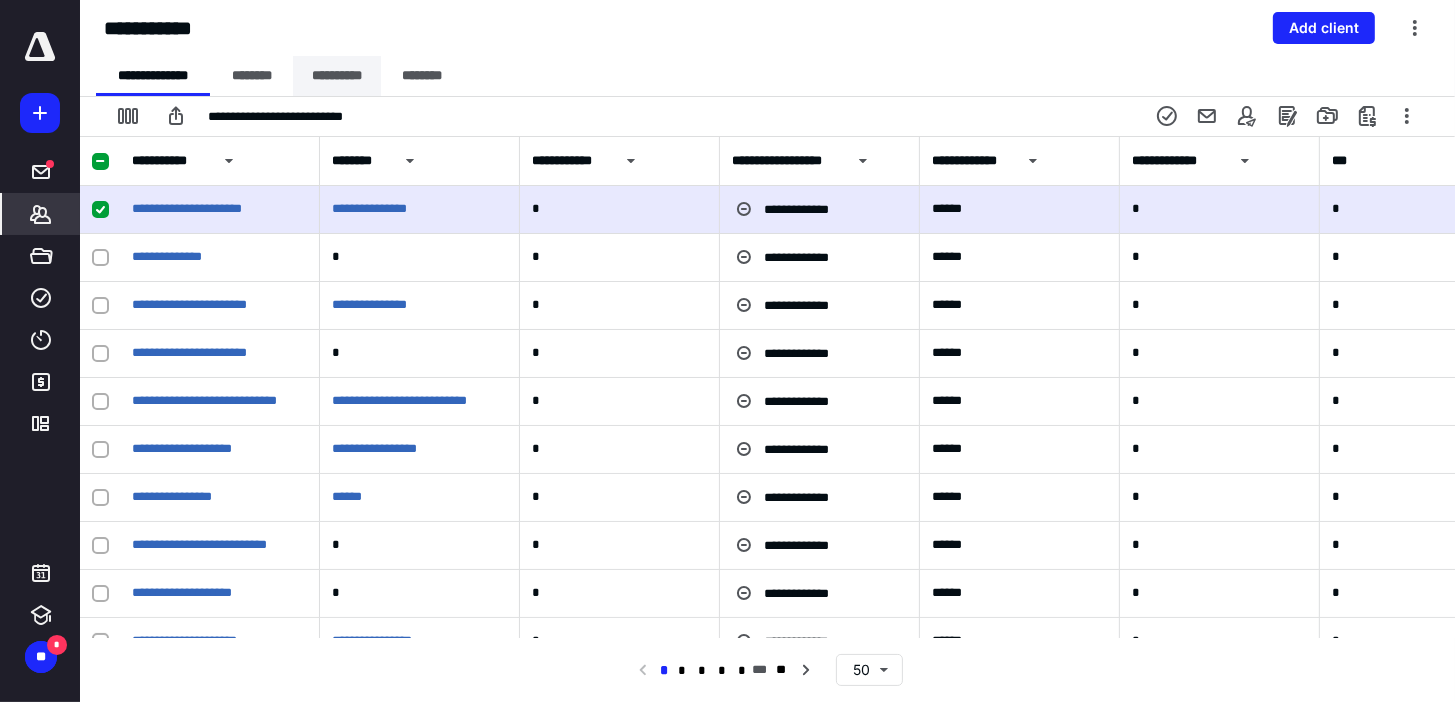 click on "**********" at bounding box center (337, 76) 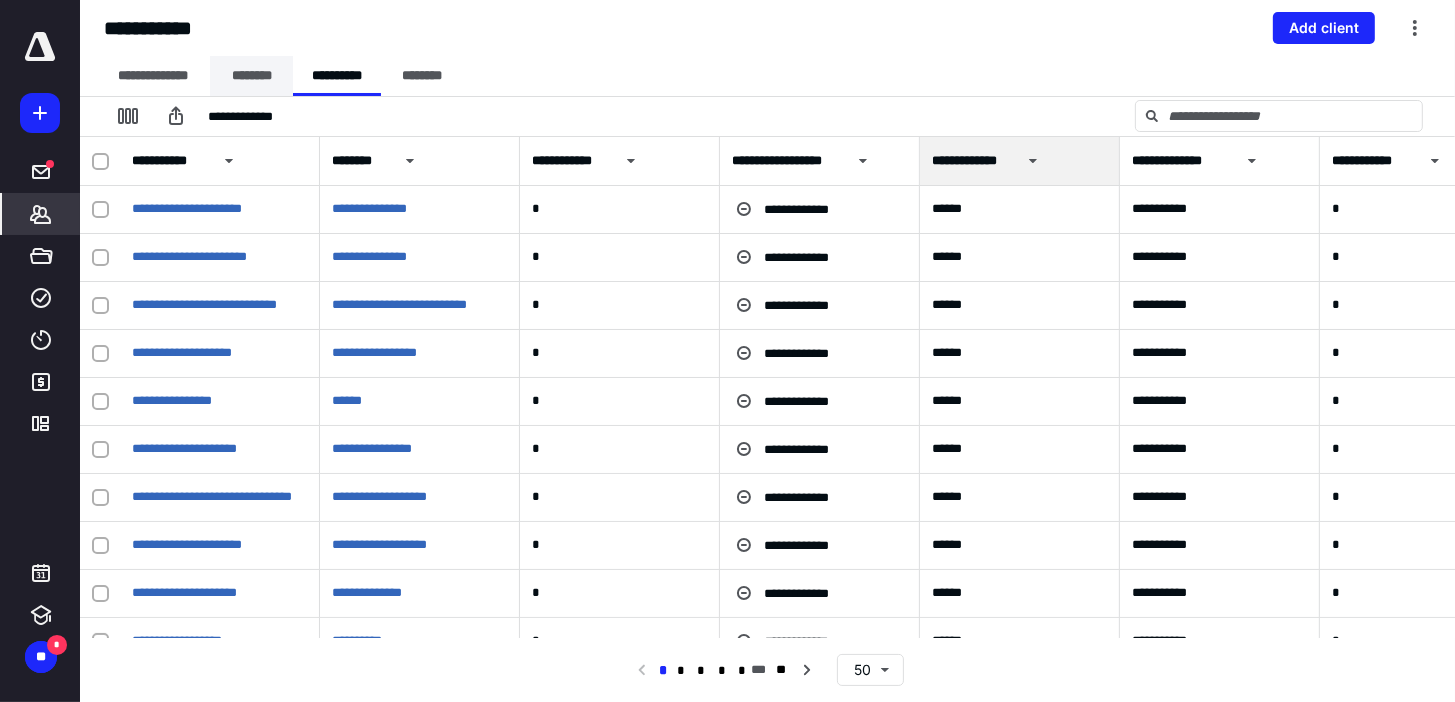 click on "********" at bounding box center [251, 76] 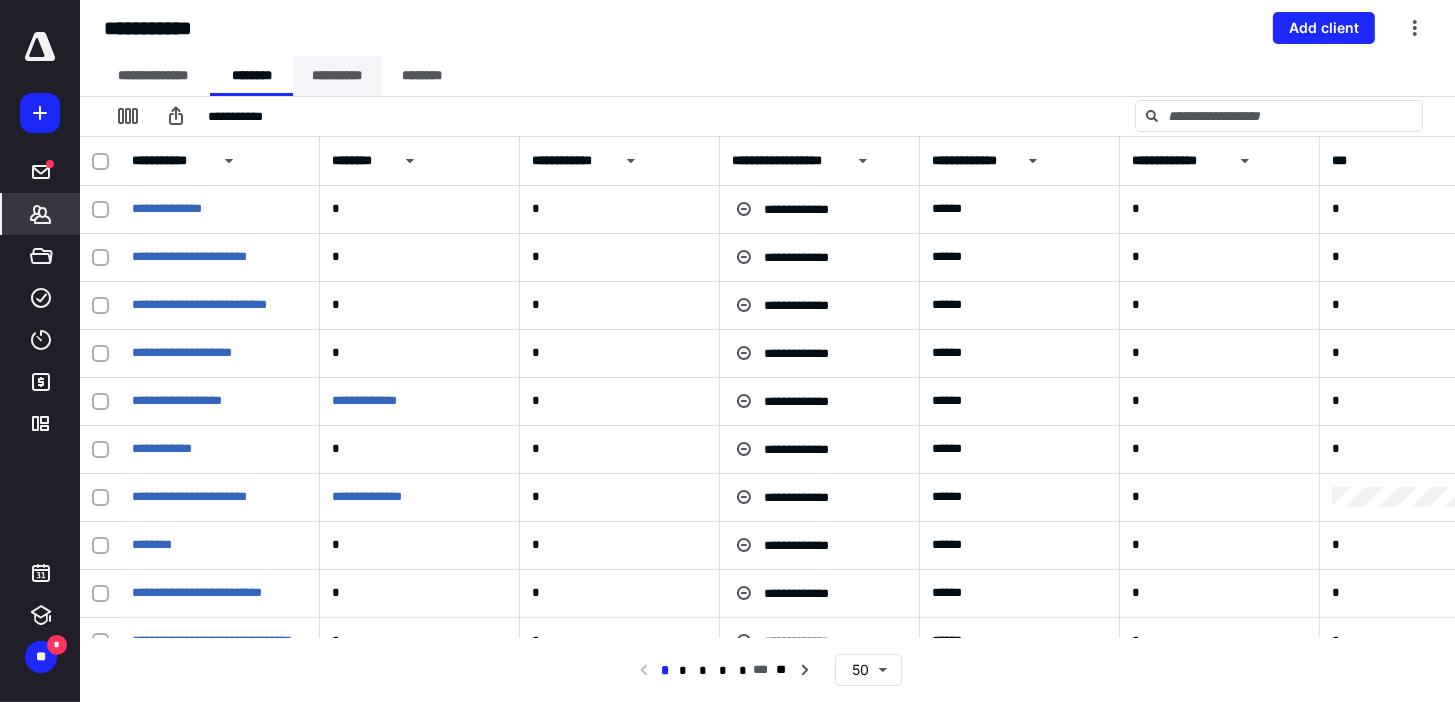 click on "**********" at bounding box center (337, 76) 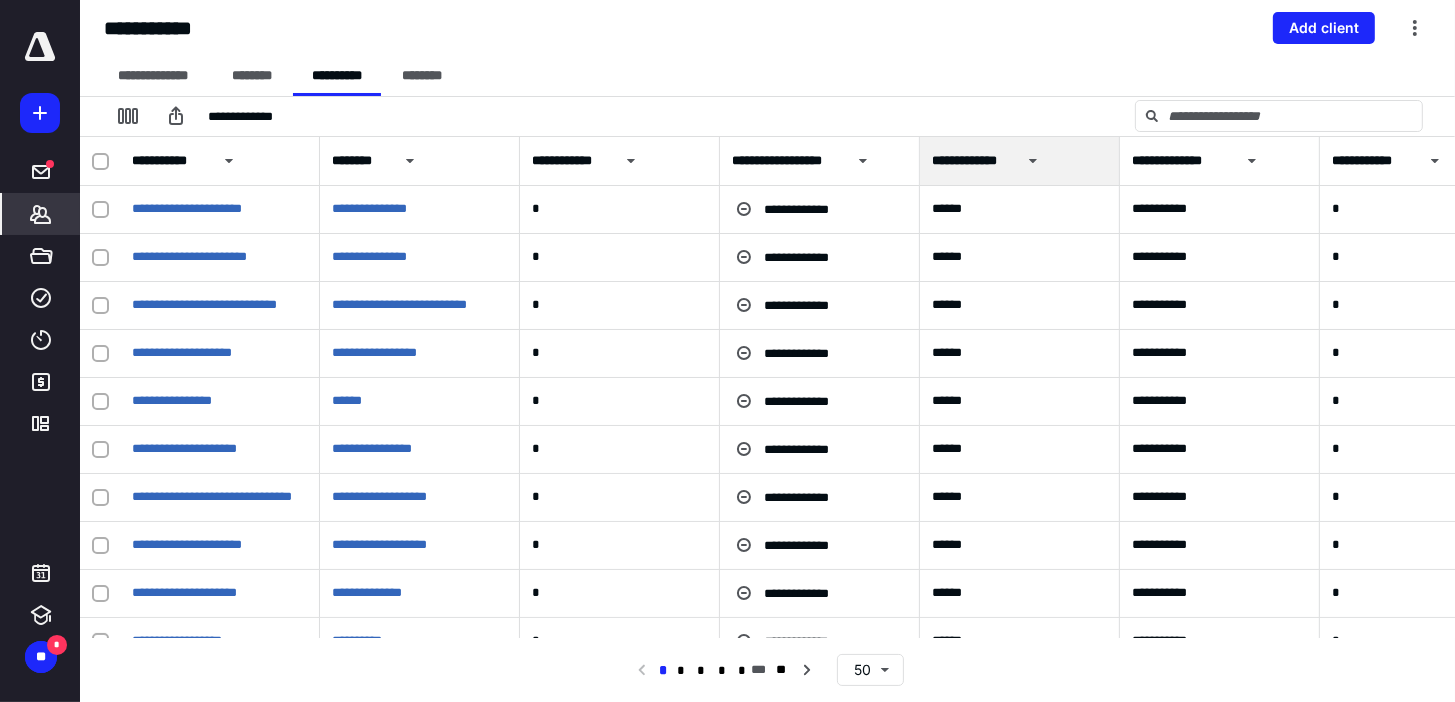 click 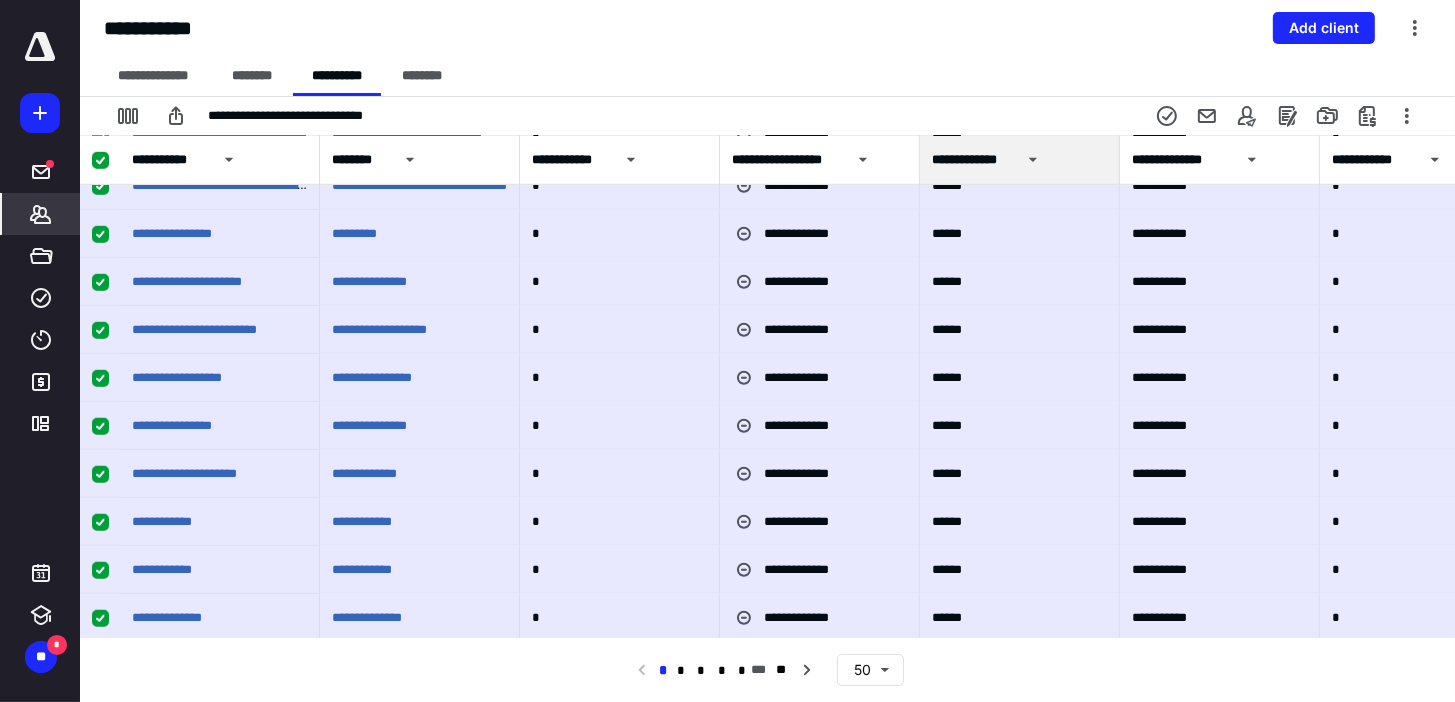 scroll, scrollTop: 1159, scrollLeft: 0, axis: vertical 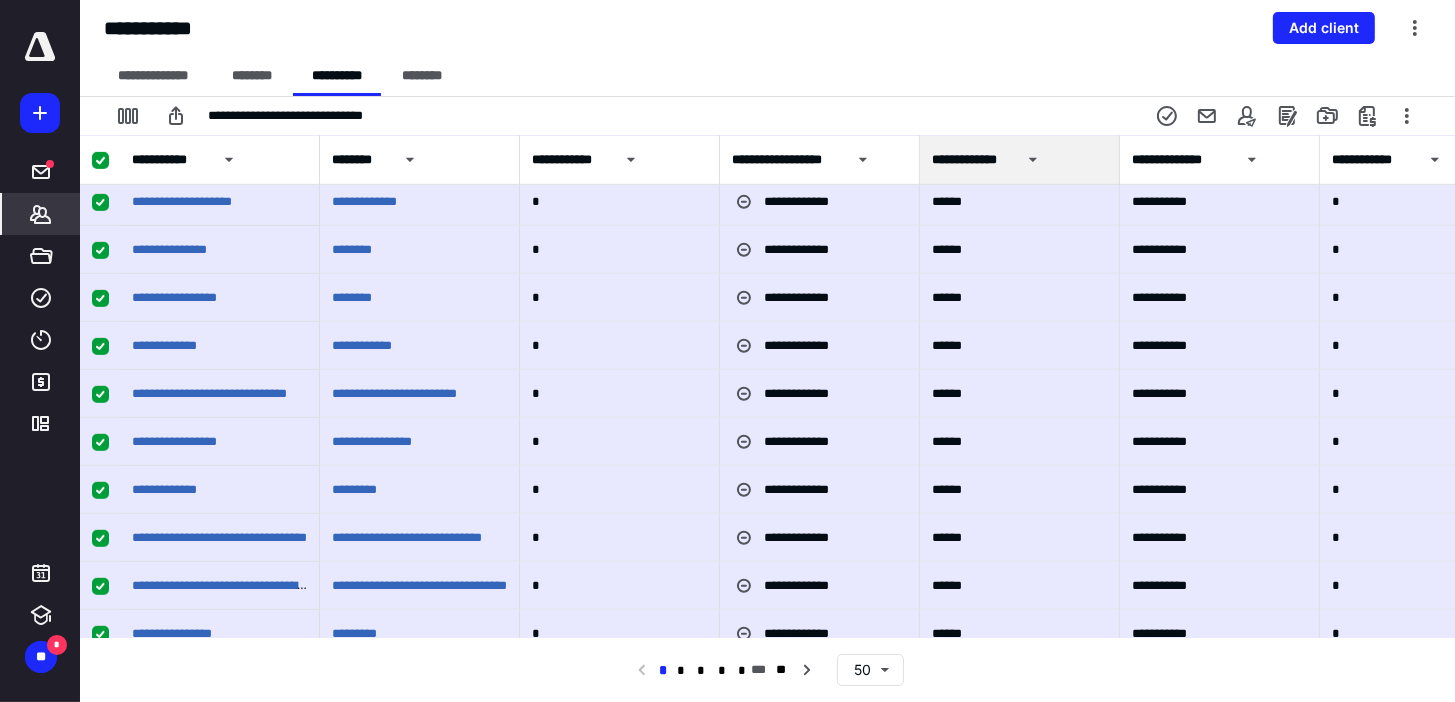 click 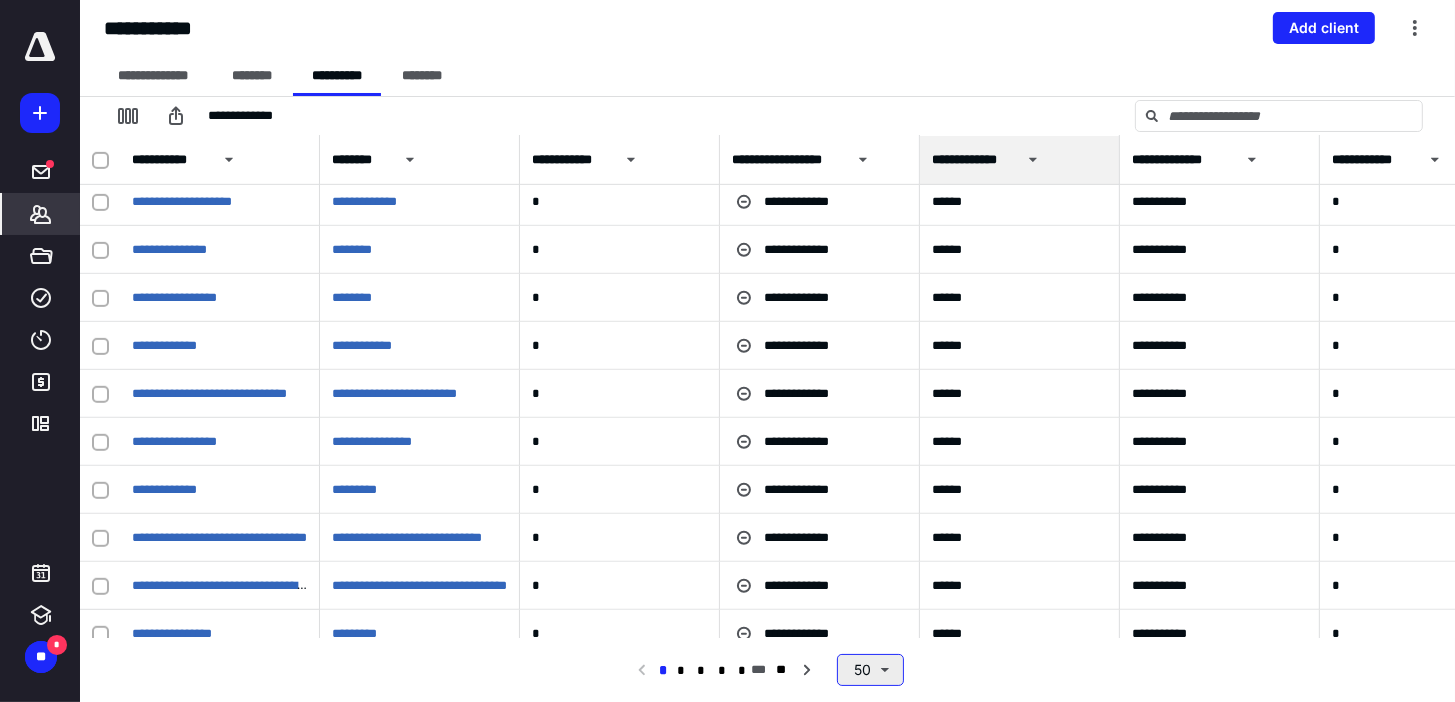 click on "50" at bounding box center [870, 670] 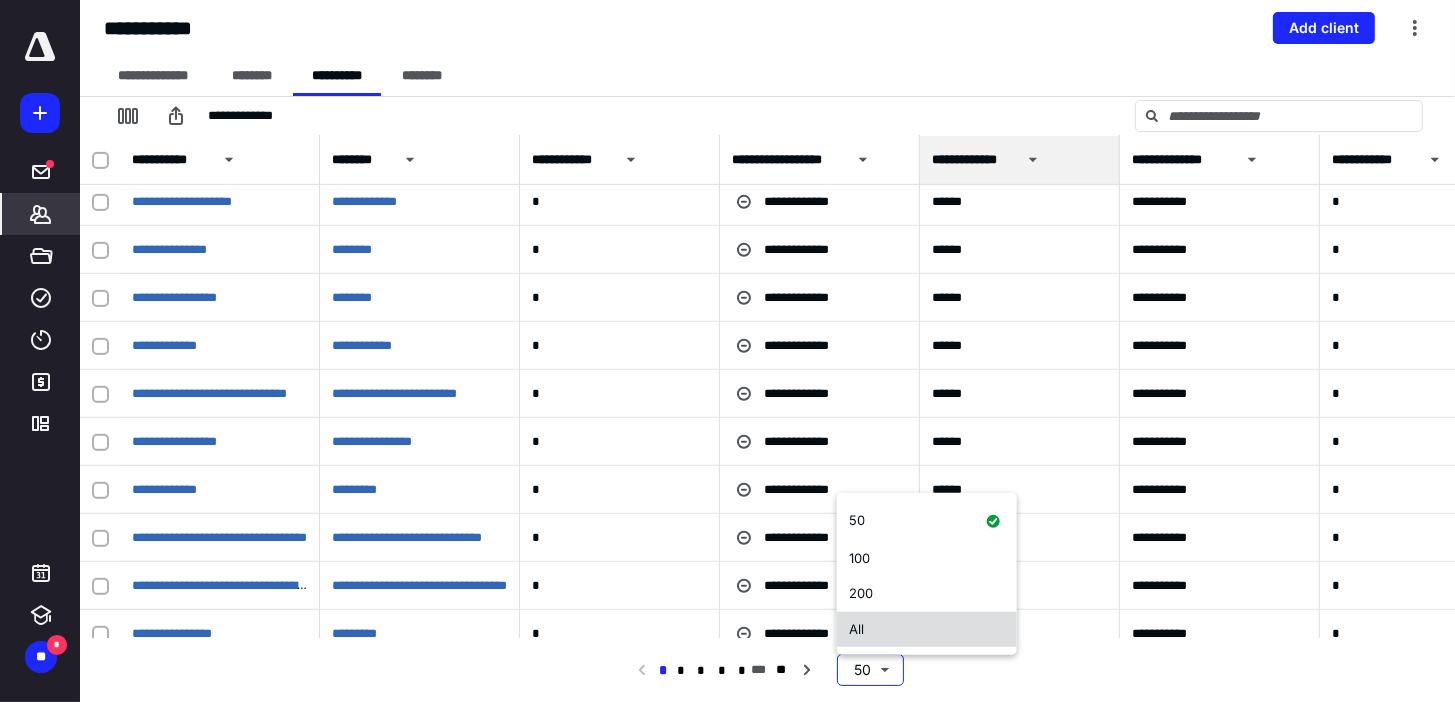 click on "All" at bounding box center (927, 630) 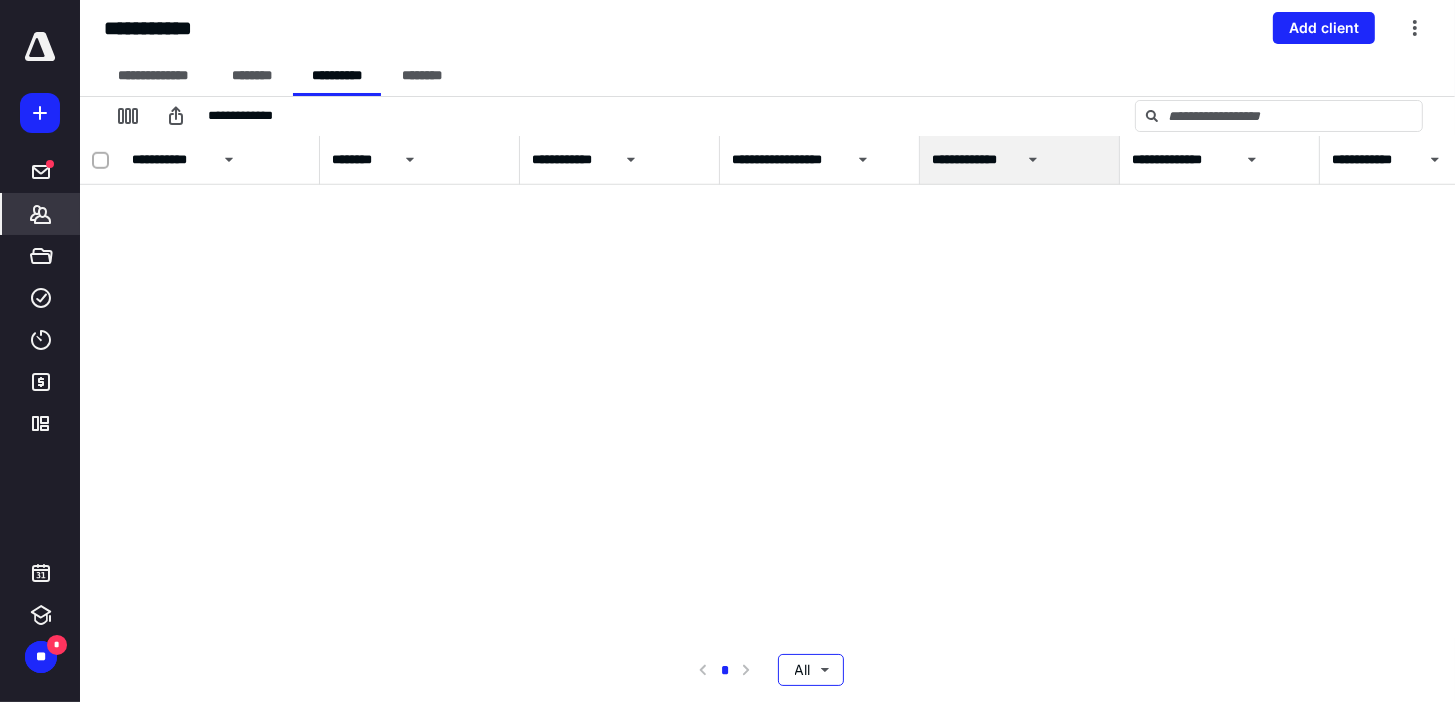 scroll, scrollTop: 0, scrollLeft: 0, axis: both 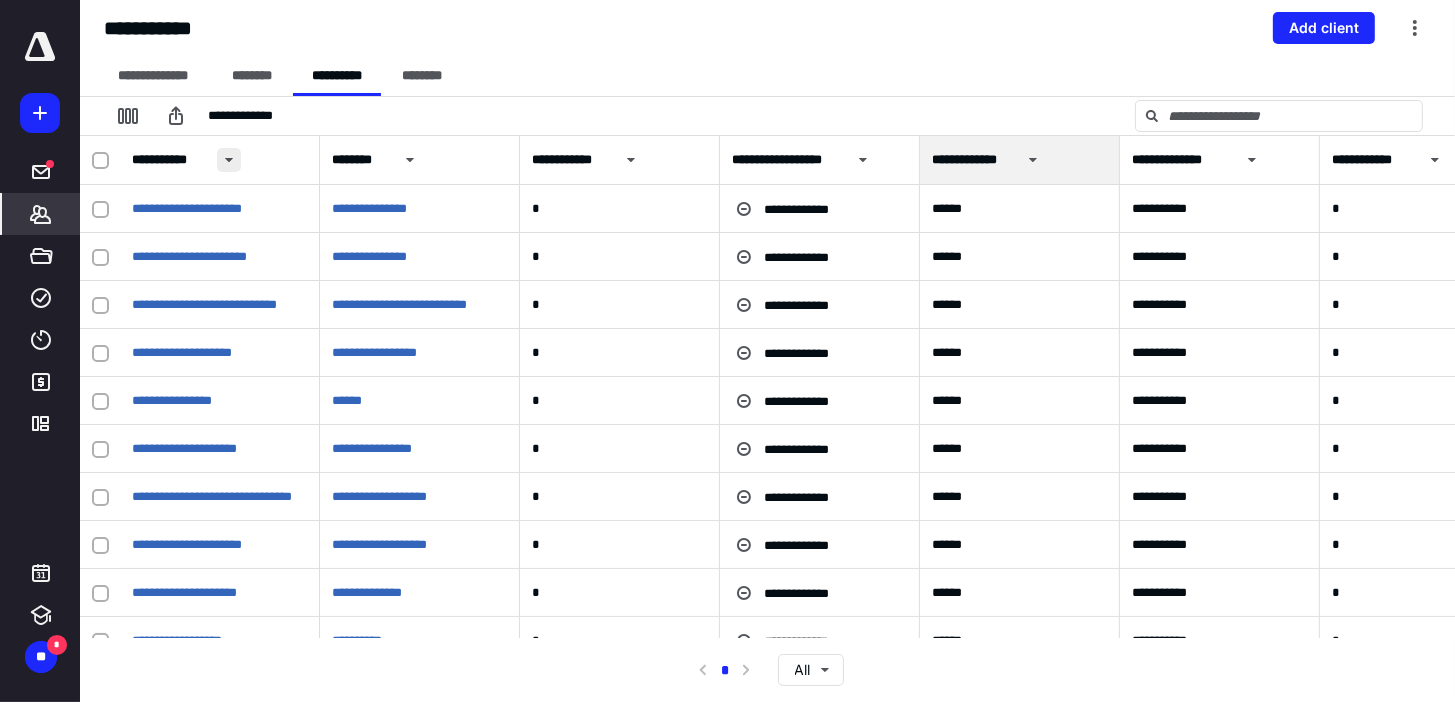 click at bounding box center (229, 160) 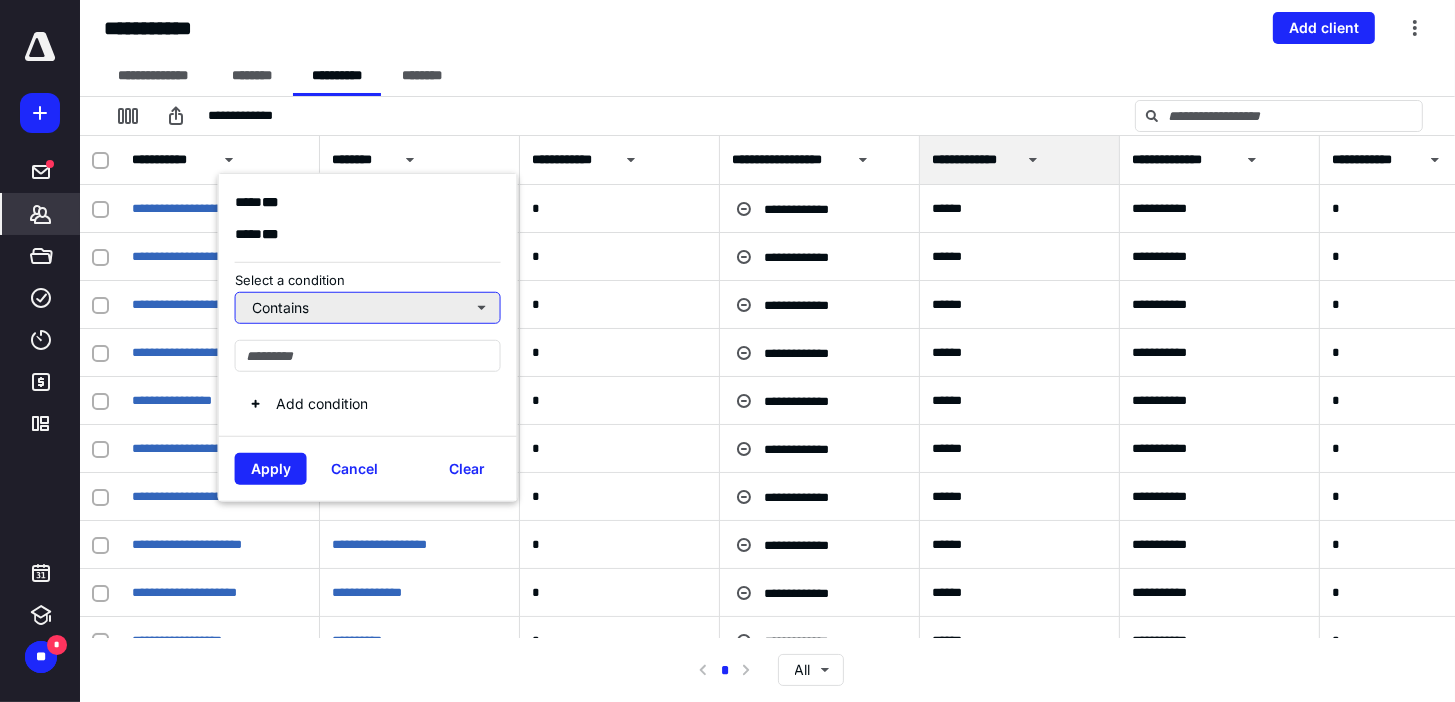 click on "Contains" at bounding box center [368, 307] 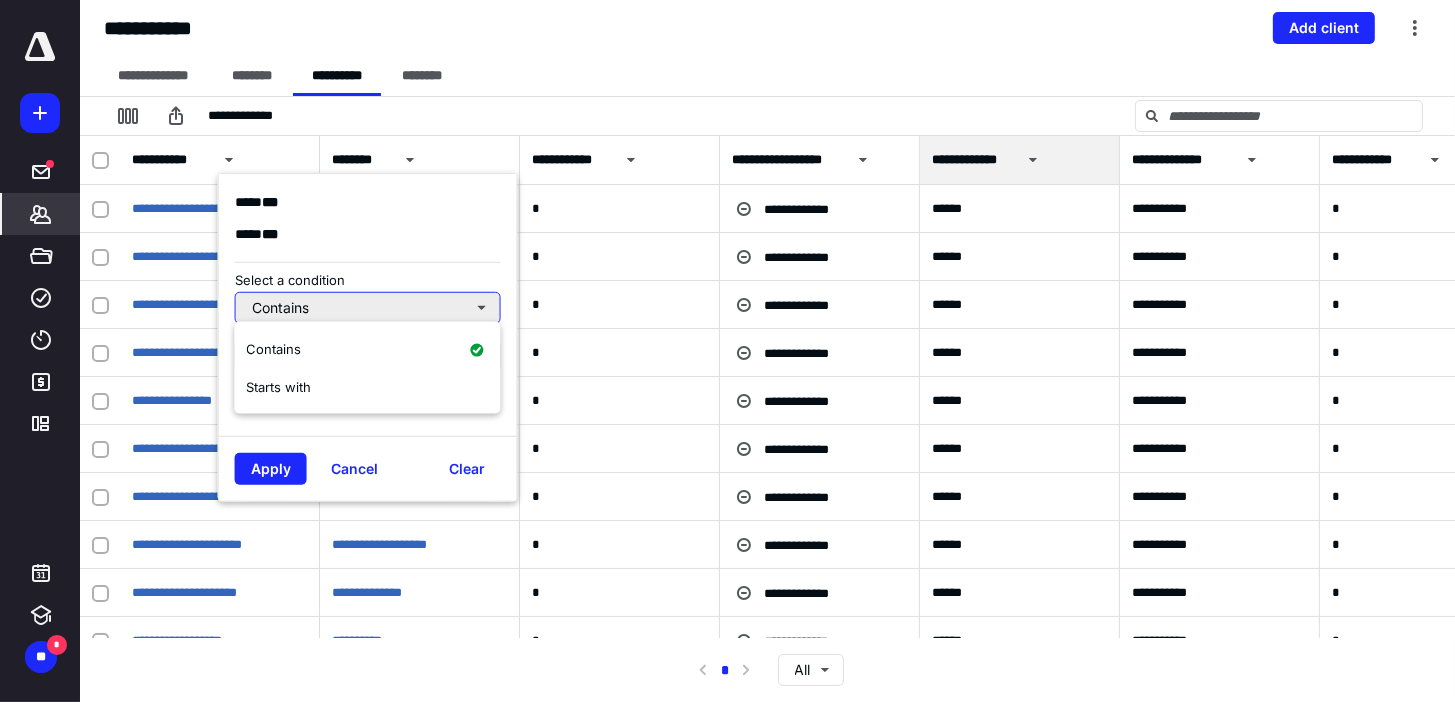 click on "Contains" at bounding box center (368, 307) 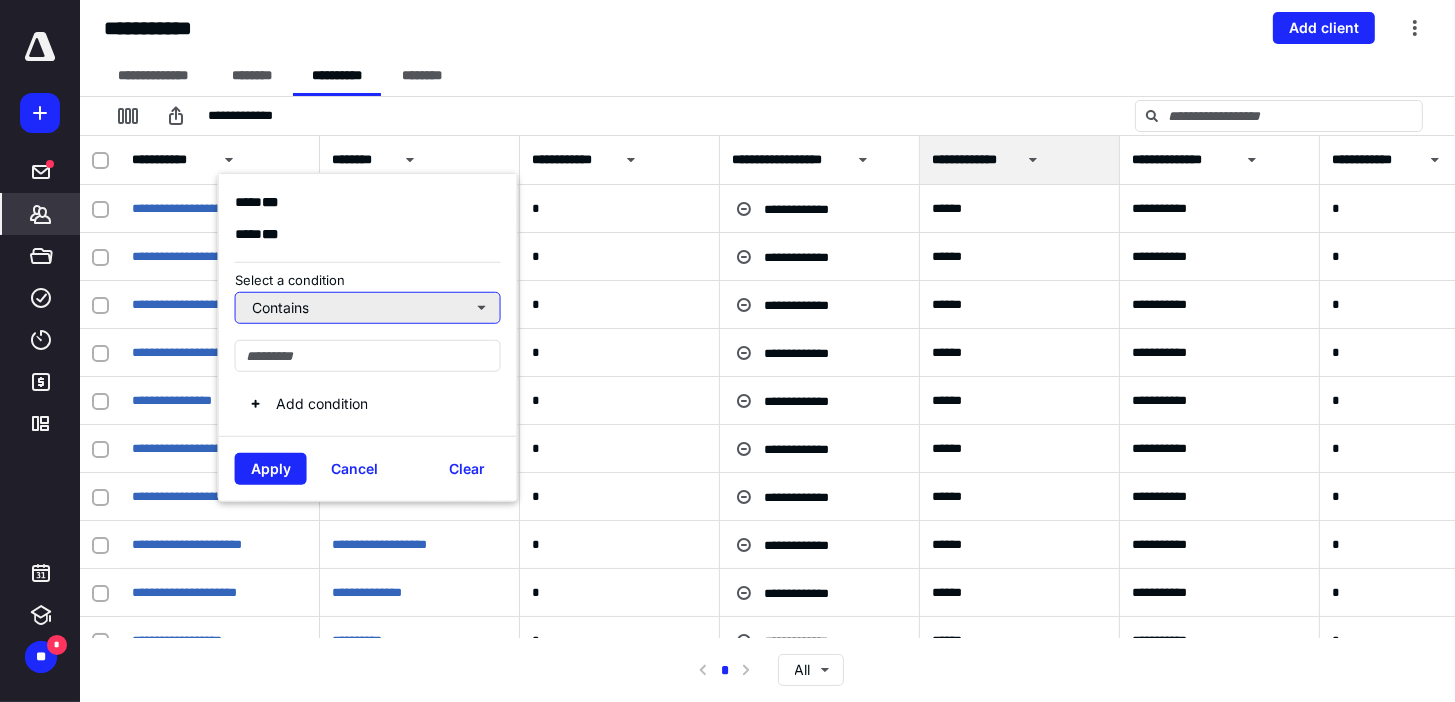 click on "Contains" at bounding box center [368, 307] 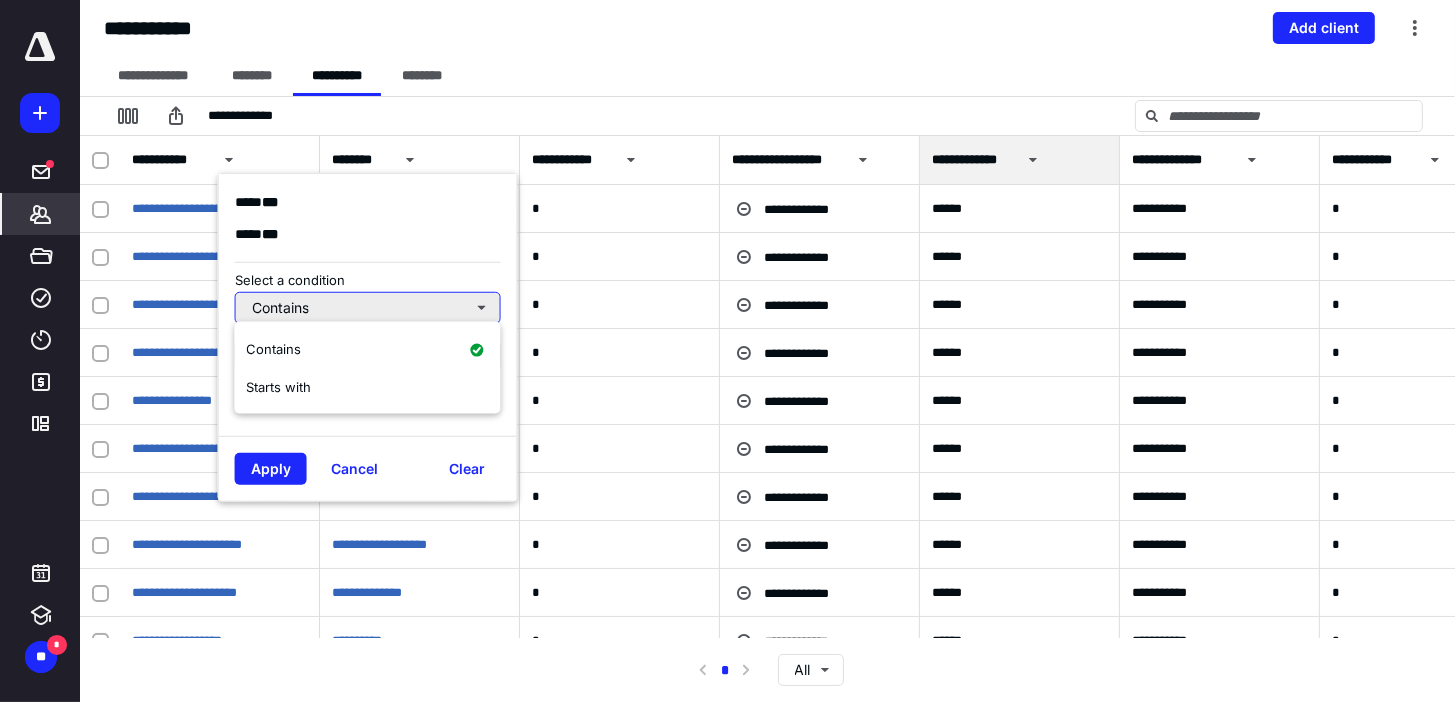 click on "Contains" at bounding box center (368, 307) 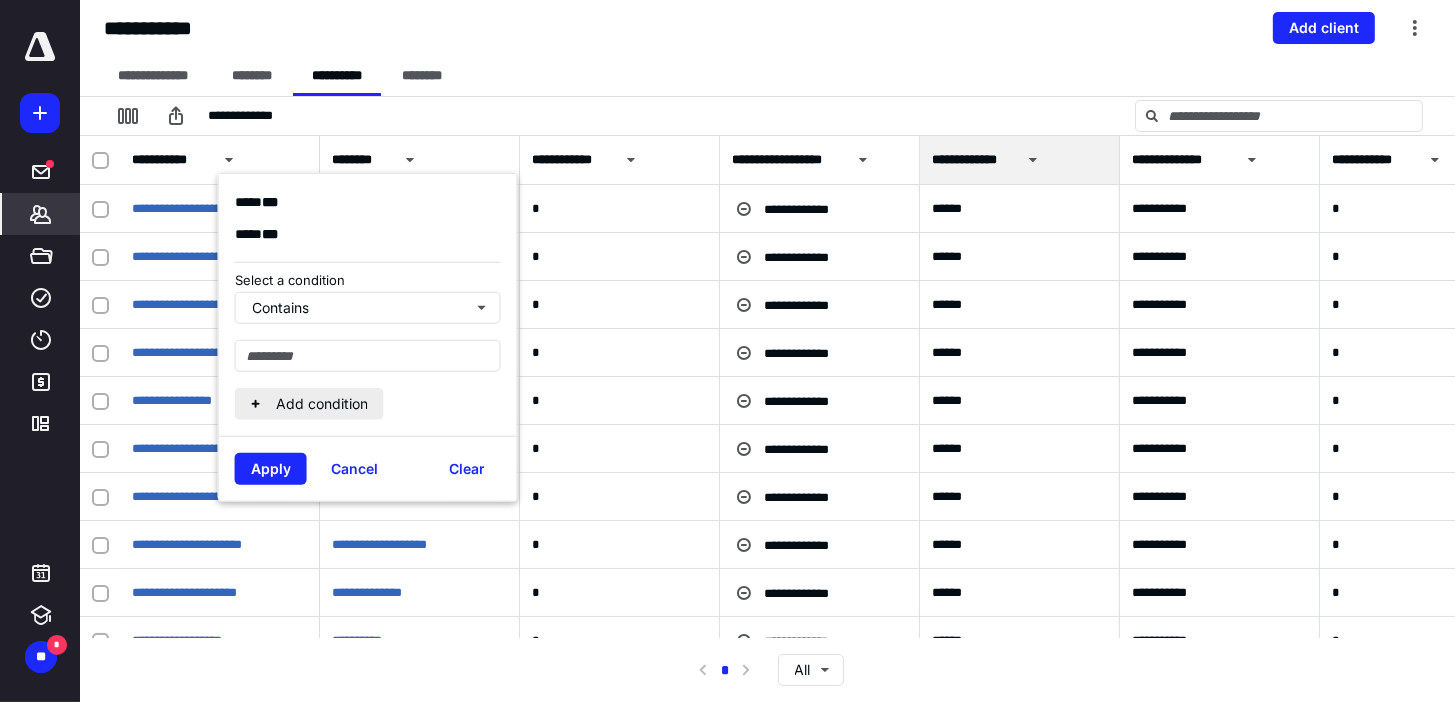 click on "Add condition" at bounding box center [309, 403] 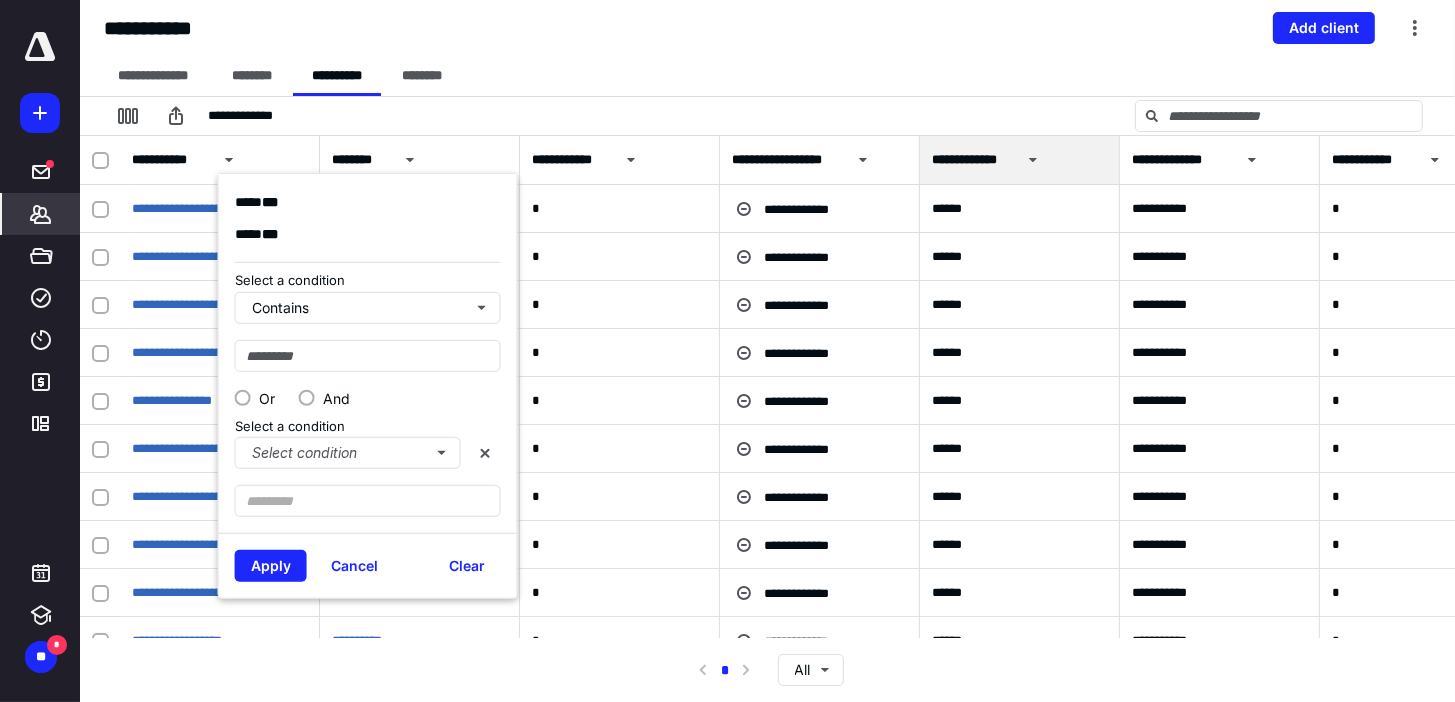 click on "Select a condition" at bounding box center [290, 425] 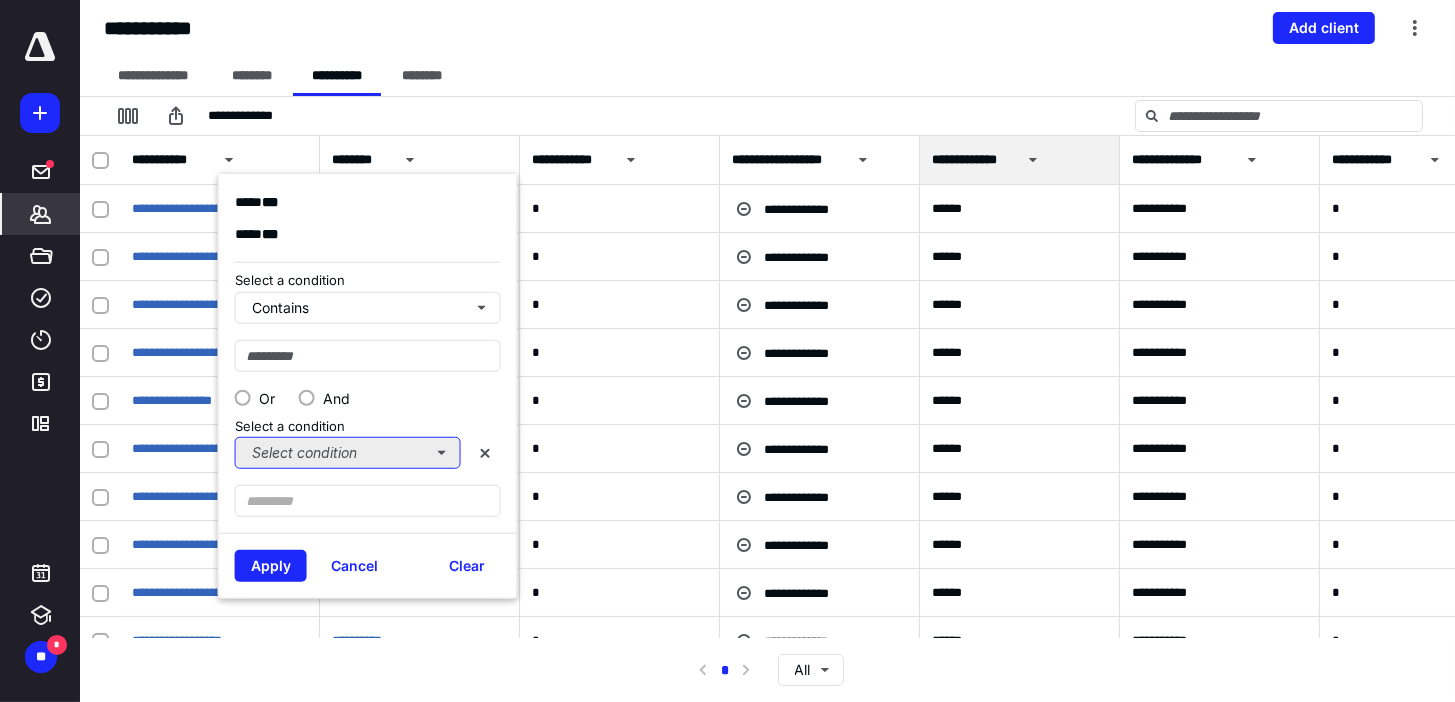 click on "Select condition" at bounding box center (348, 453) 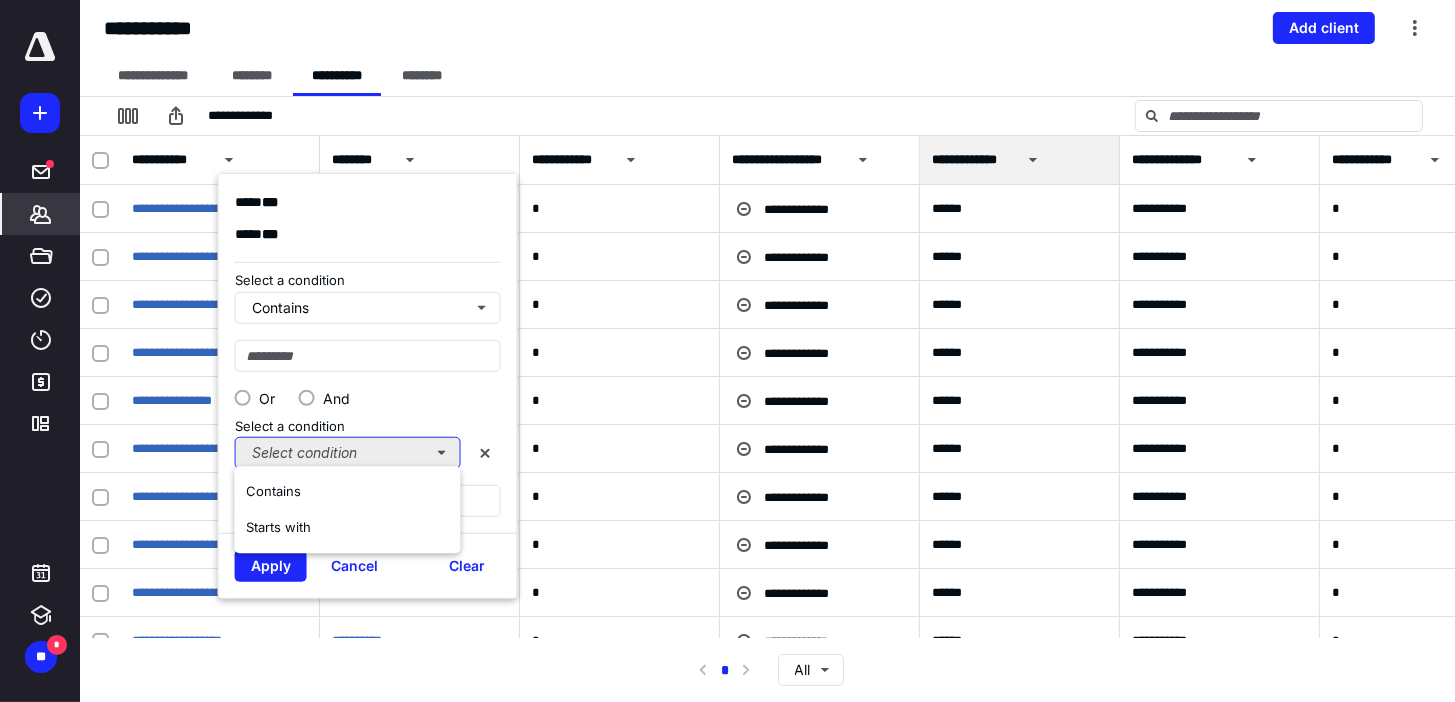 click on "Select condition" at bounding box center (348, 453) 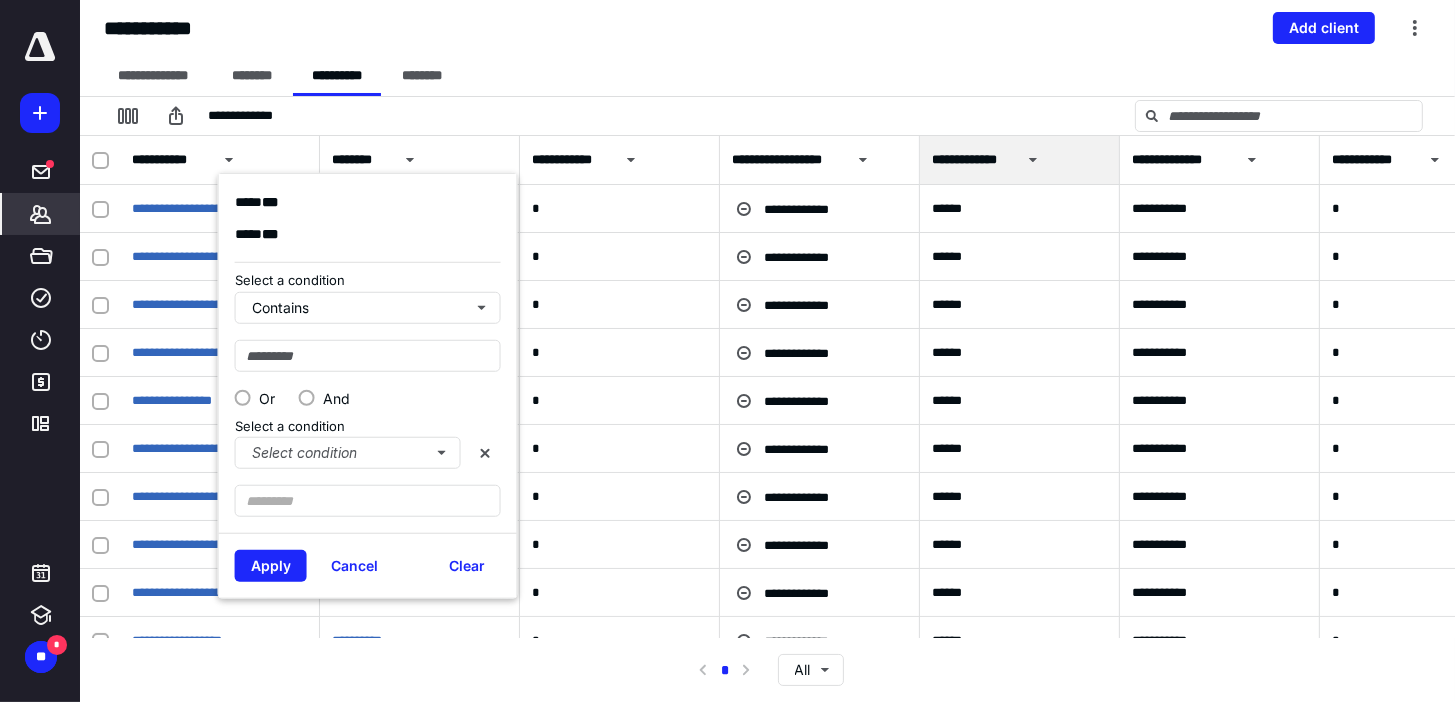 click on "Or And" at bounding box center (368, 397) 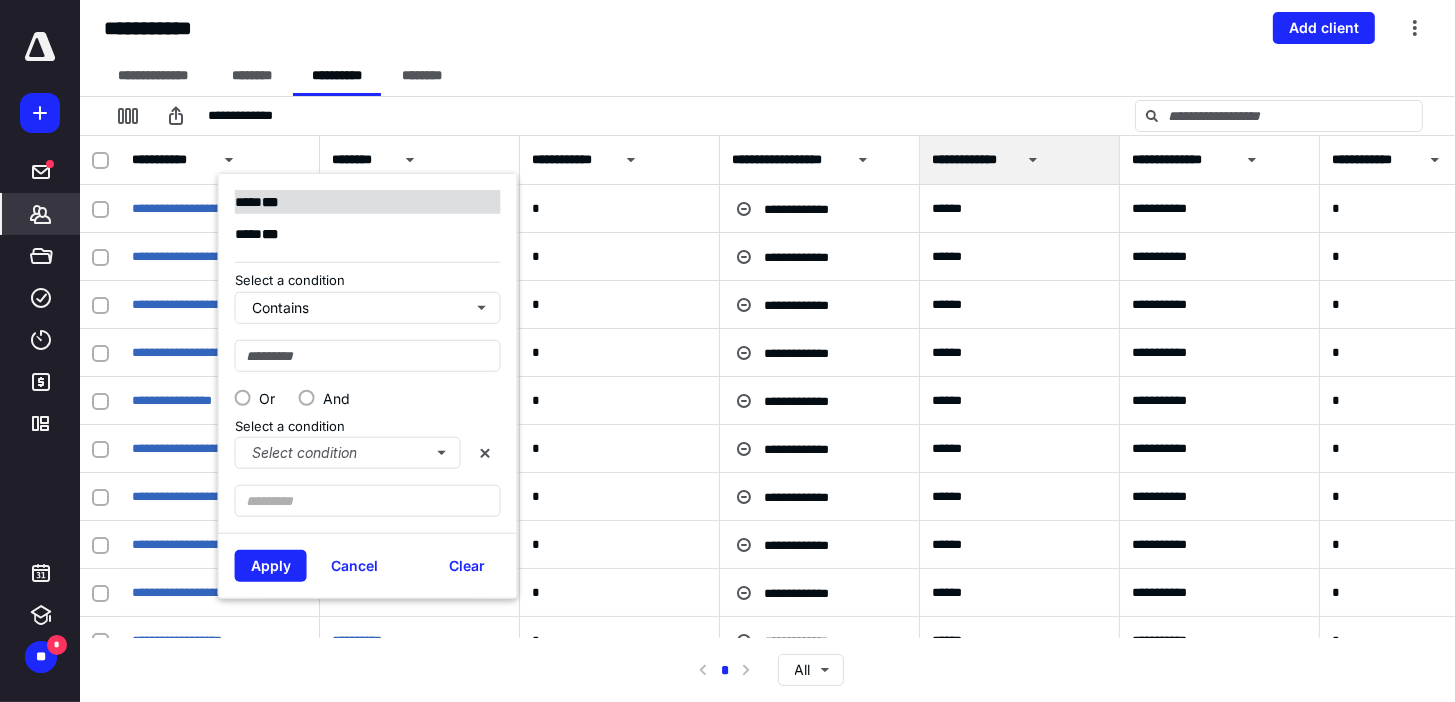 click on "**** ***" at bounding box center (263, 202) 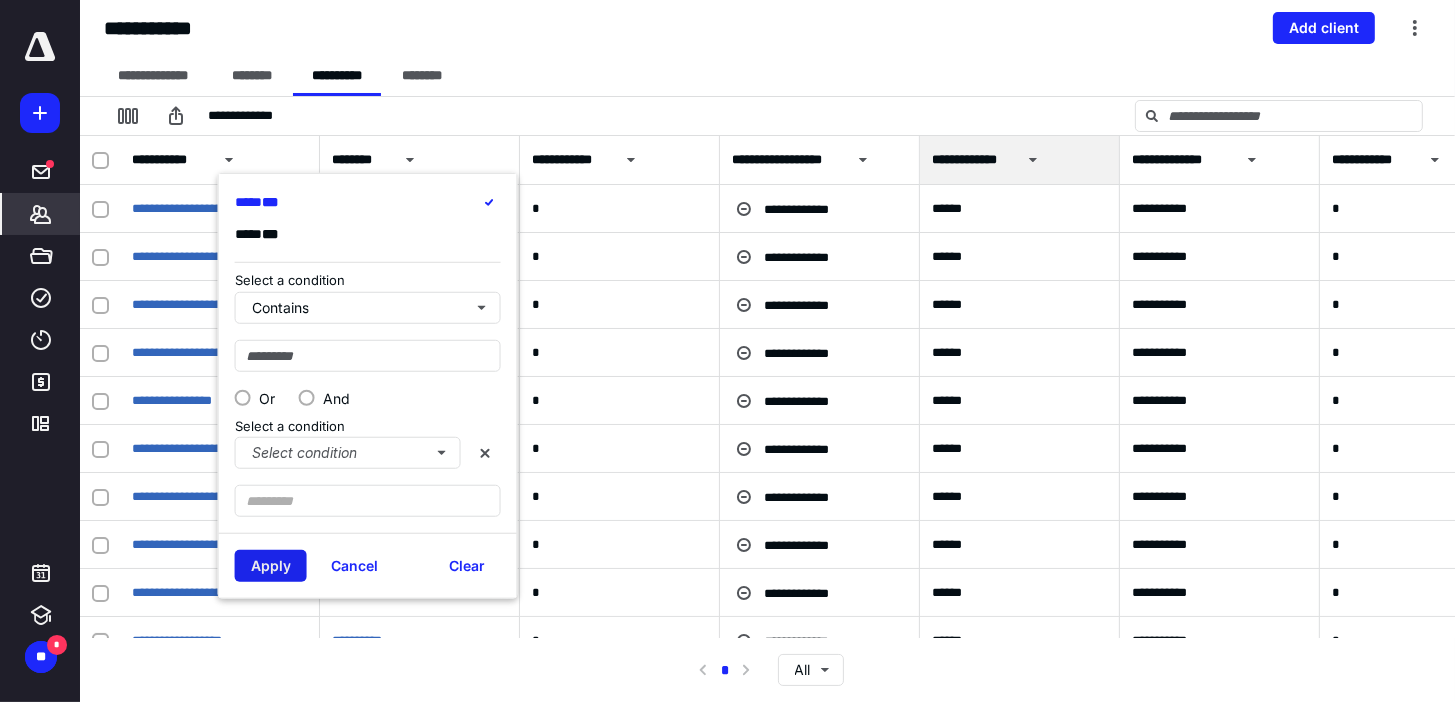 click on "Apply" at bounding box center [271, 566] 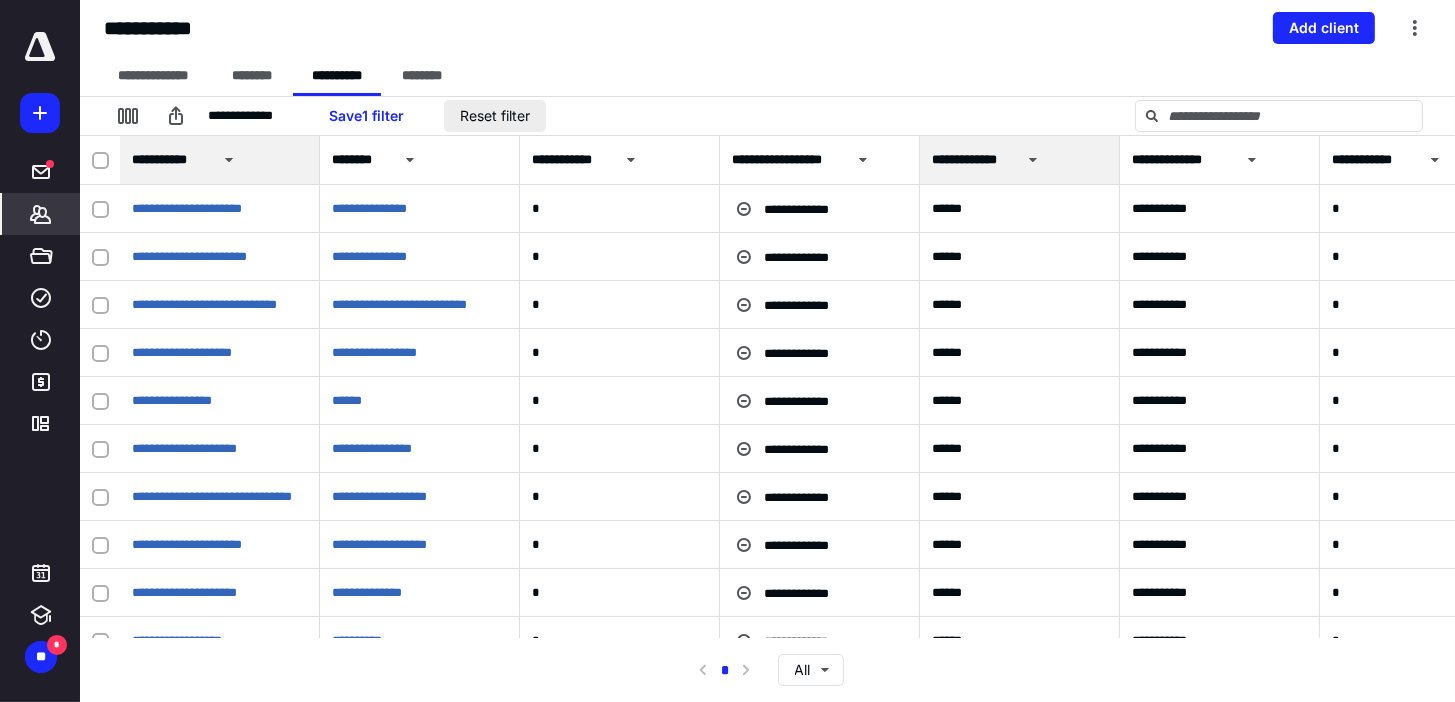 click on "Reset filter" at bounding box center [495, 116] 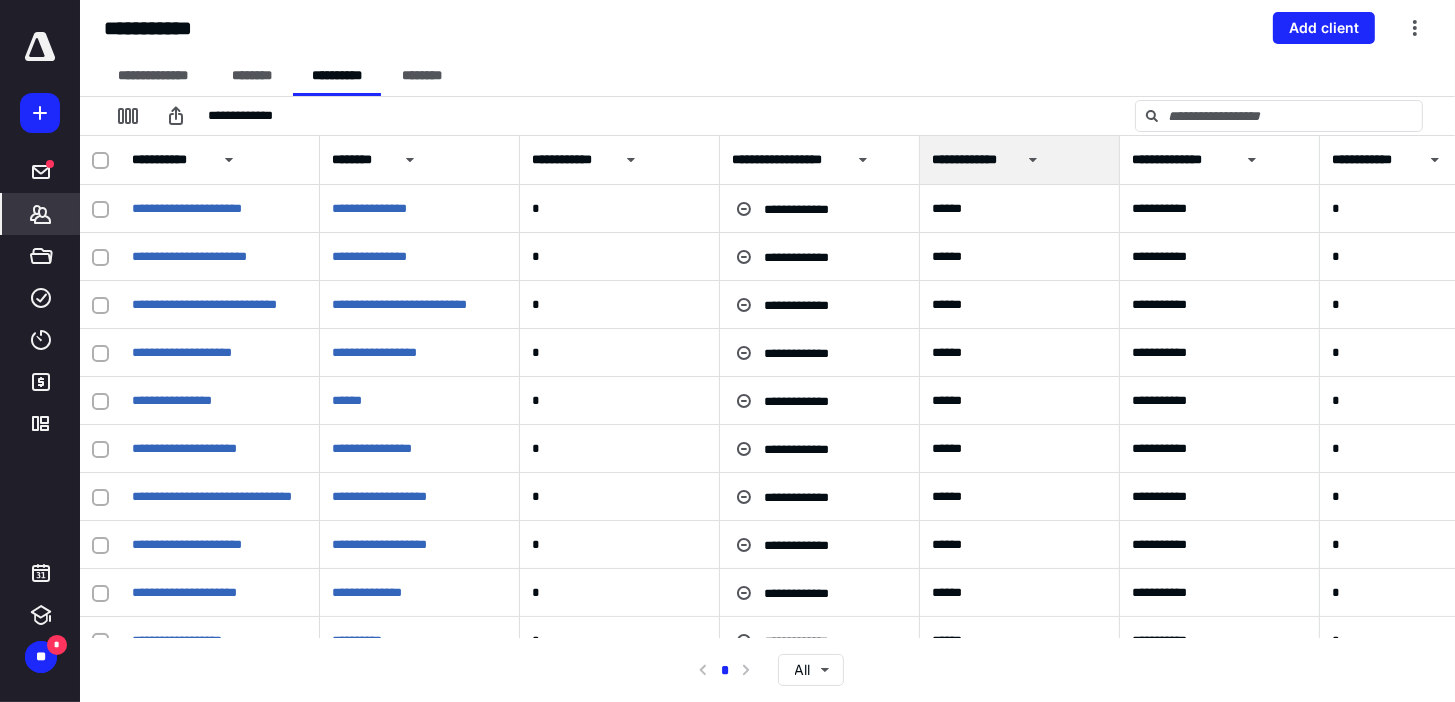 click on "**********" at bounding box center [219, 160] 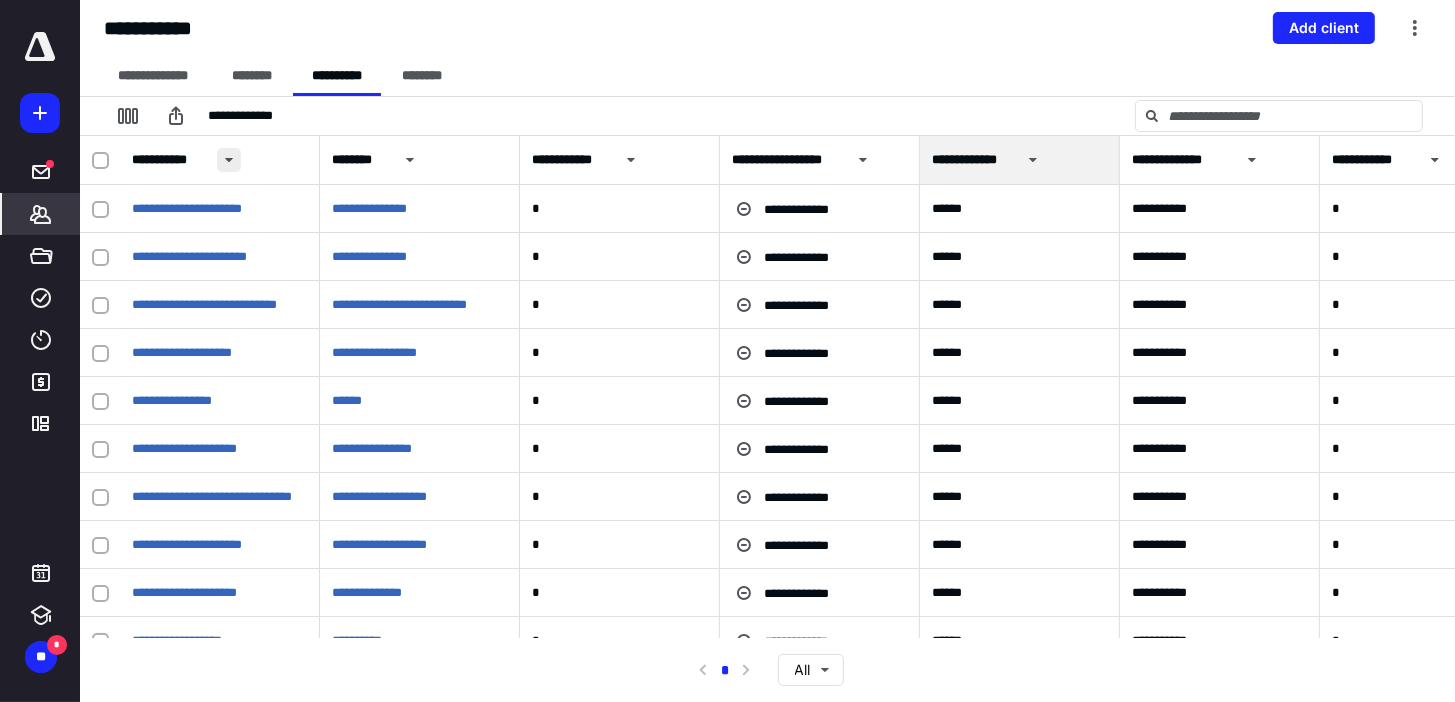 click at bounding box center (229, 160) 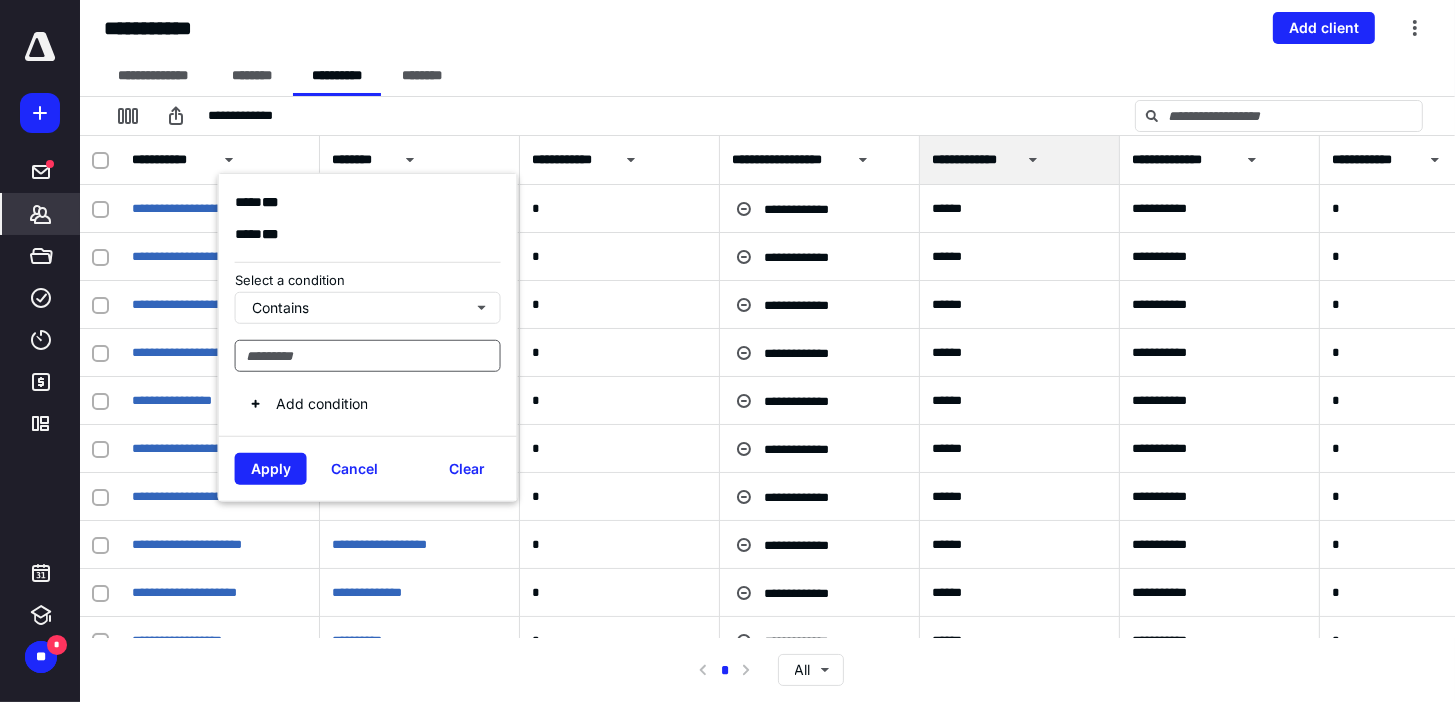 click at bounding box center (368, 355) 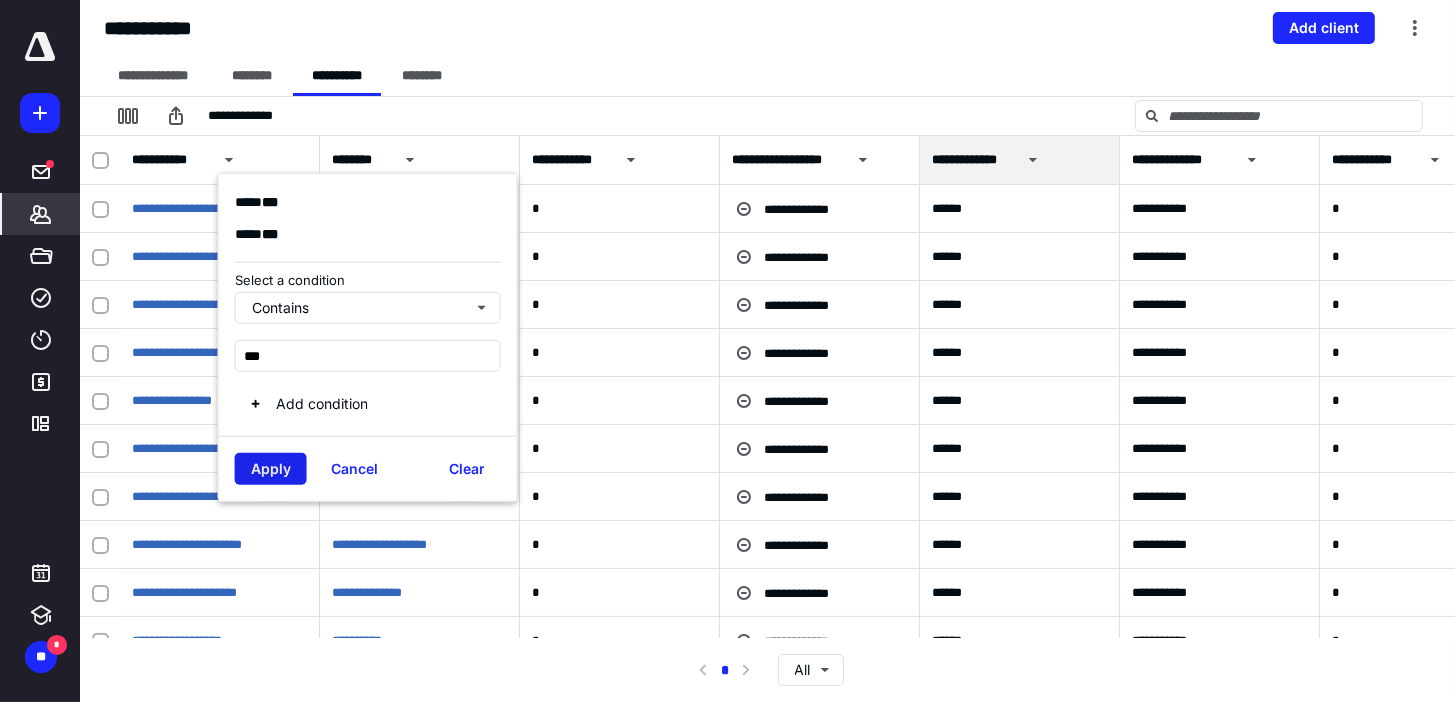 type on "***" 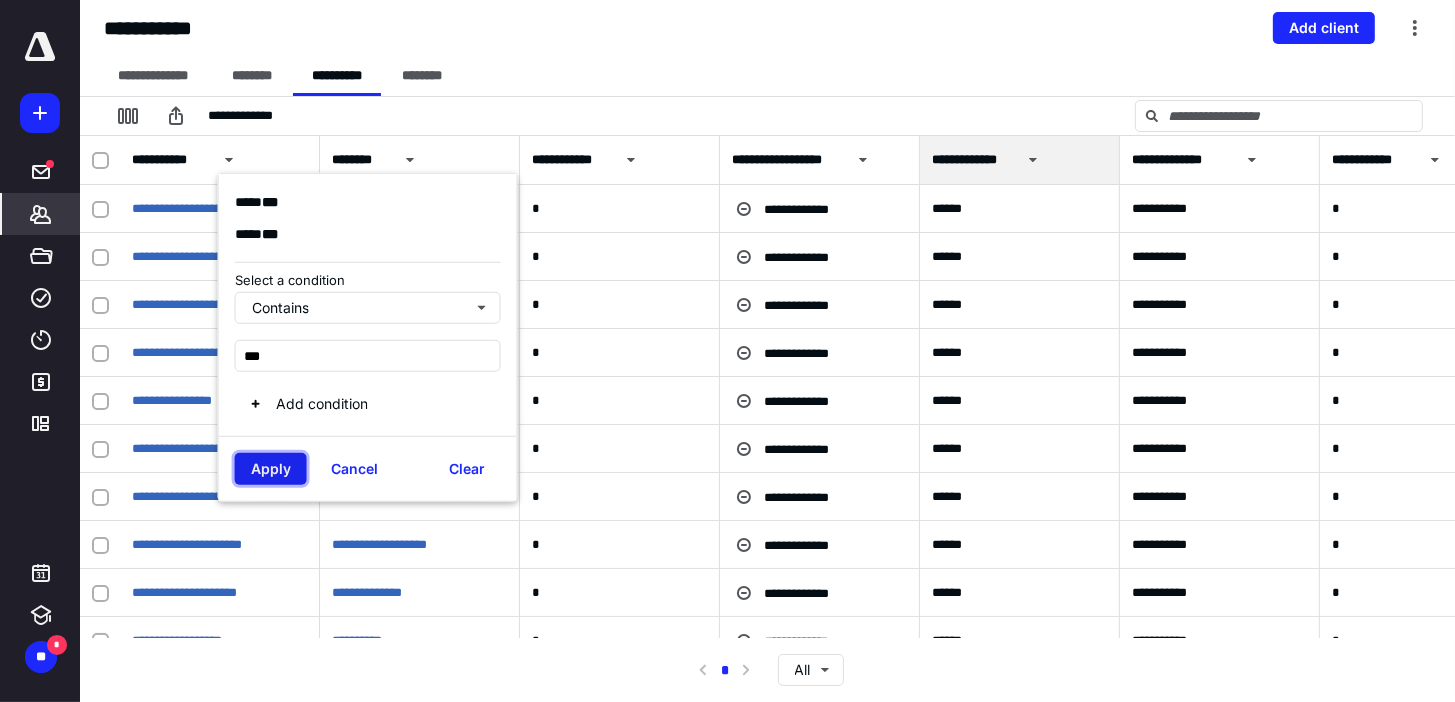 click on "Apply" at bounding box center (271, 468) 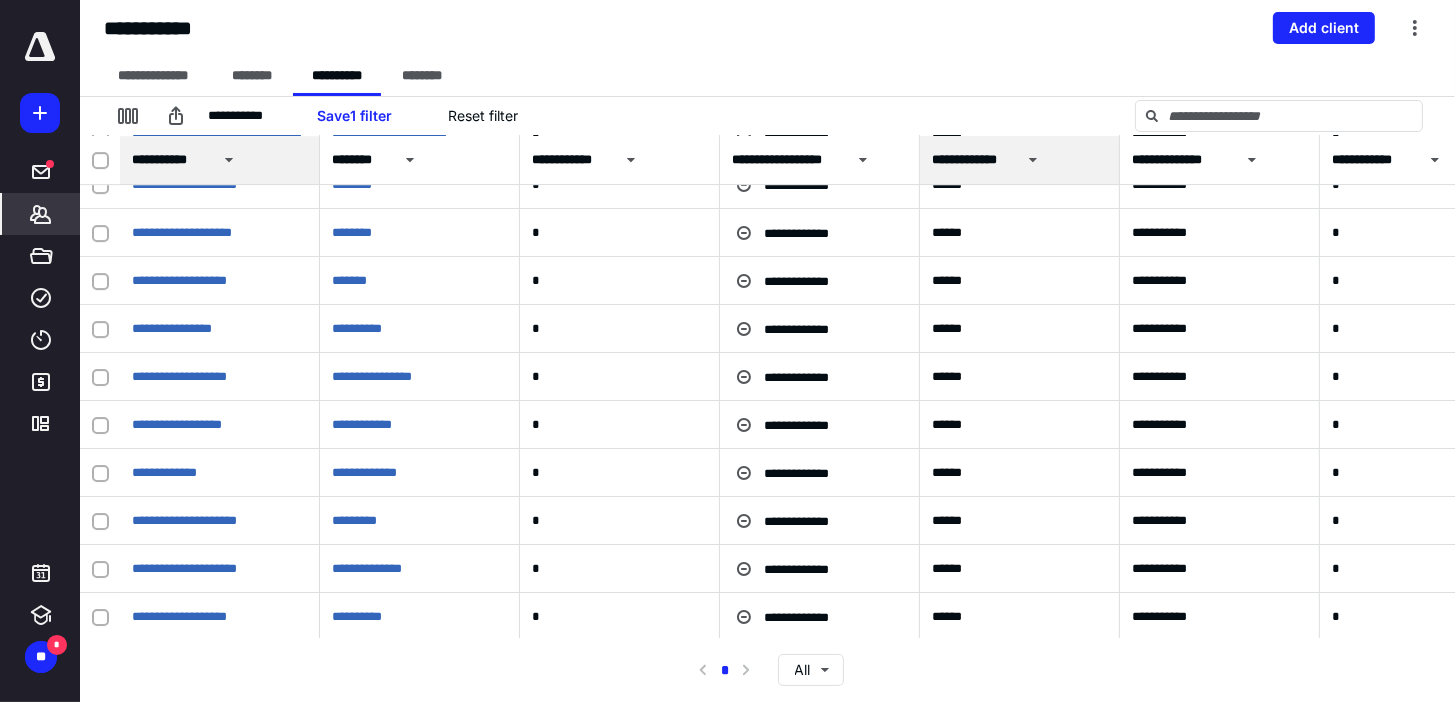 scroll, scrollTop: 6711, scrollLeft: 0, axis: vertical 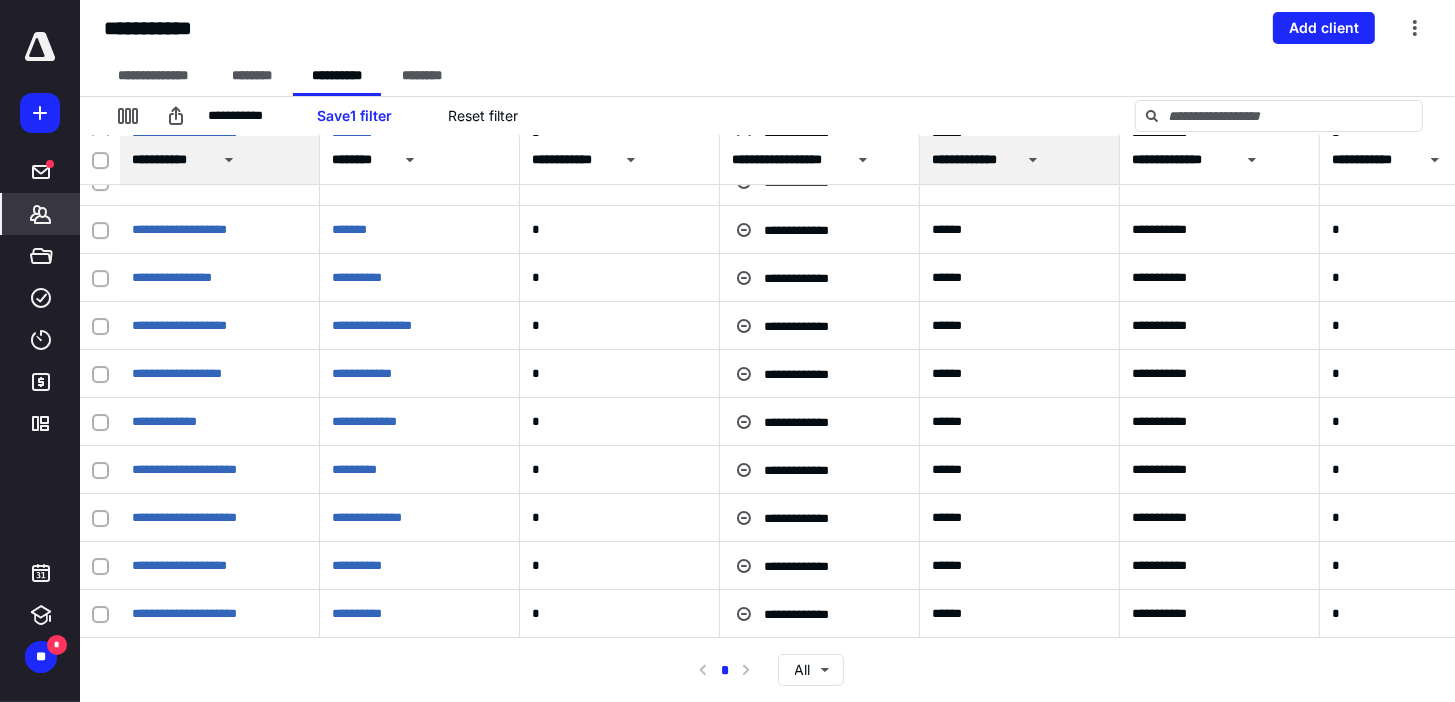 click 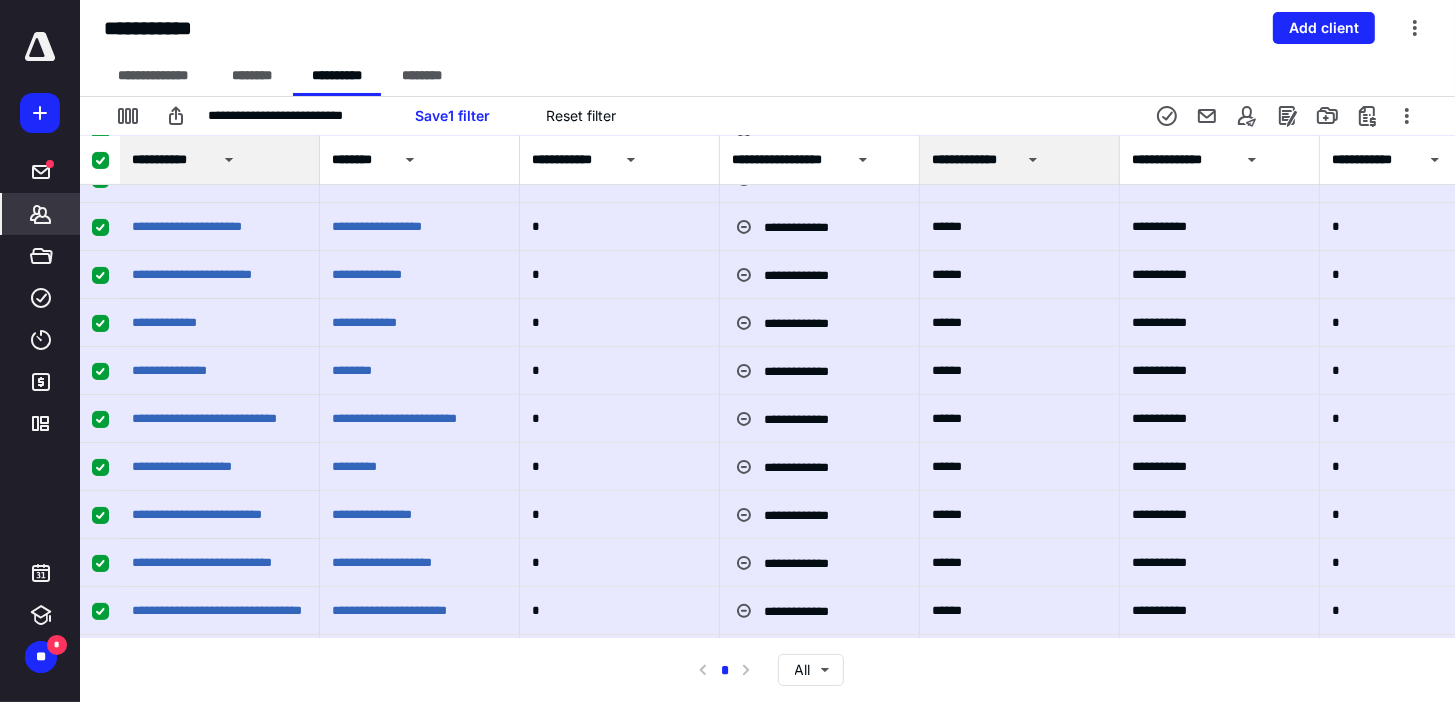 scroll, scrollTop: 0, scrollLeft: 0, axis: both 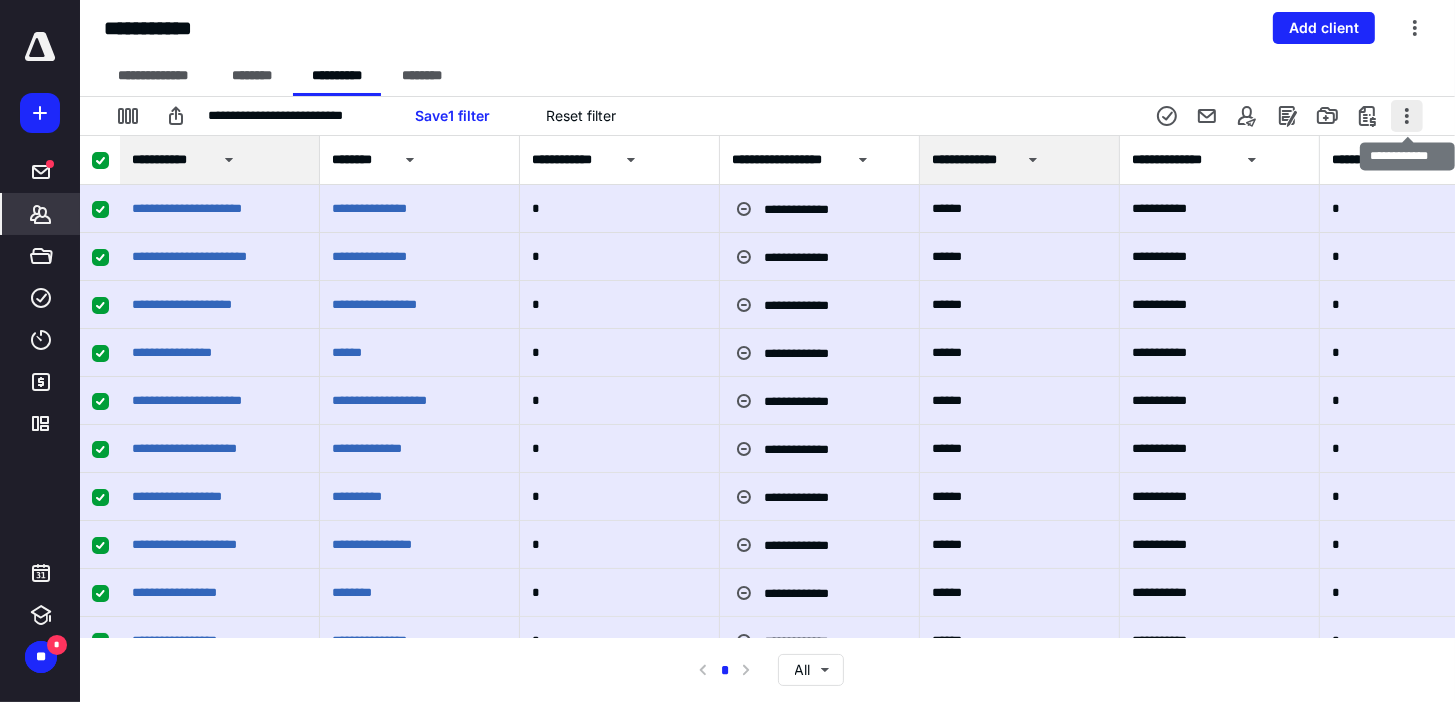 click at bounding box center [1407, 116] 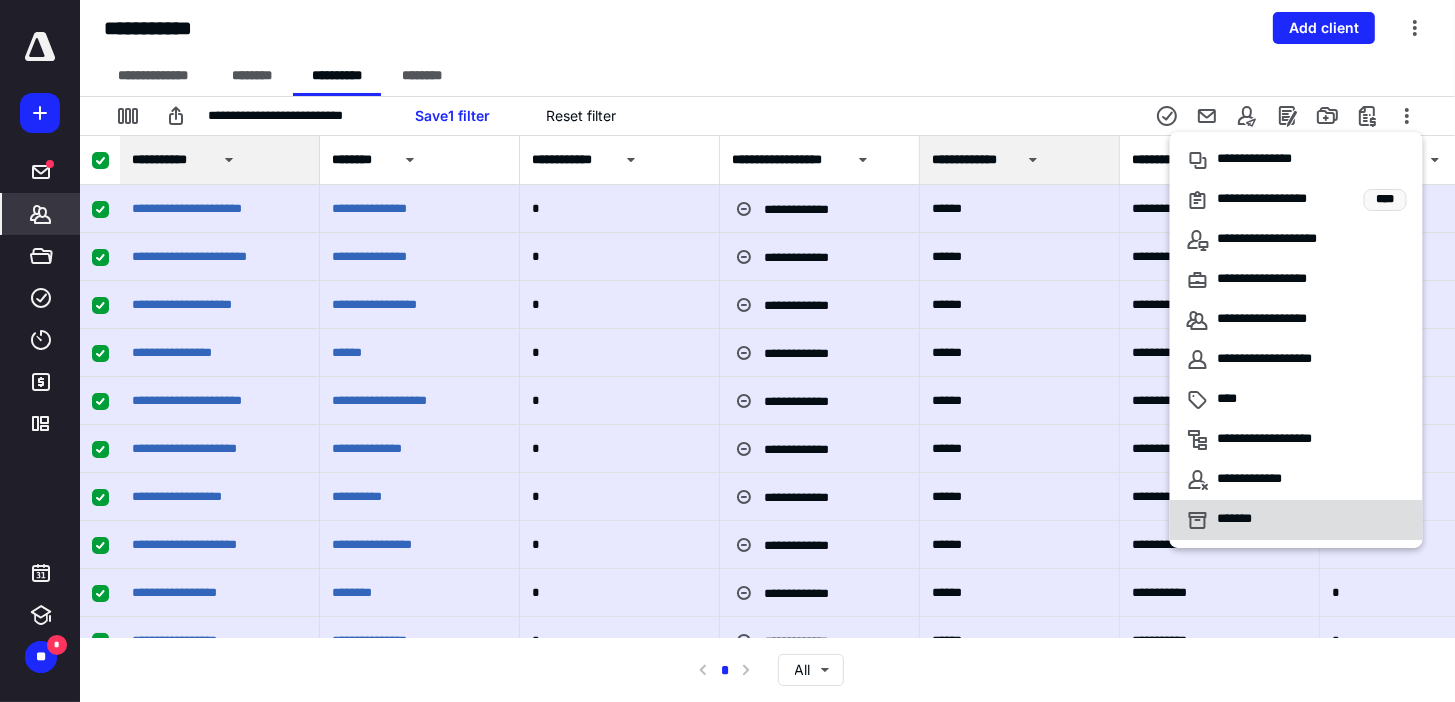 click on "*******" at bounding box center (1242, 520) 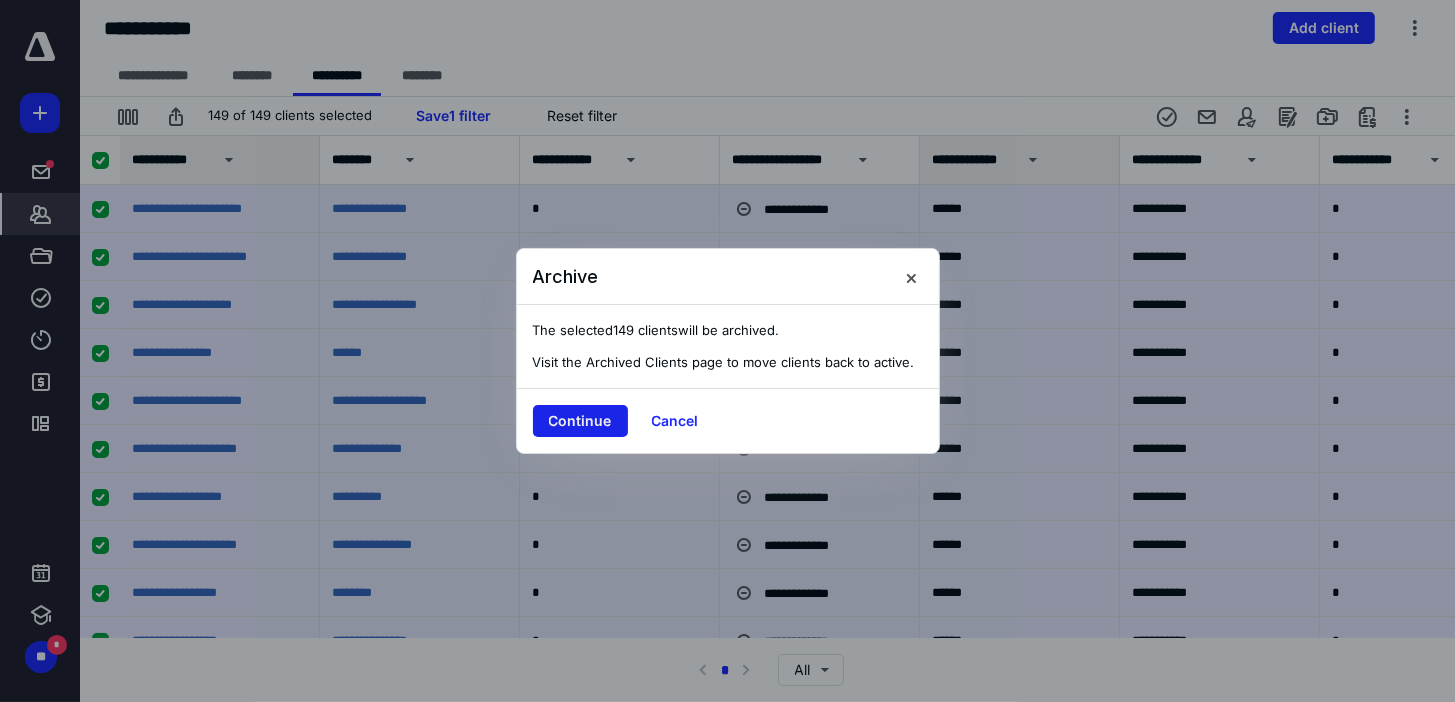 click on "Continue" at bounding box center [580, 421] 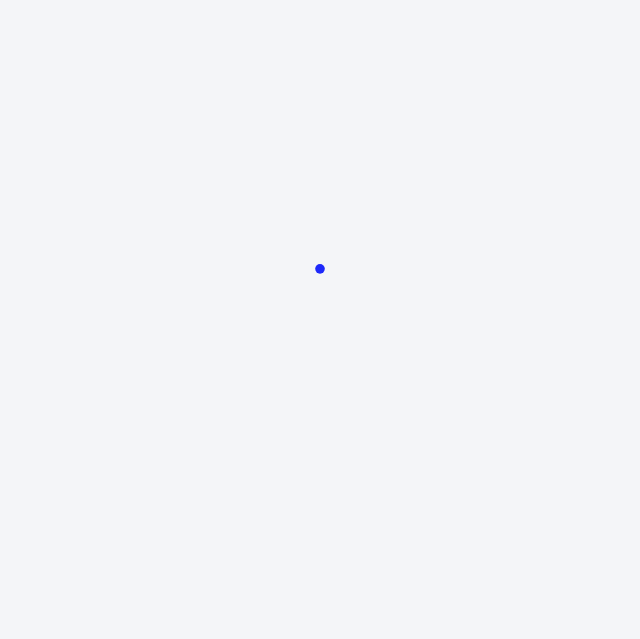 scroll, scrollTop: 0, scrollLeft: 0, axis: both 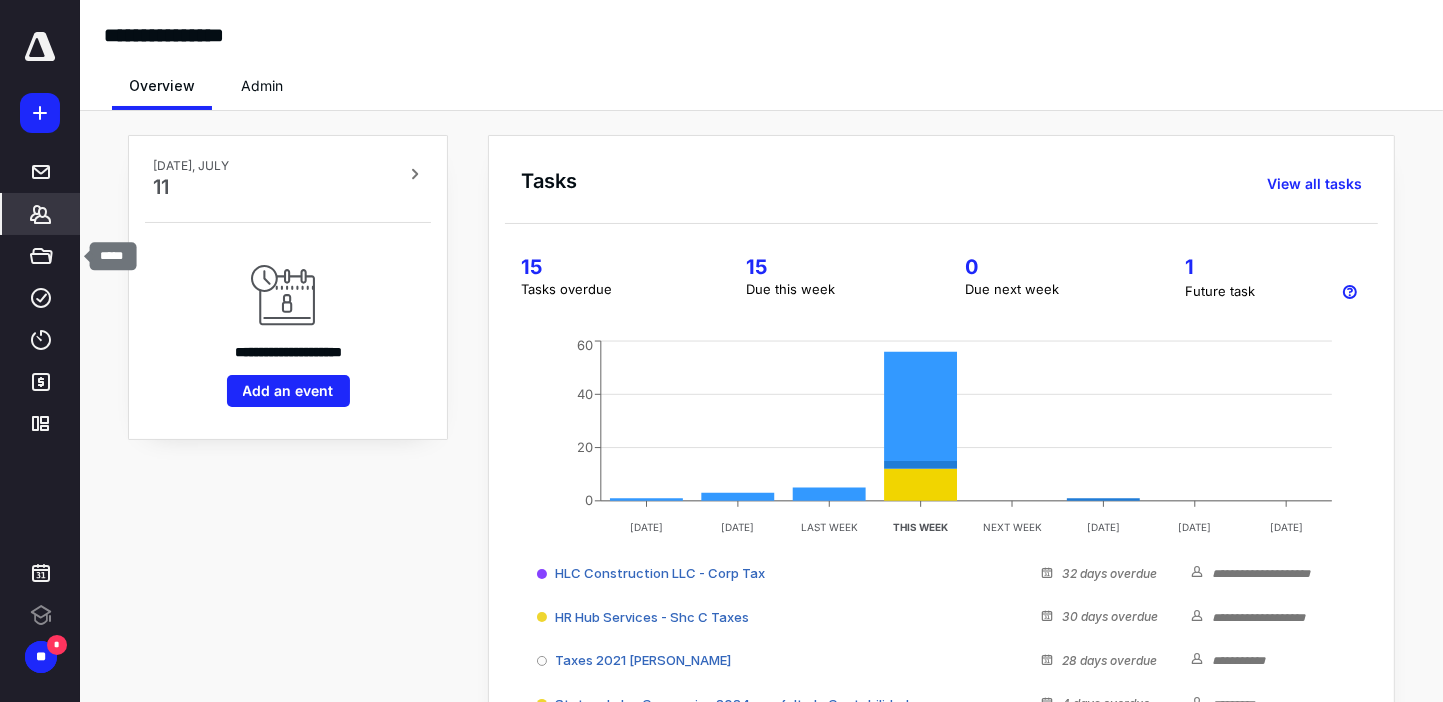 click on "*******" at bounding box center (41, 214) 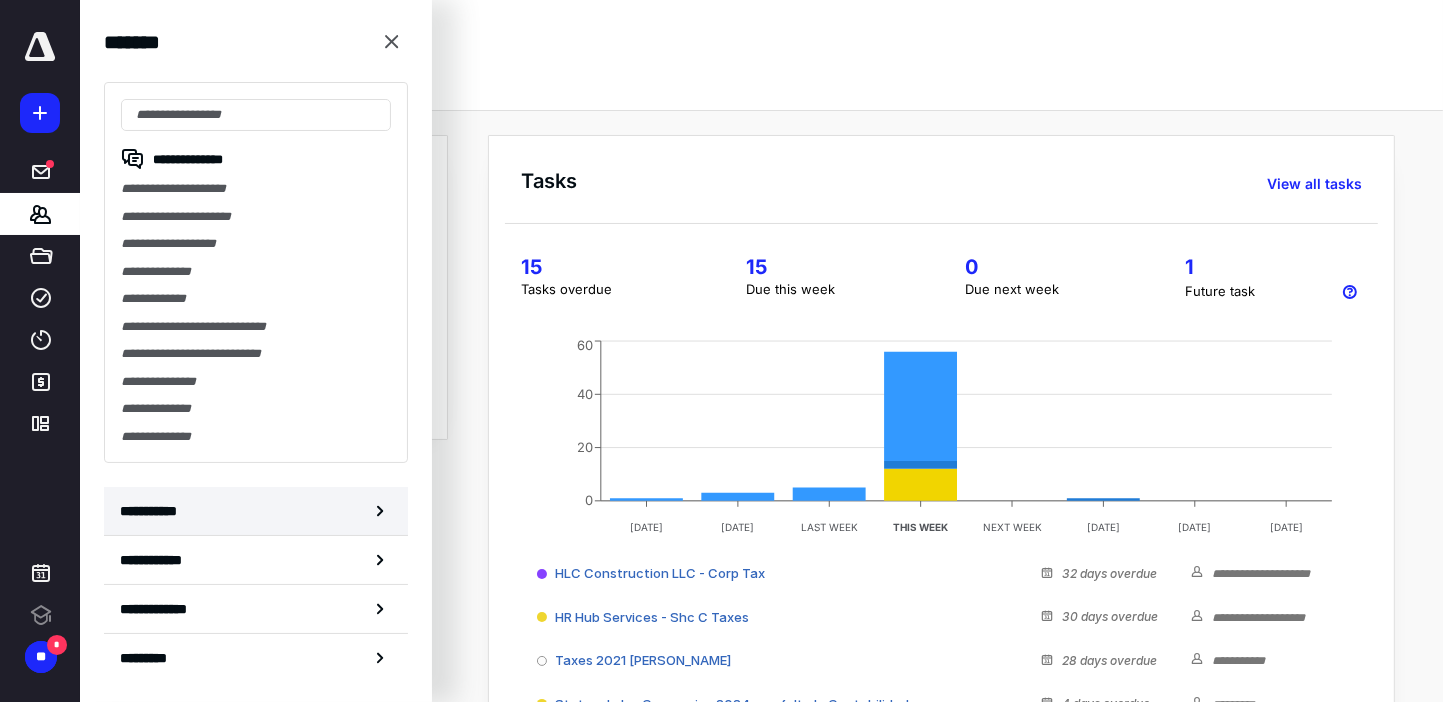 click on "**********" at bounding box center (153, 511) 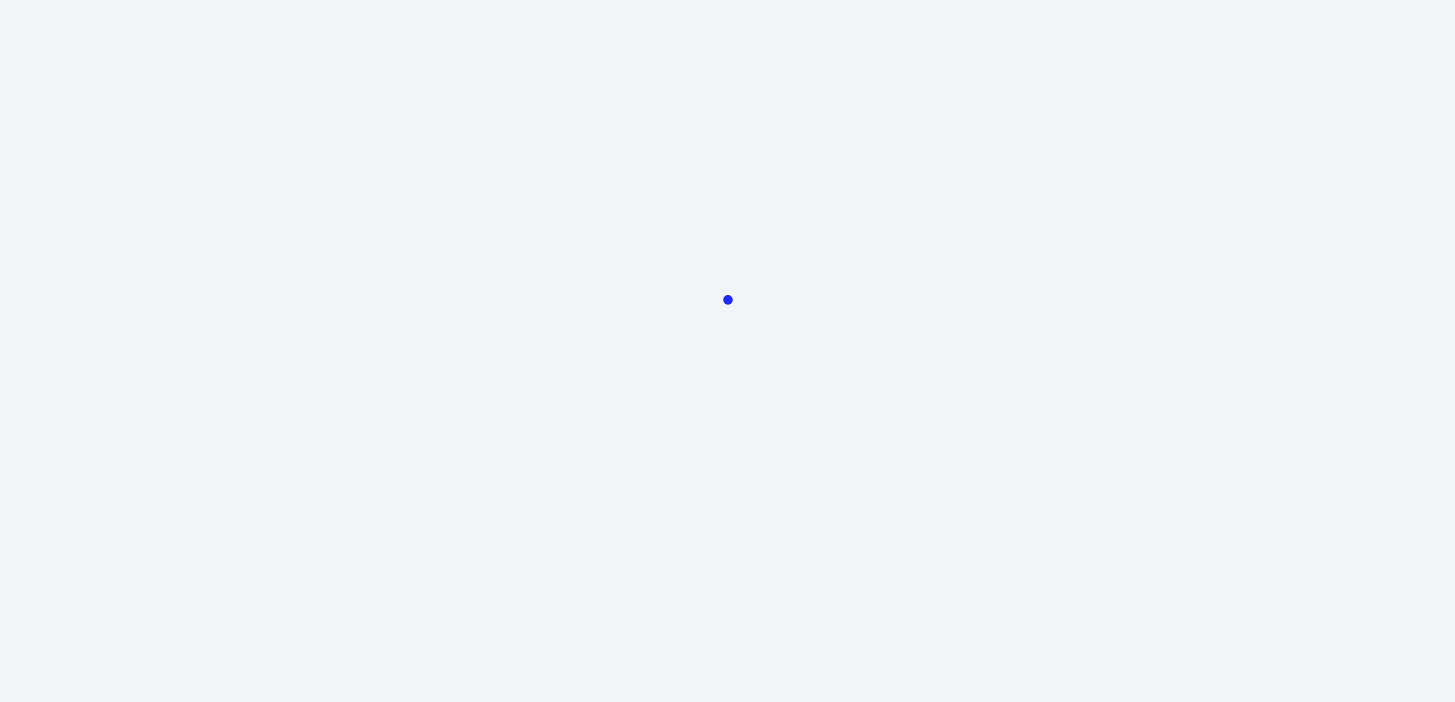 scroll, scrollTop: 0, scrollLeft: 0, axis: both 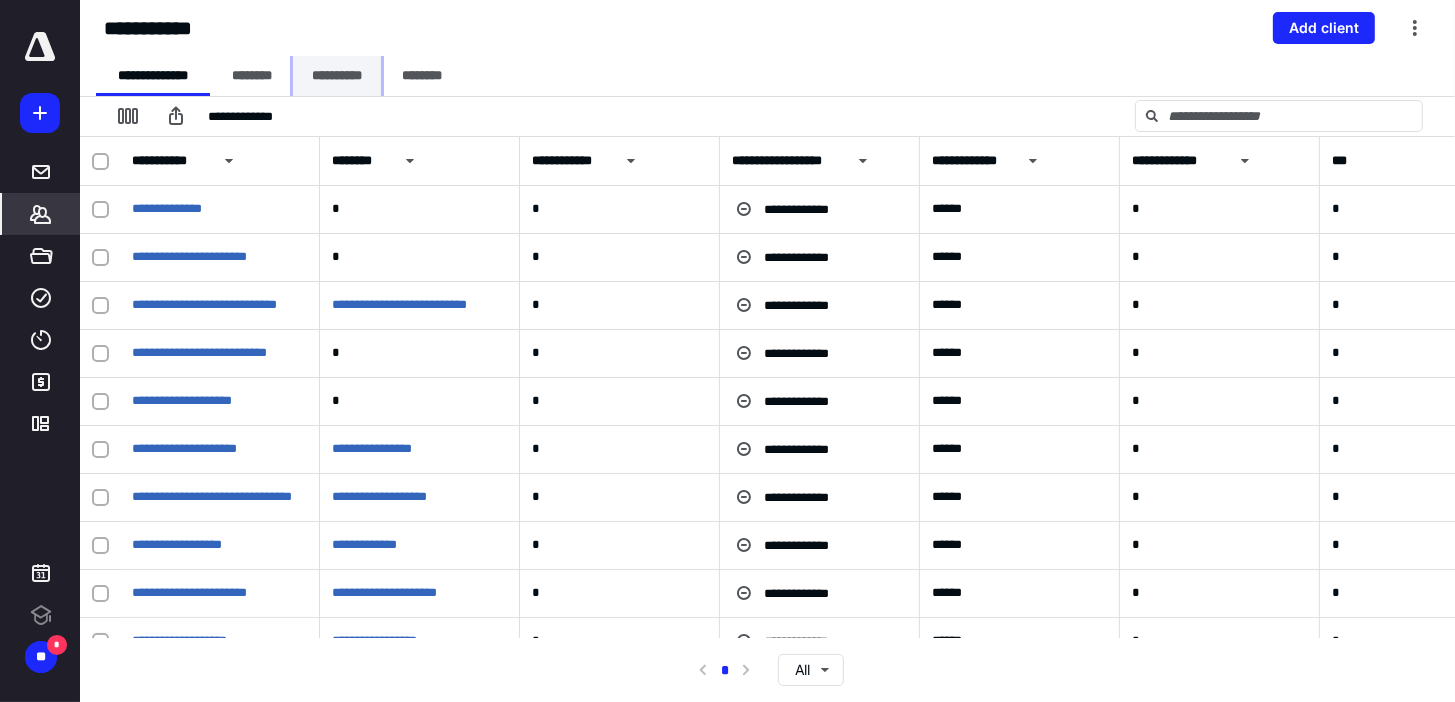 click on "**********" at bounding box center [337, 76] 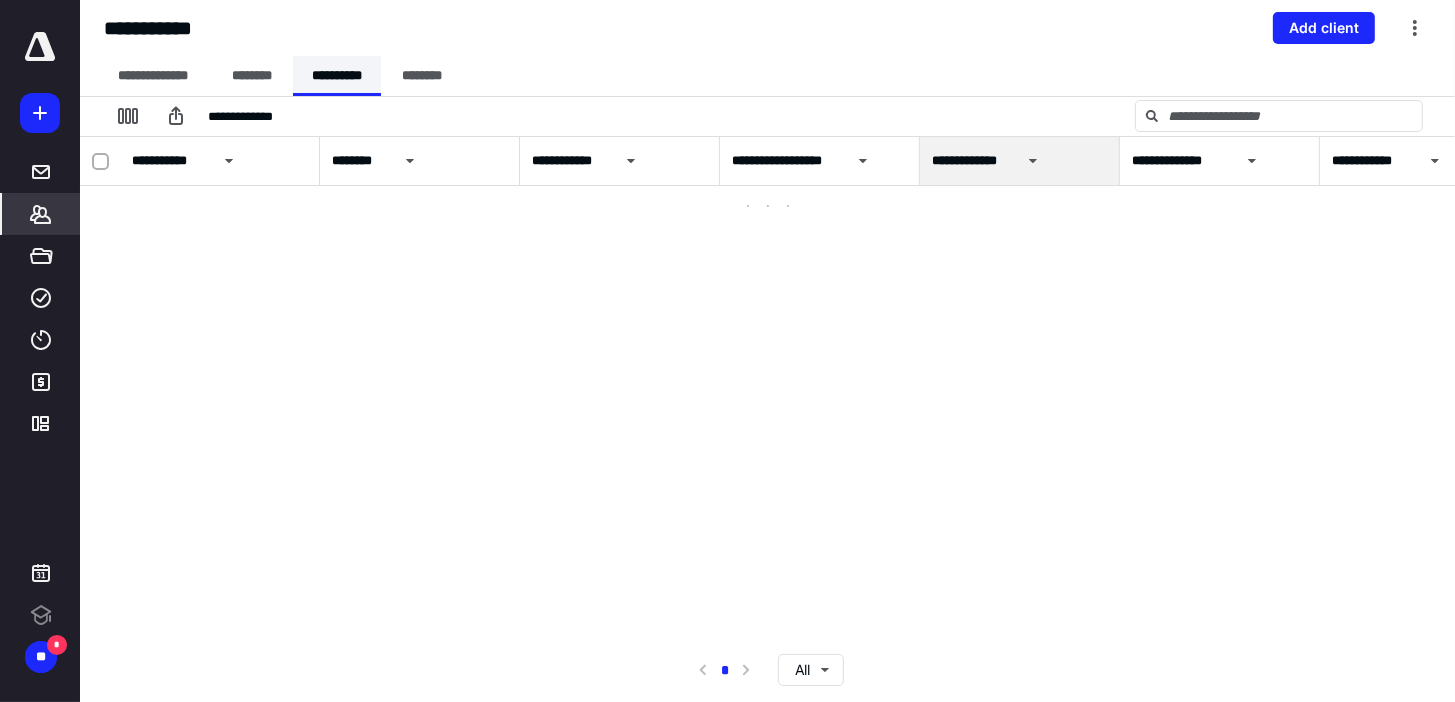 scroll, scrollTop: 0, scrollLeft: 0, axis: both 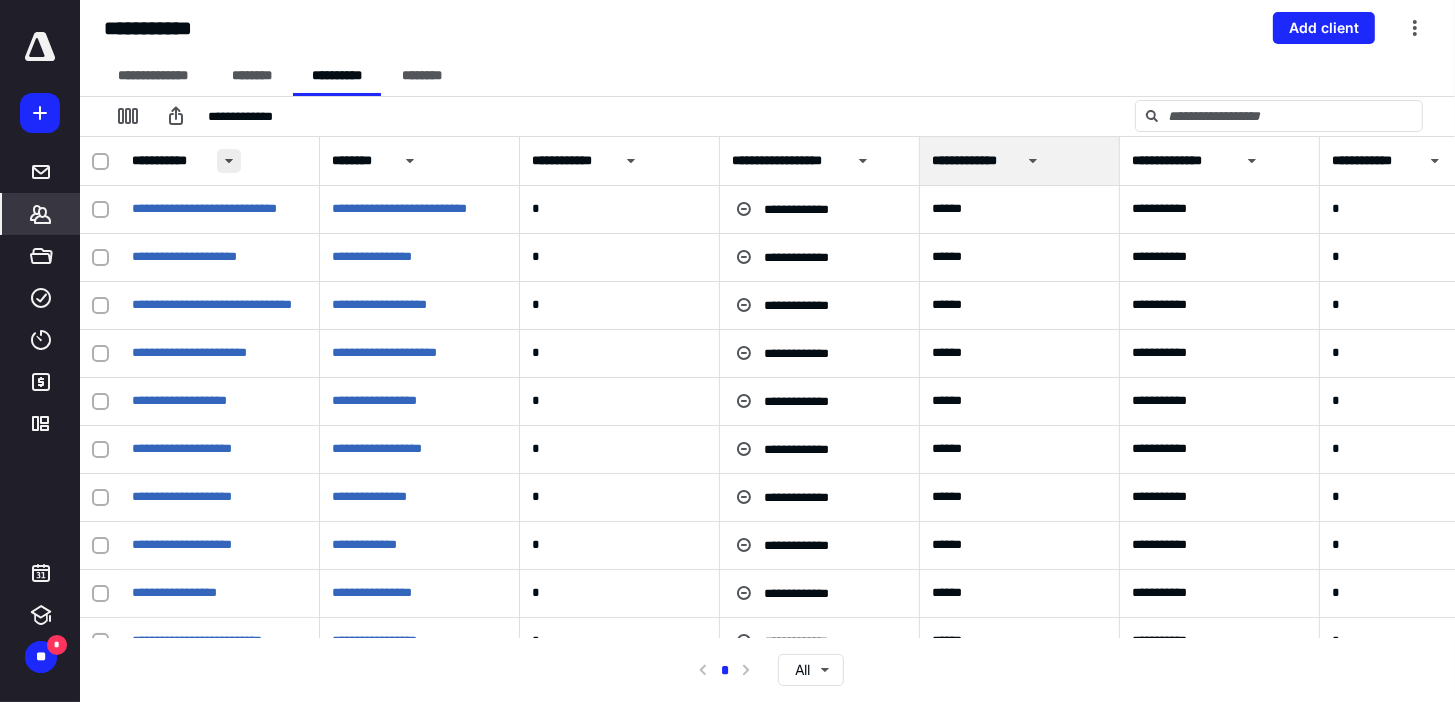 click at bounding box center [229, 161] 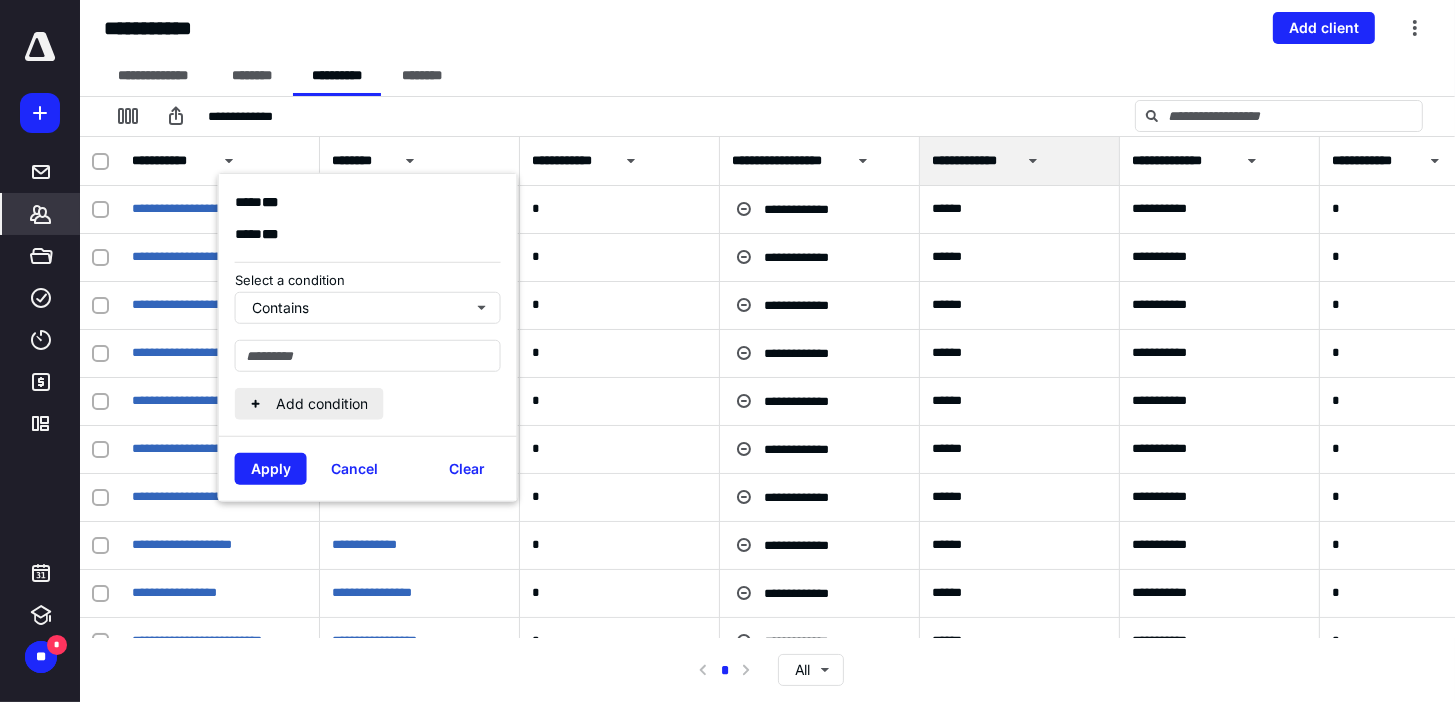 click on "Add condition" at bounding box center (309, 403) 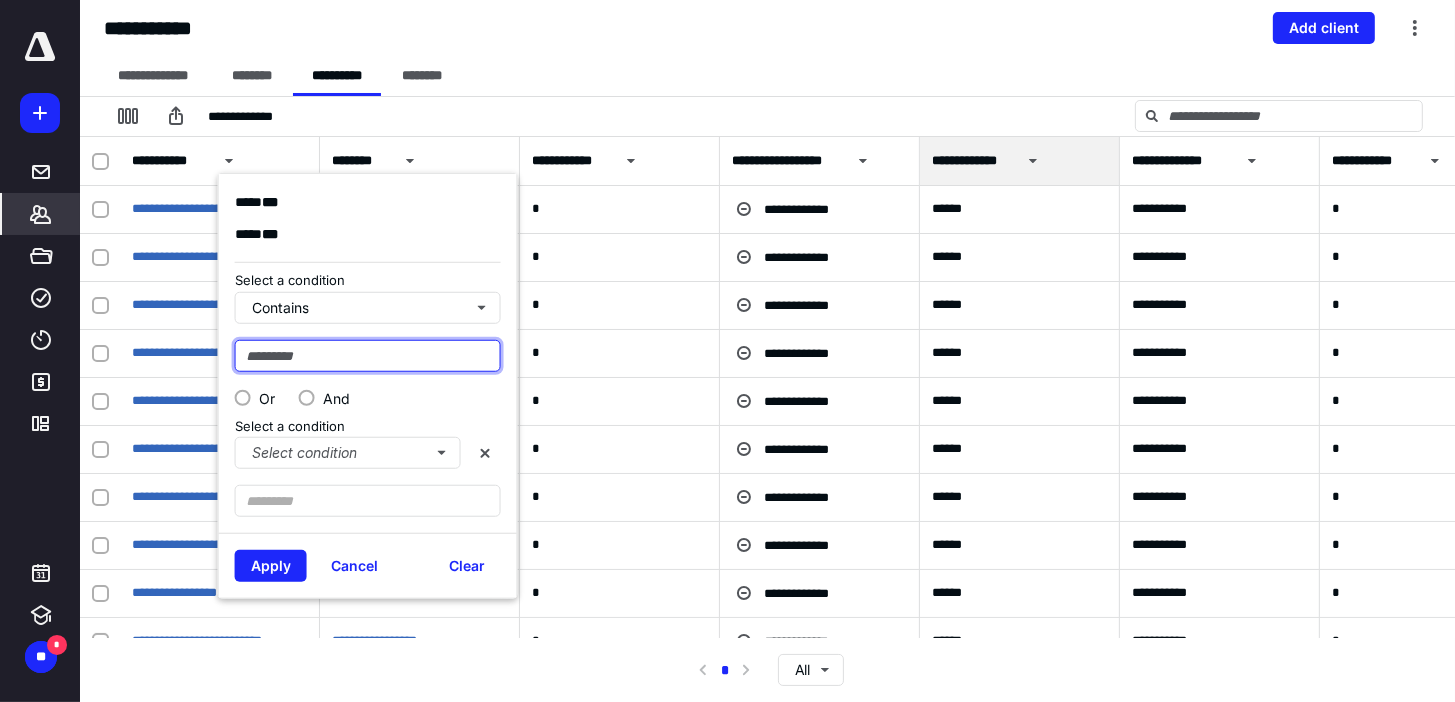 click at bounding box center (368, 355) 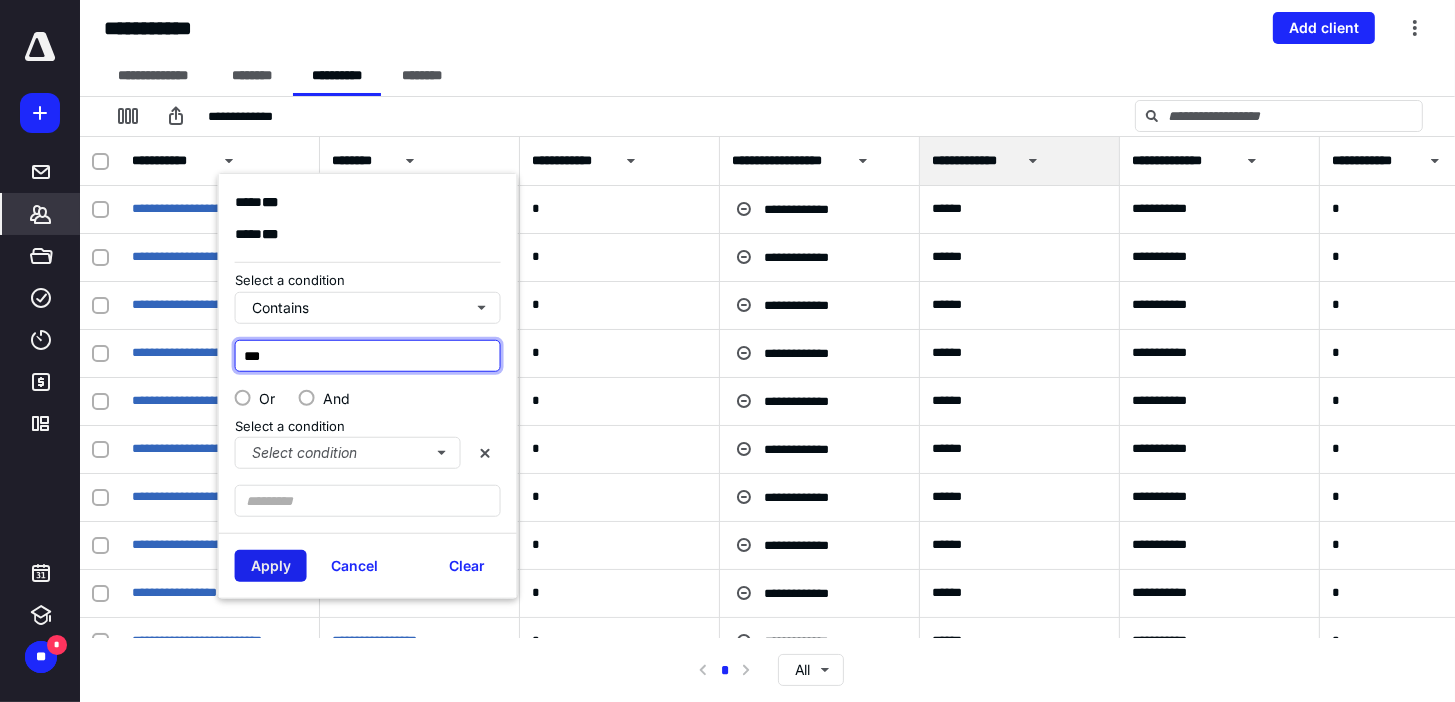 type on "***" 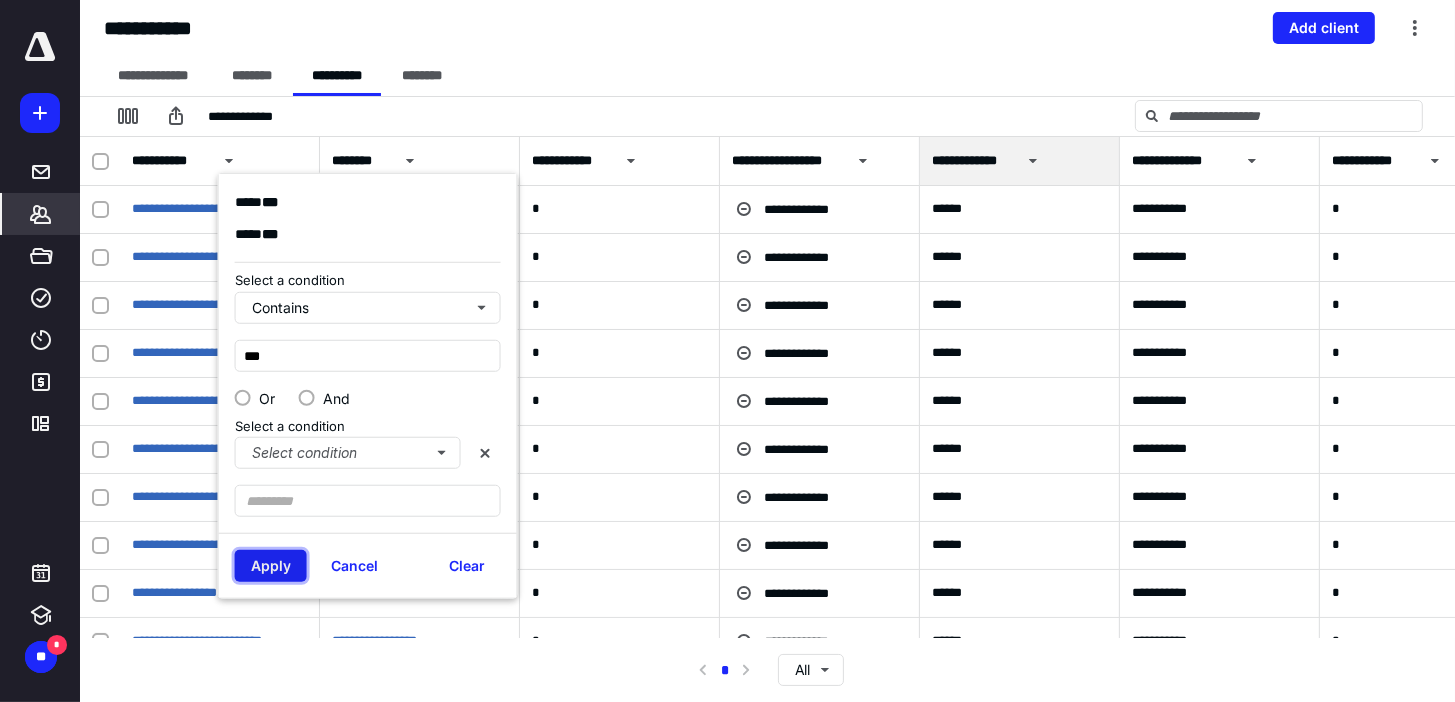 click on "Apply" at bounding box center (271, 566) 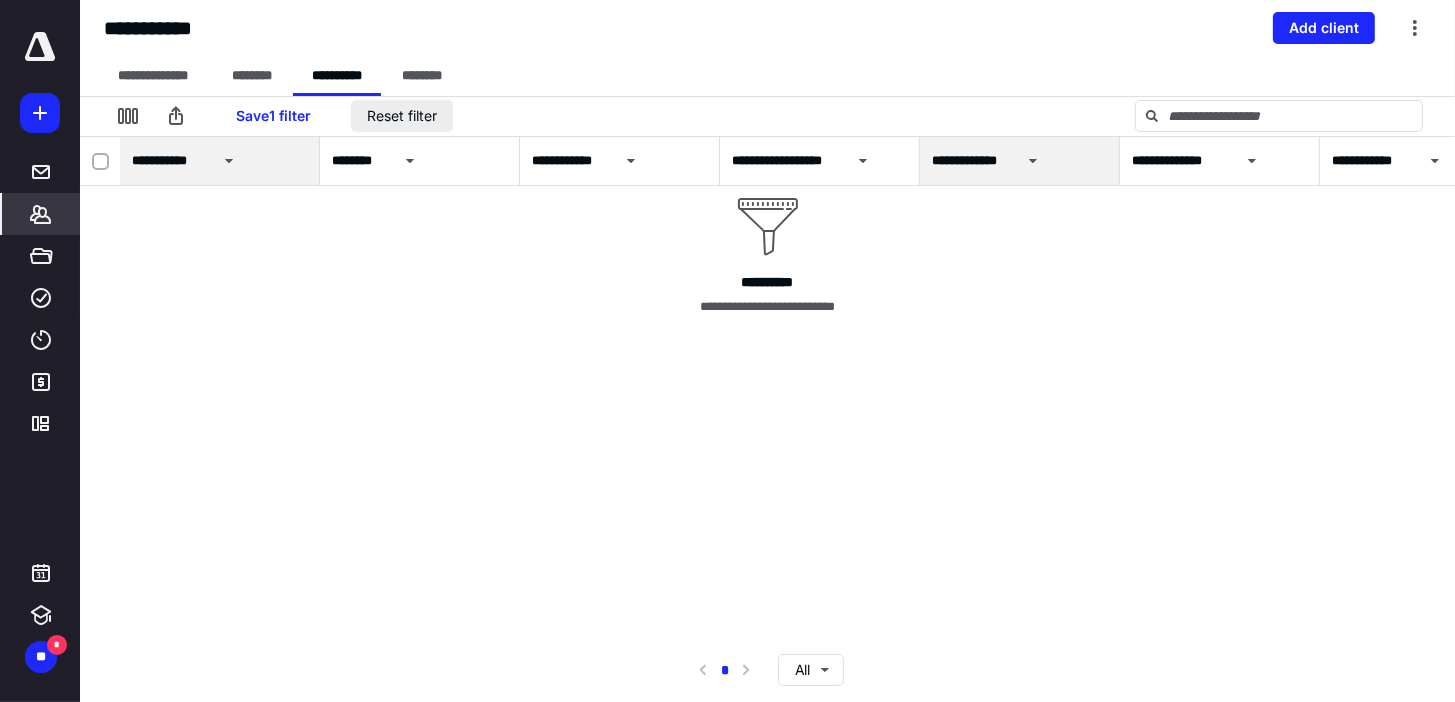 click on "Reset filter" at bounding box center [402, 116] 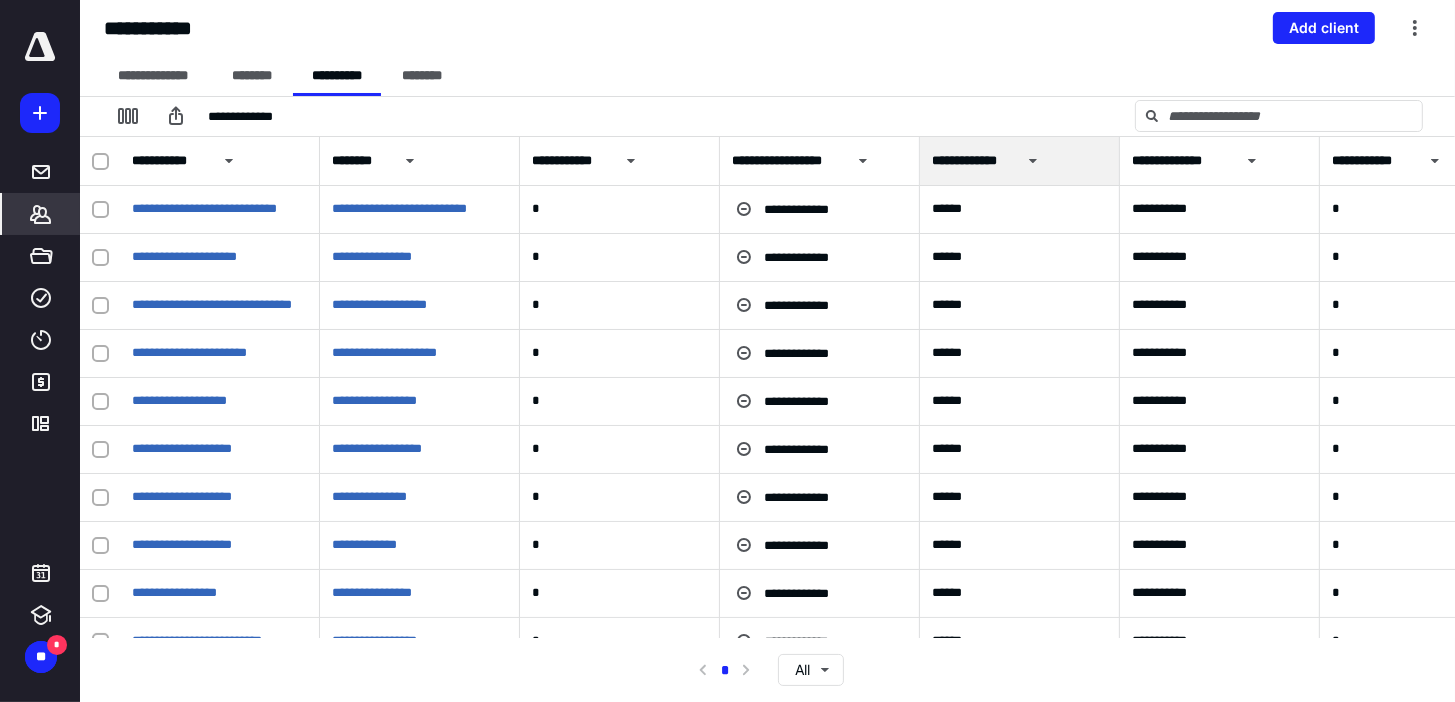 click on "**********" at bounding box center [170, 161] 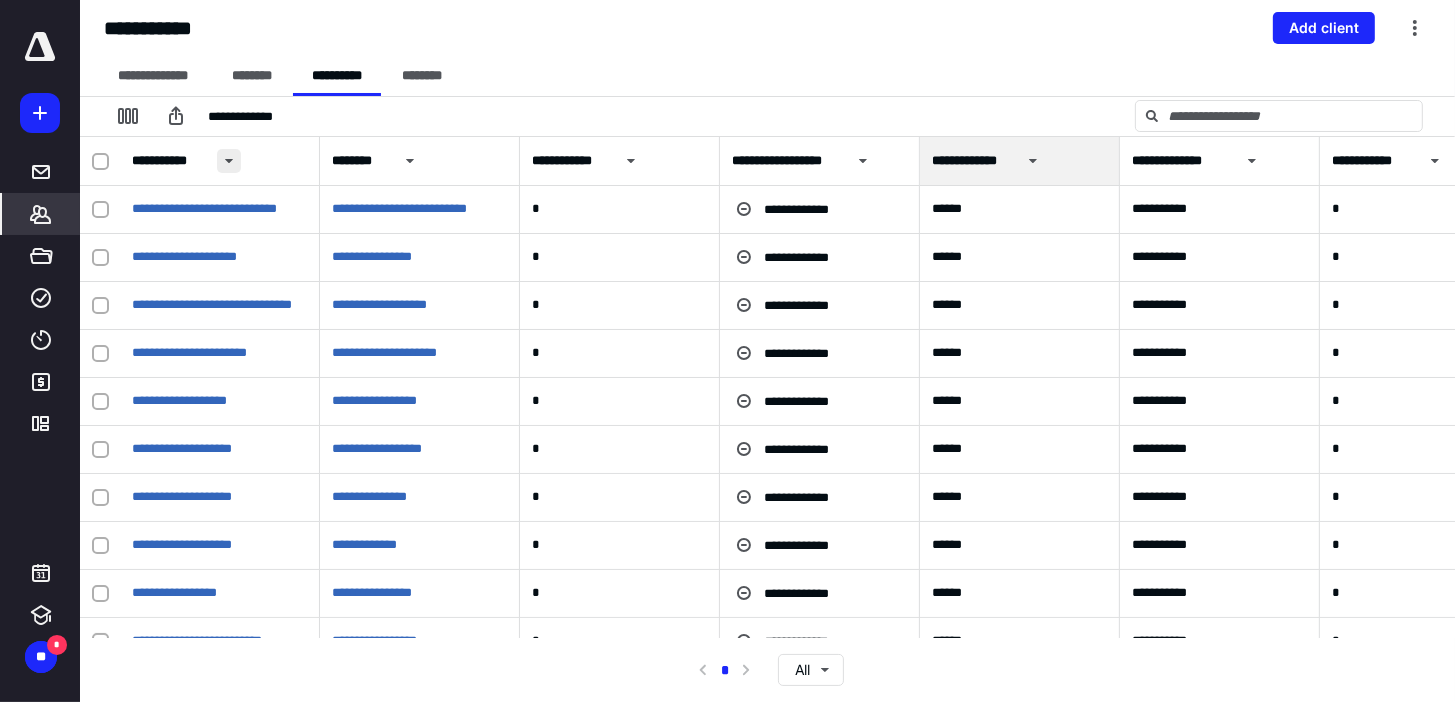click at bounding box center (229, 161) 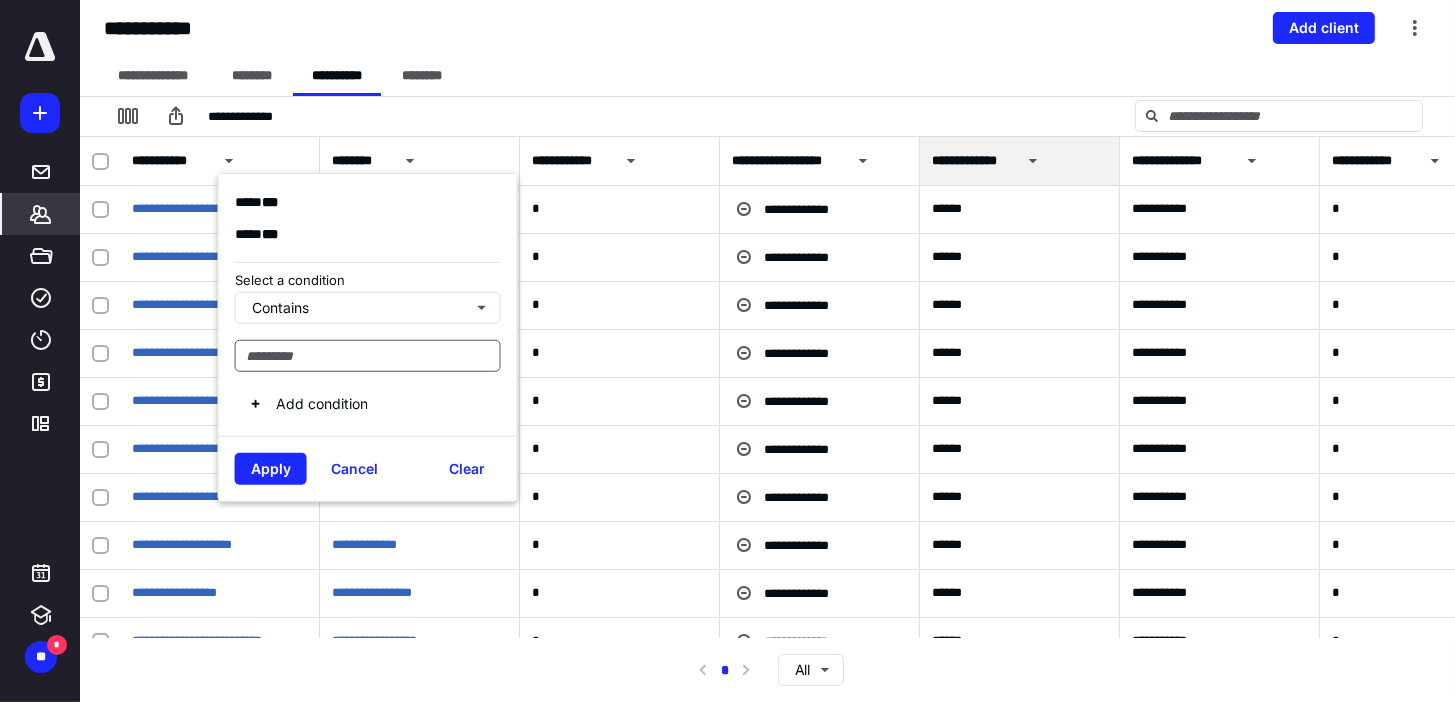 click at bounding box center (368, 355) 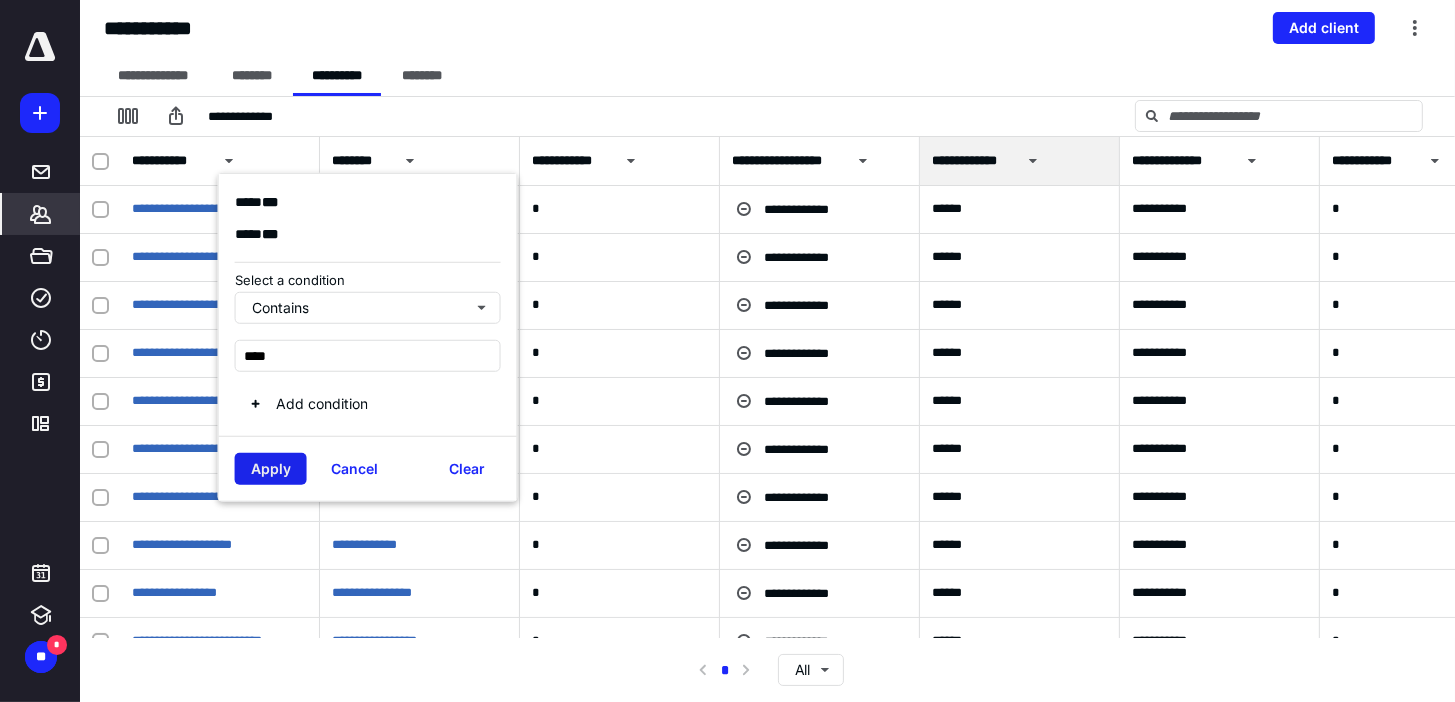 type on "****" 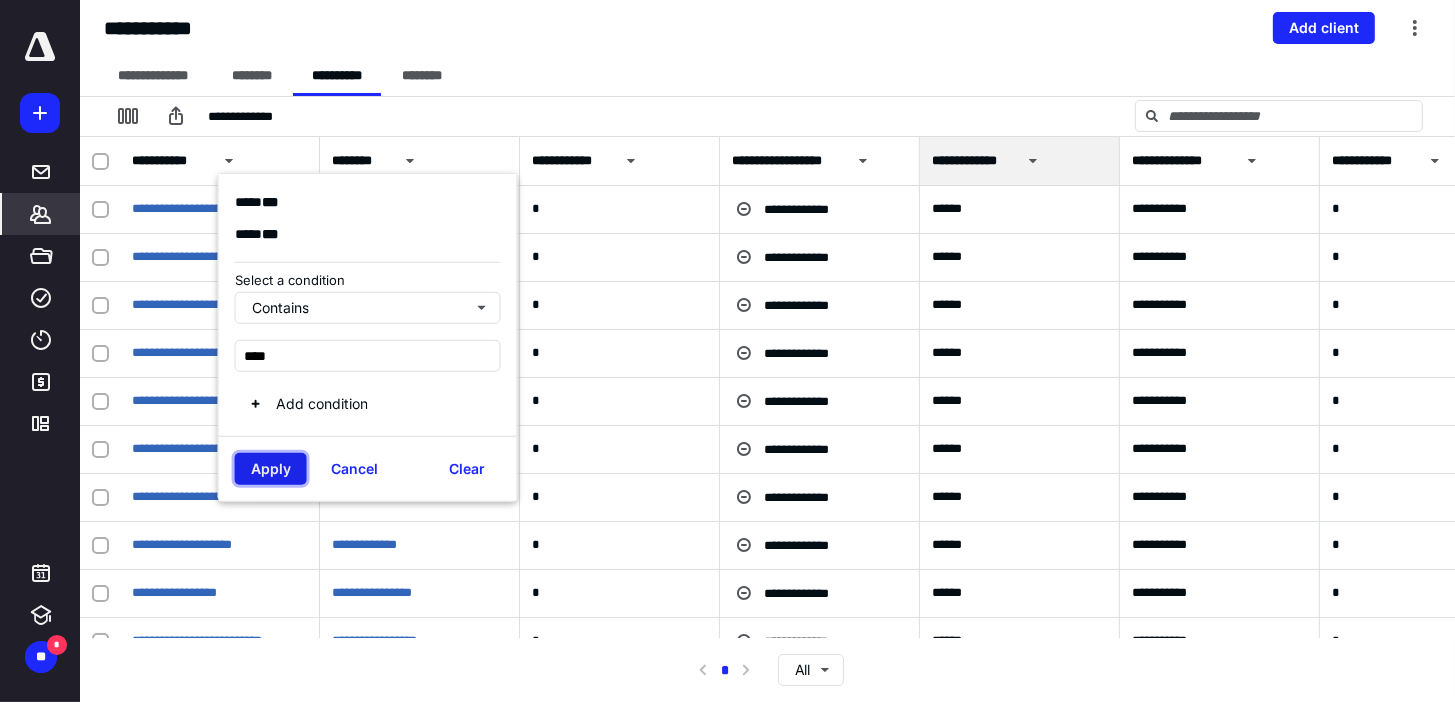 click on "Apply" at bounding box center [271, 468] 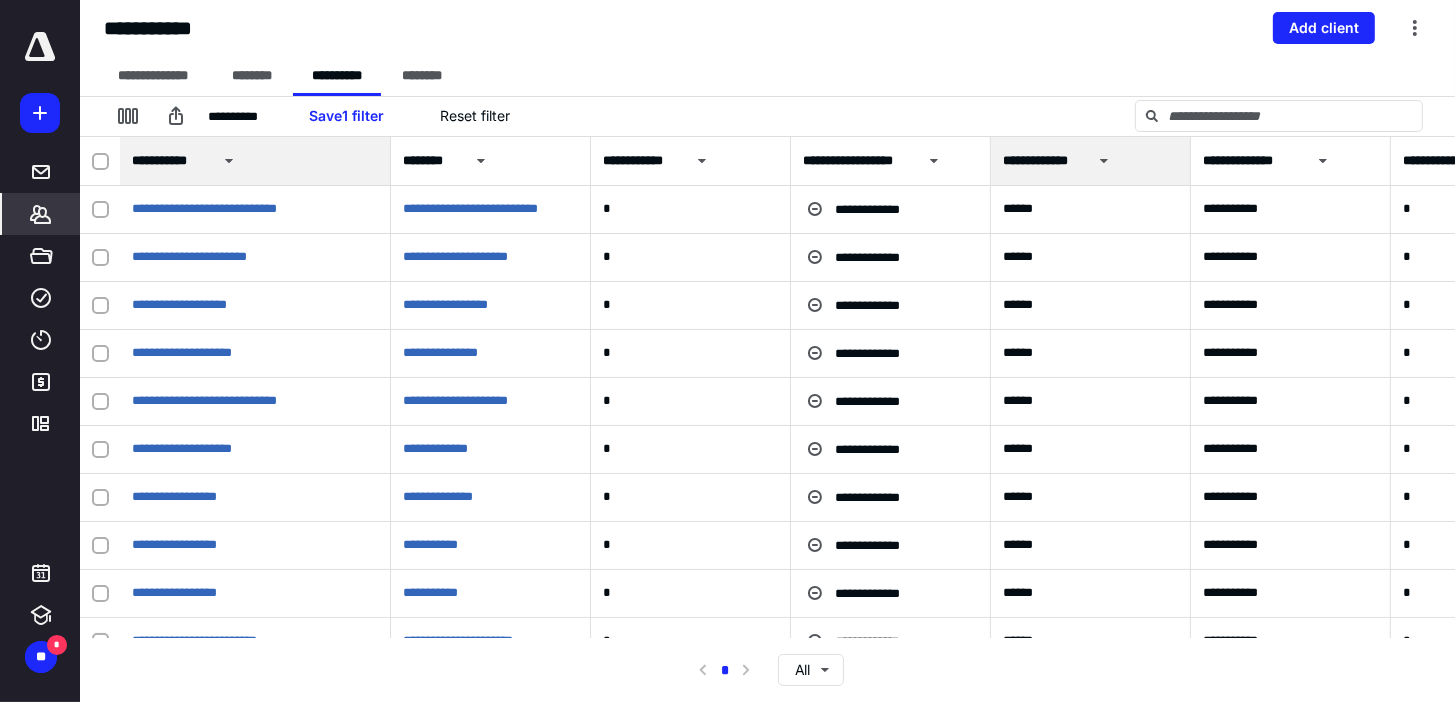 drag, startPoint x: 316, startPoint y: 162, endPoint x: 373, endPoint y: 164, distance: 57.035076 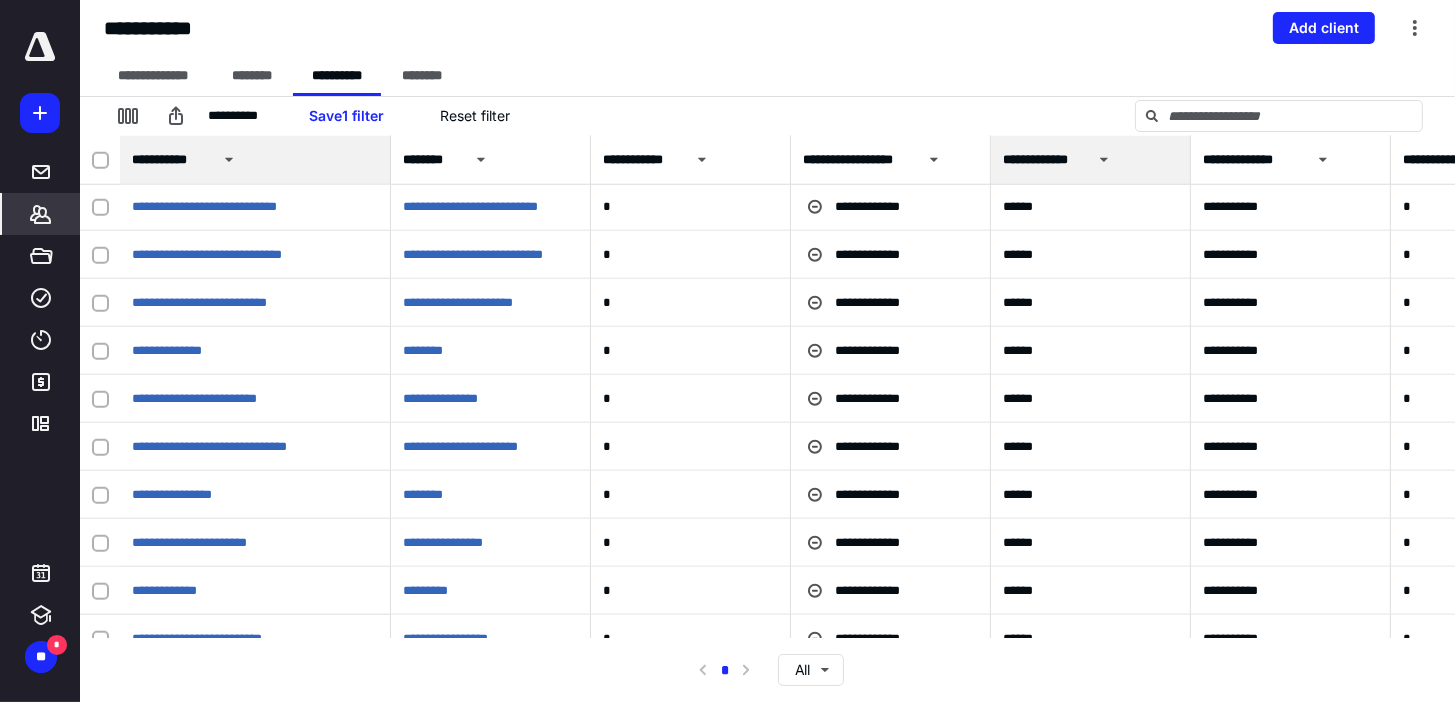 scroll, scrollTop: 1959, scrollLeft: 0, axis: vertical 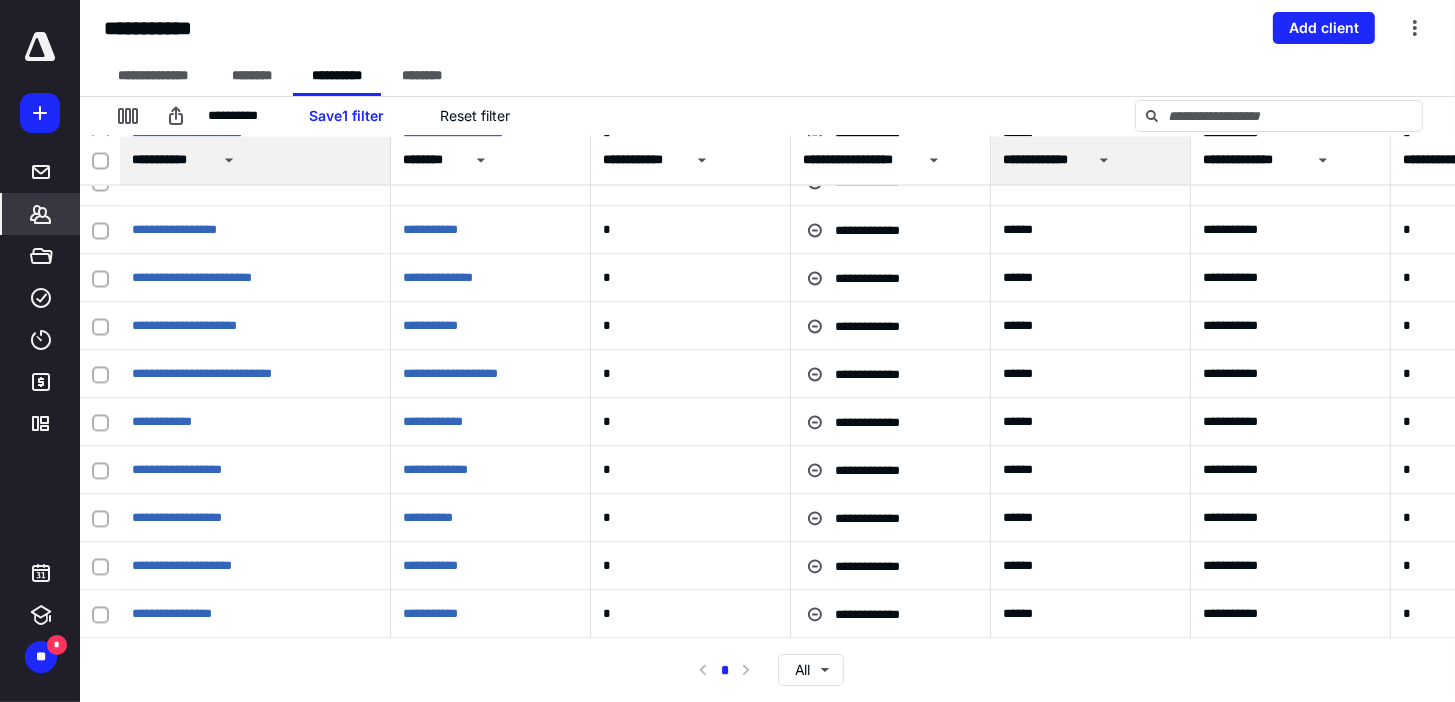 click 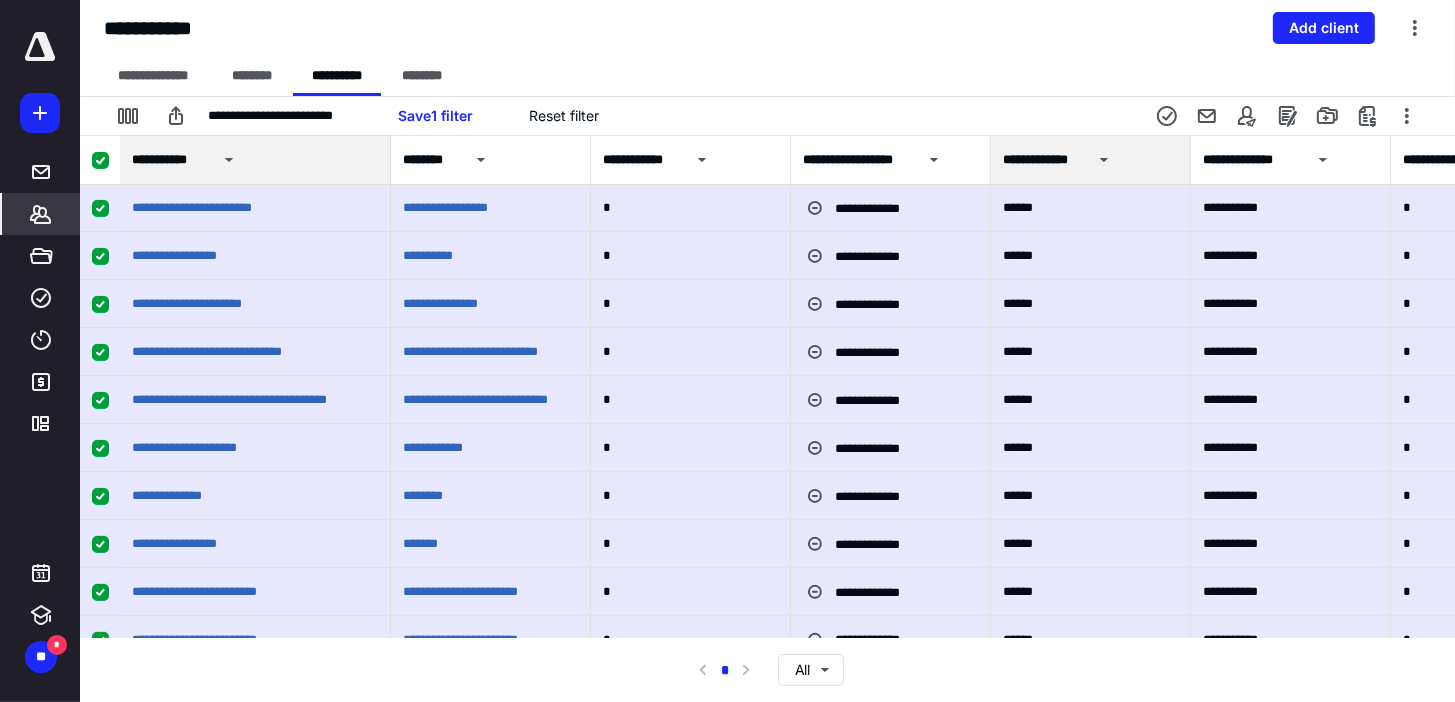 scroll, scrollTop: 0, scrollLeft: 0, axis: both 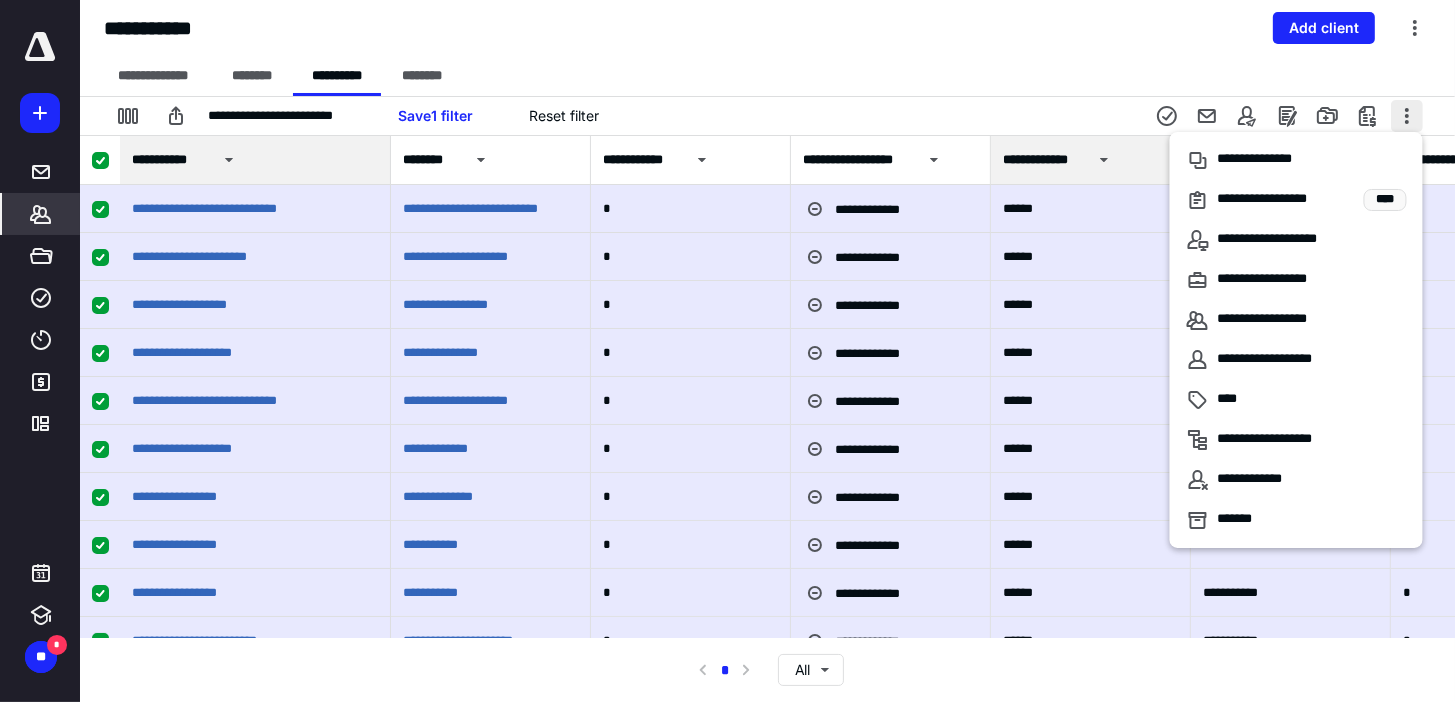 click at bounding box center (1407, 116) 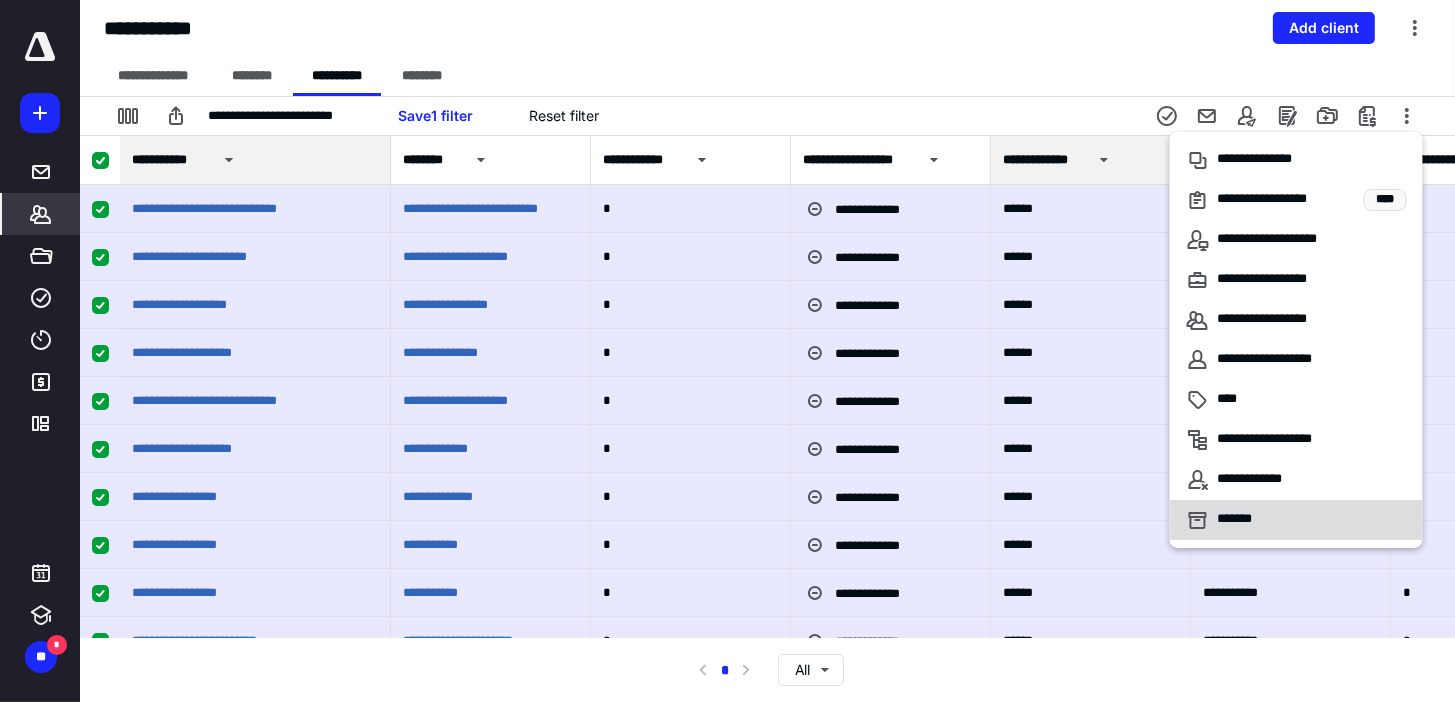 click on "*******" at bounding box center [1242, 520] 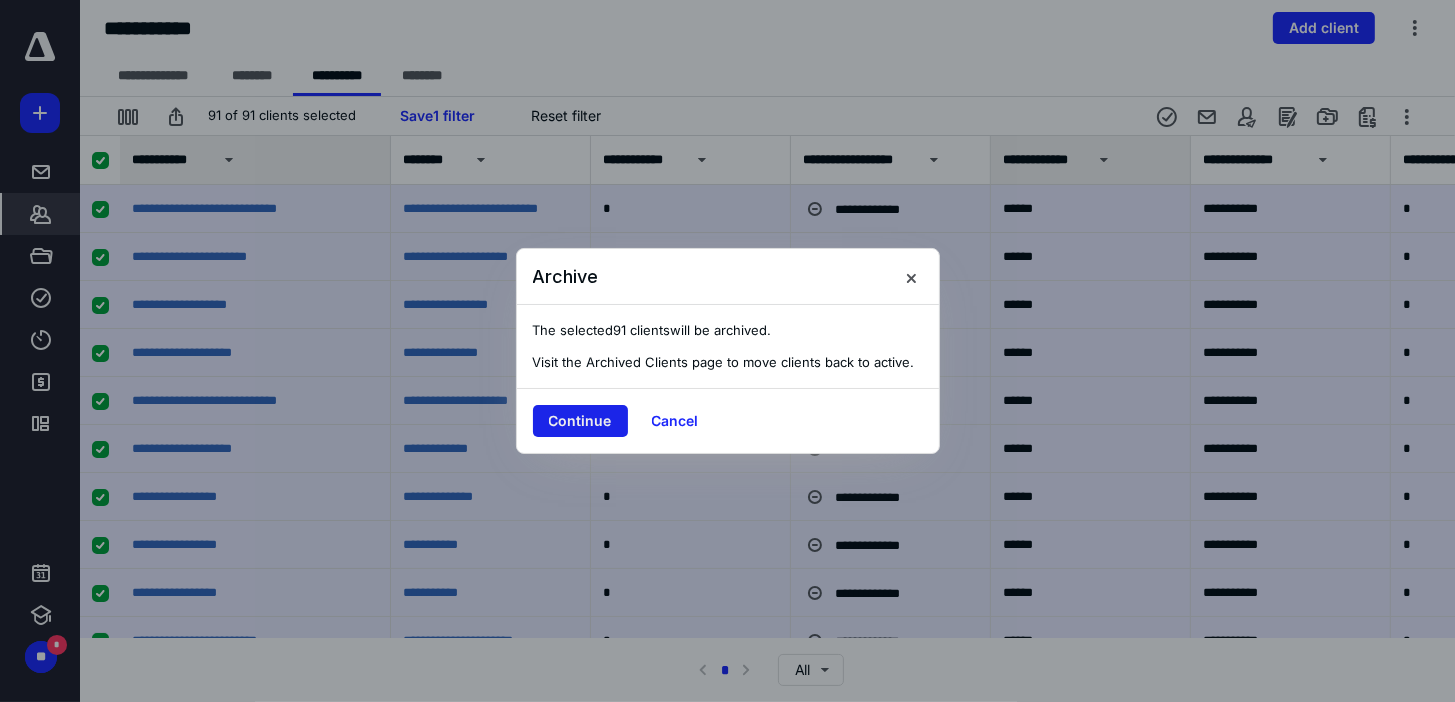 click on "Continue" at bounding box center (580, 421) 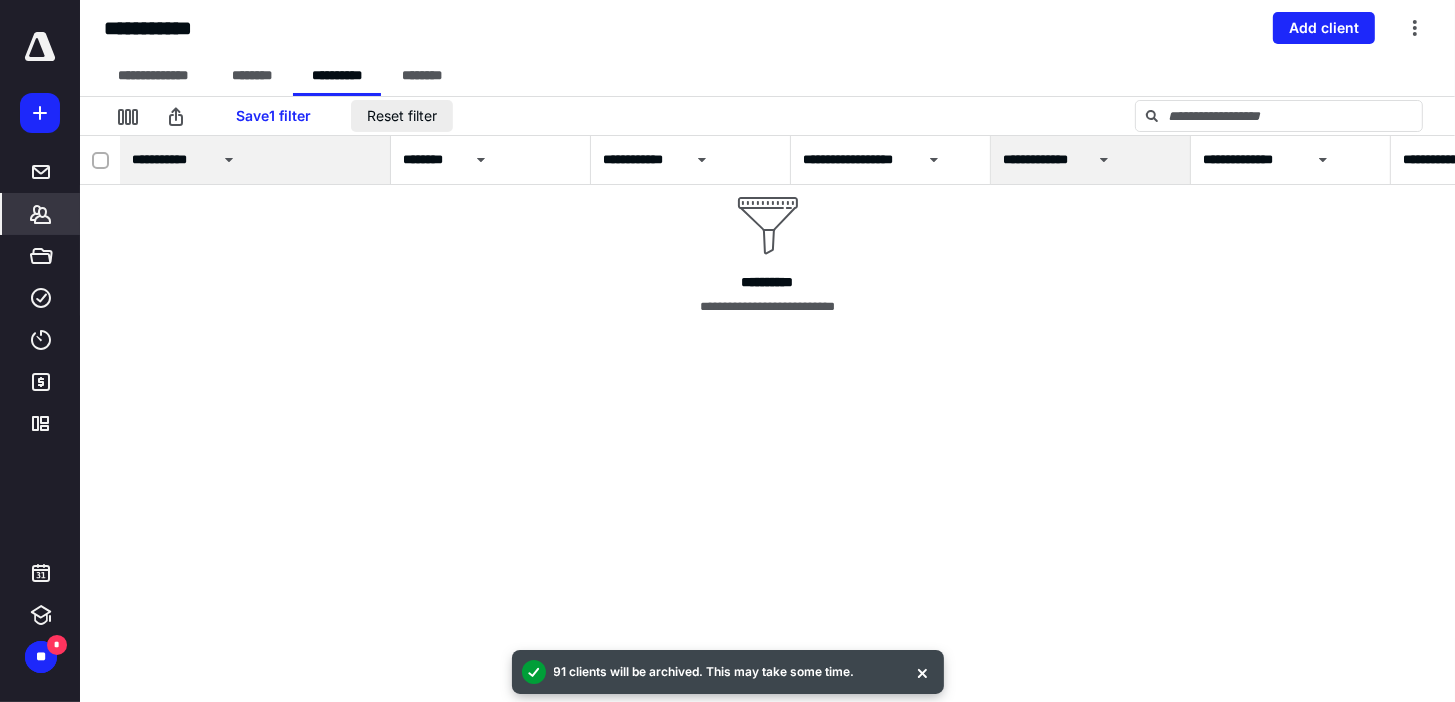 click on "Reset filter" at bounding box center (402, 116) 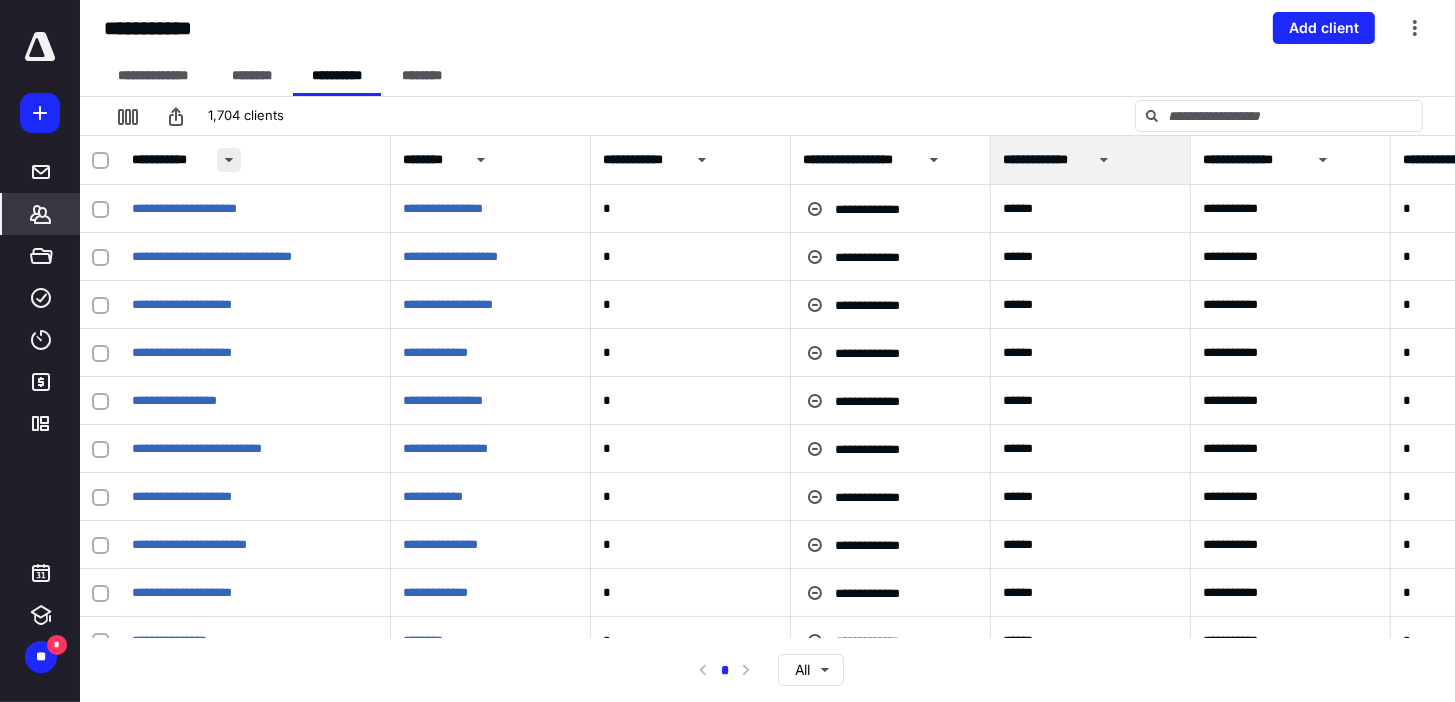 click at bounding box center (229, 160) 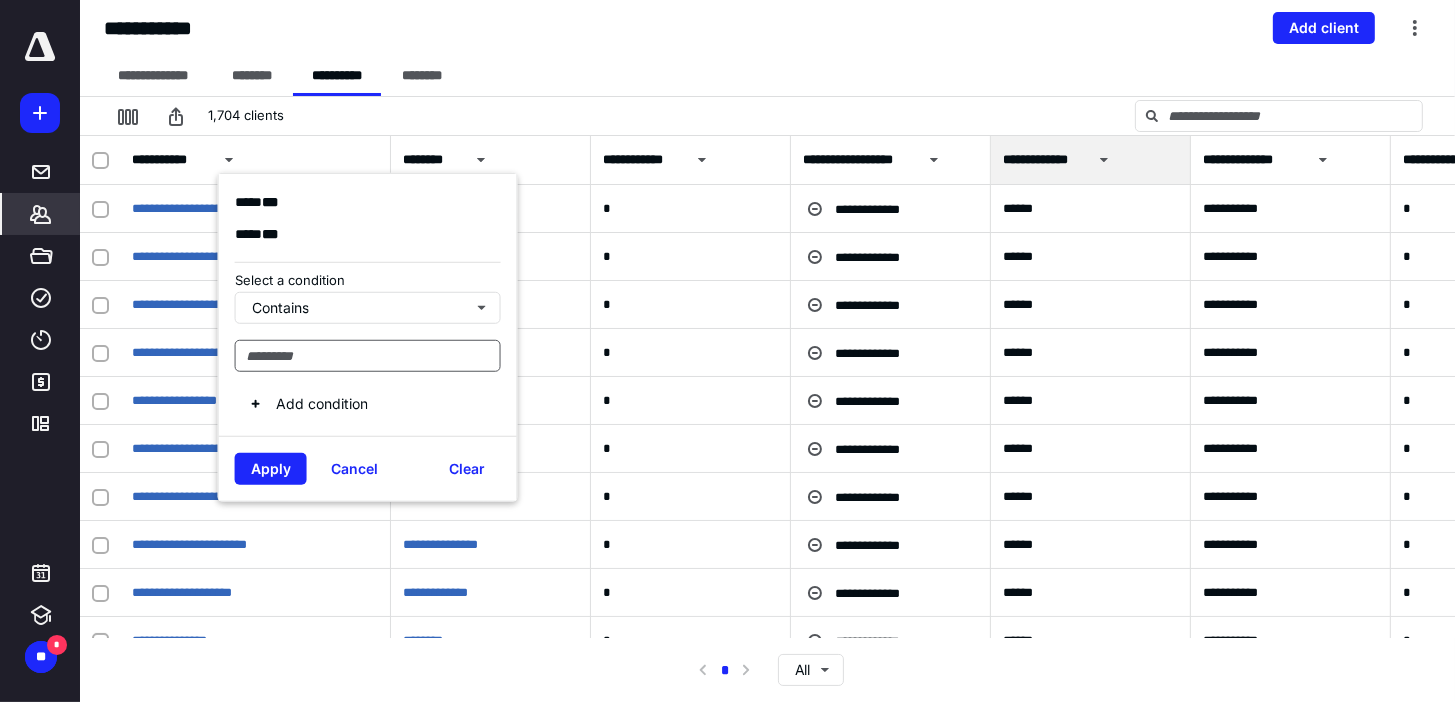 click at bounding box center (368, 355) 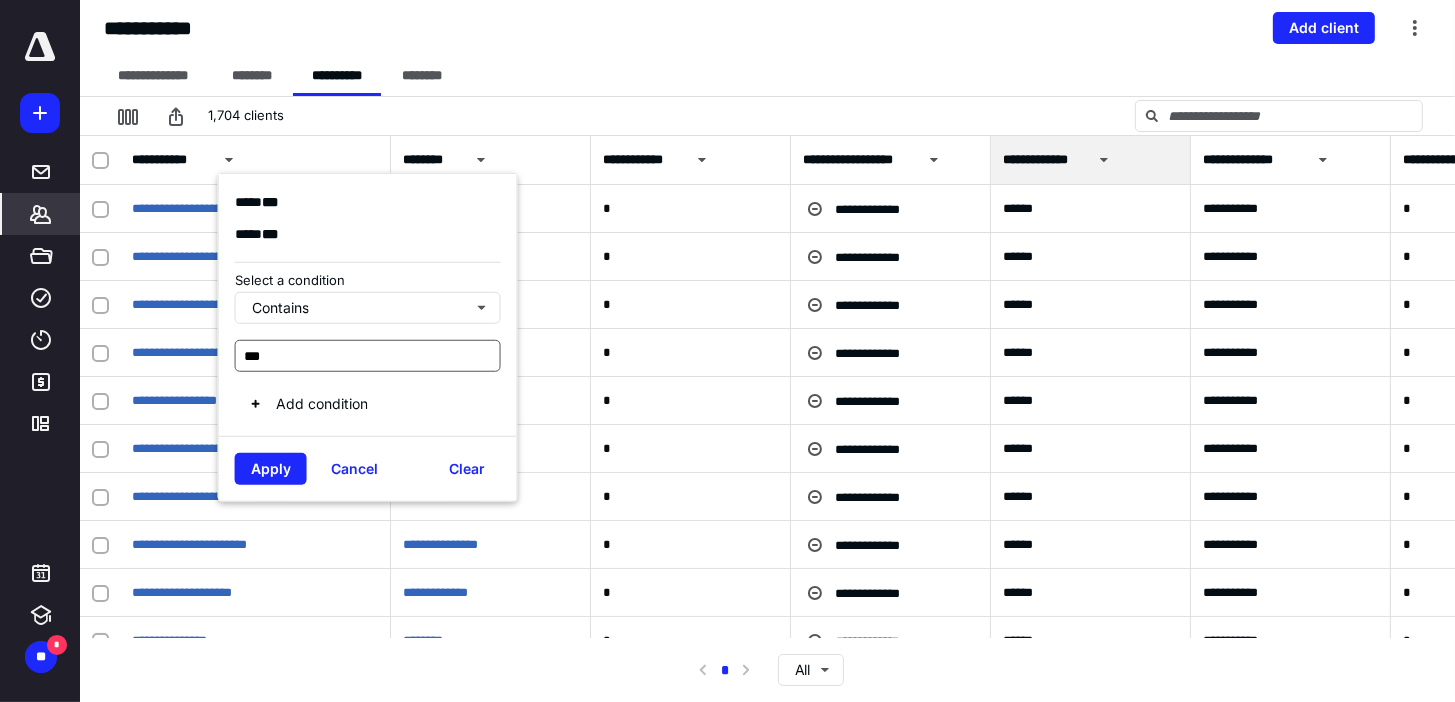 type on "***" 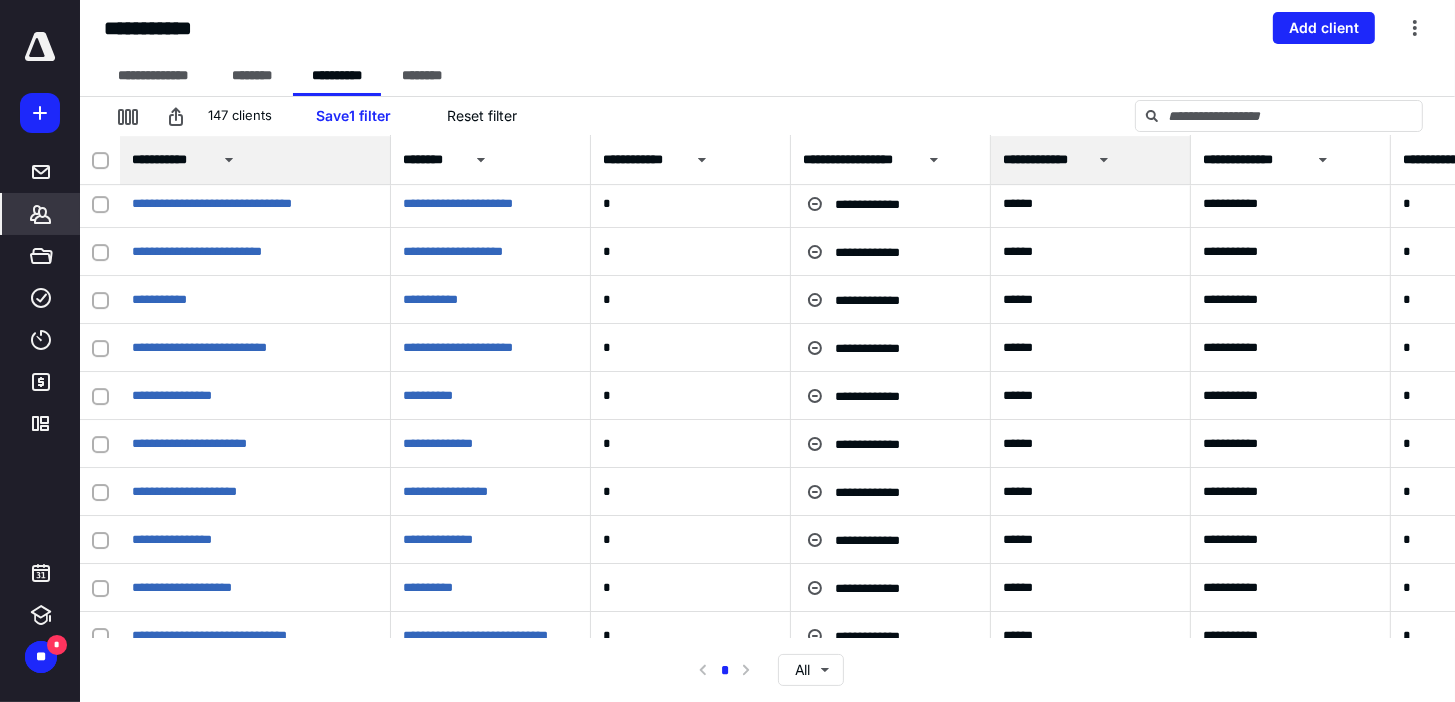scroll, scrollTop: 6615, scrollLeft: 0, axis: vertical 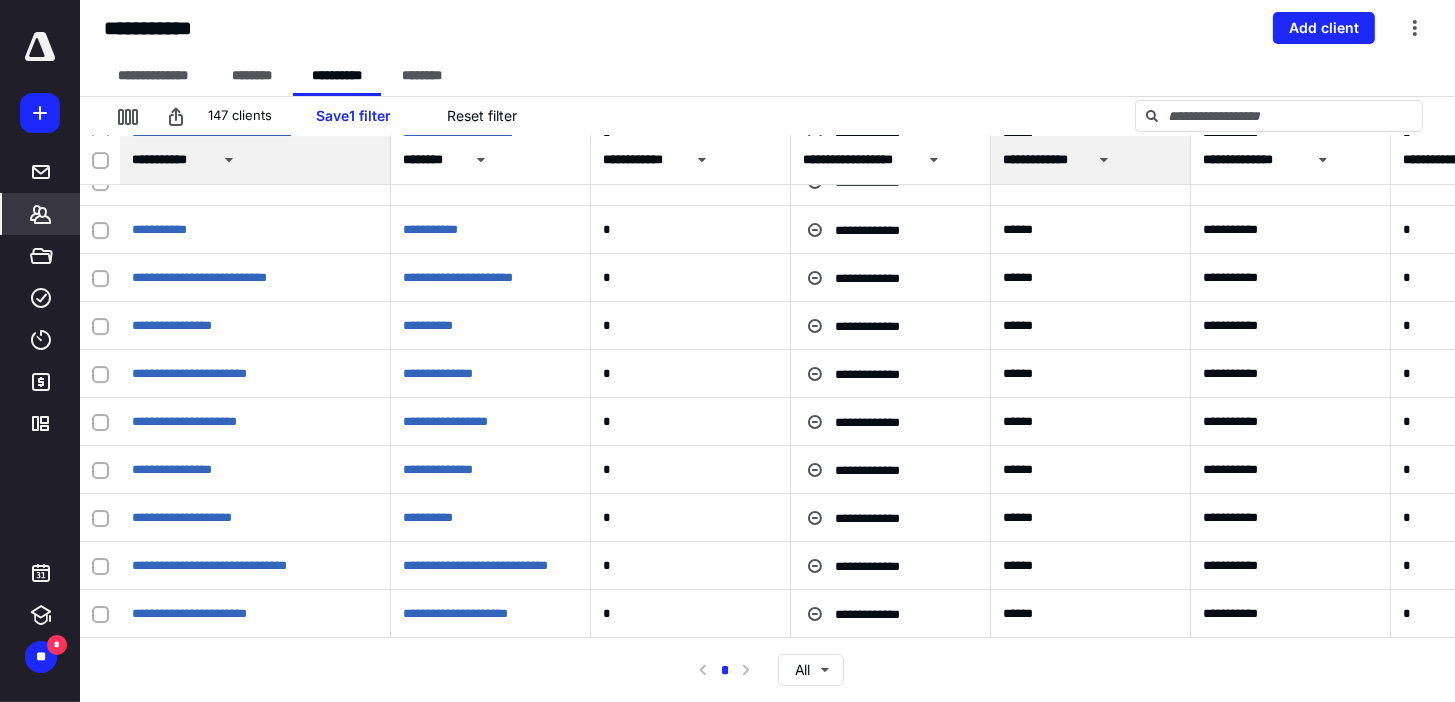 click 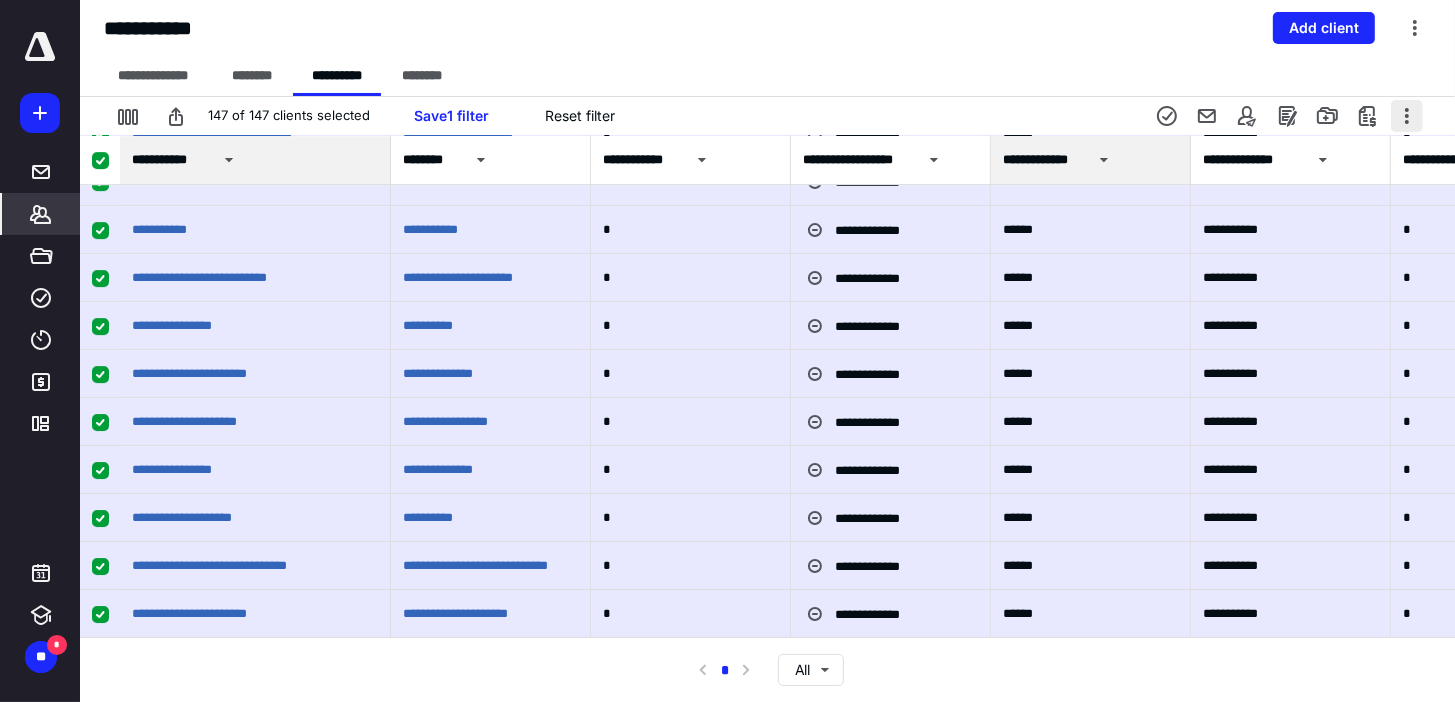 click at bounding box center (1407, 116) 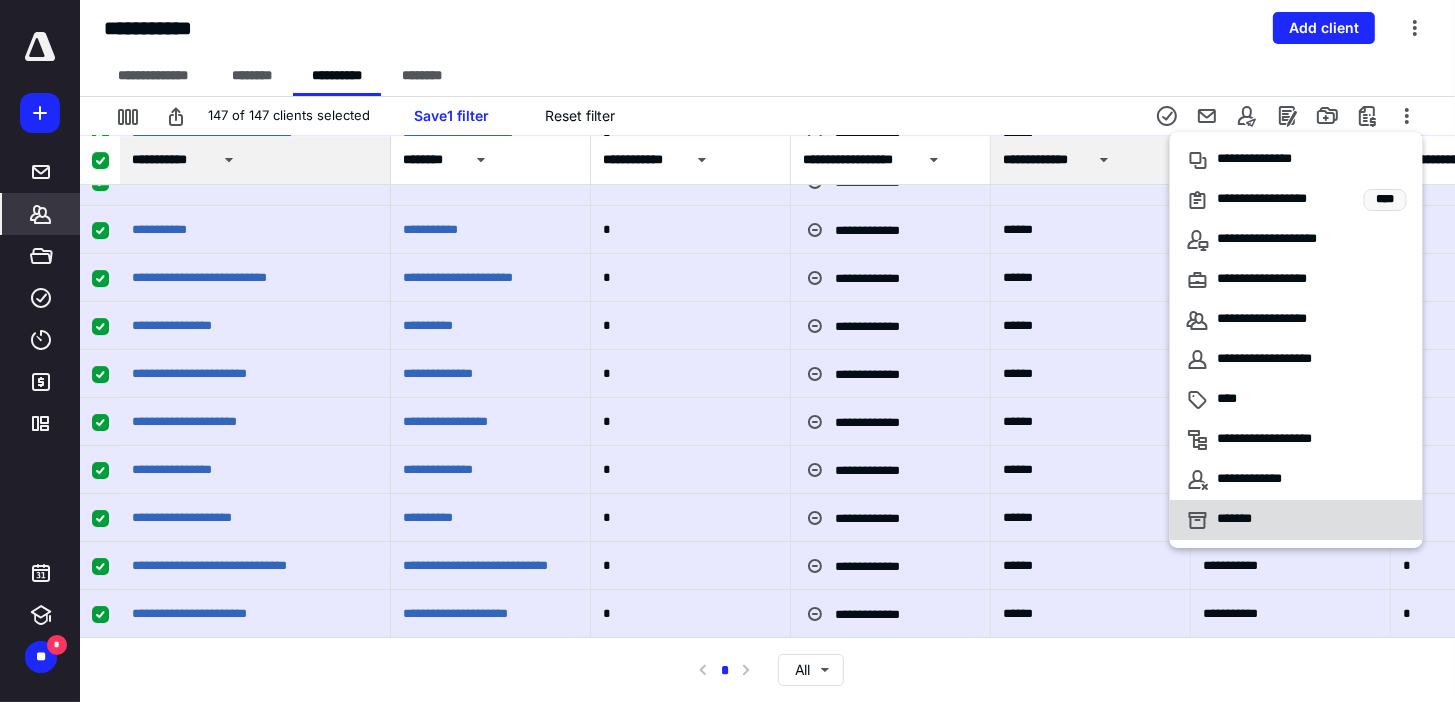 click on "*******" at bounding box center [1242, 520] 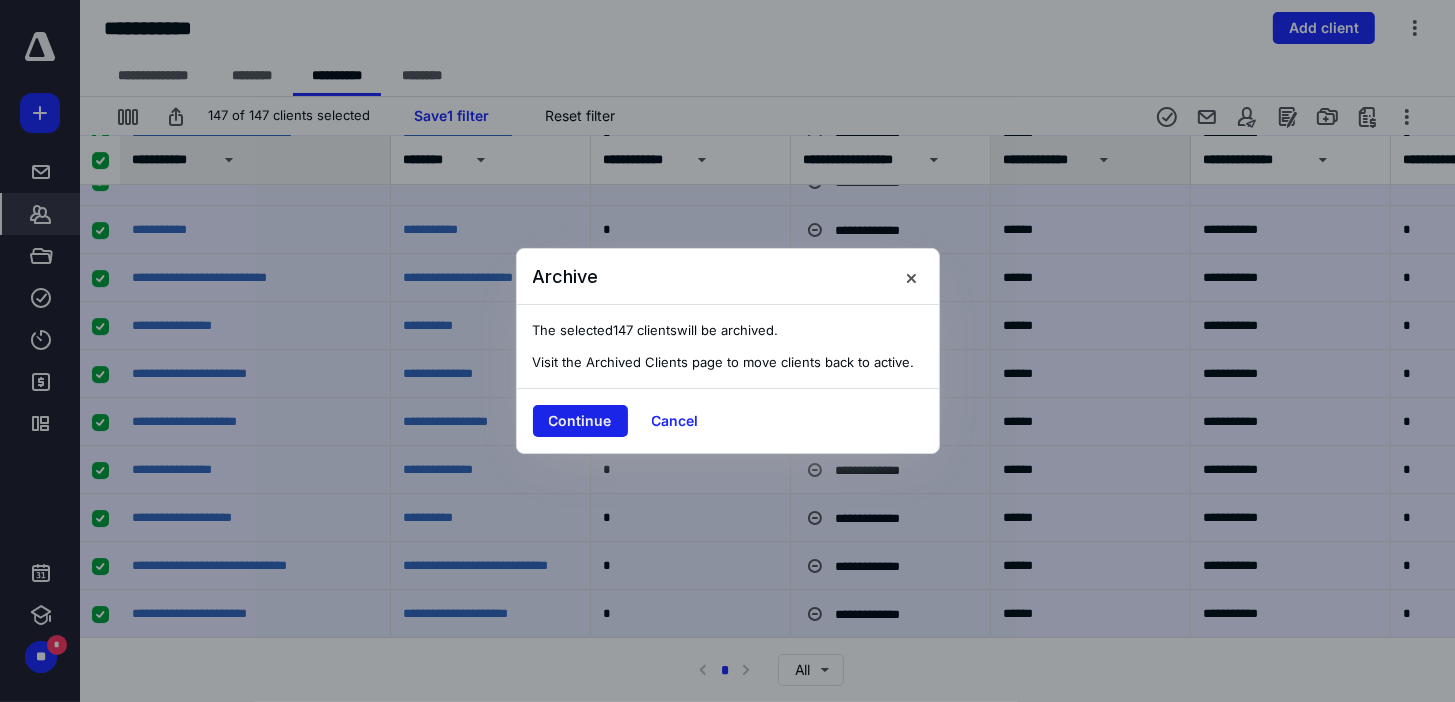 click on "Continue" at bounding box center [580, 421] 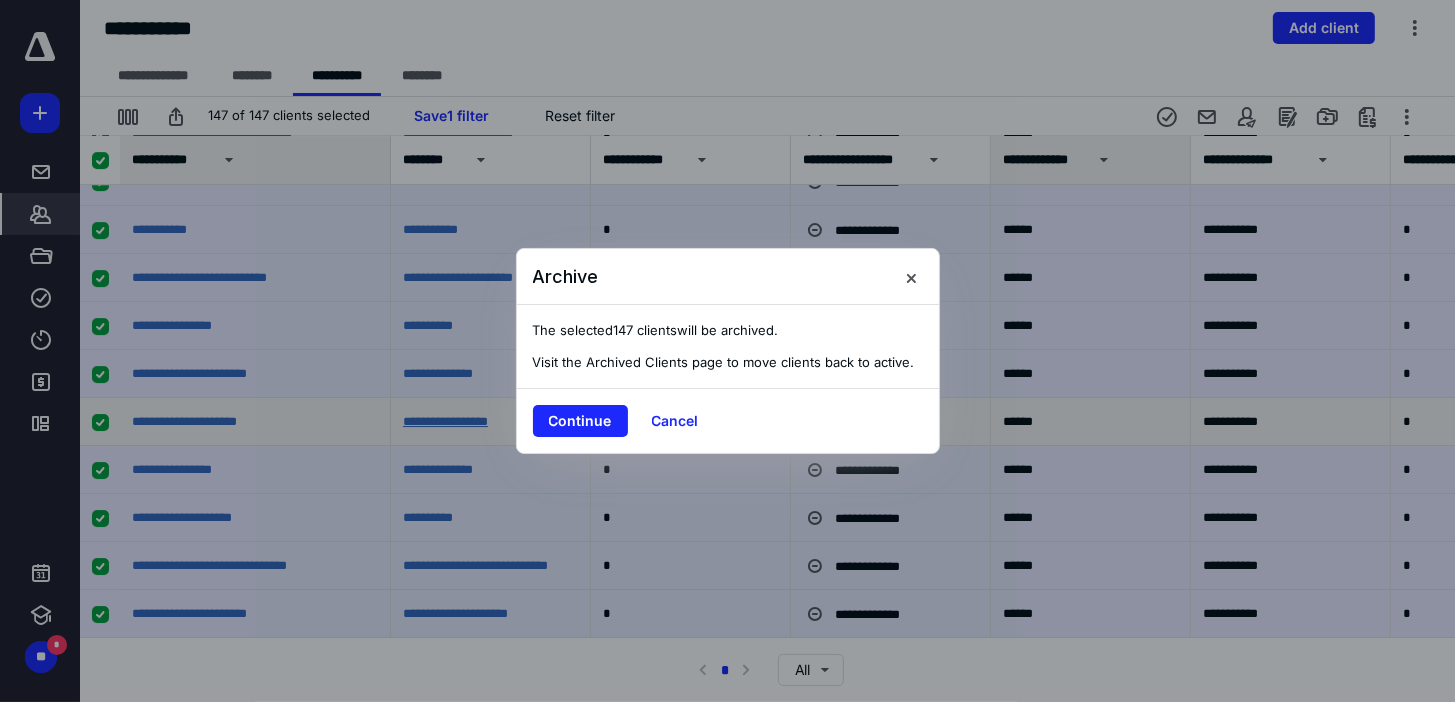 checkbox on "false" 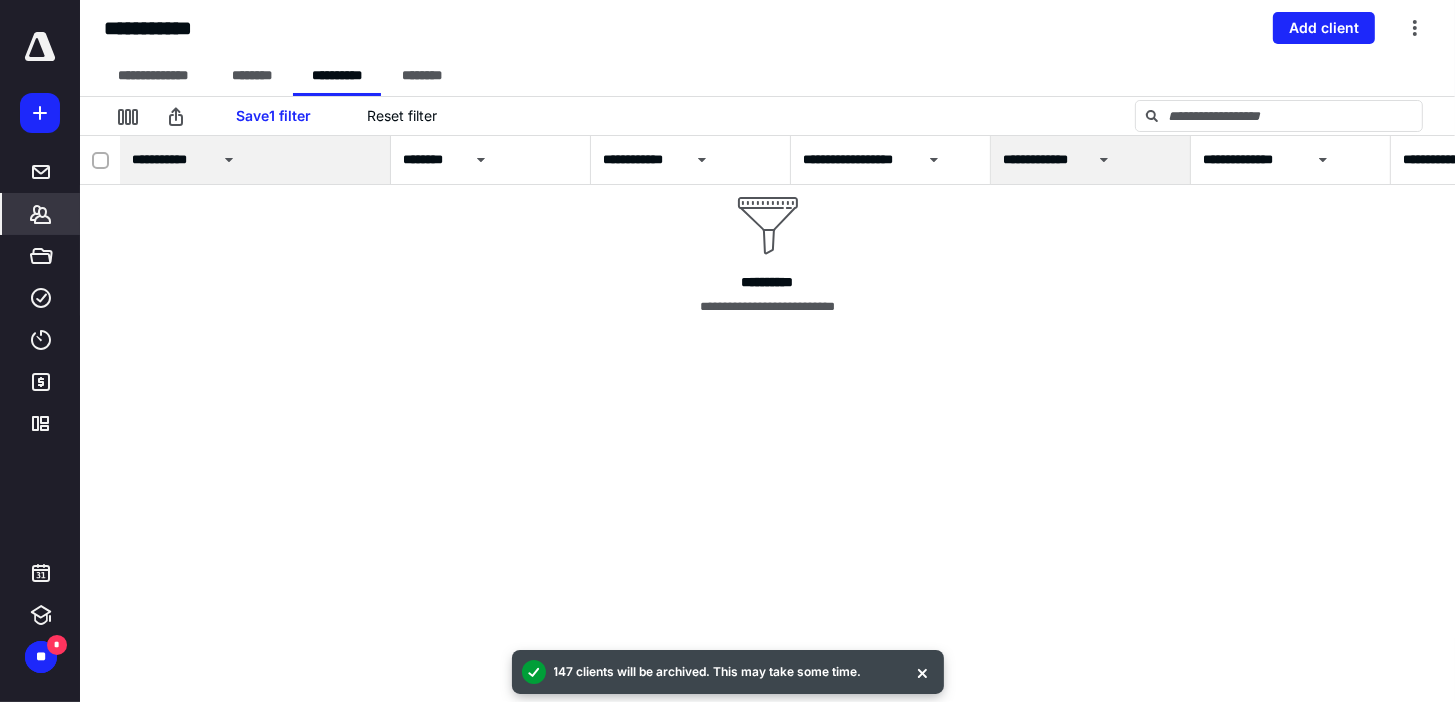 scroll, scrollTop: 0, scrollLeft: 0, axis: both 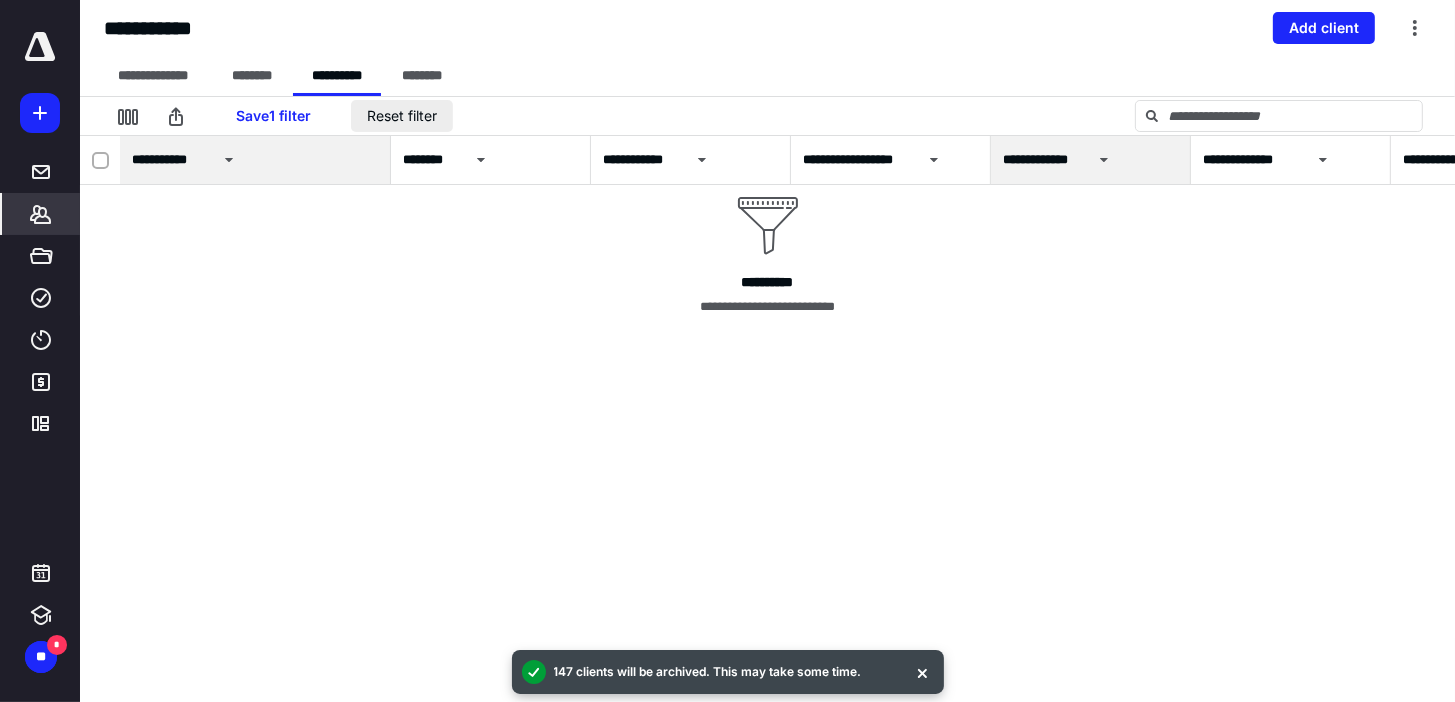 click on "Reset filter" at bounding box center (402, 116) 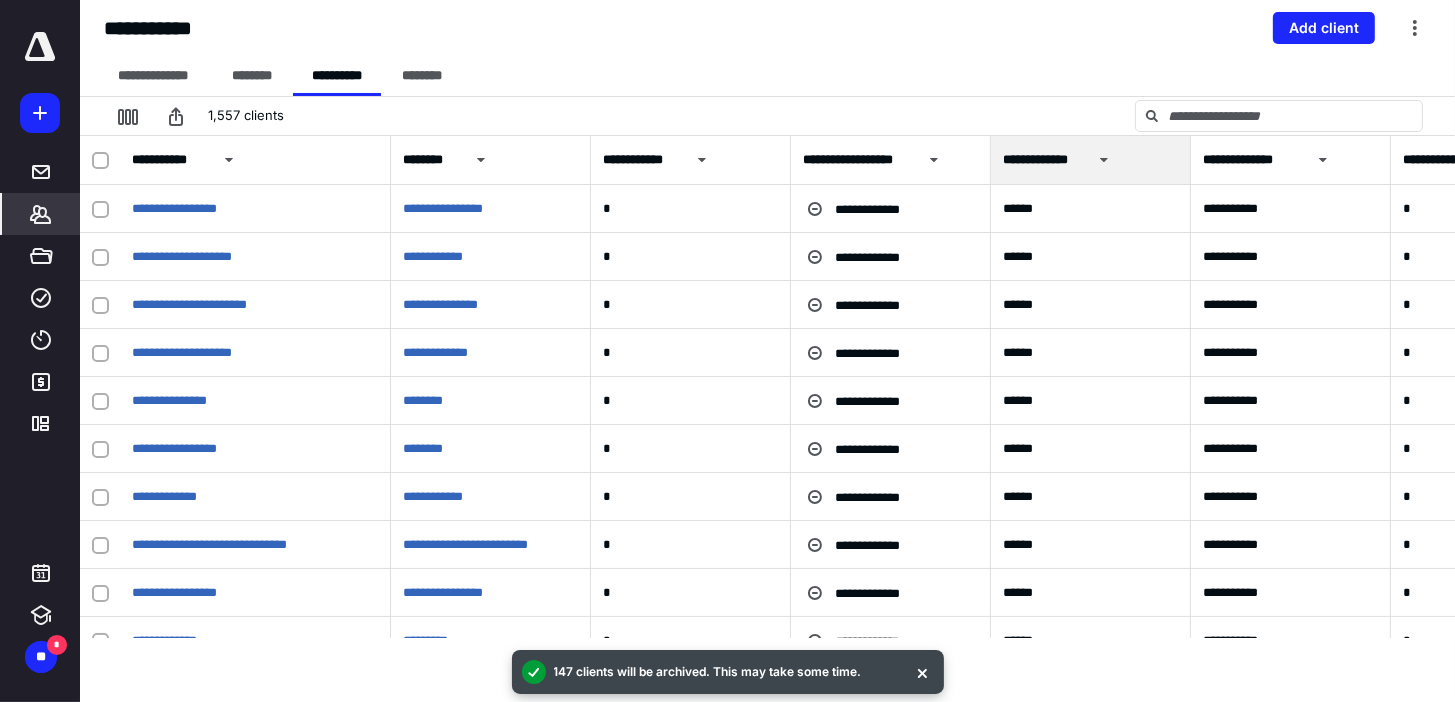 click on "**********" at bounding box center [186, 160] 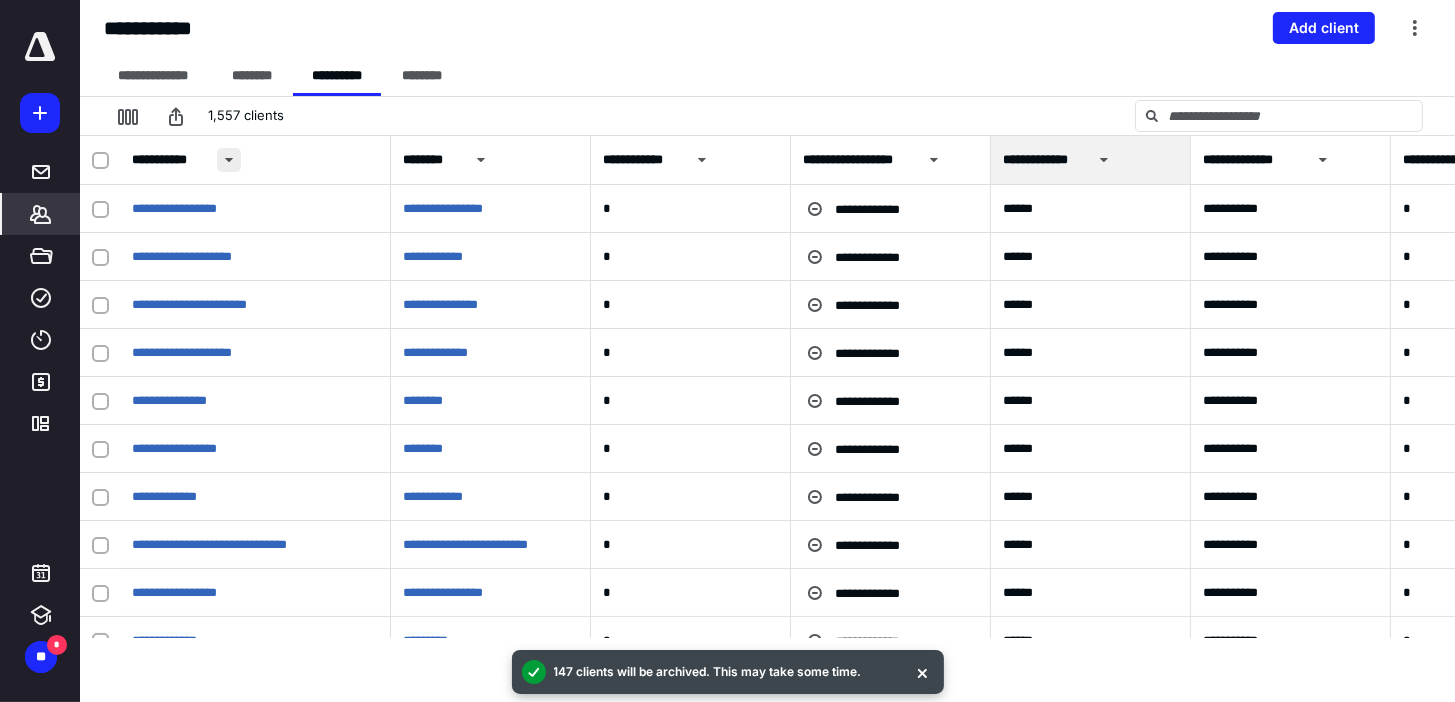 click at bounding box center (229, 160) 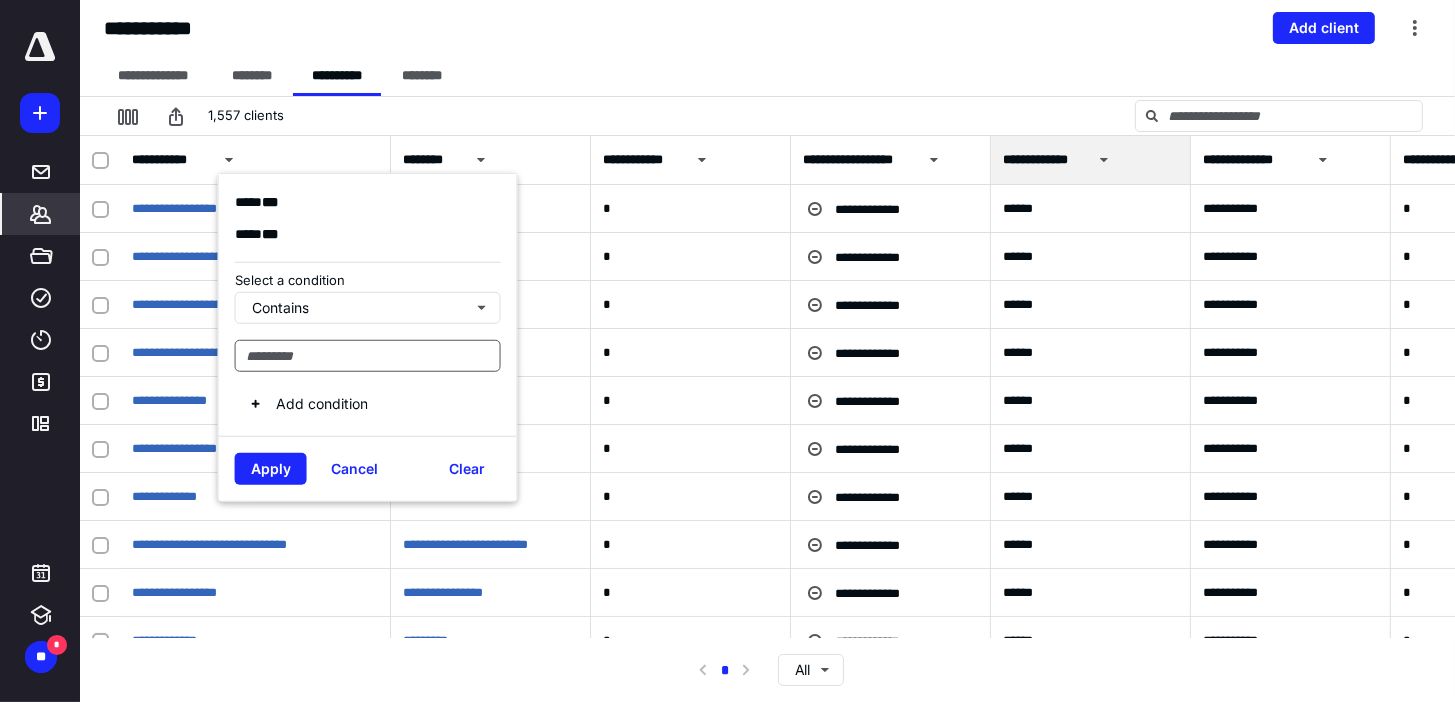 click at bounding box center [368, 355] 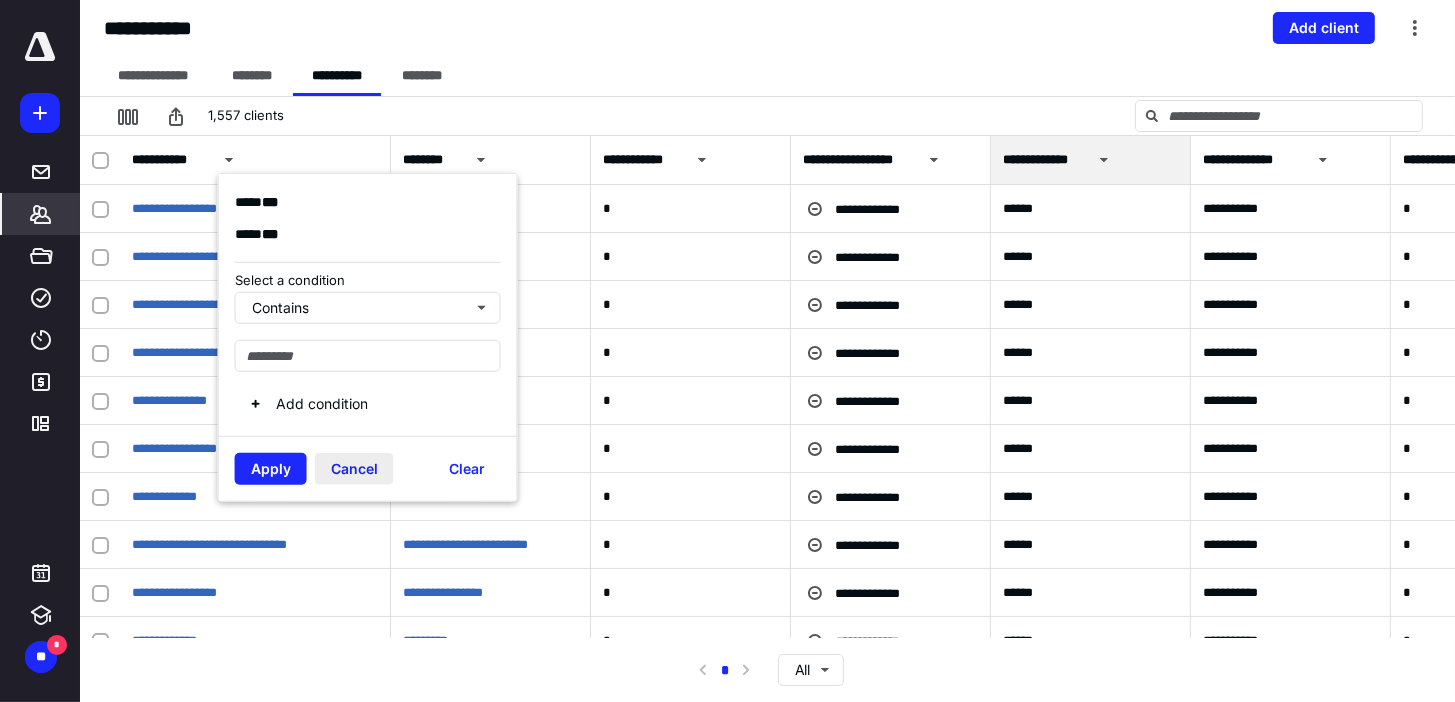 click on "Cancel" at bounding box center (354, 468) 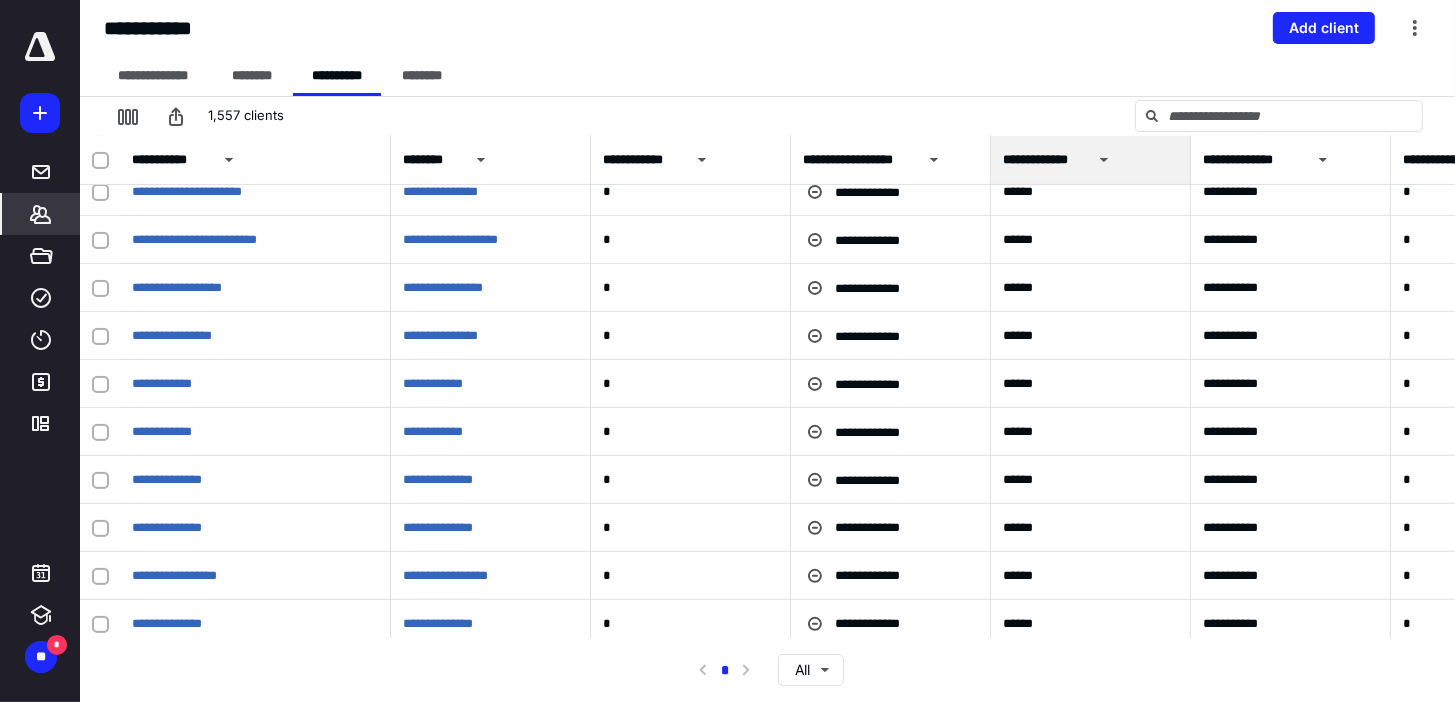 scroll, scrollTop: 680, scrollLeft: 0, axis: vertical 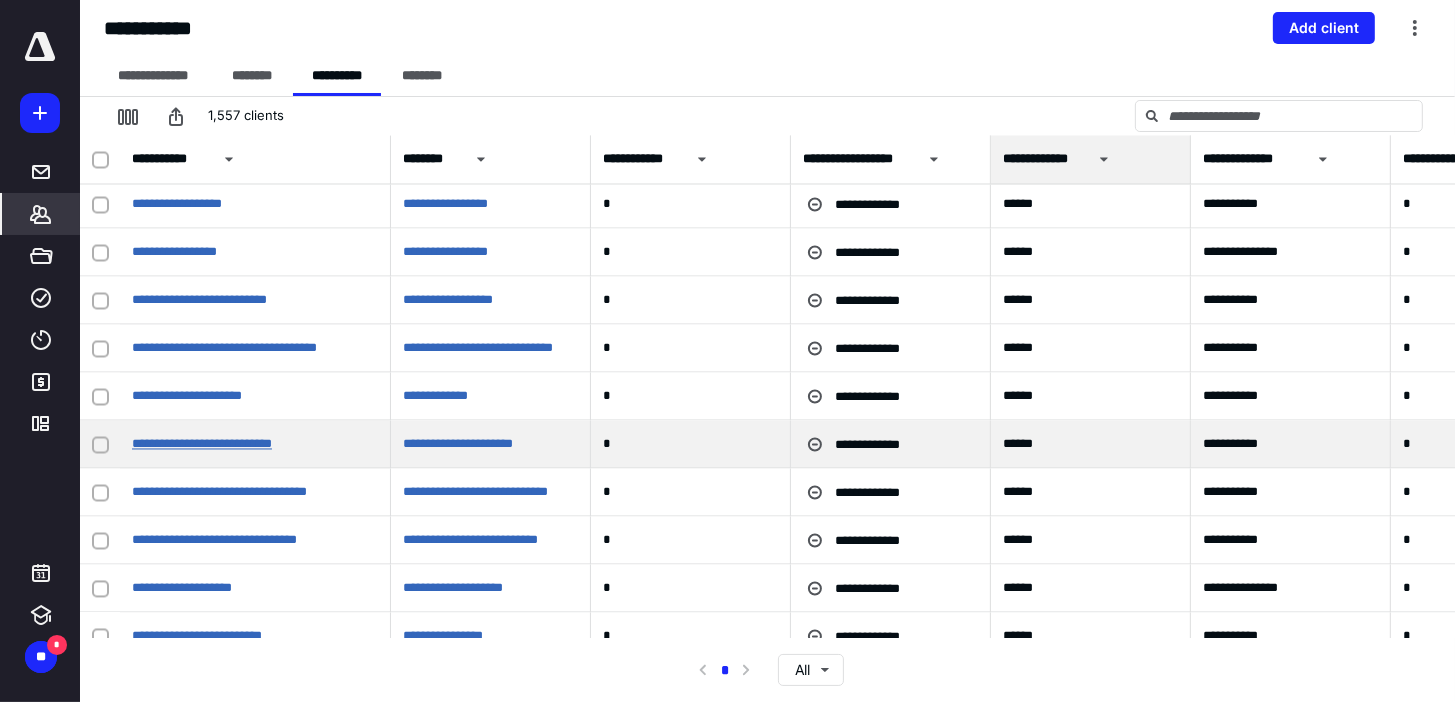 click on "**********" at bounding box center (202, 444) 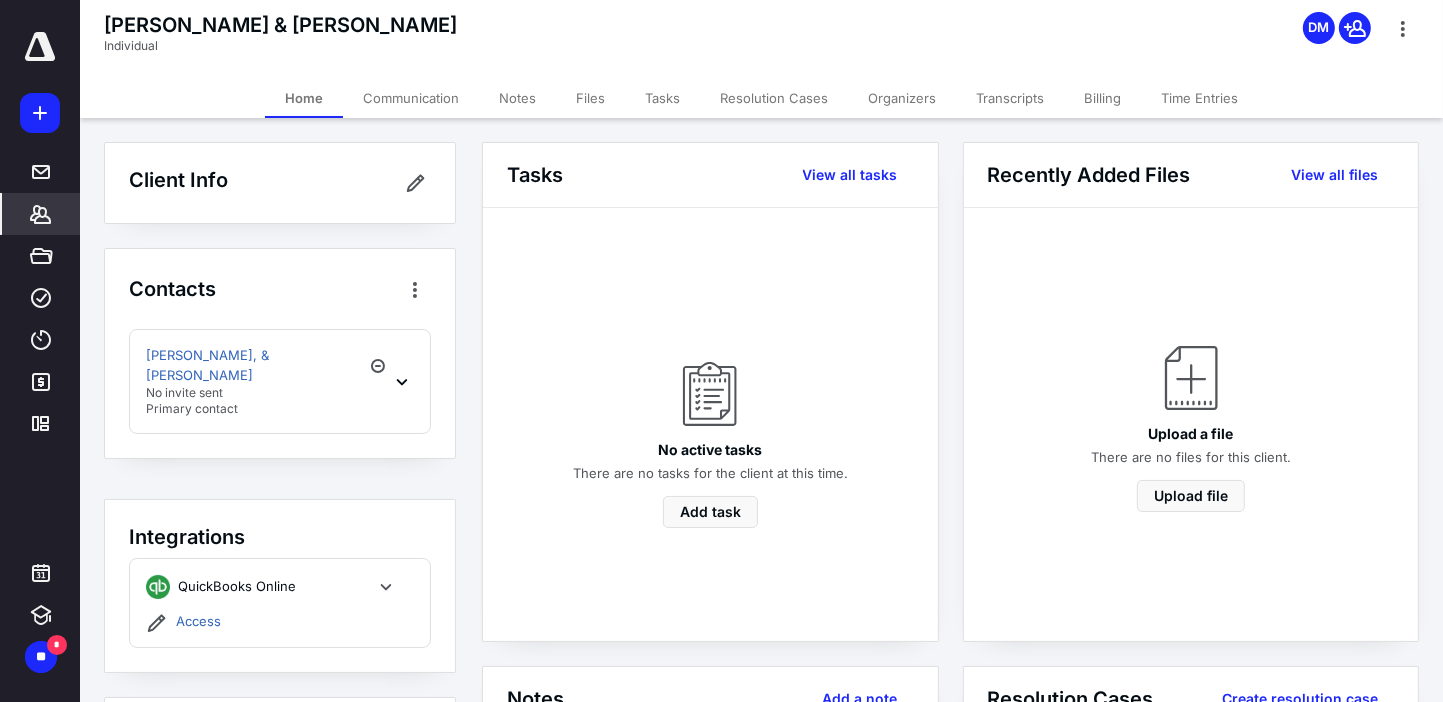 click 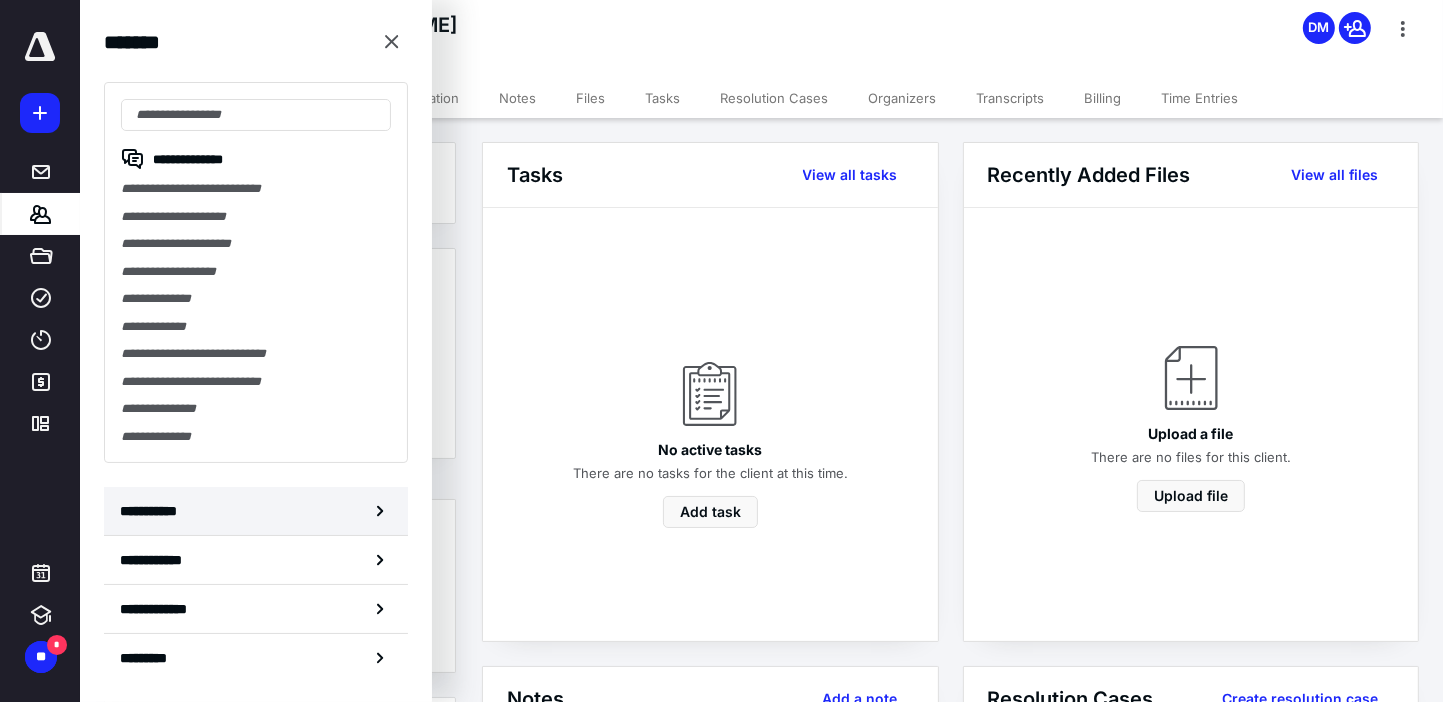 click on "**********" at bounding box center [153, 511] 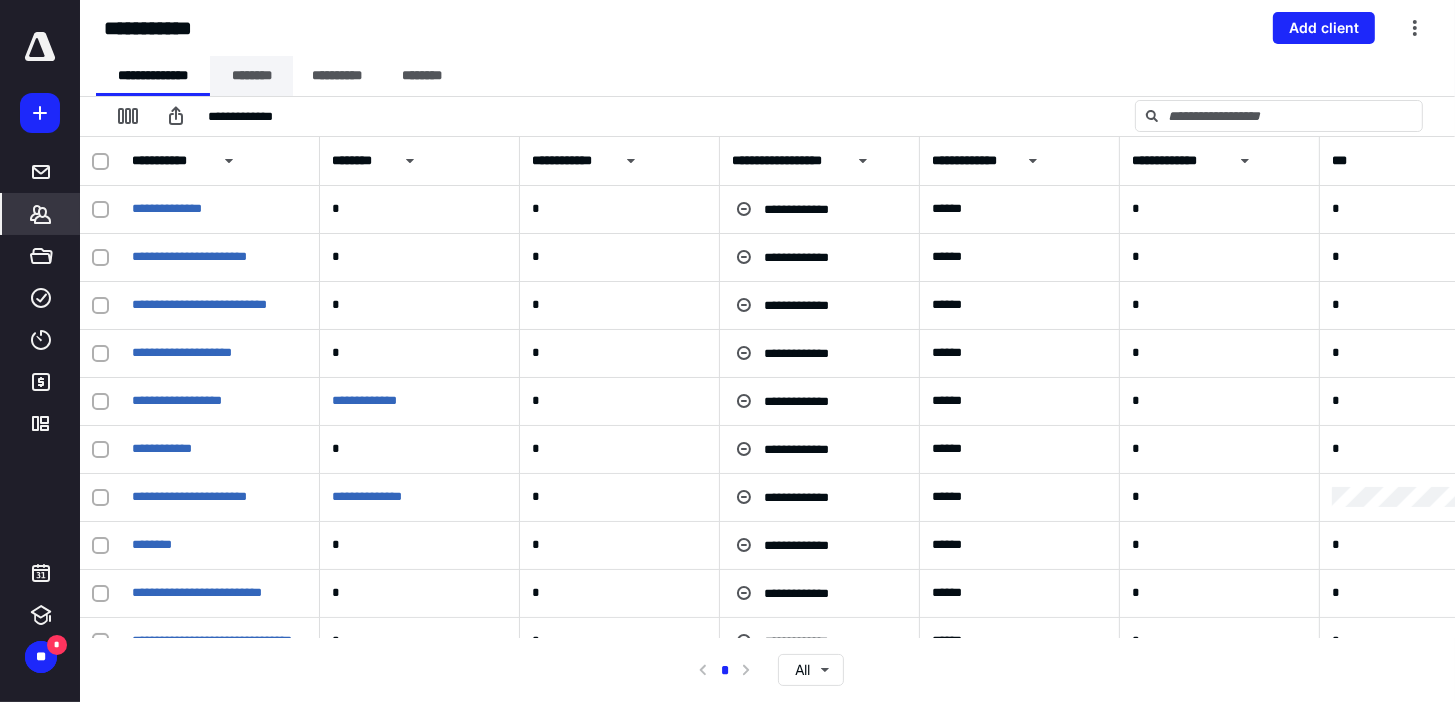 click on "********" at bounding box center (251, 76) 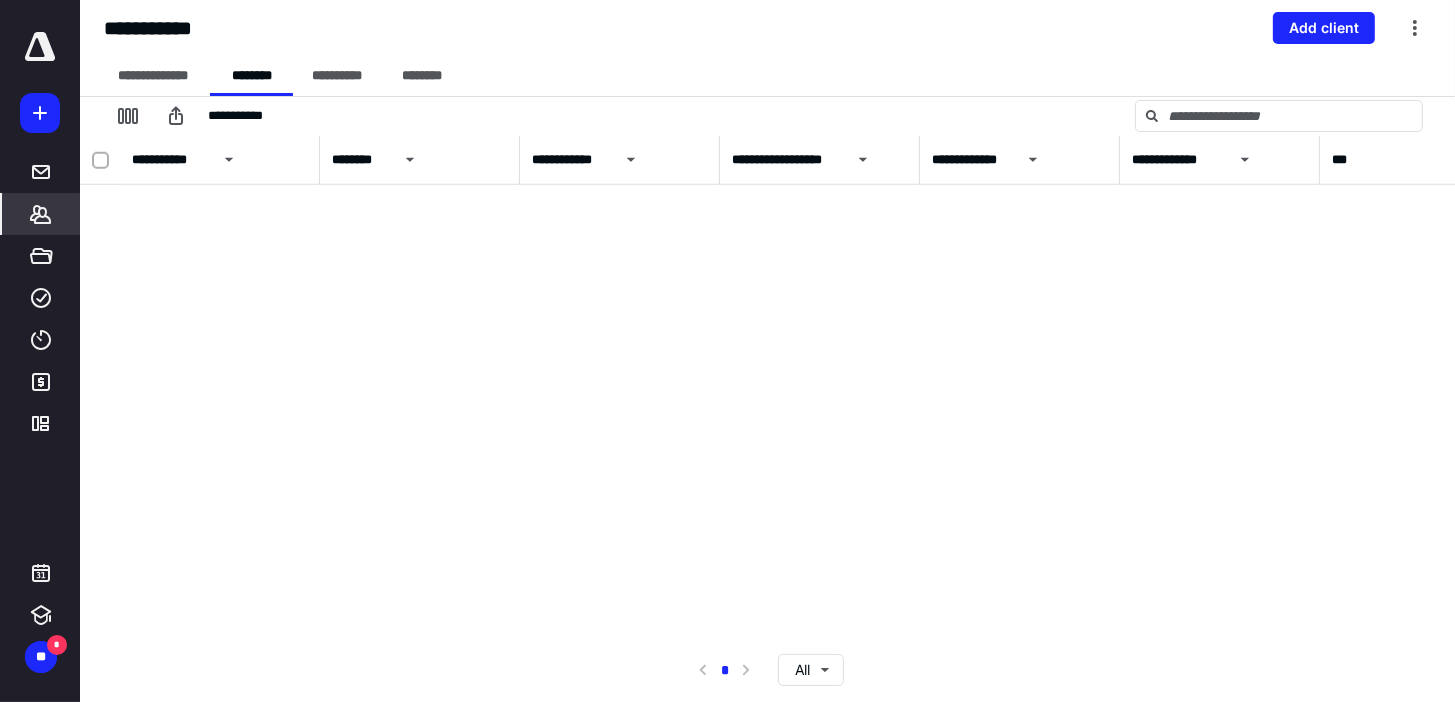scroll, scrollTop: 0, scrollLeft: 0, axis: both 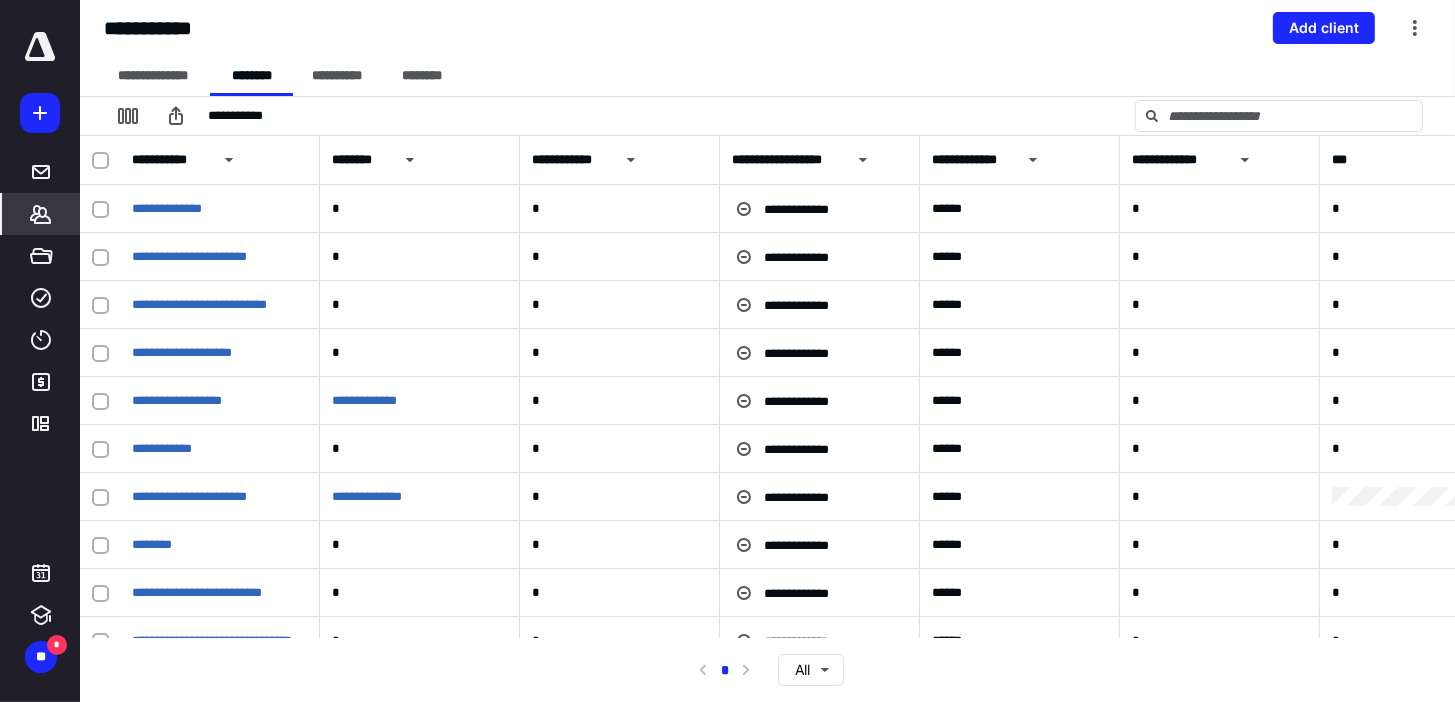 click on "**********" at bounding box center [170, 160] 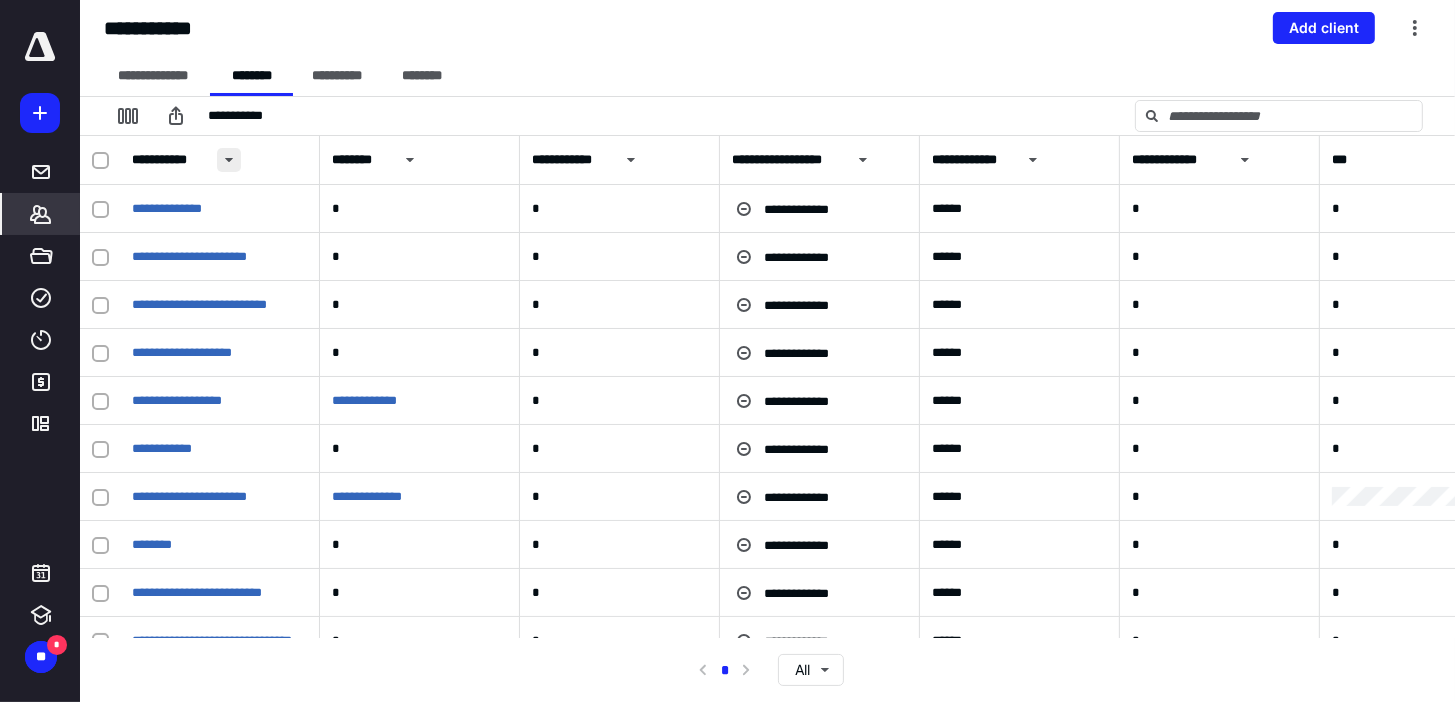 click at bounding box center [229, 160] 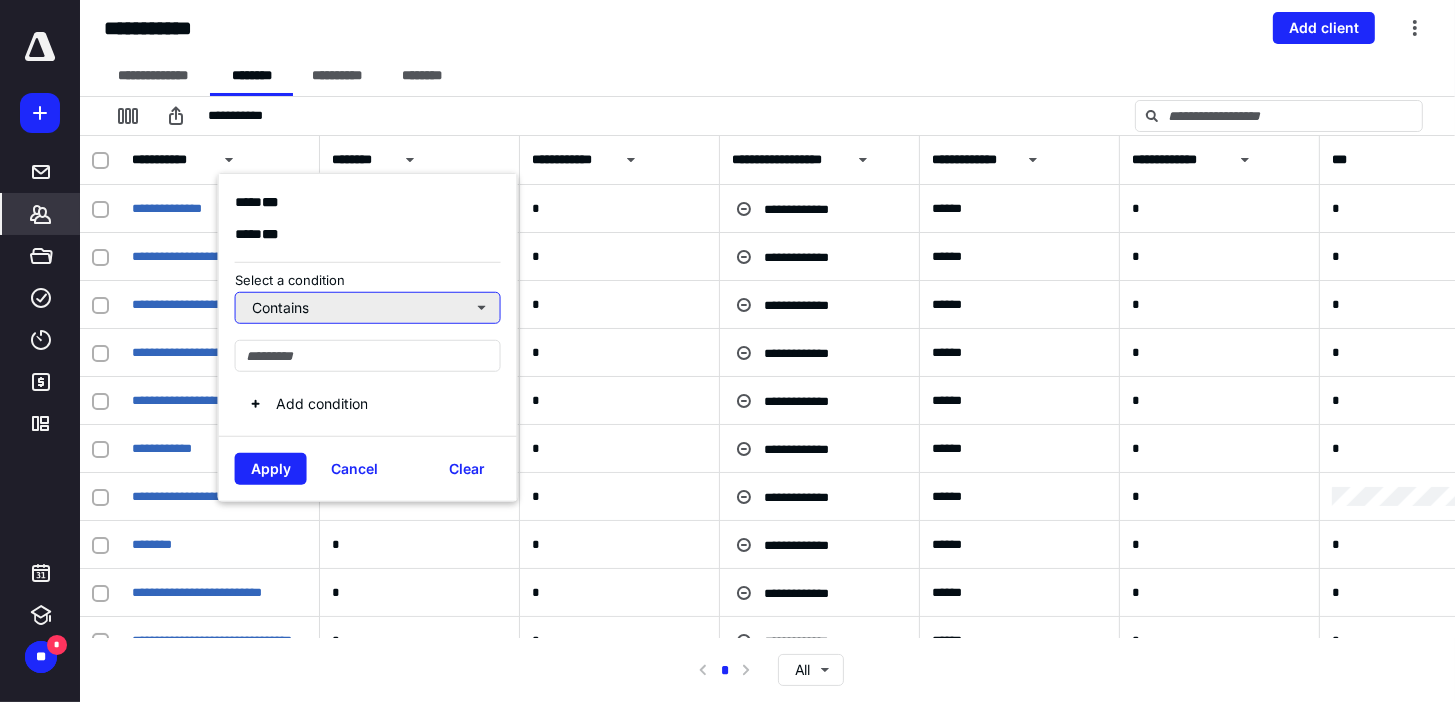 click on "Contains" at bounding box center (368, 307) 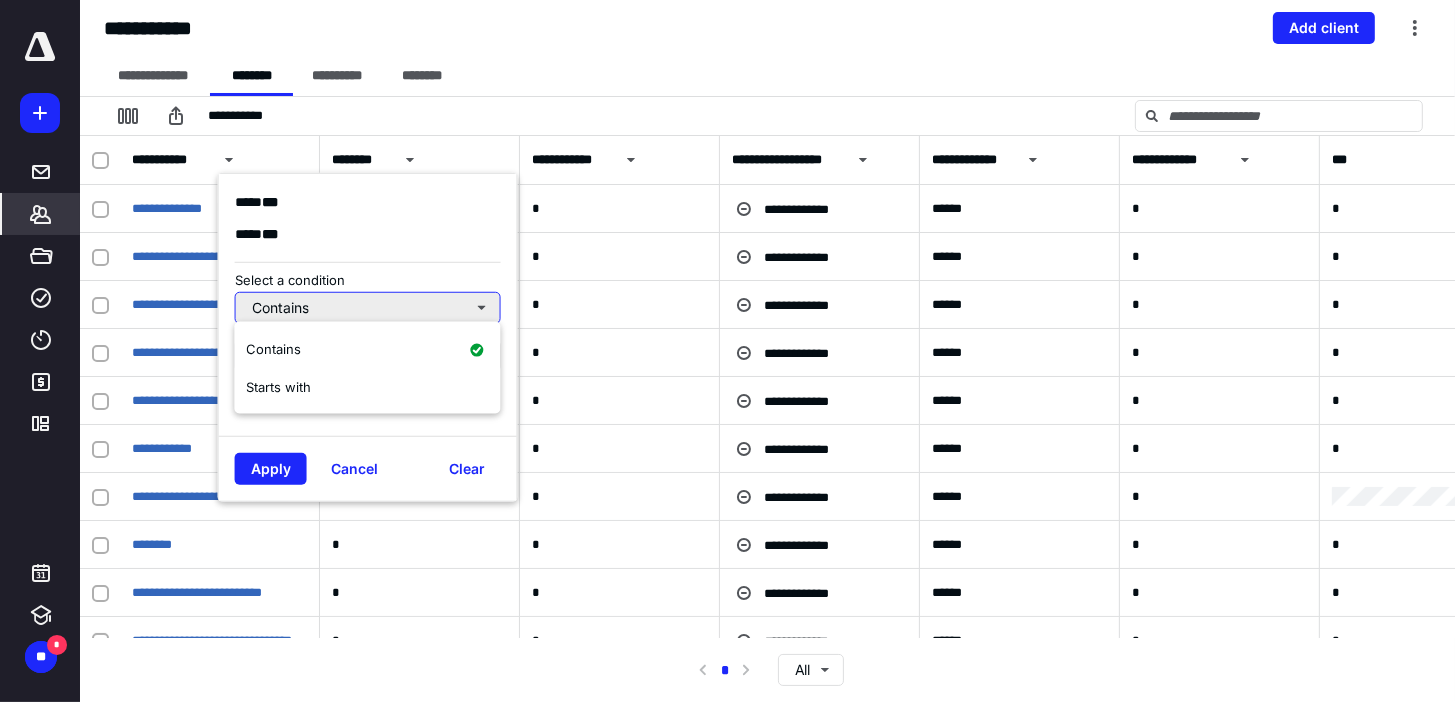click on "Contains" at bounding box center [368, 307] 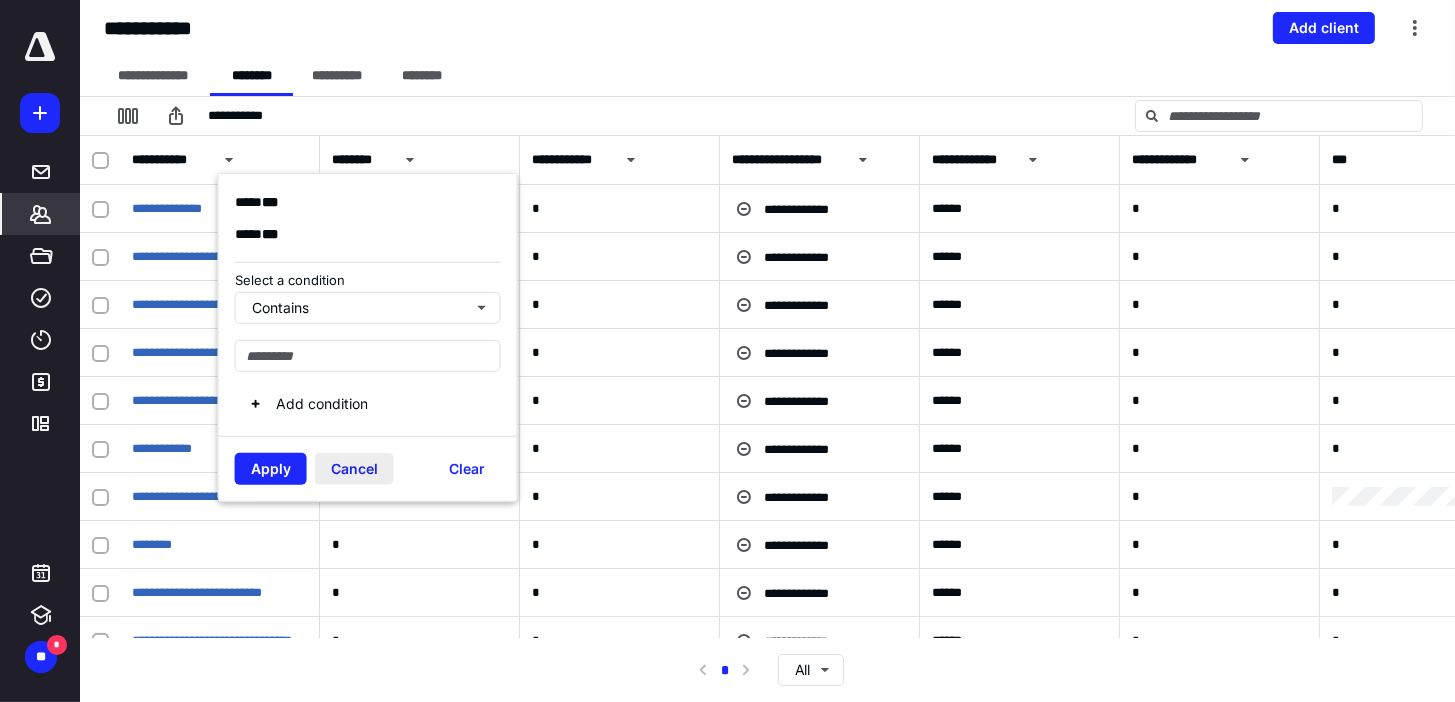 click on "Cancel" at bounding box center [354, 468] 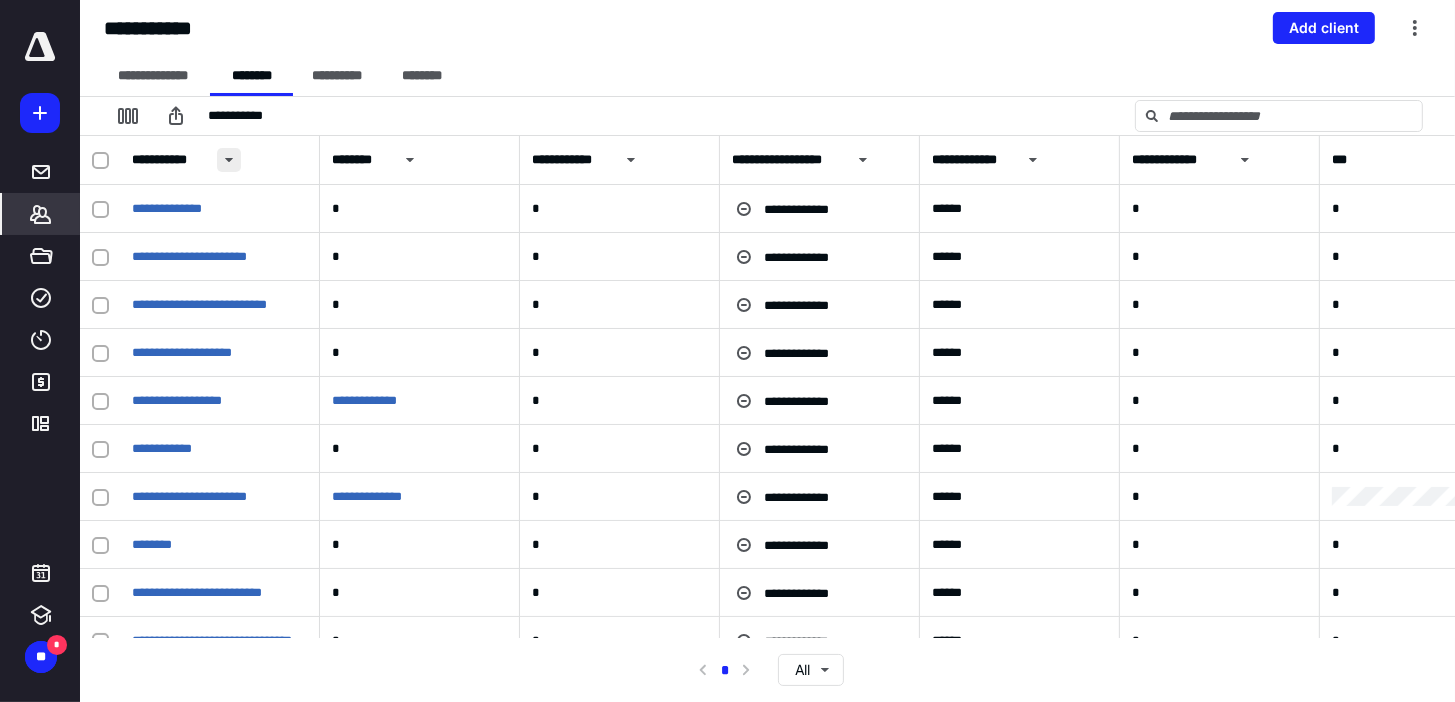 click at bounding box center (229, 160) 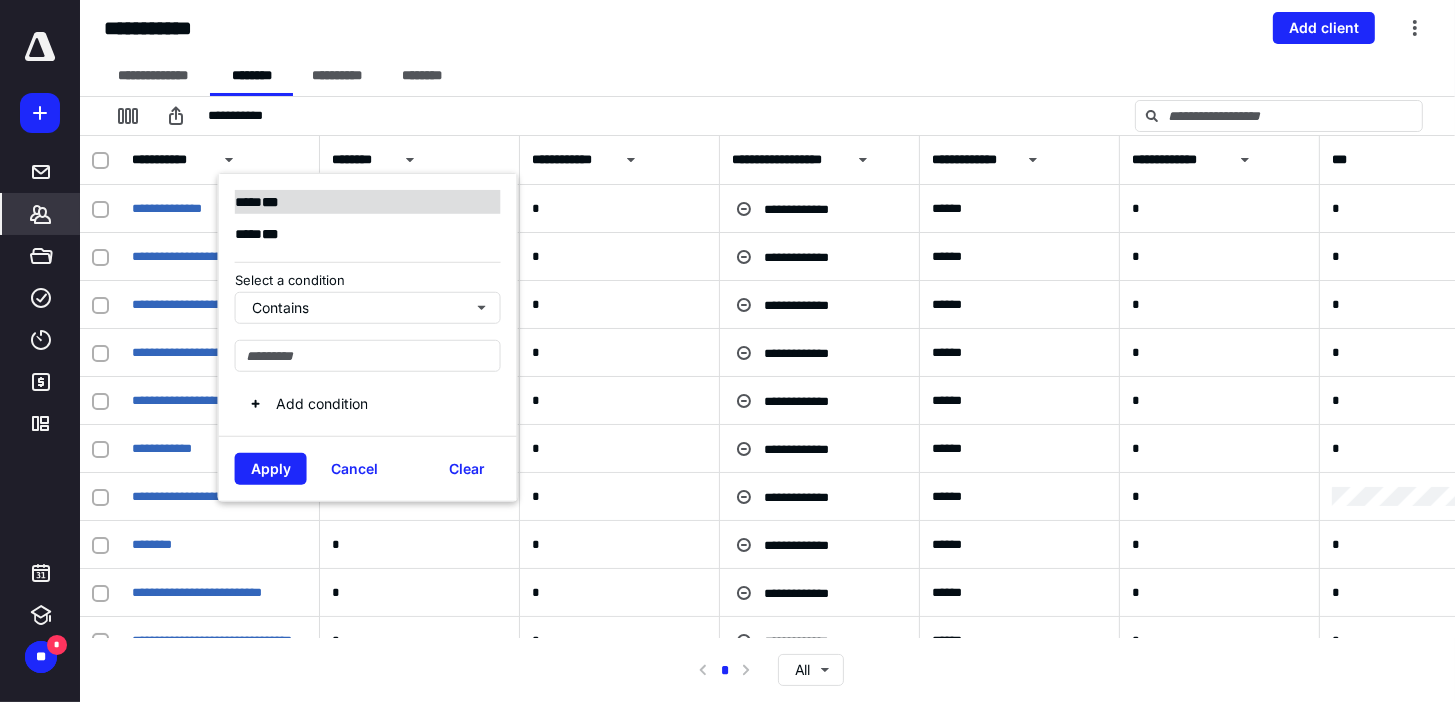 click on "***" at bounding box center (270, 202) 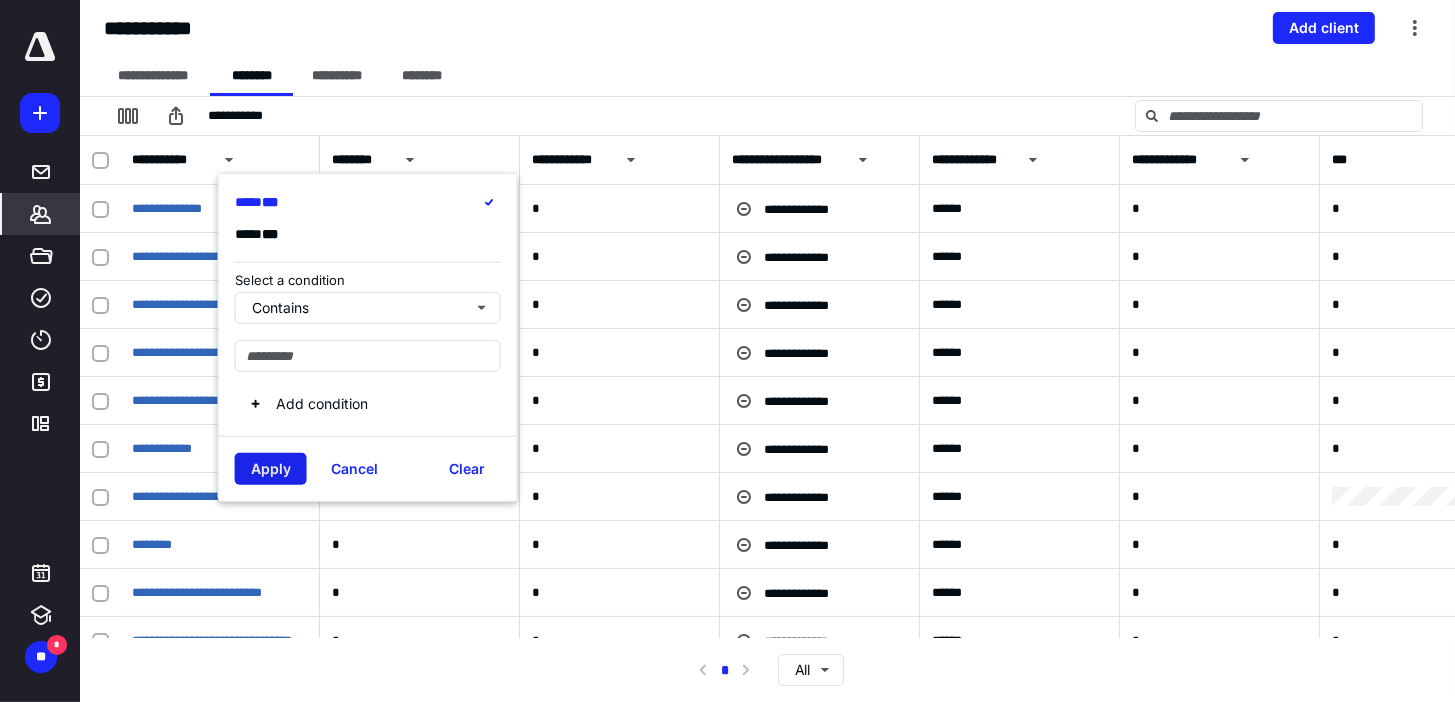 click on "Apply" at bounding box center (271, 468) 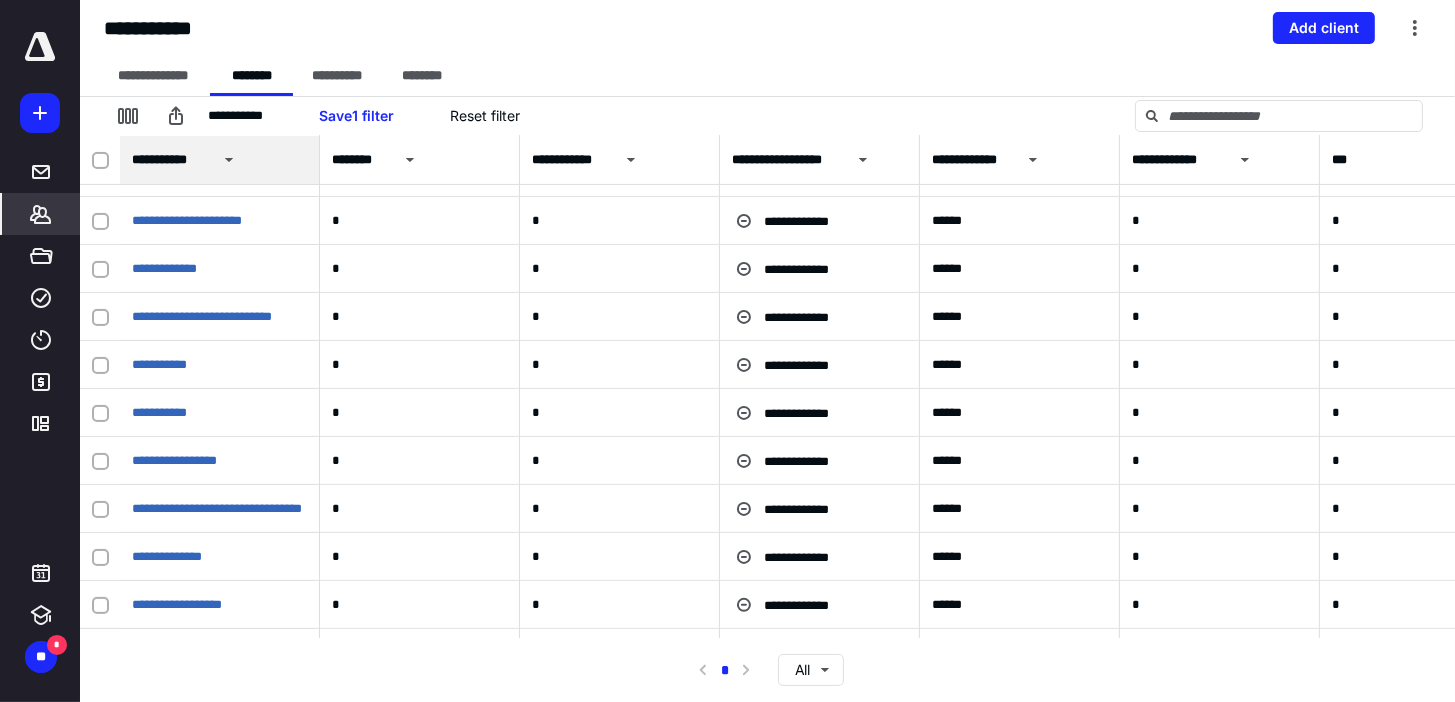 scroll, scrollTop: 560, scrollLeft: 0, axis: vertical 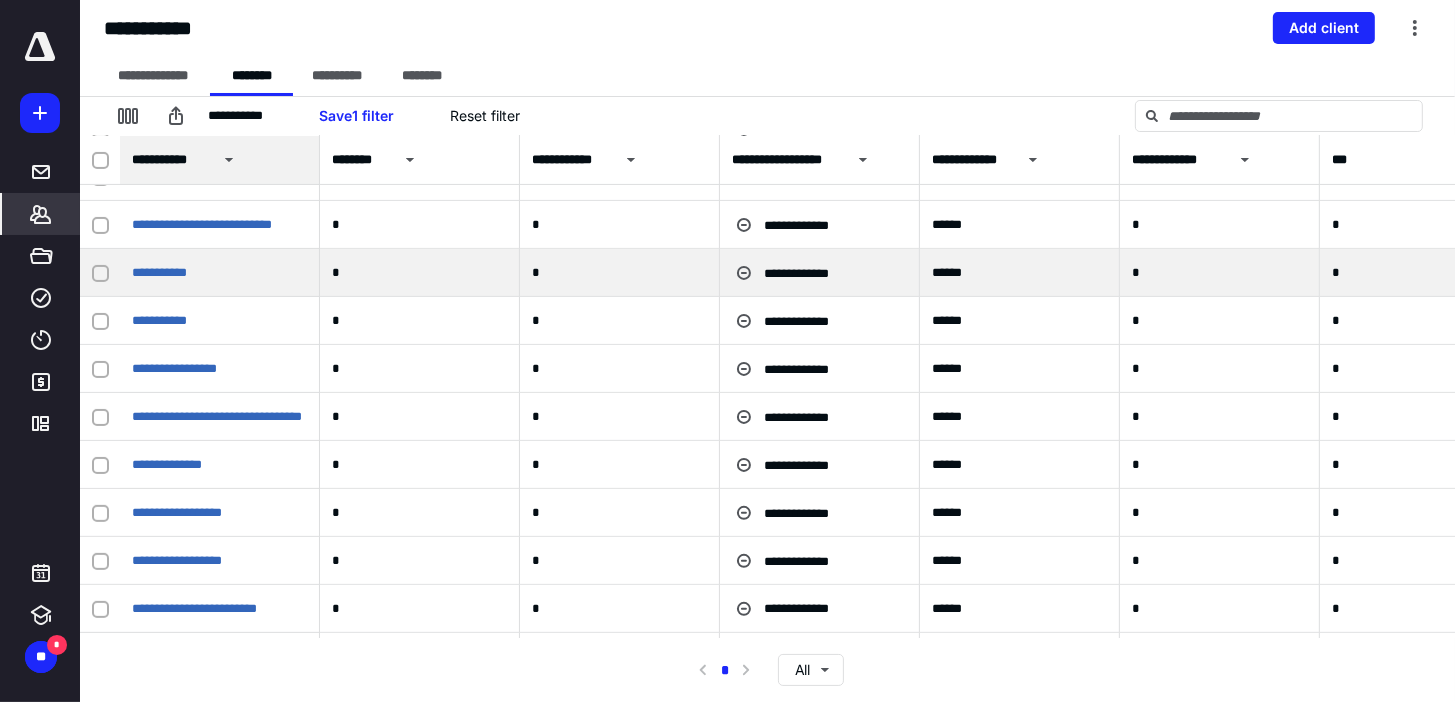click 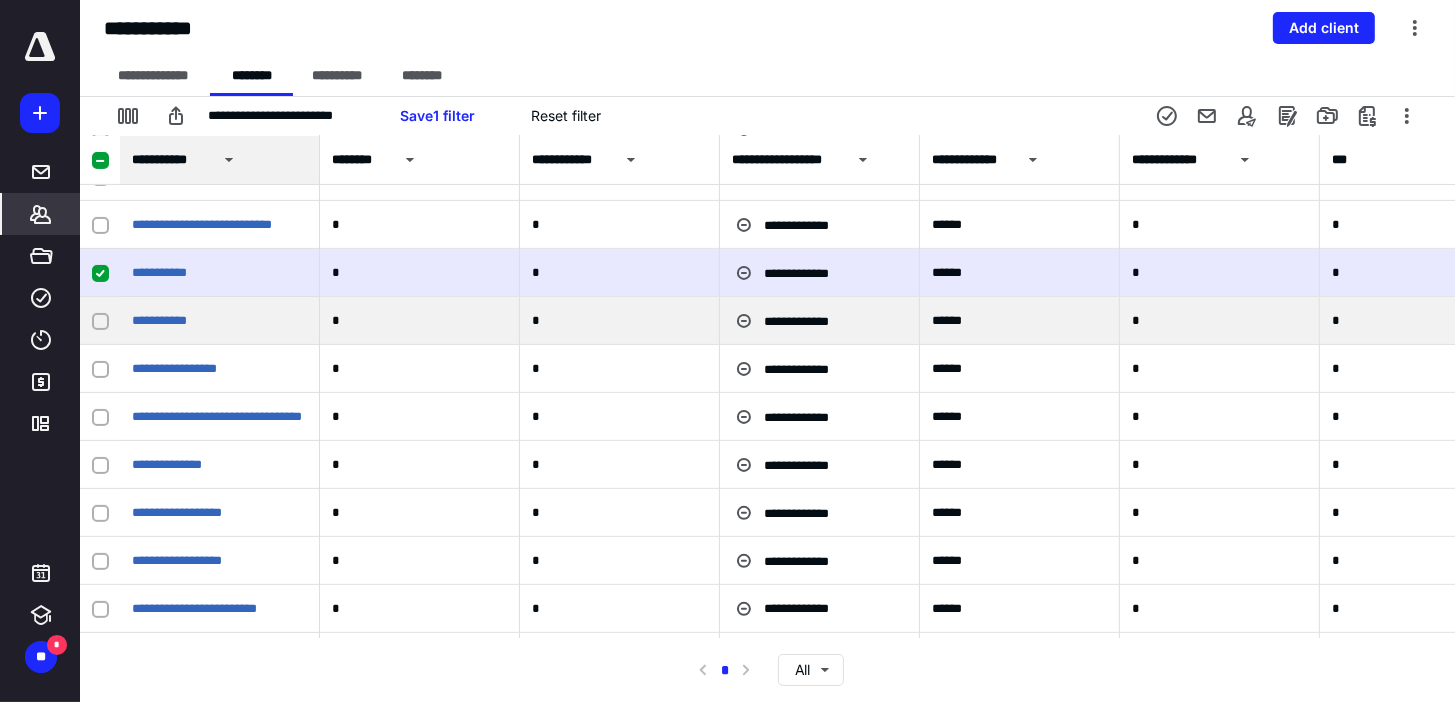 click at bounding box center (100, 321) 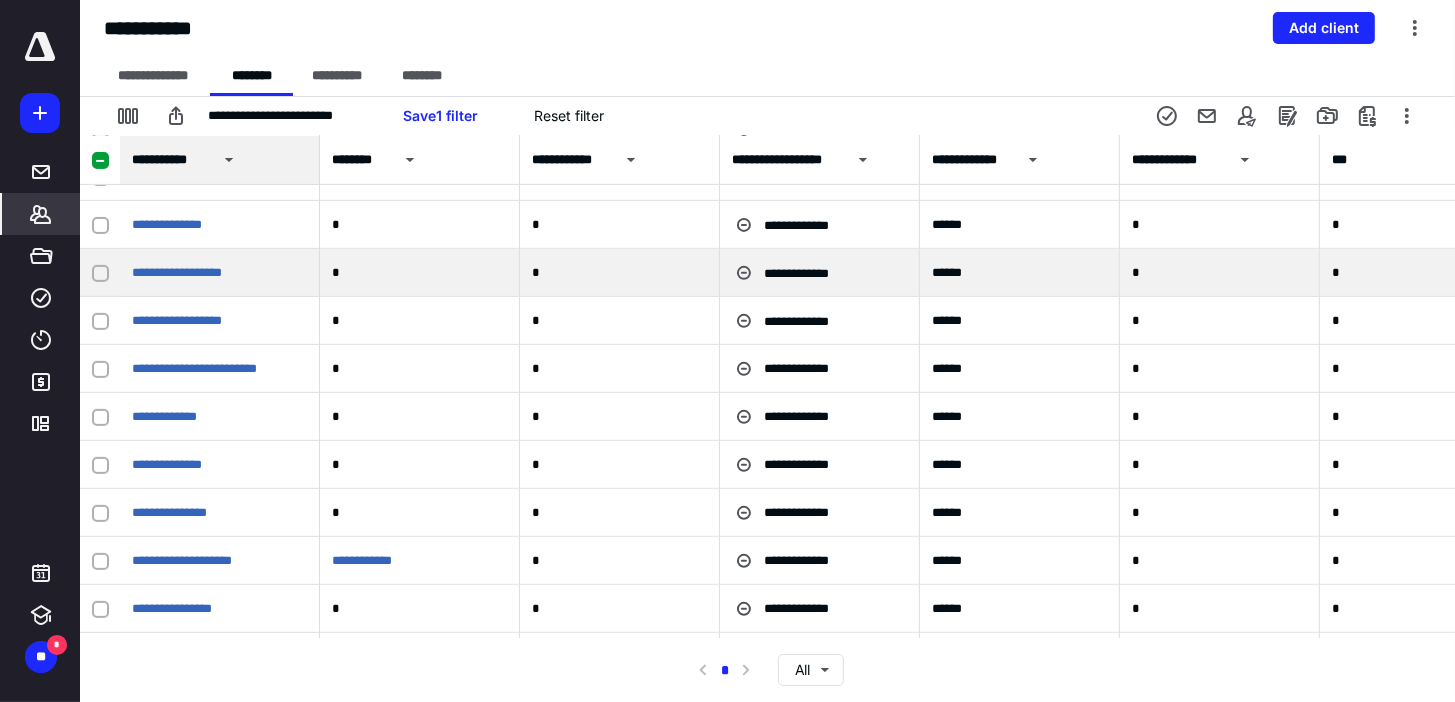 scroll, scrollTop: 880, scrollLeft: 0, axis: vertical 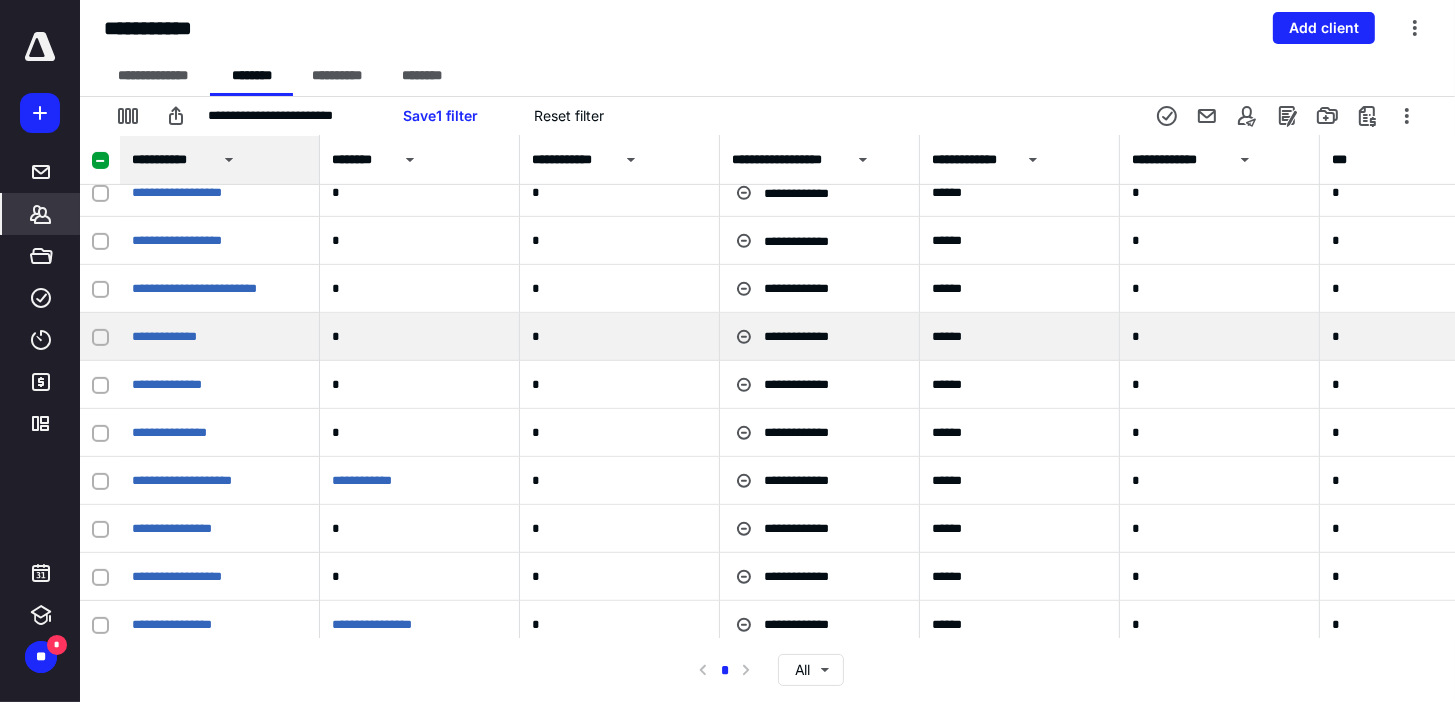 click at bounding box center [100, 337] 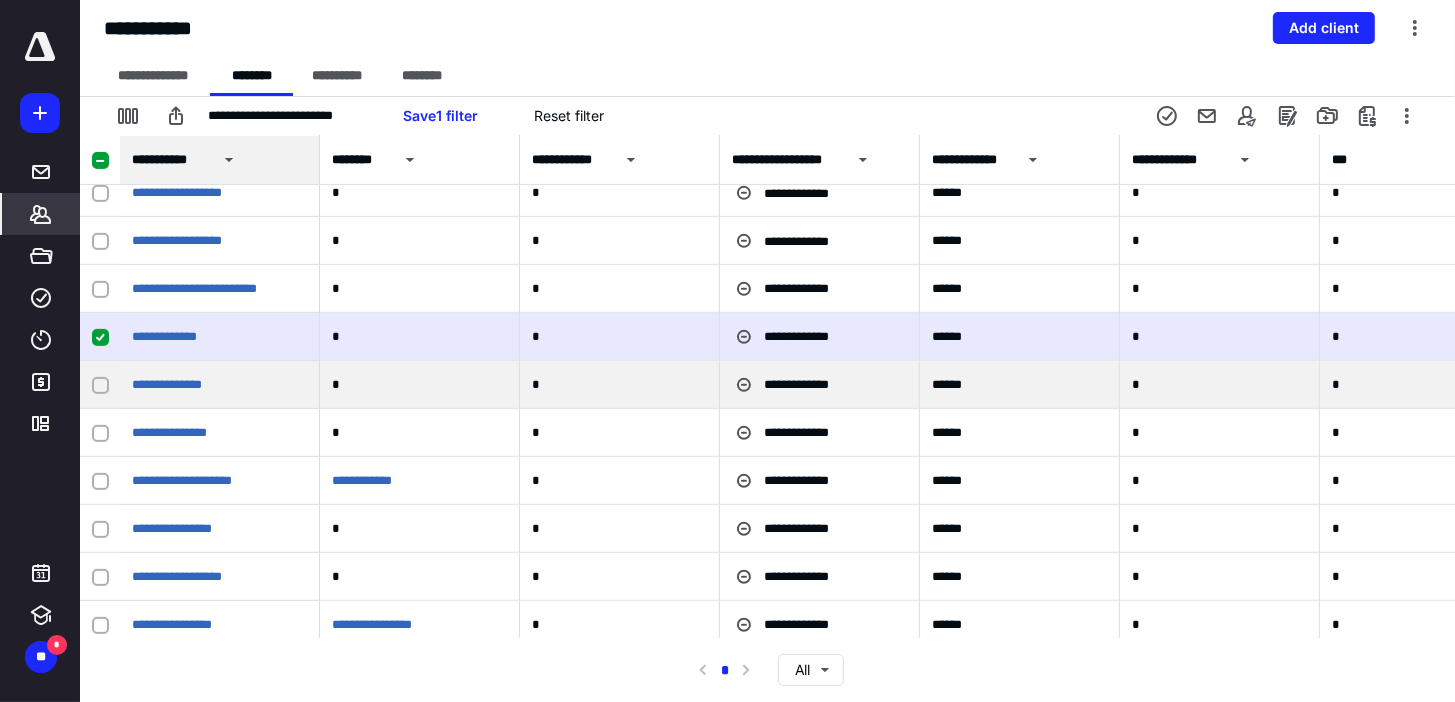 click 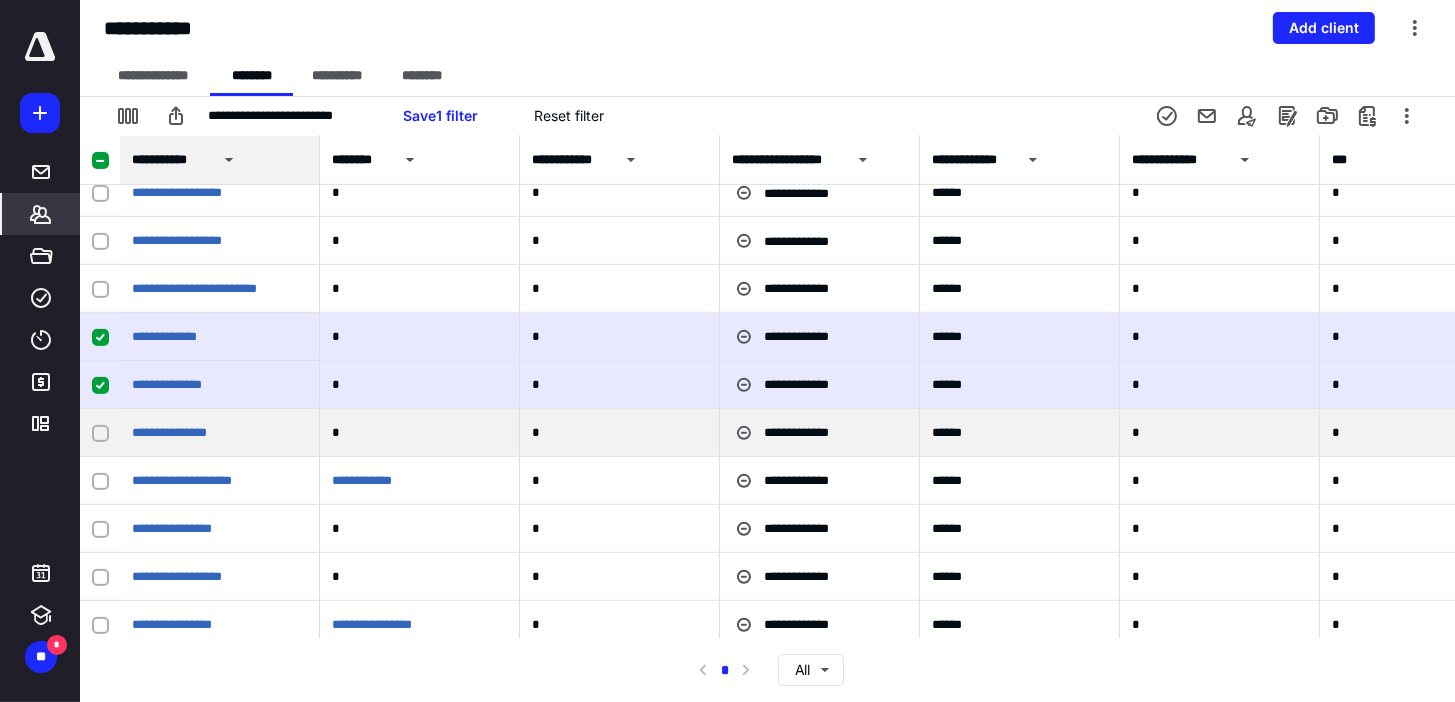 click 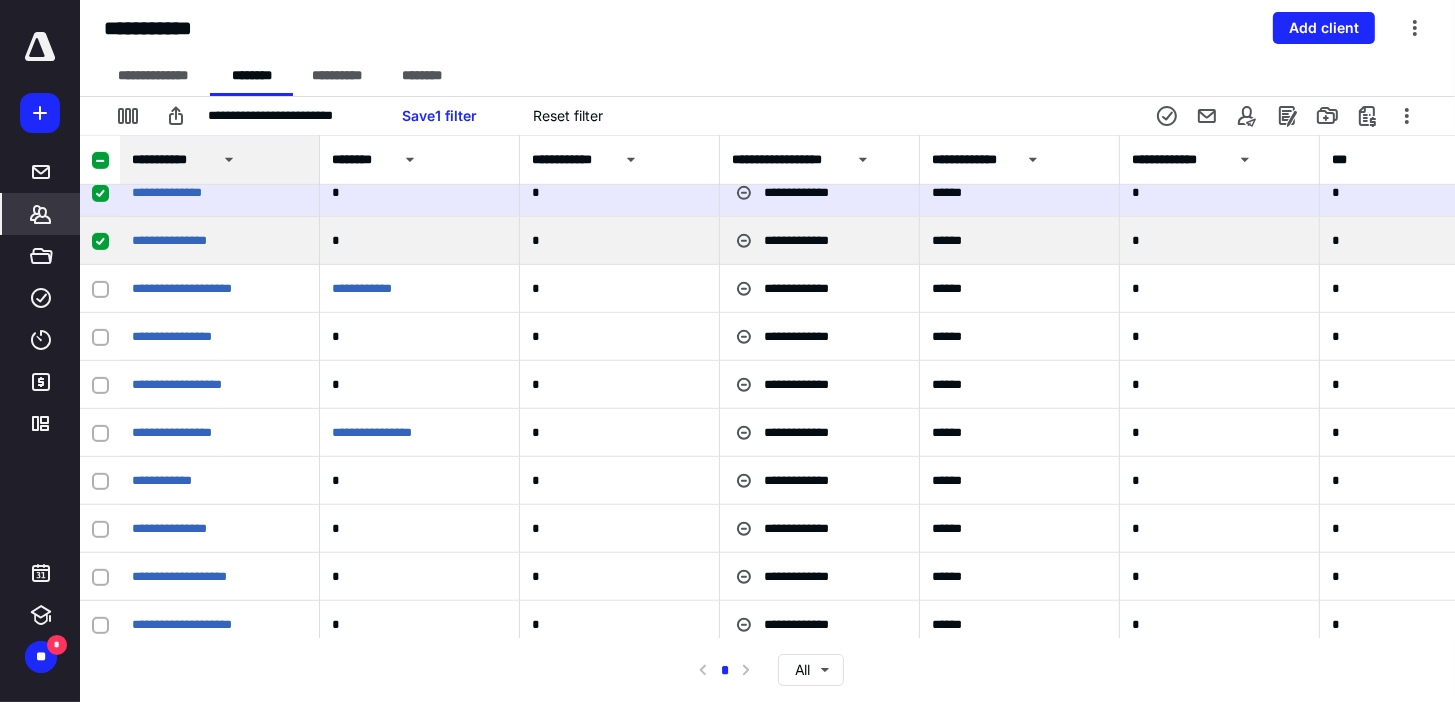scroll, scrollTop: 1120, scrollLeft: 0, axis: vertical 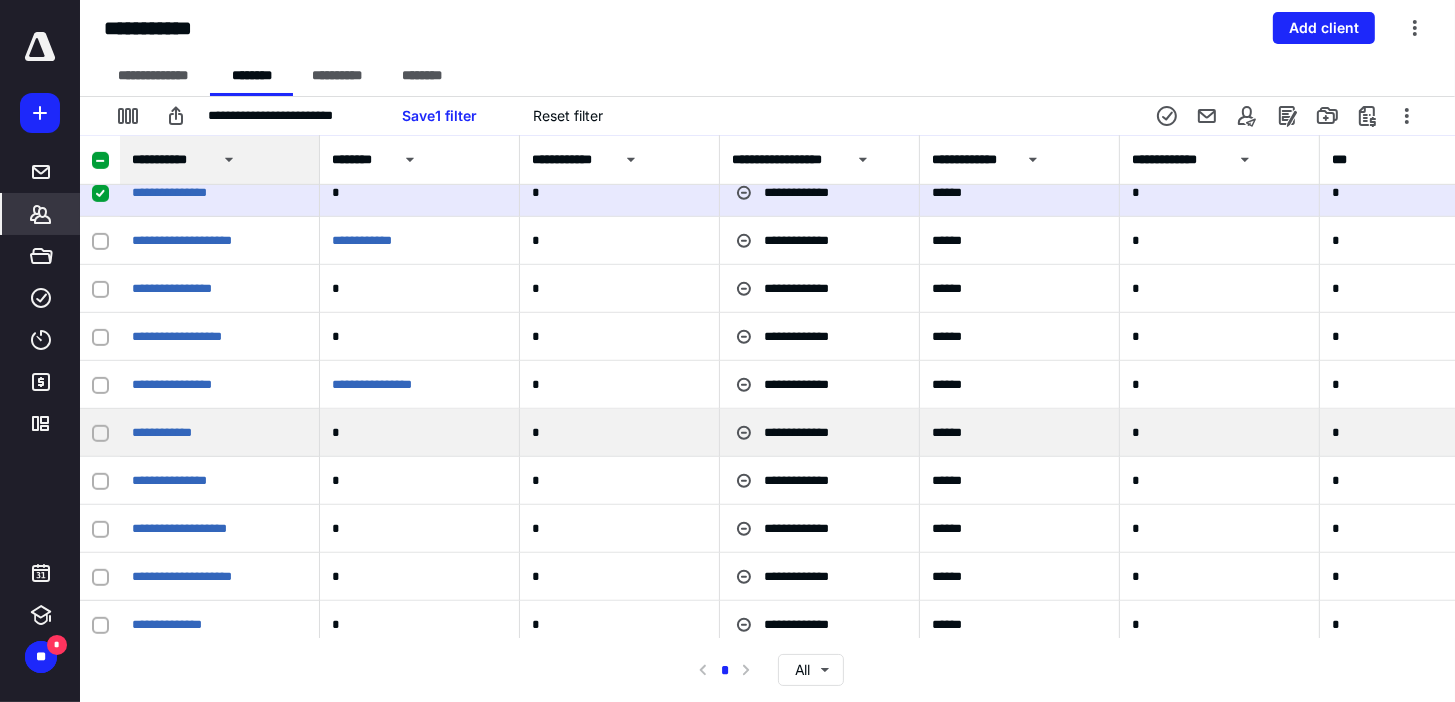 click 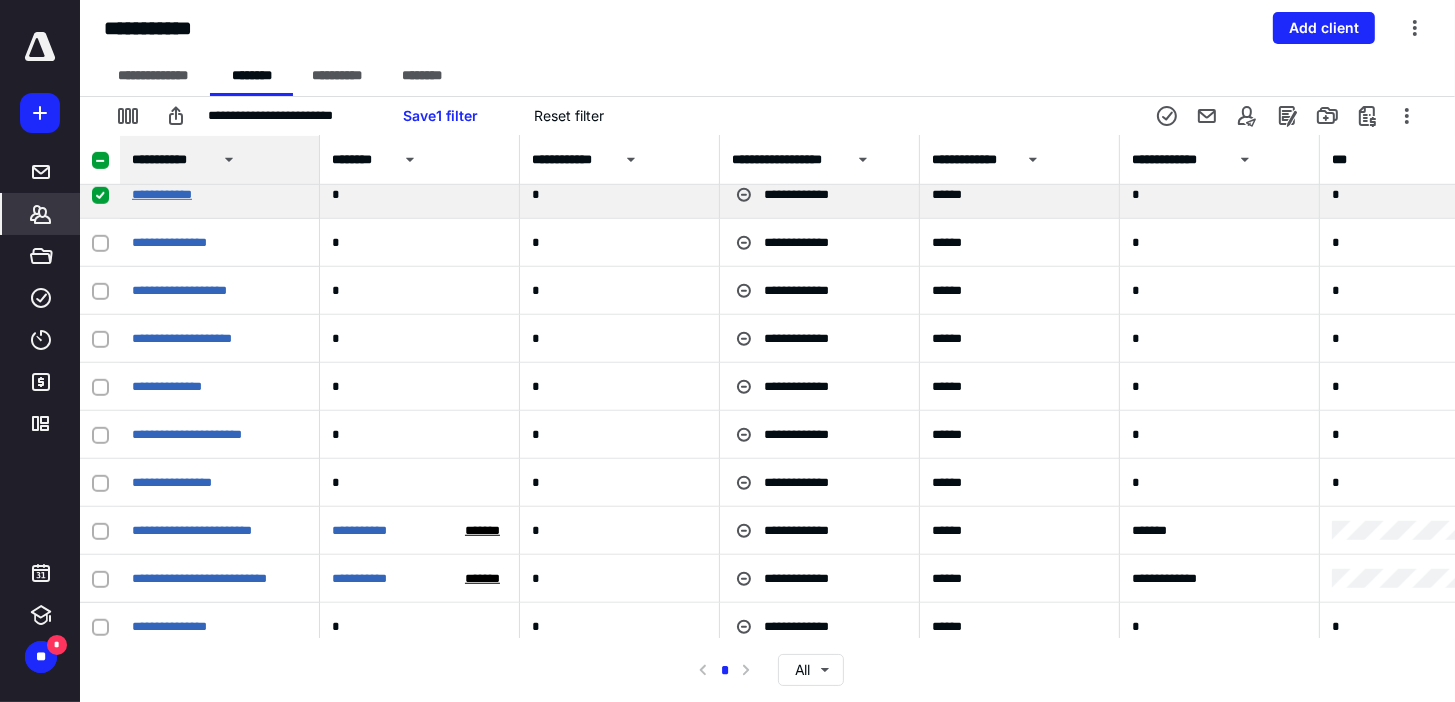 scroll, scrollTop: 1360, scrollLeft: 0, axis: vertical 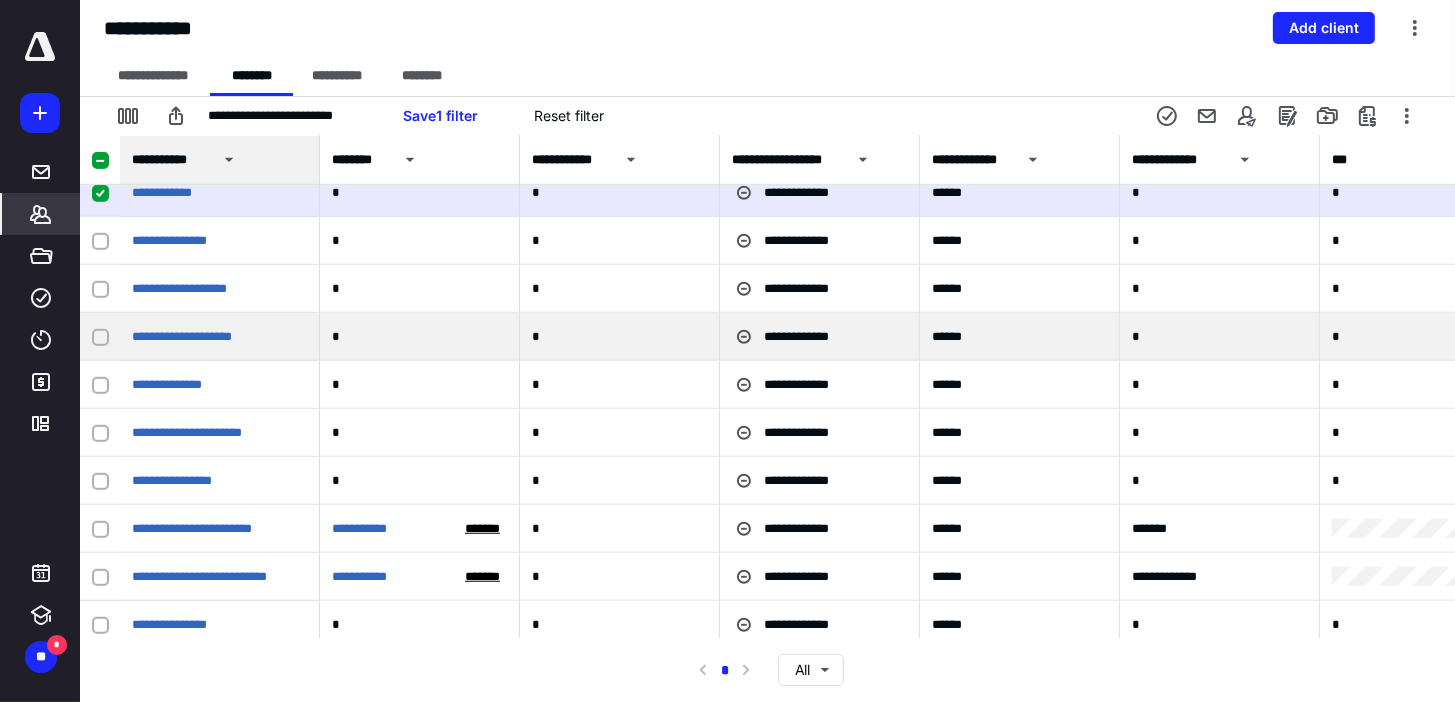 click at bounding box center [100, 337] 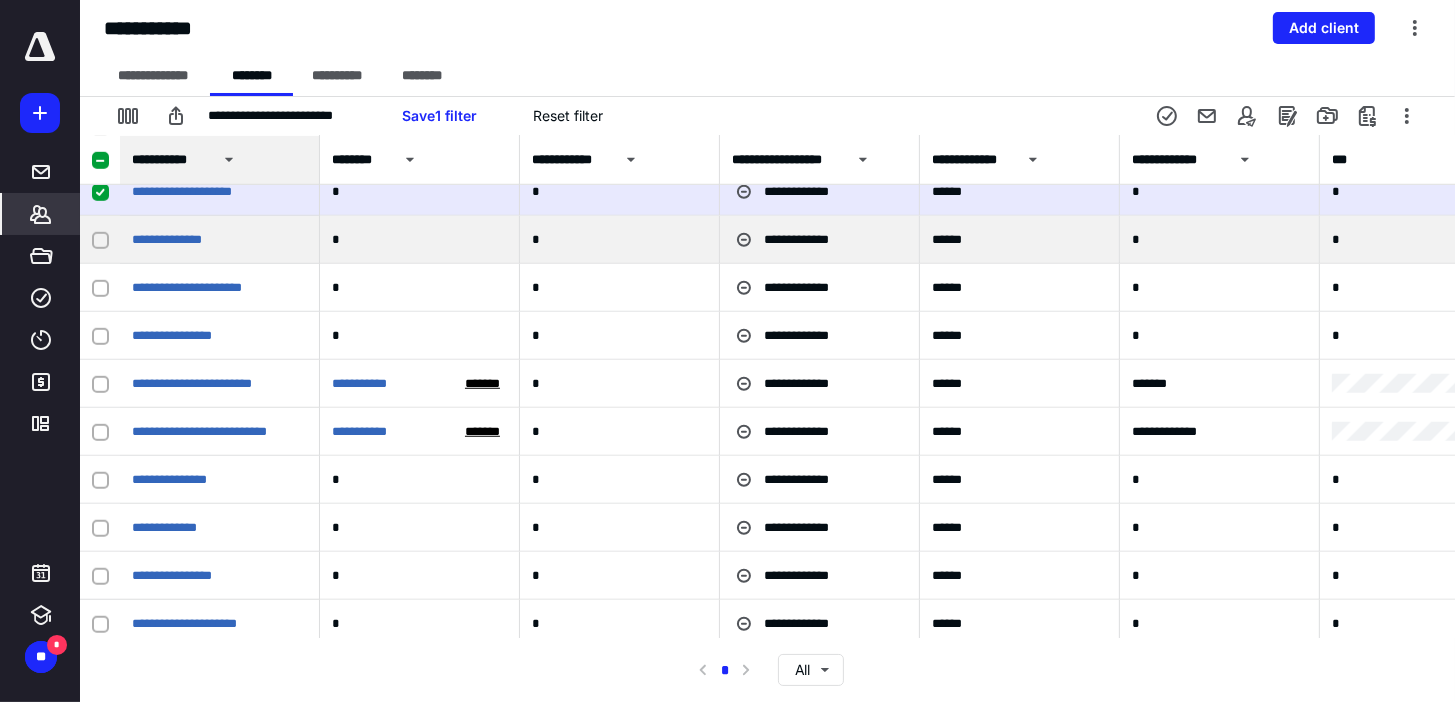 scroll, scrollTop: 1520, scrollLeft: 0, axis: vertical 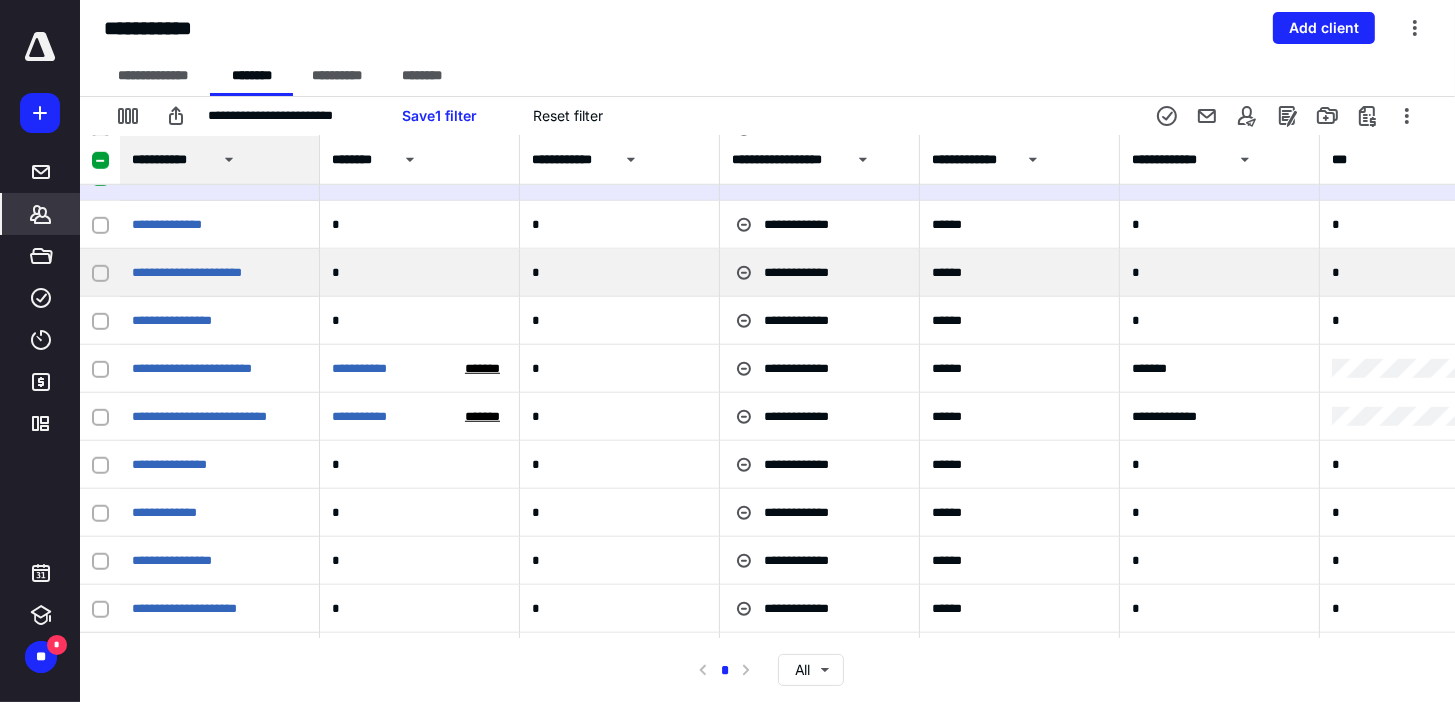 click 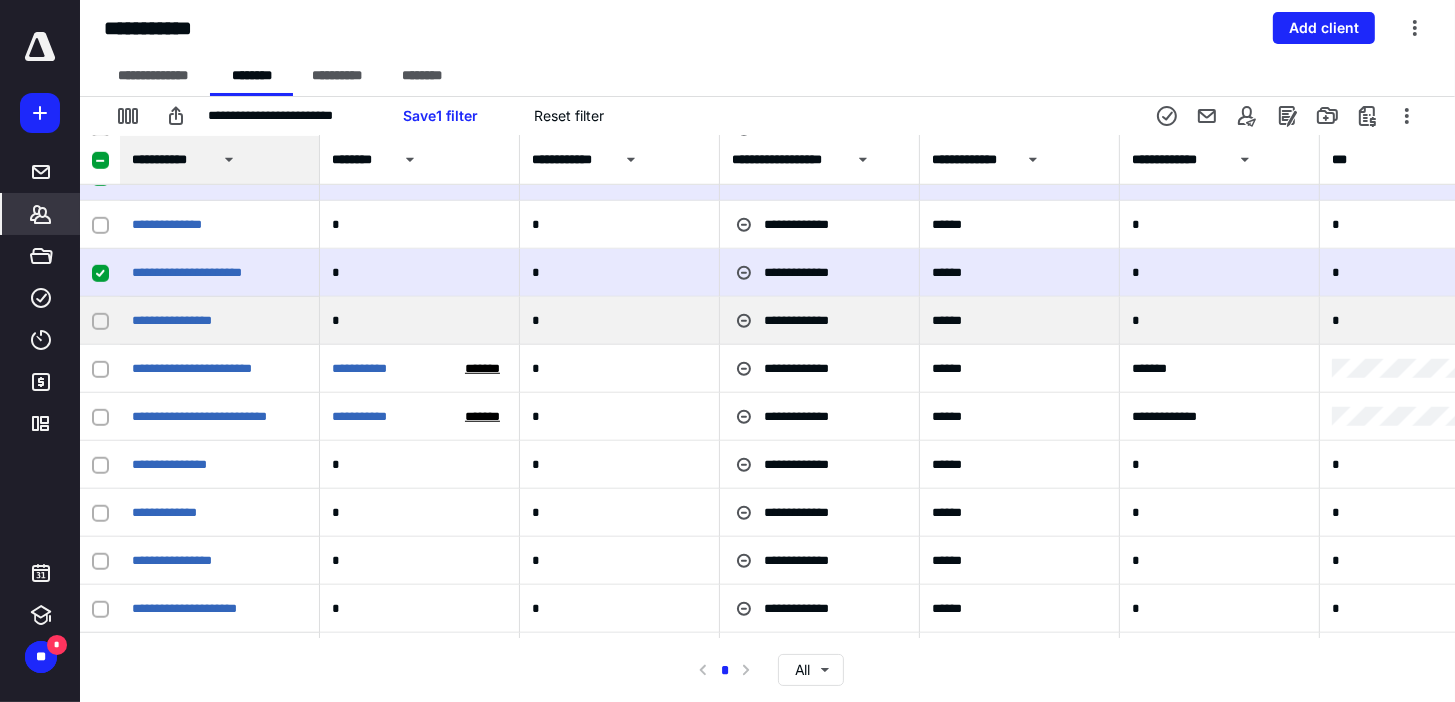 click 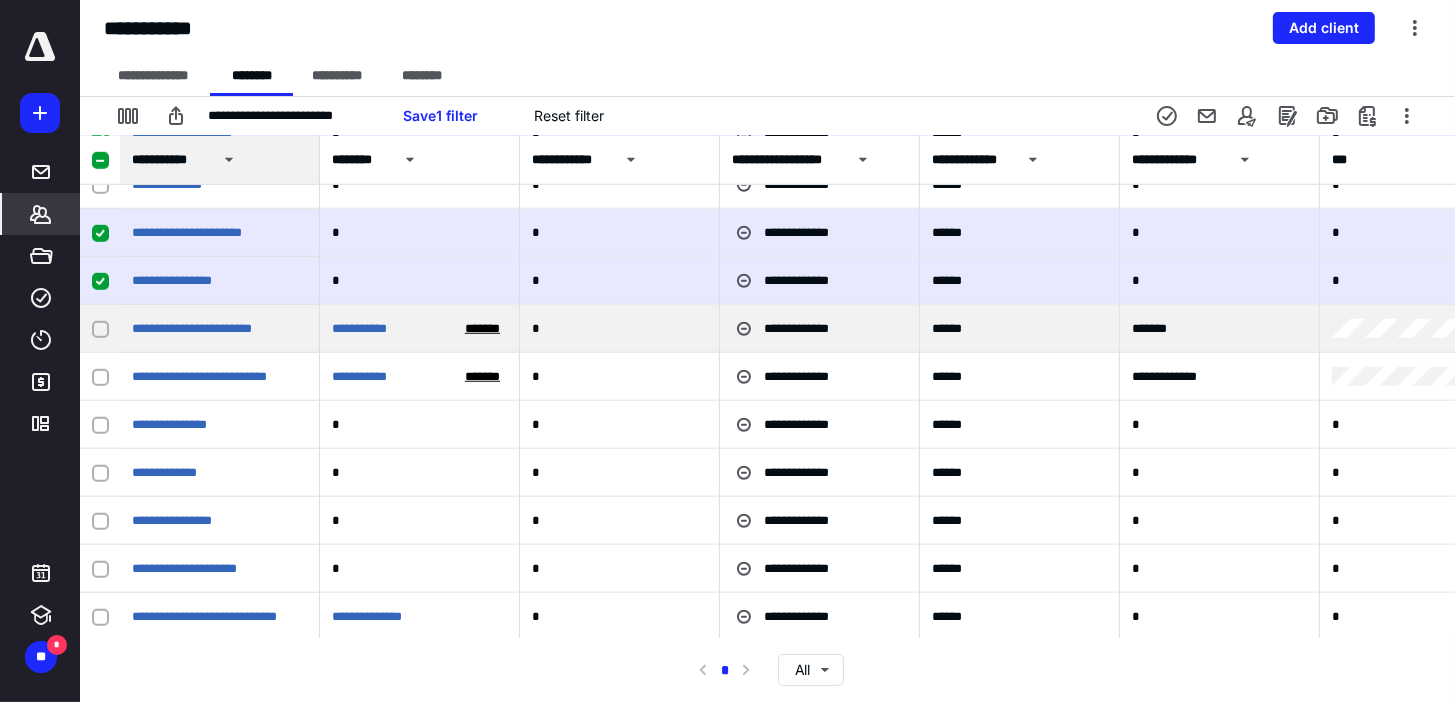 scroll, scrollTop: 1600, scrollLeft: 0, axis: vertical 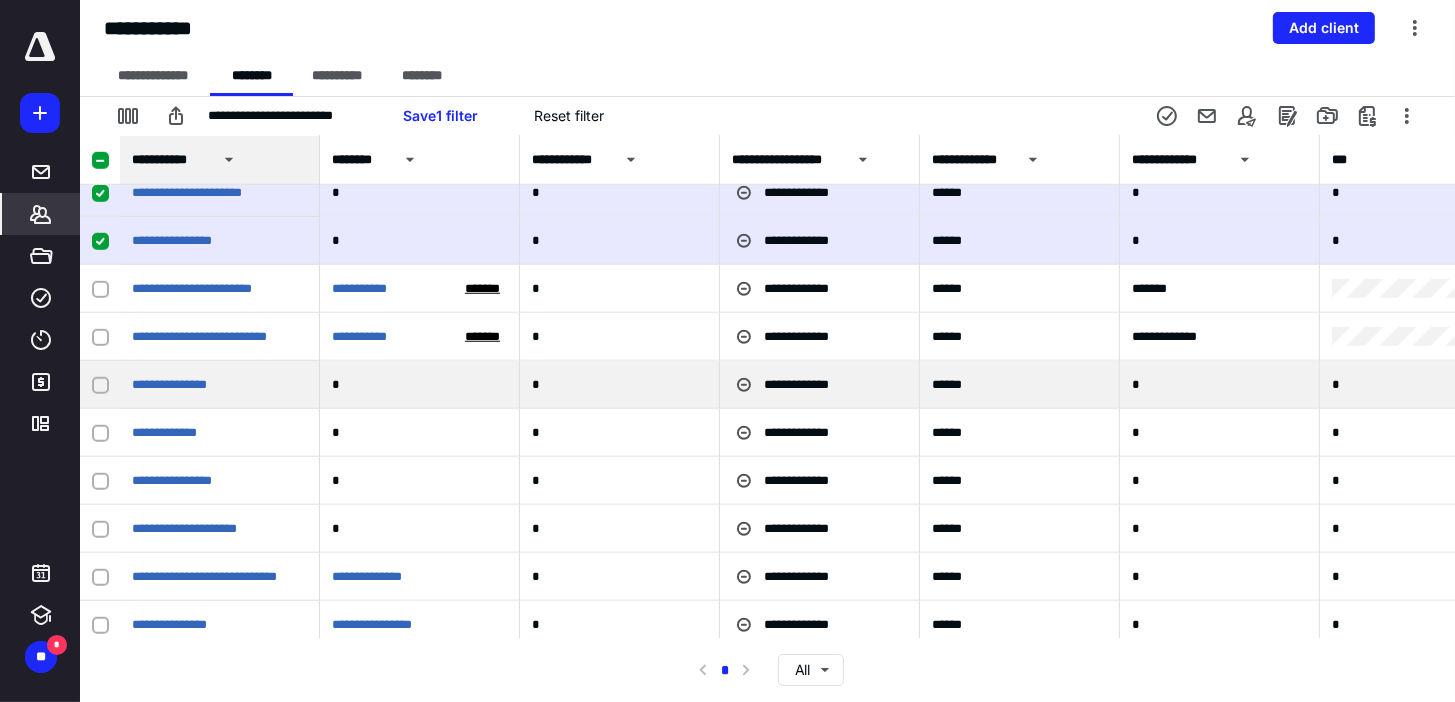 click 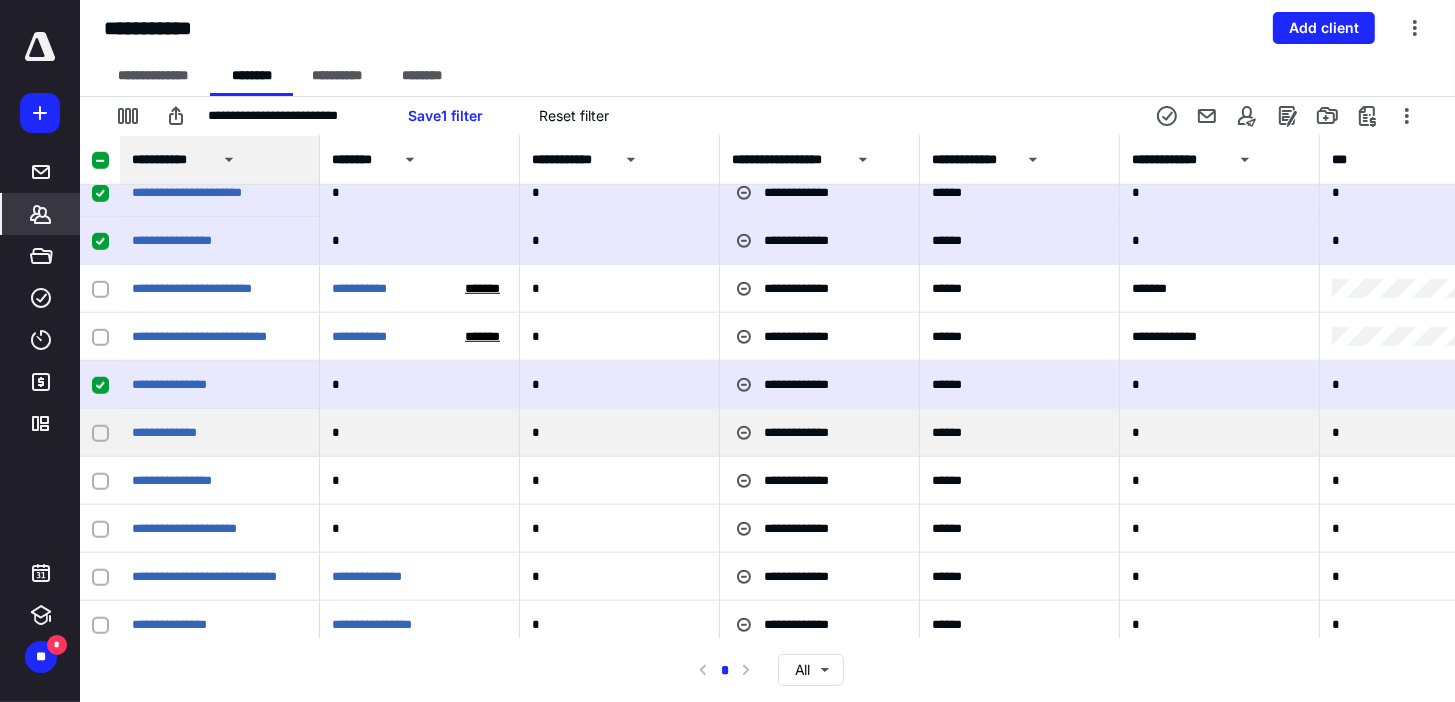 click 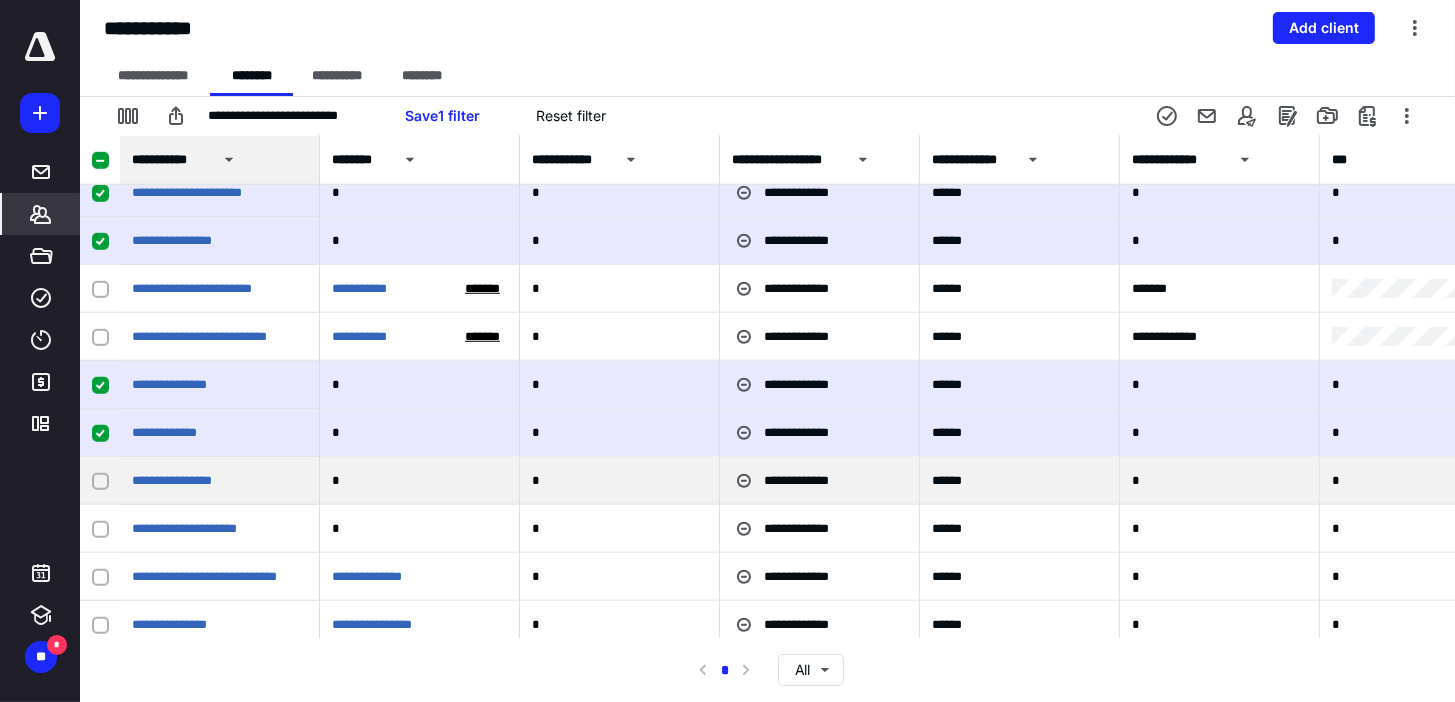 click at bounding box center [100, 481] 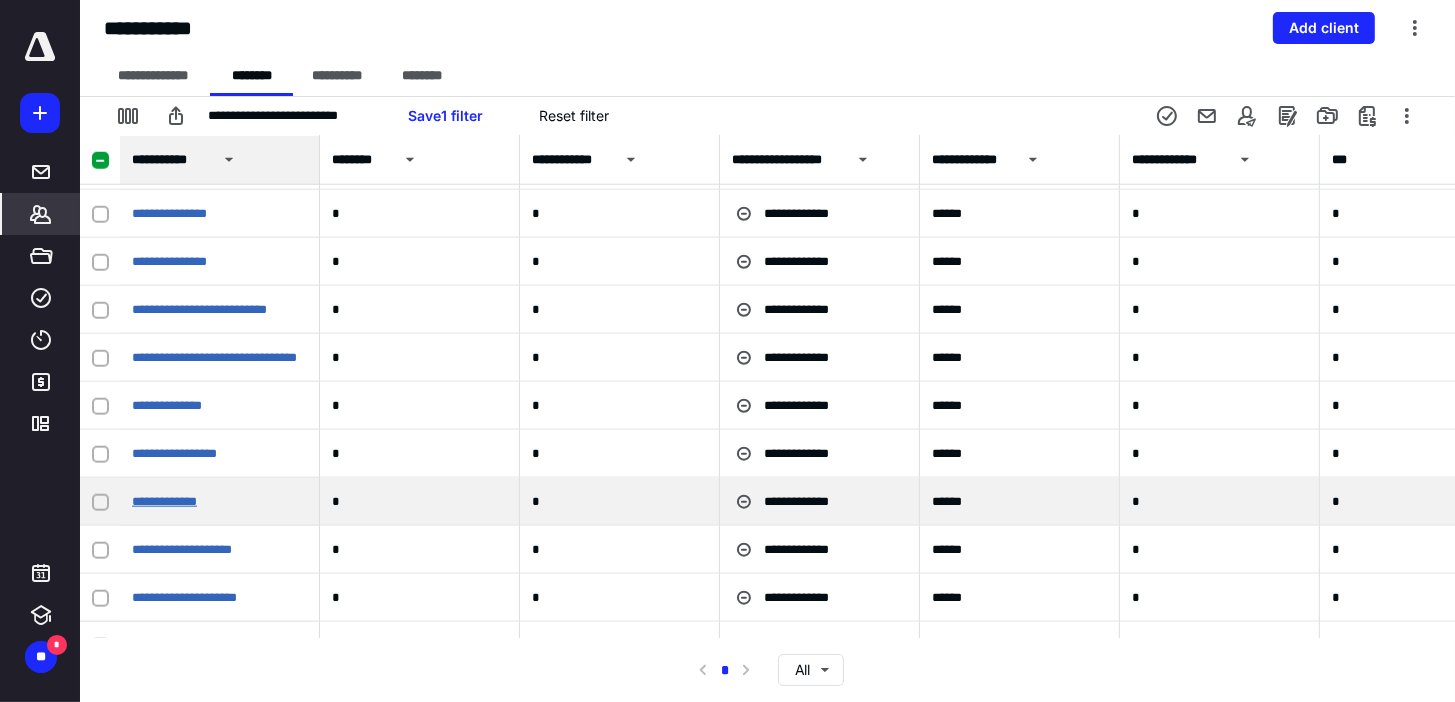 scroll, scrollTop: 2080, scrollLeft: 0, axis: vertical 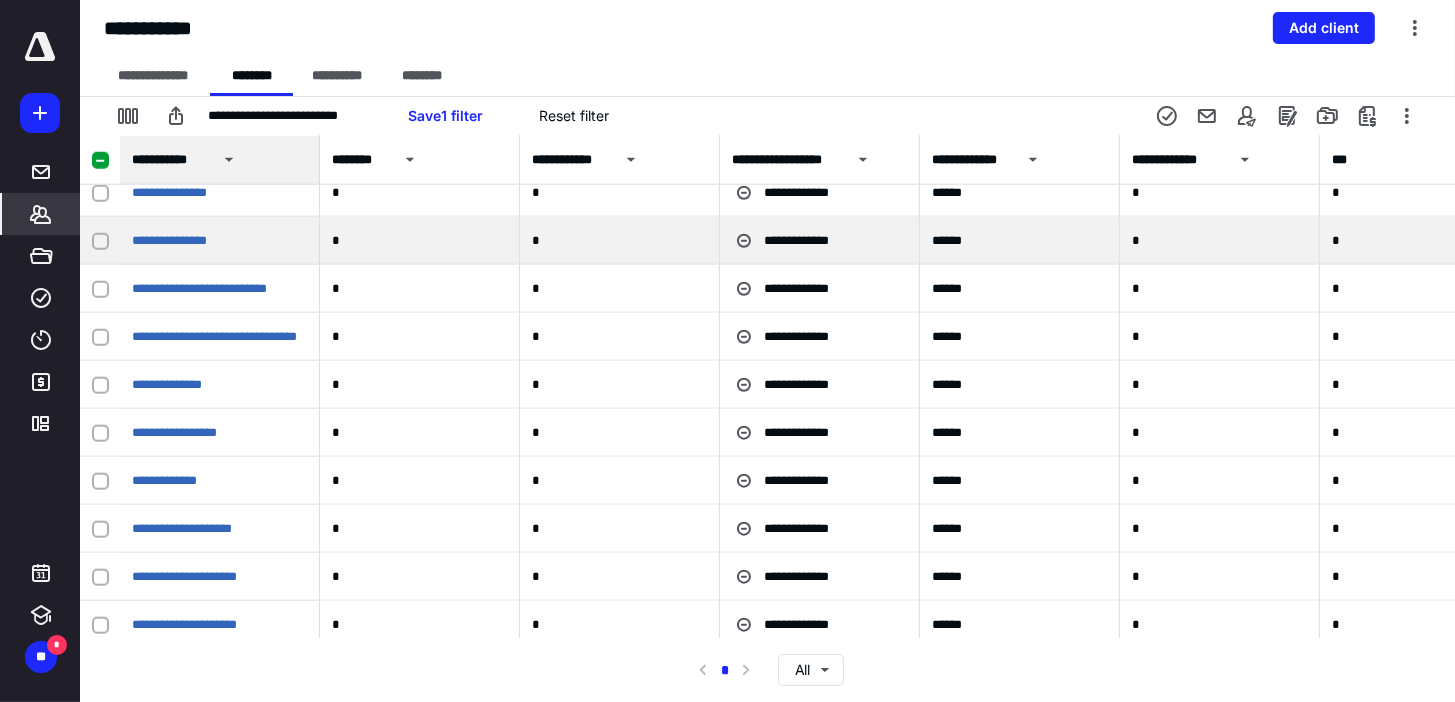 click at bounding box center (100, 241) 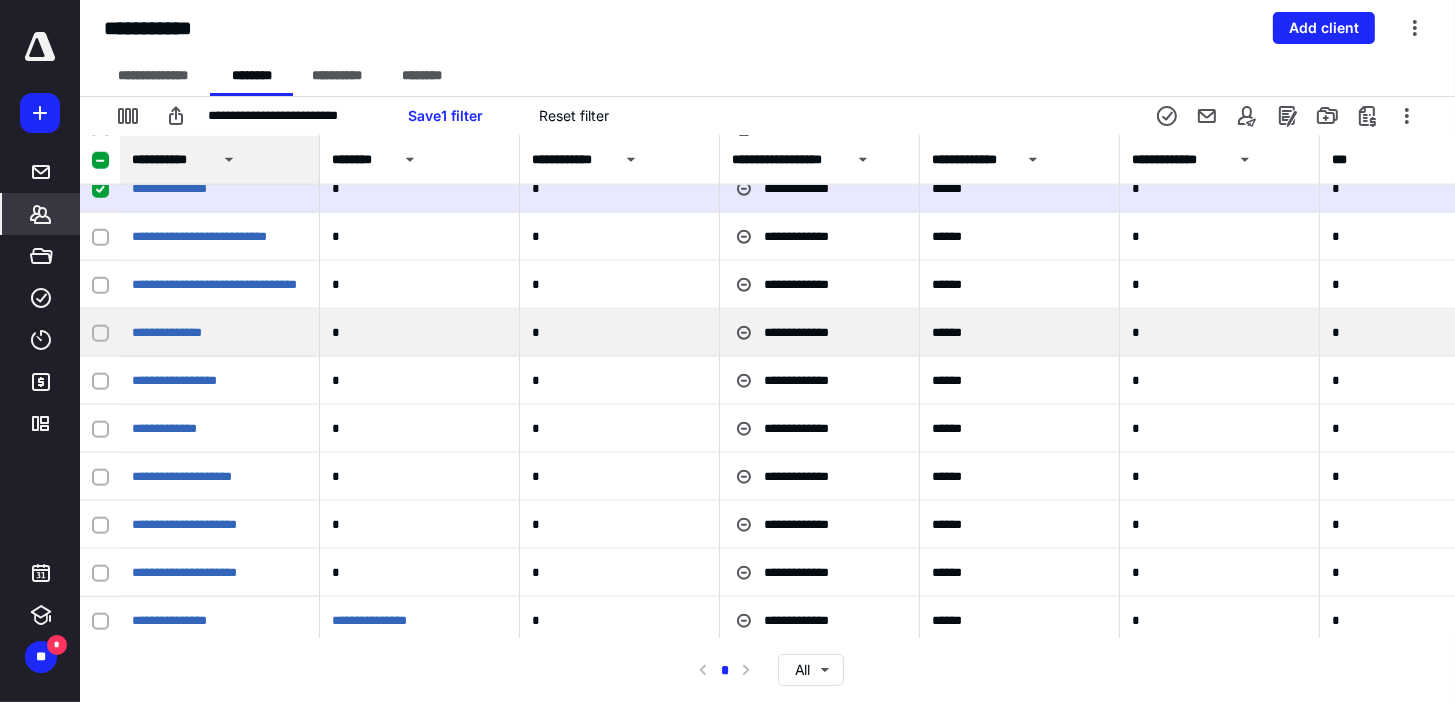 scroll, scrollTop: 2160, scrollLeft: 0, axis: vertical 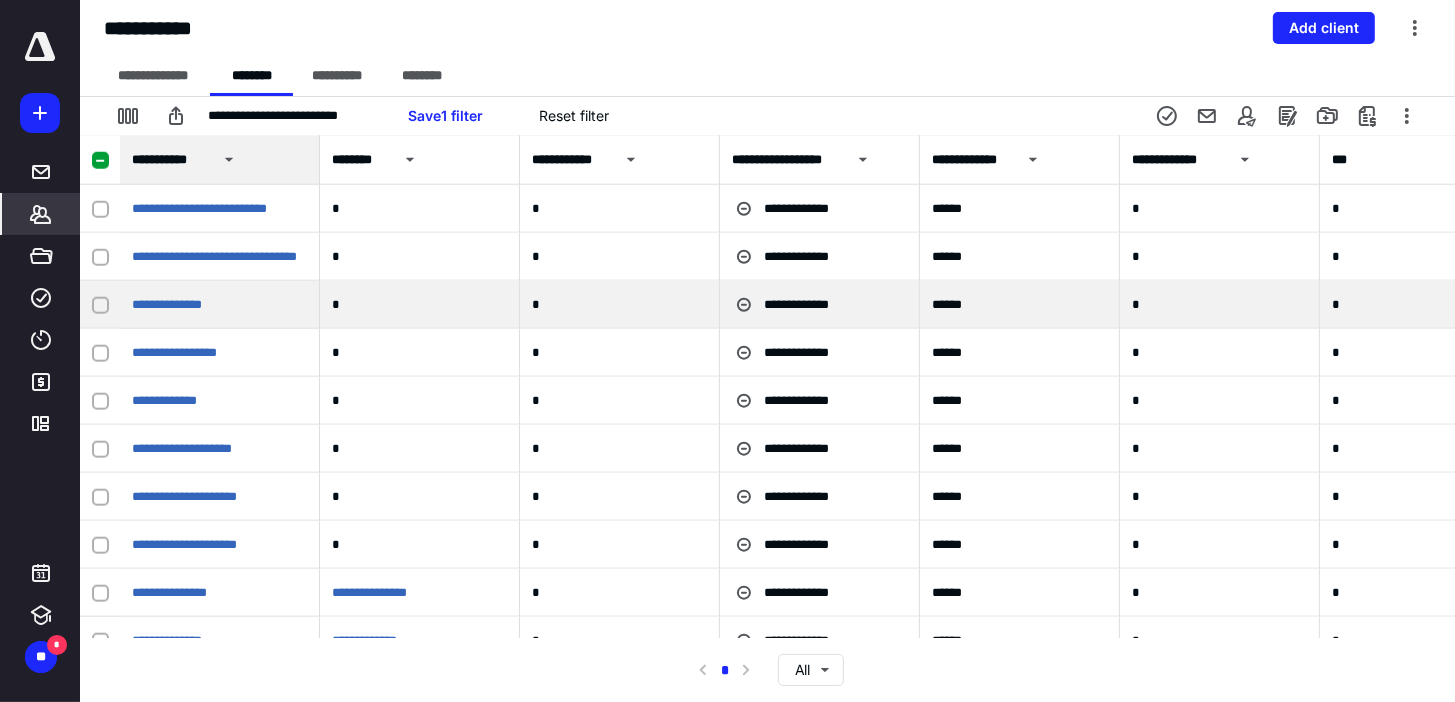 click 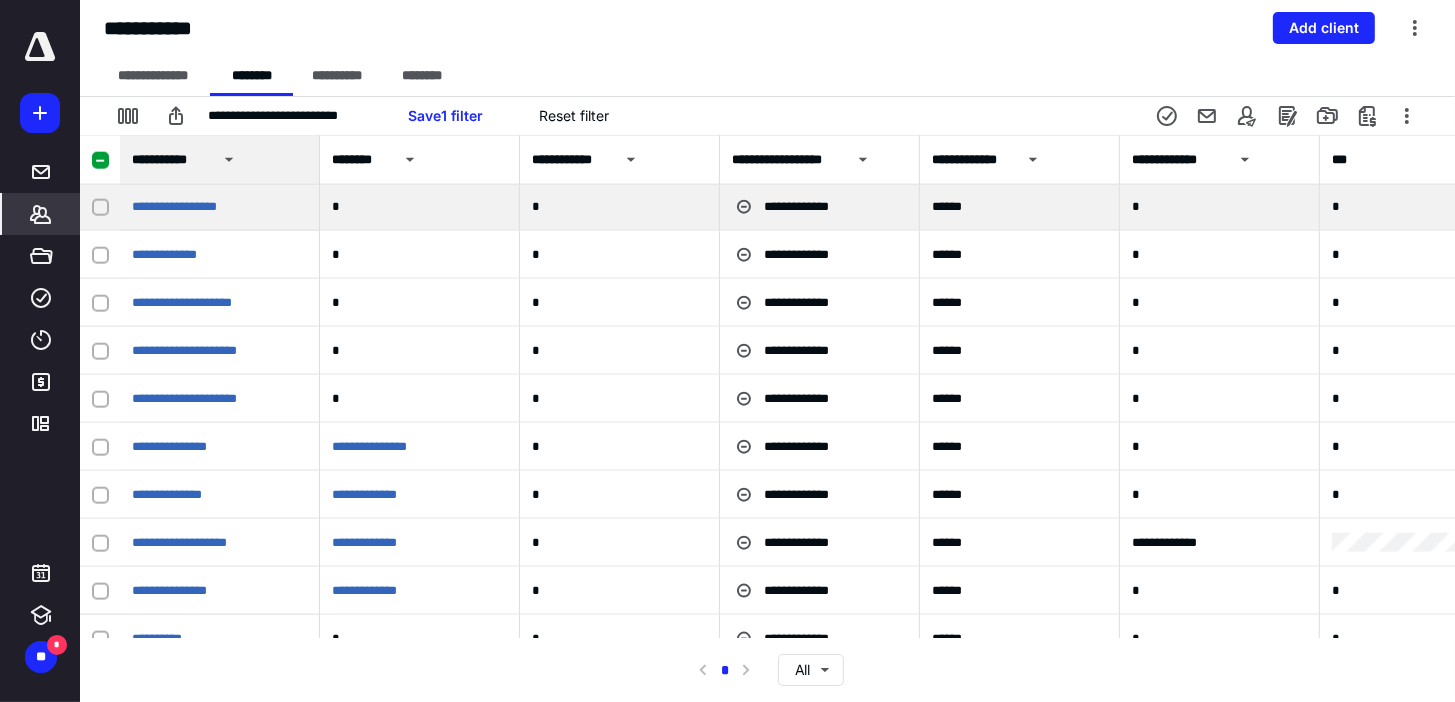 scroll, scrollTop: 2320, scrollLeft: 0, axis: vertical 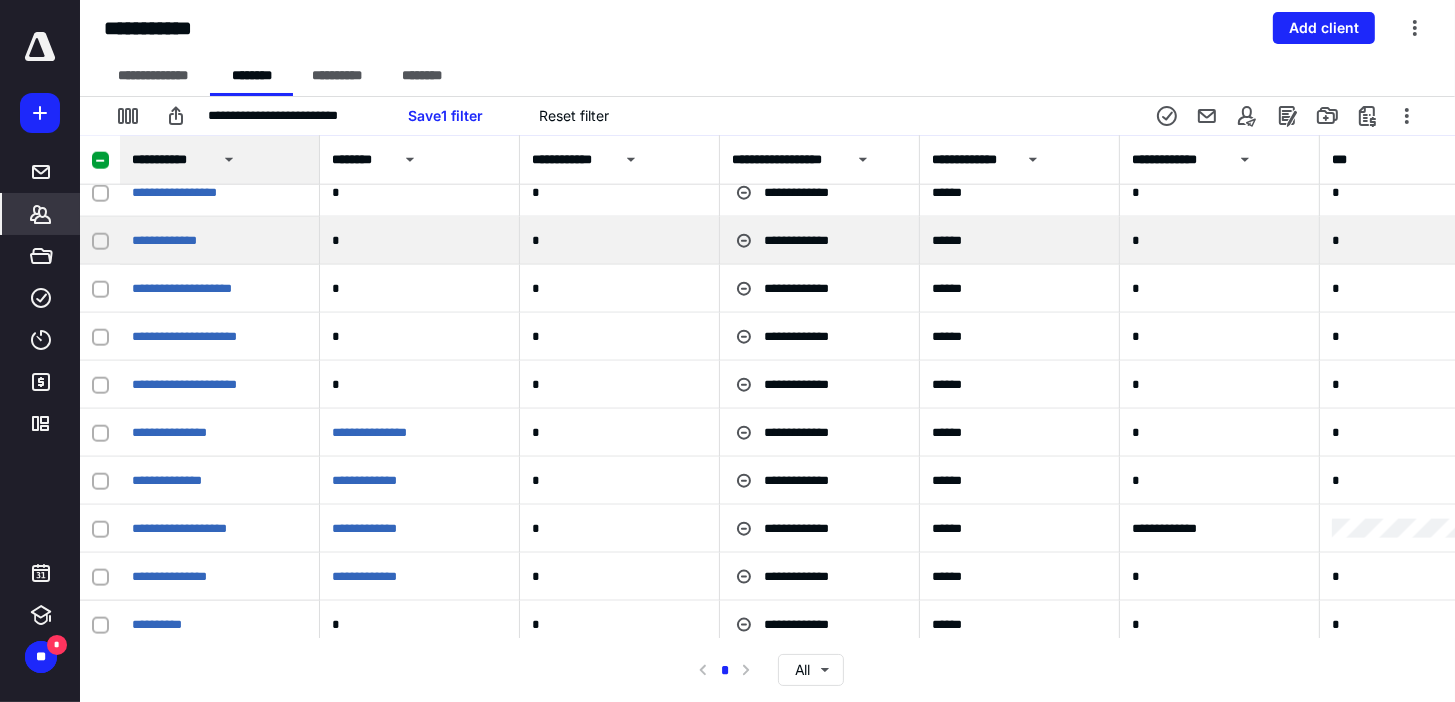 click 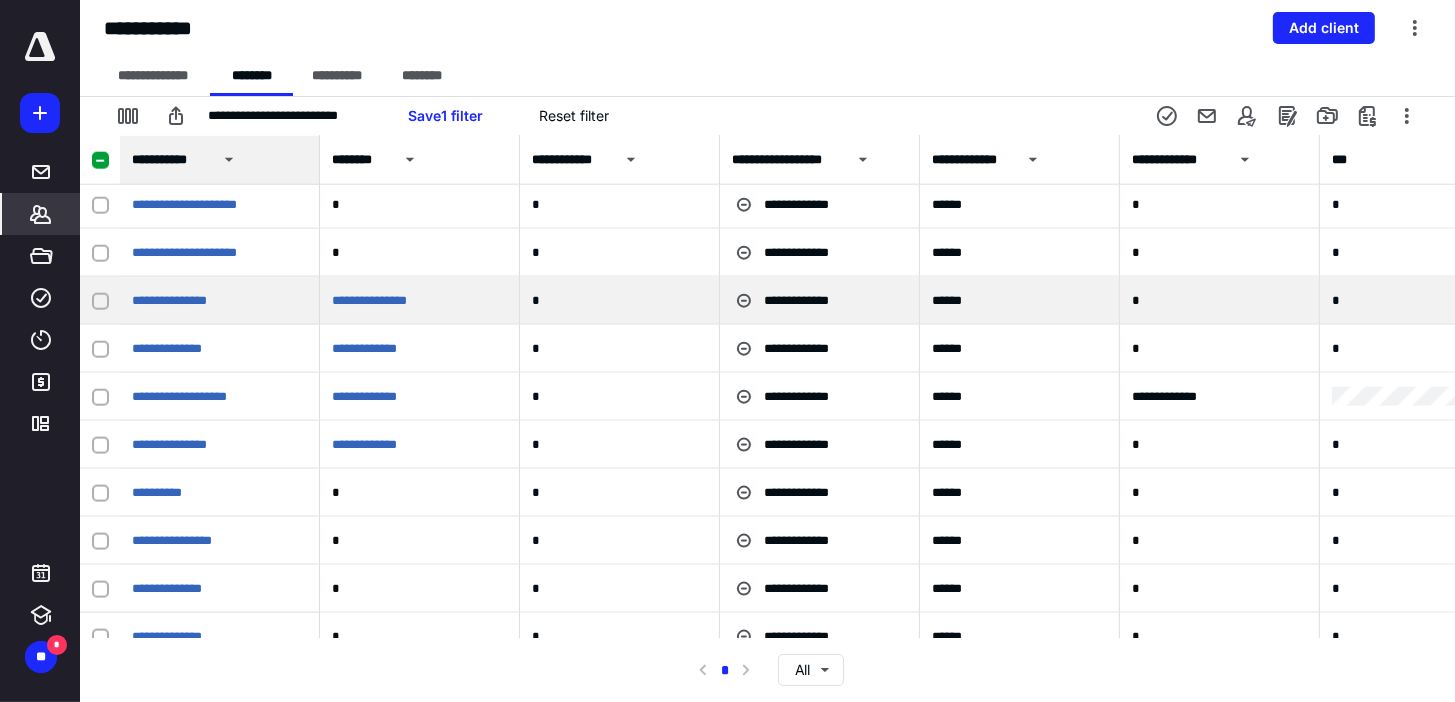 scroll, scrollTop: 2480, scrollLeft: 0, axis: vertical 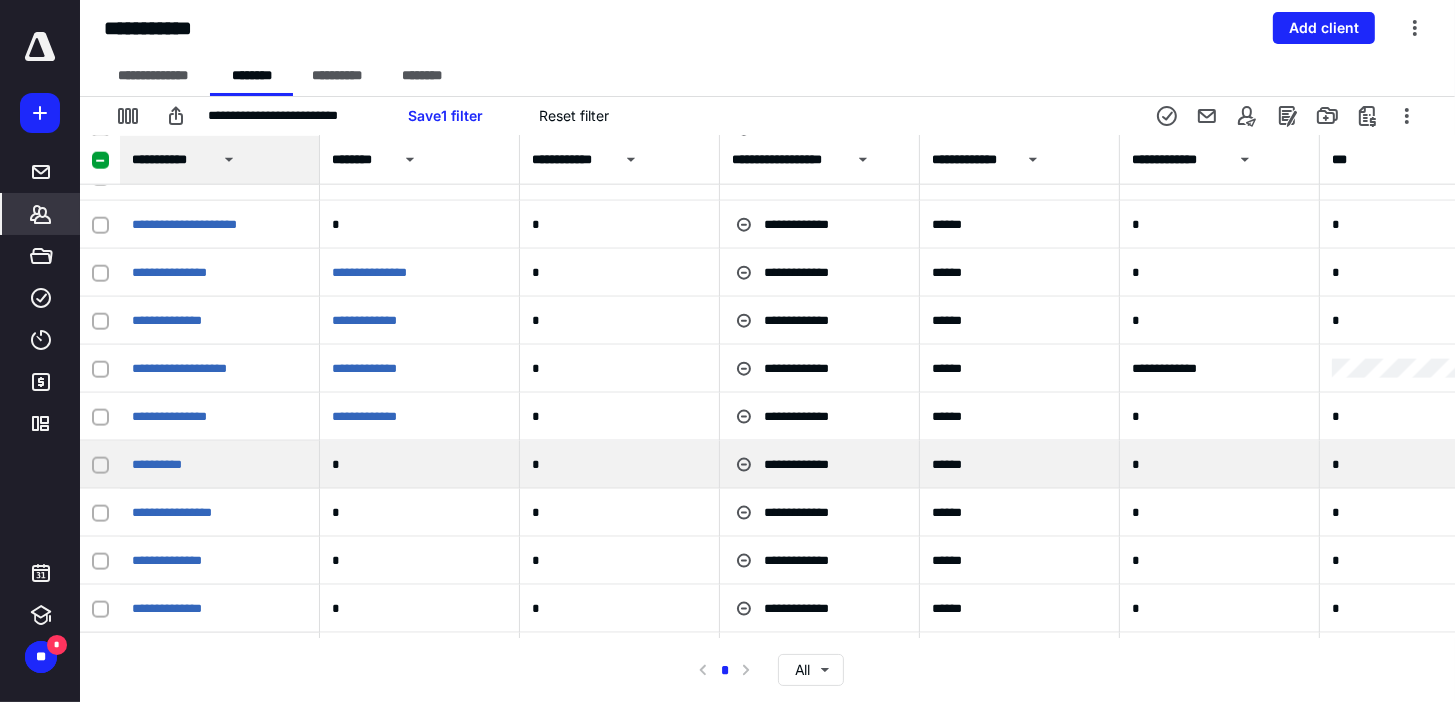 click 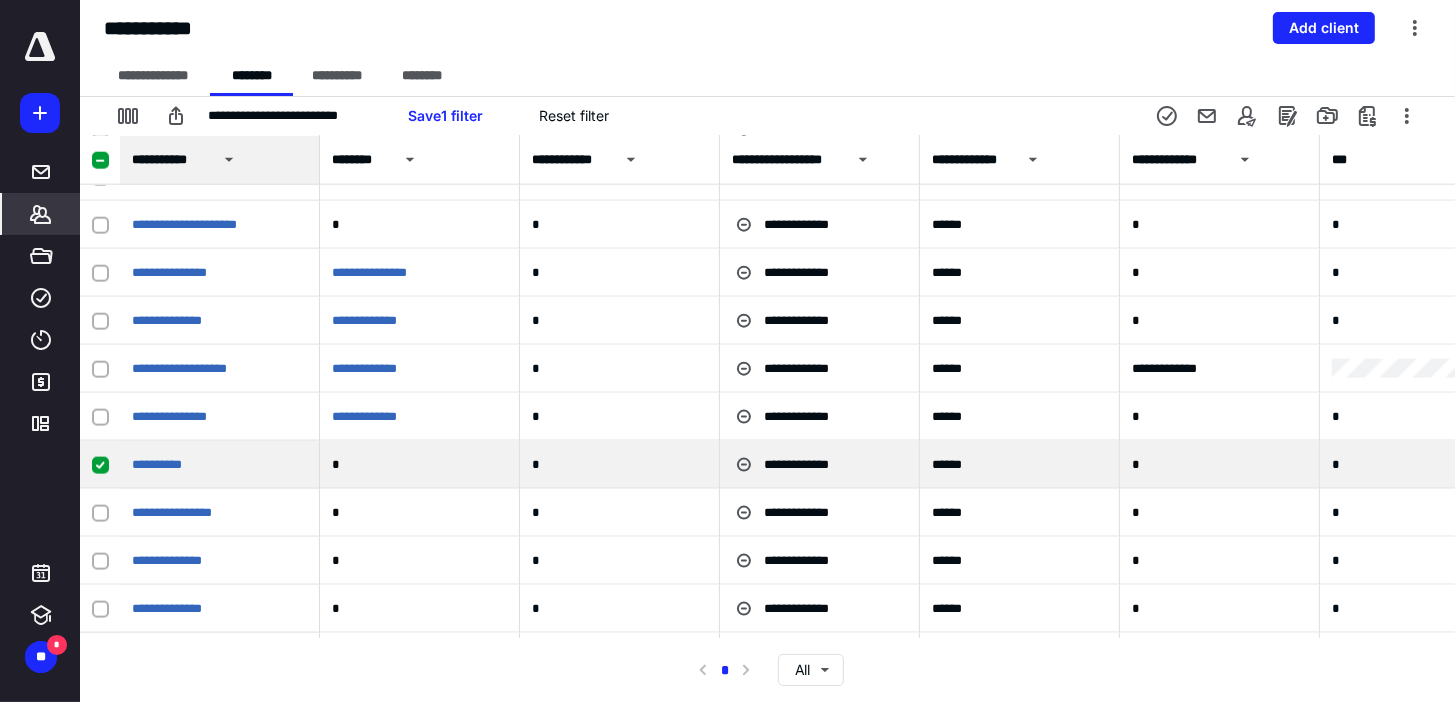 scroll, scrollTop: 2640, scrollLeft: 0, axis: vertical 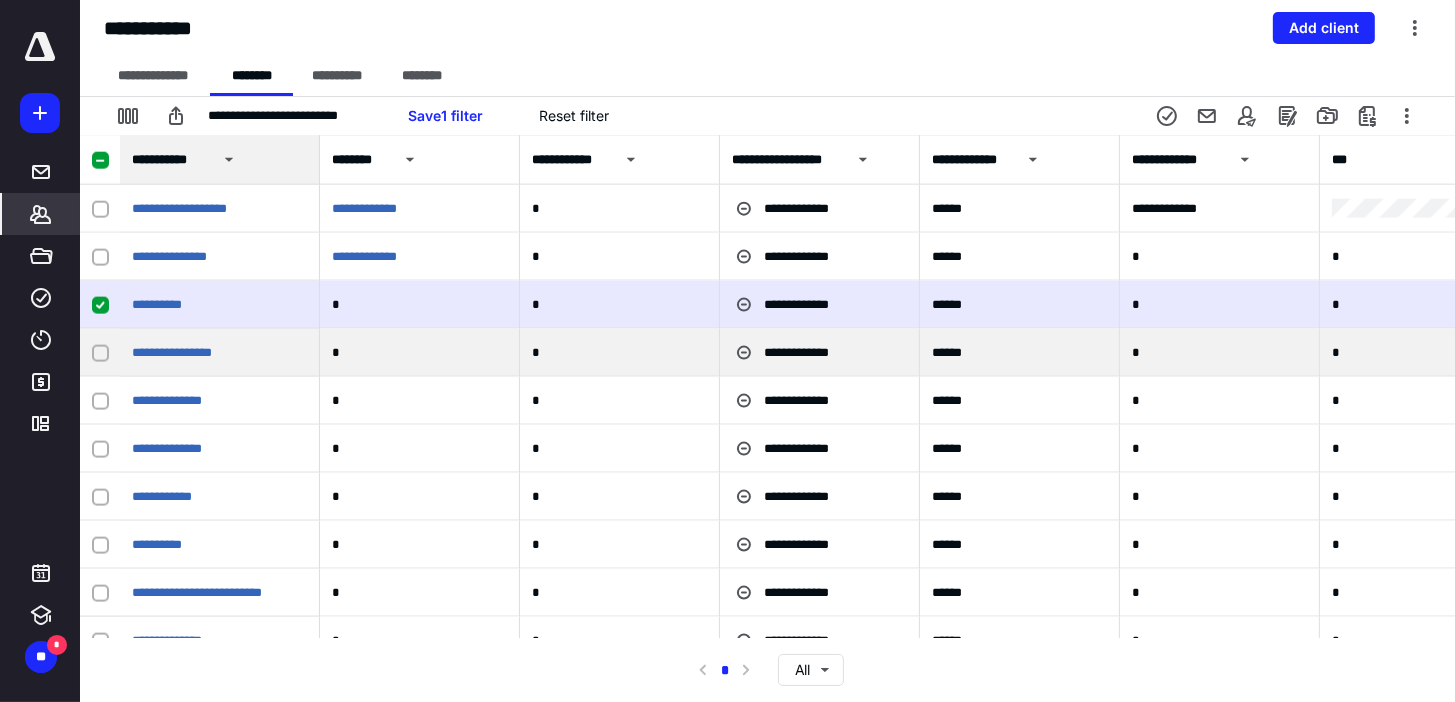 click 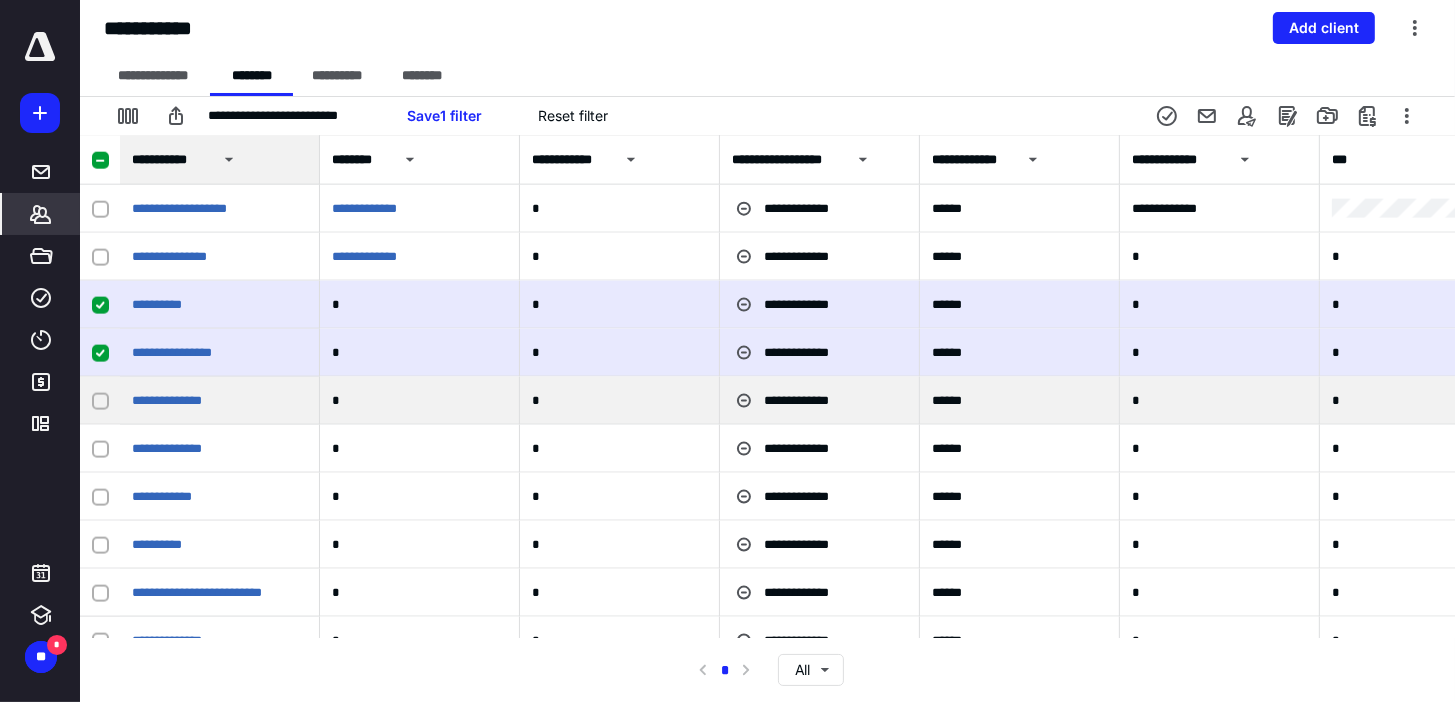 click at bounding box center [100, 401] 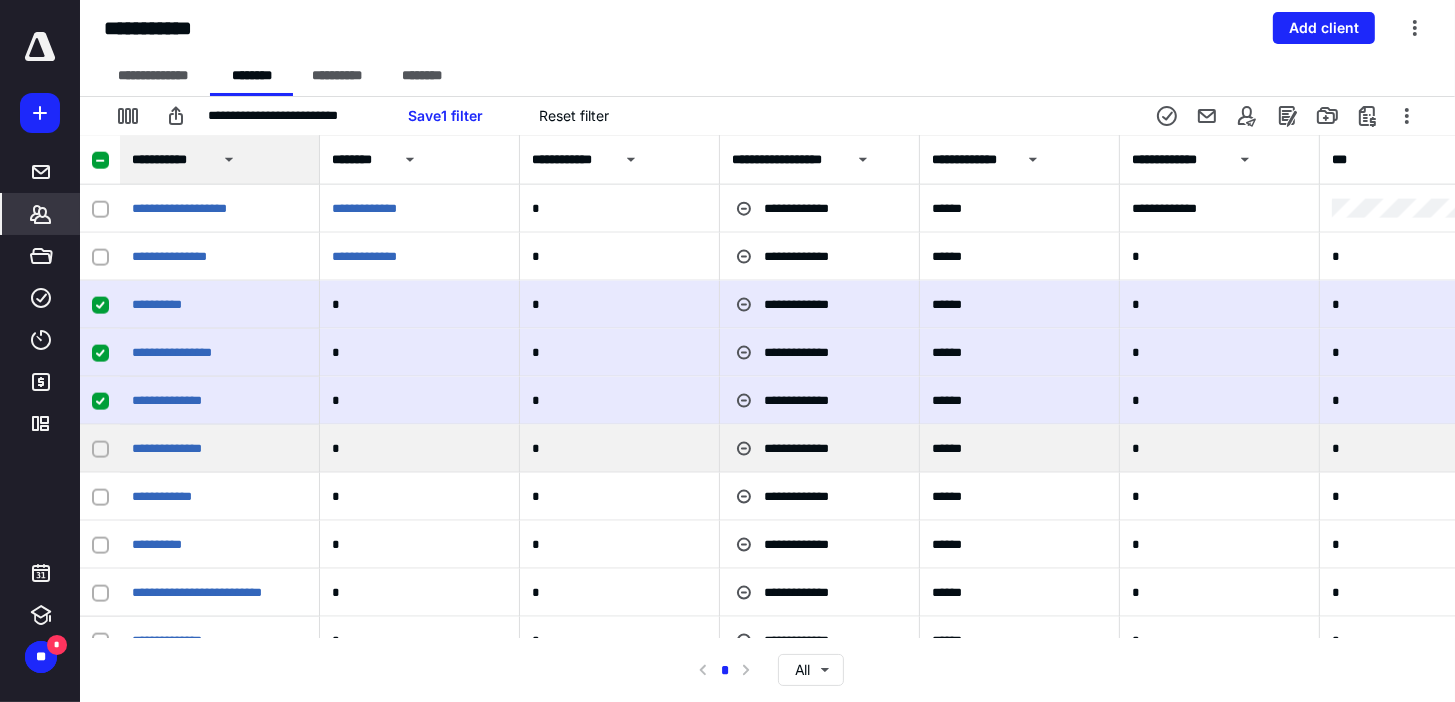 click 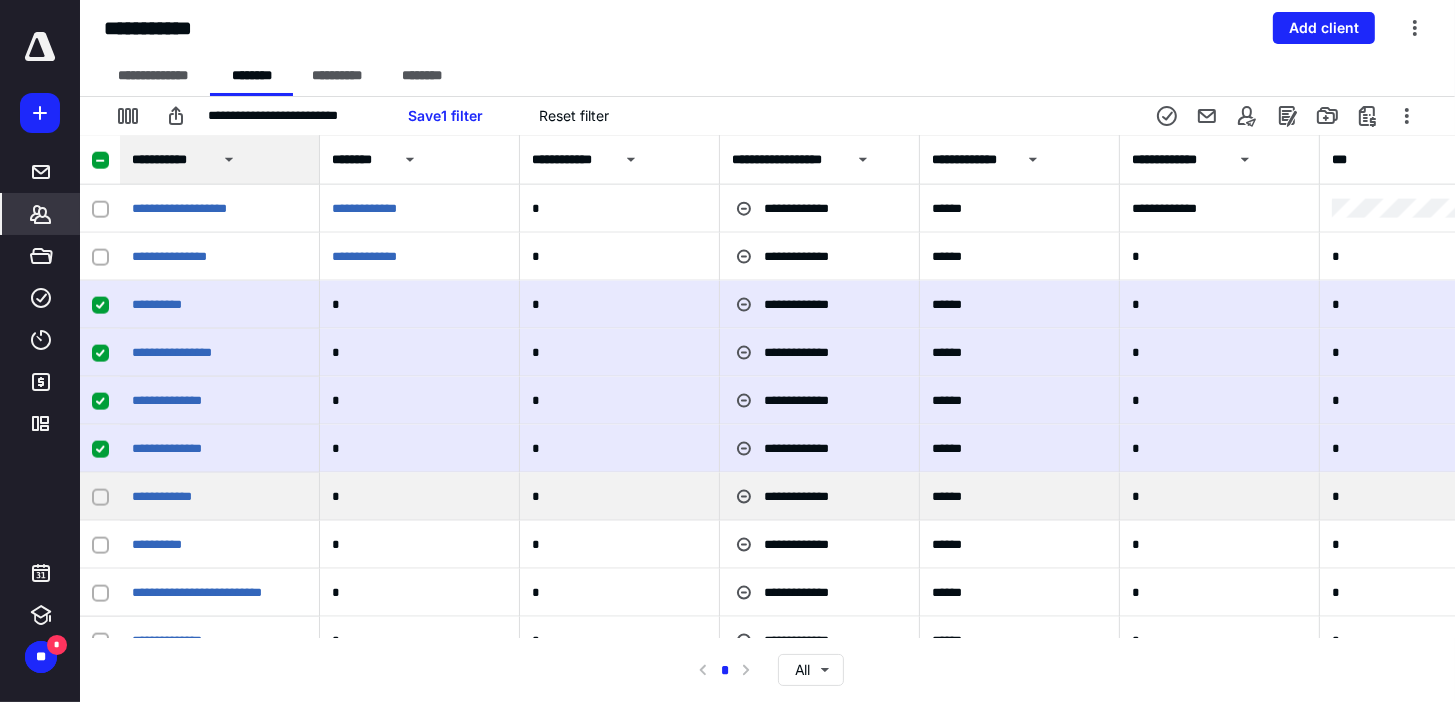 click 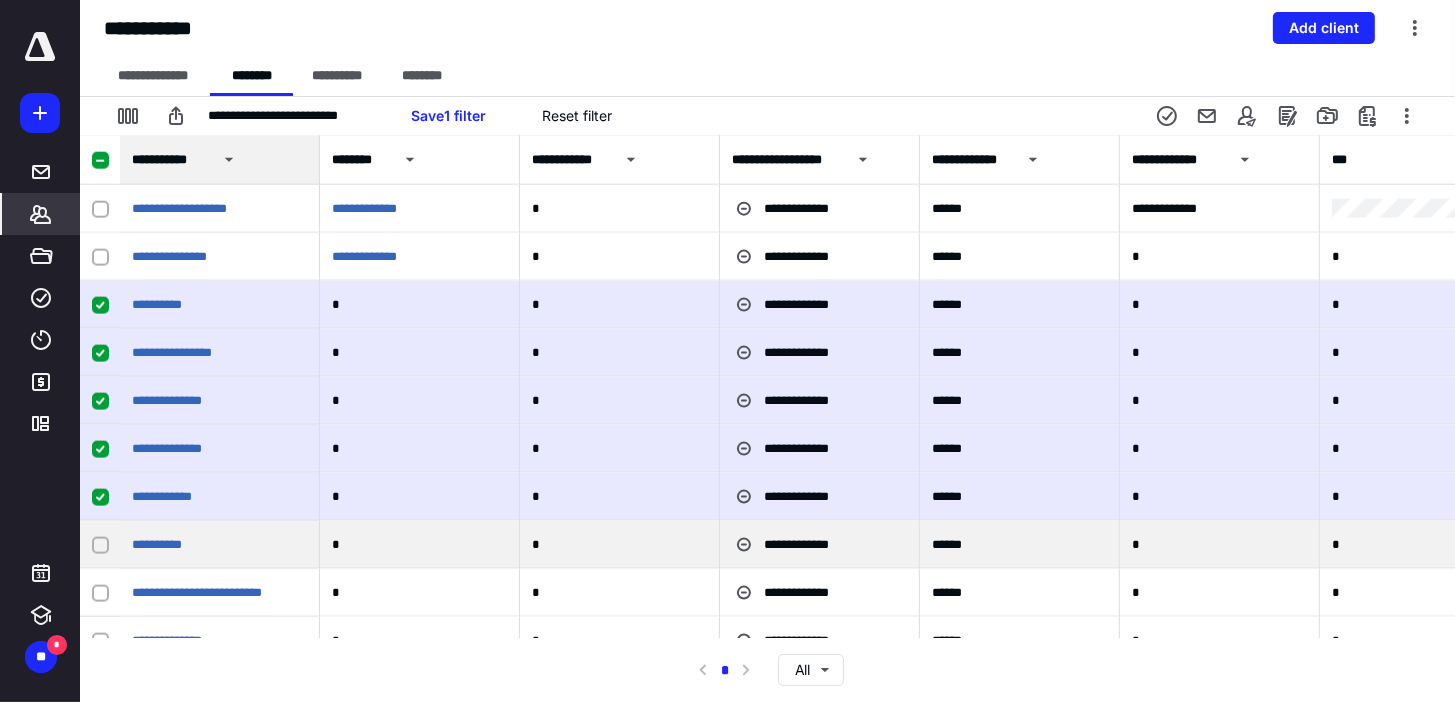 click 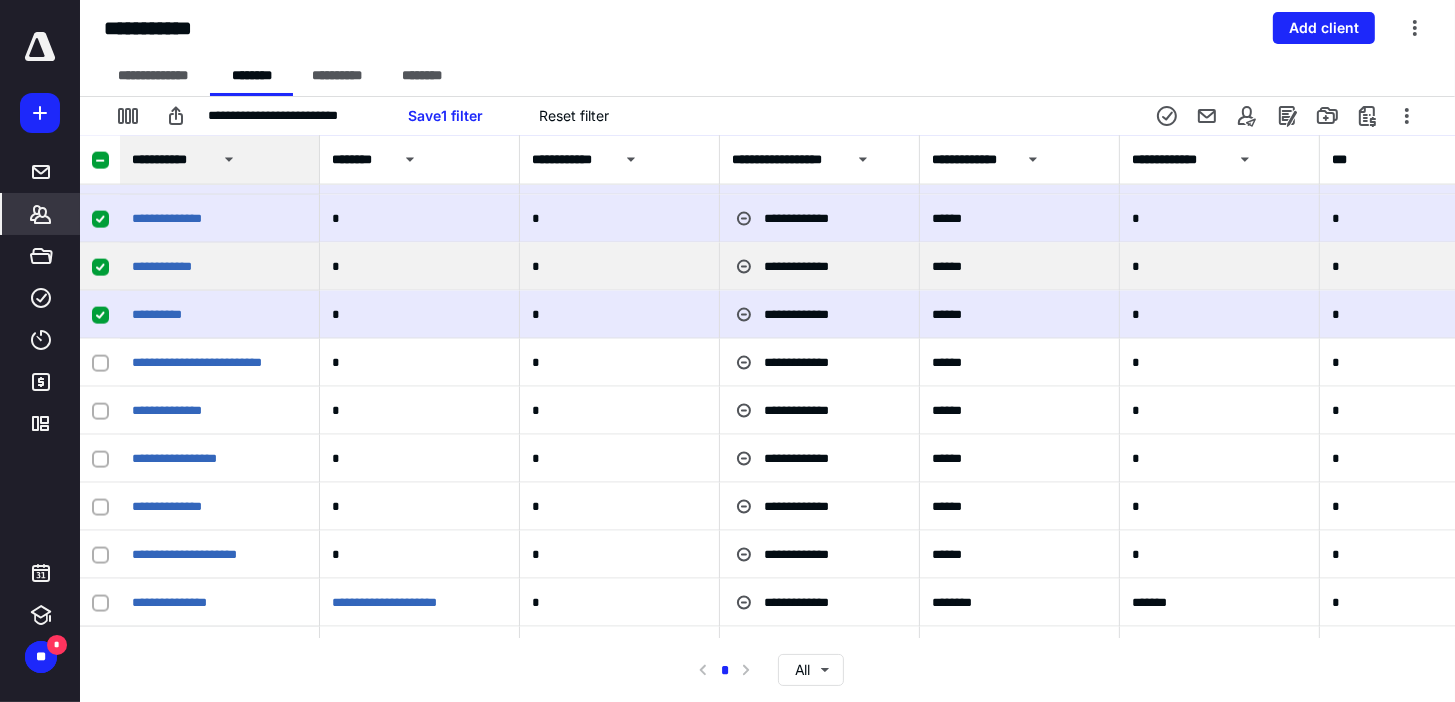 scroll, scrollTop: 2880, scrollLeft: 0, axis: vertical 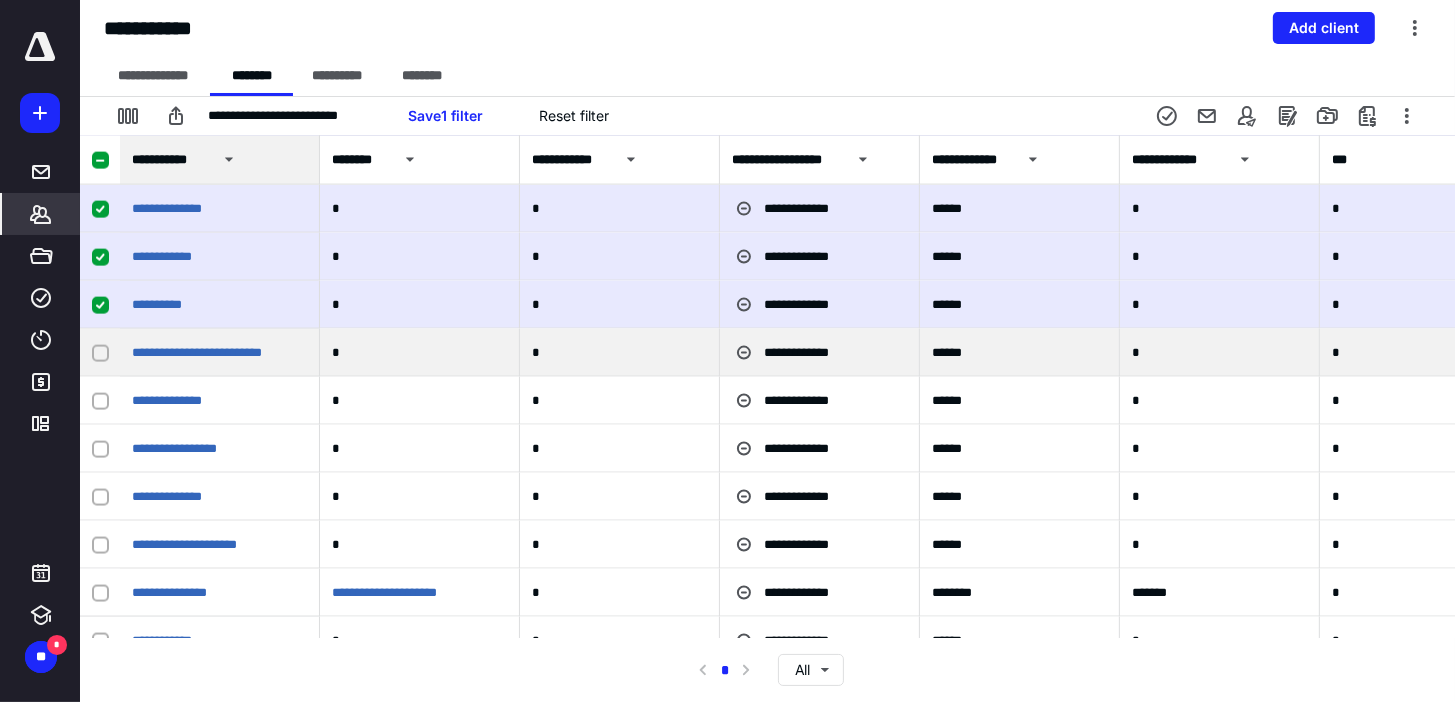 click 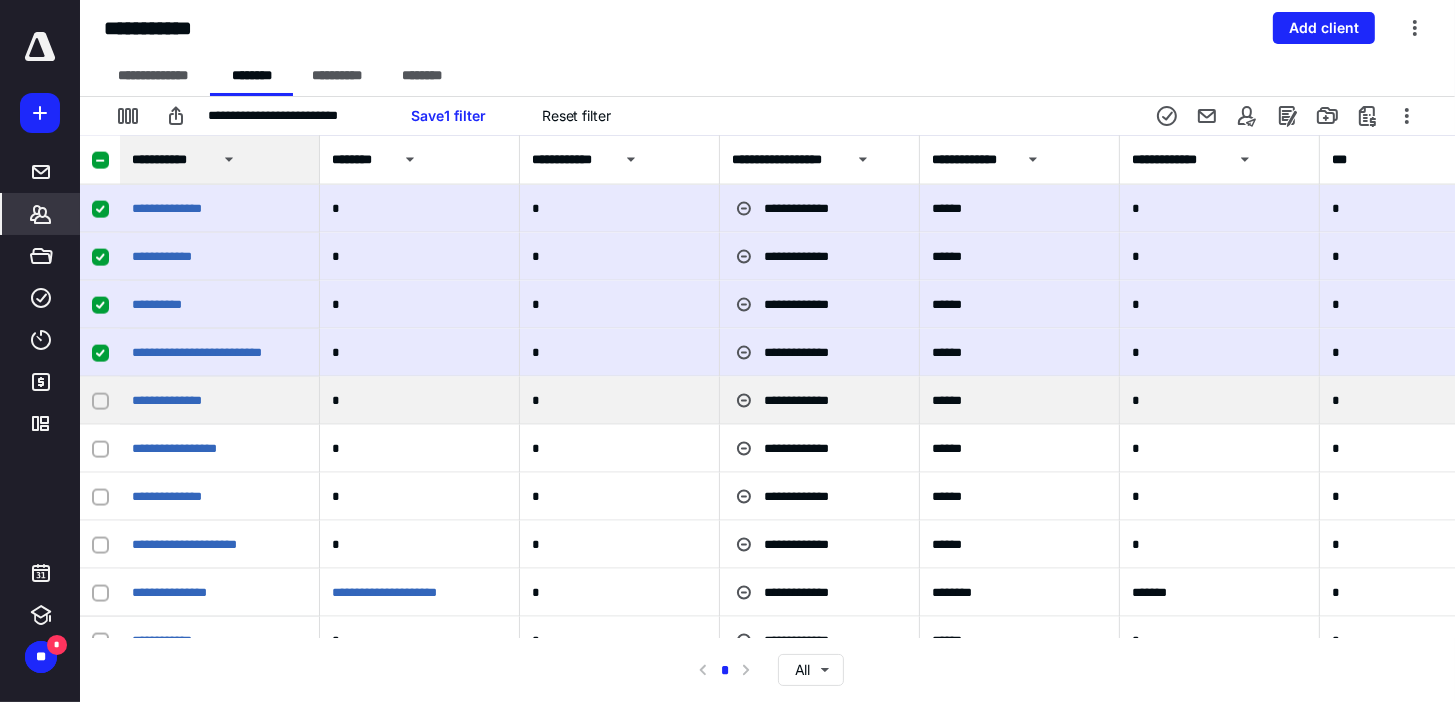 click 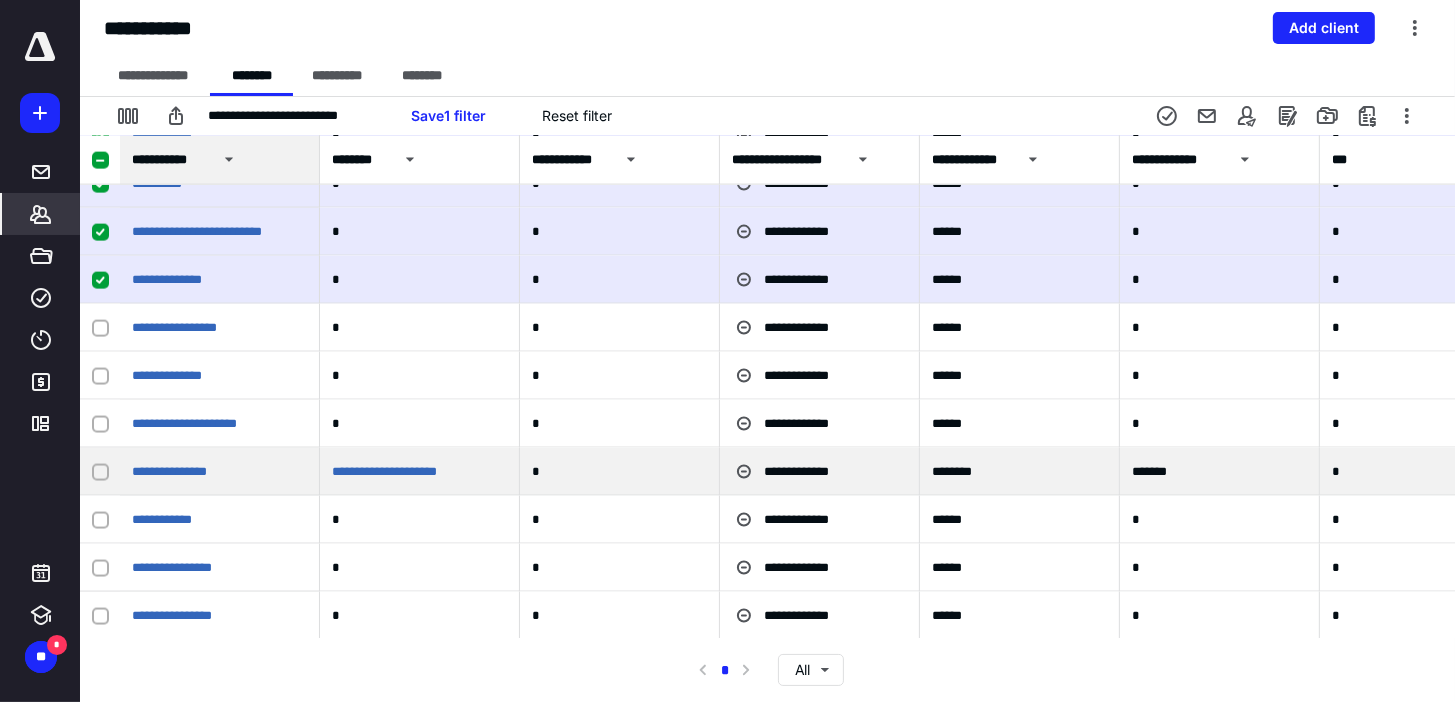 scroll, scrollTop: 3040, scrollLeft: 0, axis: vertical 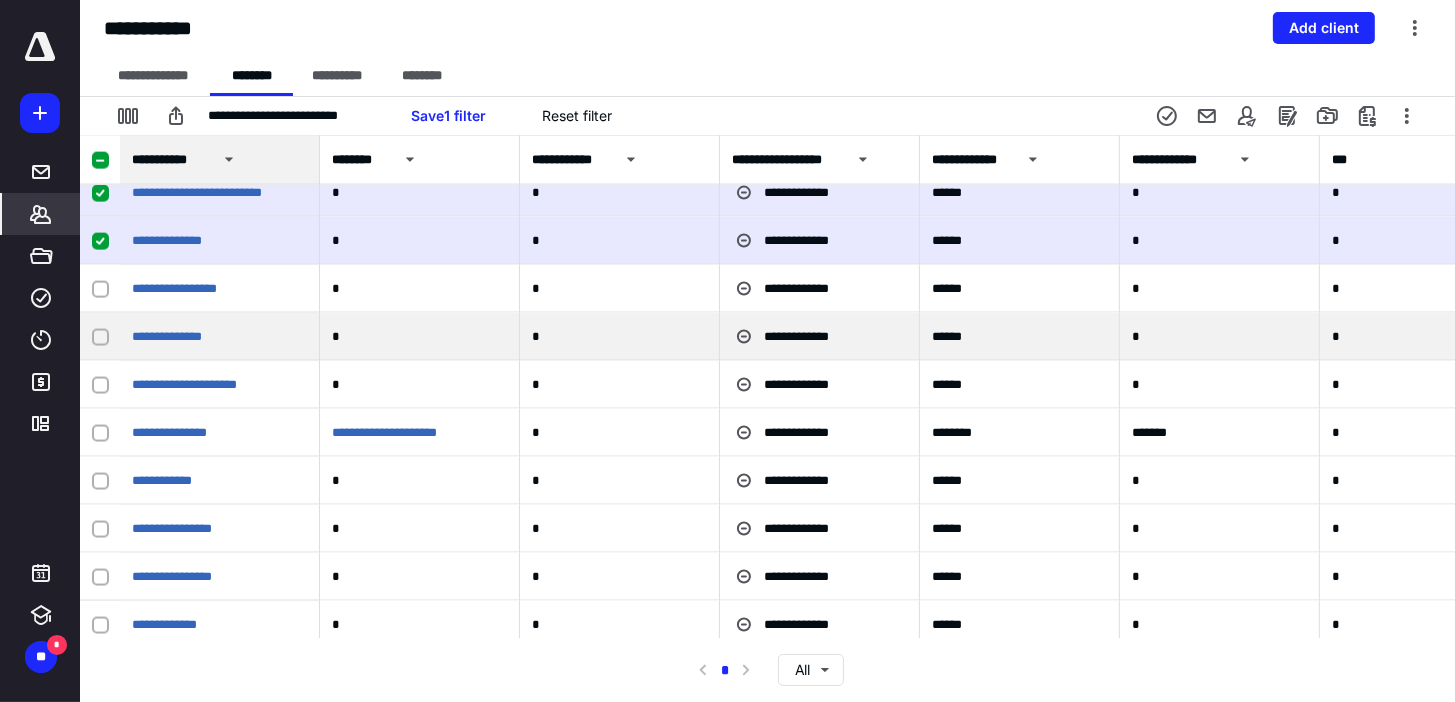 click at bounding box center [100, 337] 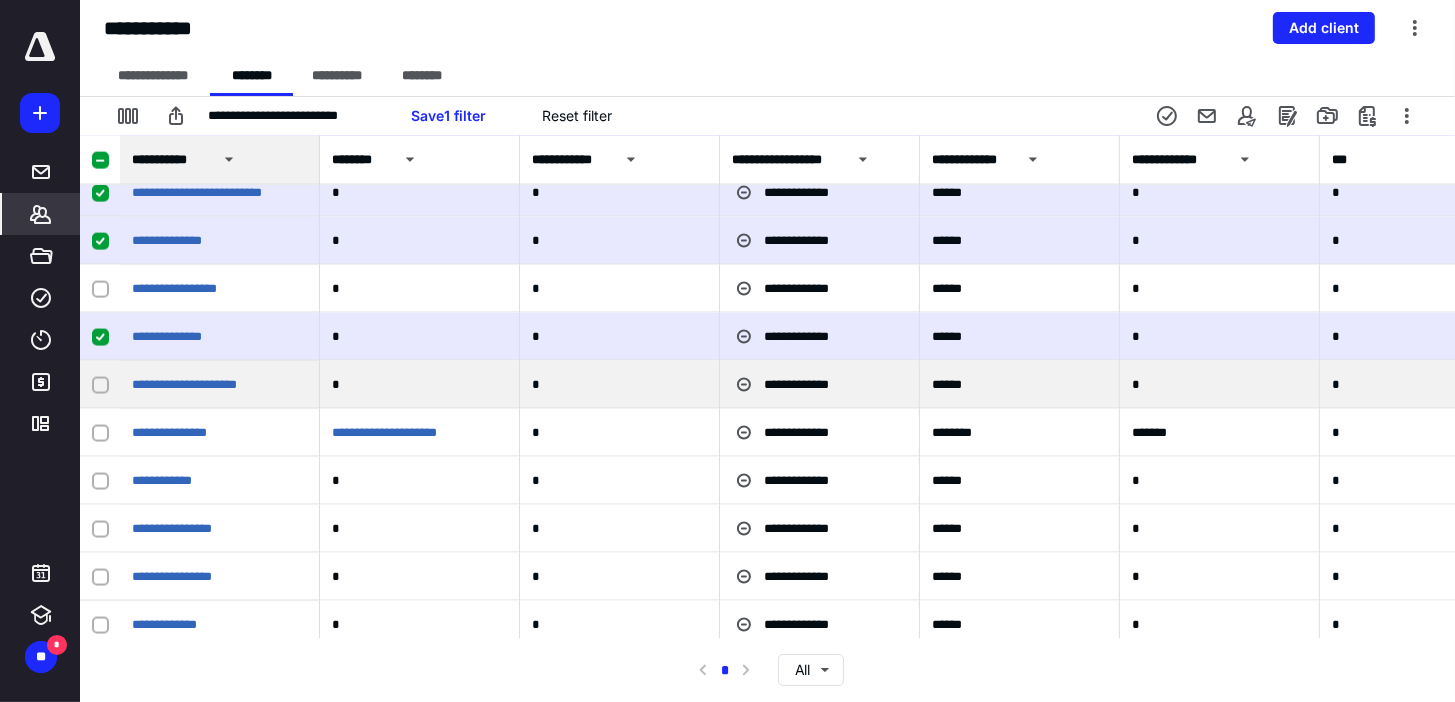 click at bounding box center (100, 385) 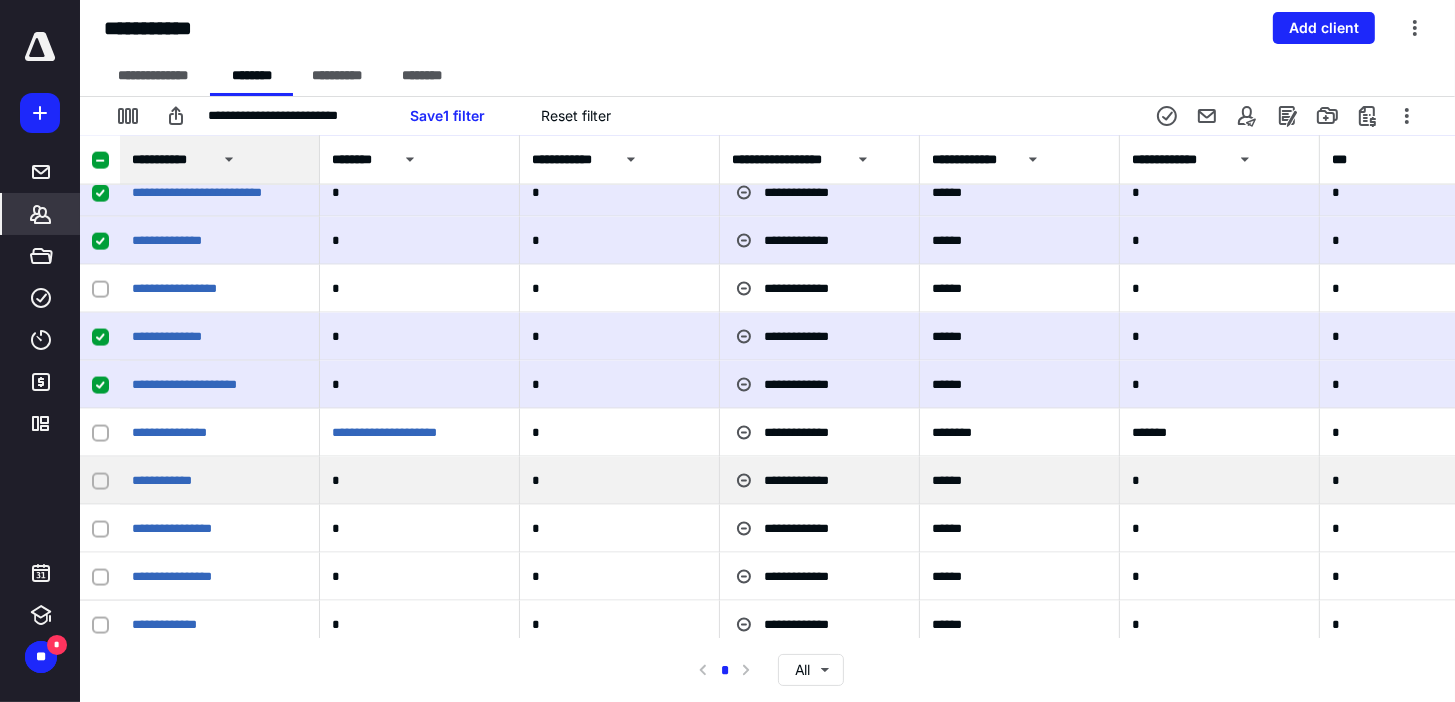 click at bounding box center [100, 481] 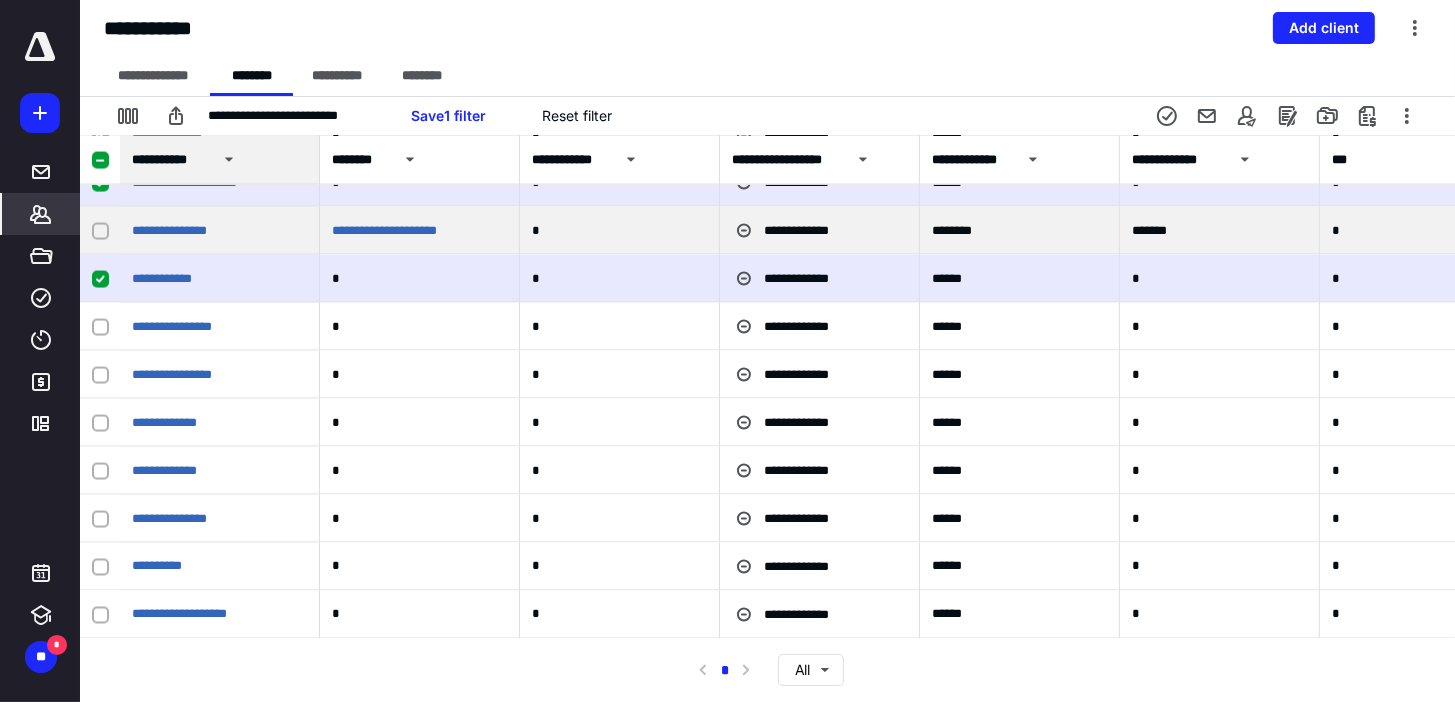 scroll, scrollTop: 3280, scrollLeft: 0, axis: vertical 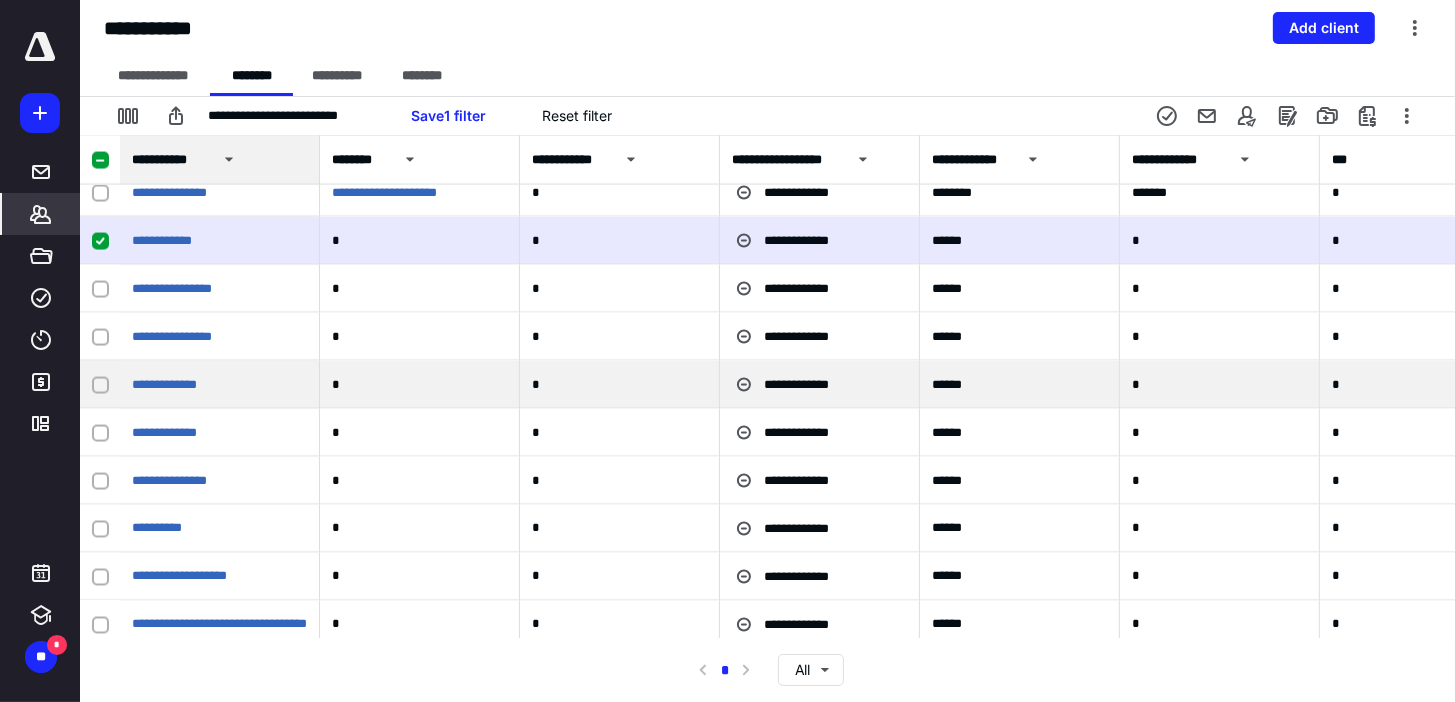 click at bounding box center (100, 385) 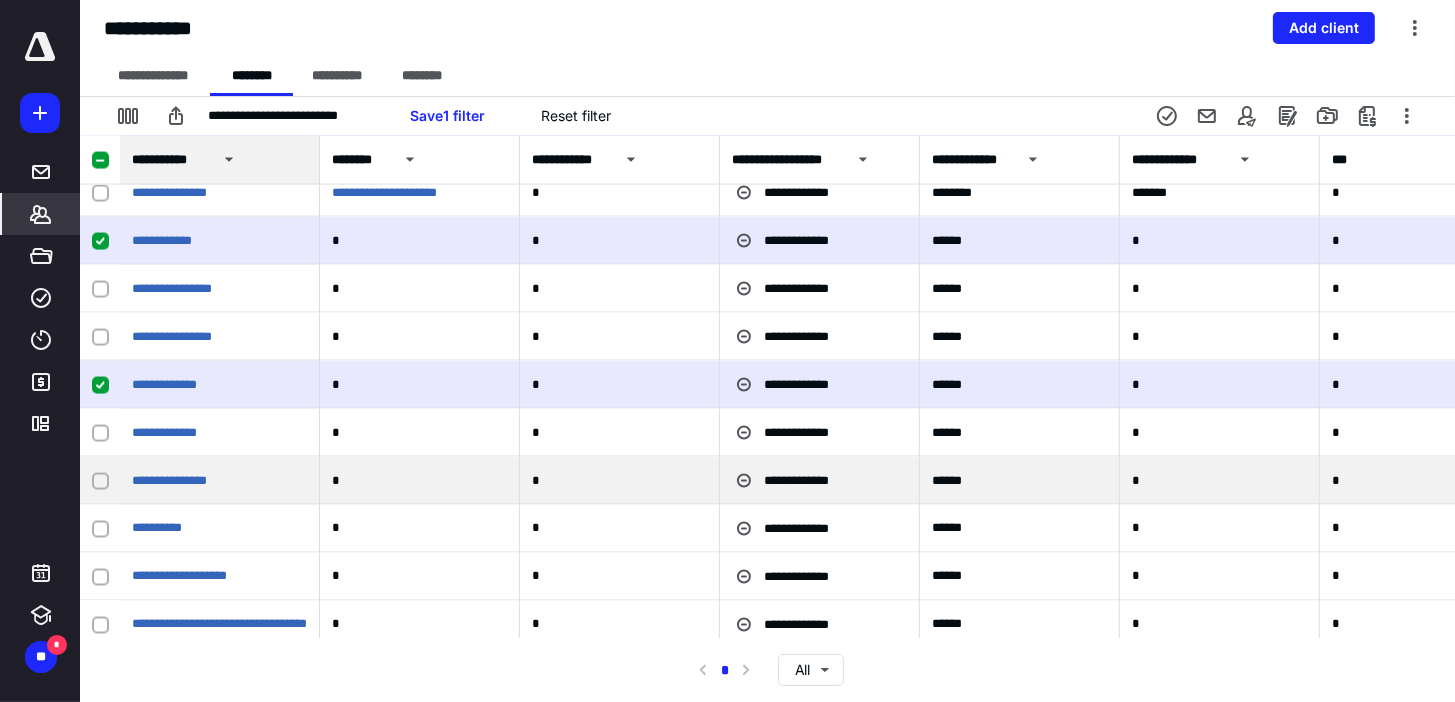 drag, startPoint x: 96, startPoint y: 437, endPoint x: 100, endPoint y: 461, distance: 24.33105 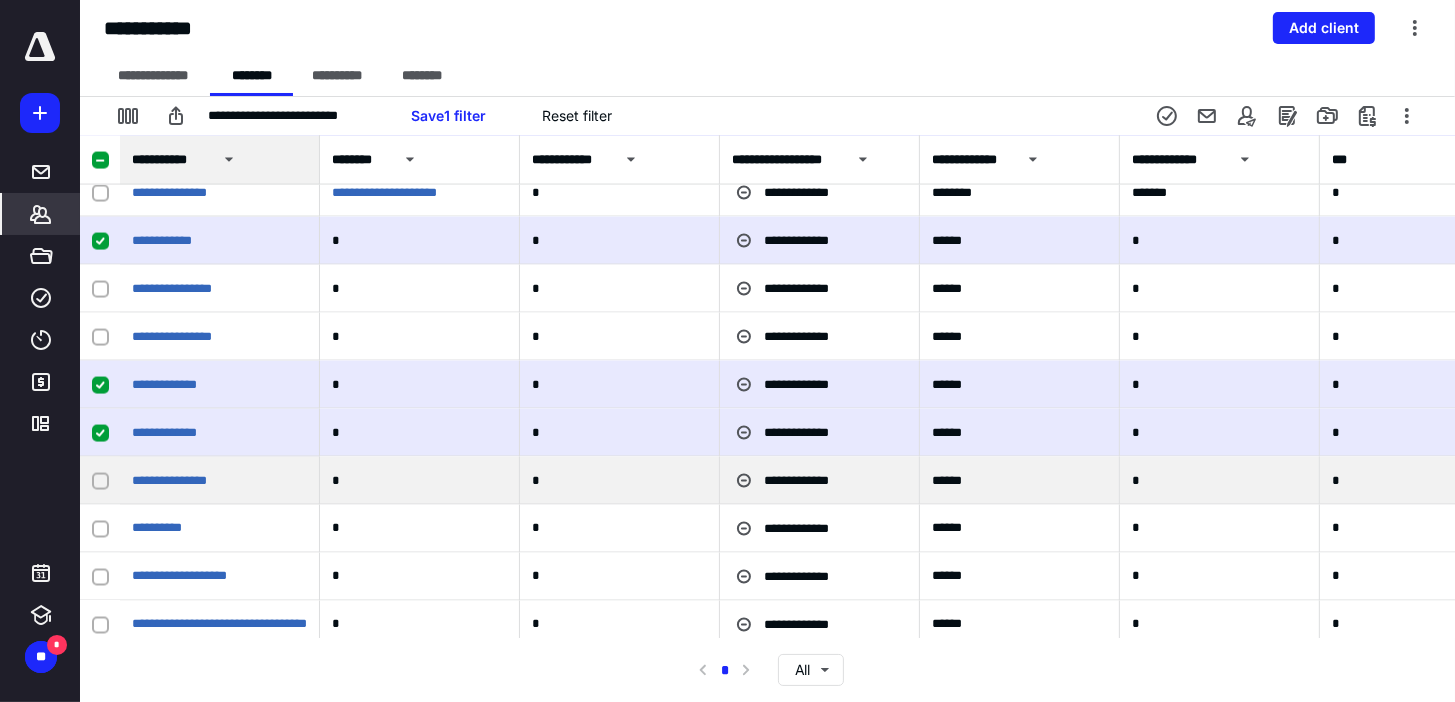 click 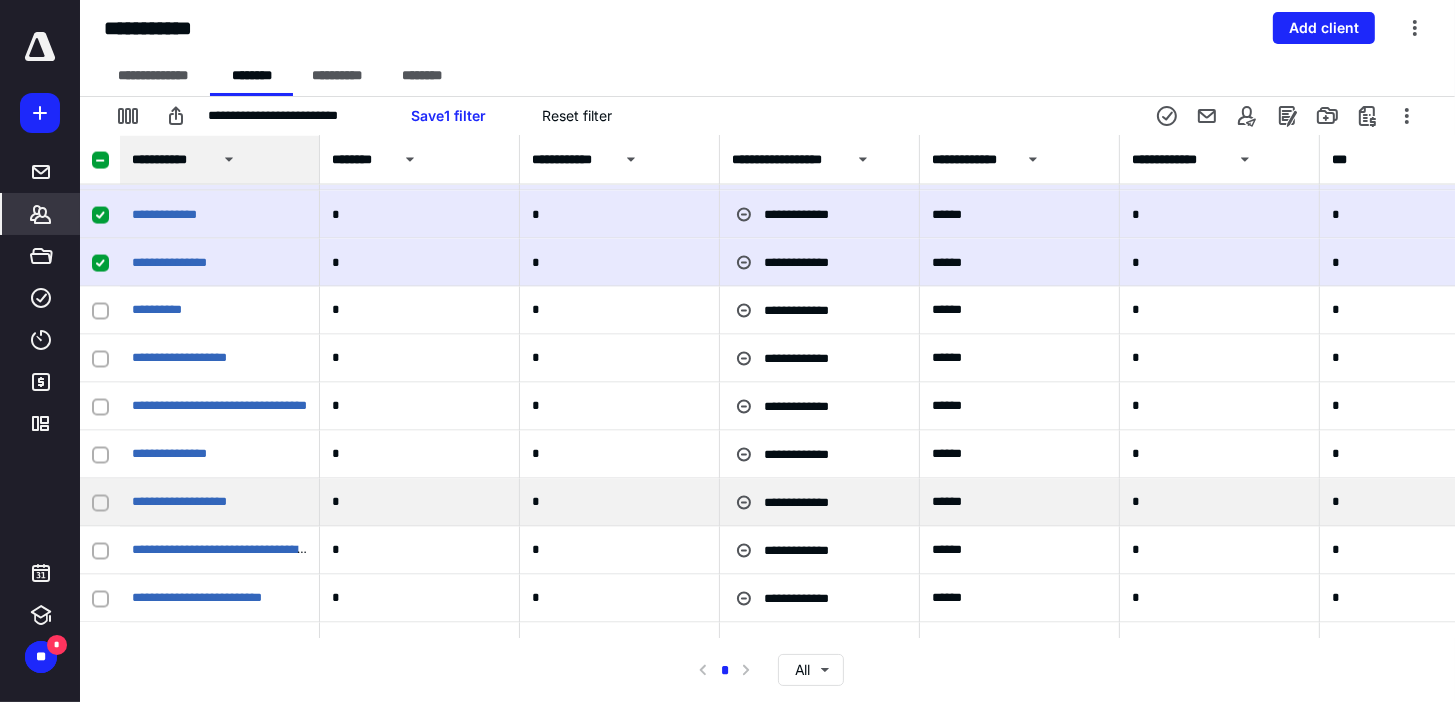 scroll, scrollTop: 3520, scrollLeft: 0, axis: vertical 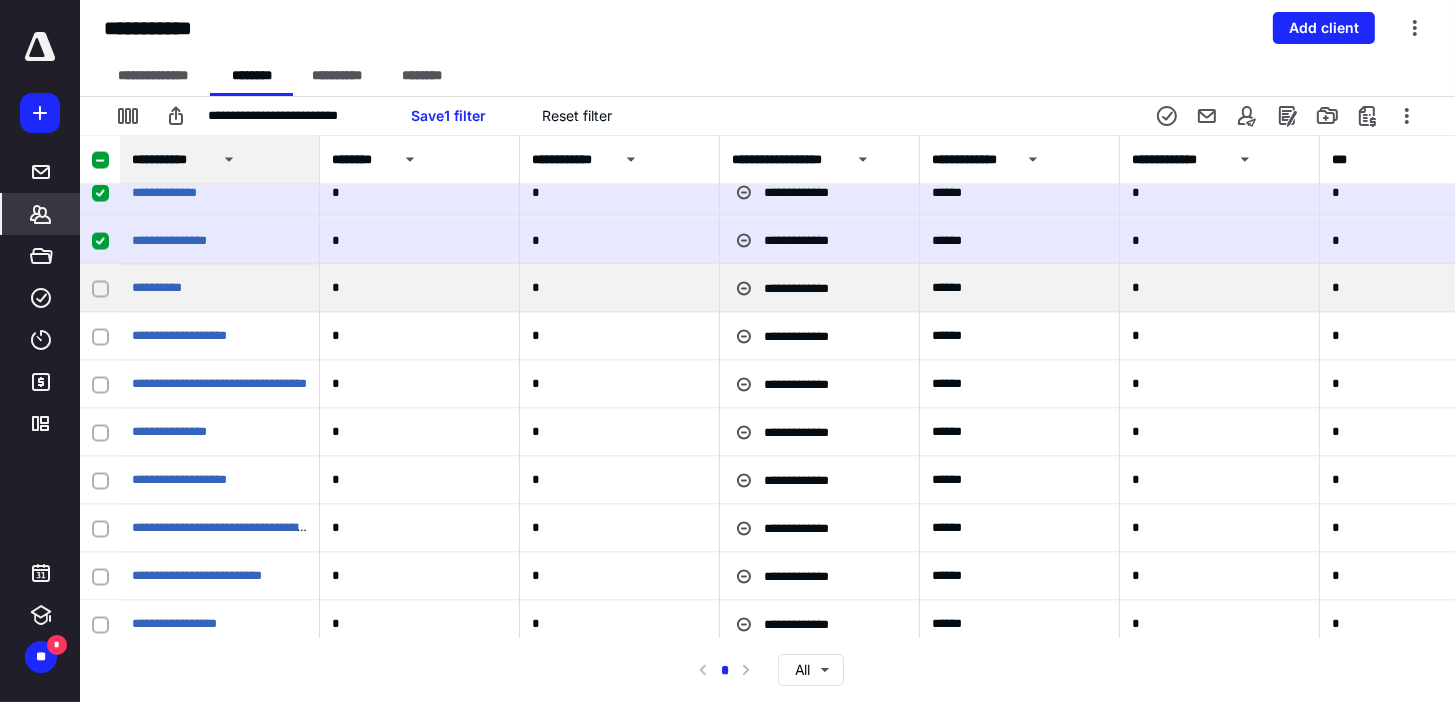 click at bounding box center (100, 289) 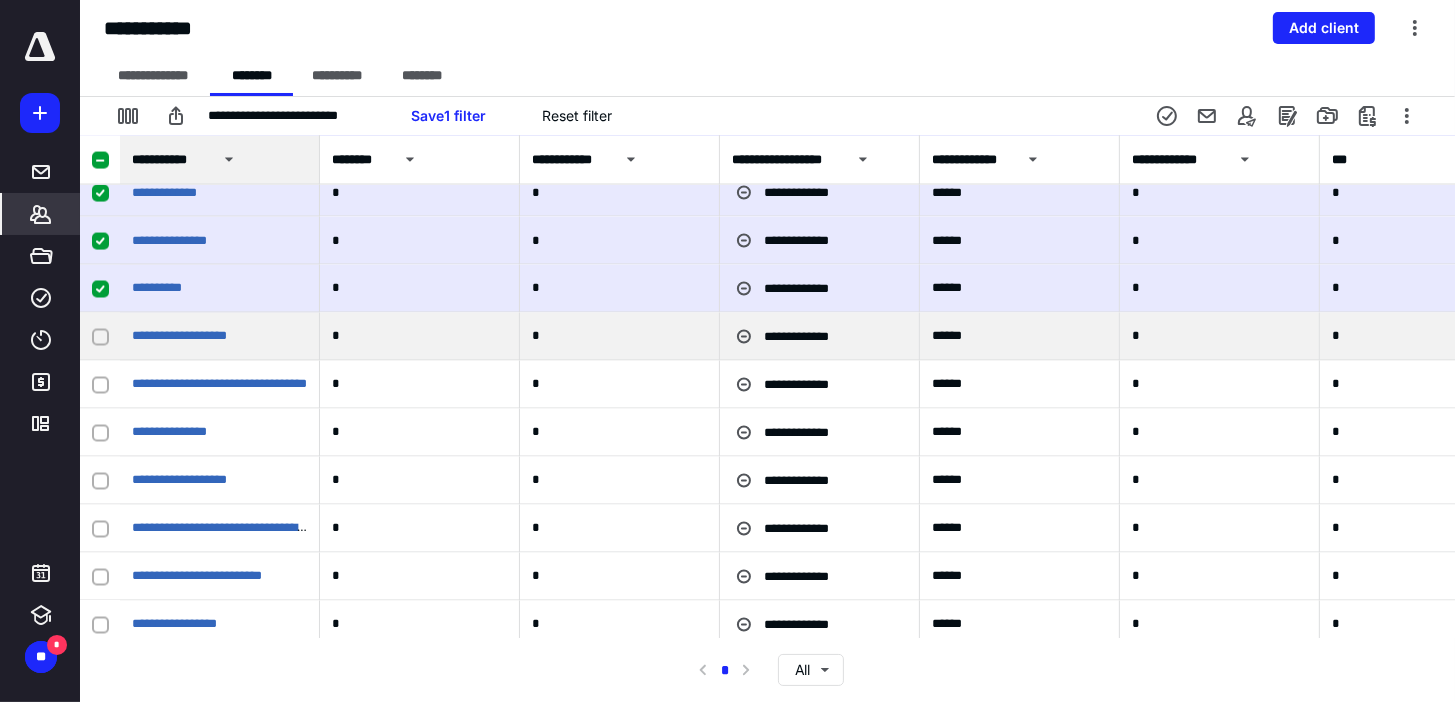 click at bounding box center (100, 337) 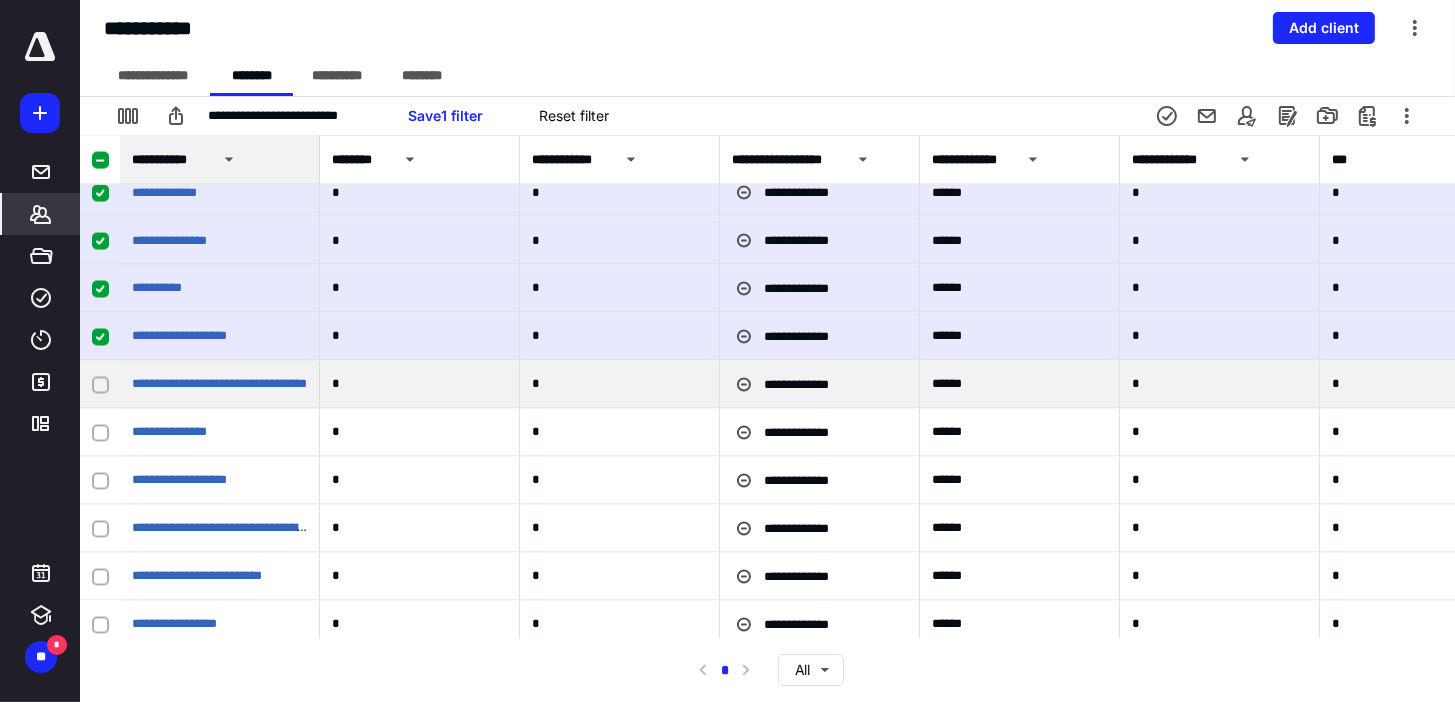 click 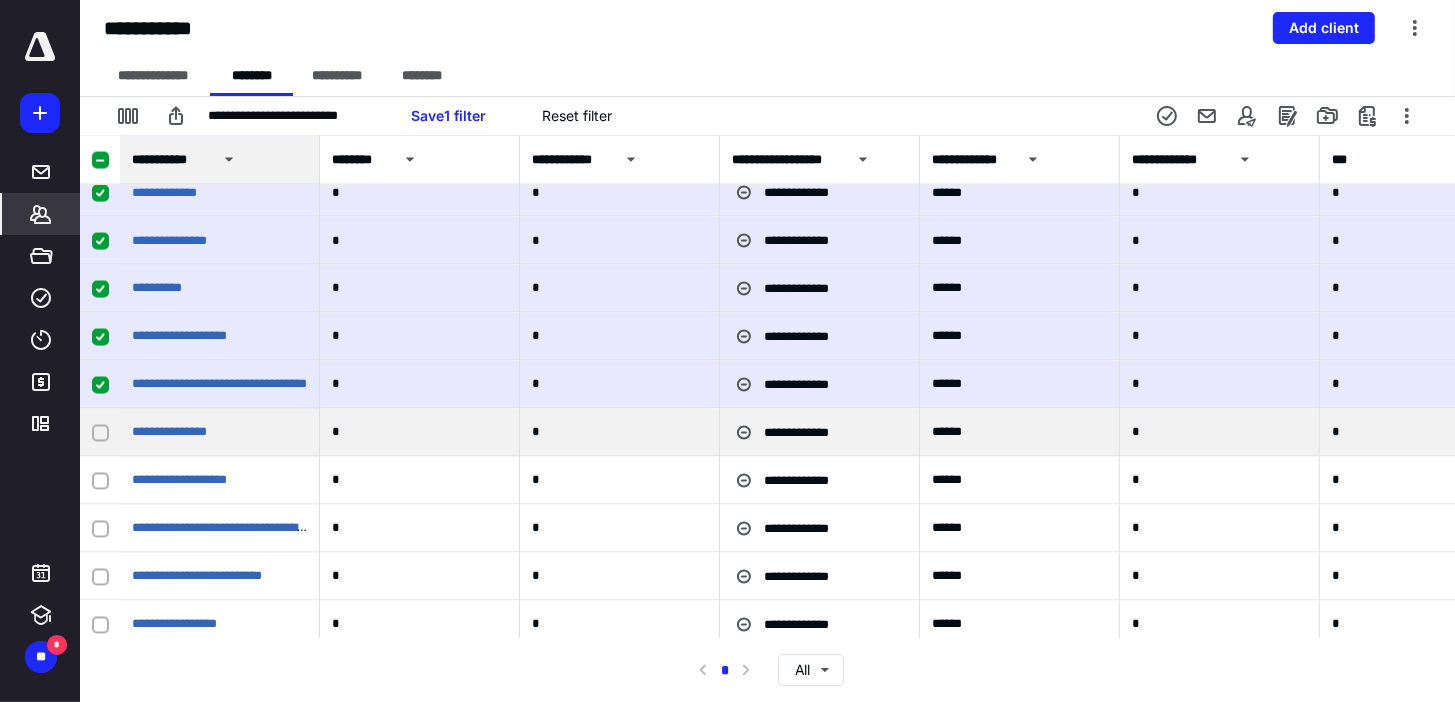 click 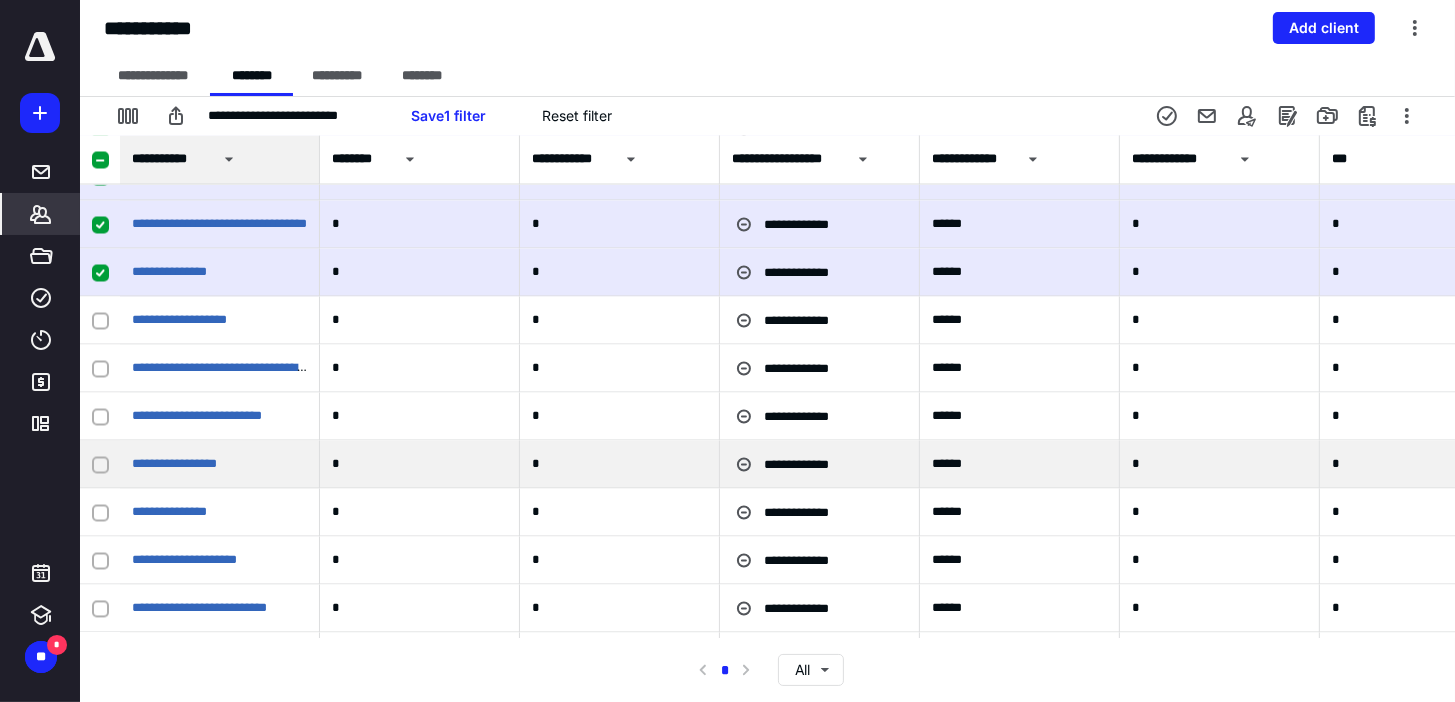scroll, scrollTop: 3760, scrollLeft: 0, axis: vertical 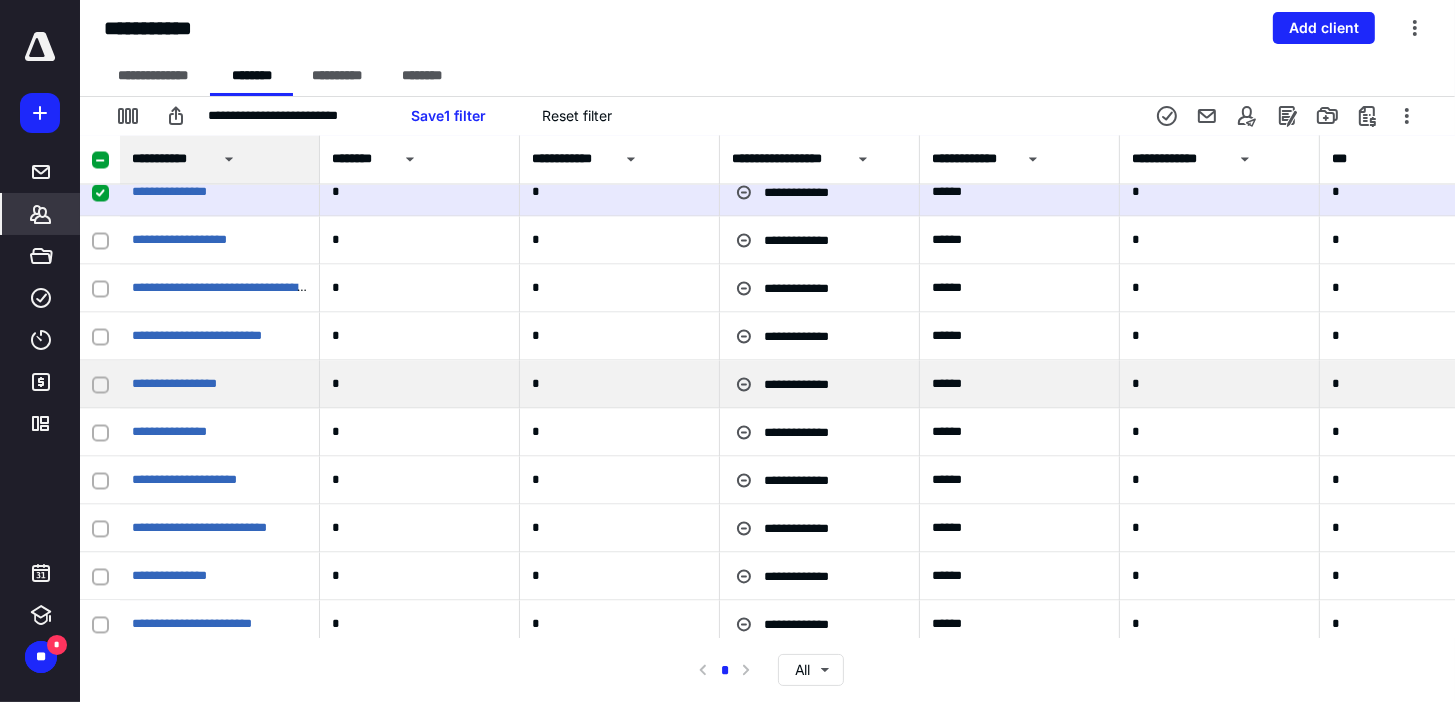click 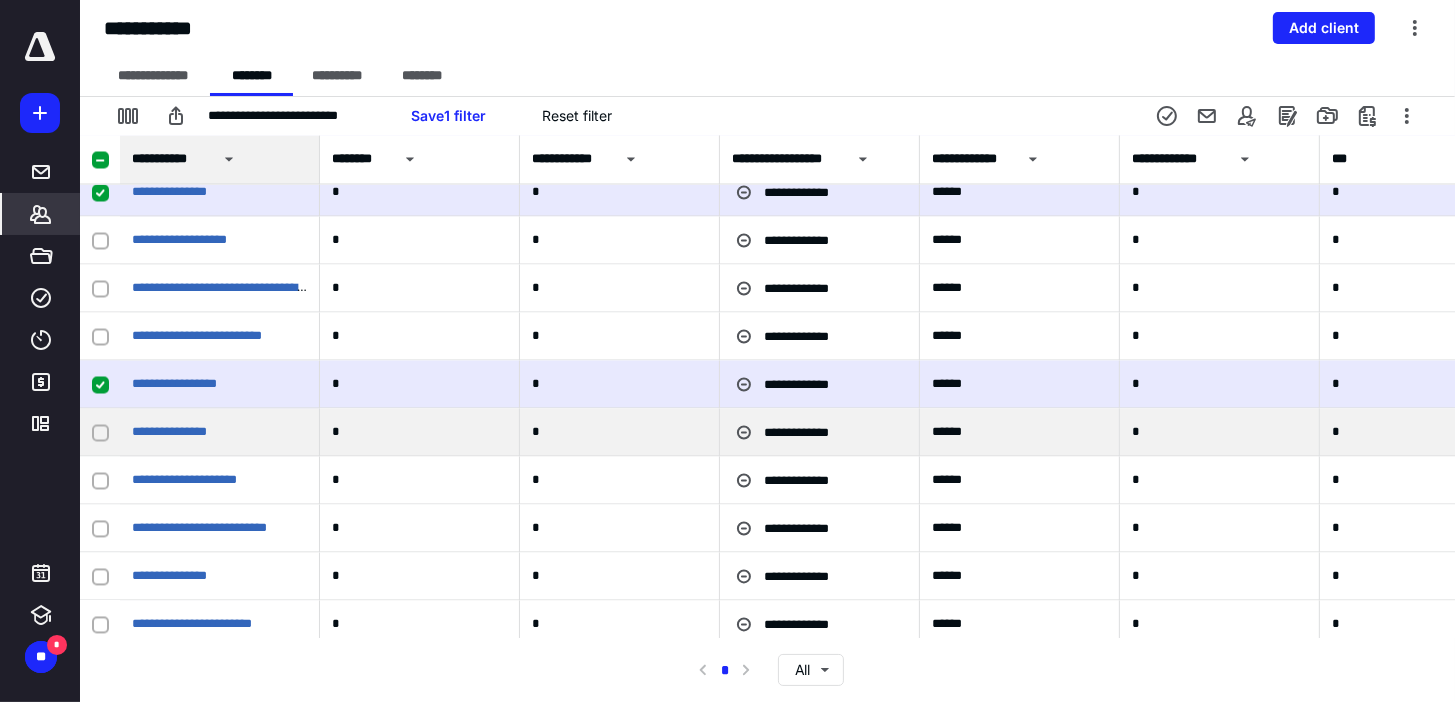 click 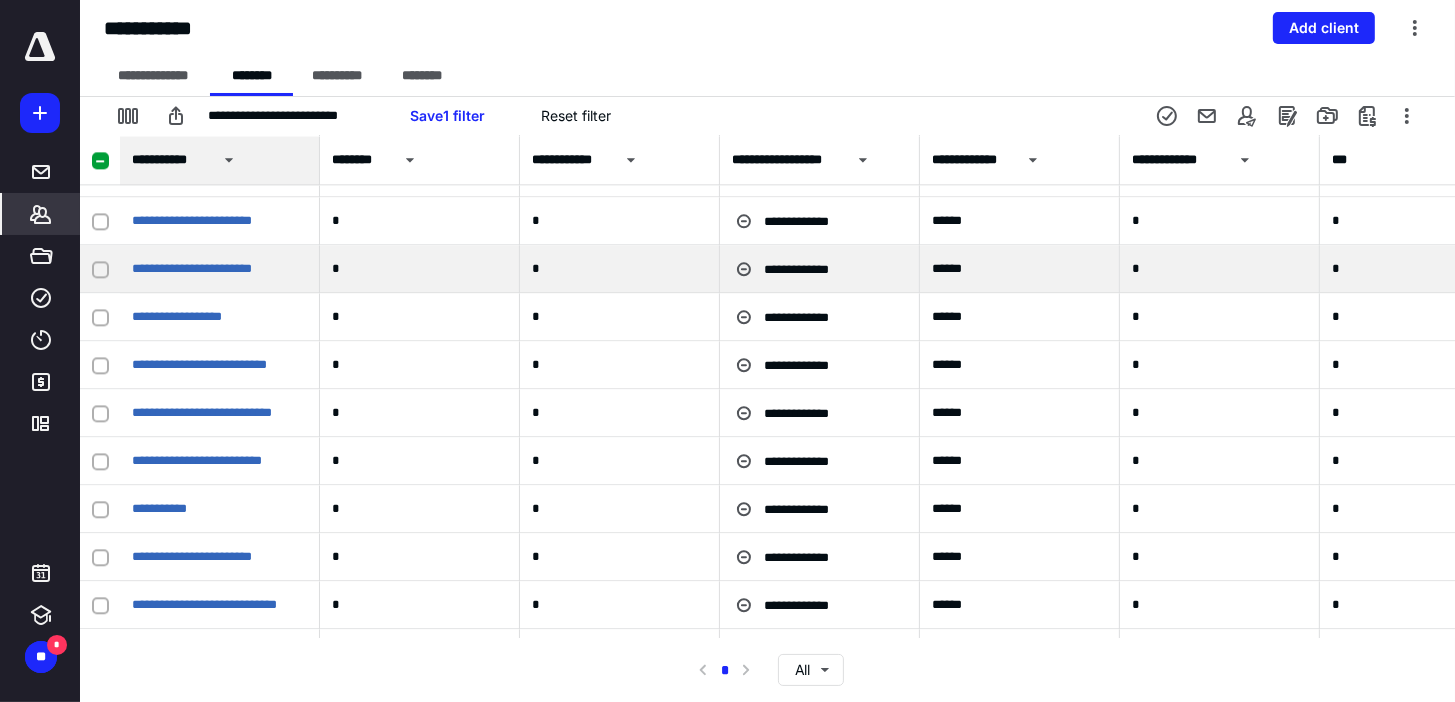 scroll, scrollTop: 4720, scrollLeft: 0, axis: vertical 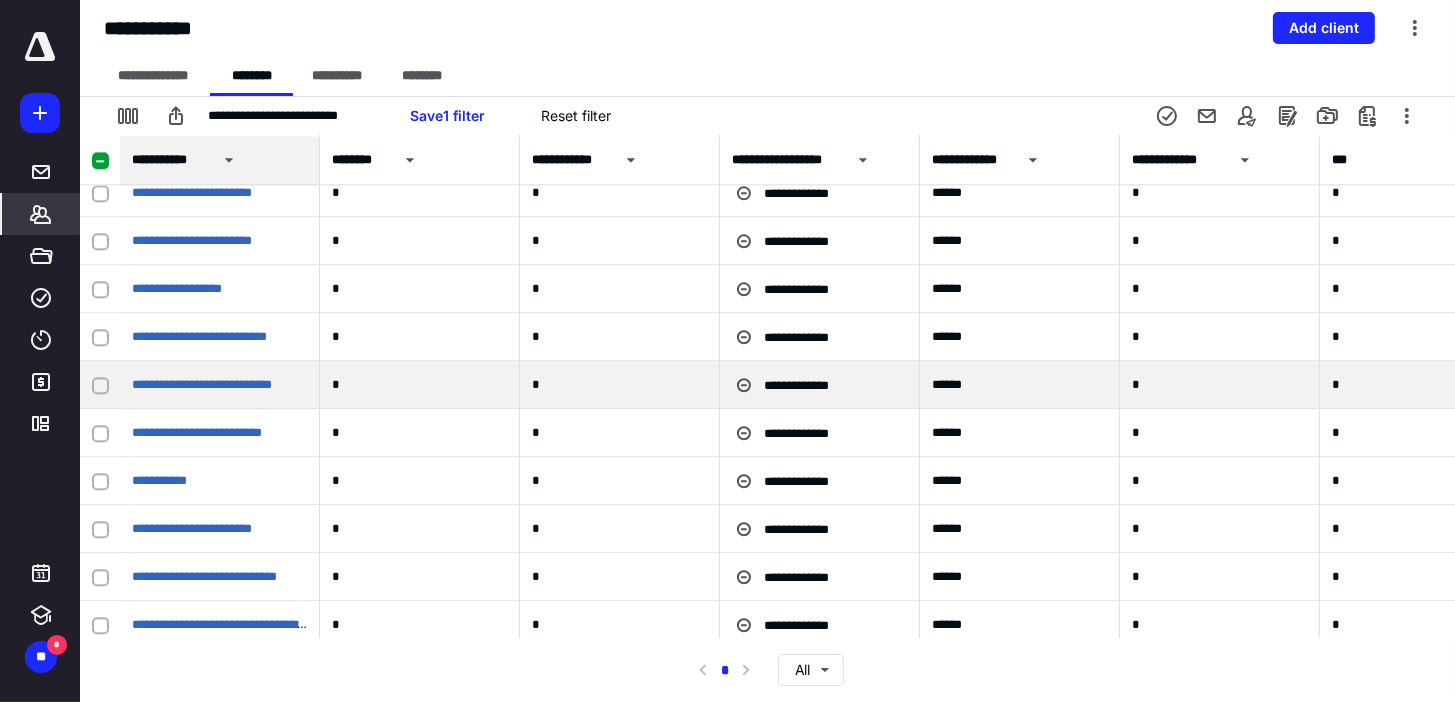 click at bounding box center [100, 385] 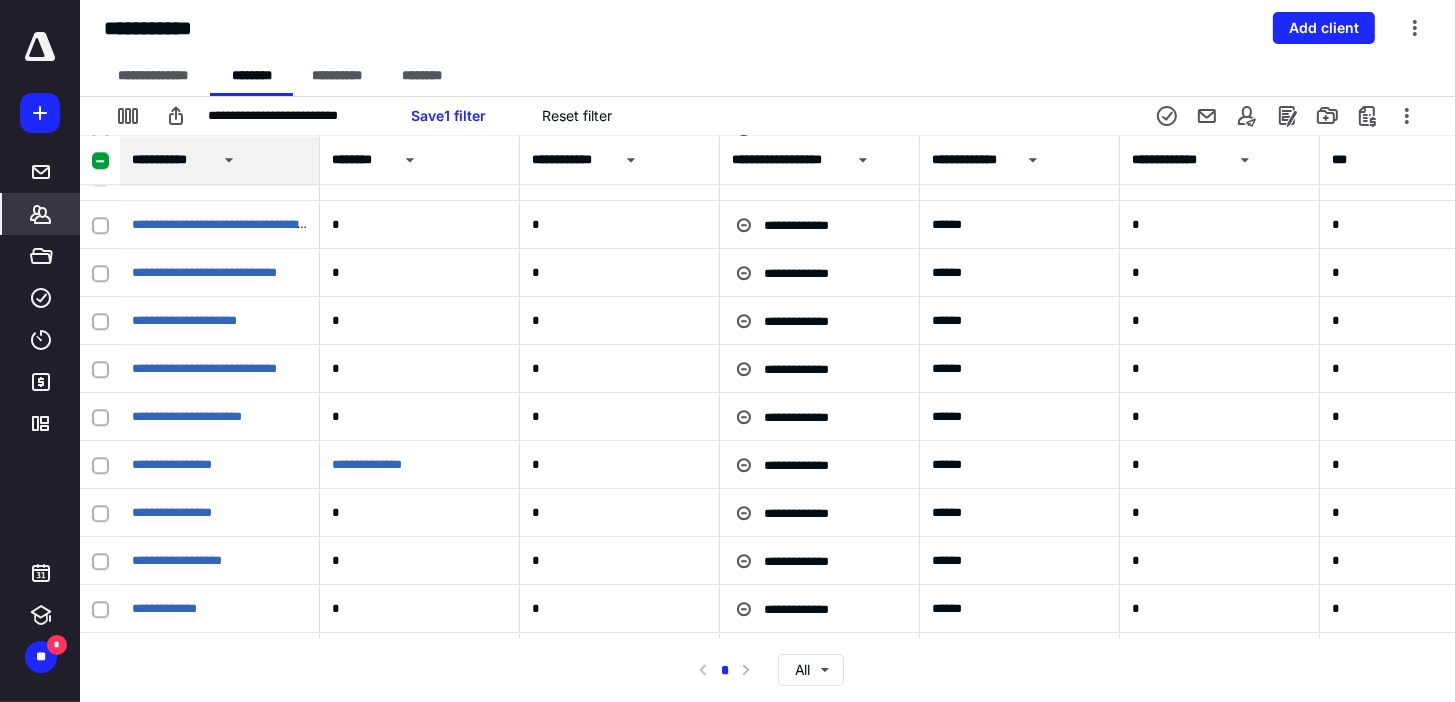 scroll, scrollTop: 5200, scrollLeft: 0, axis: vertical 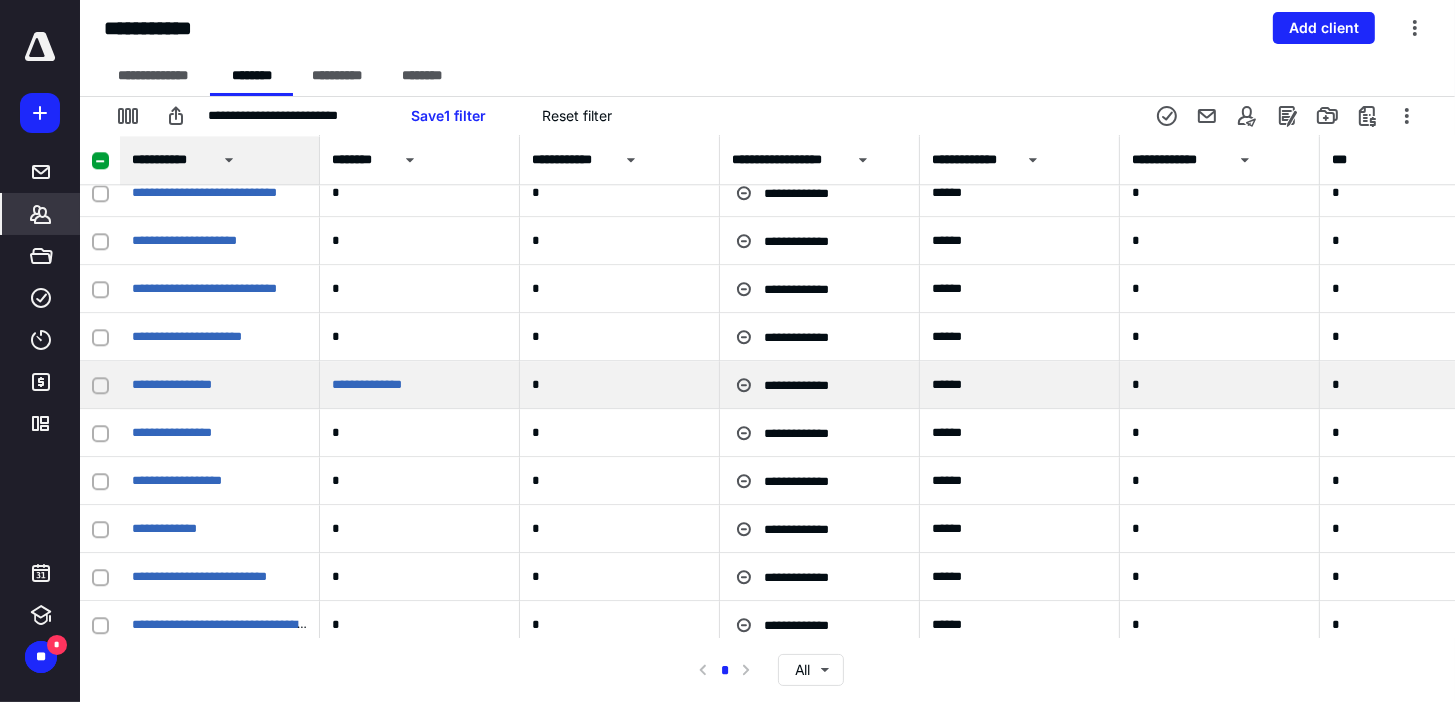 click at bounding box center (100, 385) 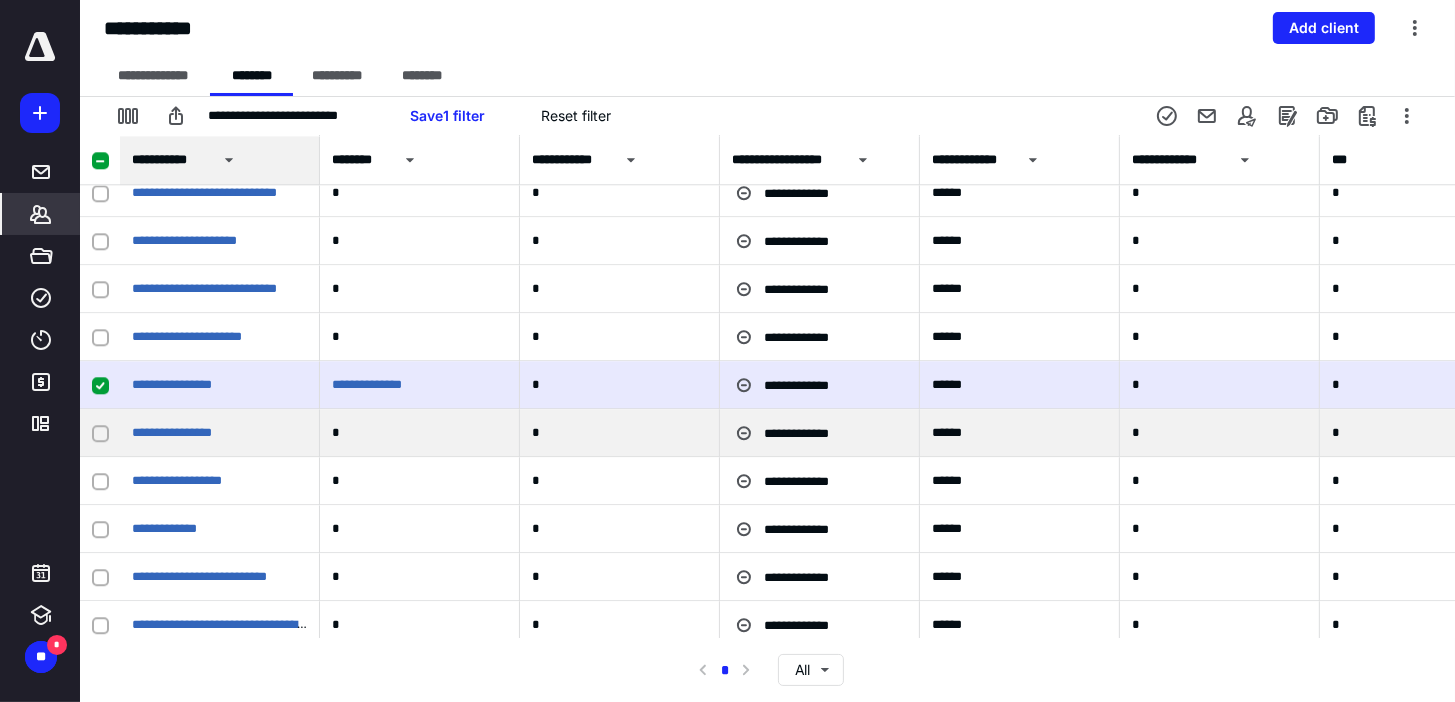 click at bounding box center [100, 433] 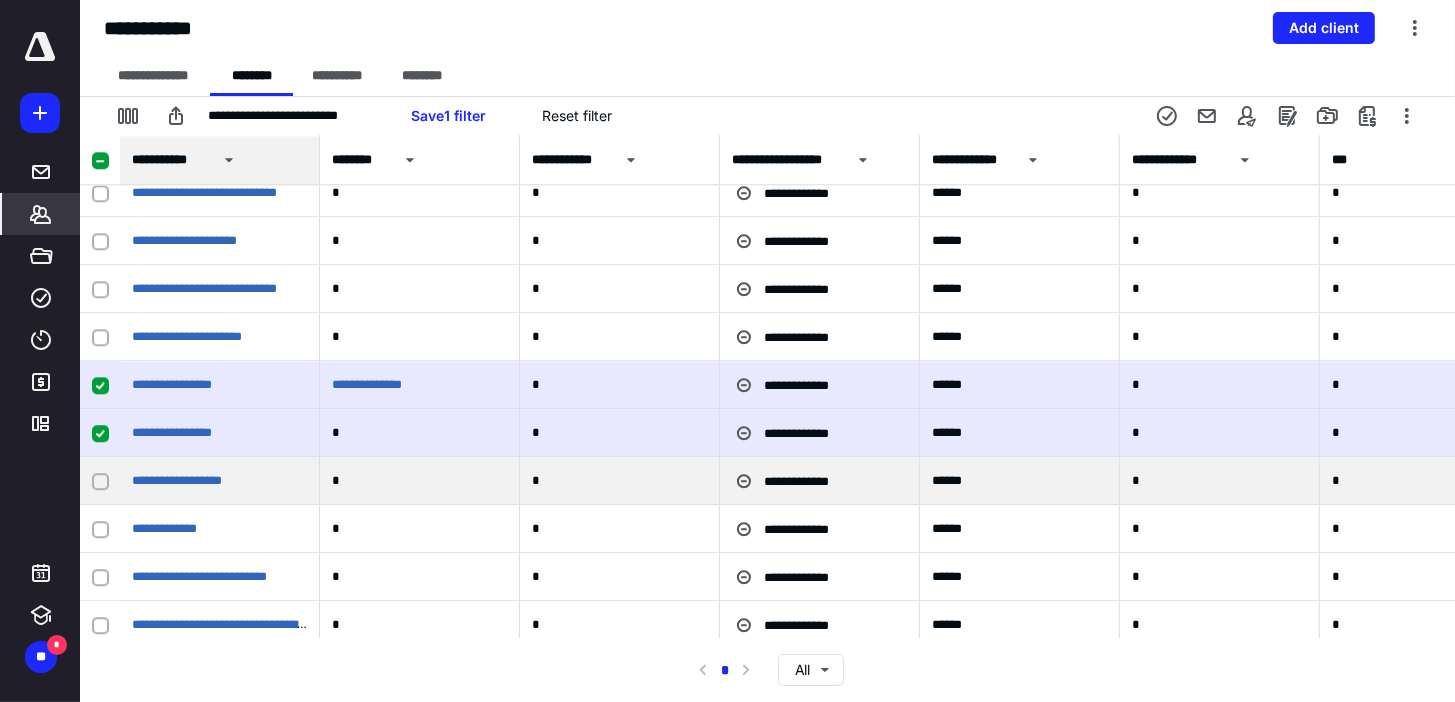 click 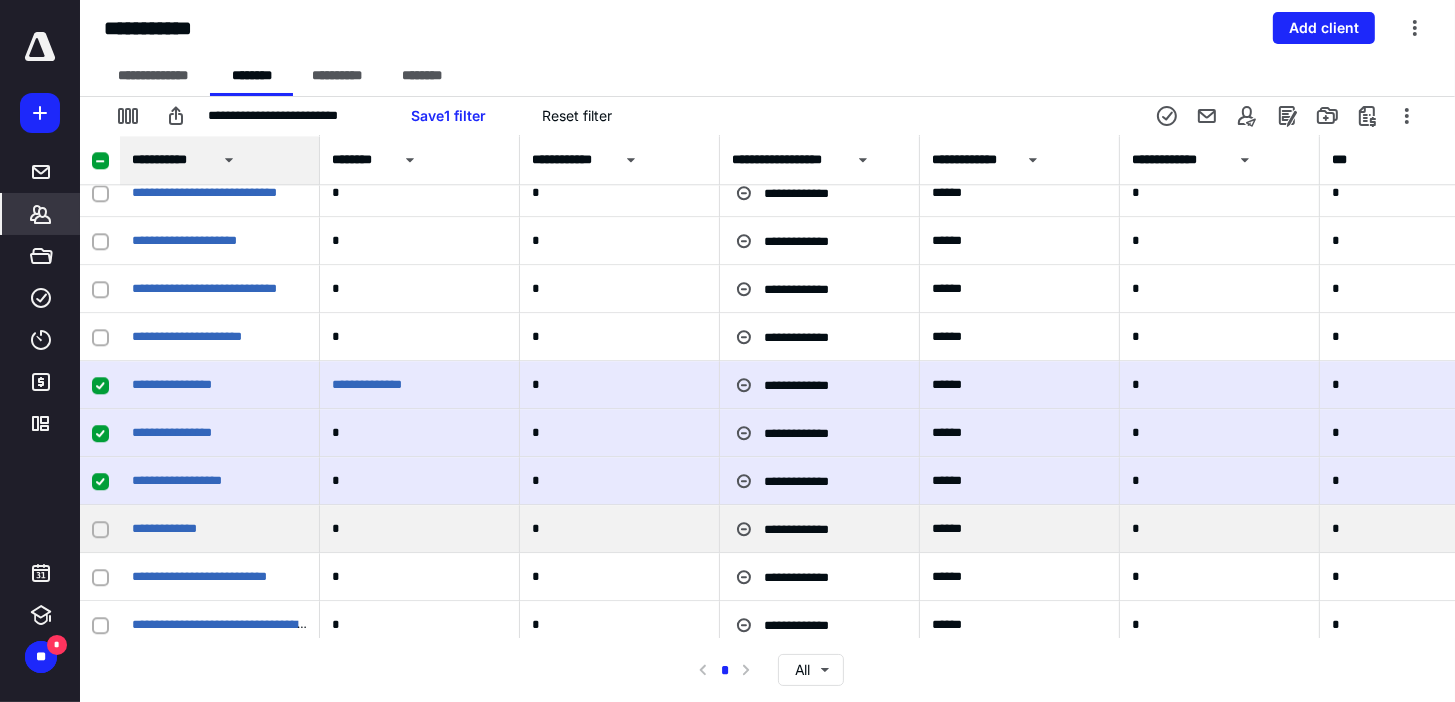 click at bounding box center [100, 529] 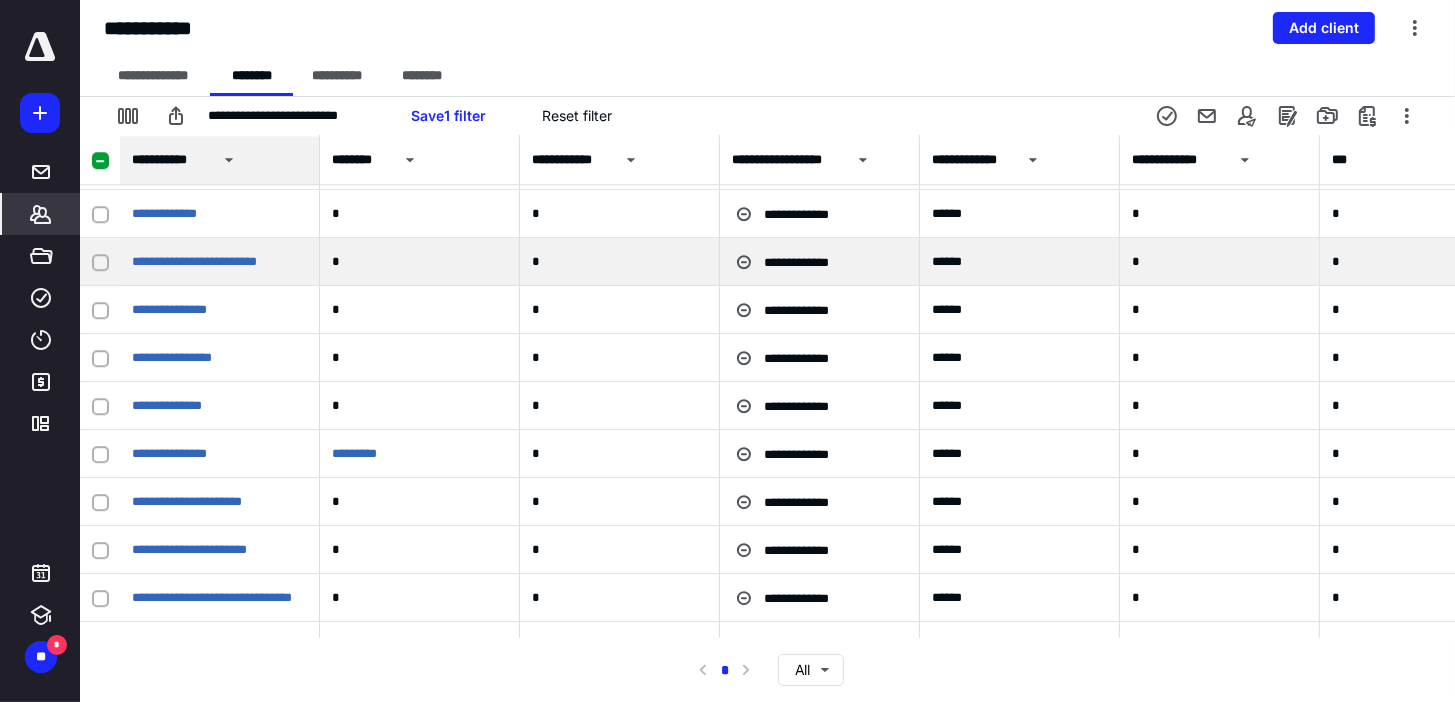 scroll, scrollTop: 5680, scrollLeft: 0, axis: vertical 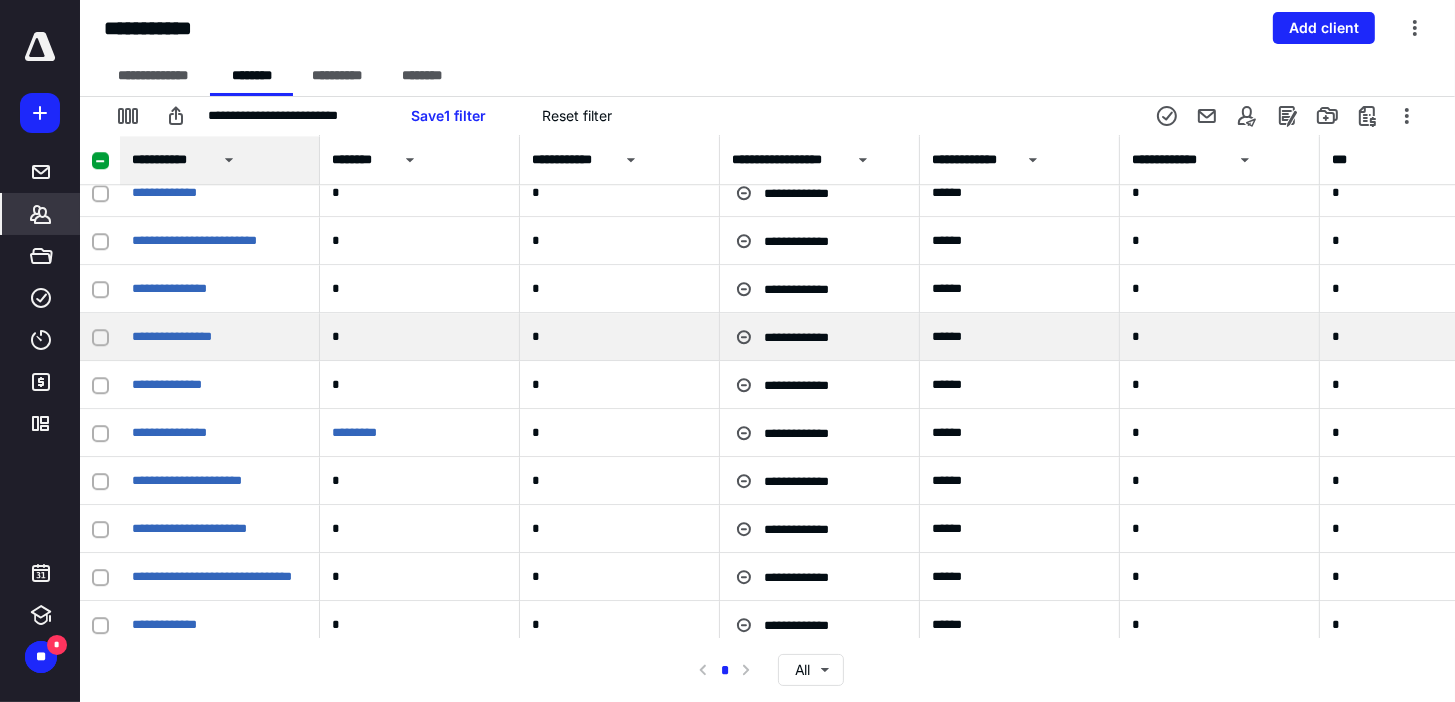 click at bounding box center (100, 337) 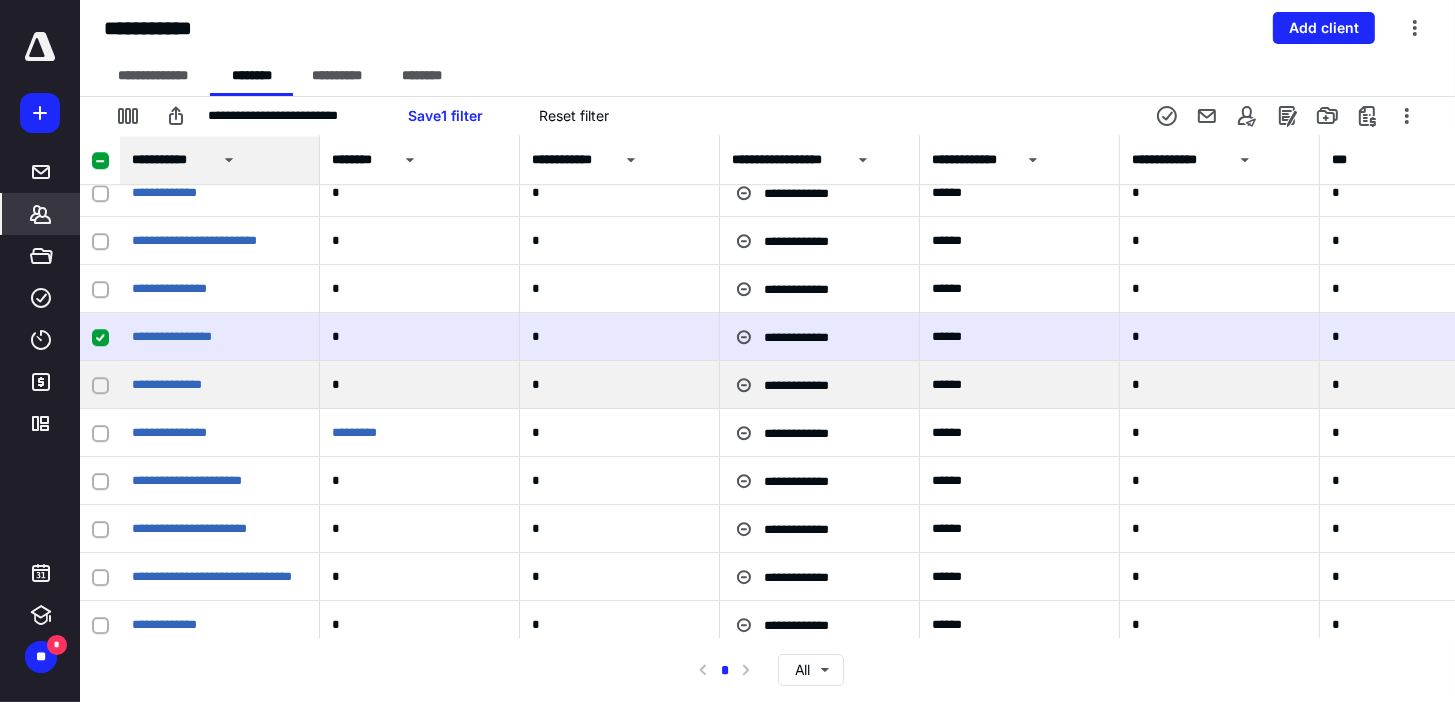 click 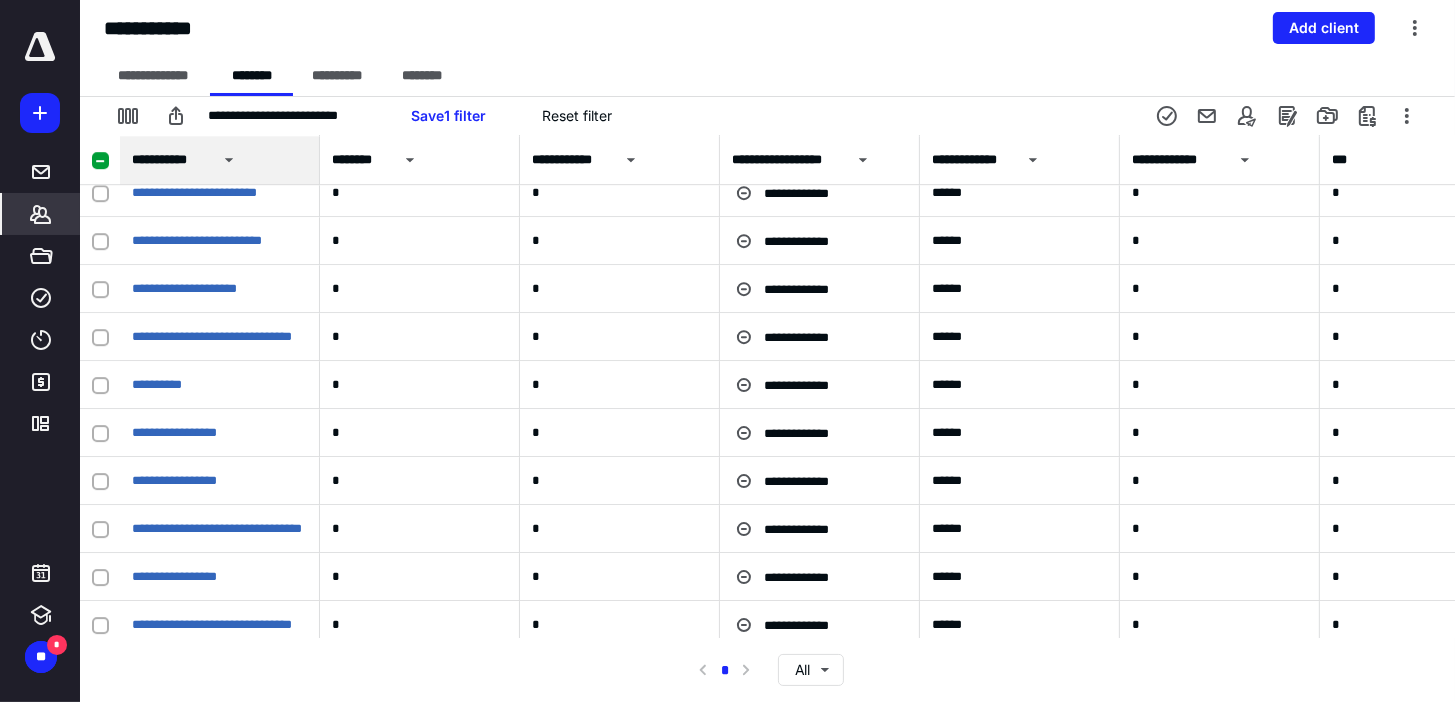 scroll, scrollTop: 6240, scrollLeft: 0, axis: vertical 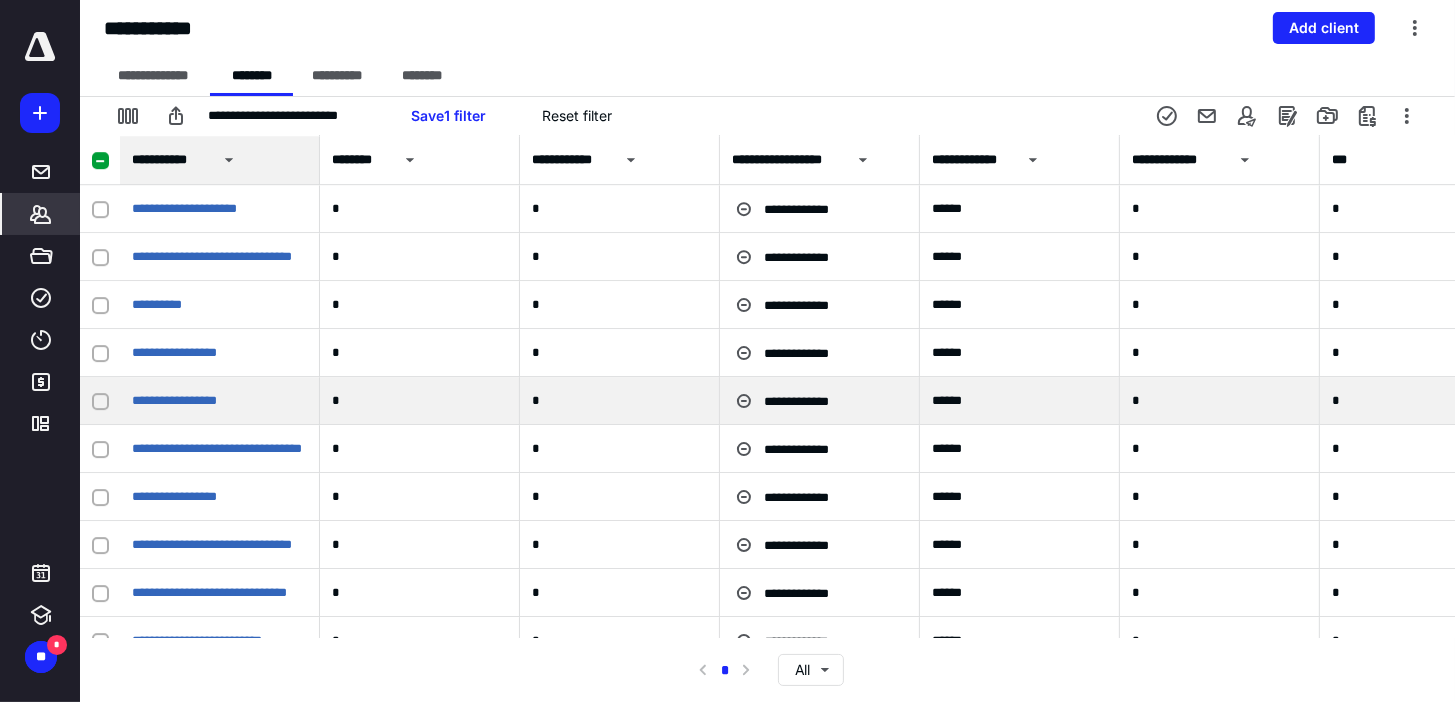 click at bounding box center (100, 401) 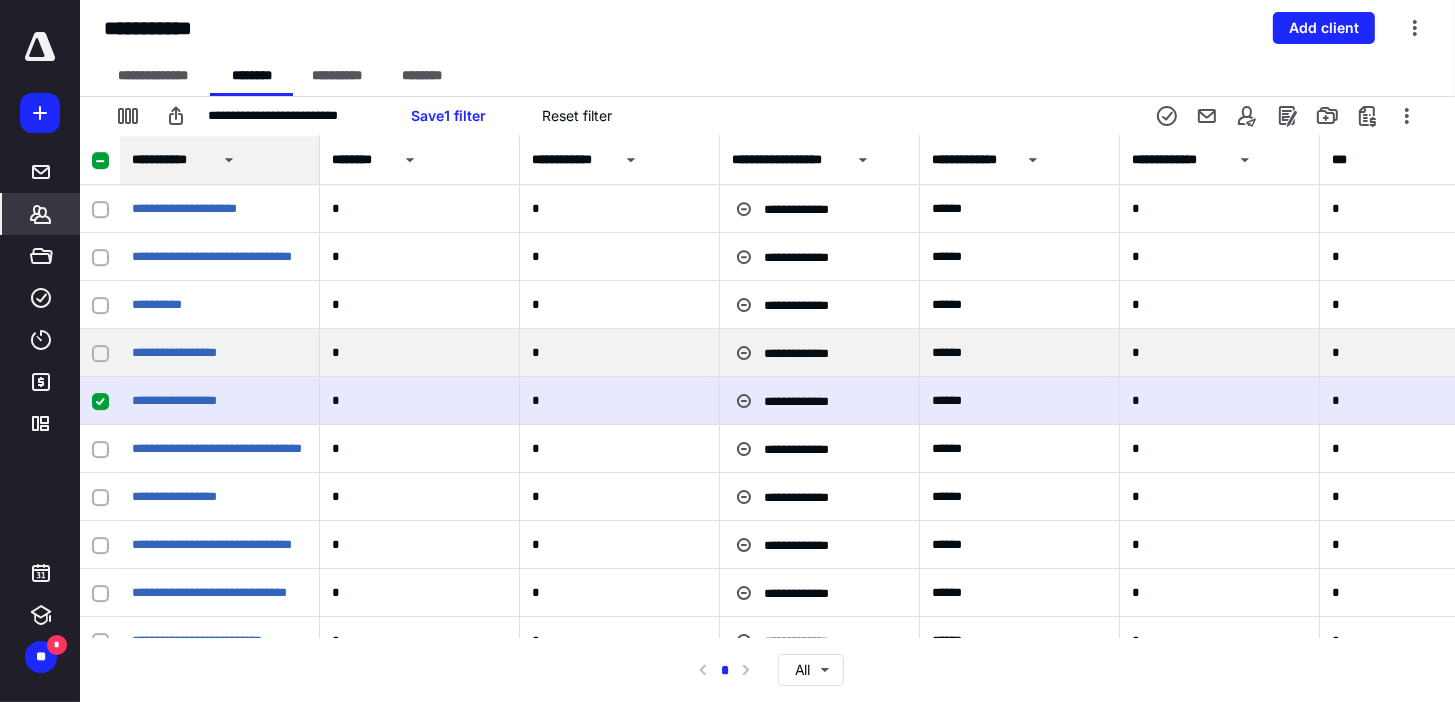 click 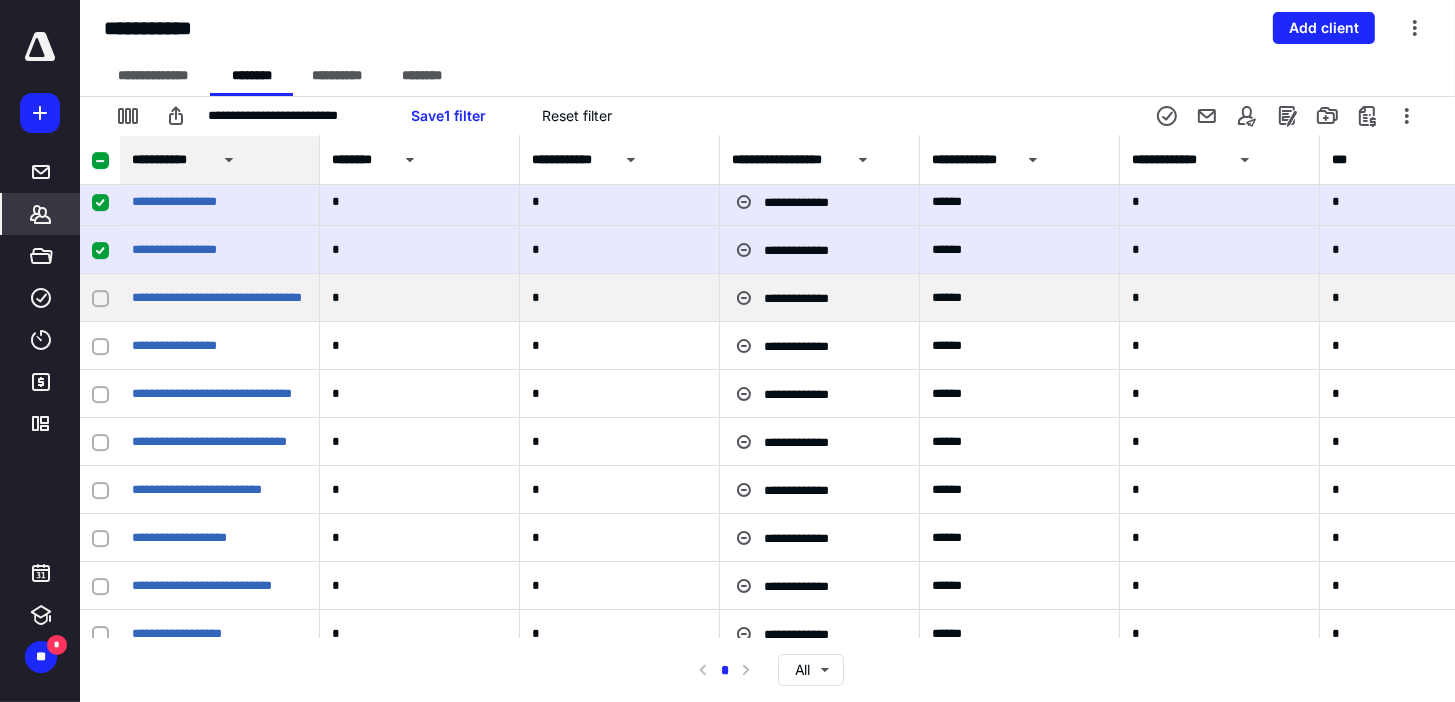 scroll, scrollTop: 6400, scrollLeft: 0, axis: vertical 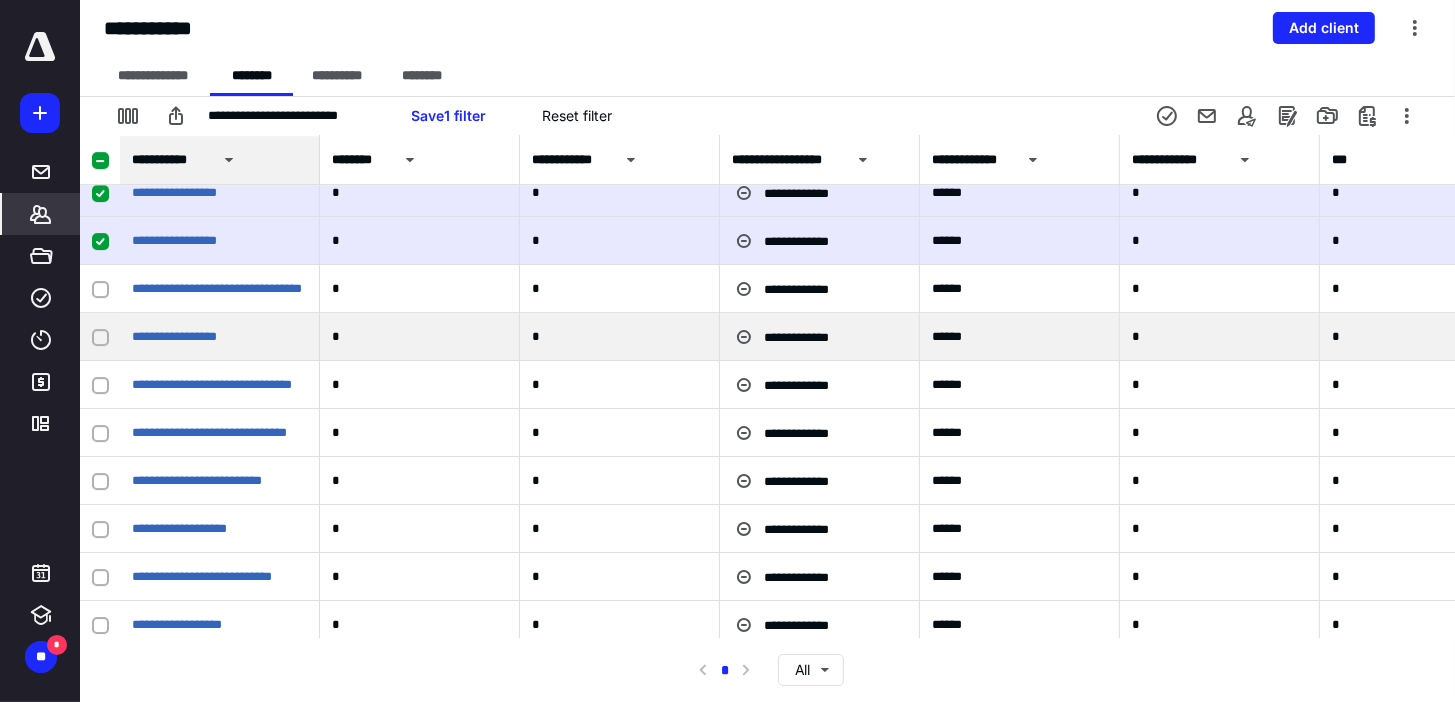 click 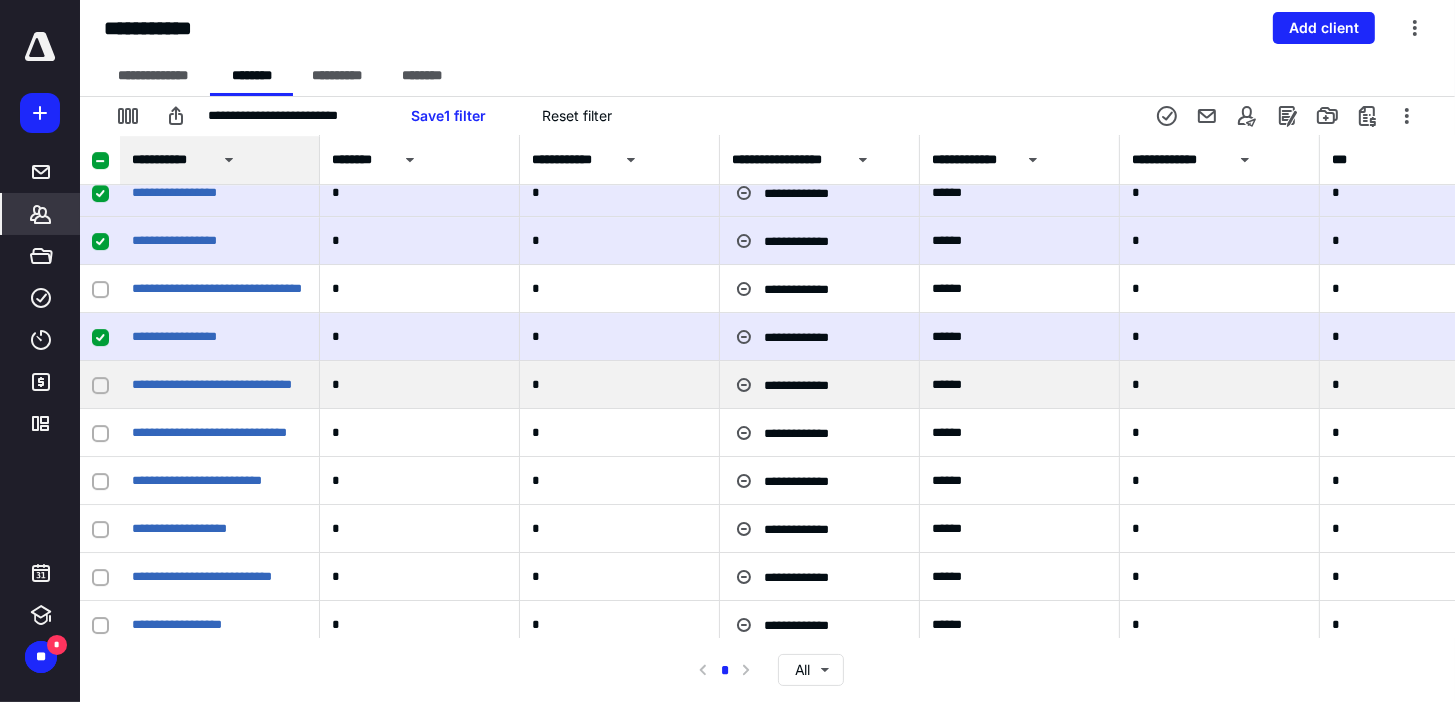 click at bounding box center (100, 385) 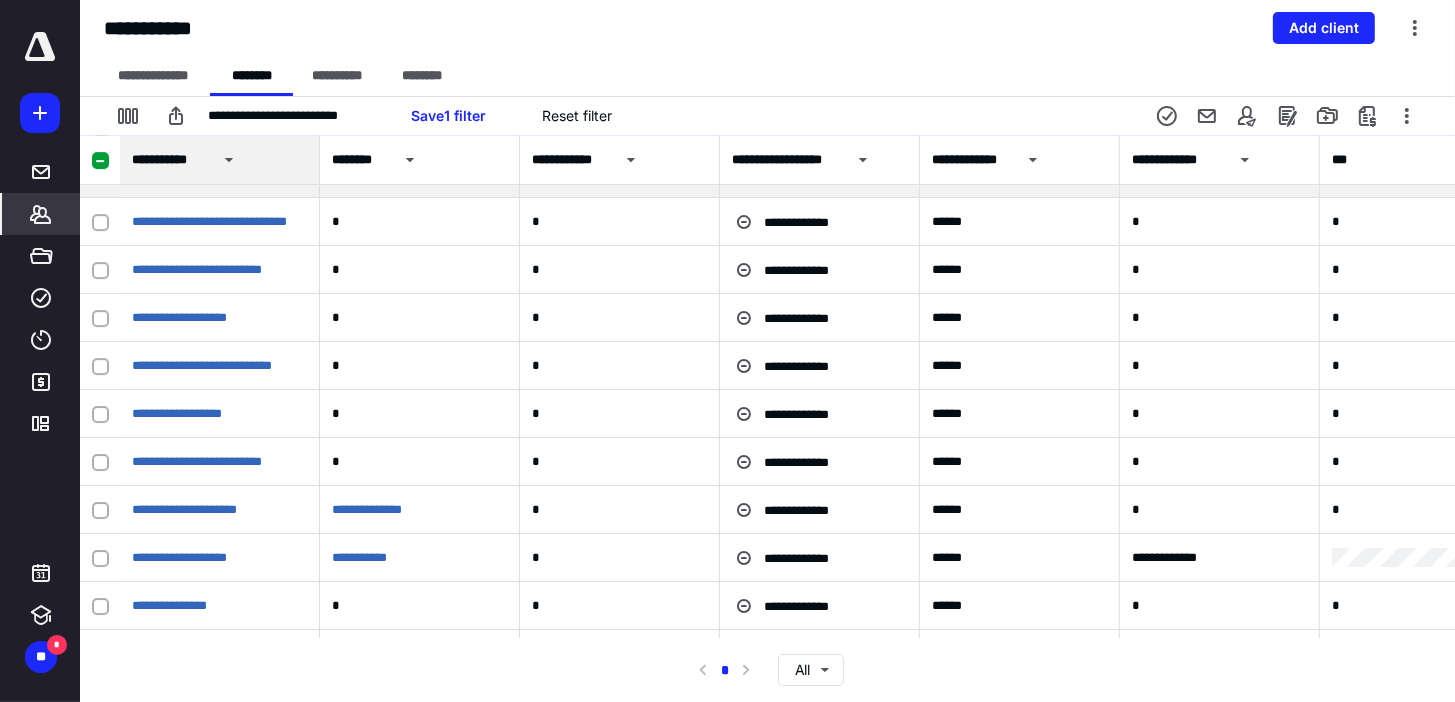scroll, scrollTop: 6640, scrollLeft: 0, axis: vertical 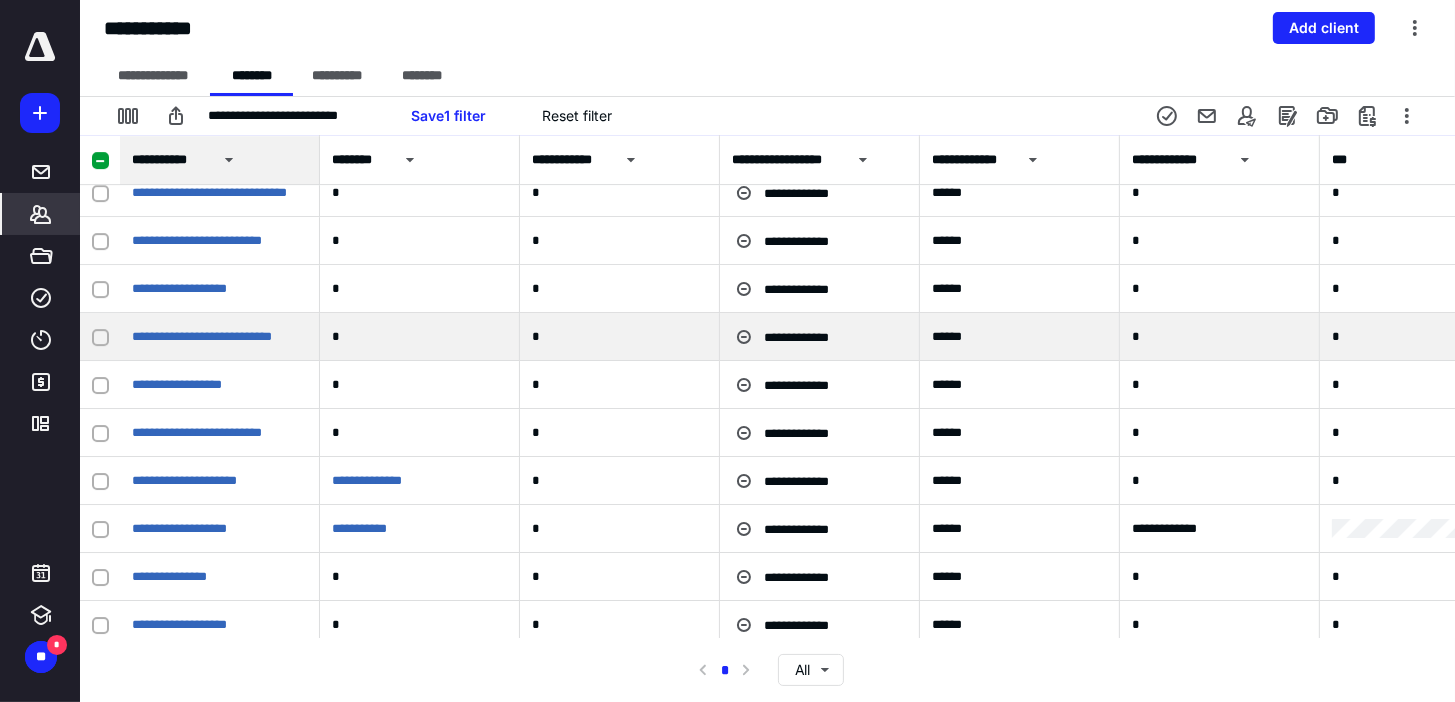 click at bounding box center (100, 337) 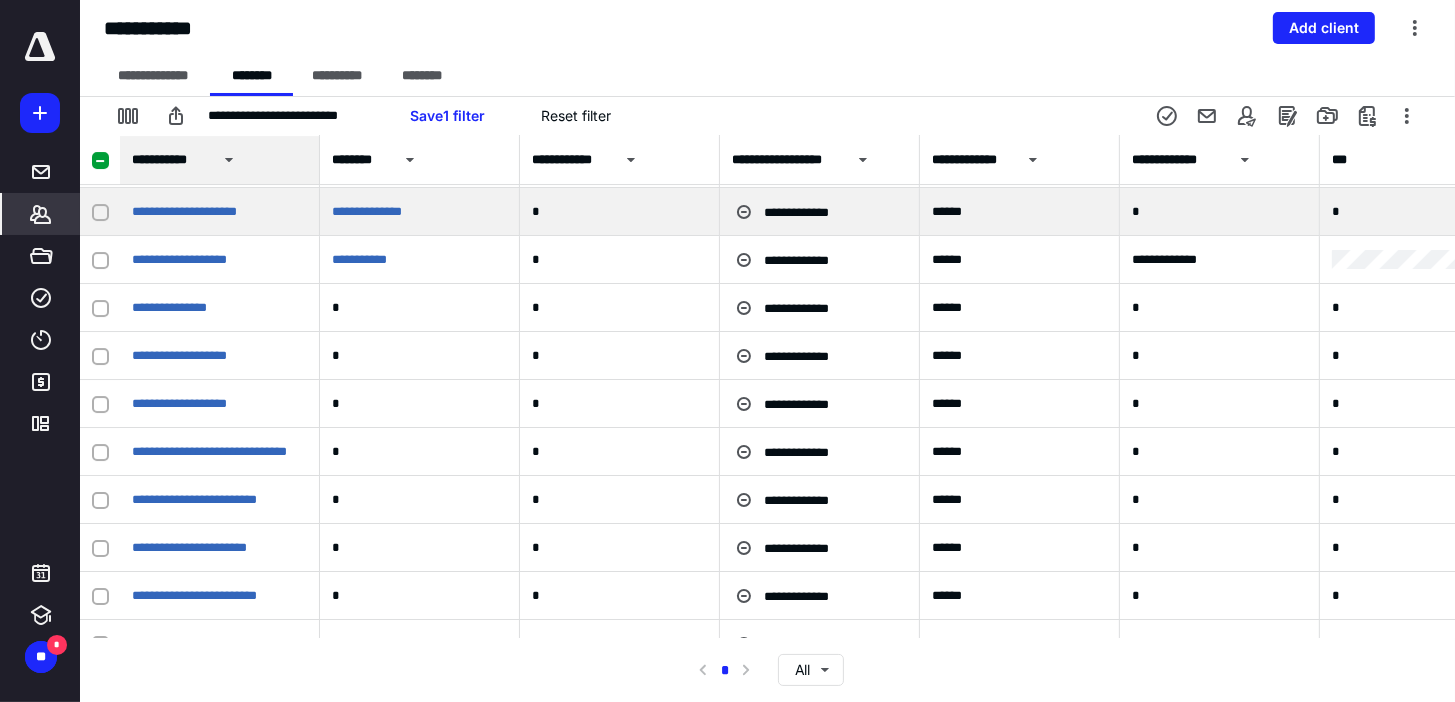 scroll, scrollTop: 6960, scrollLeft: 0, axis: vertical 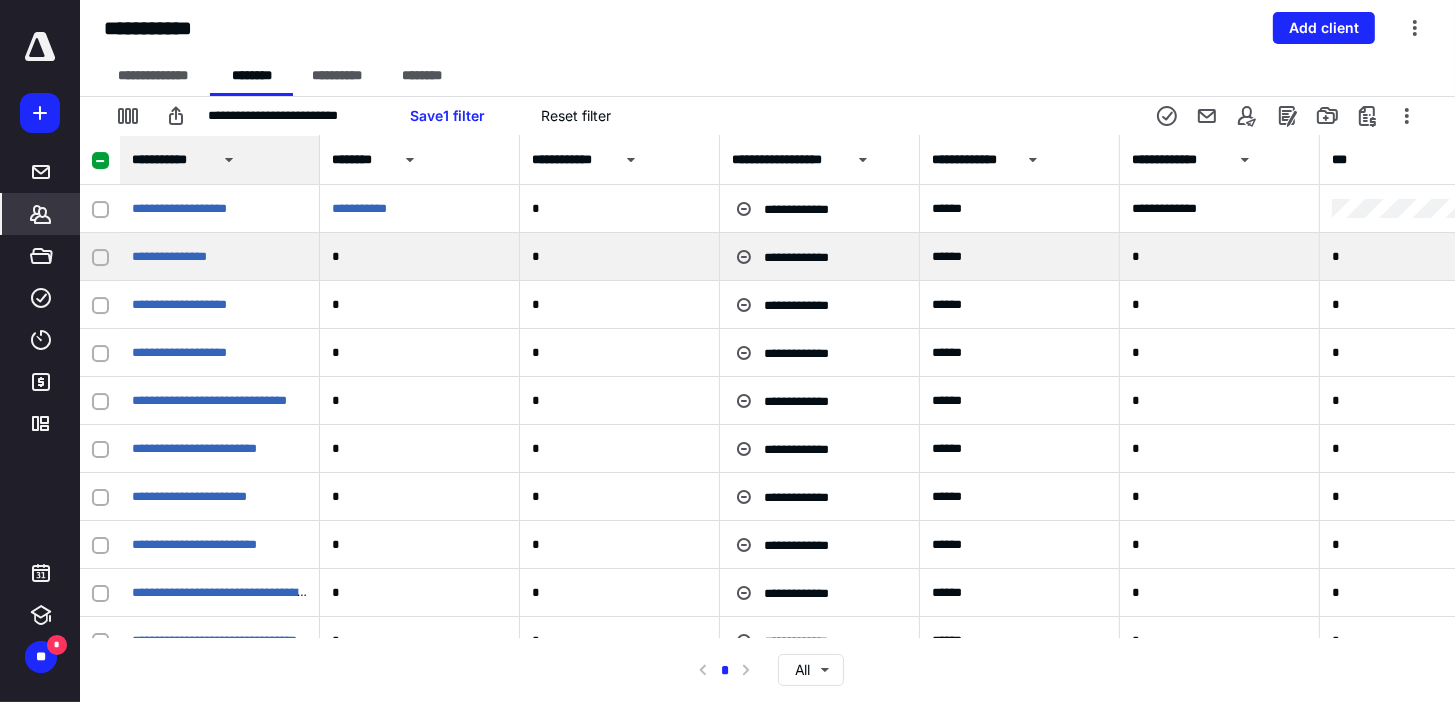 click at bounding box center (100, 257) 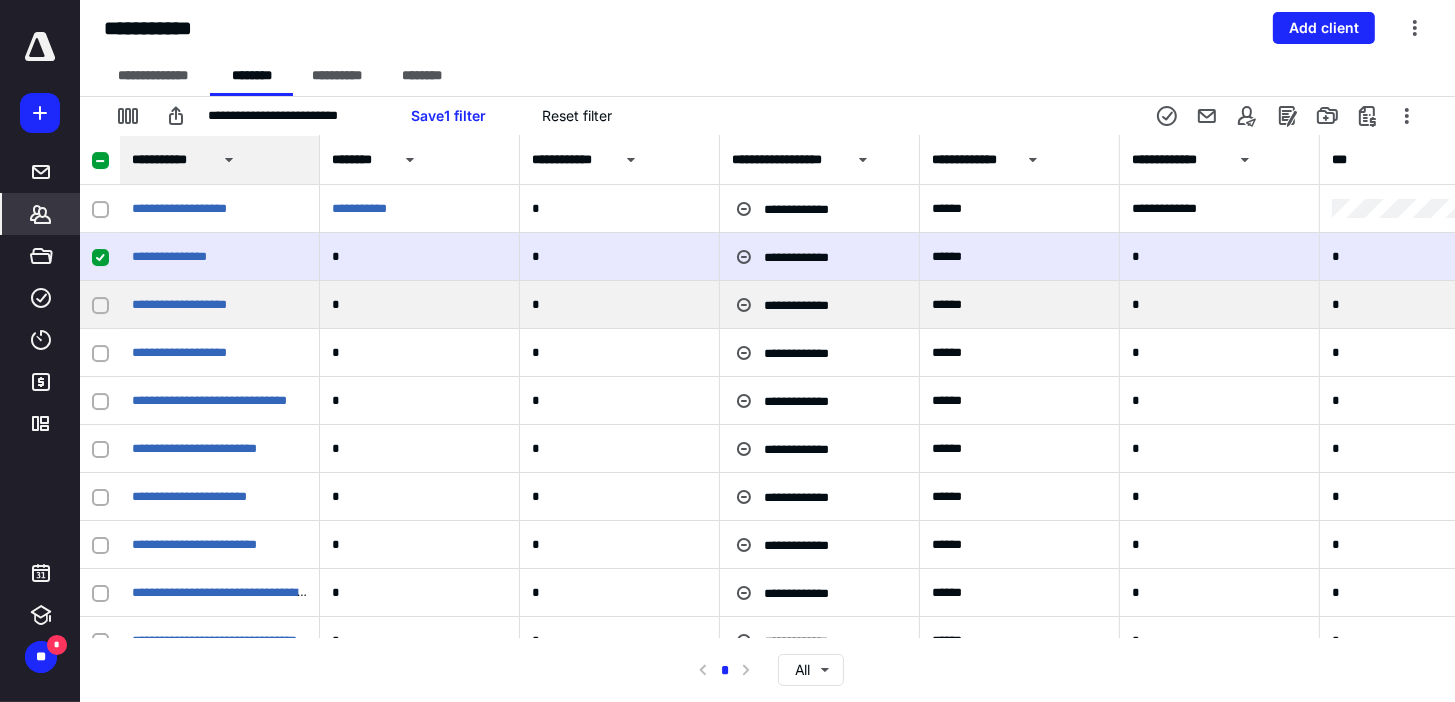 click 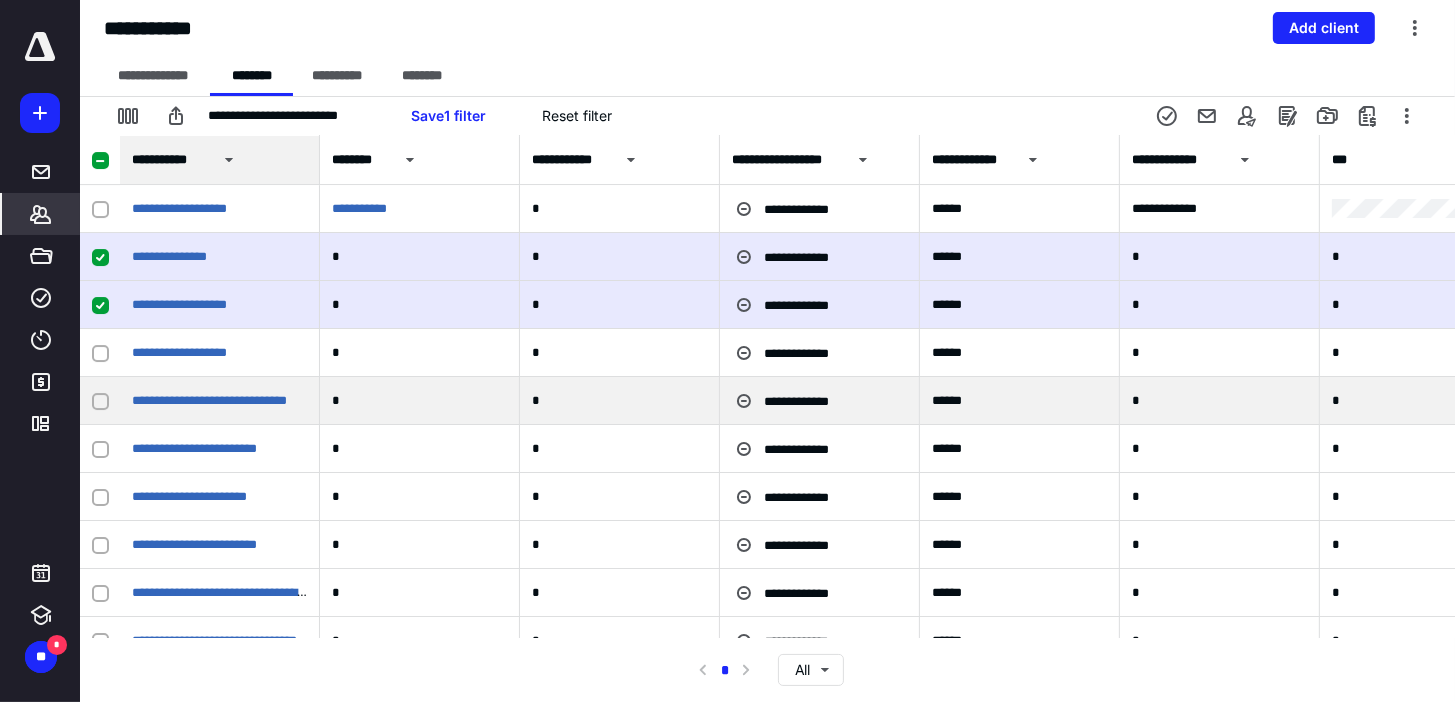click 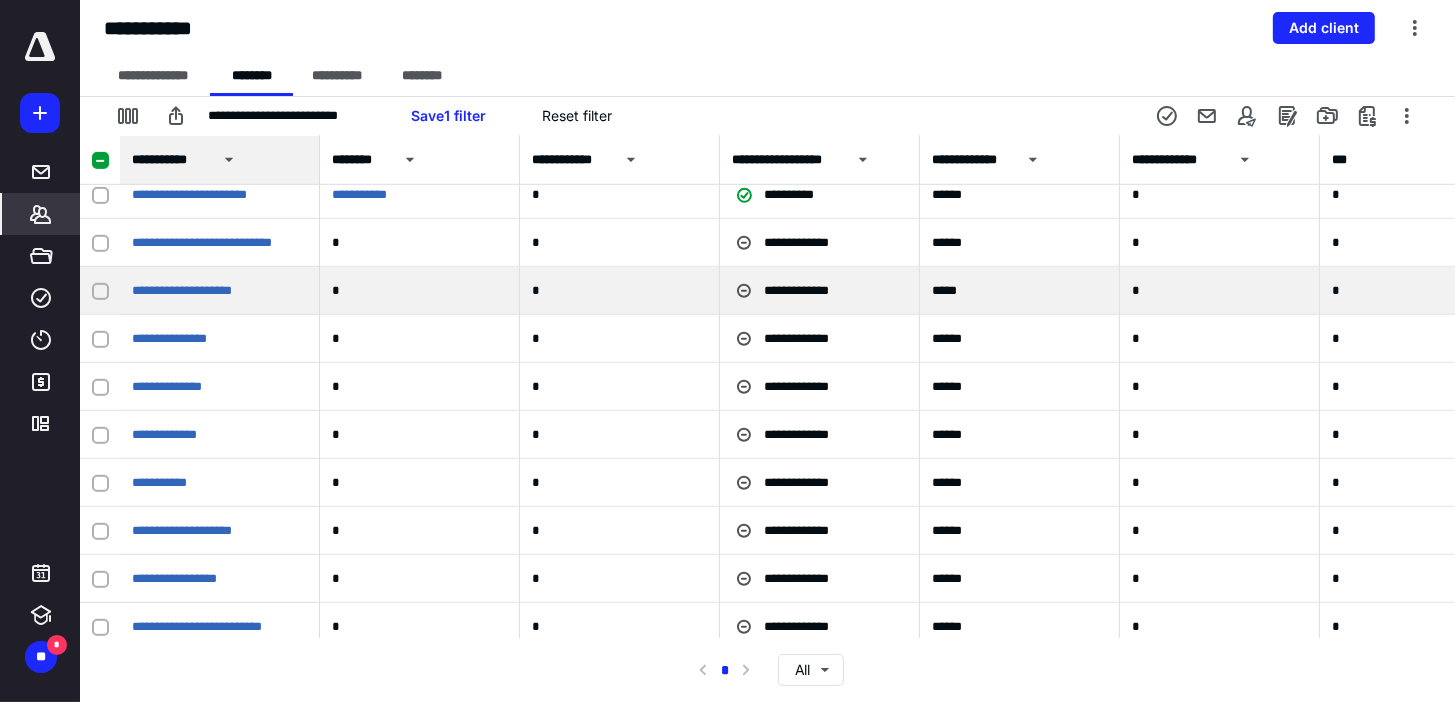 scroll, scrollTop: 8640, scrollLeft: 0, axis: vertical 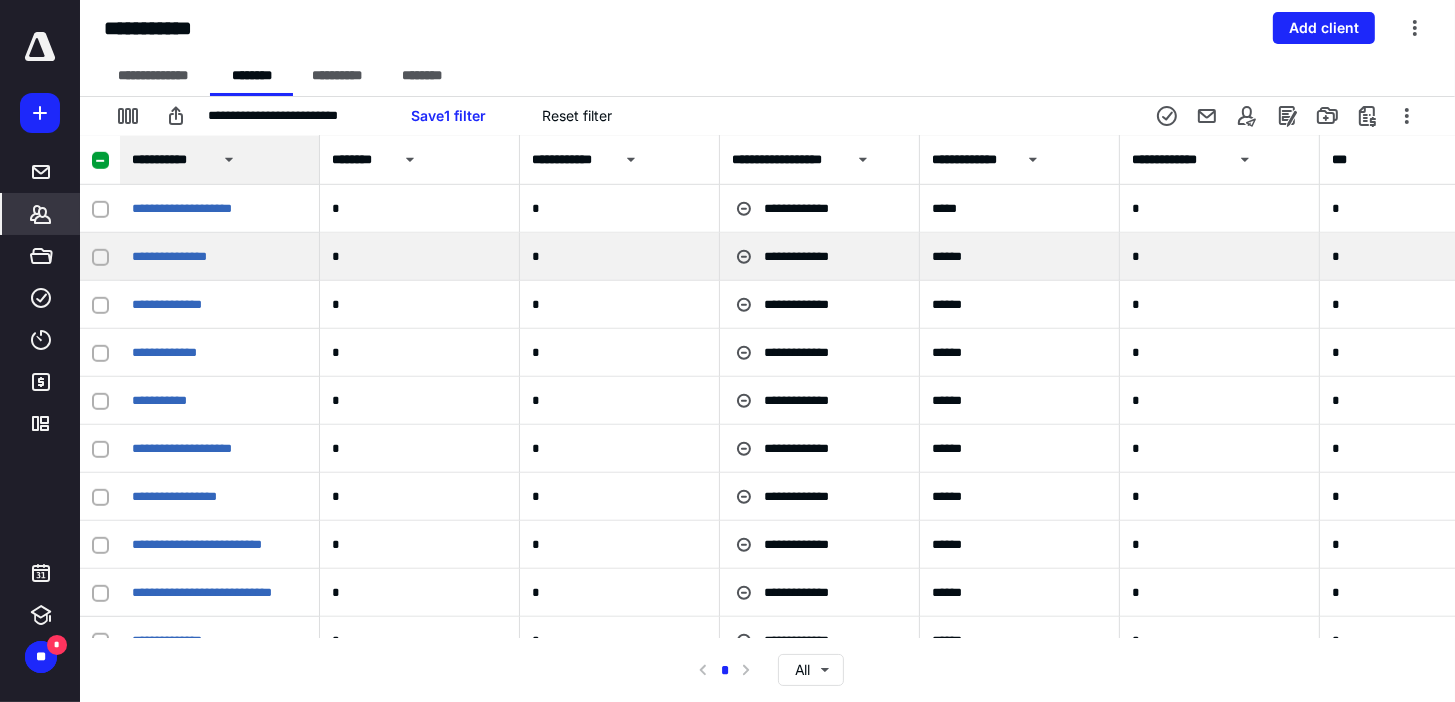 click 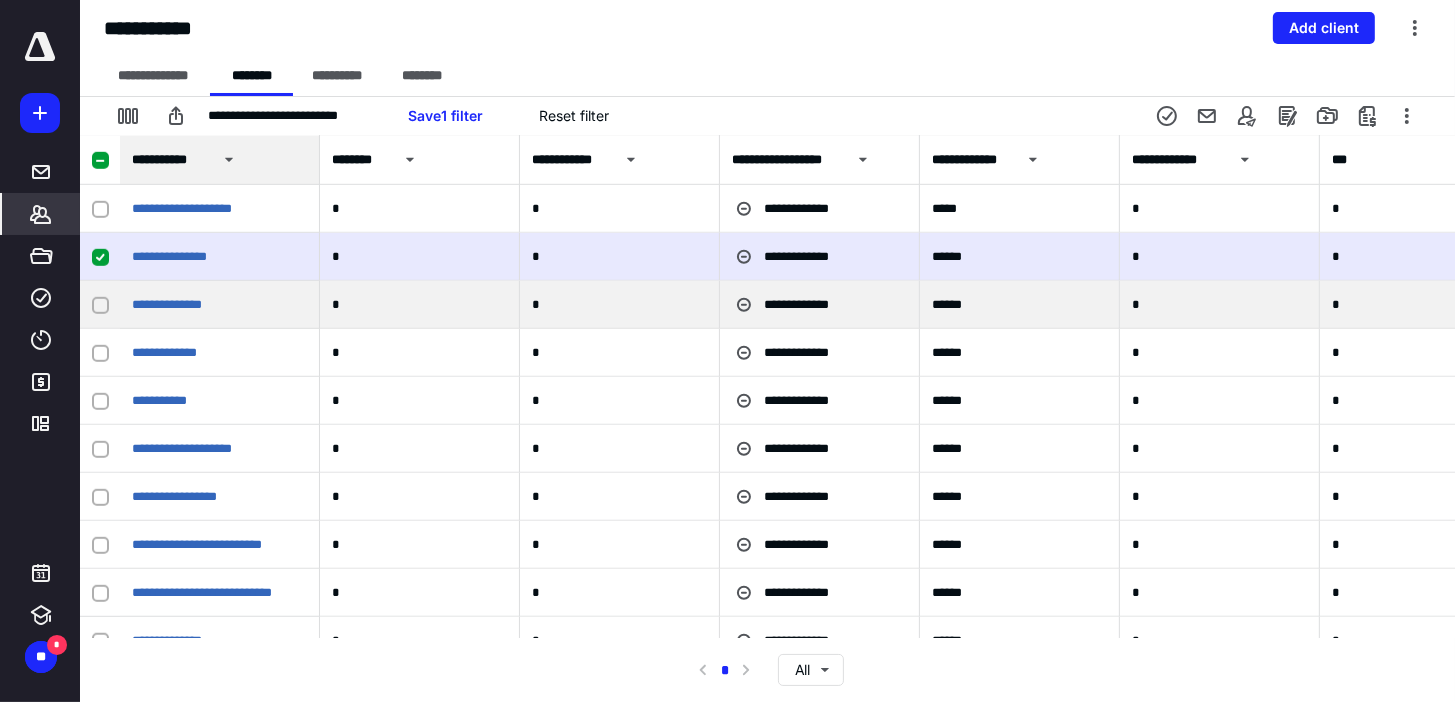 click at bounding box center [100, 305] 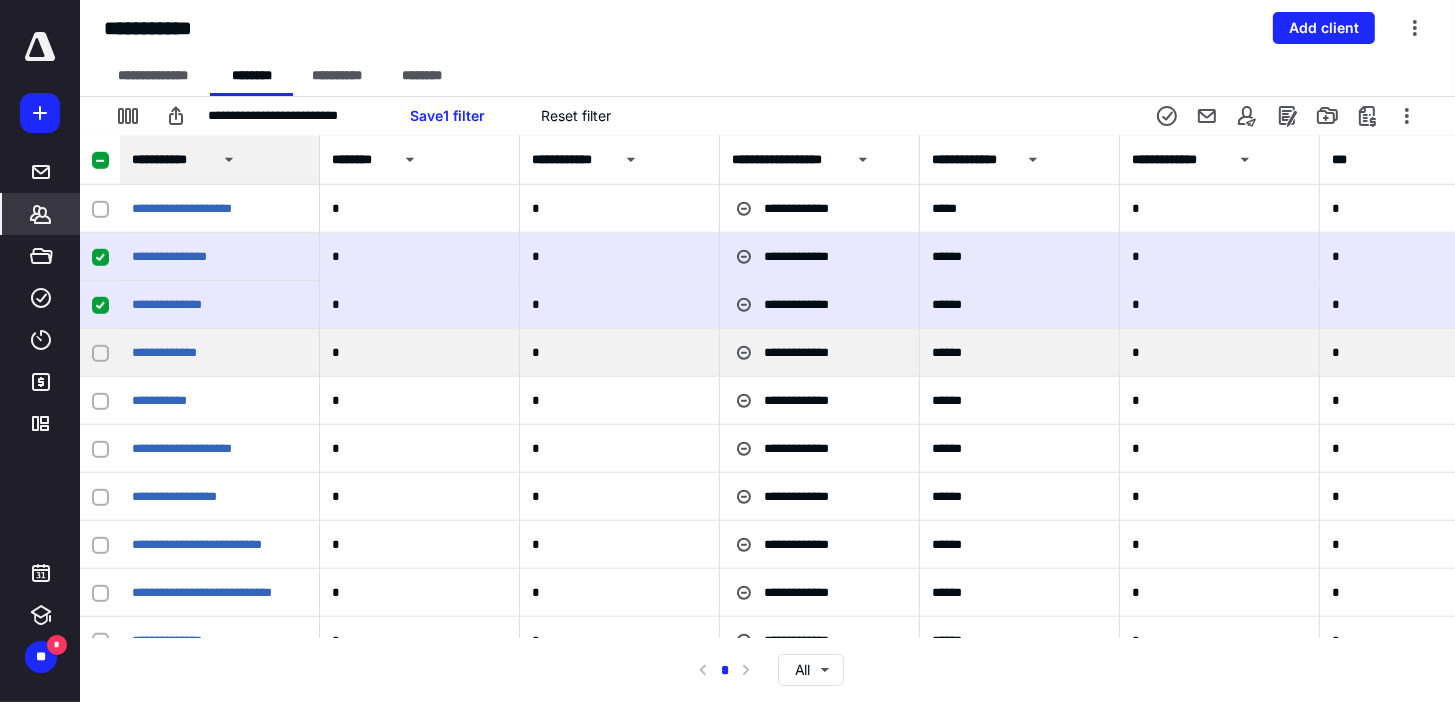 click at bounding box center [100, 353] 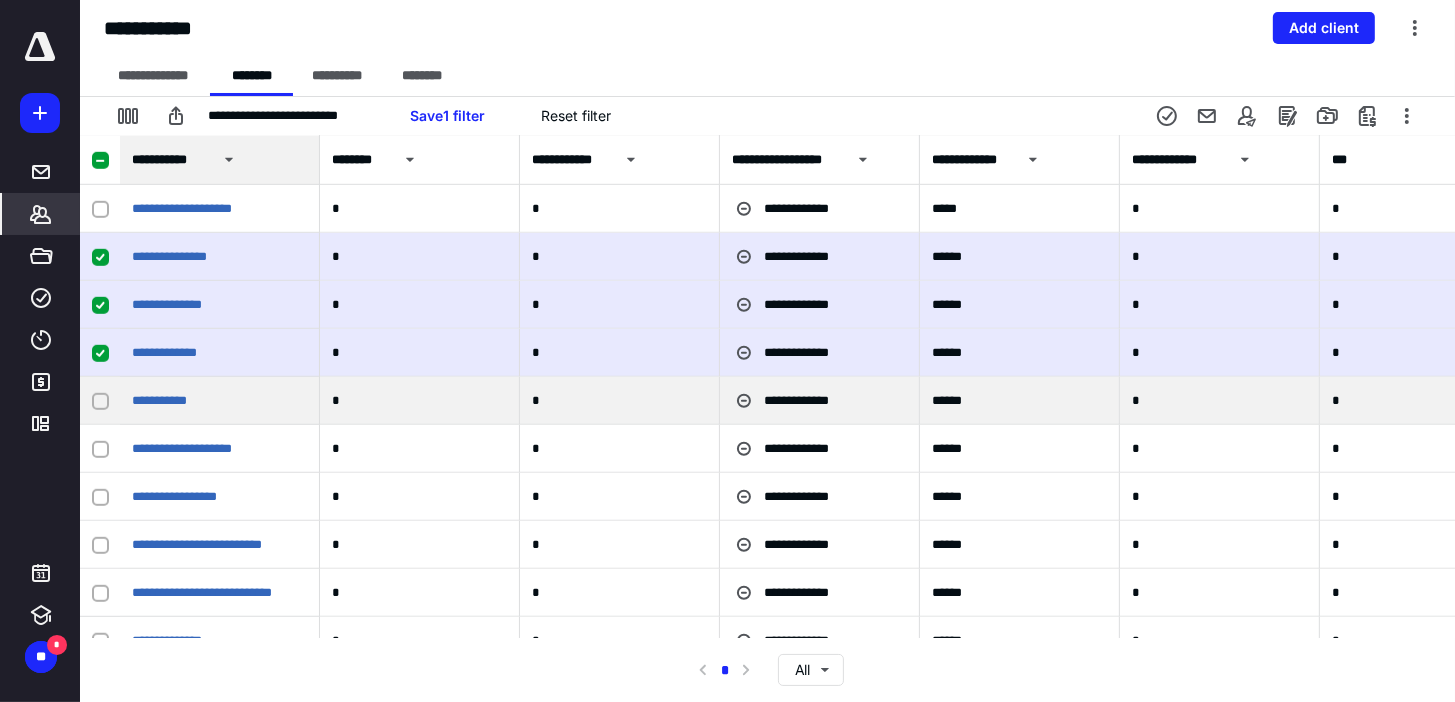 click 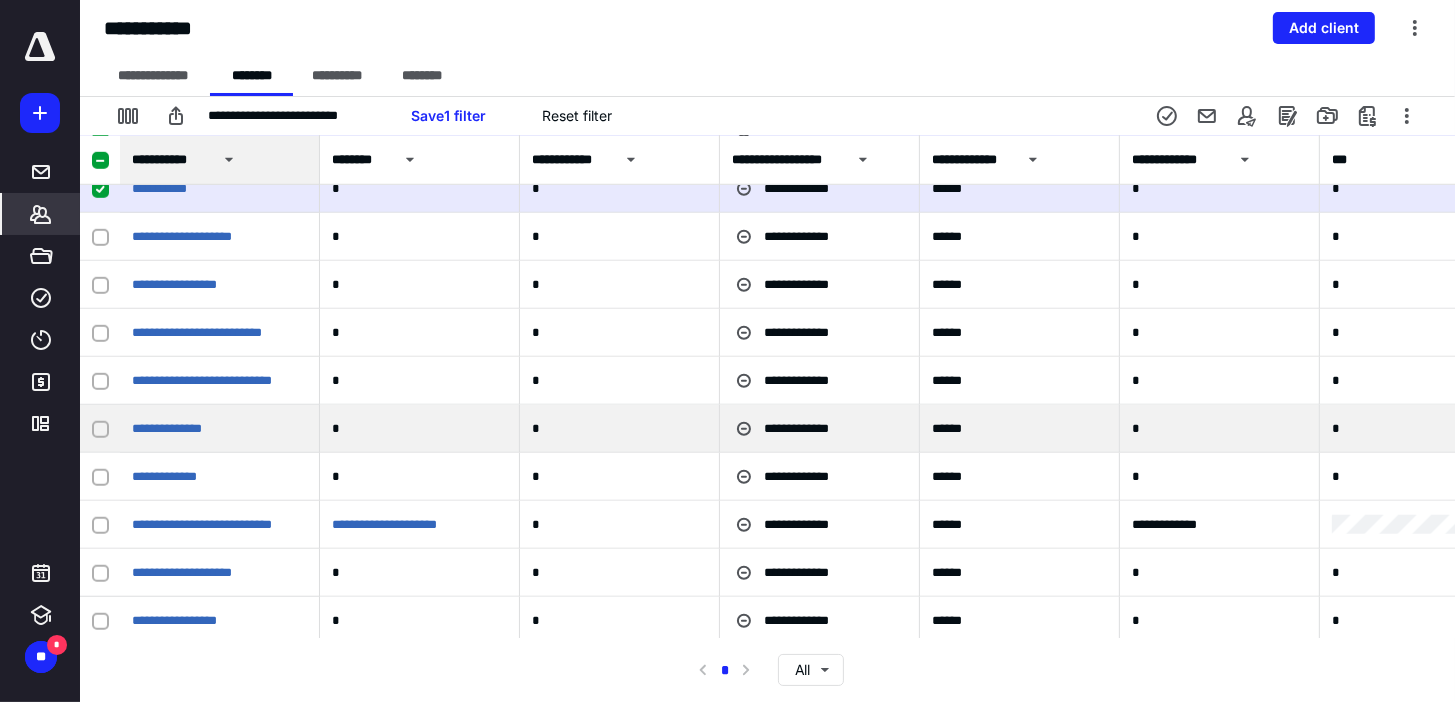 scroll, scrollTop: 8880, scrollLeft: 0, axis: vertical 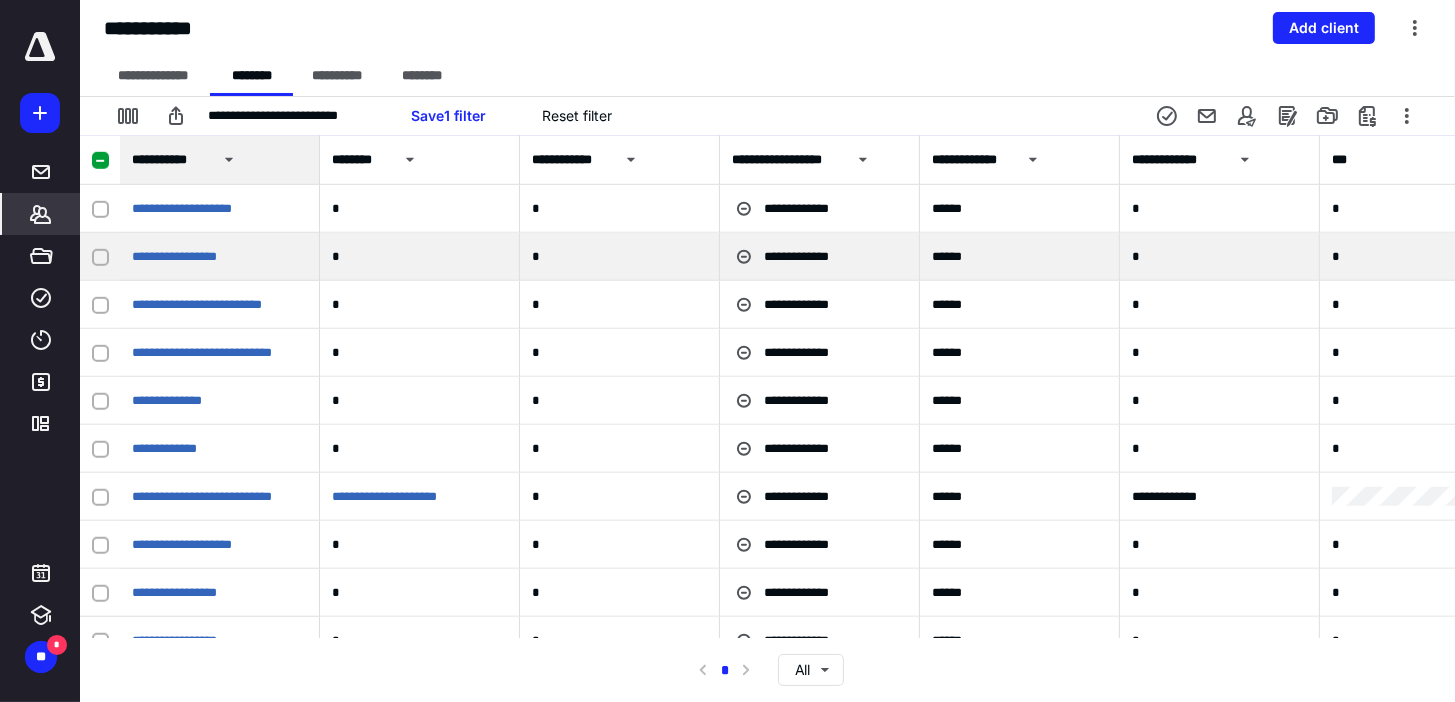click 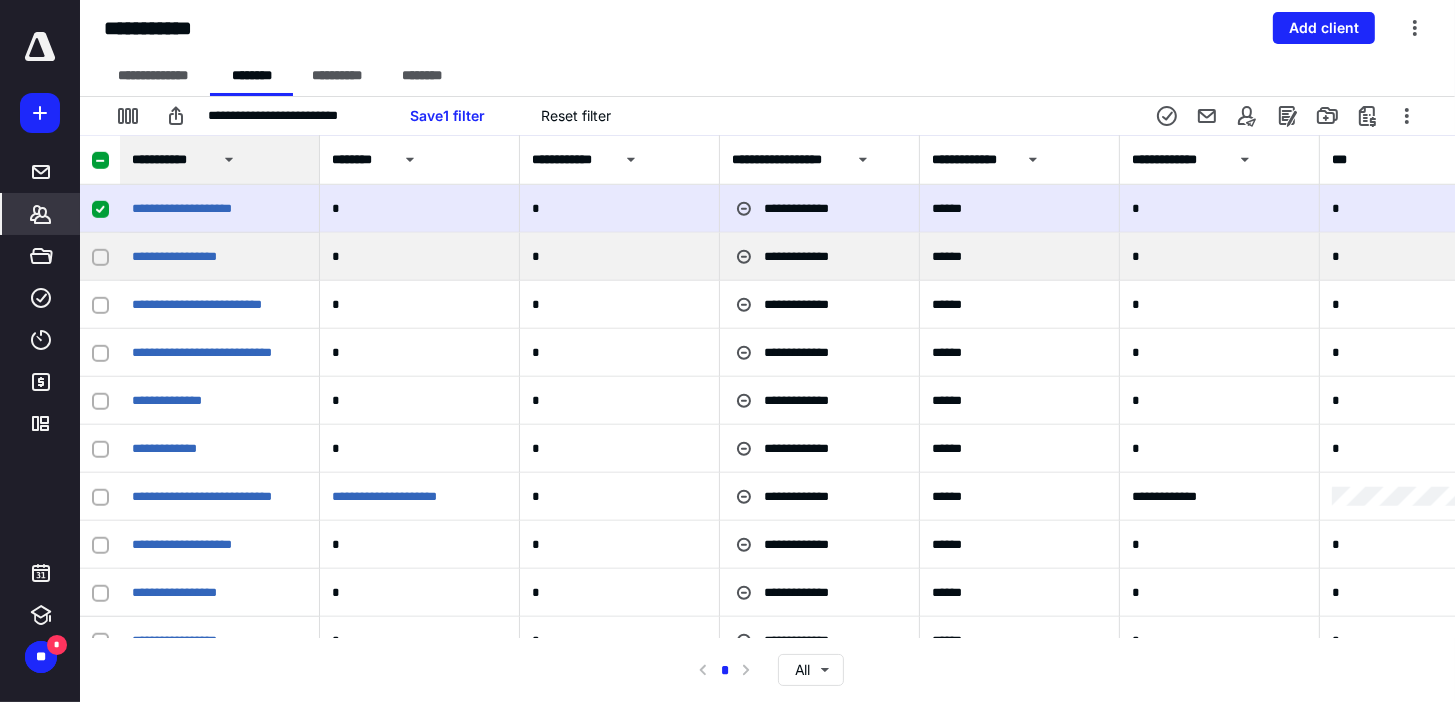 click at bounding box center [100, 257] 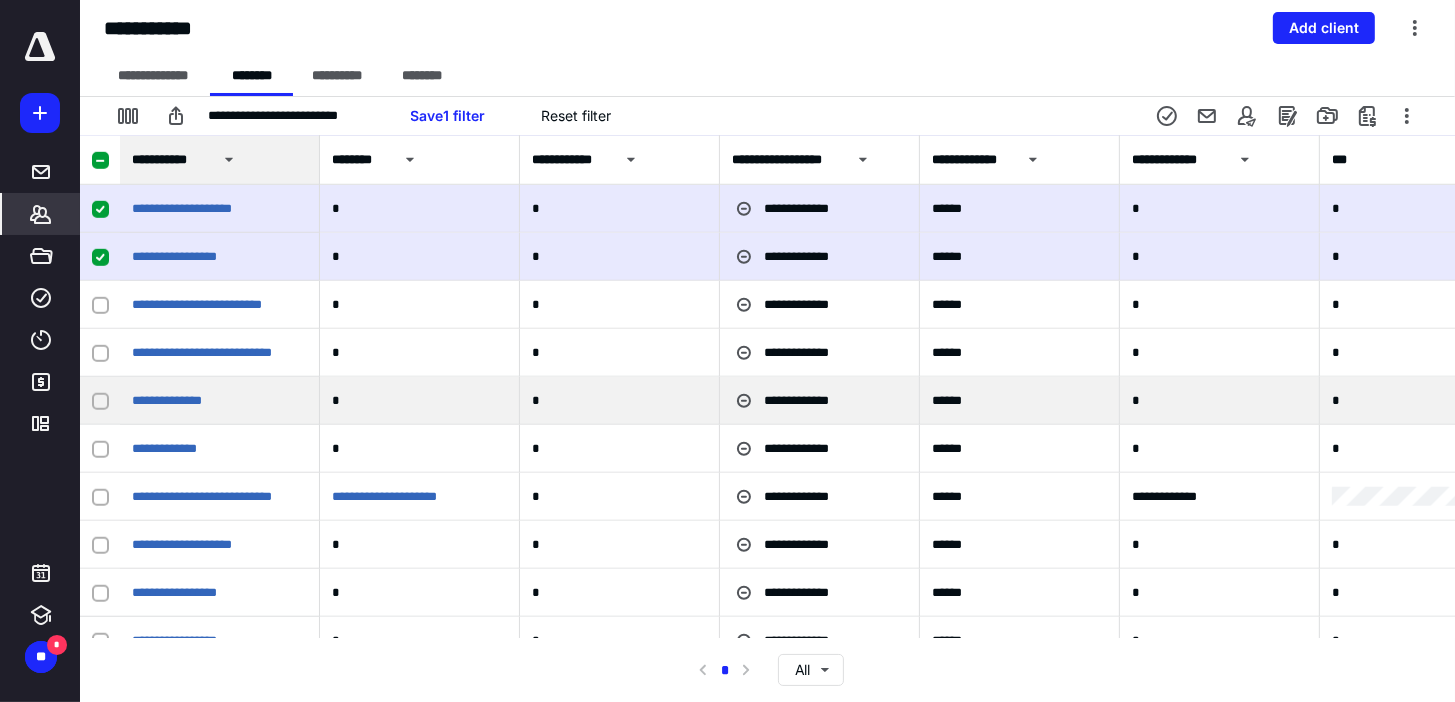 click 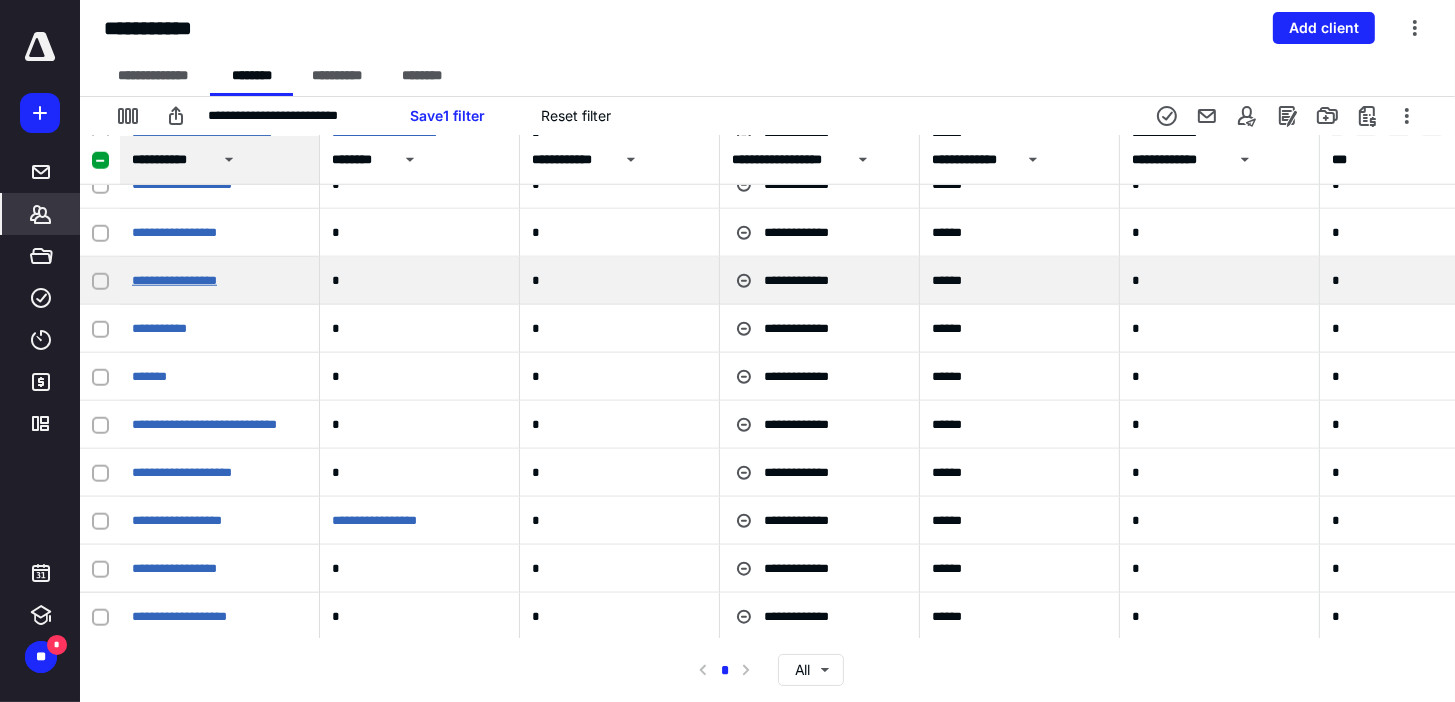 scroll, scrollTop: 9280, scrollLeft: 0, axis: vertical 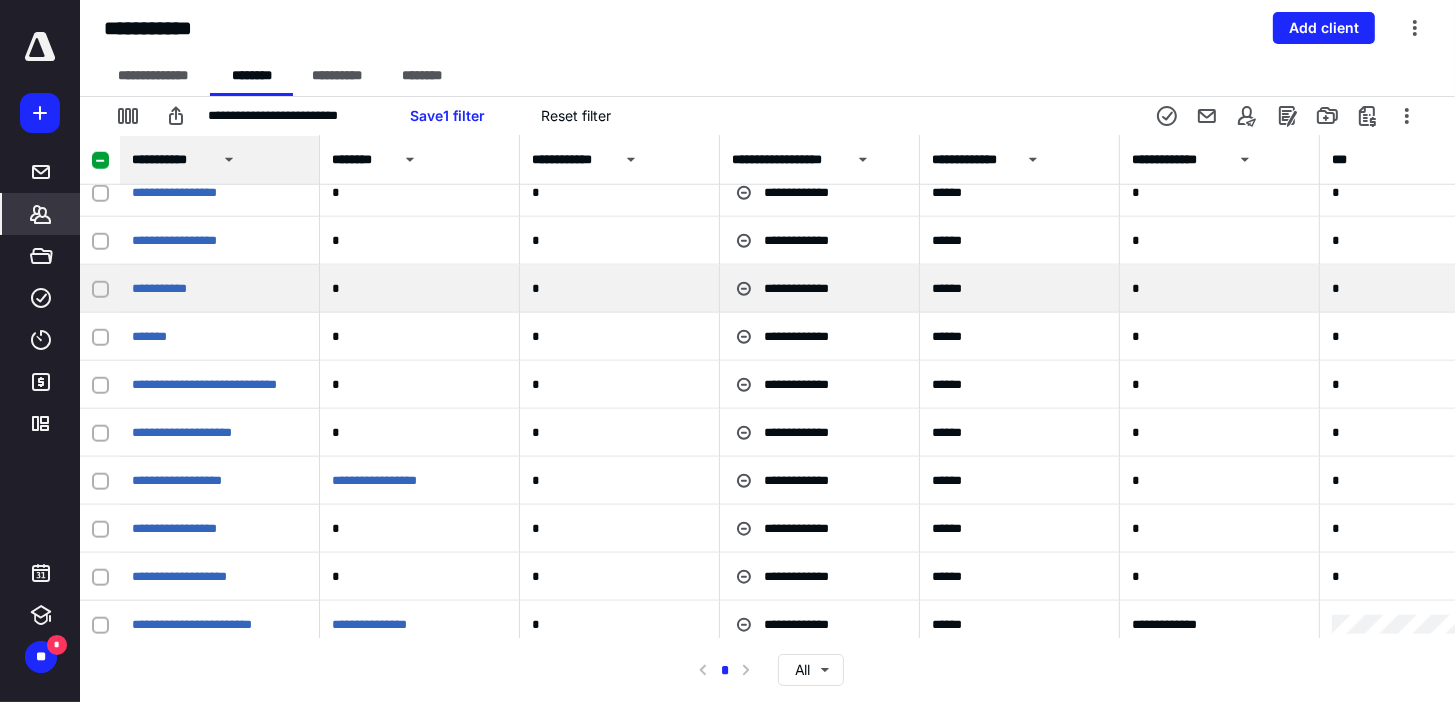 click 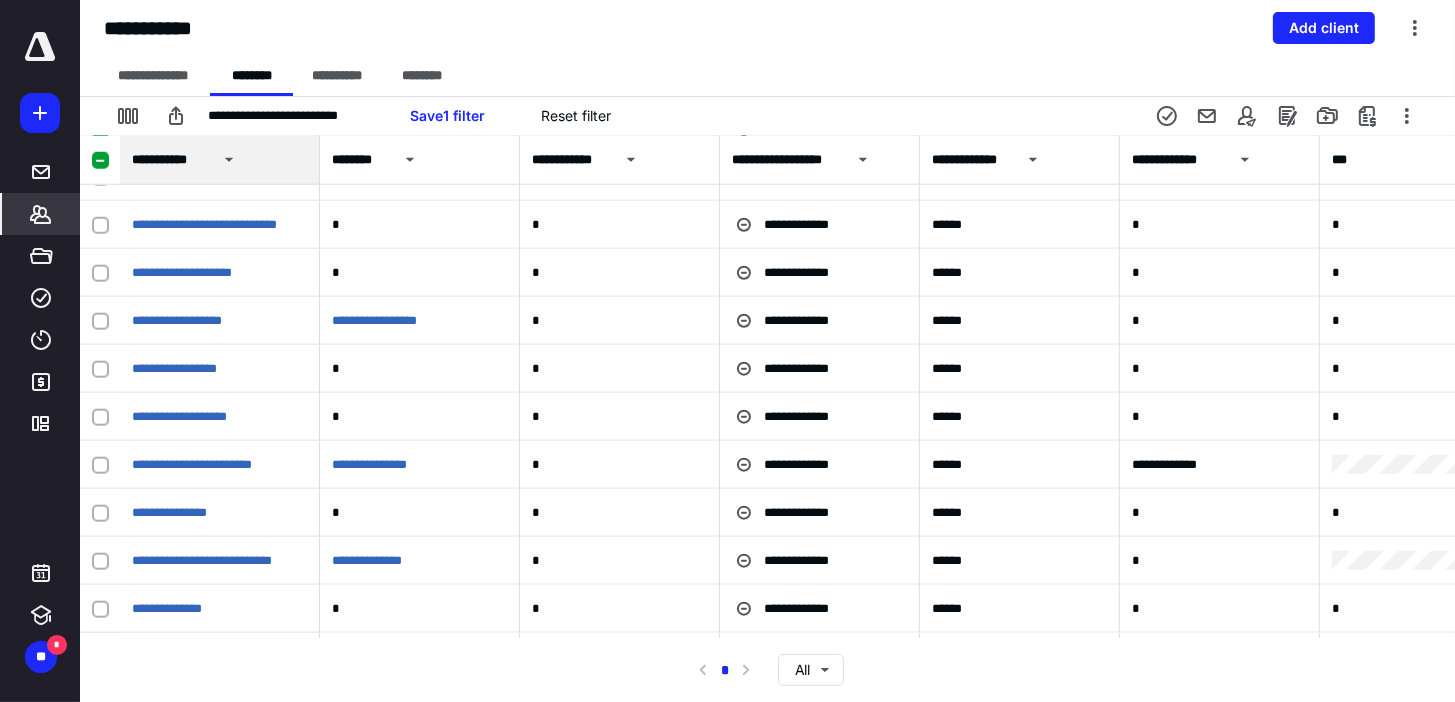 scroll, scrollTop: 9520, scrollLeft: 0, axis: vertical 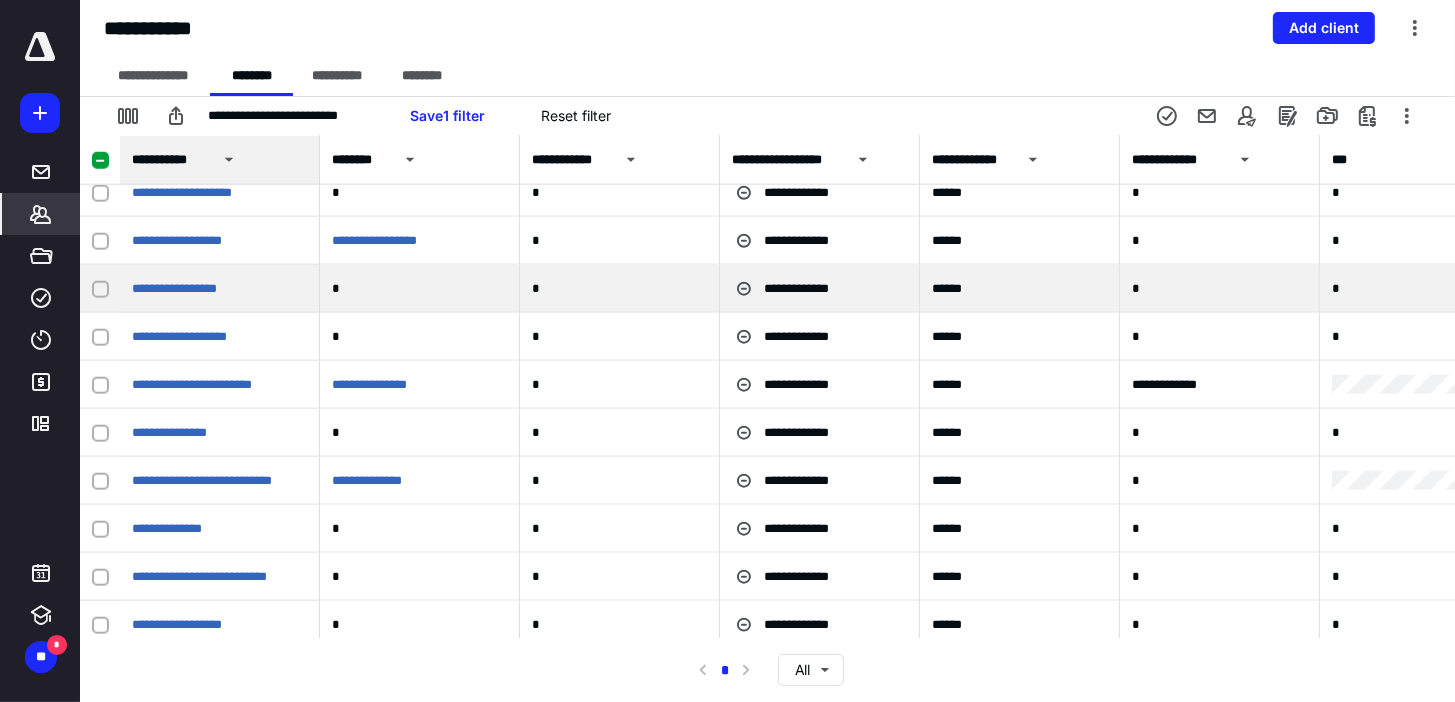 click at bounding box center [100, 289] 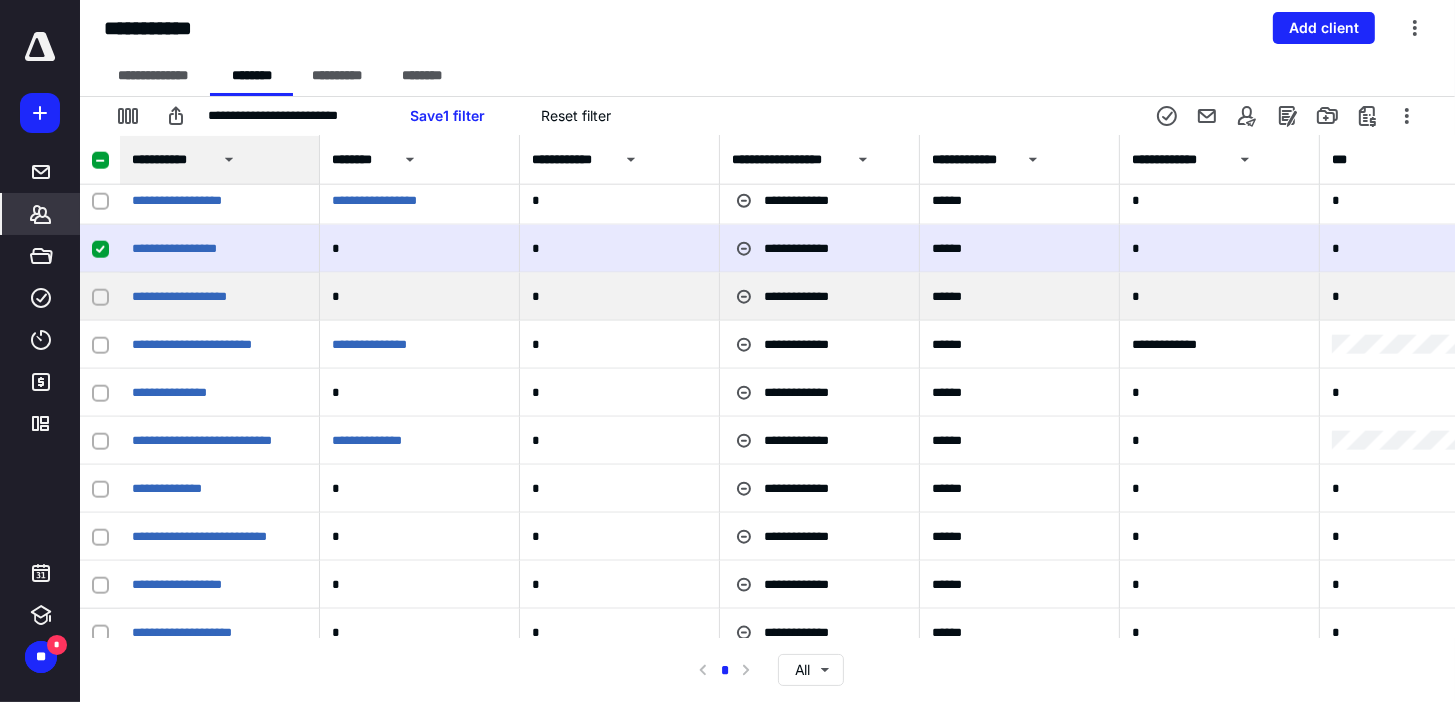 scroll, scrollTop: 9600, scrollLeft: 0, axis: vertical 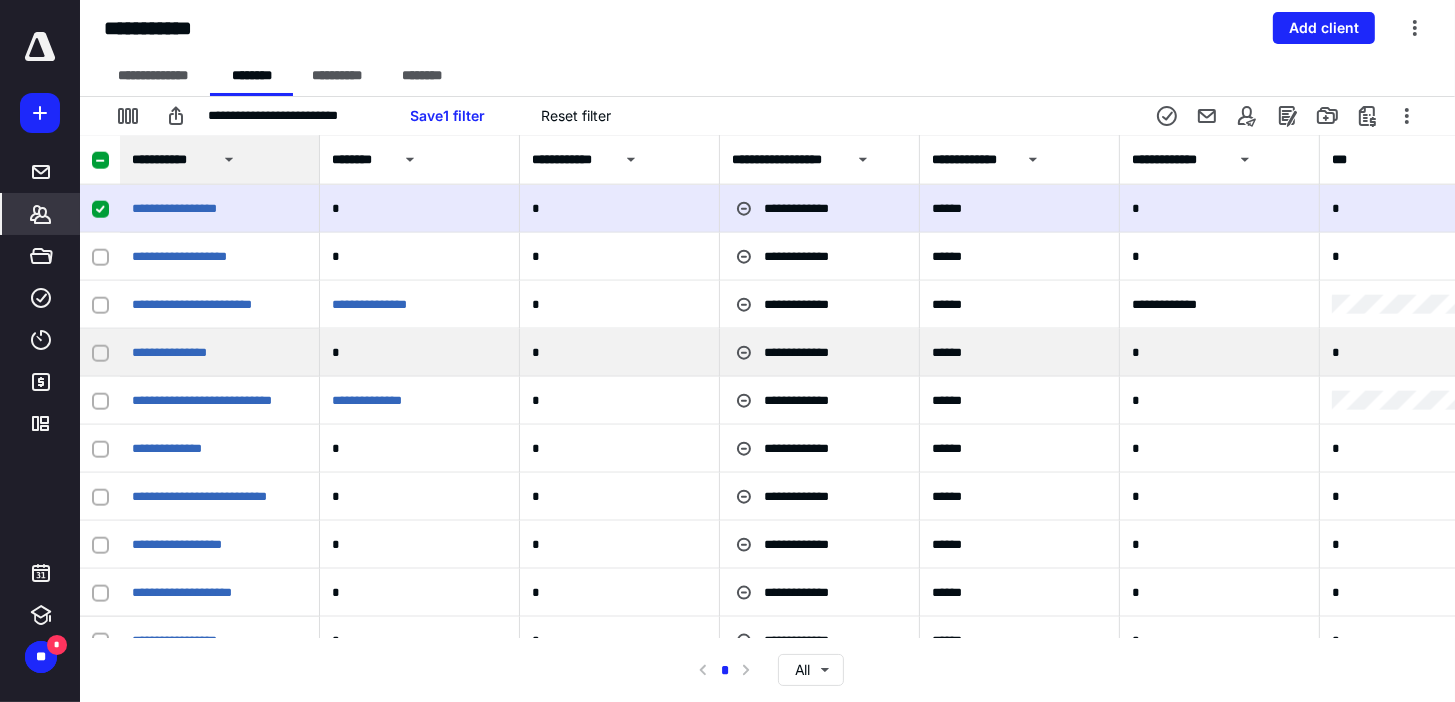 click at bounding box center [100, 353] 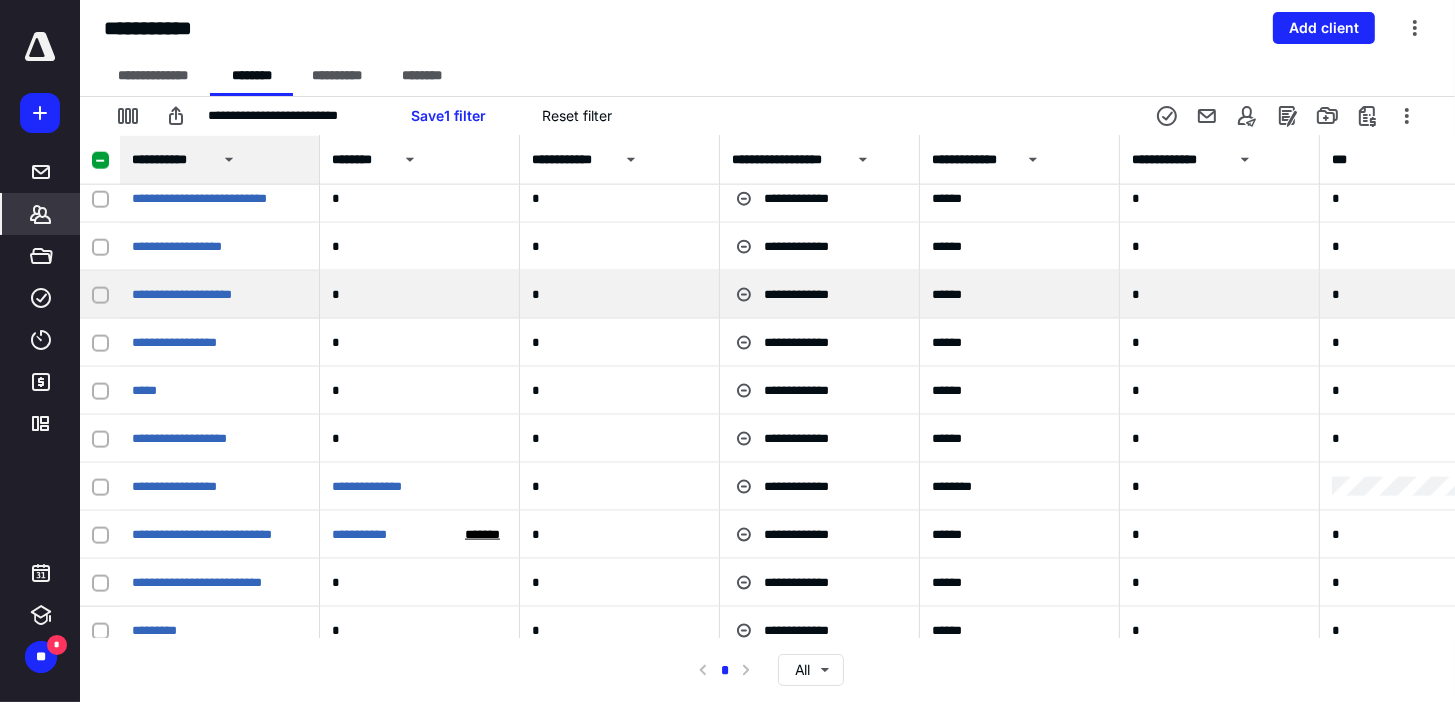 scroll, scrollTop: 9920, scrollLeft: 0, axis: vertical 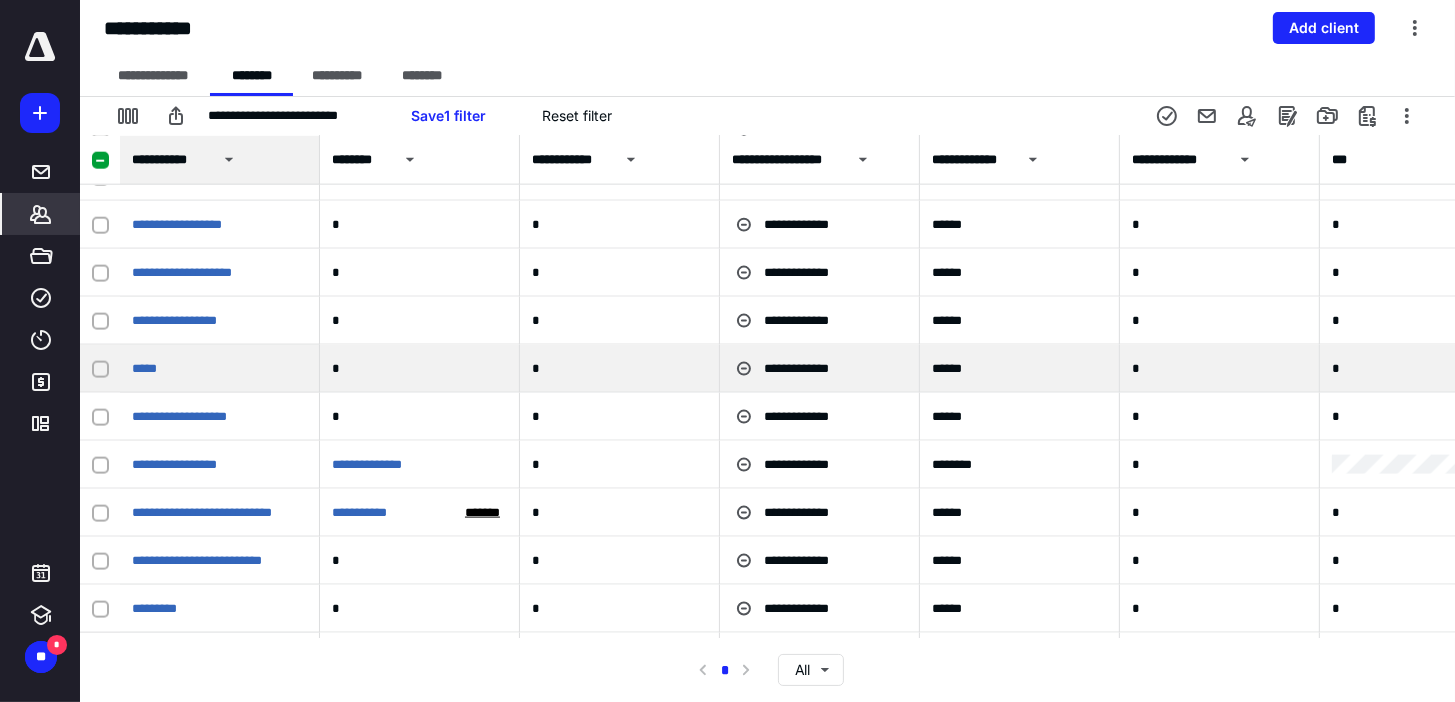 click 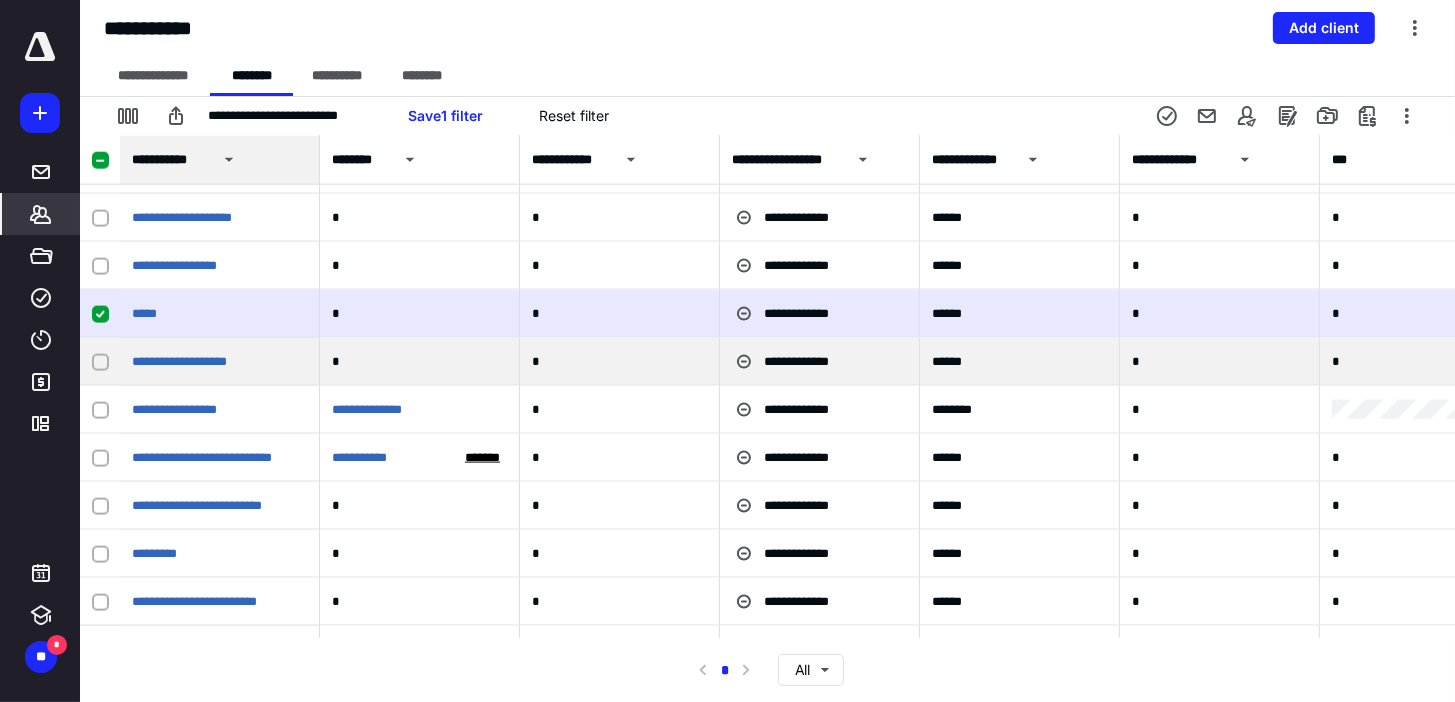 scroll, scrollTop: 10000, scrollLeft: 0, axis: vertical 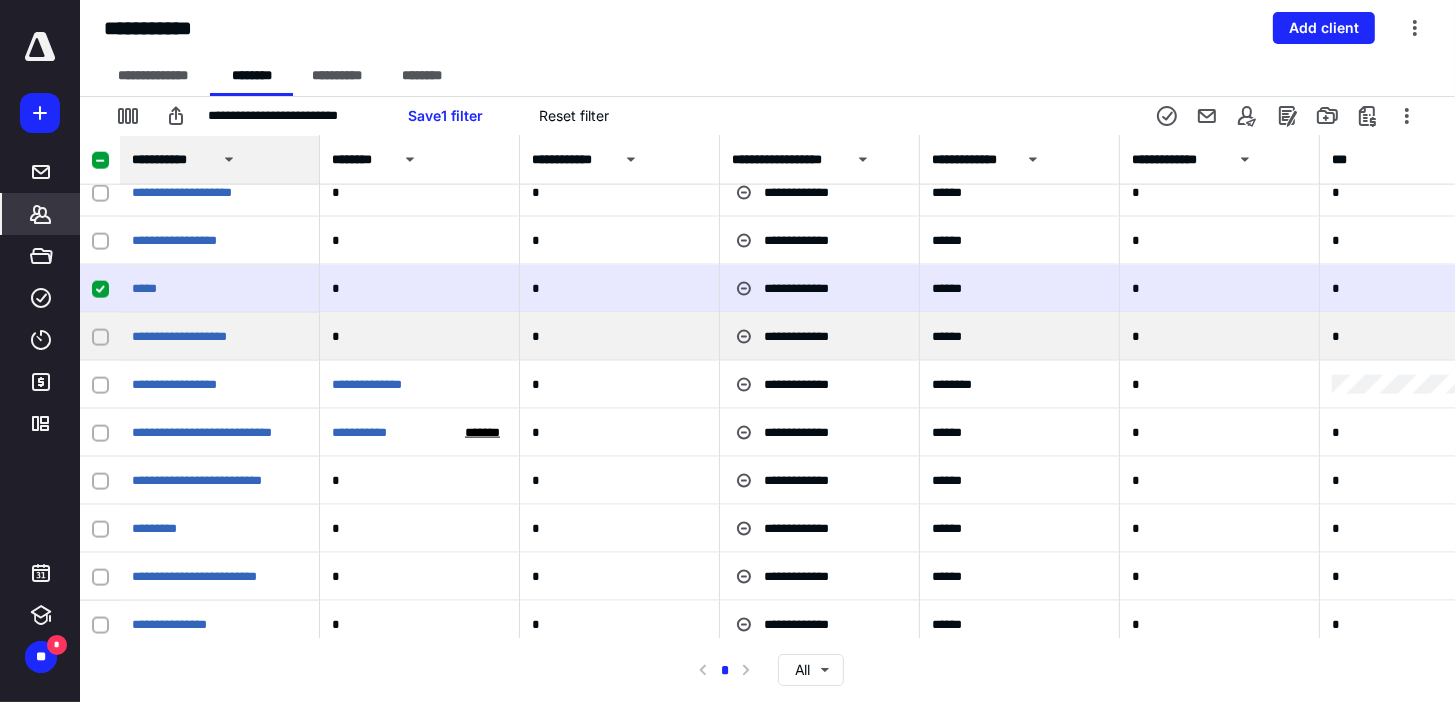 click 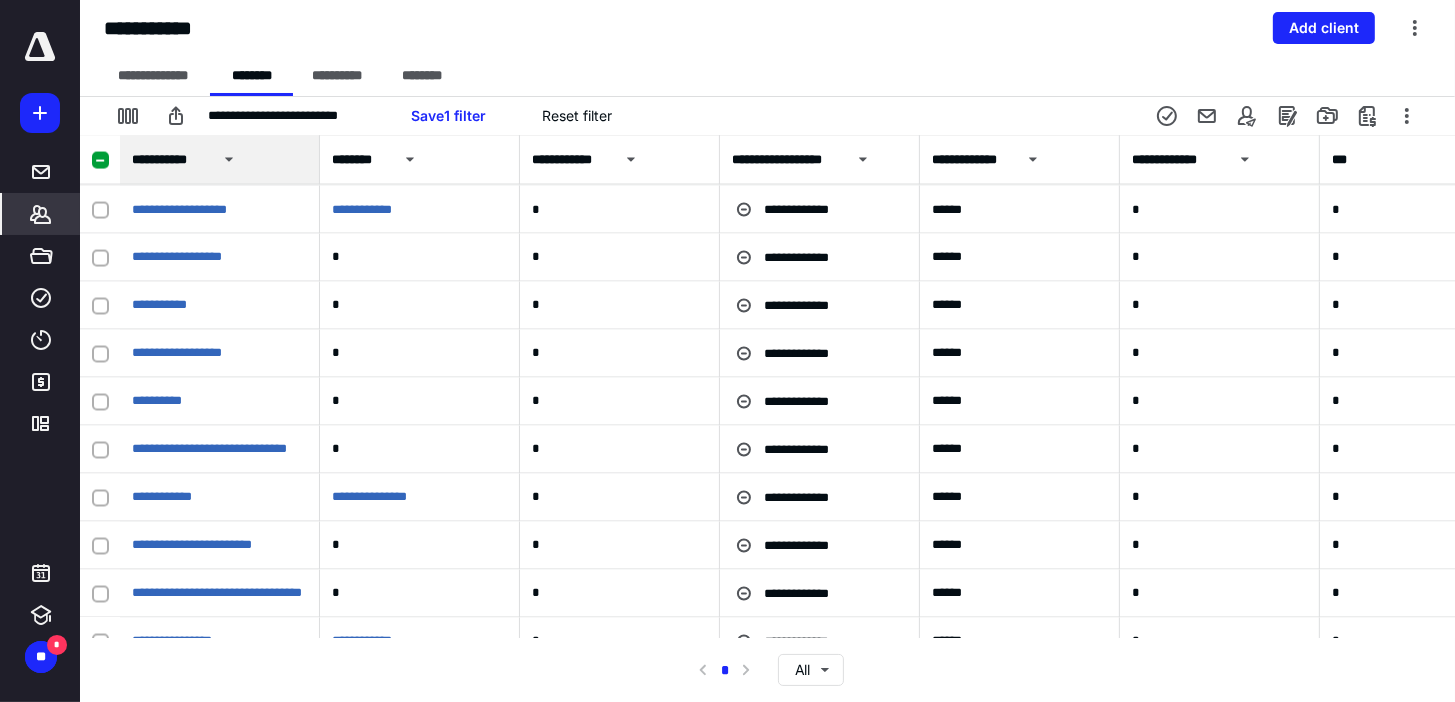 scroll, scrollTop: 10800, scrollLeft: 0, axis: vertical 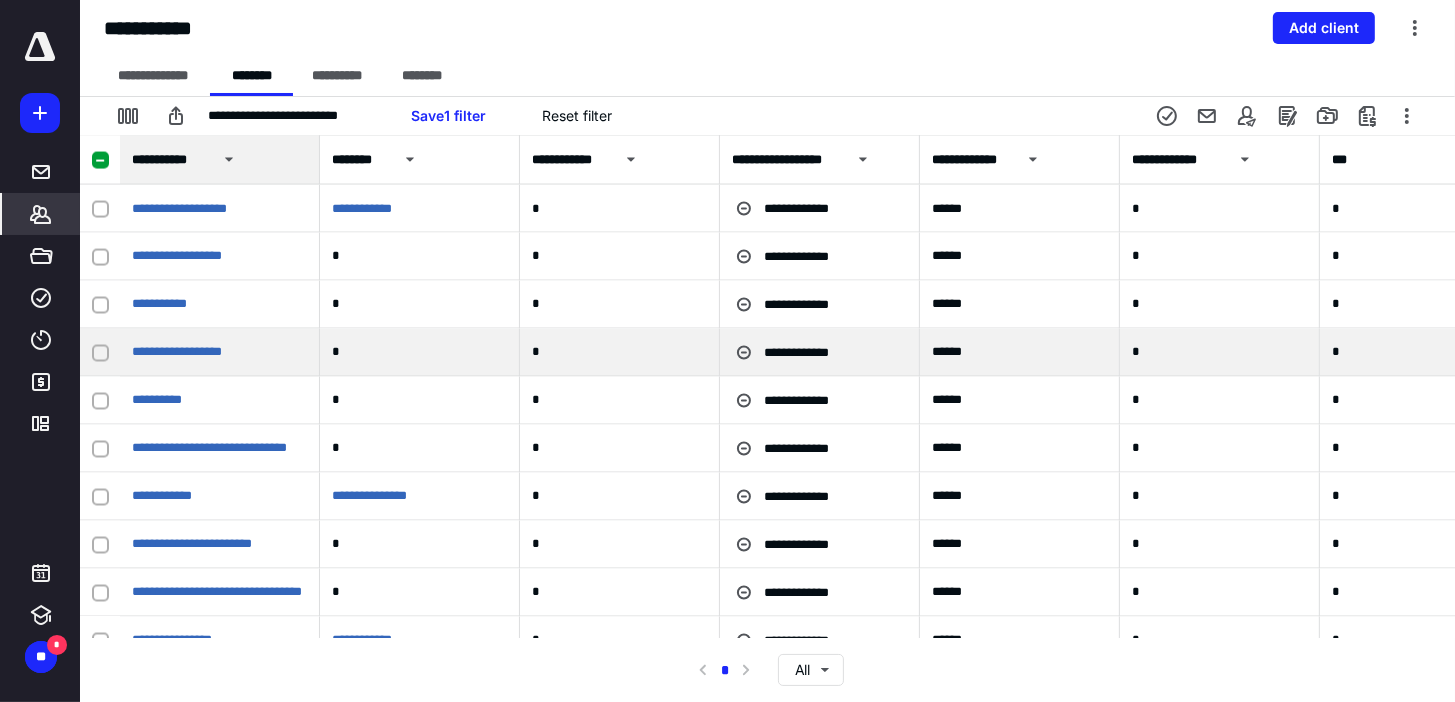 click at bounding box center (100, 353) 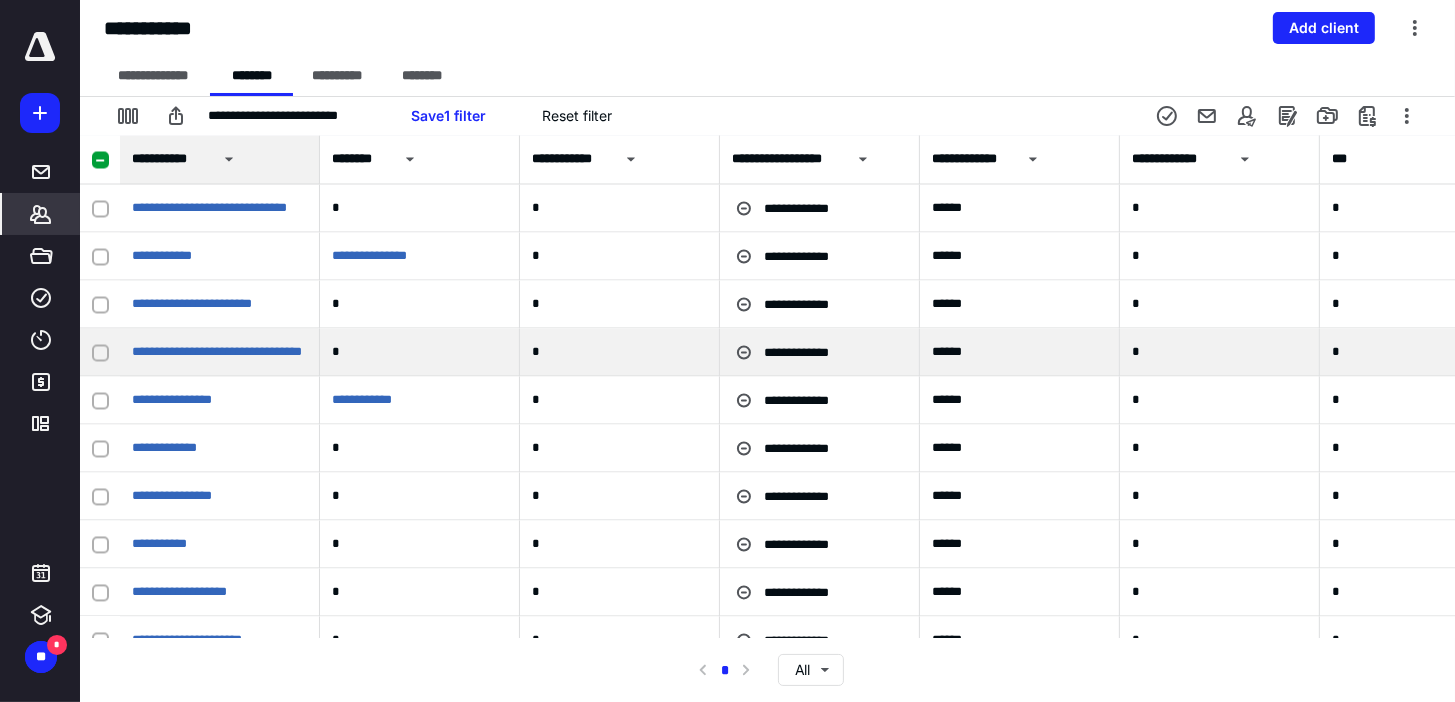 scroll, scrollTop: 11120, scrollLeft: 0, axis: vertical 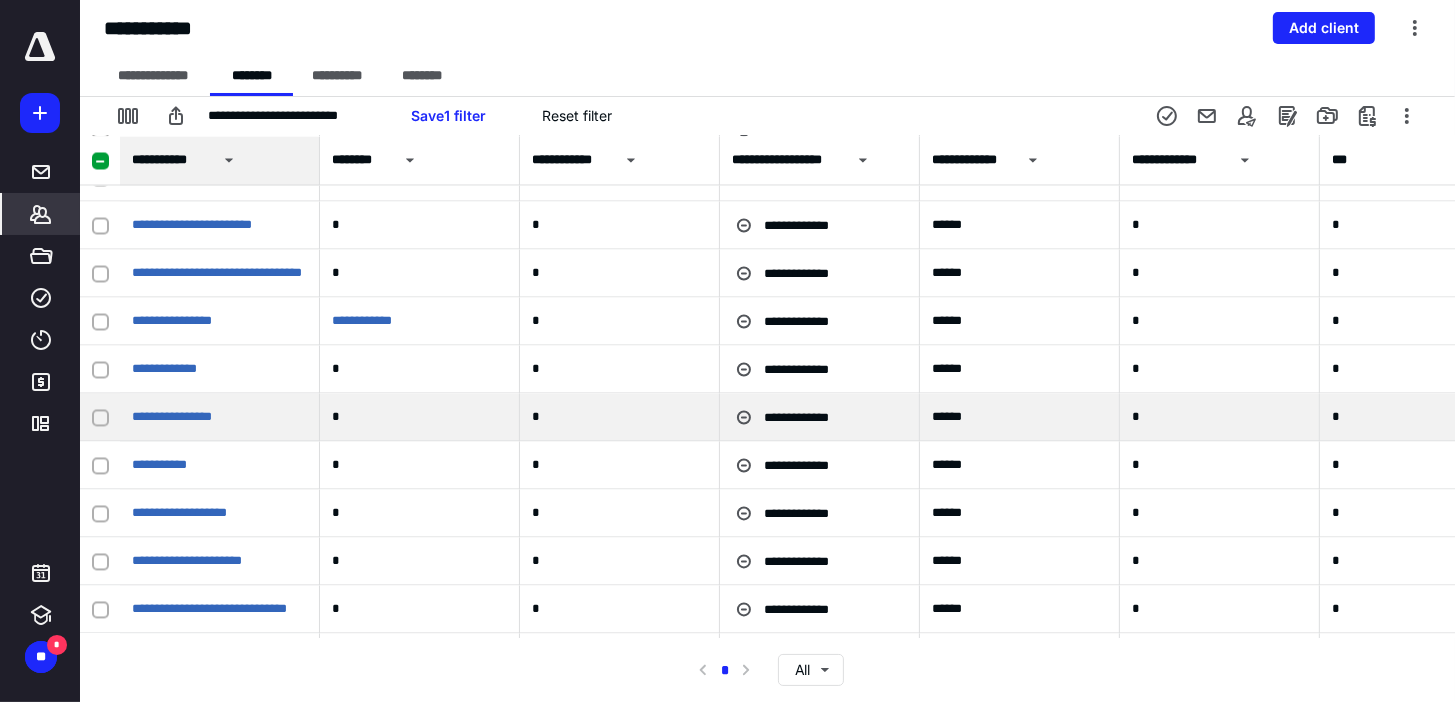 click at bounding box center (100, 417) 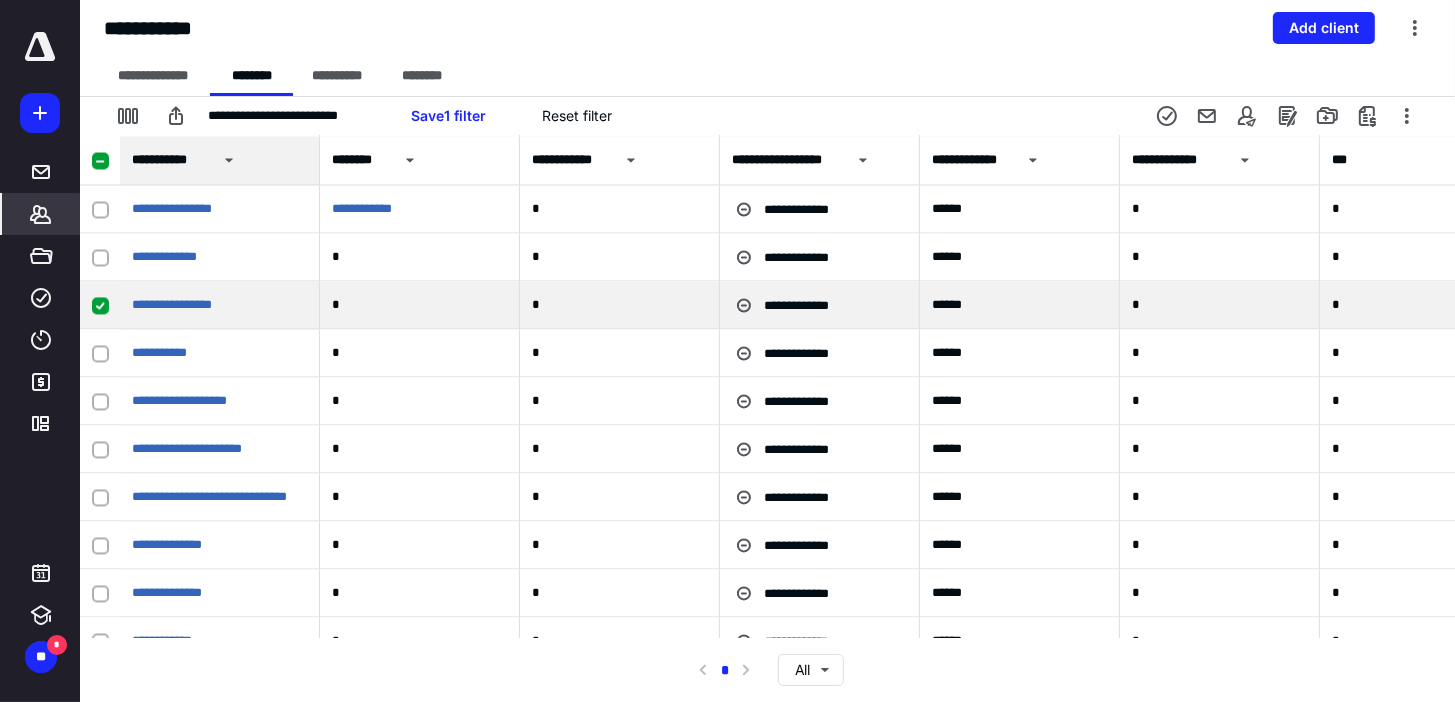 scroll, scrollTop: 11280, scrollLeft: 0, axis: vertical 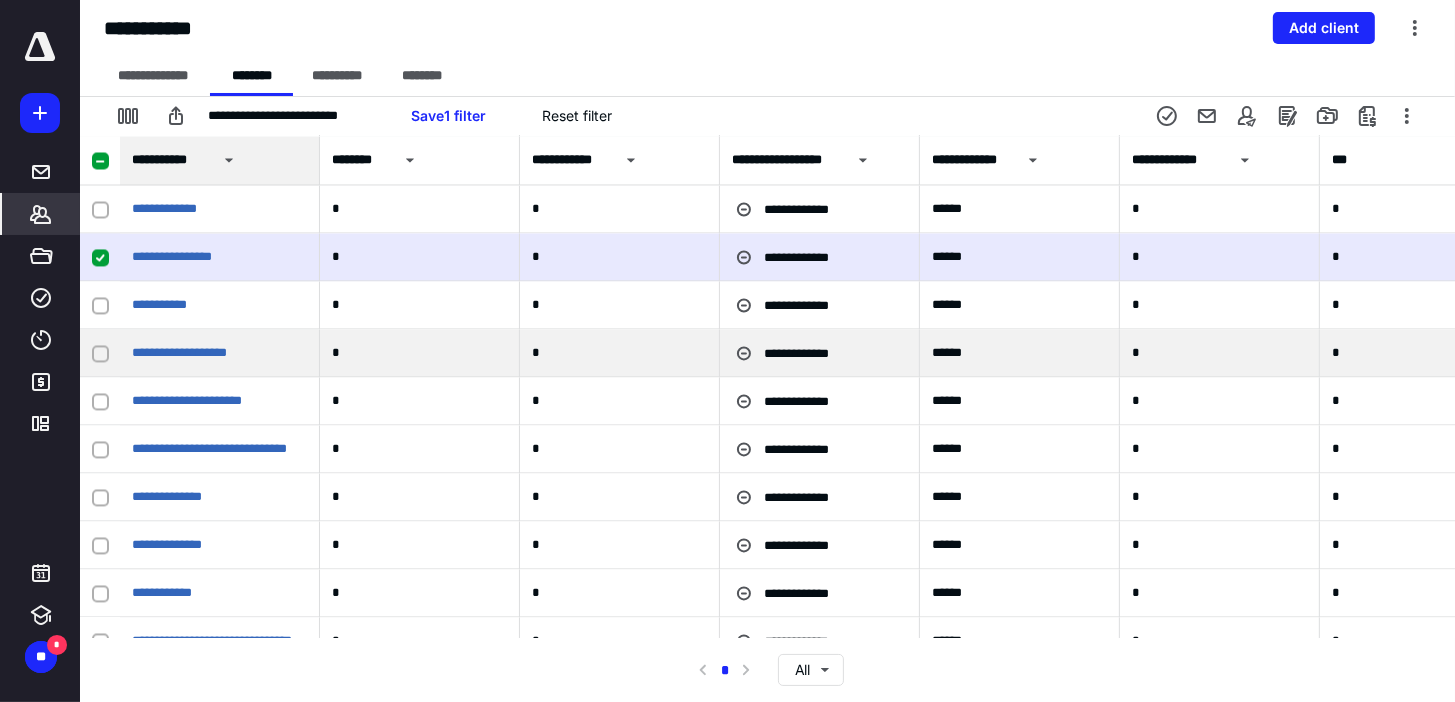 click at bounding box center [100, 353] 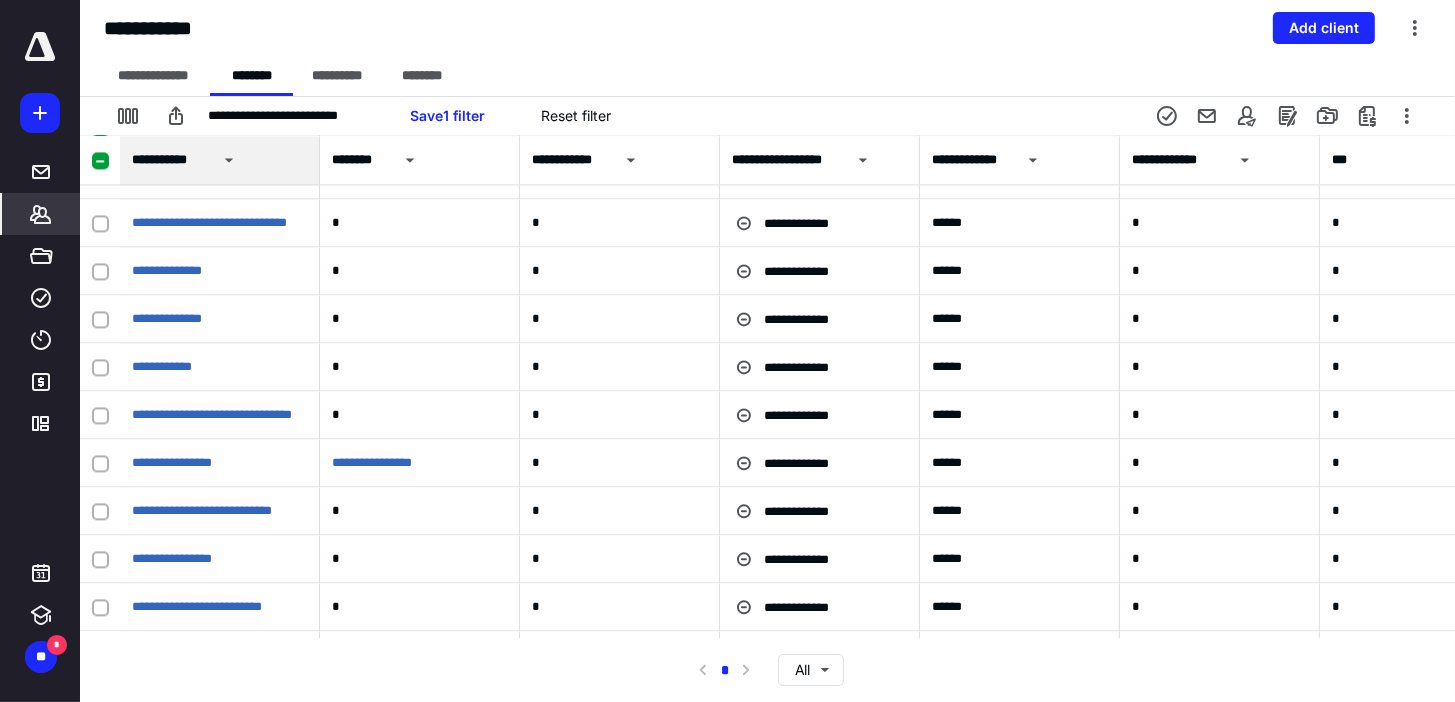 scroll, scrollTop: 11520, scrollLeft: 0, axis: vertical 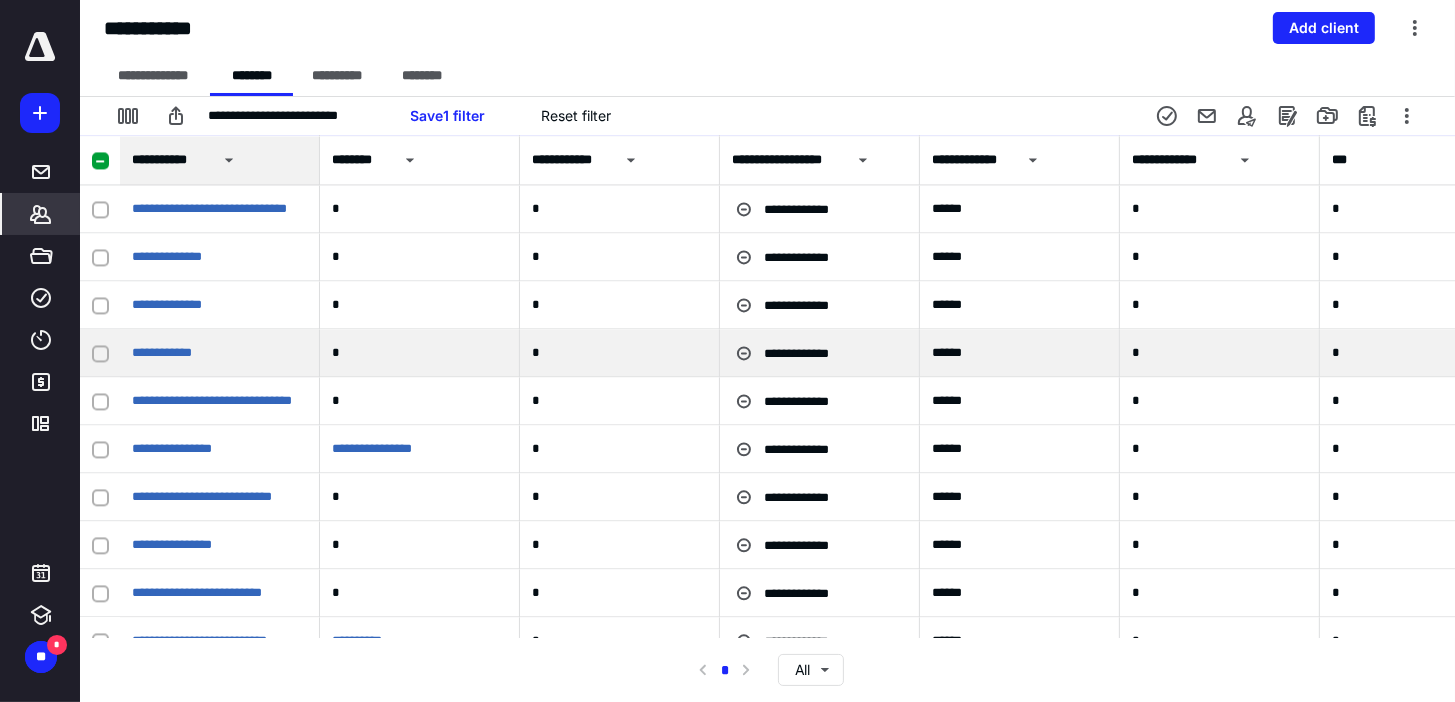 click 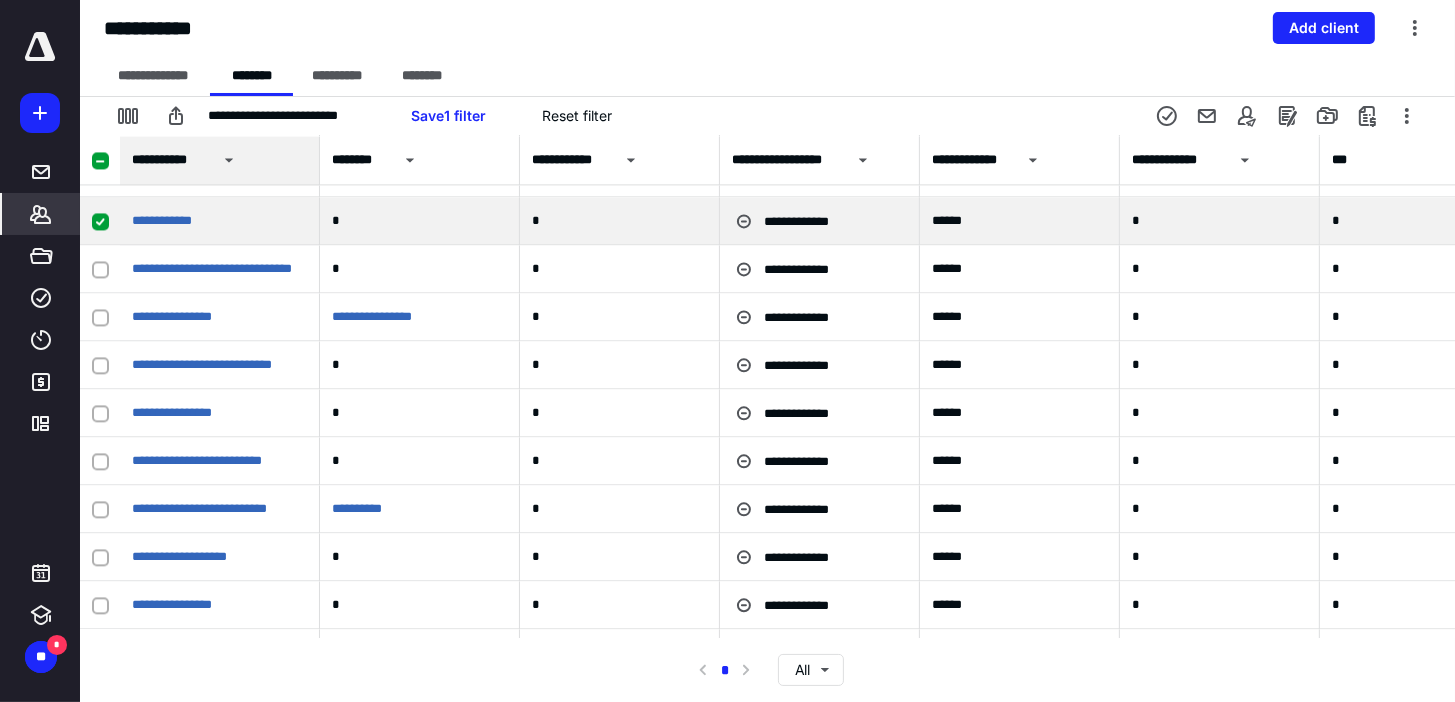 scroll, scrollTop: 11680, scrollLeft: 0, axis: vertical 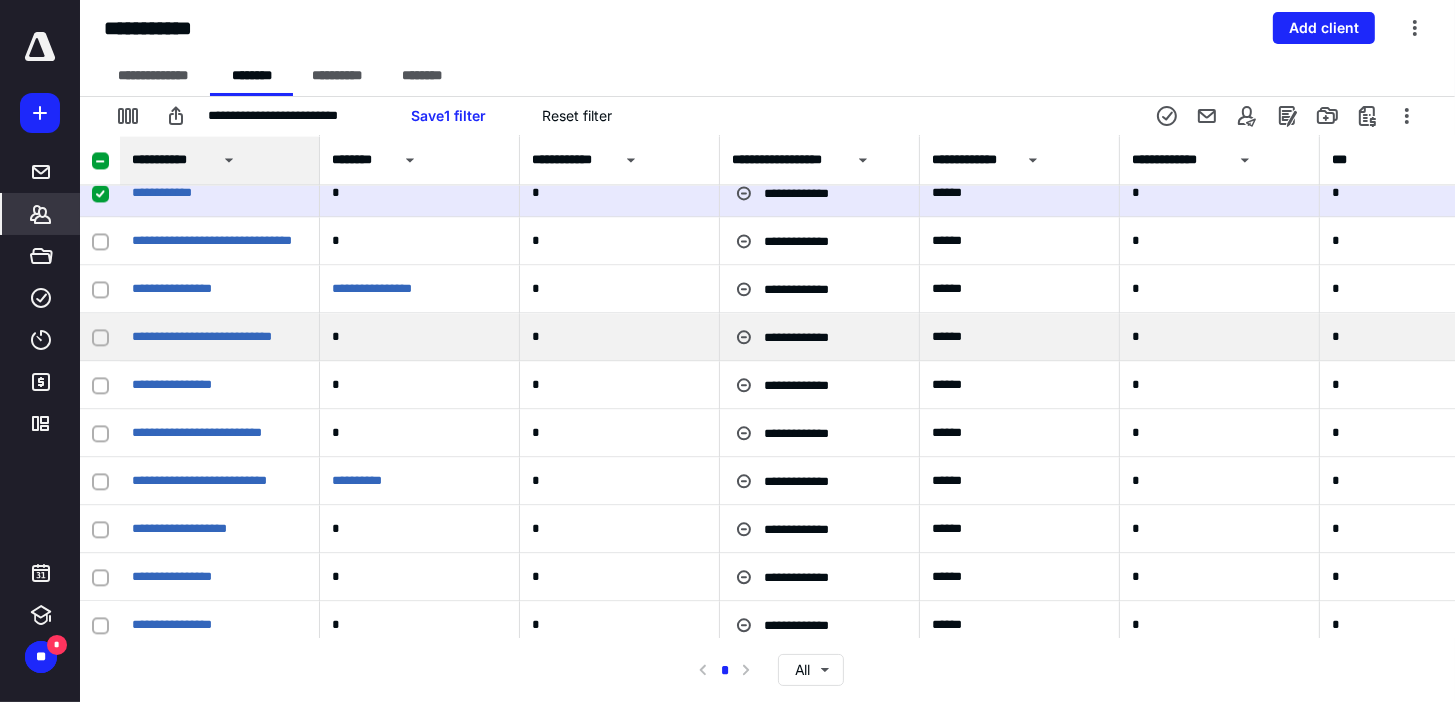 click 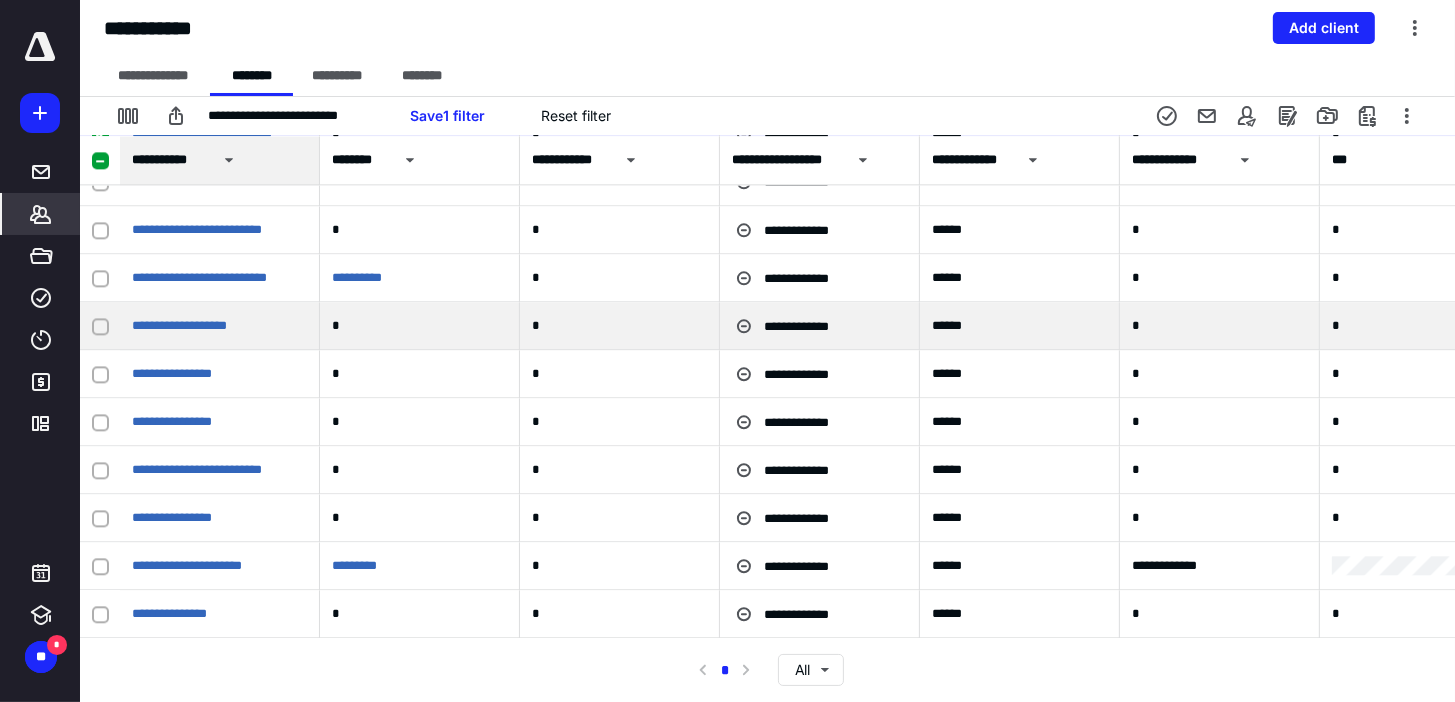 scroll, scrollTop: 11920, scrollLeft: 0, axis: vertical 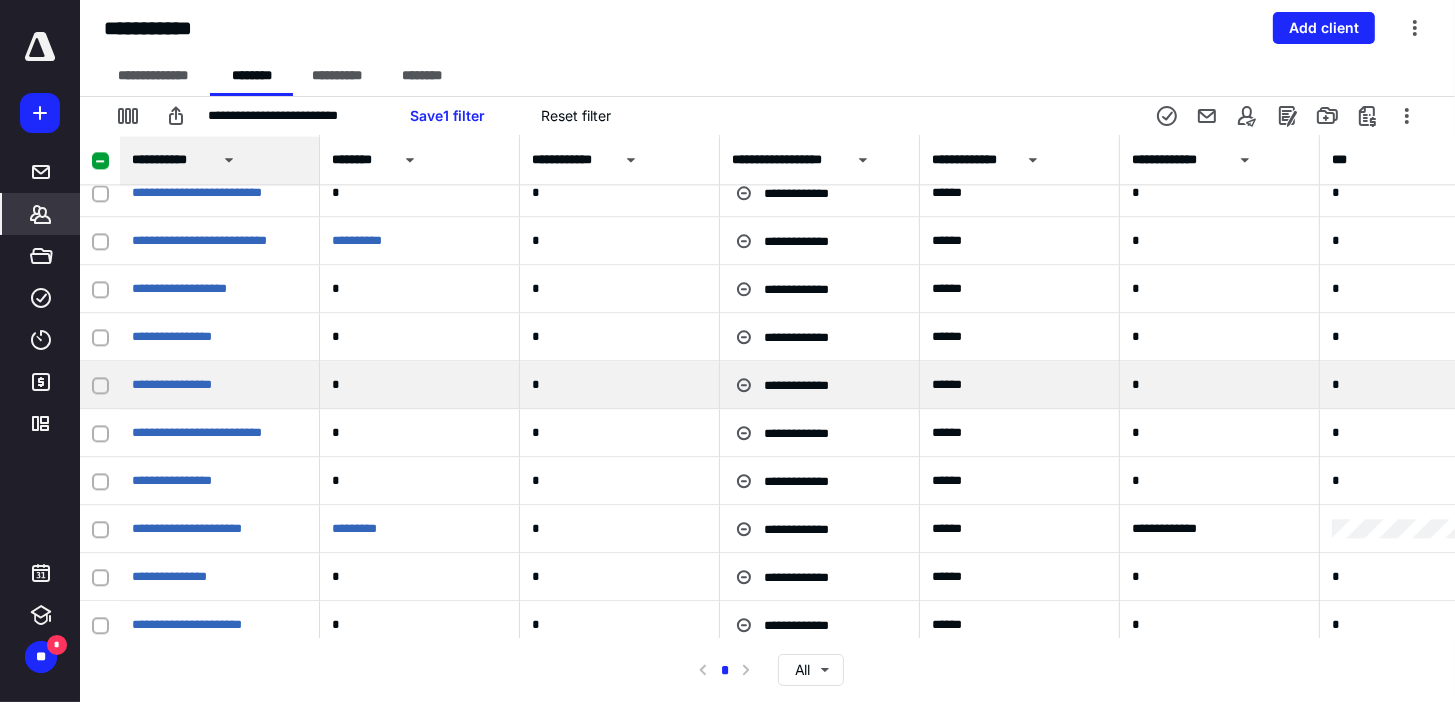 click 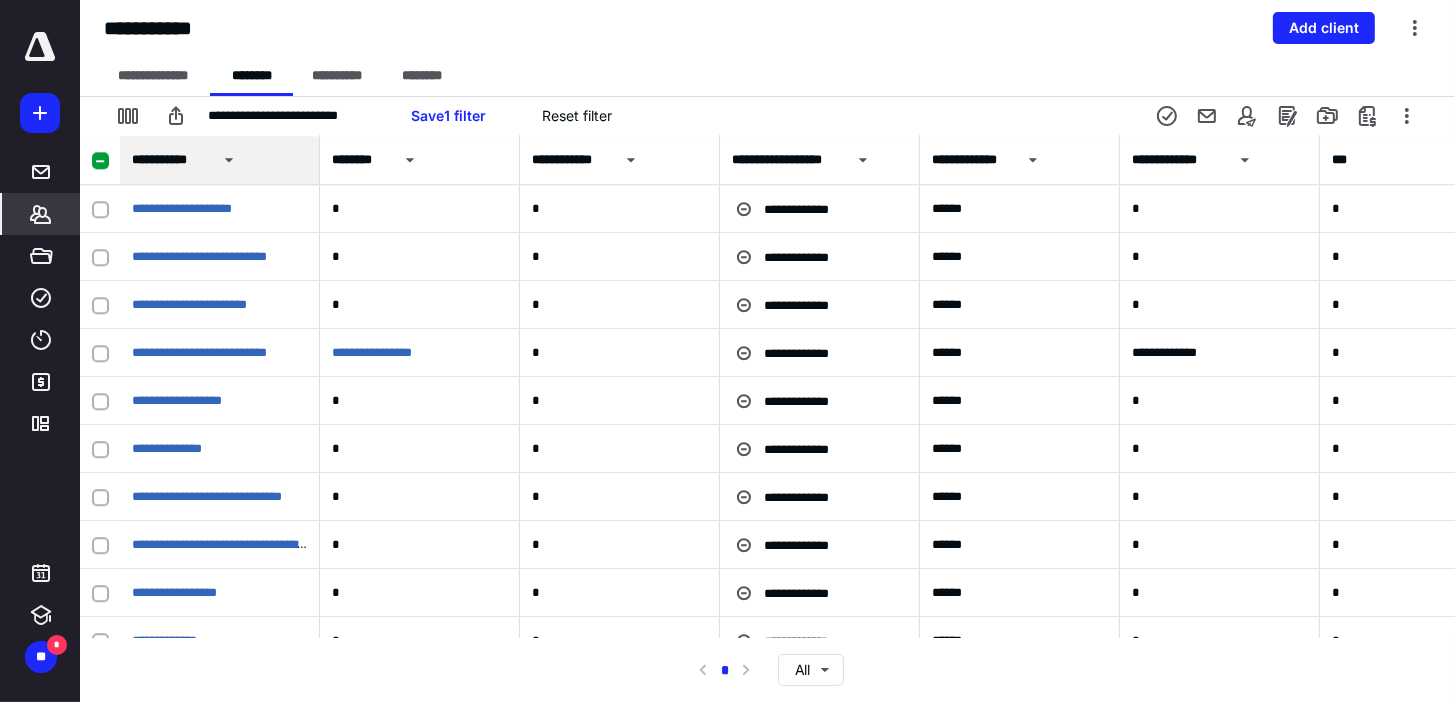 scroll, scrollTop: 12560, scrollLeft: 0, axis: vertical 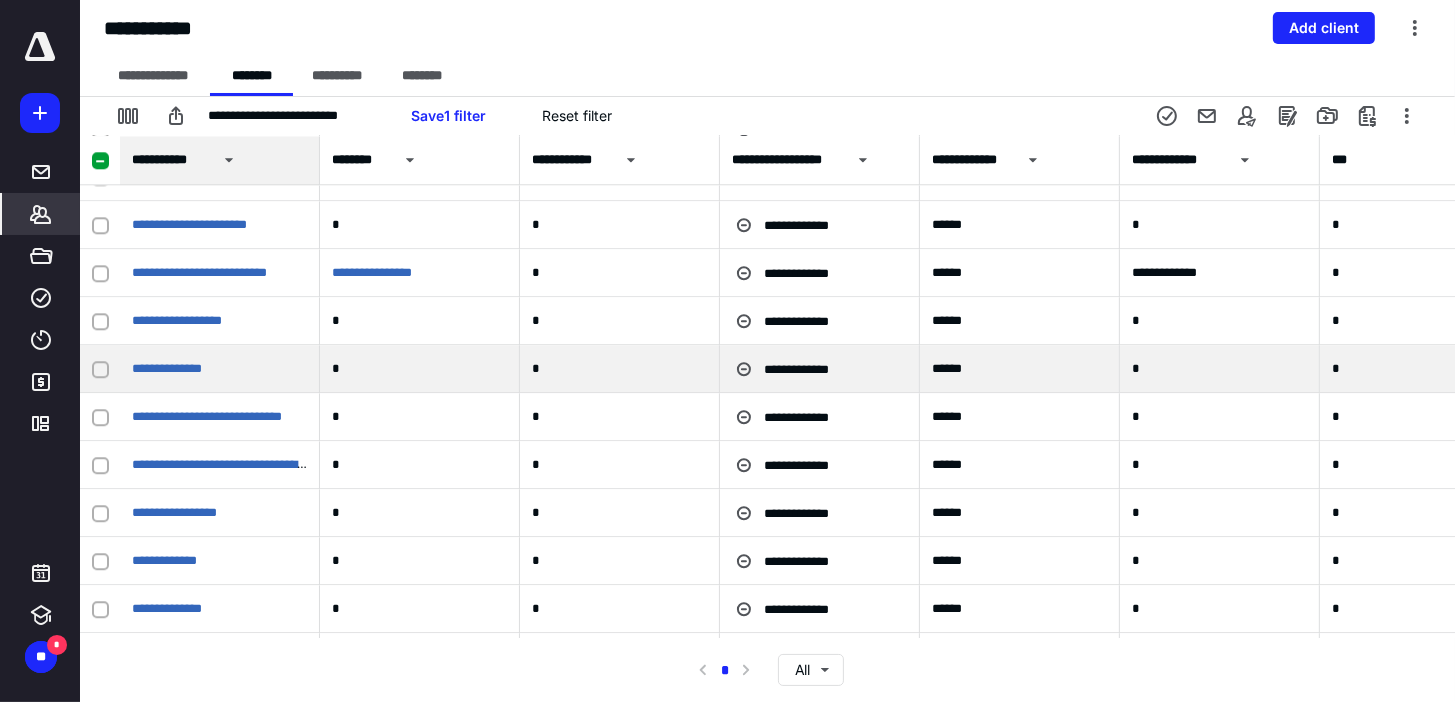 click at bounding box center [100, 369] 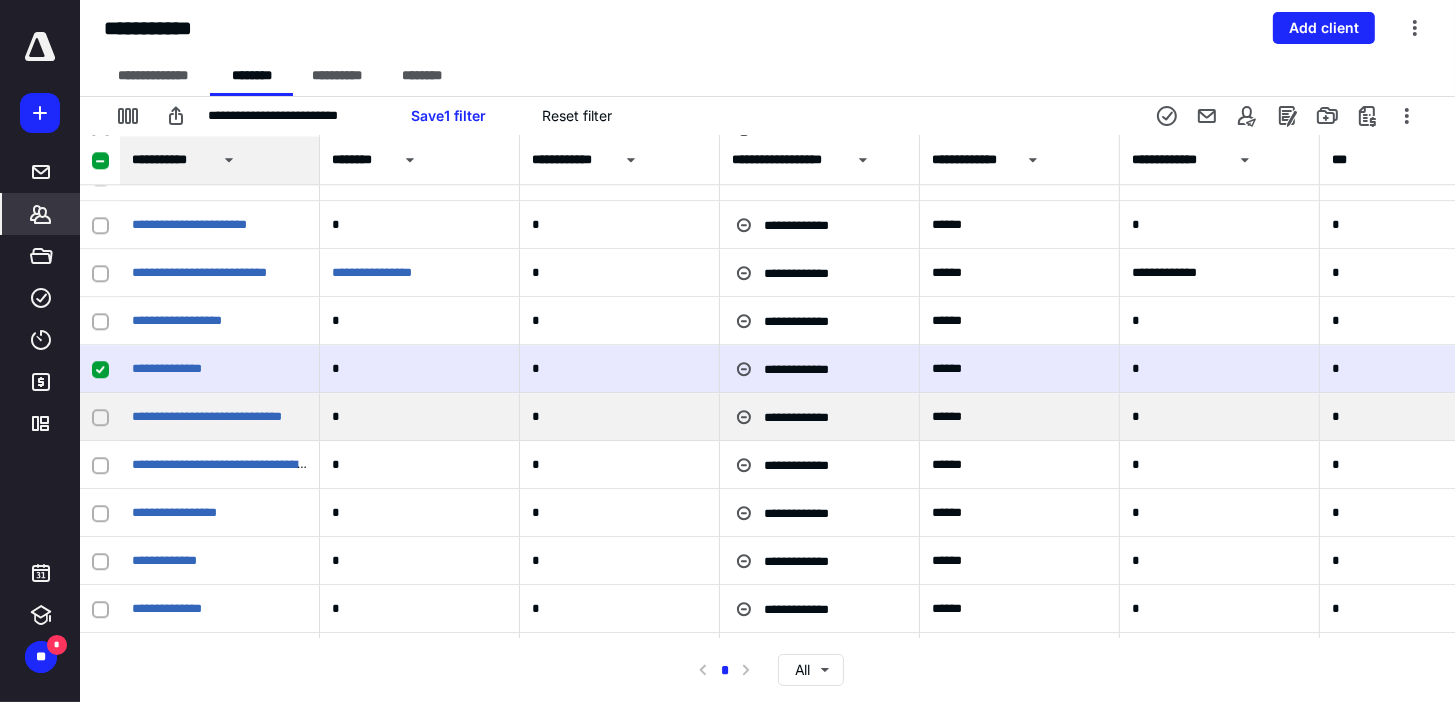 click at bounding box center [100, 417] 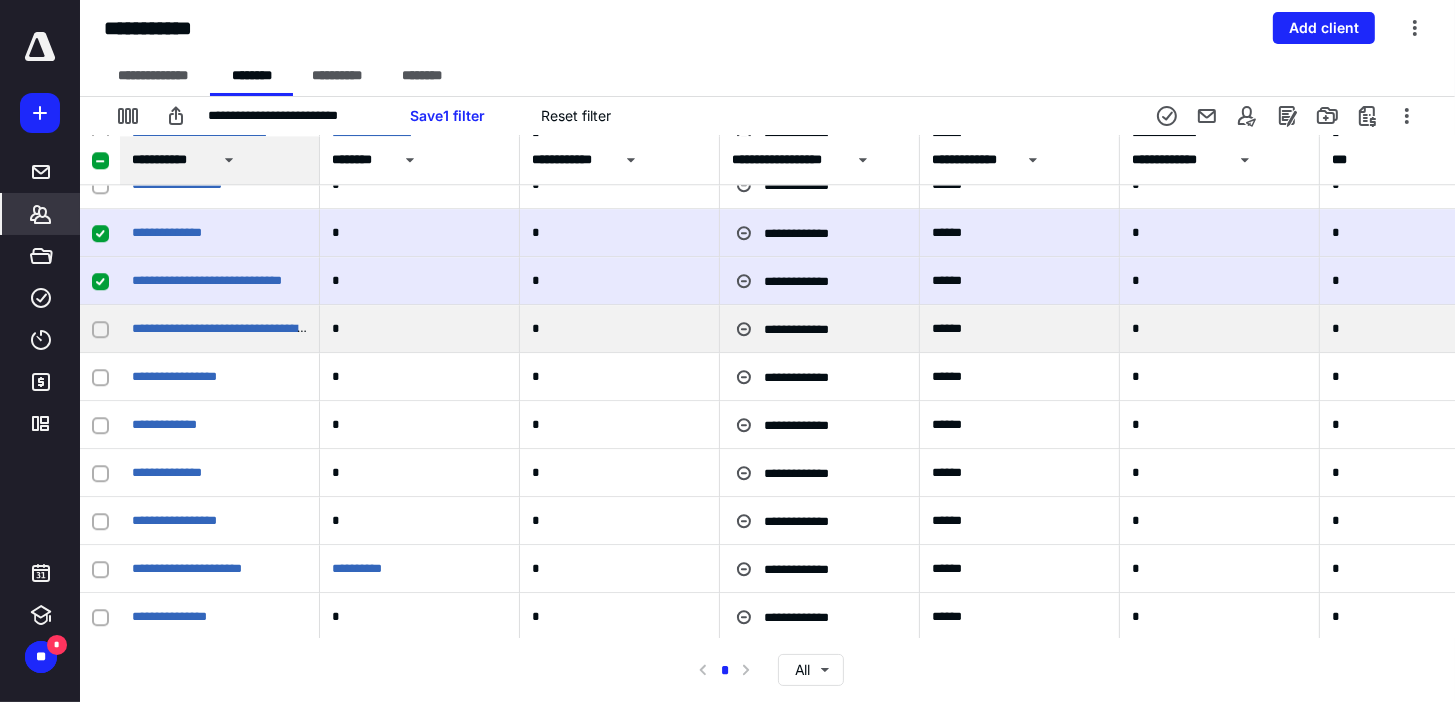 scroll, scrollTop: 12720, scrollLeft: 0, axis: vertical 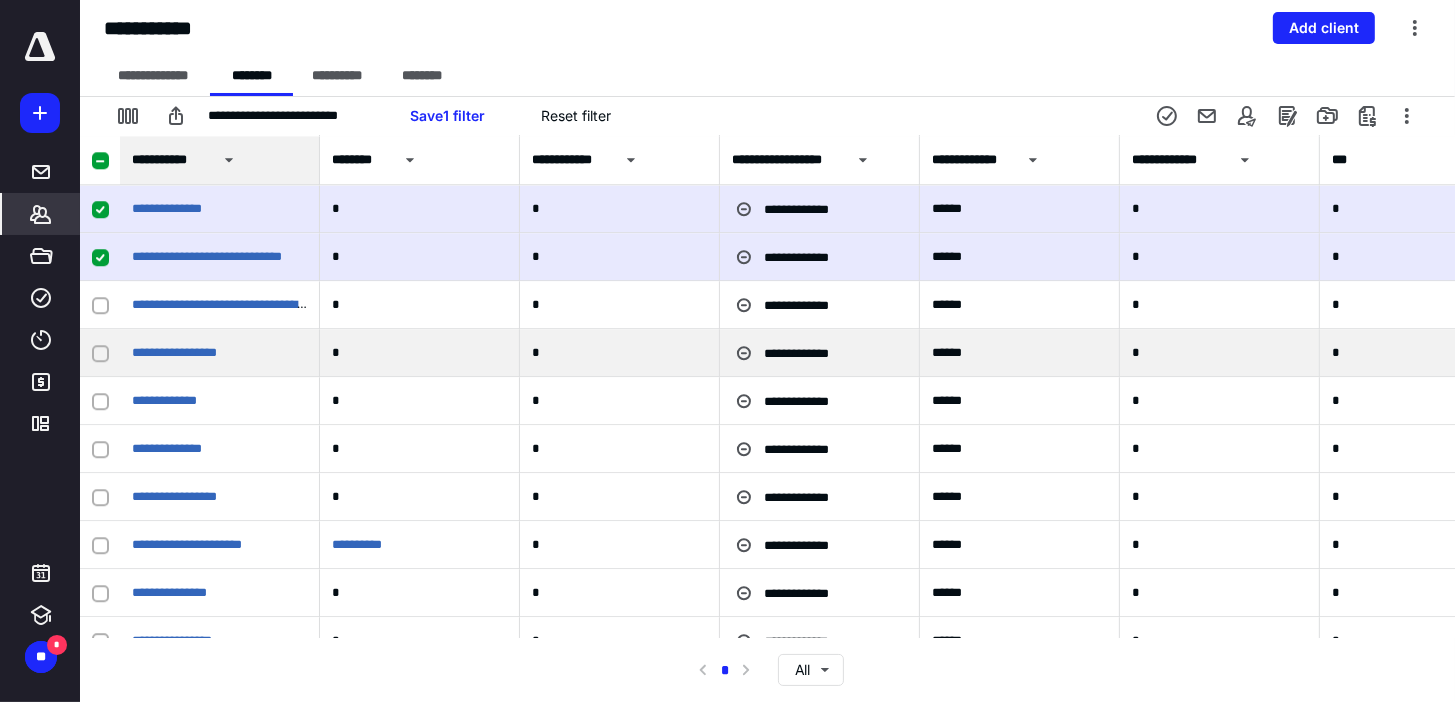 click 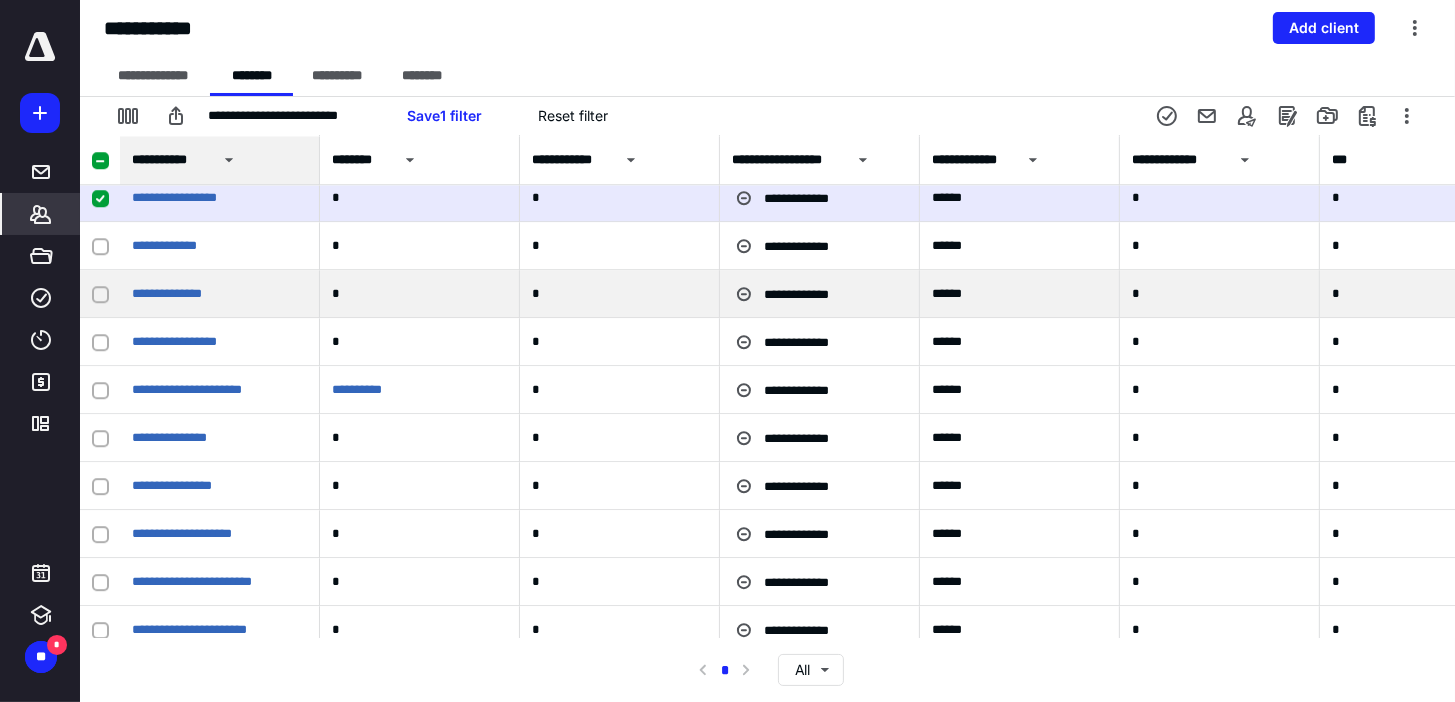 scroll, scrollTop: 12960, scrollLeft: 0, axis: vertical 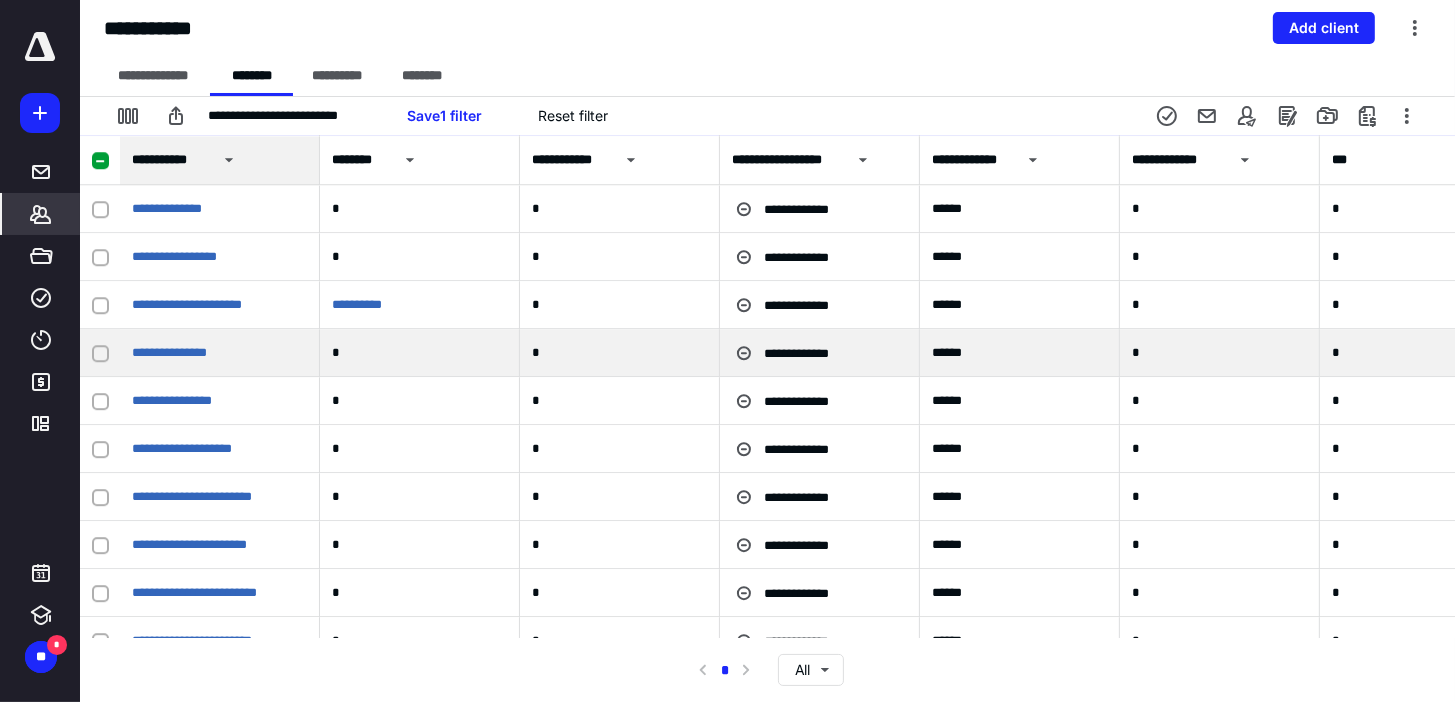 click at bounding box center [100, 353] 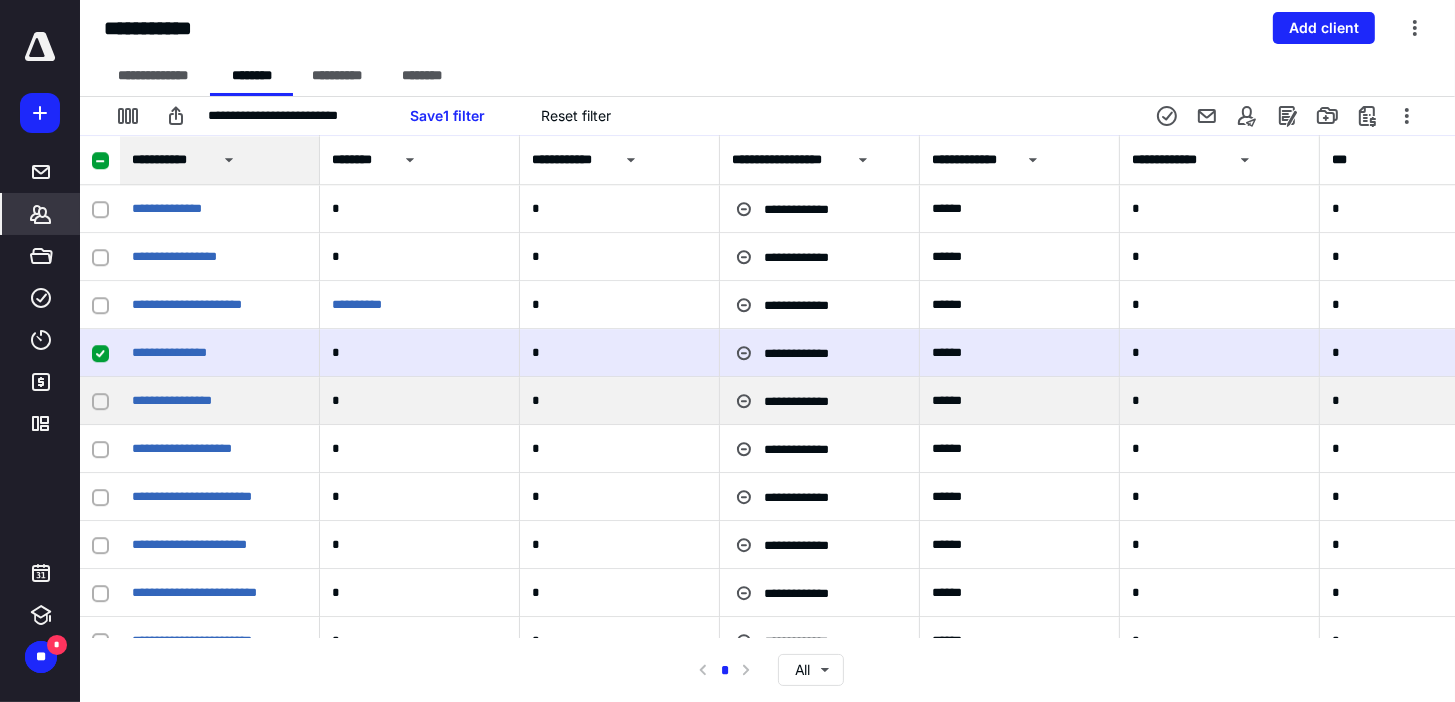 click 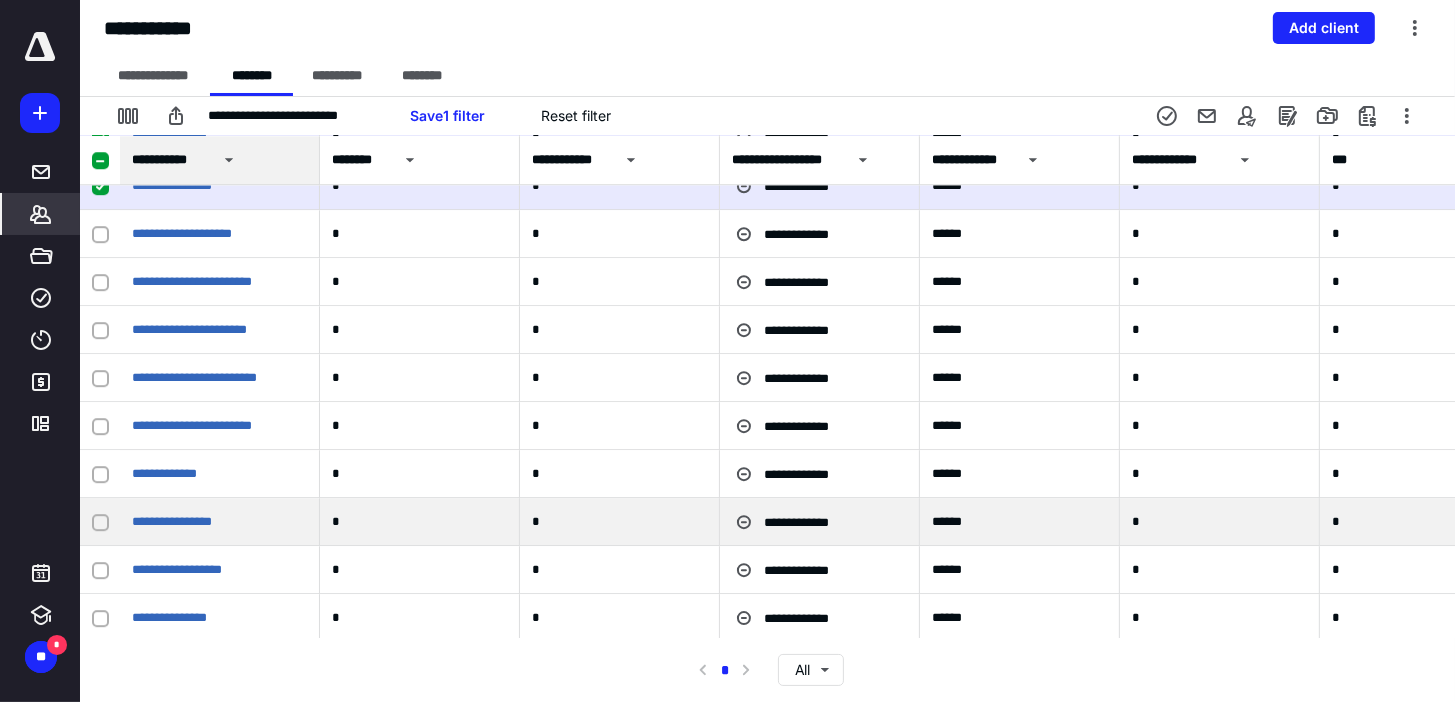 scroll, scrollTop: 13200, scrollLeft: 0, axis: vertical 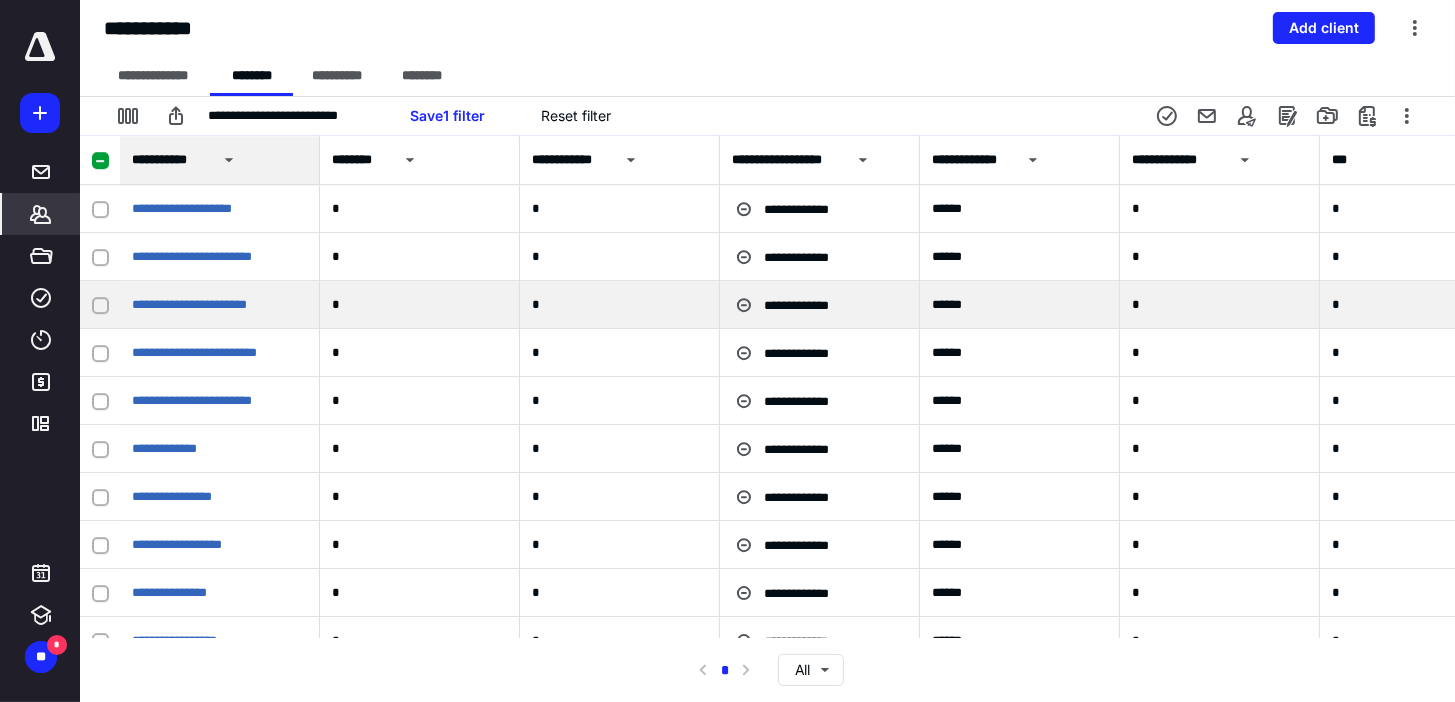 click 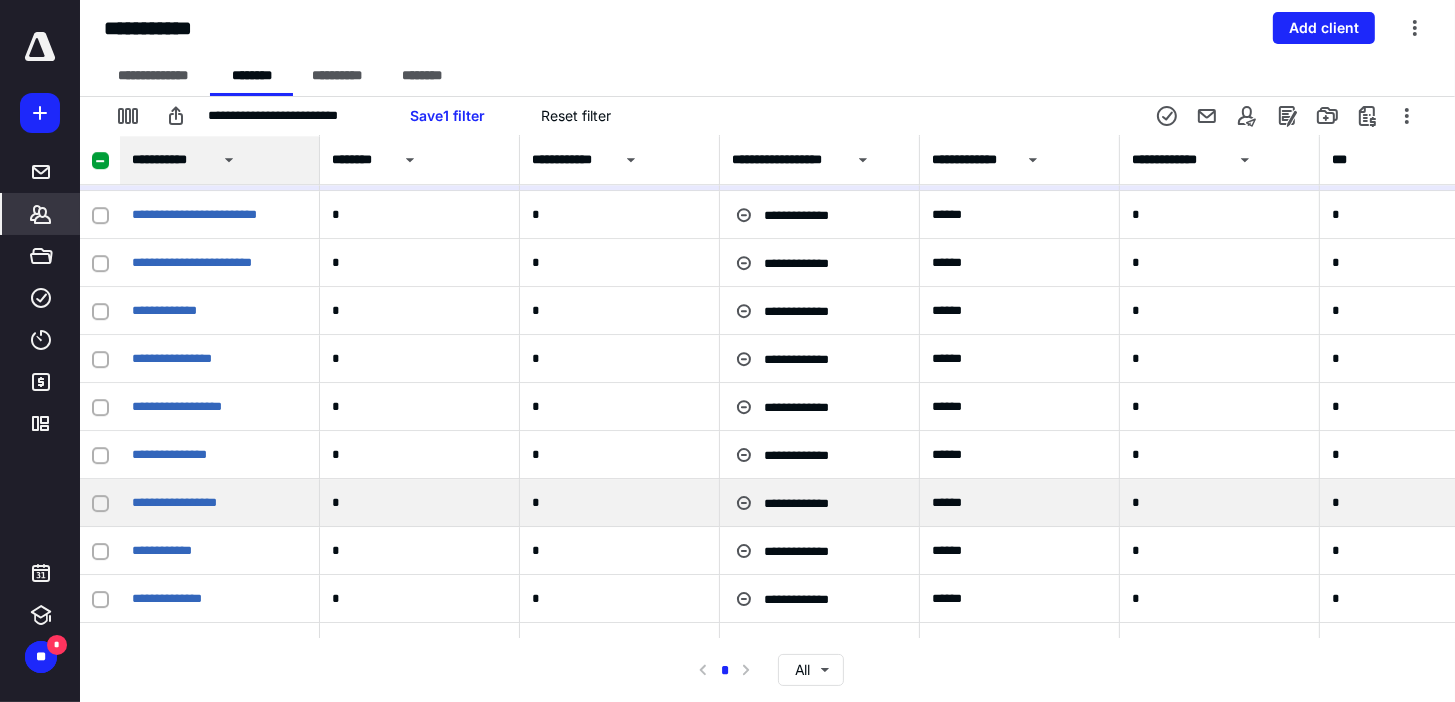 scroll, scrollTop: 13360, scrollLeft: 0, axis: vertical 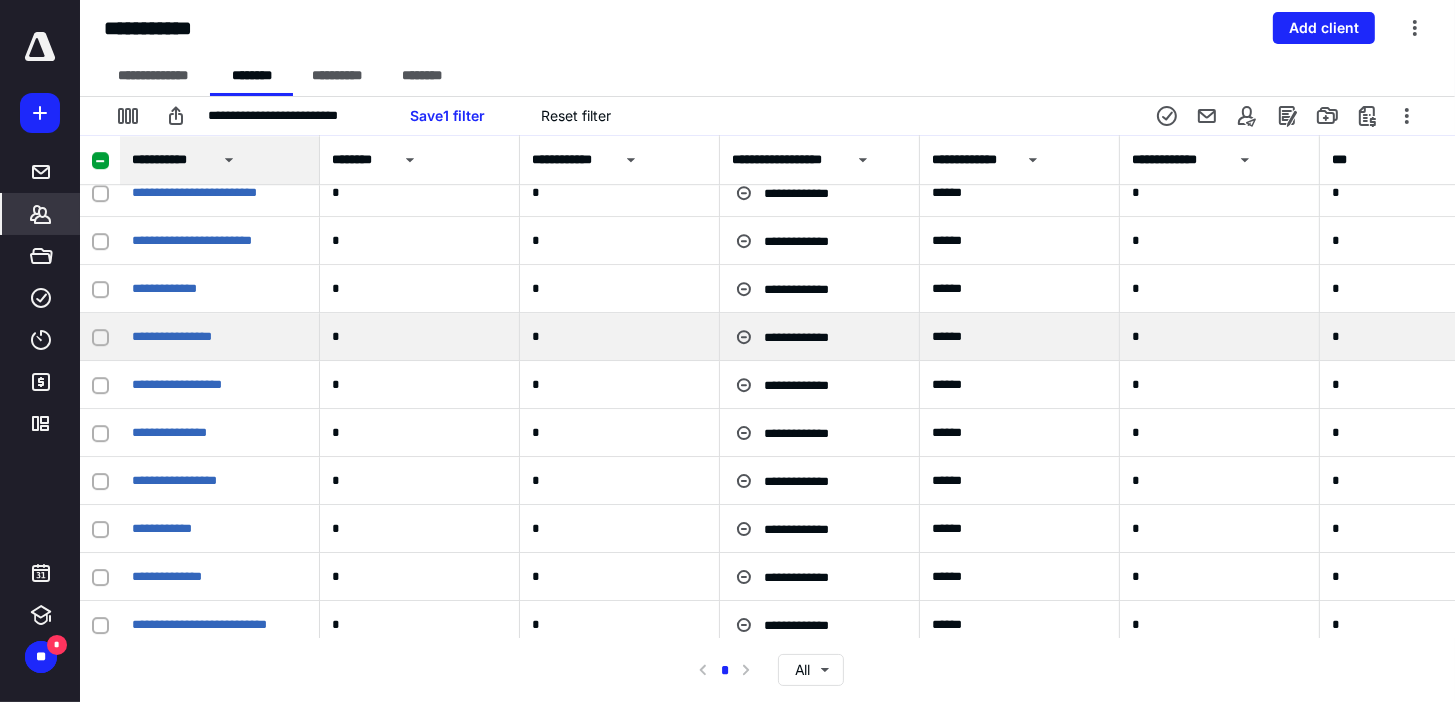 click at bounding box center [100, 337] 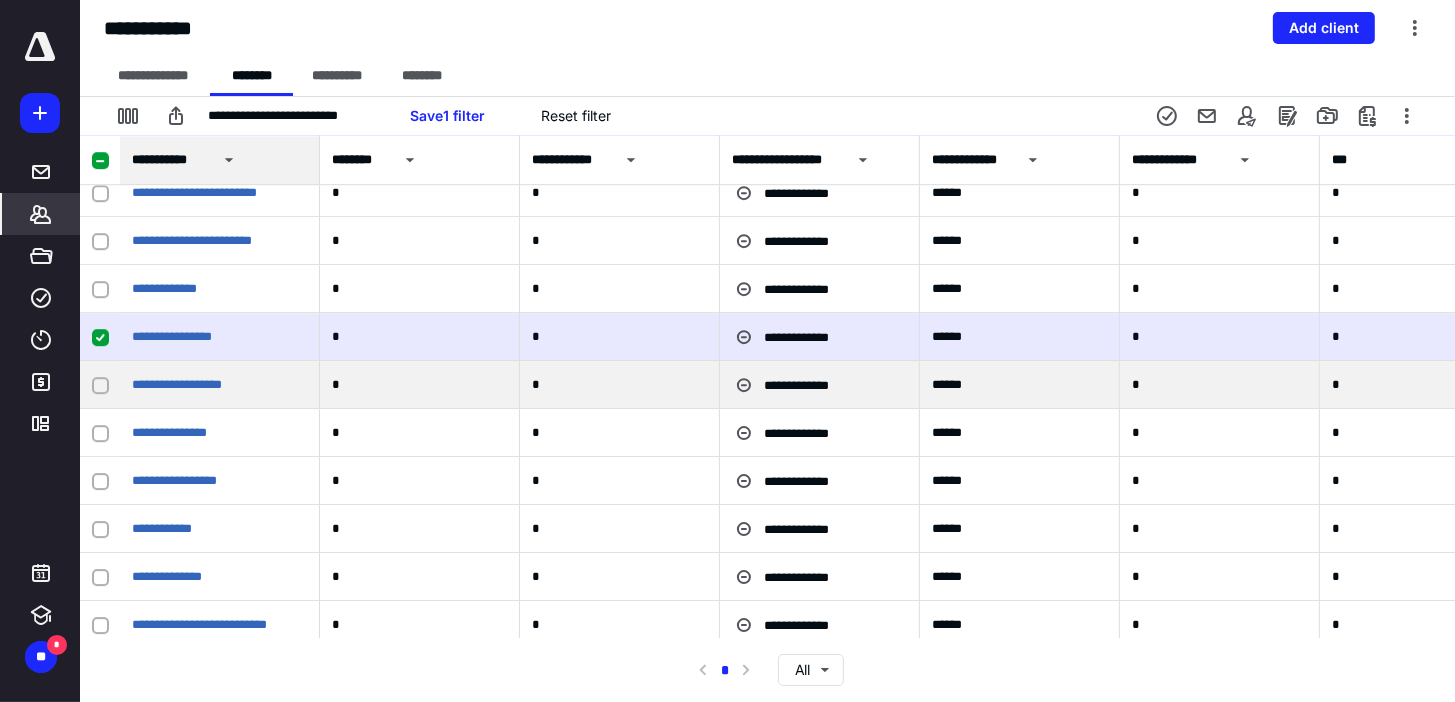 click at bounding box center (100, 385) 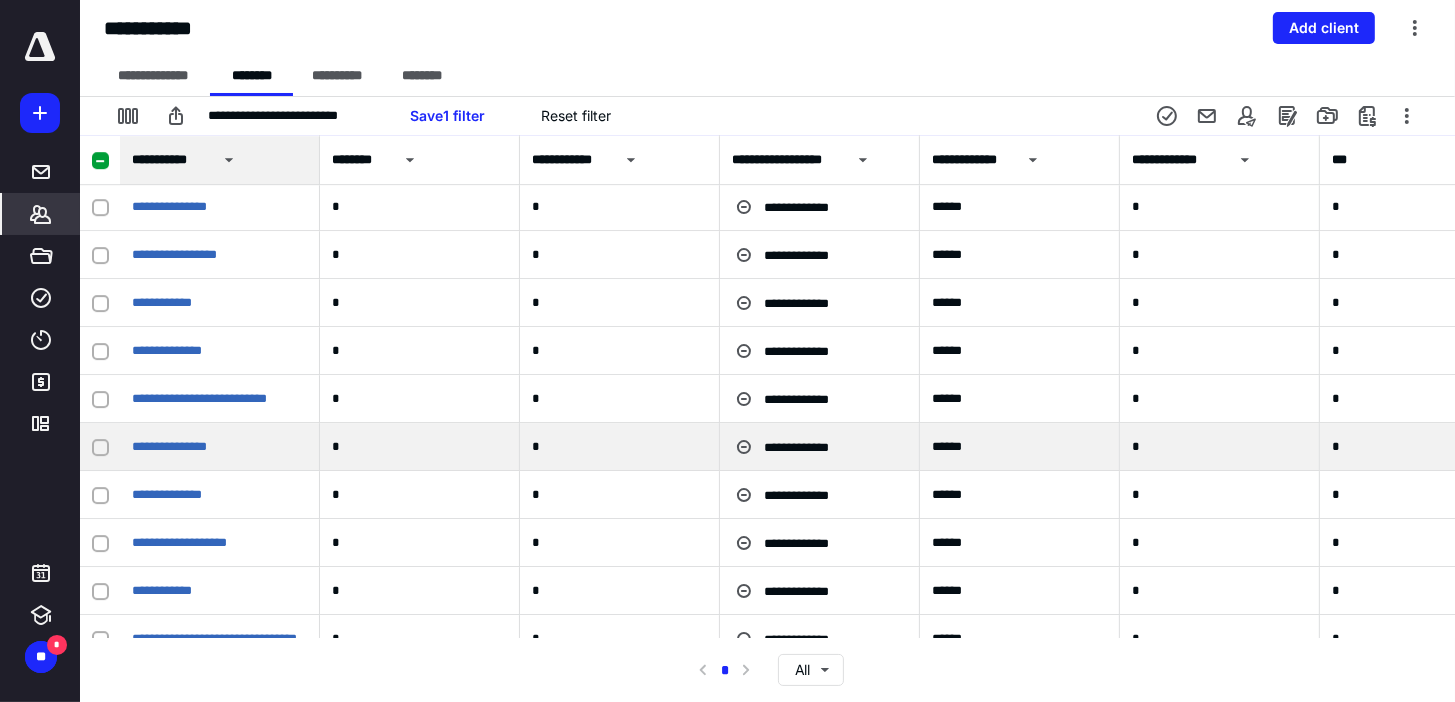 scroll, scrollTop: 13600, scrollLeft: 0, axis: vertical 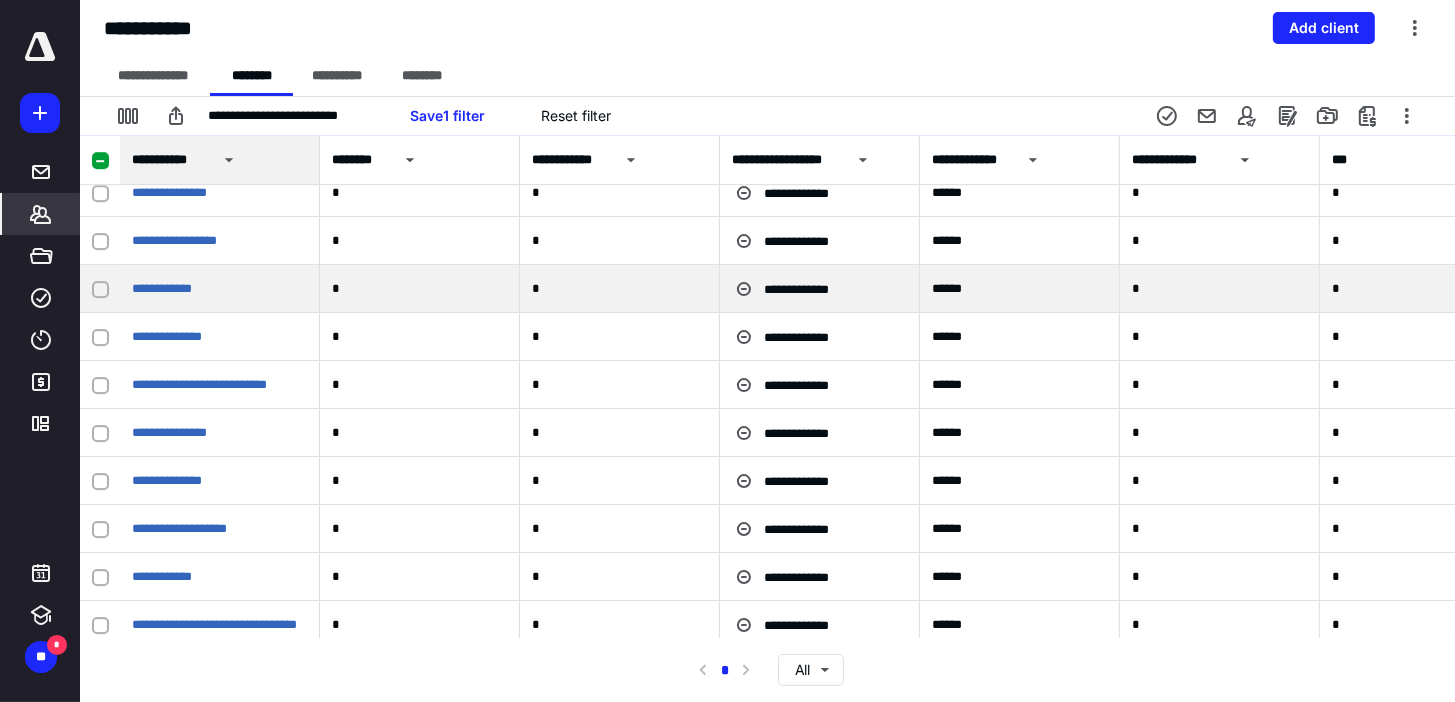 click at bounding box center (100, 289) 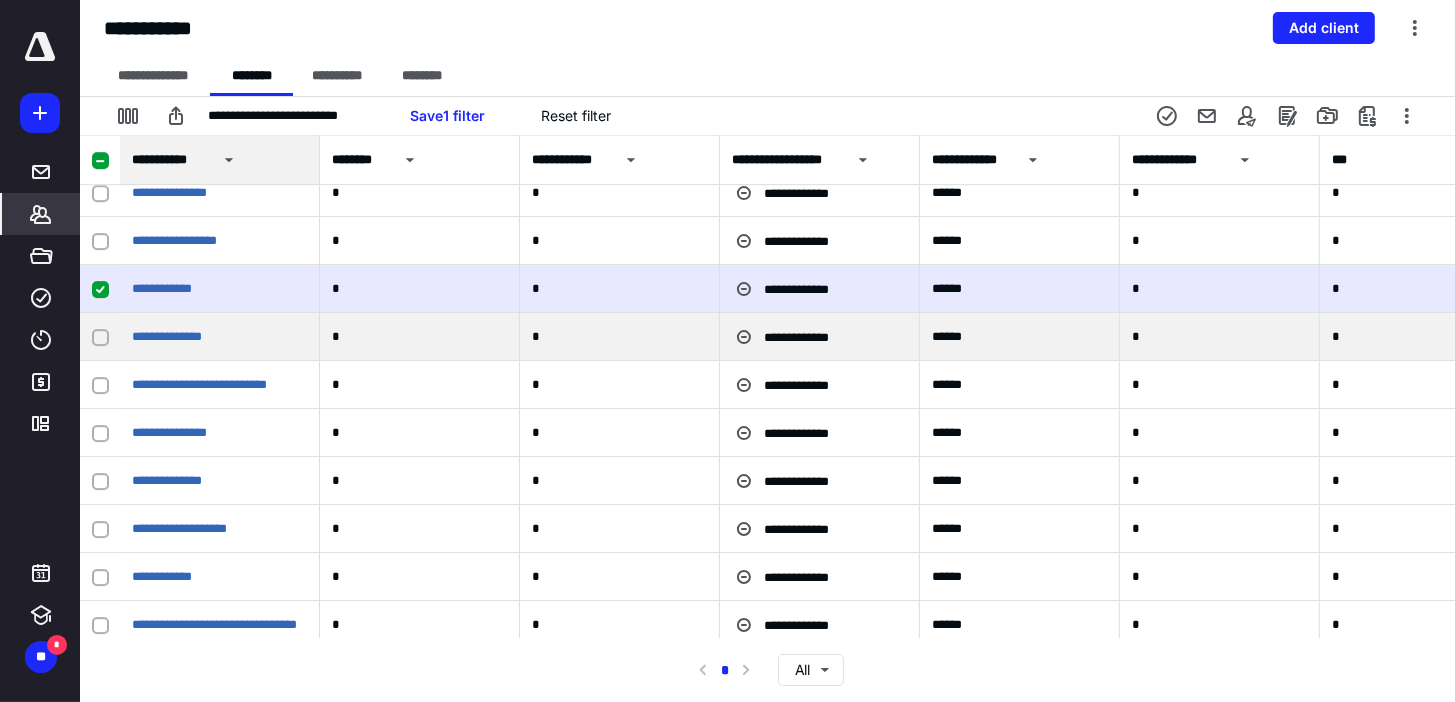 click 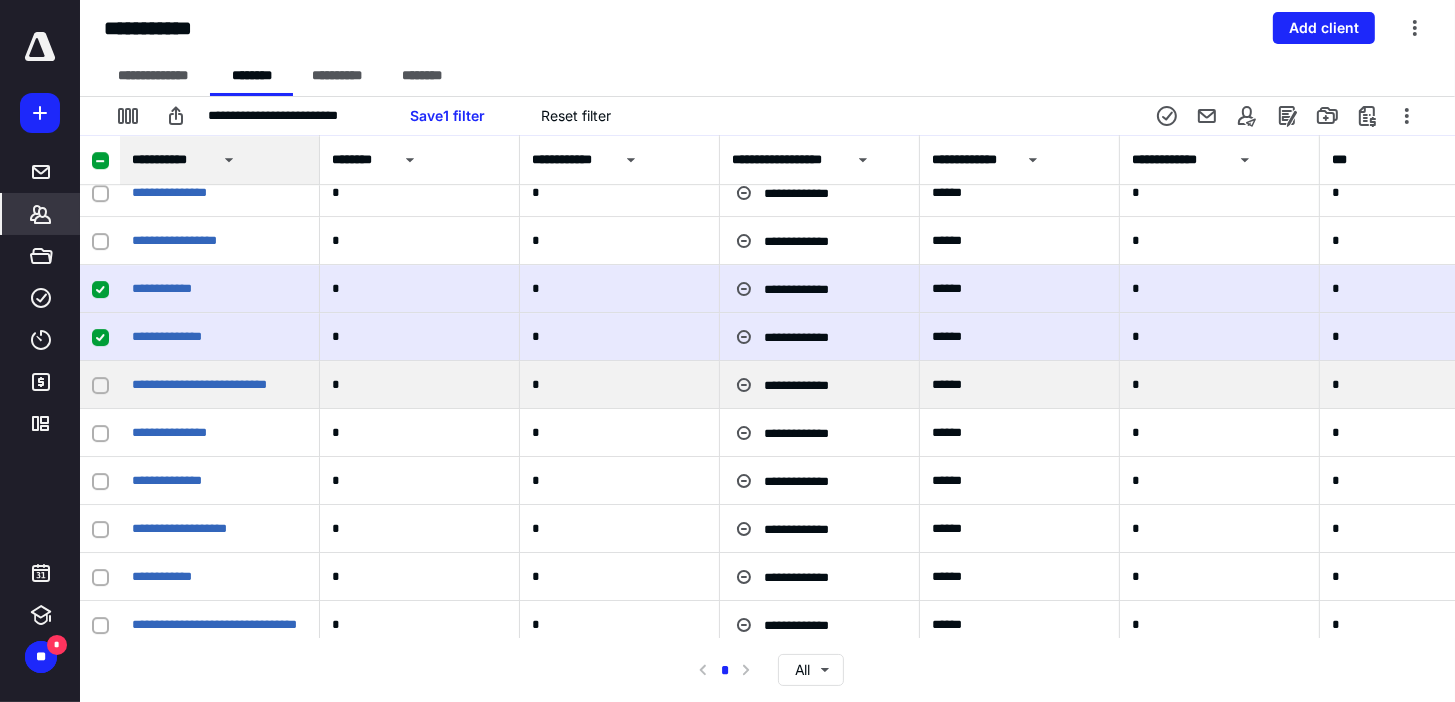 click 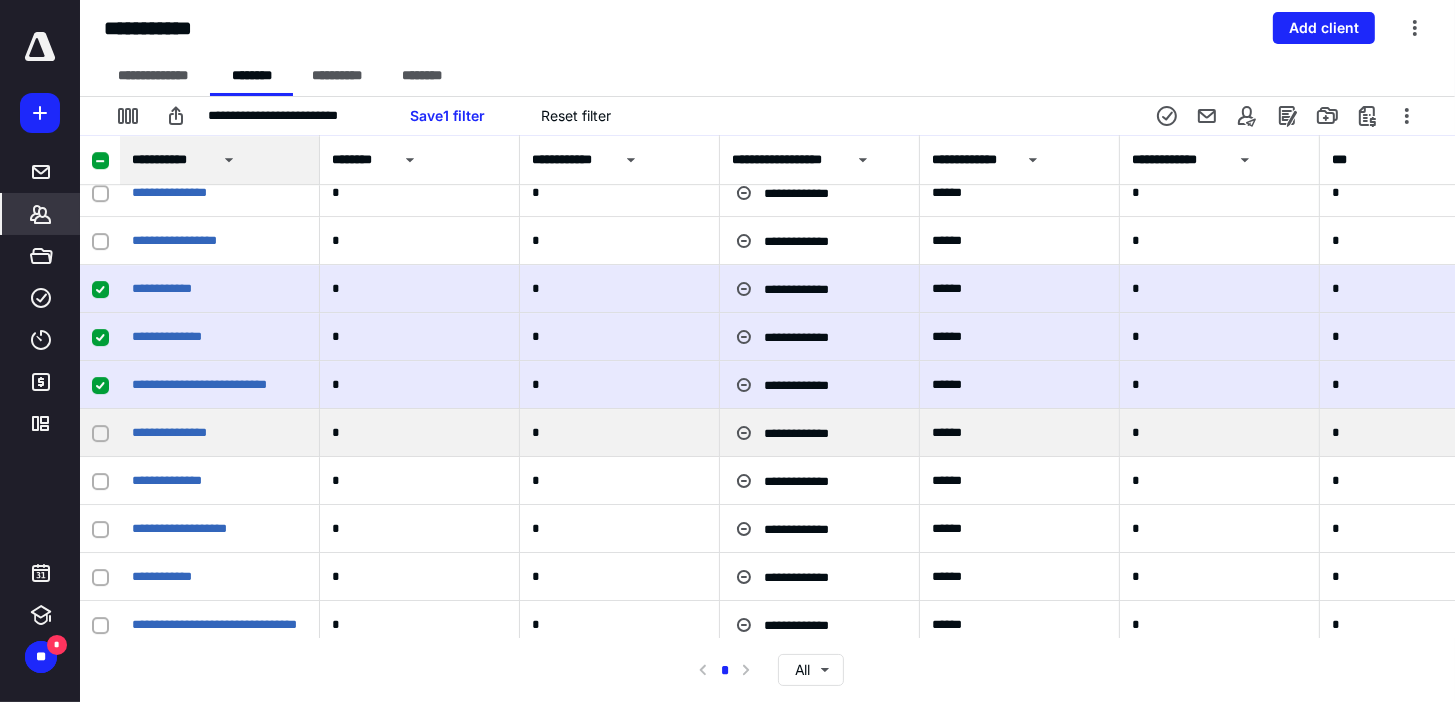 click at bounding box center (100, 433) 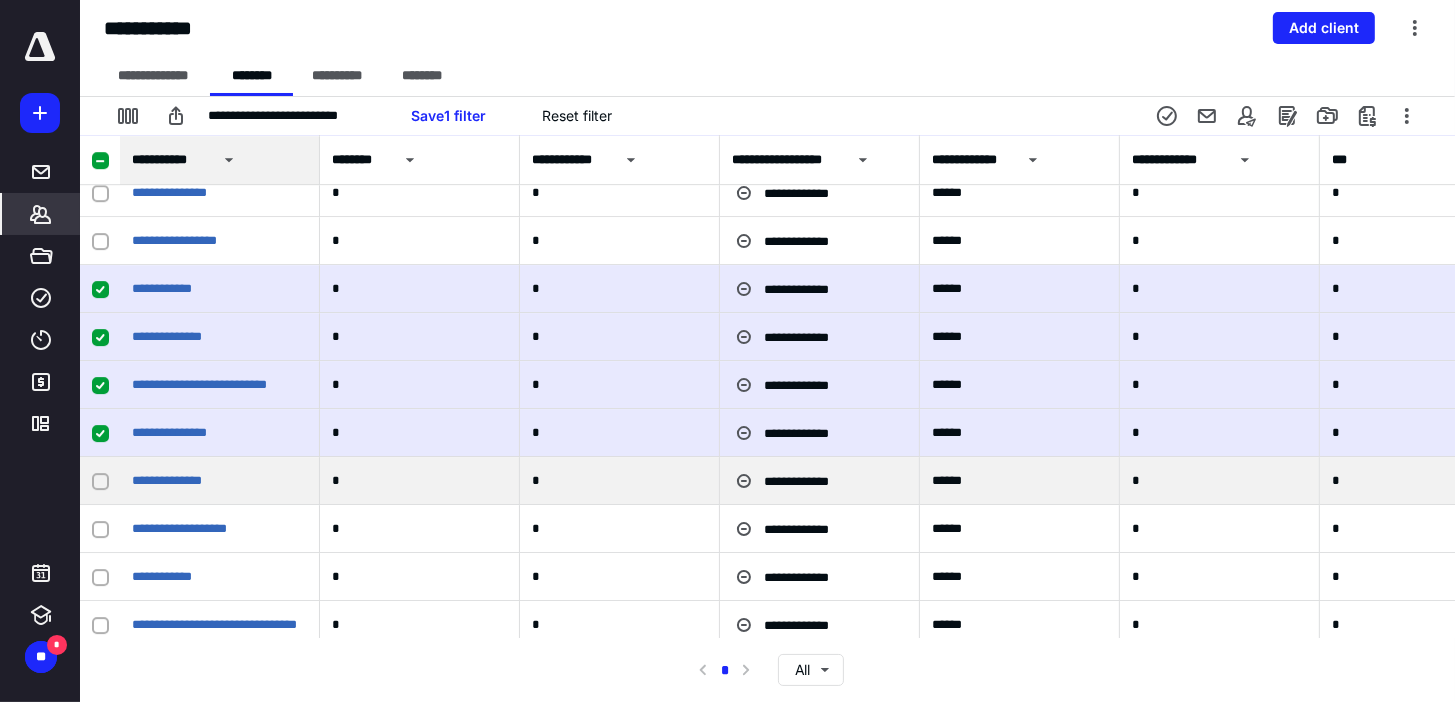 click 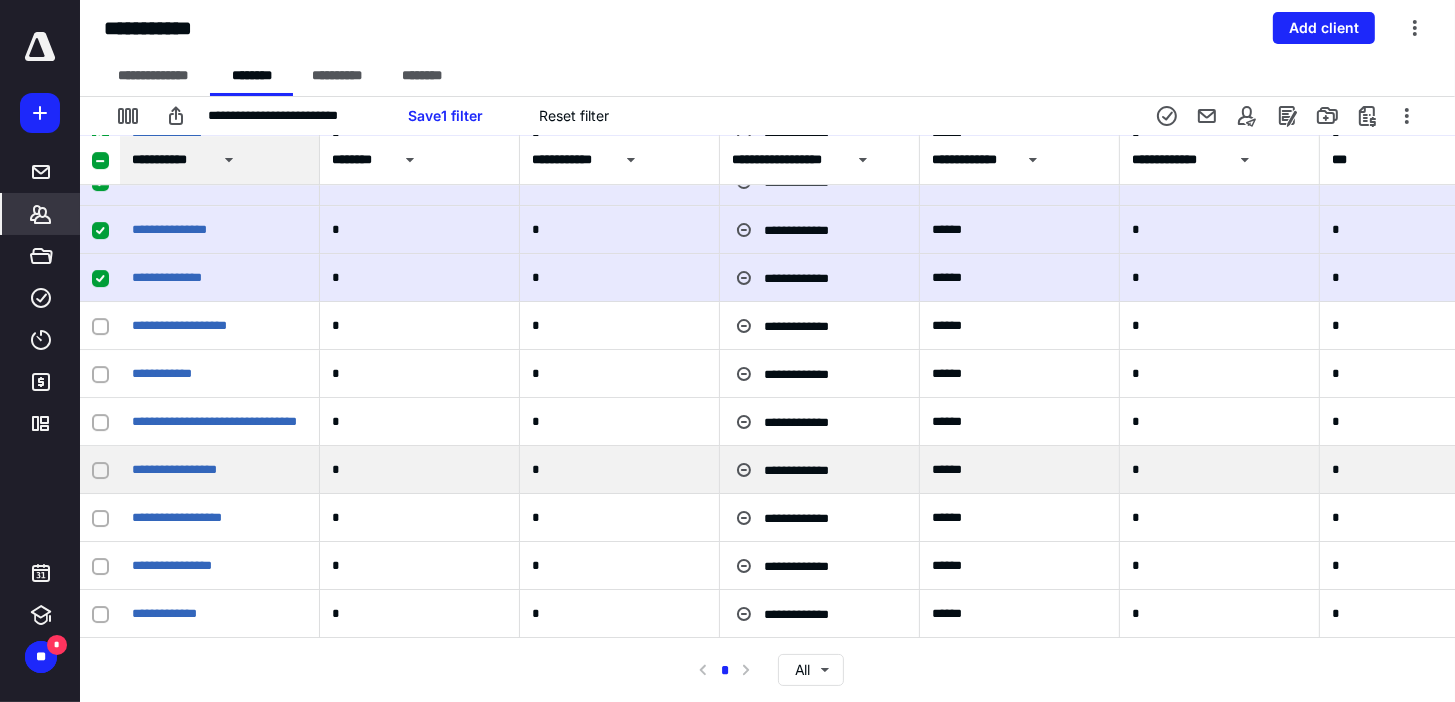 scroll, scrollTop: 13840, scrollLeft: 0, axis: vertical 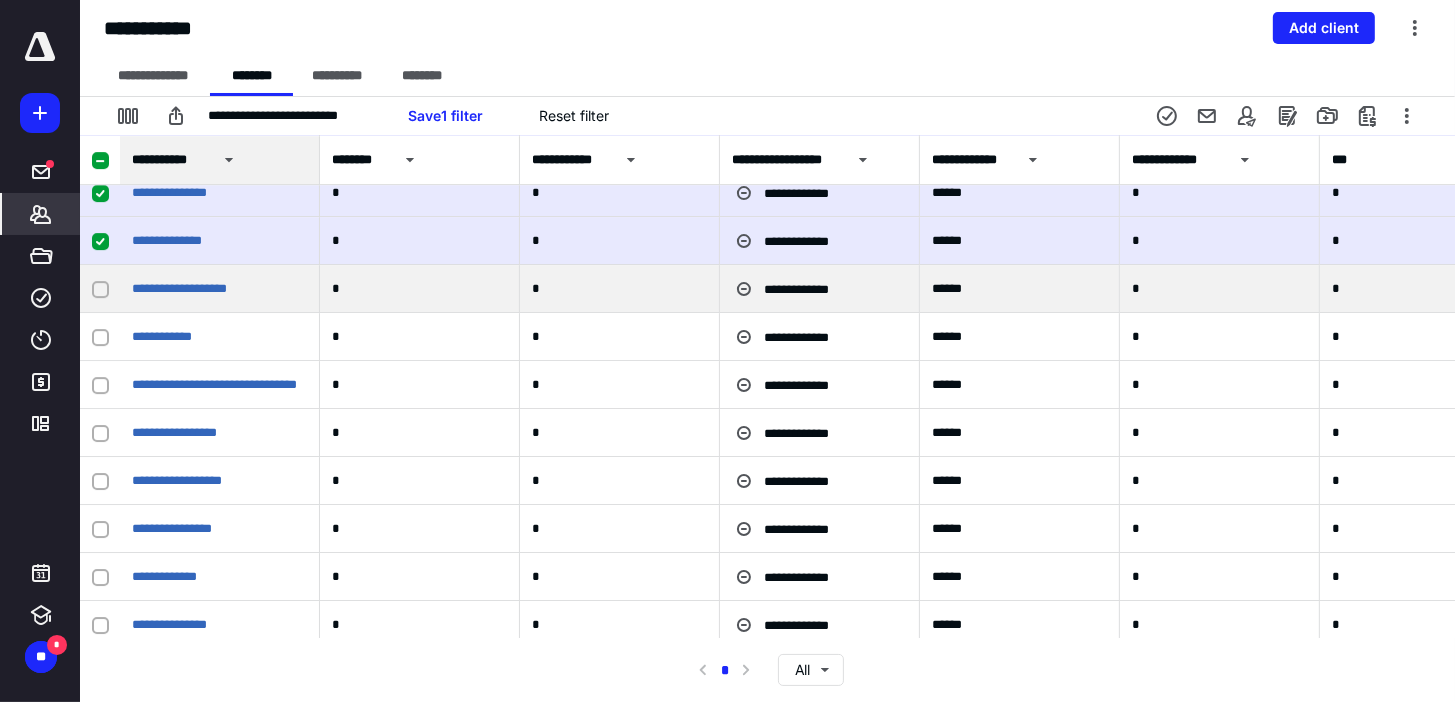 click 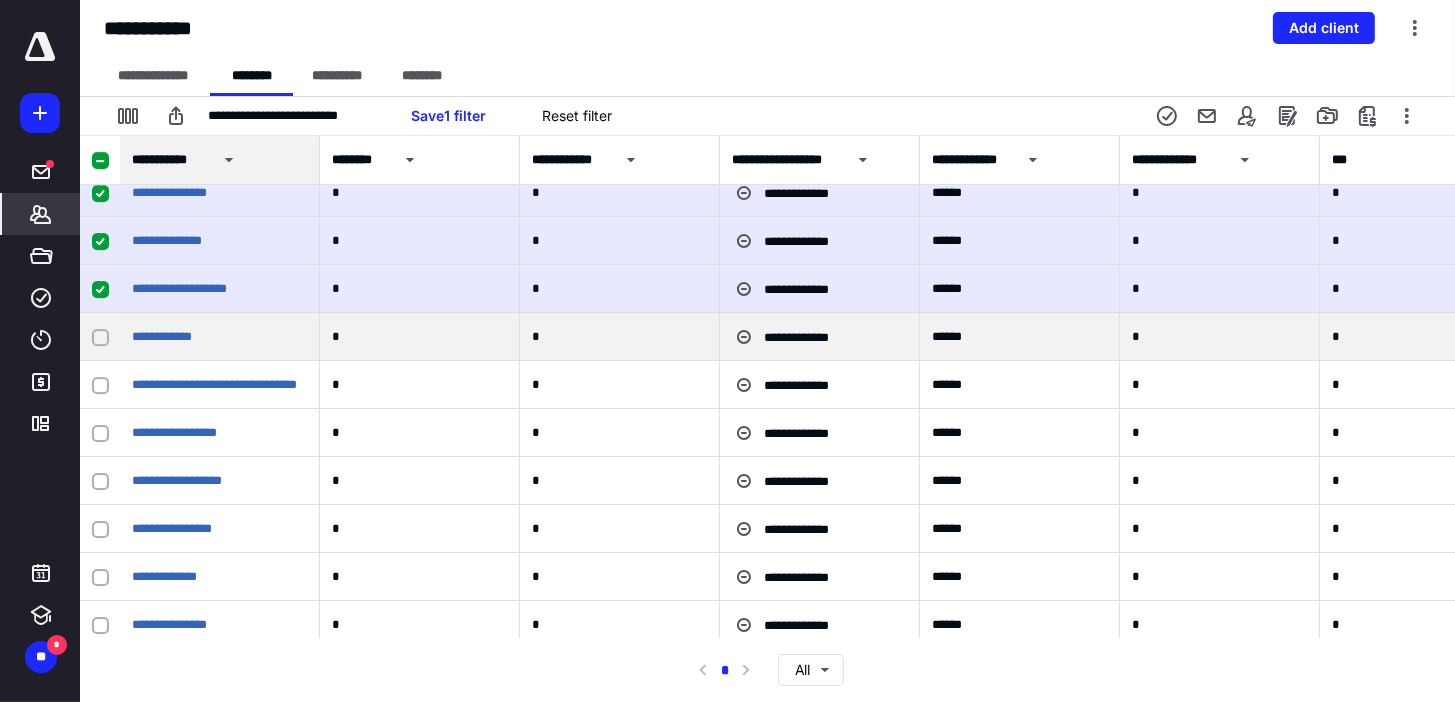 click 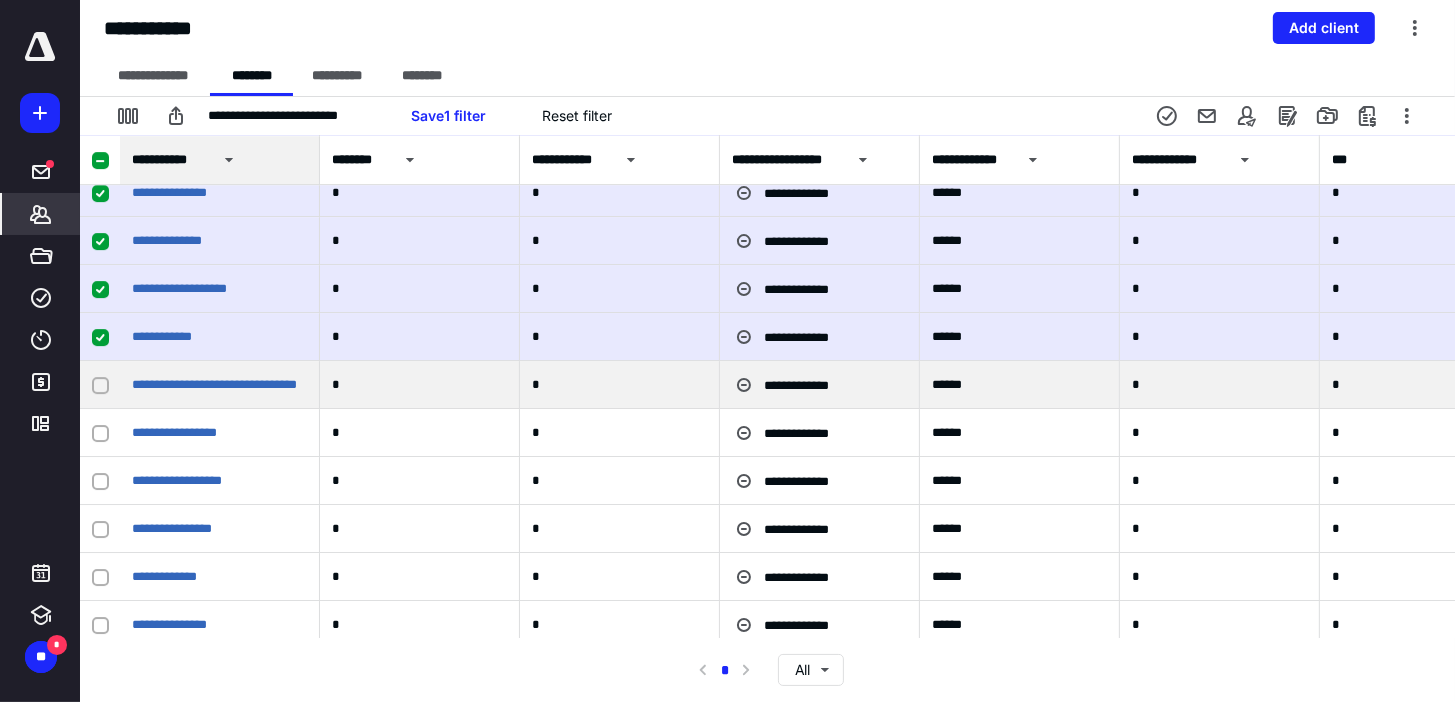 scroll, scrollTop: 13920, scrollLeft: 0, axis: vertical 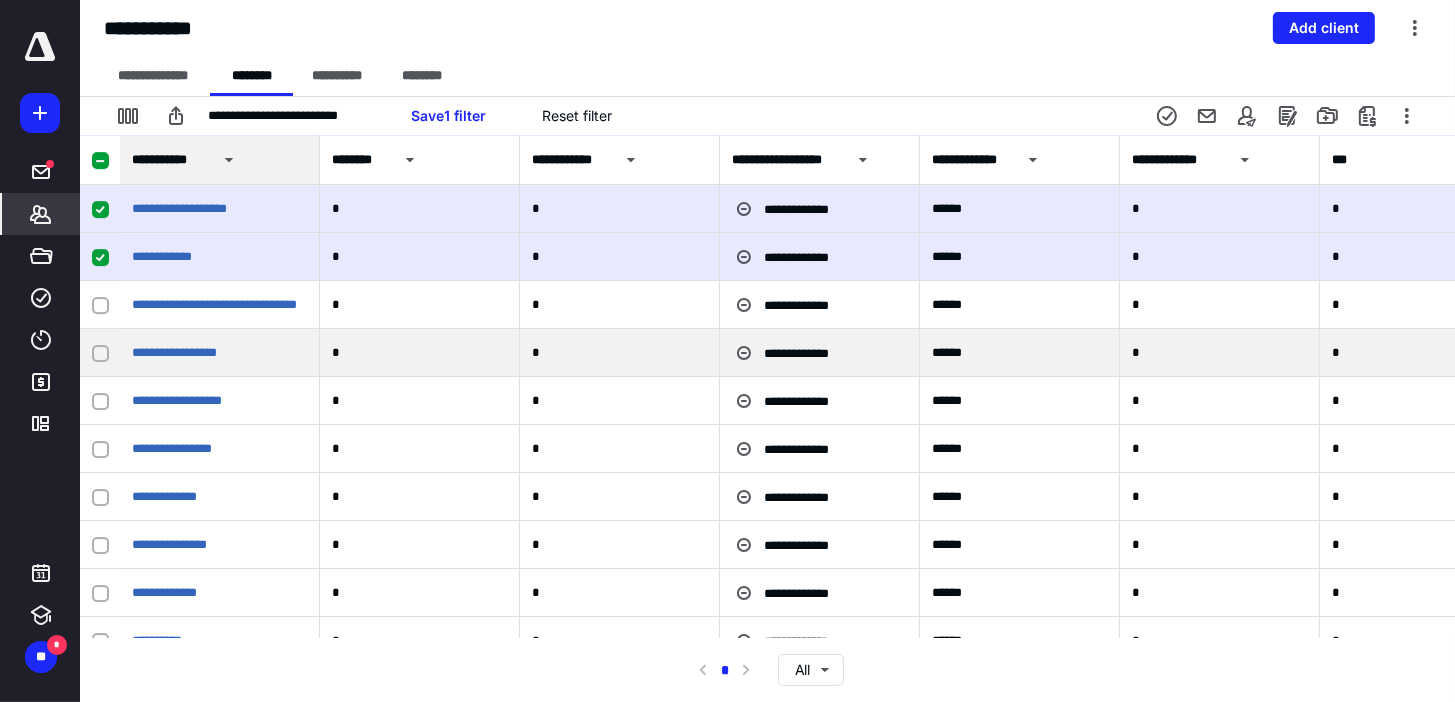 click at bounding box center [100, 353] 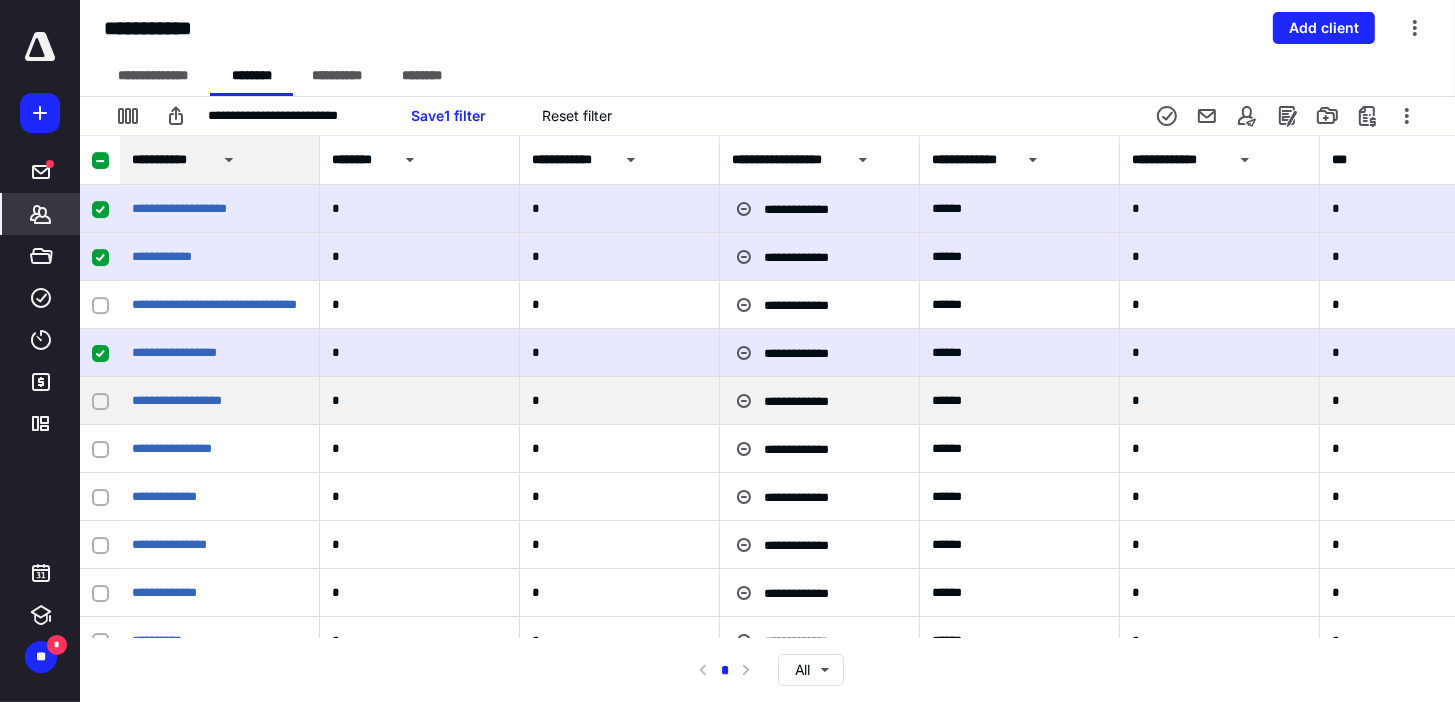 click at bounding box center [100, 401] 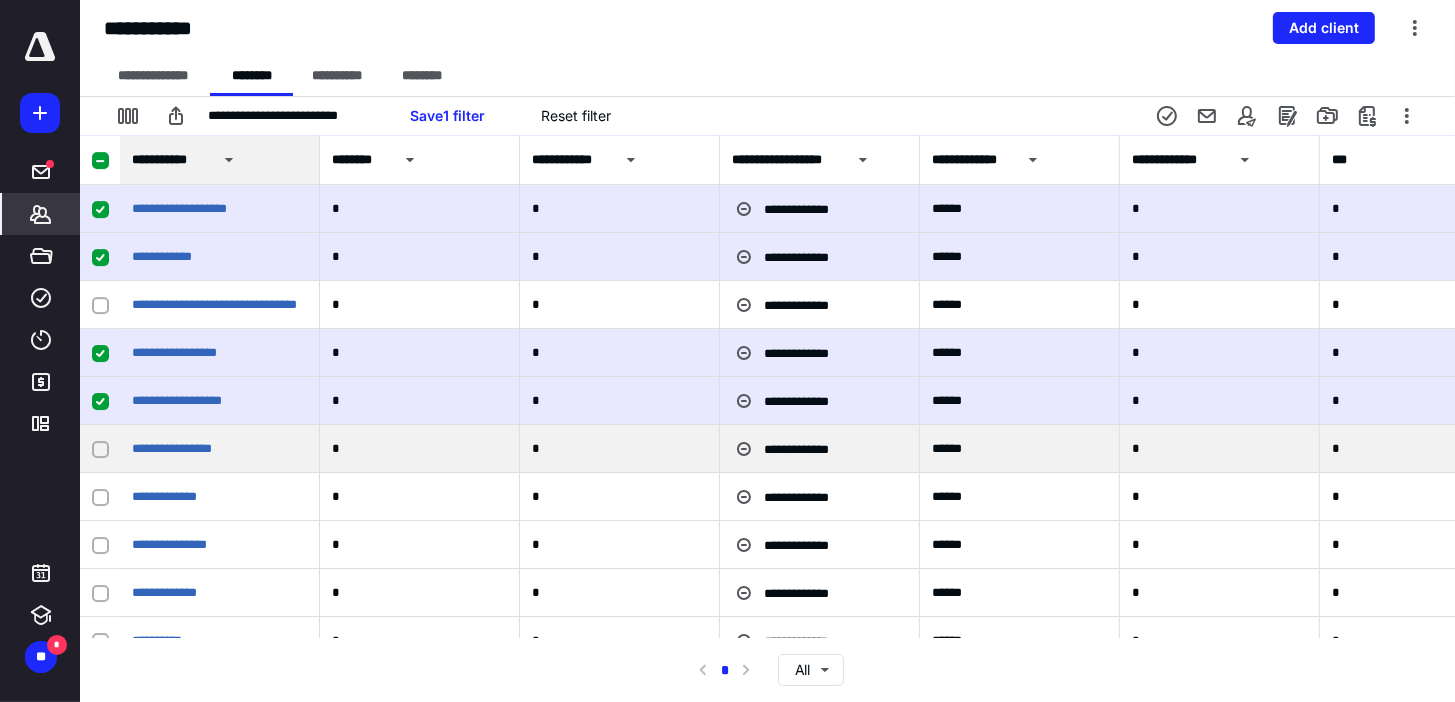 click 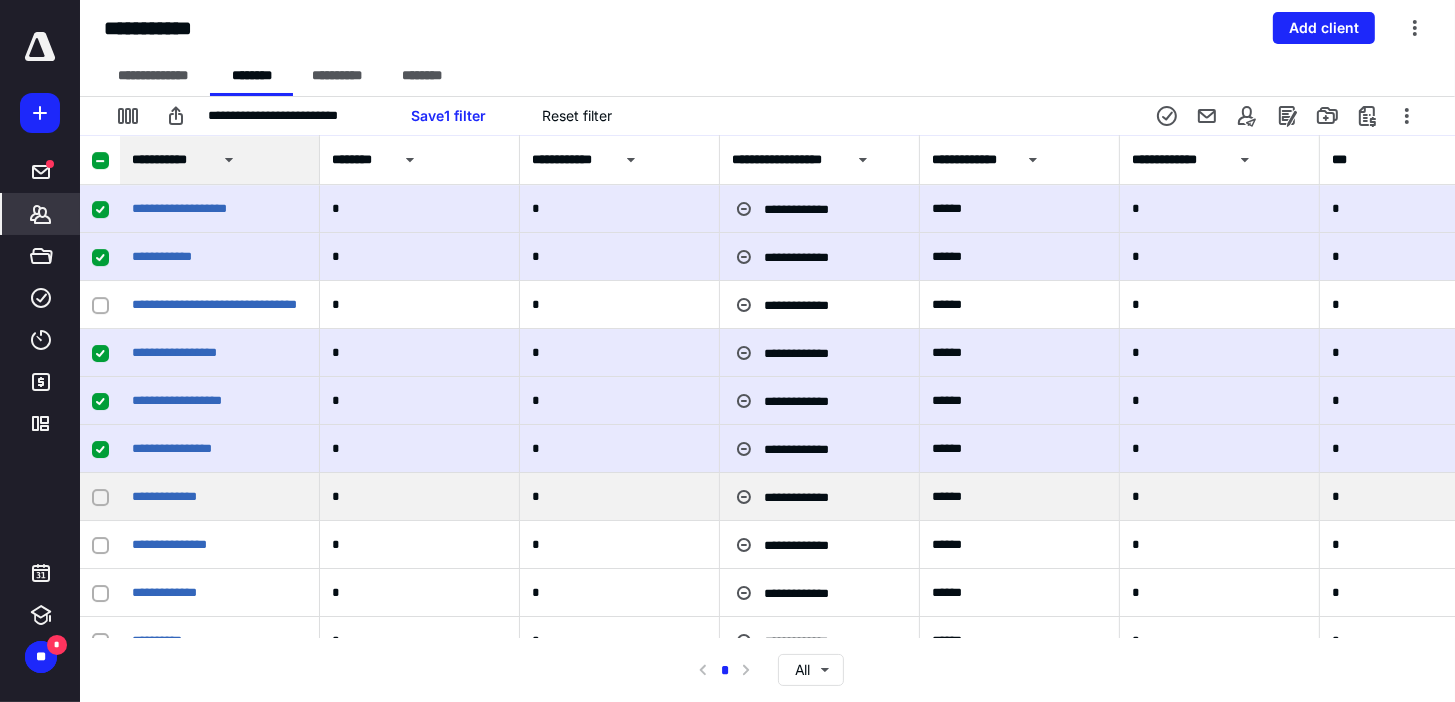 click 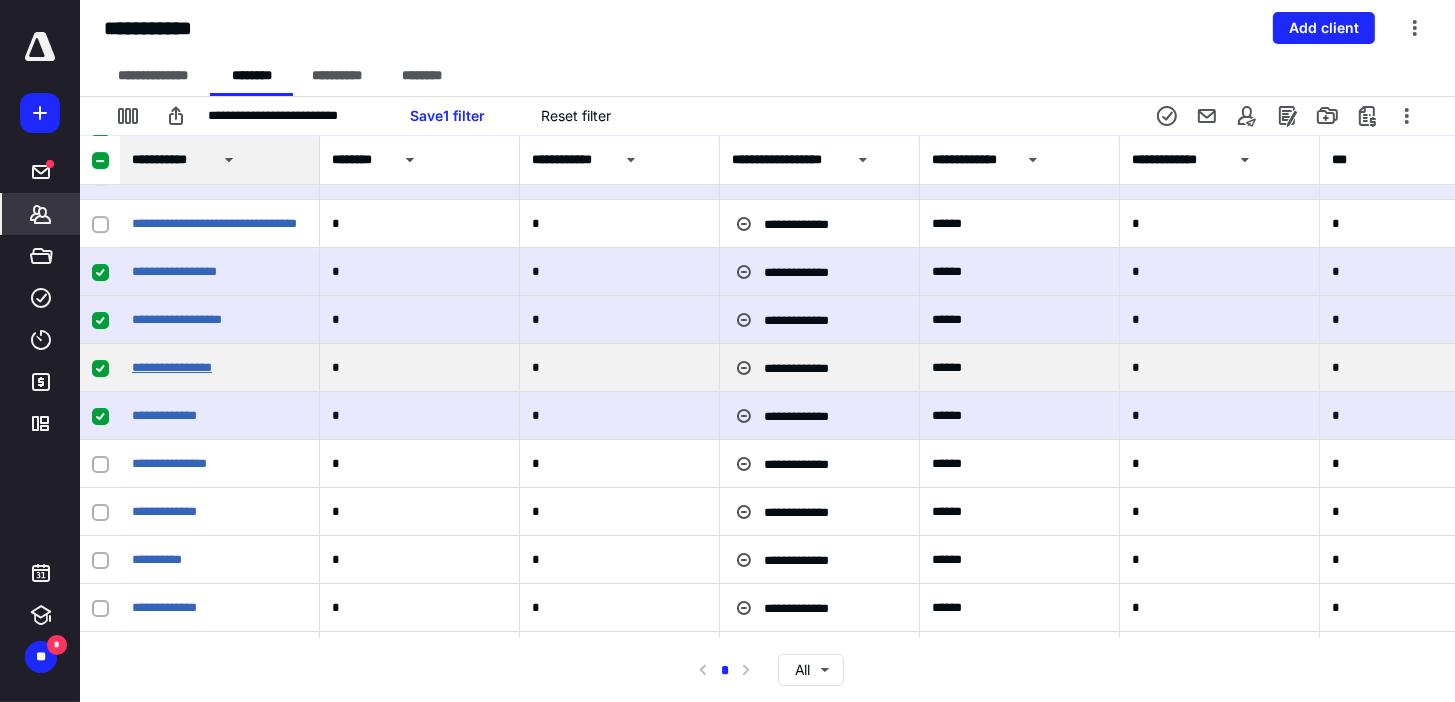 scroll, scrollTop: 14240, scrollLeft: 0, axis: vertical 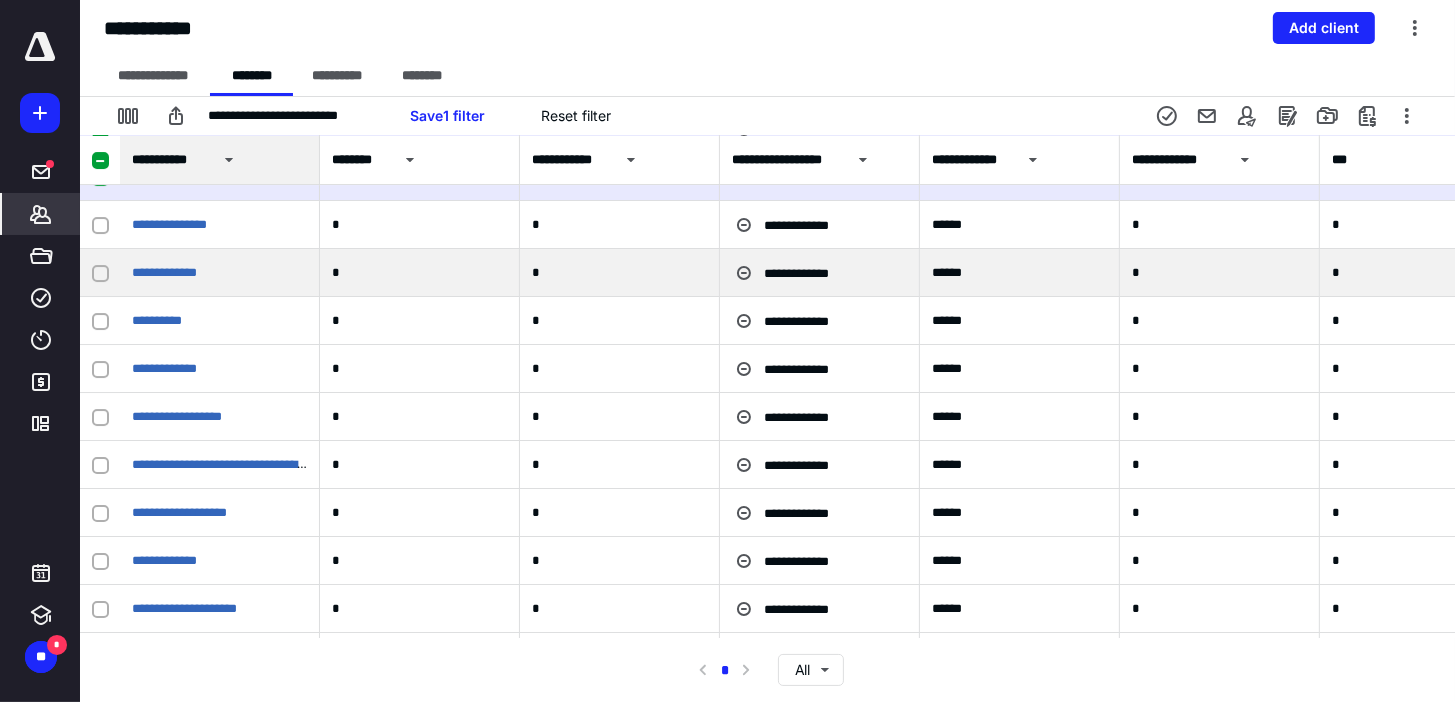 click at bounding box center (100, 273) 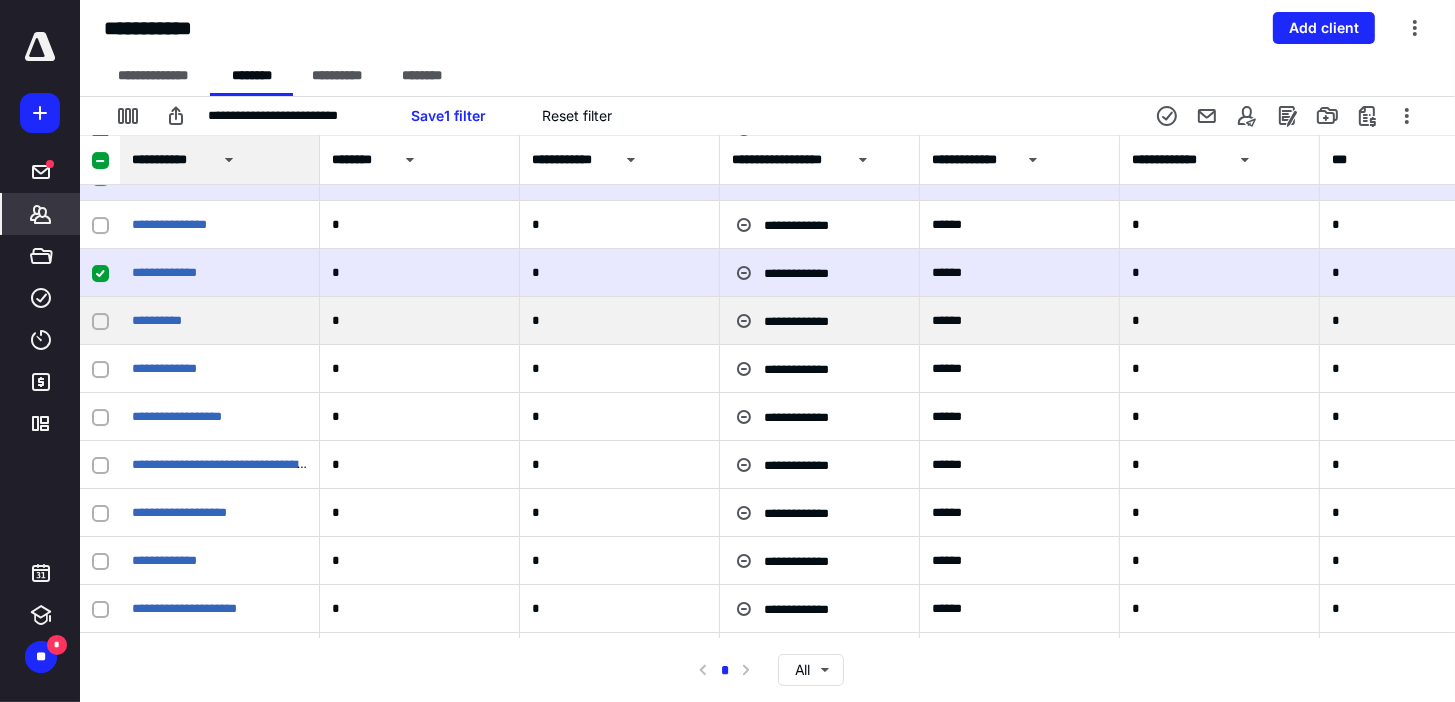 click 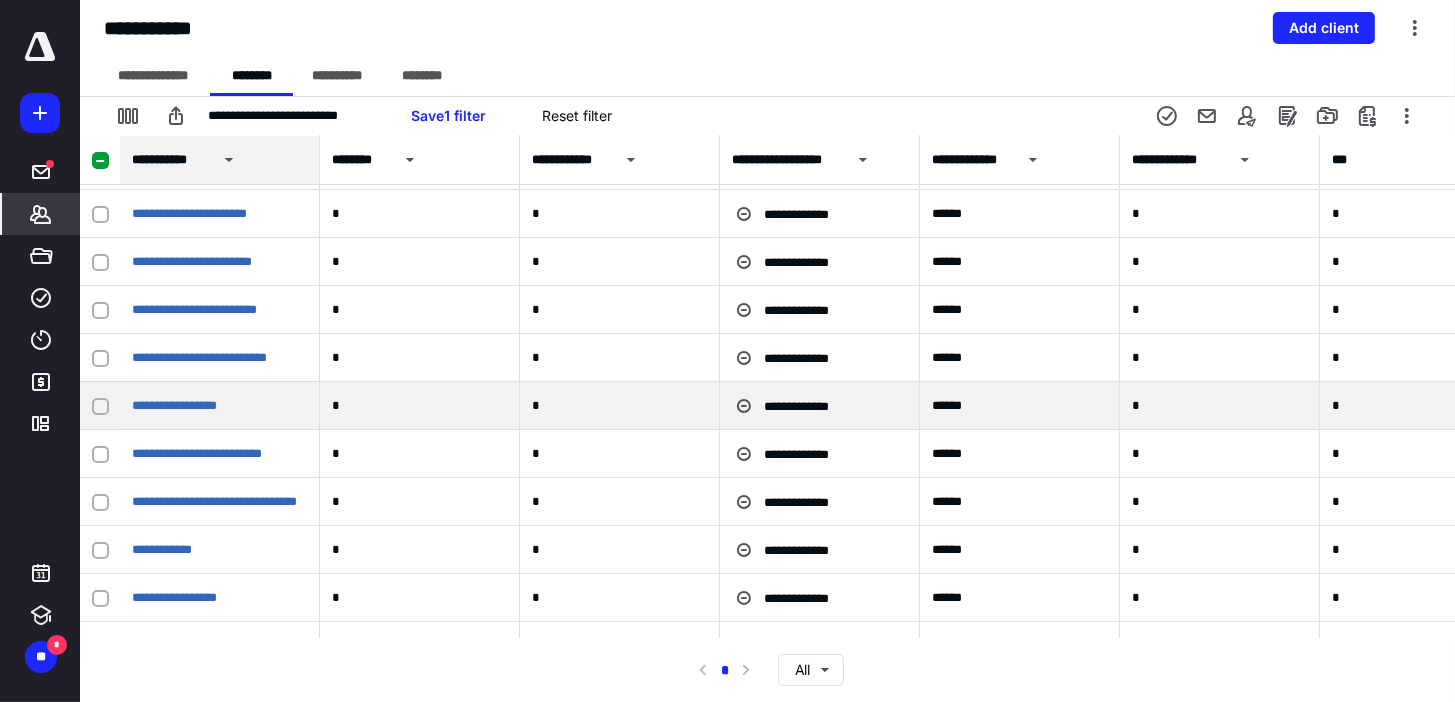 scroll, scrollTop: 14720, scrollLeft: 0, axis: vertical 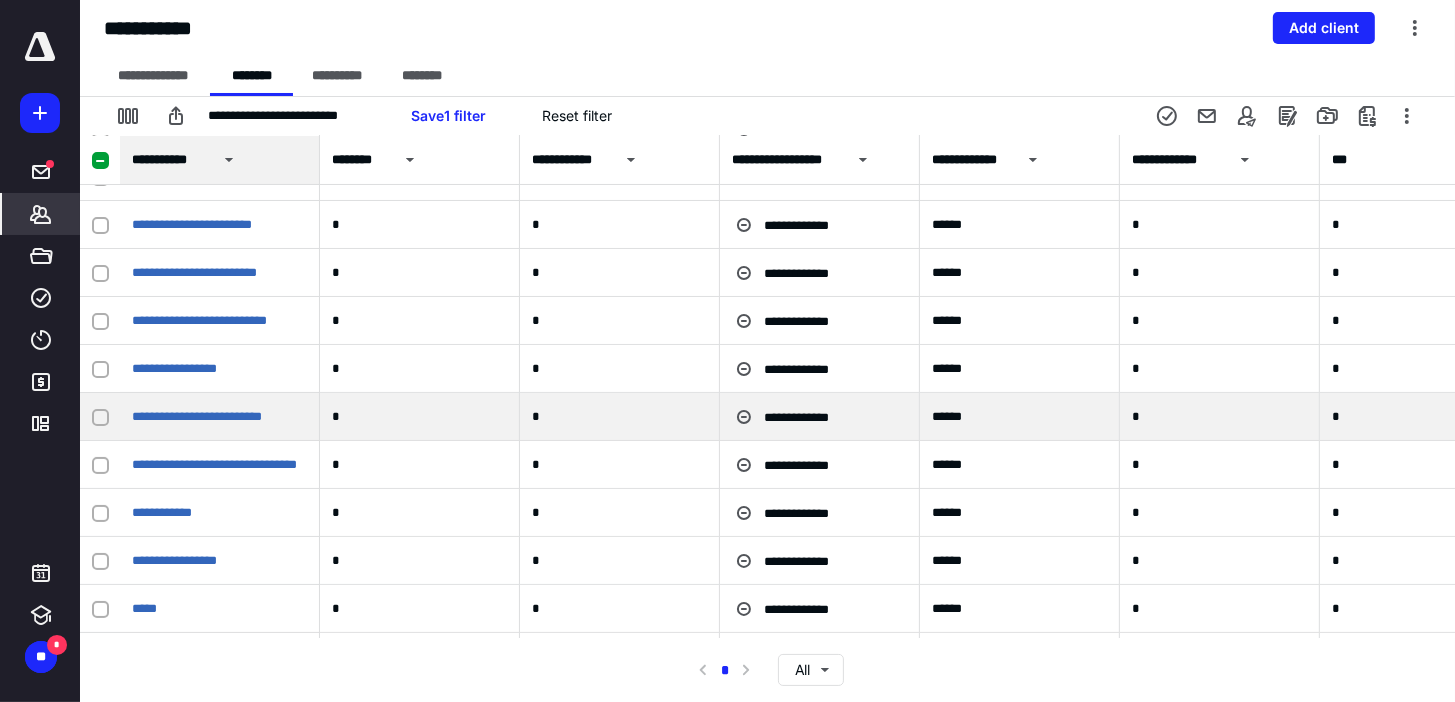 click 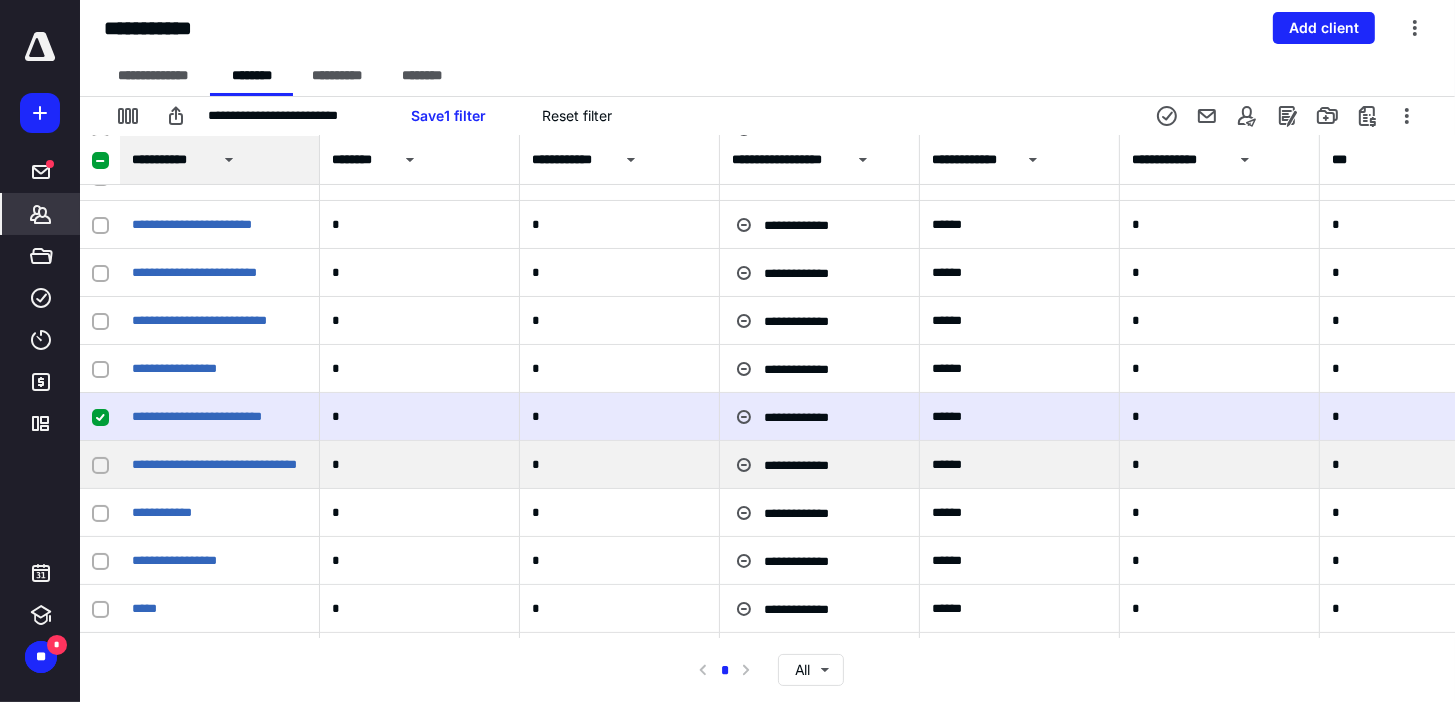 click 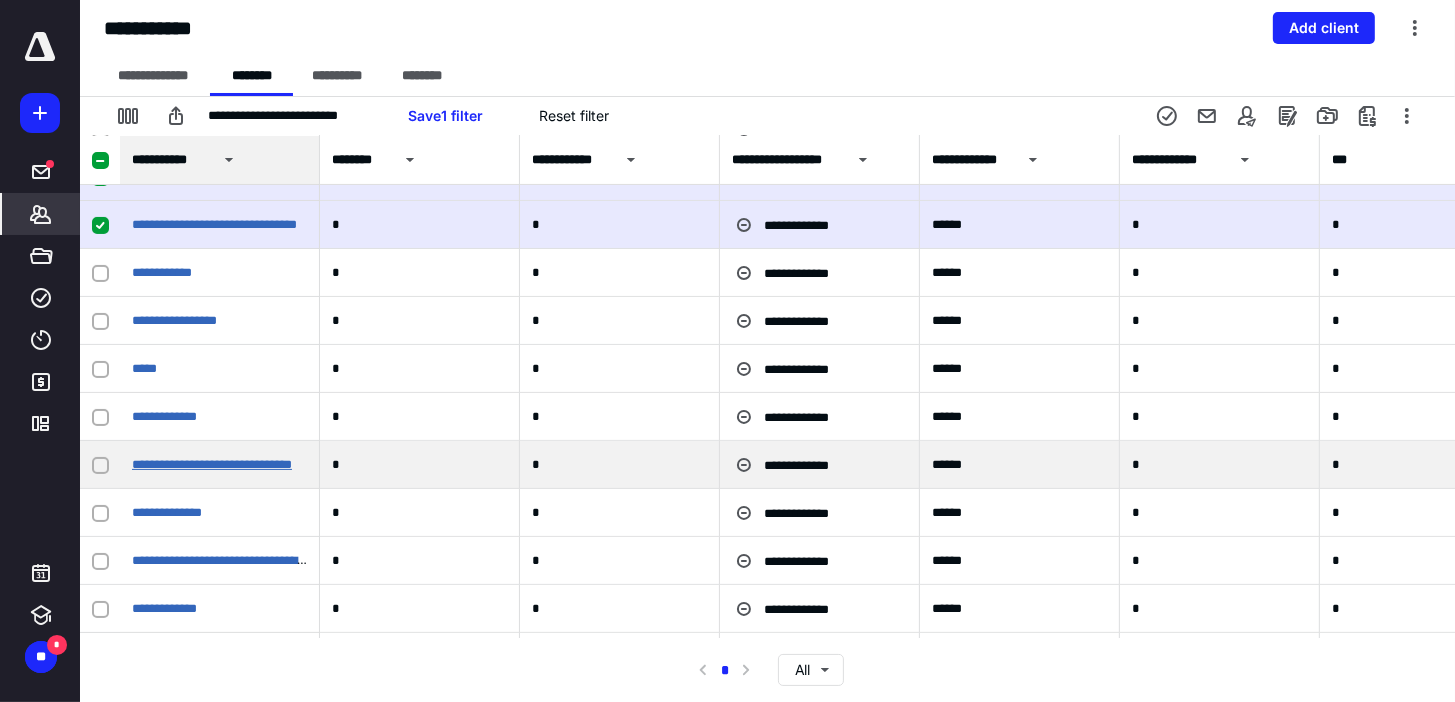 scroll, scrollTop: 15040, scrollLeft: 0, axis: vertical 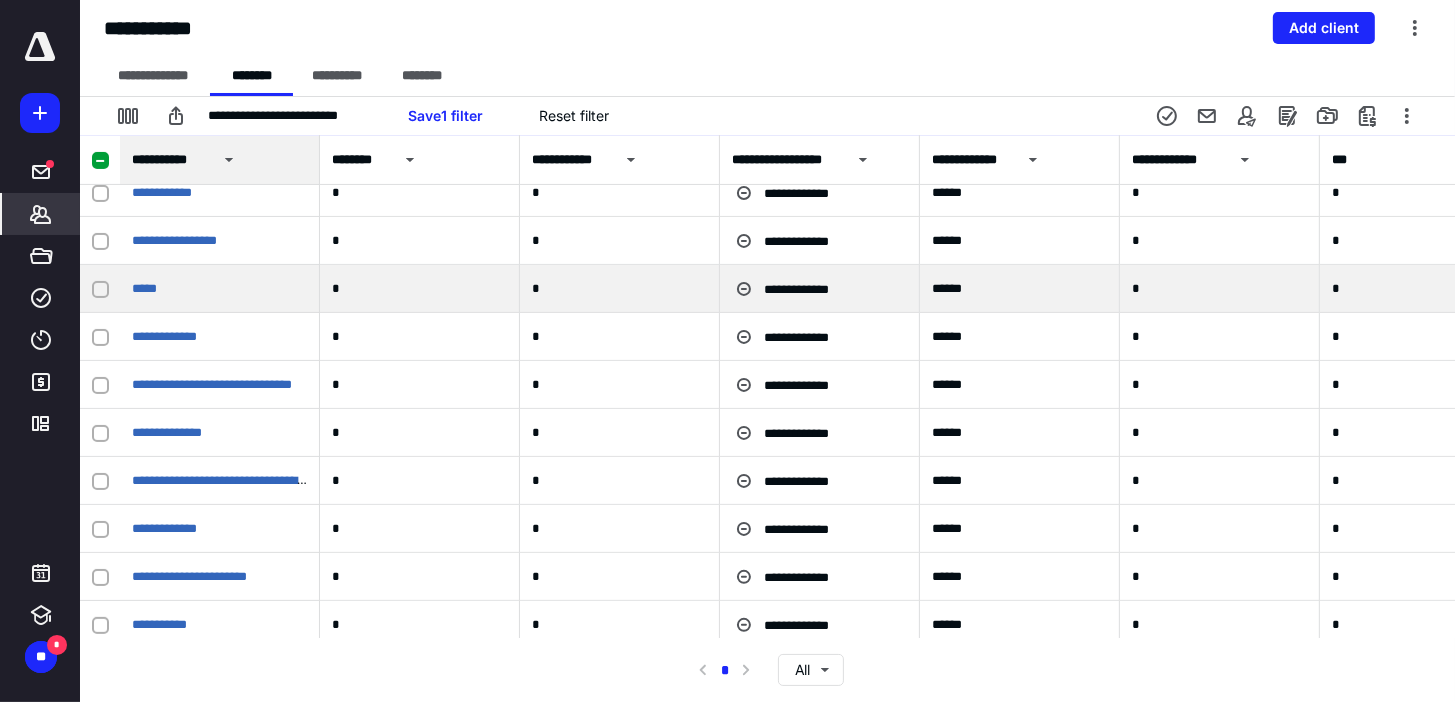 click 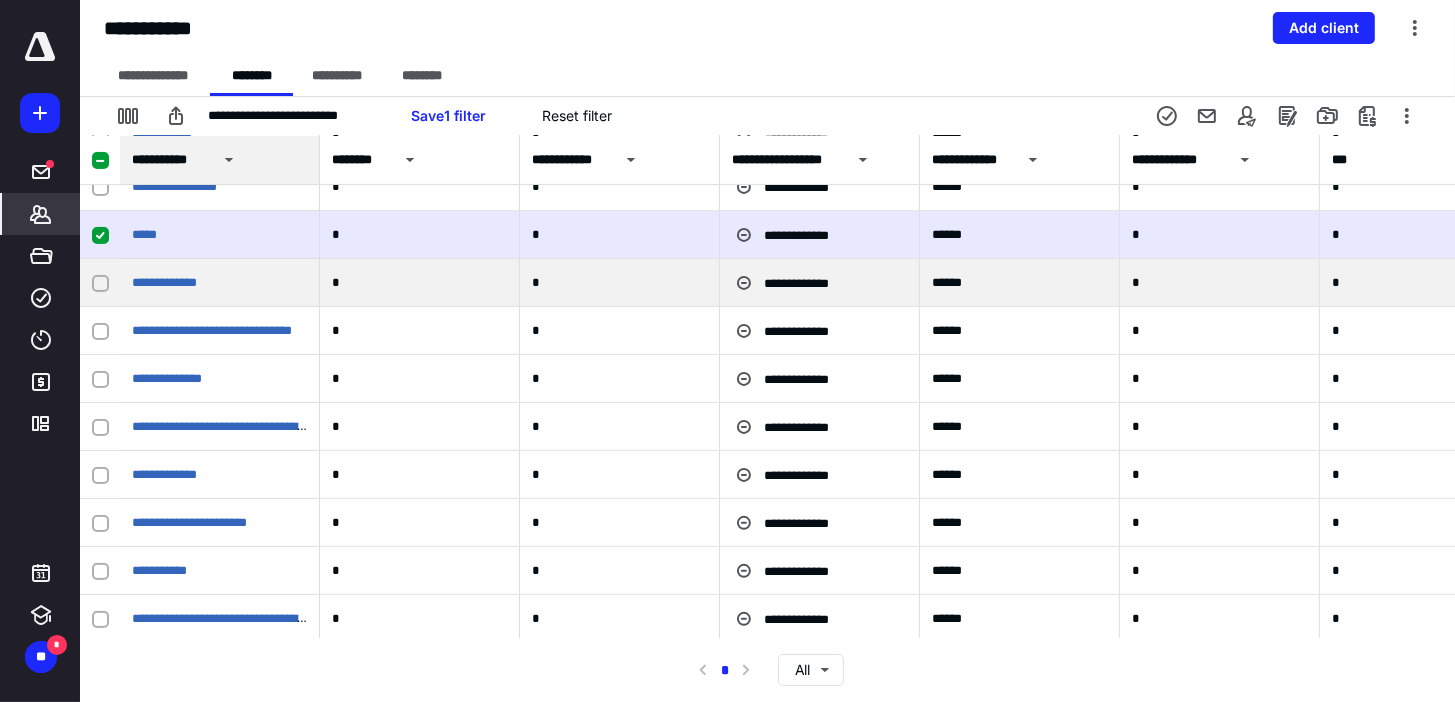 scroll, scrollTop: 15120, scrollLeft: 0, axis: vertical 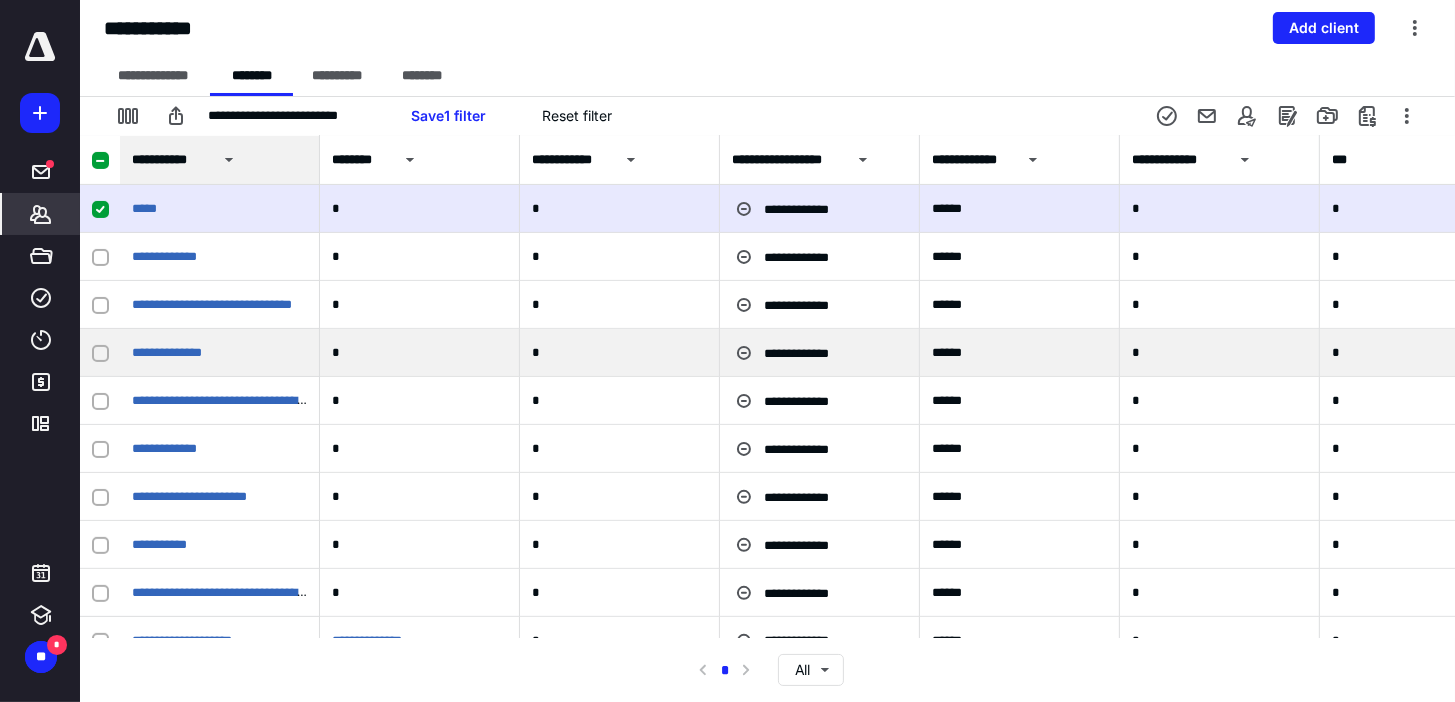 click 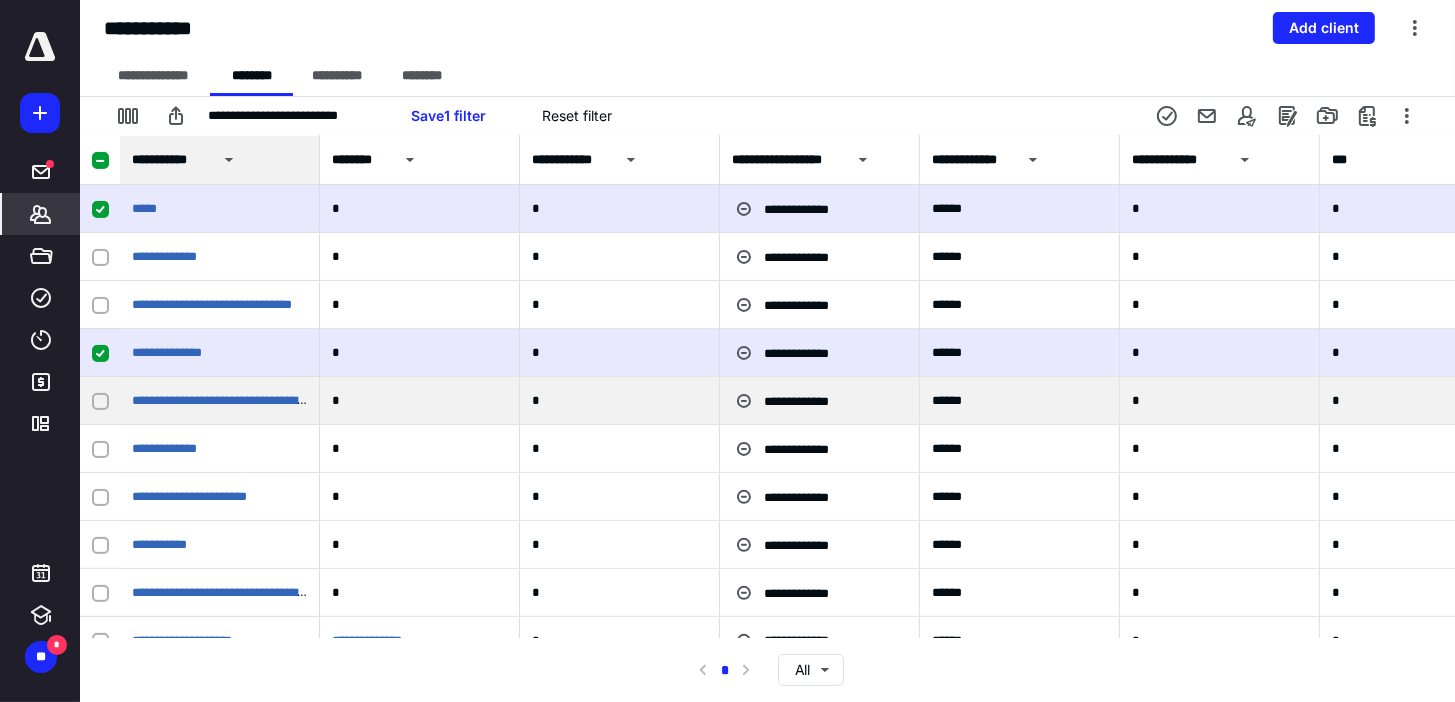 click 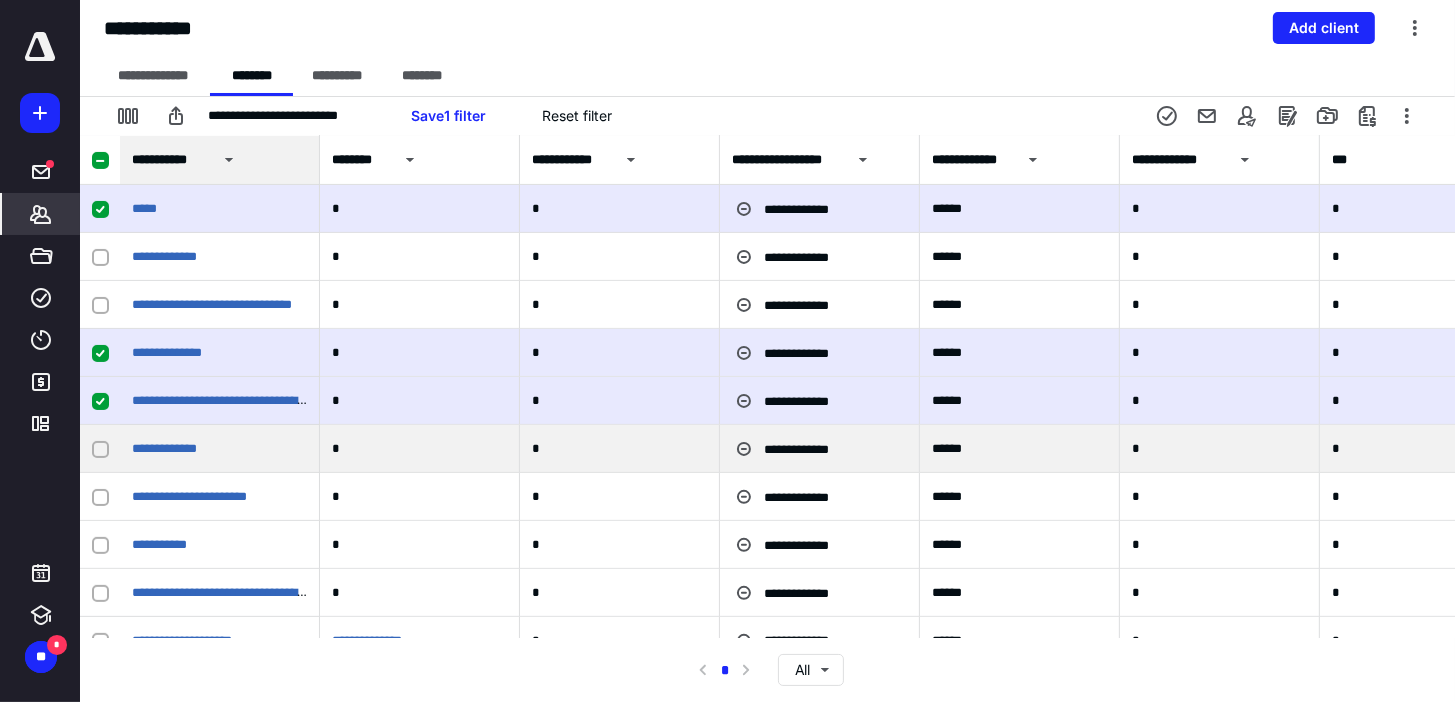 scroll, scrollTop: 15200, scrollLeft: 0, axis: vertical 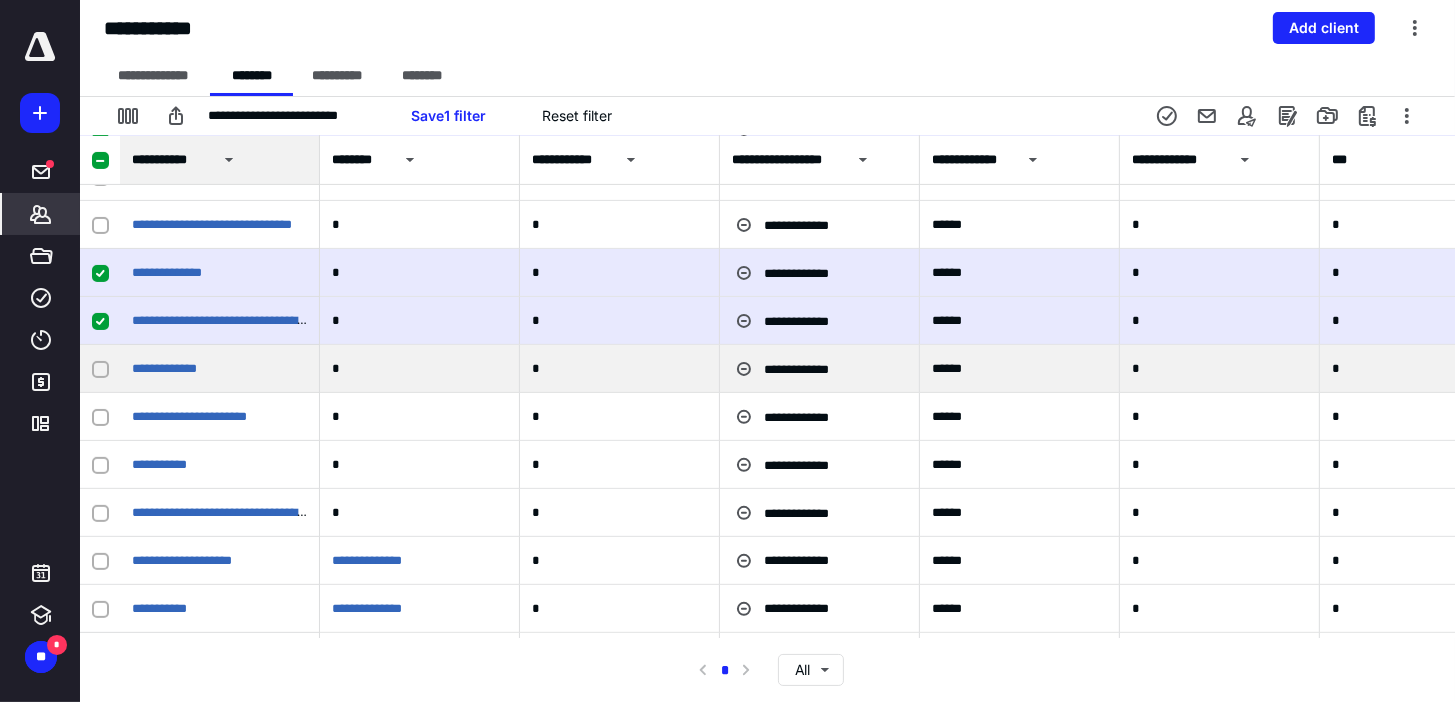 click 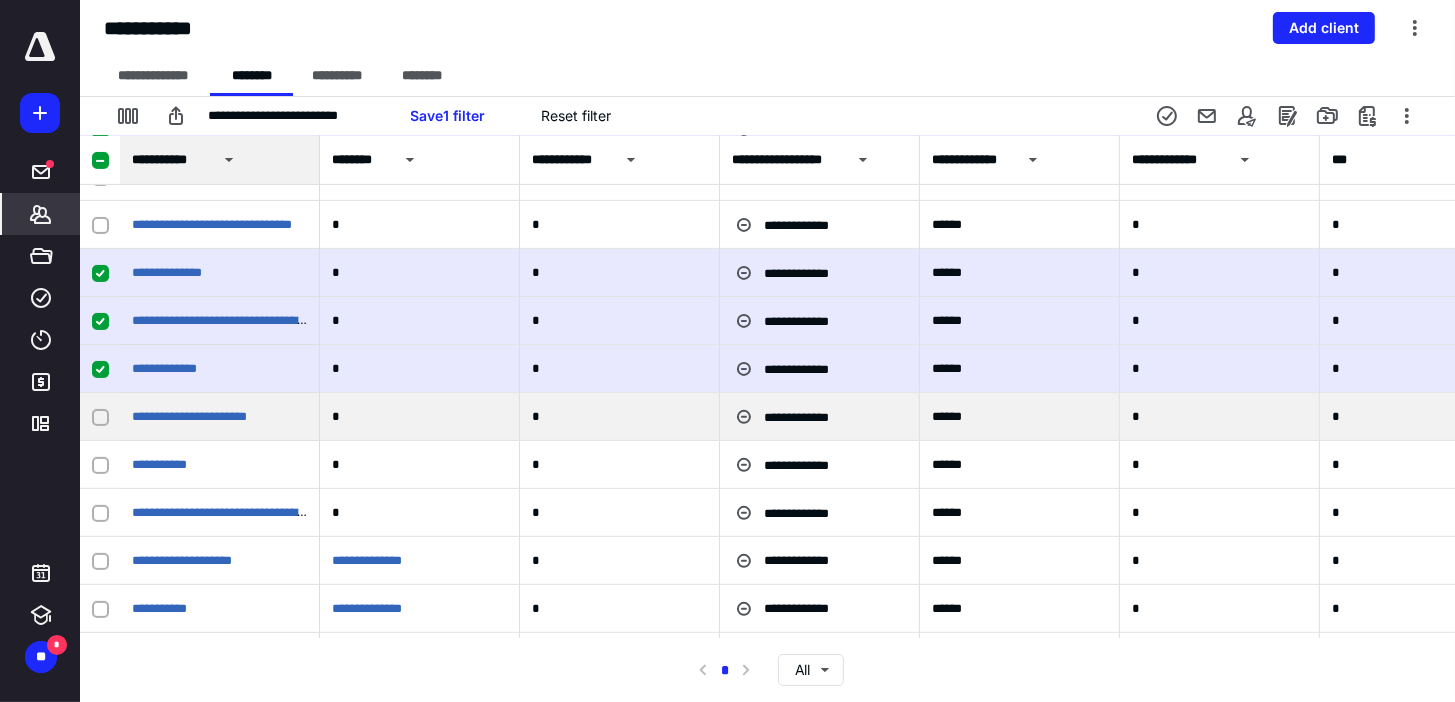 click at bounding box center (100, 417) 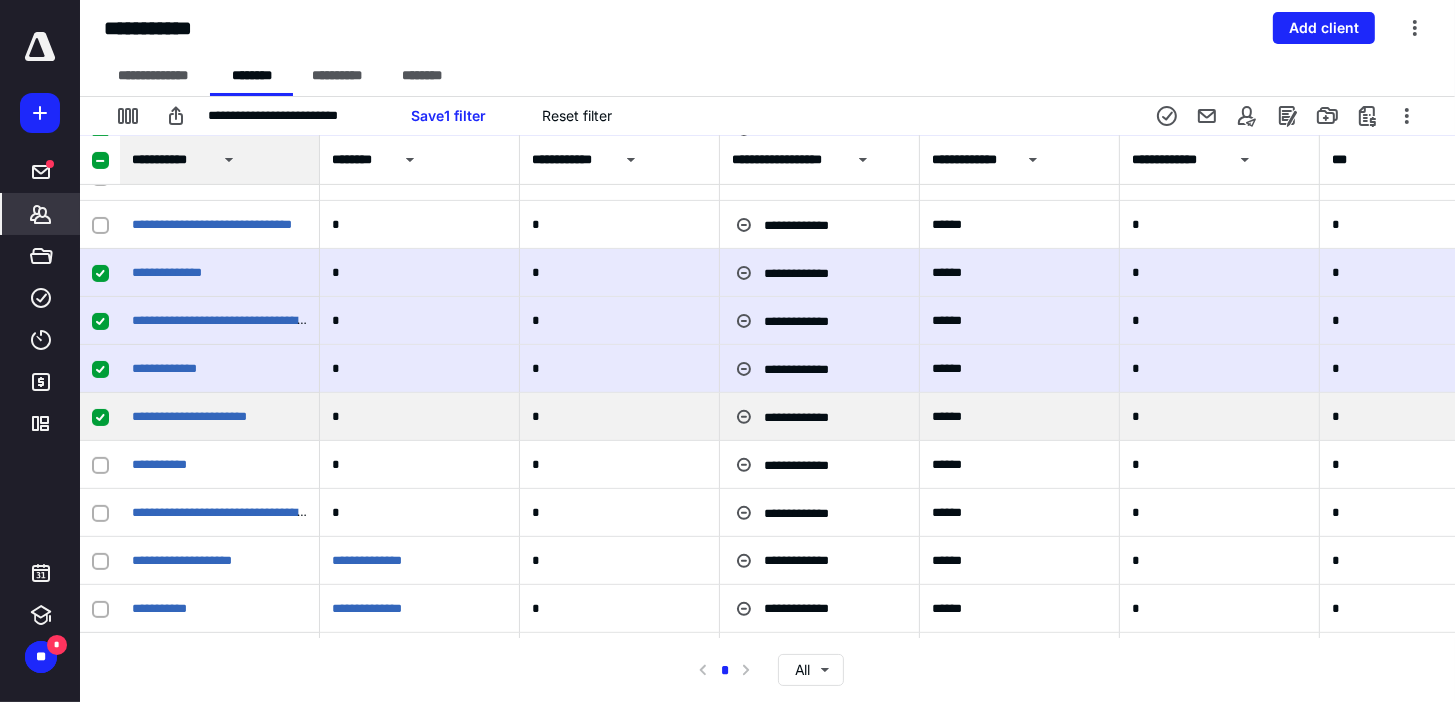 click at bounding box center (100, 417) 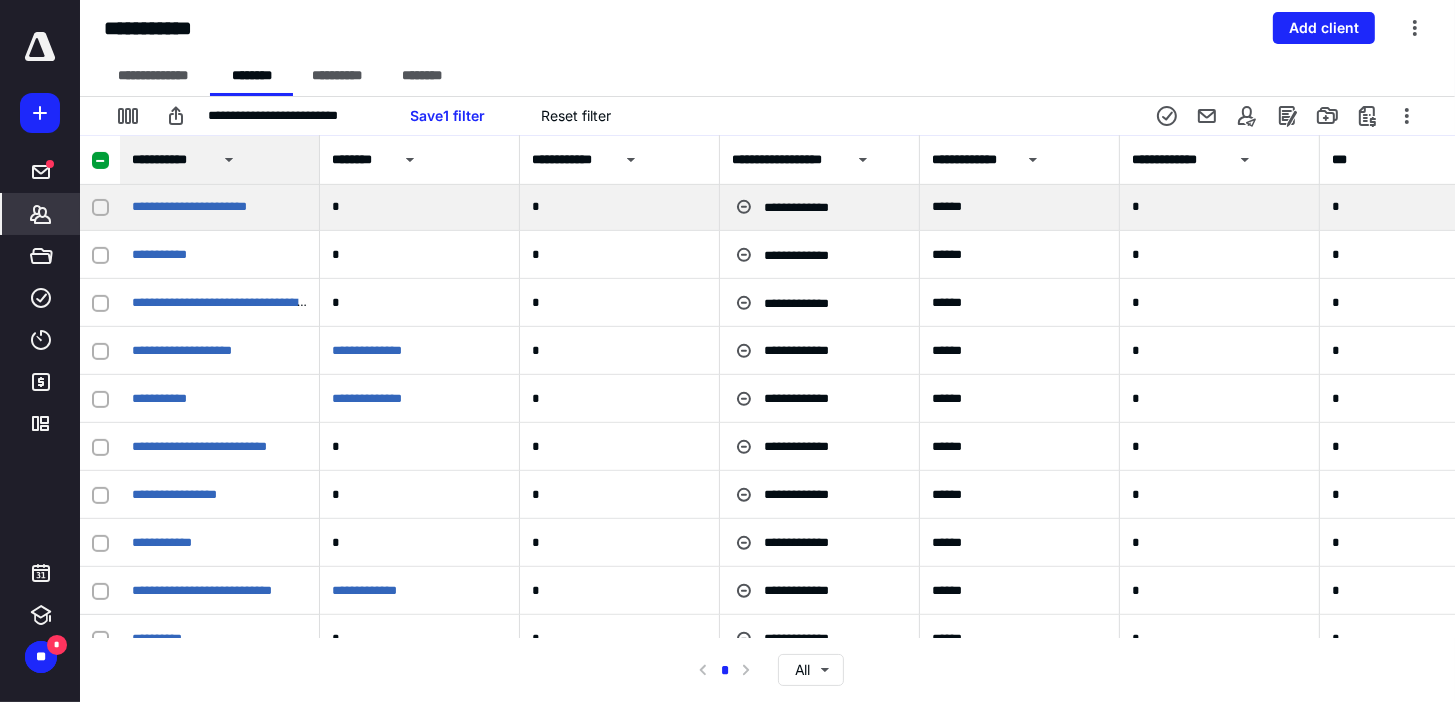 scroll, scrollTop: 15440, scrollLeft: 0, axis: vertical 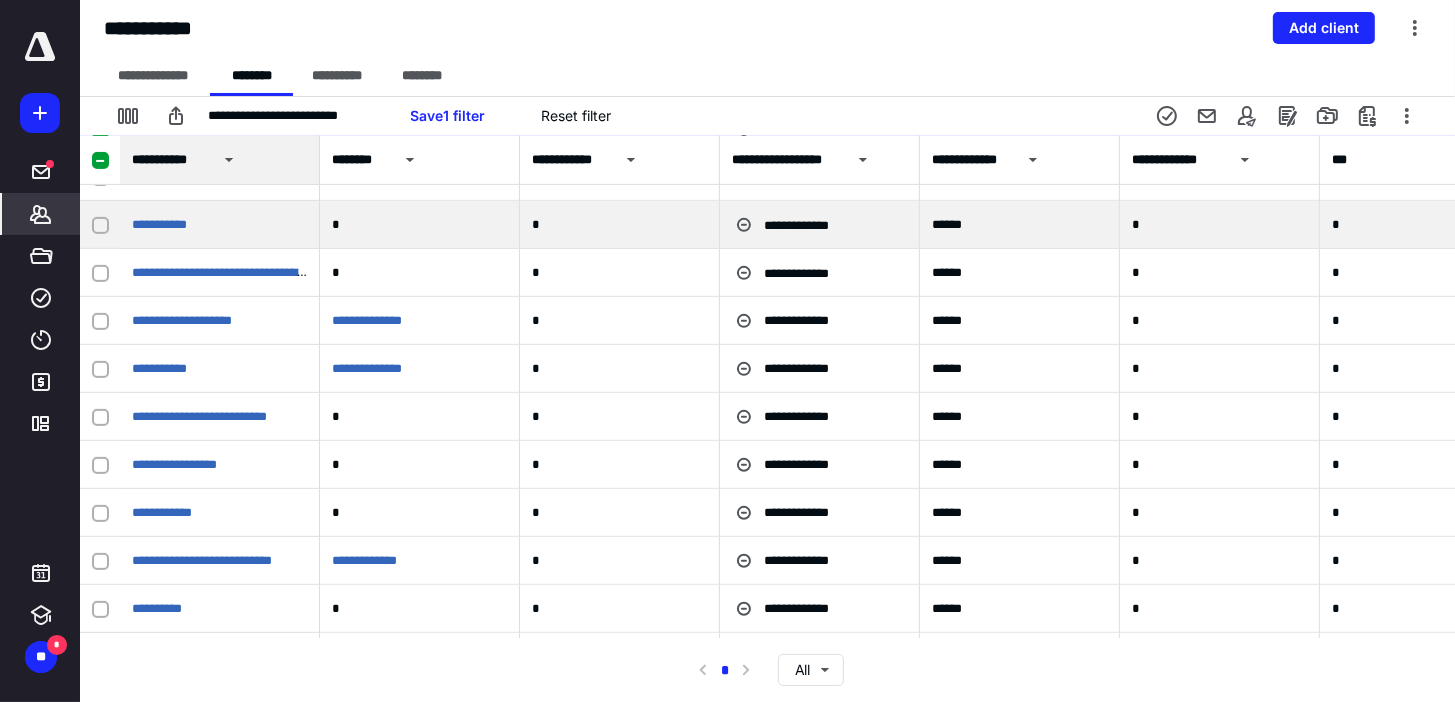 click 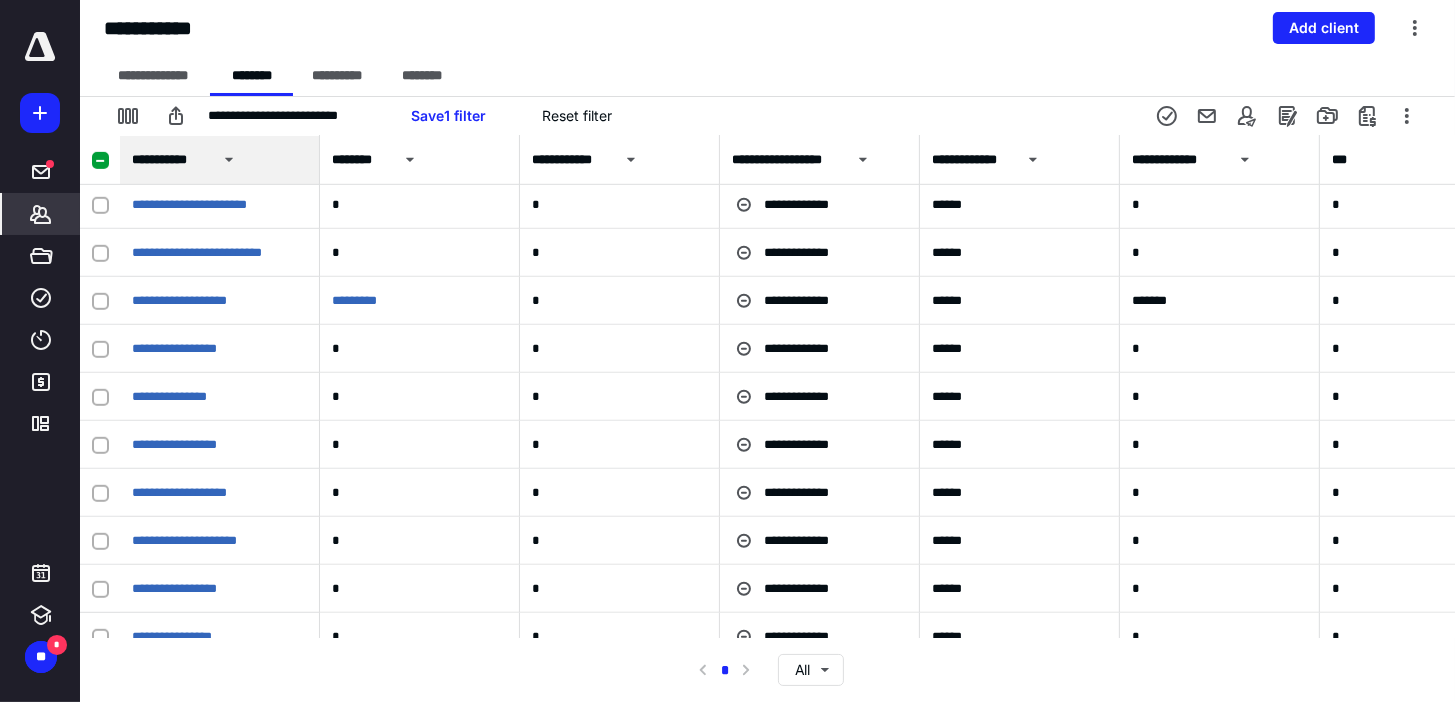scroll, scrollTop: 15920, scrollLeft: 0, axis: vertical 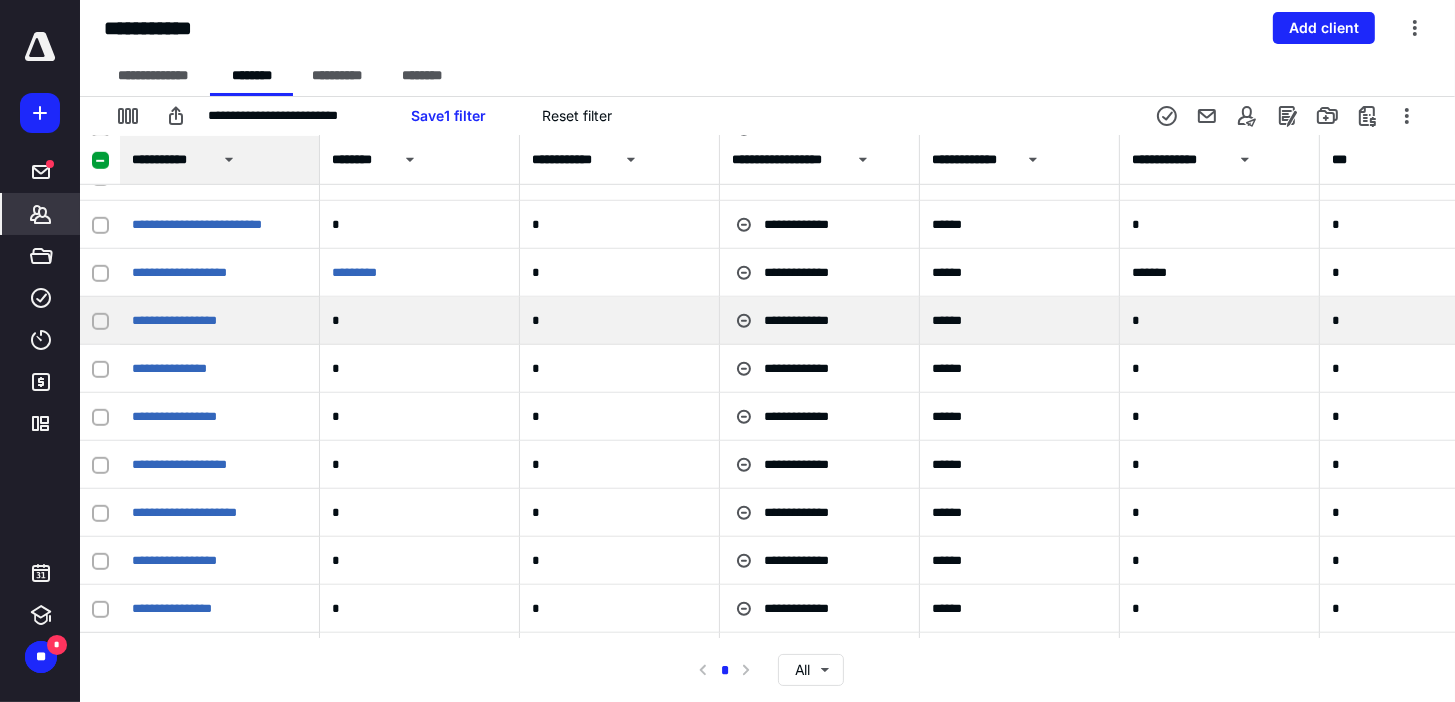 click at bounding box center [100, 321] 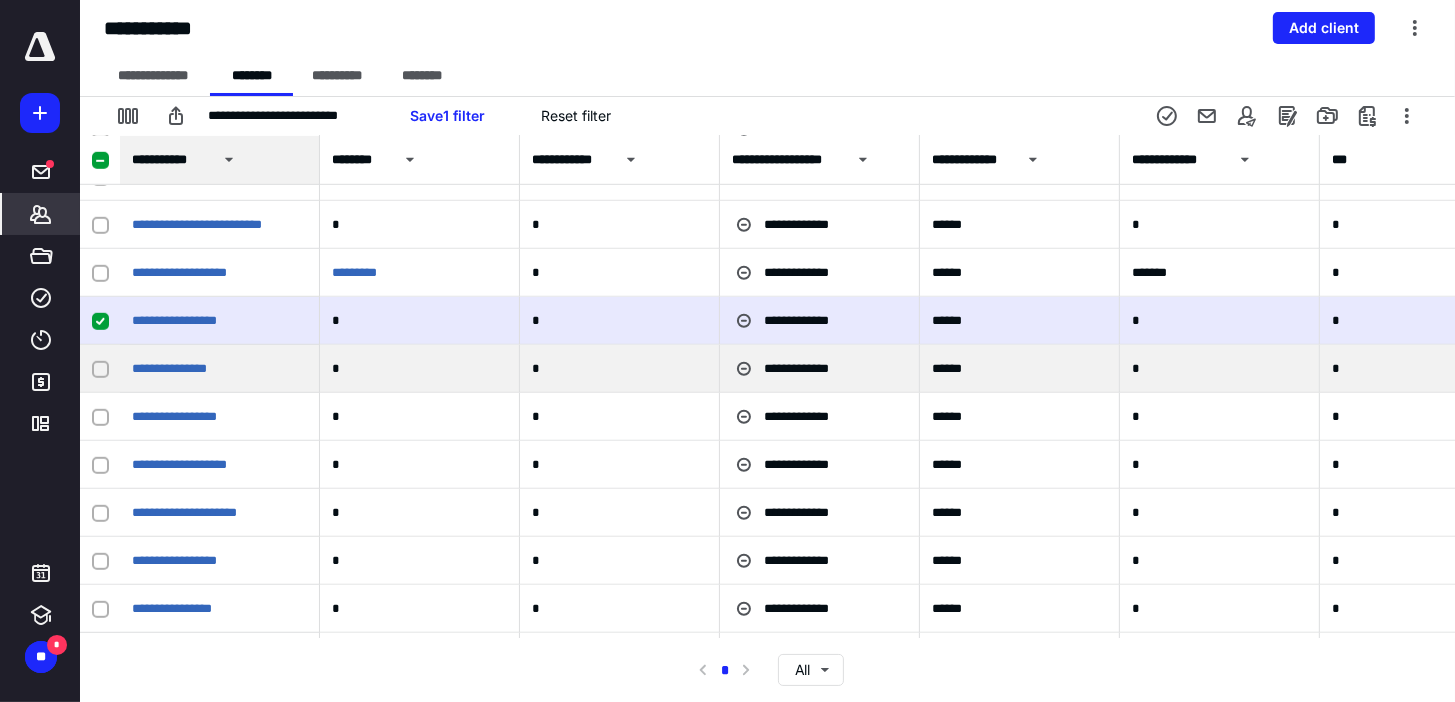 click at bounding box center (100, 369) 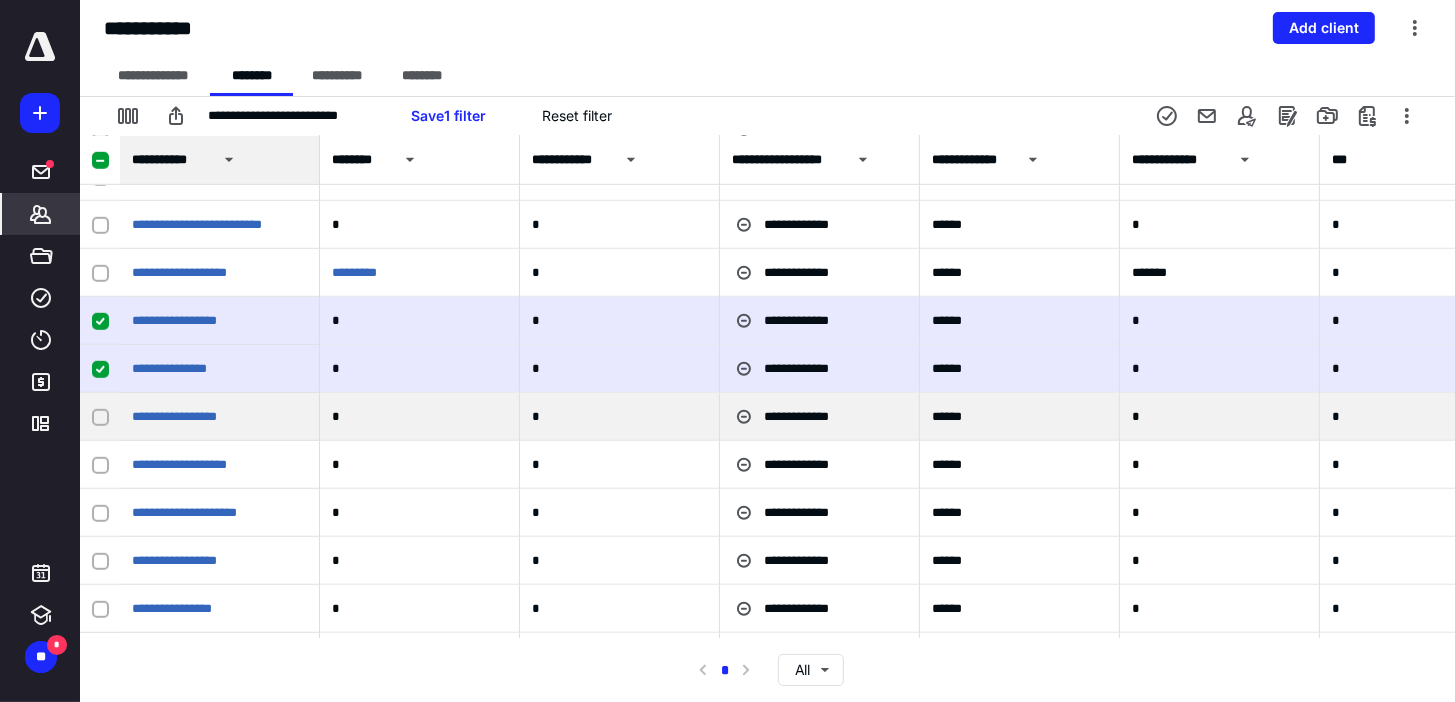 click at bounding box center [100, 417] 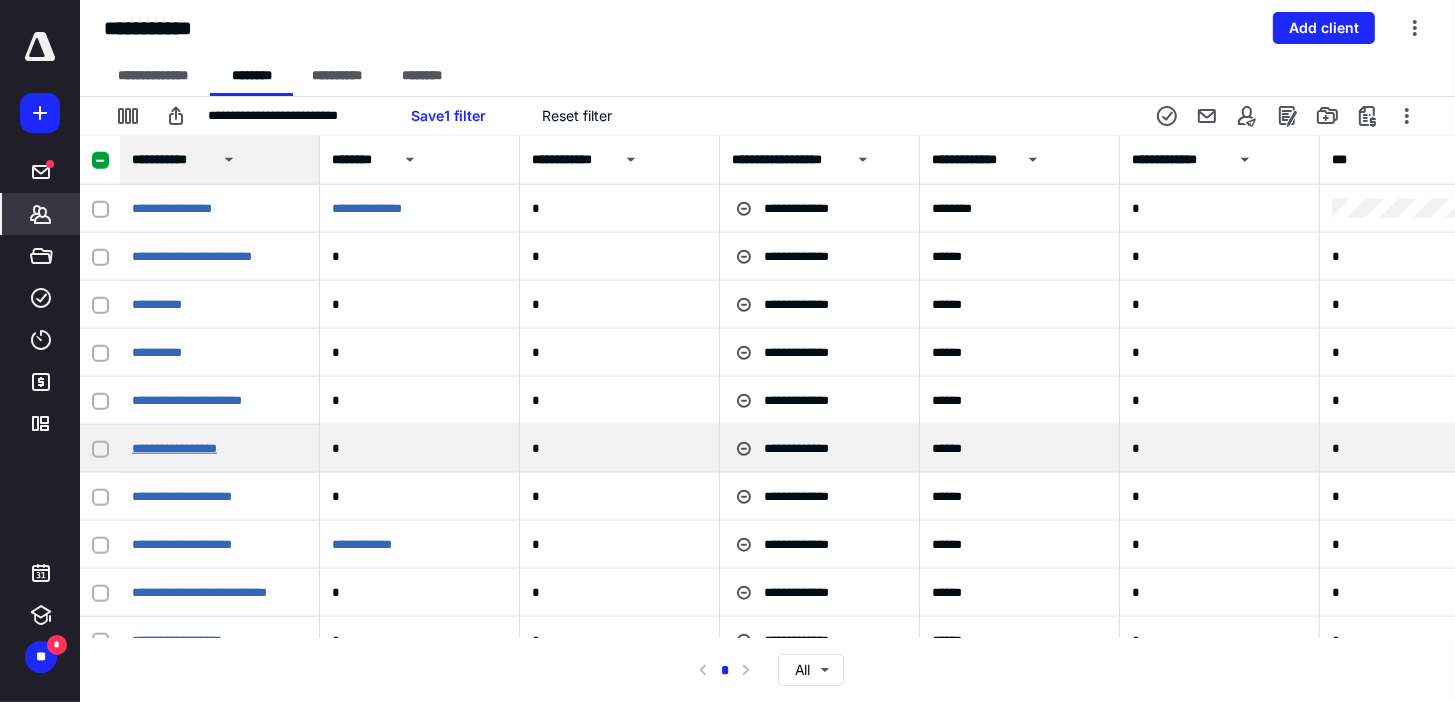 scroll, scrollTop: 16640, scrollLeft: 0, axis: vertical 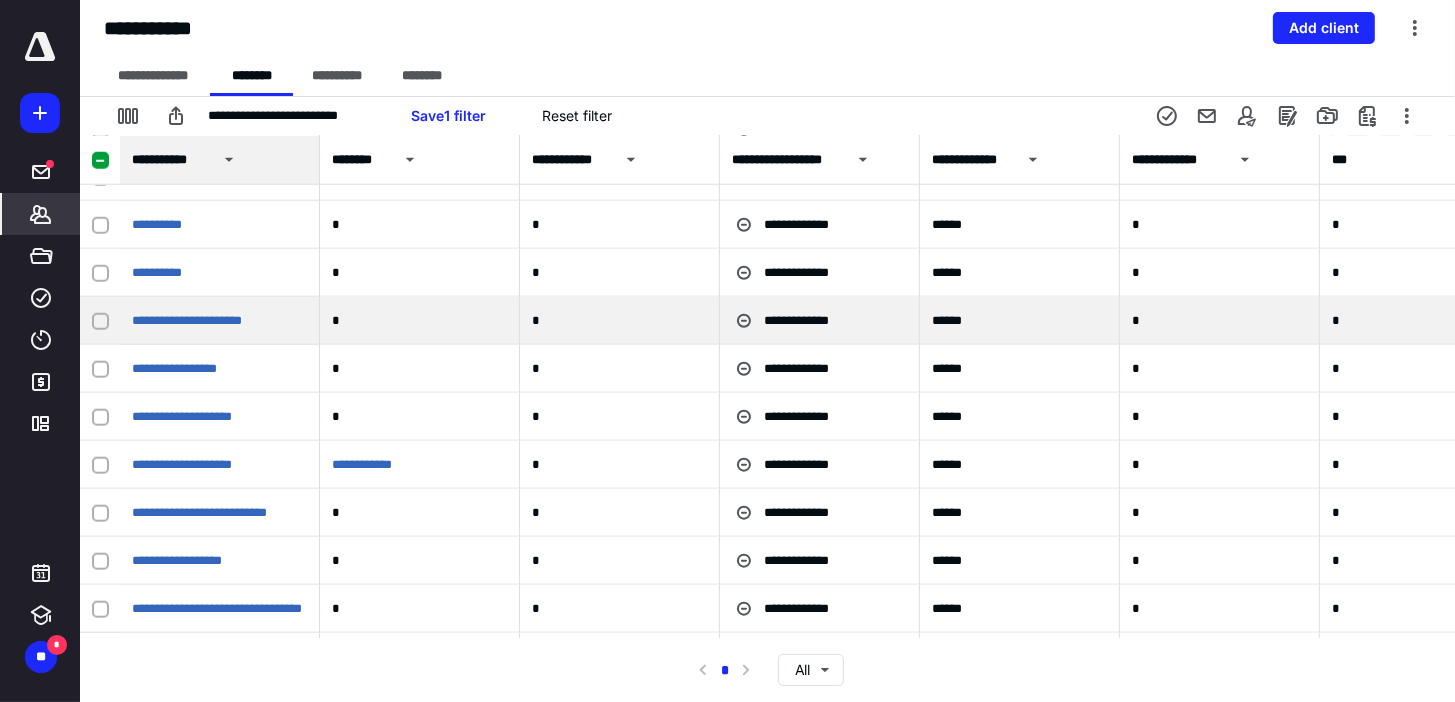 click 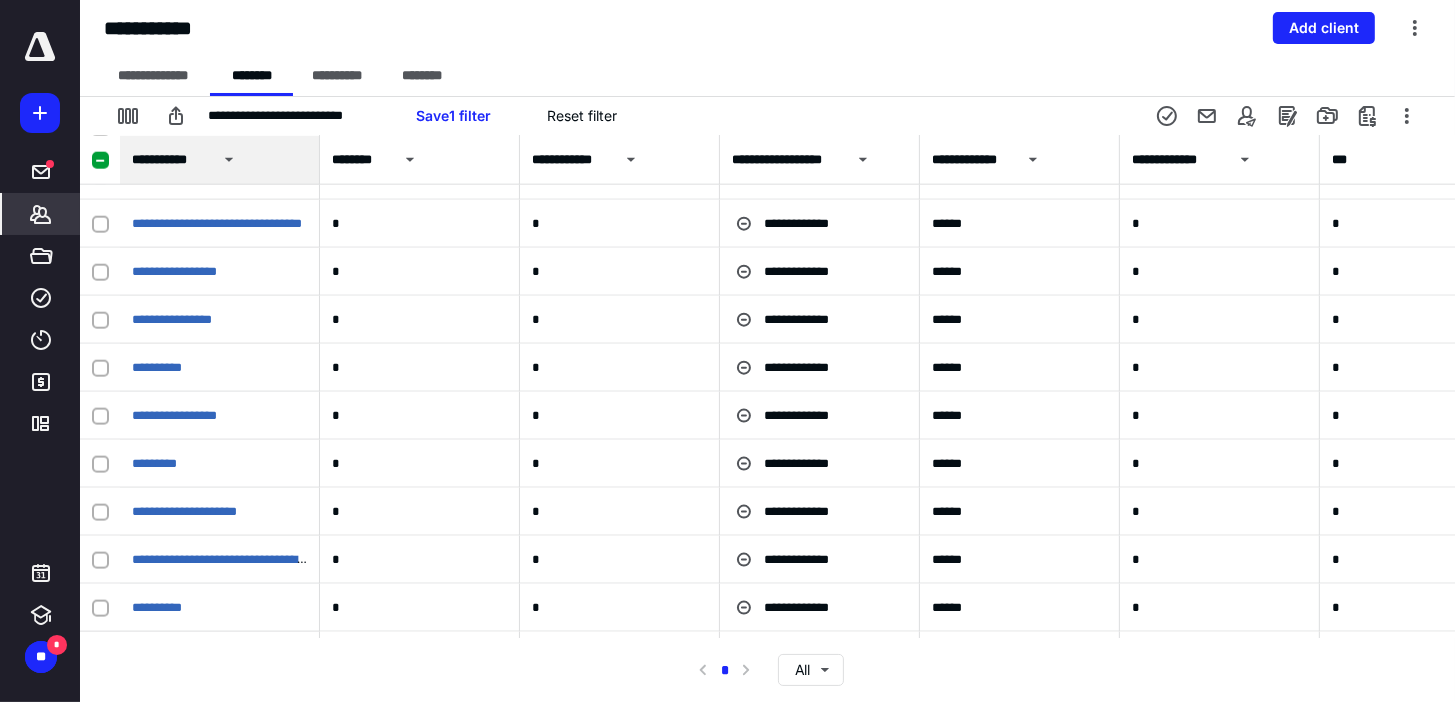scroll, scrollTop: 17040, scrollLeft: 0, axis: vertical 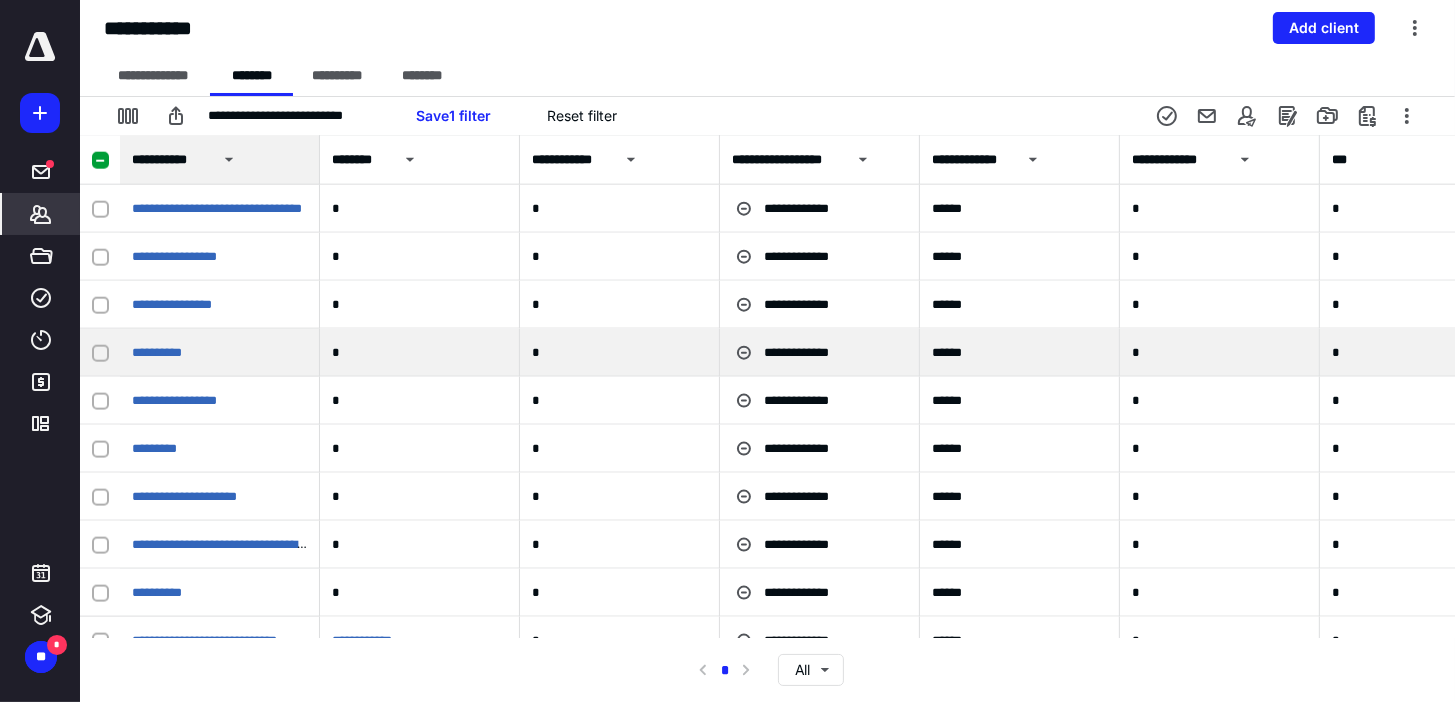 click 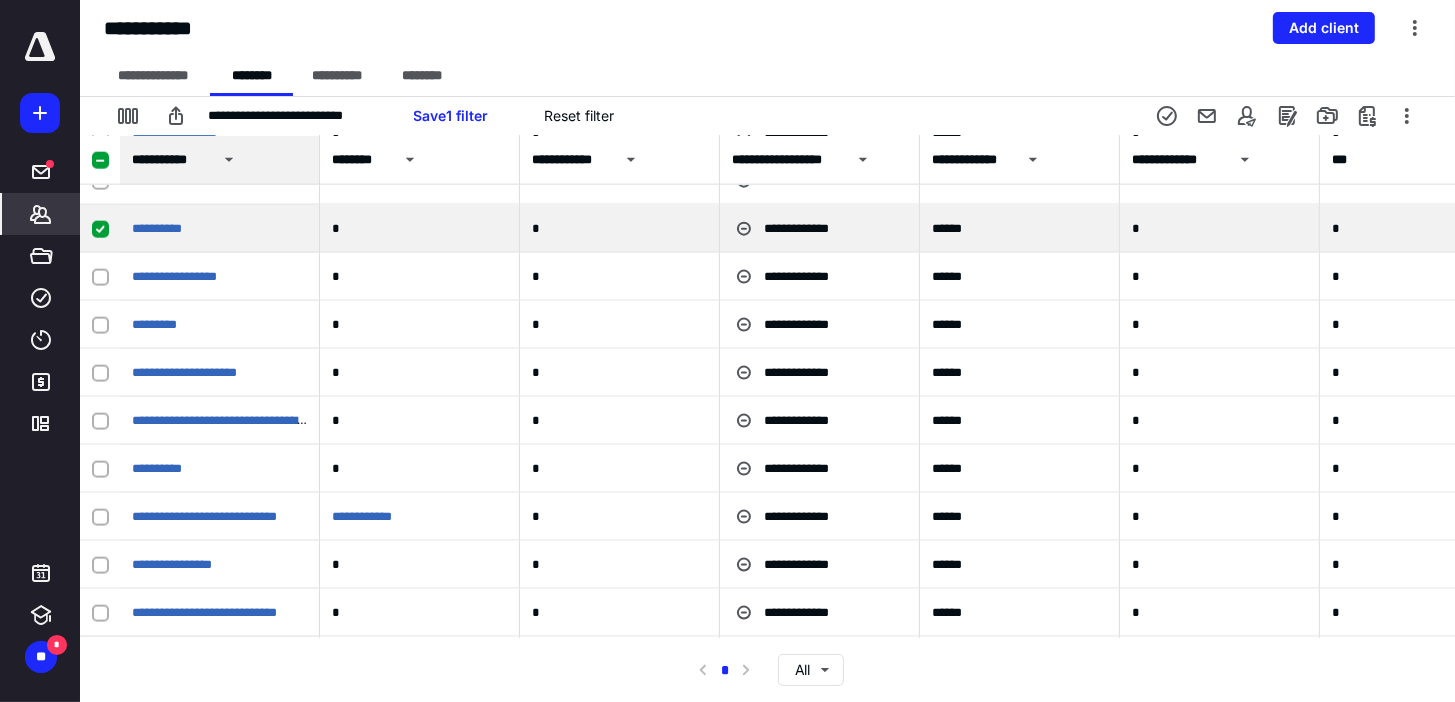 scroll, scrollTop: 17200, scrollLeft: 0, axis: vertical 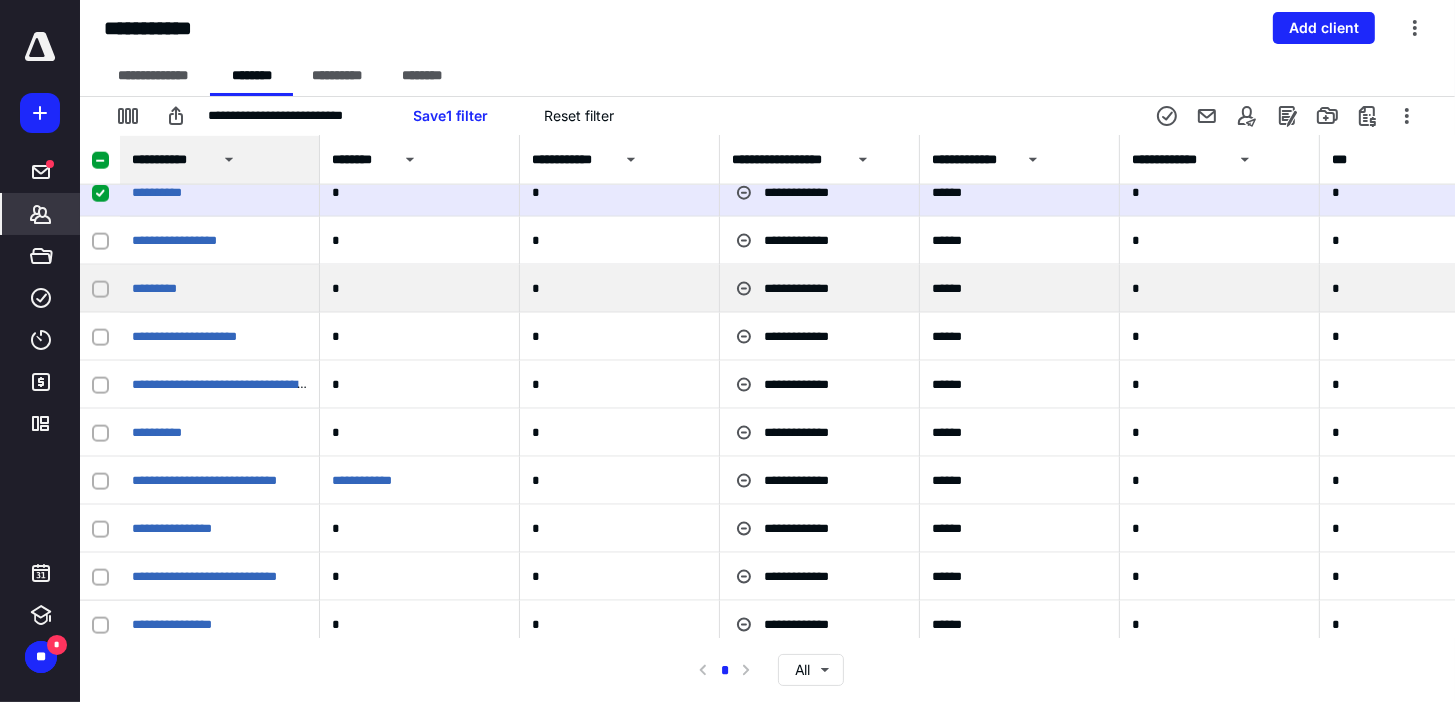 click 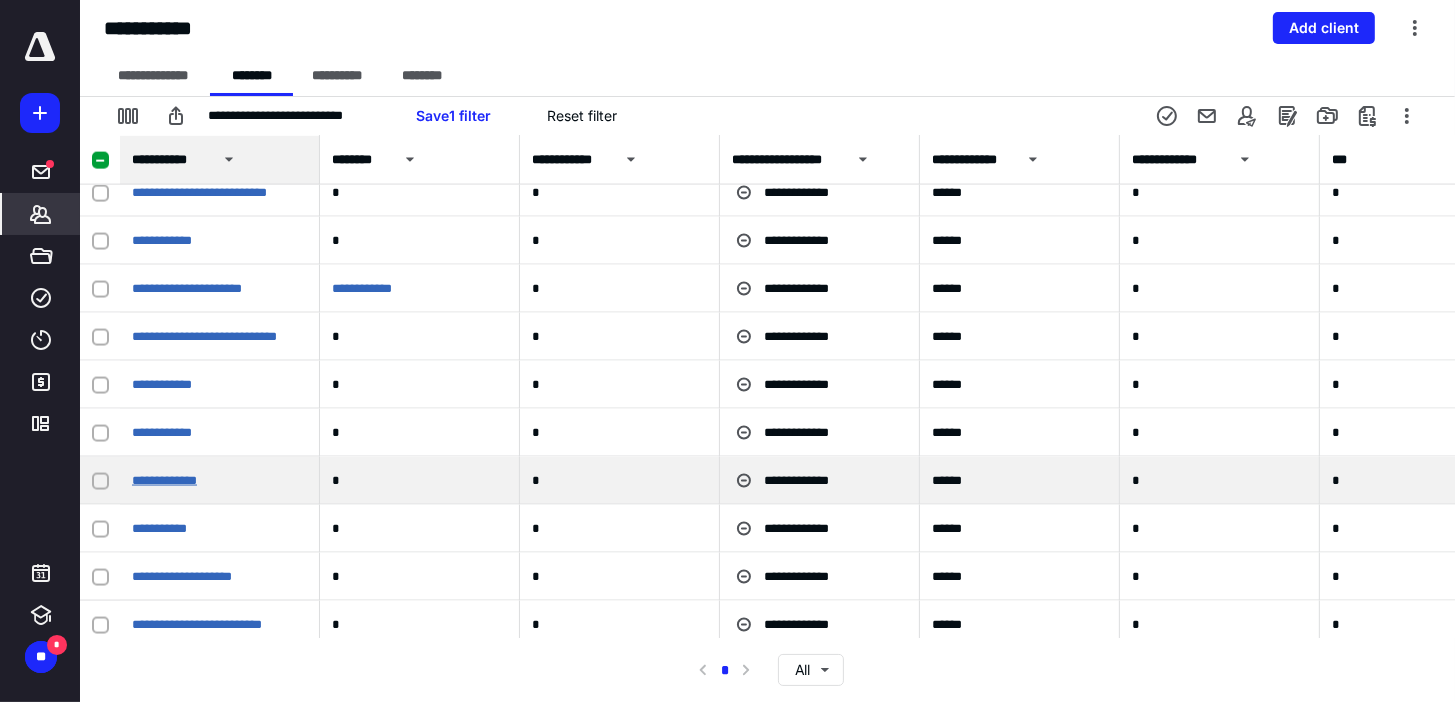 scroll, scrollTop: 17760, scrollLeft: 0, axis: vertical 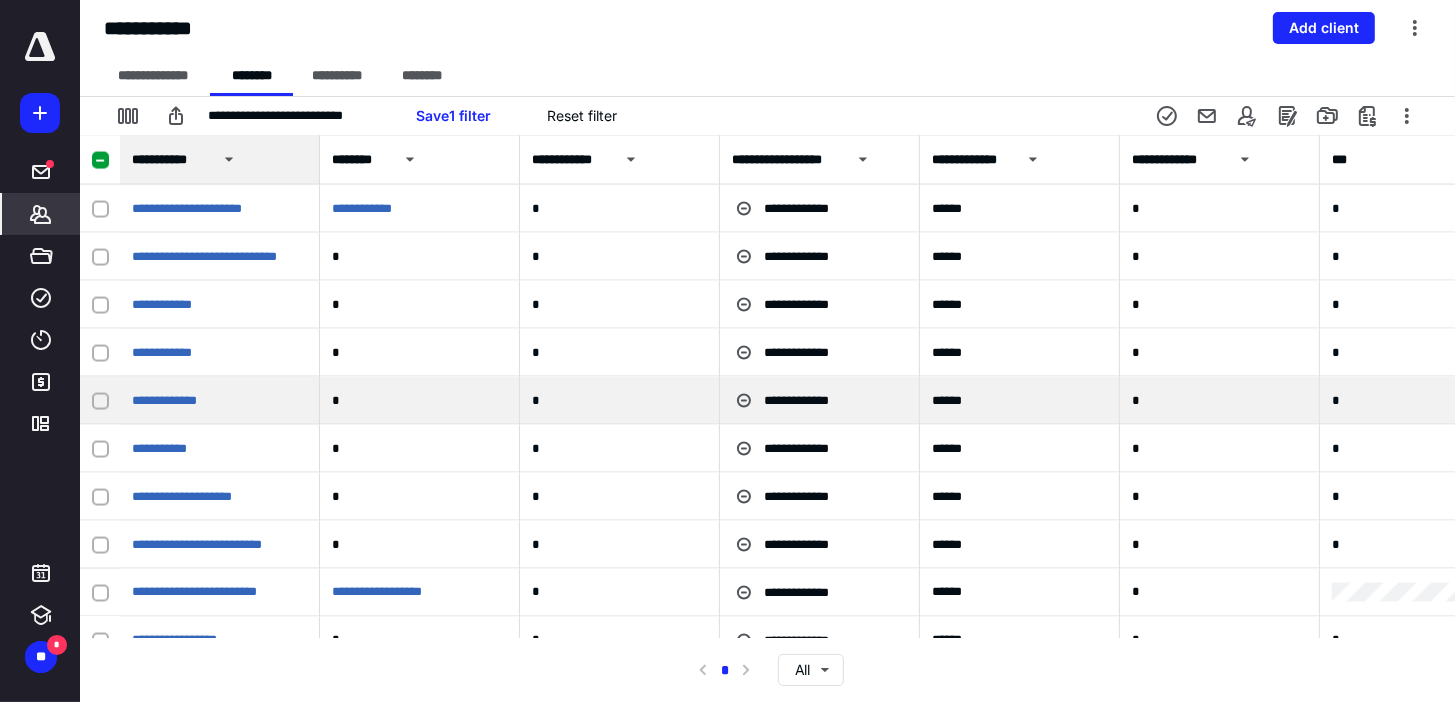 click 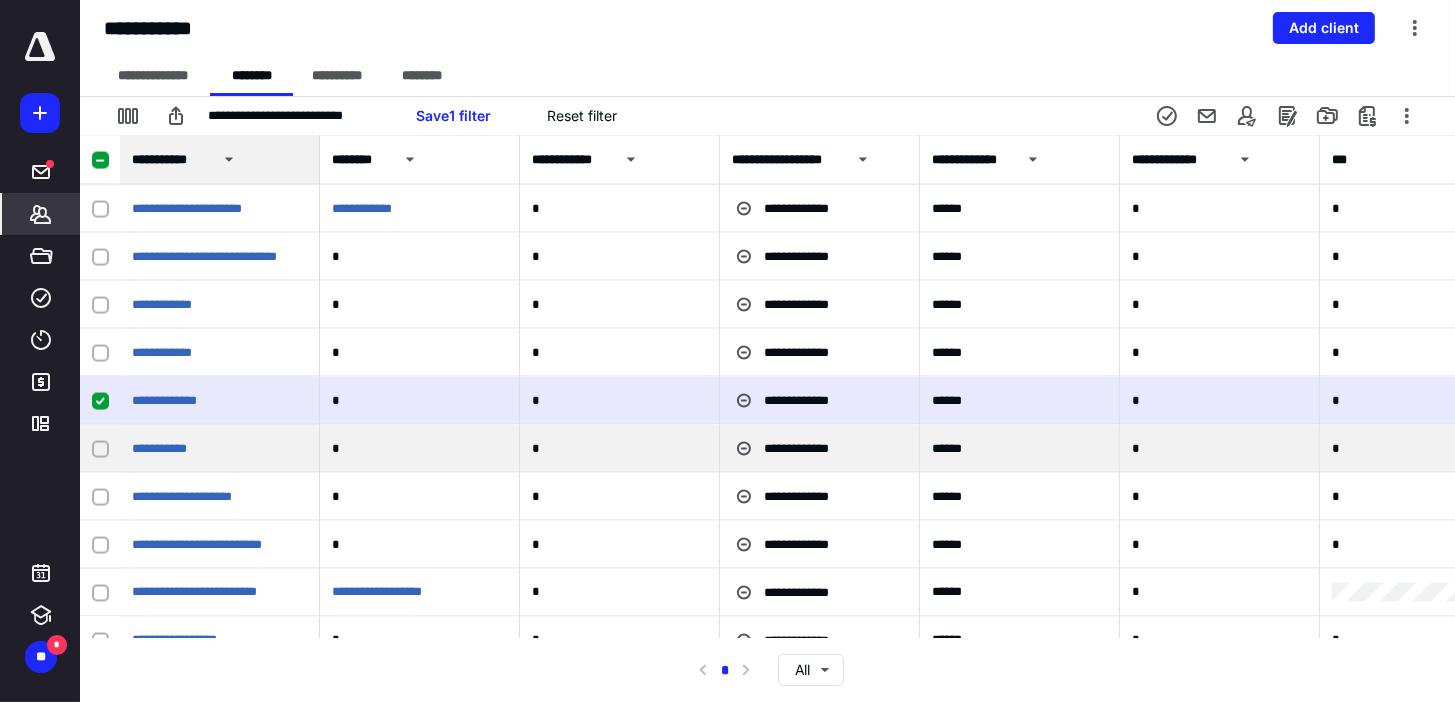 click 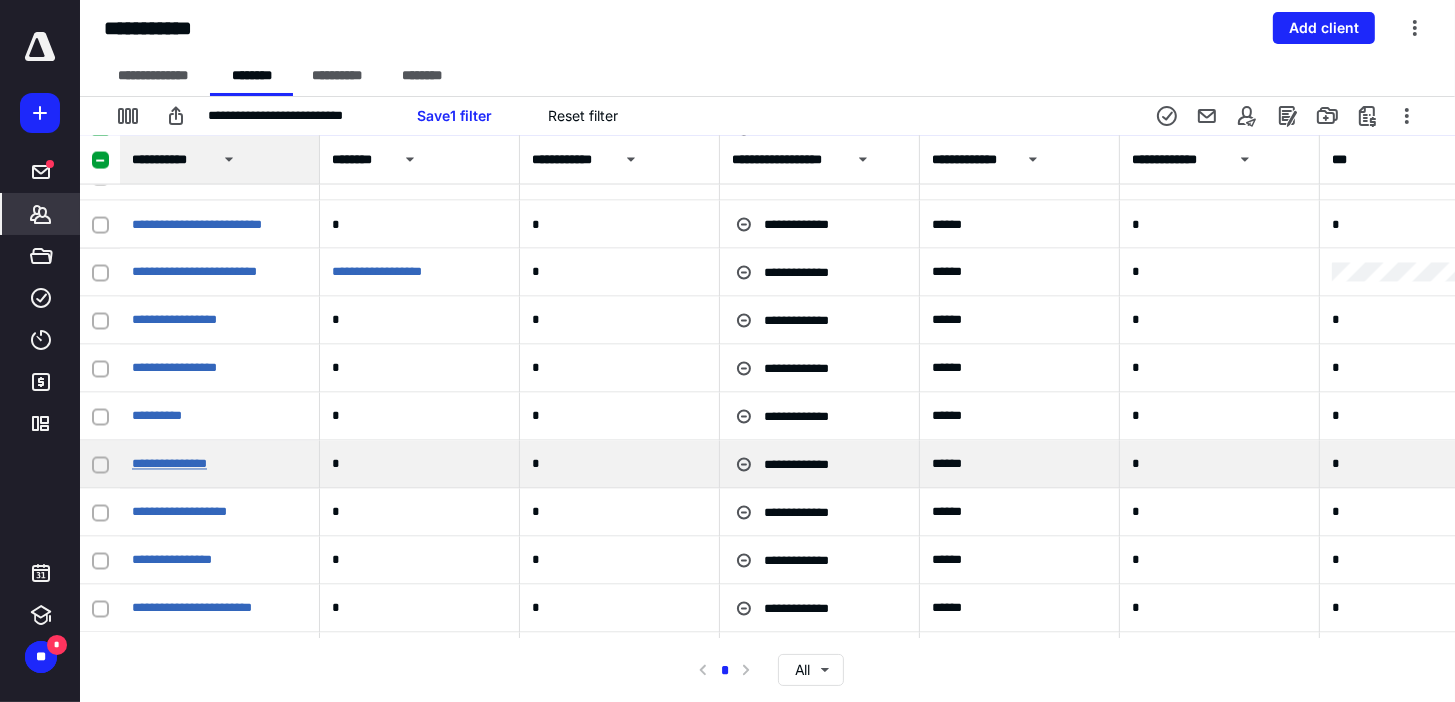 scroll, scrollTop: 18160, scrollLeft: 0, axis: vertical 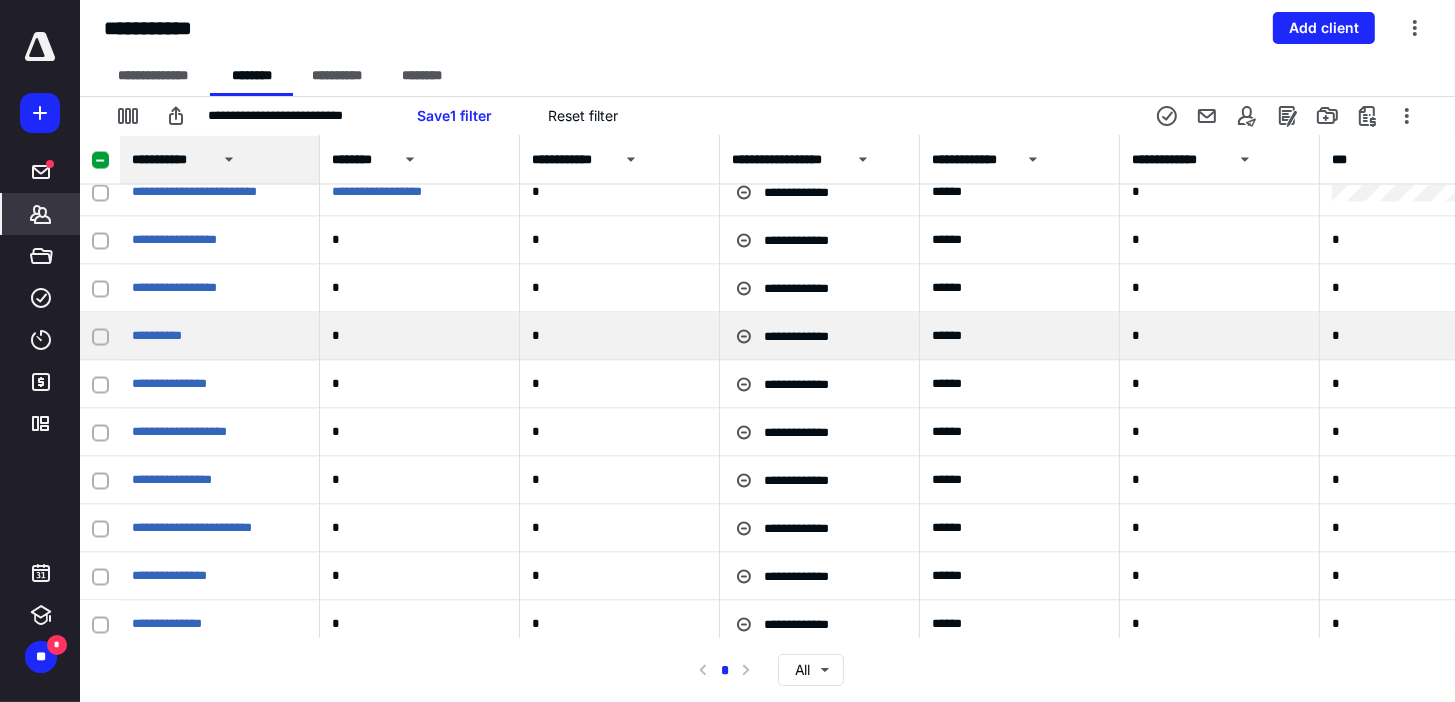 click 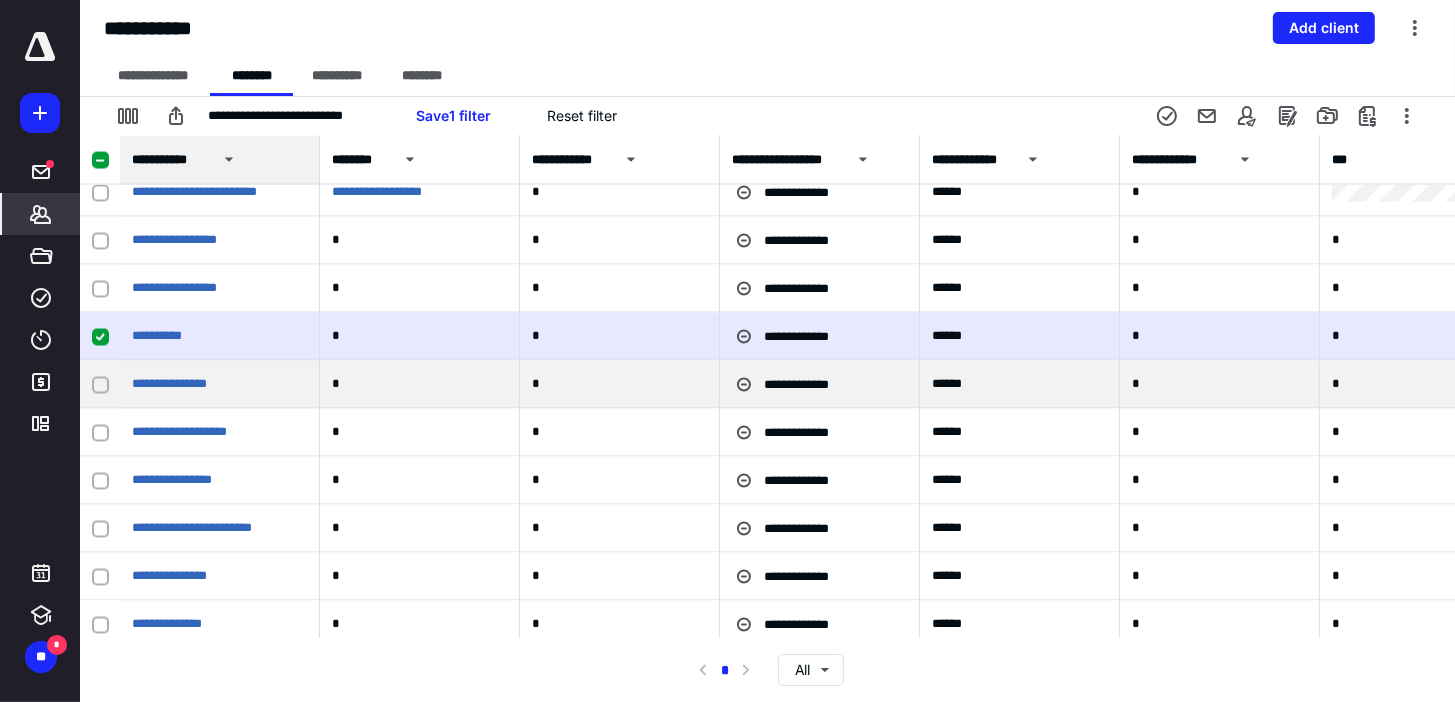 click at bounding box center [100, 385] 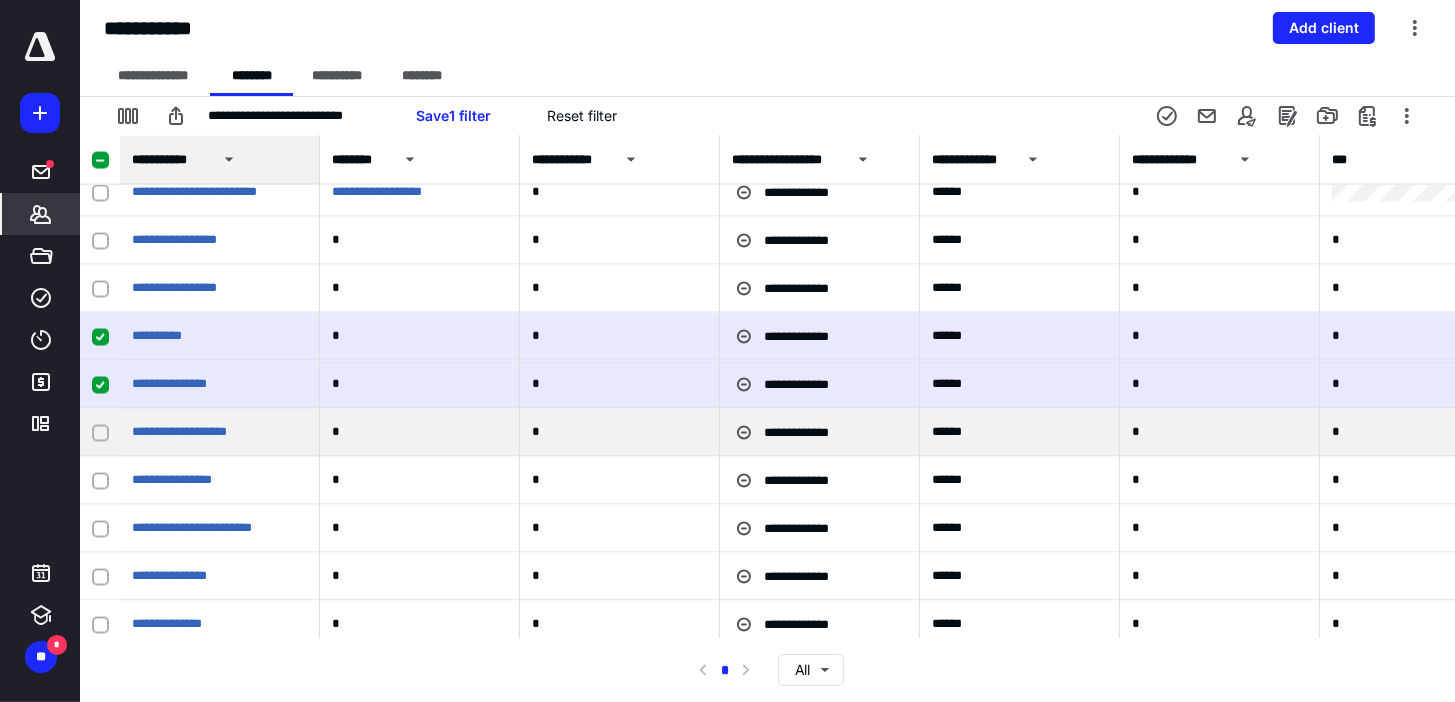 click at bounding box center [100, 433] 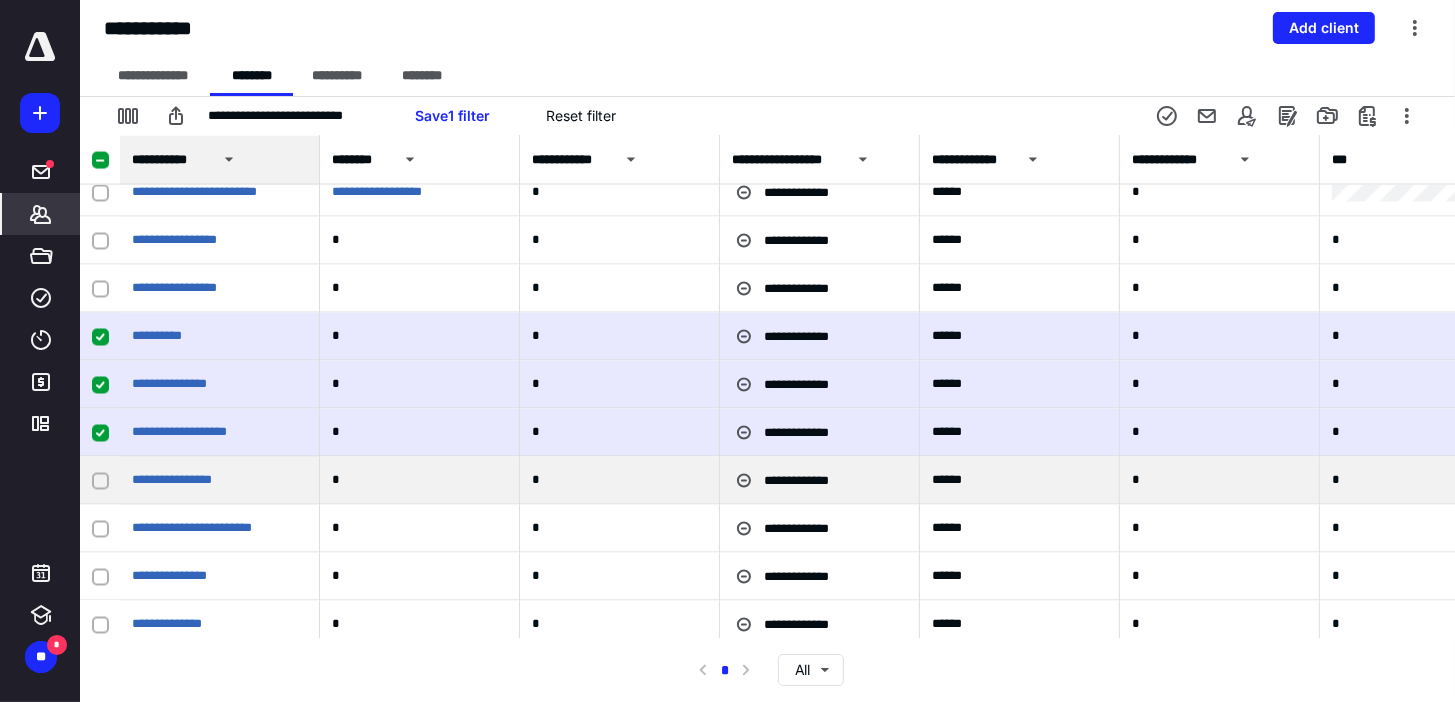 click at bounding box center (100, 481) 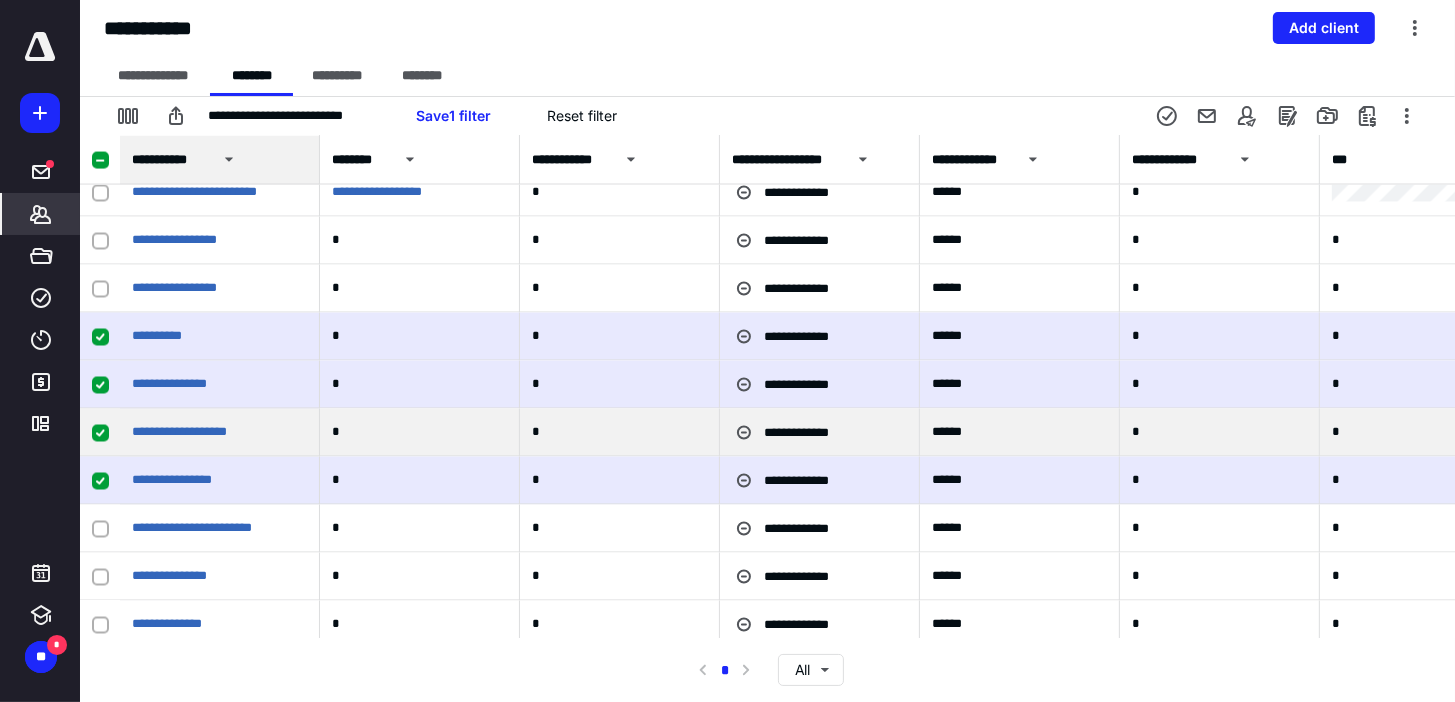 scroll, scrollTop: 18320, scrollLeft: 0, axis: vertical 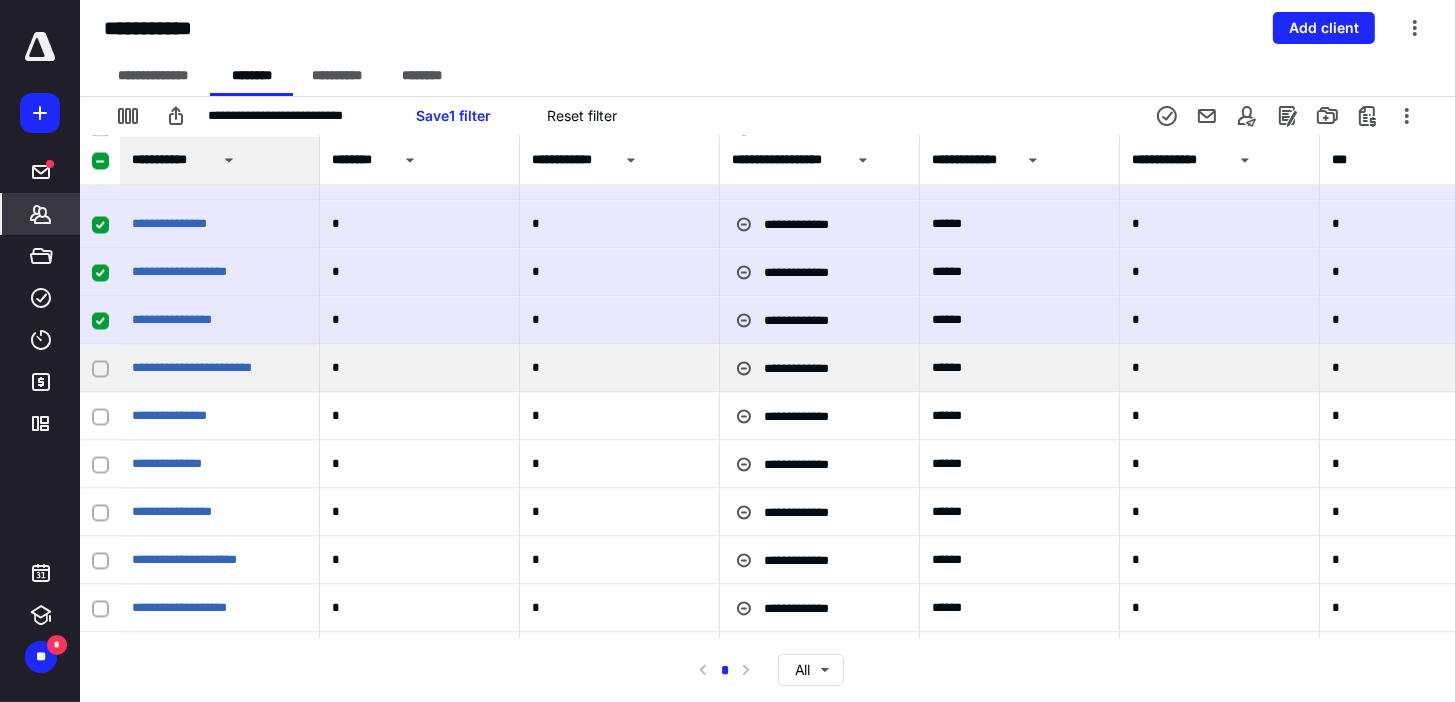 click at bounding box center (100, 369) 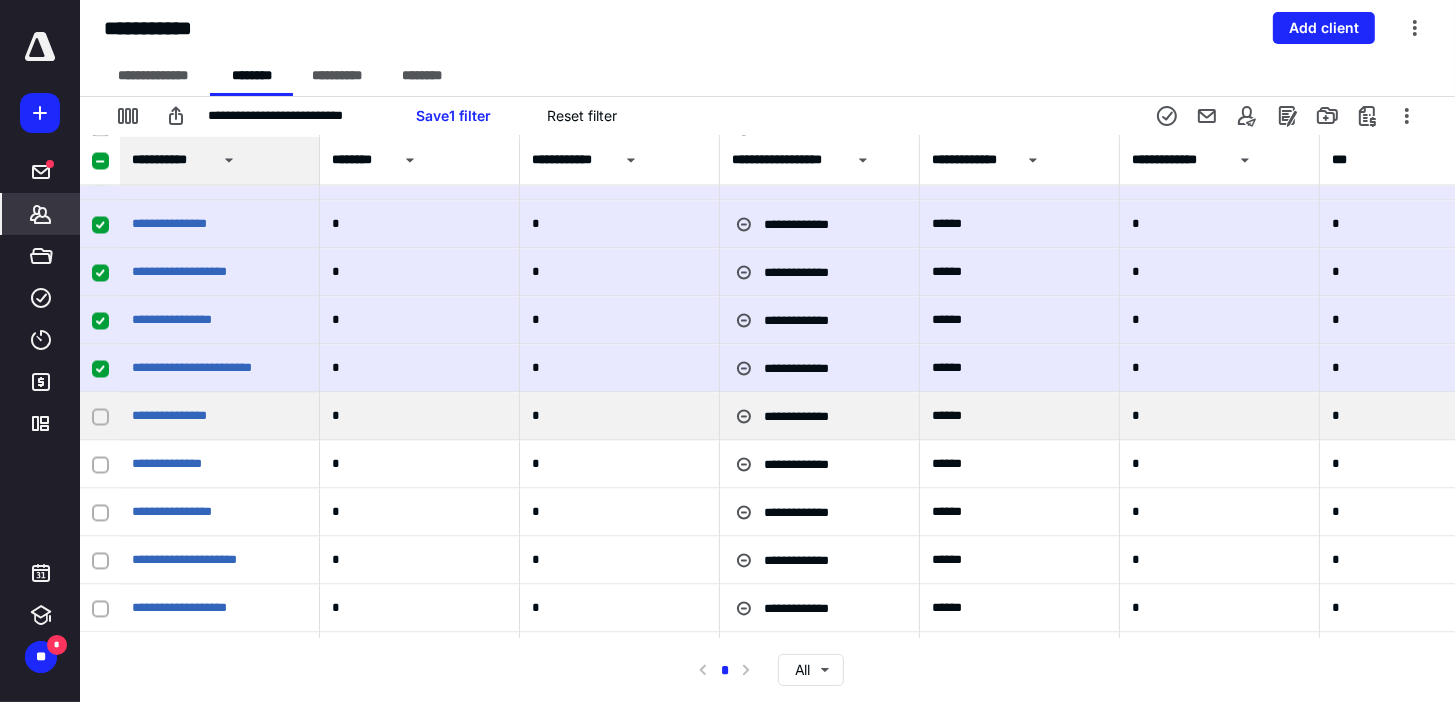 click 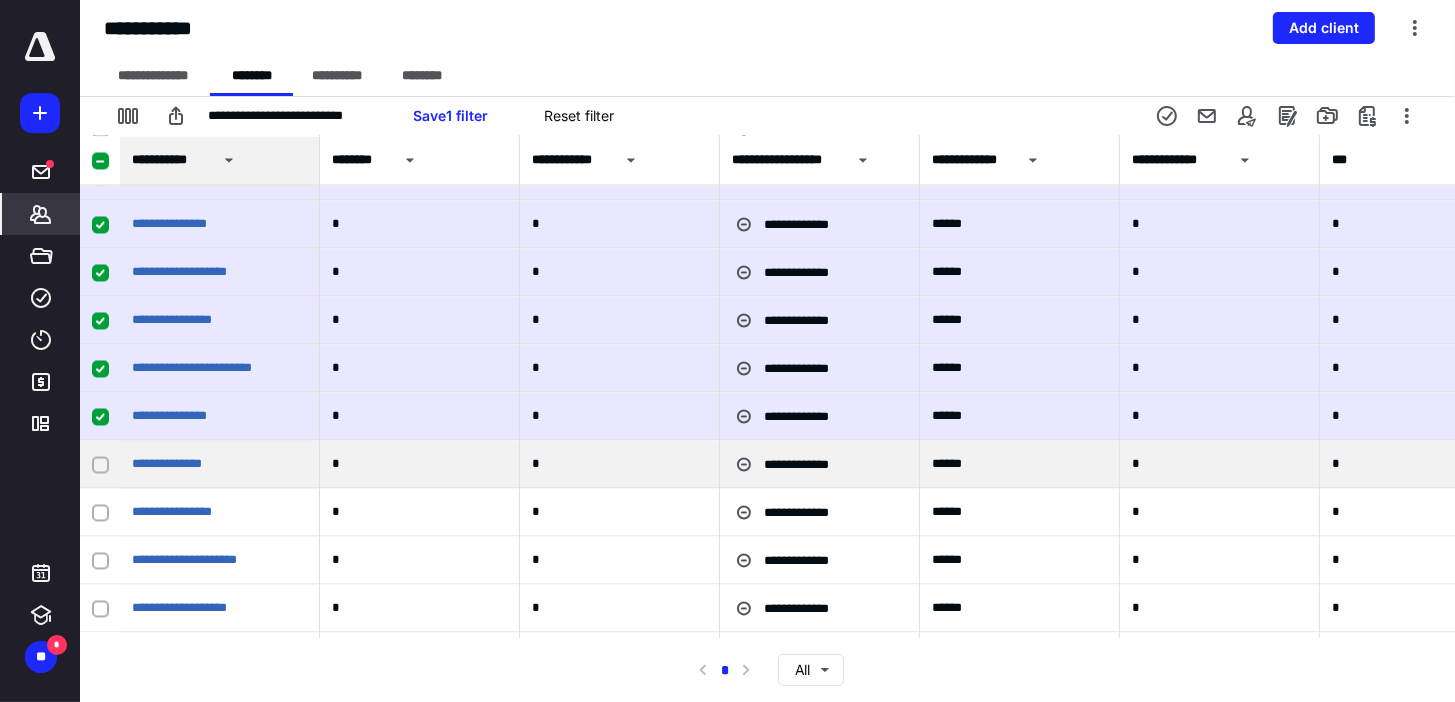 click 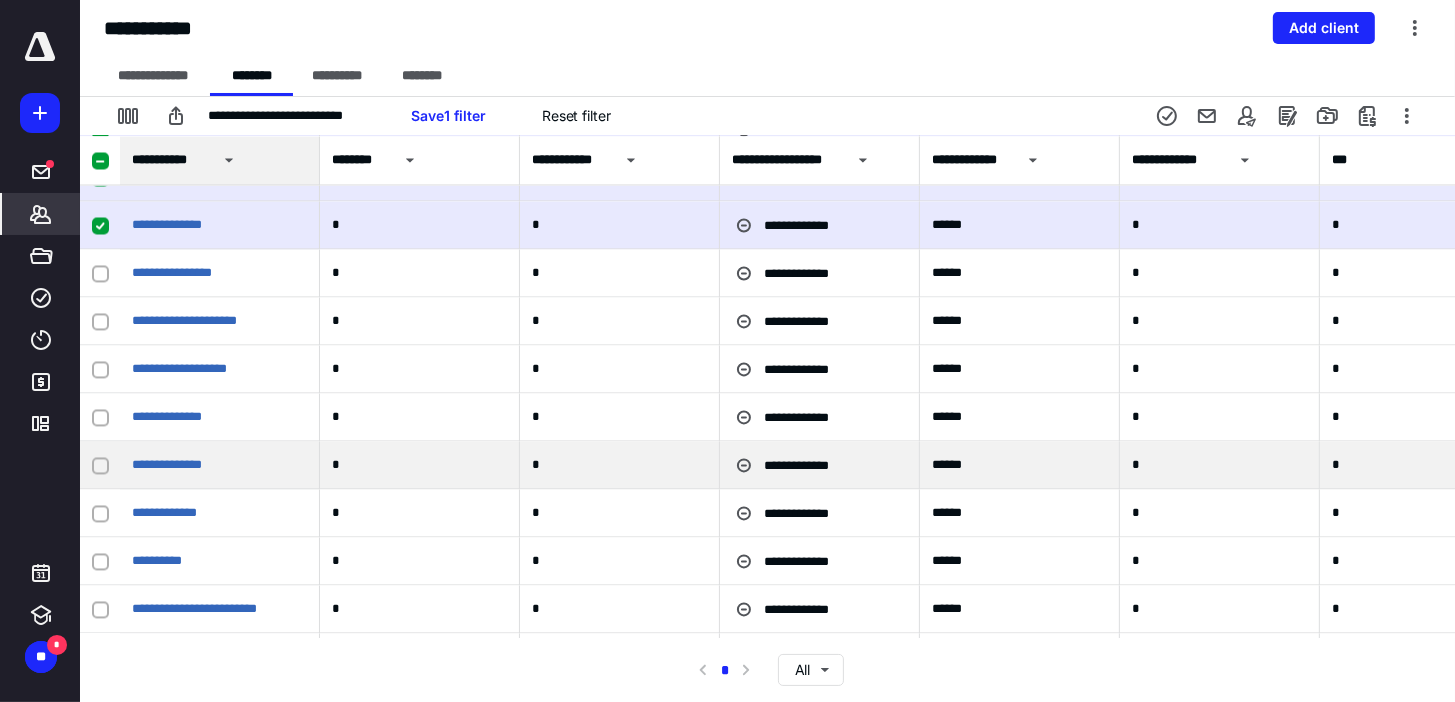 scroll, scrollTop: 18640, scrollLeft: 0, axis: vertical 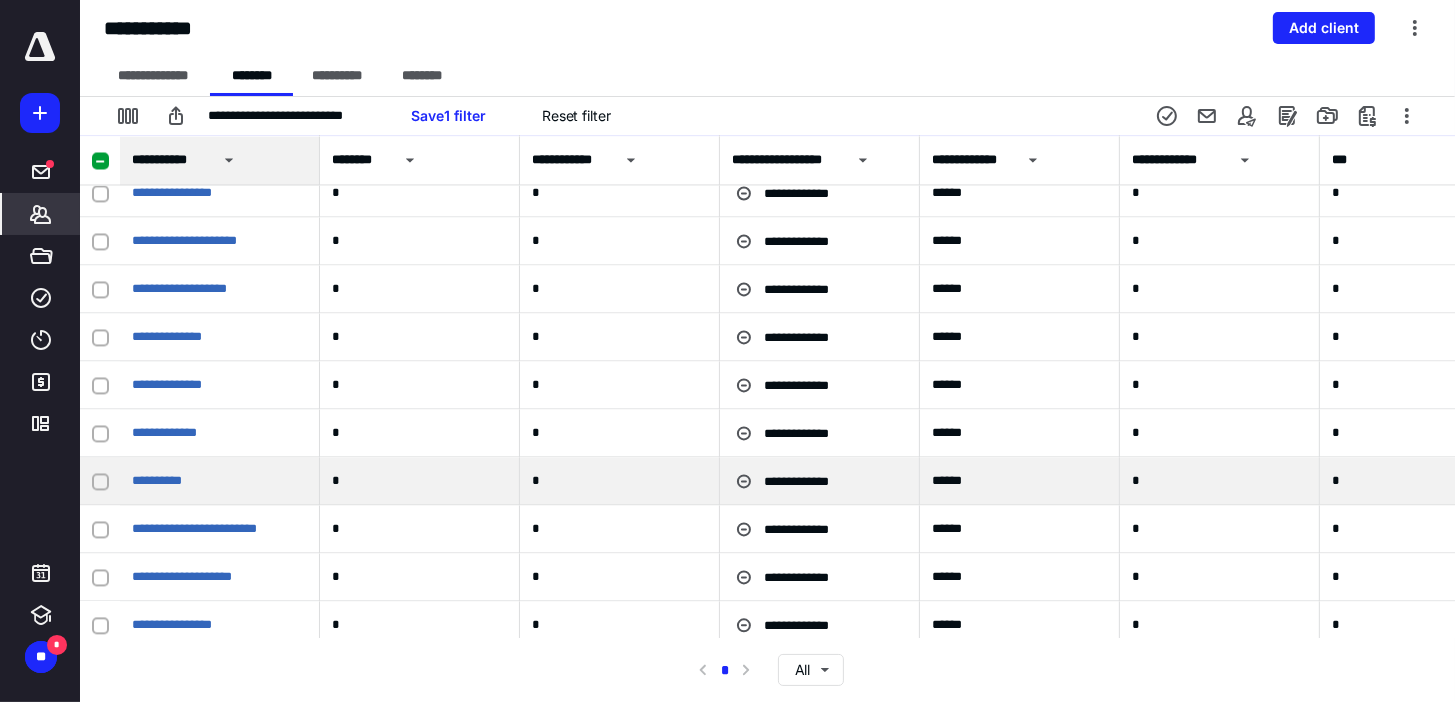 drag, startPoint x: 104, startPoint y: 433, endPoint x: 104, endPoint y: 464, distance: 31 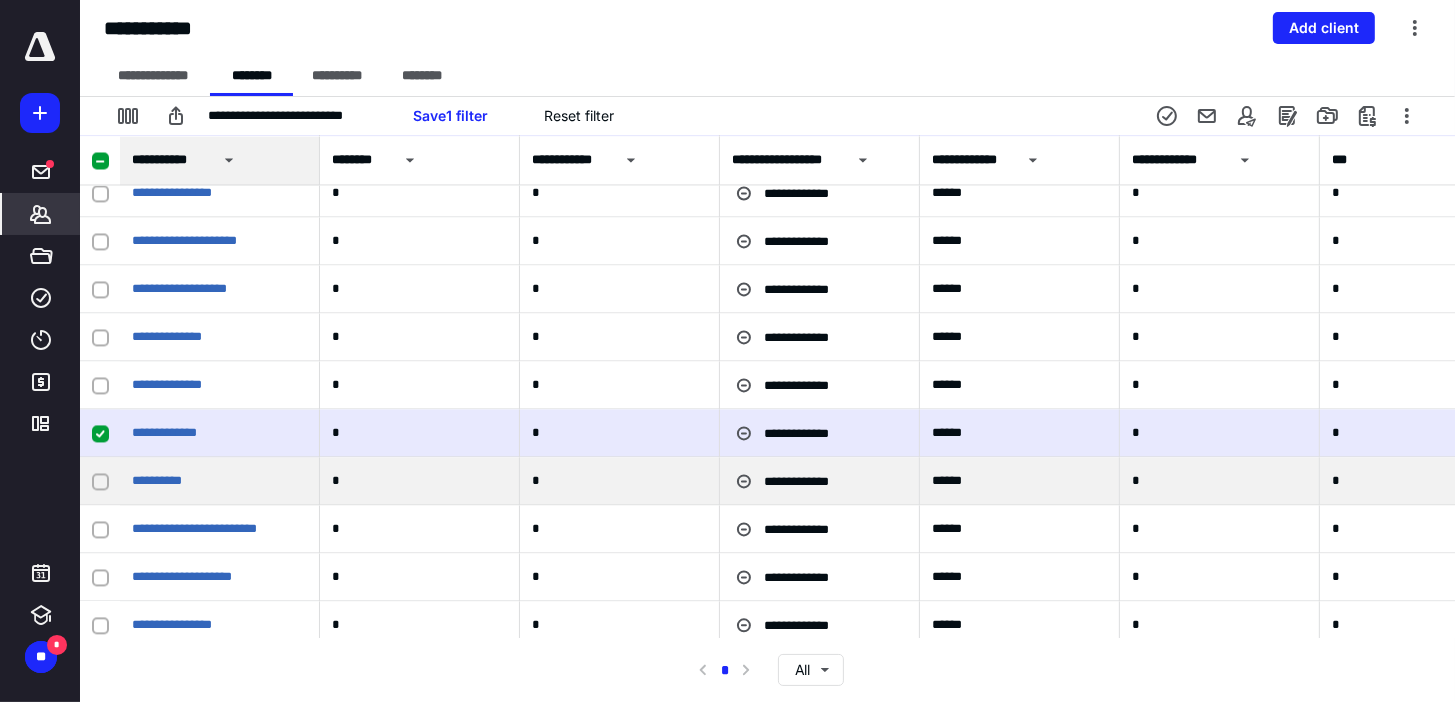 click 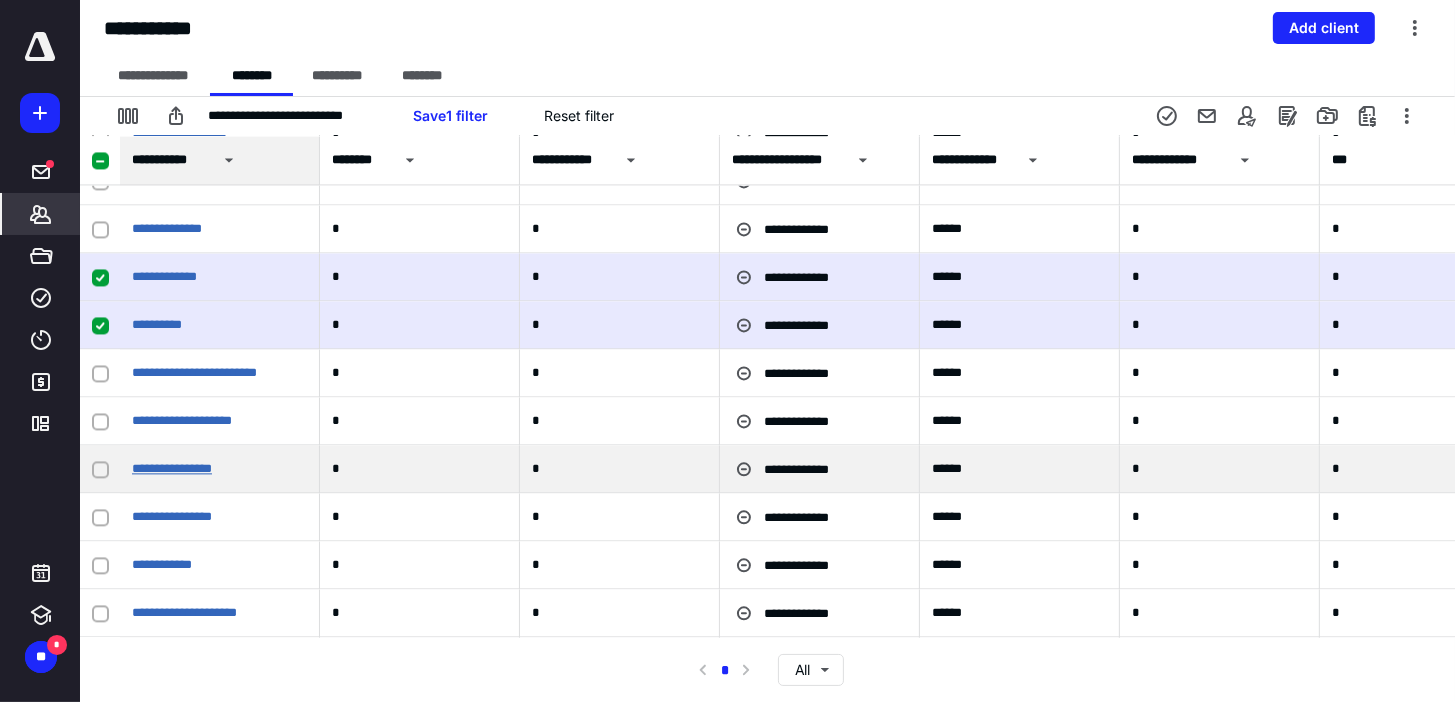 scroll, scrollTop: 18800, scrollLeft: 0, axis: vertical 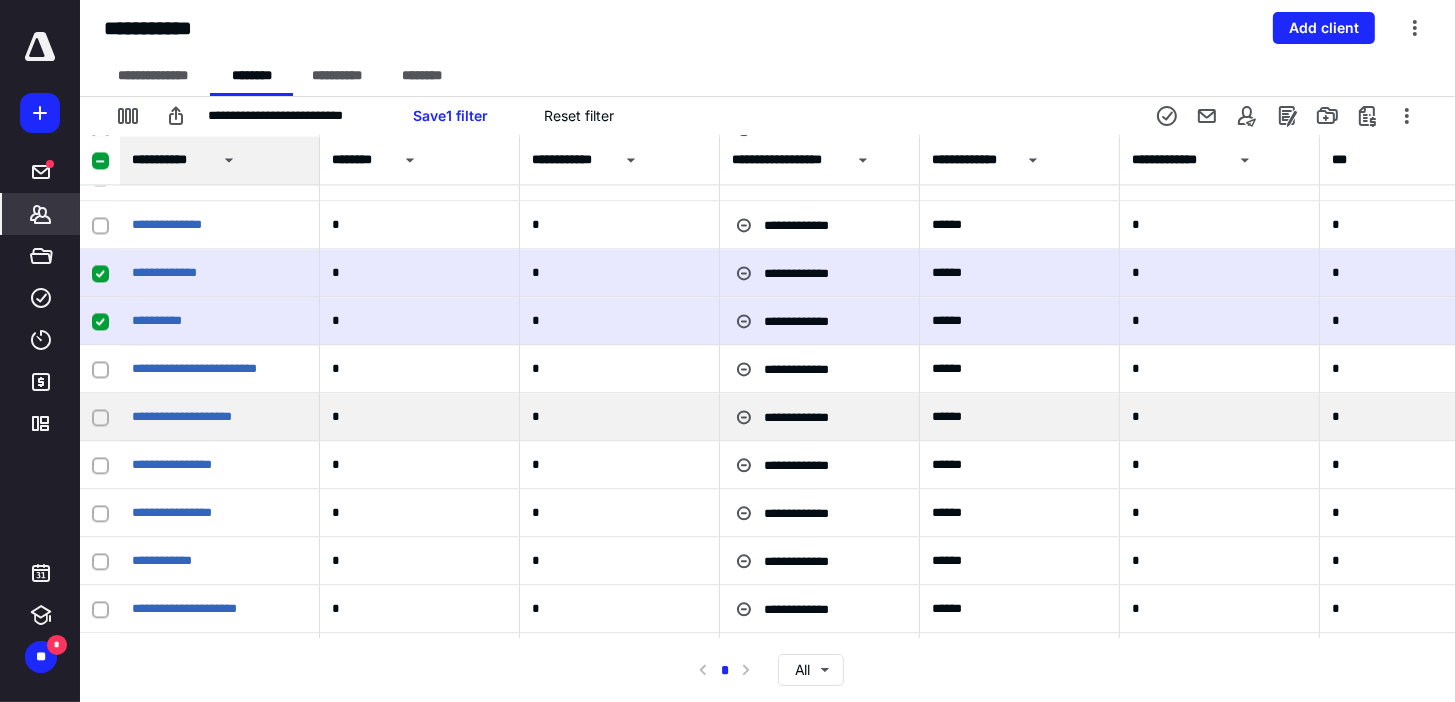 click at bounding box center [100, 417] 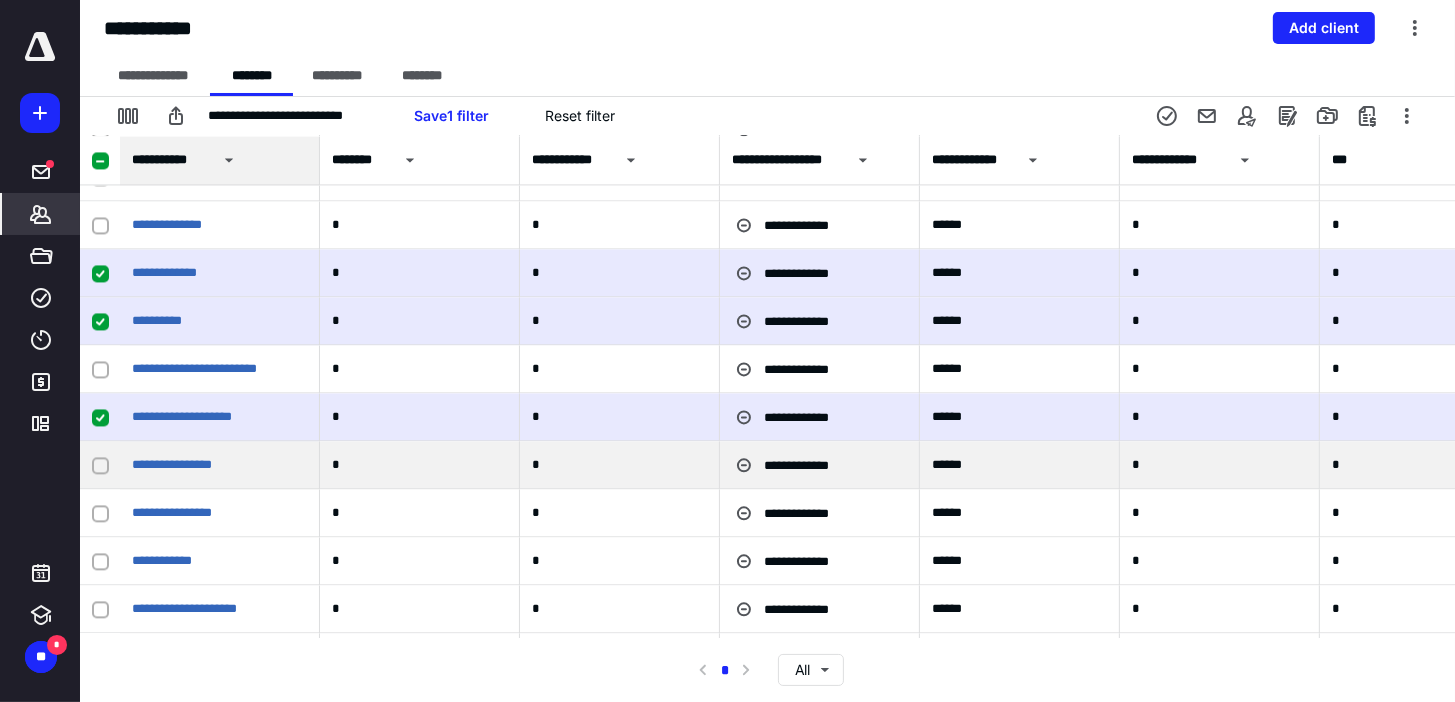 click 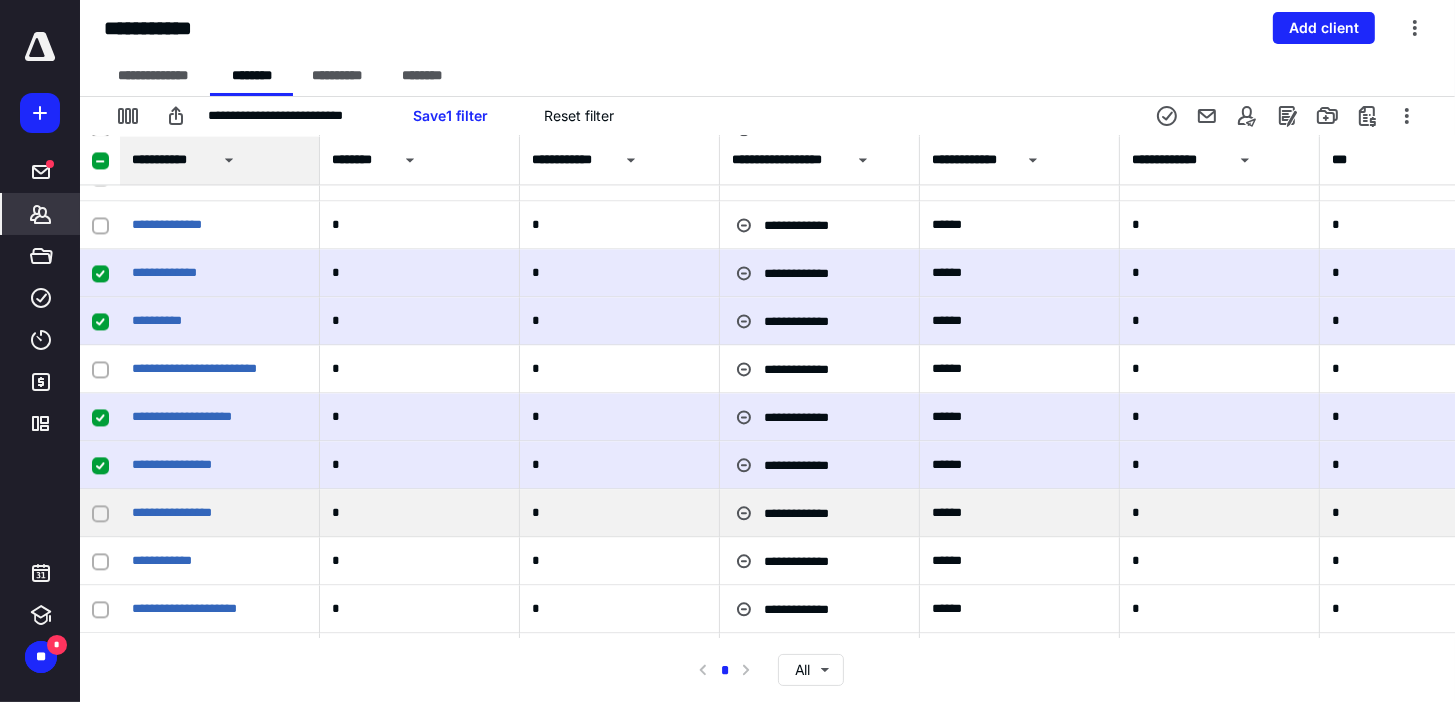 click 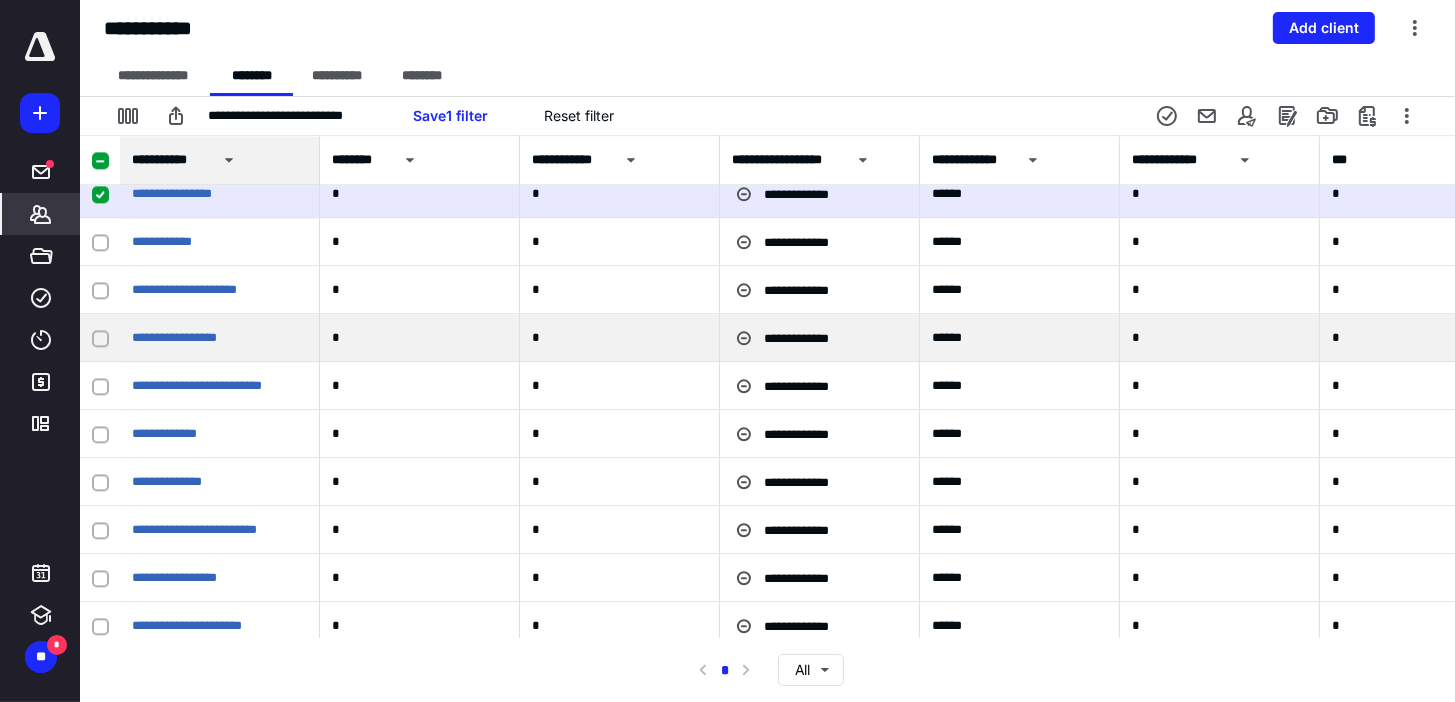 scroll, scrollTop: 19120, scrollLeft: 0, axis: vertical 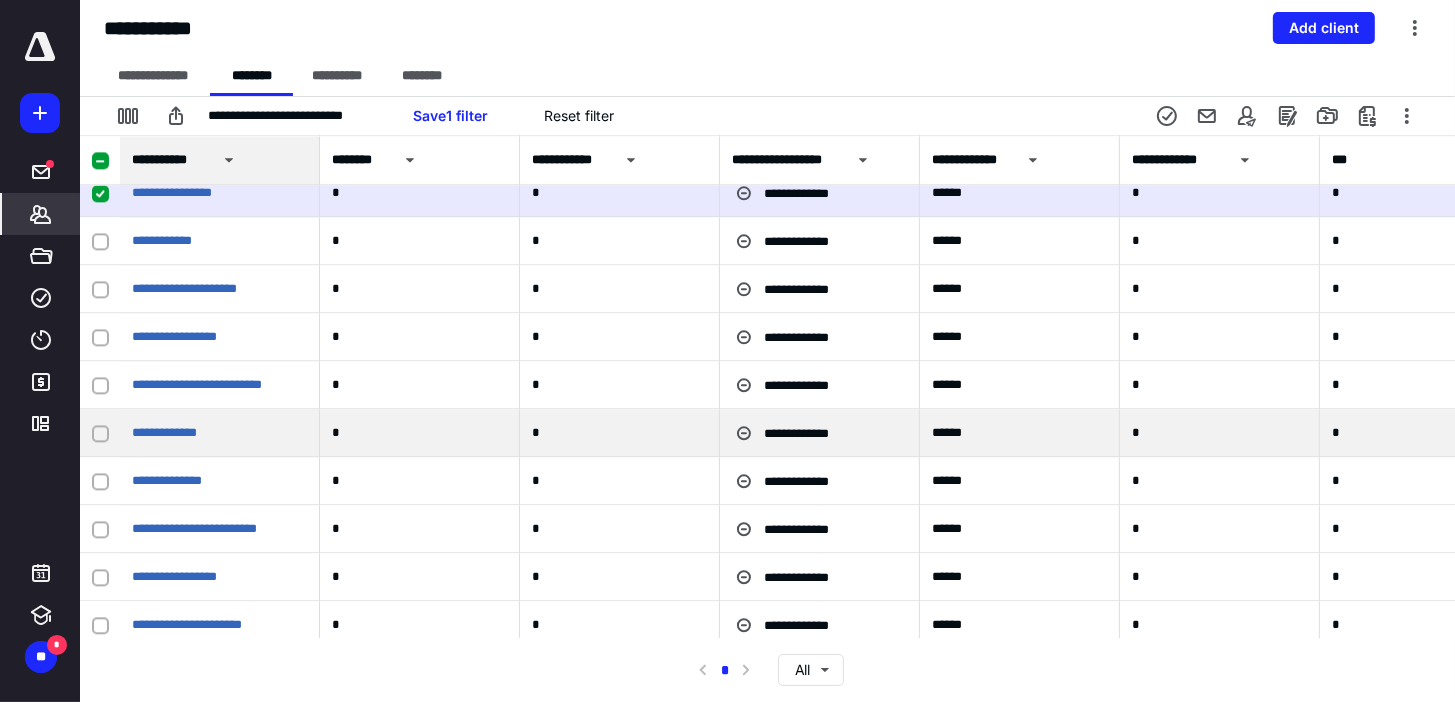 click at bounding box center [100, 433] 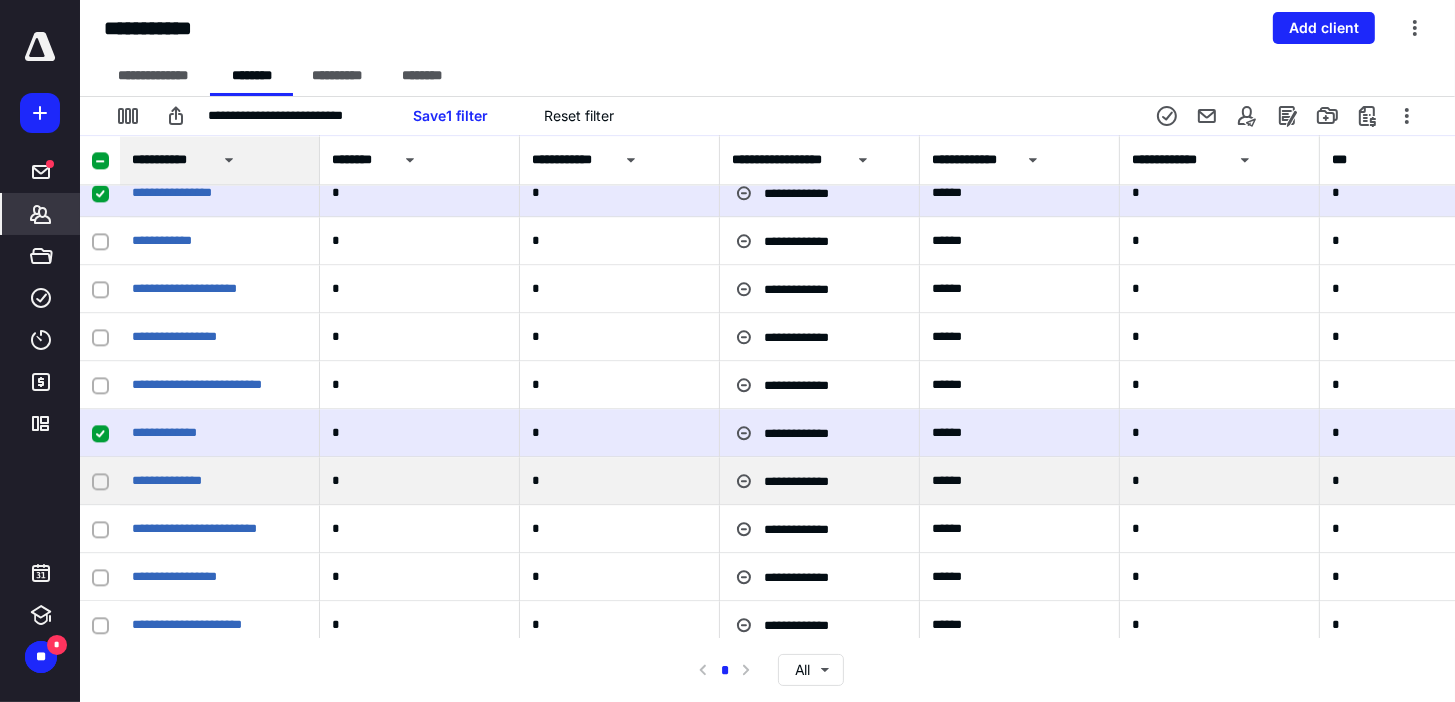 click 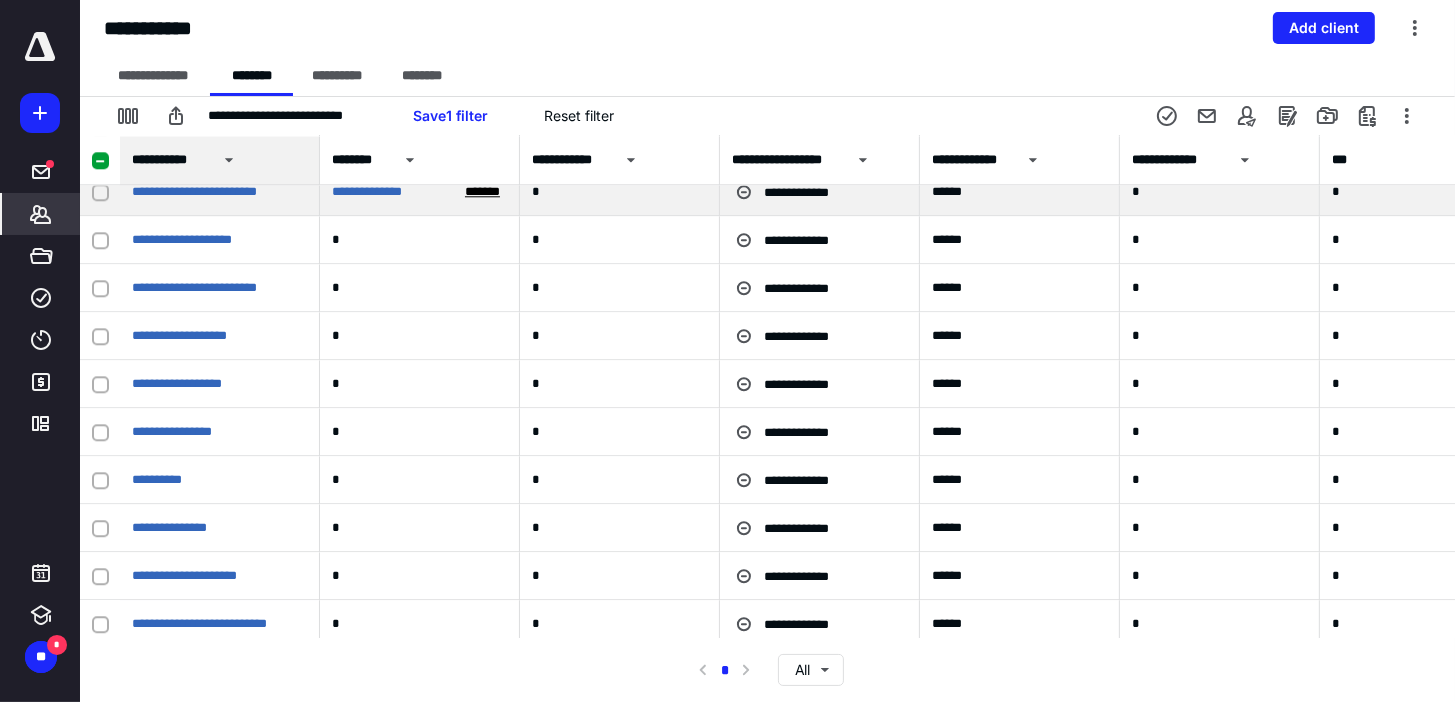 scroll, scrollTop: 19680, scrollLeft: 0, axis: vertical 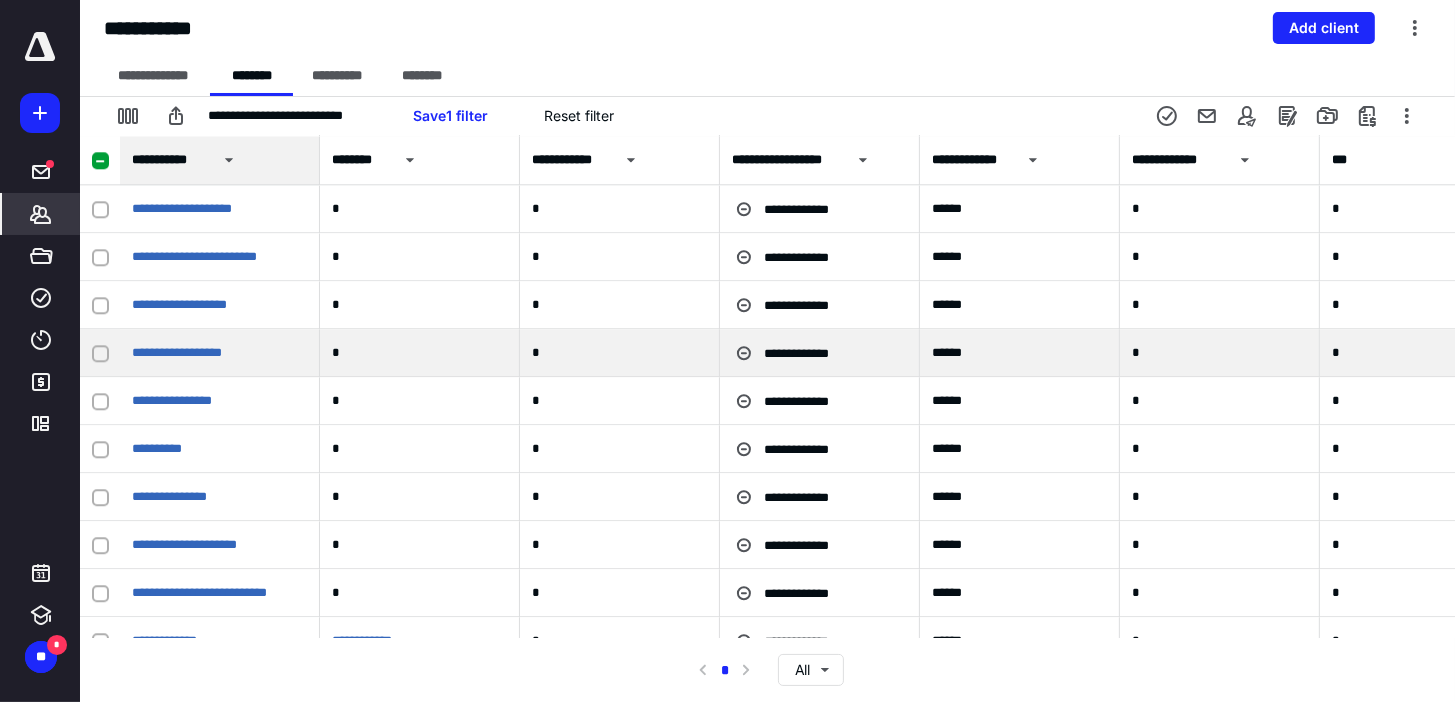 click 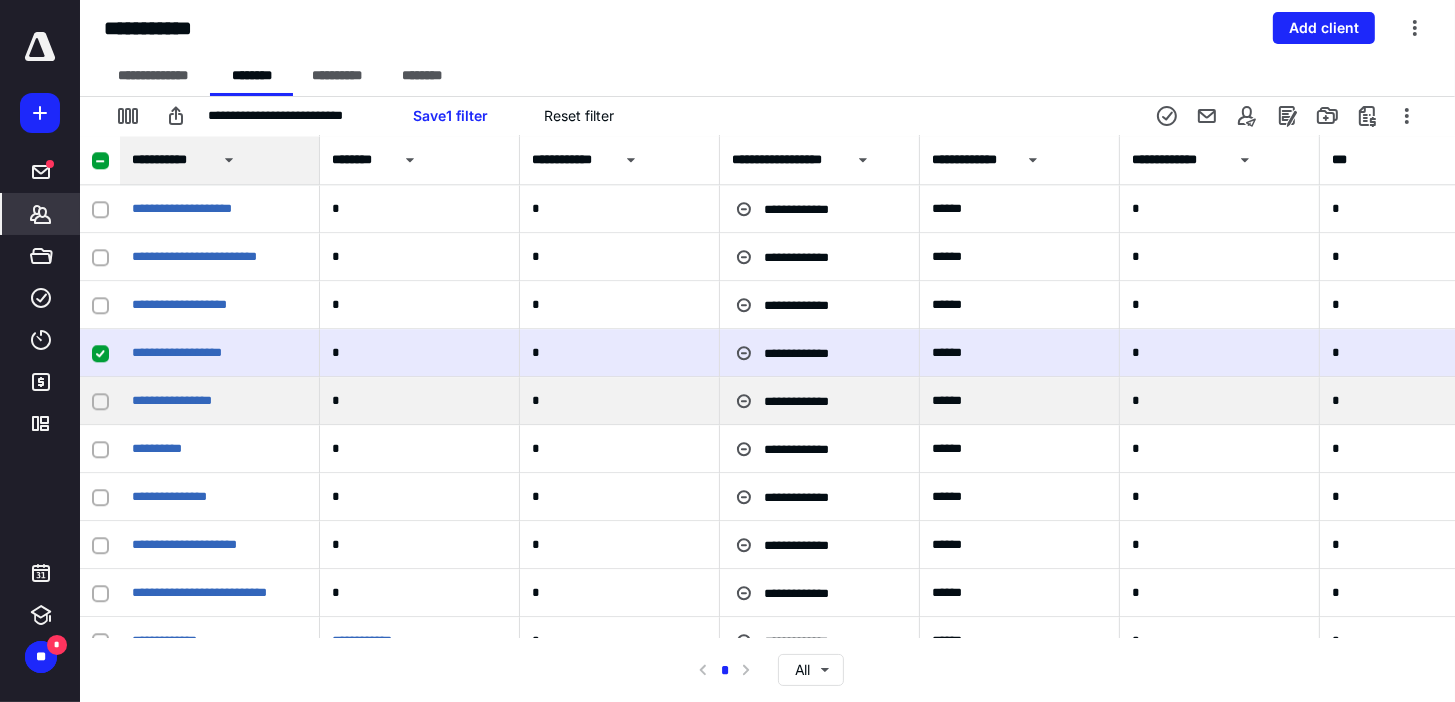 click 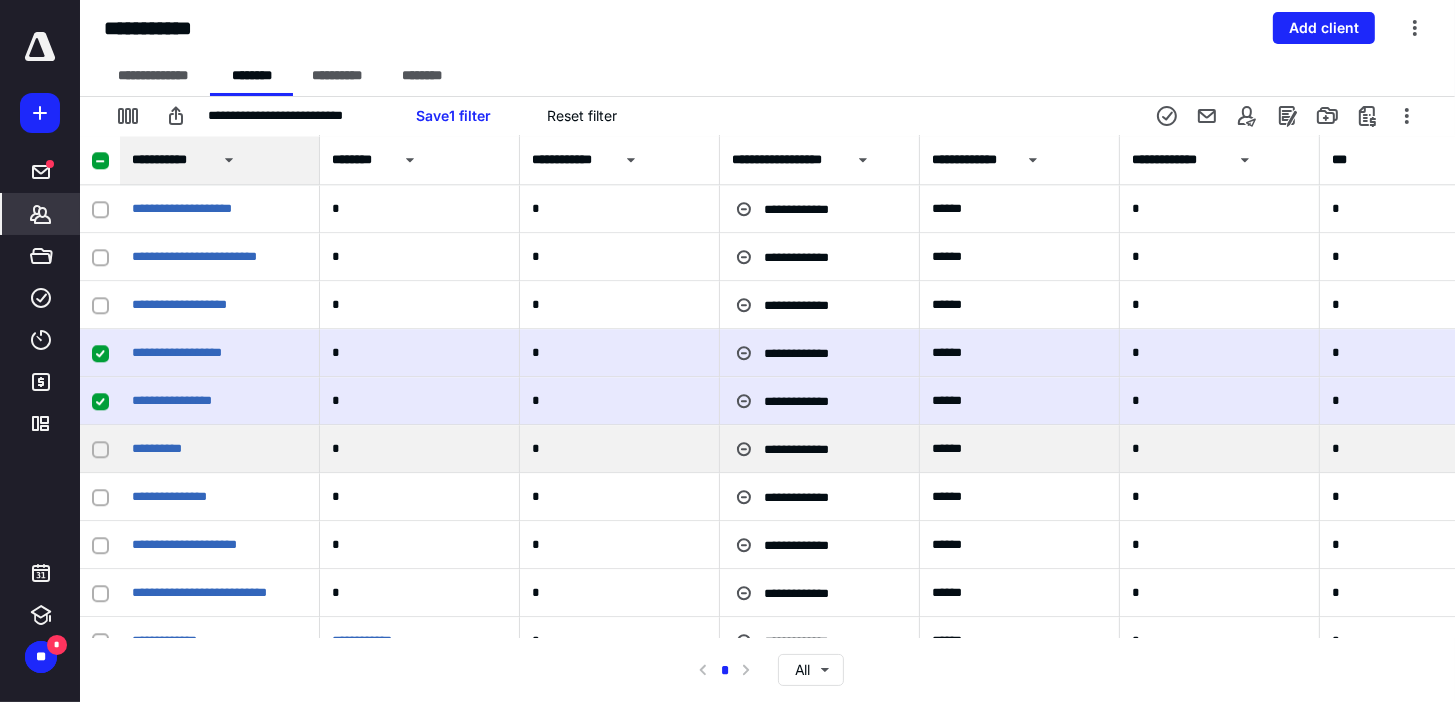 click 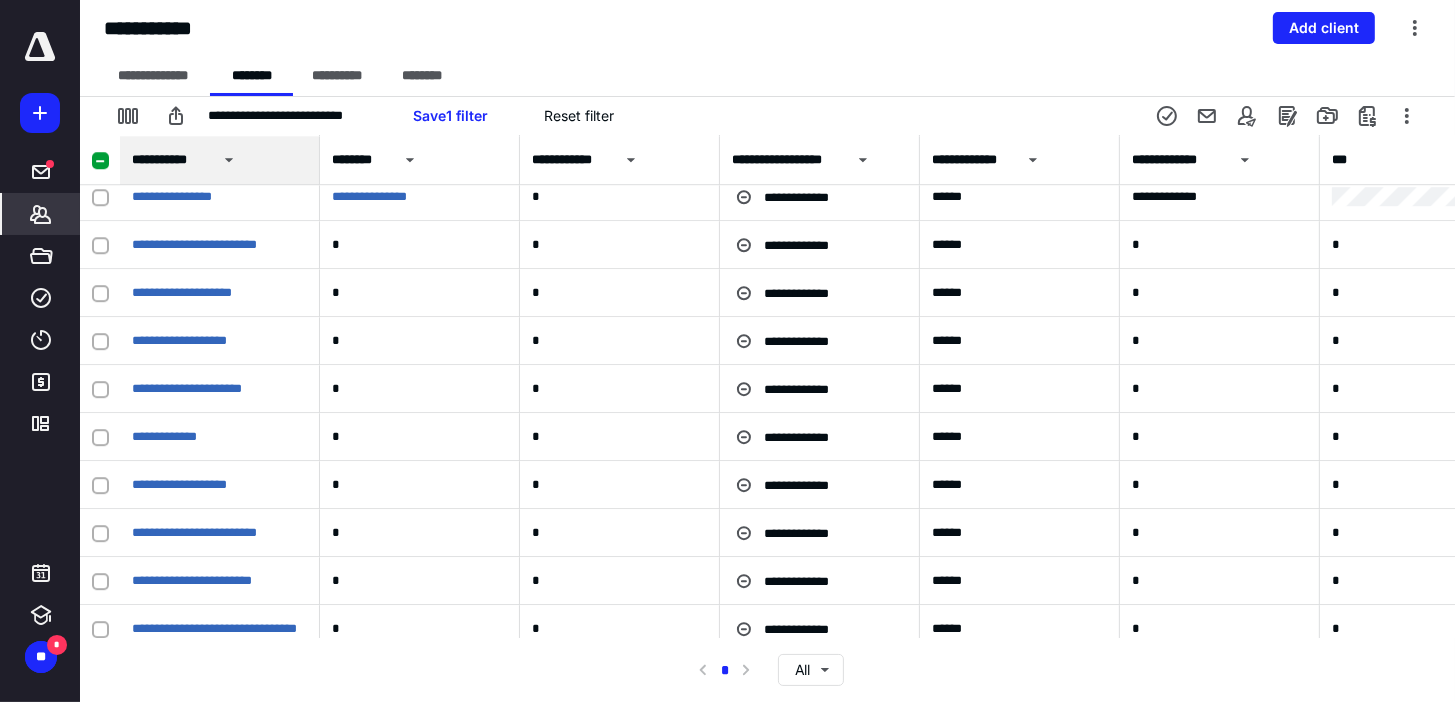 scroll, scrollTop: 20400, scrollLeft: 0, axis: vertical 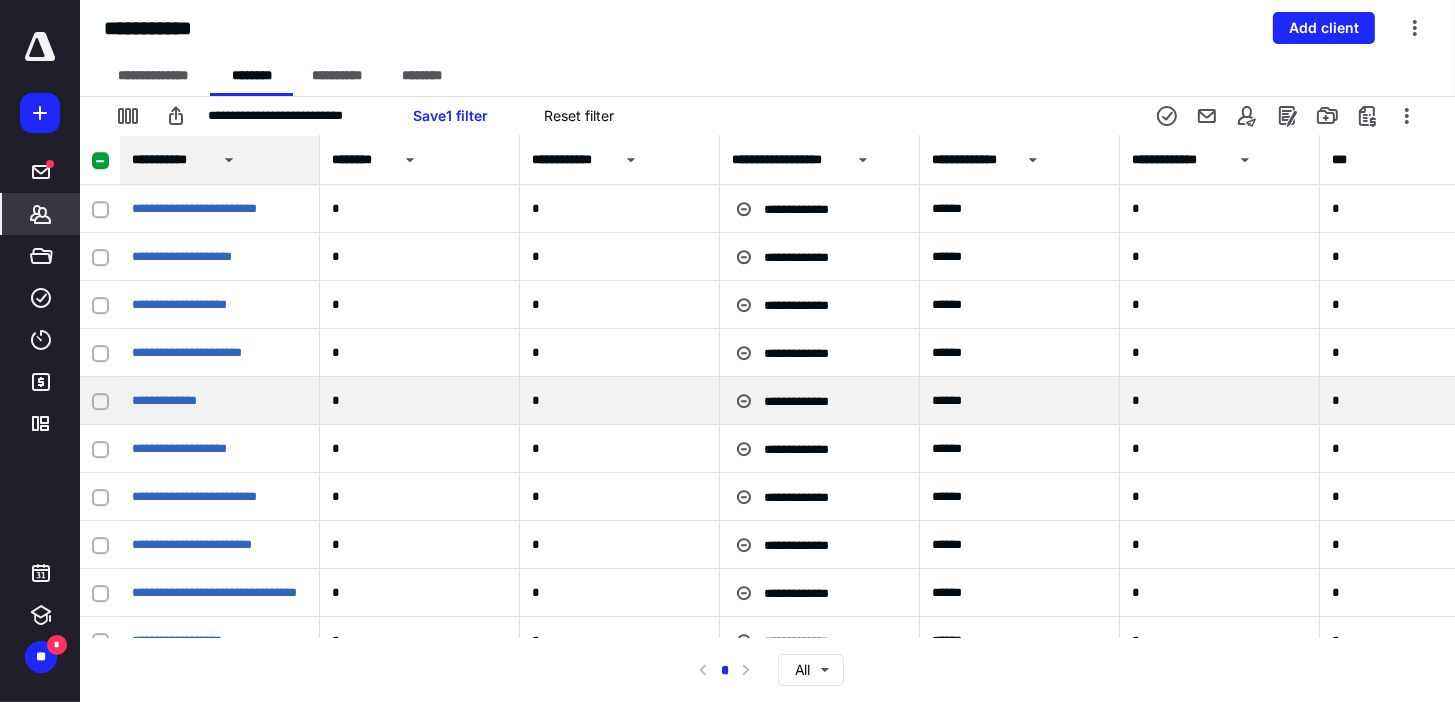 click at bounding box center (100, 401) 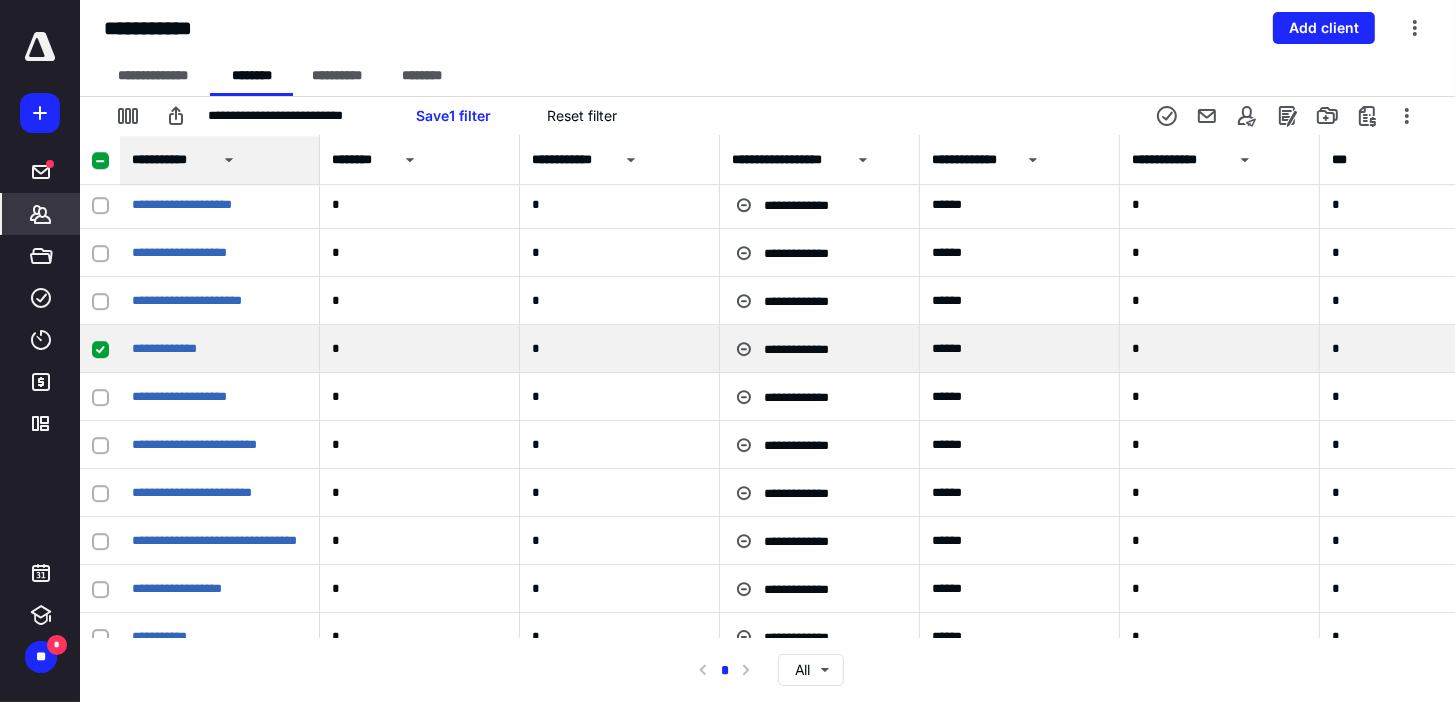 scroll, scrollTop: 20480, scrollLeft: 0, axis: vertical 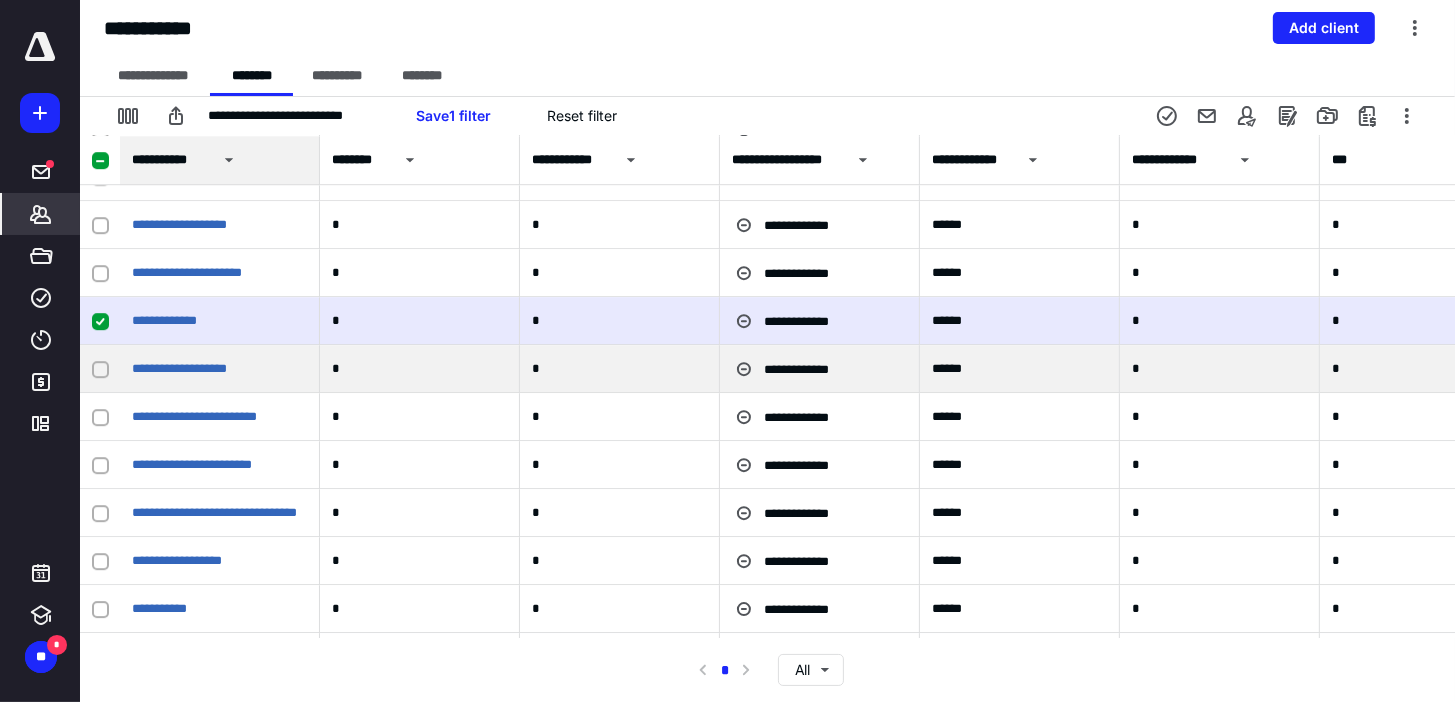 click 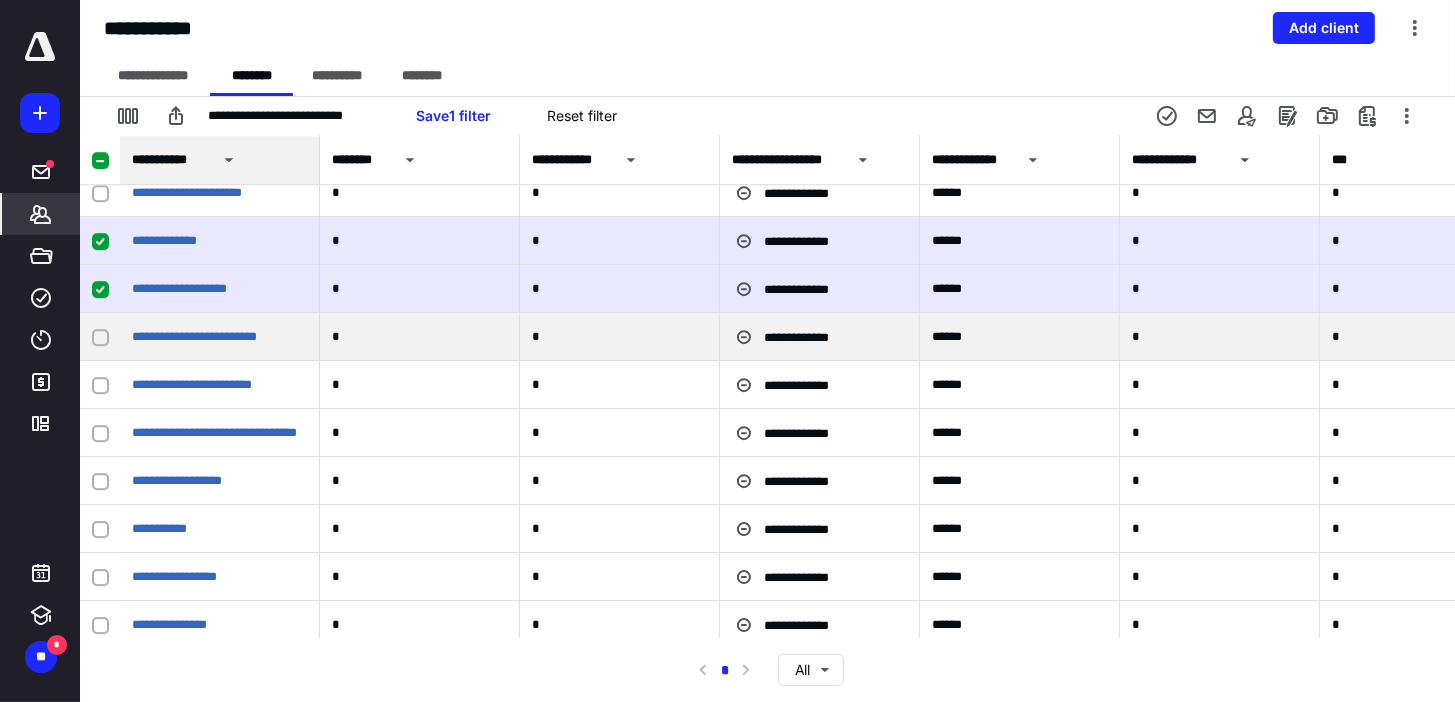 scroll, scrollTop: 20640, scrollLeft: 0, axis: vertical 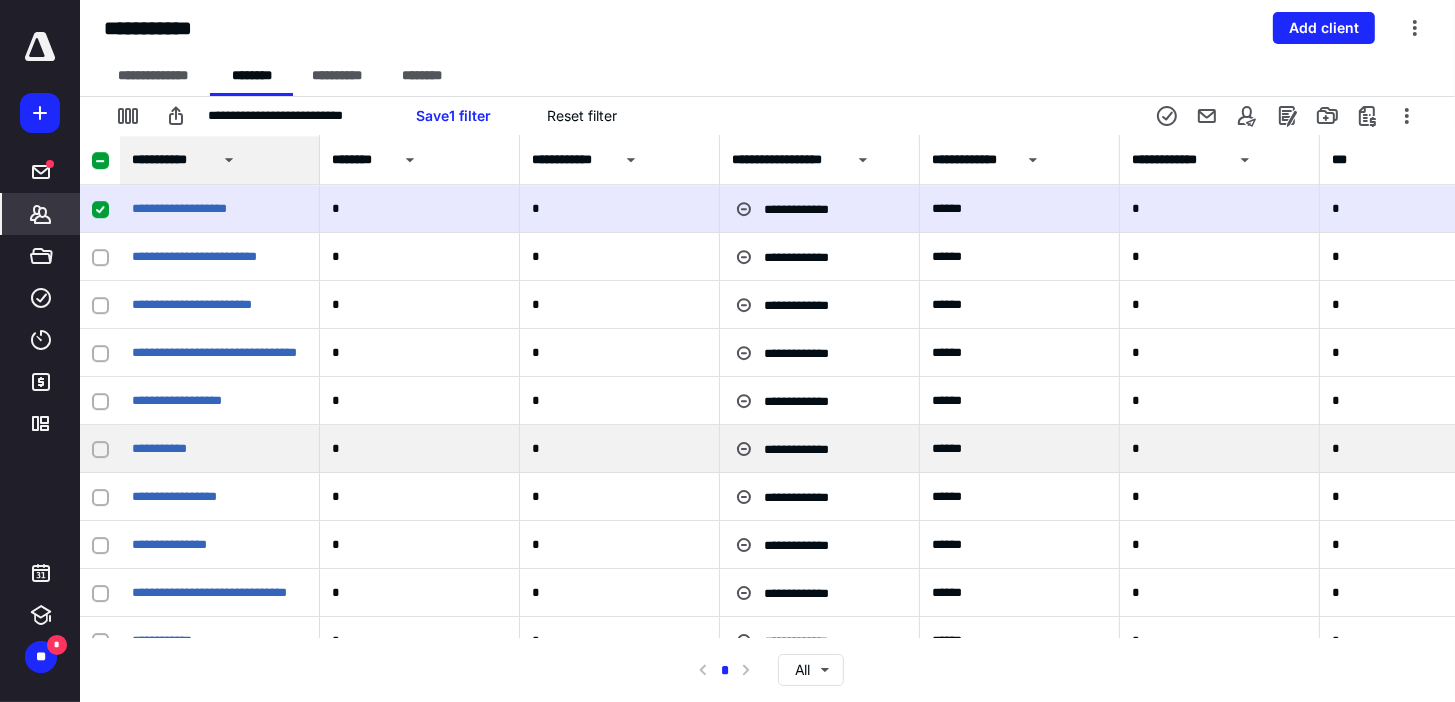 click at bounding box center [100, 449] 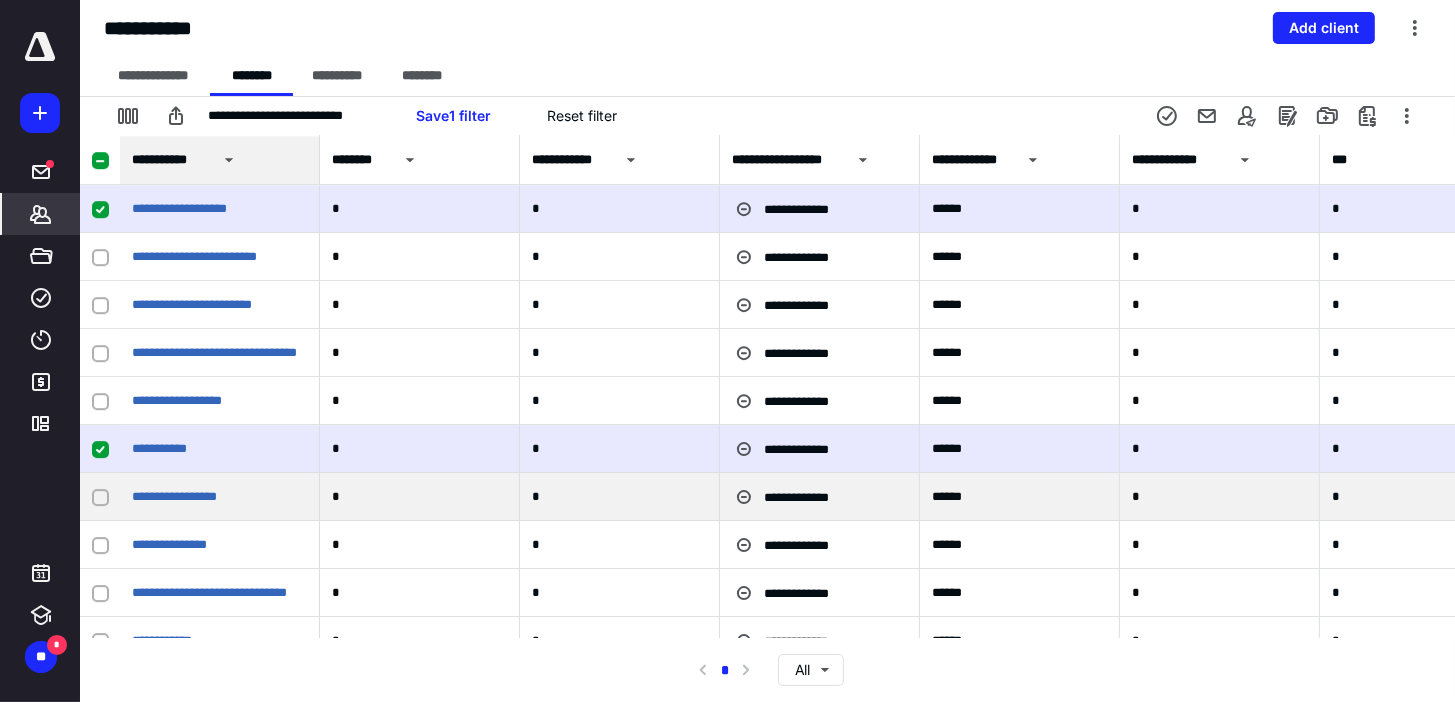 click 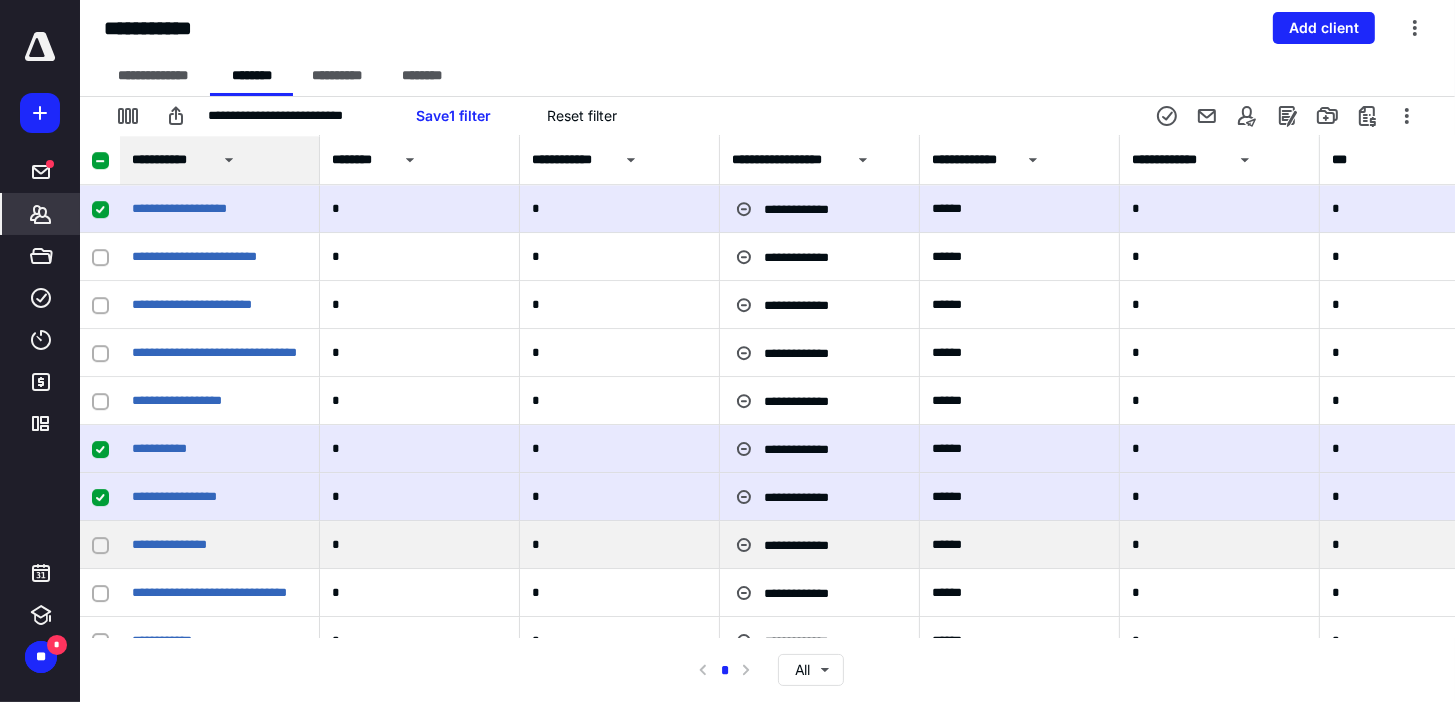 click 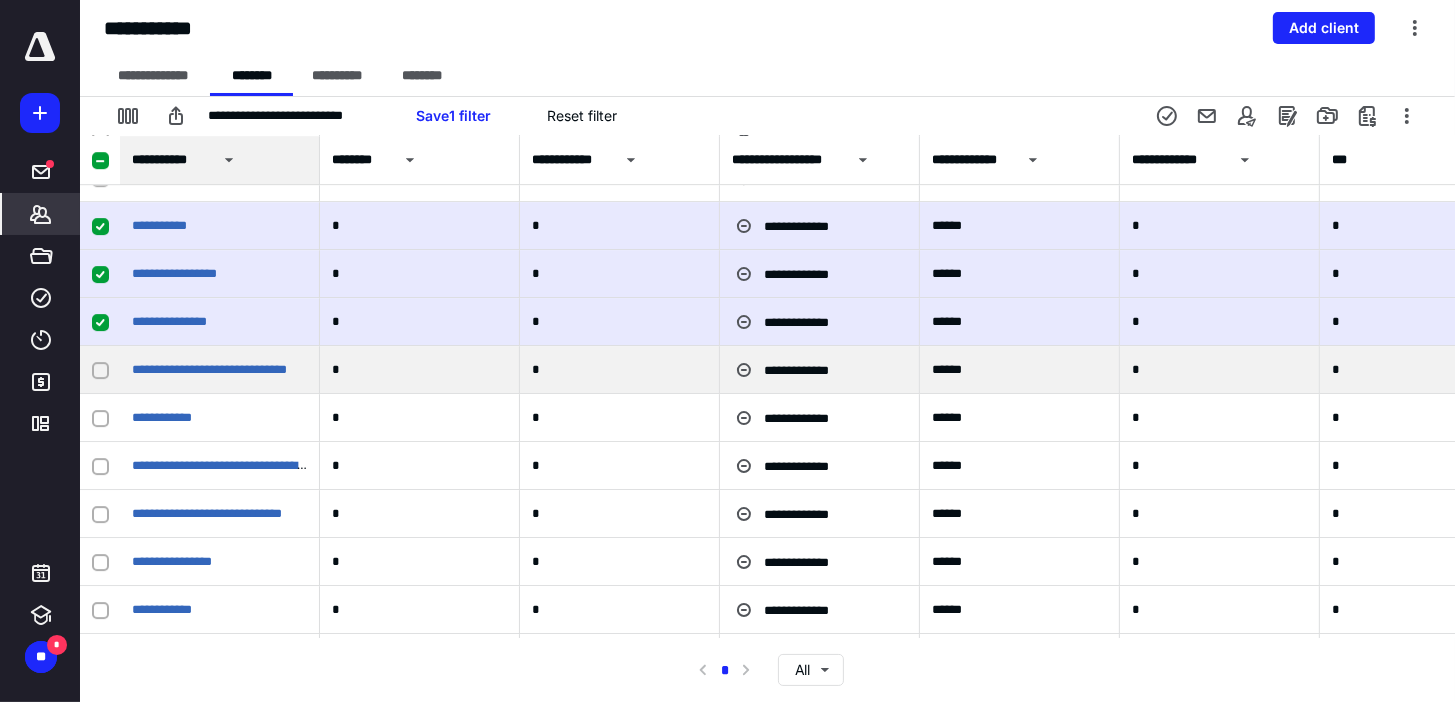 scroll, scrollTop: 20960, scrollLeft: 0, axis: vertical 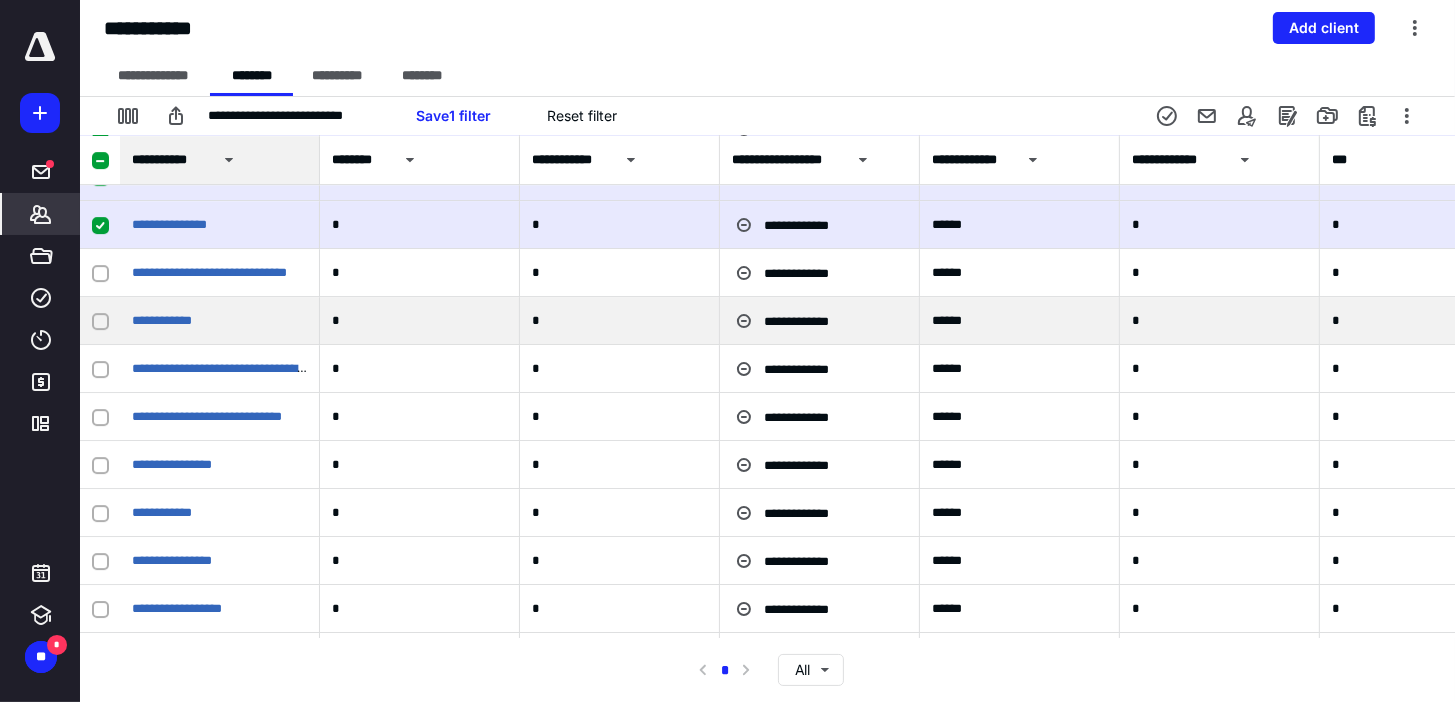 click 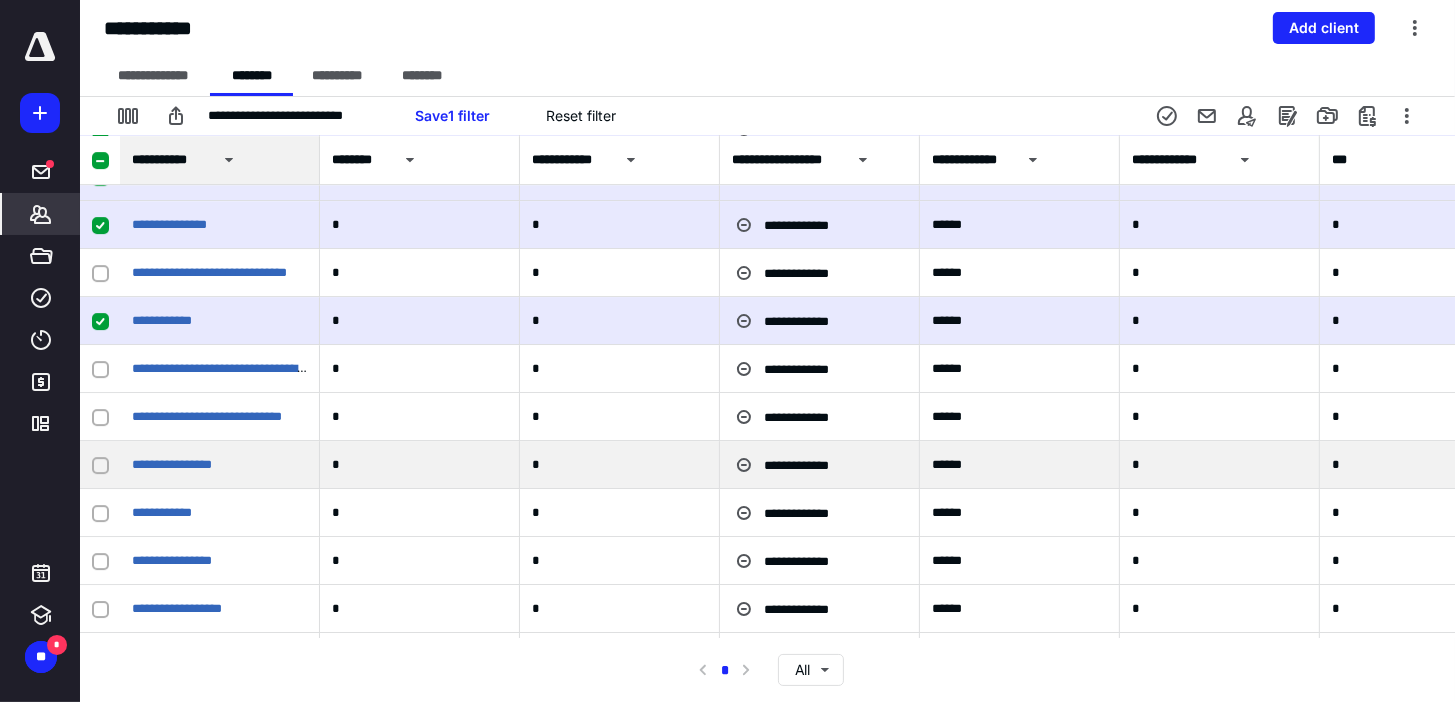 click 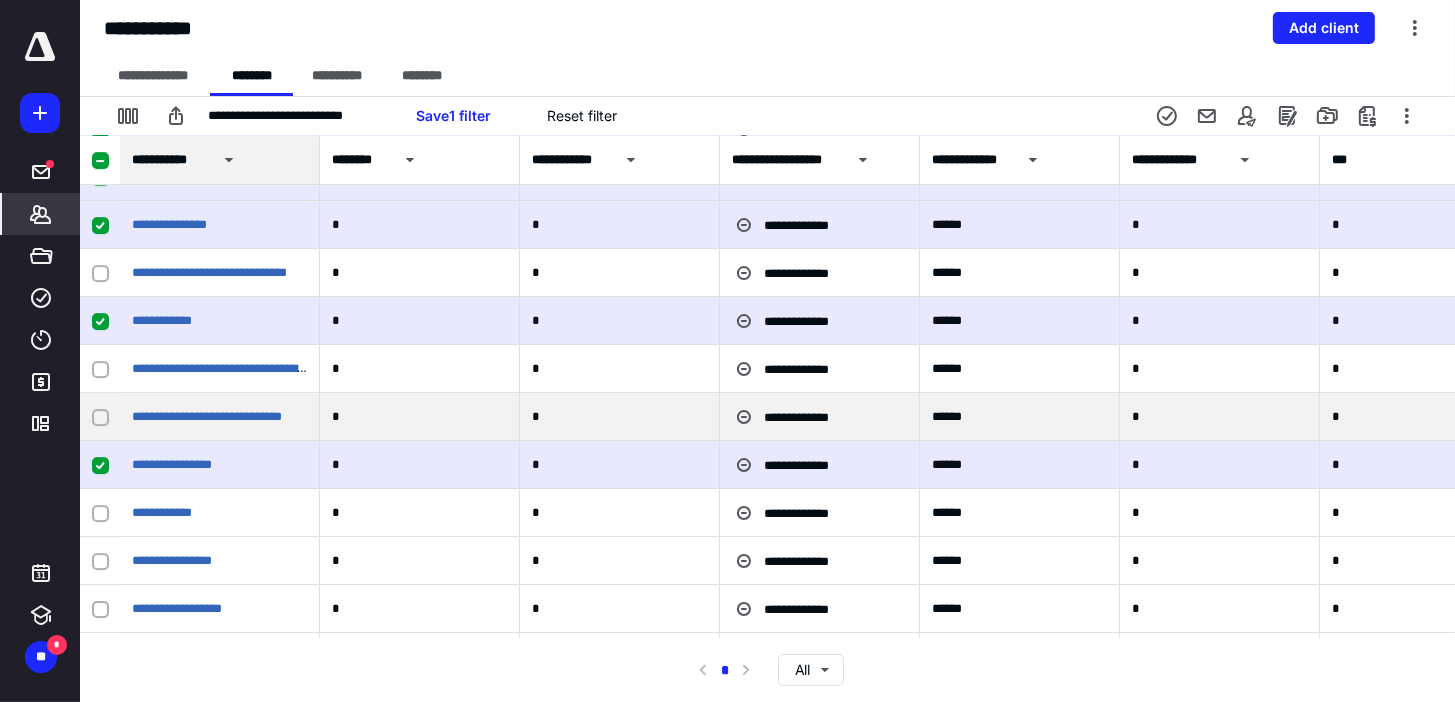 click 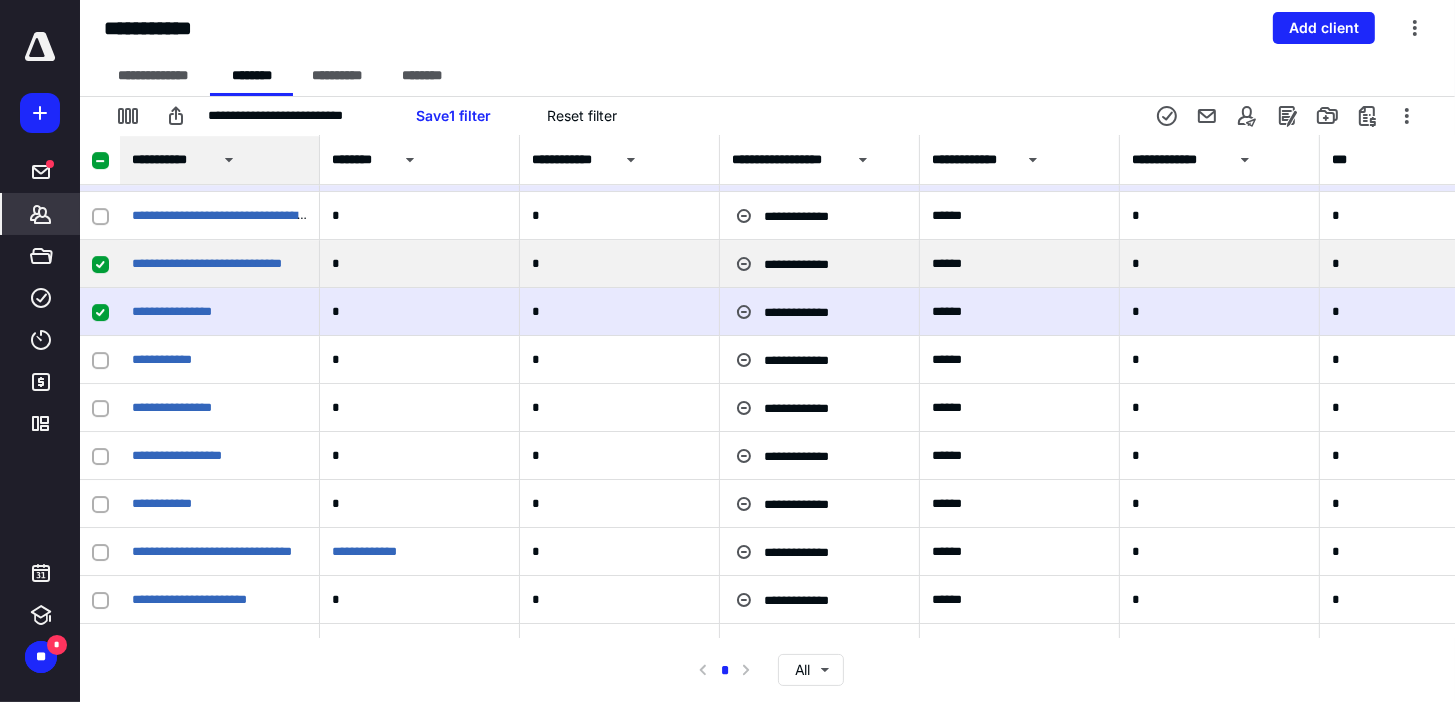 scroll, scrollTop: 21120, scrollLeft: 0, axis: vertical 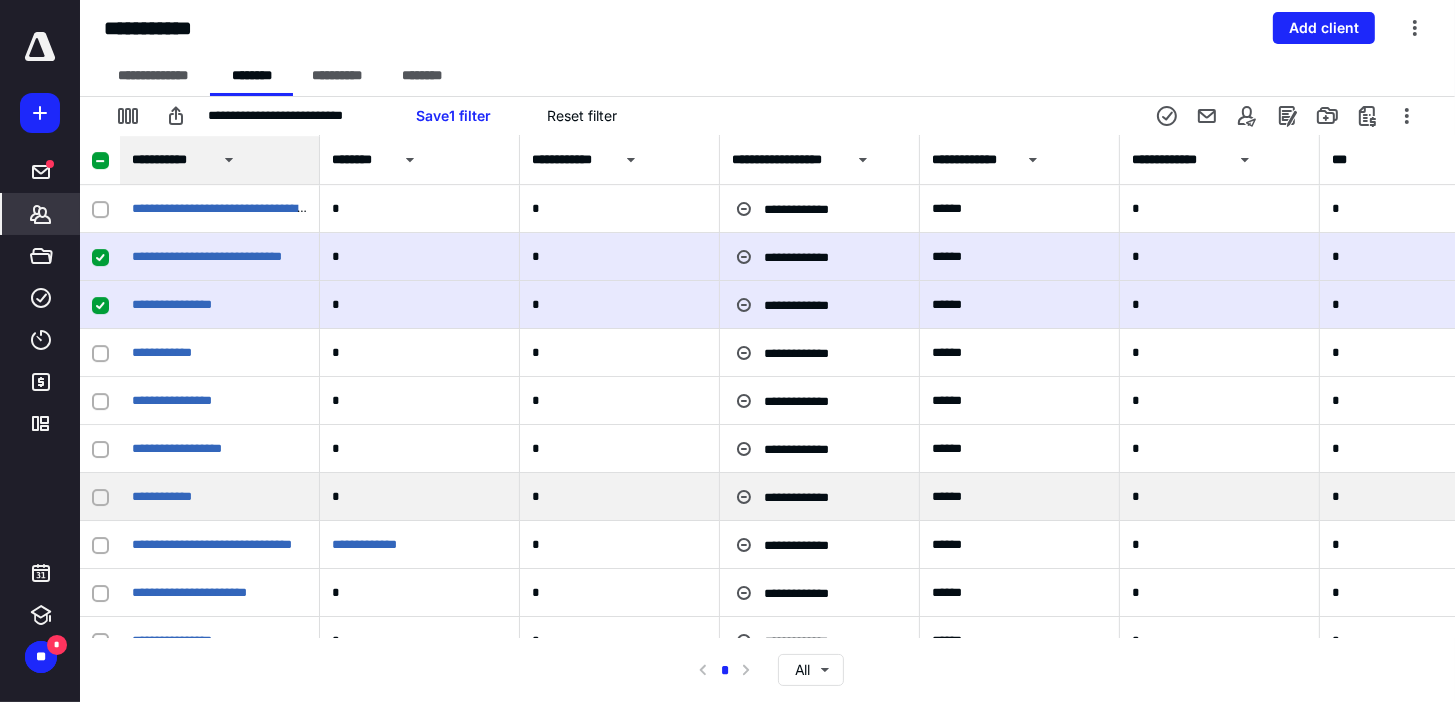 click 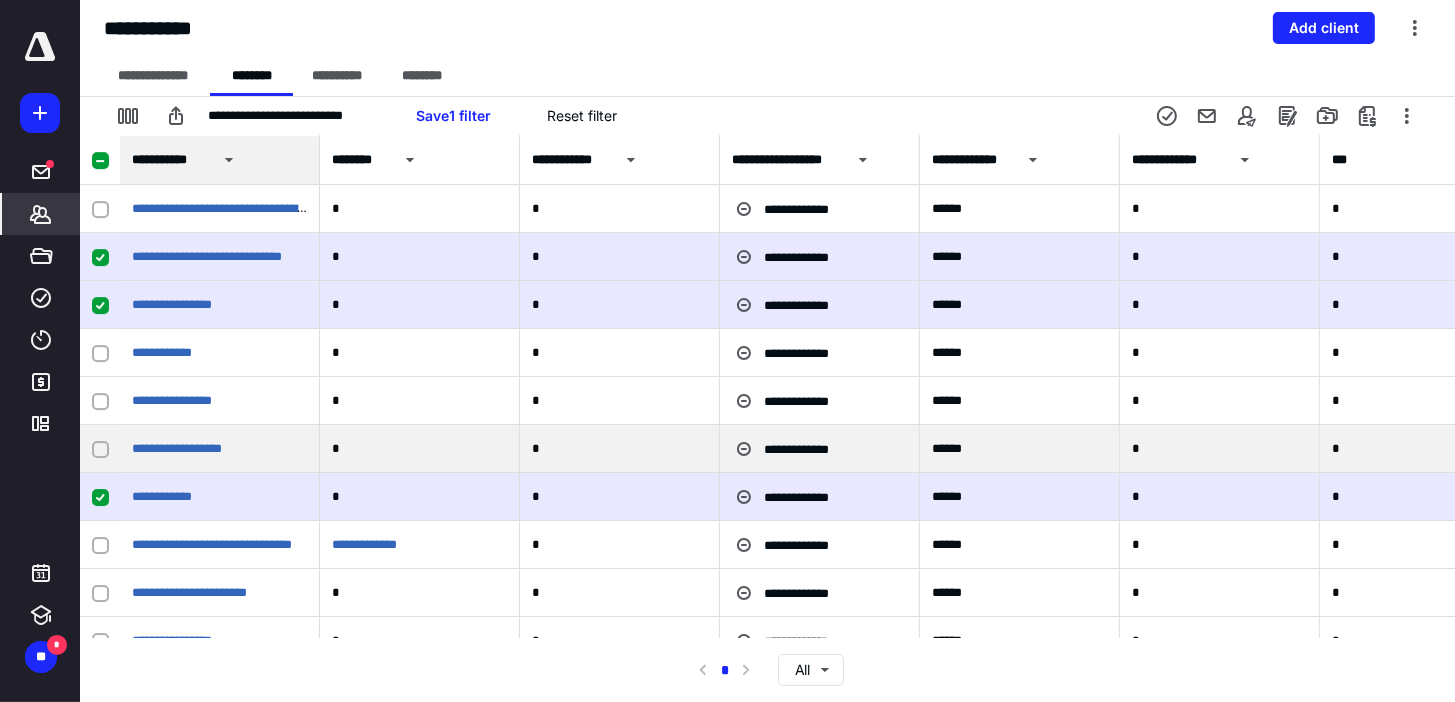 click 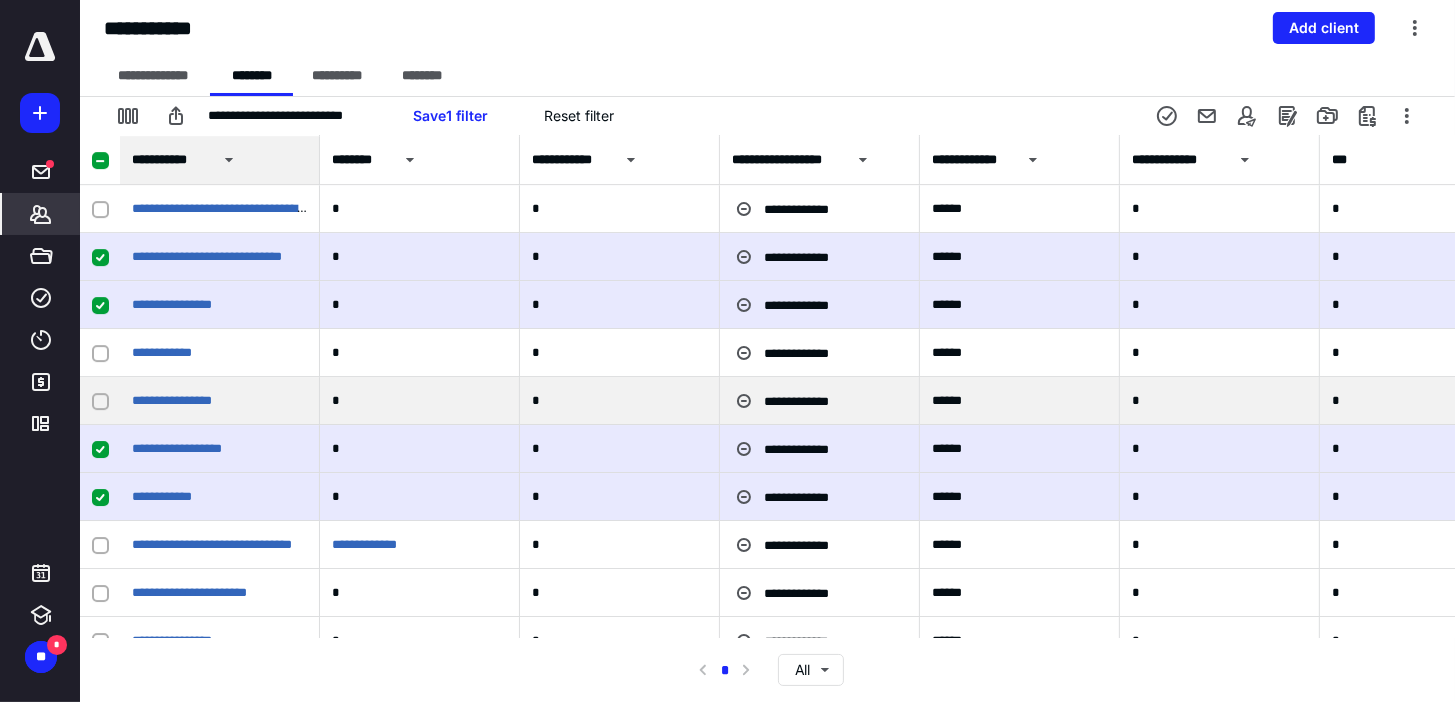 click 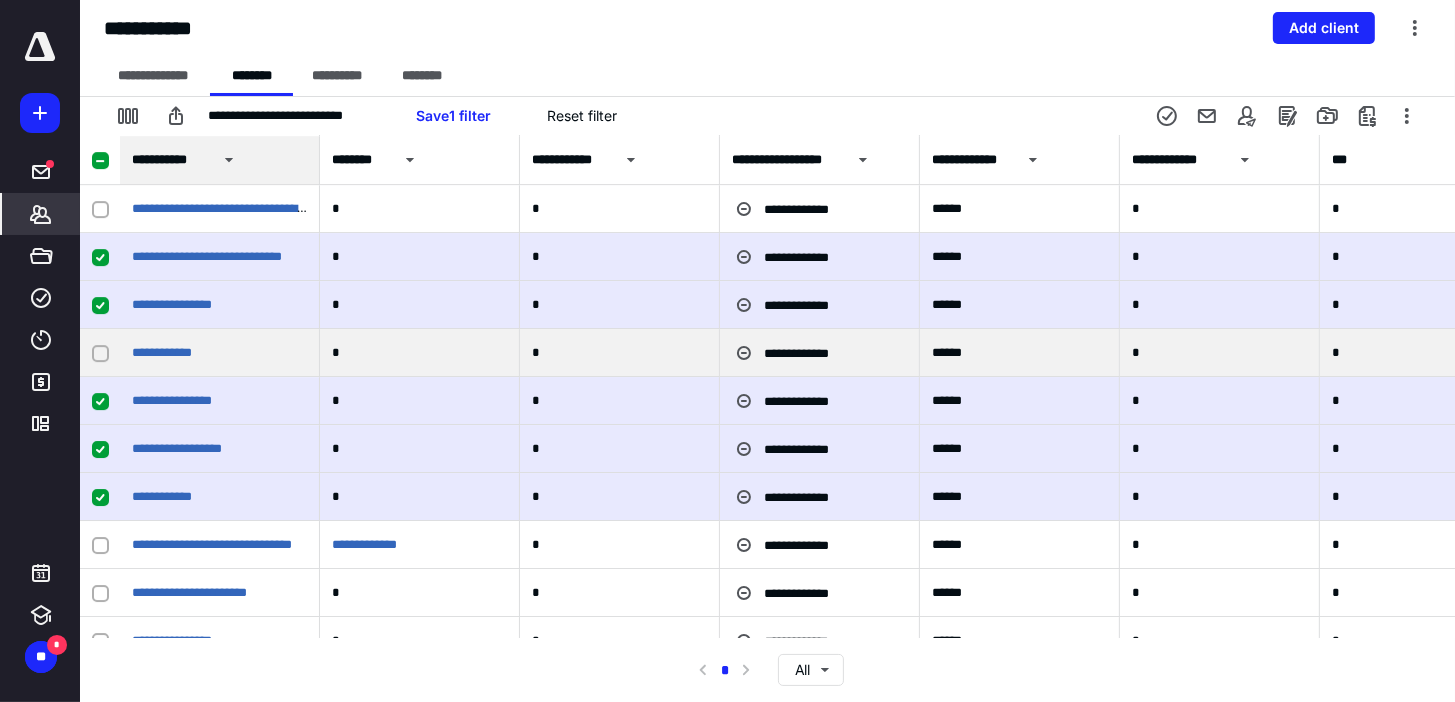 click 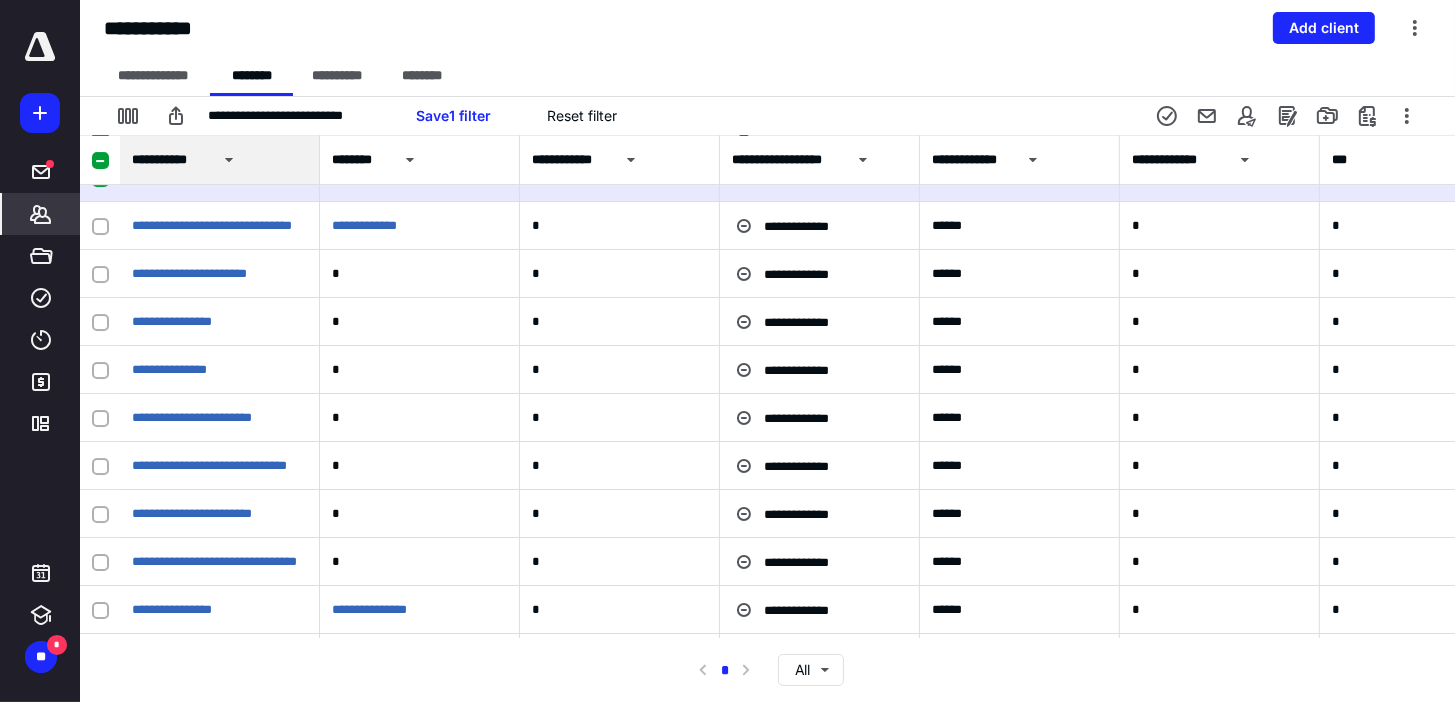 scroll, scrollTop: 21440, scrollLeft: 0, axis: vertical 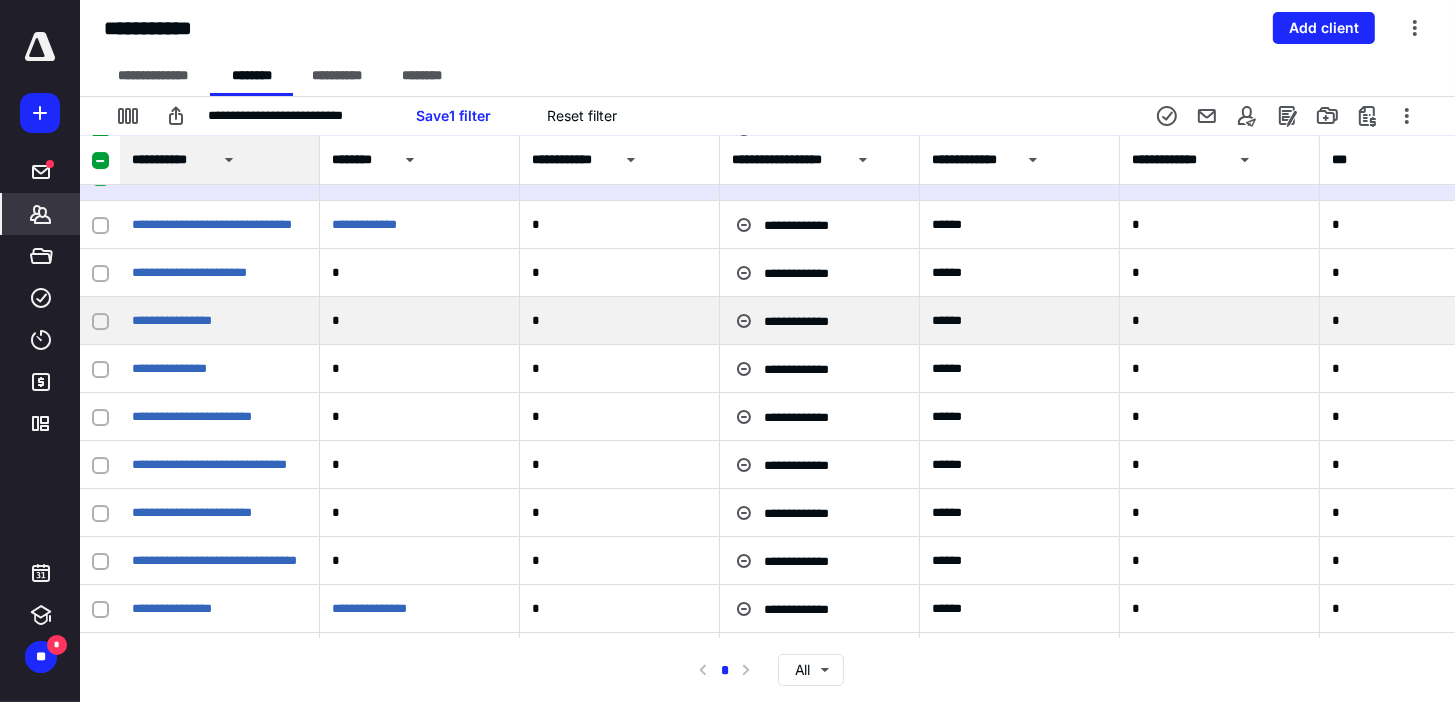 click 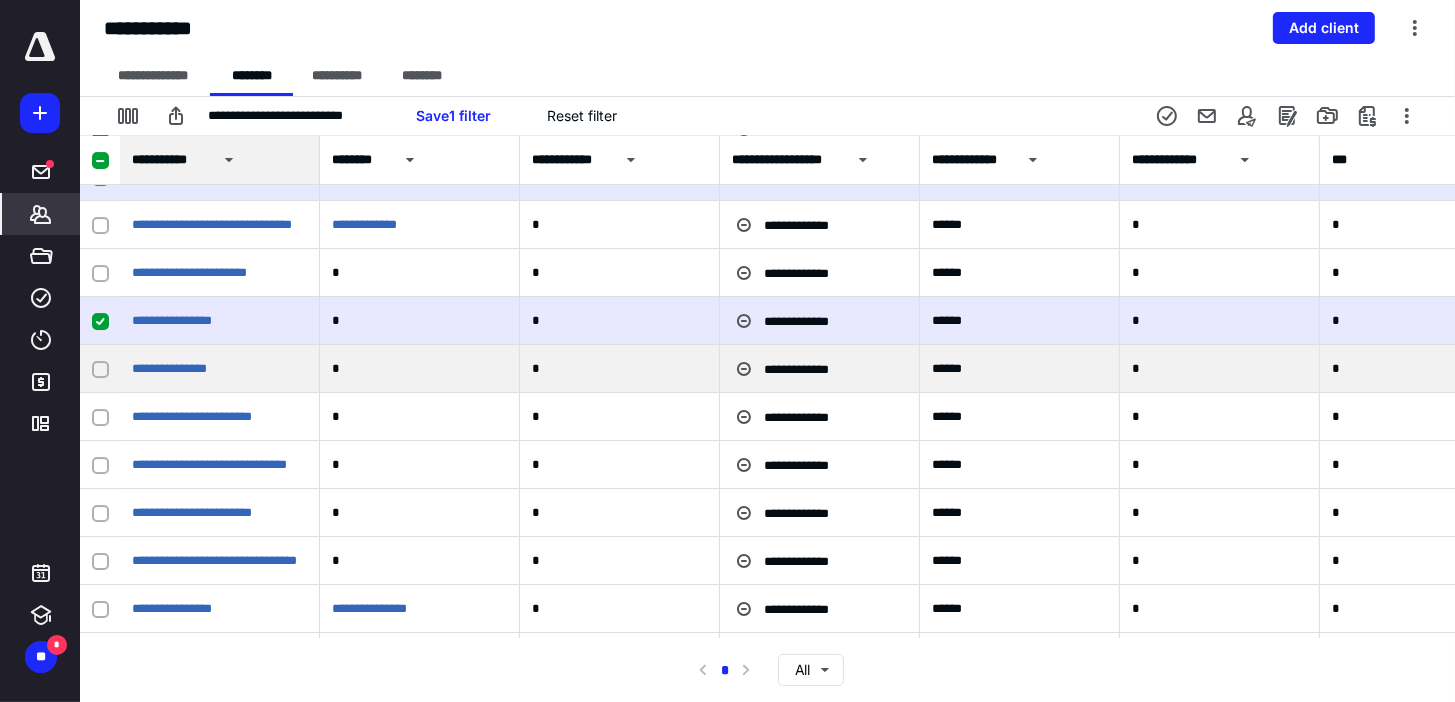 click 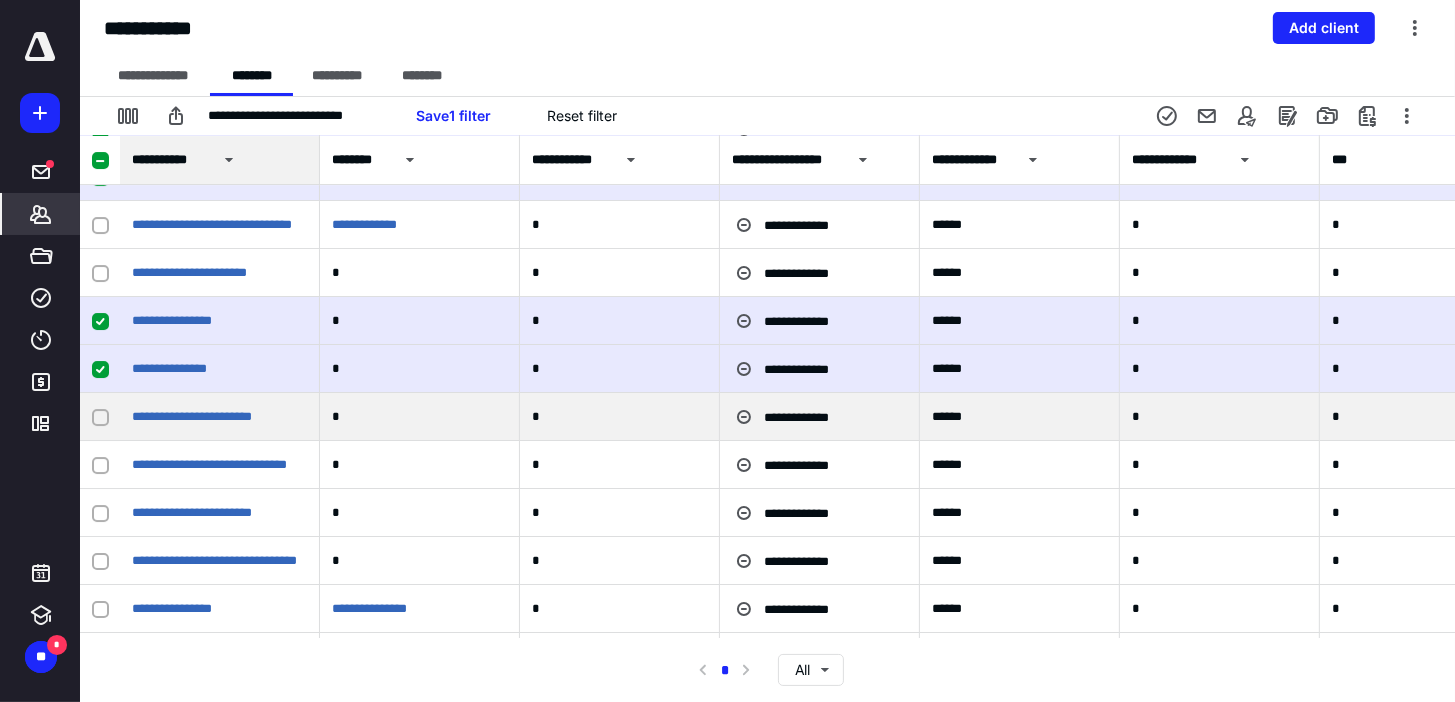 click 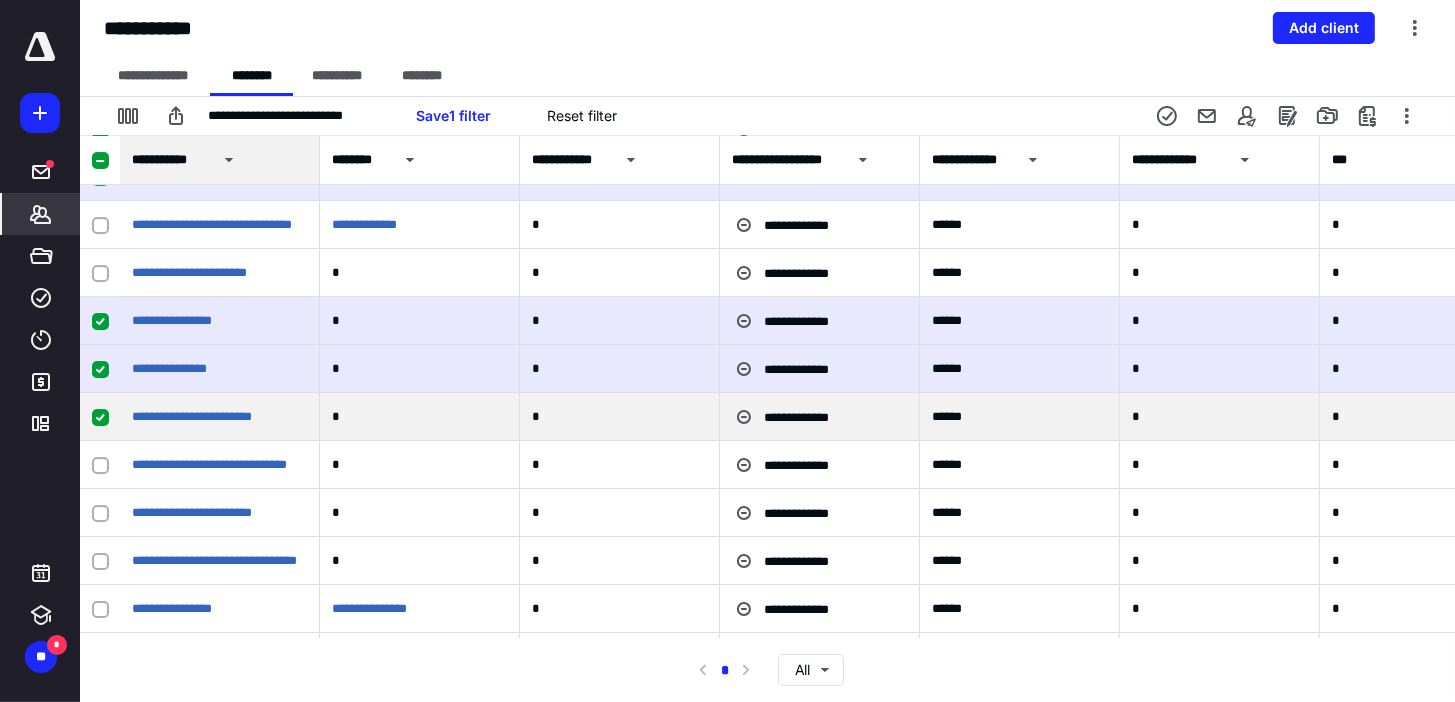 click 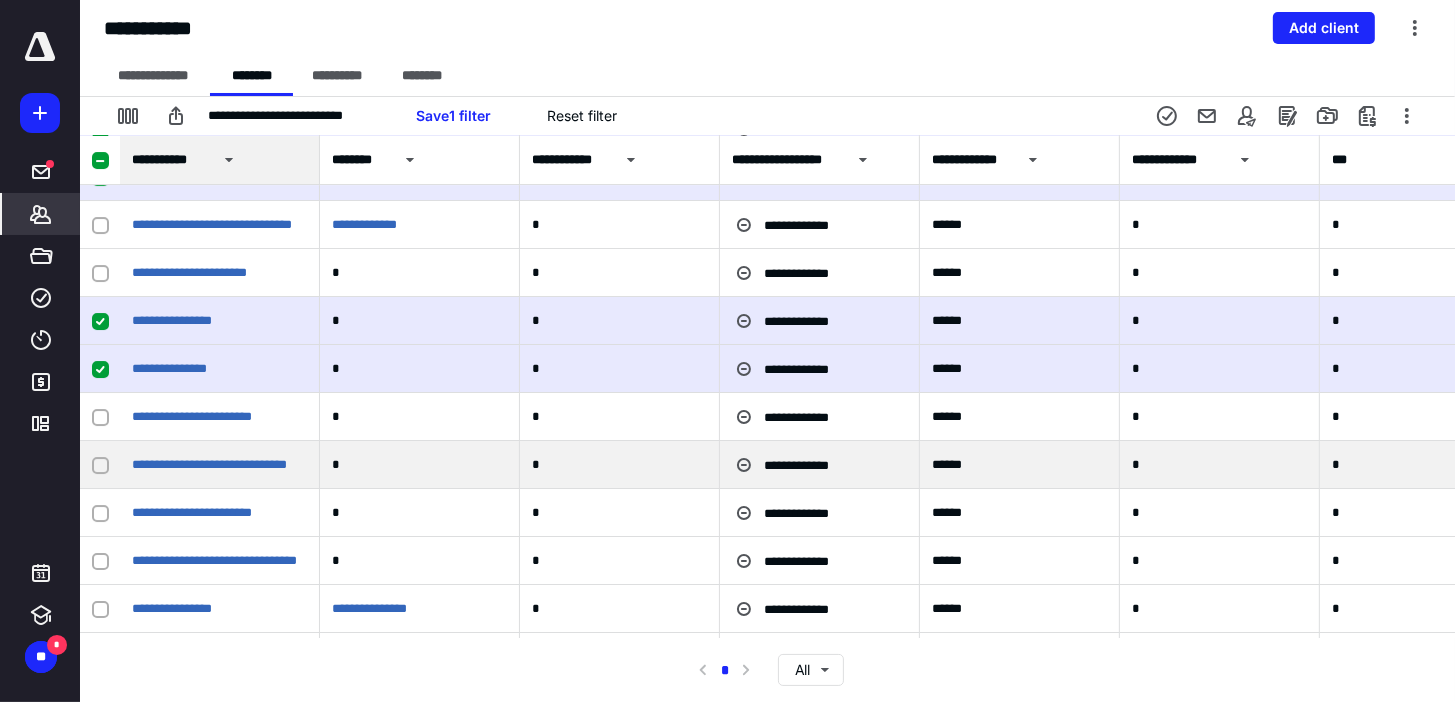 click 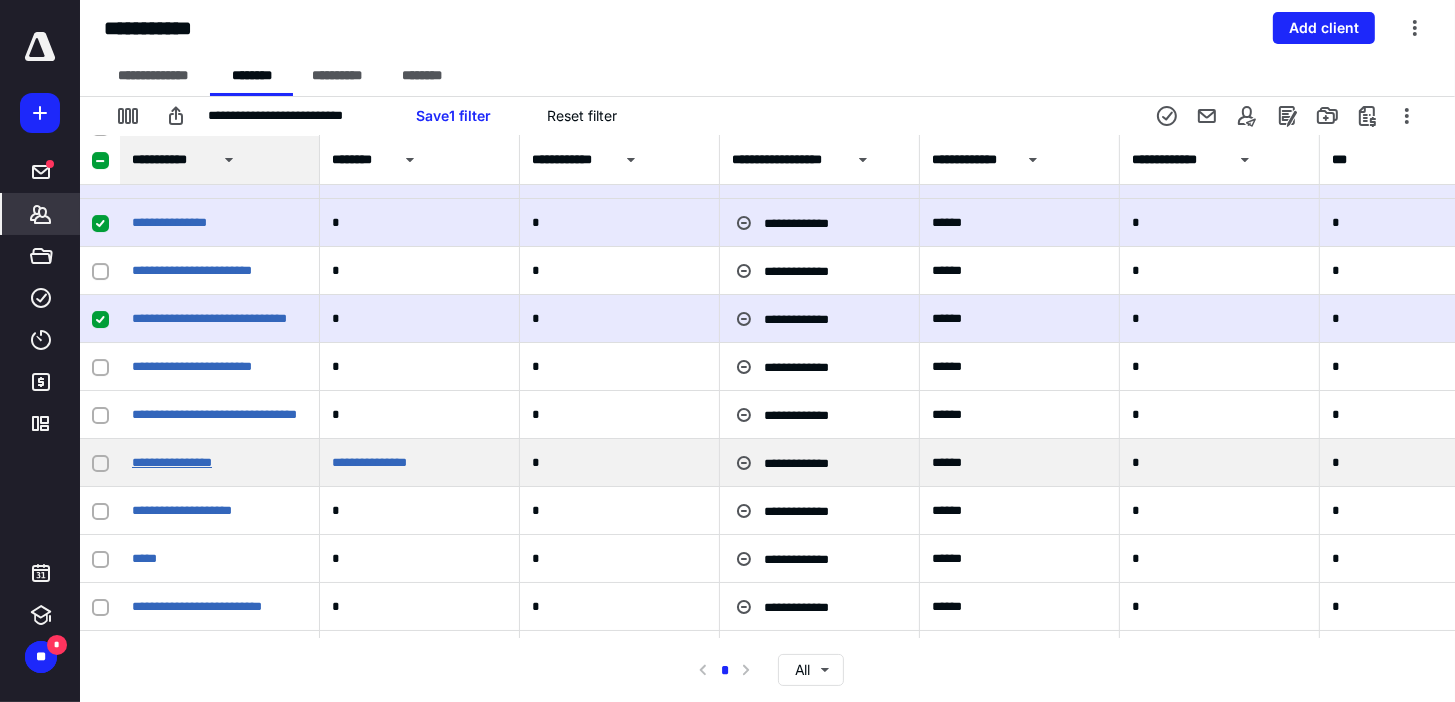 scroll, scrollTop: 21600, scrollLeft: 0, axis: vertical 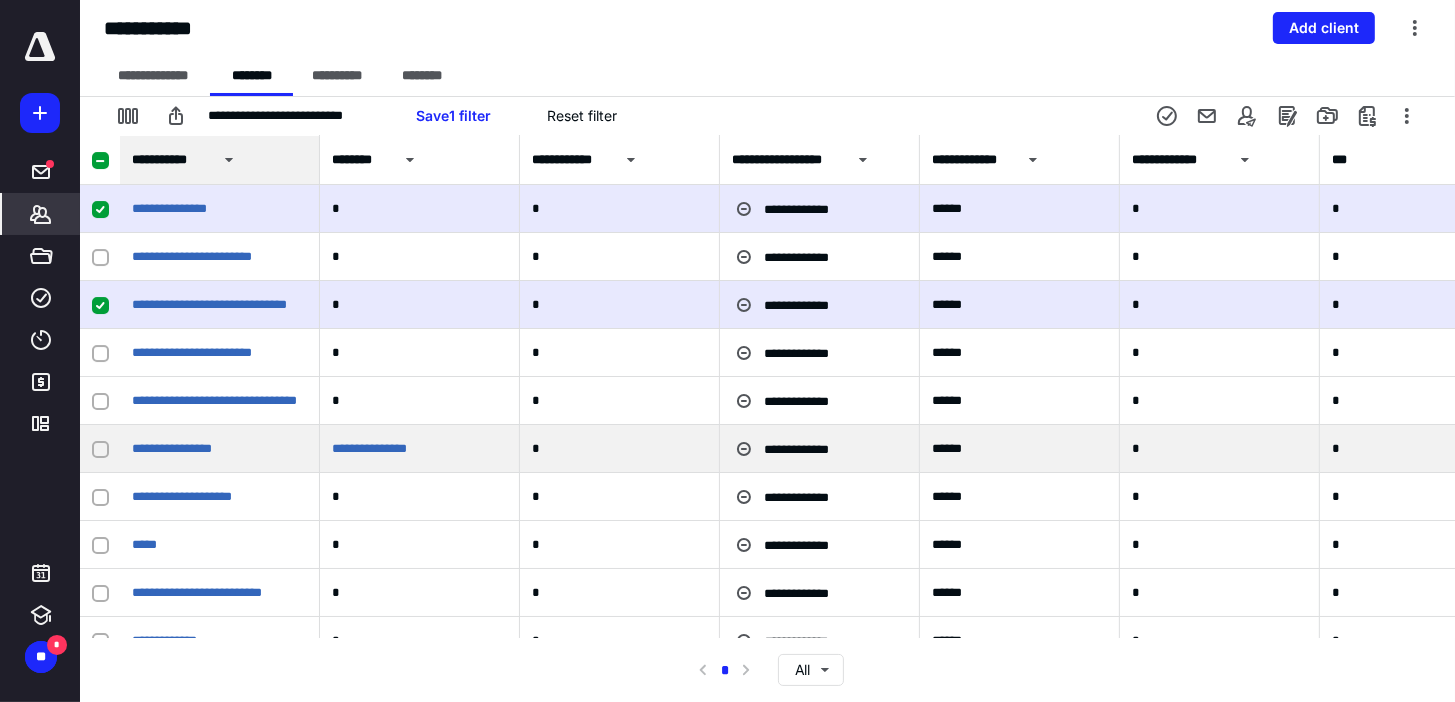 click 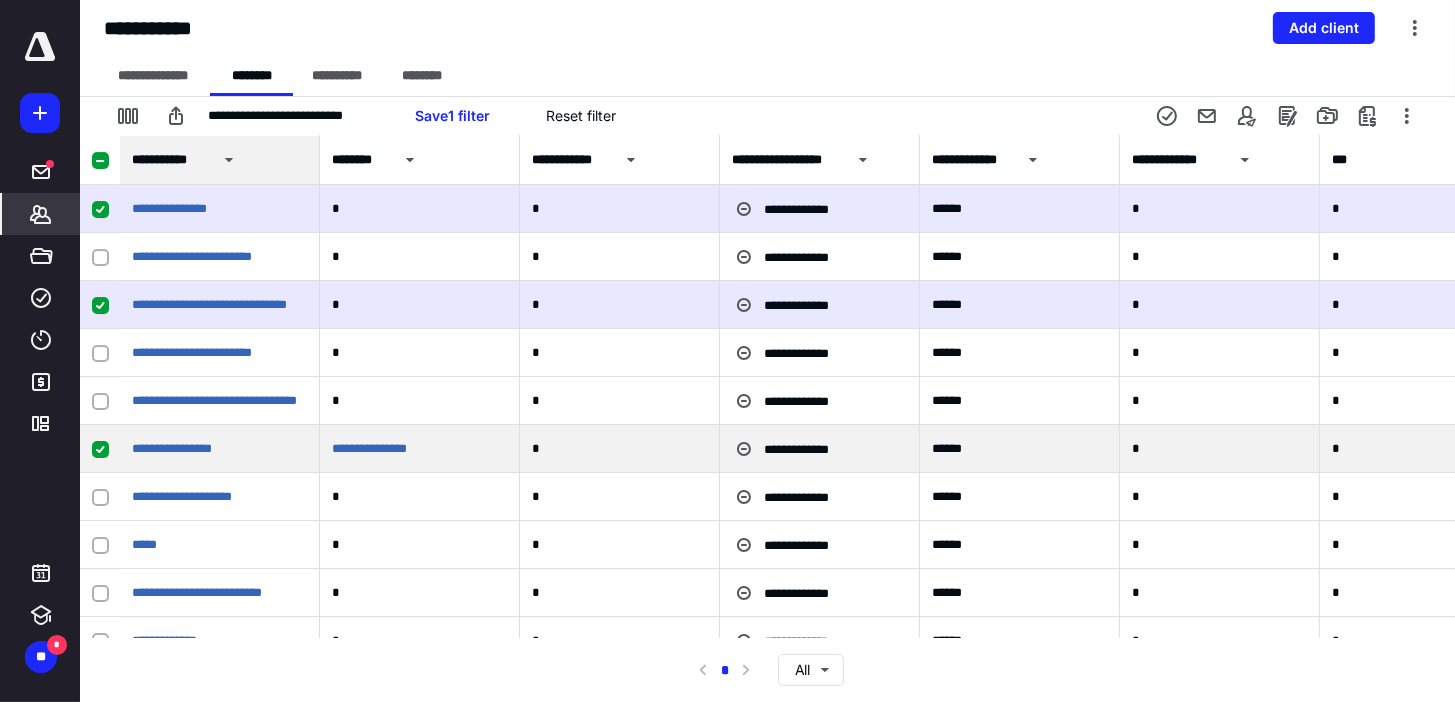 click at bounding box center [100, 449] 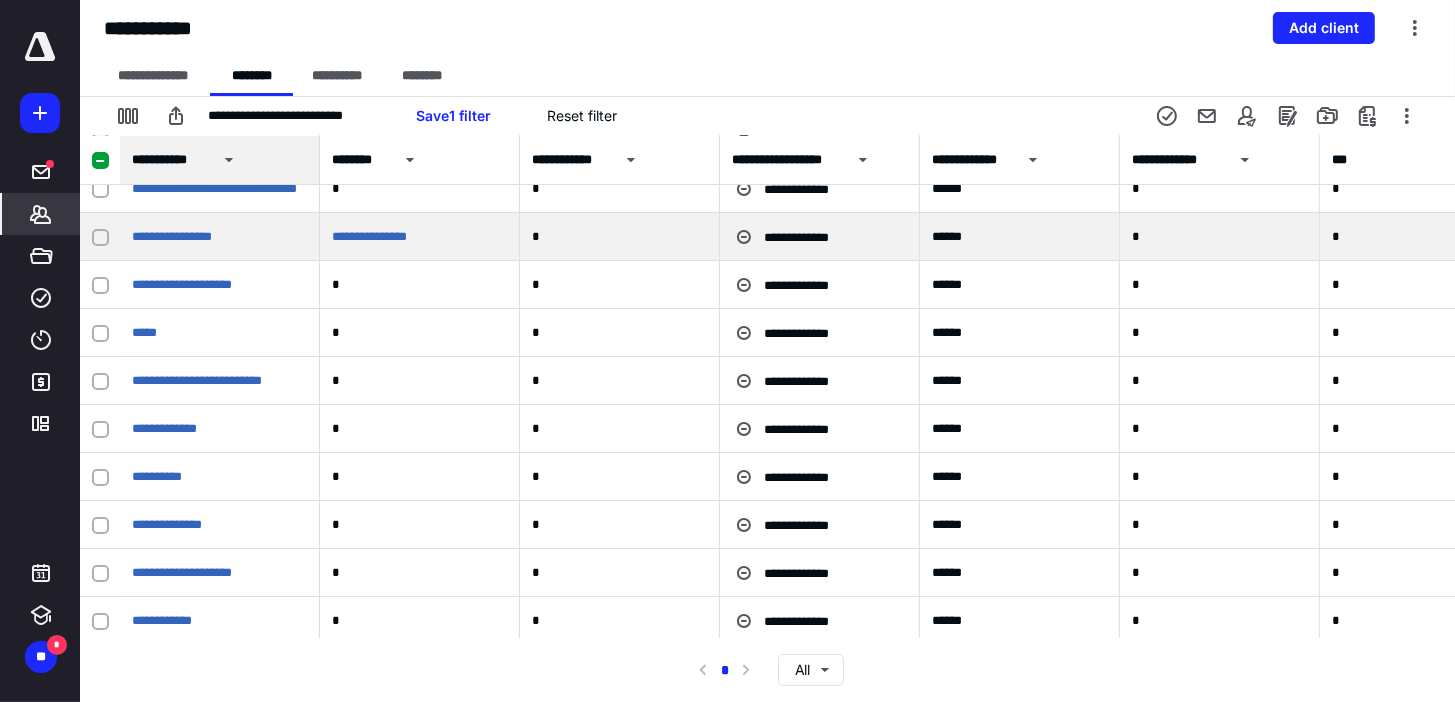 scroll, scrollTop: 21840, scrollLeft: 0, axis: vertical 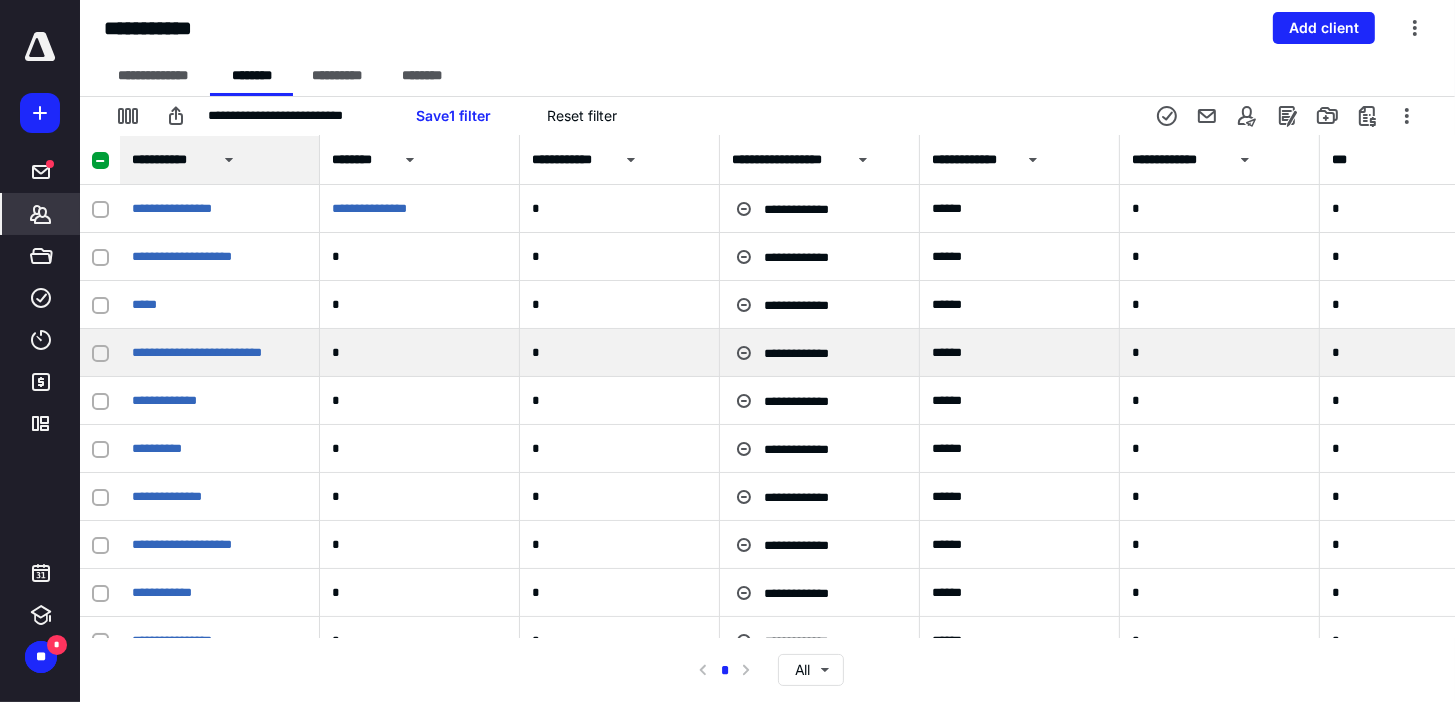 click 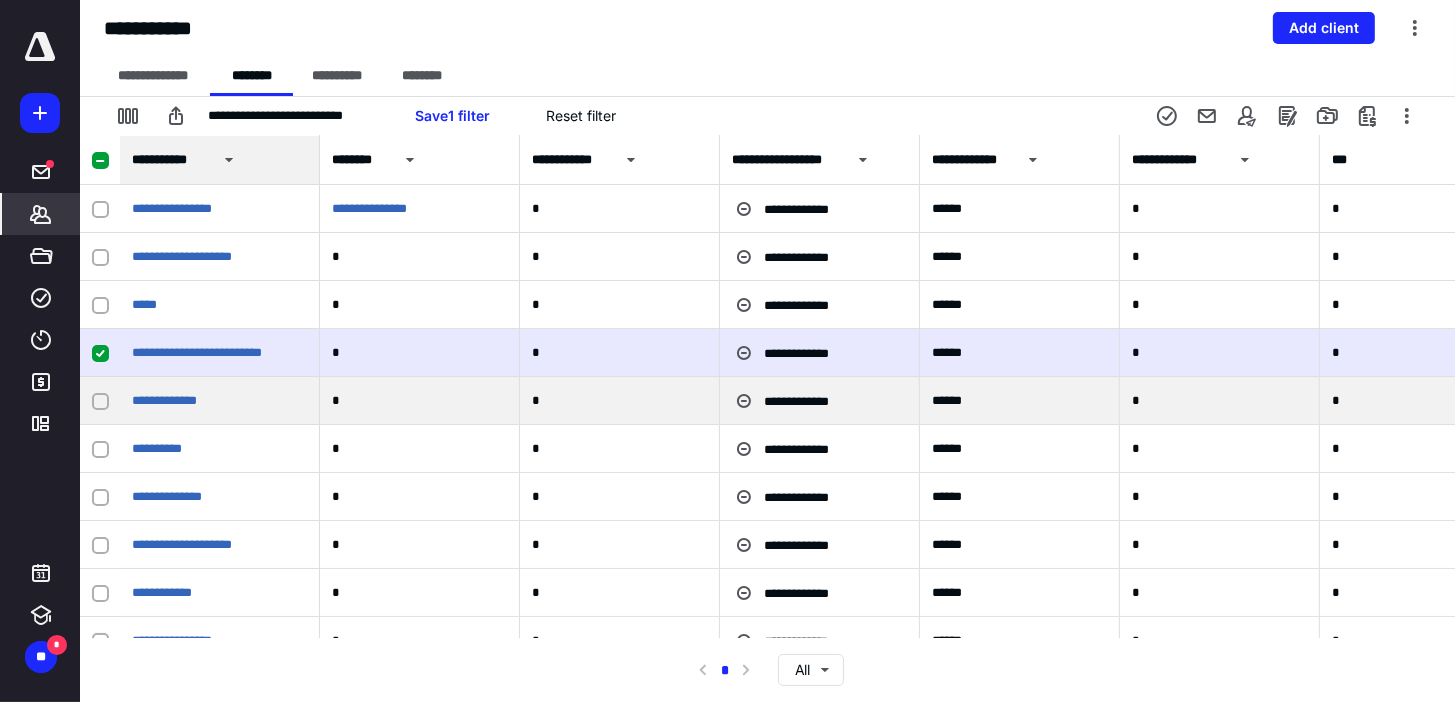 click 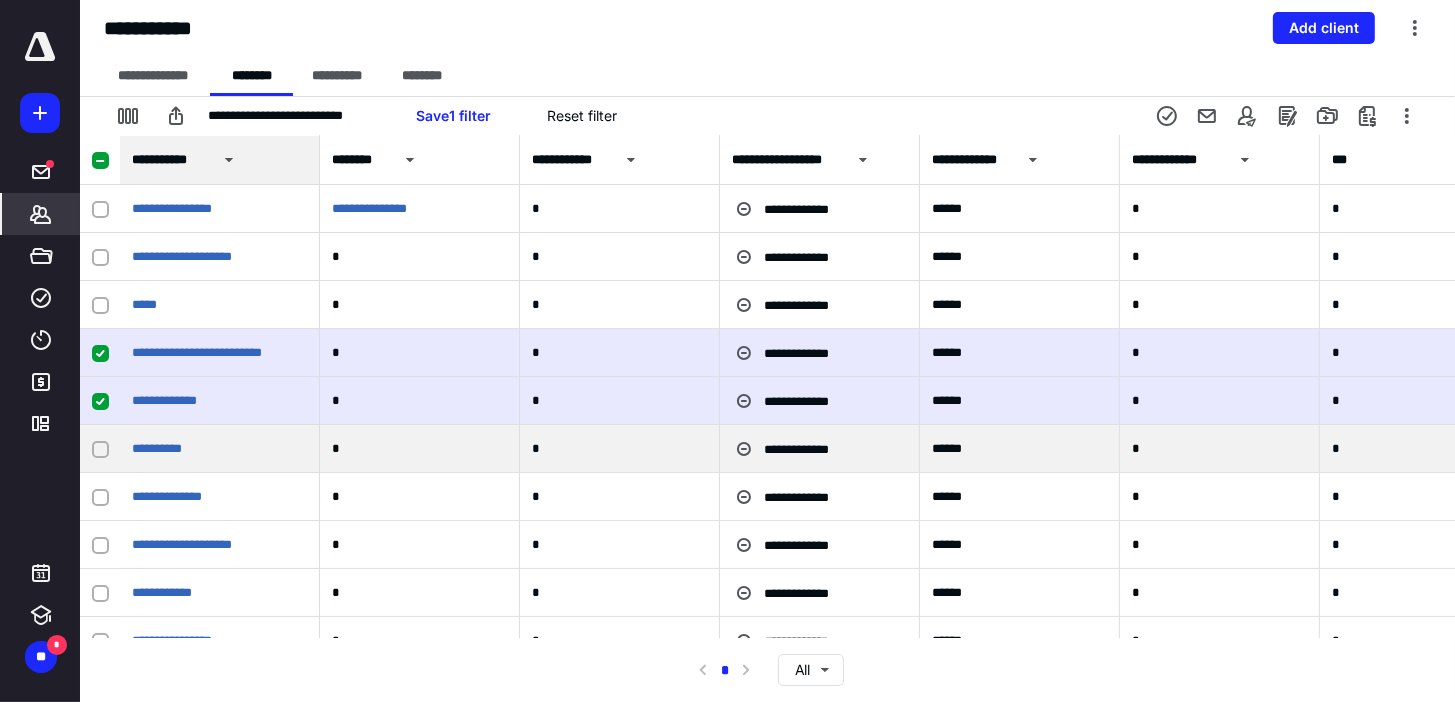 click 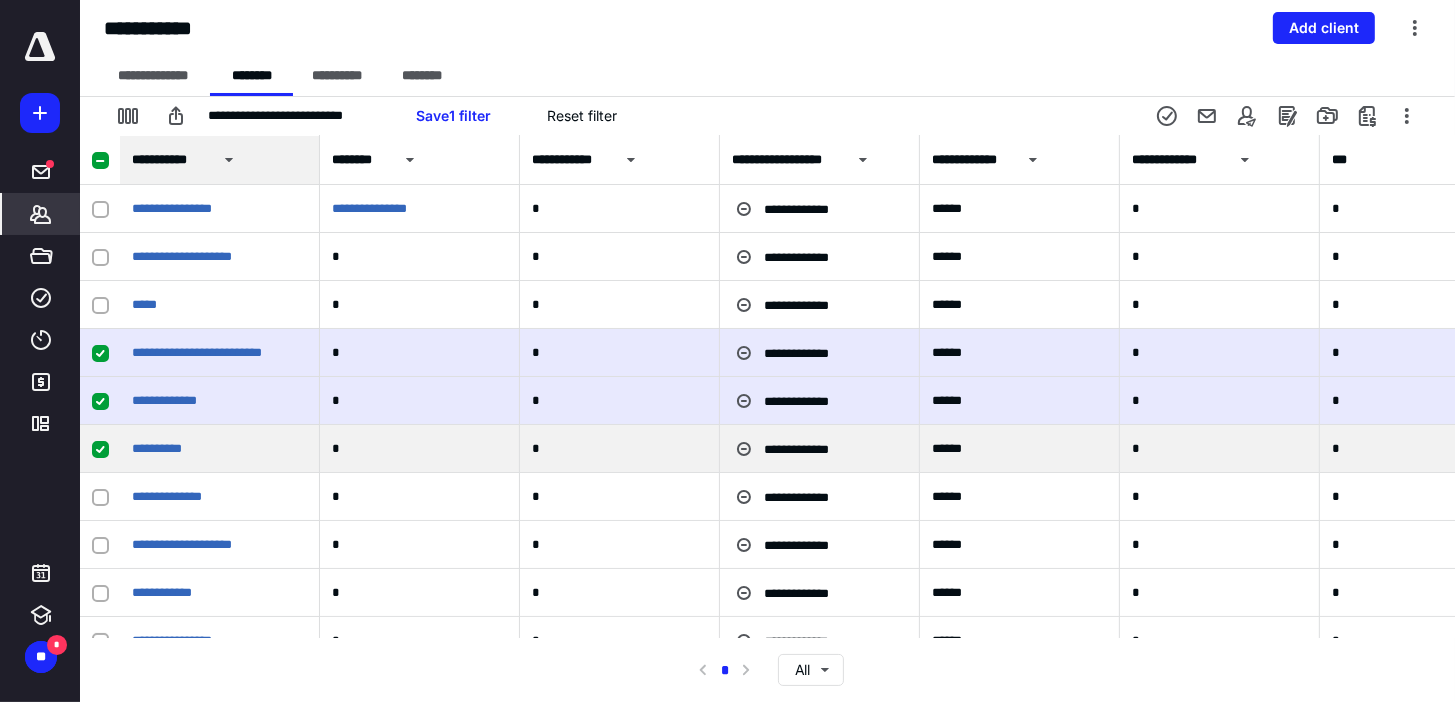 click 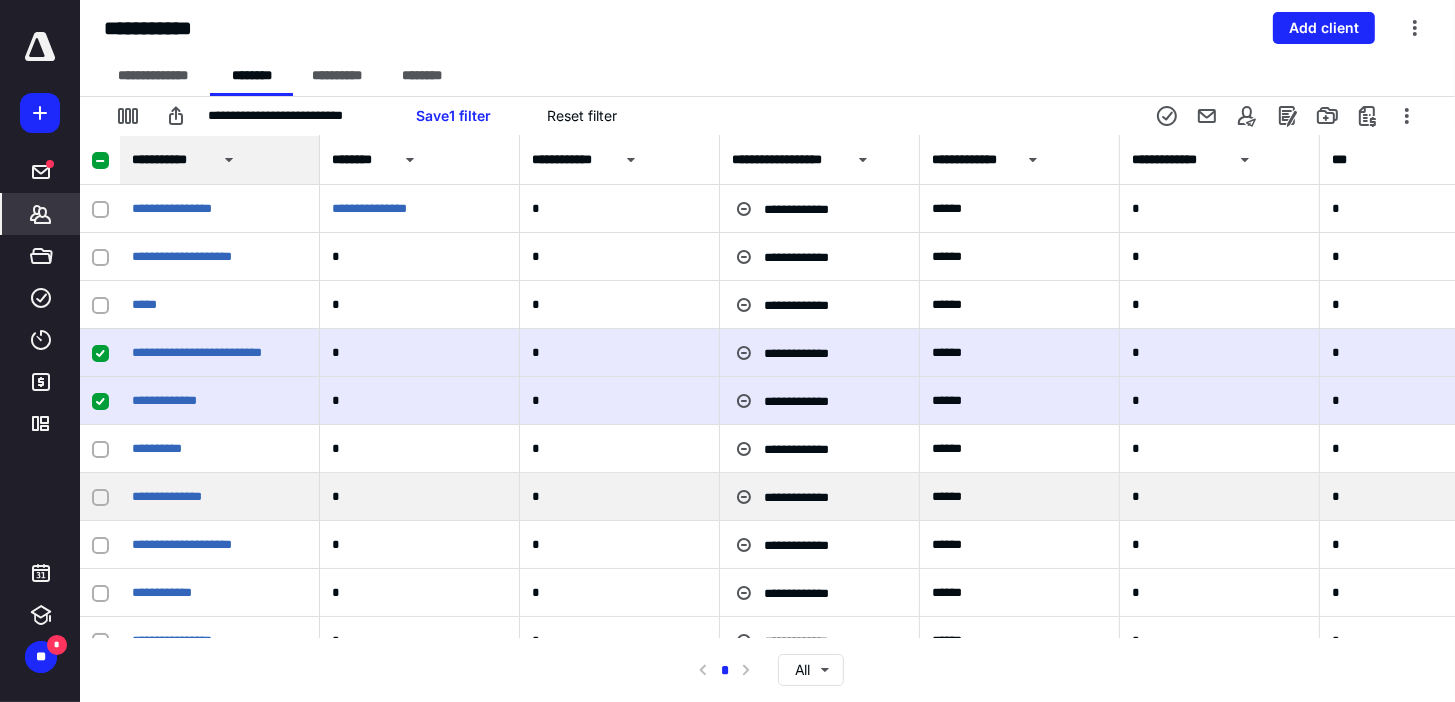 click 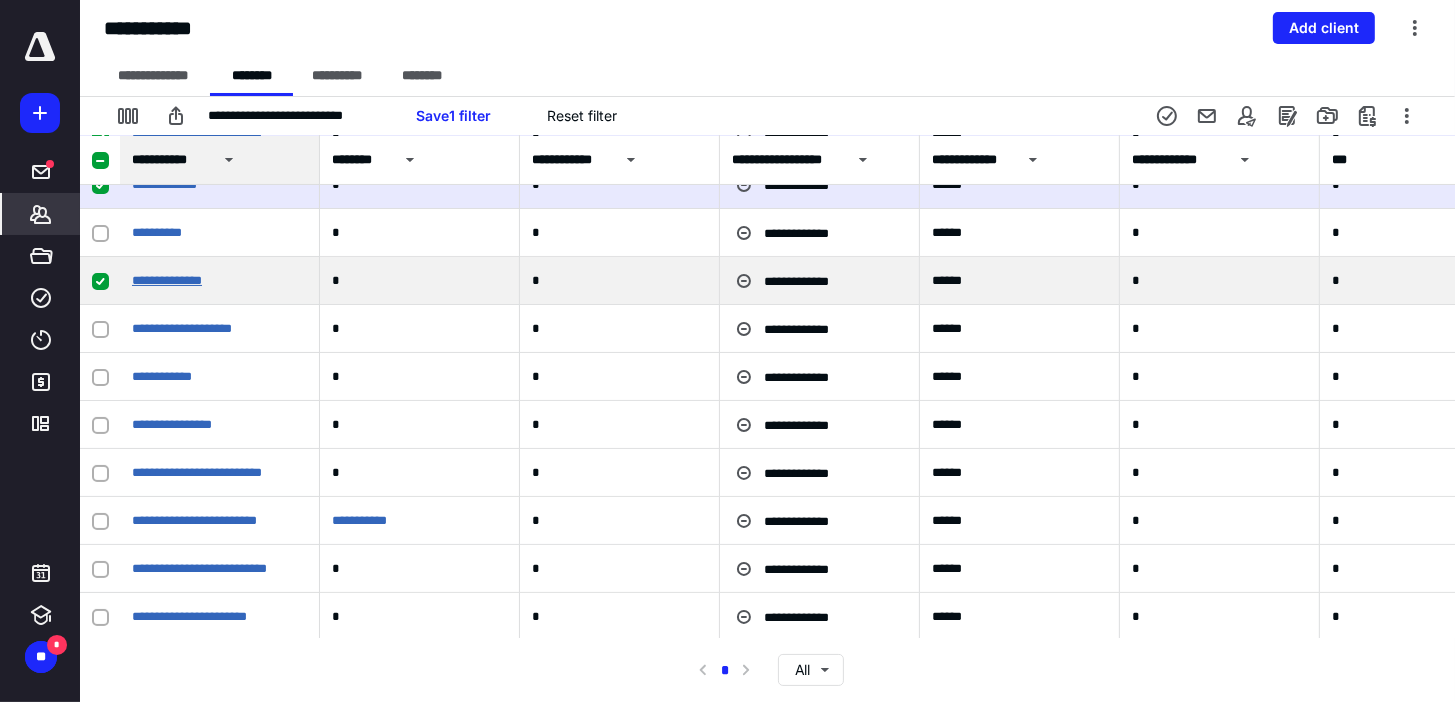 scroll, scrollTop: 22080, scrollLeft: 0, axis: vertical 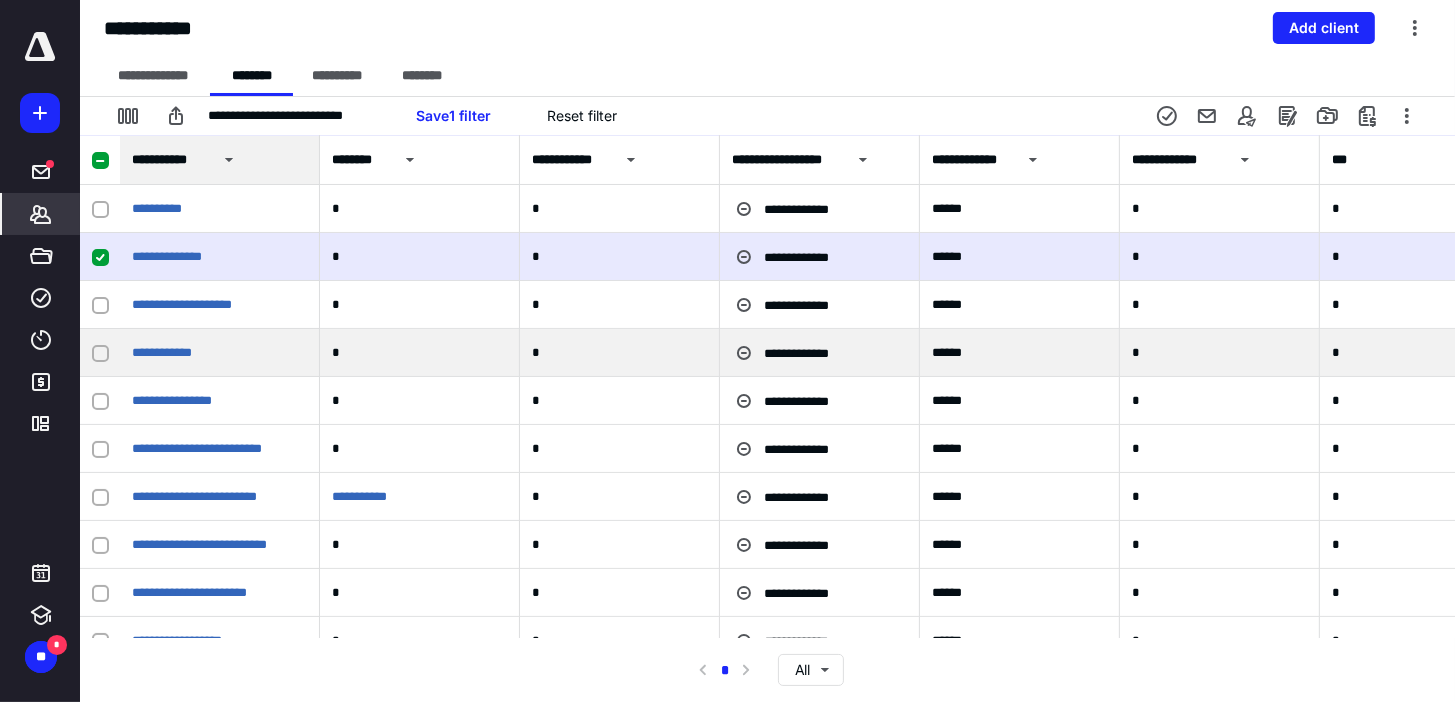 click 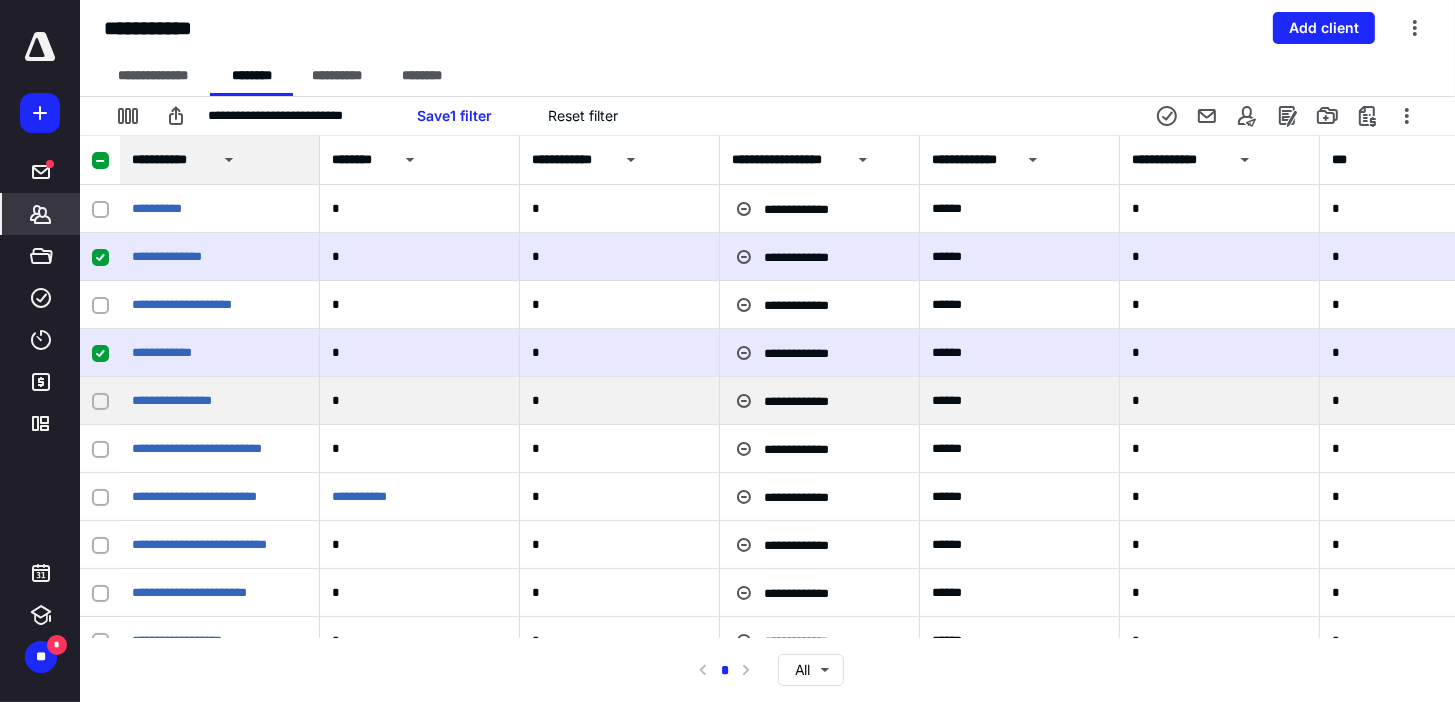 click 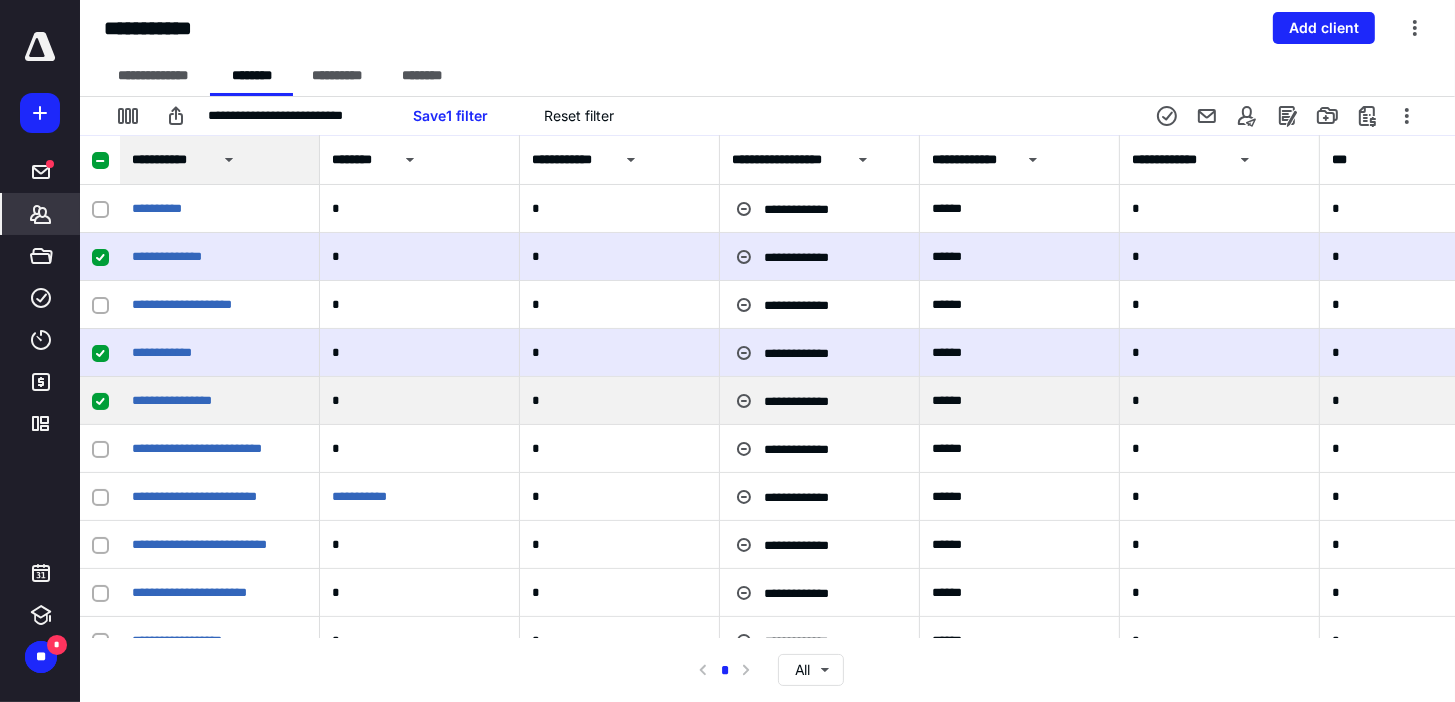 click 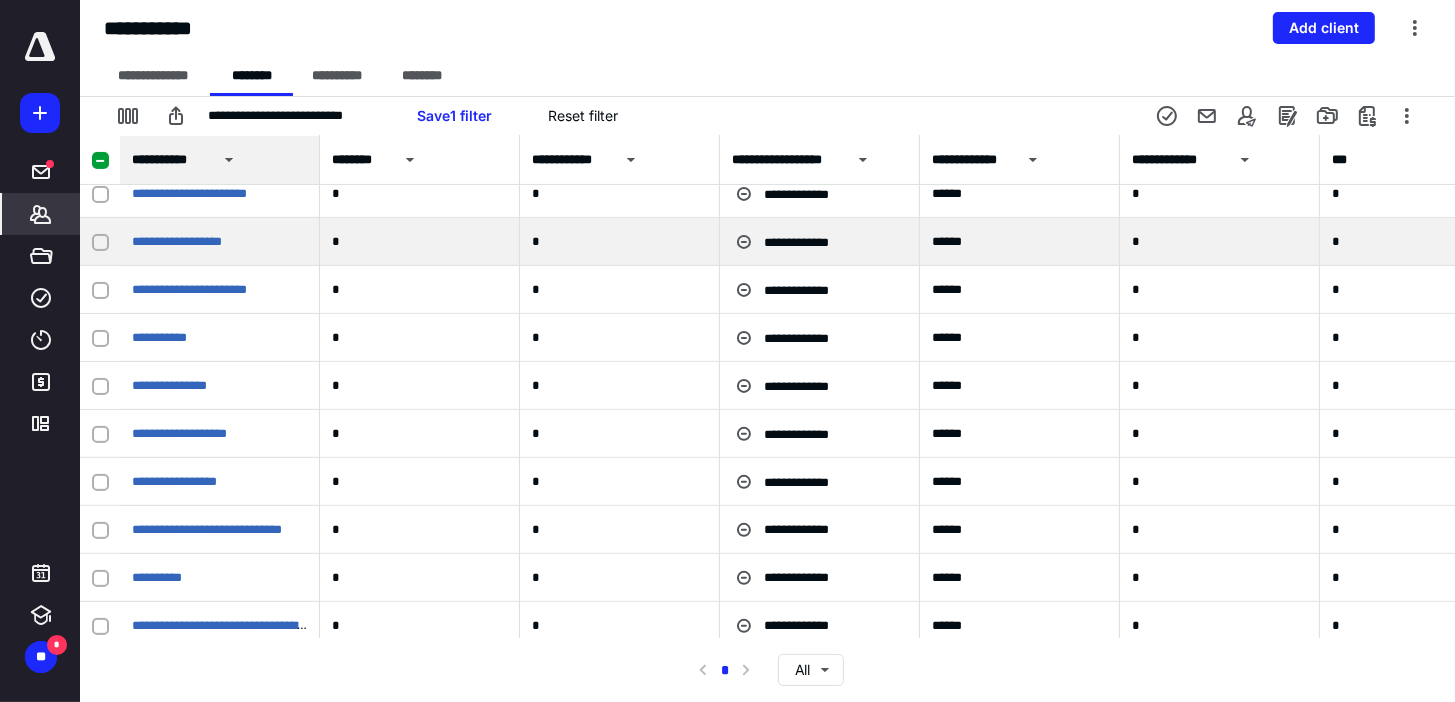 scroll, scrollTop: 22480, scrollLeft: 0, axis: vertical 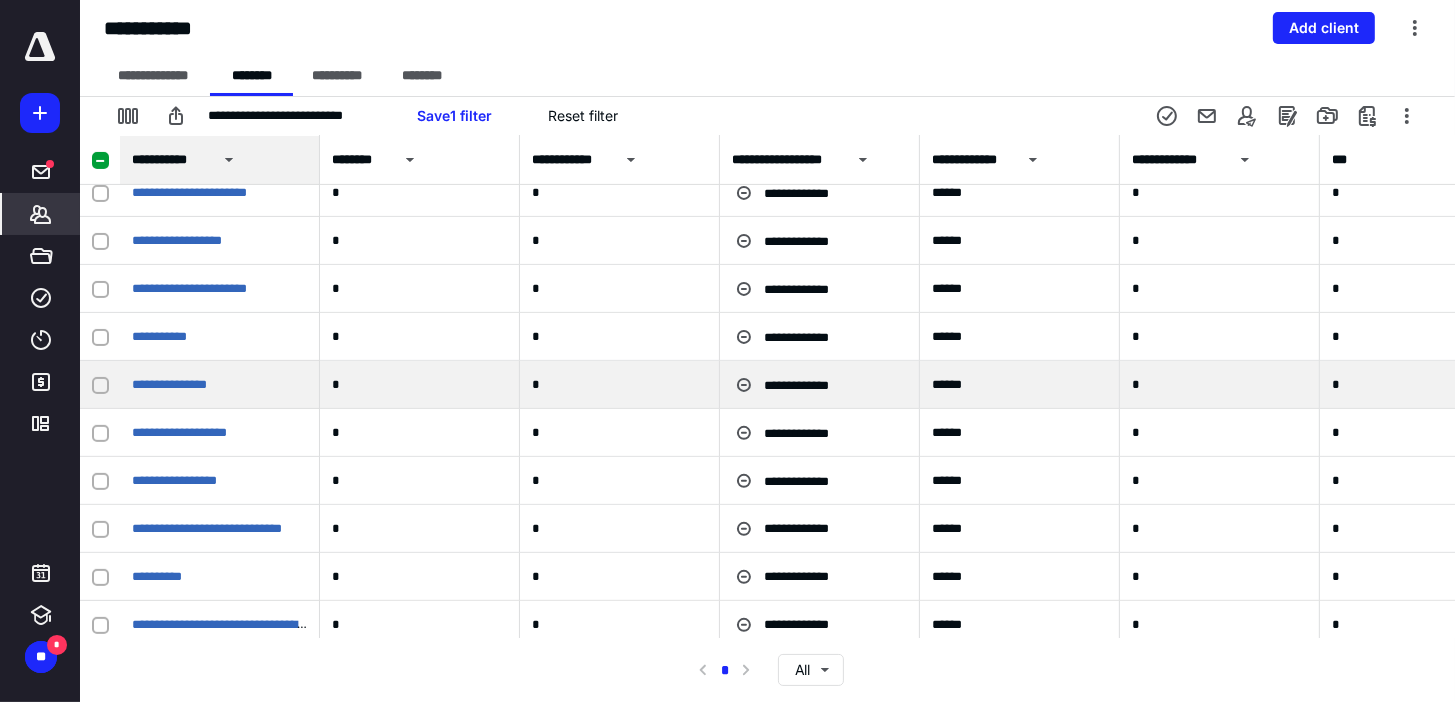click at bounding box center (100, 385) 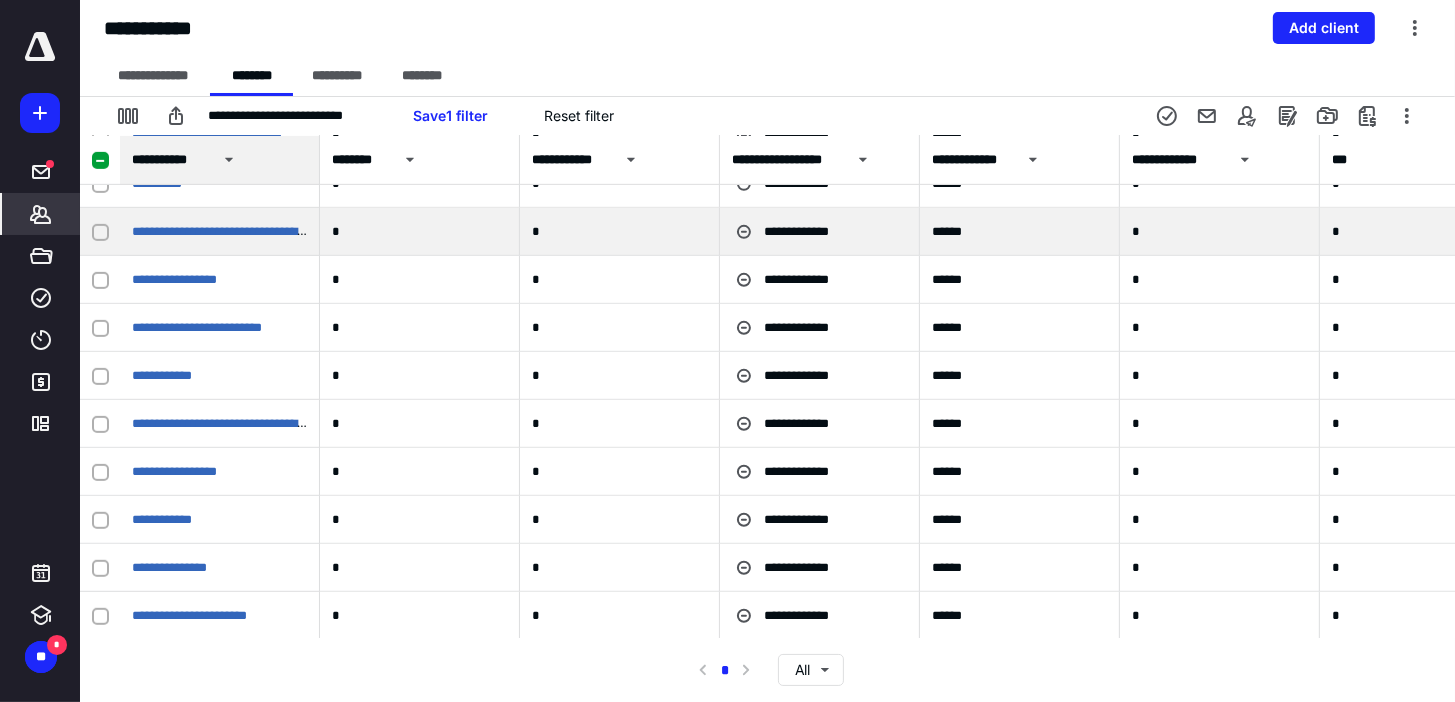 scroll, scrollTop: 22880, scrollLeft: 0, axis: vertical 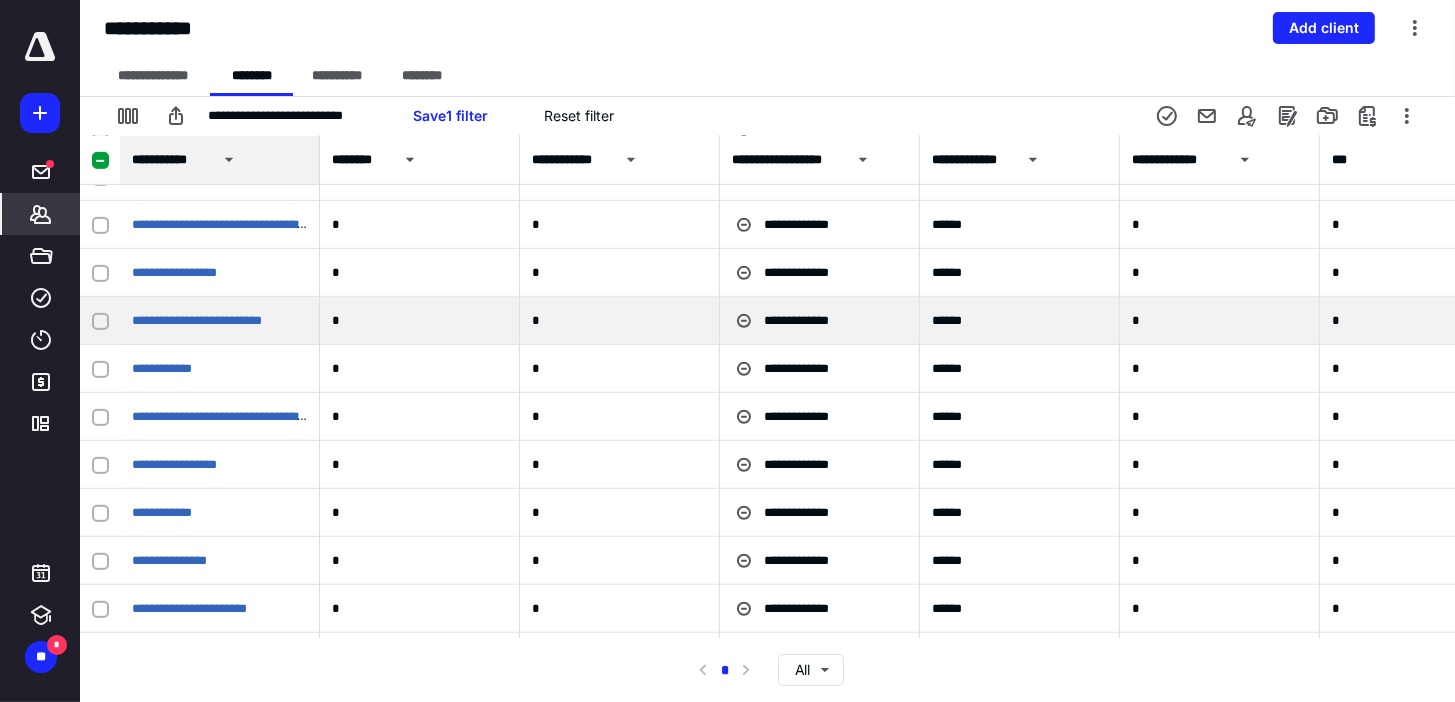 click at bounding box center (100, 321) 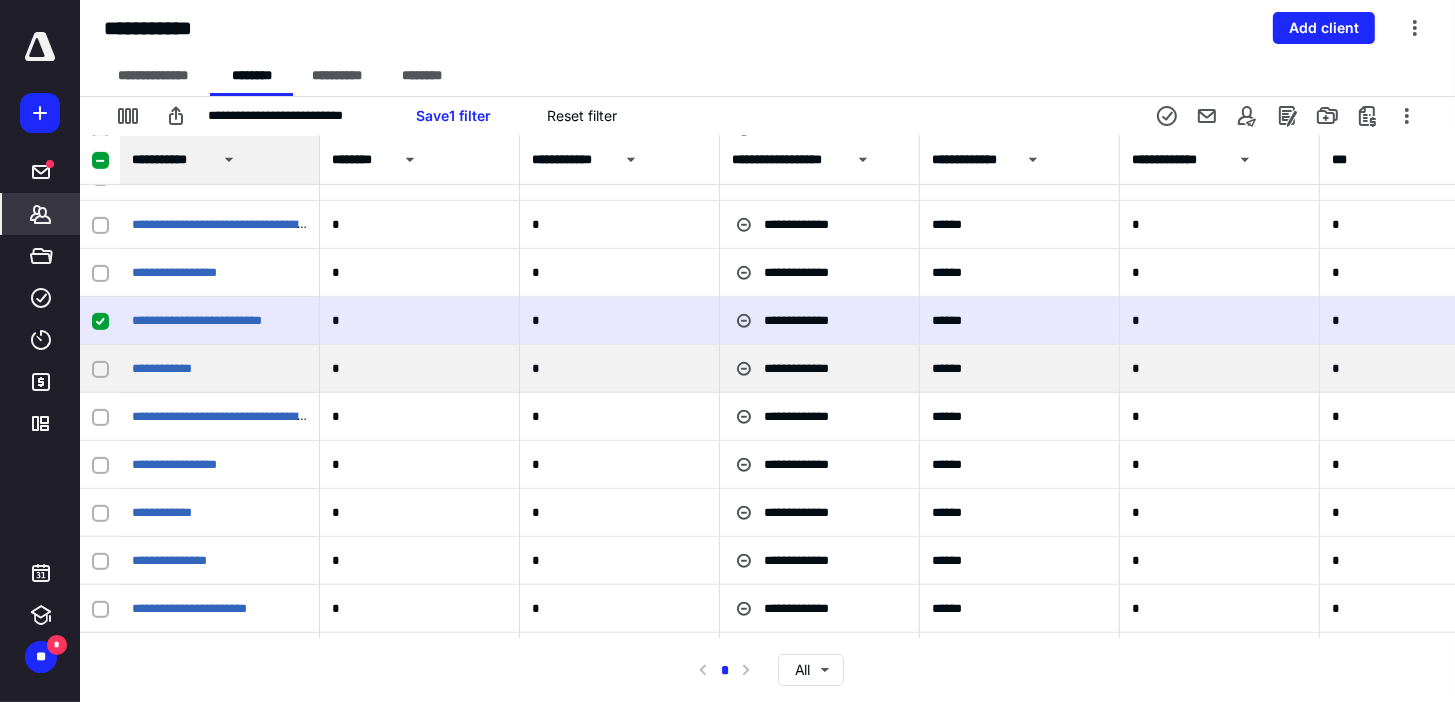 click 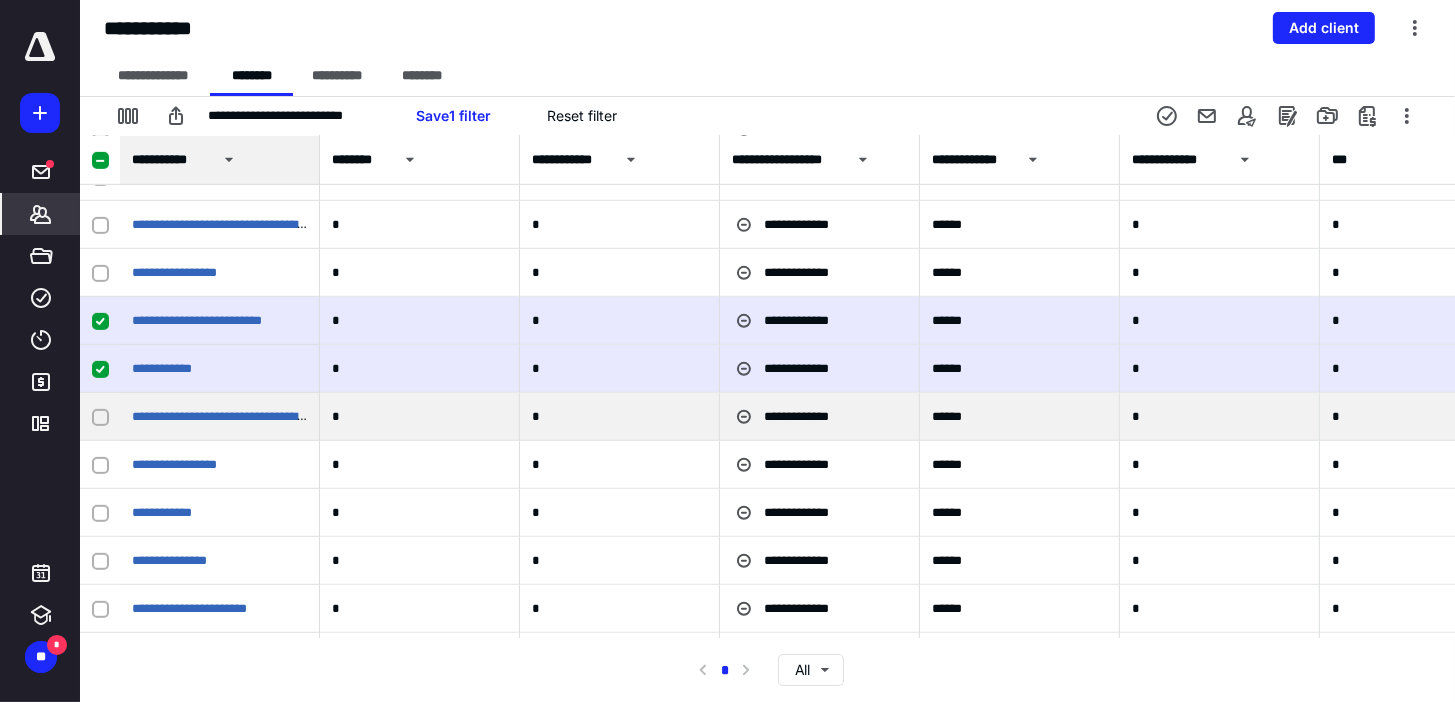 click 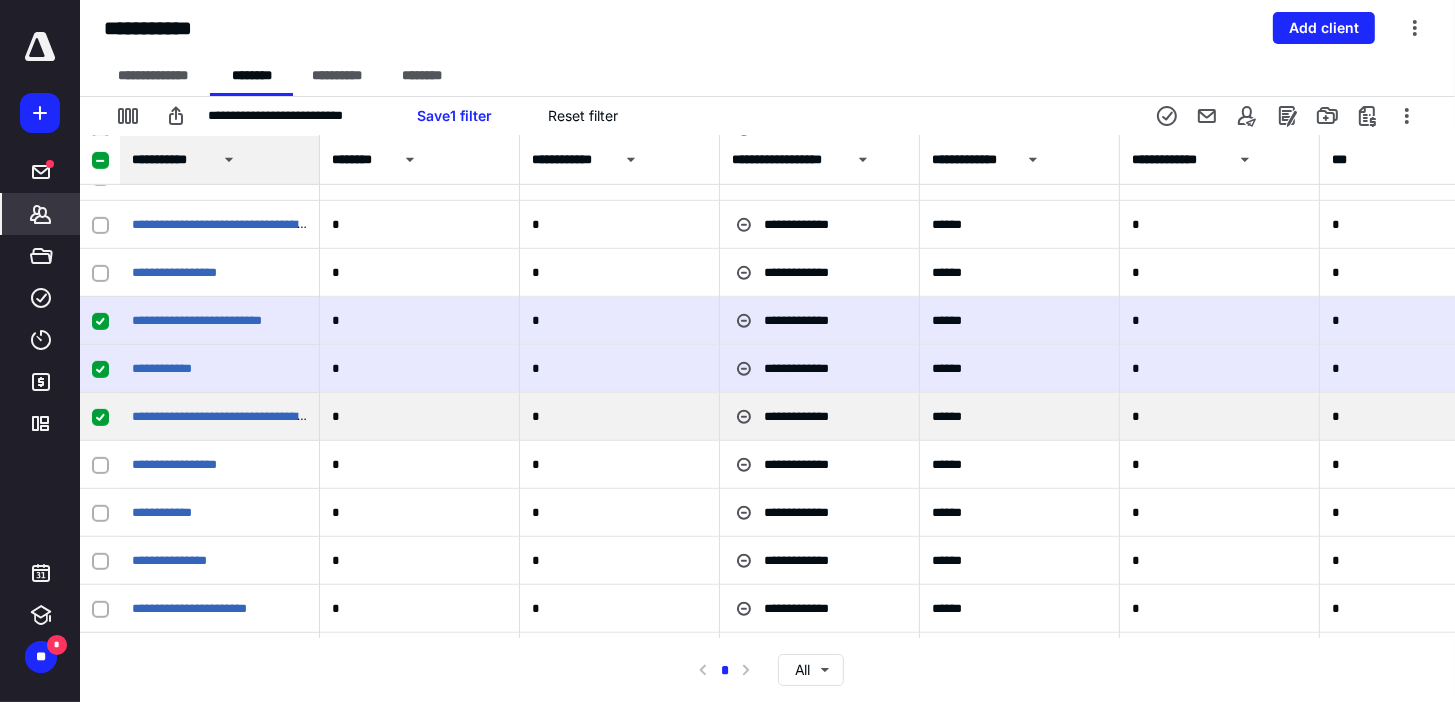 click 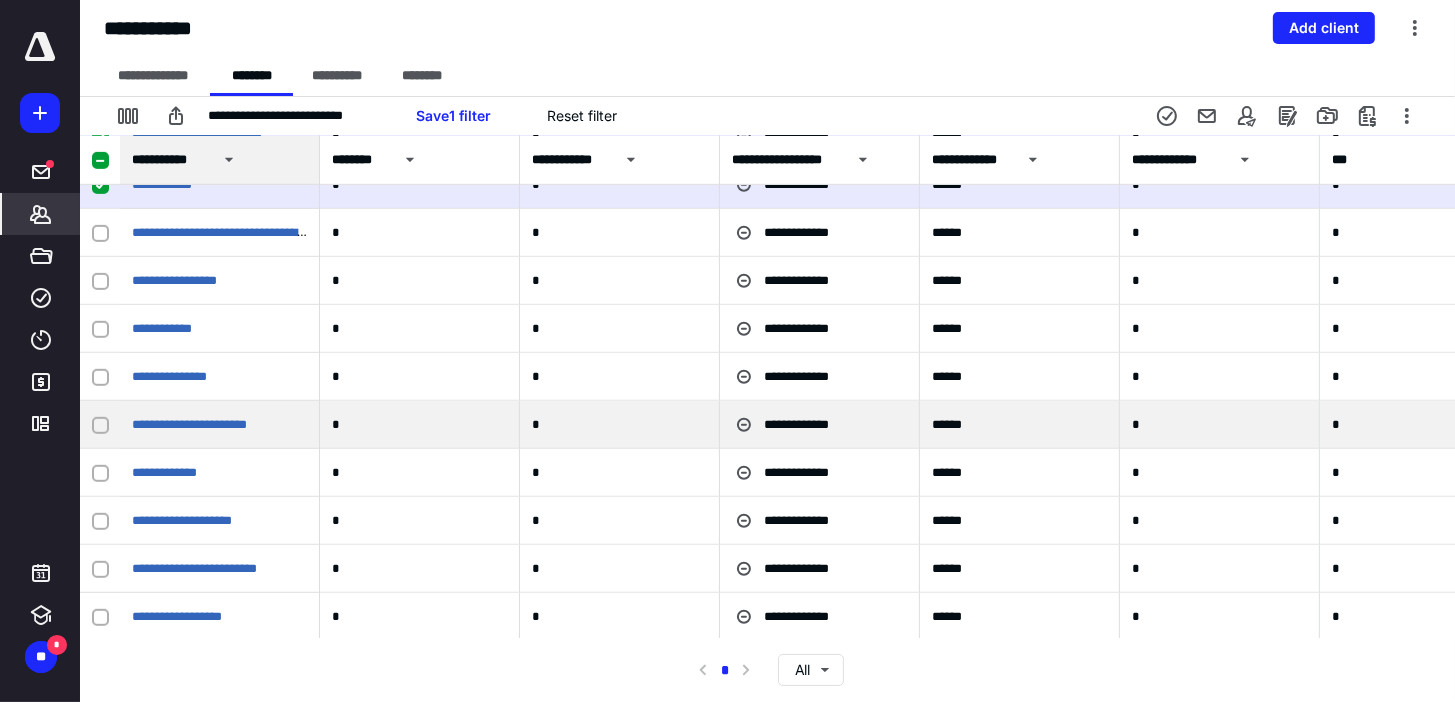 scroll, scrollTop: 23040, scrollLeft: 0, axis: vertical 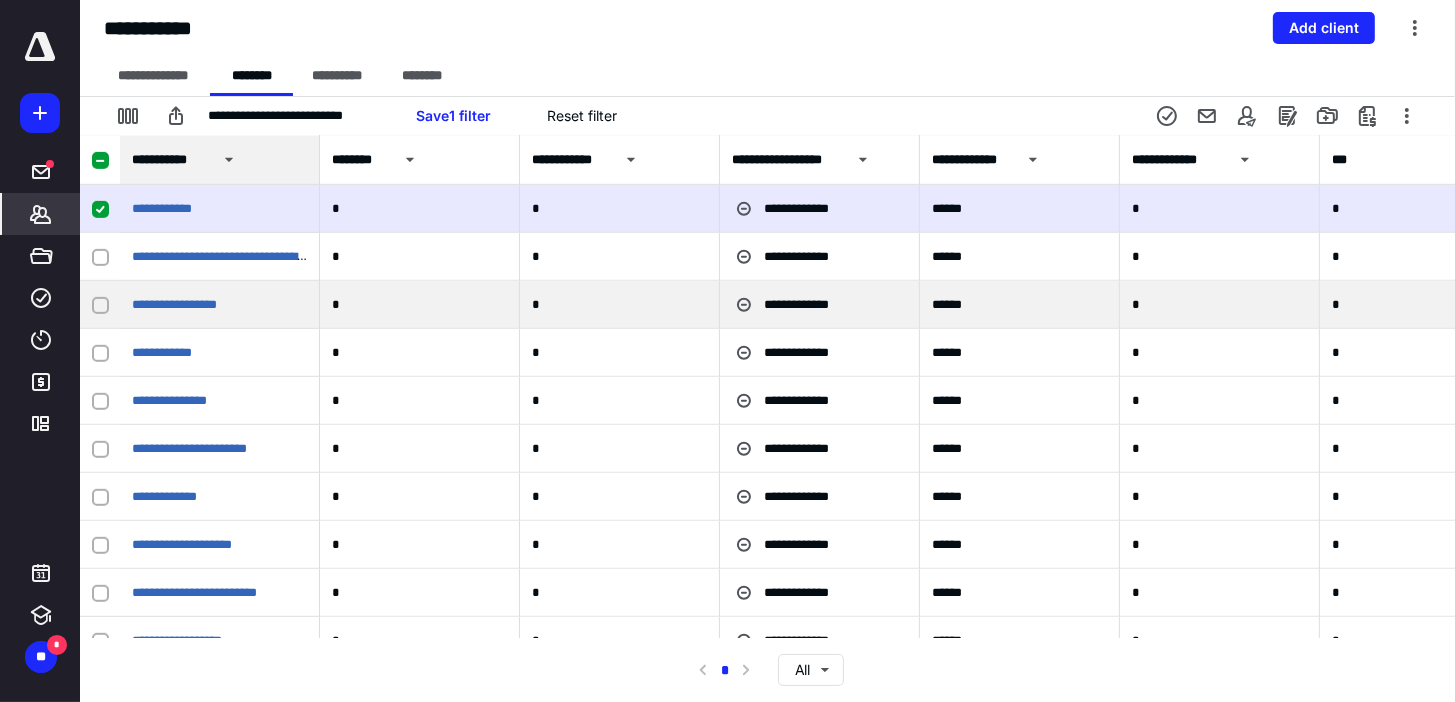 click at bounding box center (100, 305) 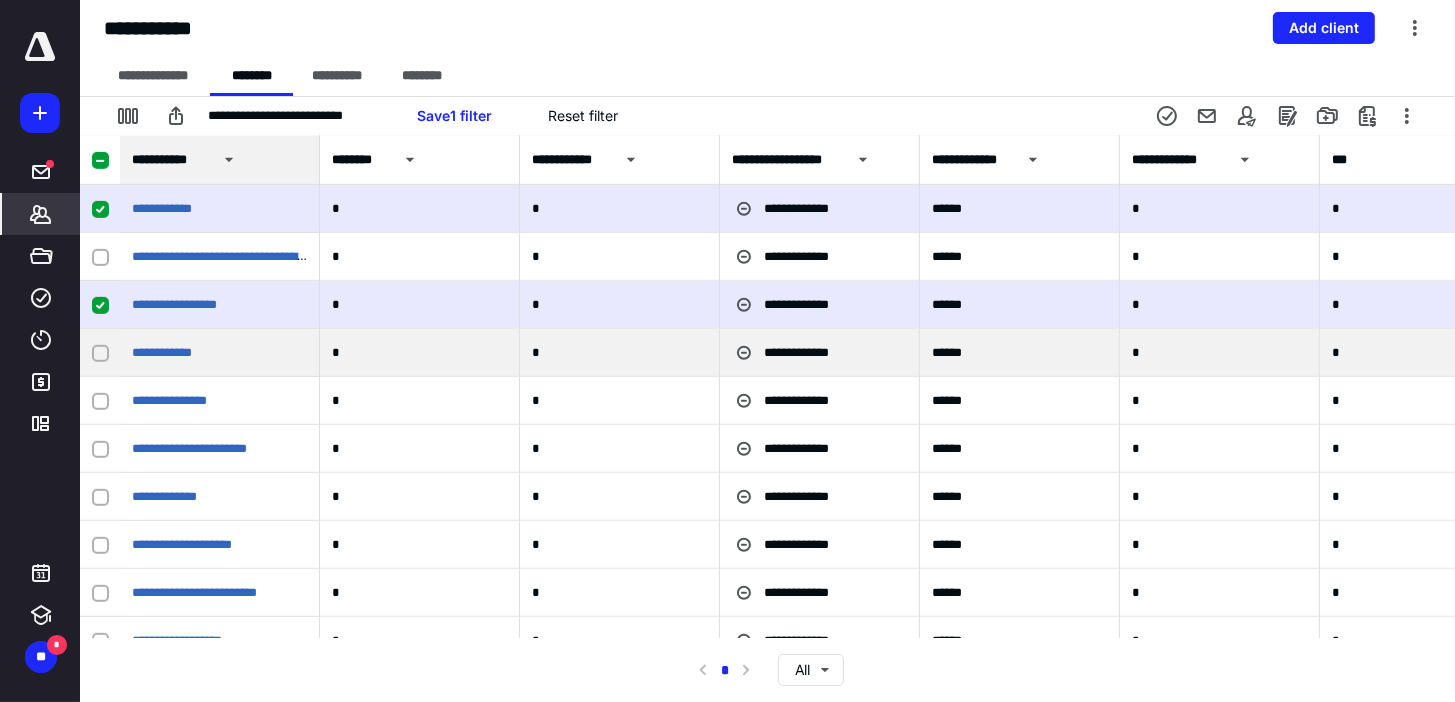click 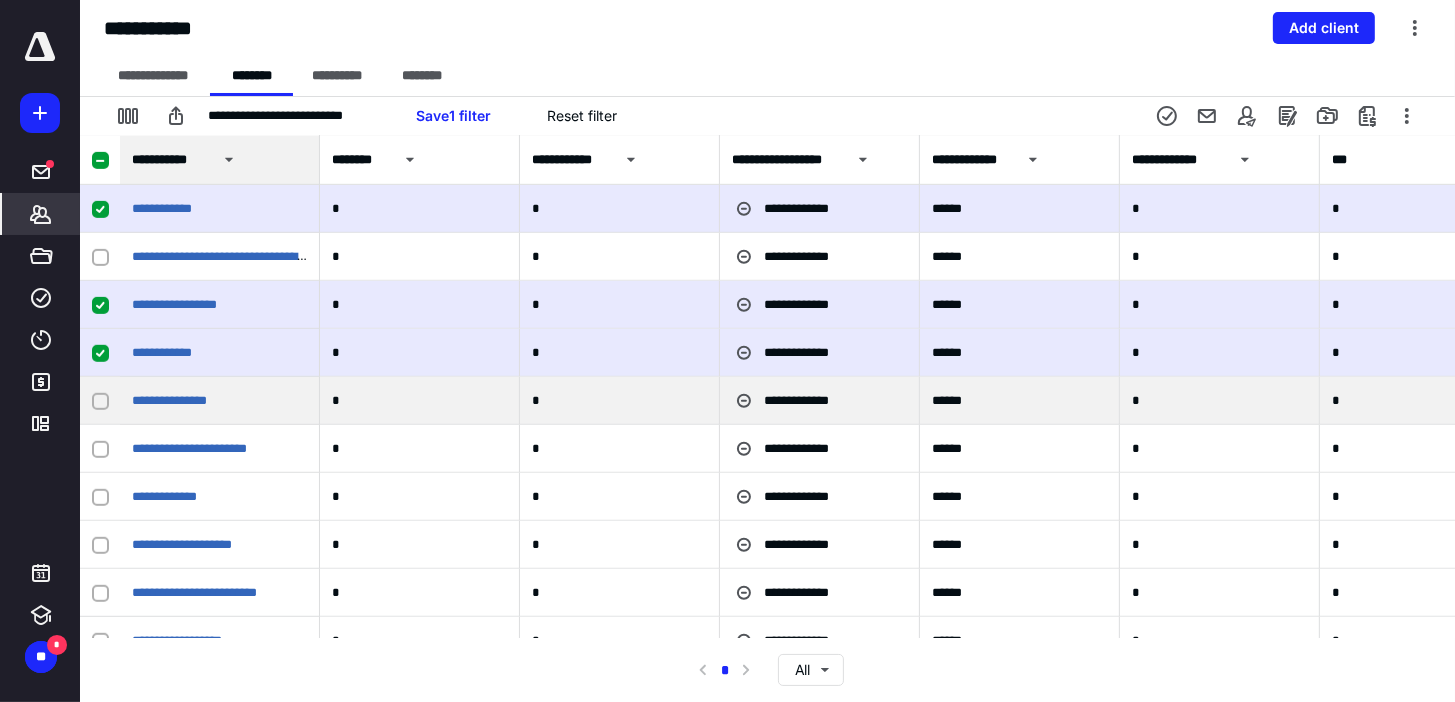 click 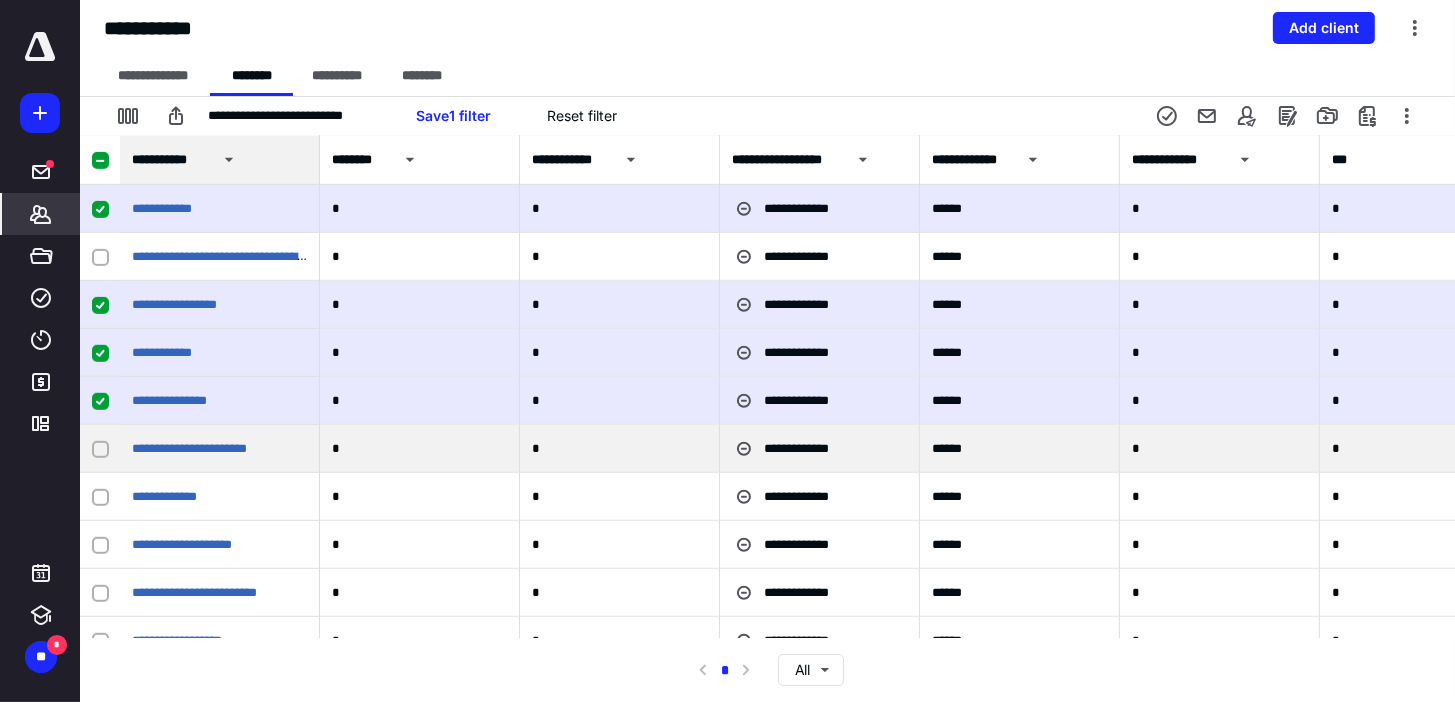 scroll, scrollTop: 23120, scrollLeft: 0, axis: vertical 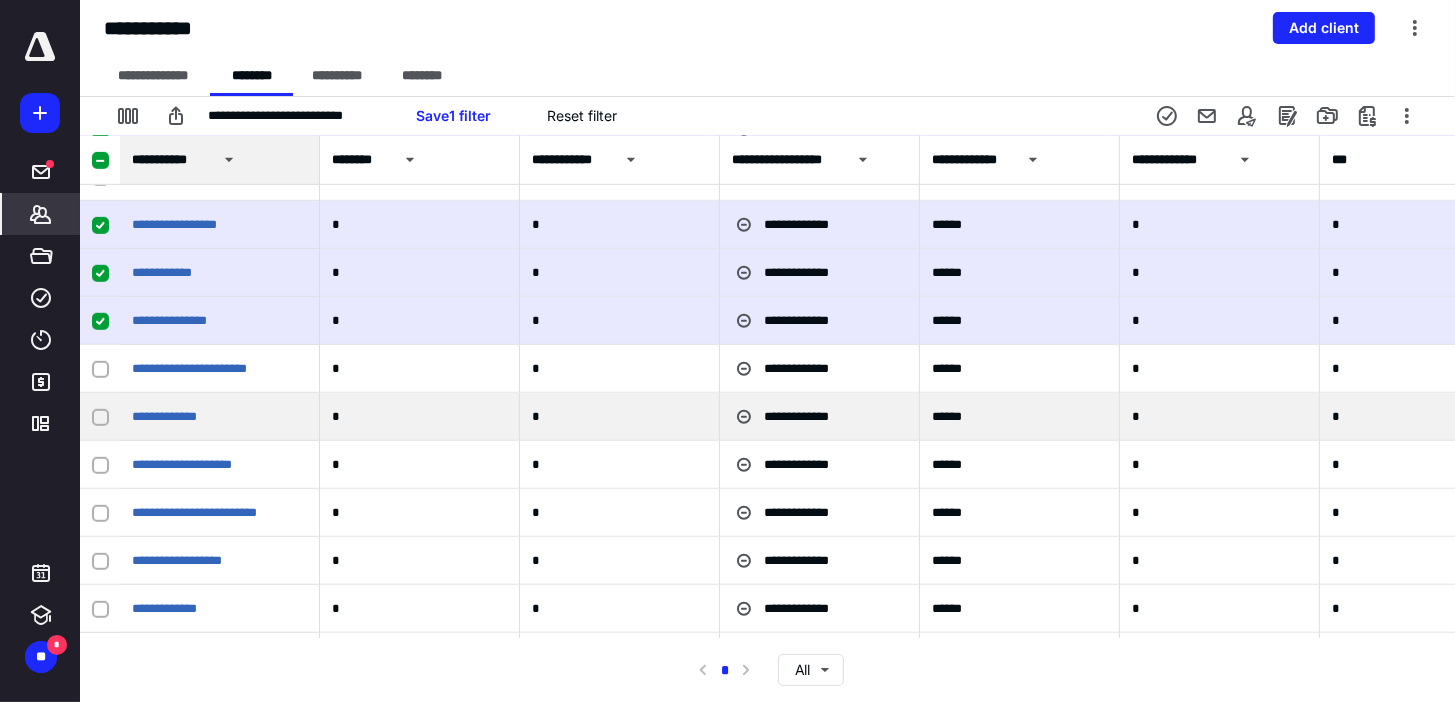 click at bounding box center [100, 417] 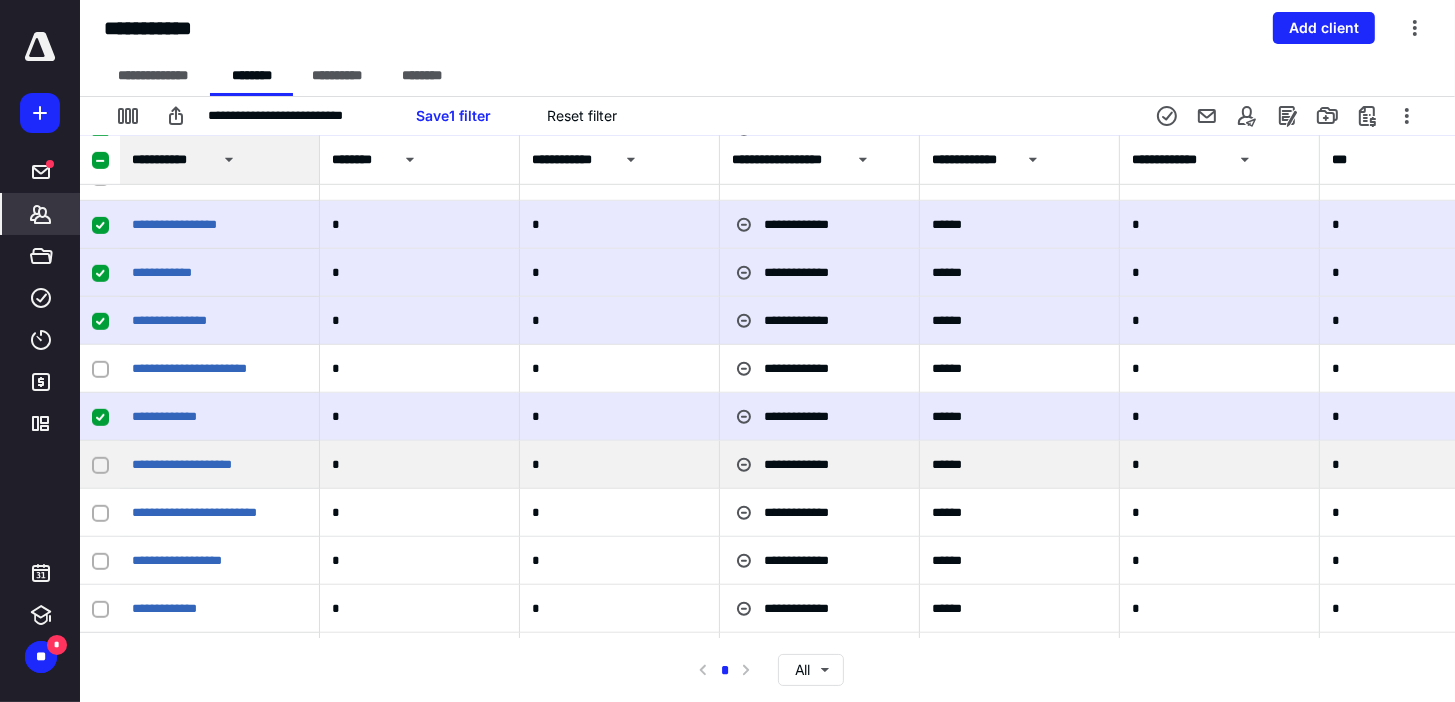 click 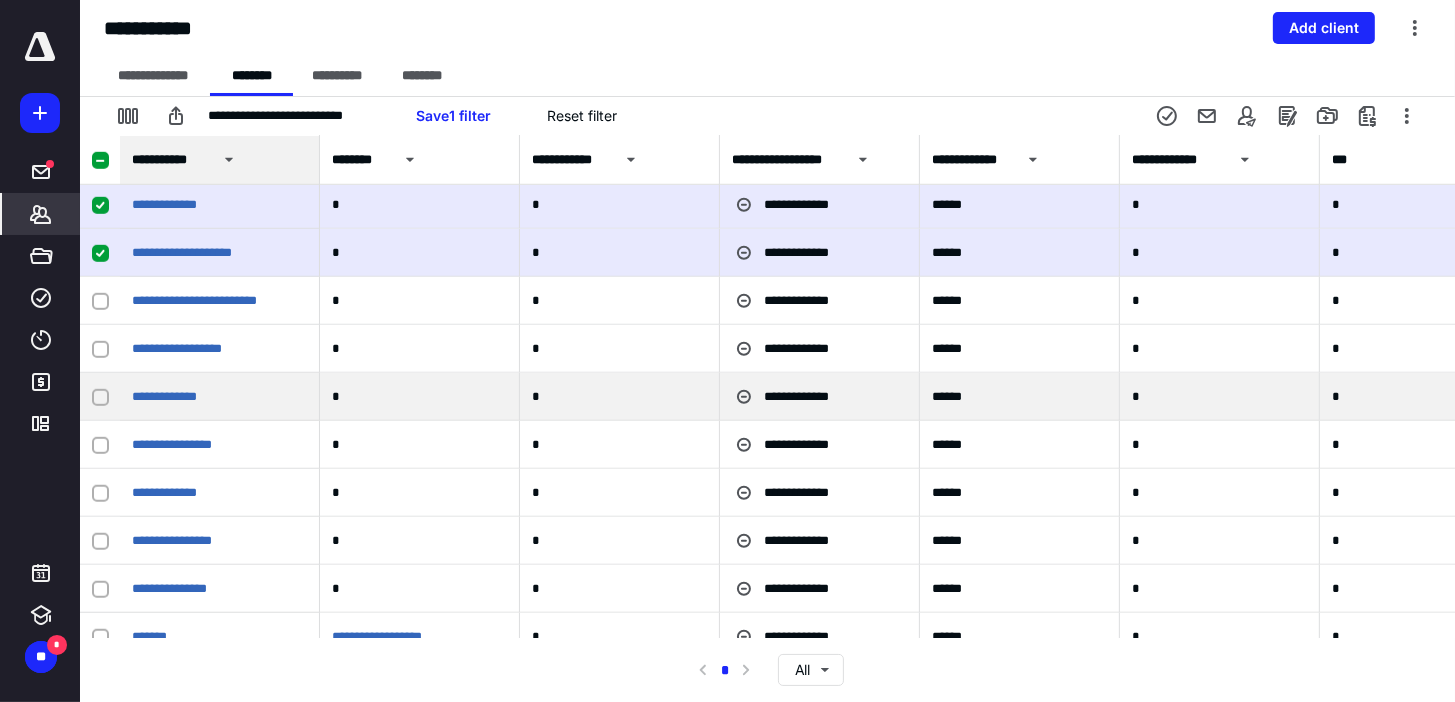 scroll, scrollTop: 23360, scrollLeft: 0, axis: vertical 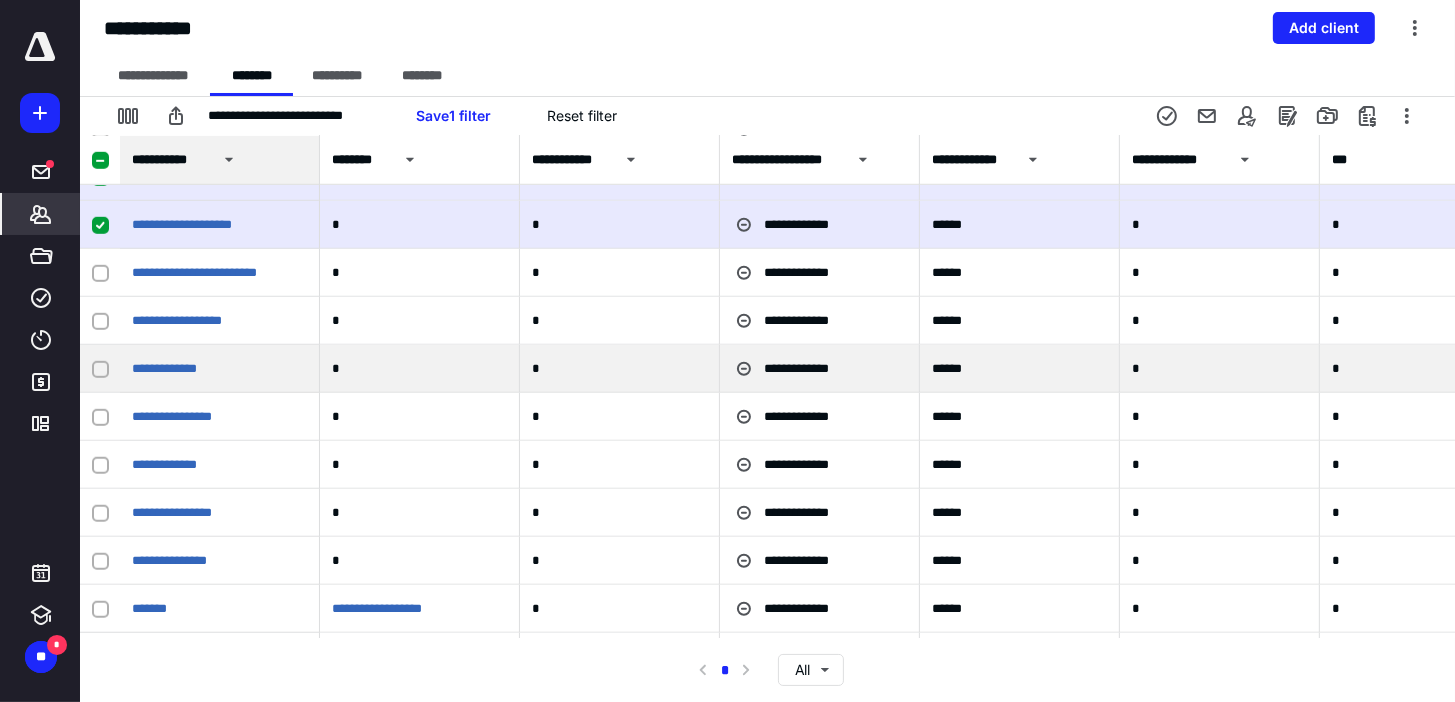 click 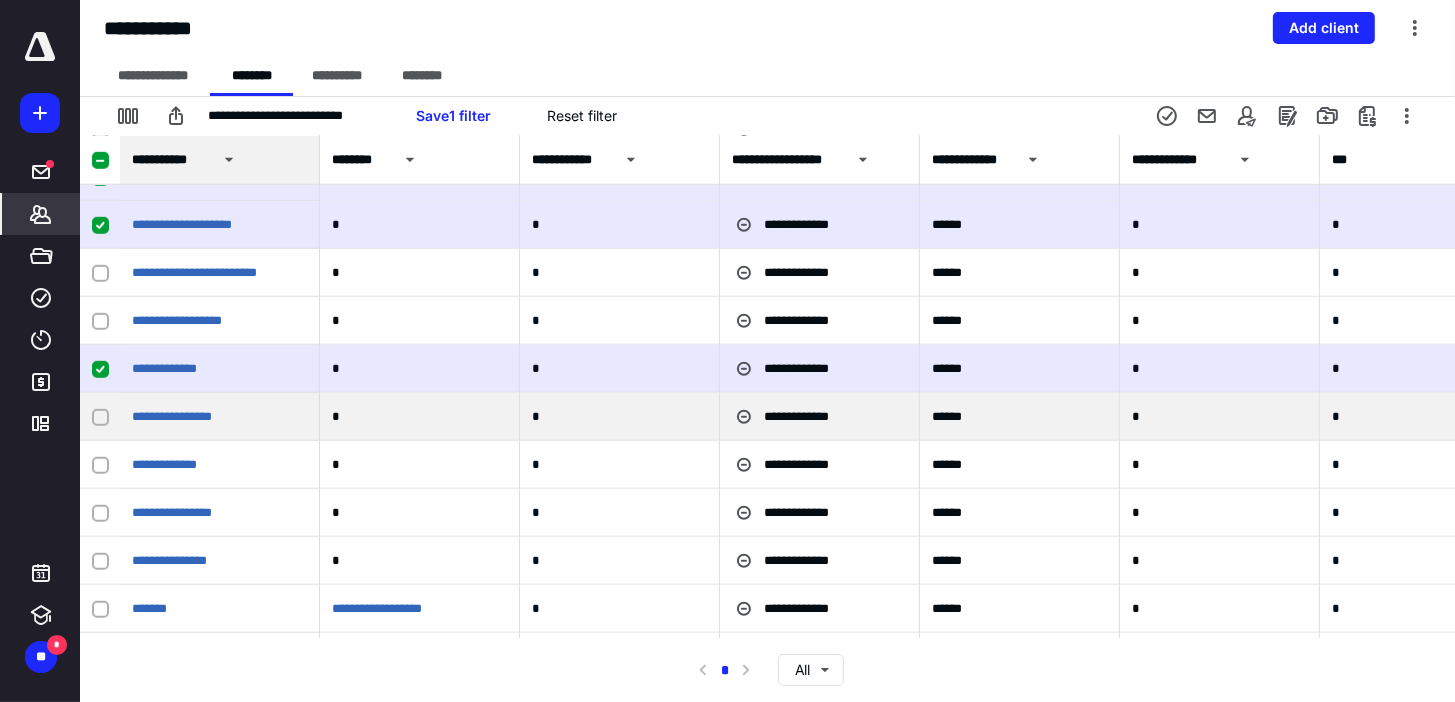 click 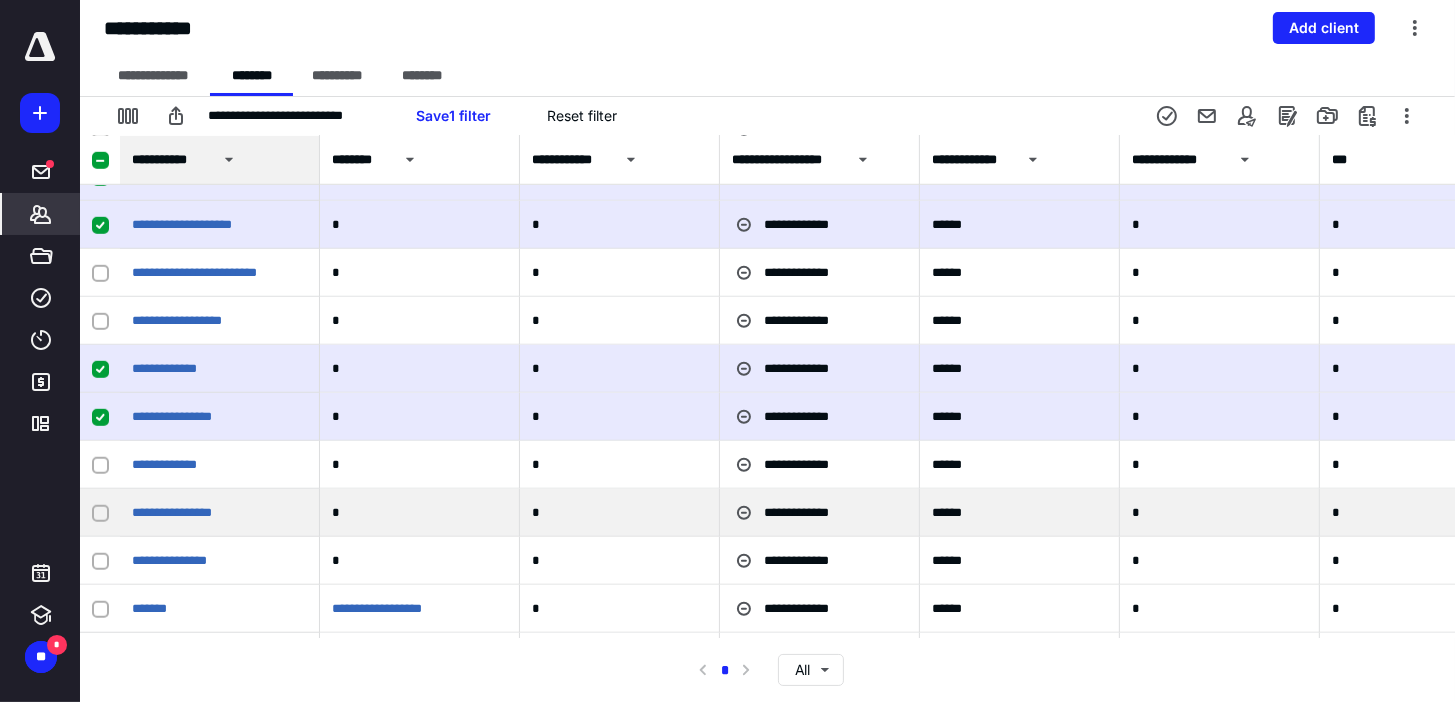 click 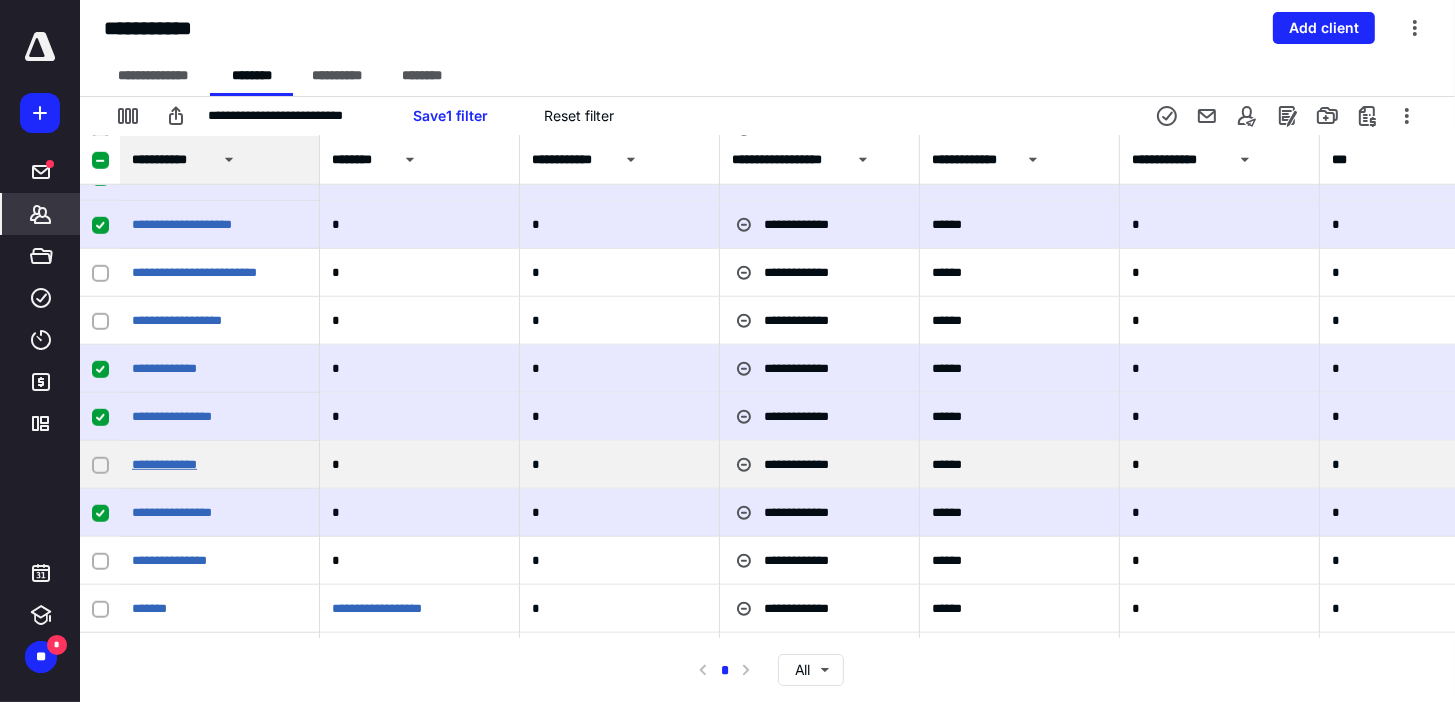 scroll, scrollTop: 23600, scrollLeft: 0, axis: vertical 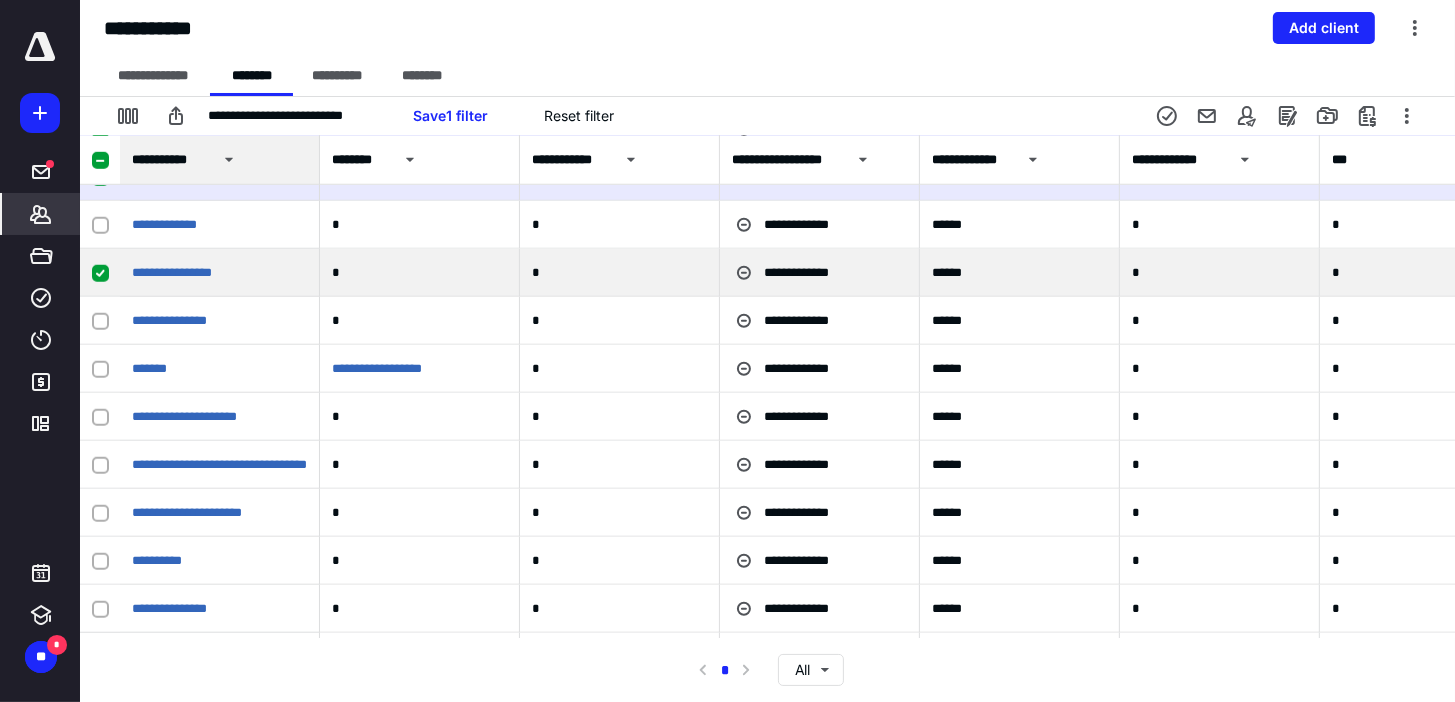 click 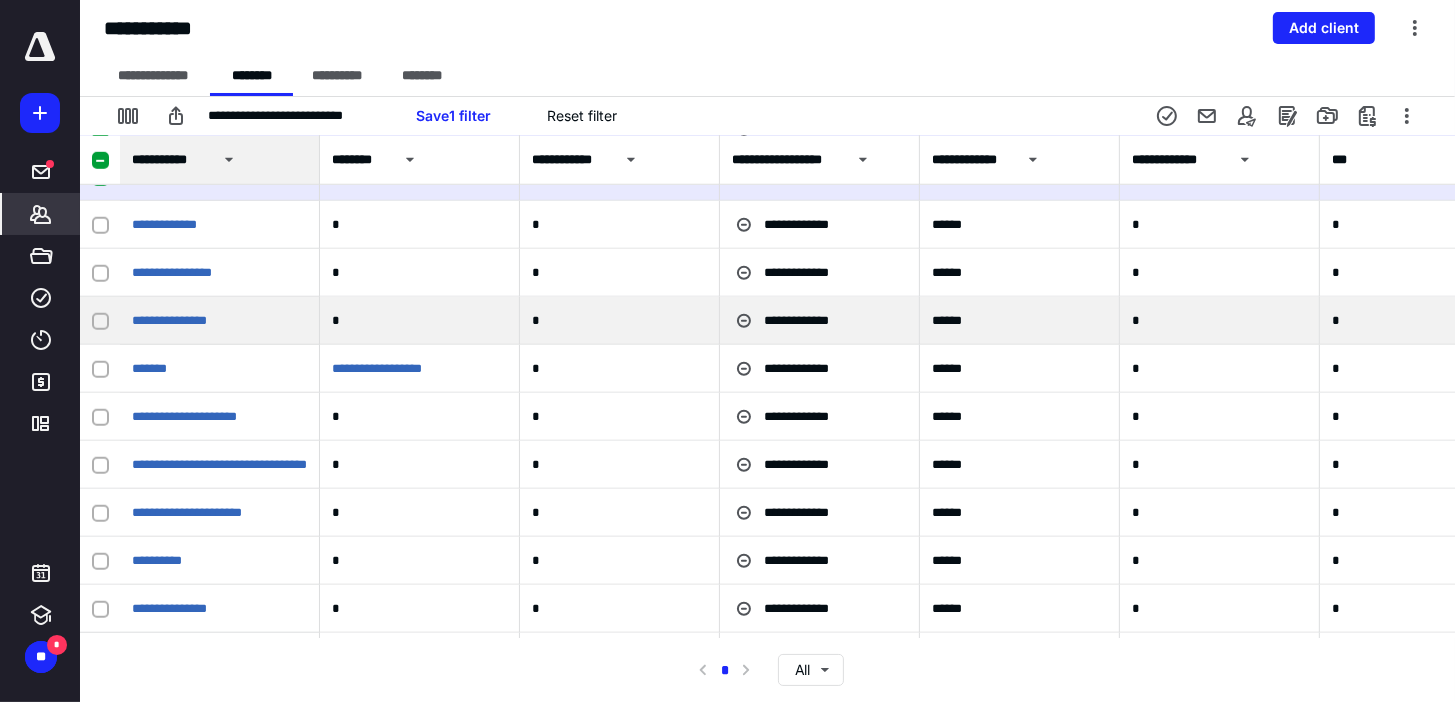 click 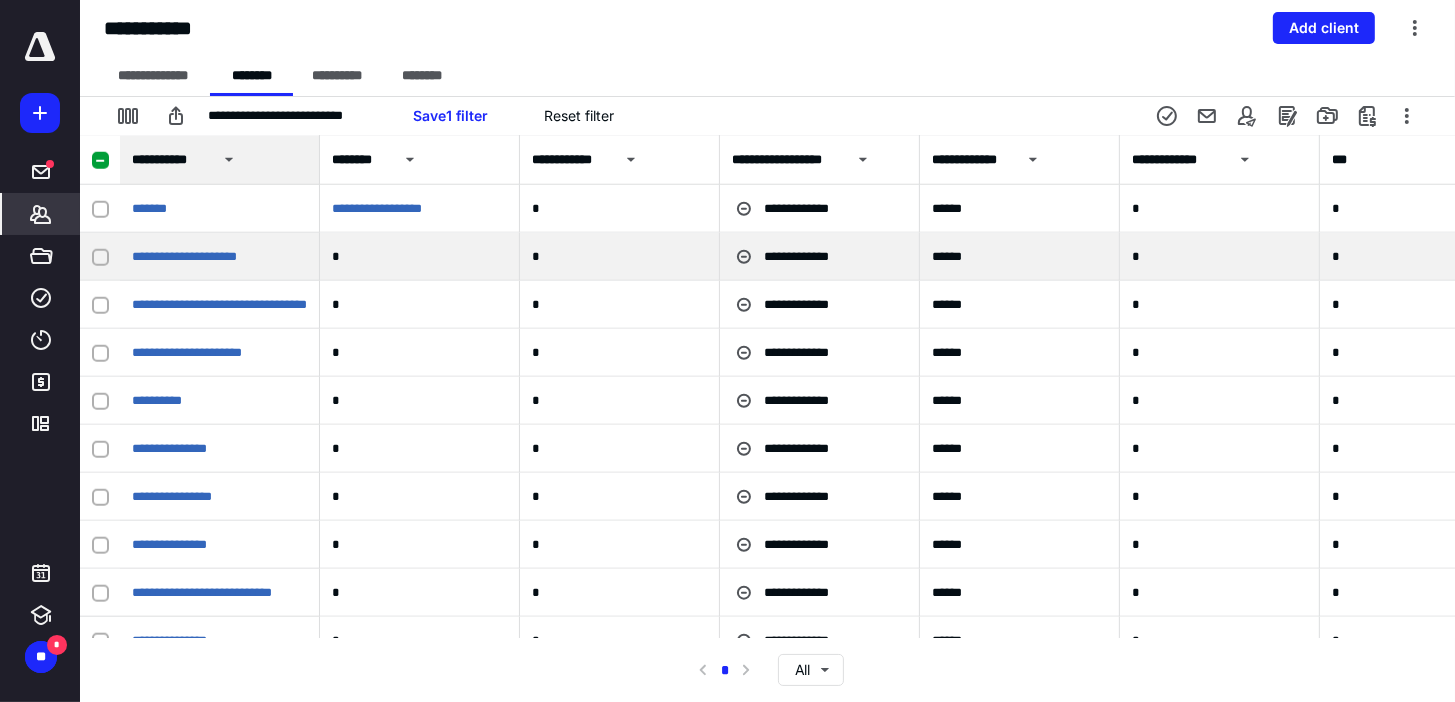 scroll, scrollTop: 23840, scrollLeft: 0, axis: vertical 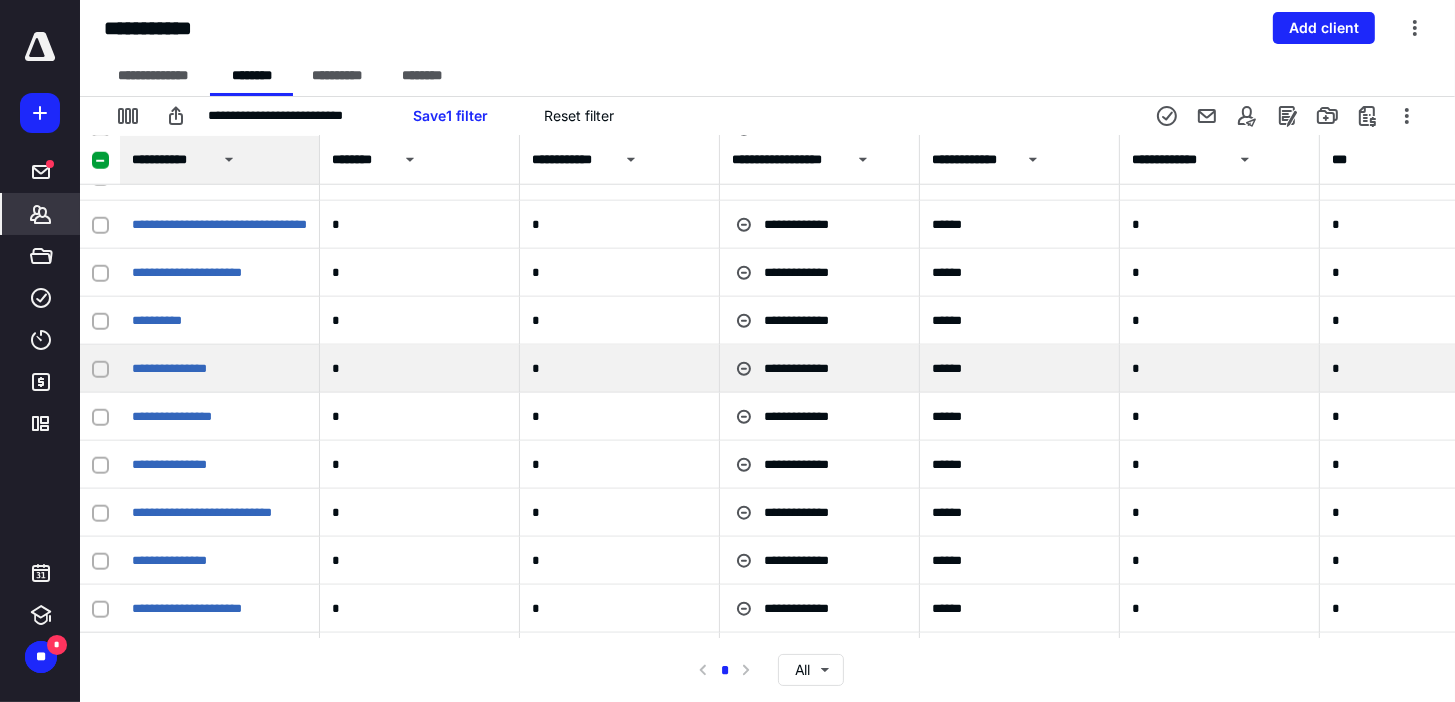 click 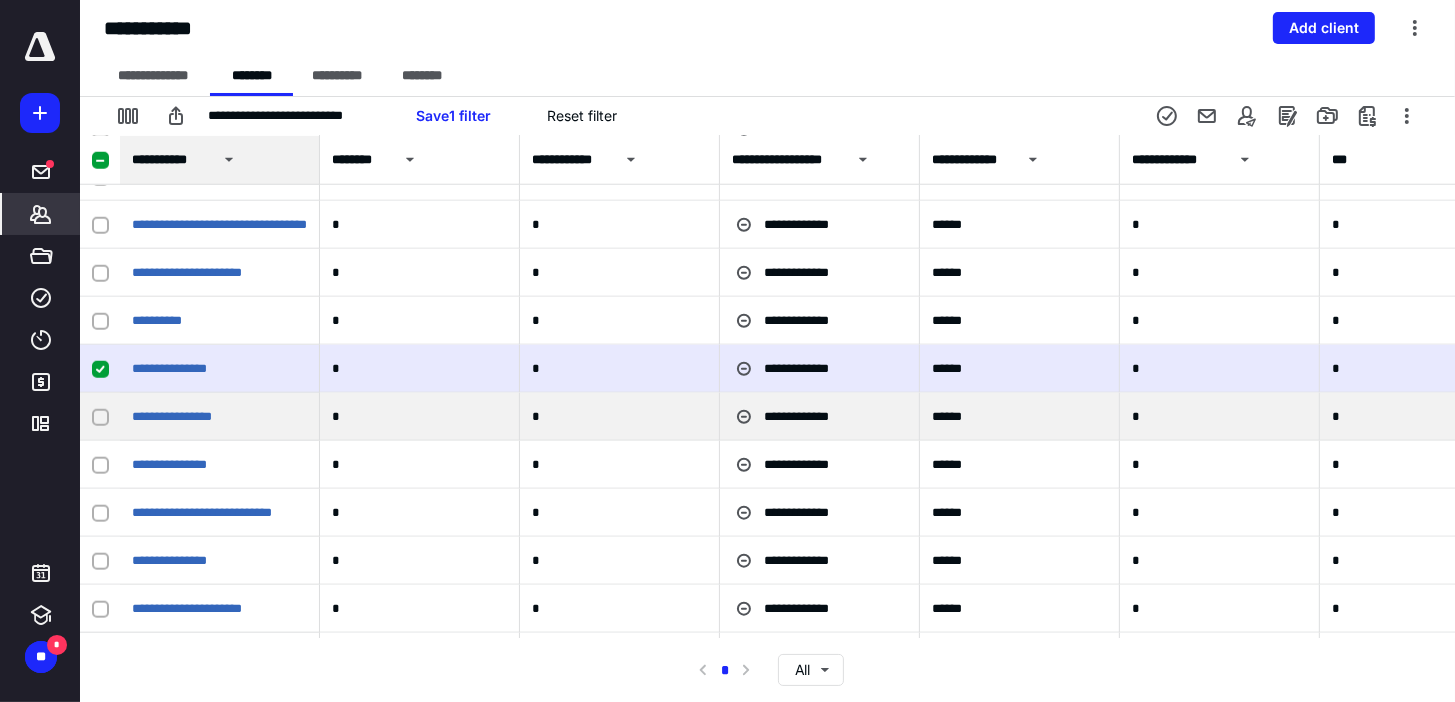 click 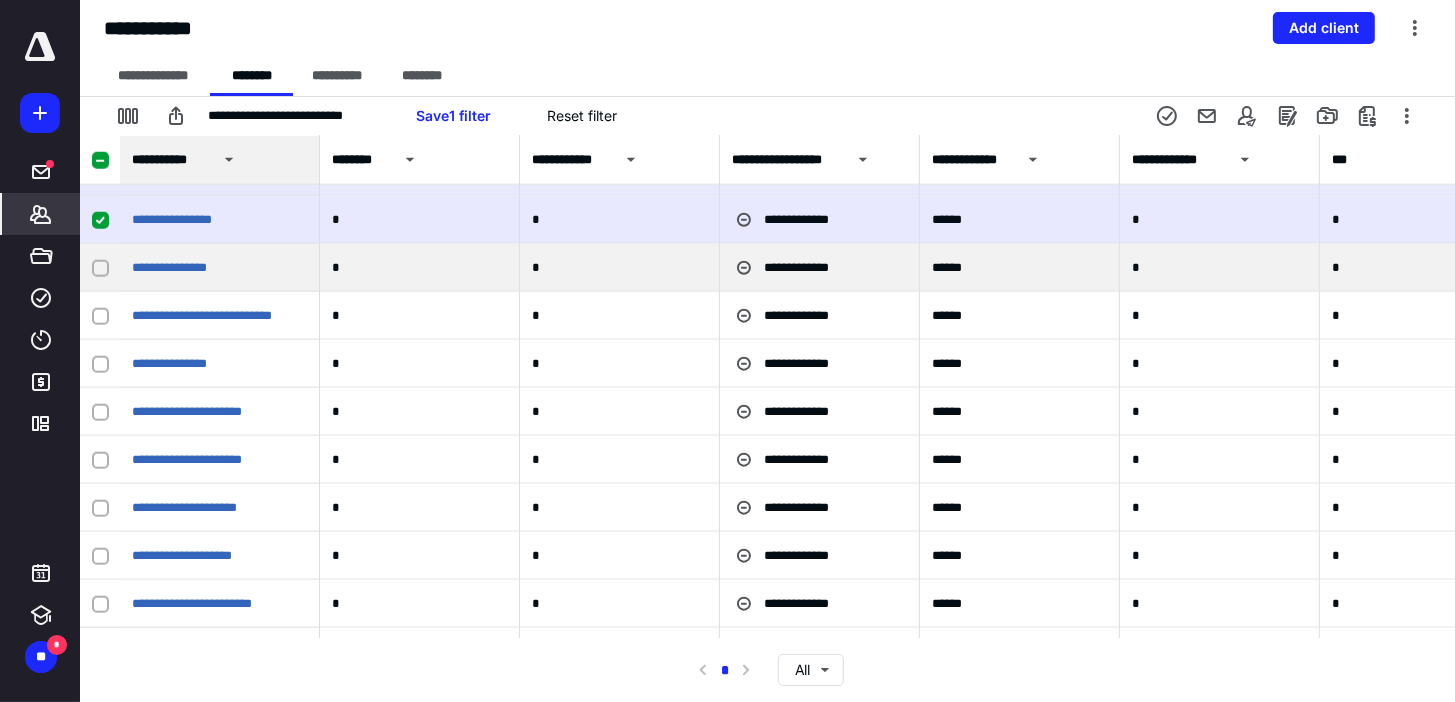 scroll, scrollTop: 24080, scrollLeft: 0, axis: vertical 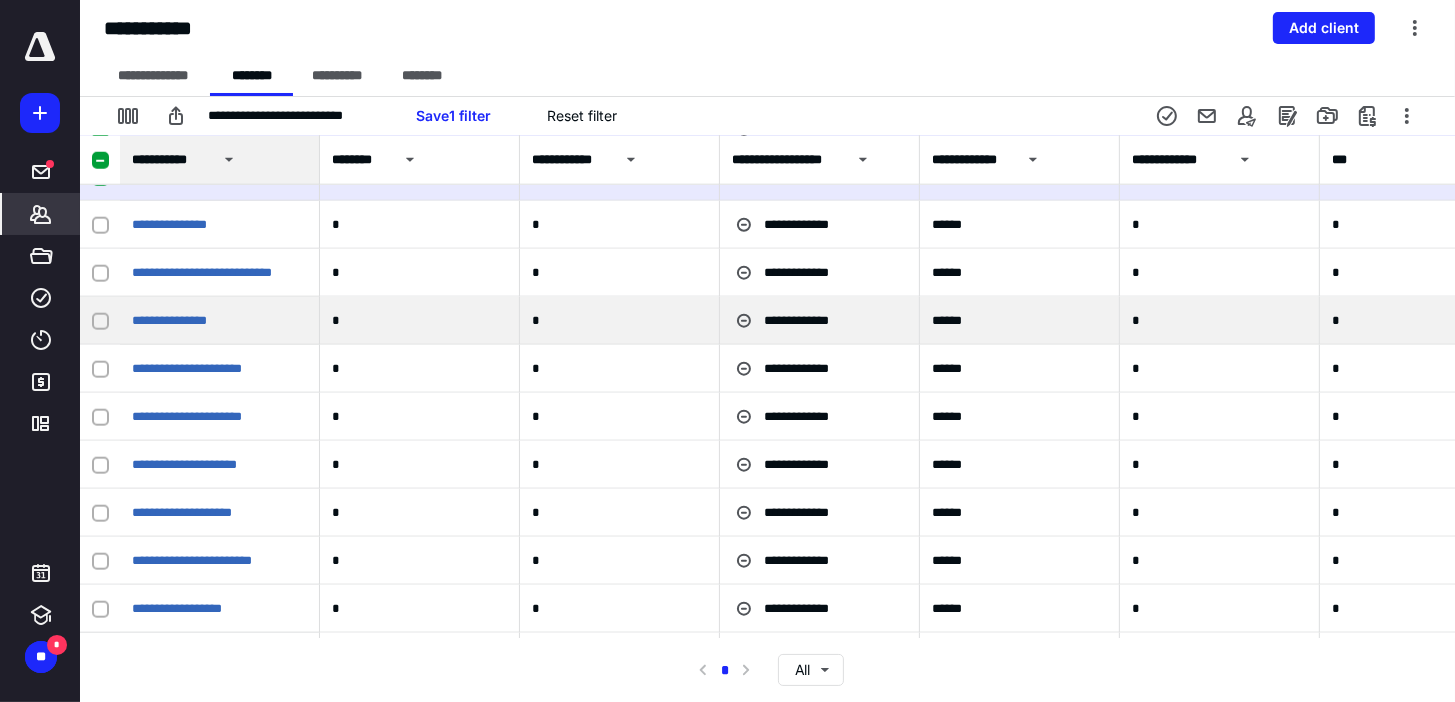 click at bounding box center (100, 321) 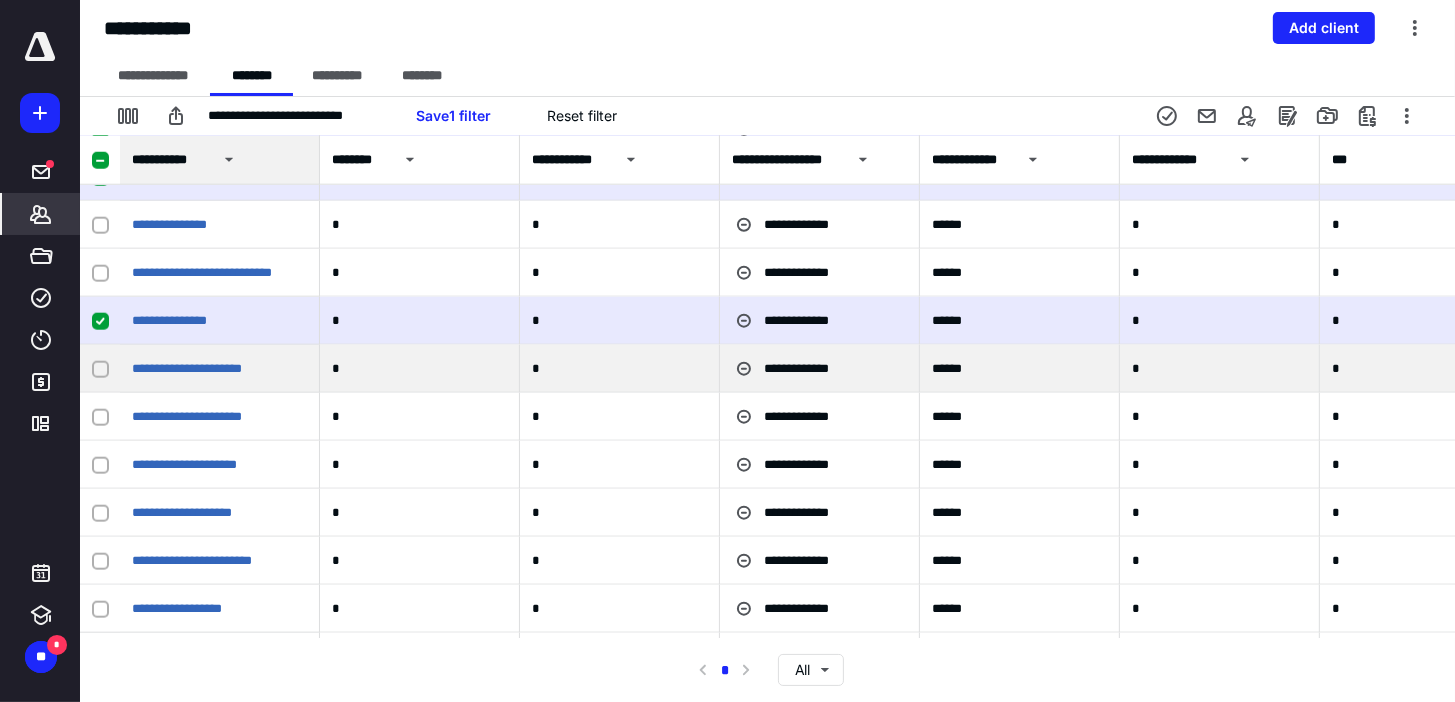 click 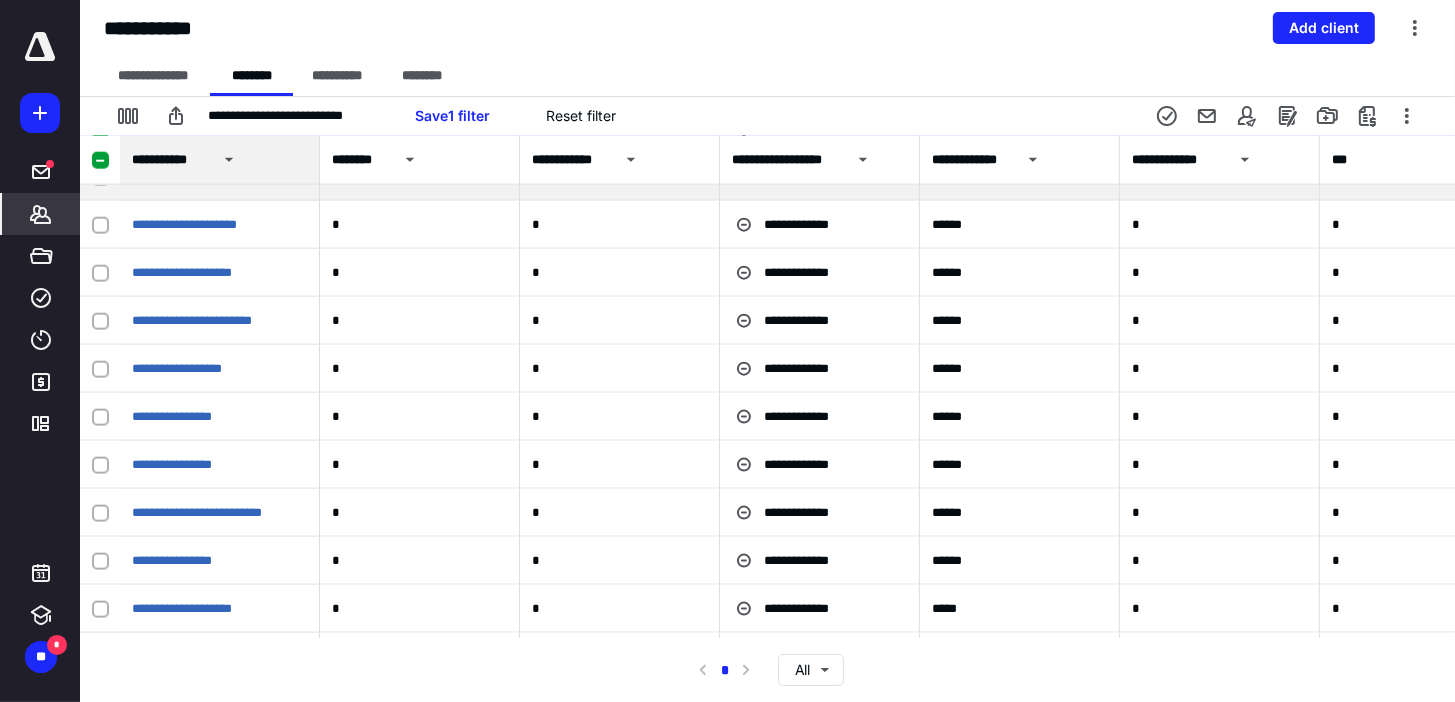 scroll, scrollTop: 24400, scrollLeft: 0, axis: vertical 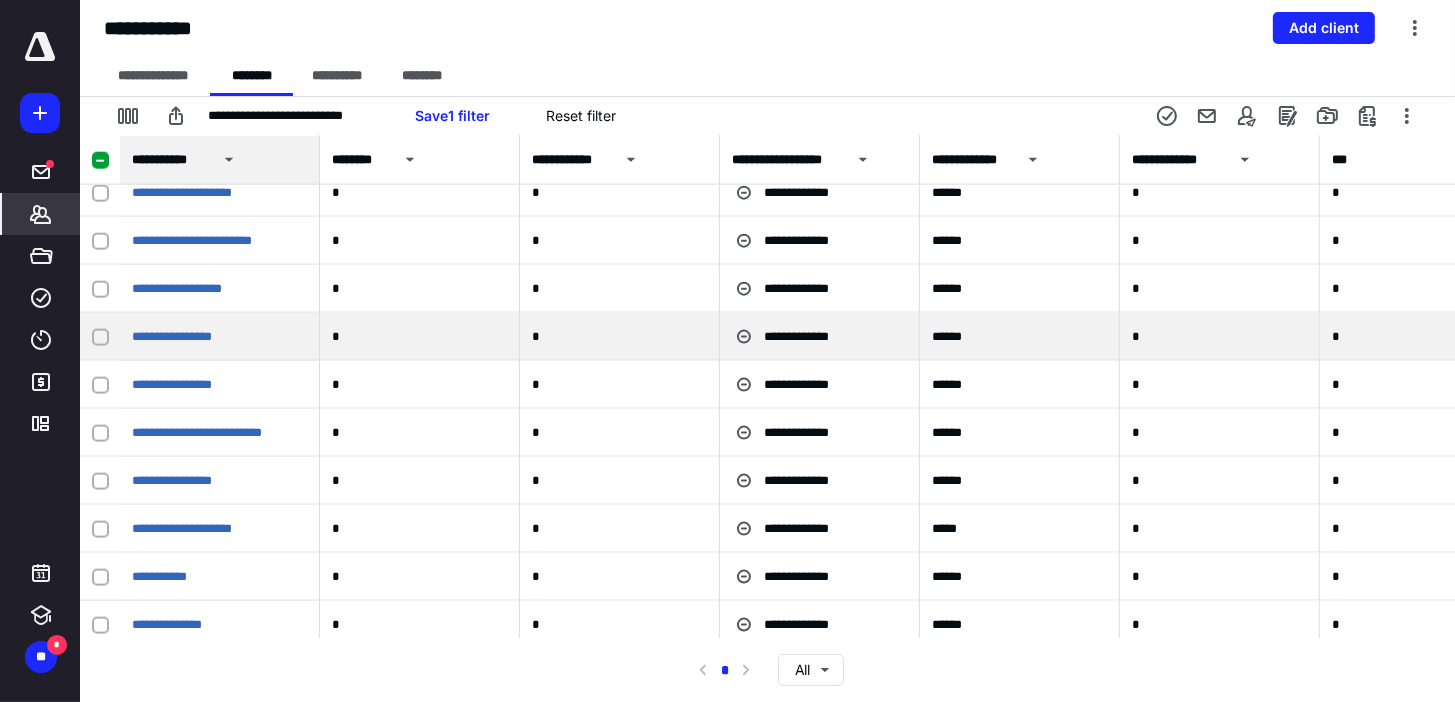 click 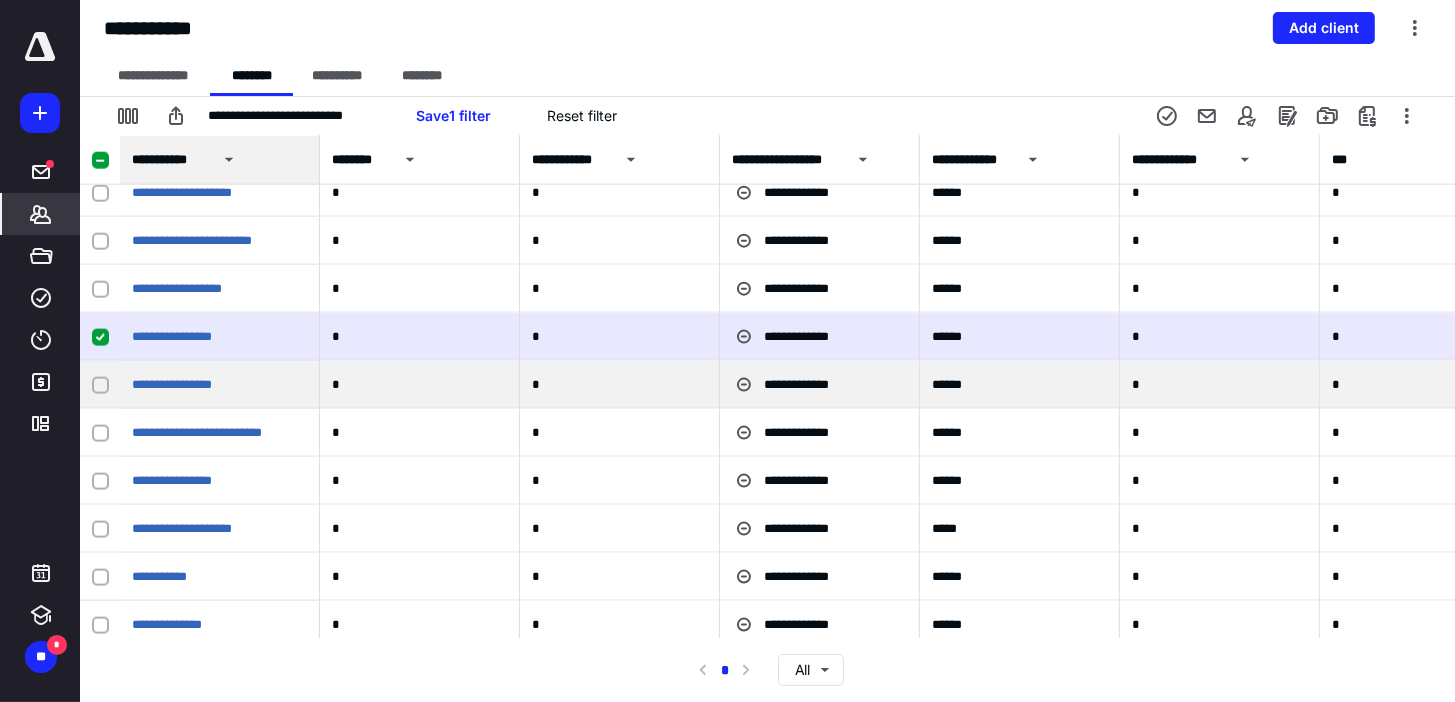 click 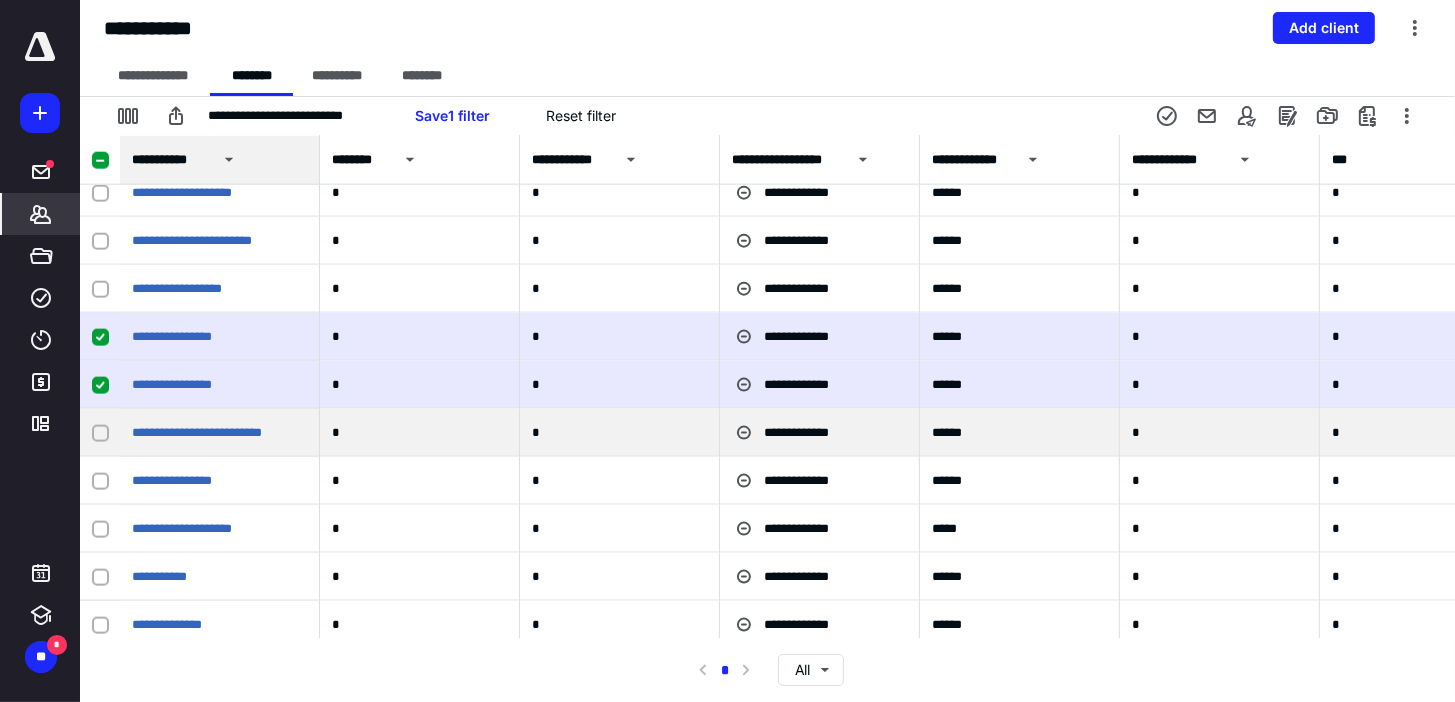 scroll, scrollTop: 24480, scrollLeft: 0, axis: vertical 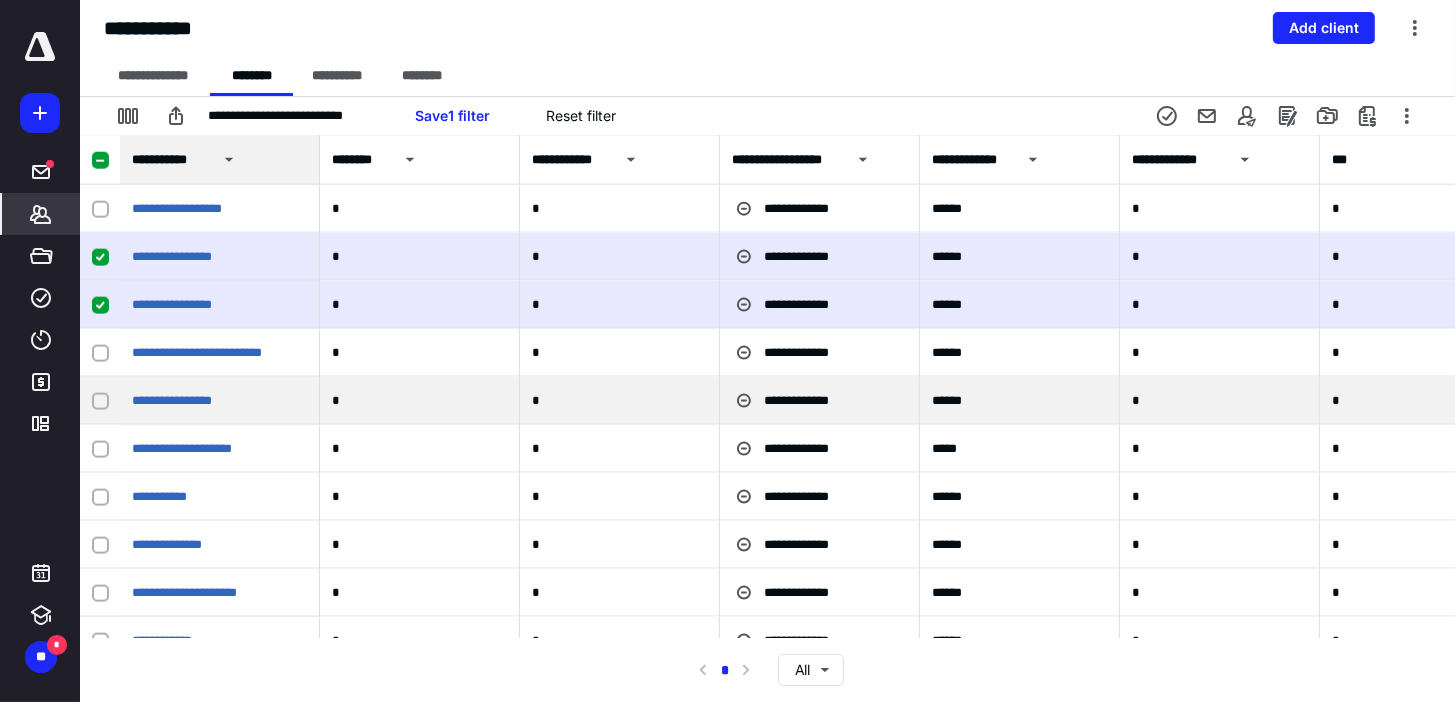 click 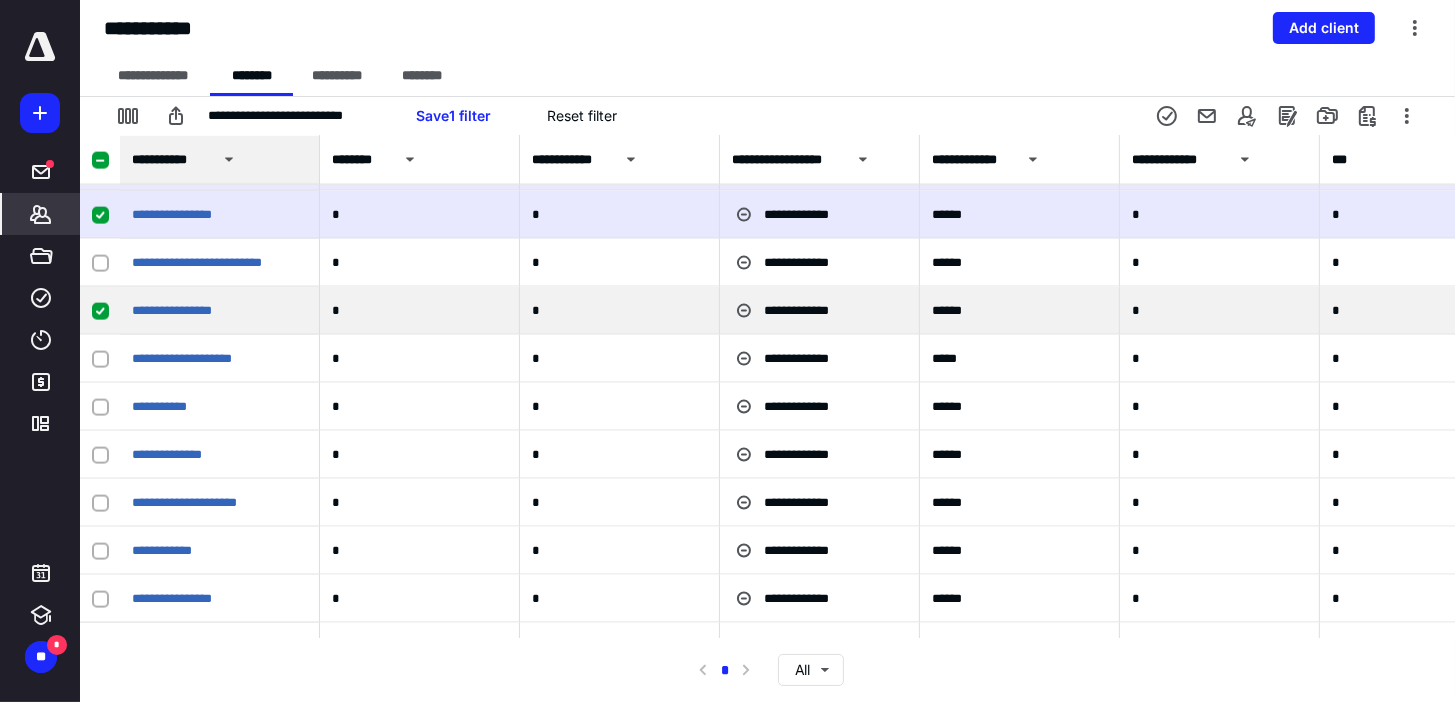 scroll, scrollTop: 24640, scrollLeft: 0, axis: vertical 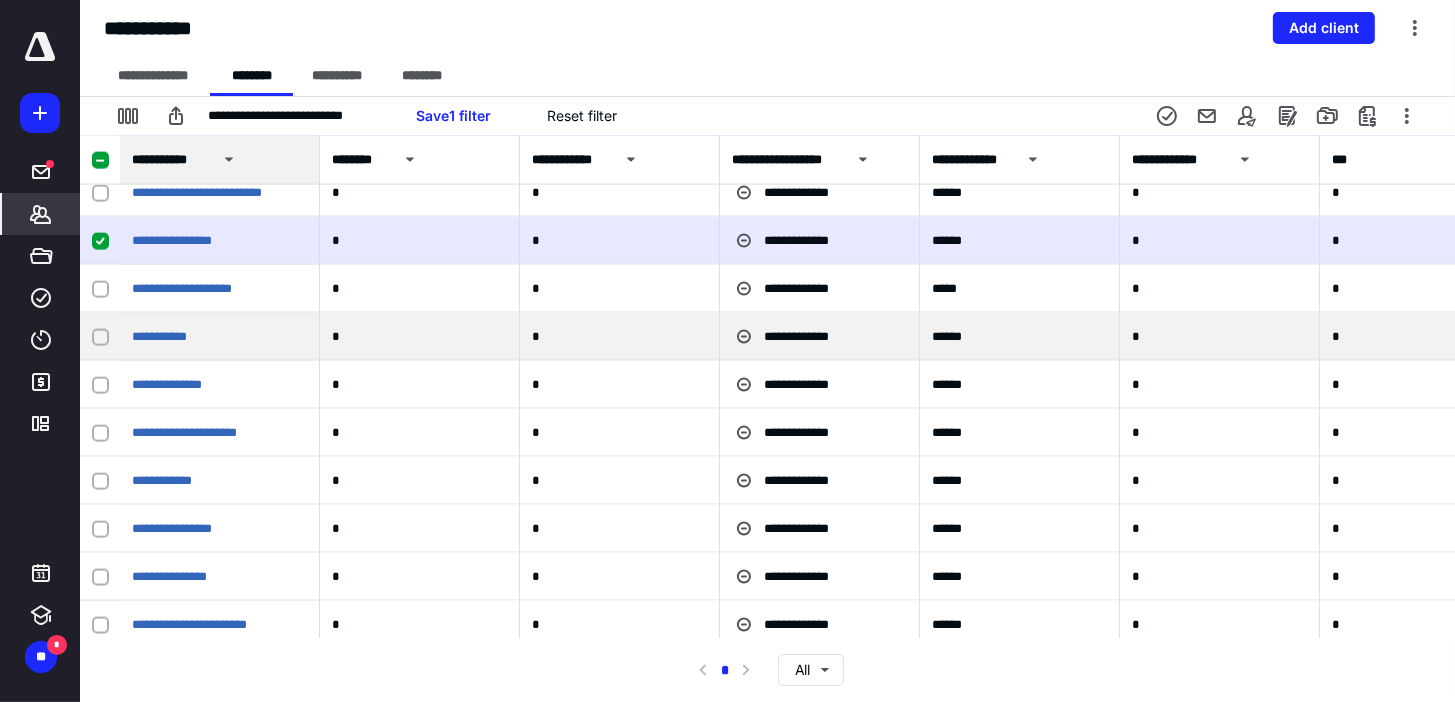click 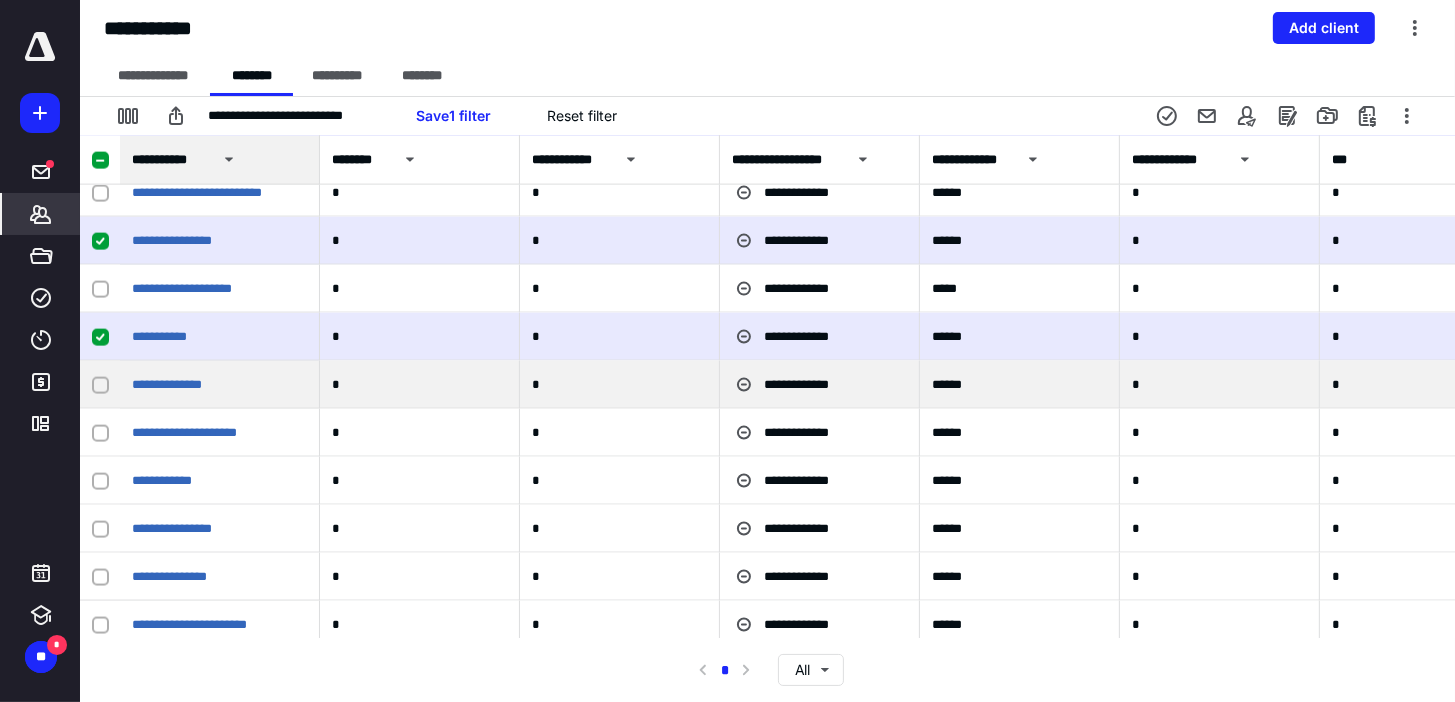 click at bounding box center (100, 385) 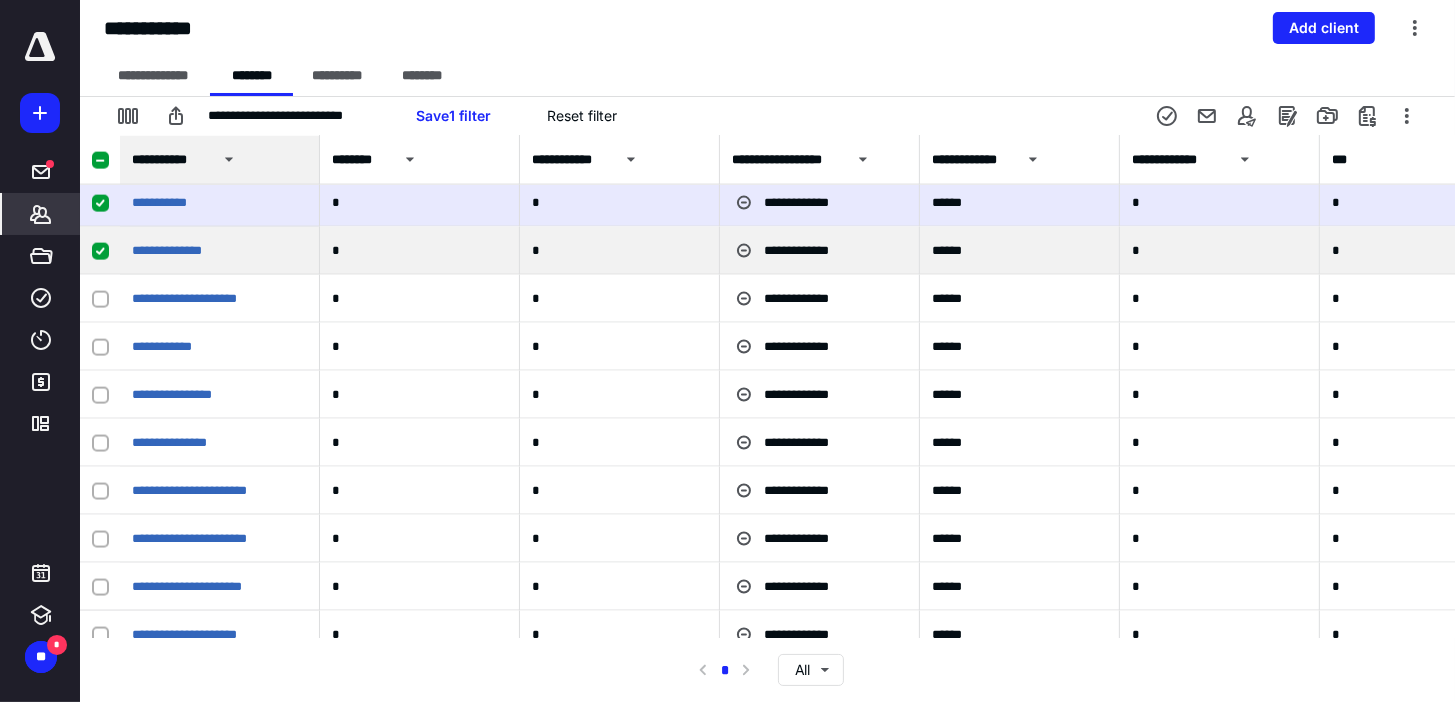 scroll, scrollTop: 24800, scrollLeft: 0, axis: vertical 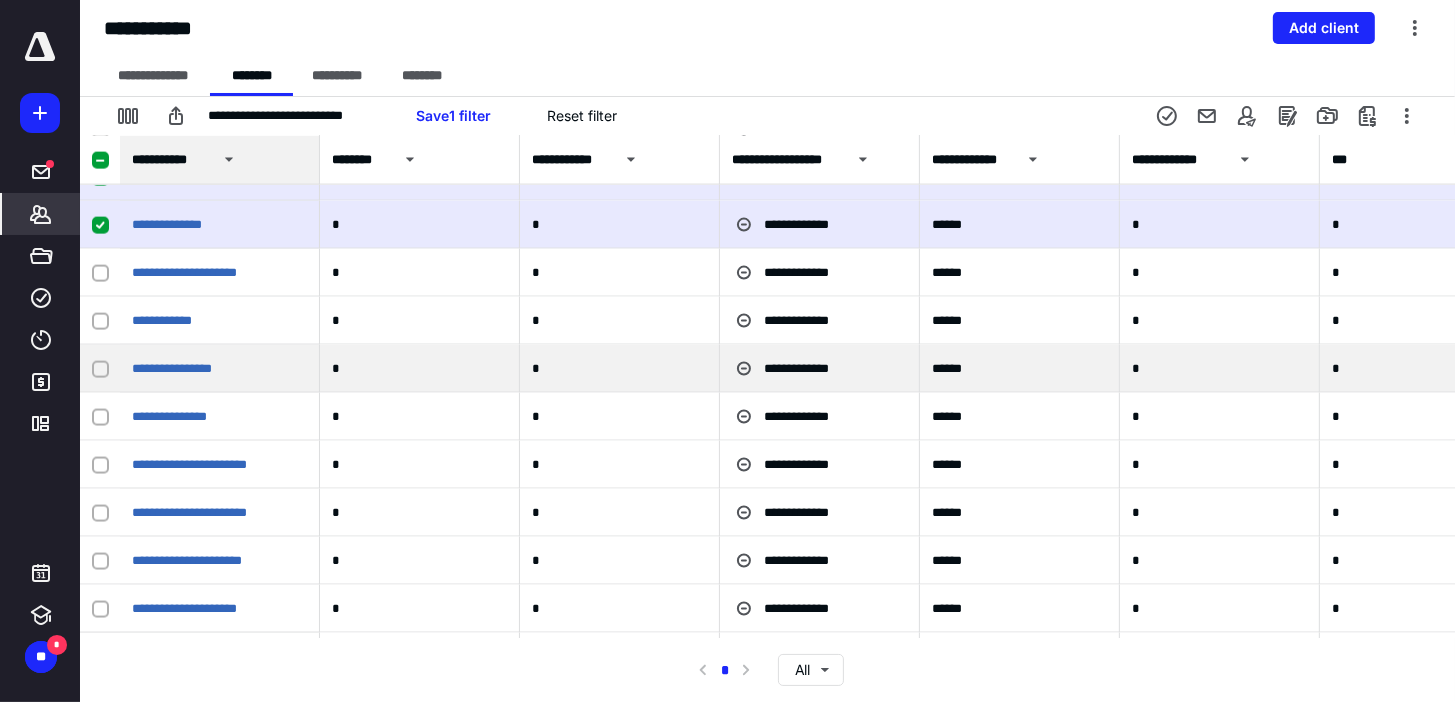 click at bounding box center [100, 369] 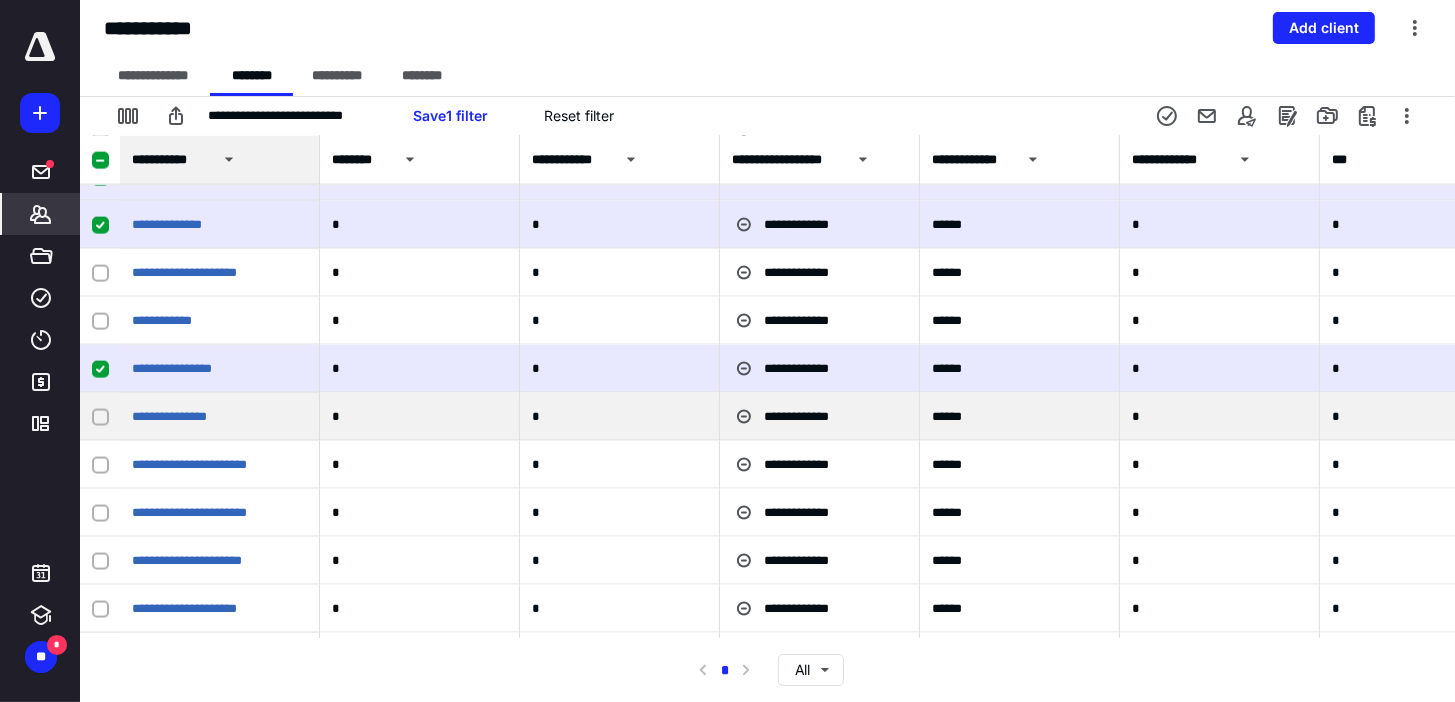 click at bounding box center (100, 417) 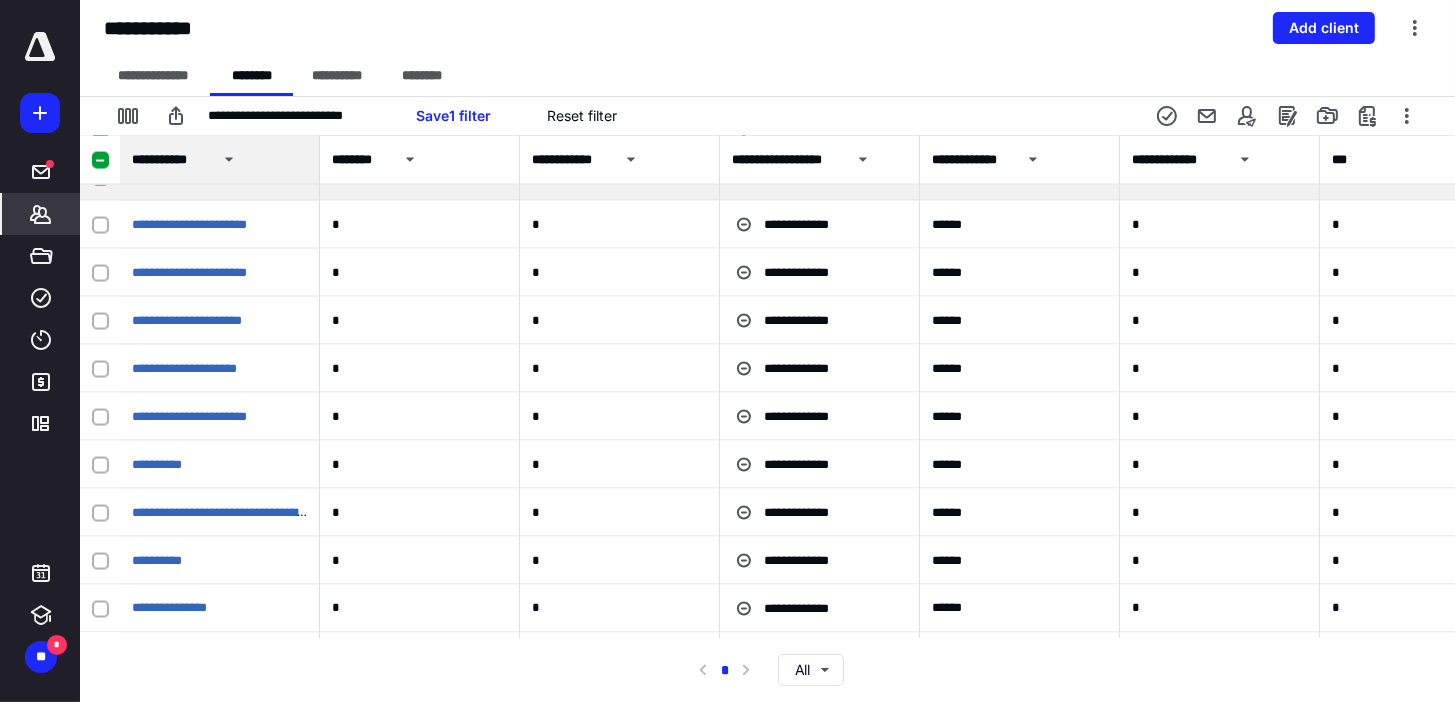 scroll, scrollTop: 25120, scrollLeft: 0, axis: vertical 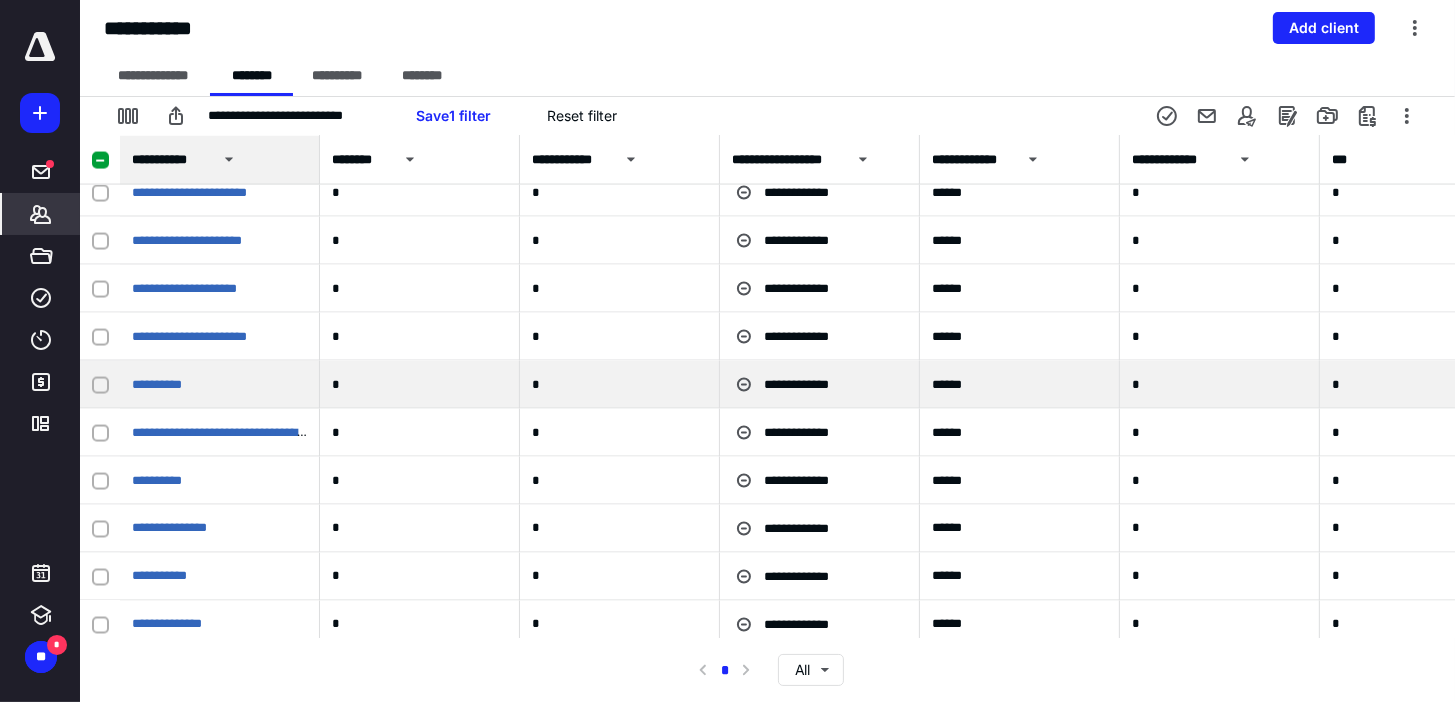 click at bounding box center (100, 385) 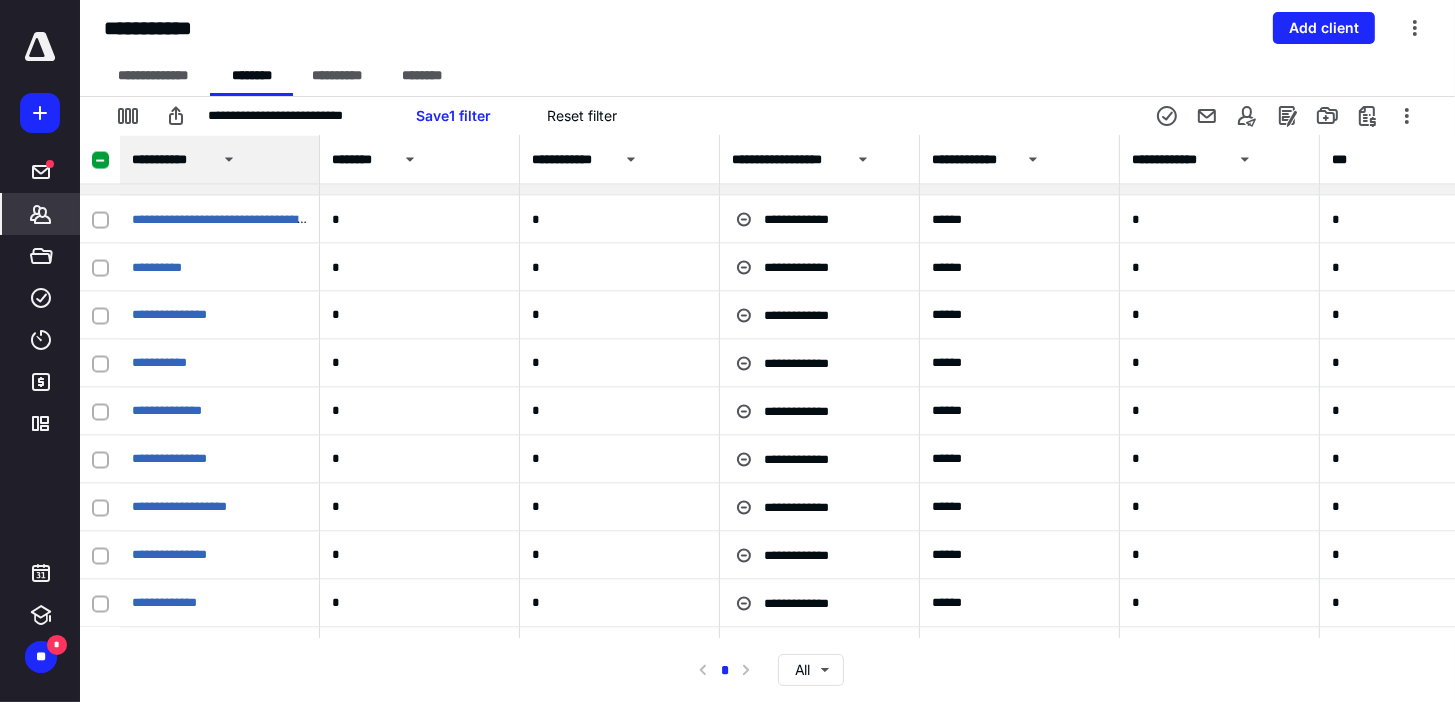 scroll, scrollTop: 25360, scrollLeft: 0, axis: vertical 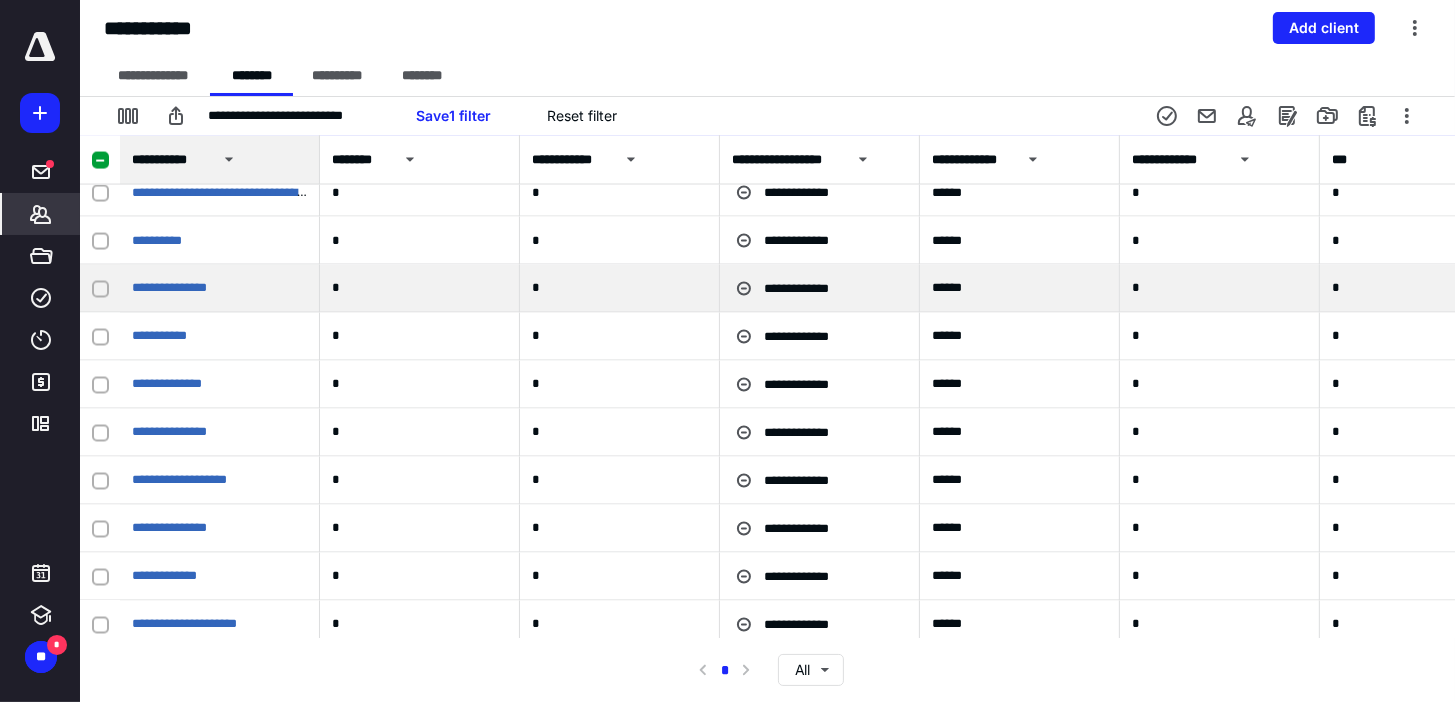 click 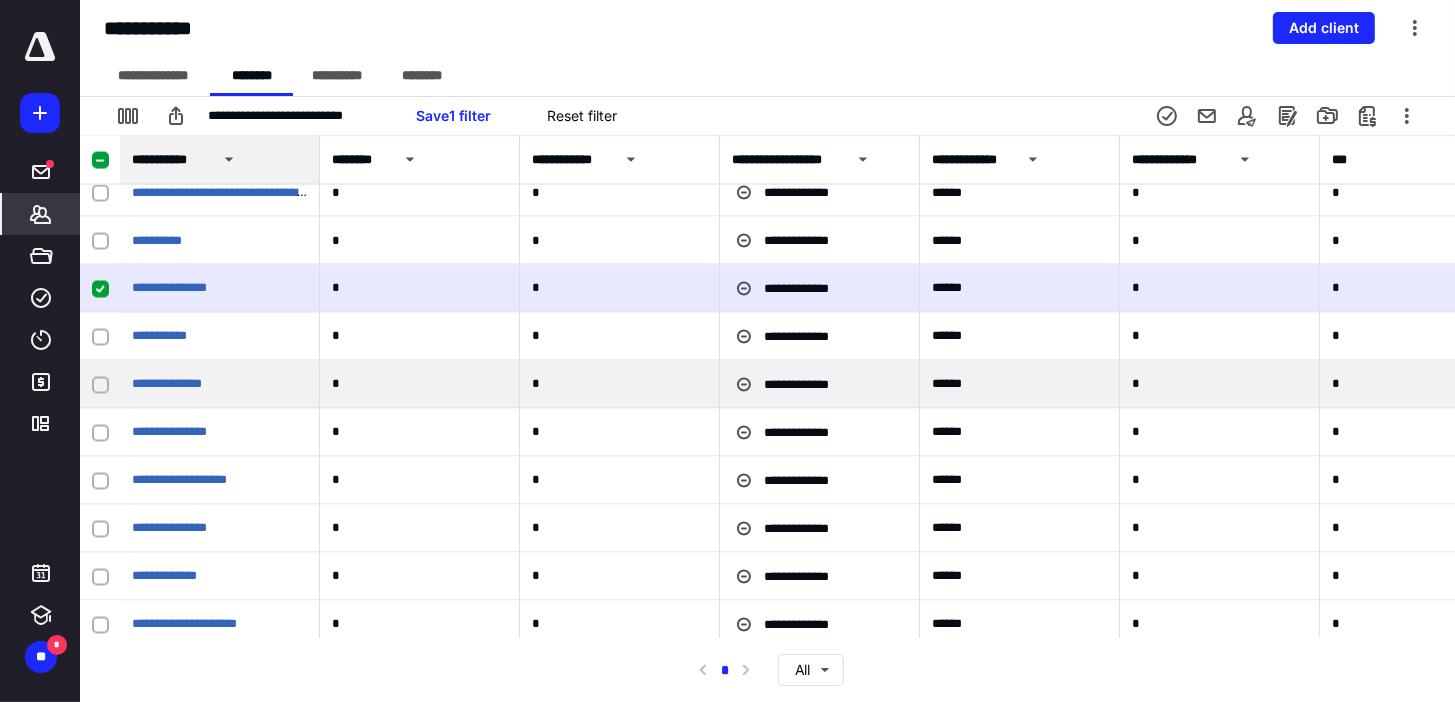 click 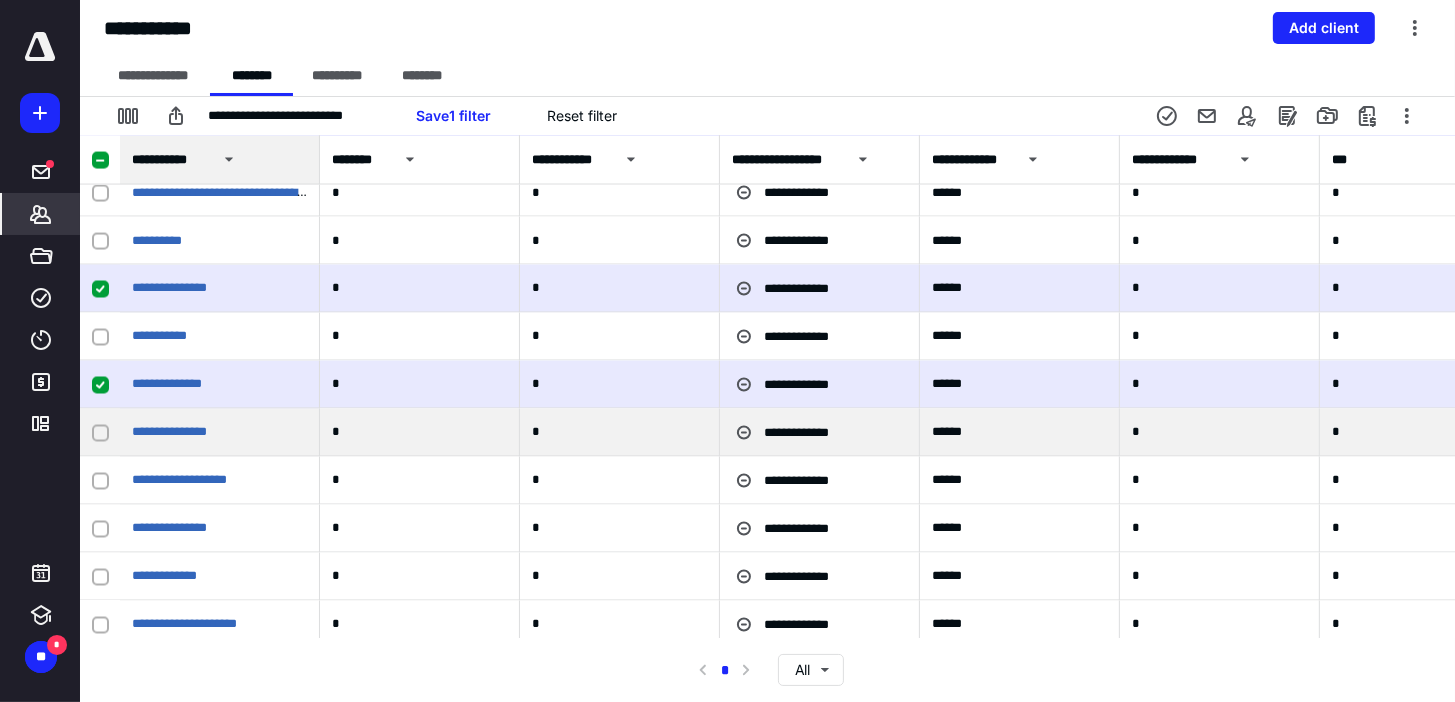 click 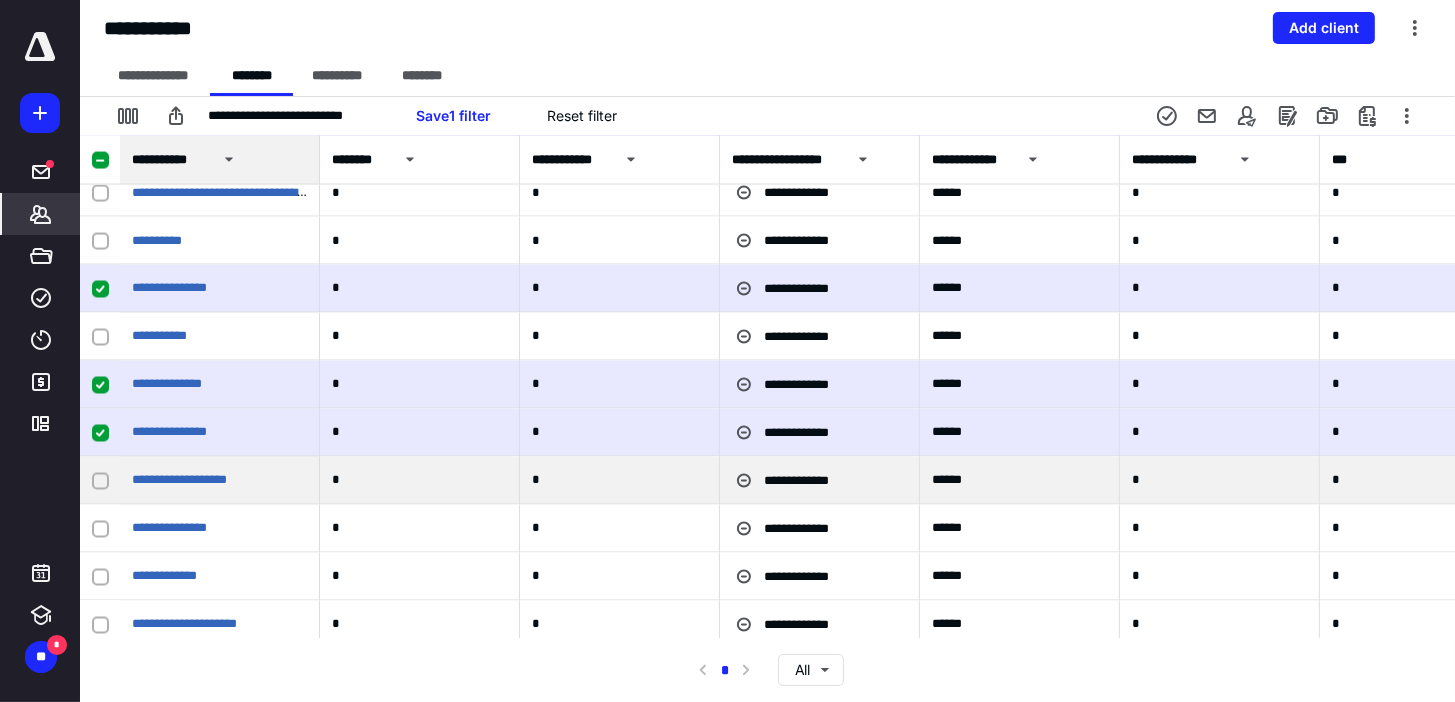 scroll, scrollTop: 25440, scrollLeft: 0, axis: vertical 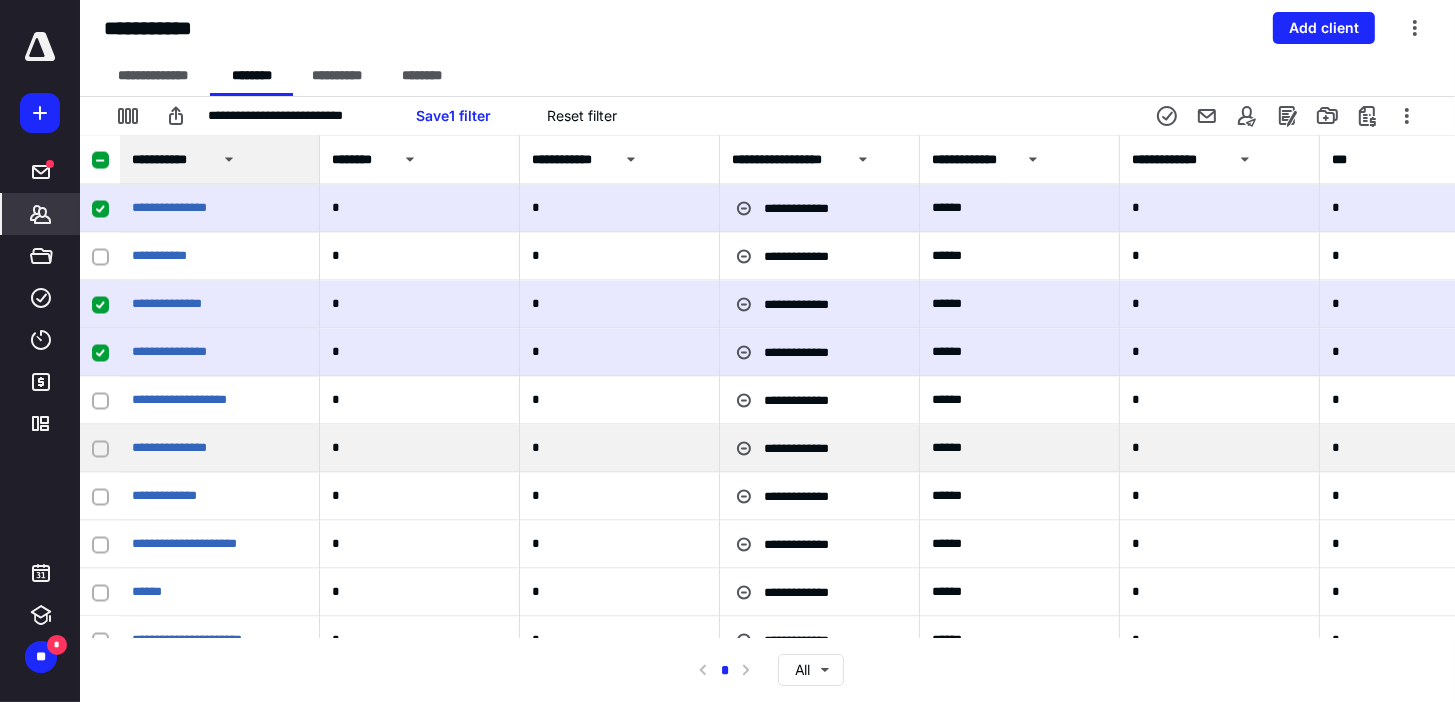 click 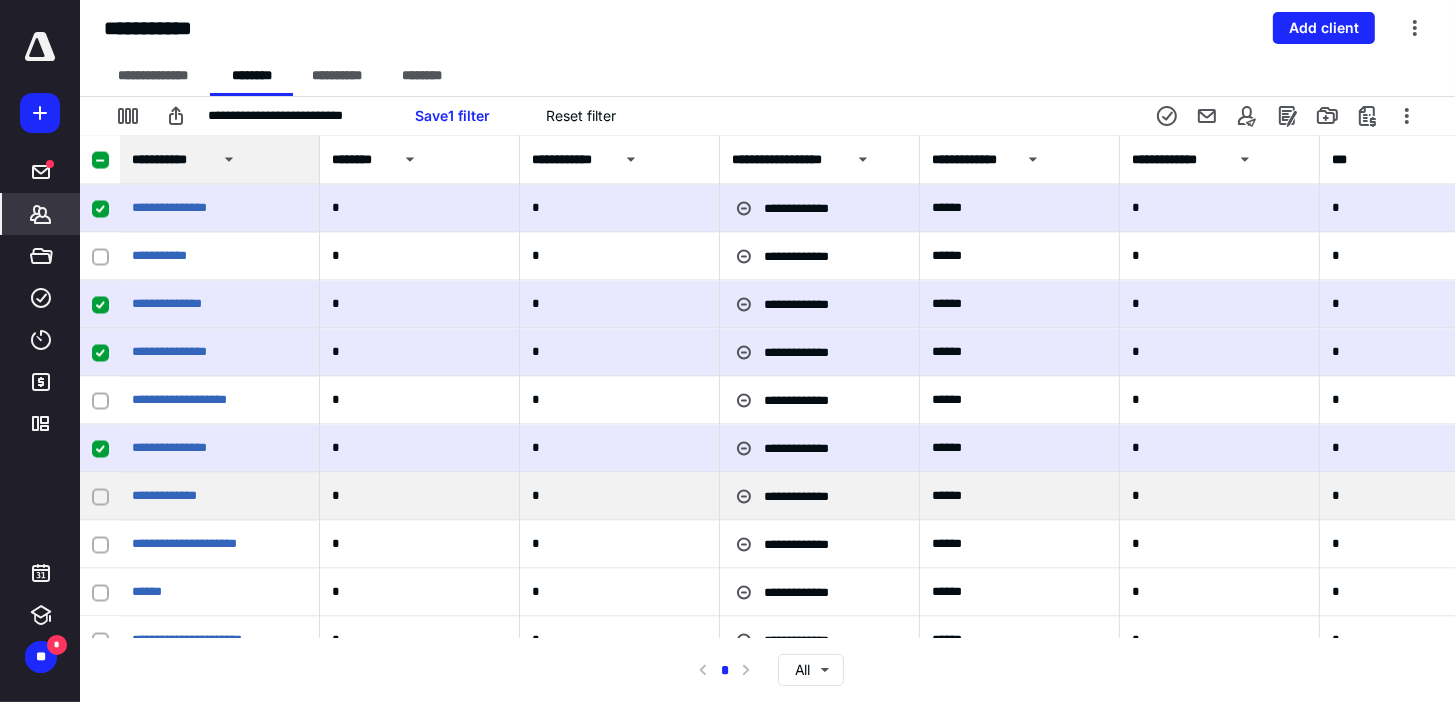 click 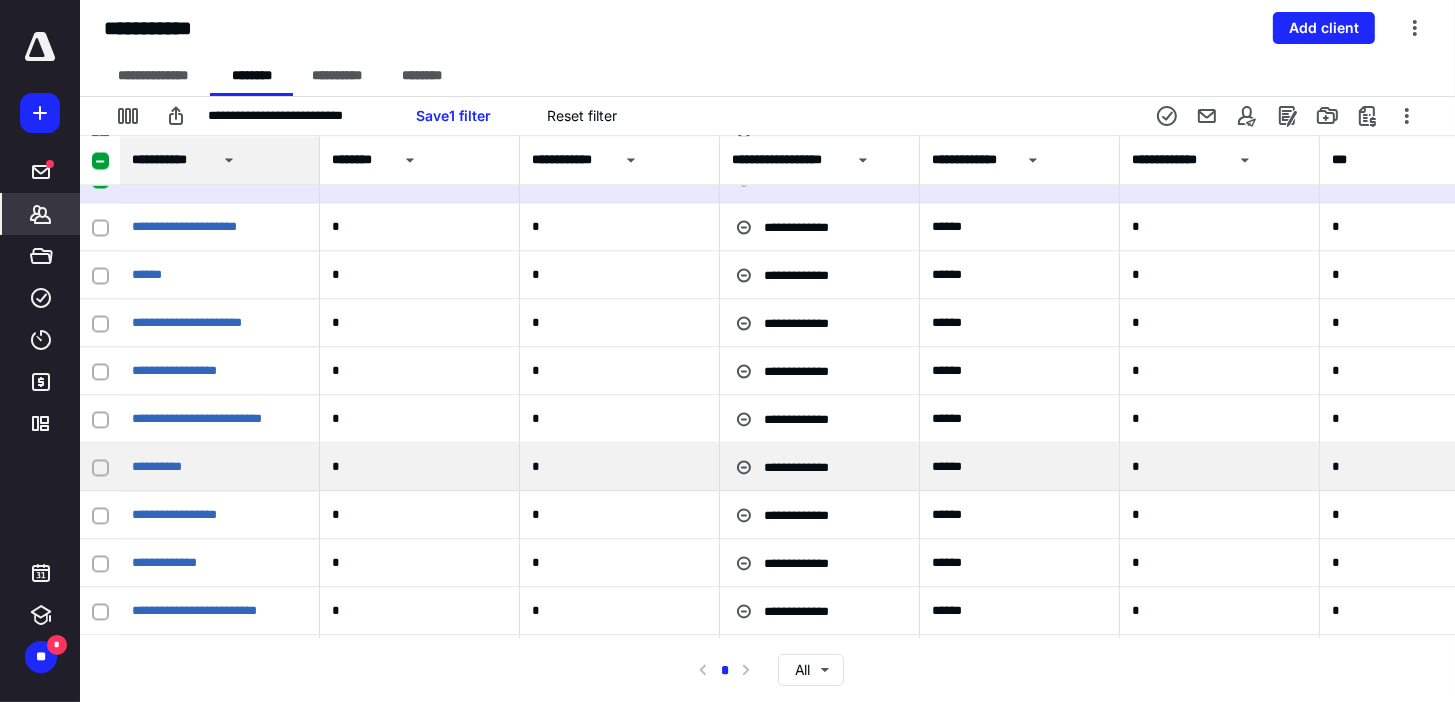 scroll, scrollTop: 25760, scrollLeft: 0, axis: vertical 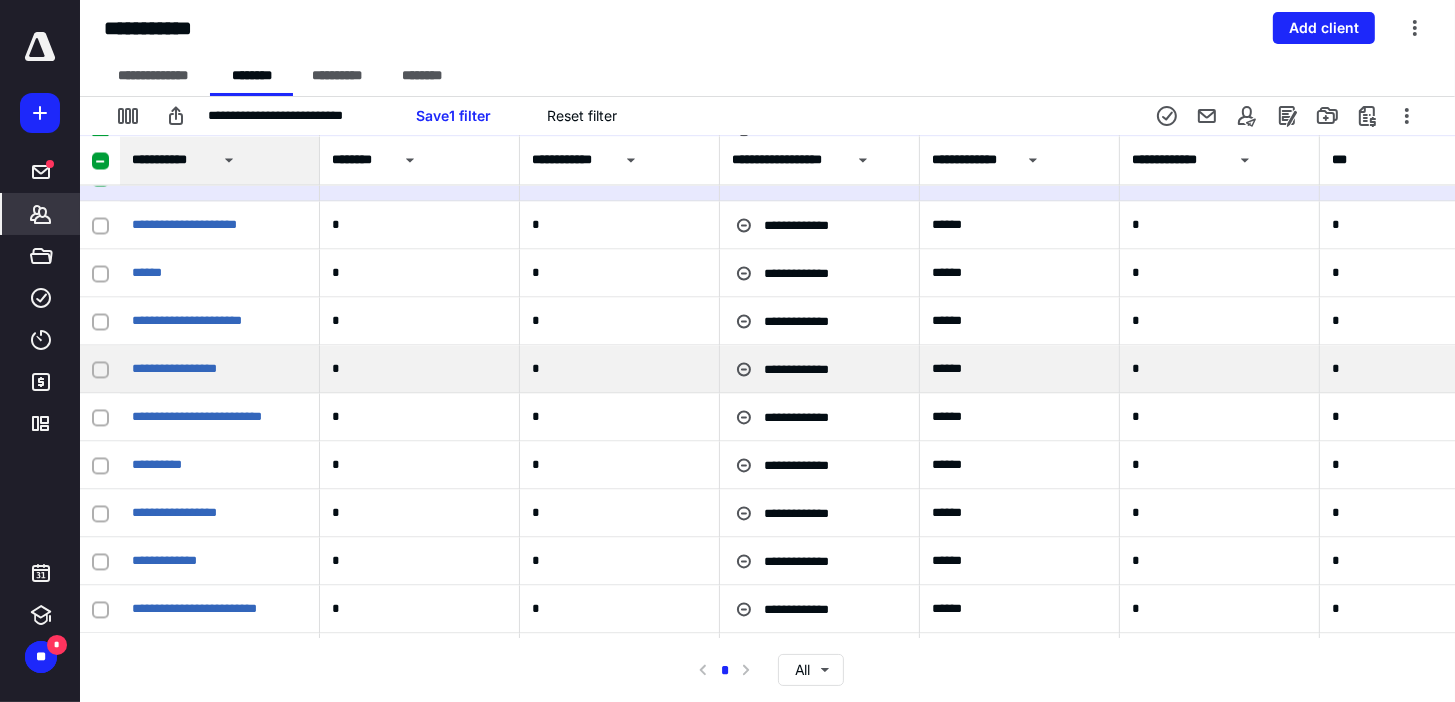 click 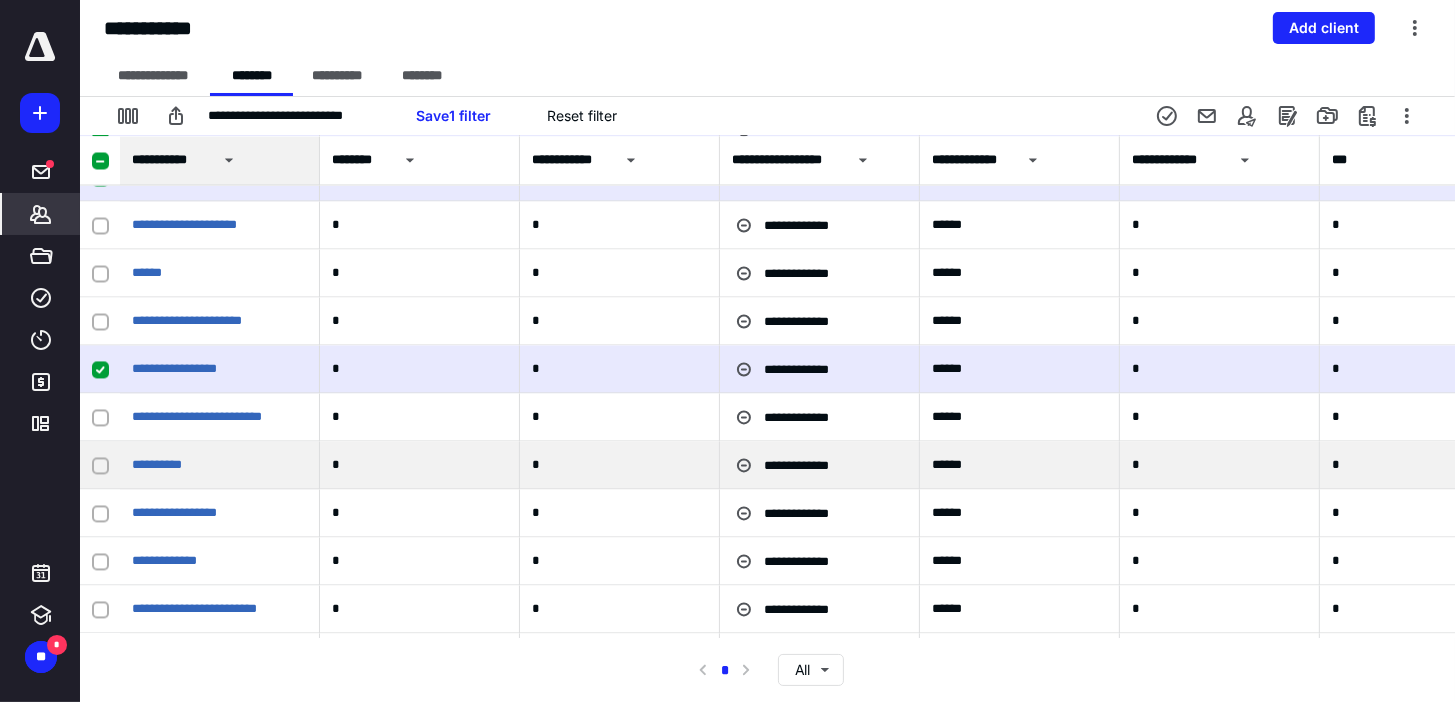 click 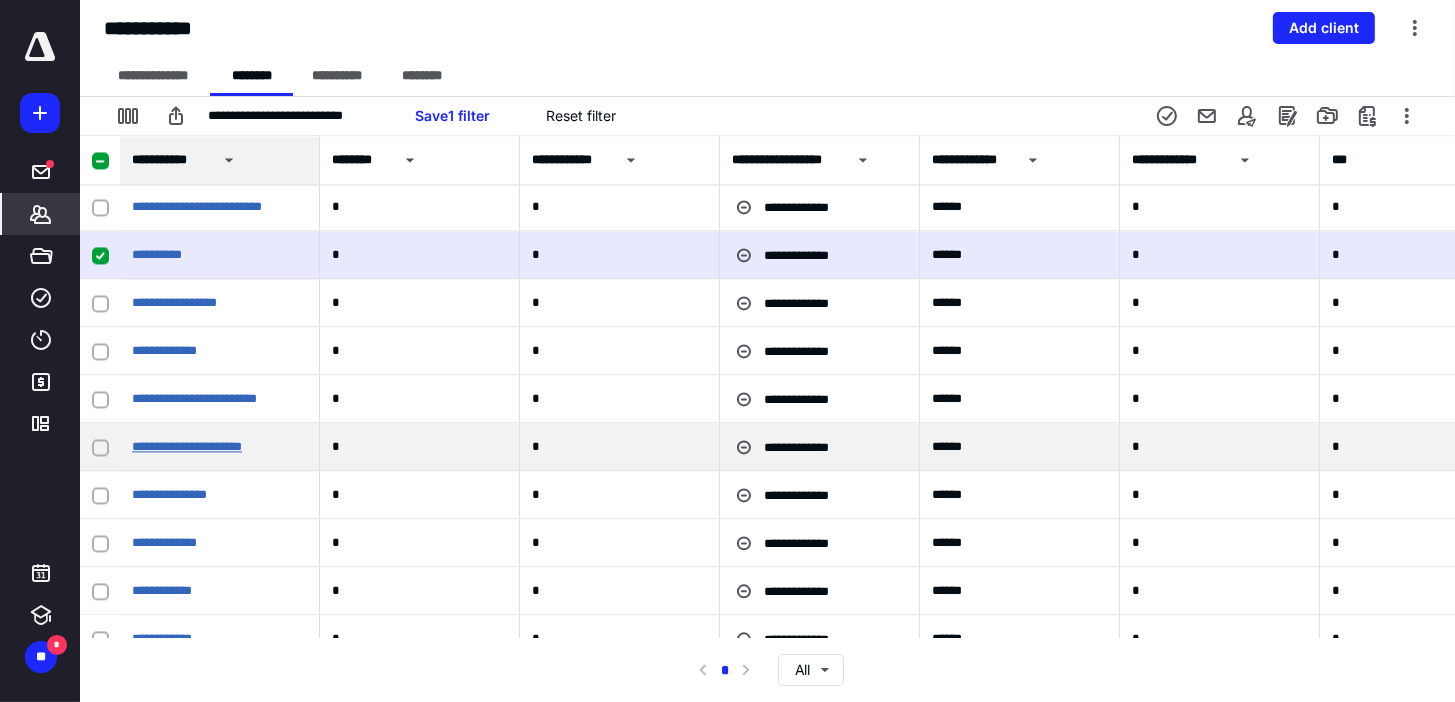 scroll, scrollTop: 26000, scrollLeft: 0, axis: vertical 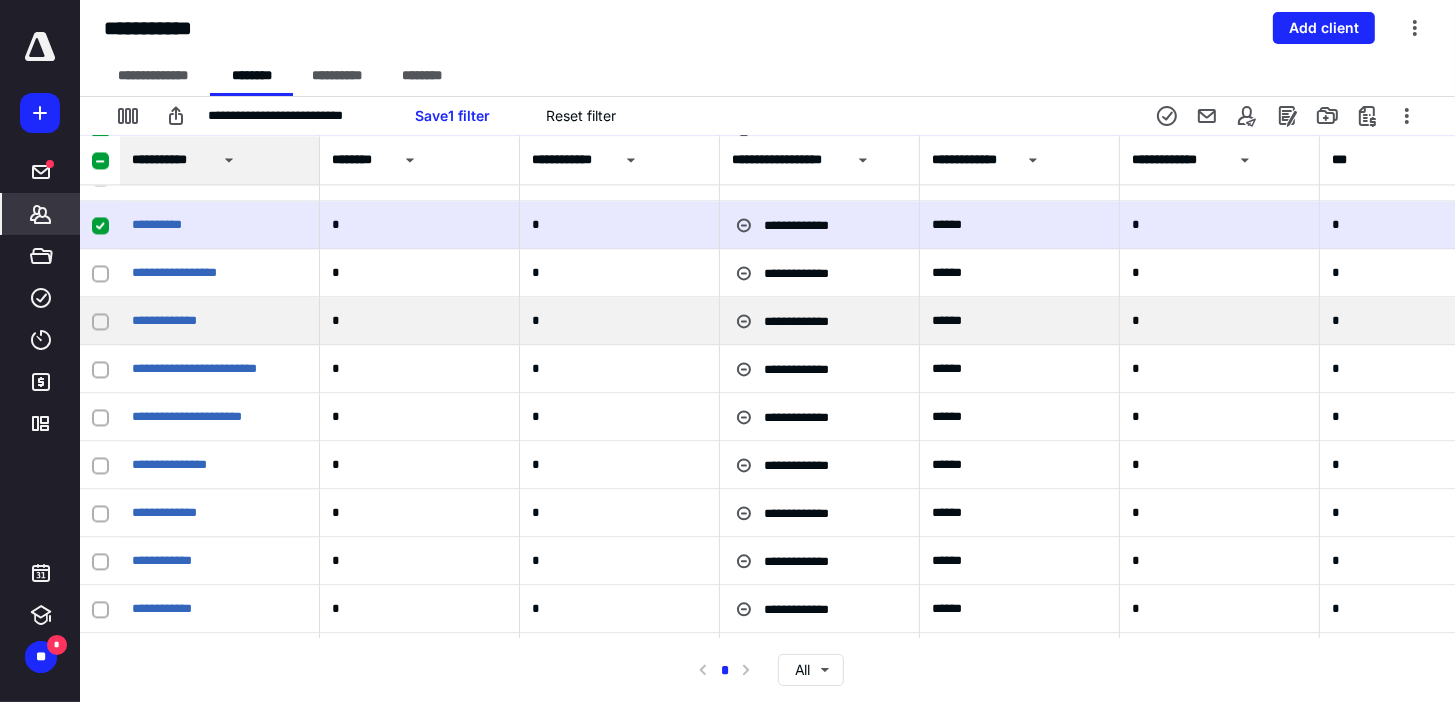 click 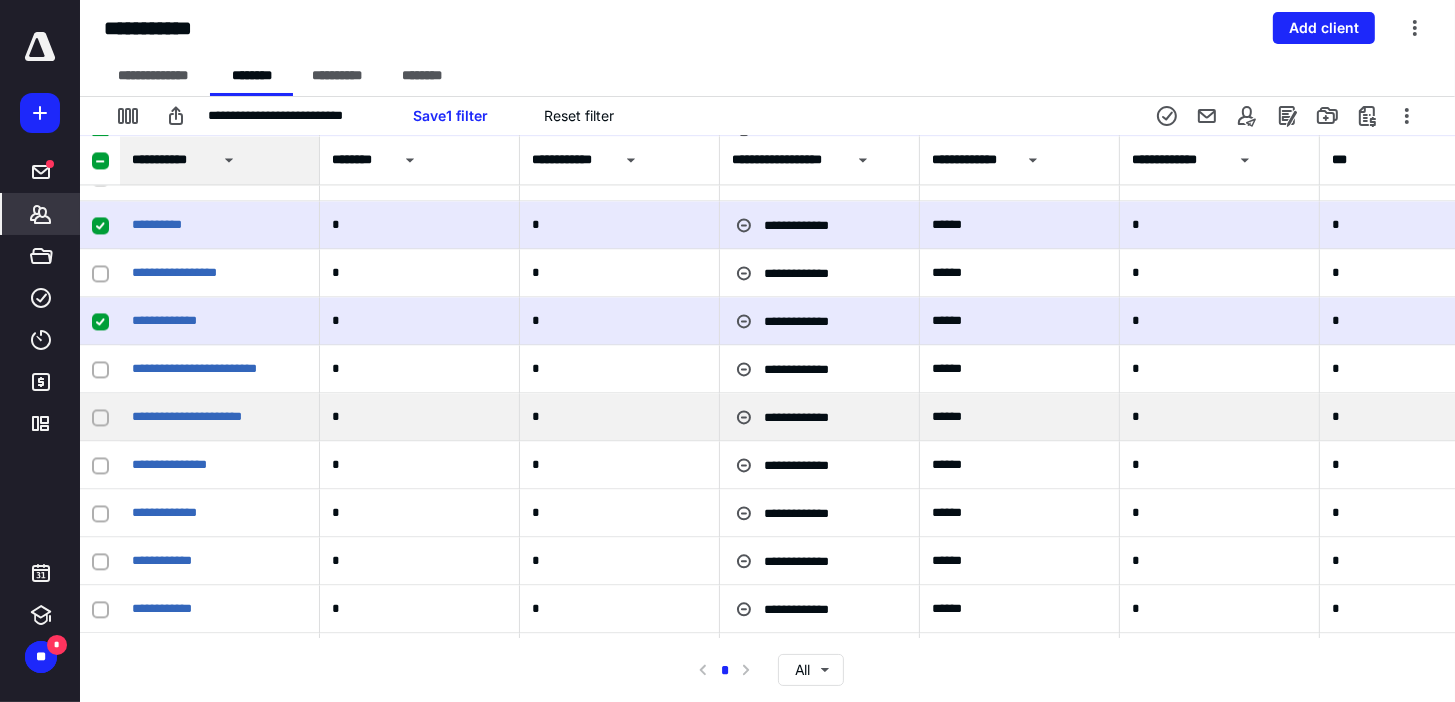 scroll, scrollTop: 26160, scrollLeft: 0, axis: vertical 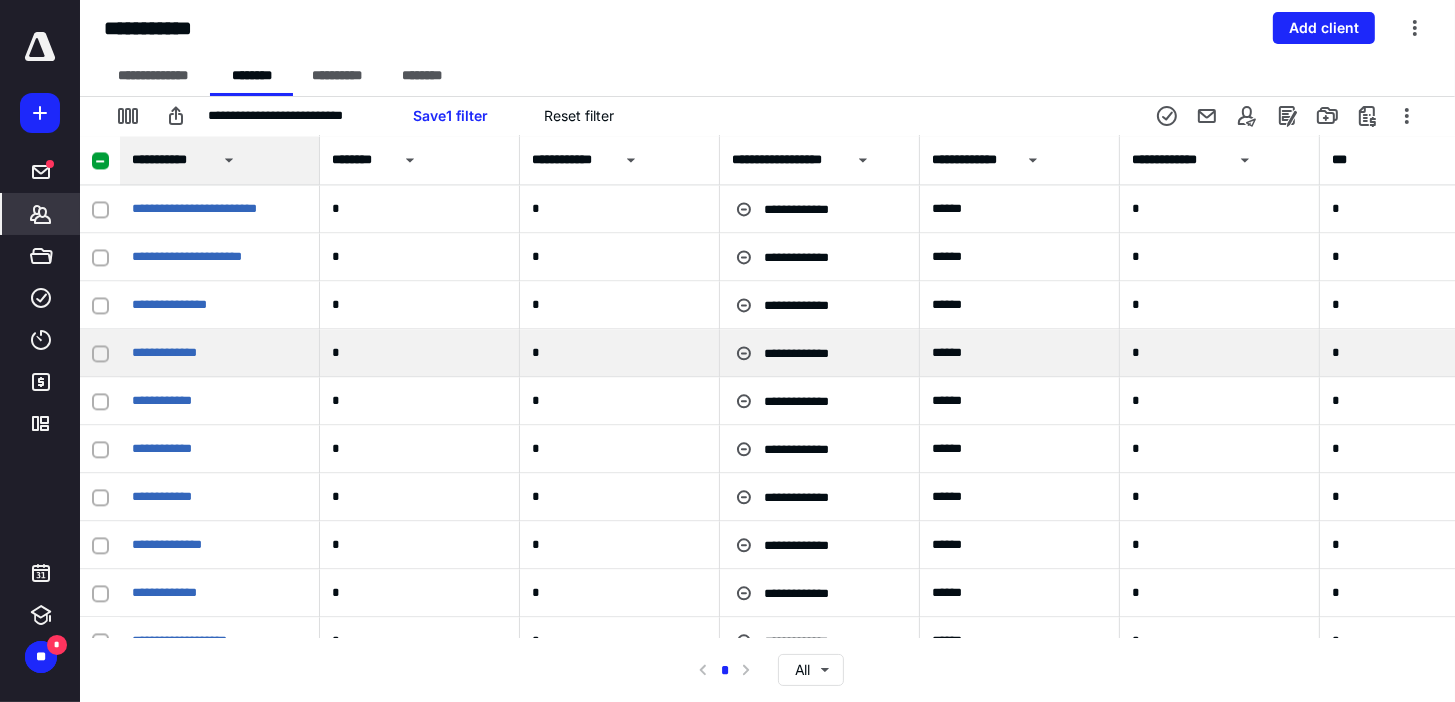 click 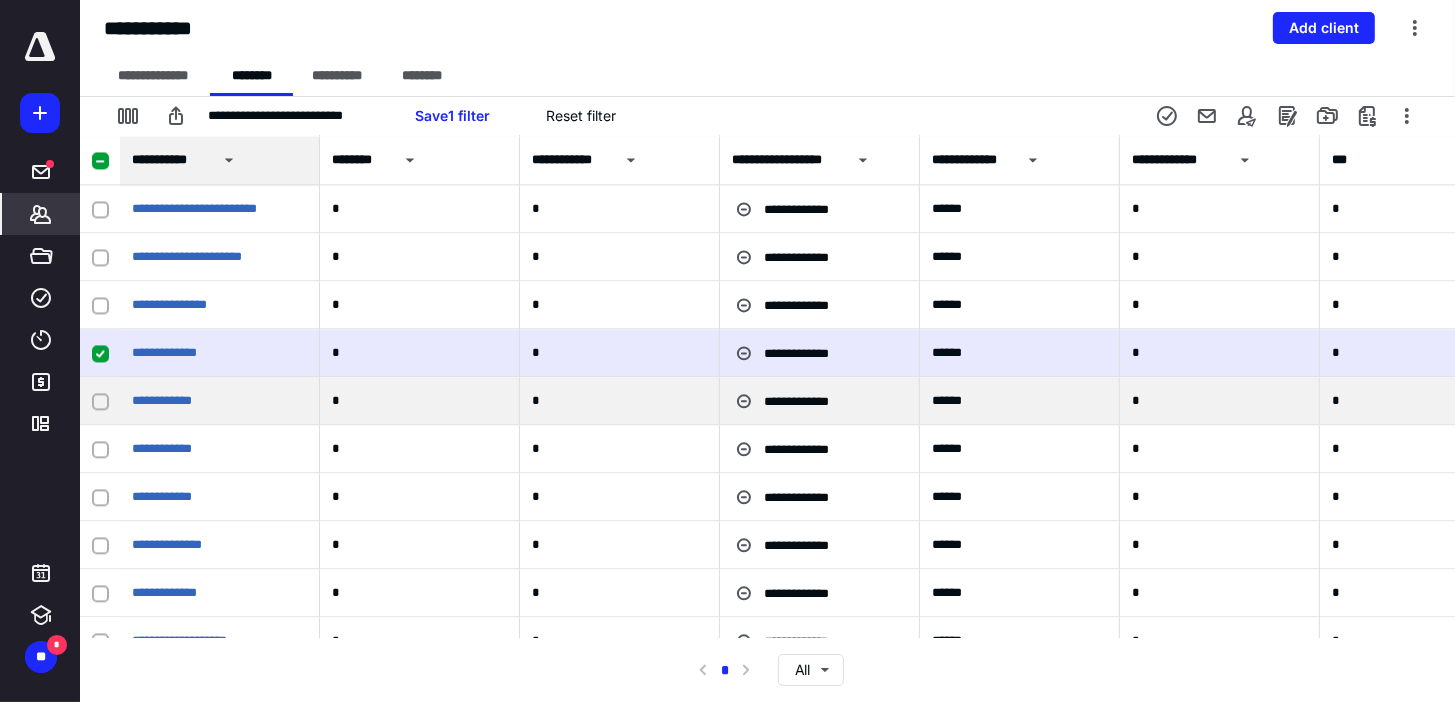 click at bounding box center [100, 401] 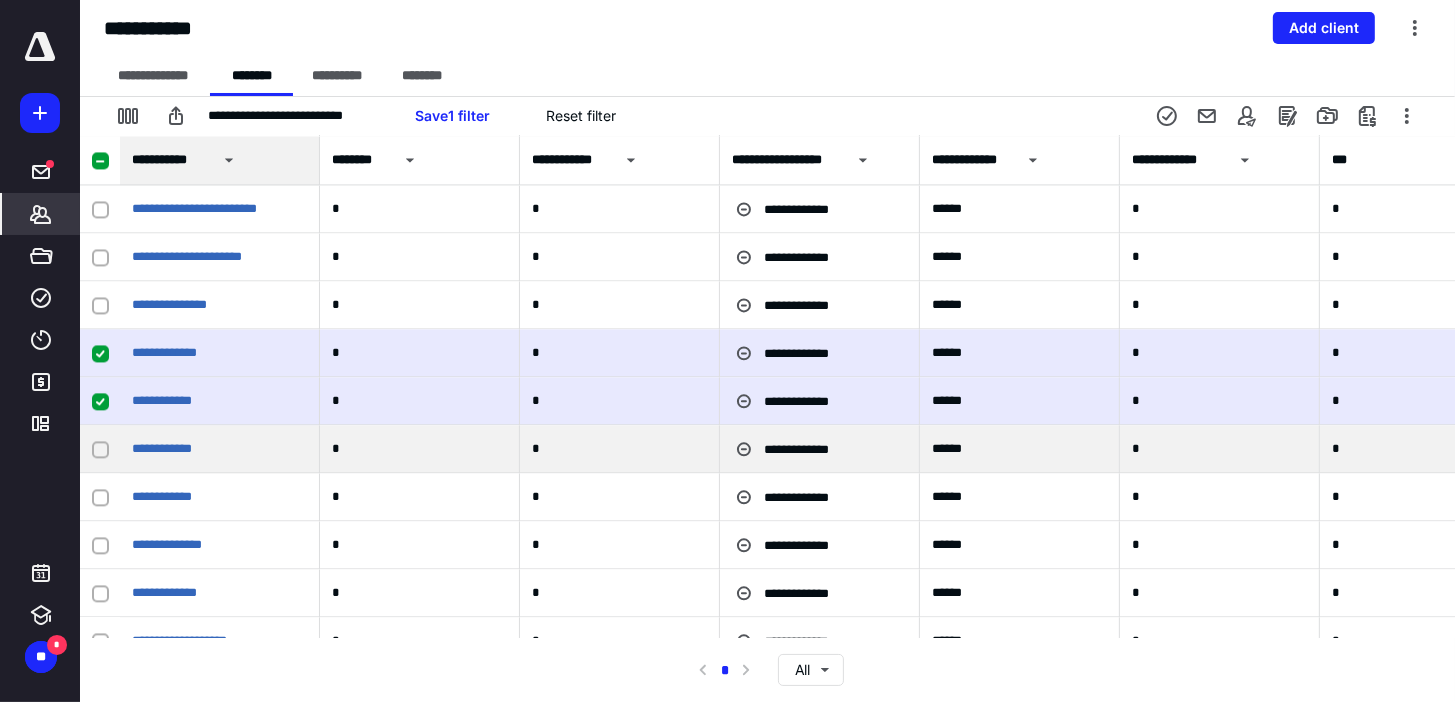 click at bounding box center (100, 449) 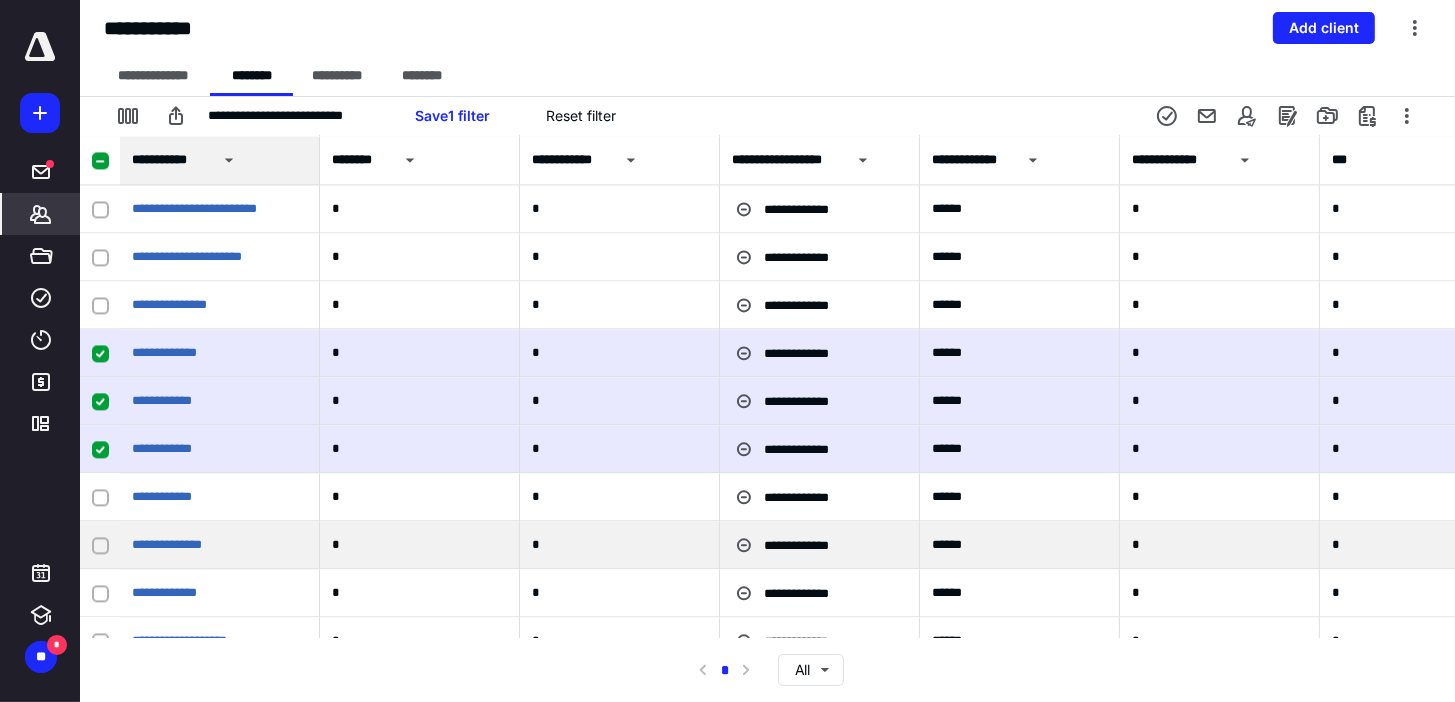 drag, startPoint x: 99, startPoint y: 497, endPoint x: 100, endPoint y: 524, distance: 27.018513 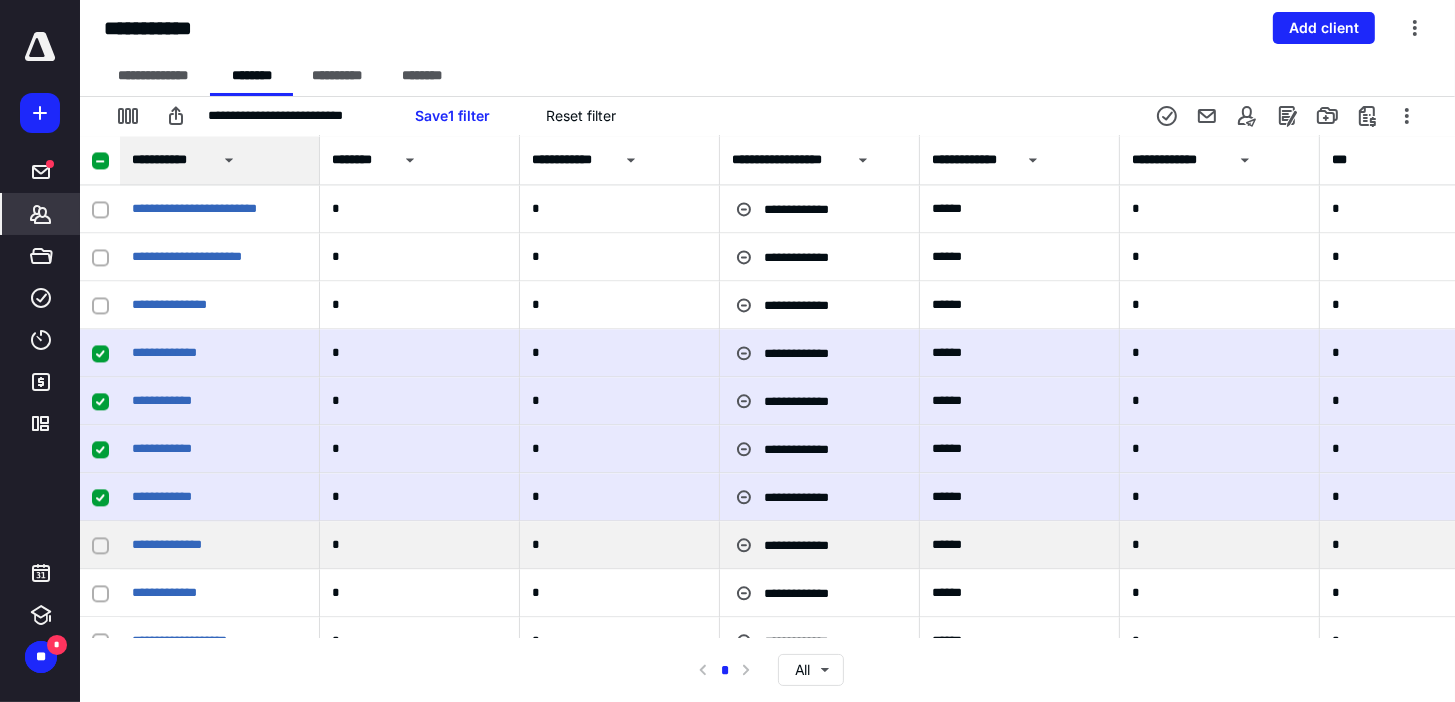 click at bounding box center (100, 545) 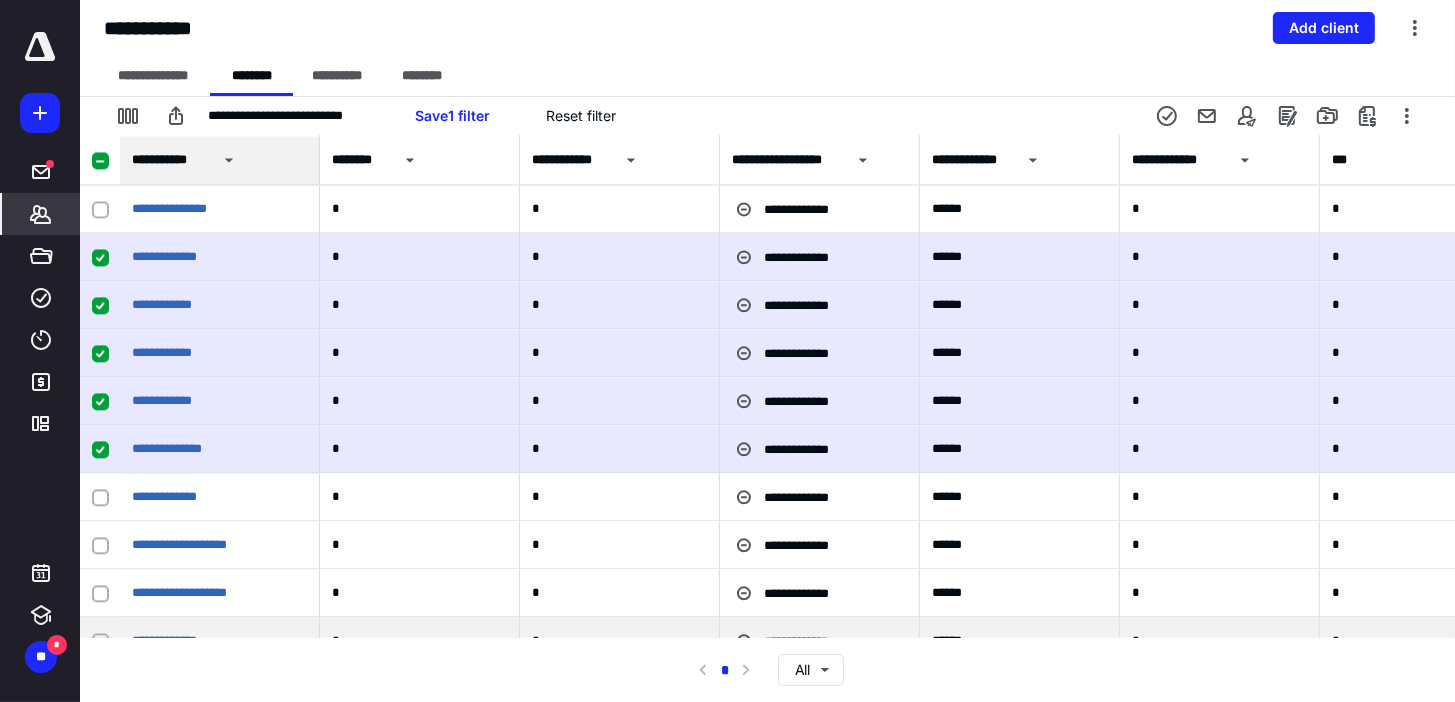 scroll, scrollTop: 26400, scrollLeft: 0, axis: vertical 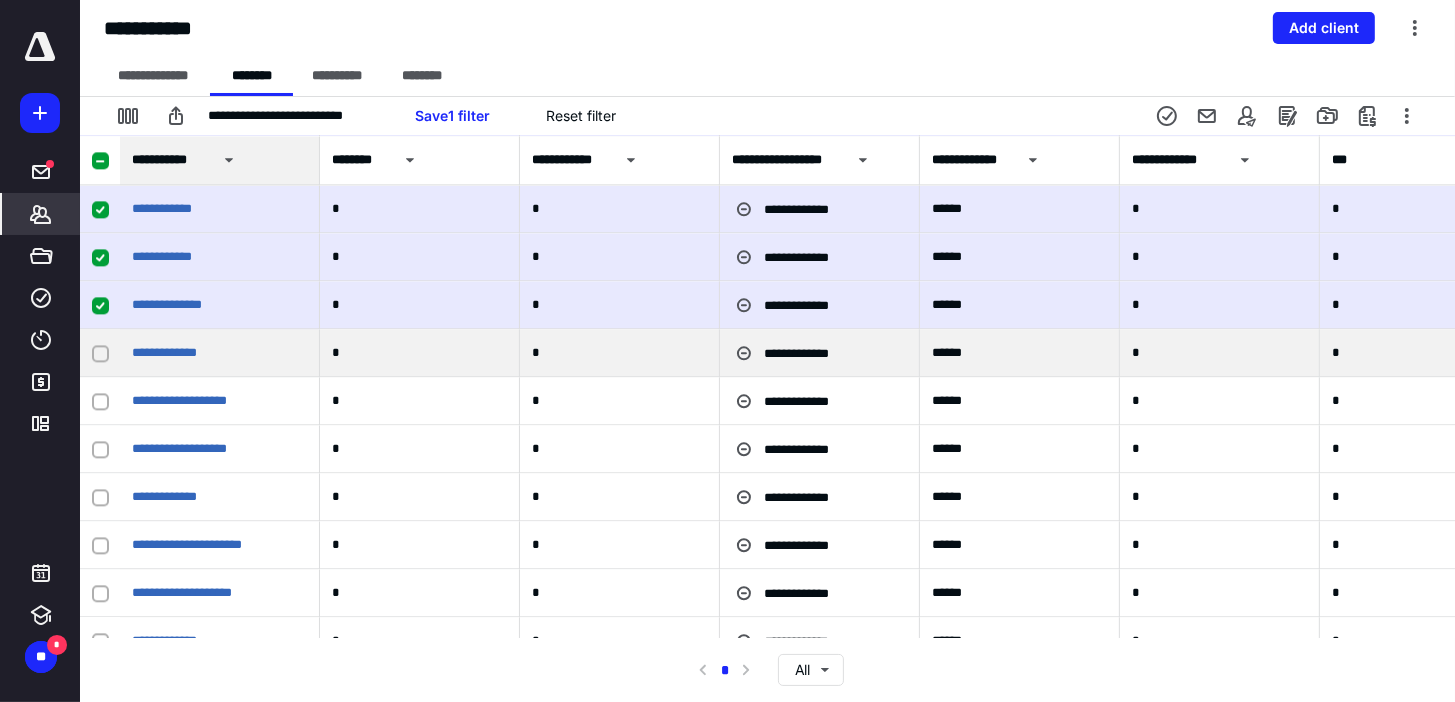 click 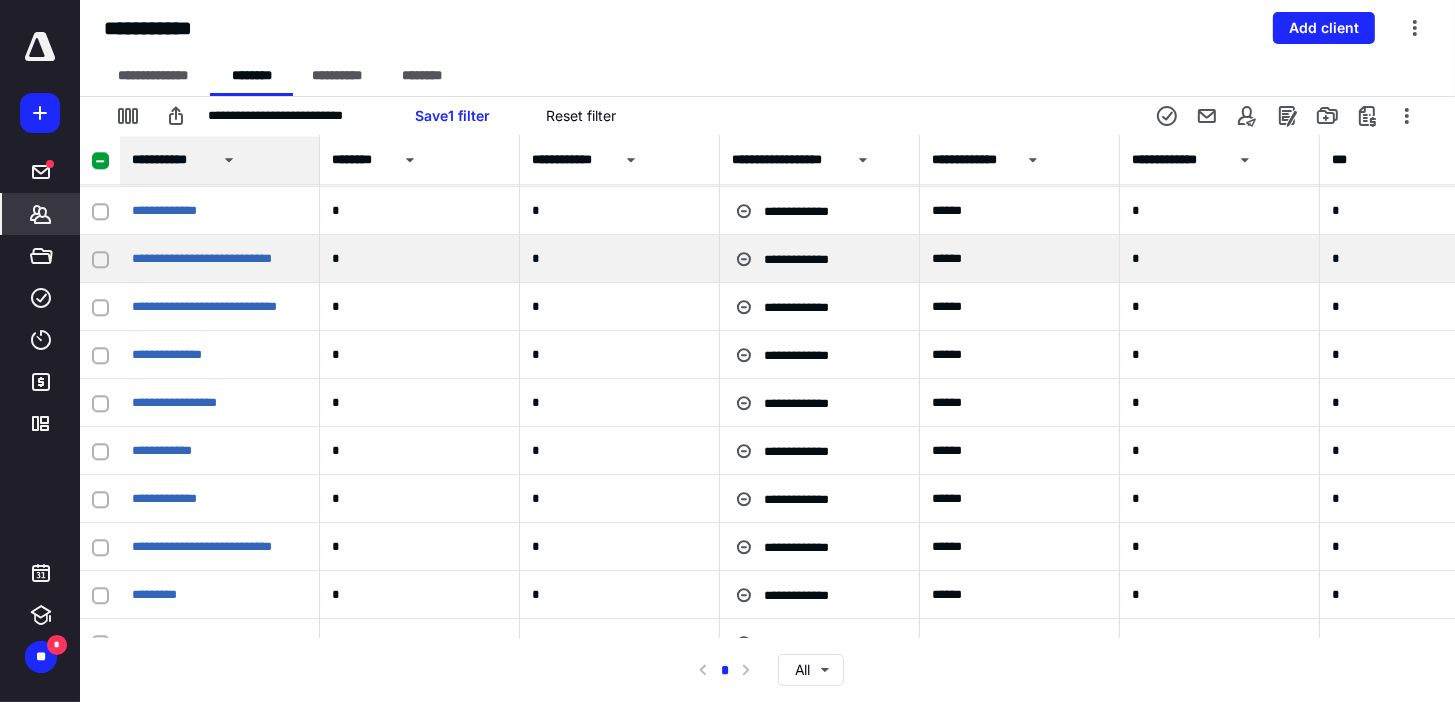 scroll, scrollTop: 26880, scrollLeft: 0, axis: vertical 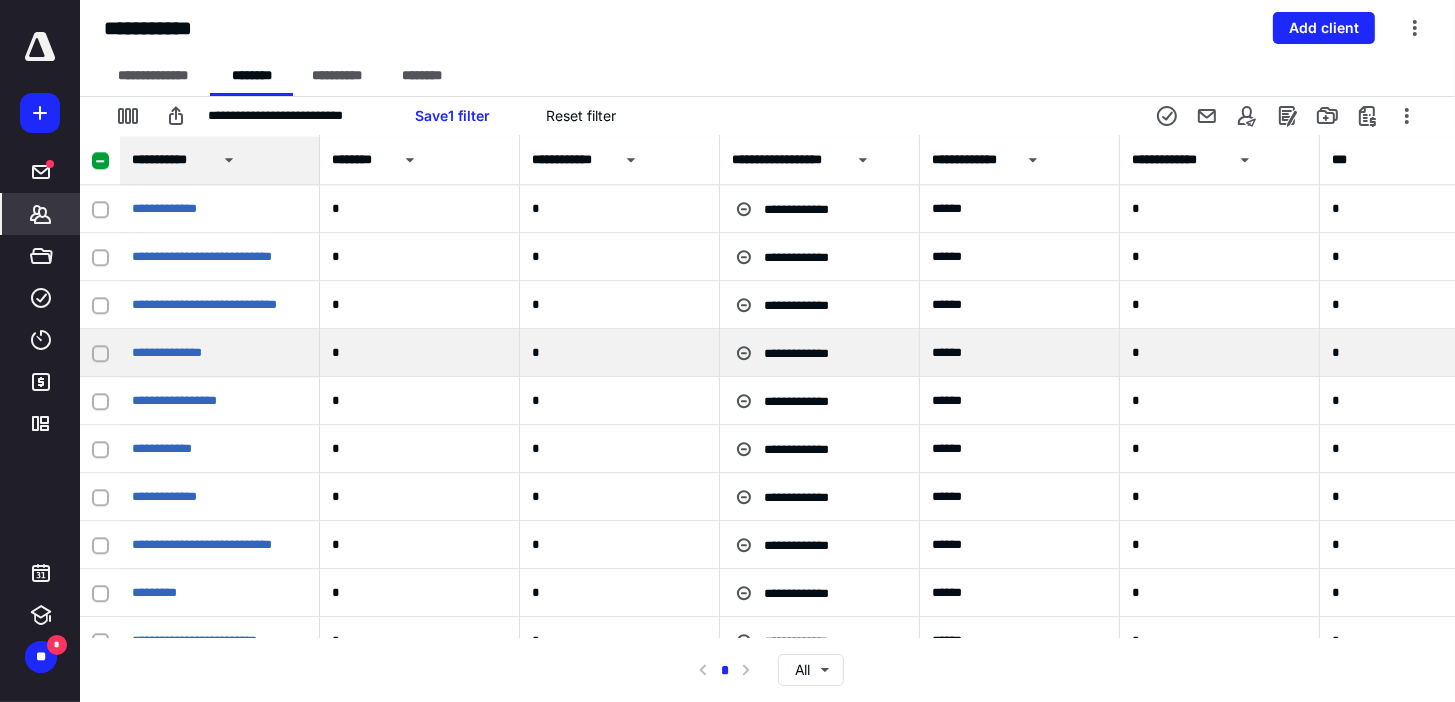 click 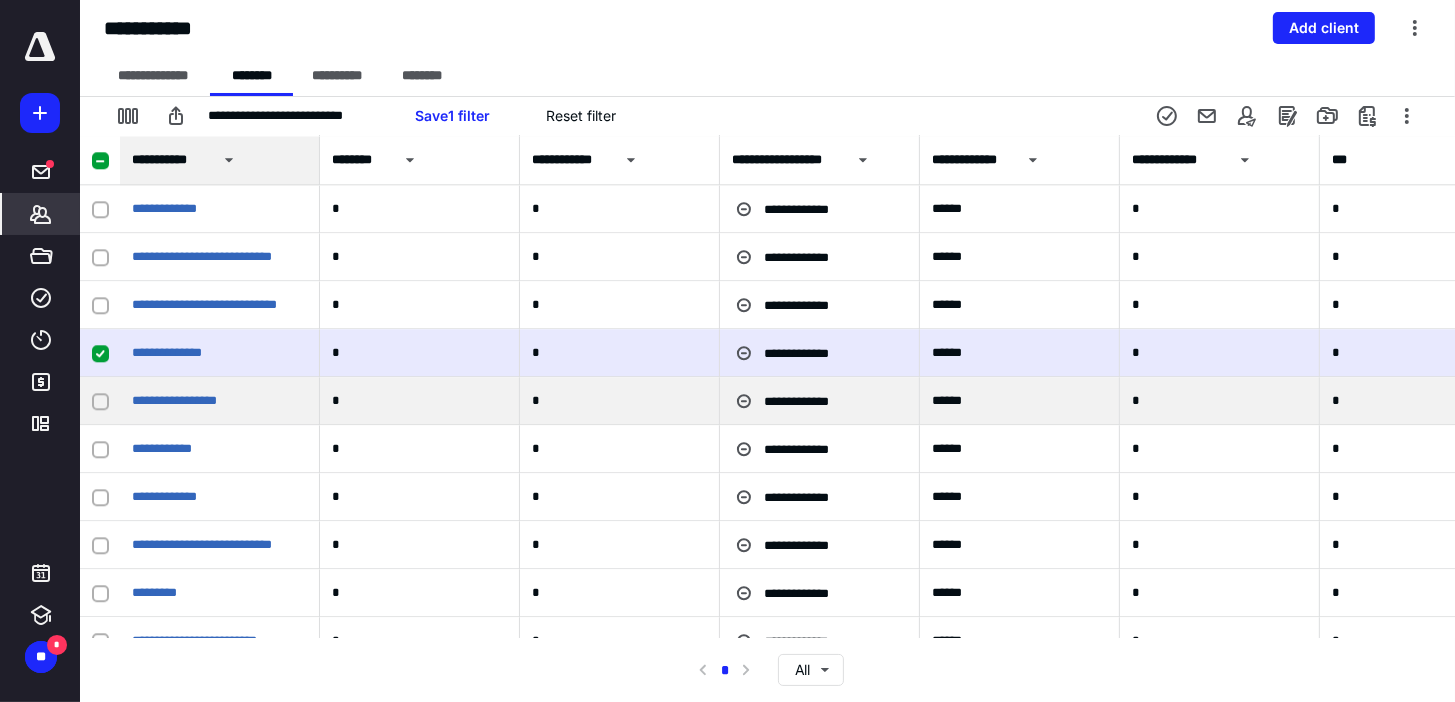 click 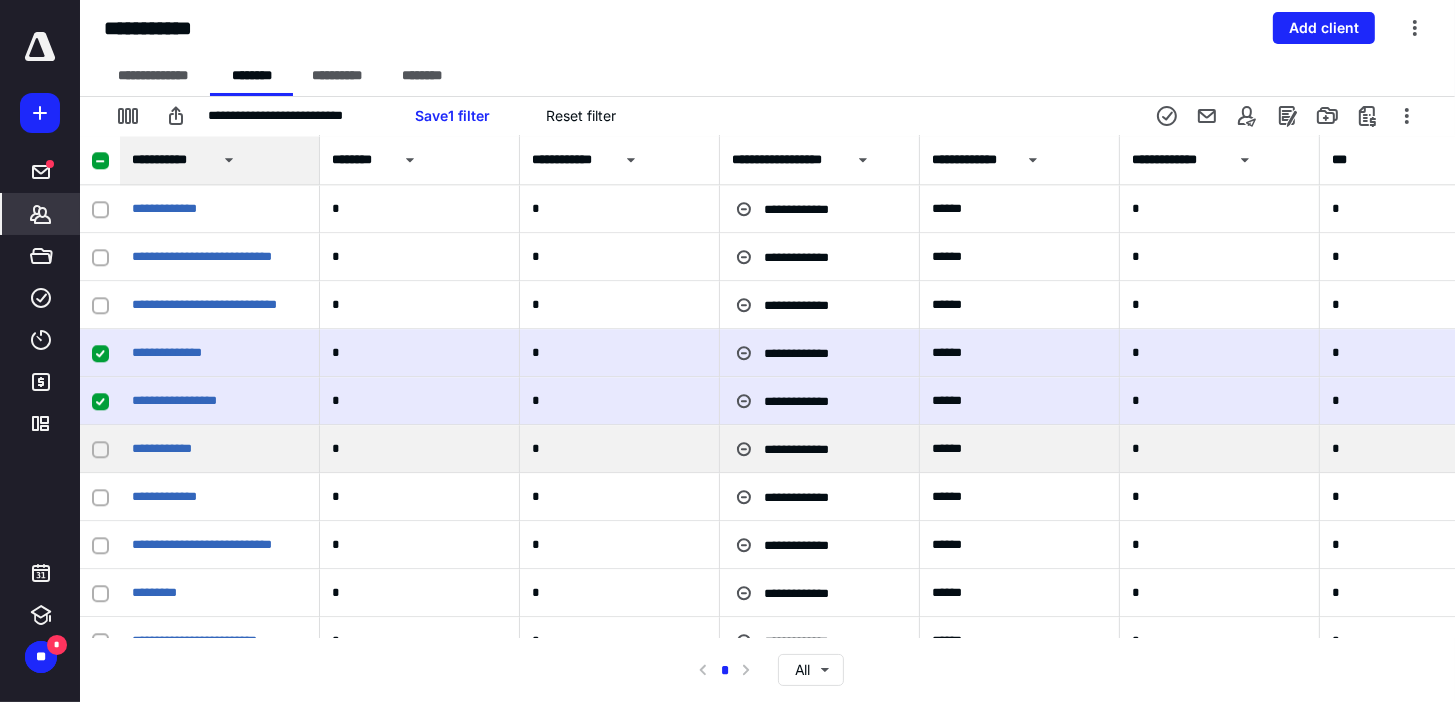click 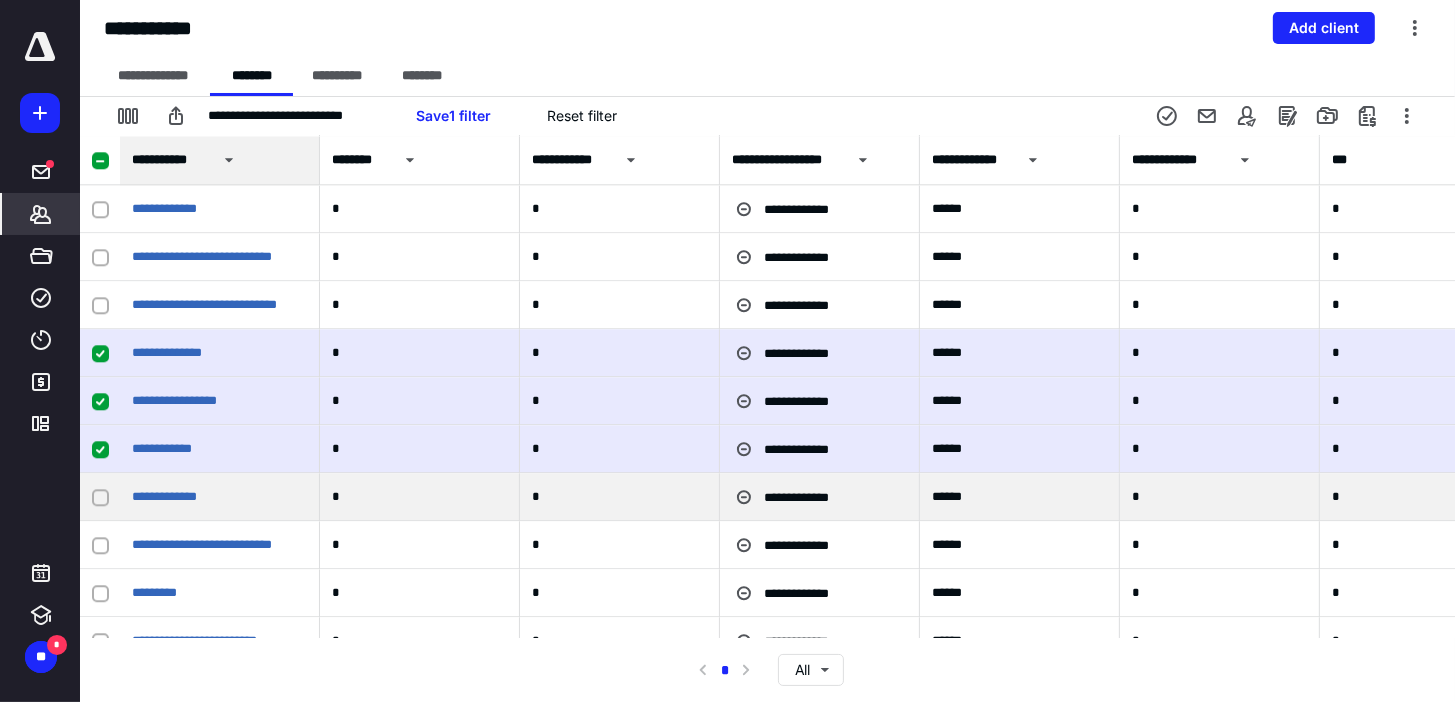 click 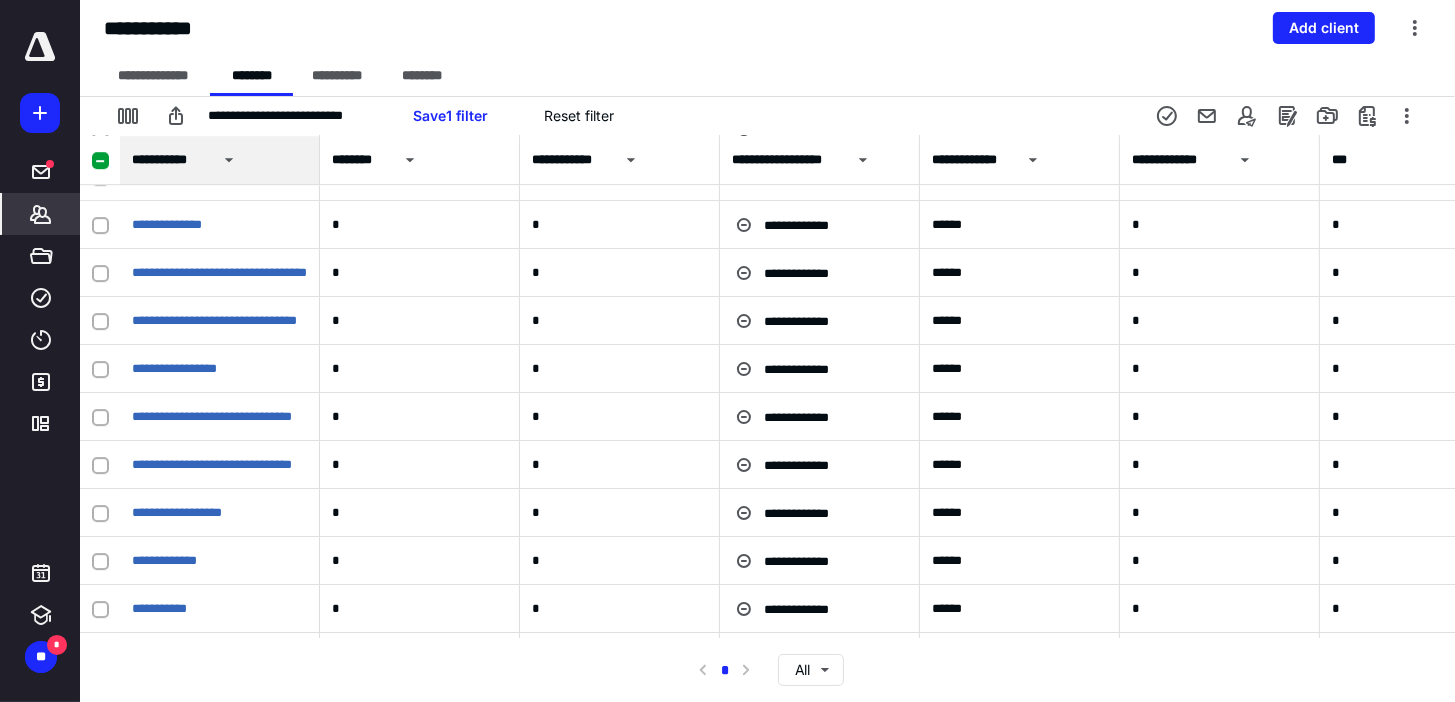 scroll, scrollTop: 28240, scrollLeft: 0, axis: vertical 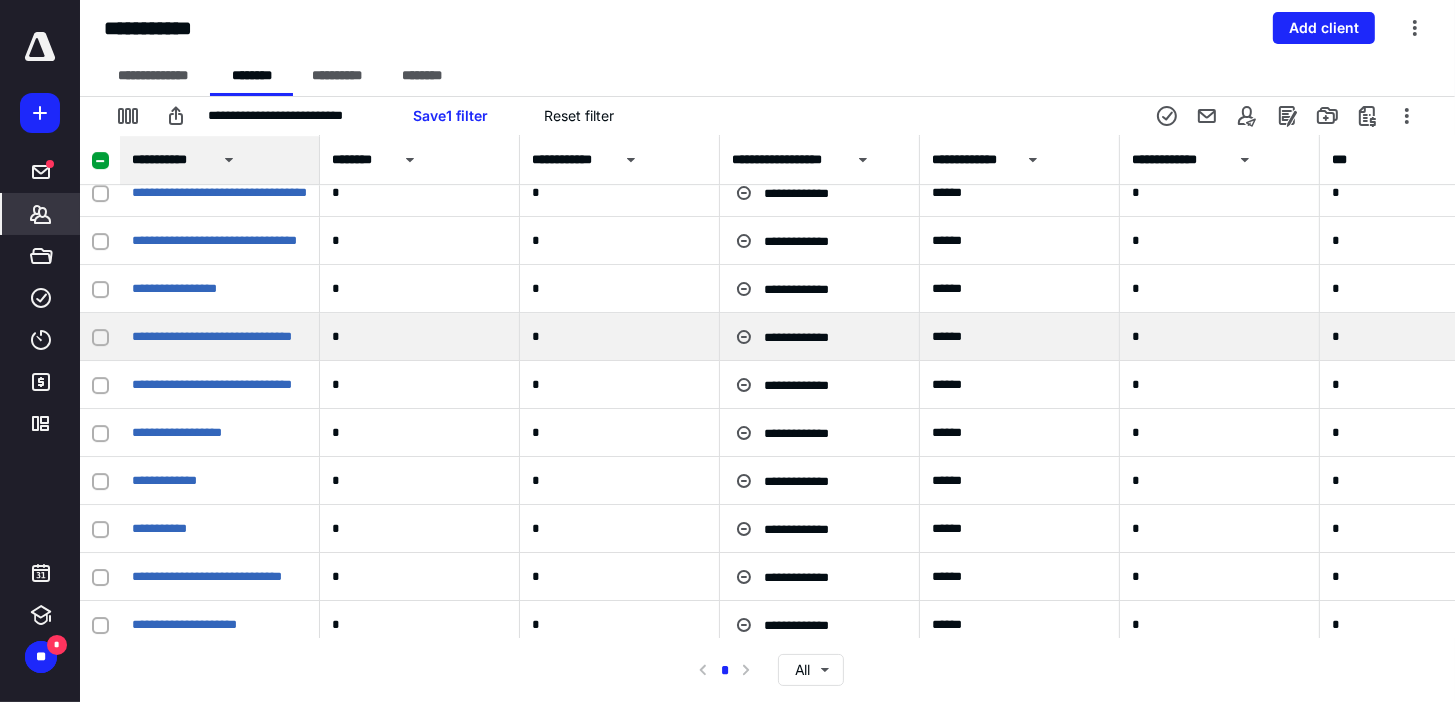 click 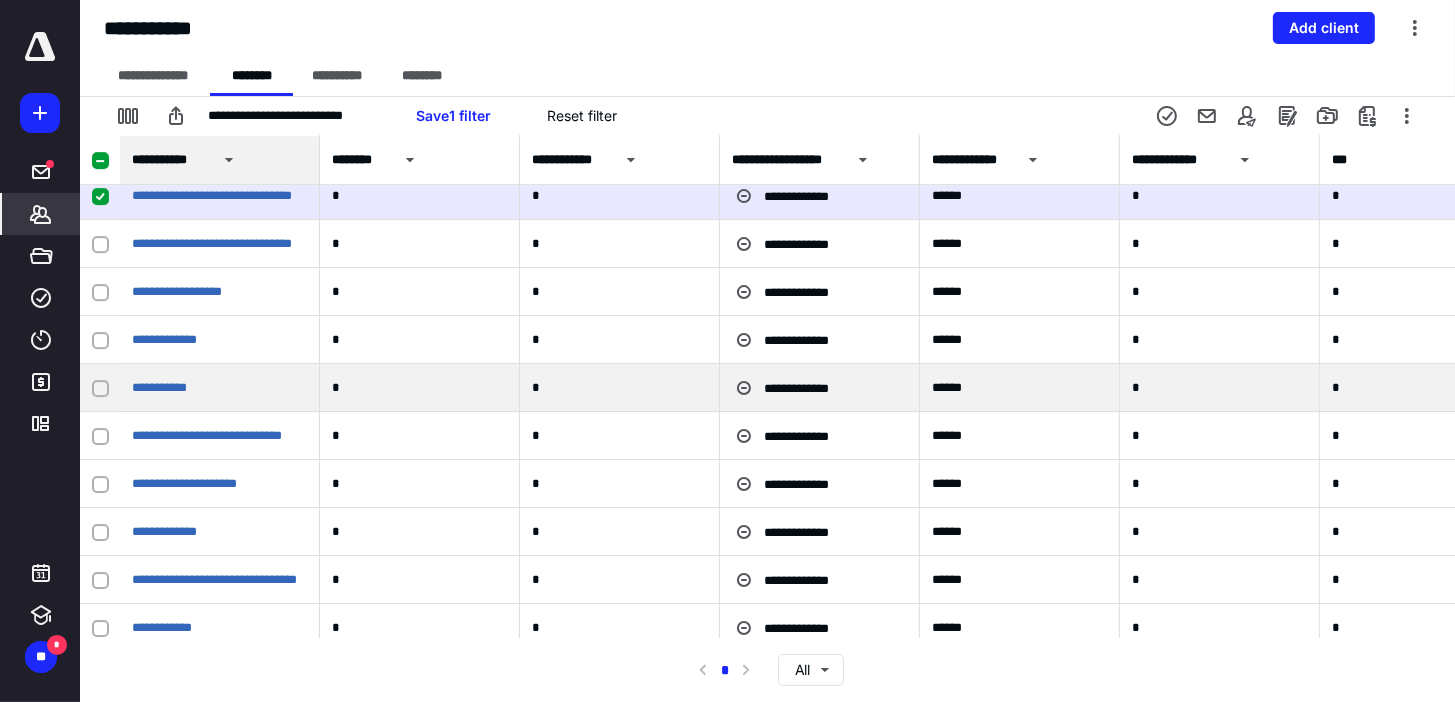 scroll, scrollTop: 28400, scrollLeft: 0, axis: vertical 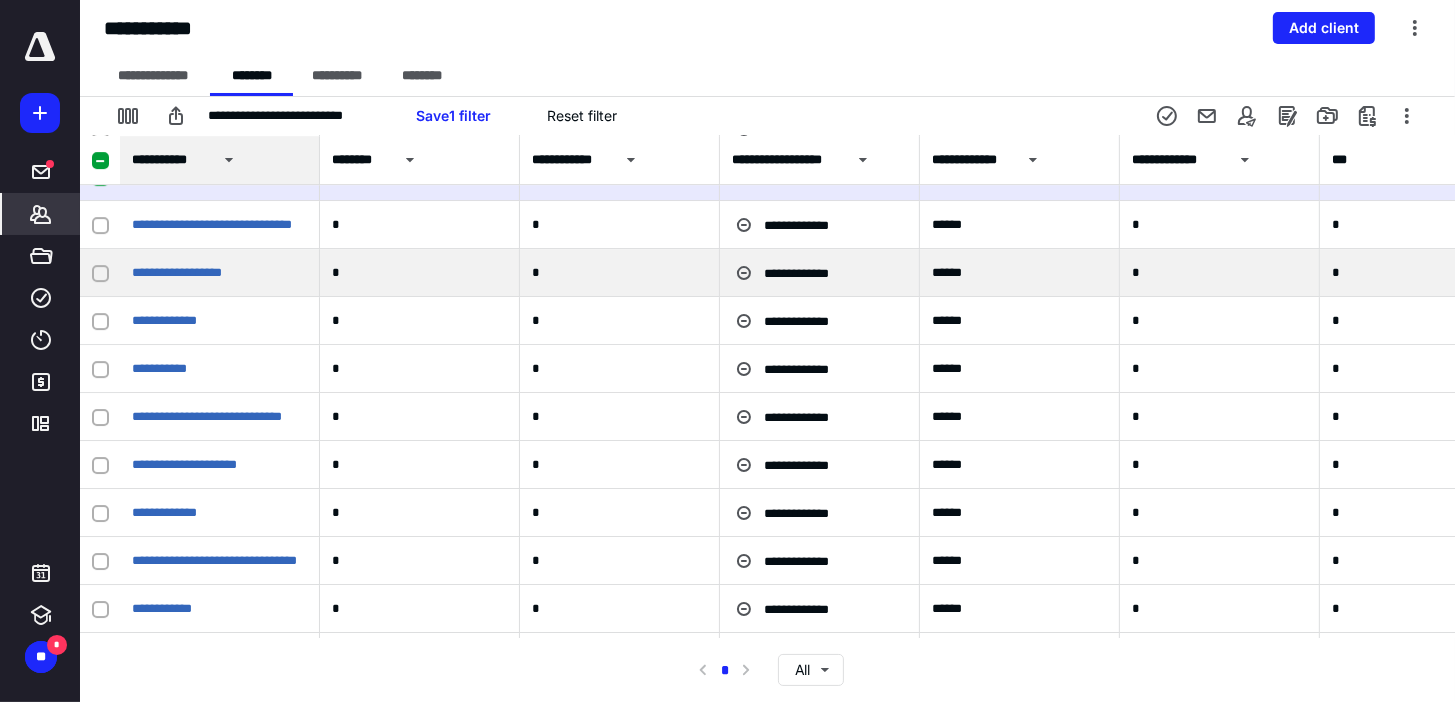 click 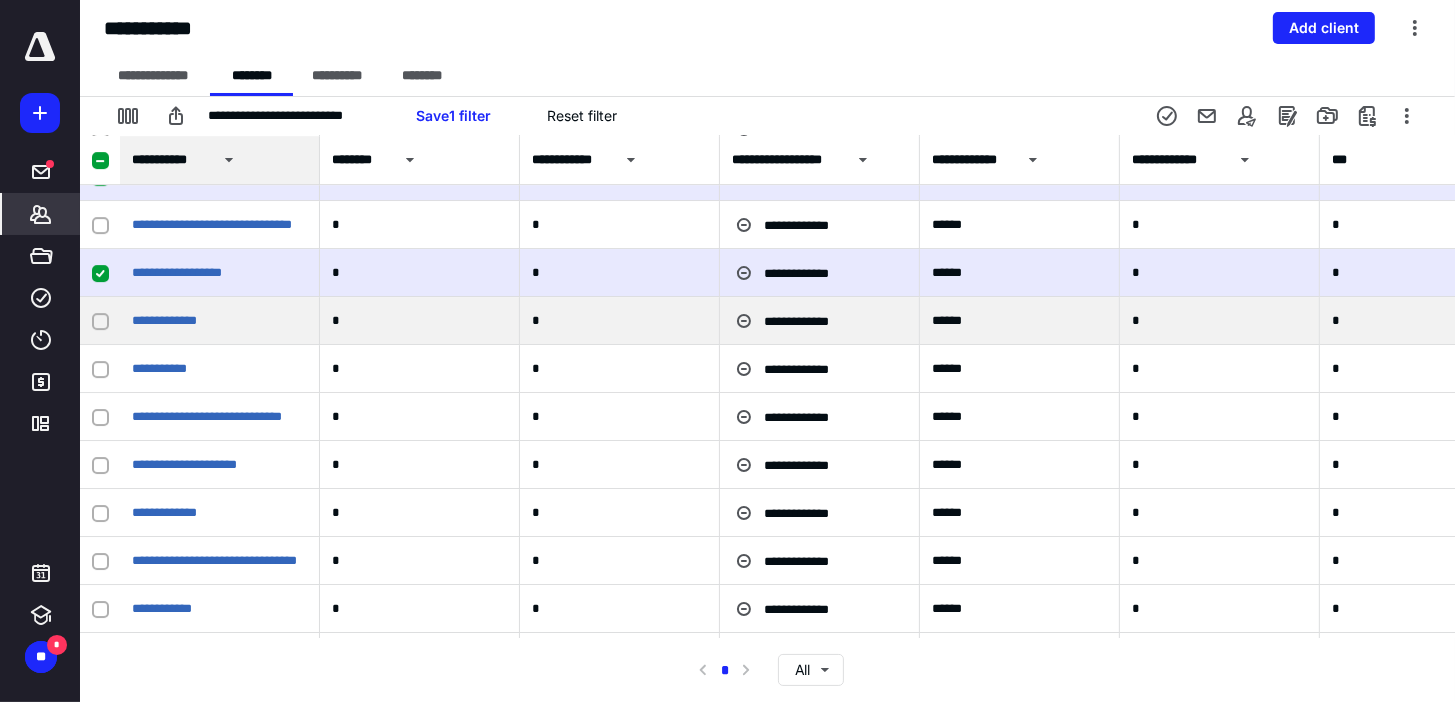 click at bounding box center (100, 321) 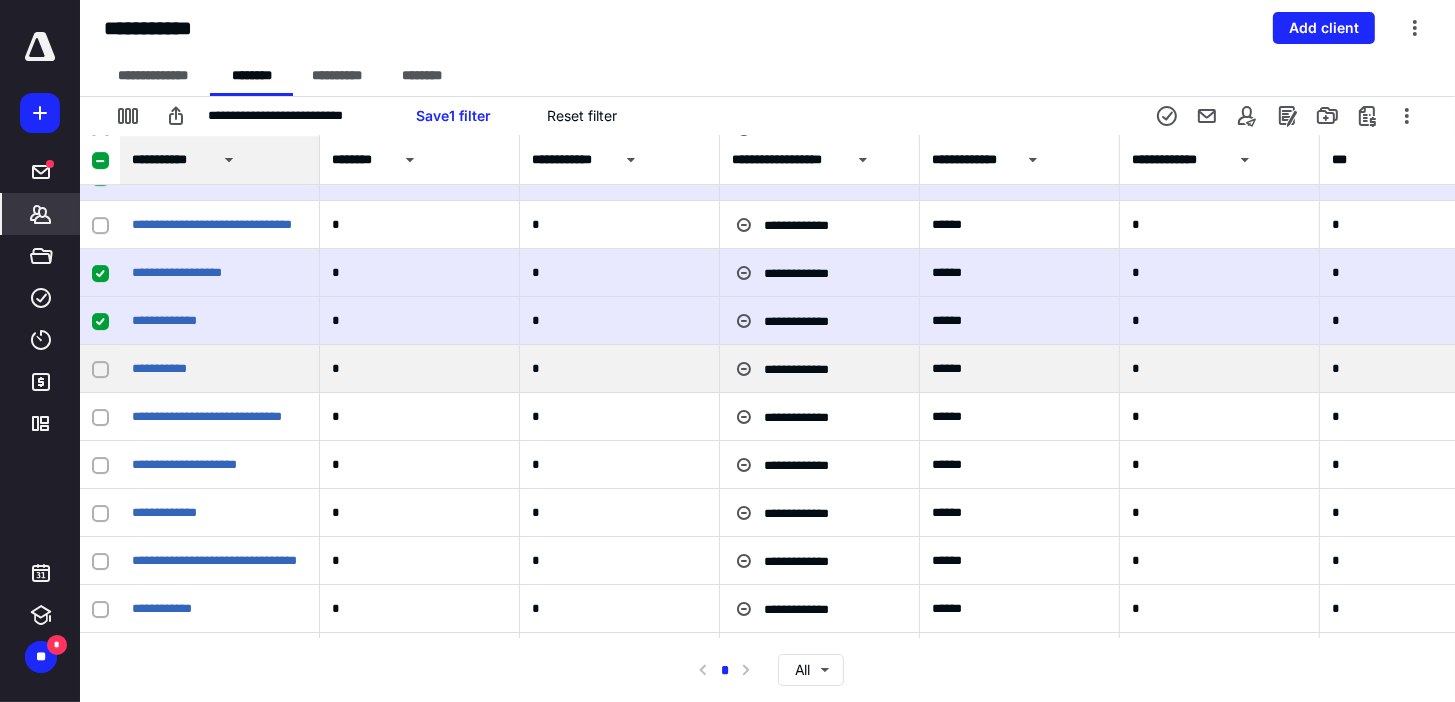 click at bounding box center [100, 369] 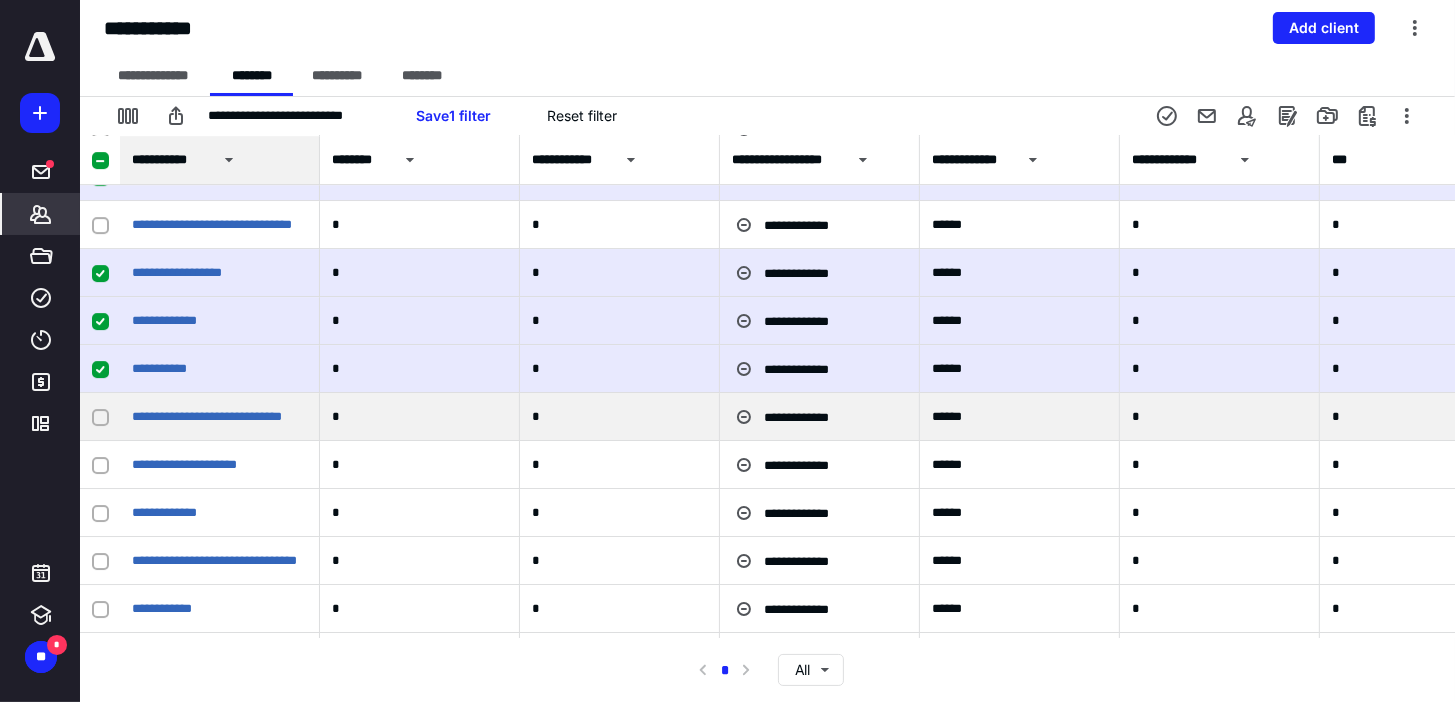 click 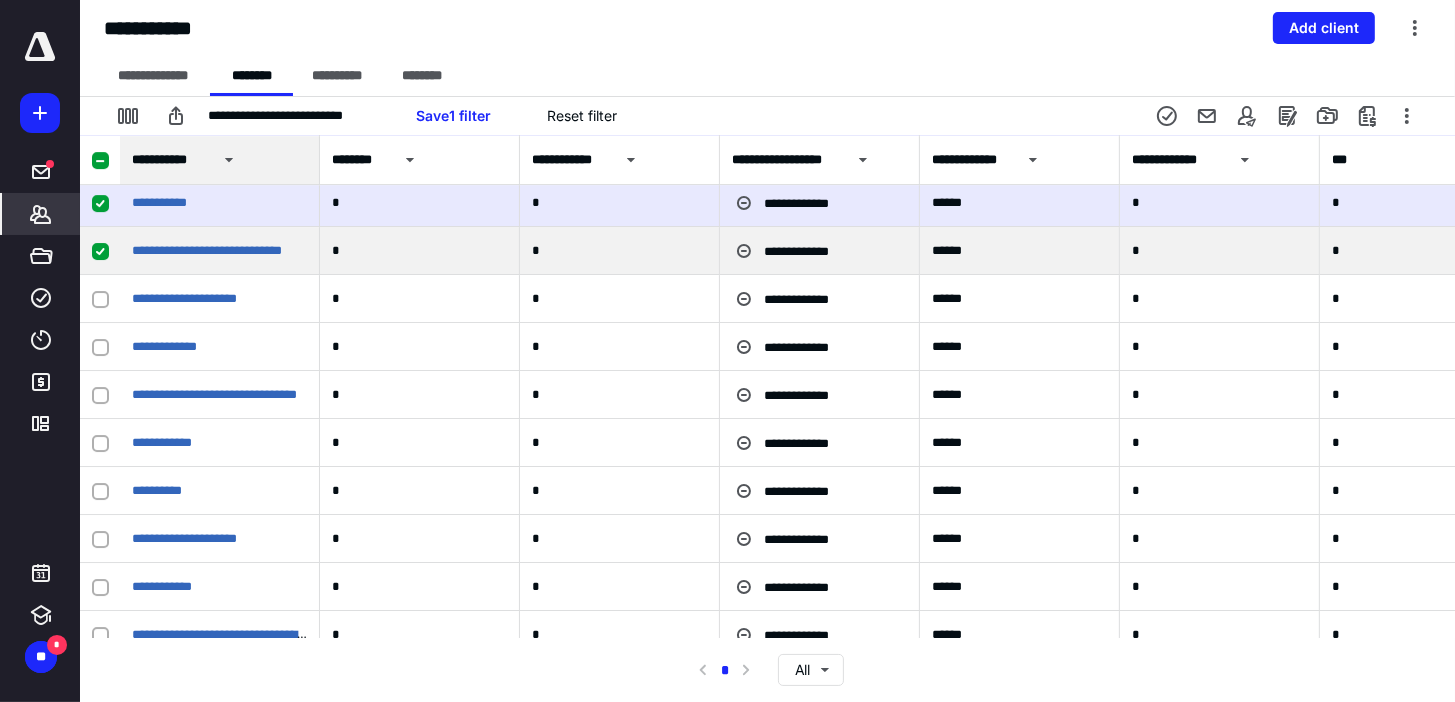 scroll, scrollTop: 28640, scrollLeft: 0, axis: vertical 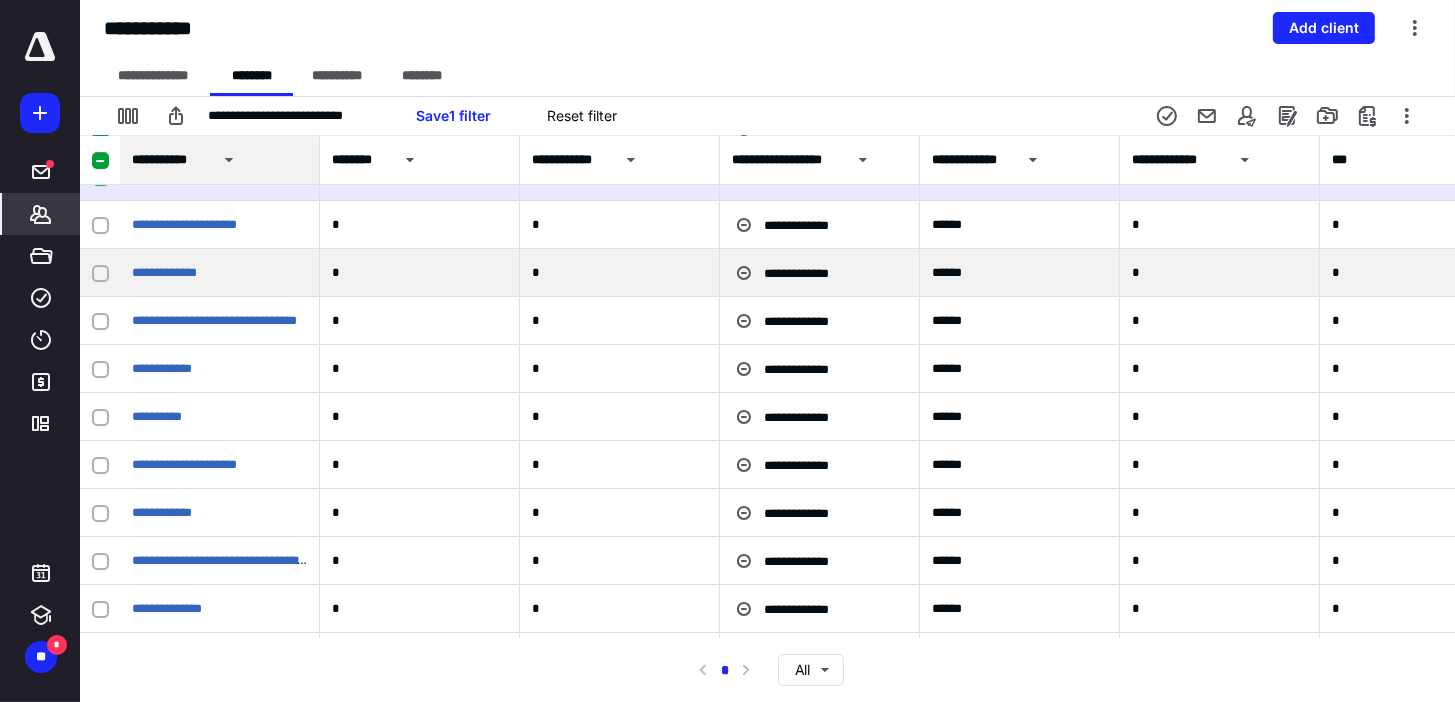 click 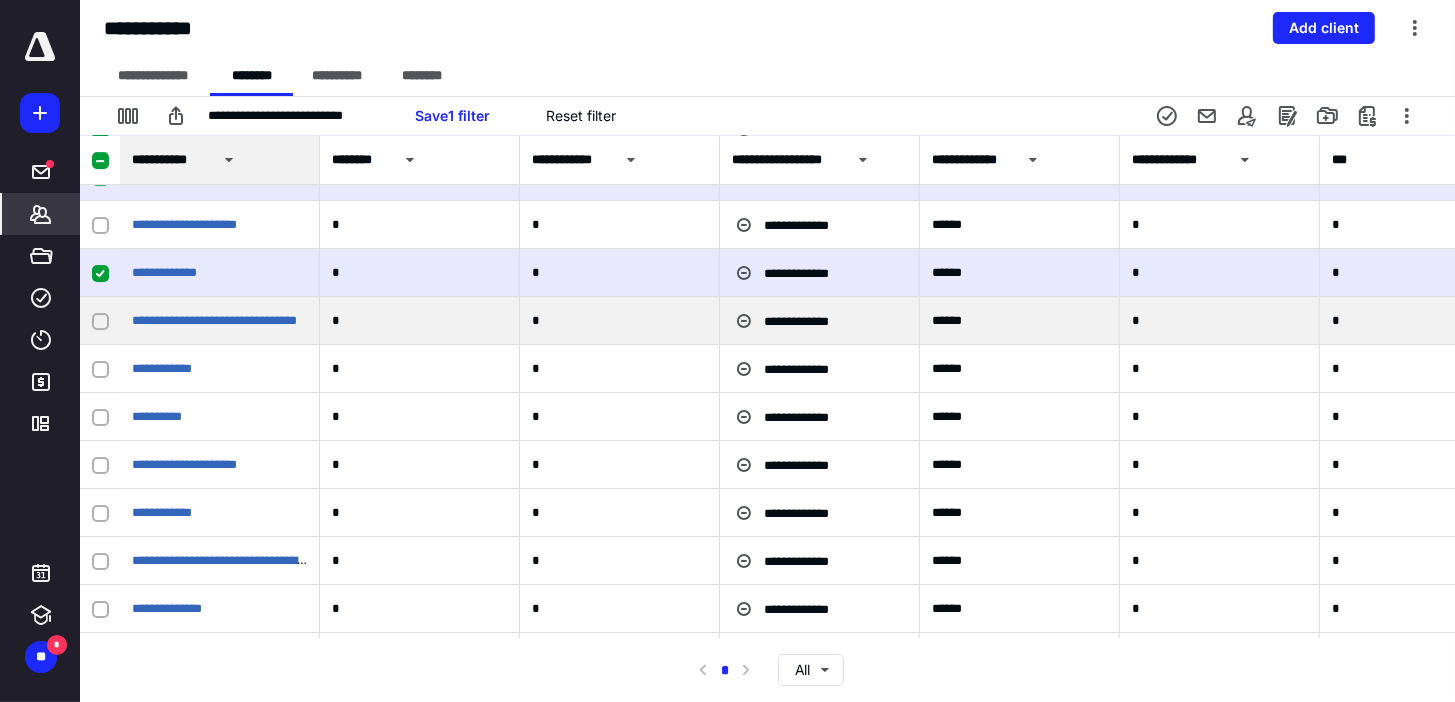 click 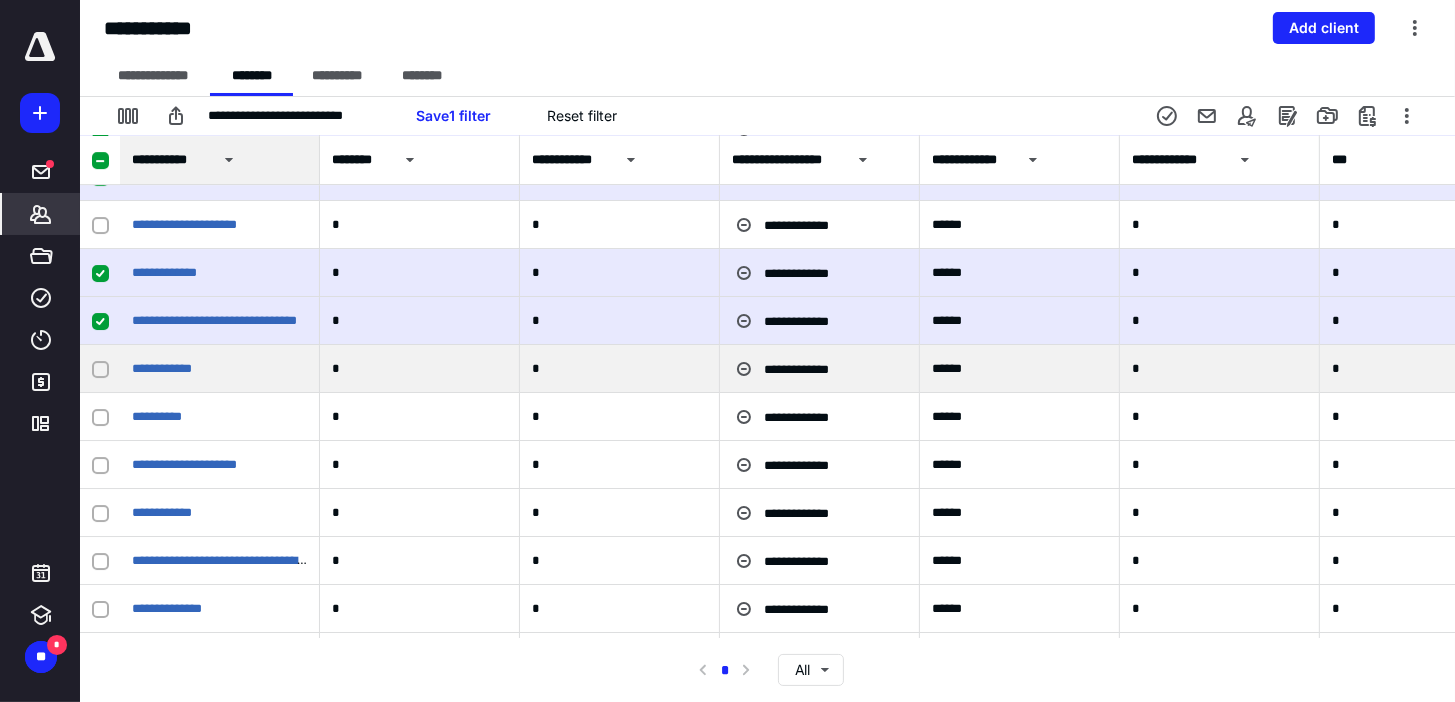 click 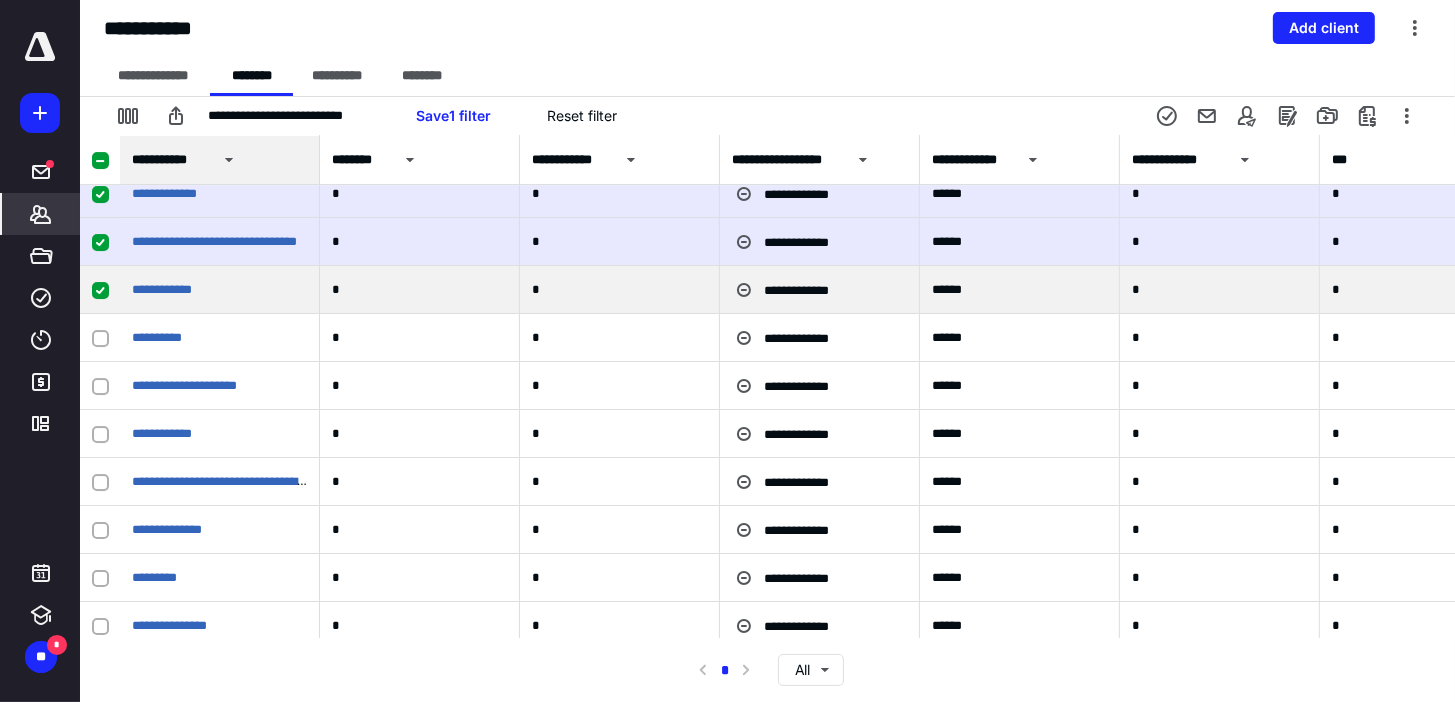 scroll, scrollTop: 28720, scrollLeft: 0, axis: vertical 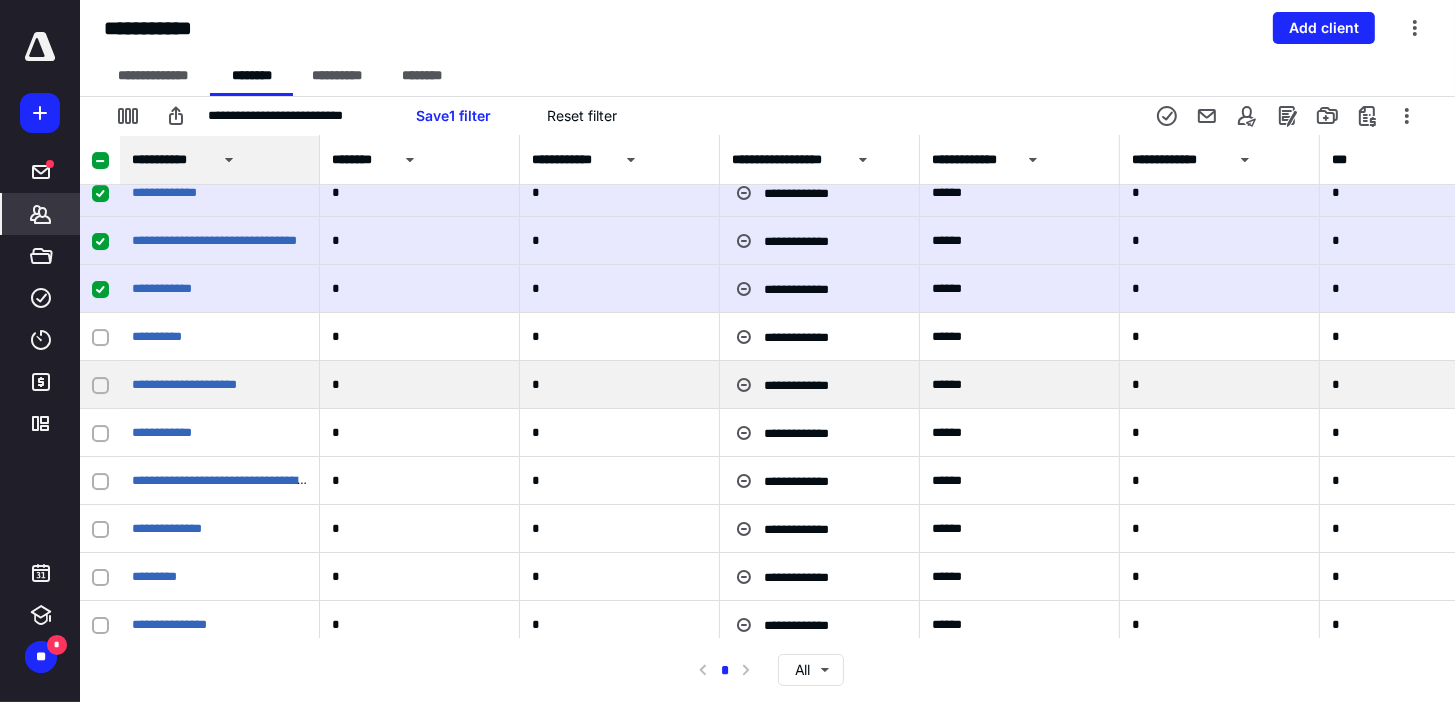 click 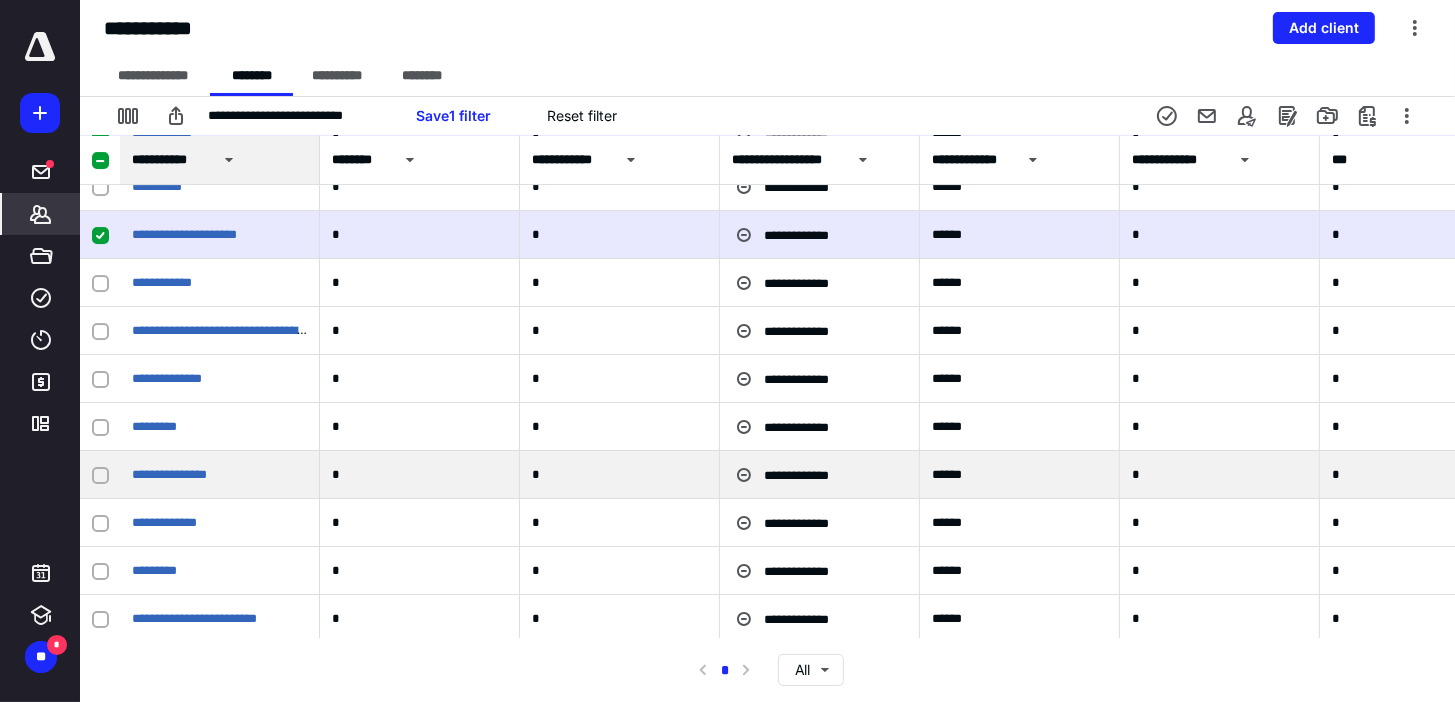 scroll, scrollTop: 28880, scrollLeft: 0, axis: vertical 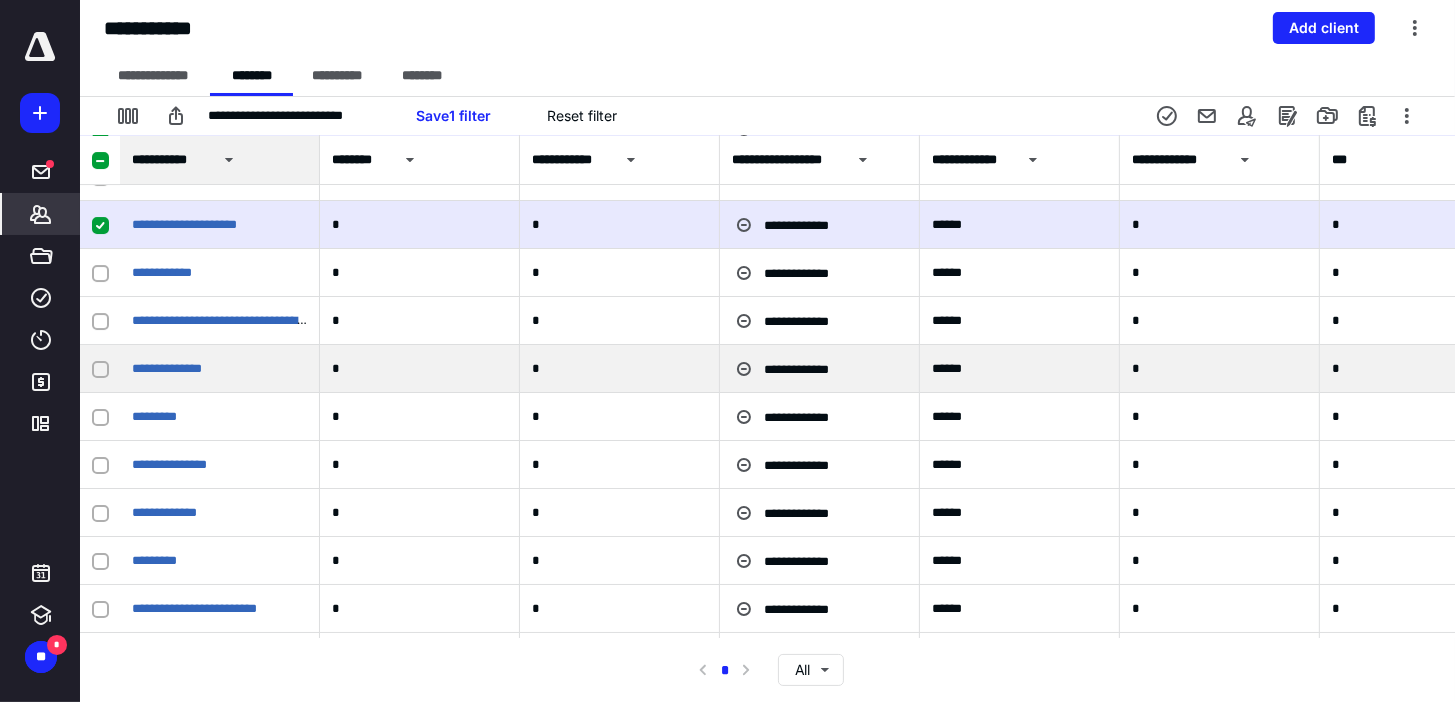 click 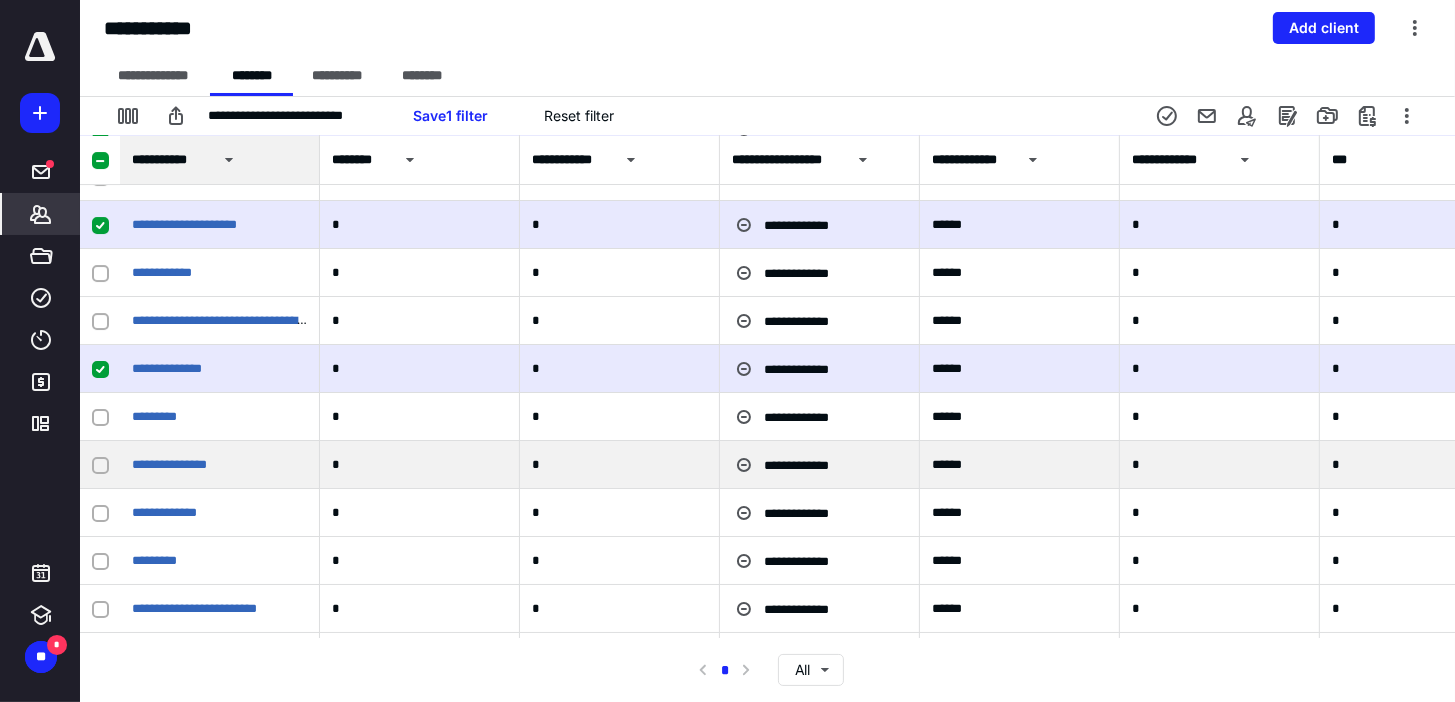 click 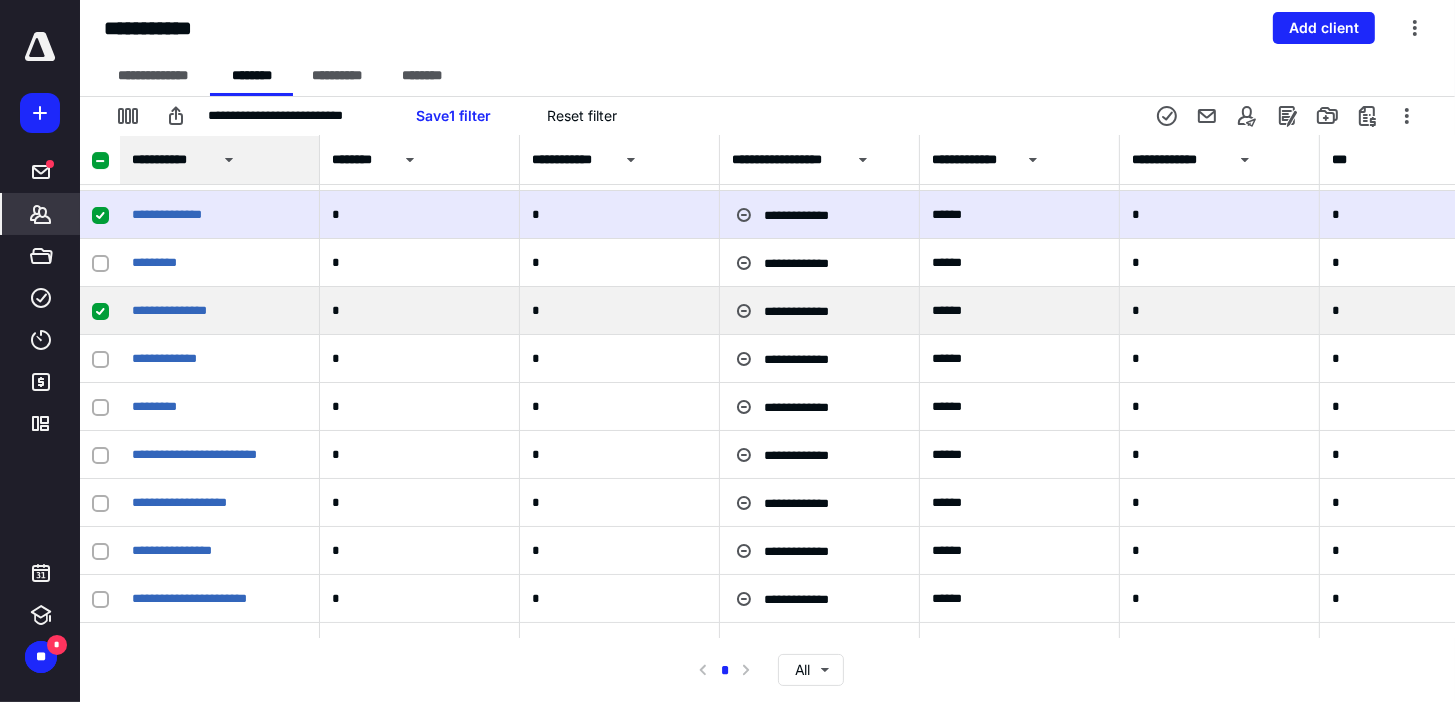 scroll, scrollTop: 29120, scrollLeft: 0, axis: vertical 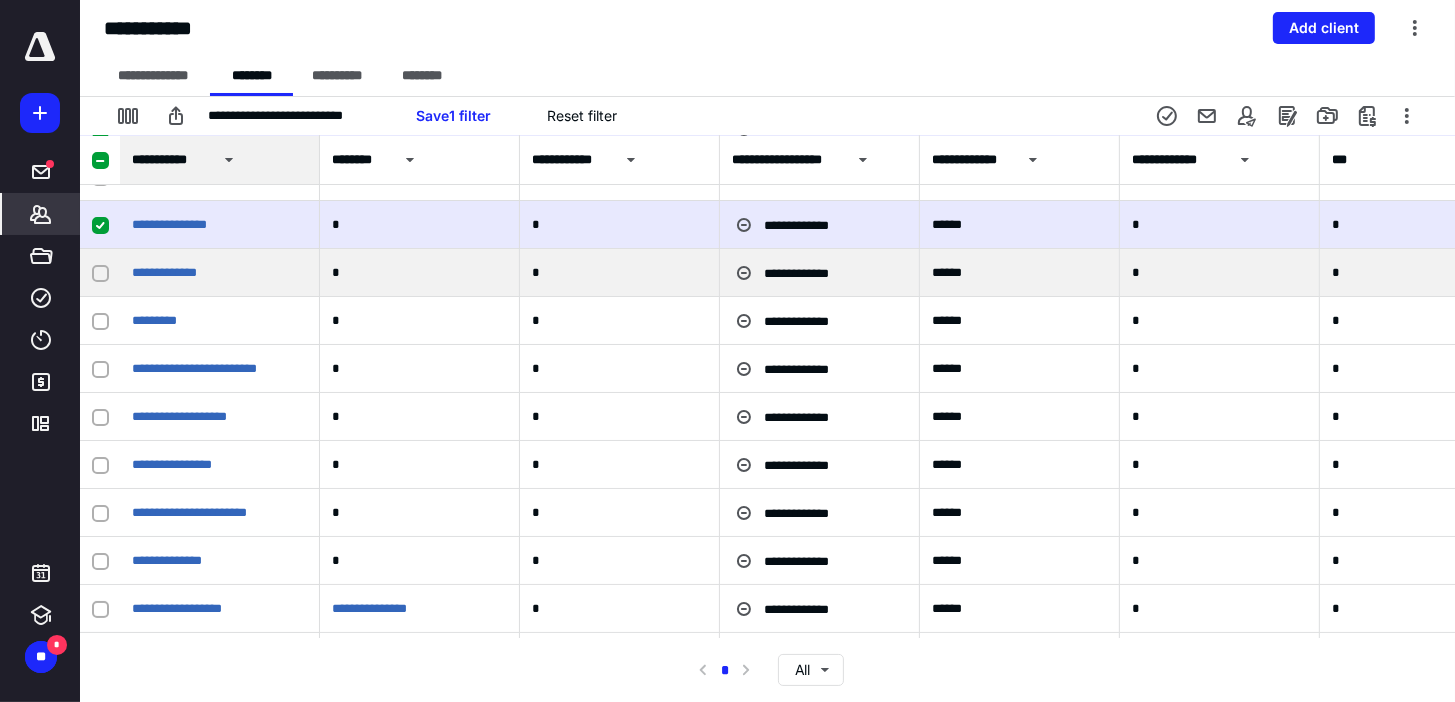 click 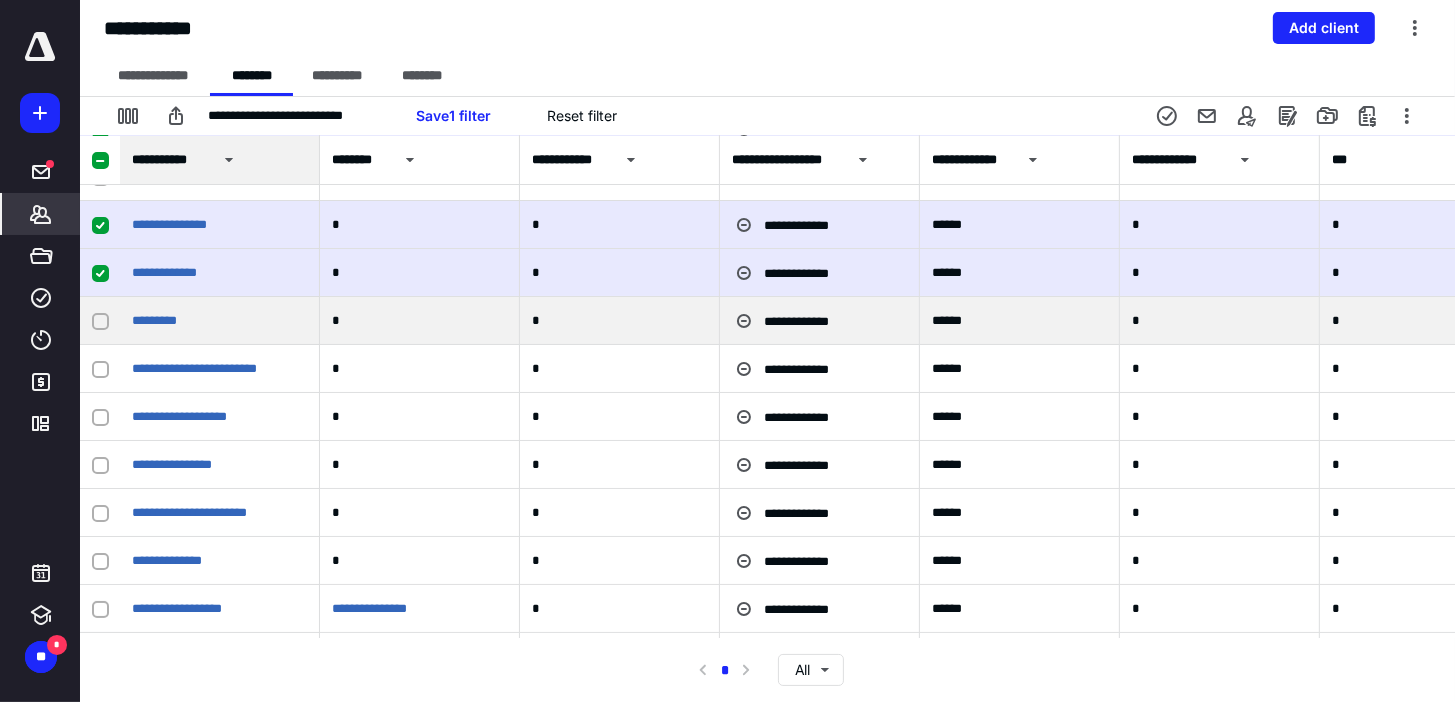 click 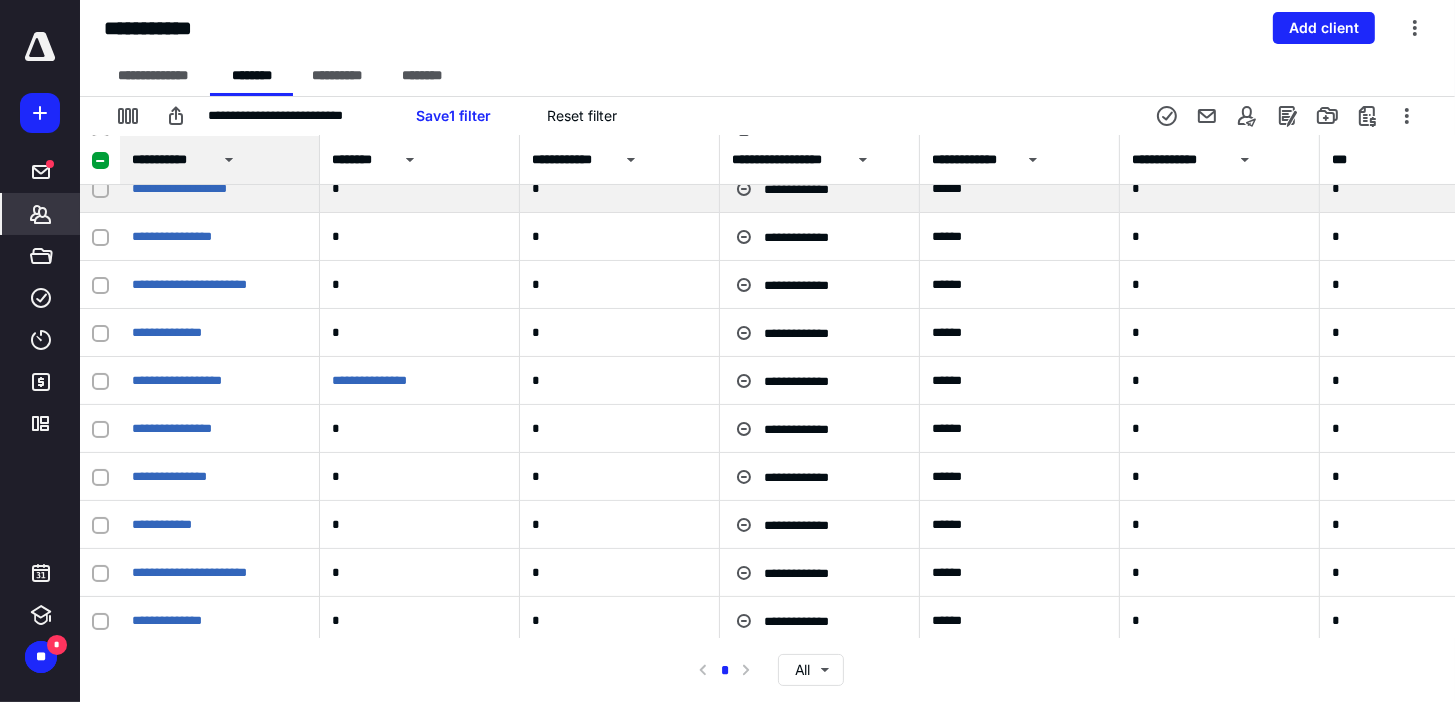 scroll, scrollTop: 29360, scrollLeft: 0, axis: vertical 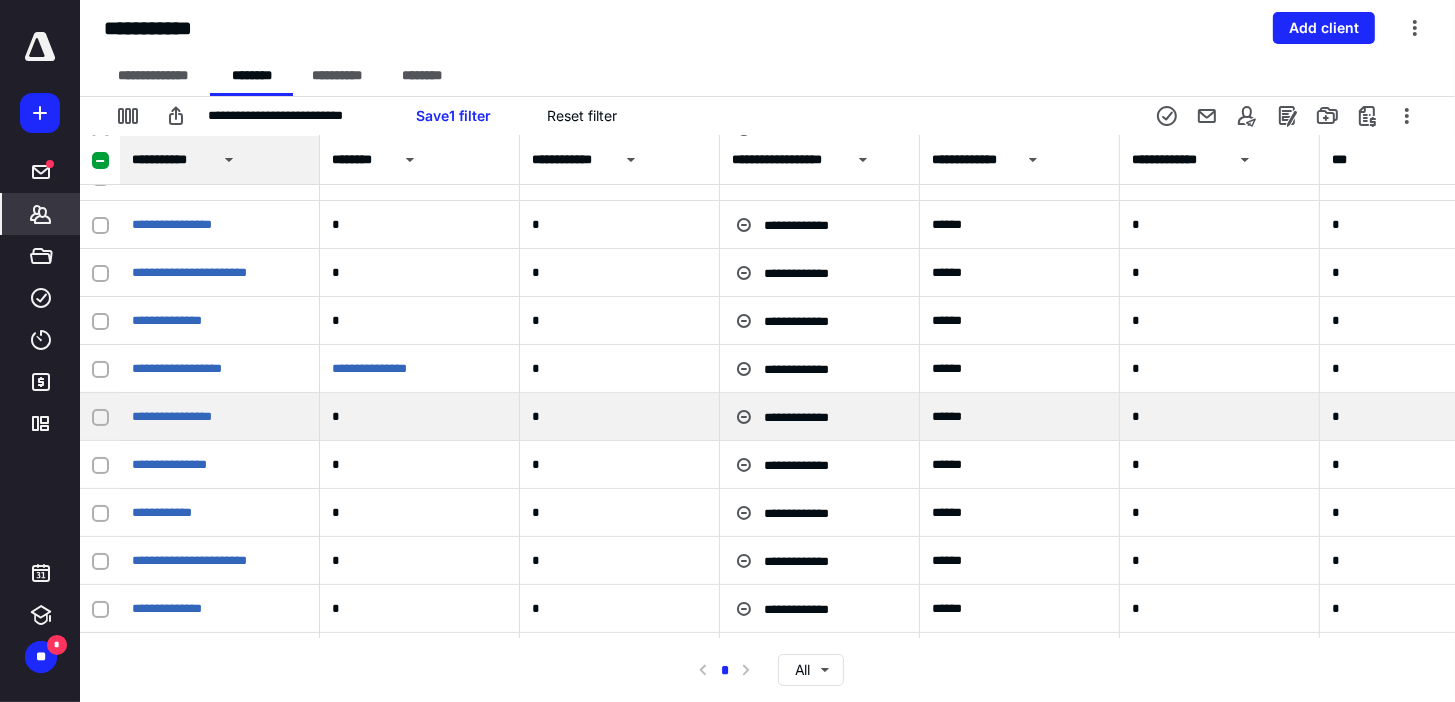 click 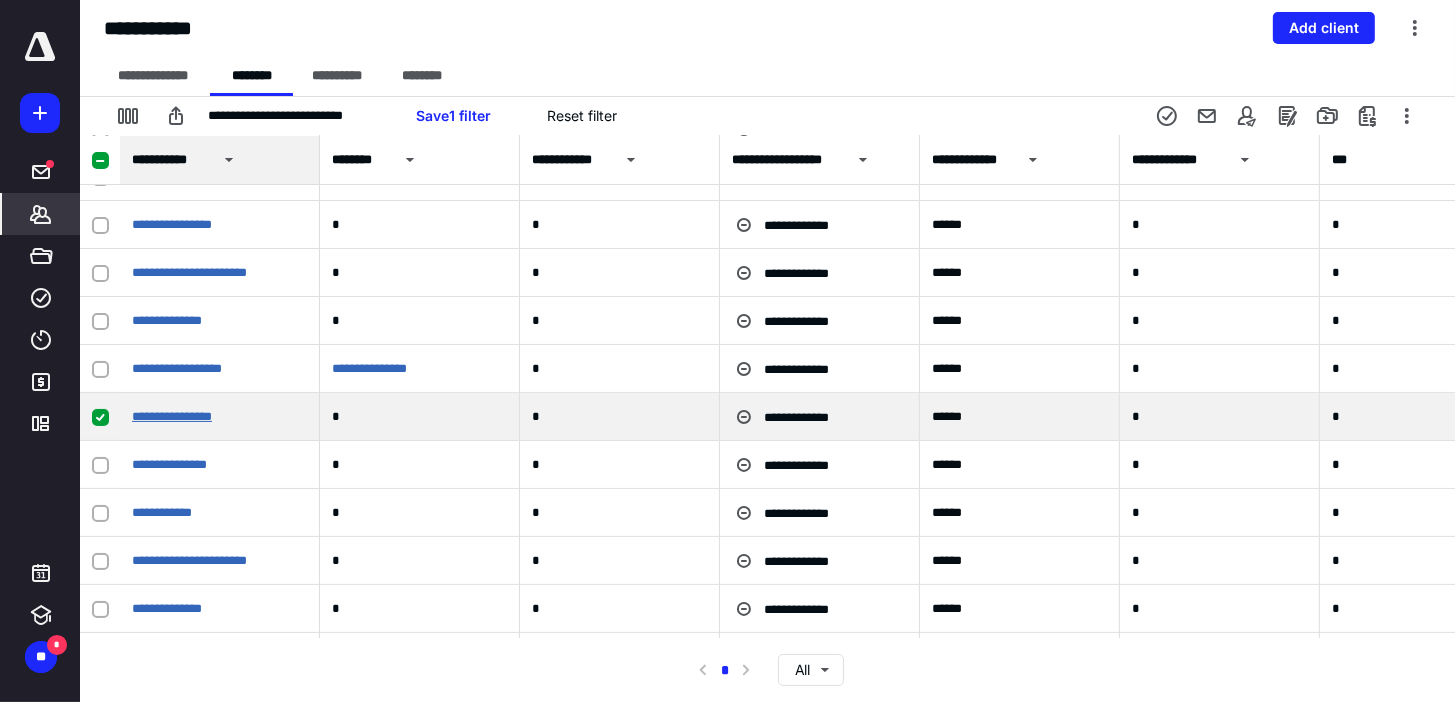 scroll, scrollTop: 29440, scrollLeft: 0, axis: vertical 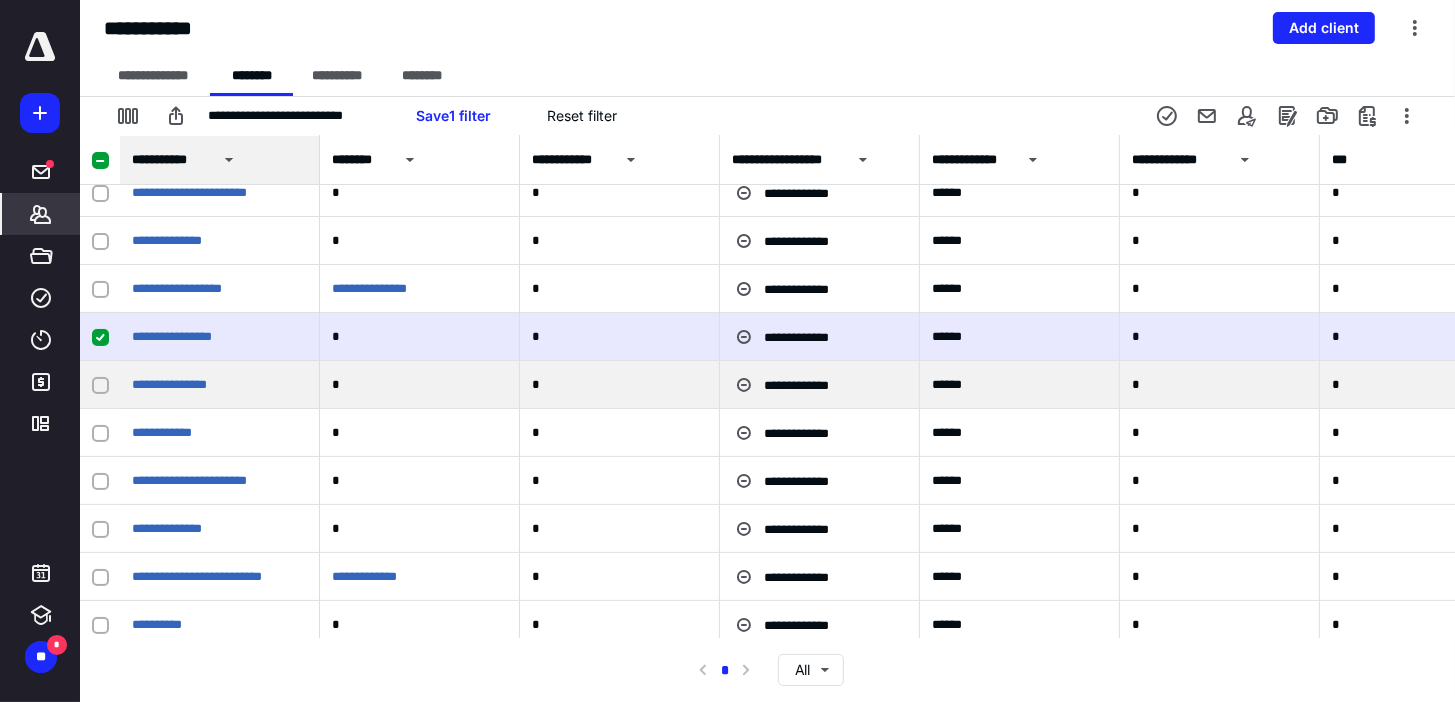 click 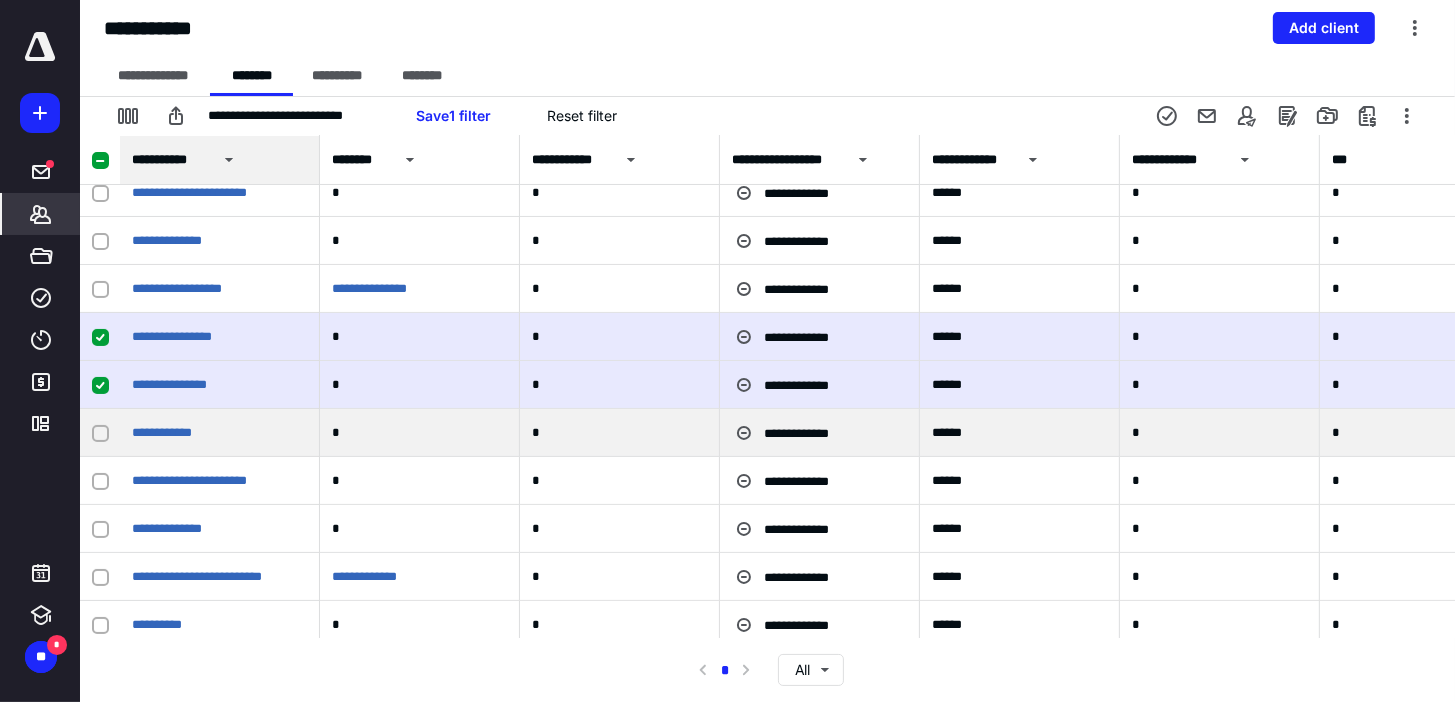 click 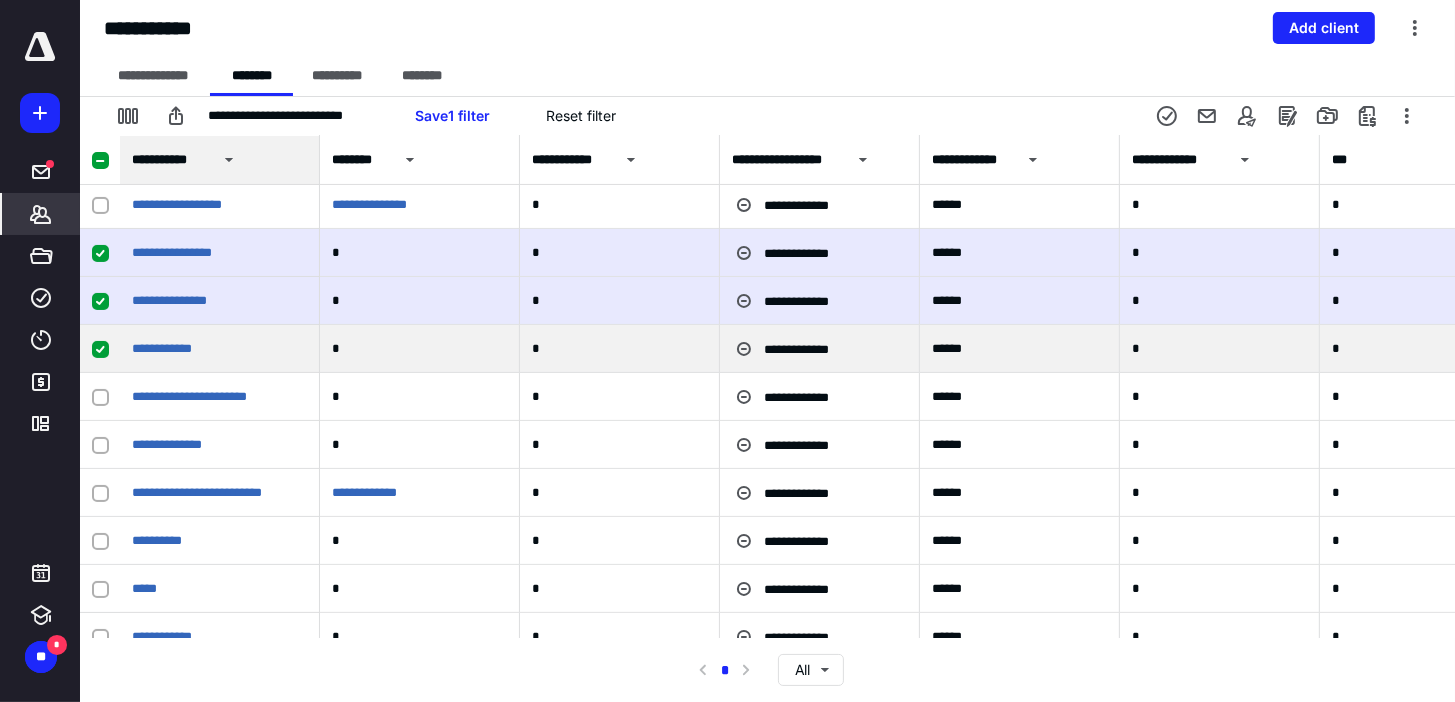 scroll, scrollTop: 29680, scrollLeft: 0, axis: vertical 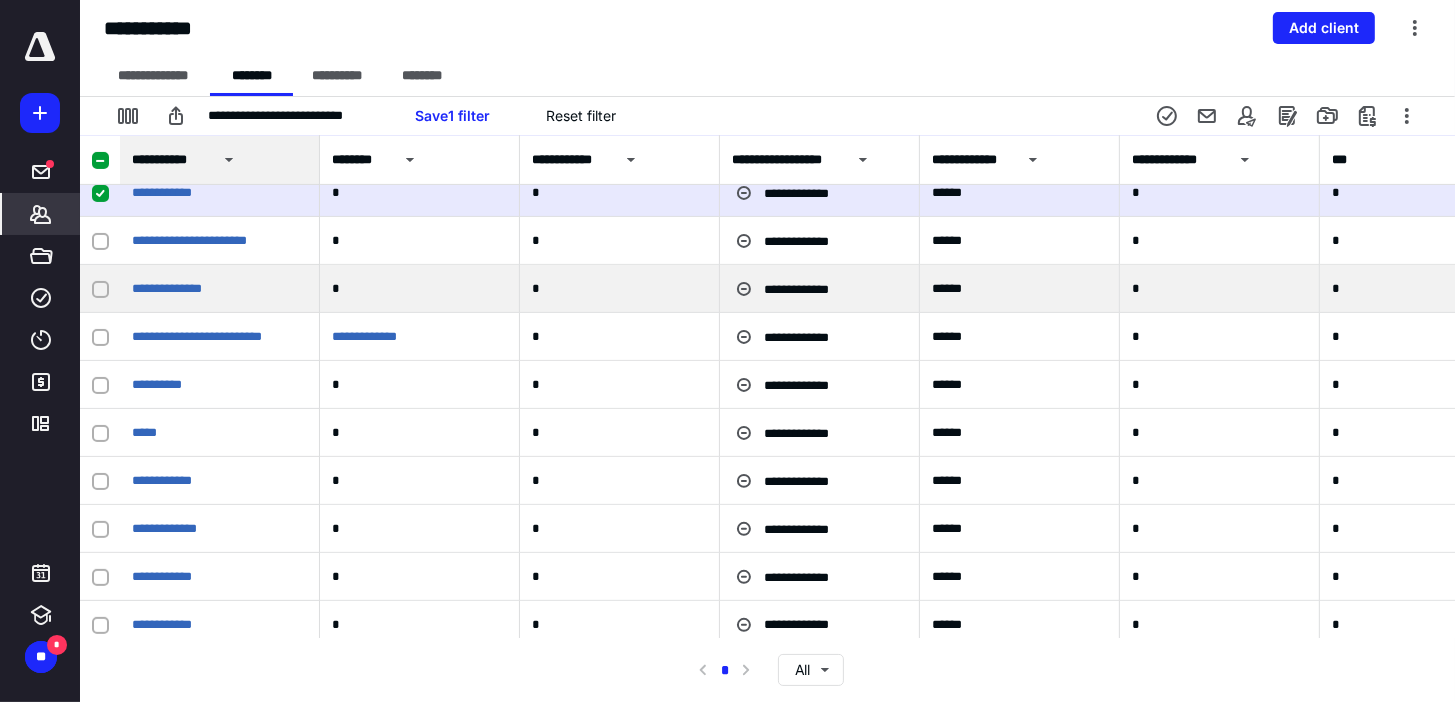click at bounding box center (100, 289) 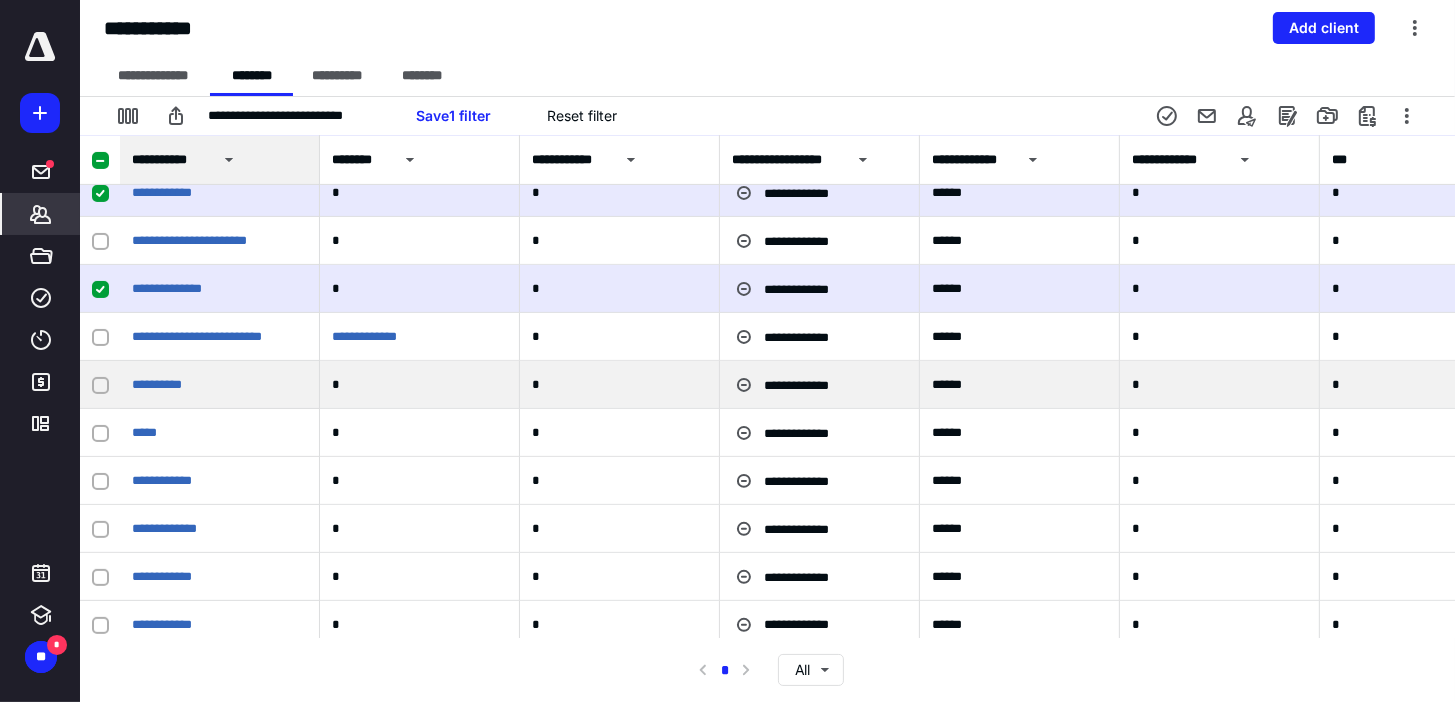 scroll, scrollTop: 29760, scrollLeft: 0, axis: vertical 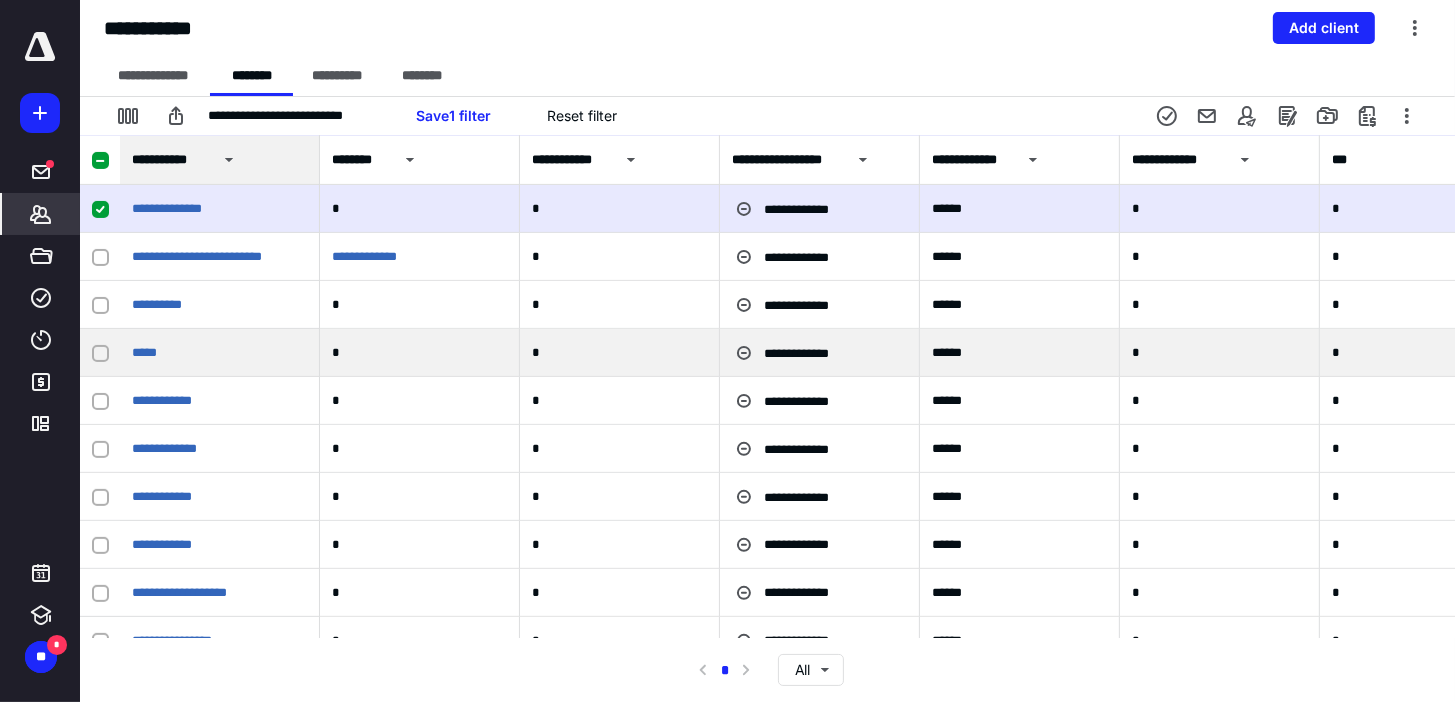 click at bounding box center [100, 353] 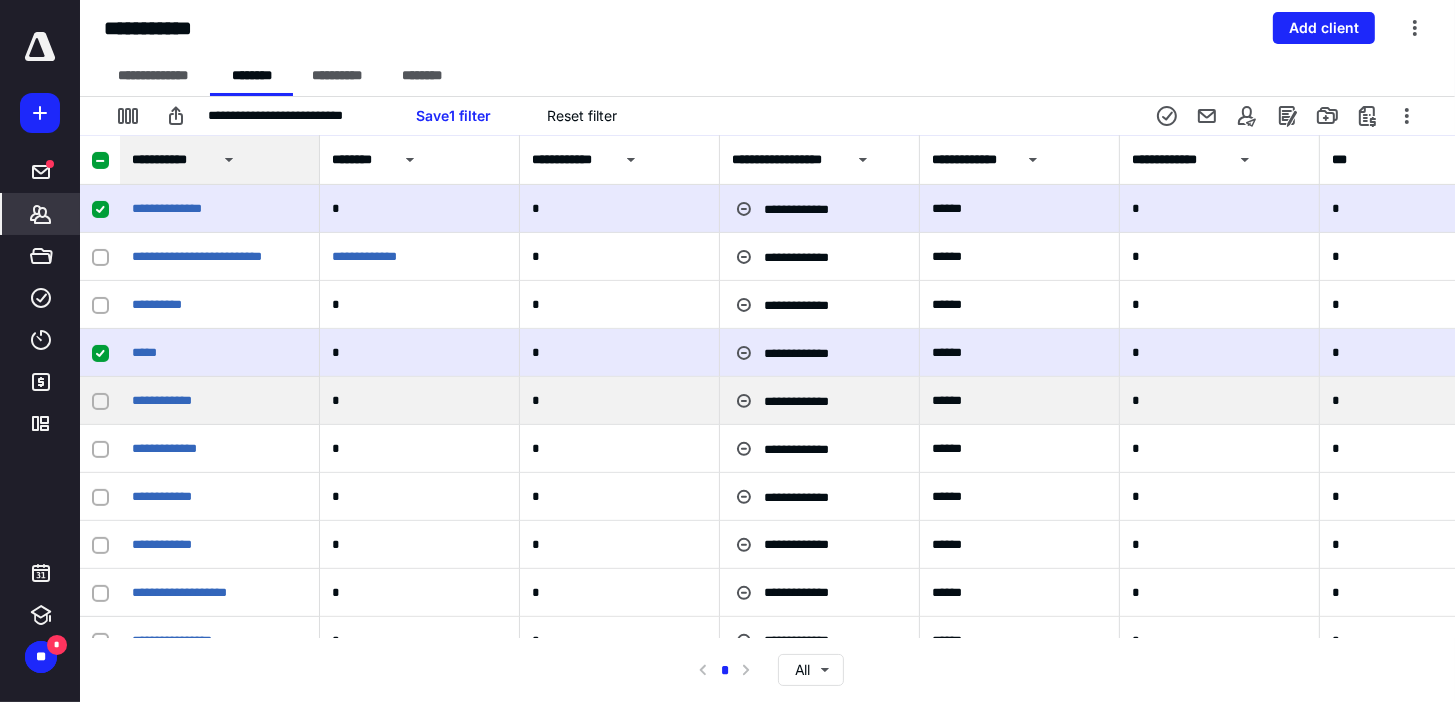 click 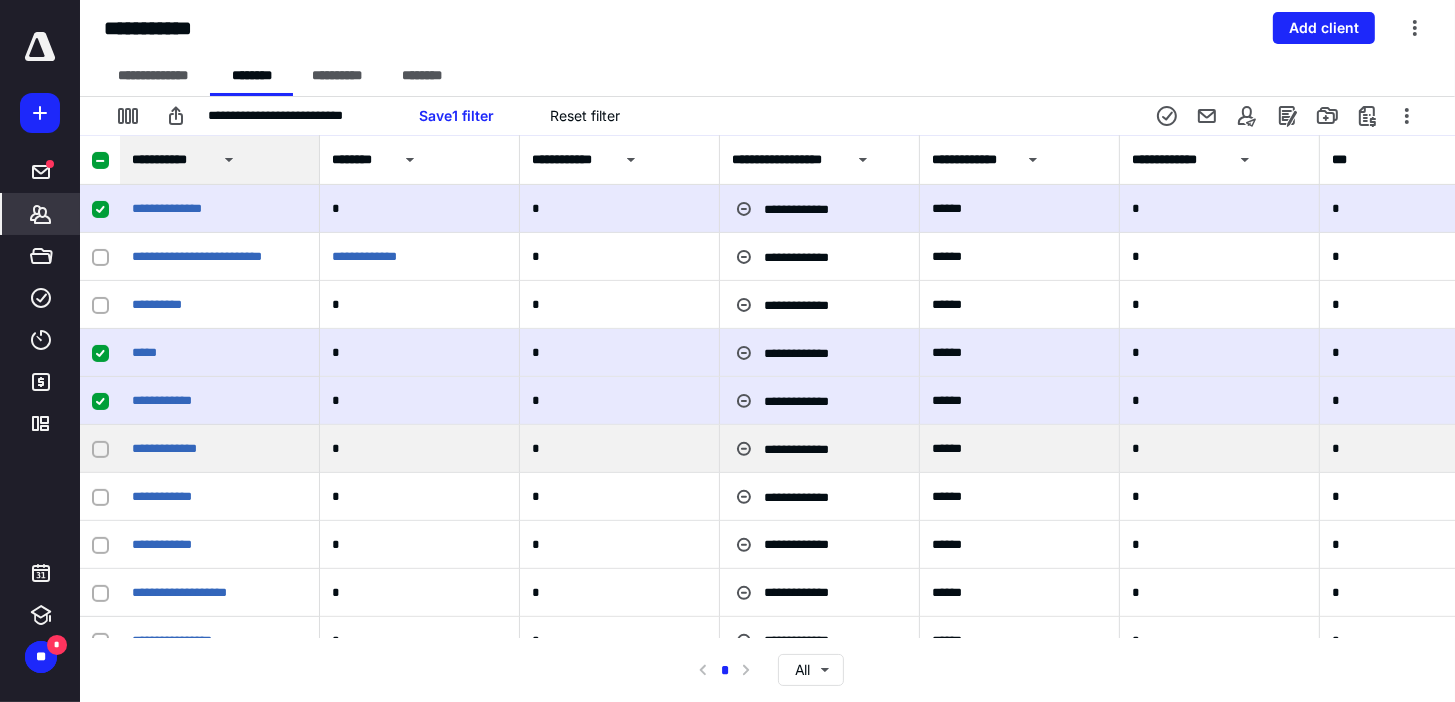click at bounding box center (100, 449) 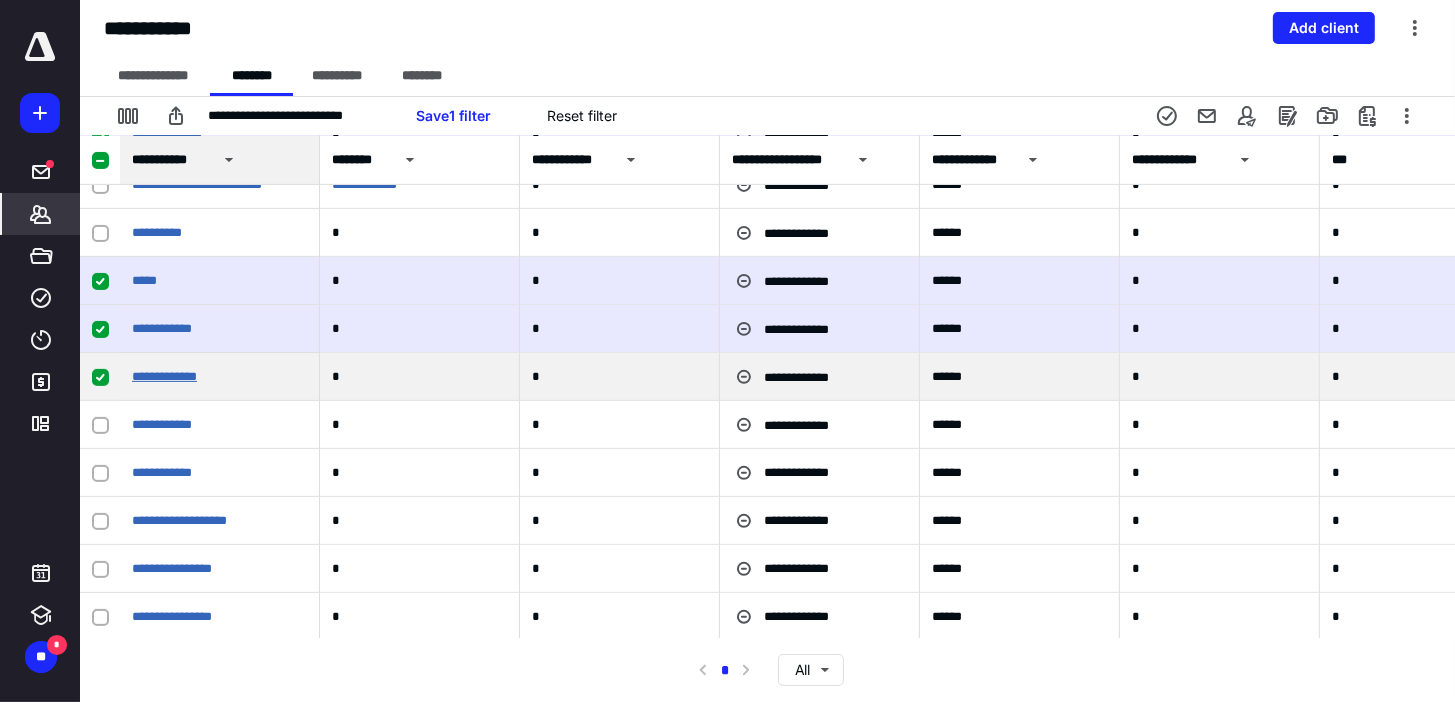 scroll, scrollTop: 30000, scrollLeft: 0, axis: vertical 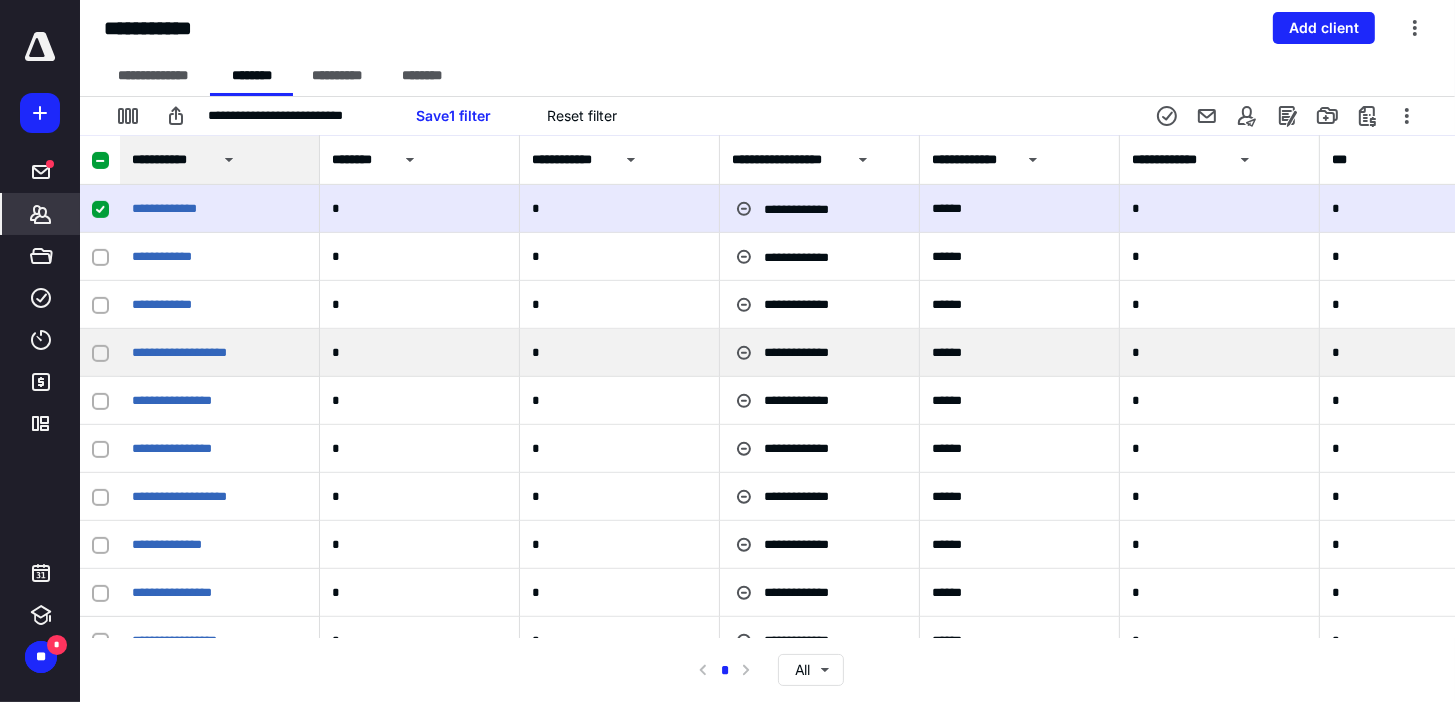 click at bounding box center [100, 353] 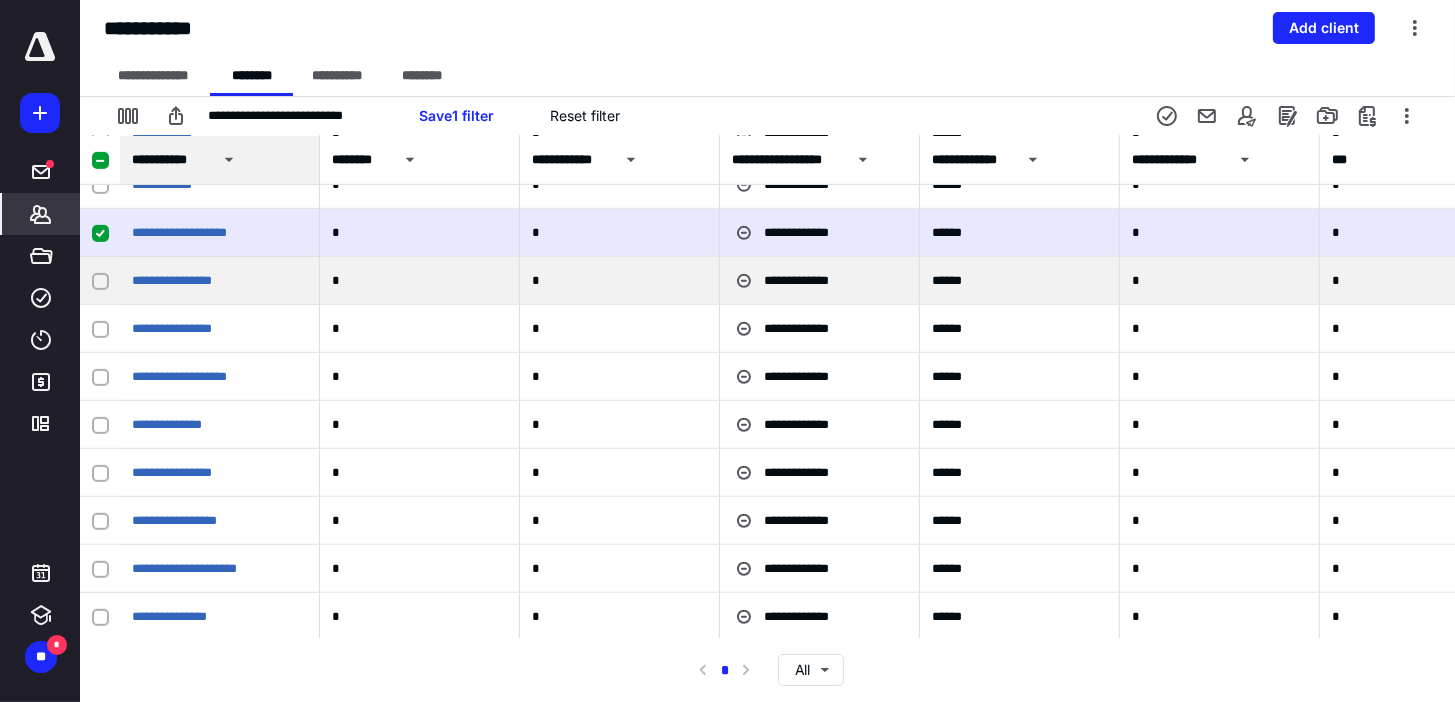 scroll, scrollTop: 30160, scrollLeft: 0, axis: vertical 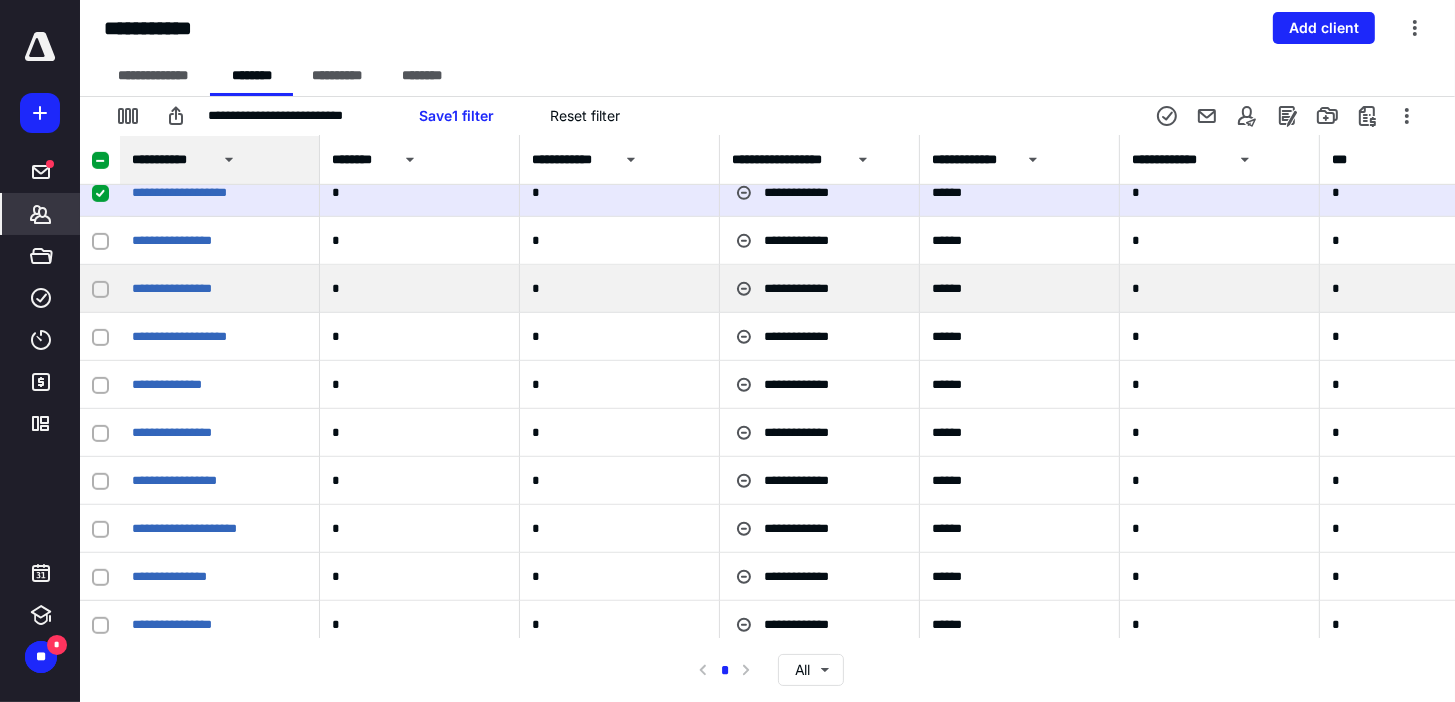 click 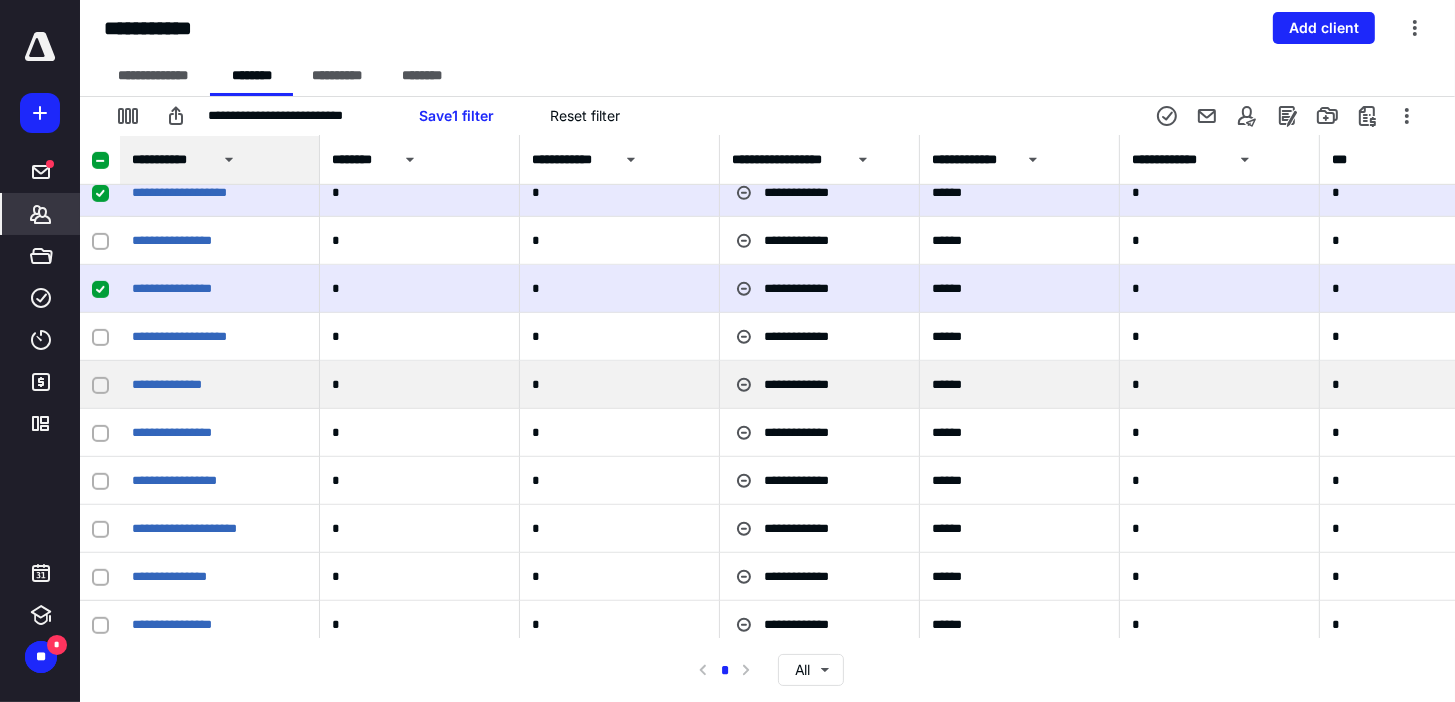 click 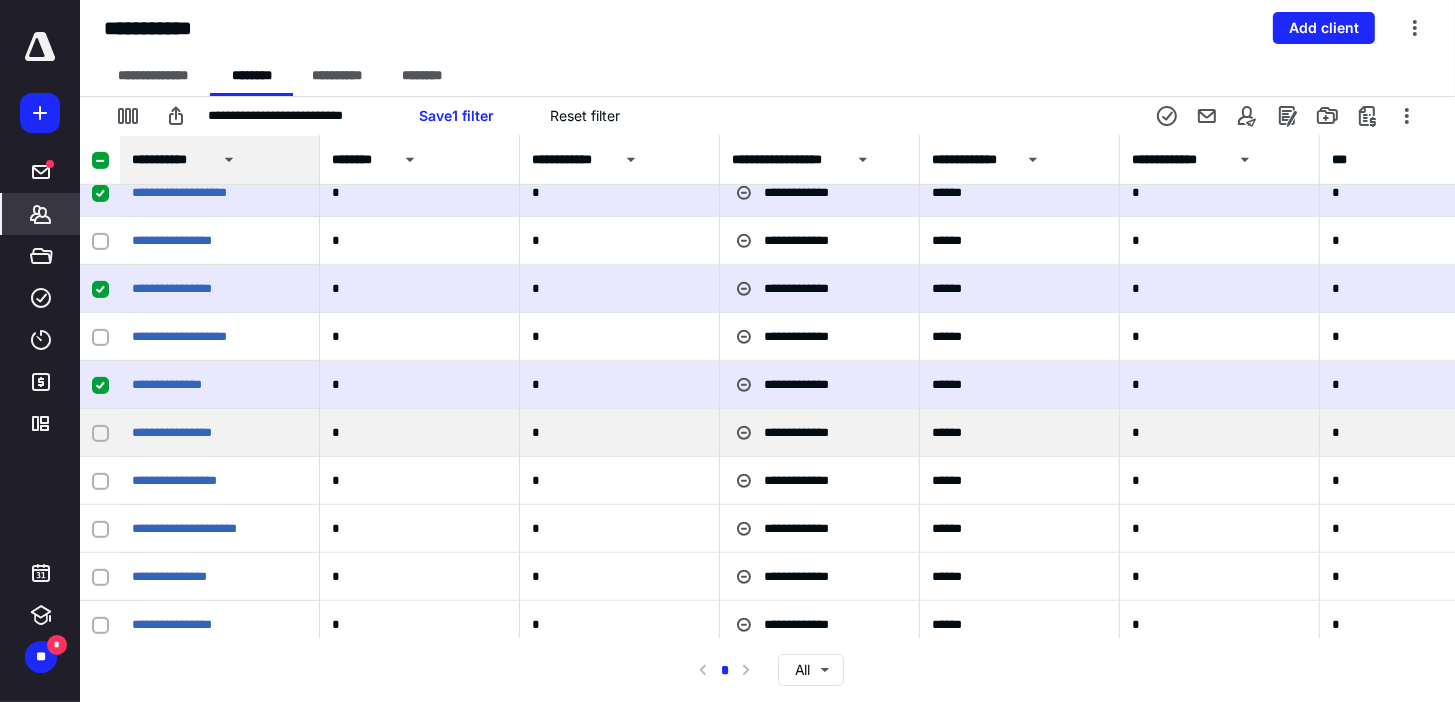 click at bounding box center [100, 433] 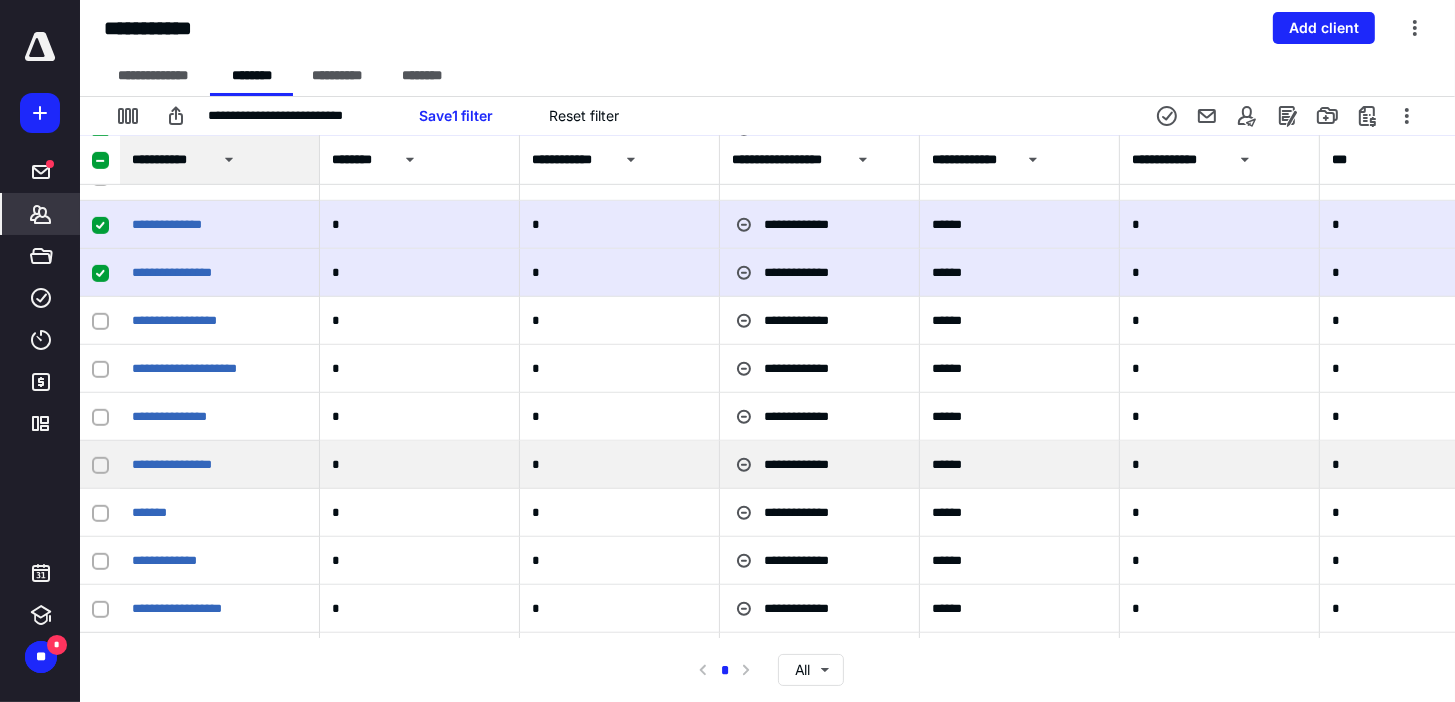 scroll, scrollTop: 30400, scrollLeft: 0, axis: vertical 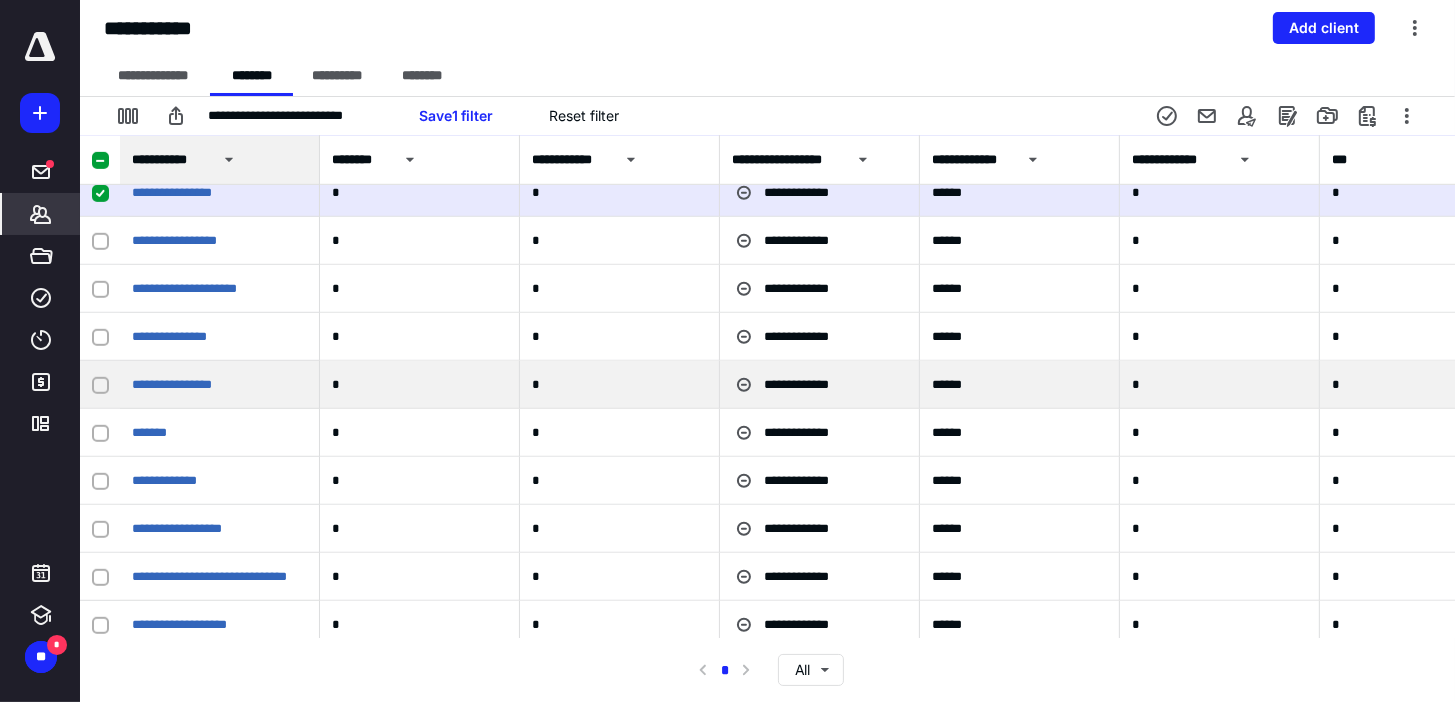 click at bounding box center [100, 385] 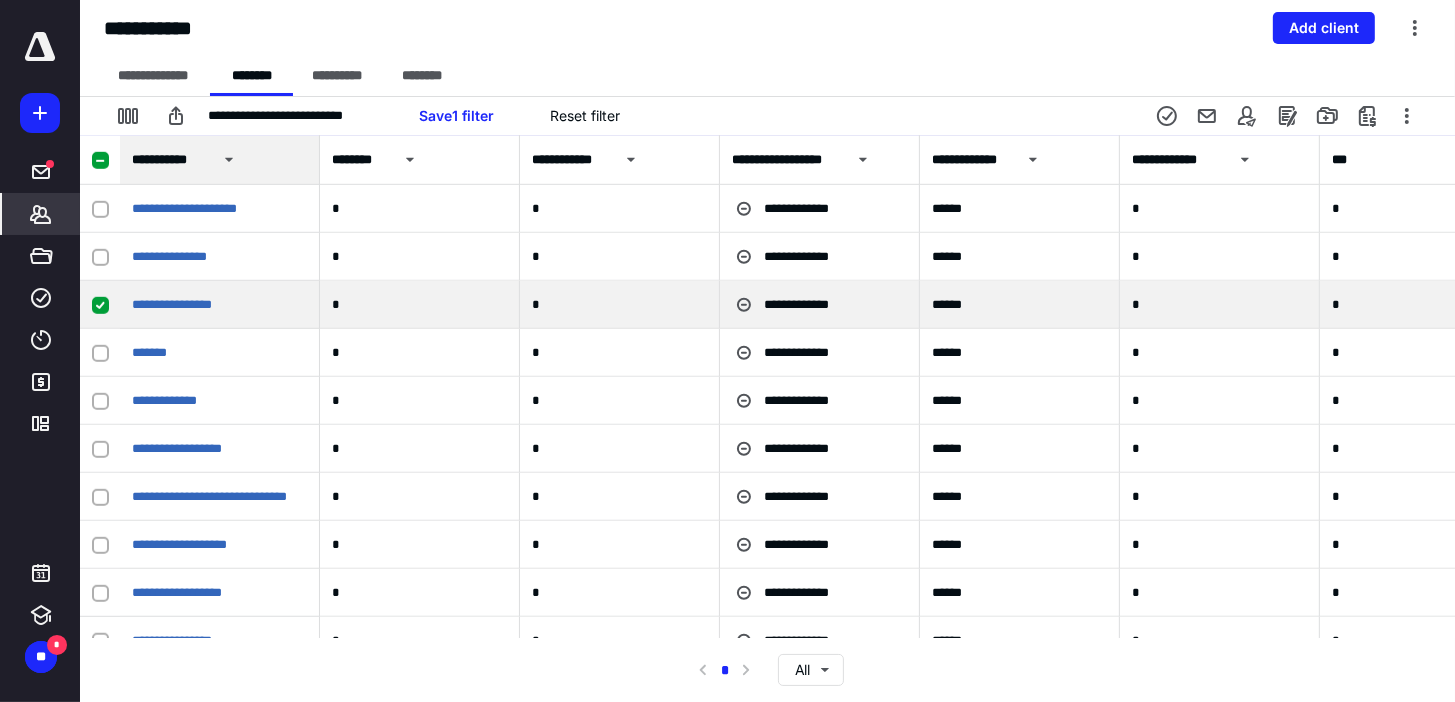 scroll, scrollTop: 30560, scrollLeft: 0, axis: vertical 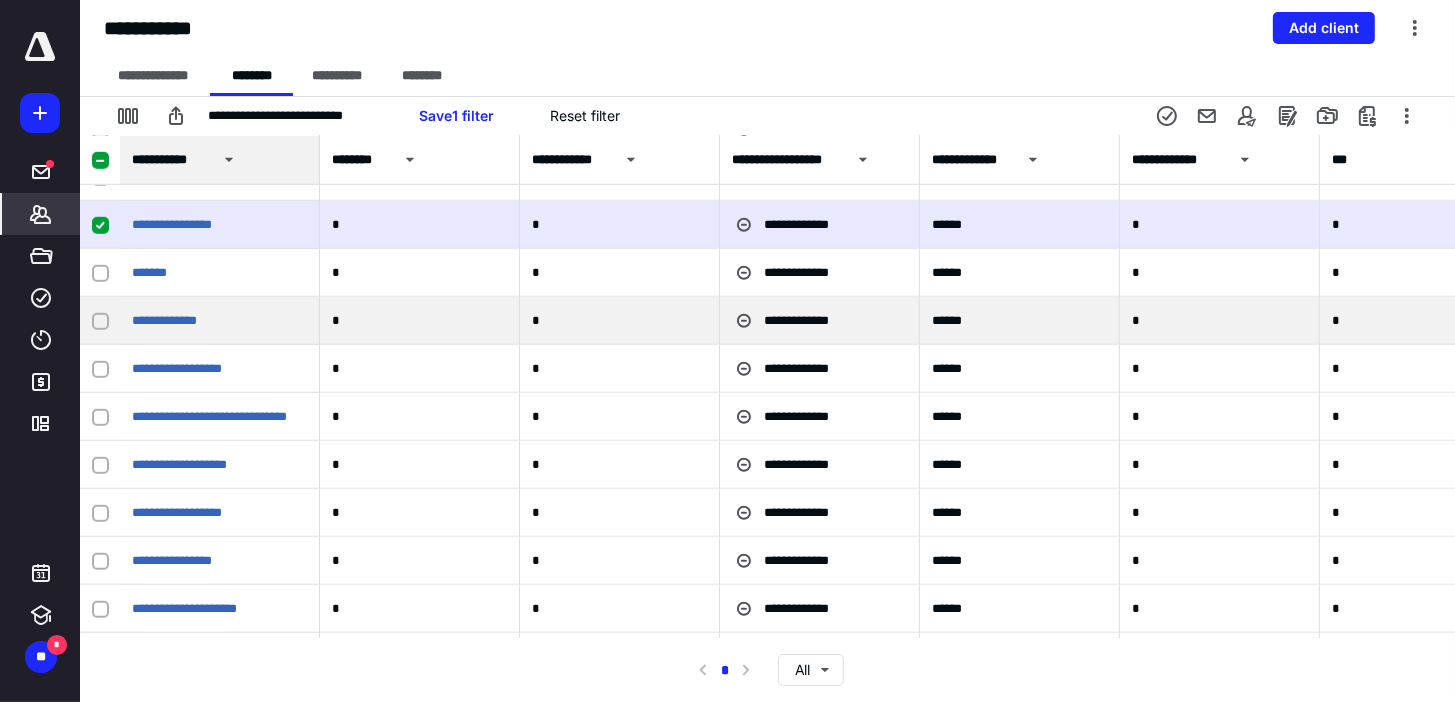 click 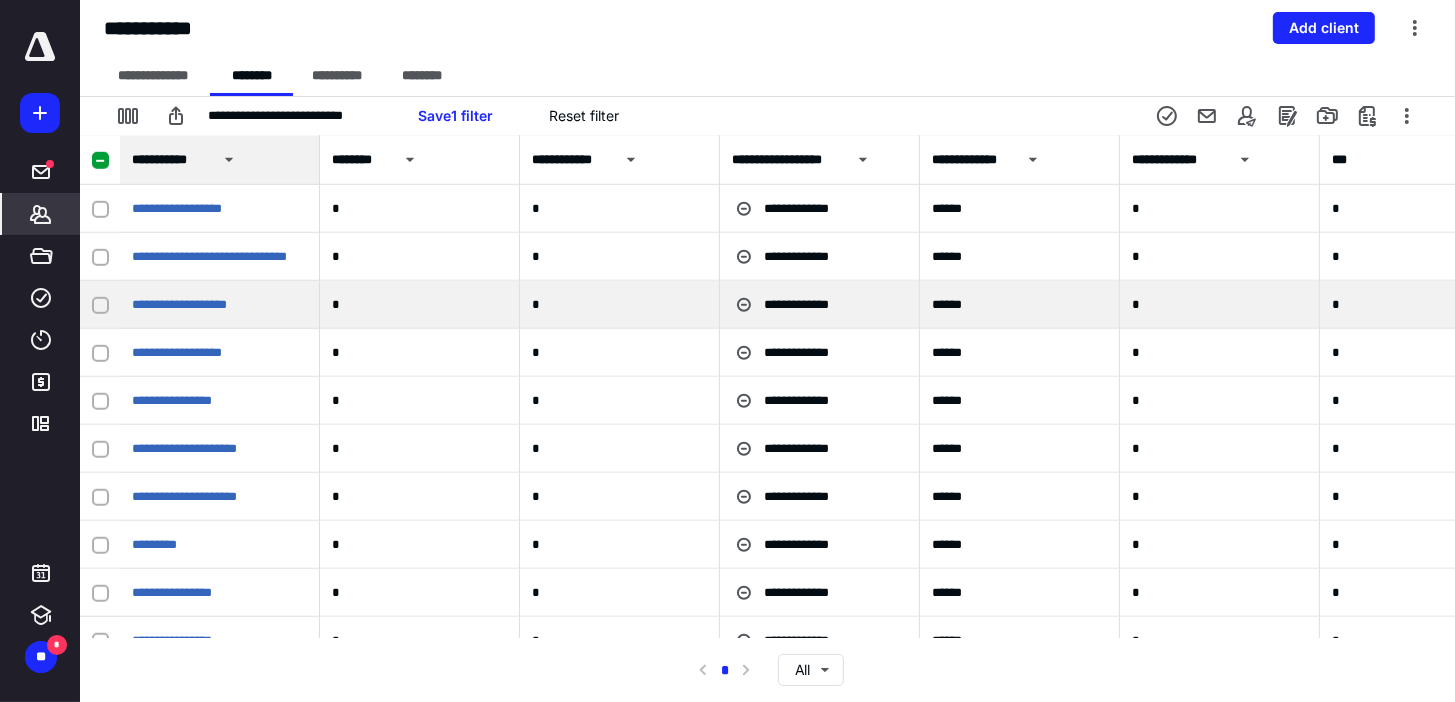 scroll, scrollTop: 30800, scrollLeft: 0, axis: vertical 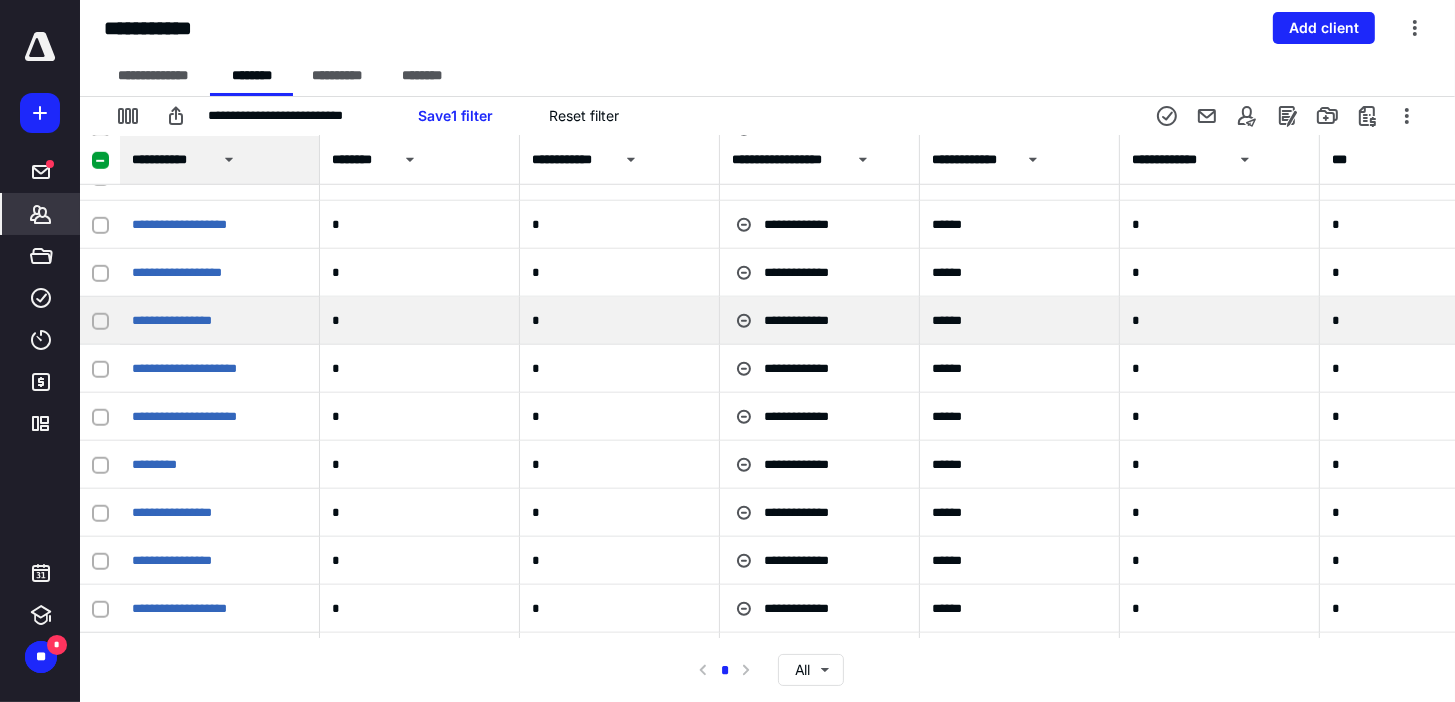 click 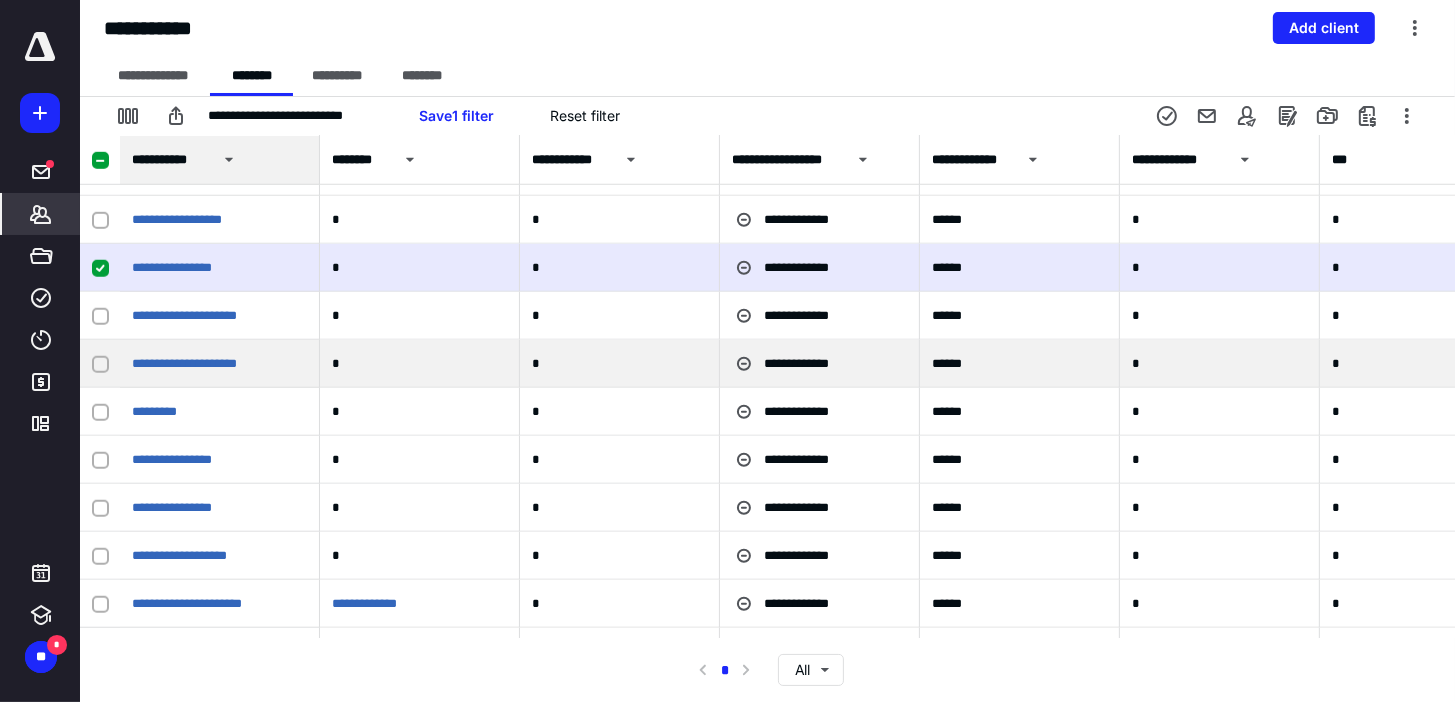 scroll, scrollTop: 30880, scrollLeft: 0, axis: vertical 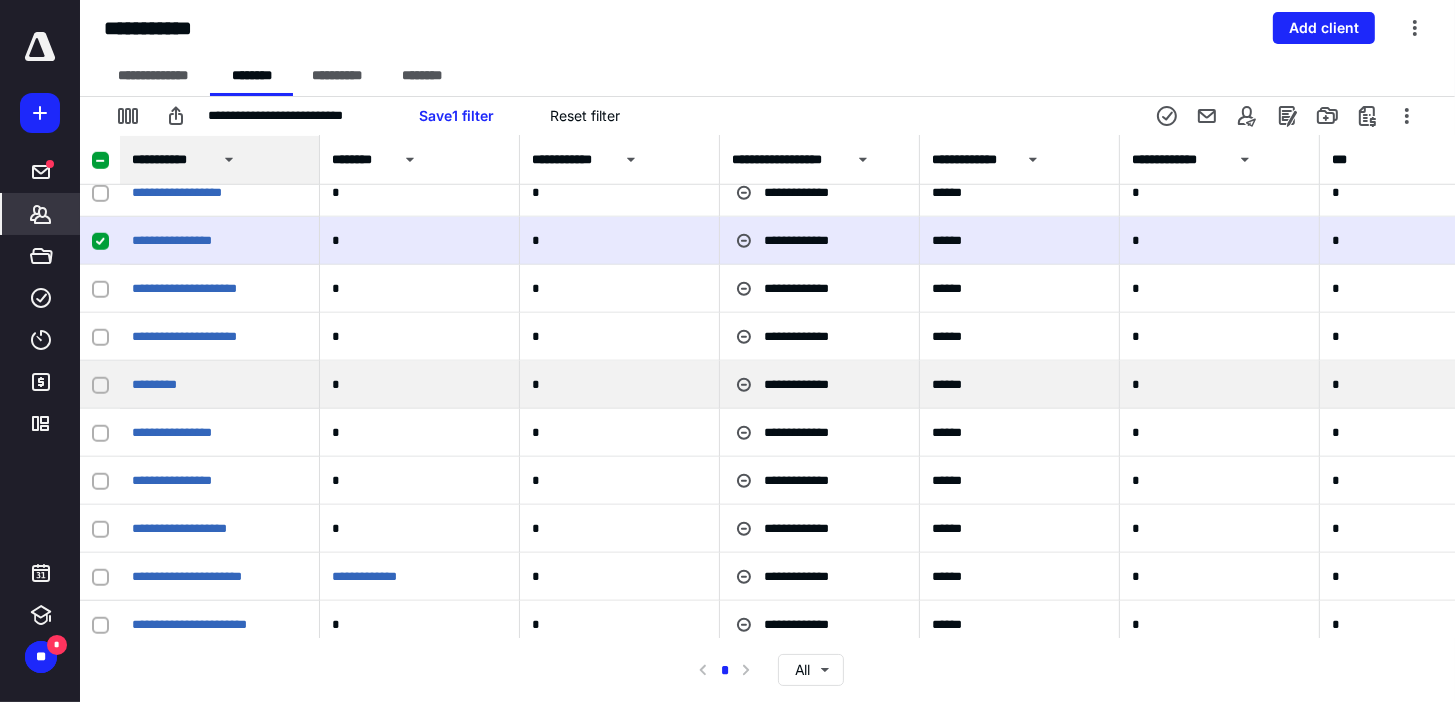 click 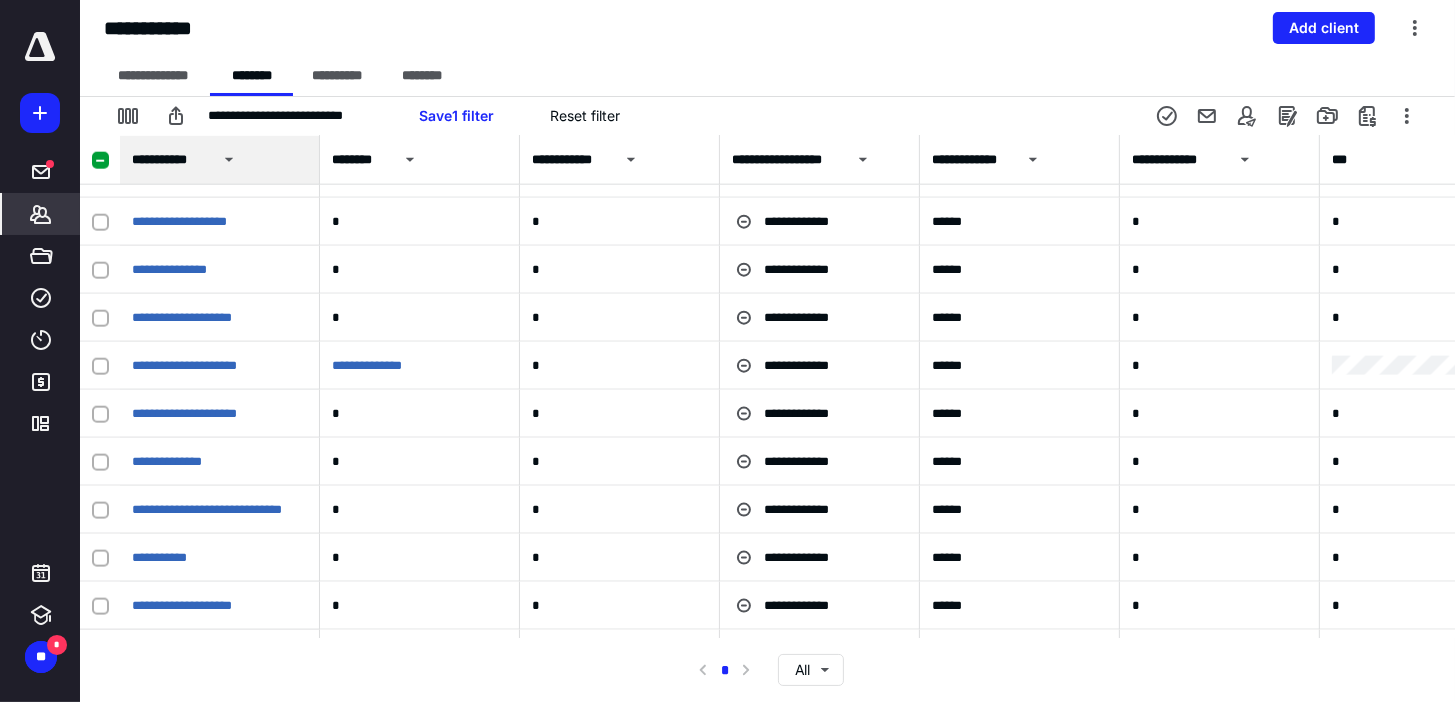 scroll, scrollTop: 31600, scrollLeft: 0, axis: vertical 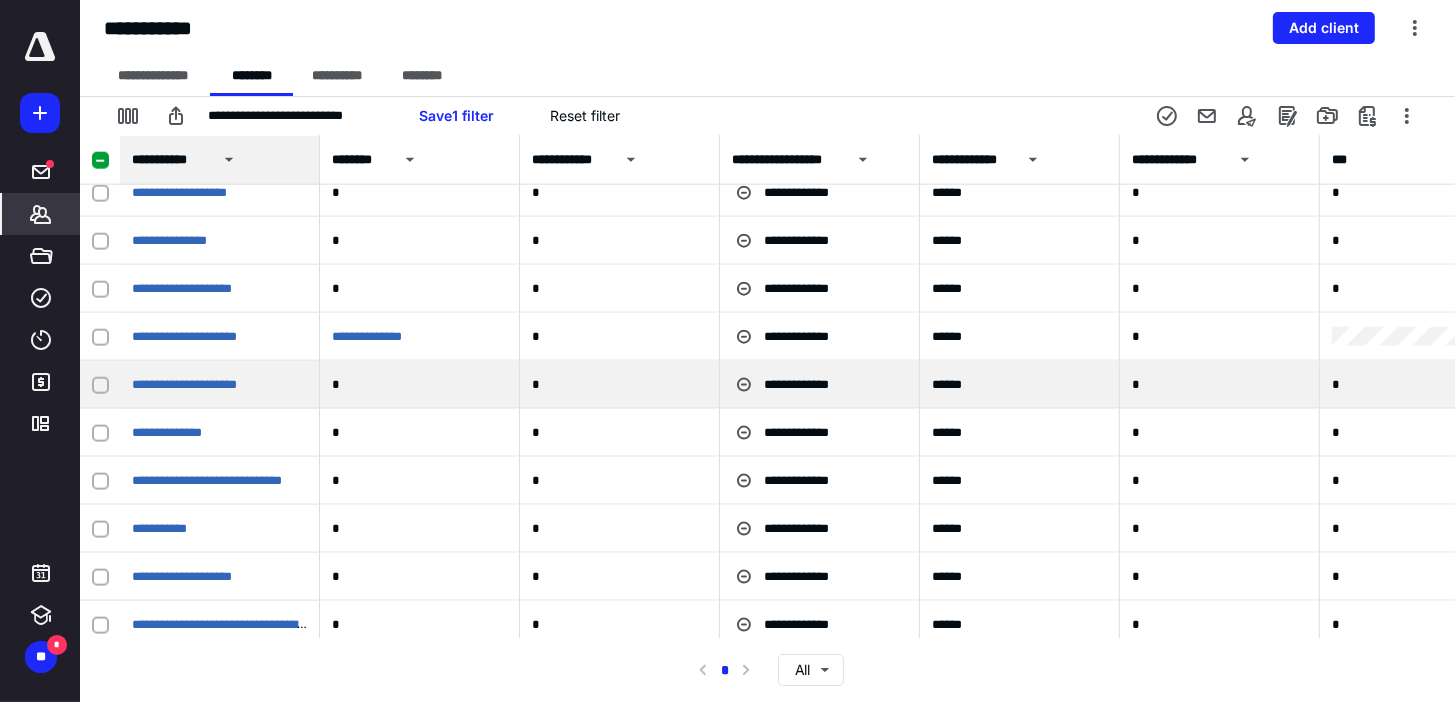 click at bounding box center [100, 385] 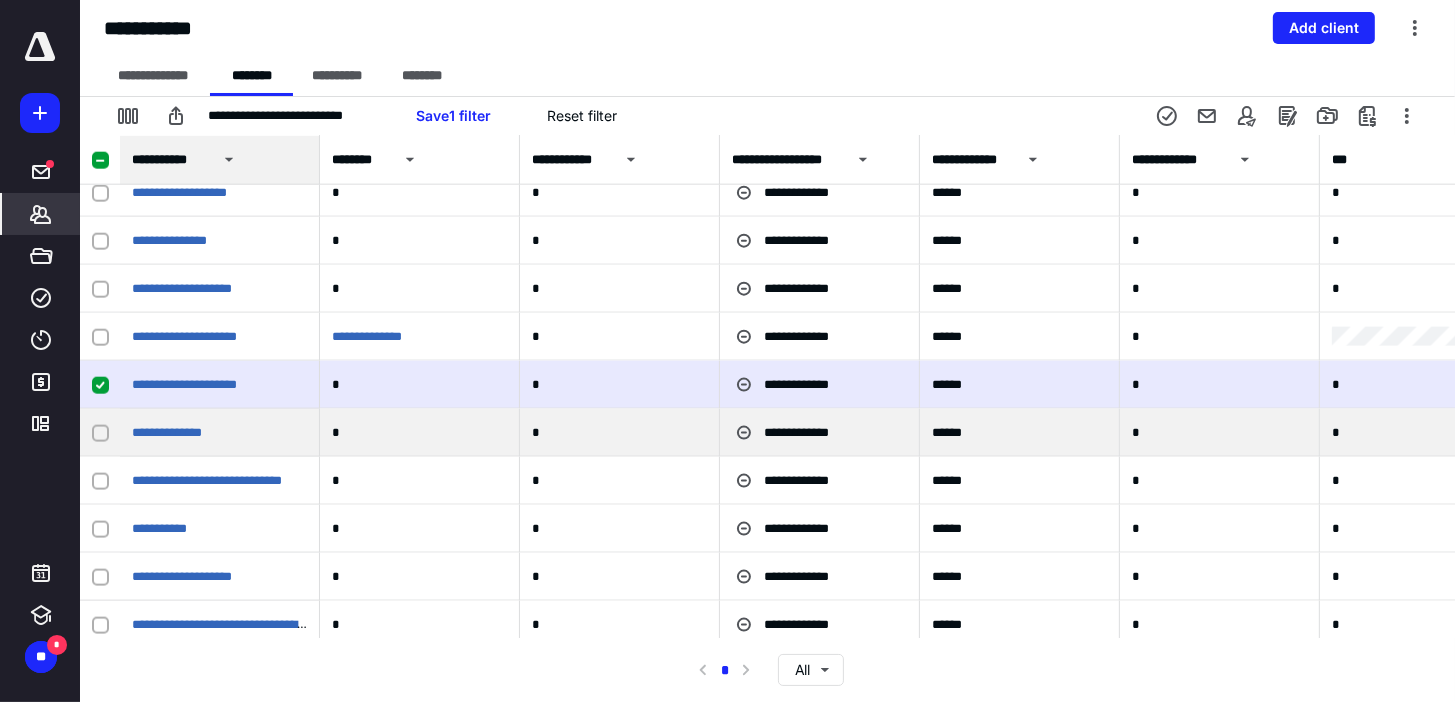 click at bounding box center [100, 433] 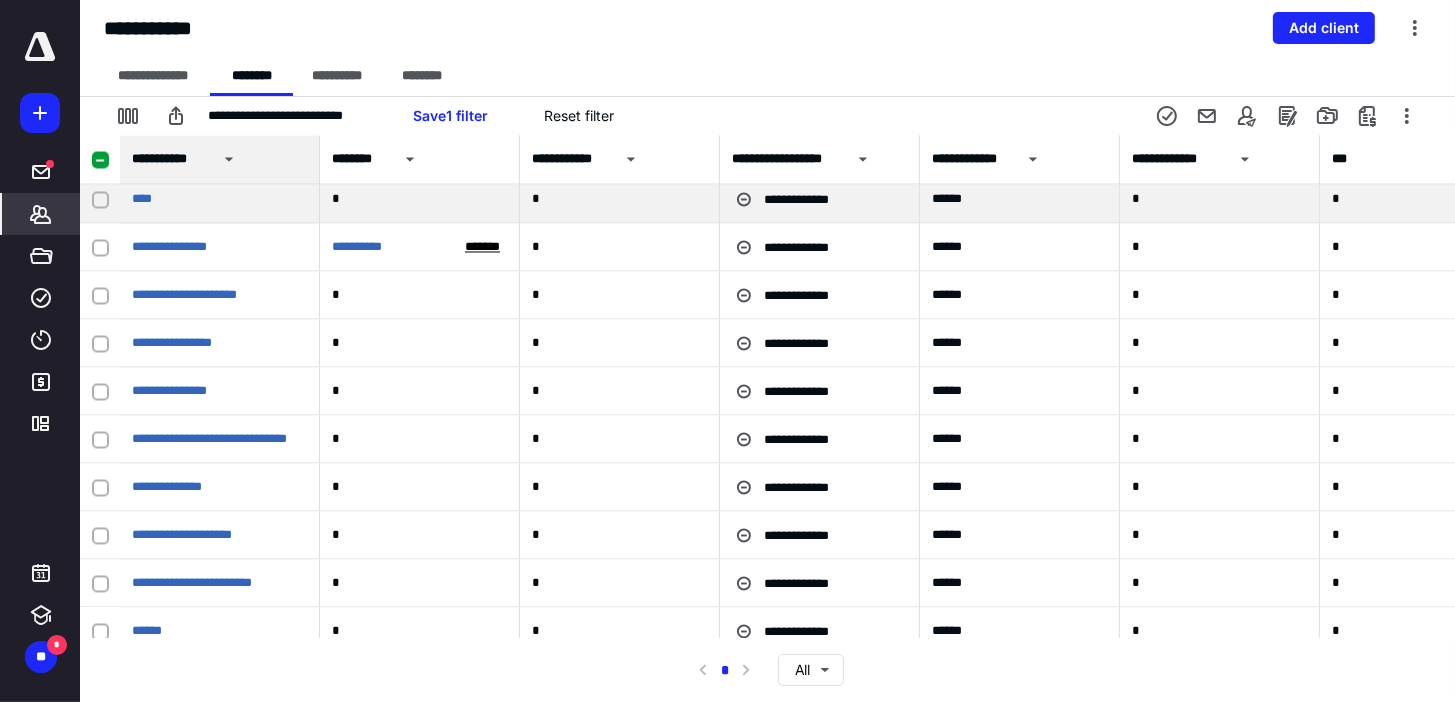 scroll, scrollTop: 32880, scrollLeft: 0, axis: vertical 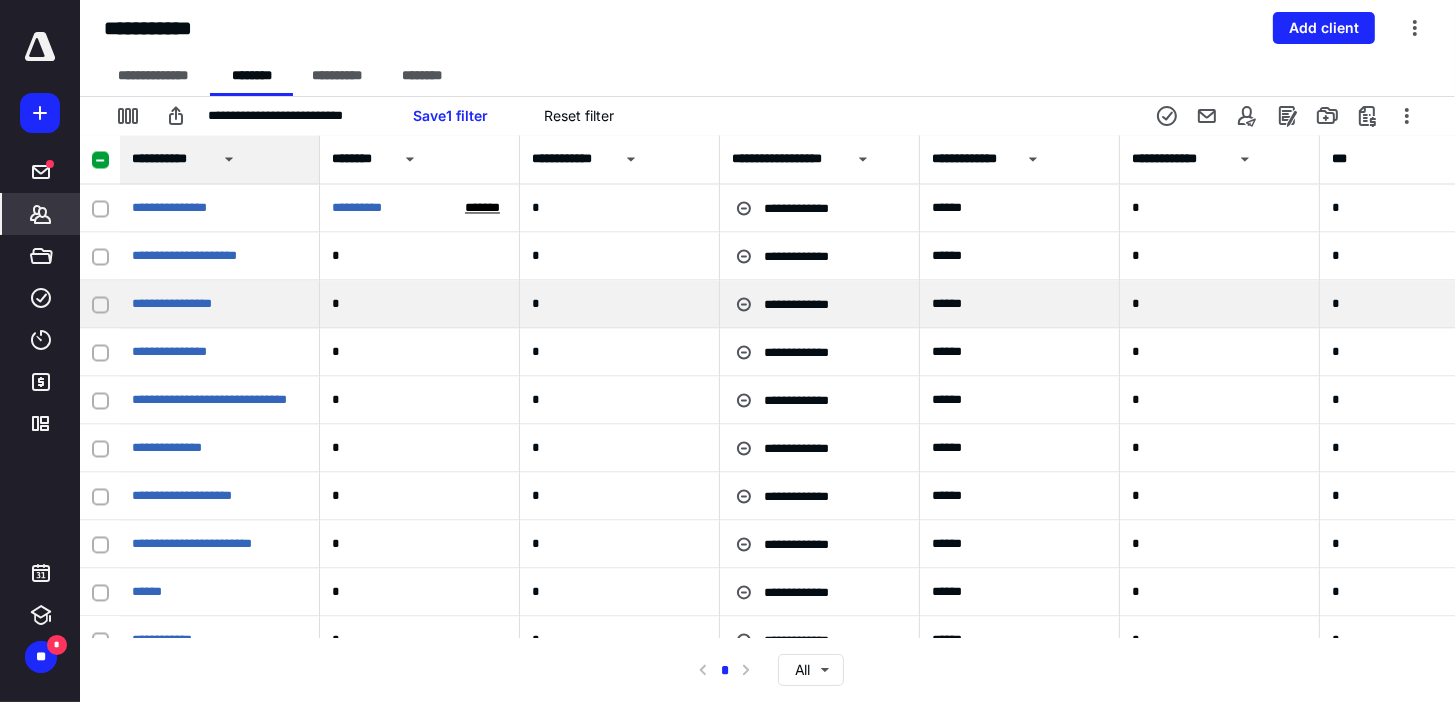 click at bounding box center [100, 305] 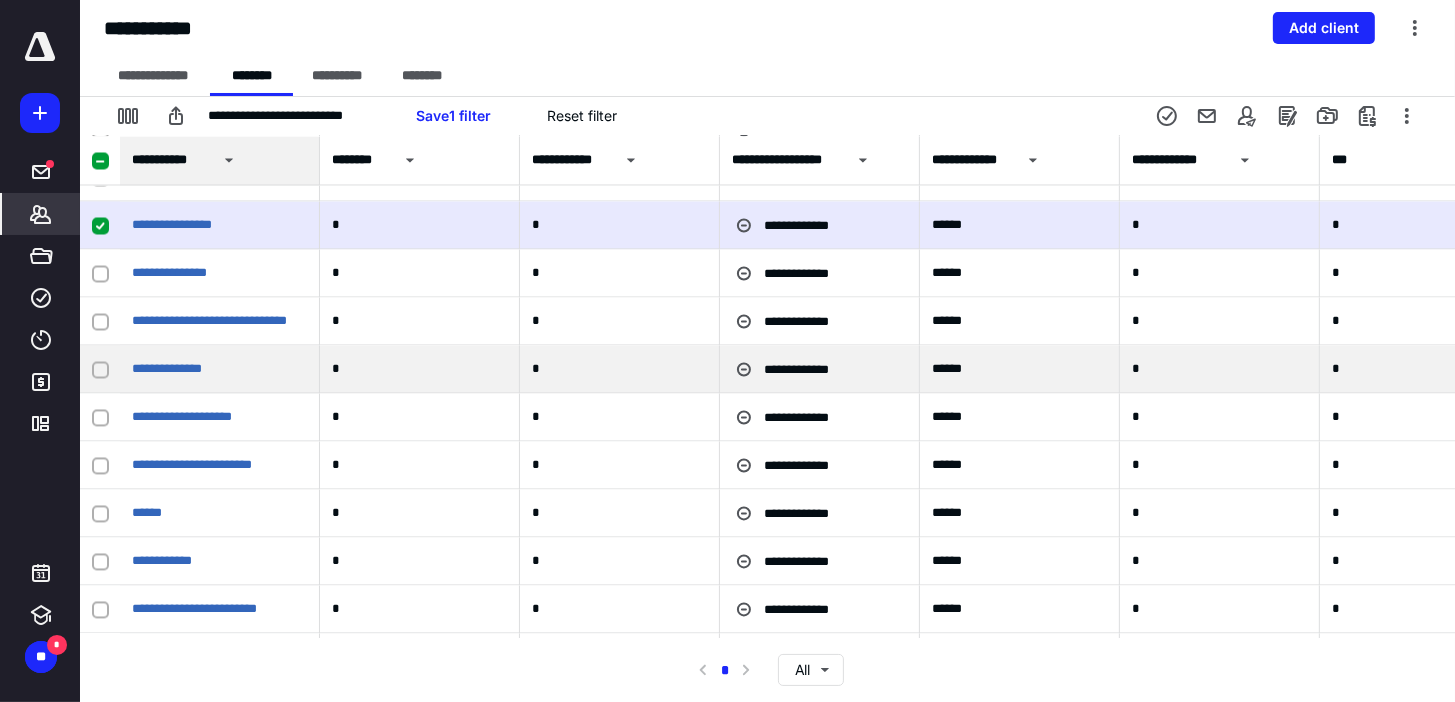 scroll, scrollTop: 33040, scrollLeft: 0, axis: vertical 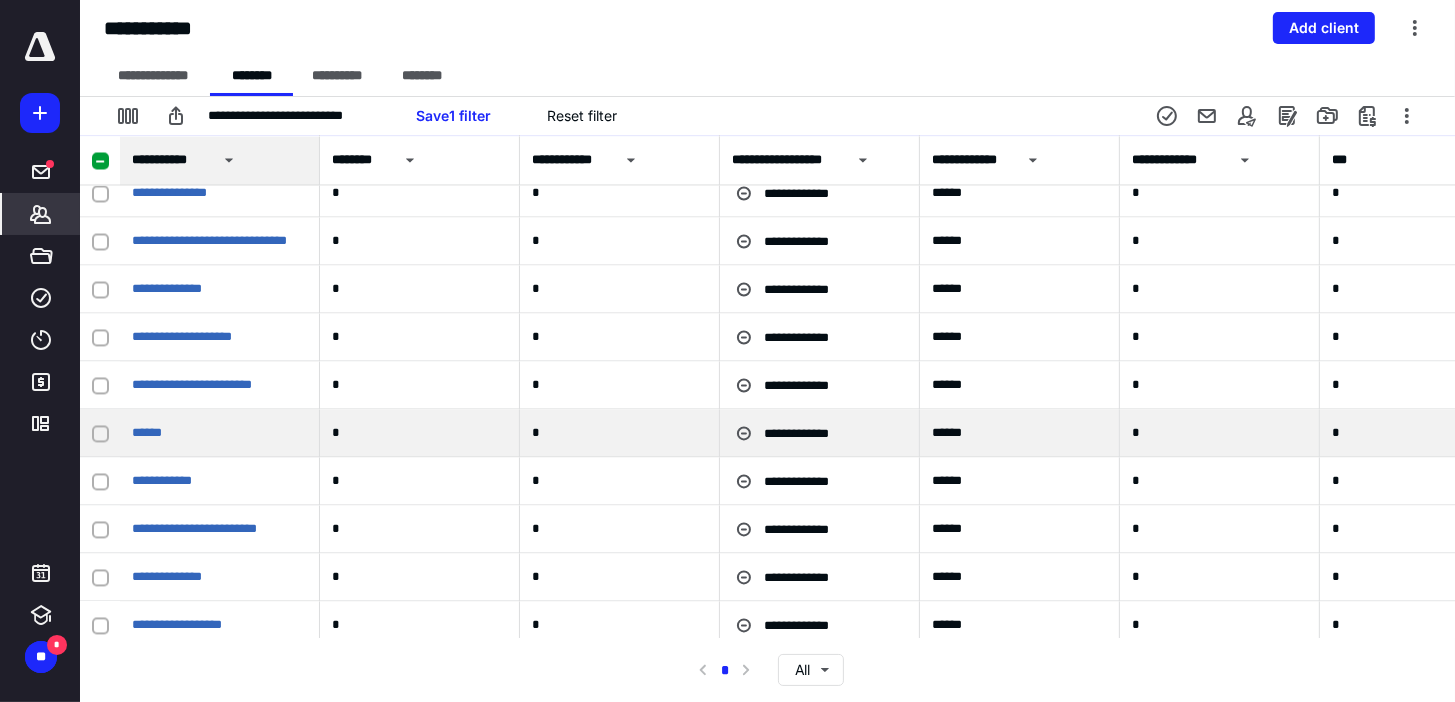 click 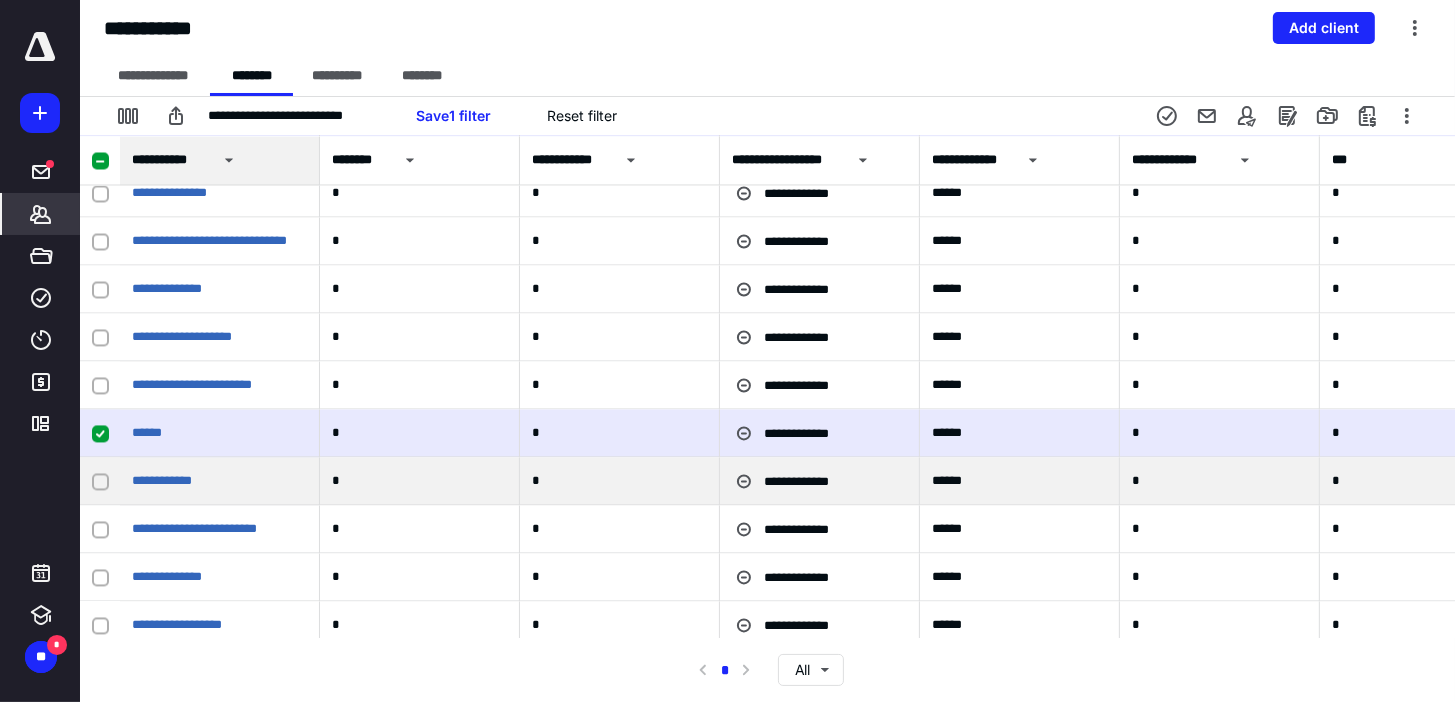 click 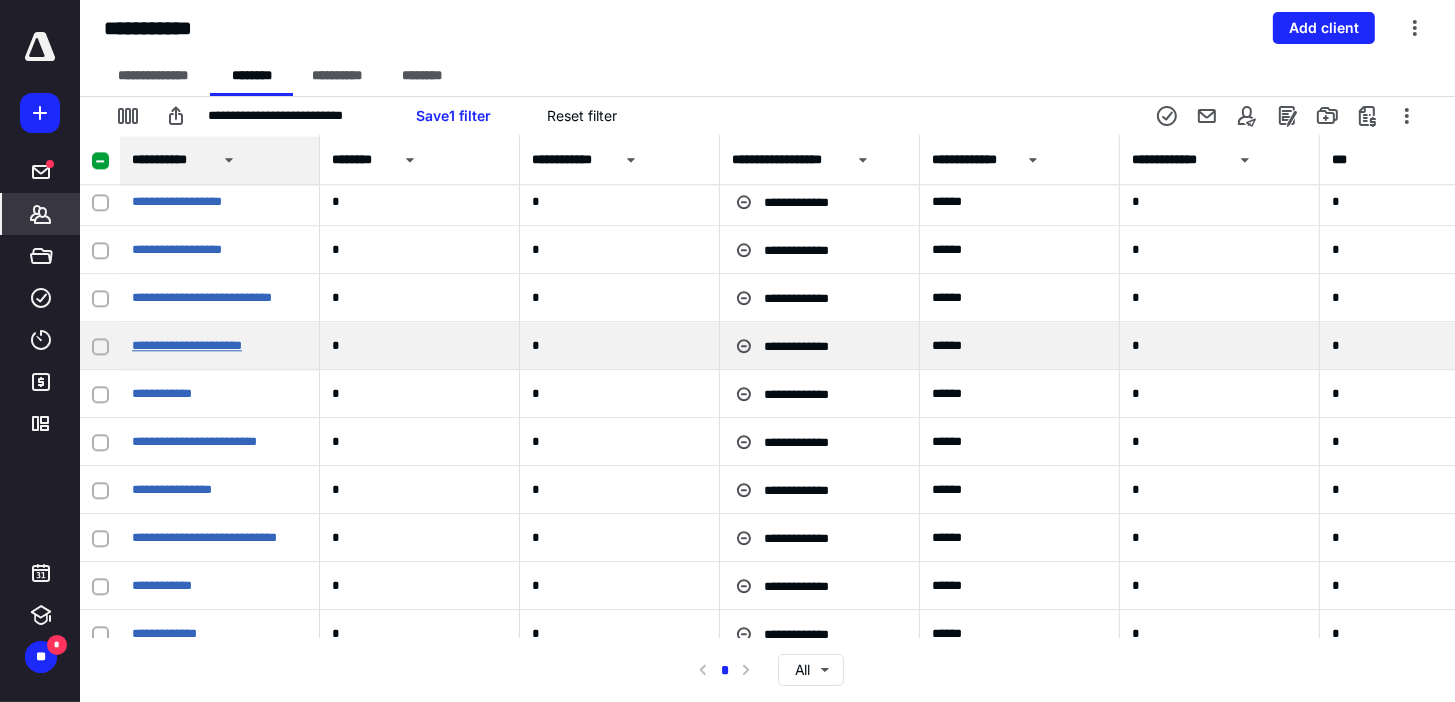 scroll, scrollTop: 33920, scrollLeft: 0, axis: vertical 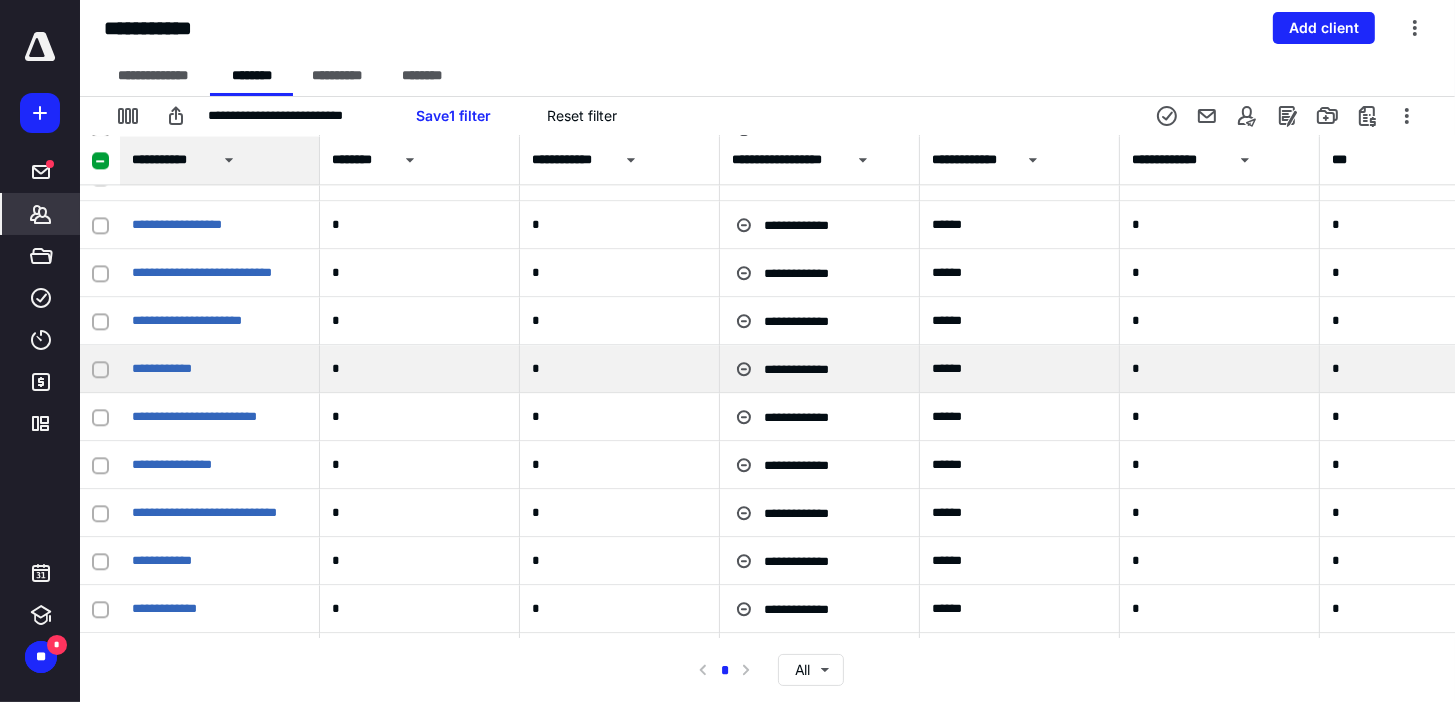 click 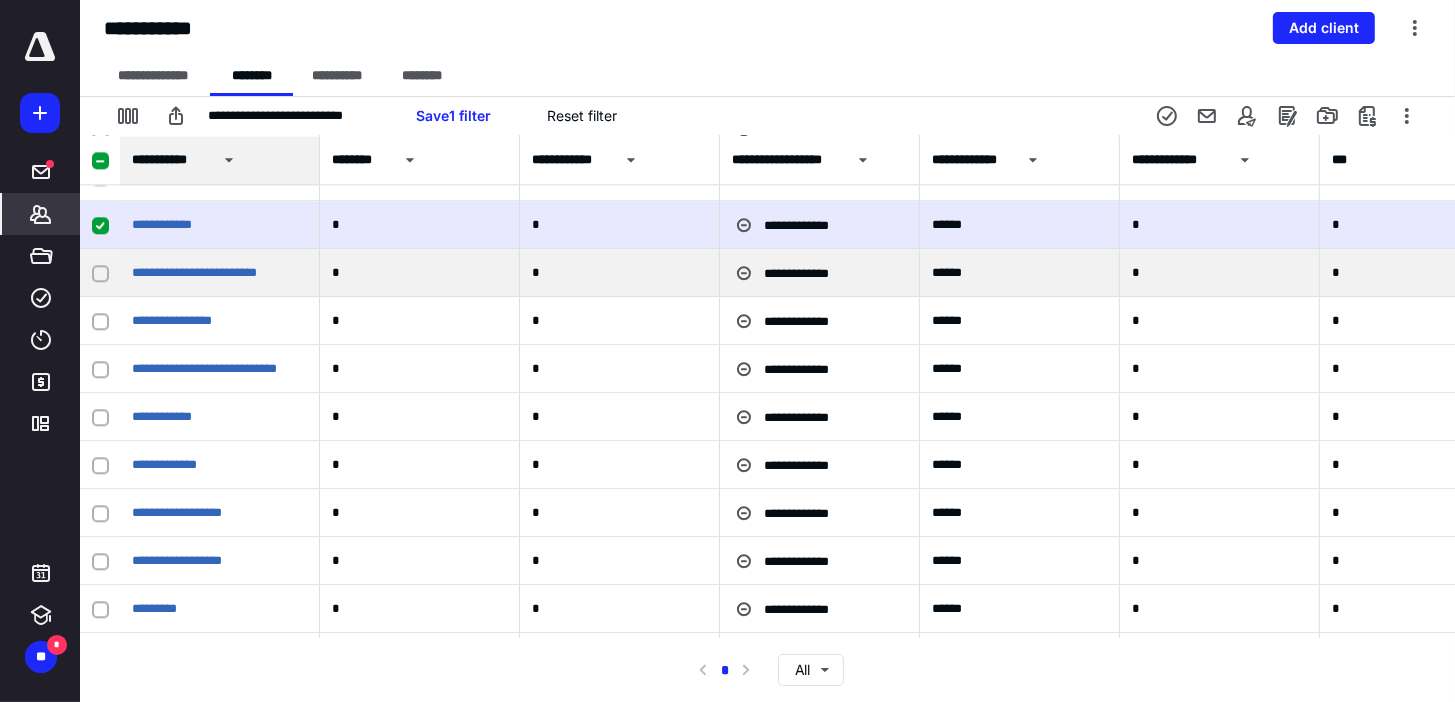 scroll, scrollTop: 34080, scrollLeft: 0, axis: vertical 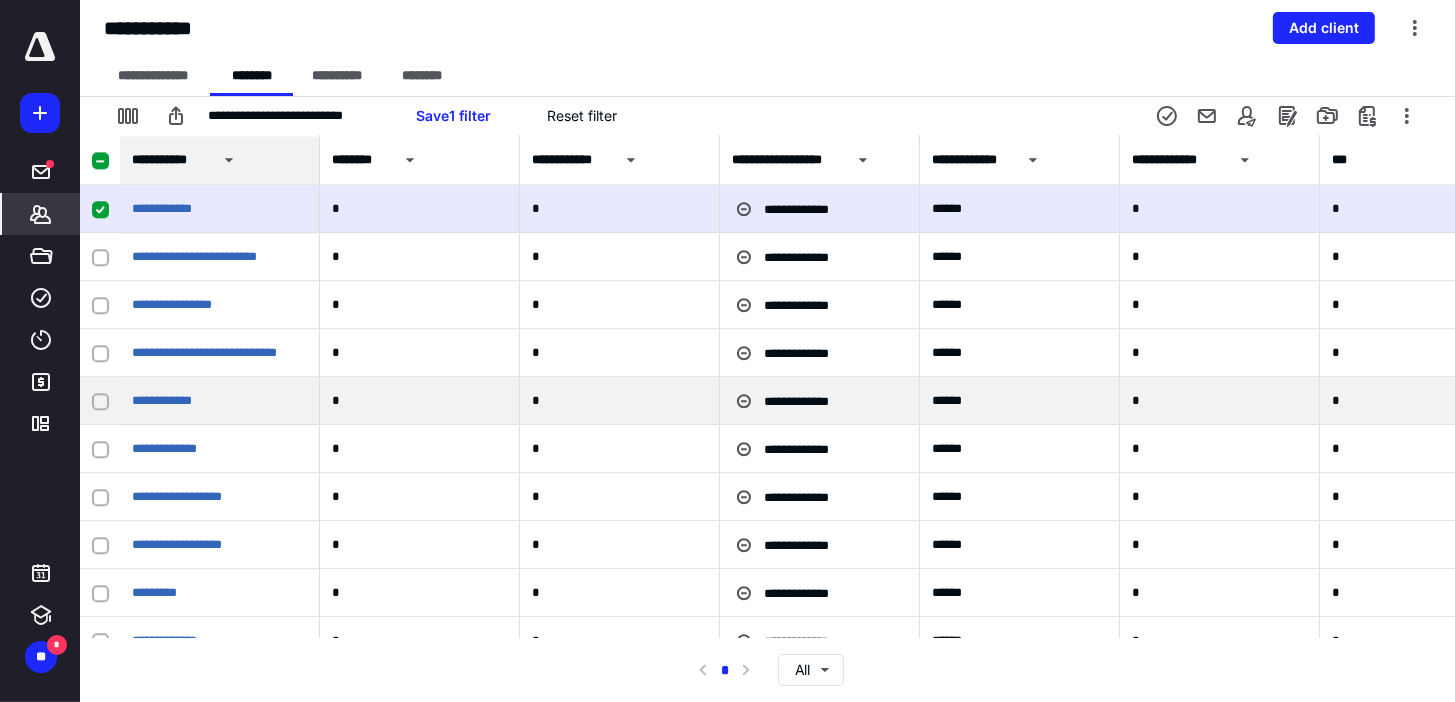 click at bounding box center (100, 401) 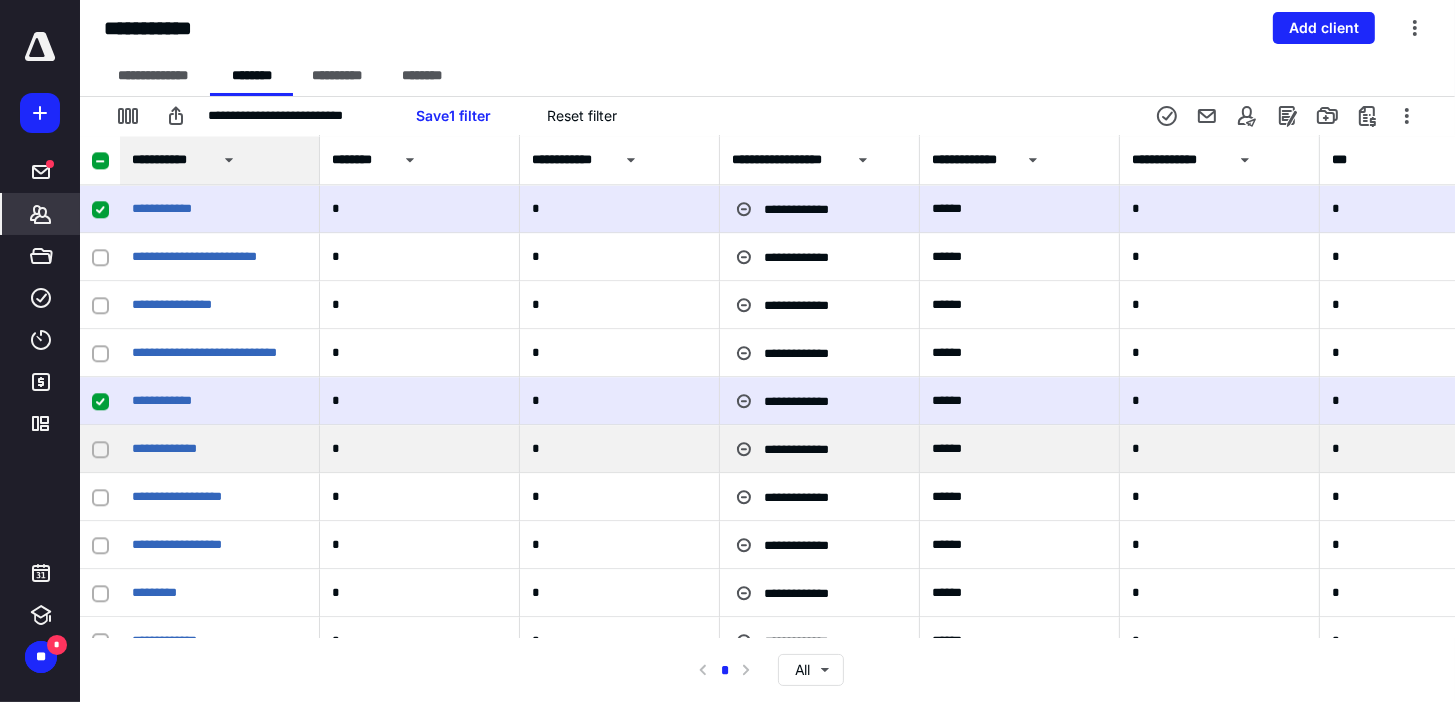 click 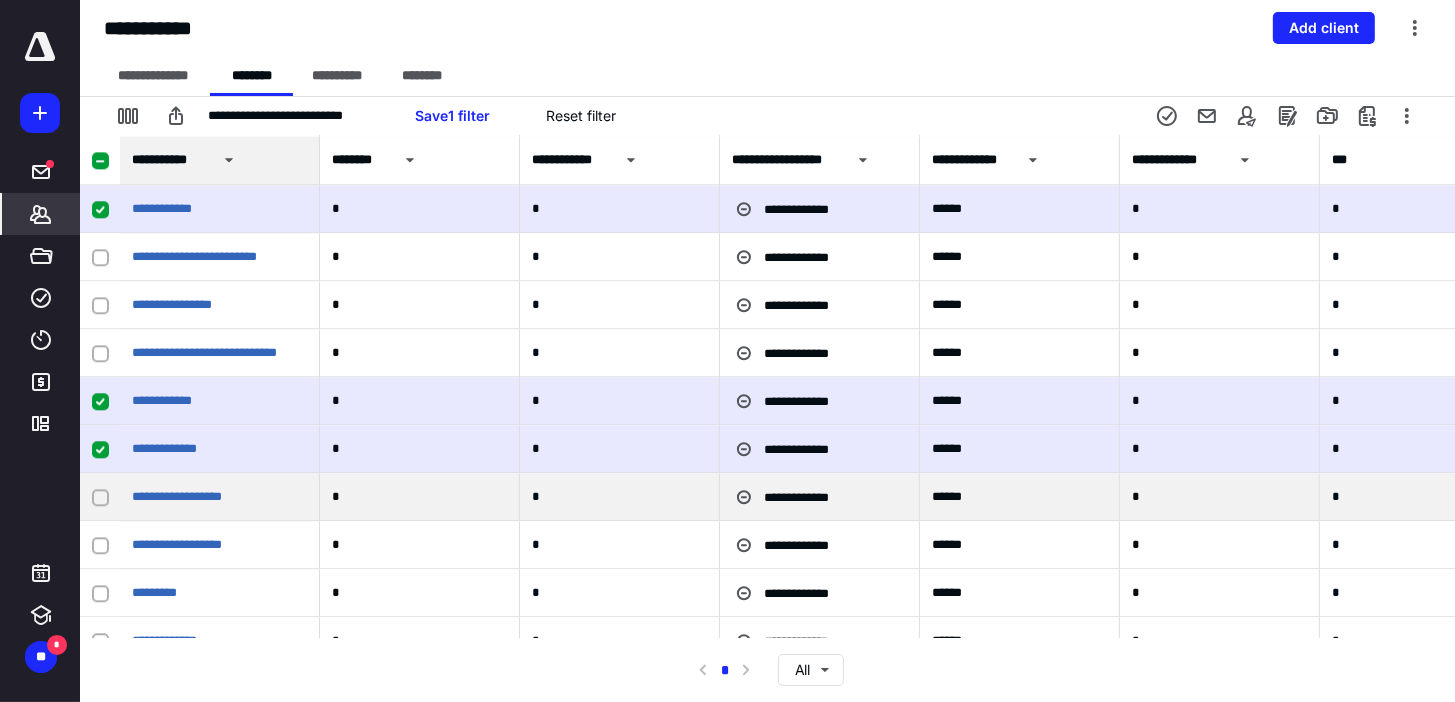 click 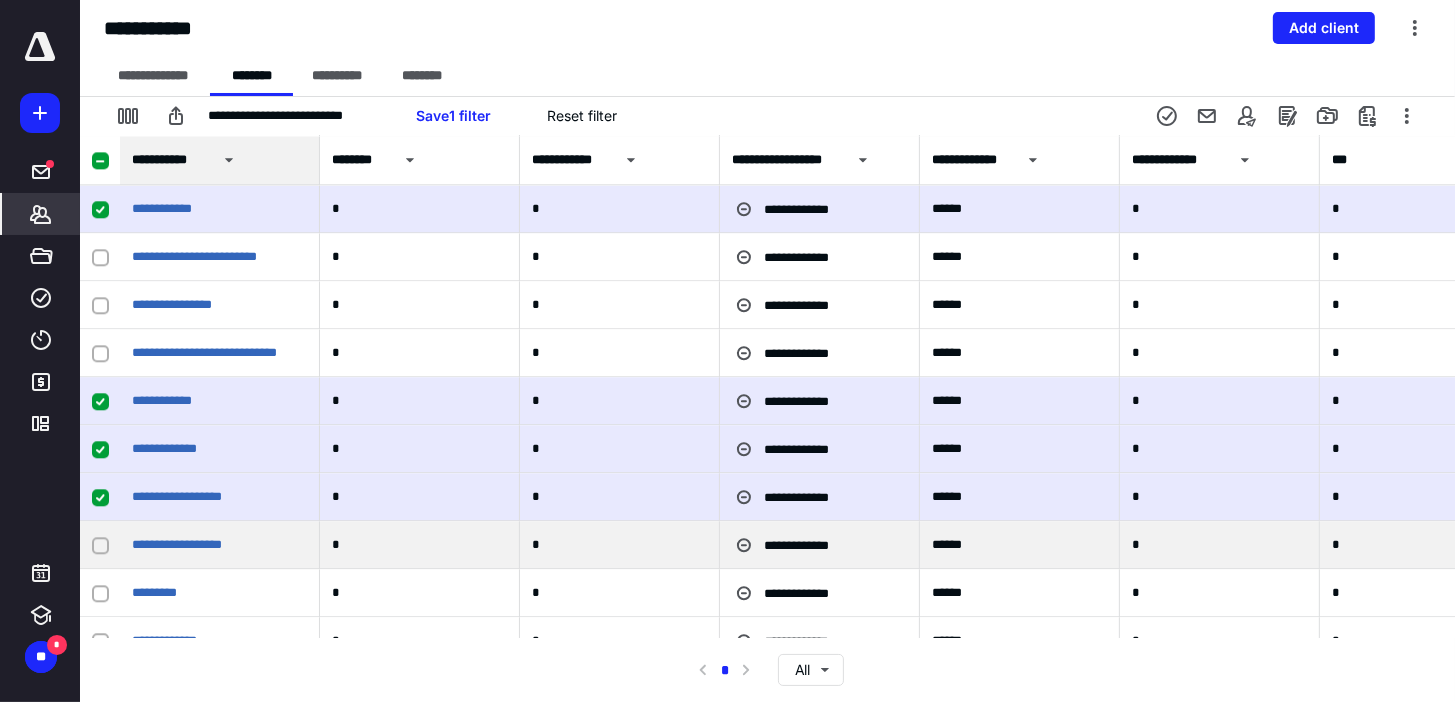 click 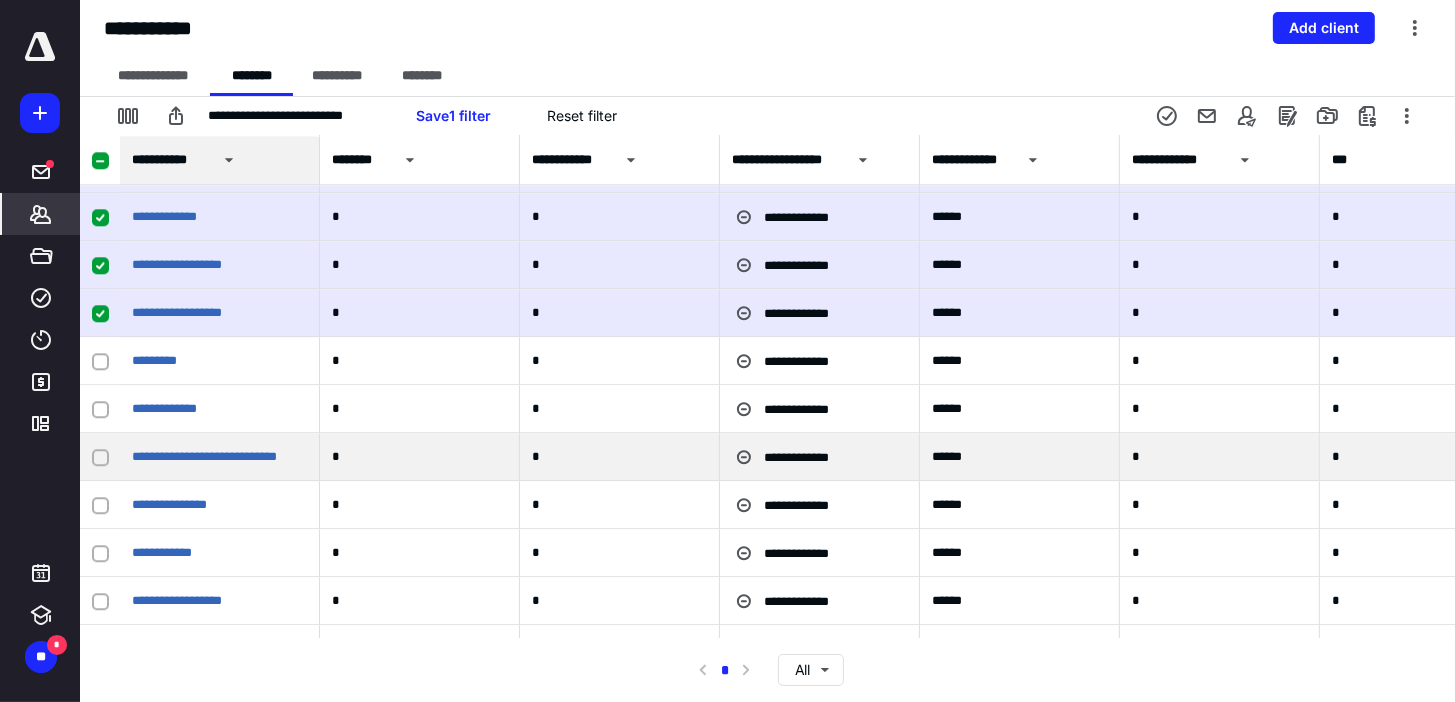 scroll, scrollTop: 34320, scrollLeft: 0, axis: vertical 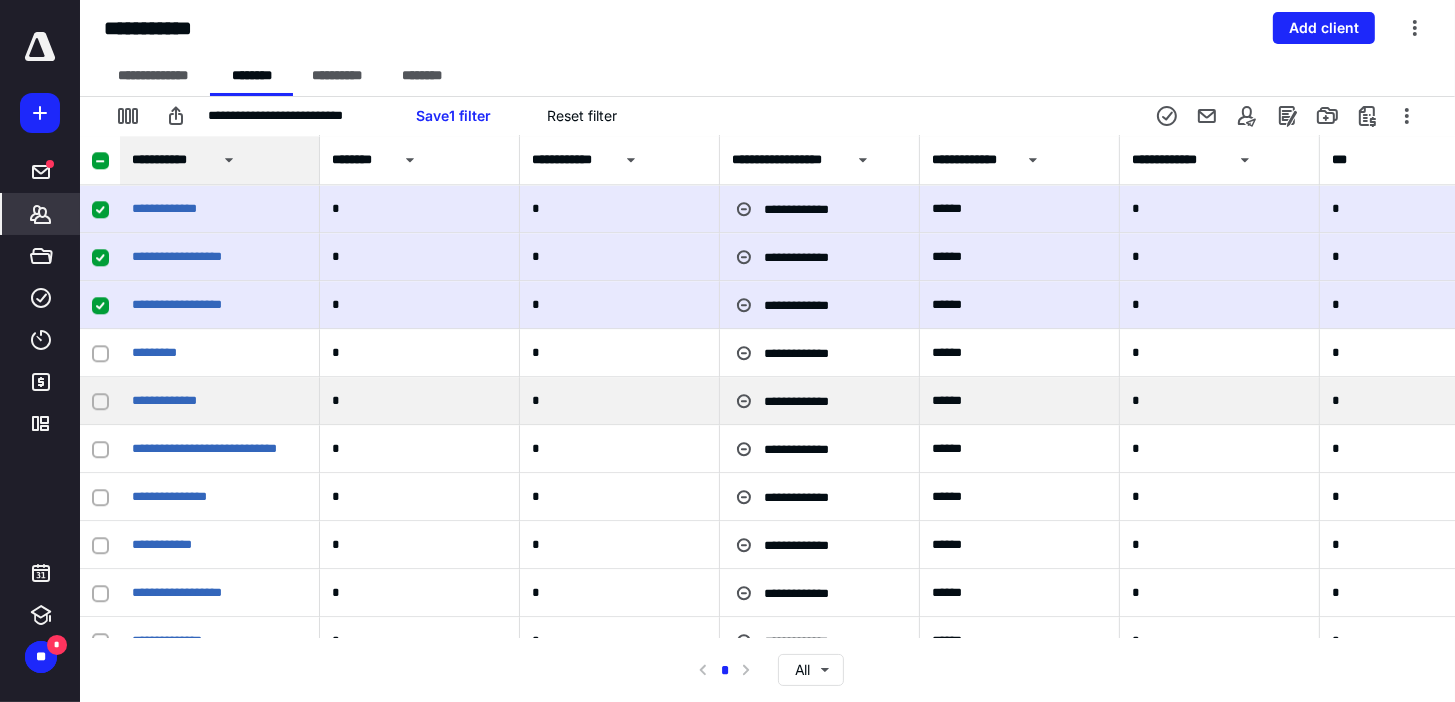 click at bounding box center (100, 401) 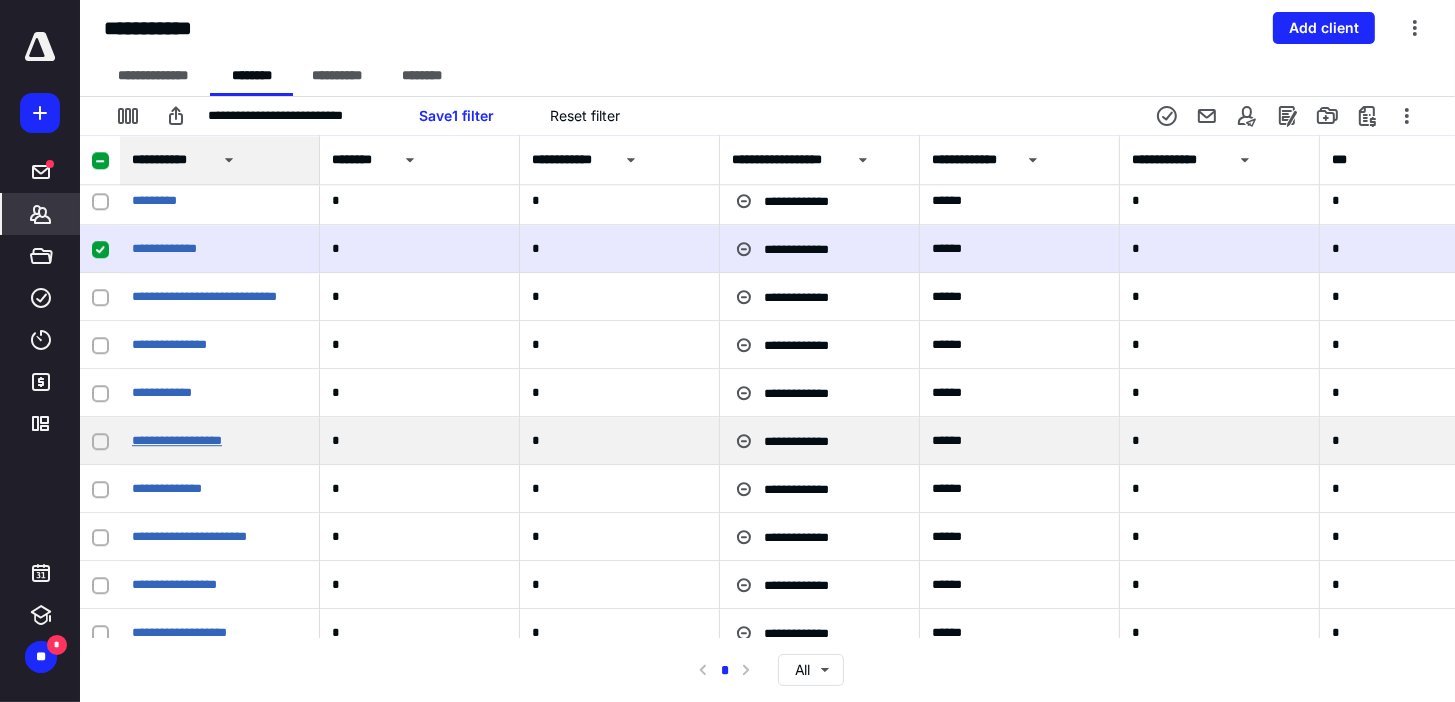 scroll, scrollTop: 34480, scrollLeft: 0, axis: vertical 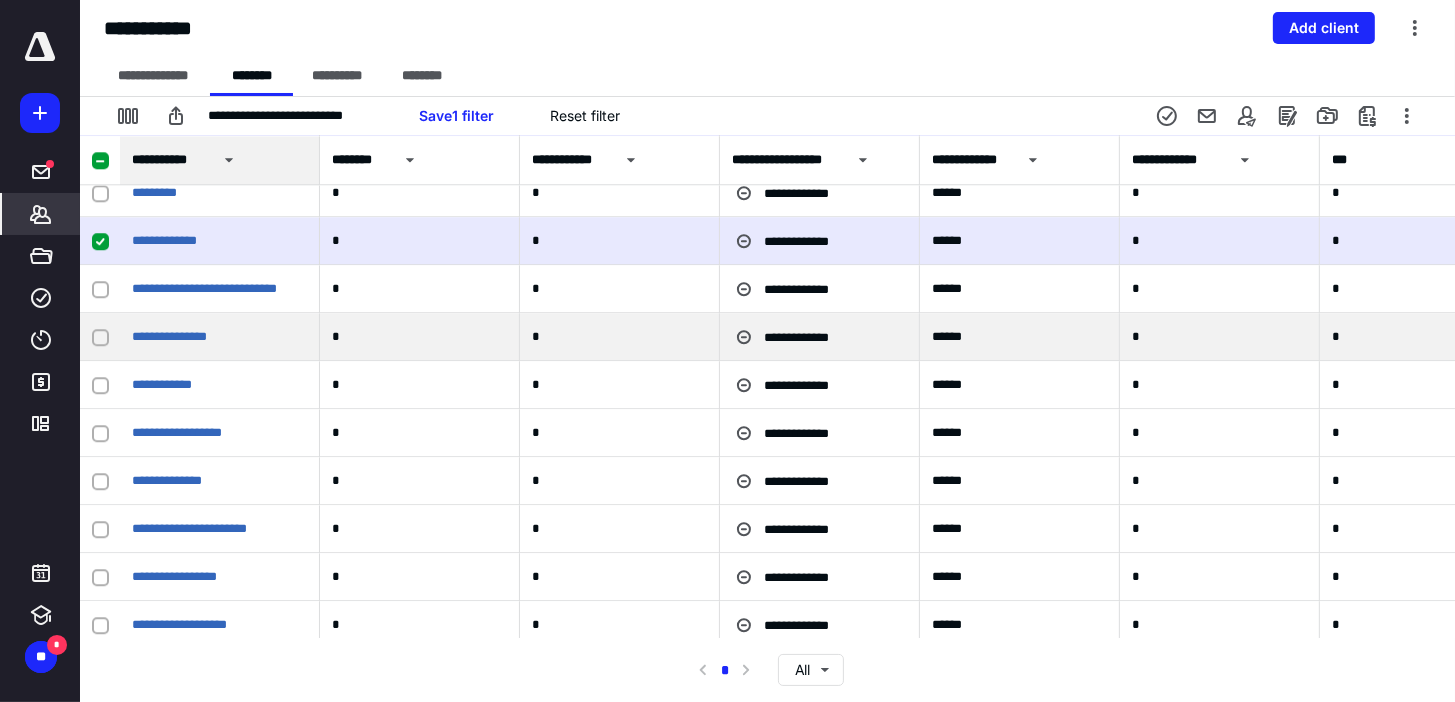 click 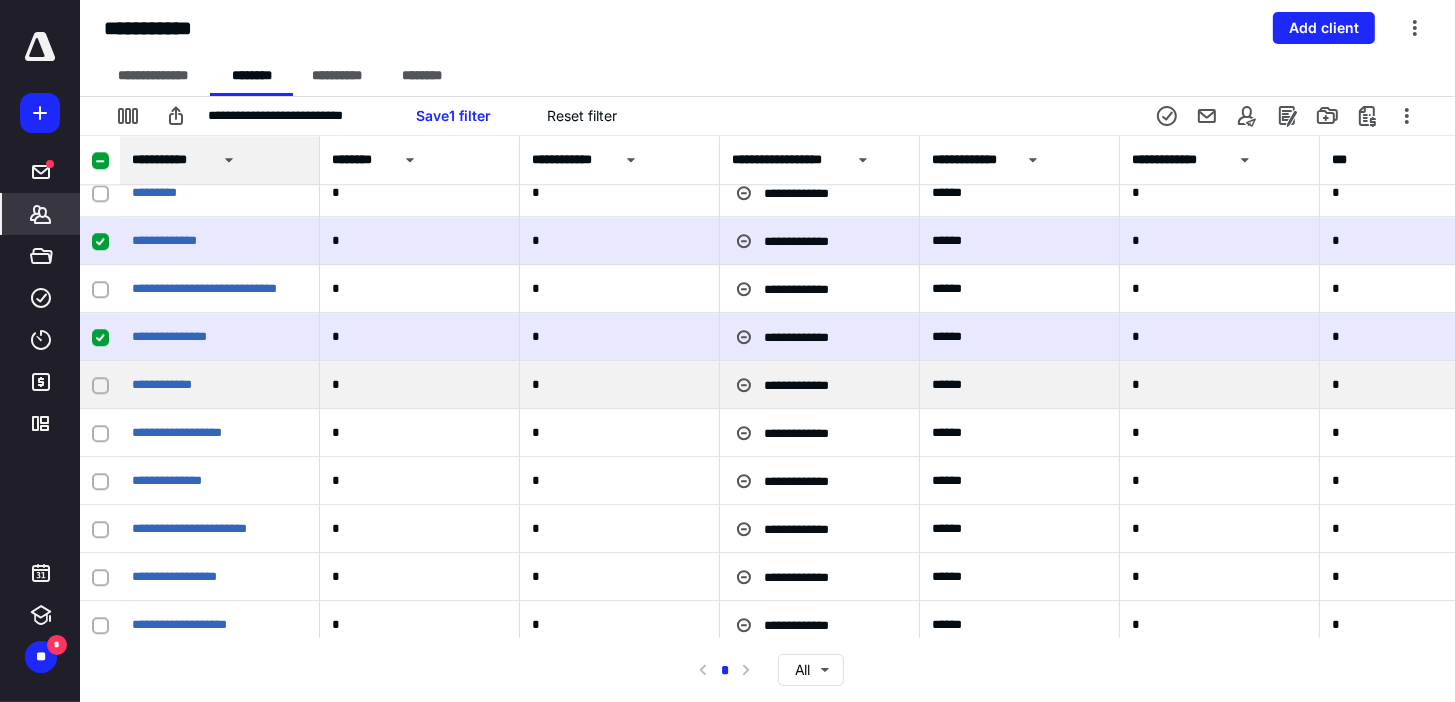 click 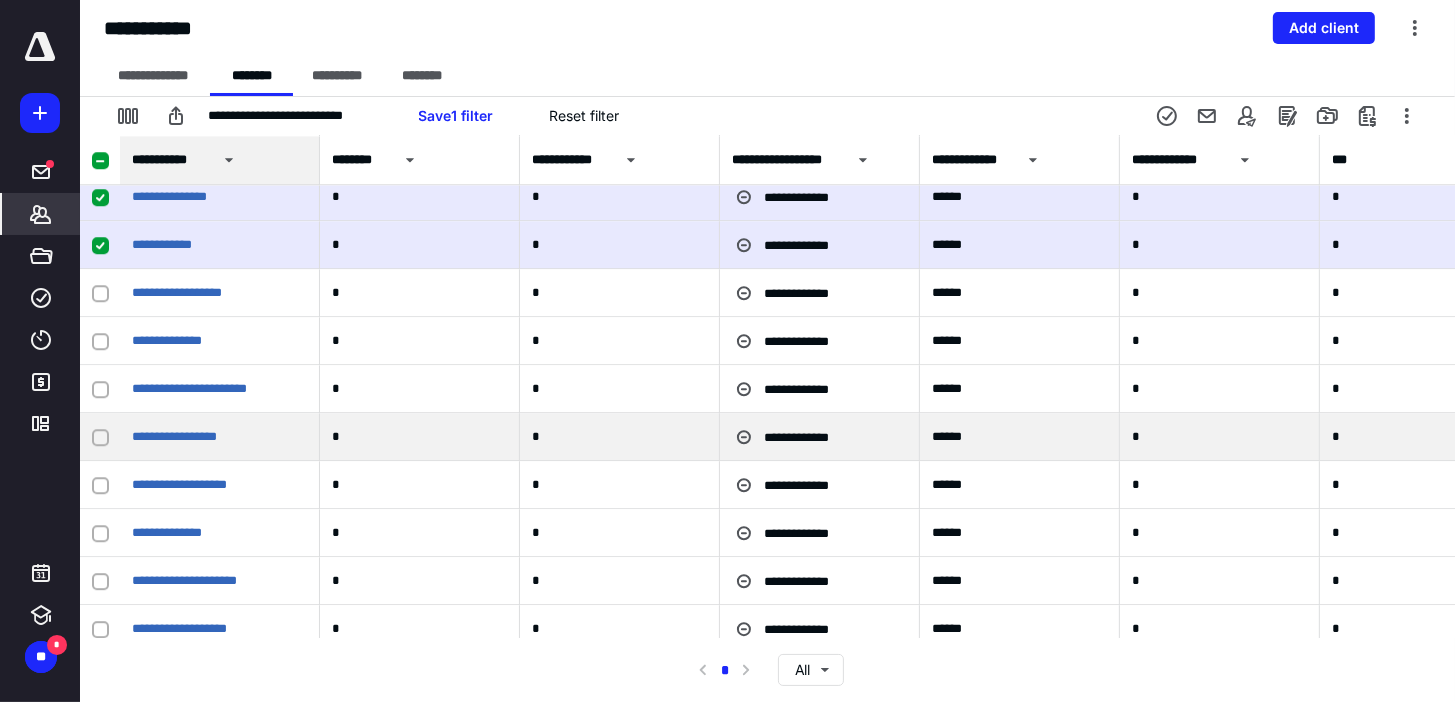 scroll, scrollTop: 34640, scrollLeft: 0, axis: vertical 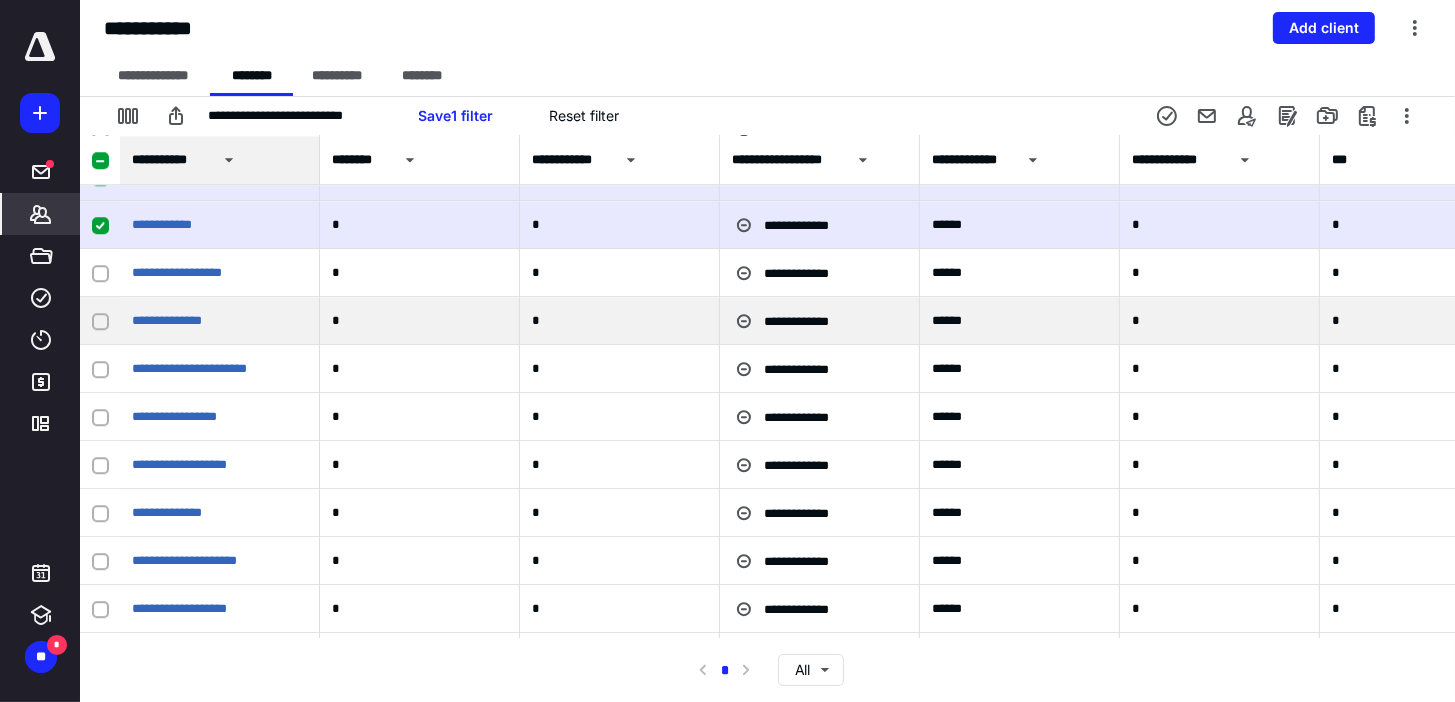 click 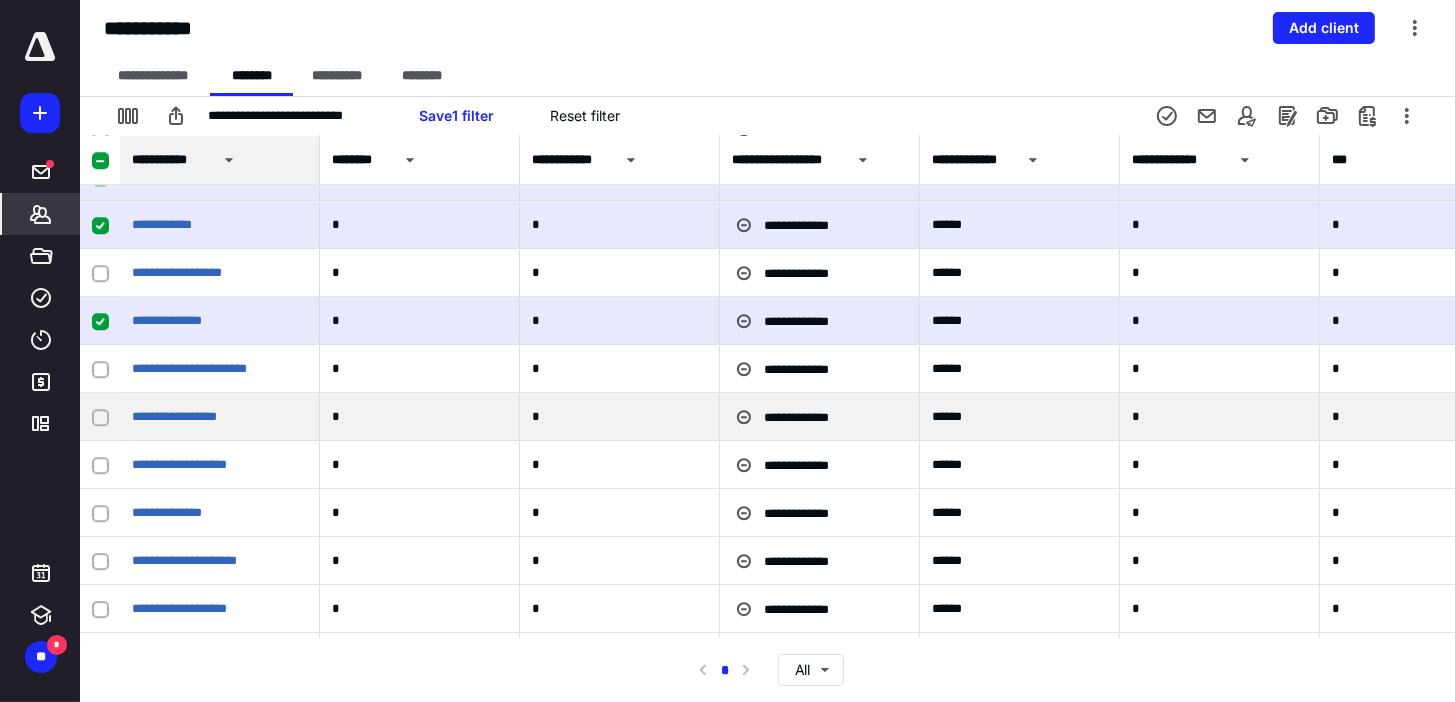 click 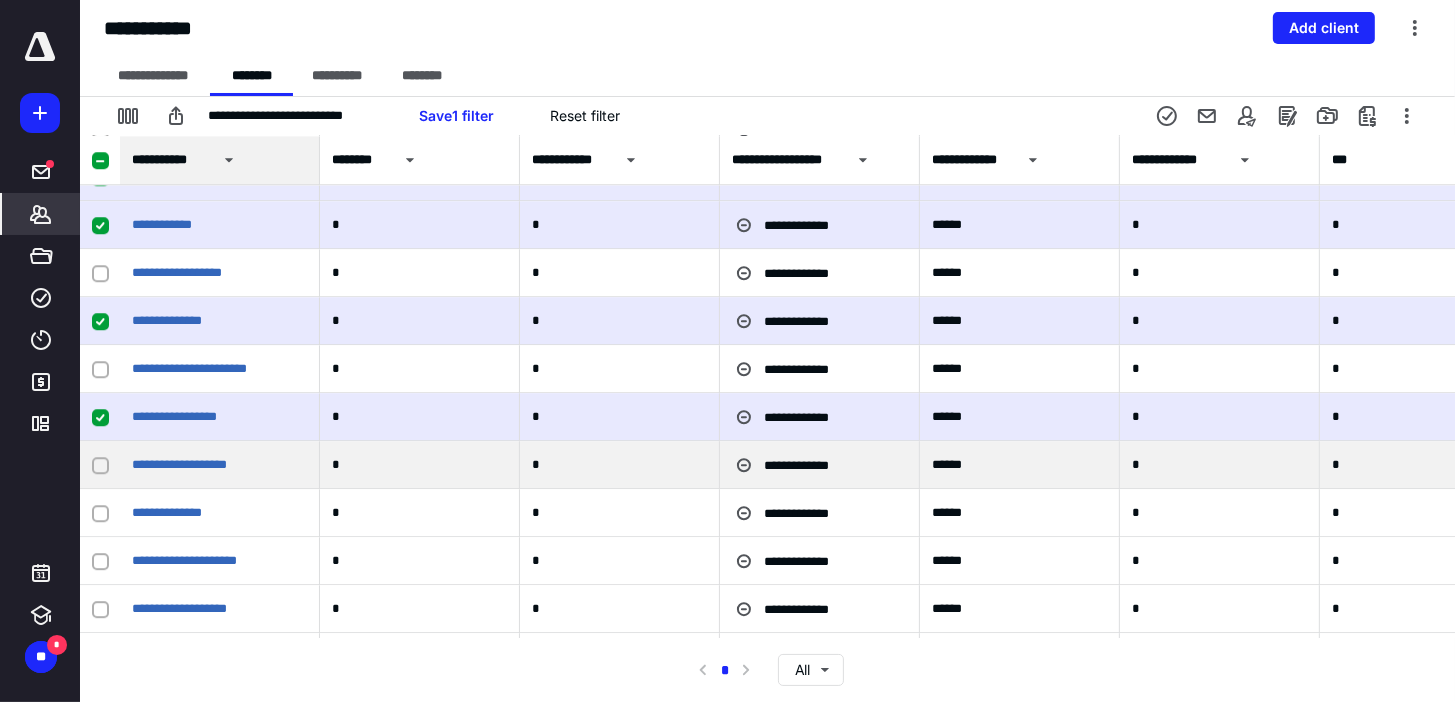 click at bounding box center (100, 465) 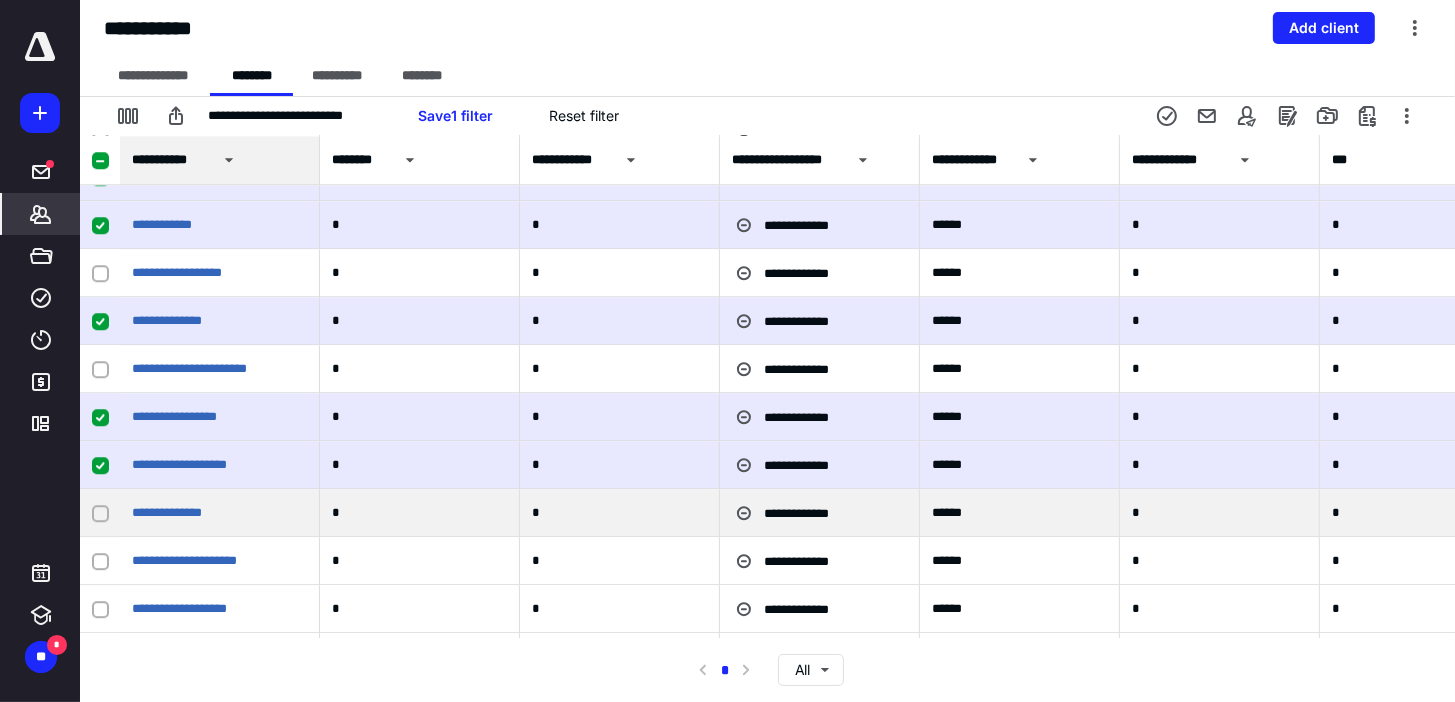 click at bounding box center [100, 513] 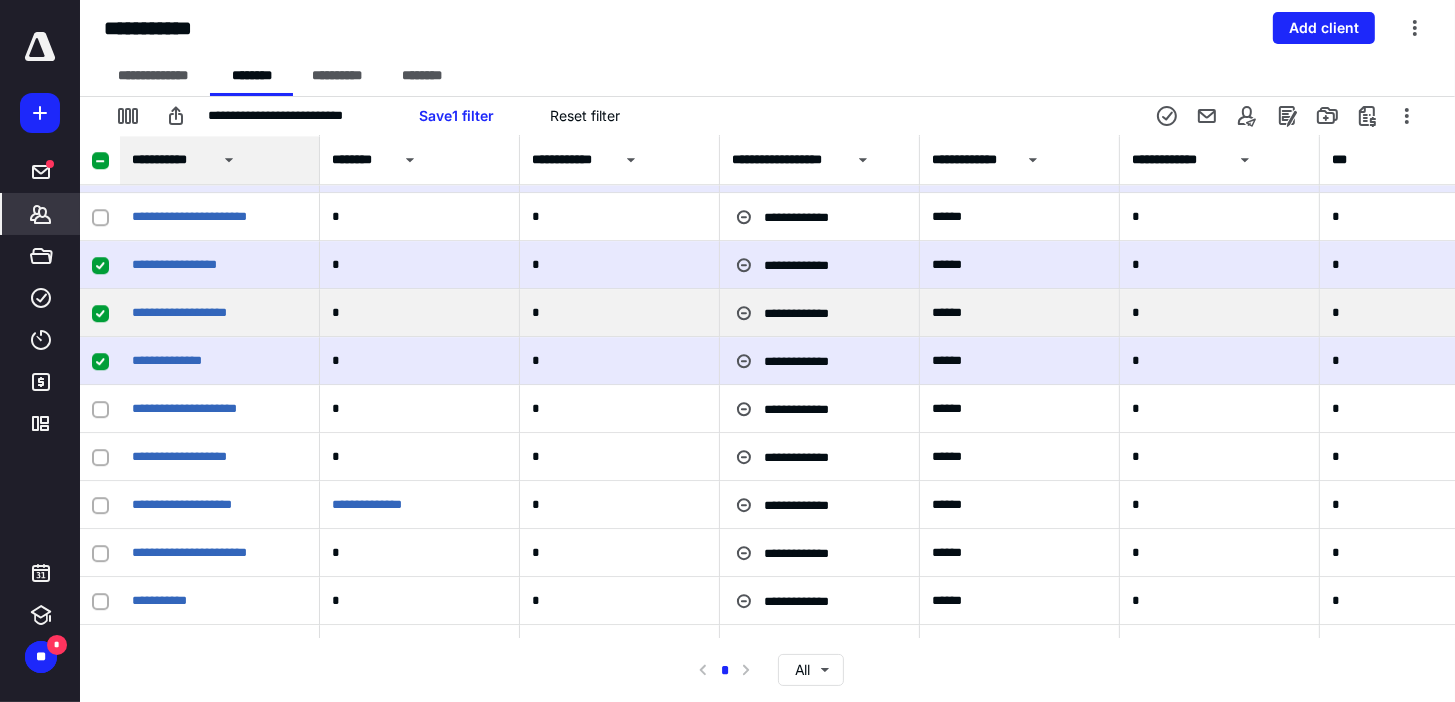 scroll, scrollTop: 34800, scrollLeft: 0, axis: vertical 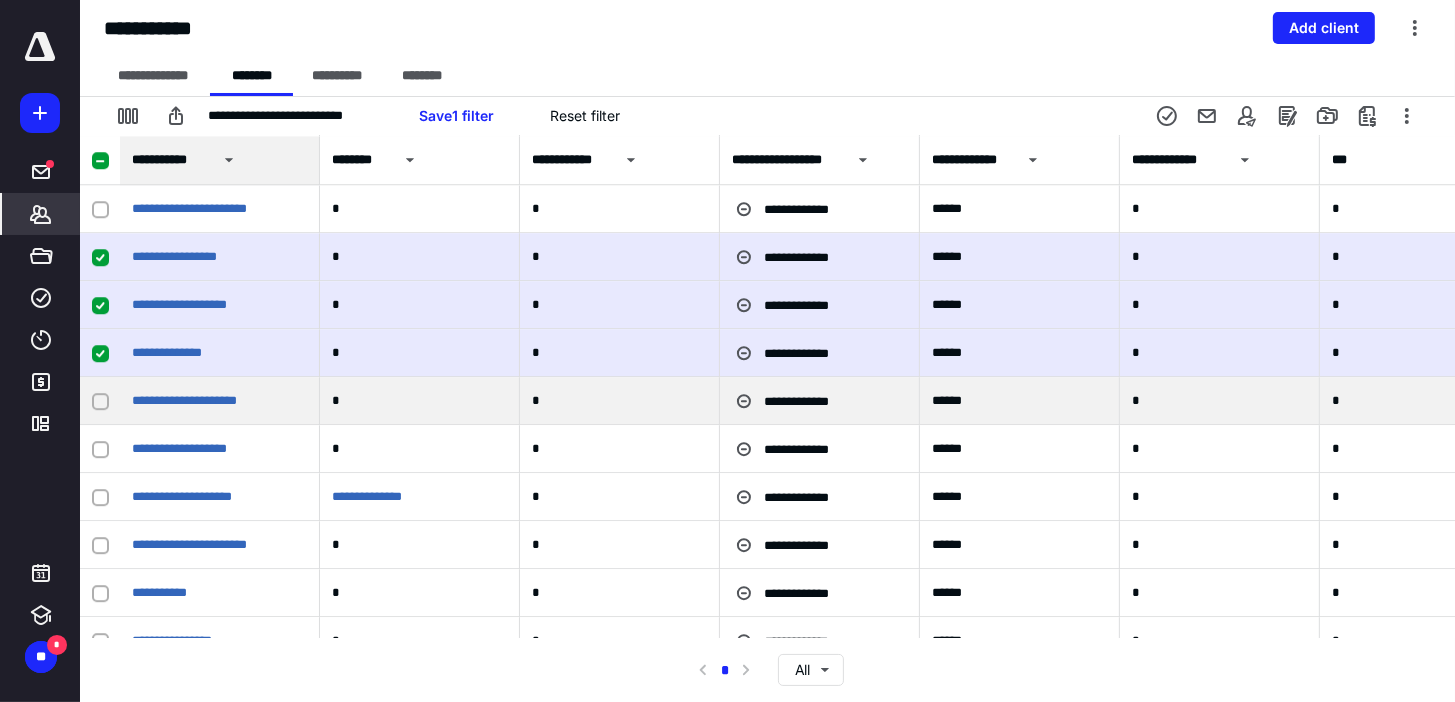 click 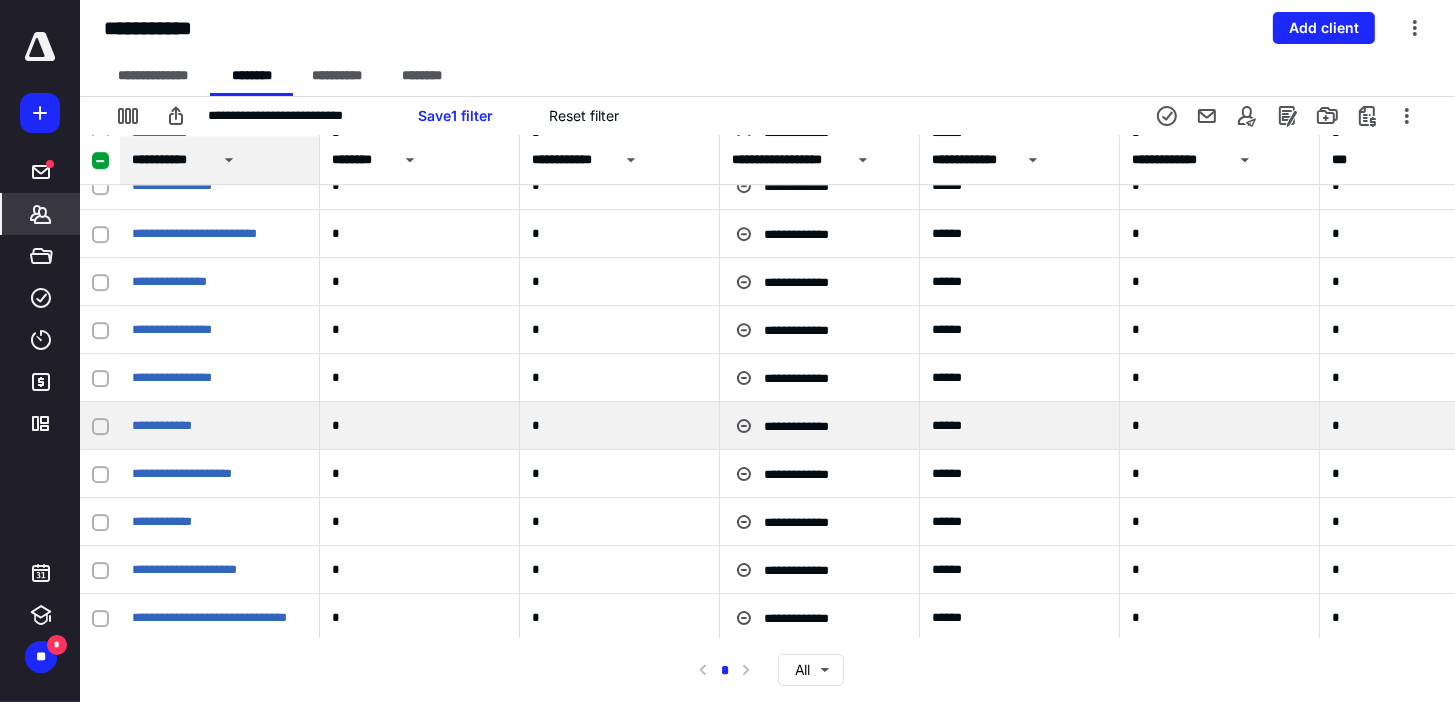 scroll, scrollTop: 35280, scrollLeft: 0, axis: vertical 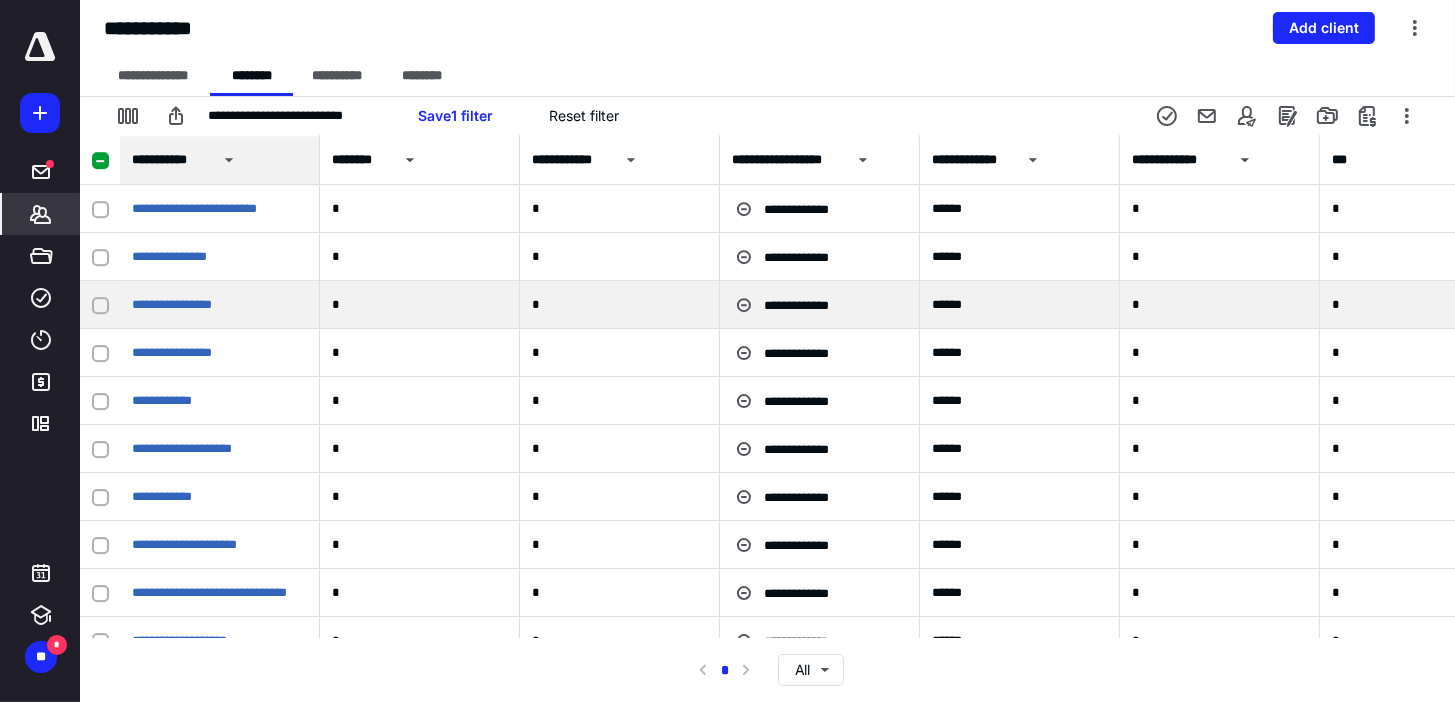 click 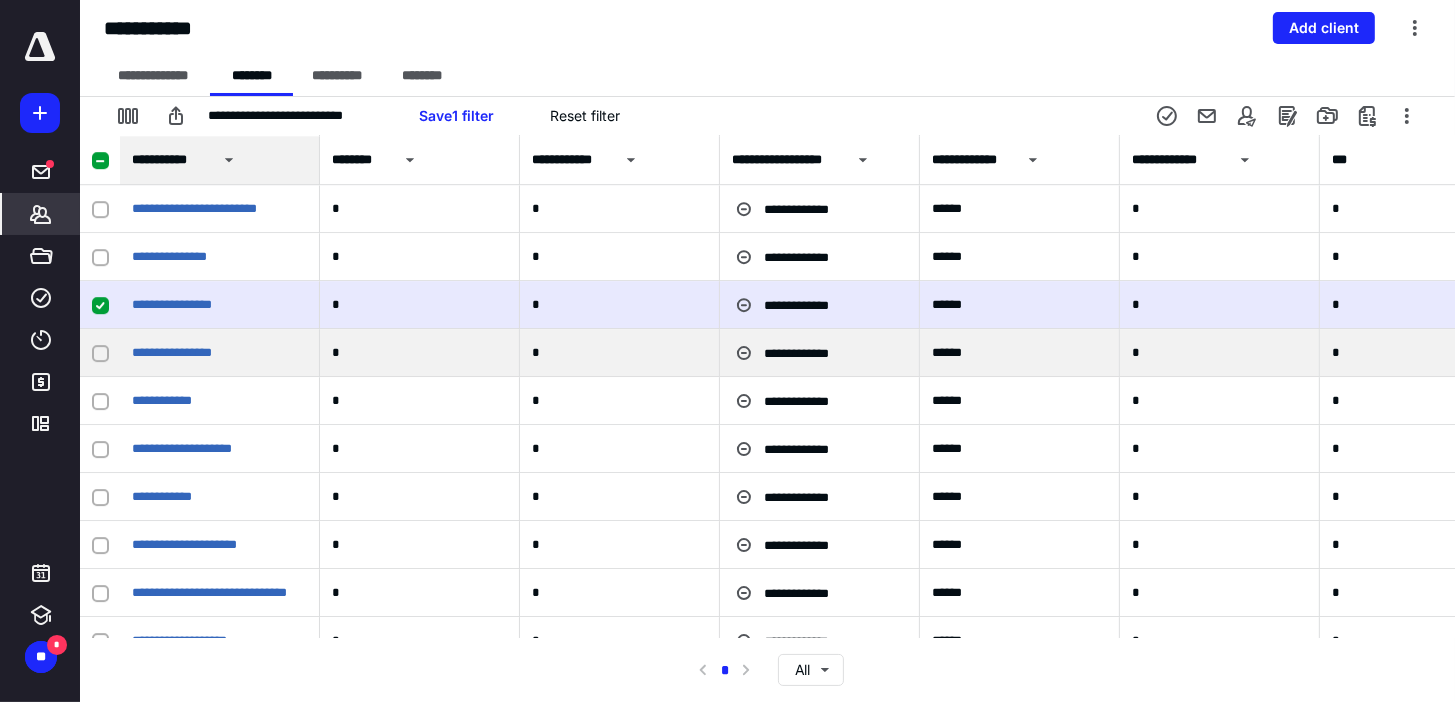 click 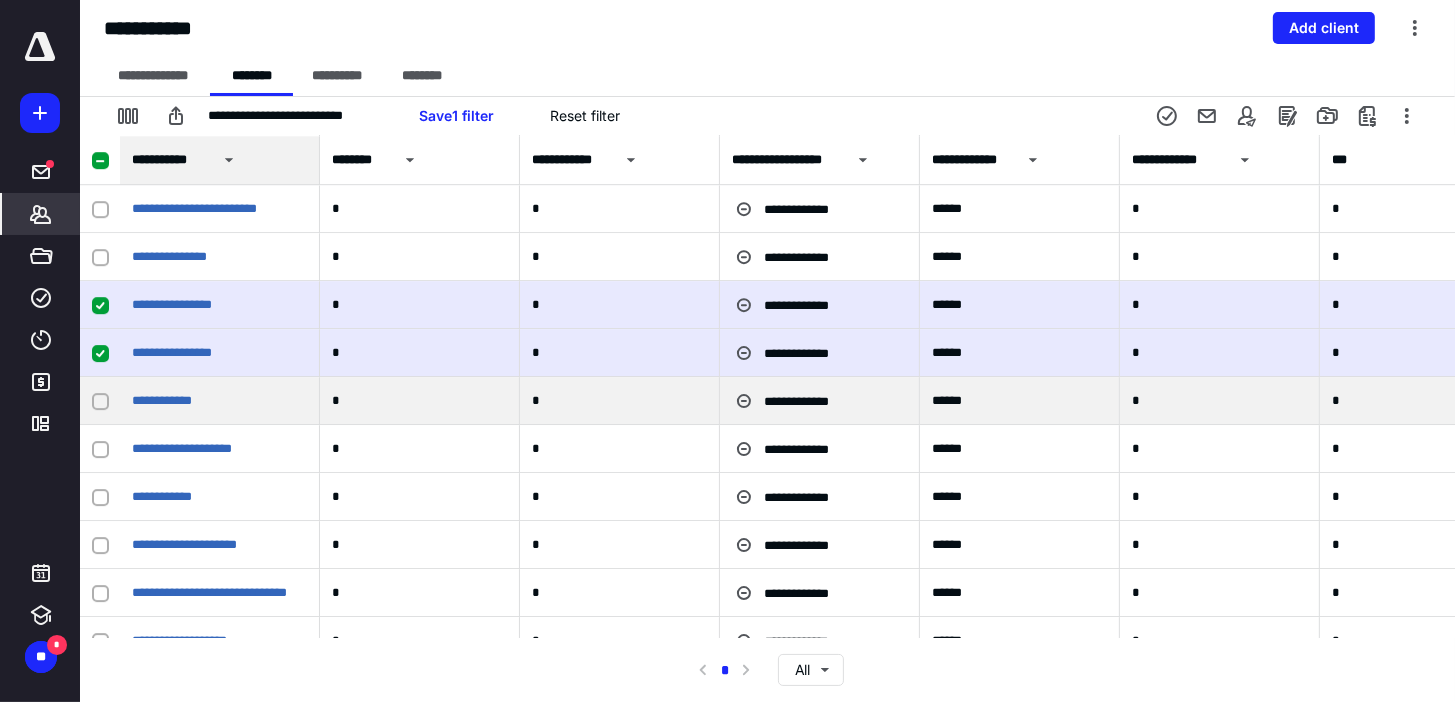 click 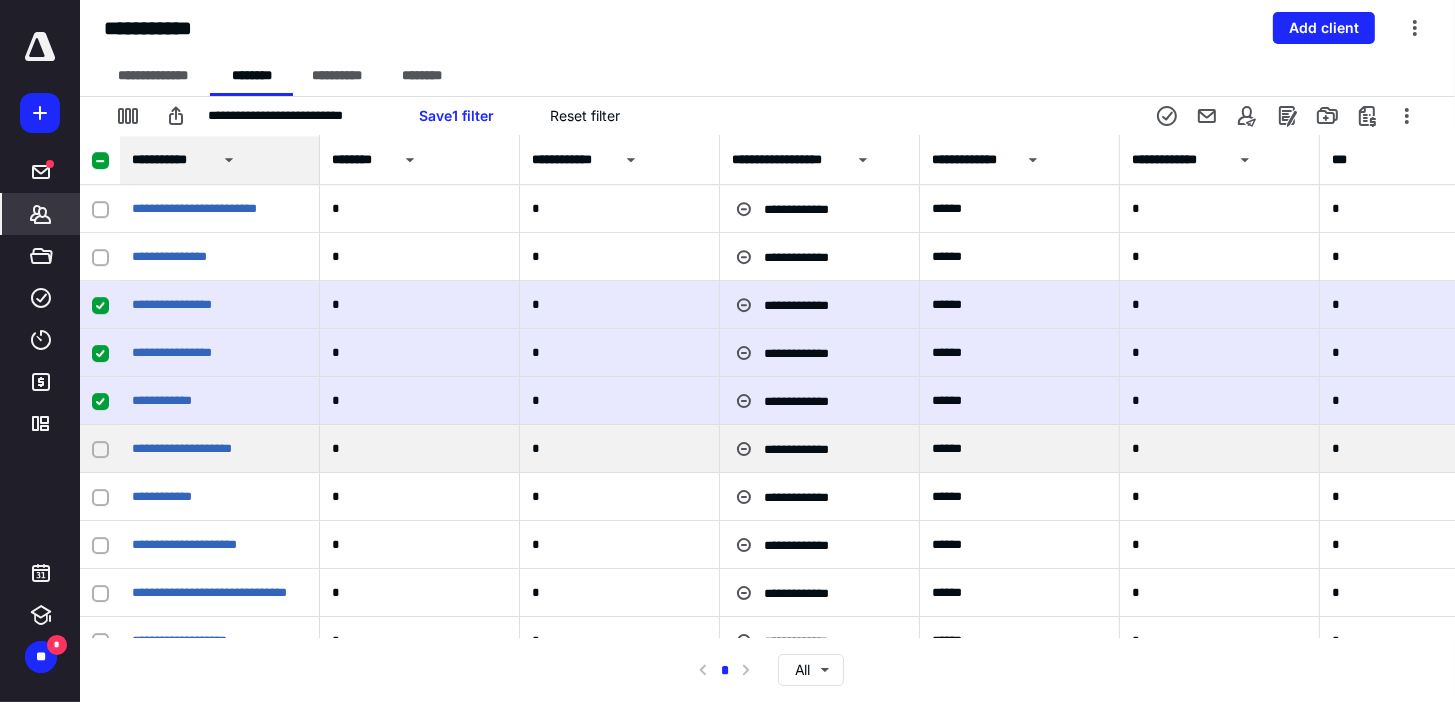 click at bounding box center (100, 449) 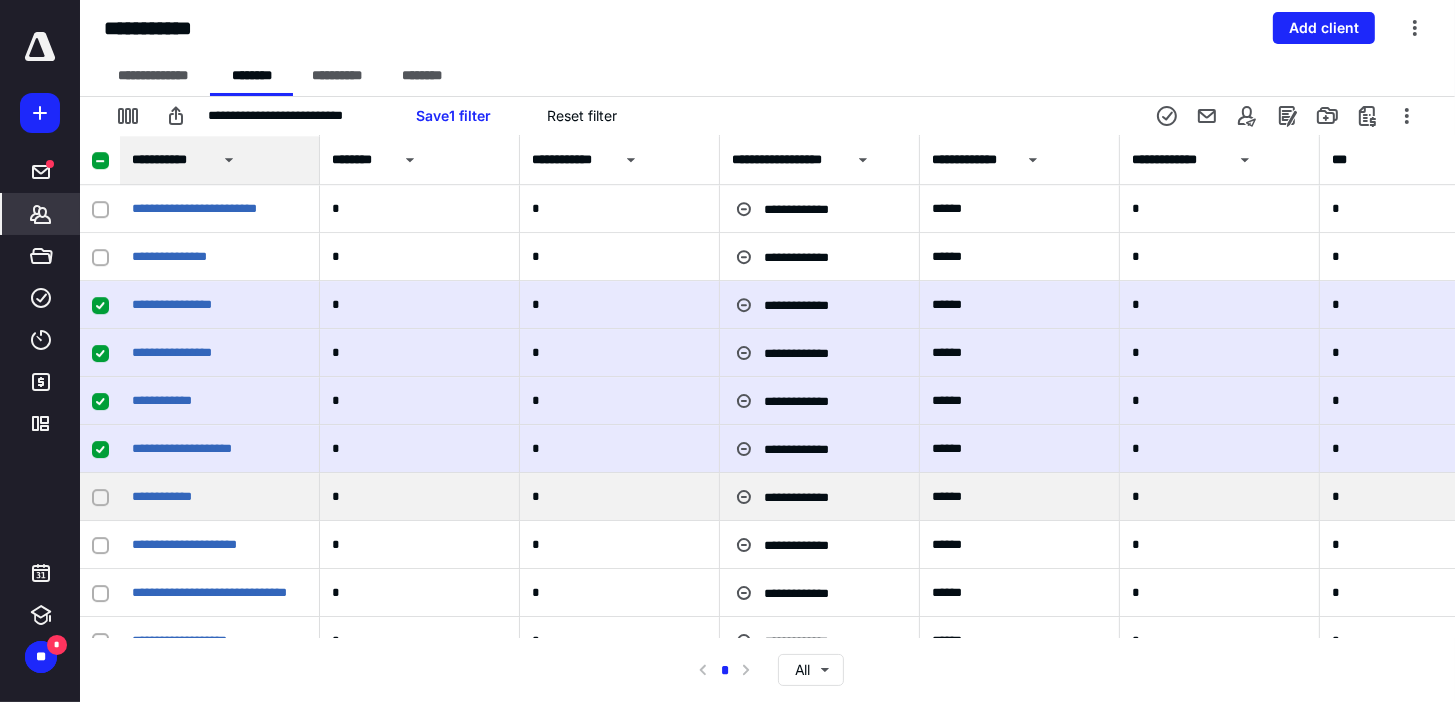 click at bounding box center [100, 497] 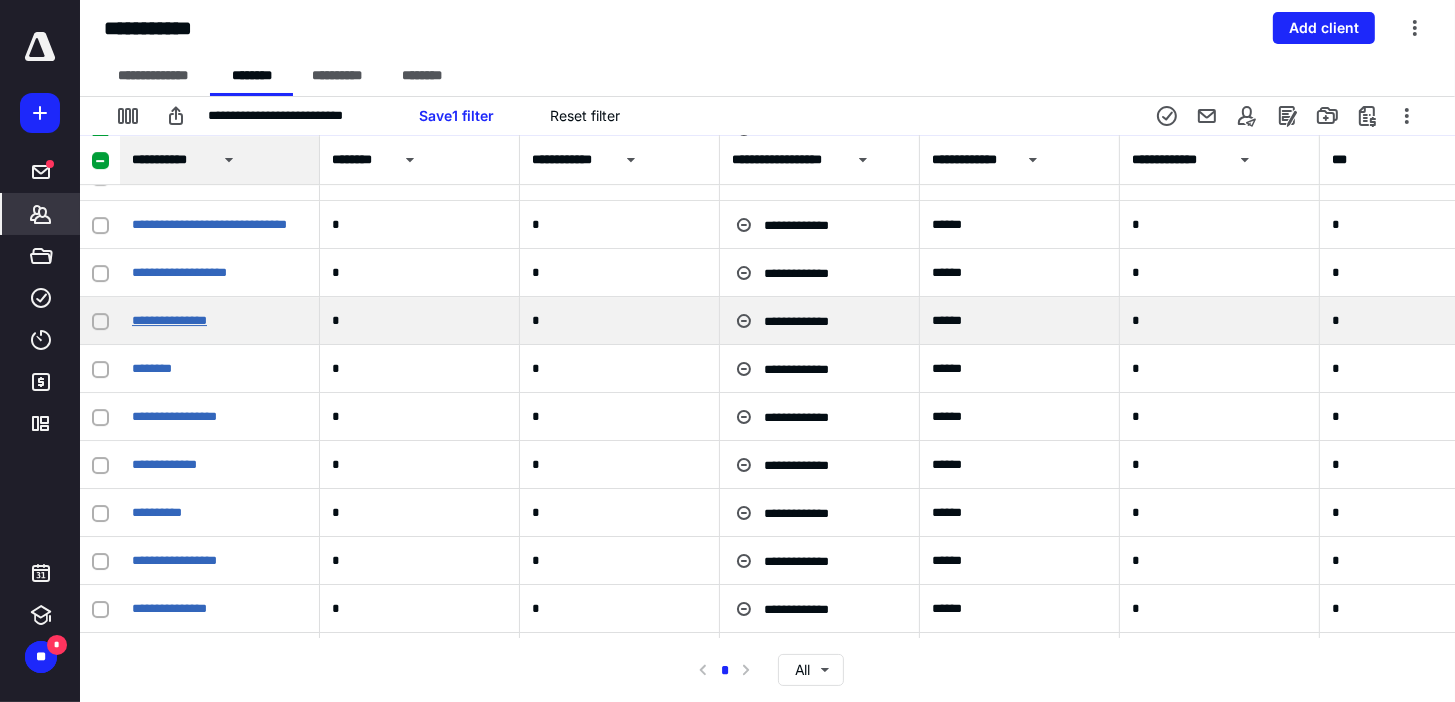 scroll, scrollTop: 35680, scrollLeft: 0, axis: vertical 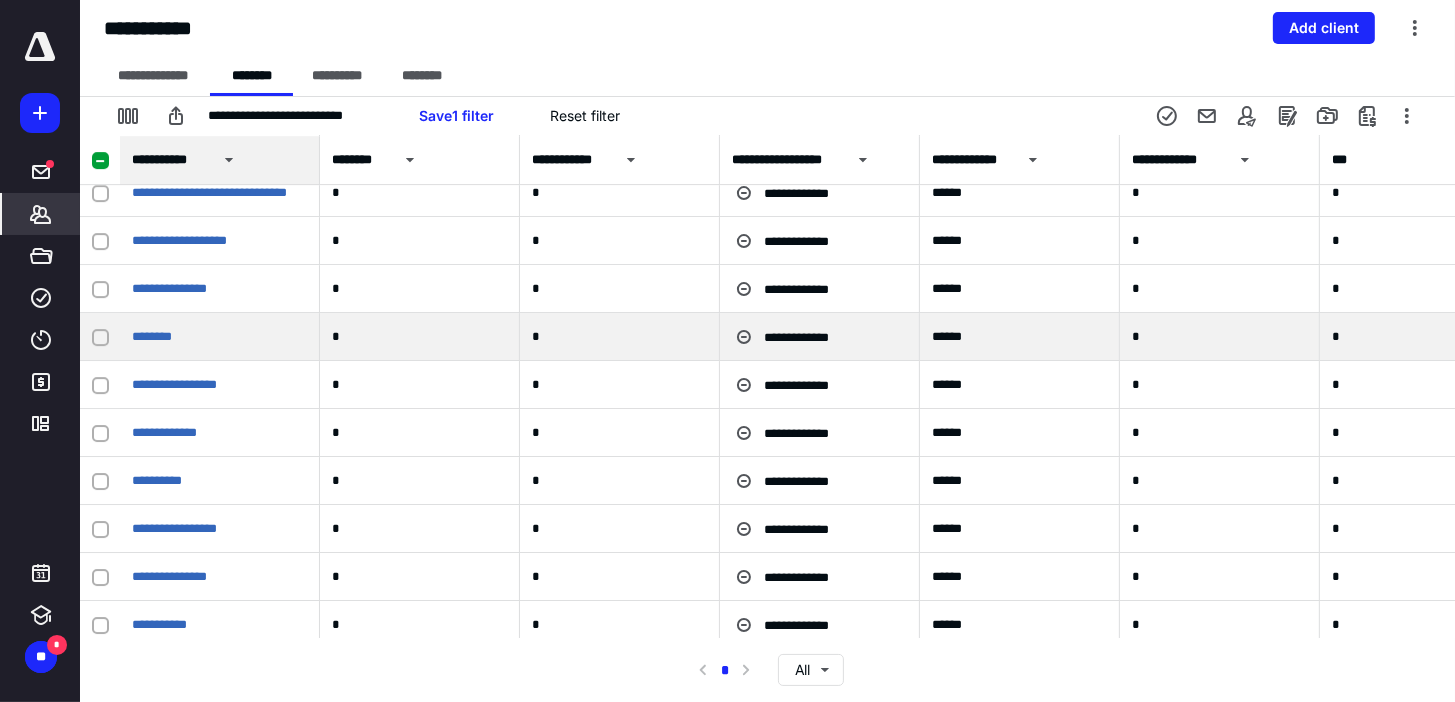 click 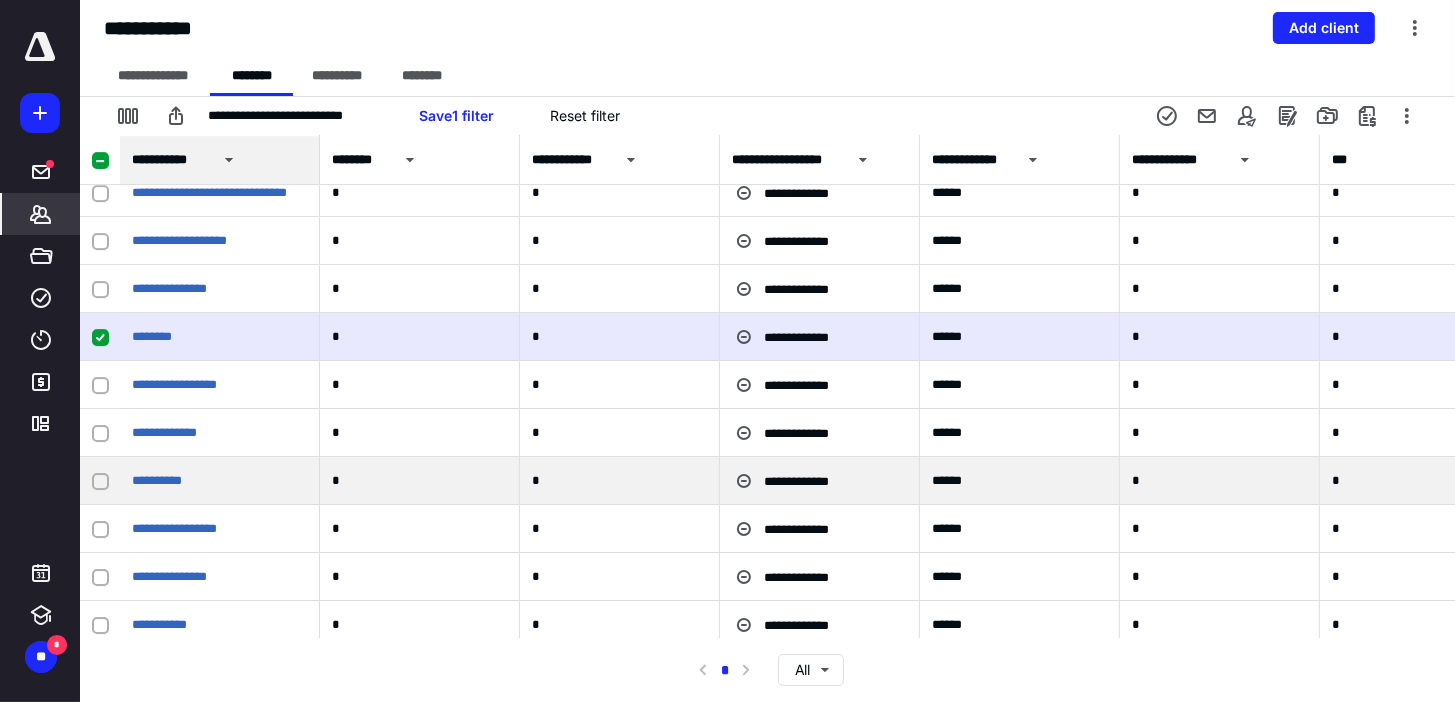 scroll, scrollTop: 35760, scrollLeft: 0, axis: vertical 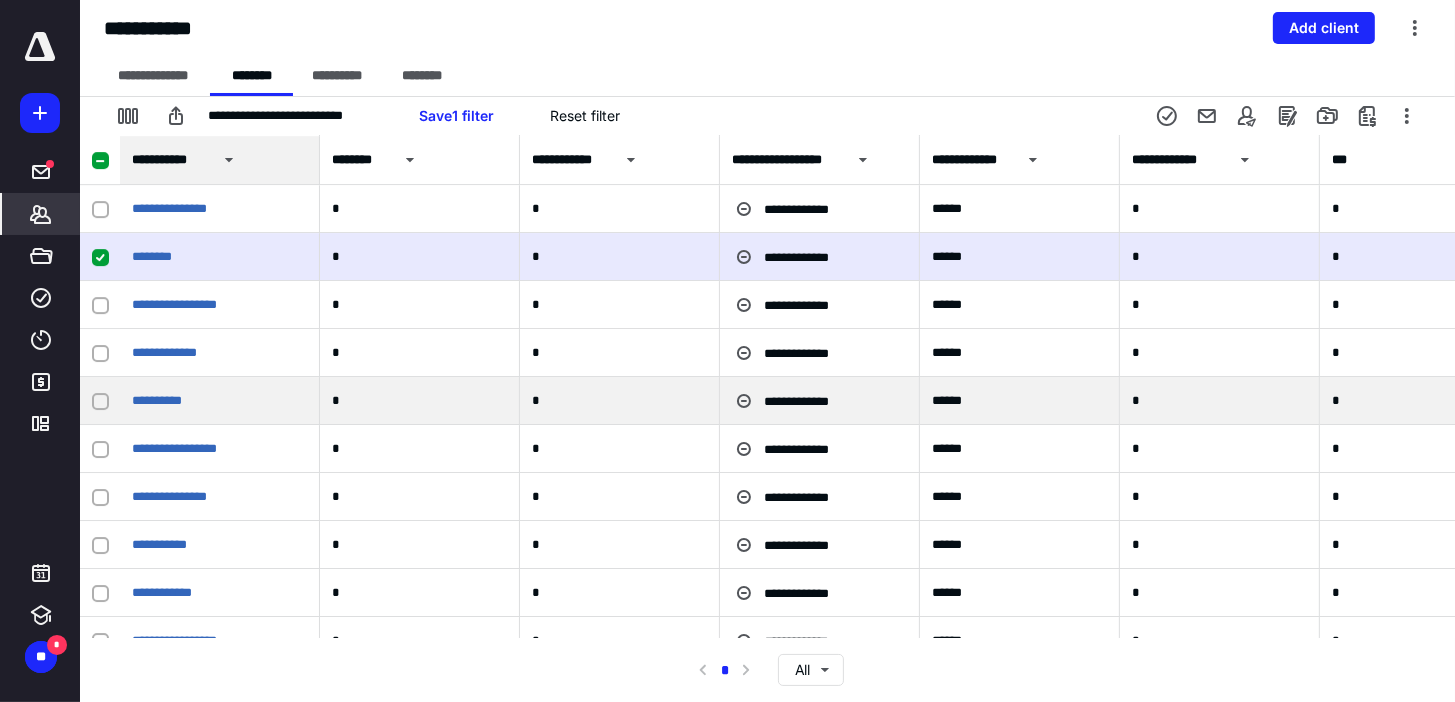 click at bounding box center (100, 401) 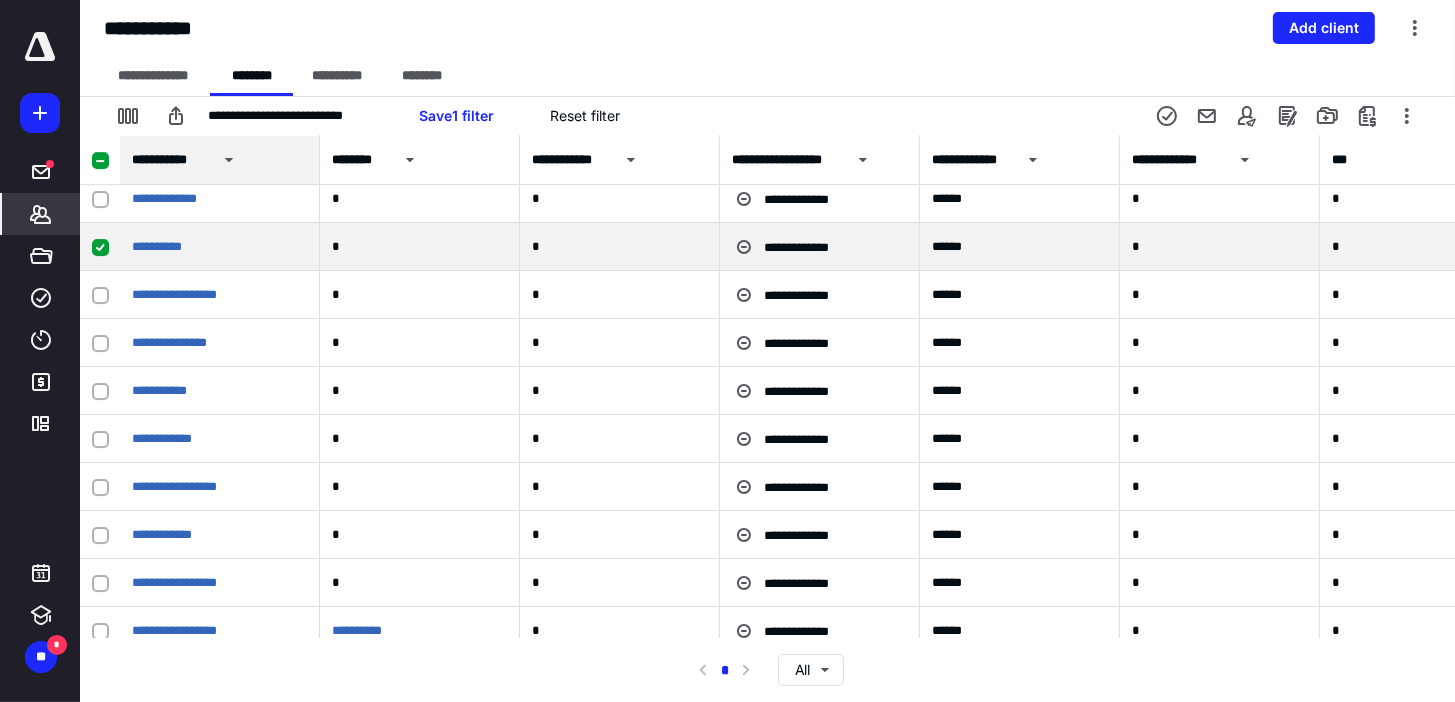 scroll, scrollTop: 35920, scrollLeft: 0, axis: vertical 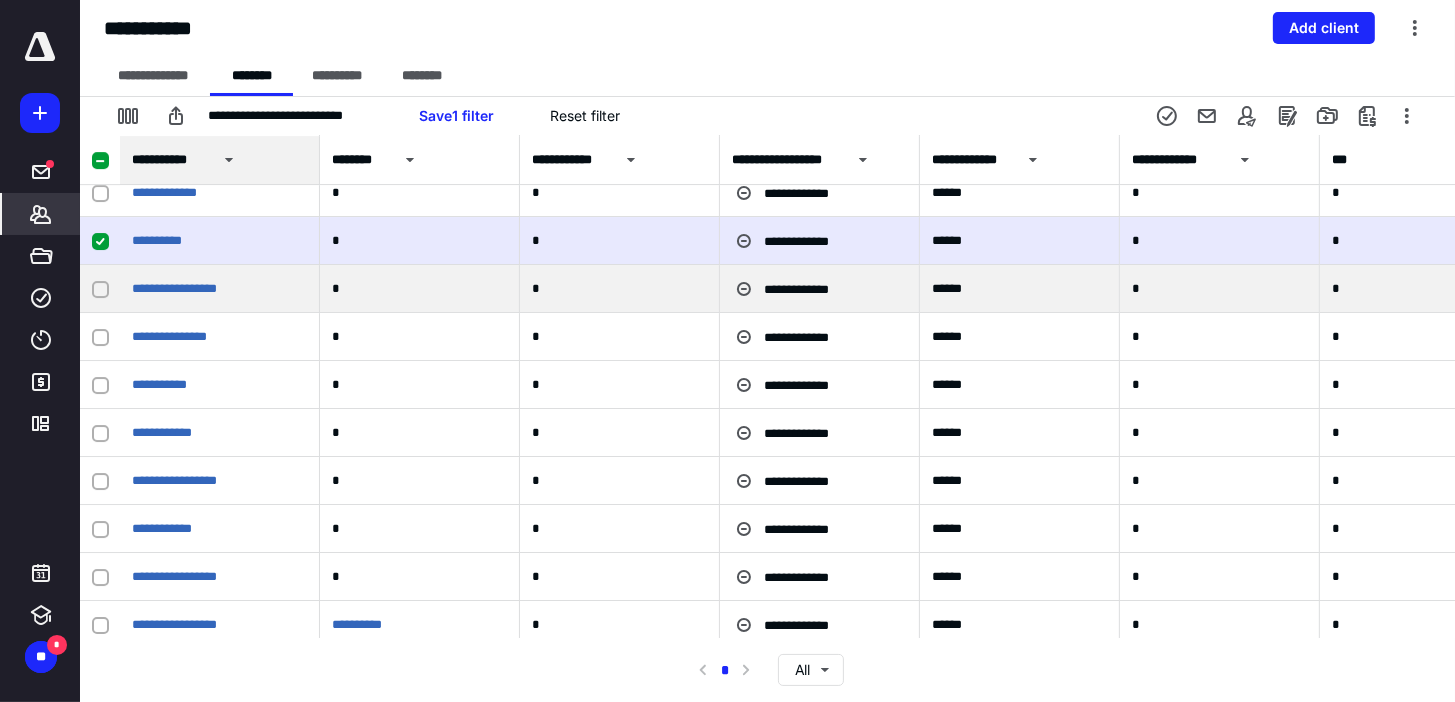 click at bounding box center (100, 289) 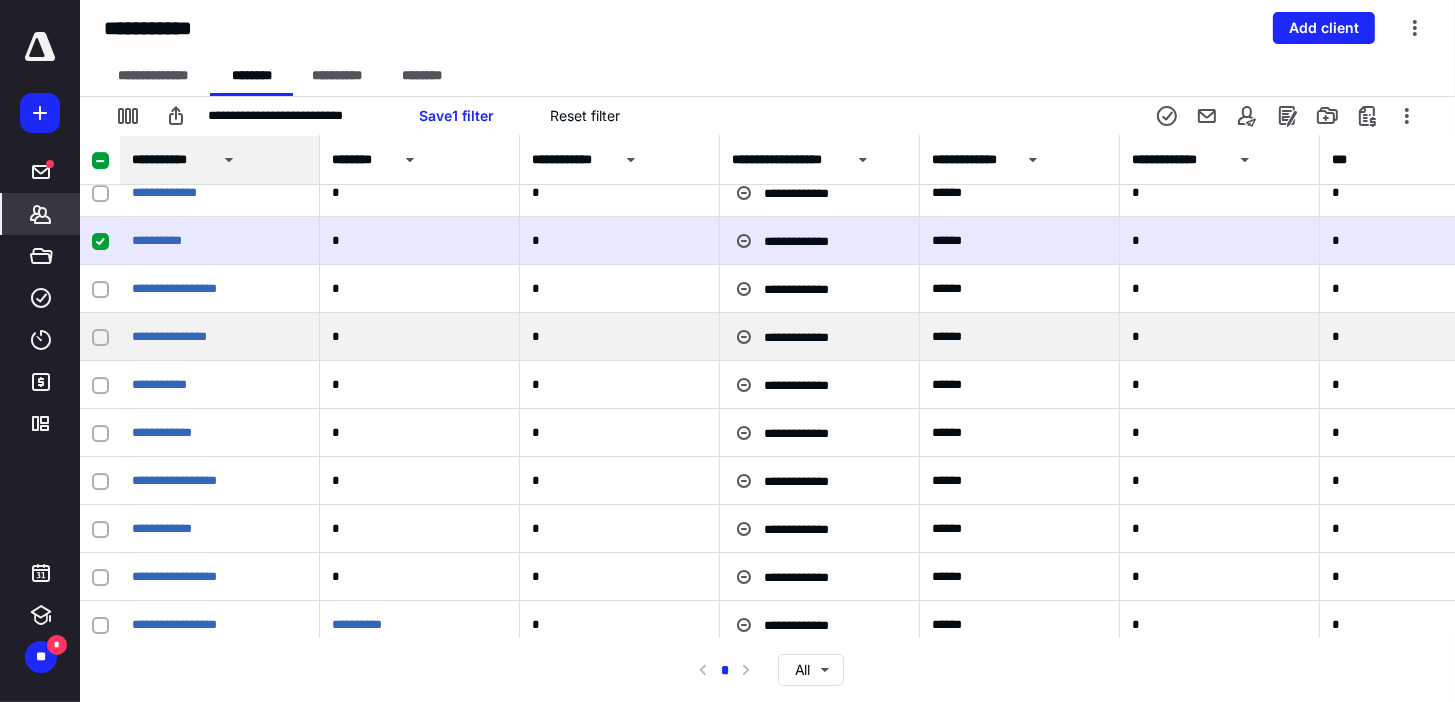 click 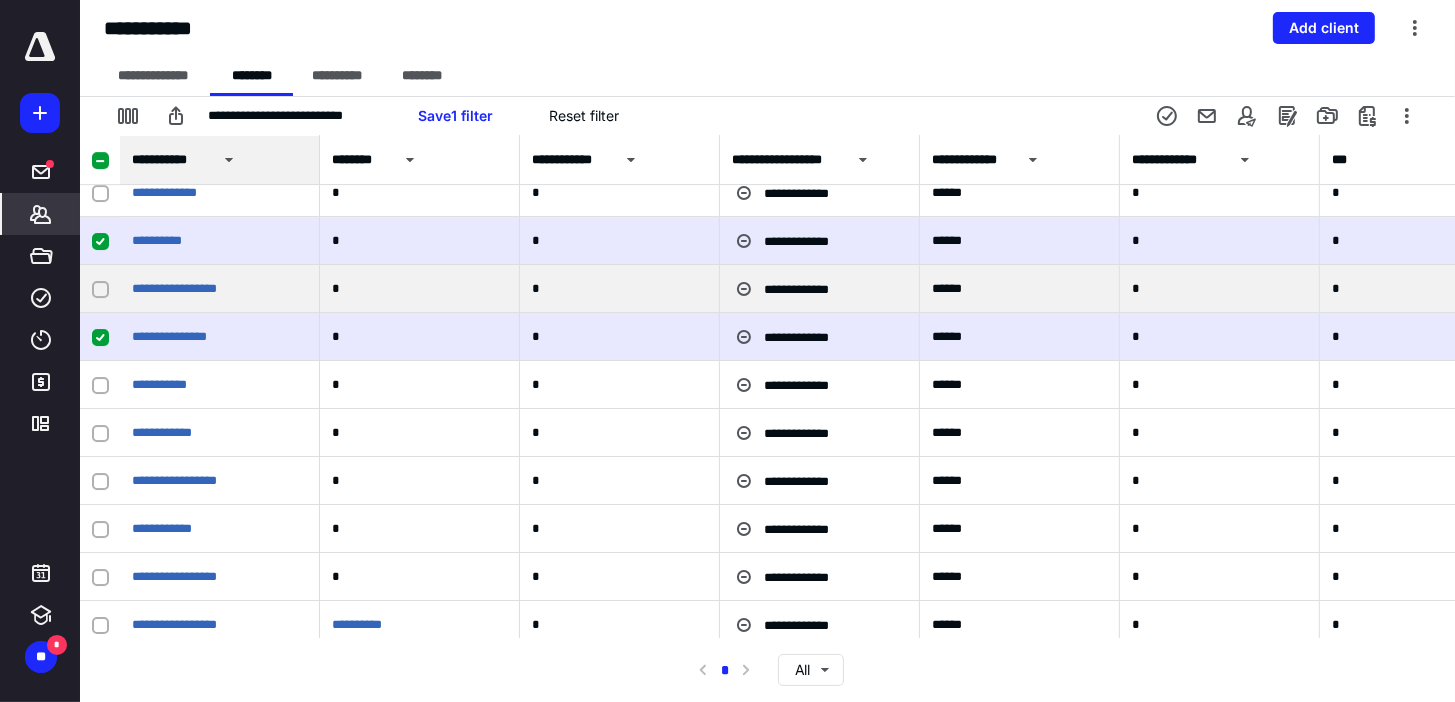 click 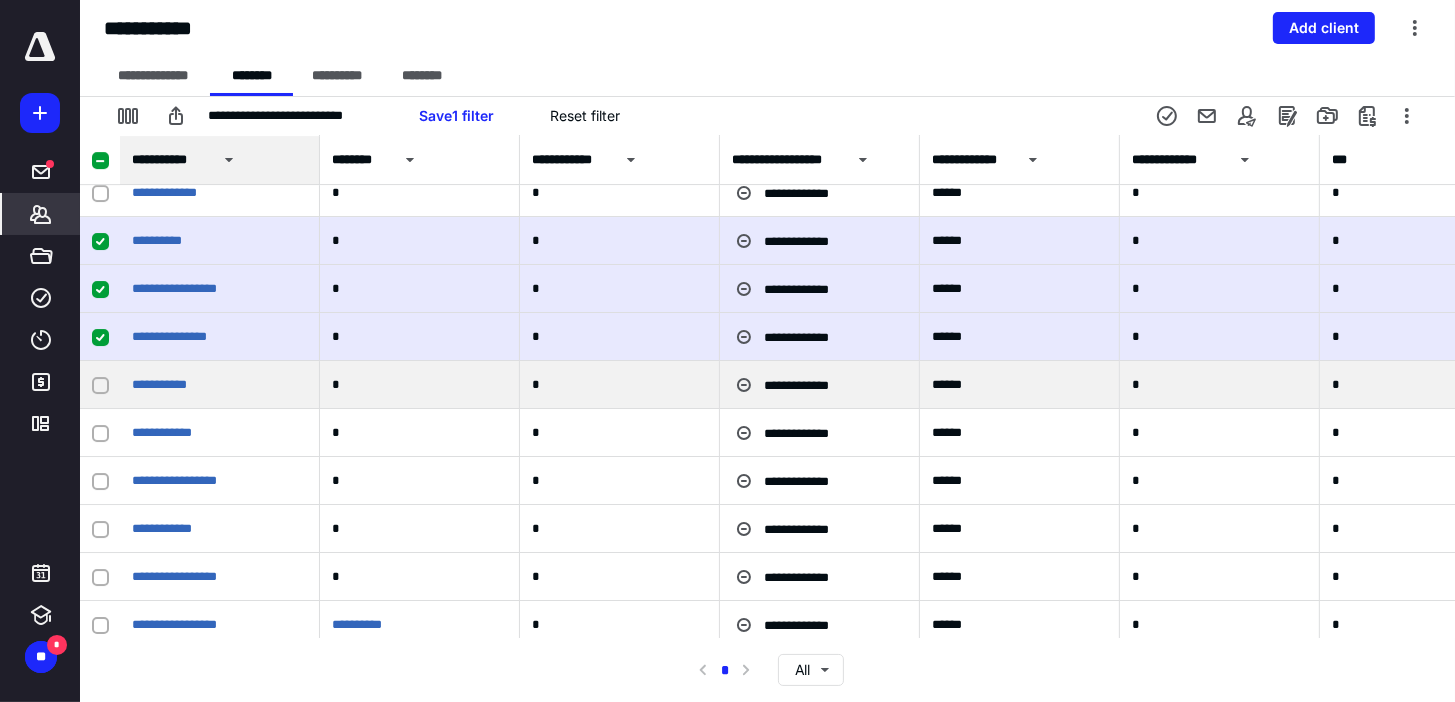 click at bounding box center [100, 385] 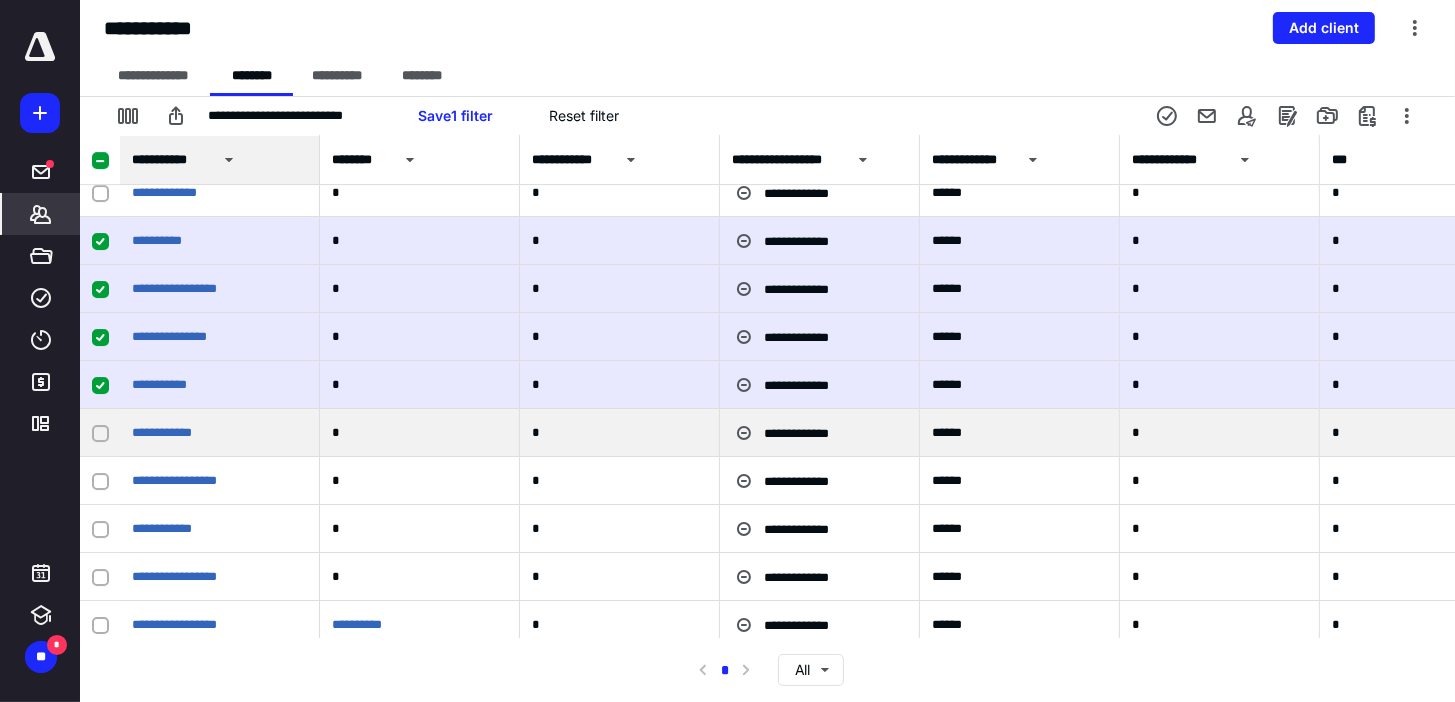 click 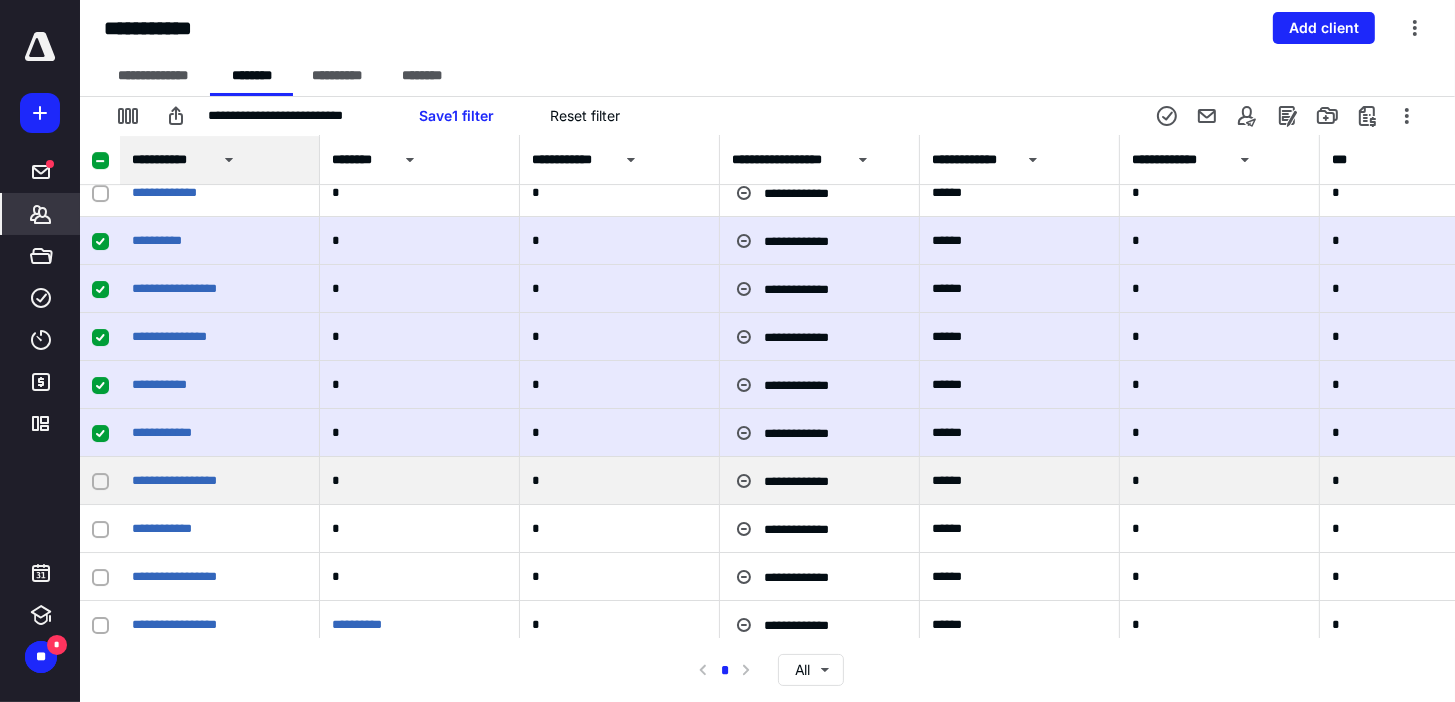 click 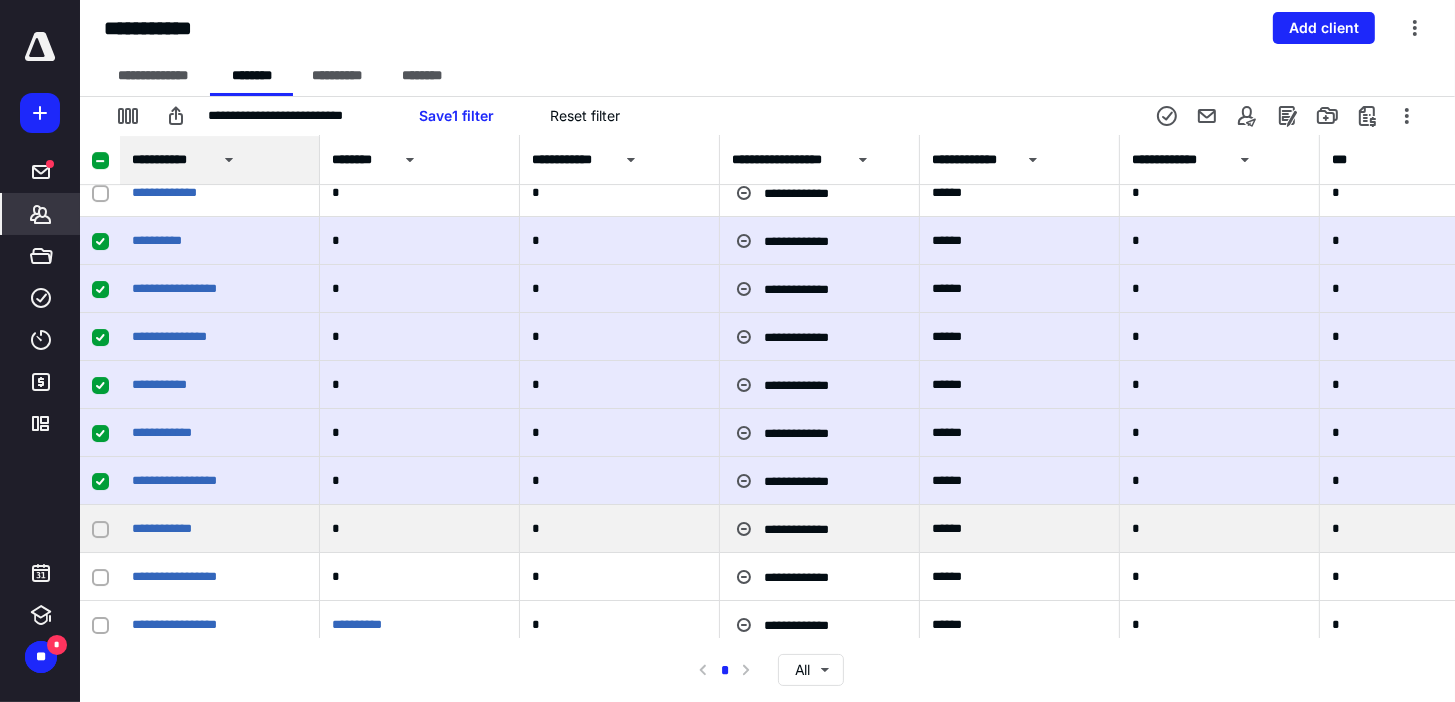 click 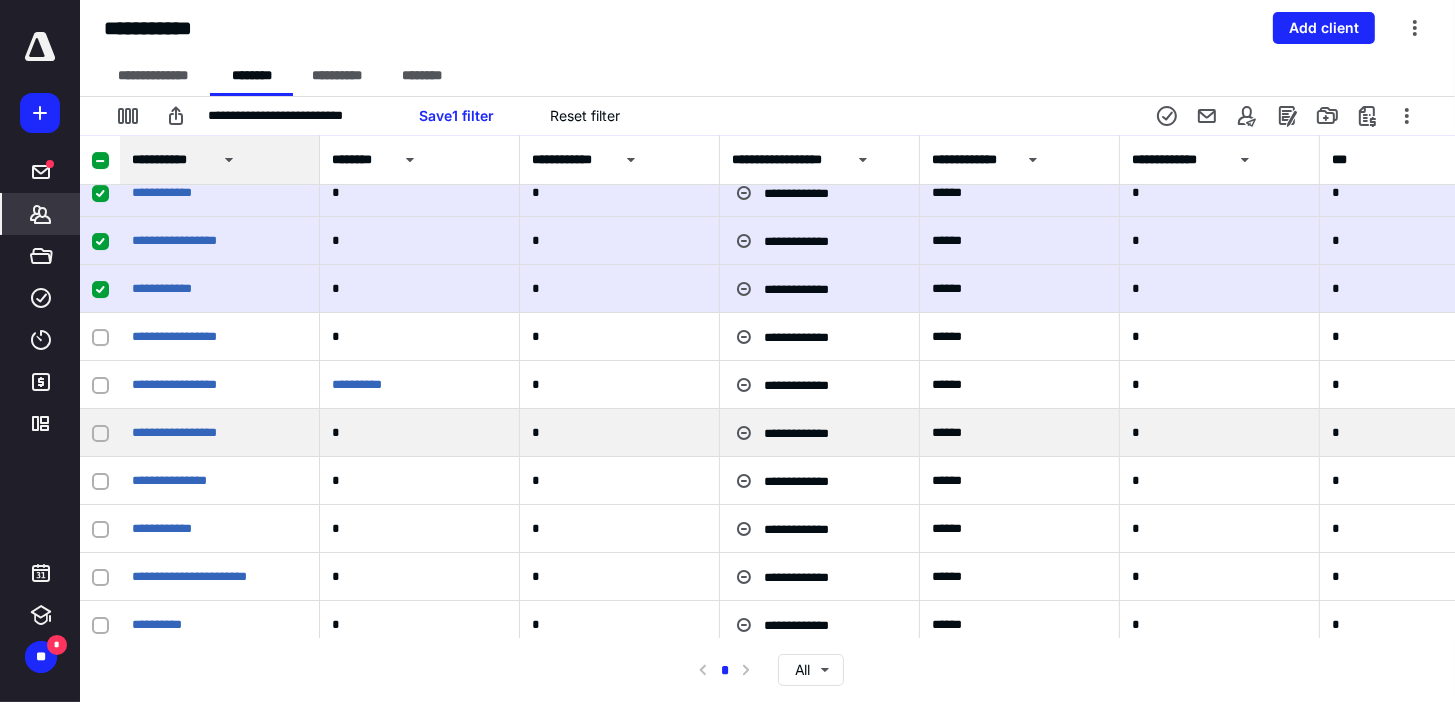 scroll, scrollTop: 36240, scrollLeft: 0, axis: vertical 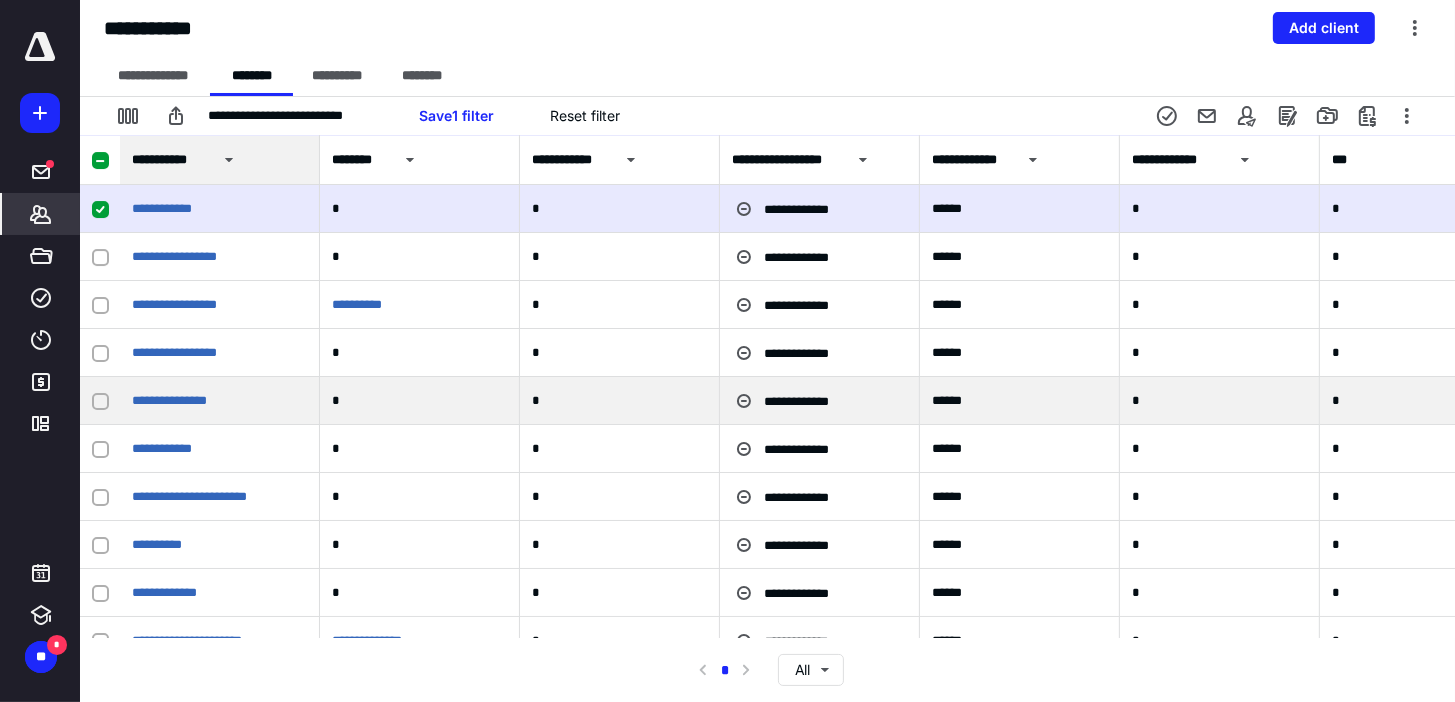 click 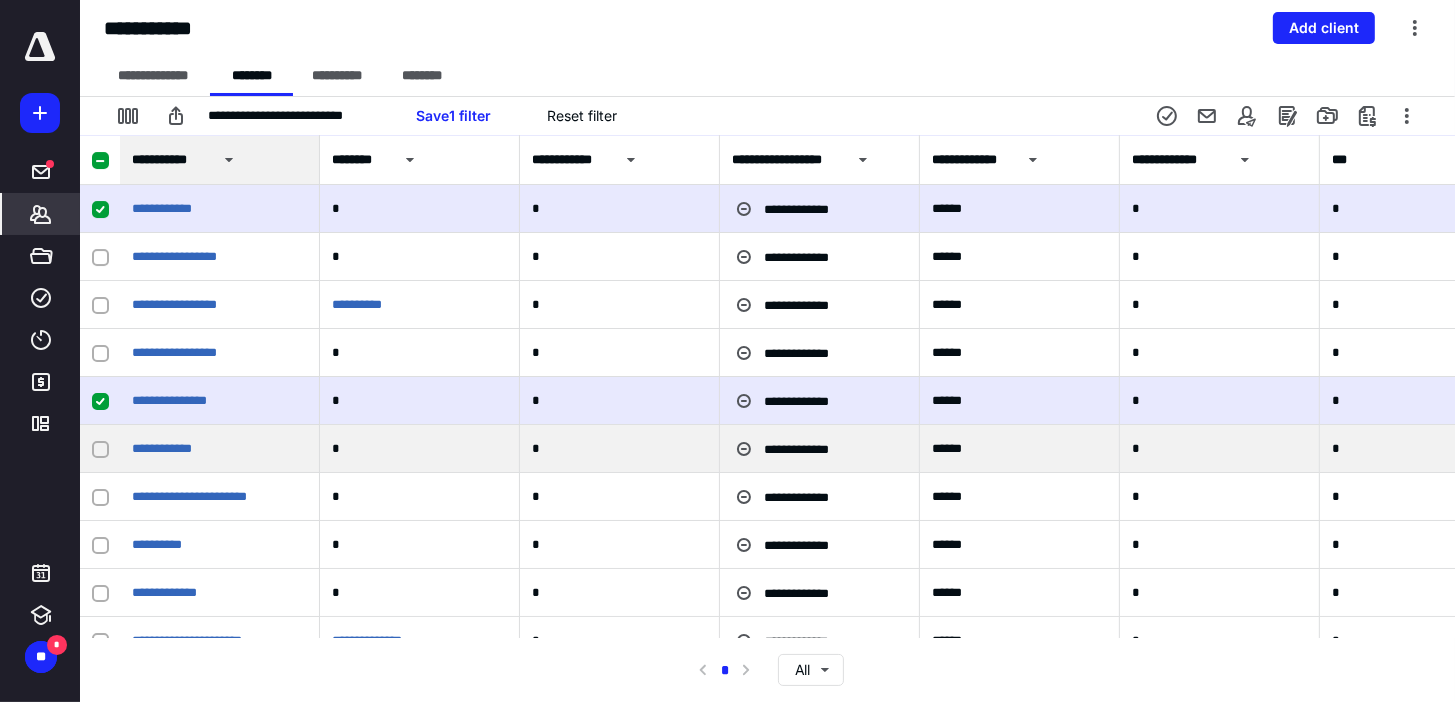 click 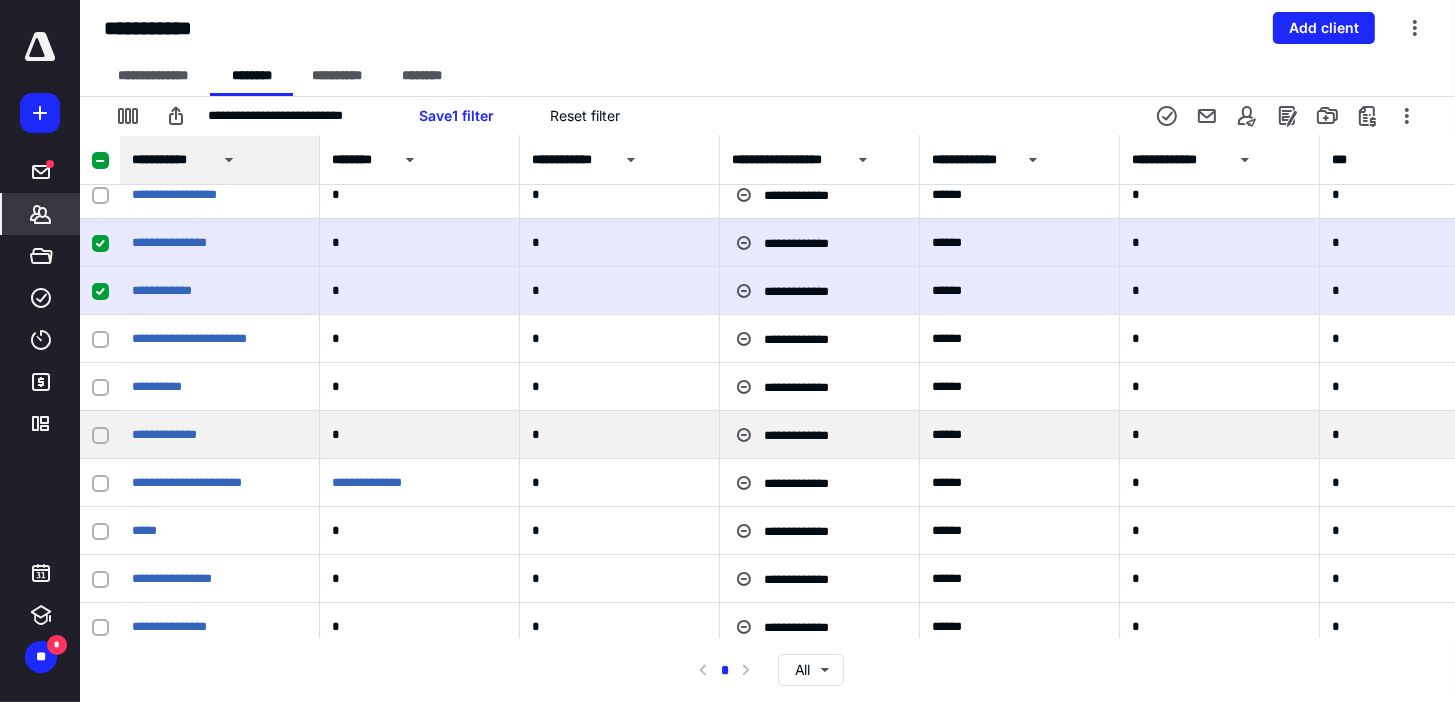 scroll, scrollTop: 36400, scrollLeft: 0, axis: vertical 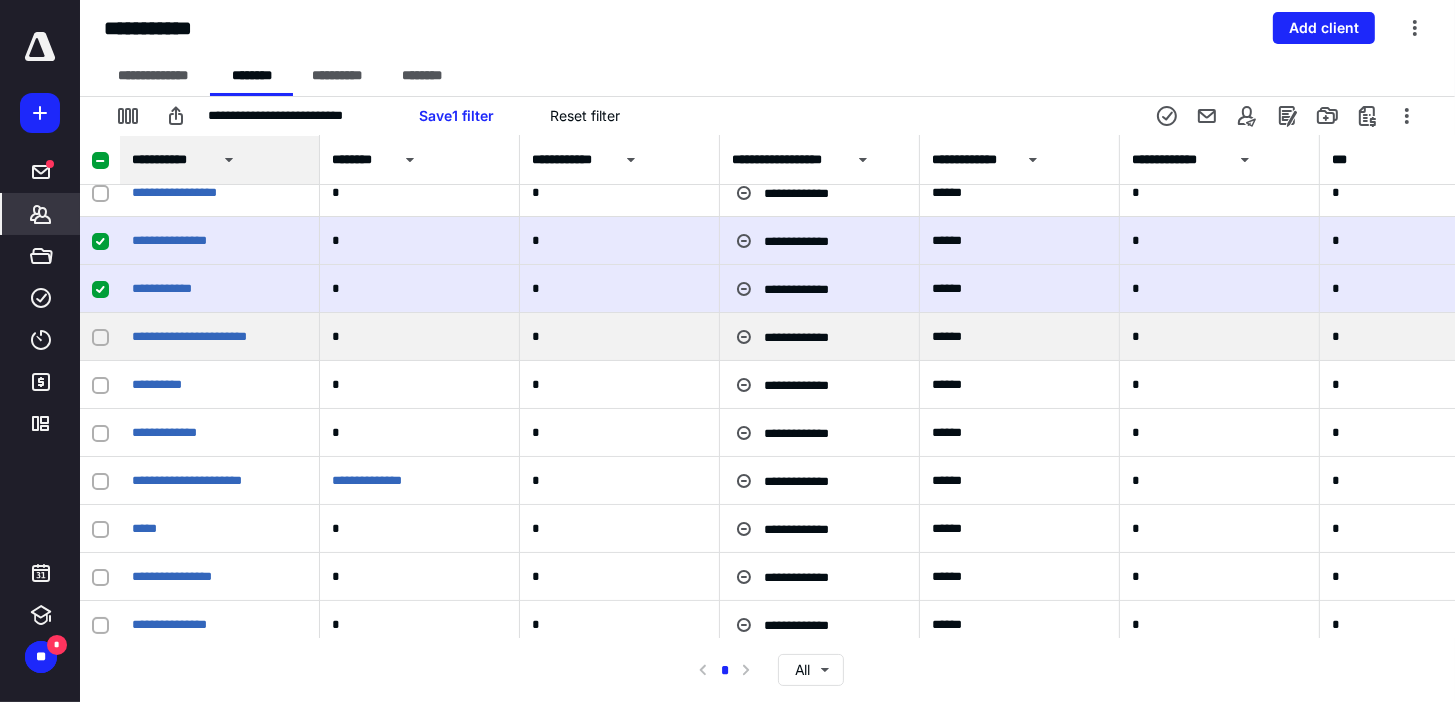 click 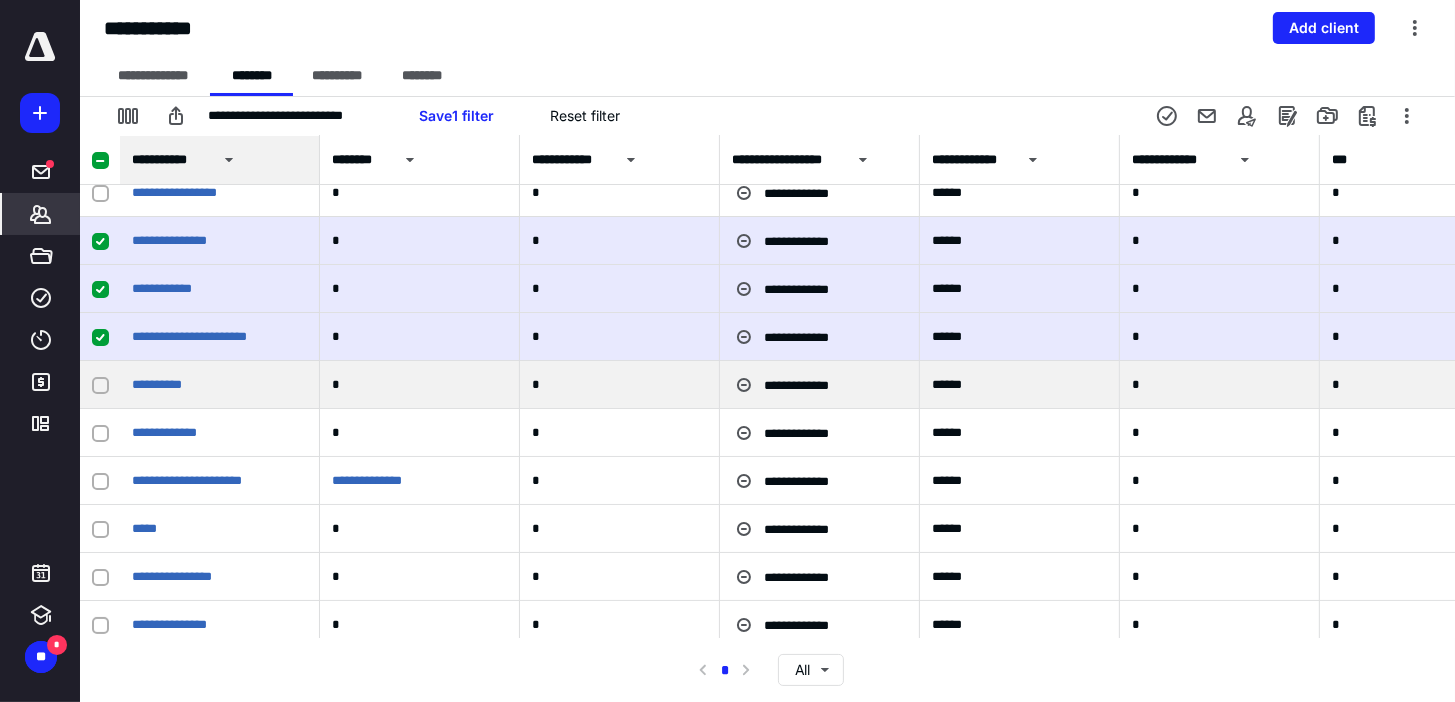 click at bounding box center [100, 385] 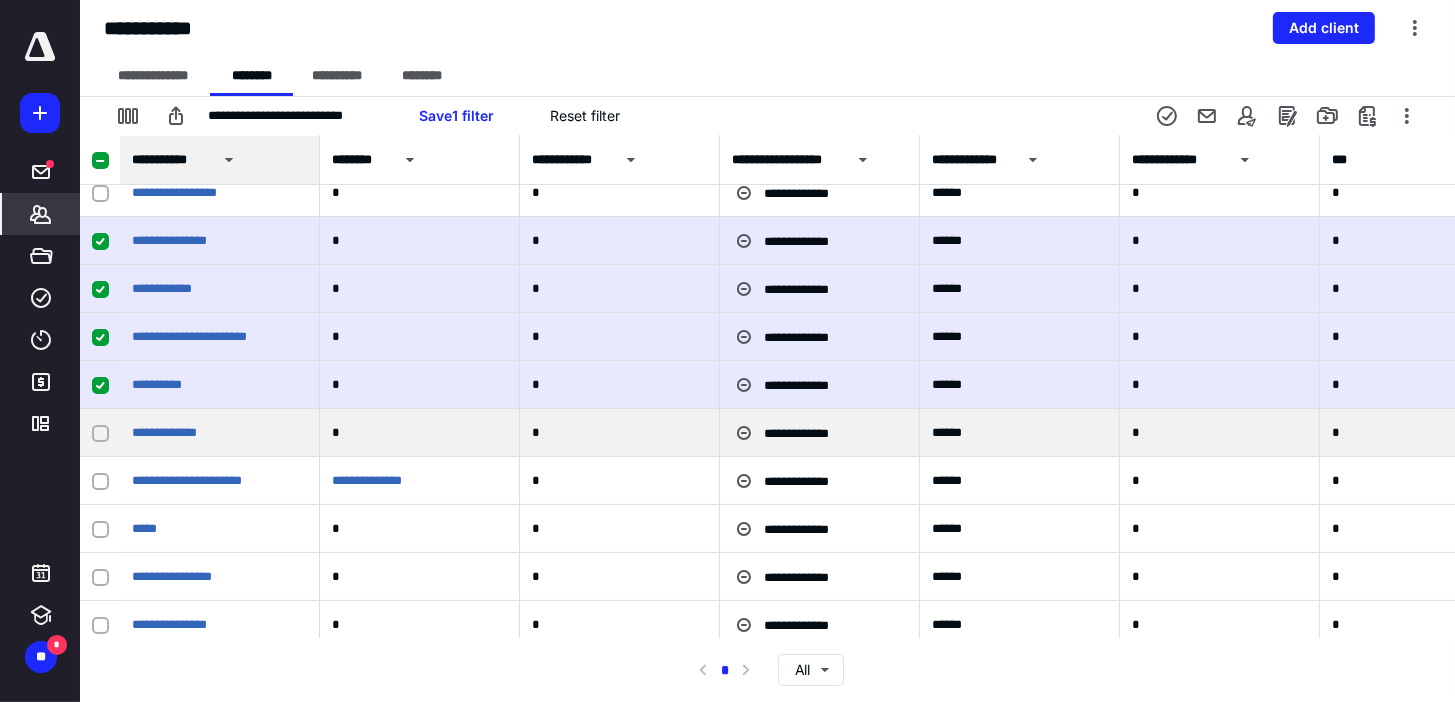 click 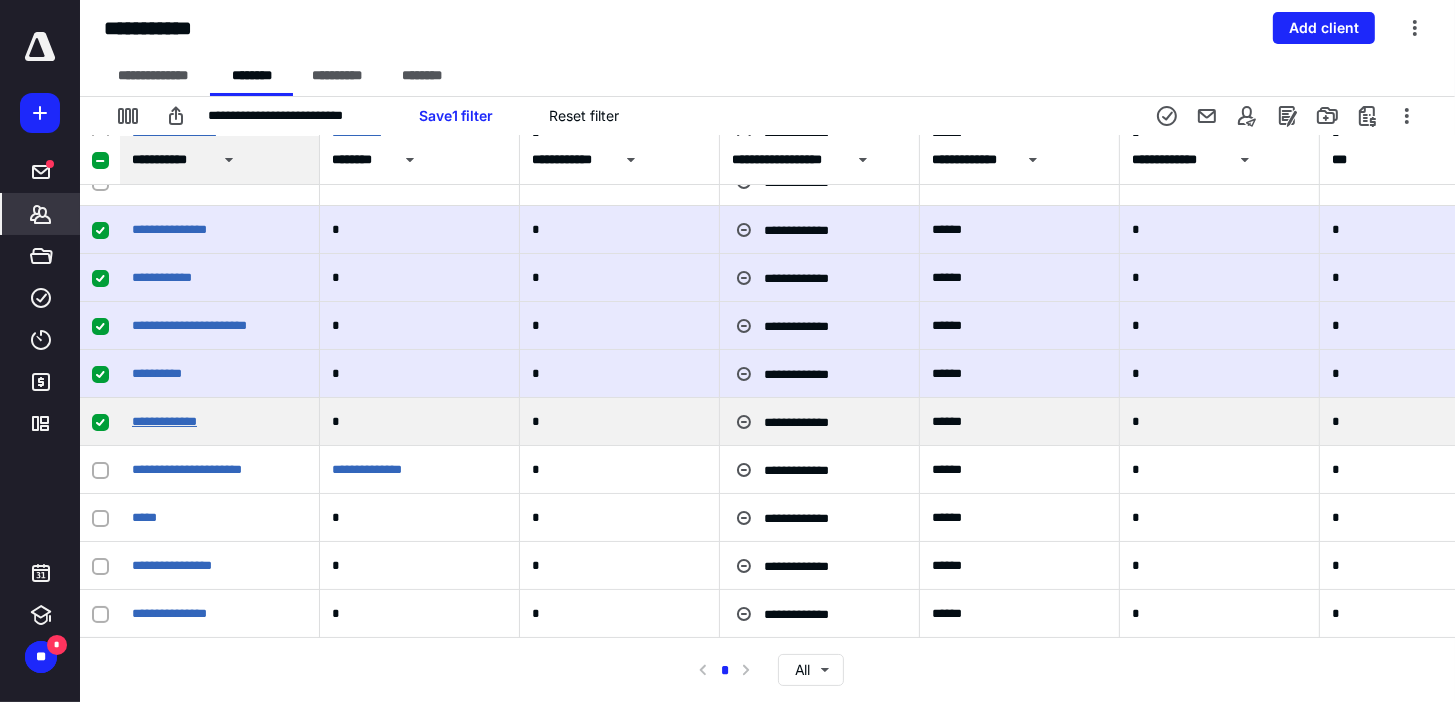 scroll, scrollTop: 36423, scrollLeft: 0, axis: vertical 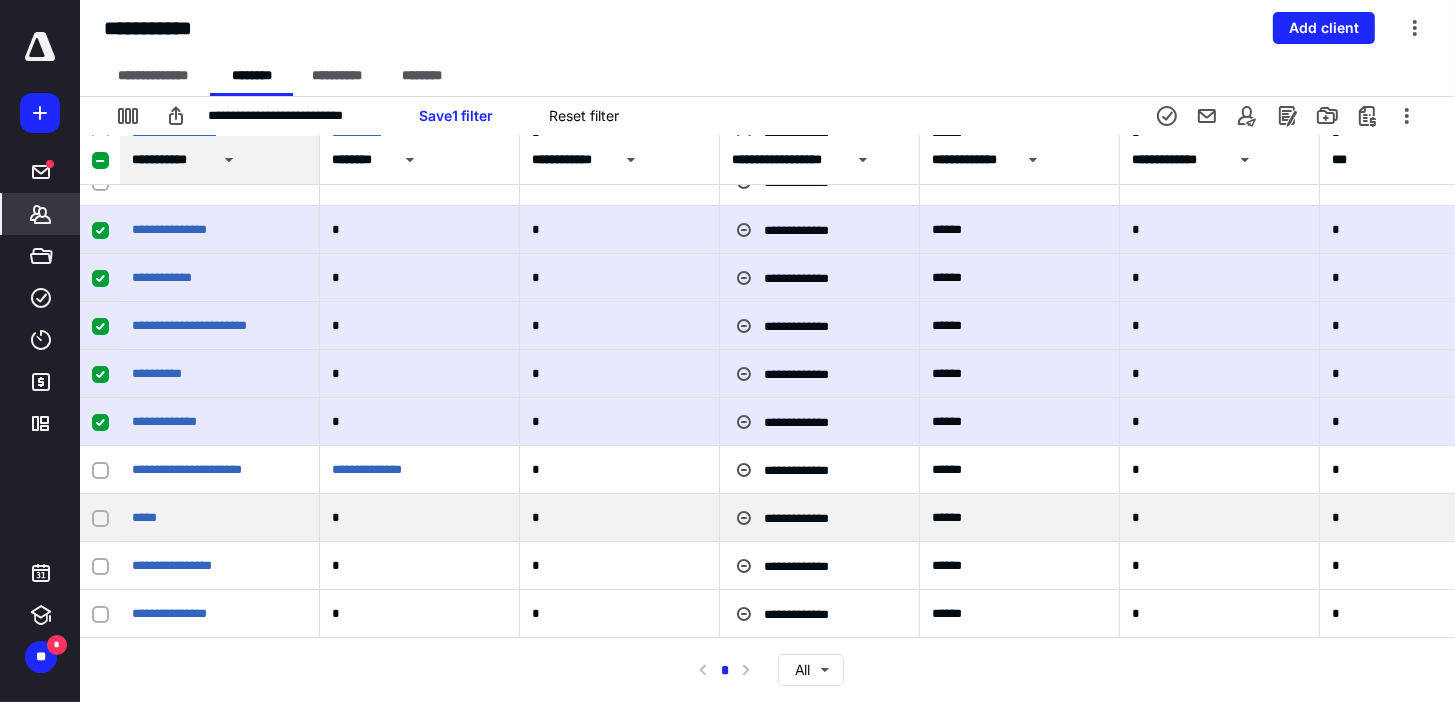click at bounding box center (100, 518) 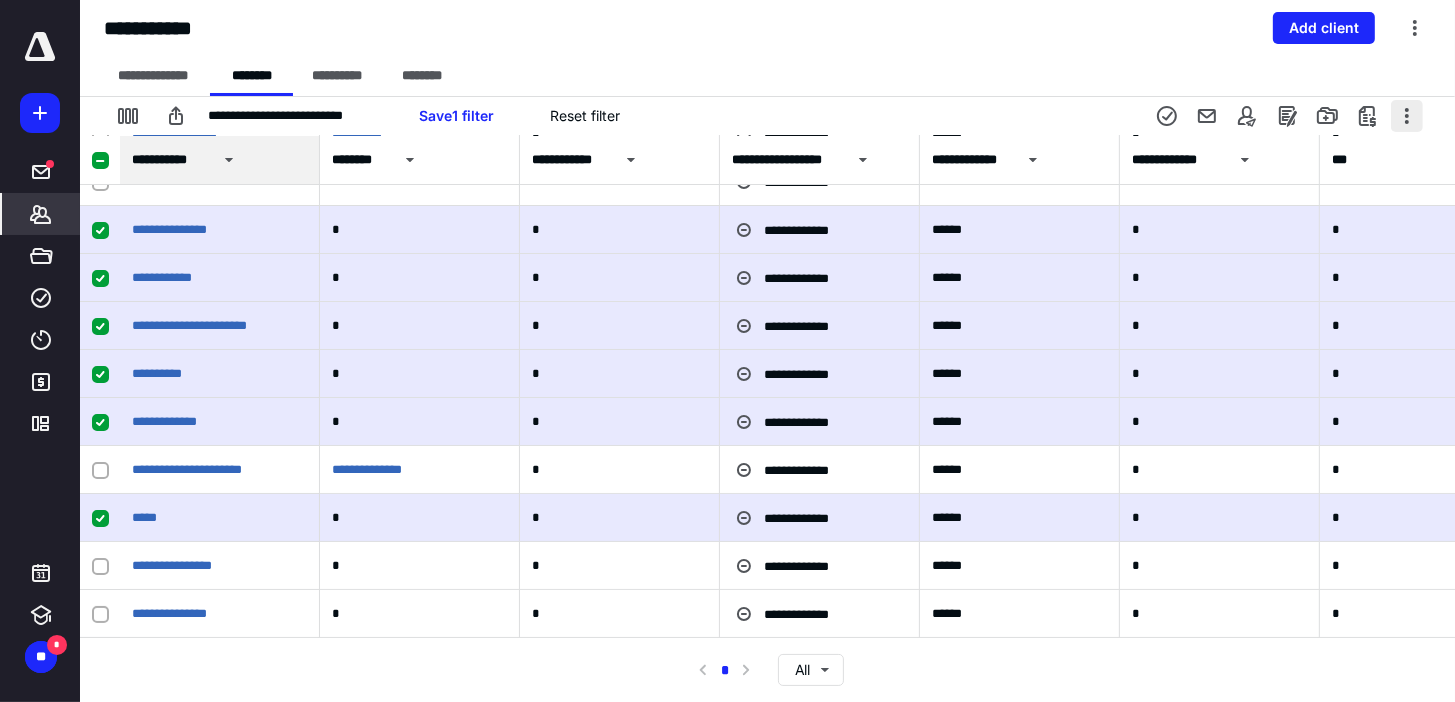 click at bounding box center (1407, 116) 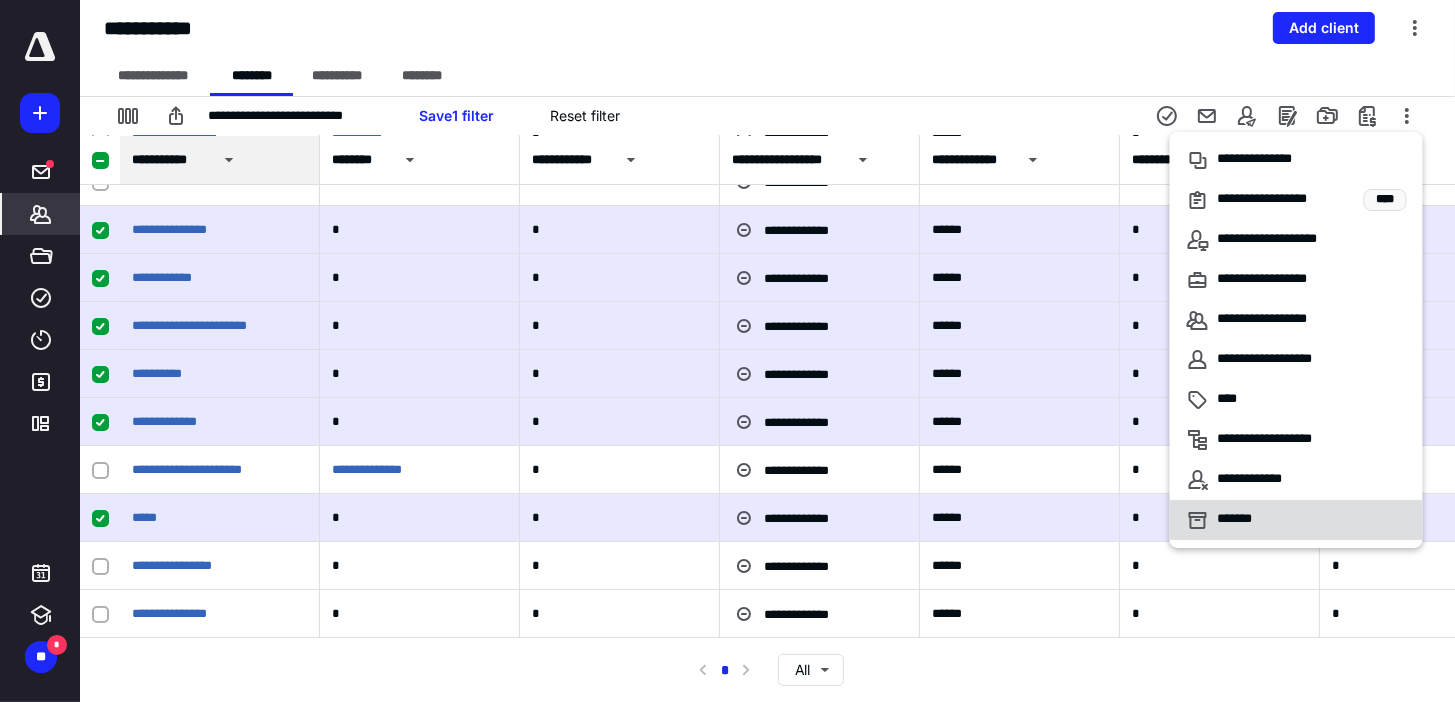 click on "*******" at bounding box center [1242, 520] 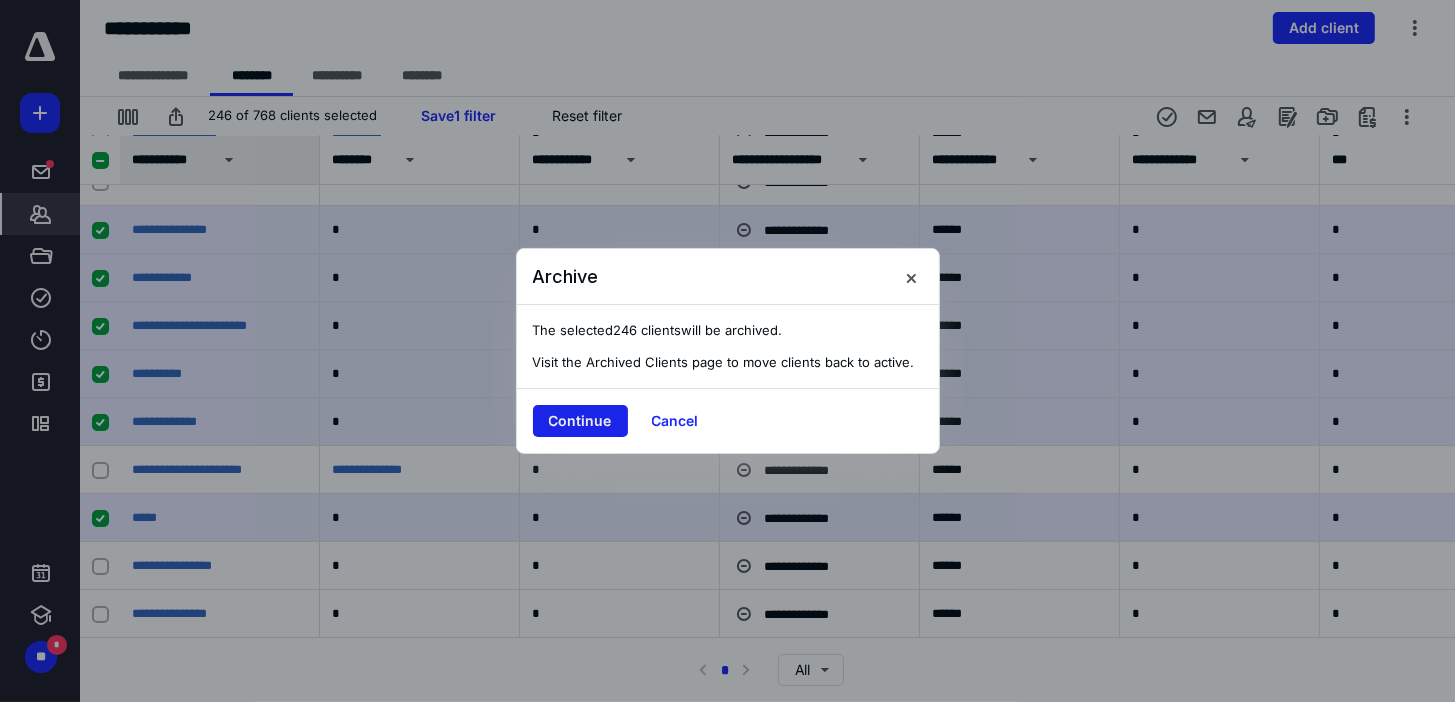 click on "Continue" at bounding box center (580, 421) 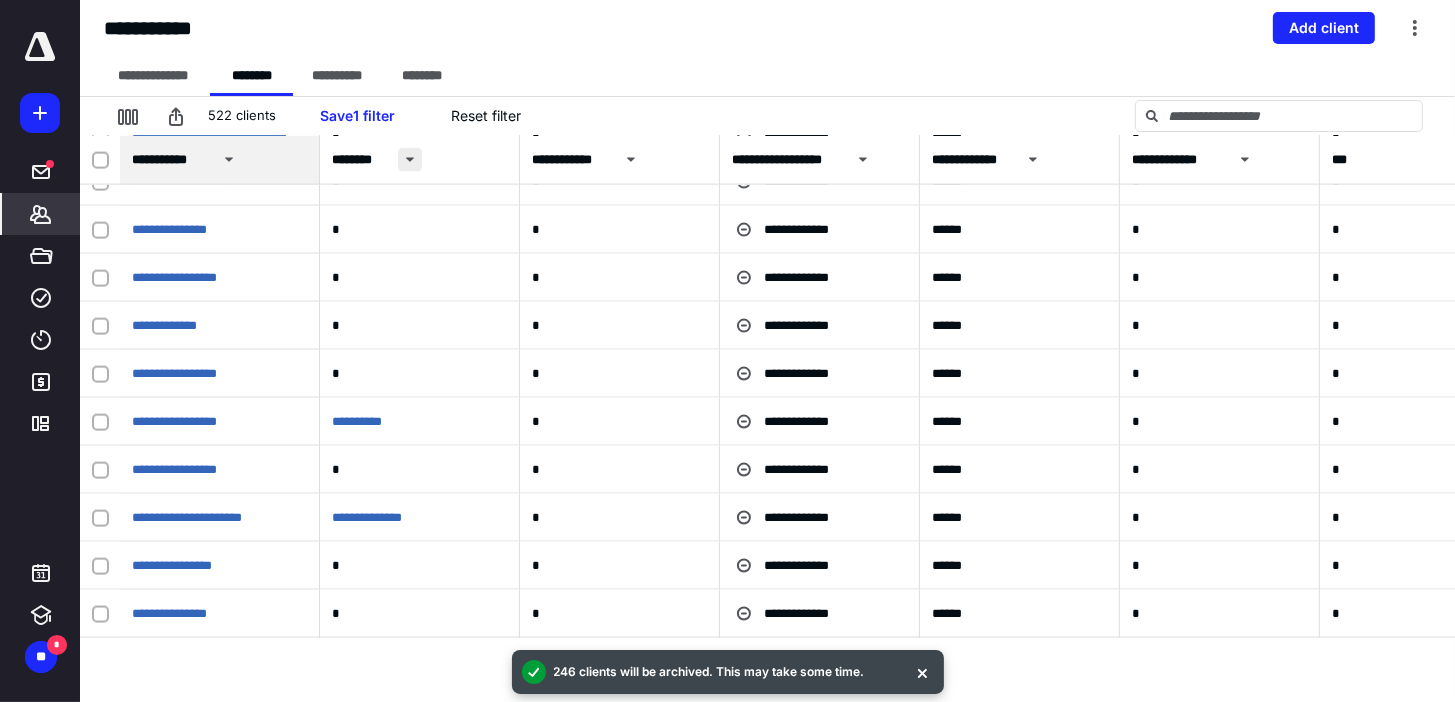 scroll, scrollTop: 24615, scrollLeft: 0, axis: vertical 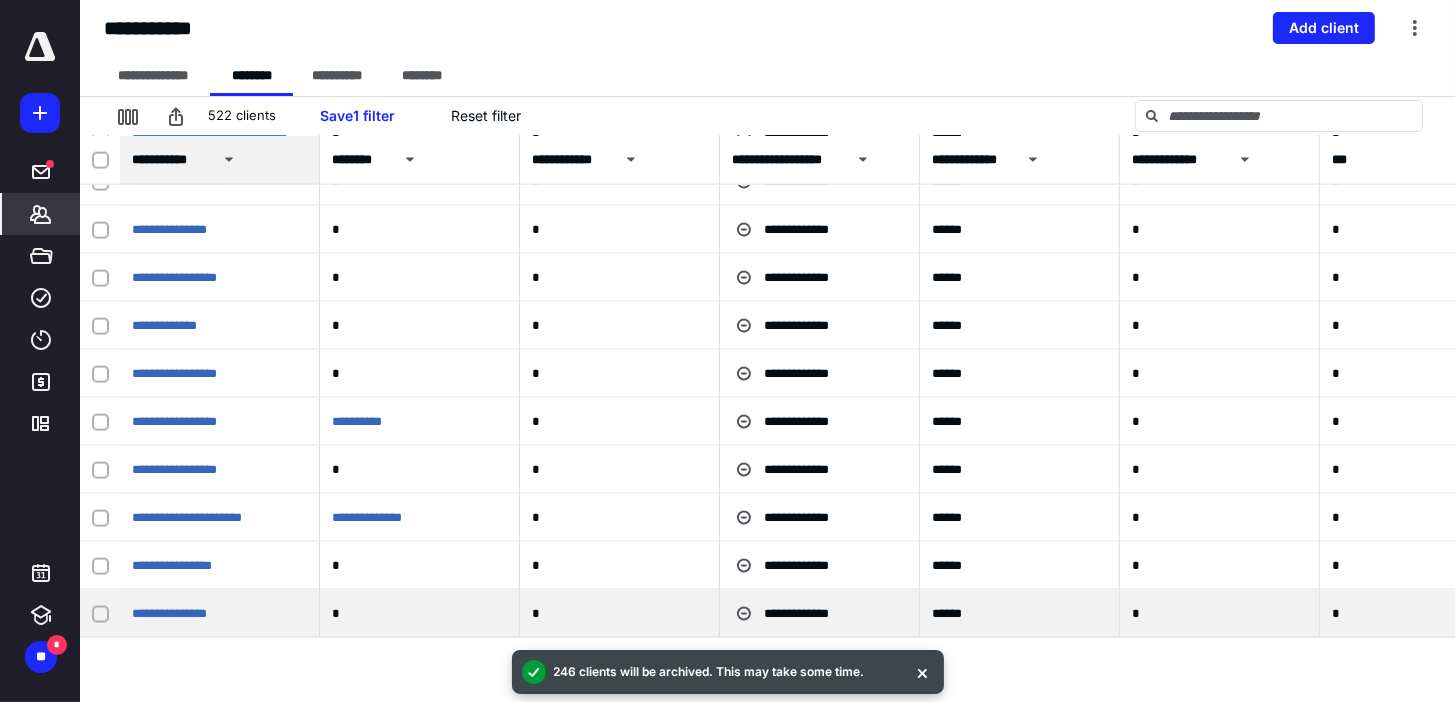 click 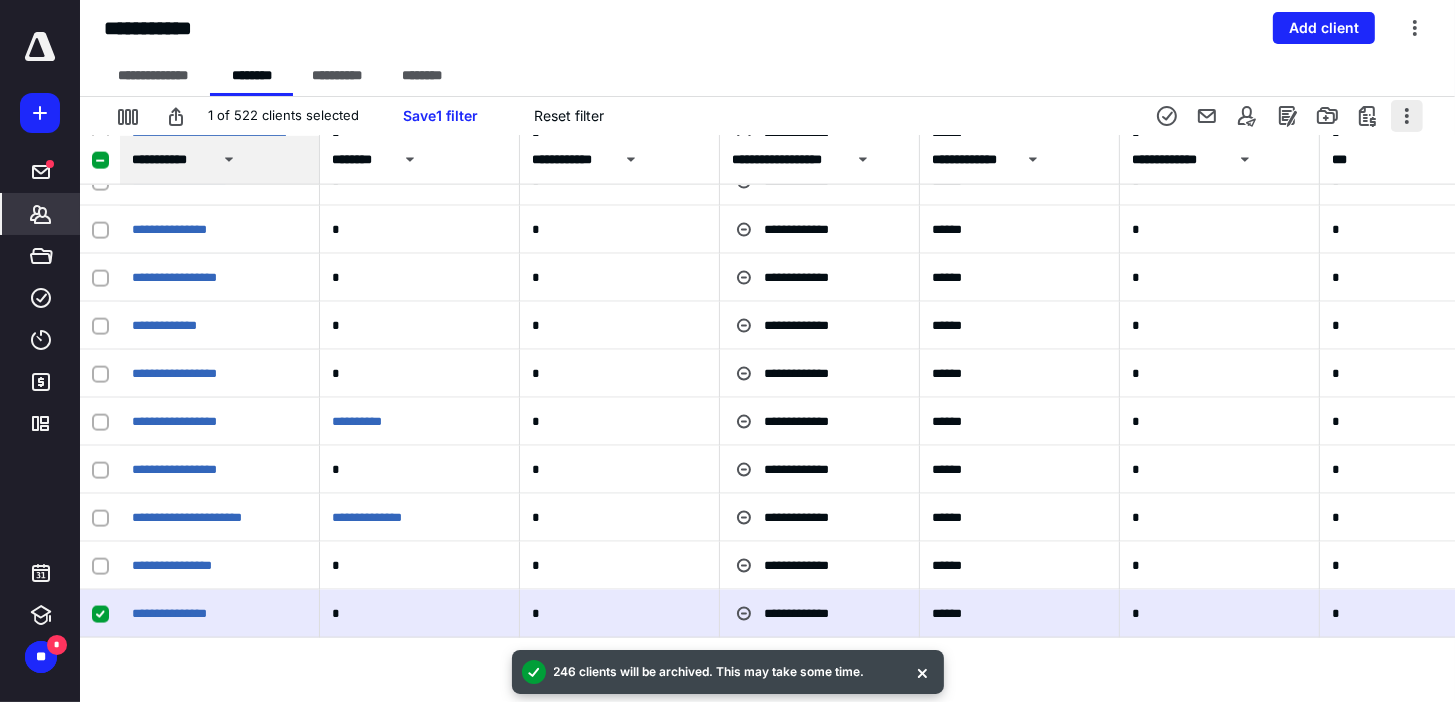 click at bounding box center (1407, 116) 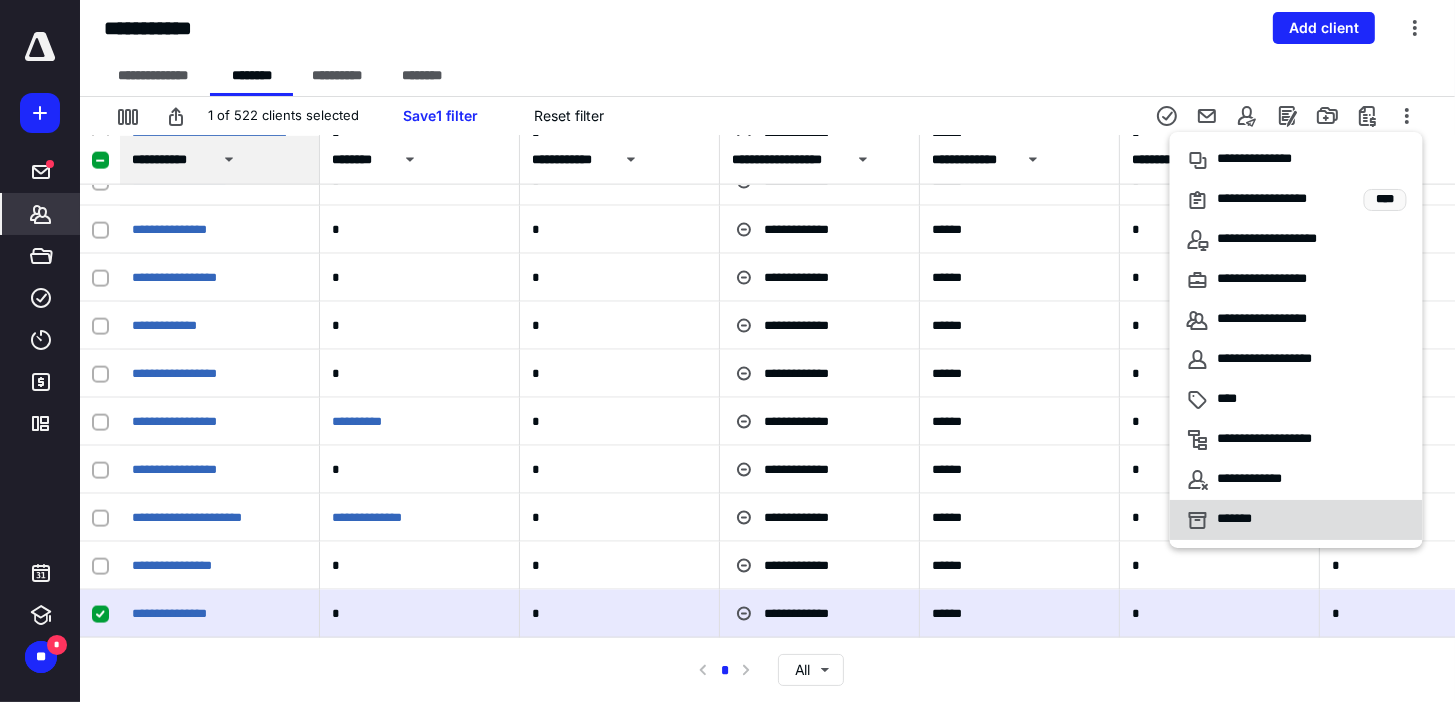 click on "*******" at bounding box center (1226, 520) 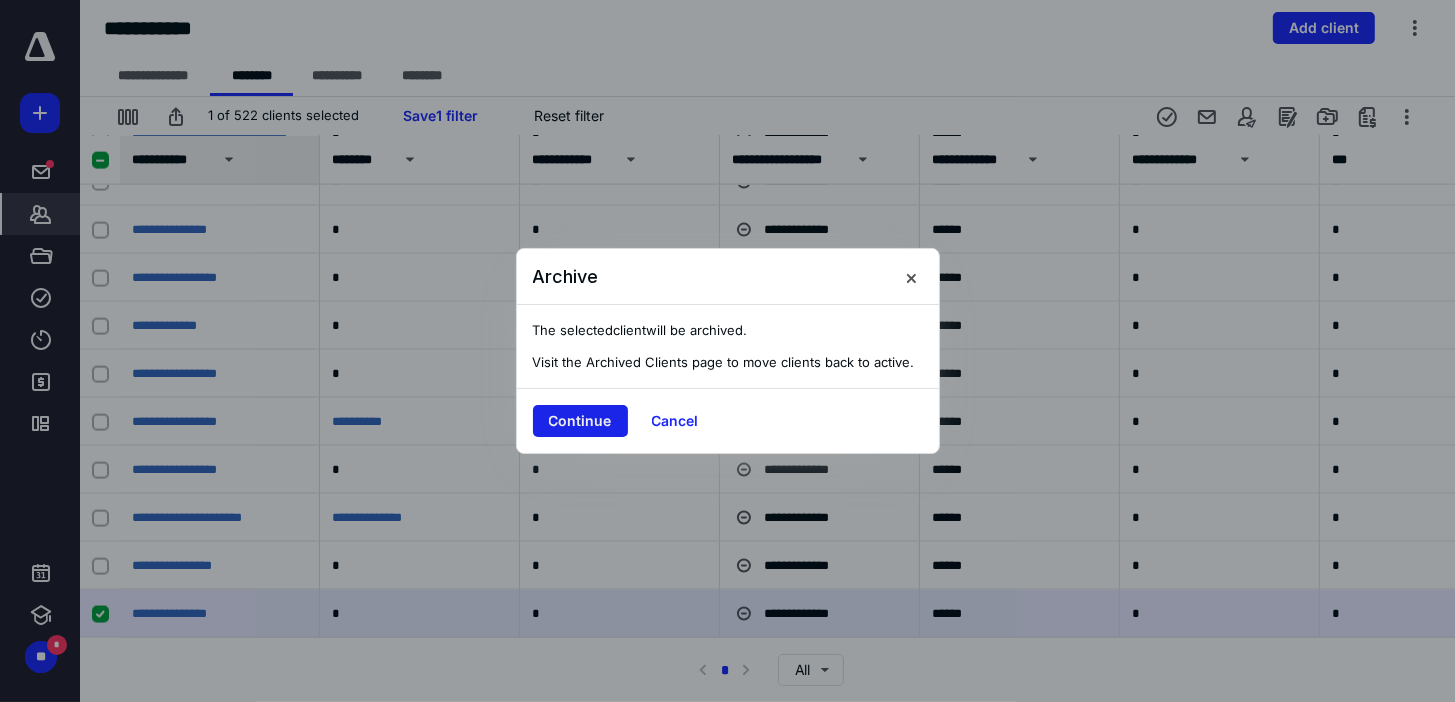 click on "Continue" at bounding box center (580, 421) 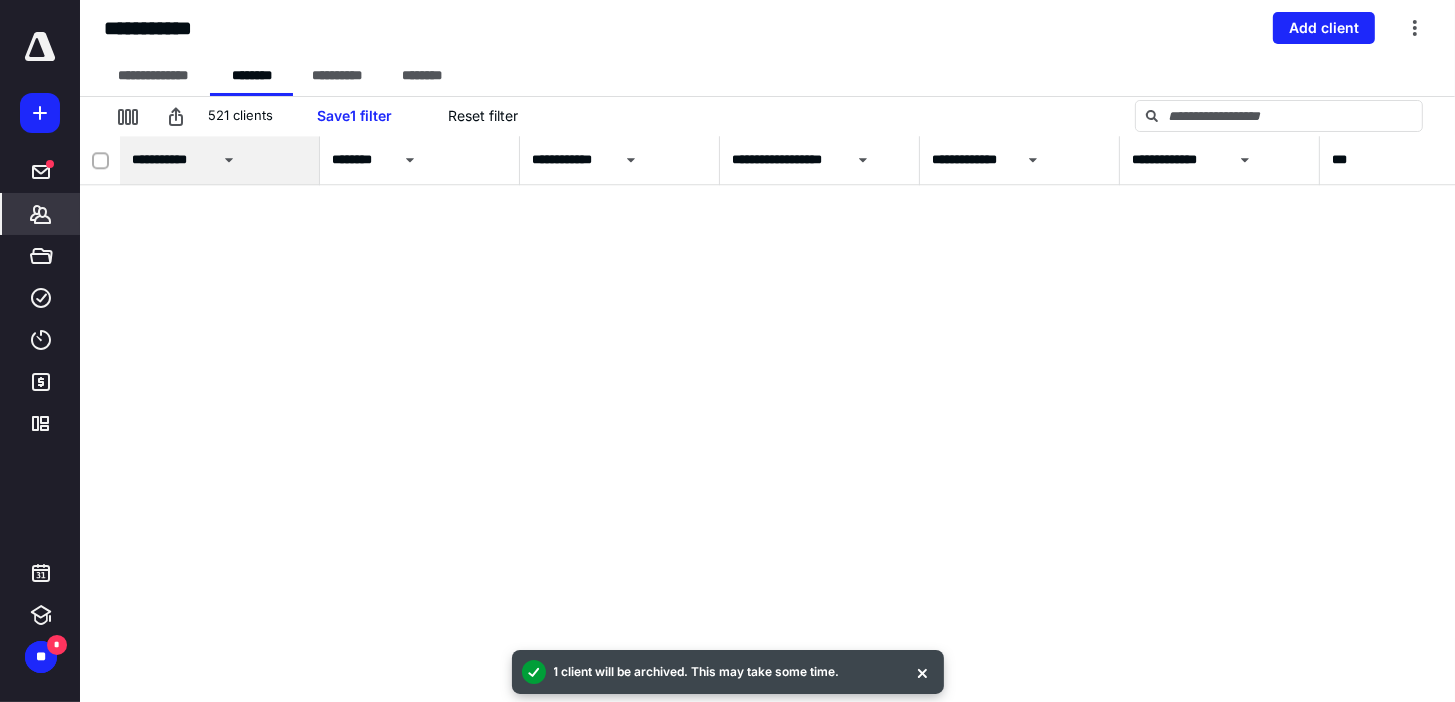 scroll, scrollTop: 0, scrollLeft: 0, axis: both 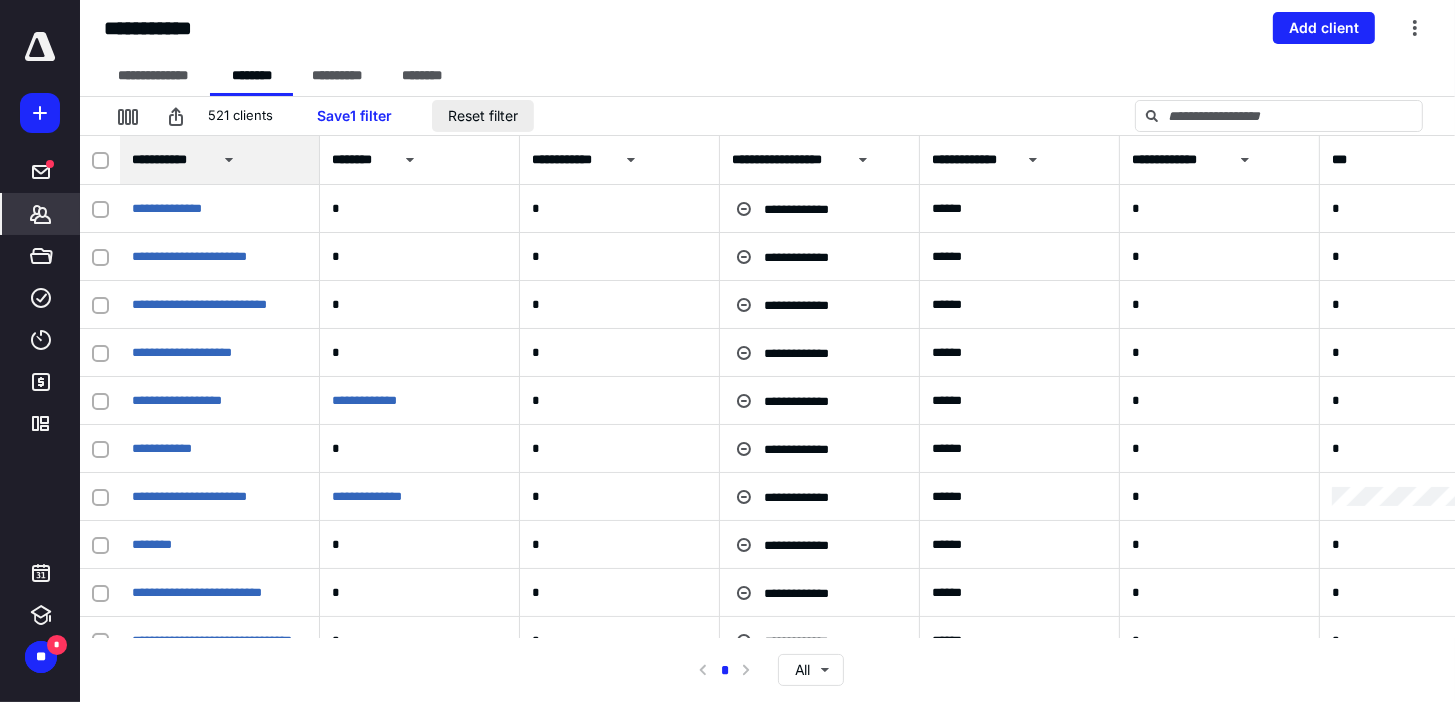 click on "Reset filter" at bounding box center (483, 116) 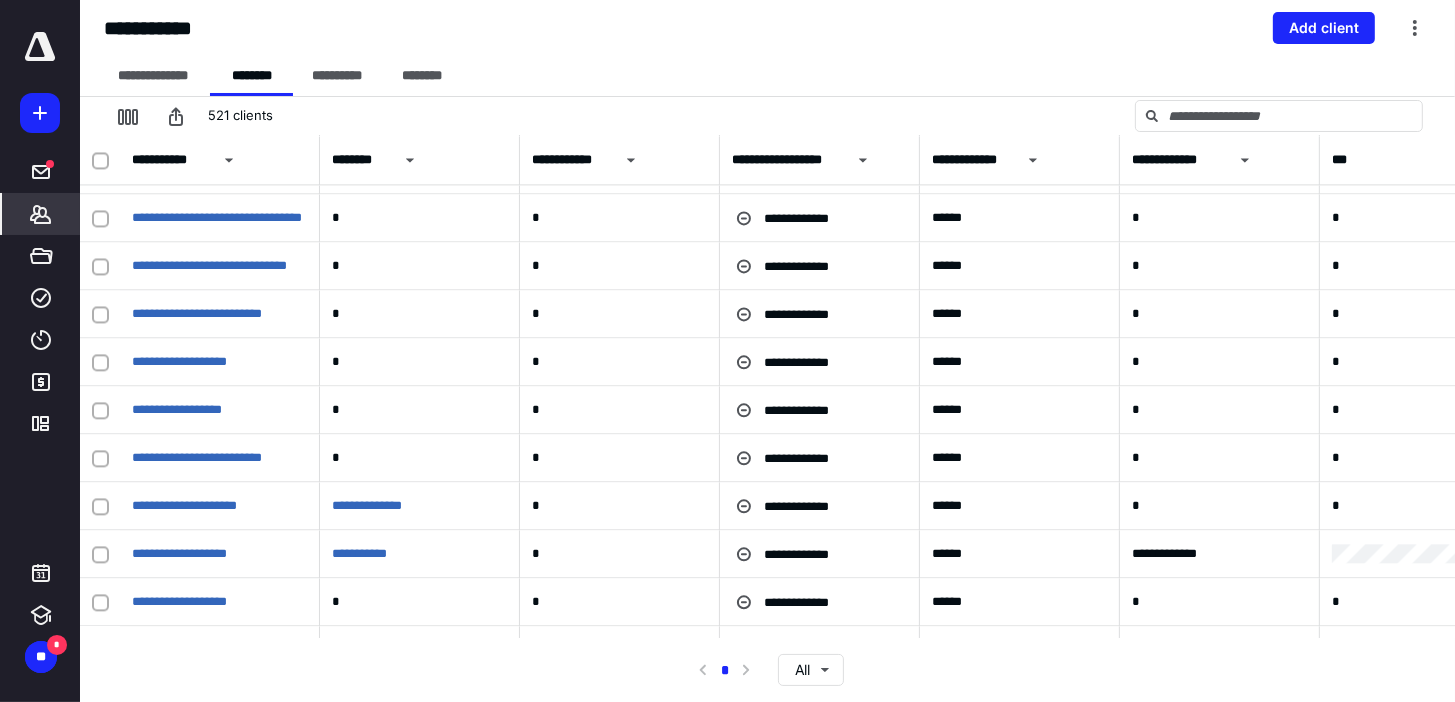 scroll, scrollTop: 0, scrollLeft: 0, axis: both 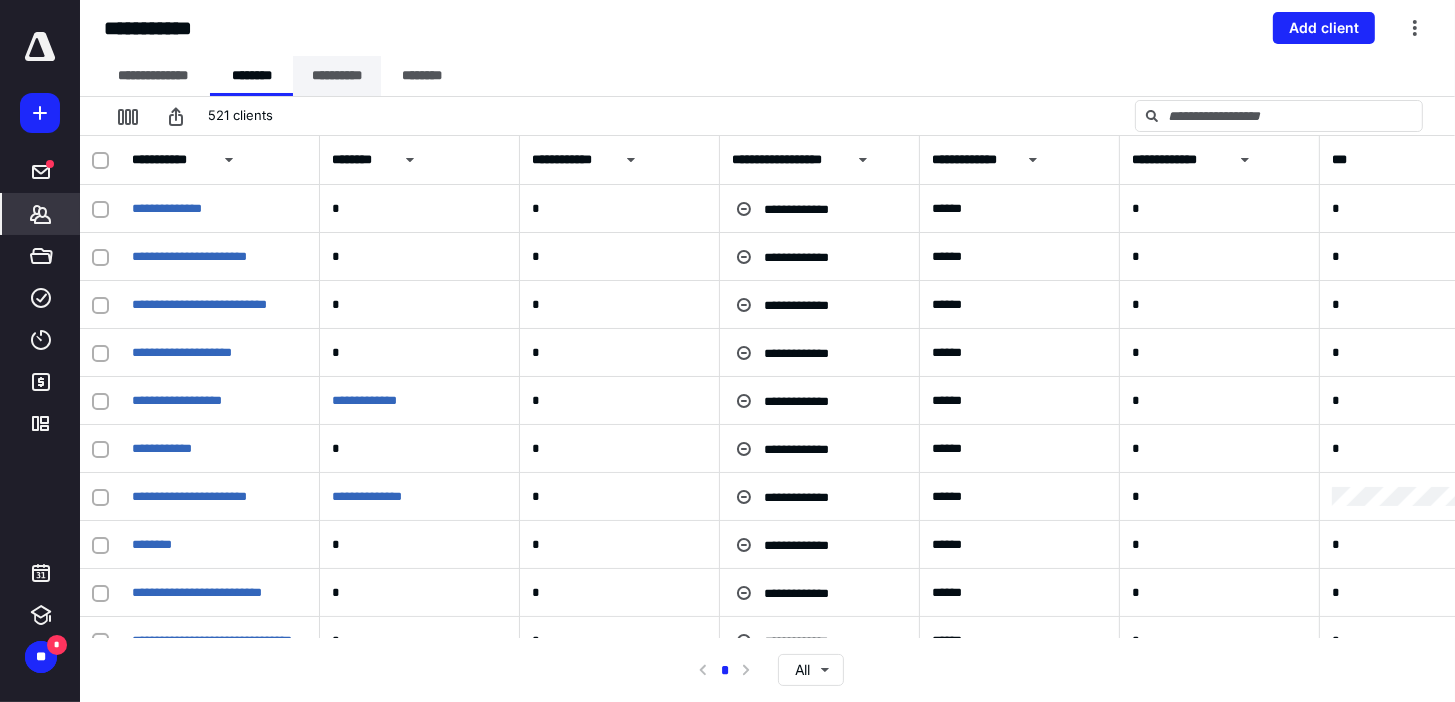 click on "**********" at bounding box center [337, 76] 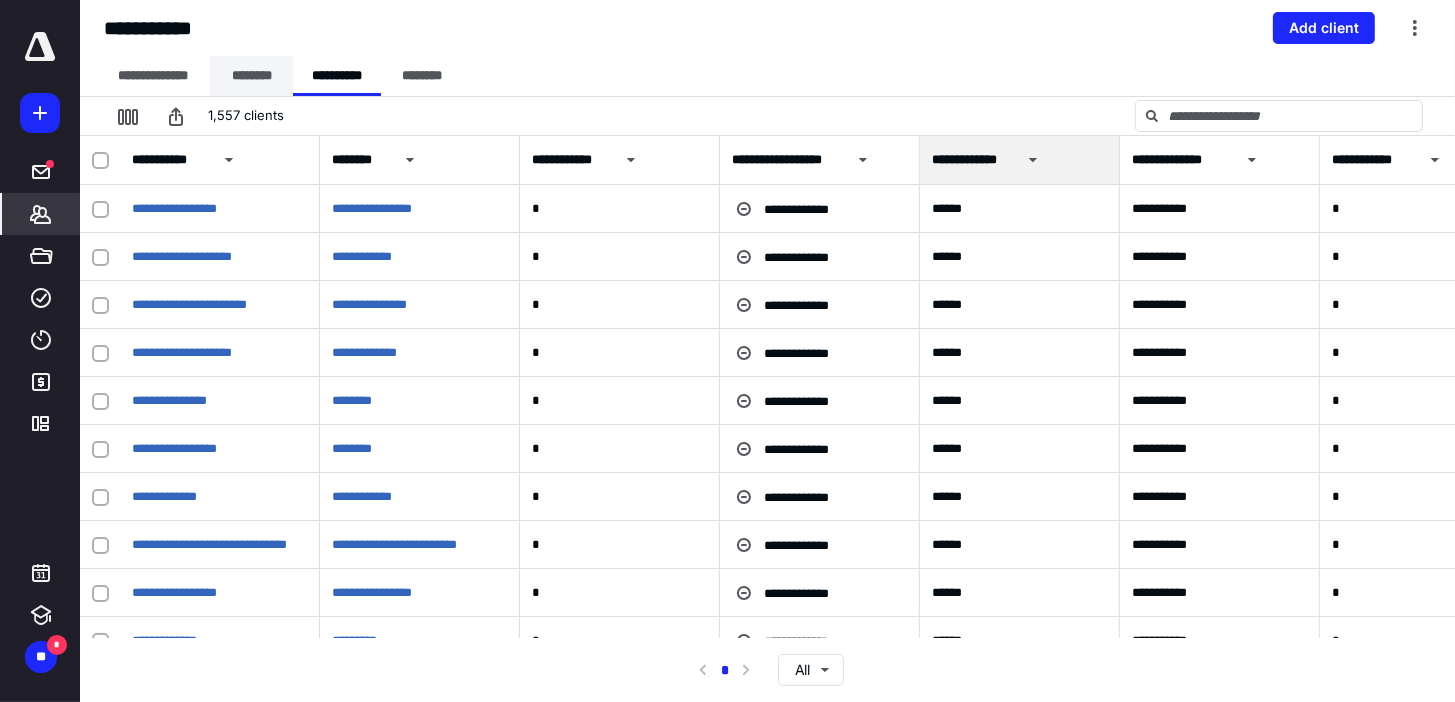click on "********" at bounding box center [251, 76] 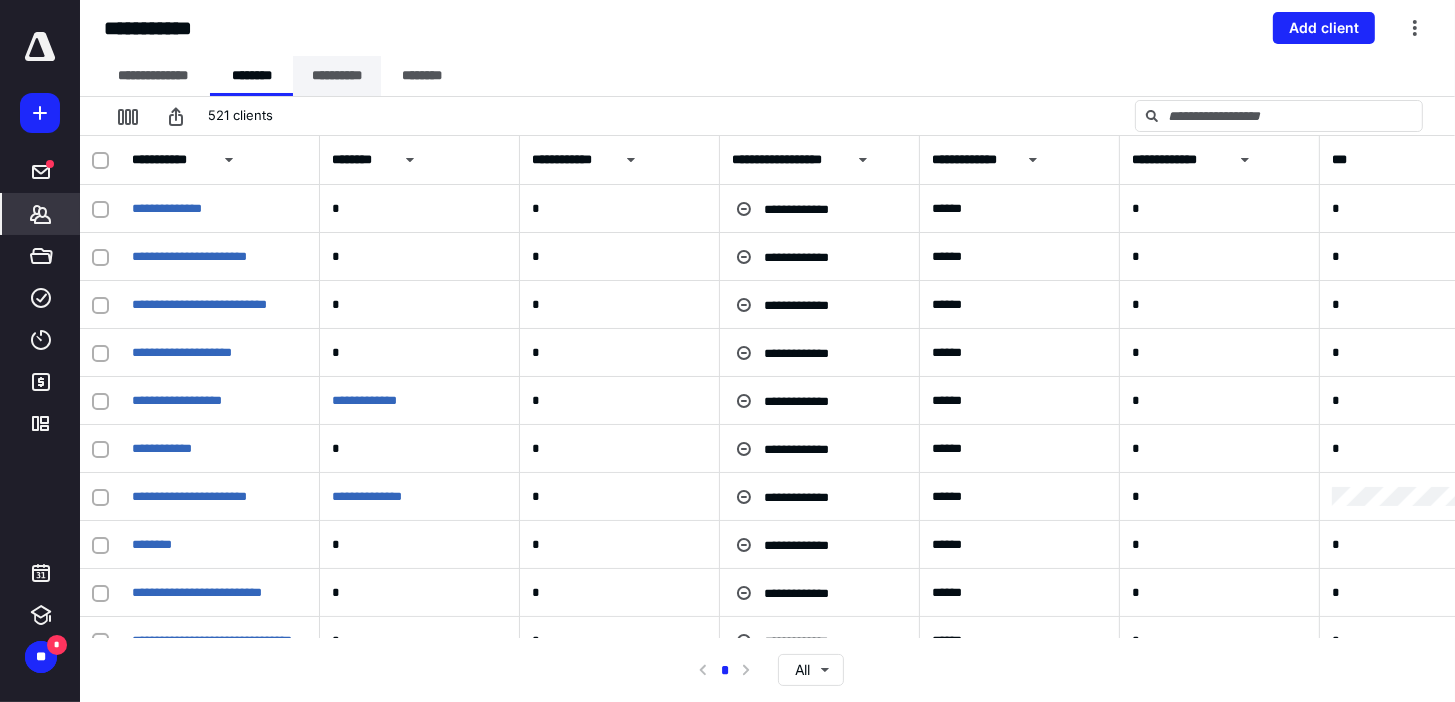 click on "**********" at bounding box center [337, 76] 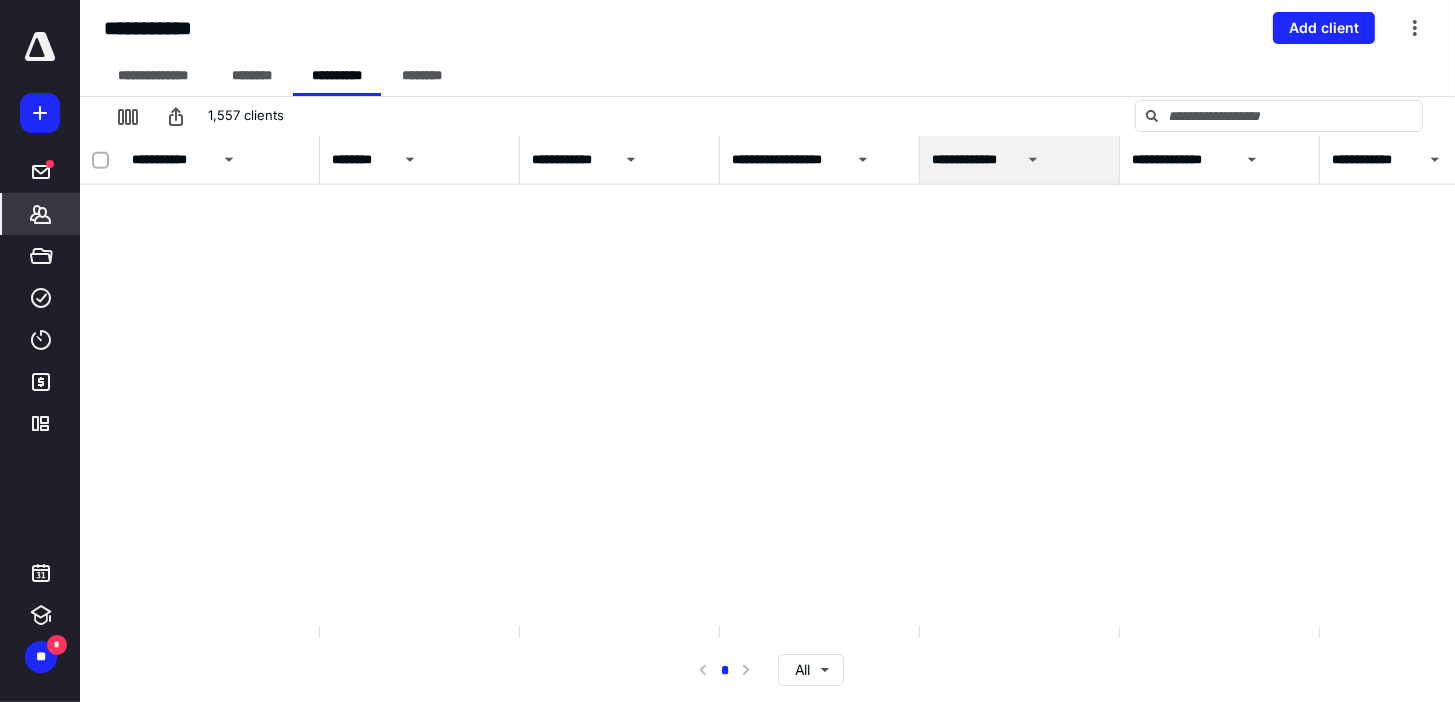 scroll, scrollTop: 11559, scrollLeft: 0, axis: vertical 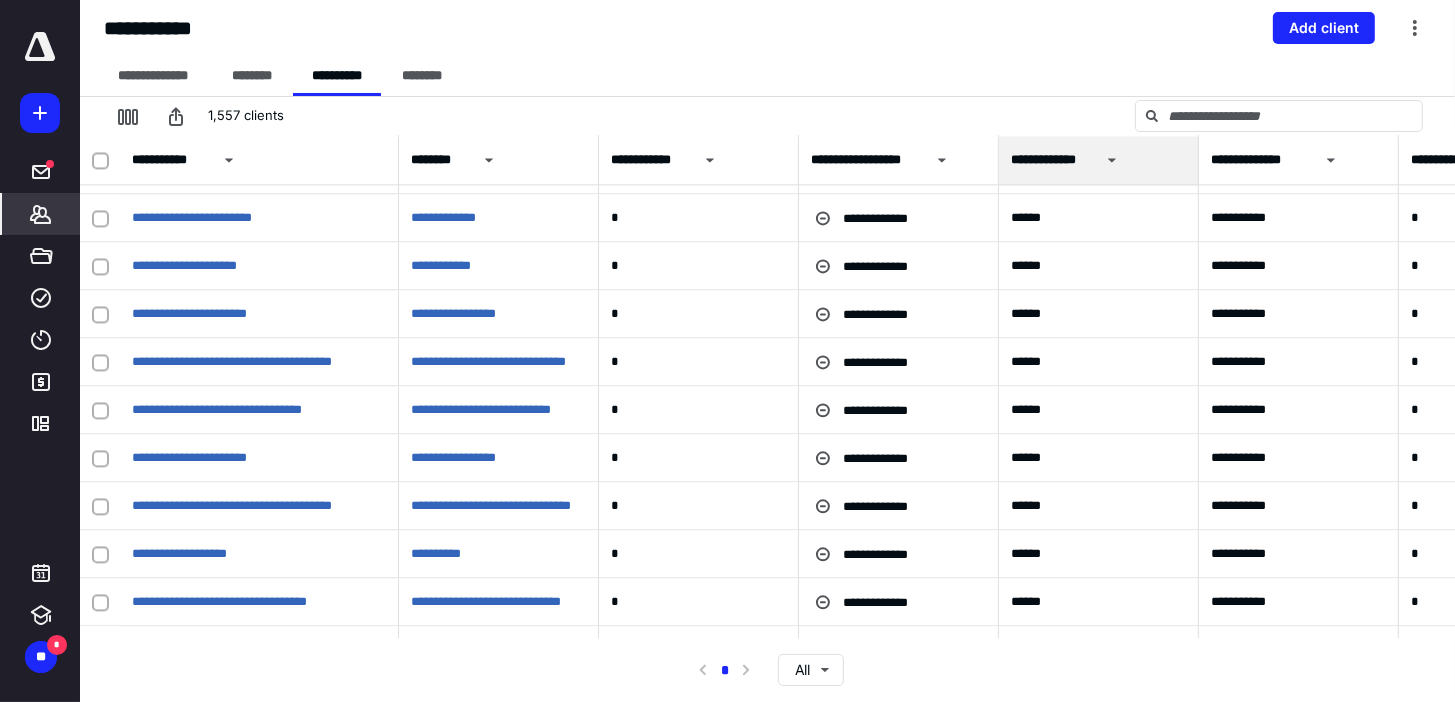 drag, startPoint x: 318, startPoint y: 148, endPoint x: 381, endPoint y: 150, distance: 63.03174 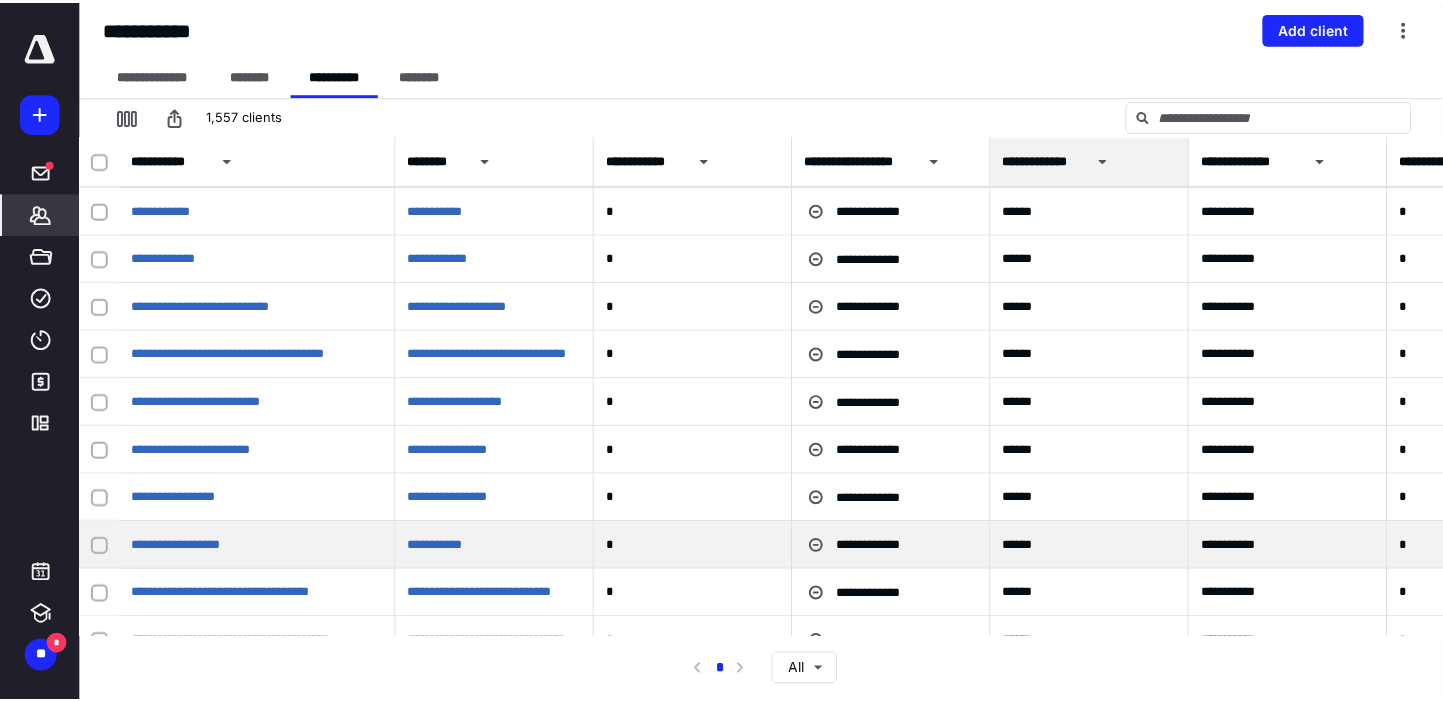 scroll, scrollTop: 14399, scrollLeft: 0, axis: vertical 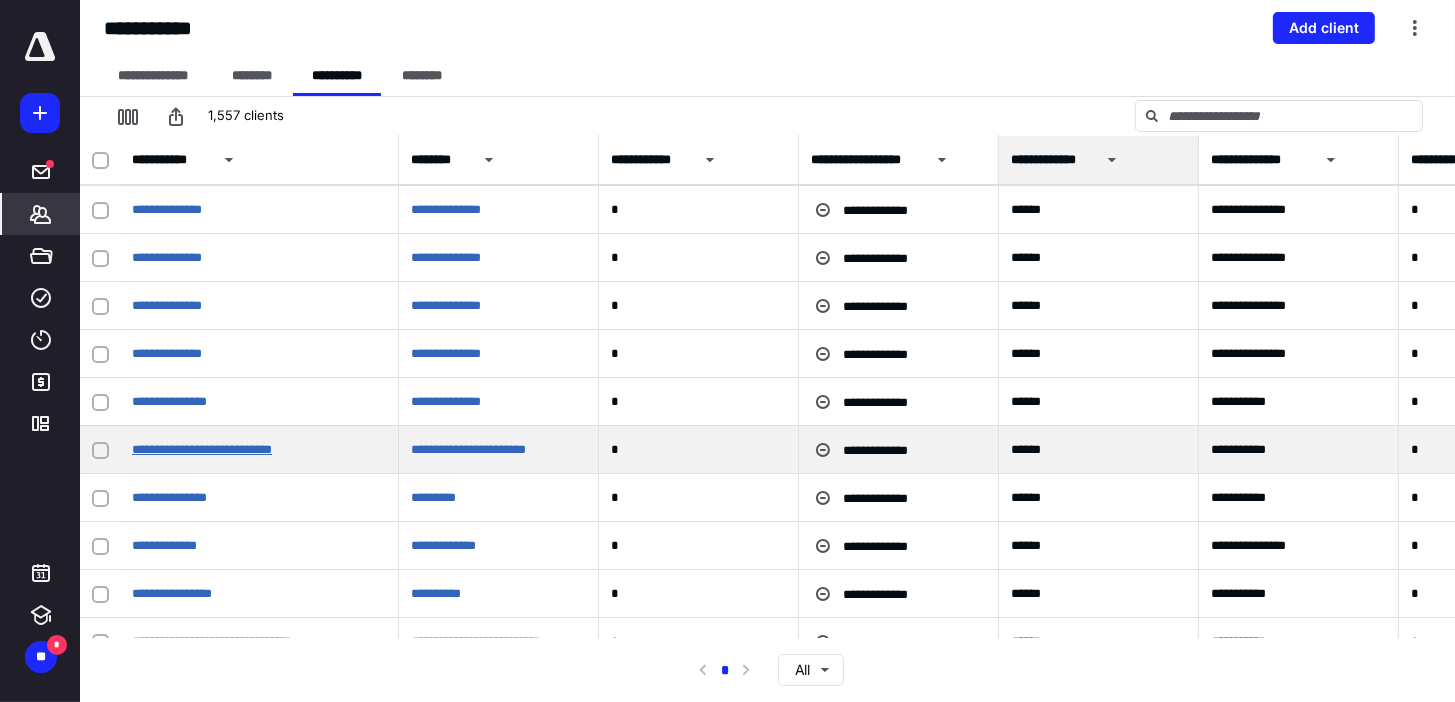 click on "**********" at bounding box center (202, 449) 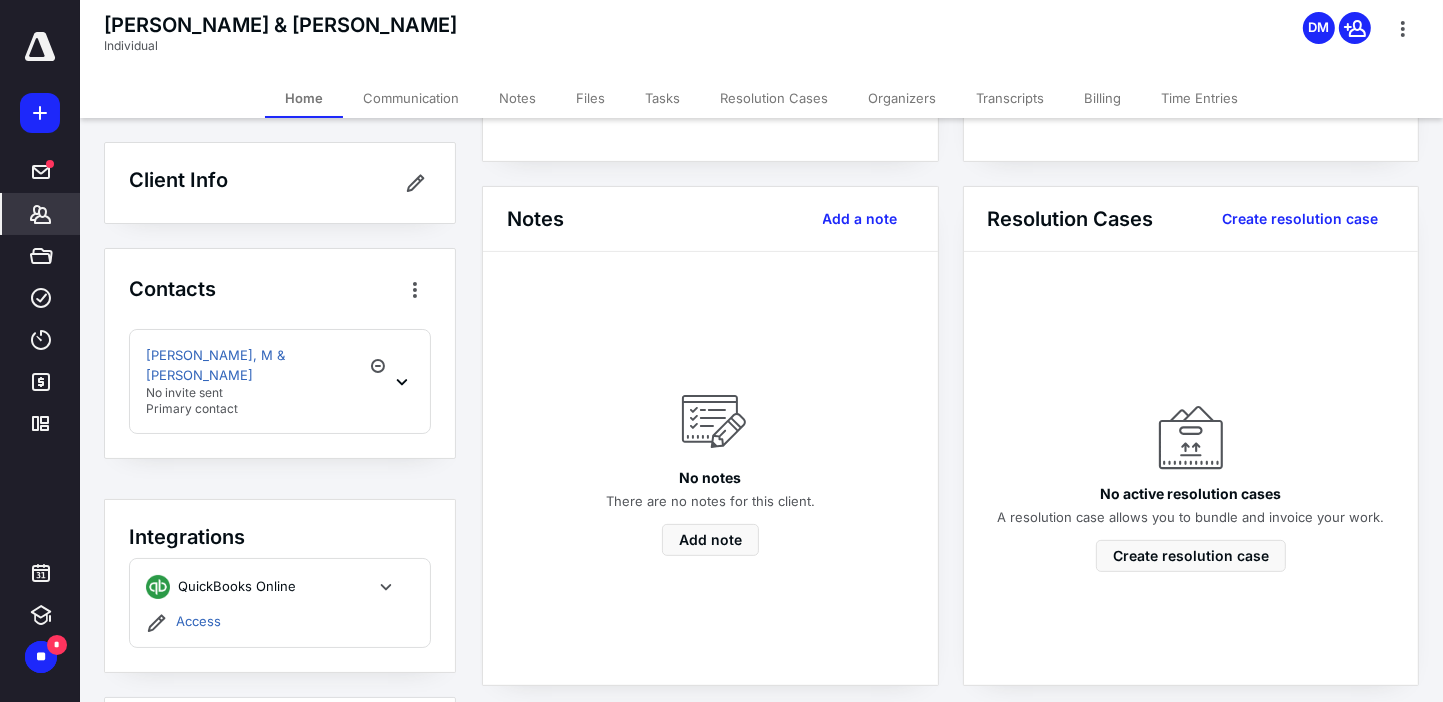 scroll, scrollTop: 946, scrollLeft: 0, axis: vertical 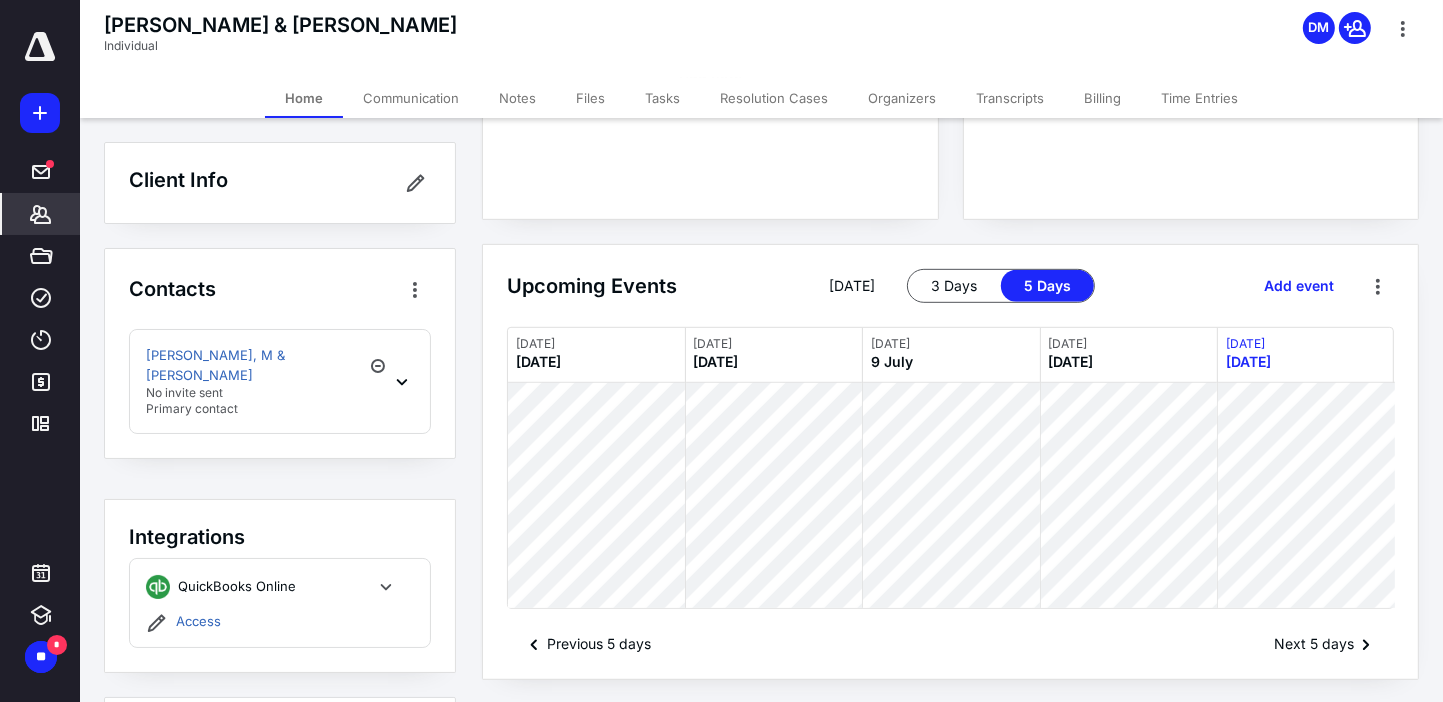 click 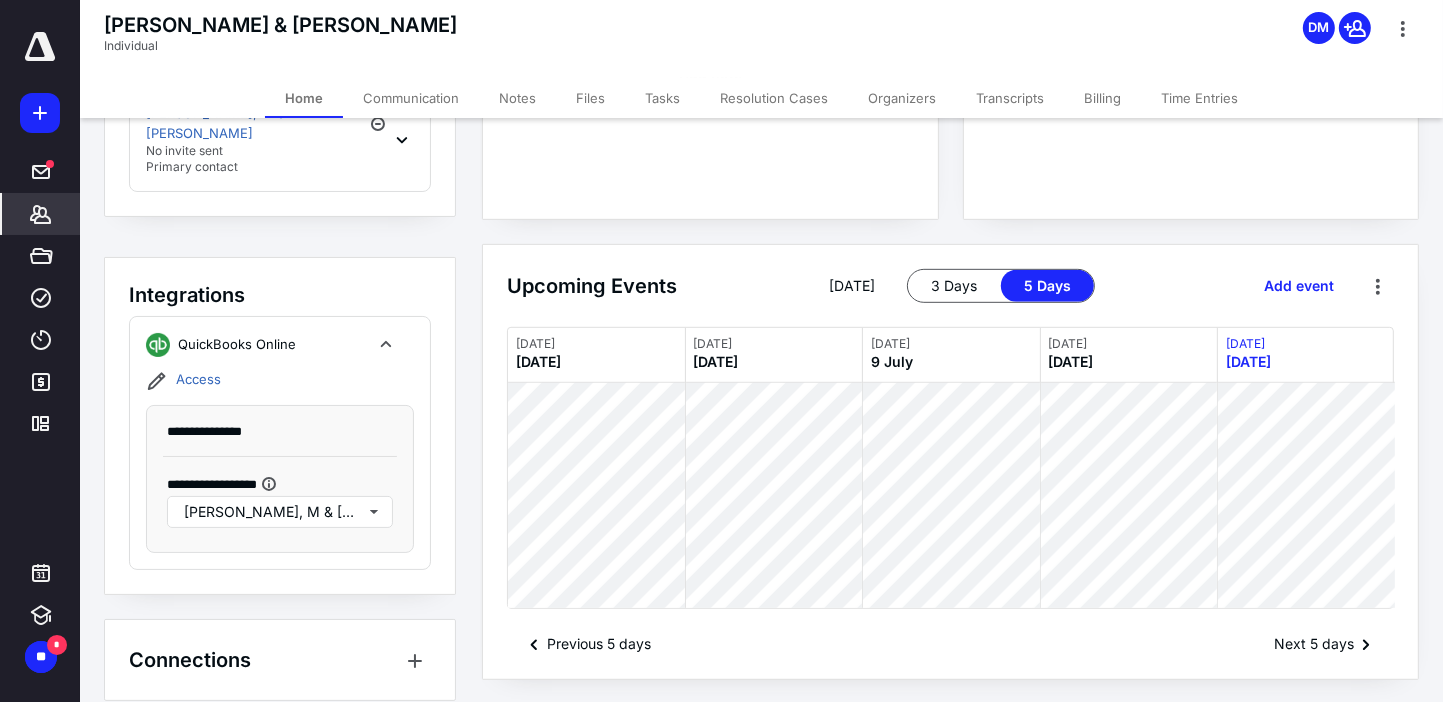 scroll, scrollTop: 245, scrollLeft: 0, axis: vertical 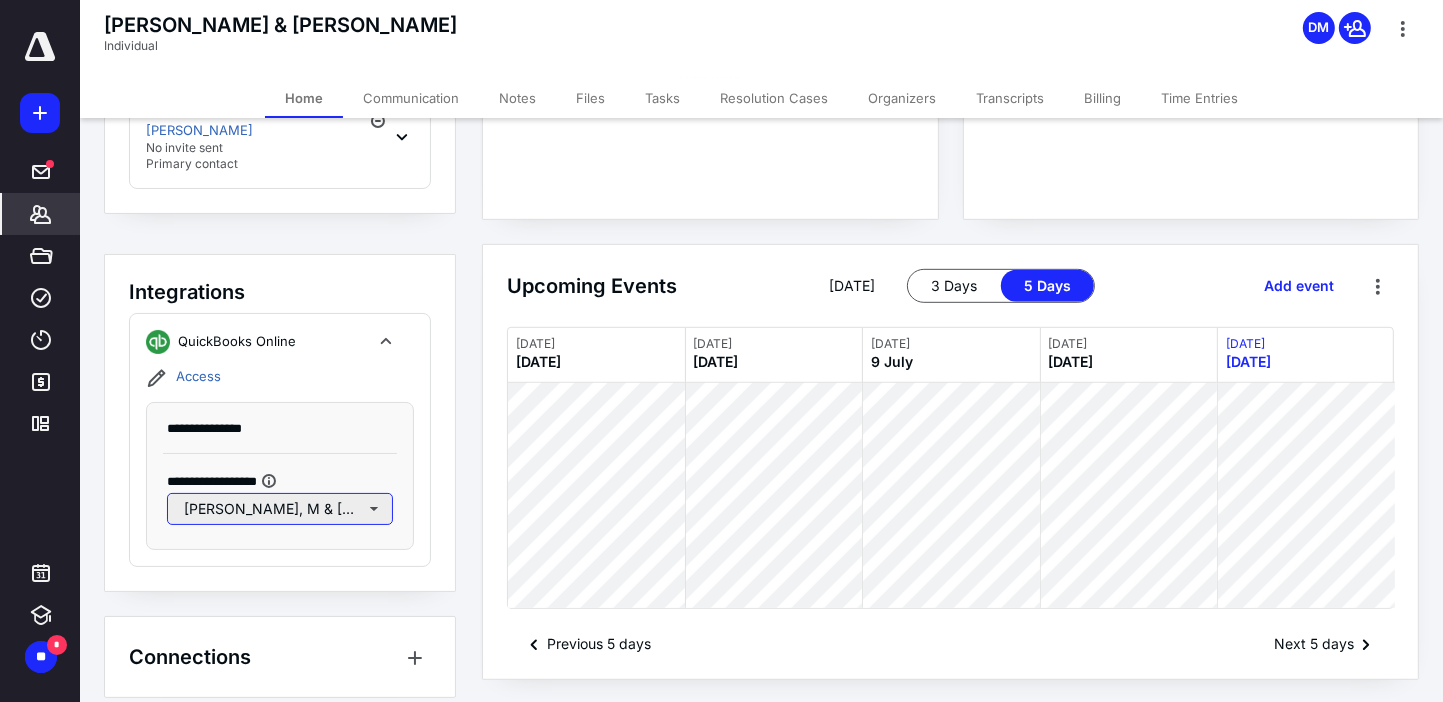 click on "[PERSON_NAME], M & [PERSON_NAME]" at bounding box center (280, 509) 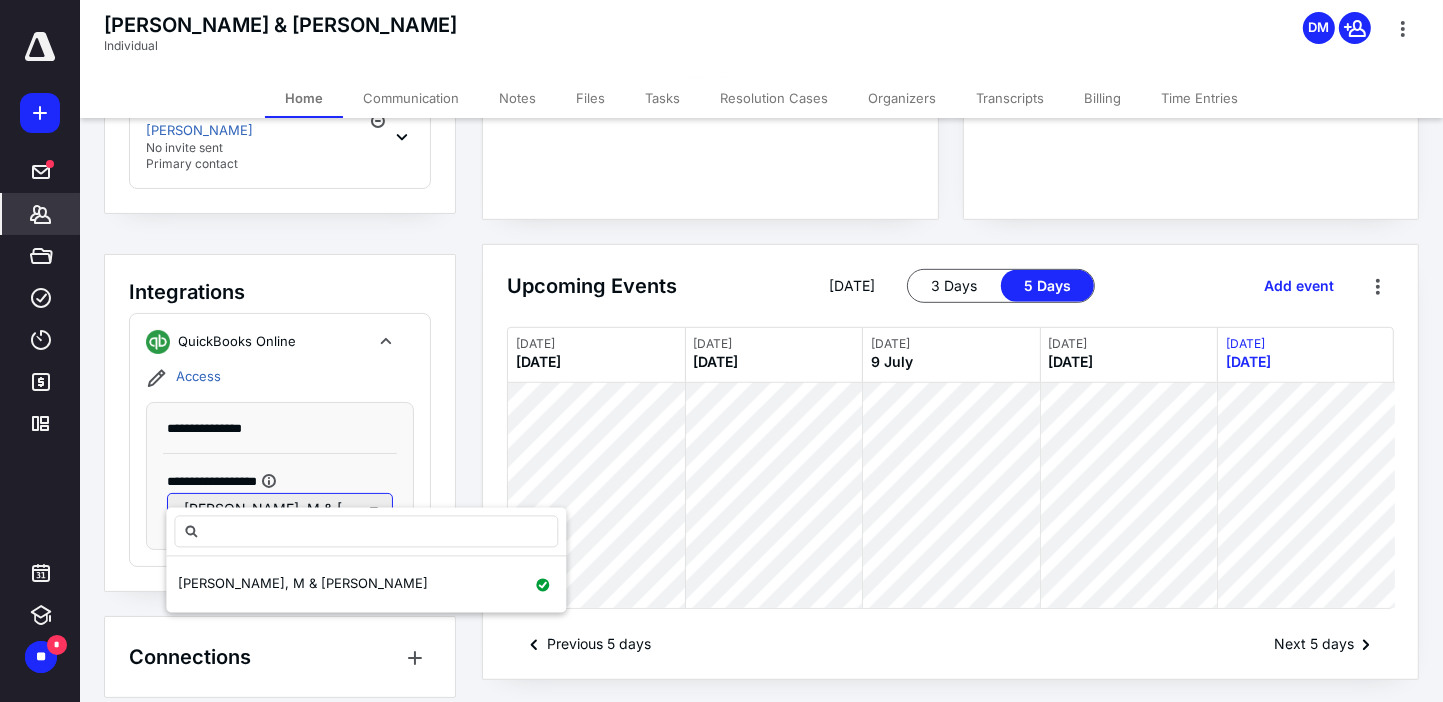 click on "[PERSON_NAME], M & [PERSON_NAME]" at bounding box center (280, 509) 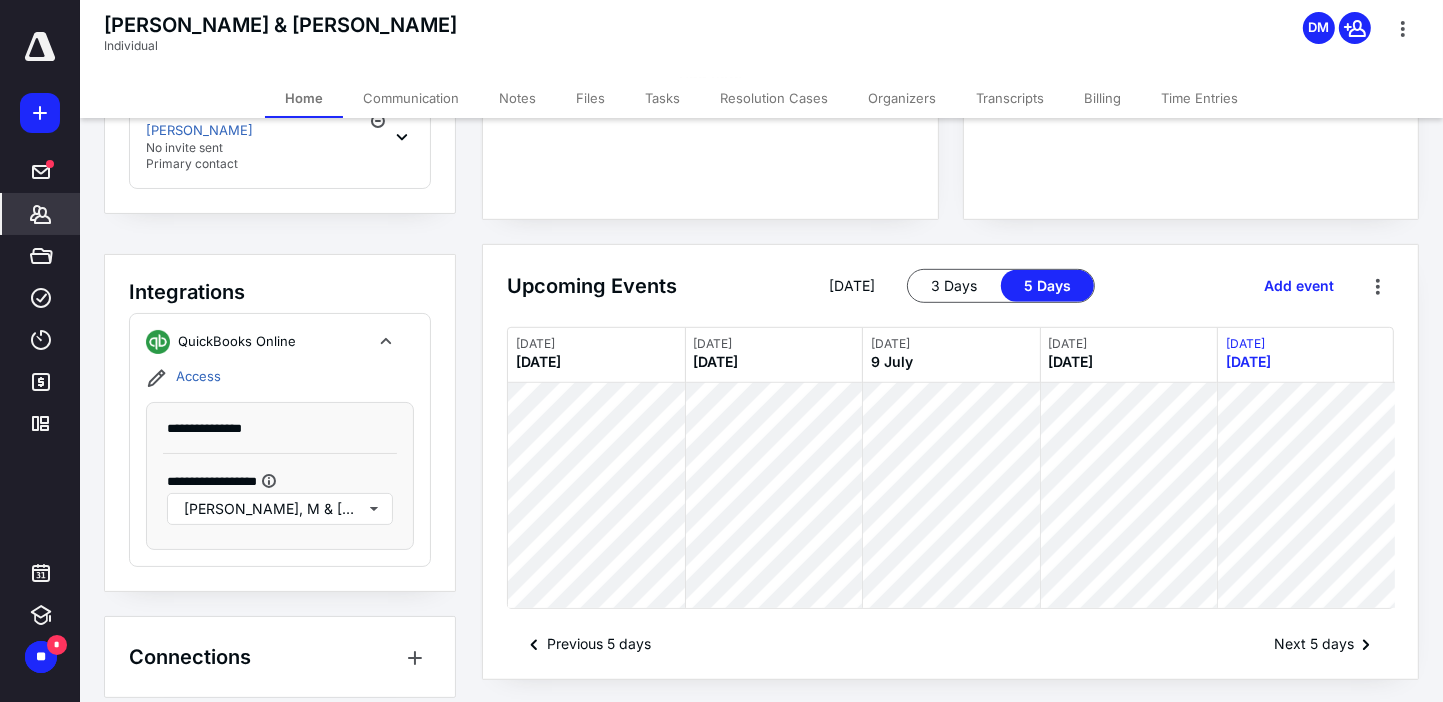 click on "**********" at bounding box center (280, 440) 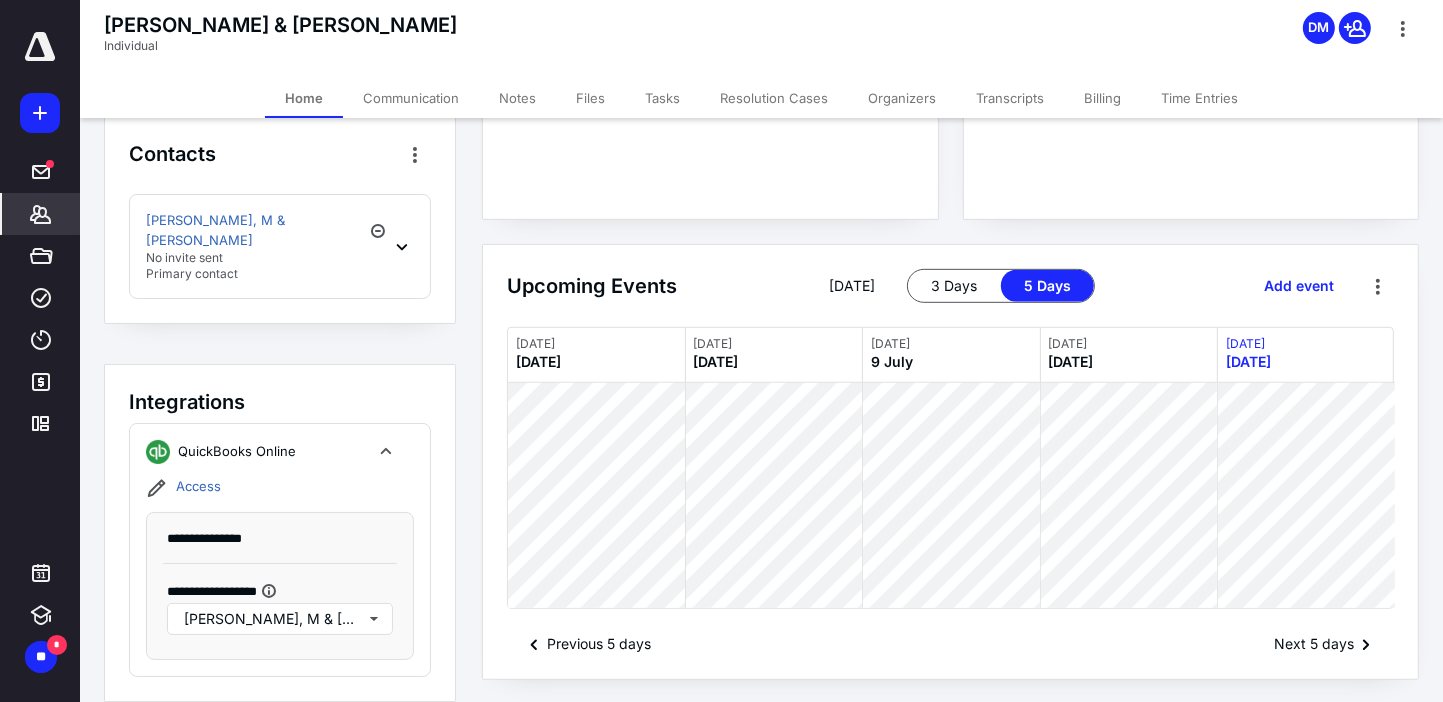 scroll, scrollTop: 0, scrollLeft: 0, axis: both 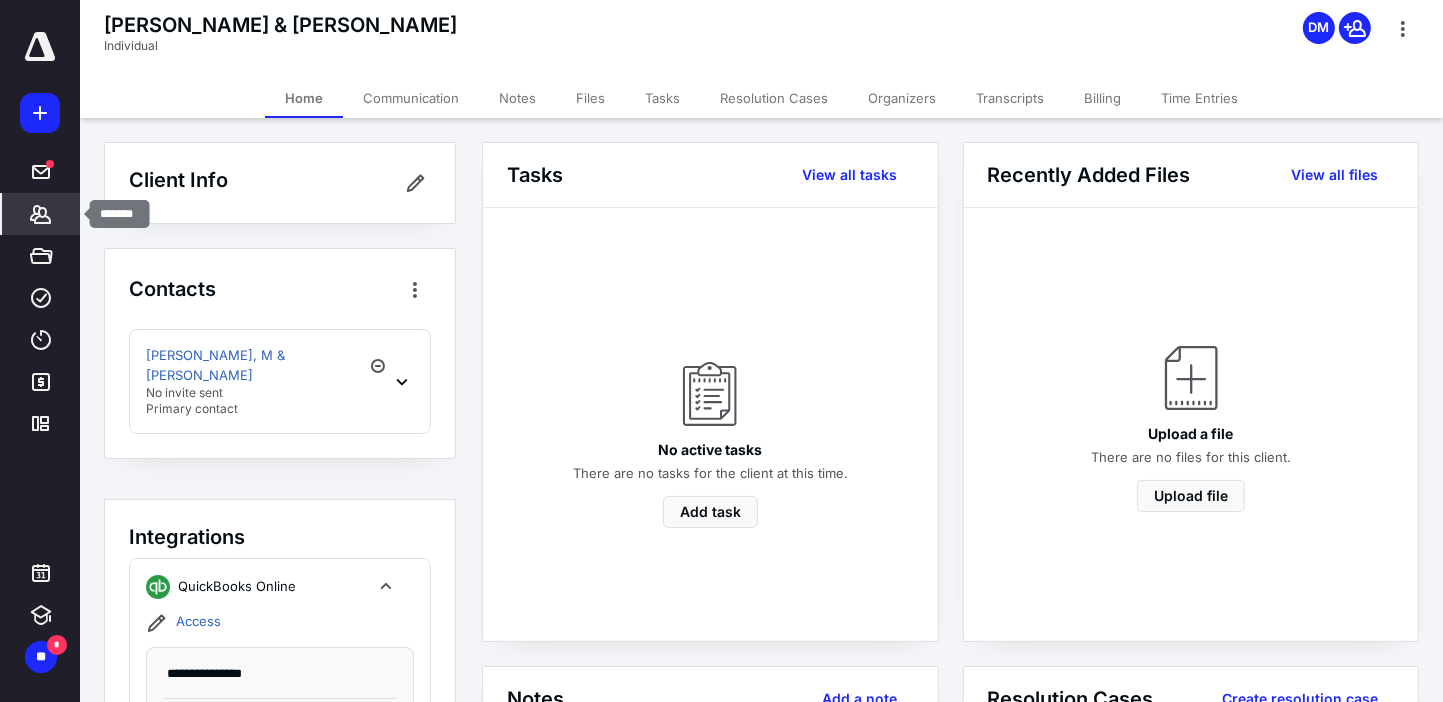 click 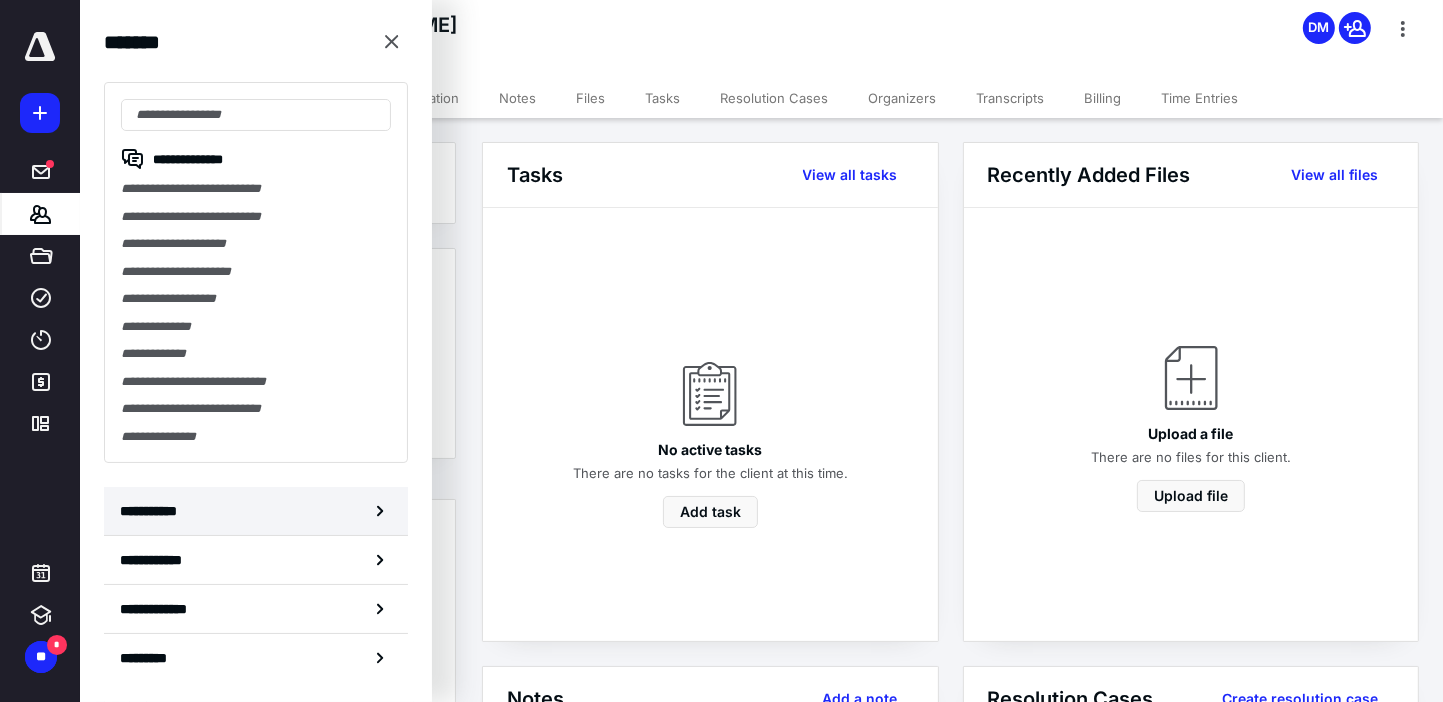 click on "**********" at bounding box center [153, 511] 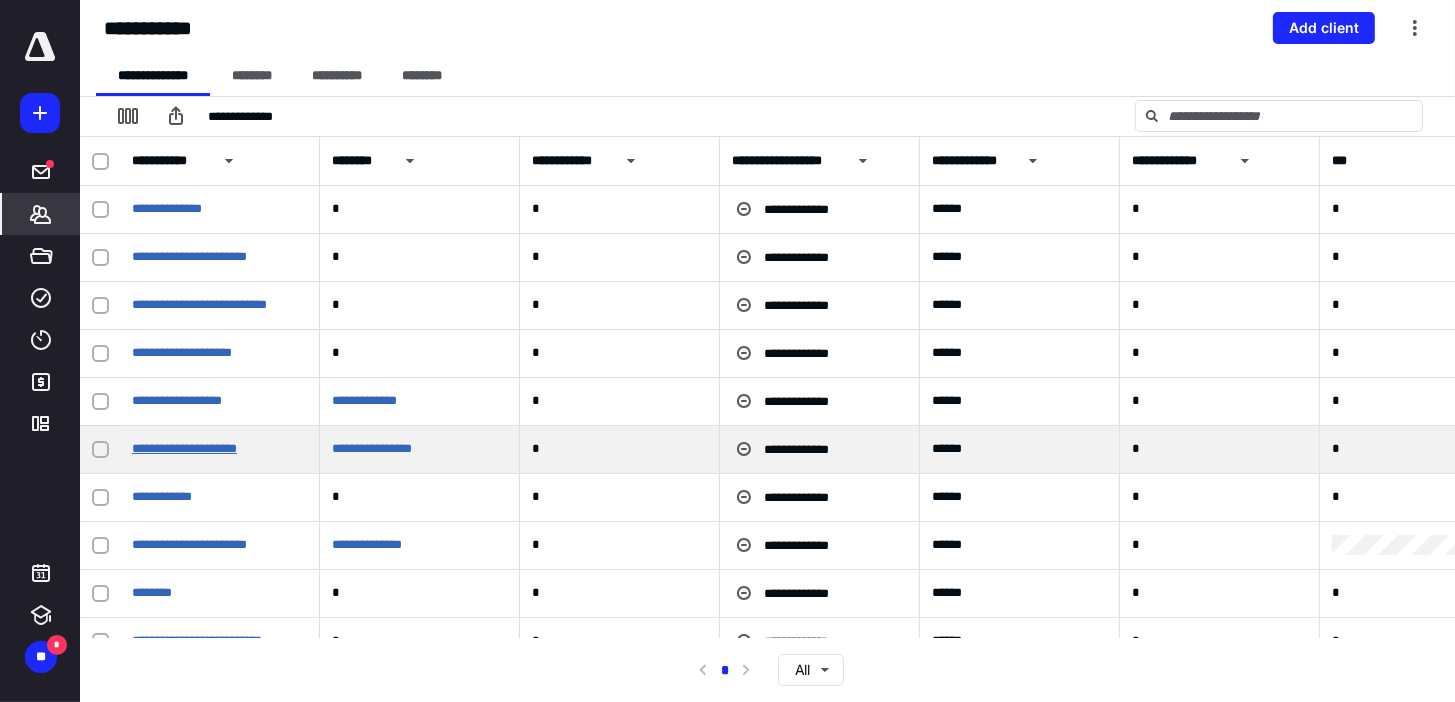 click on "**********" at bounding box center (184, 448) 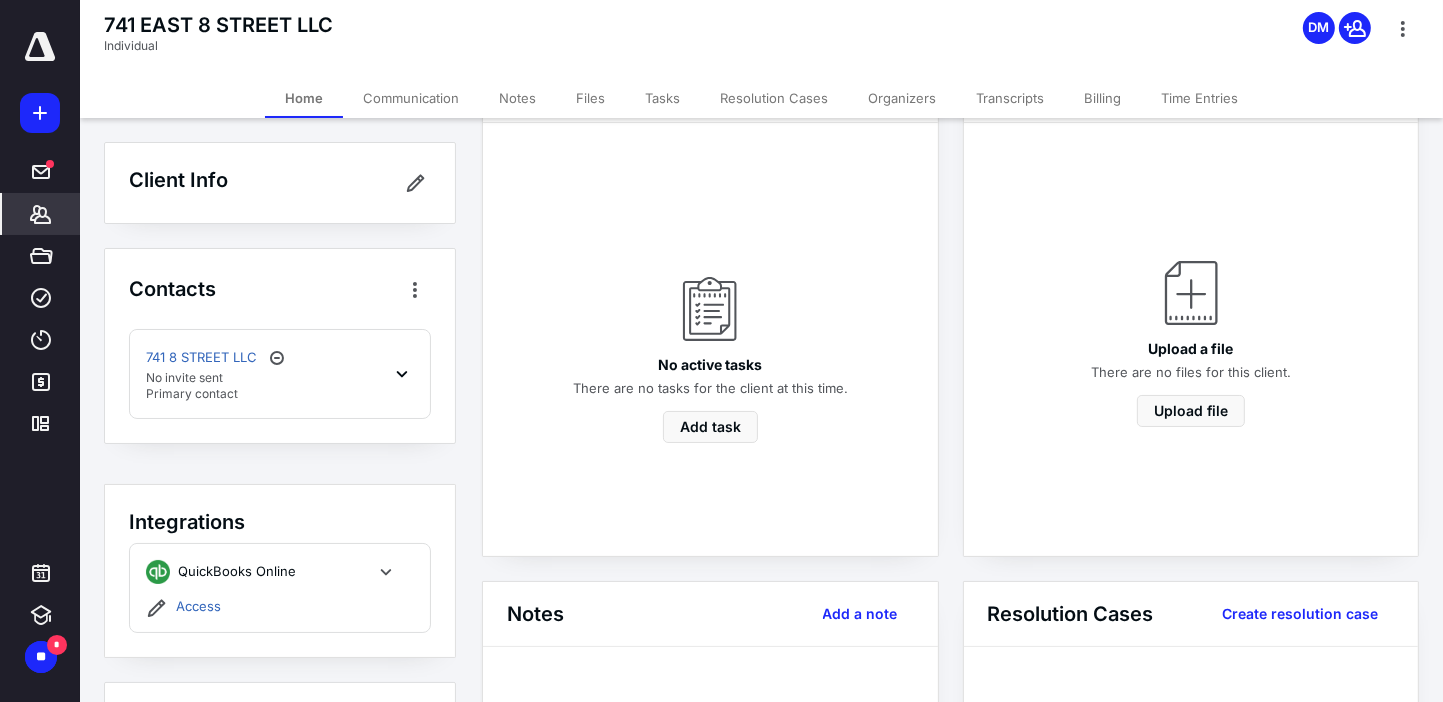 scroll, scrollTop: 0, scrollLeft: 0, axis: both 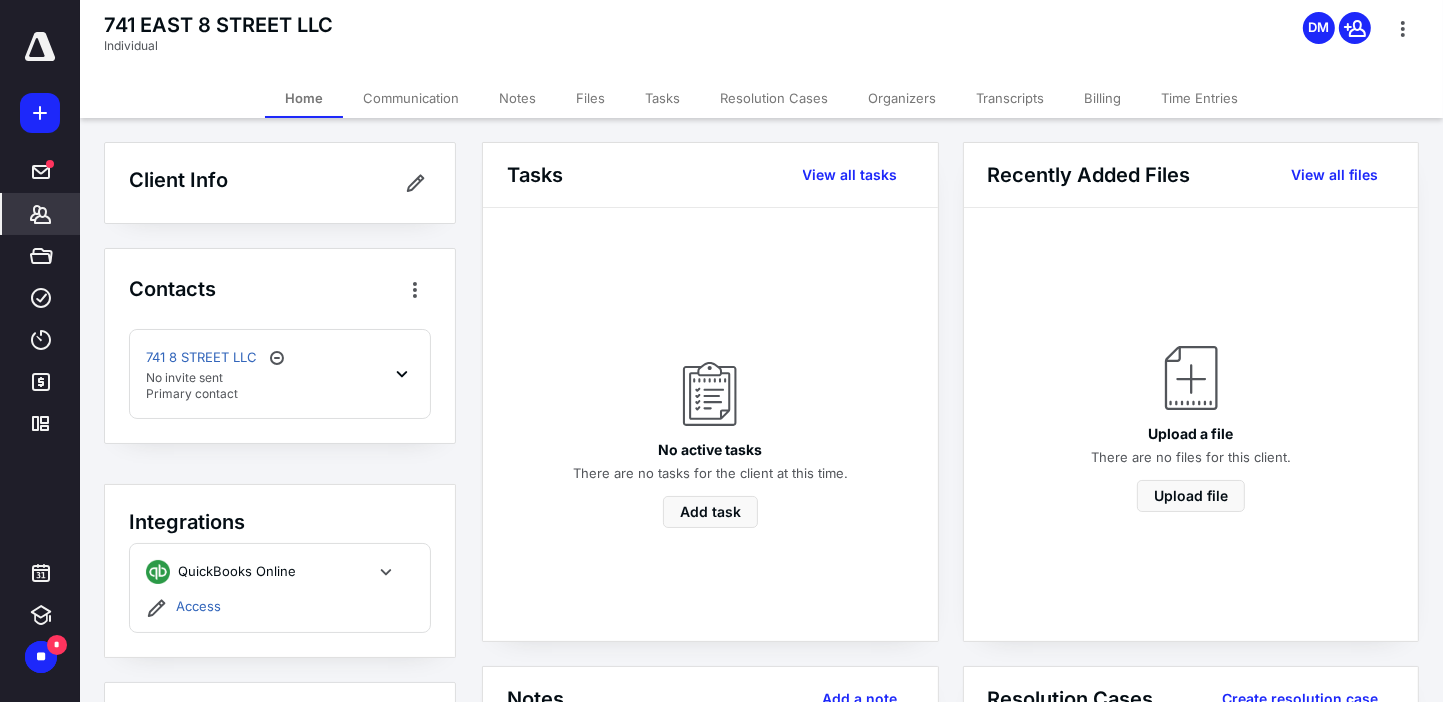 click on "*******" at bounding box center (41, 214) 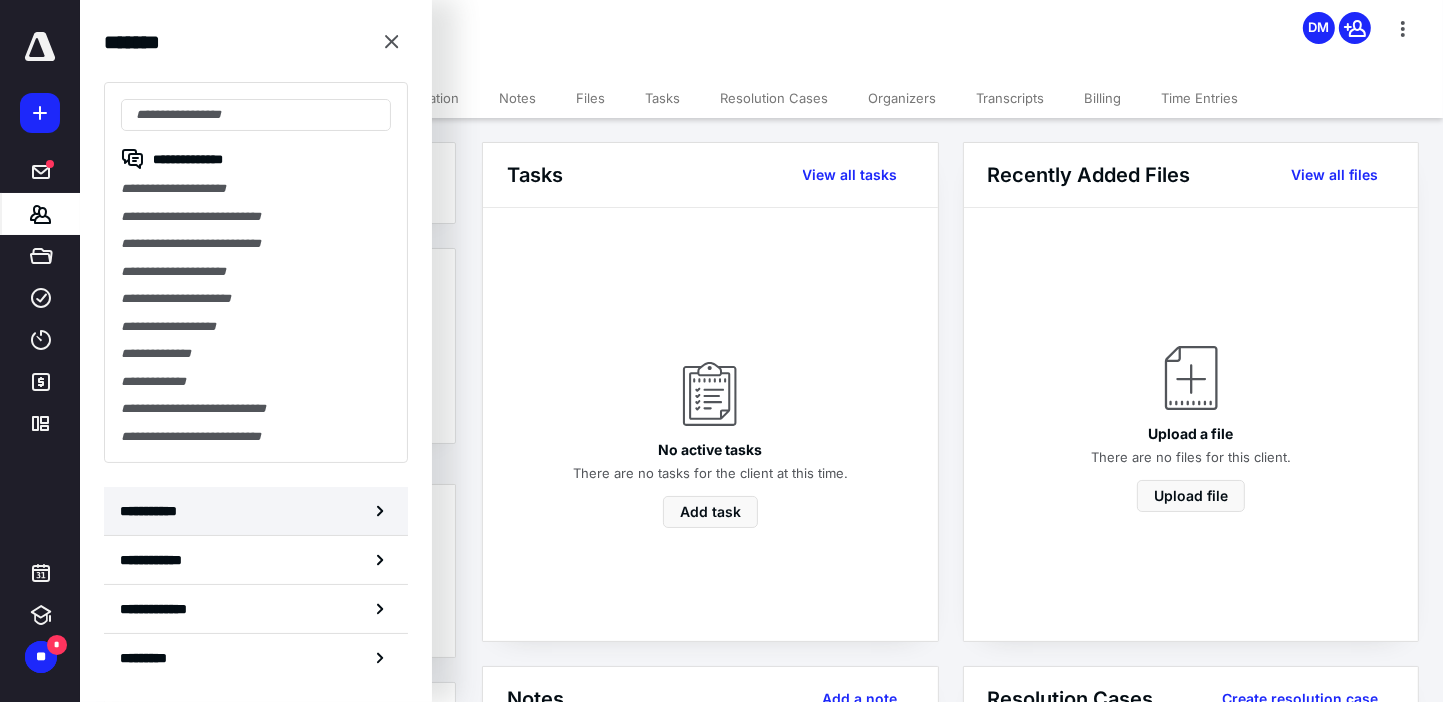 click on "**********" at bounding box center [153, 511] 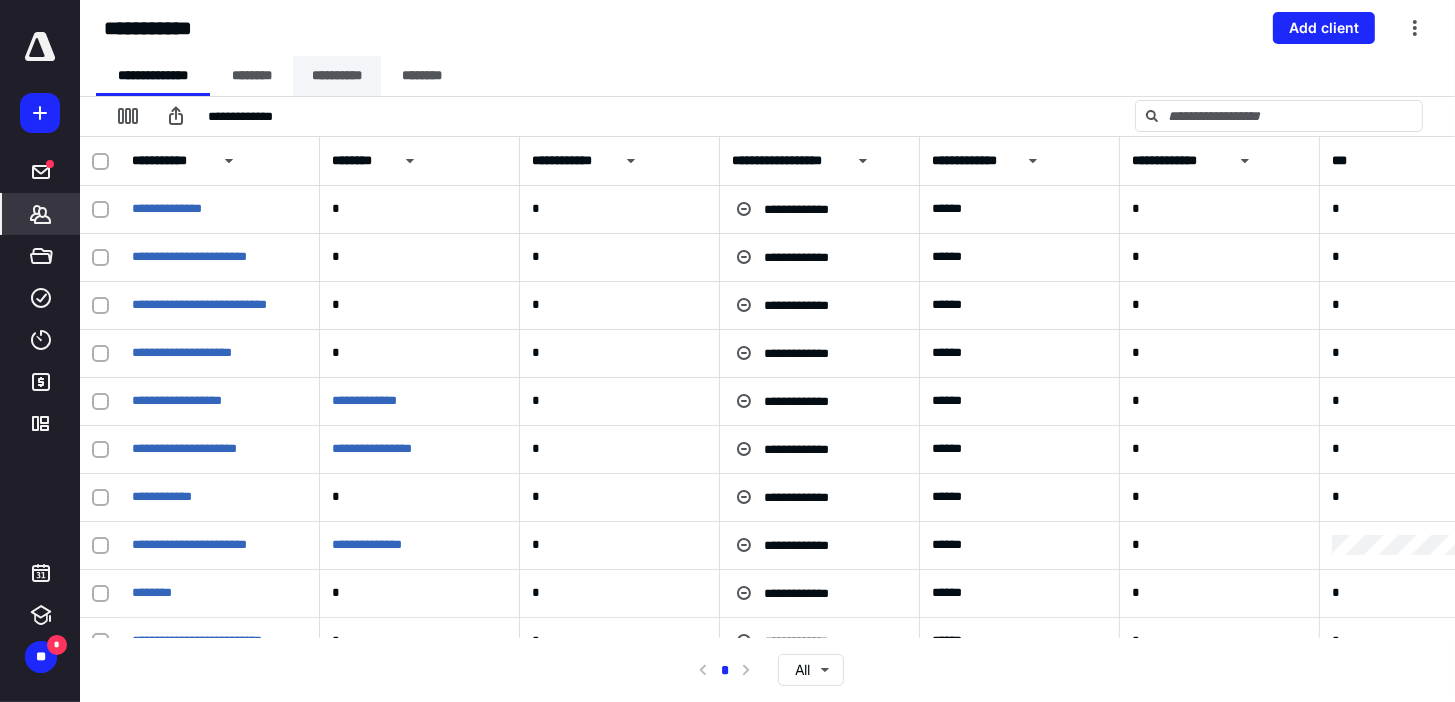 click on "**********" at bounding box center [337, 76] 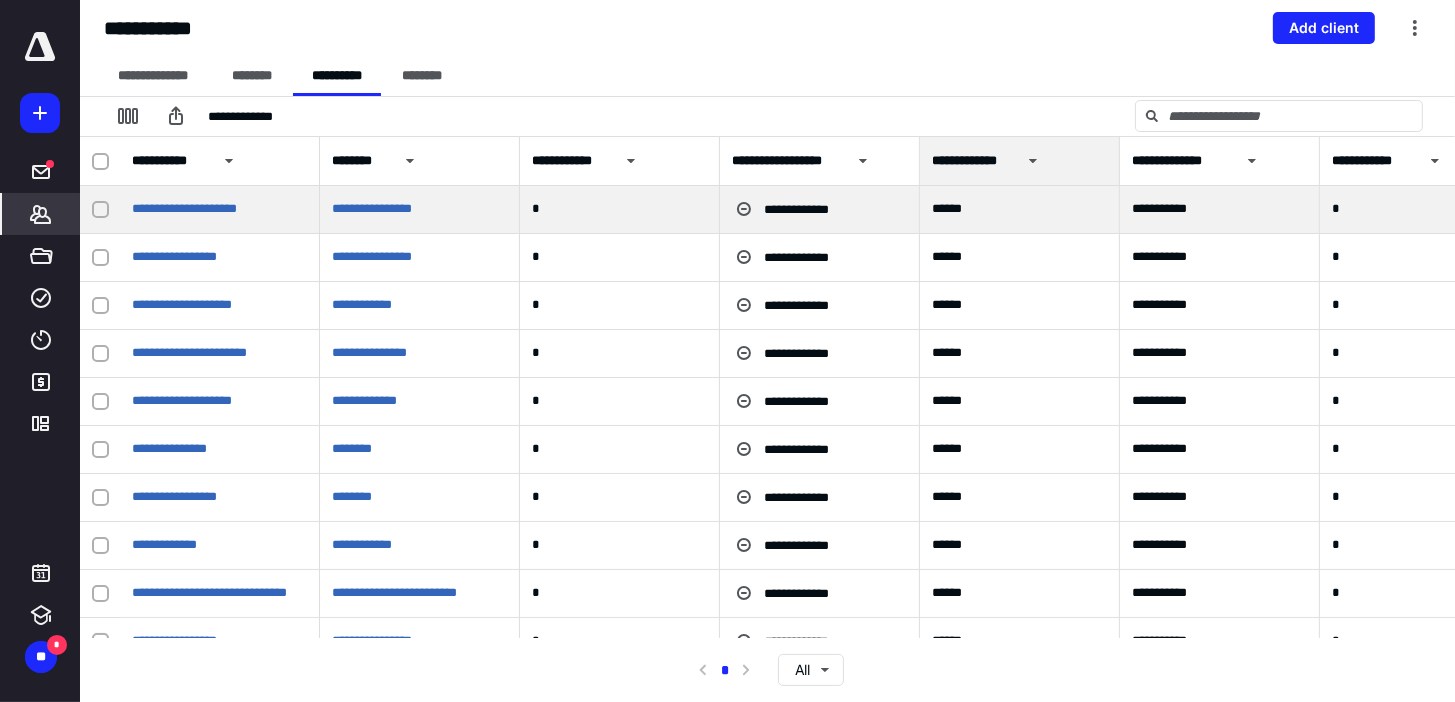 click 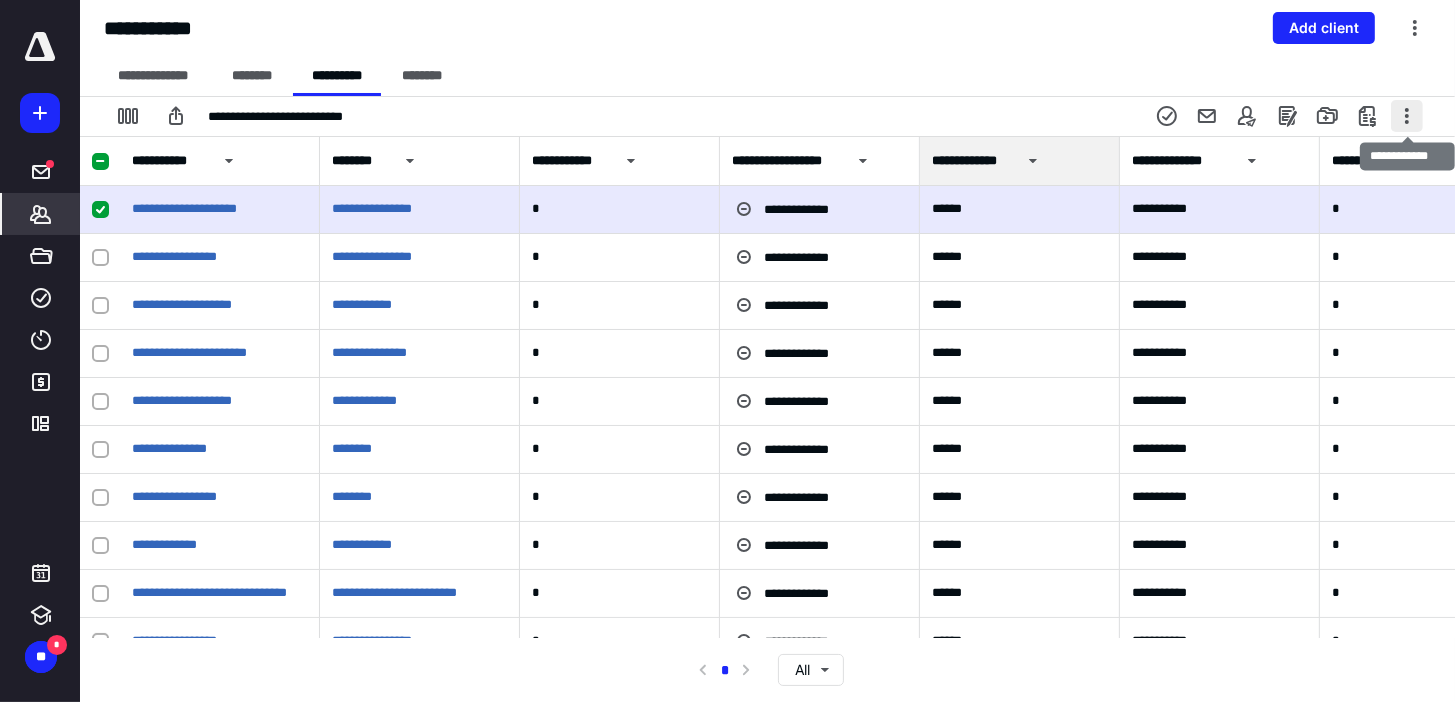 click at bounding box center (1407, 116) 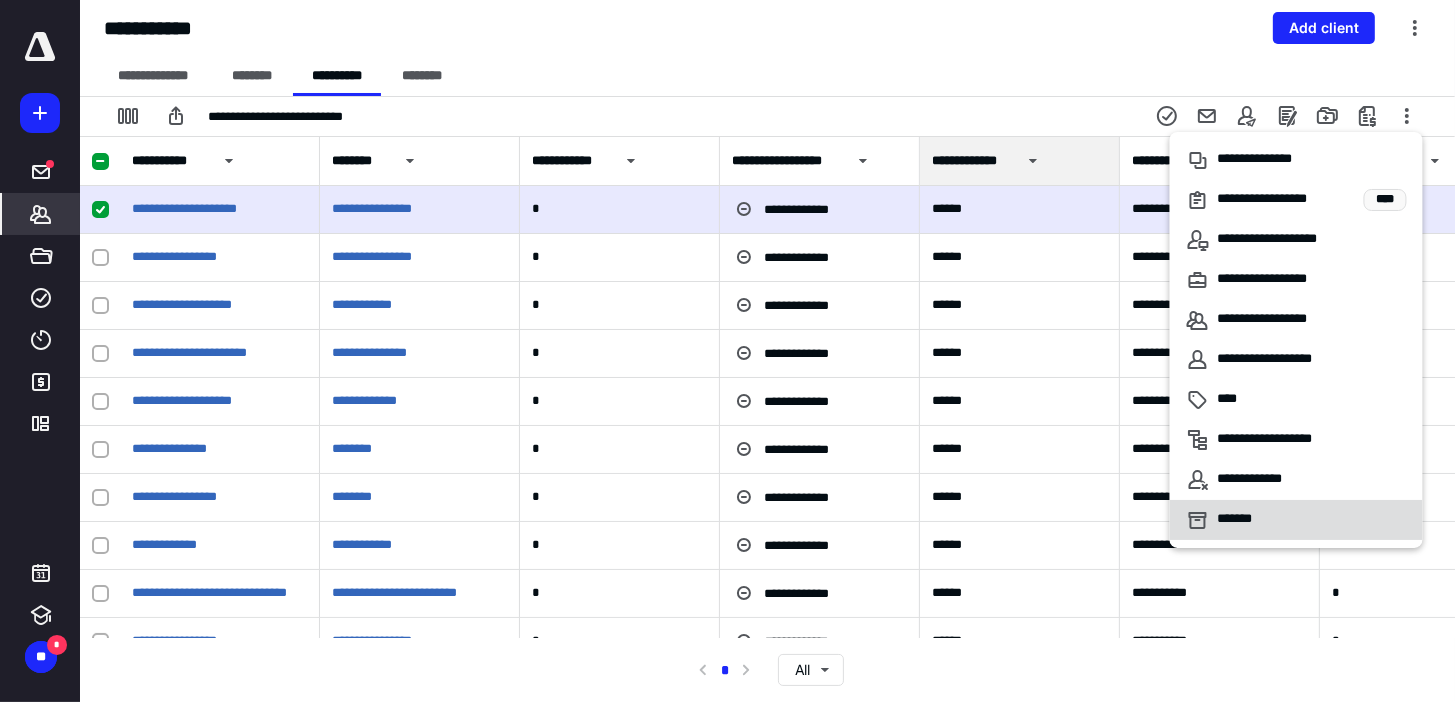 click on "*******" at bounding box center [1242, 520] 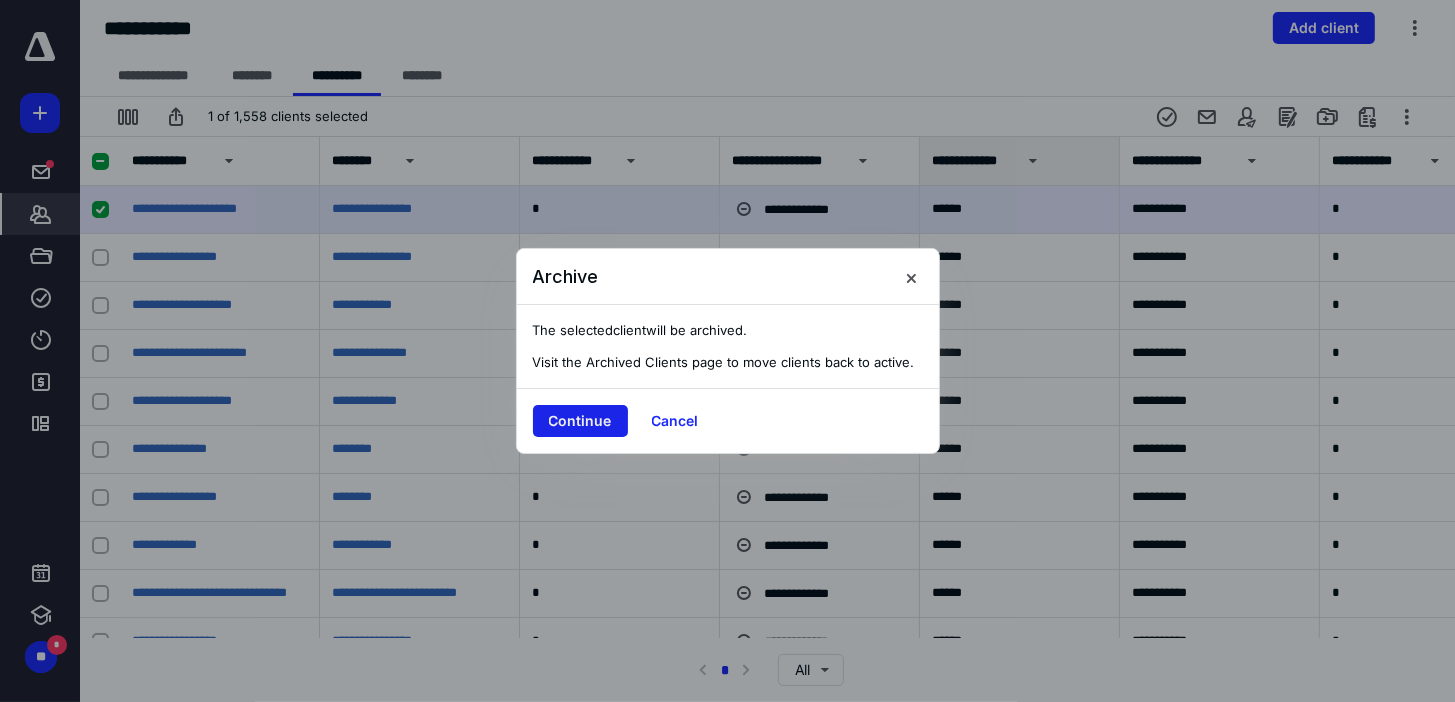click on "Continue" at bounding box center [580, 421] 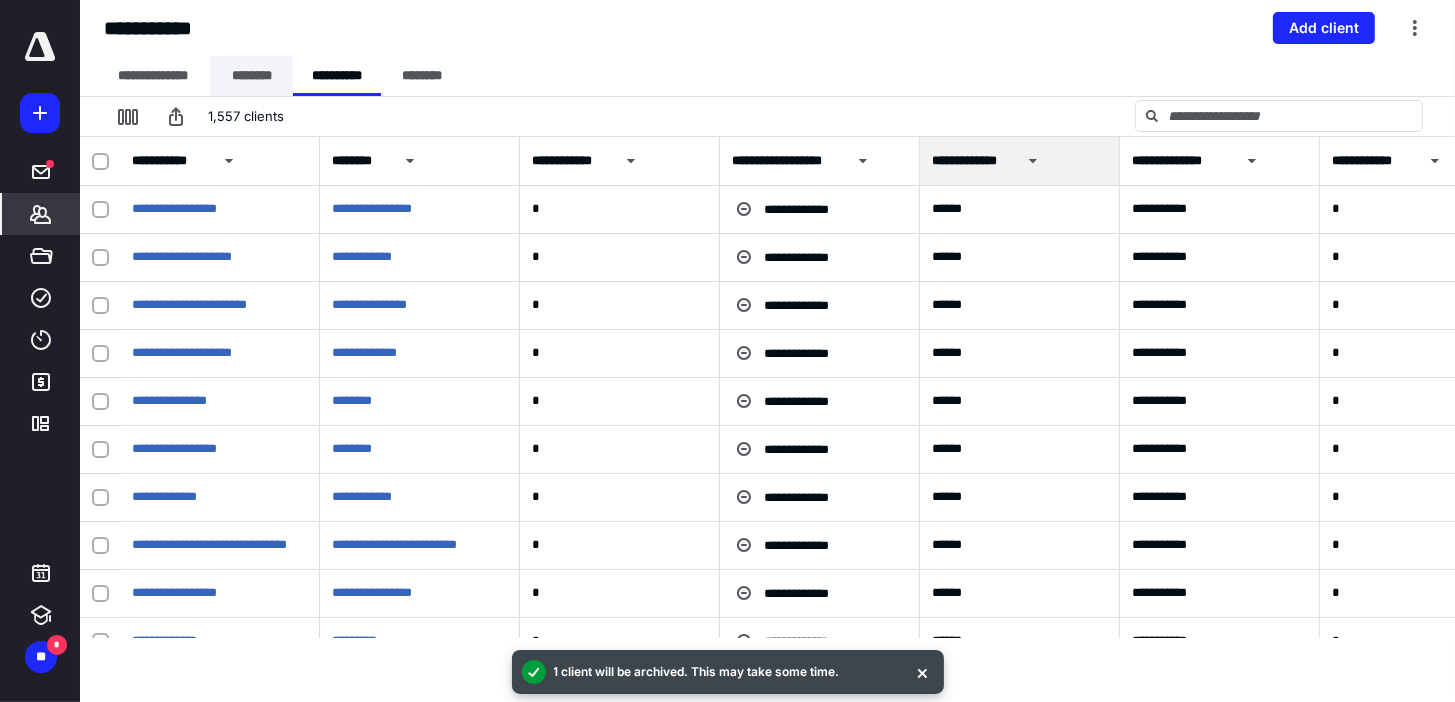 click on "********" at bounding box center [251, 76] 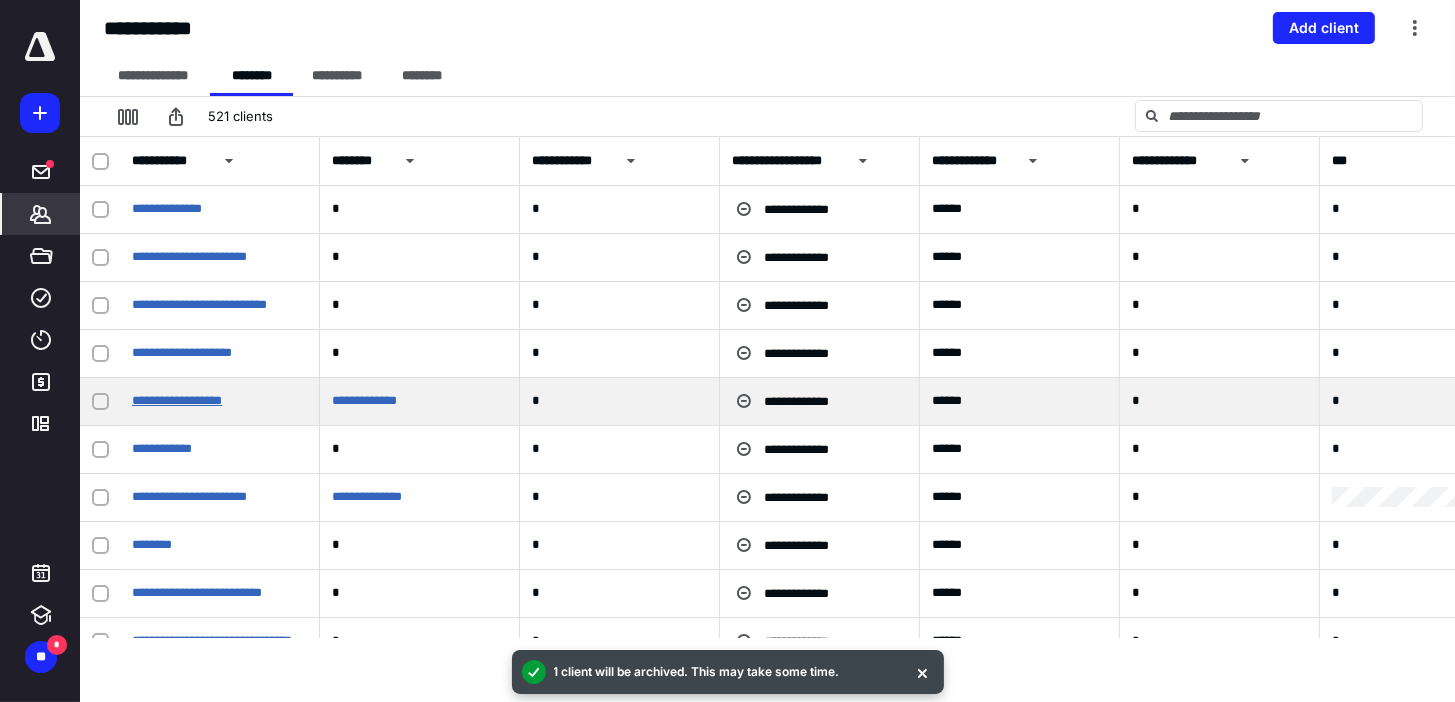 click on "**********" at bounding box center [177, 400] 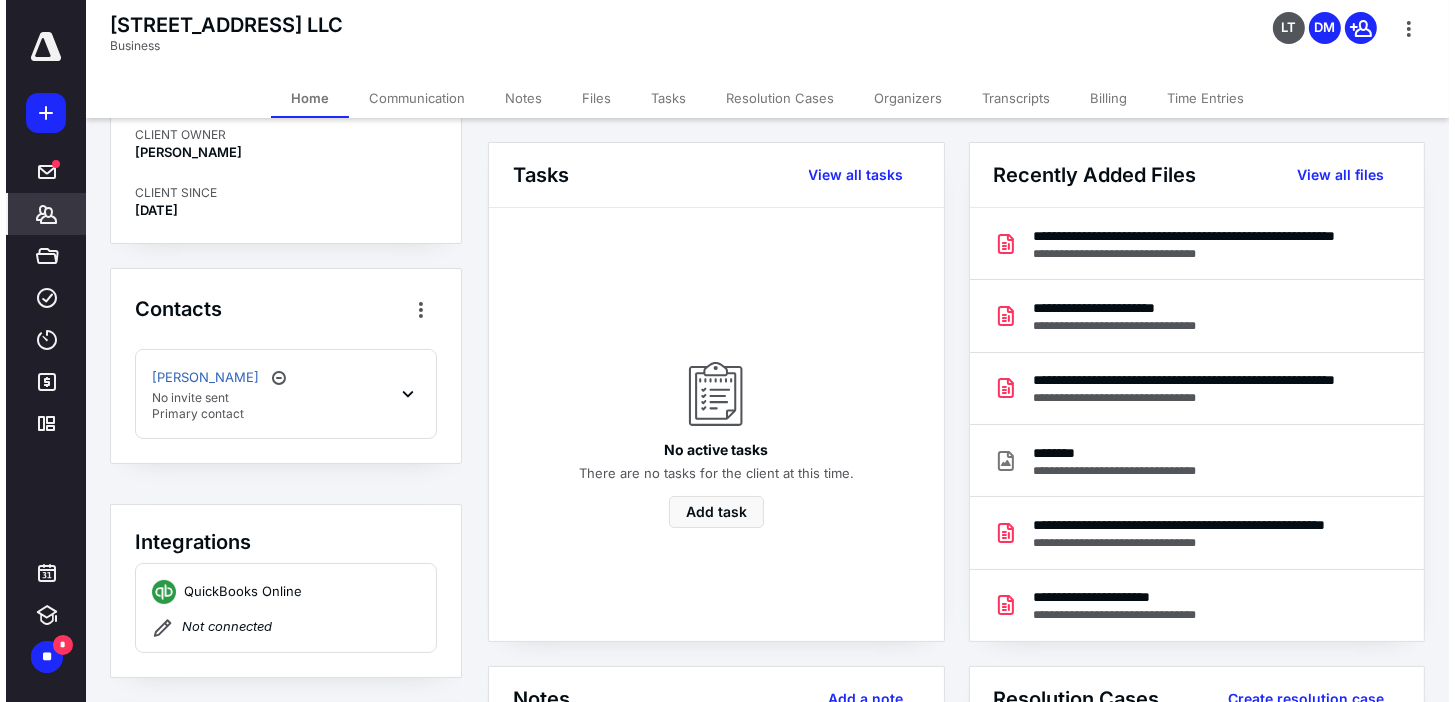 scroll, scrollTop: 256, scrollLeft: 0, axis: vertical 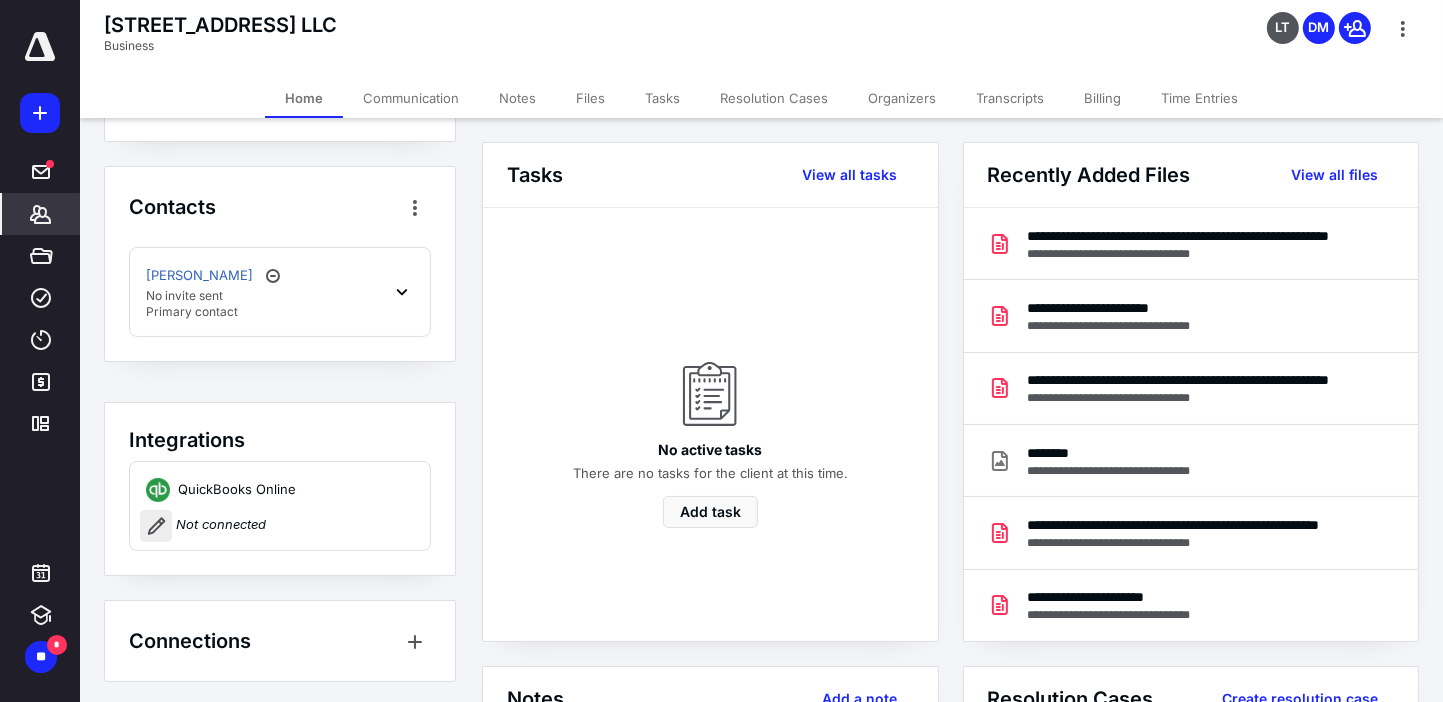 click at bounding box center [156, 526] 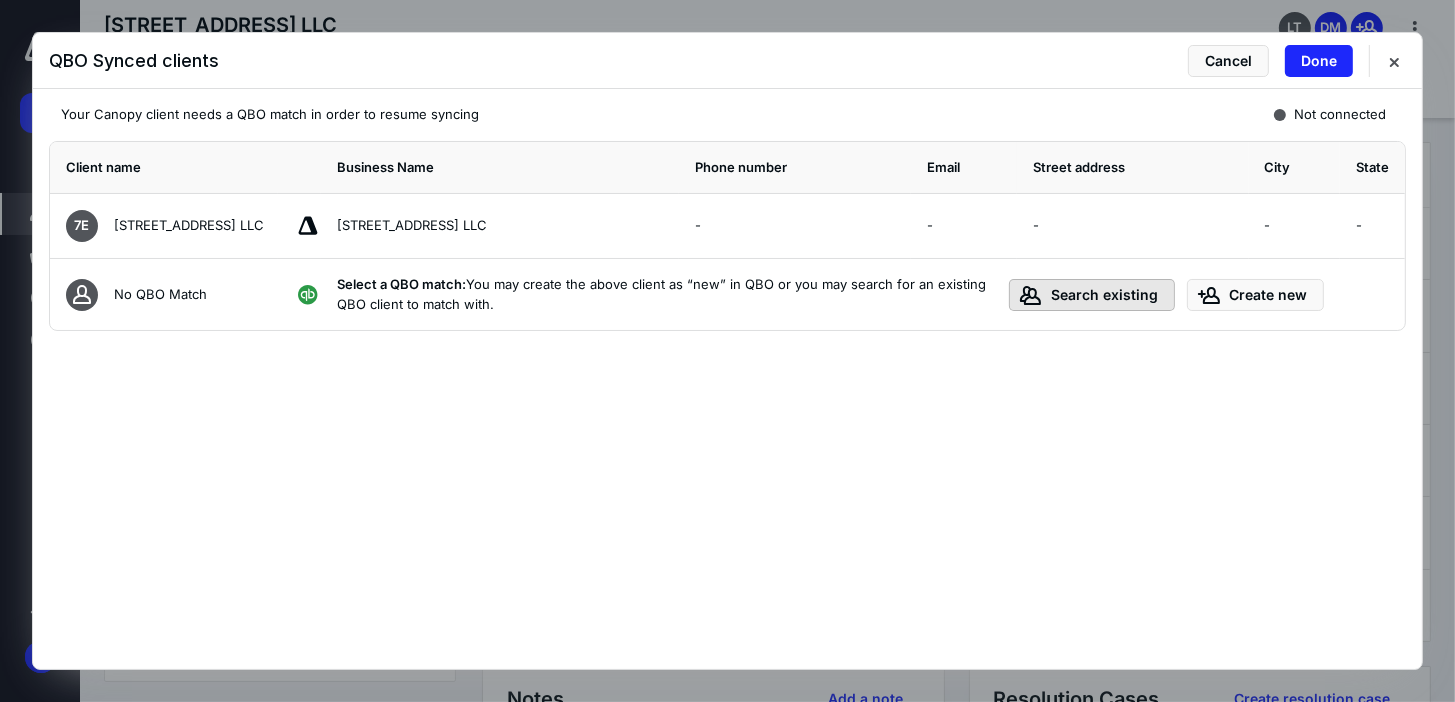 click on "Search existing" at bounding box center (1092, 295) 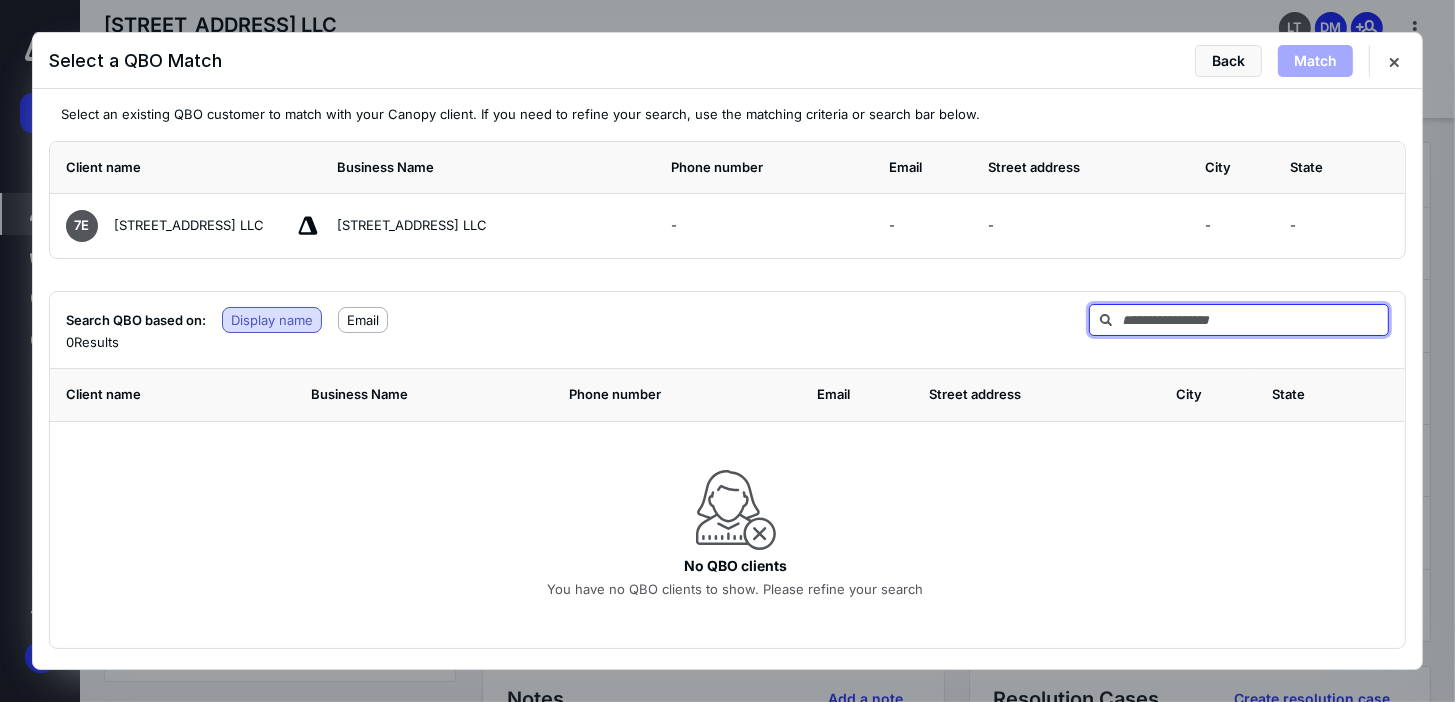 click at bounding box center [1239, 320] 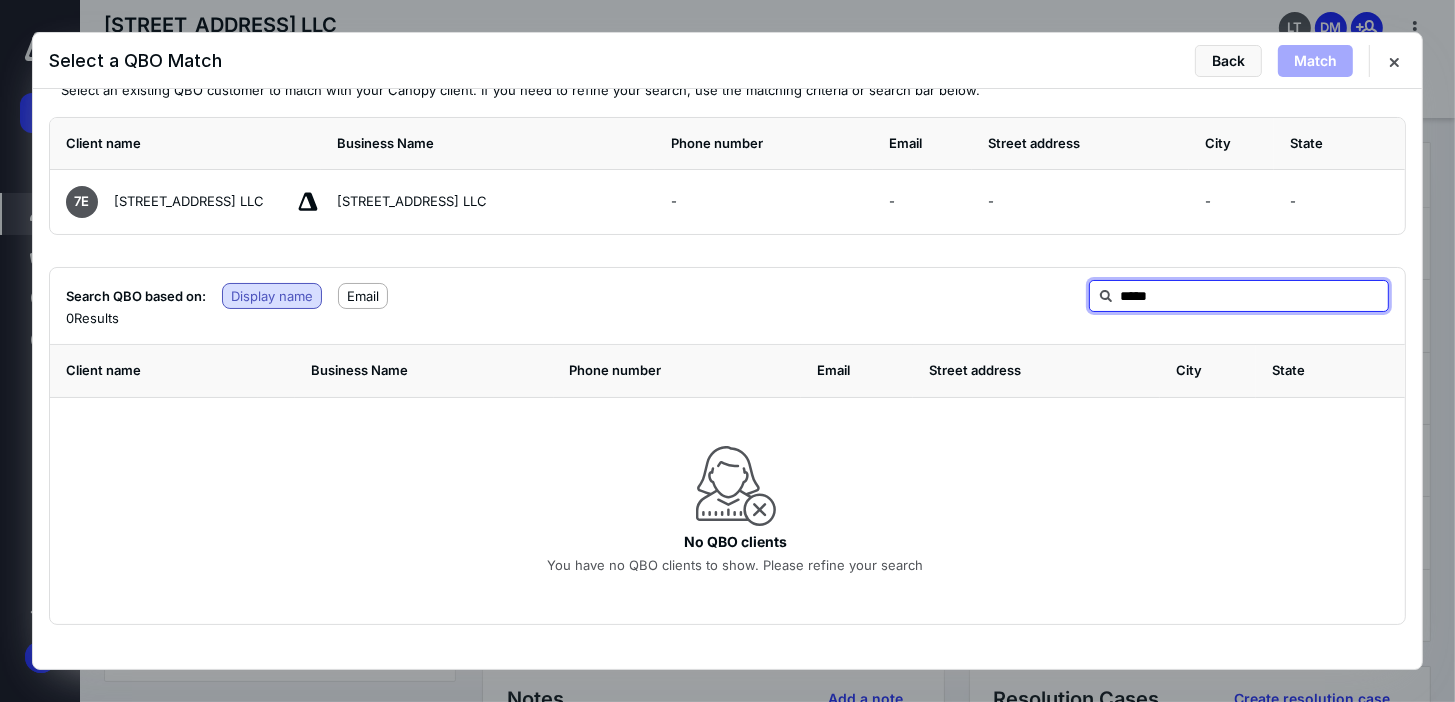 scroll, scrollTop: 0, scrollLeft: 0, axis: both 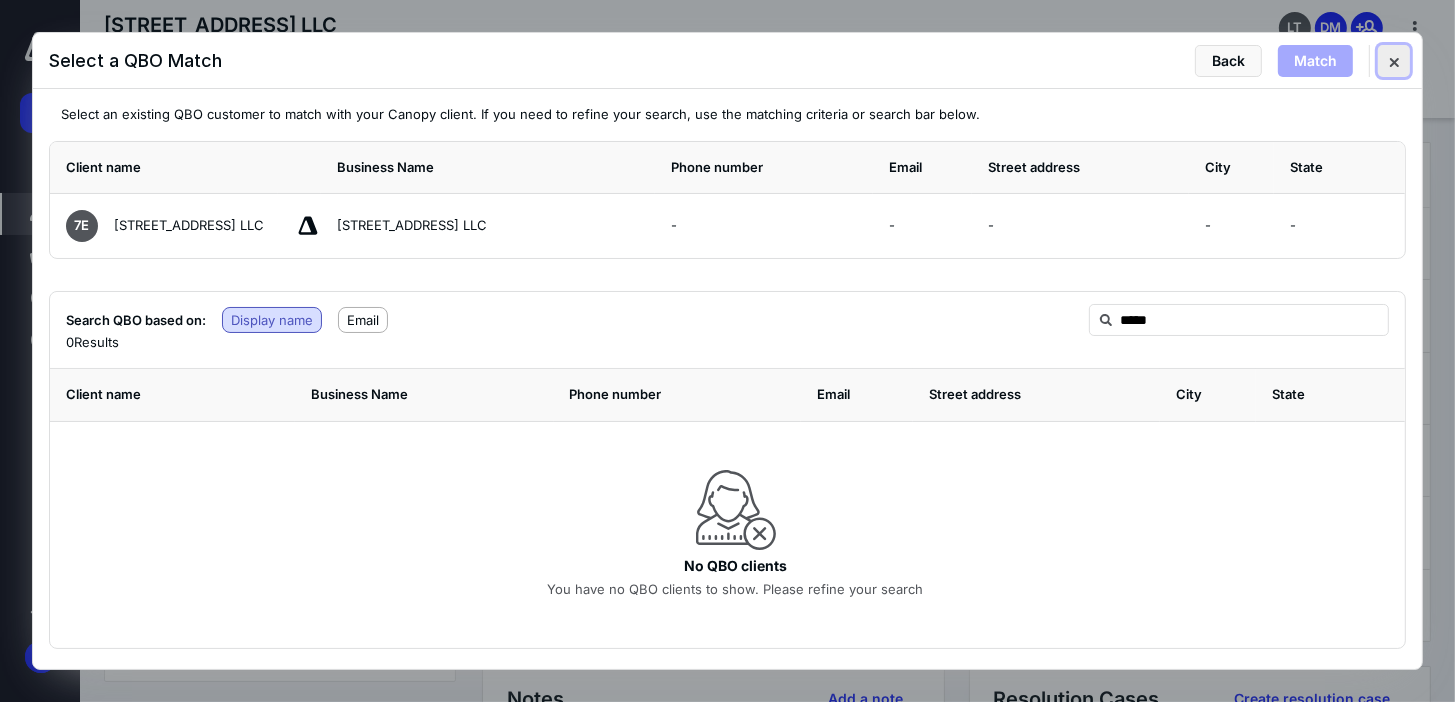 click at bounding box center [1394, 61] 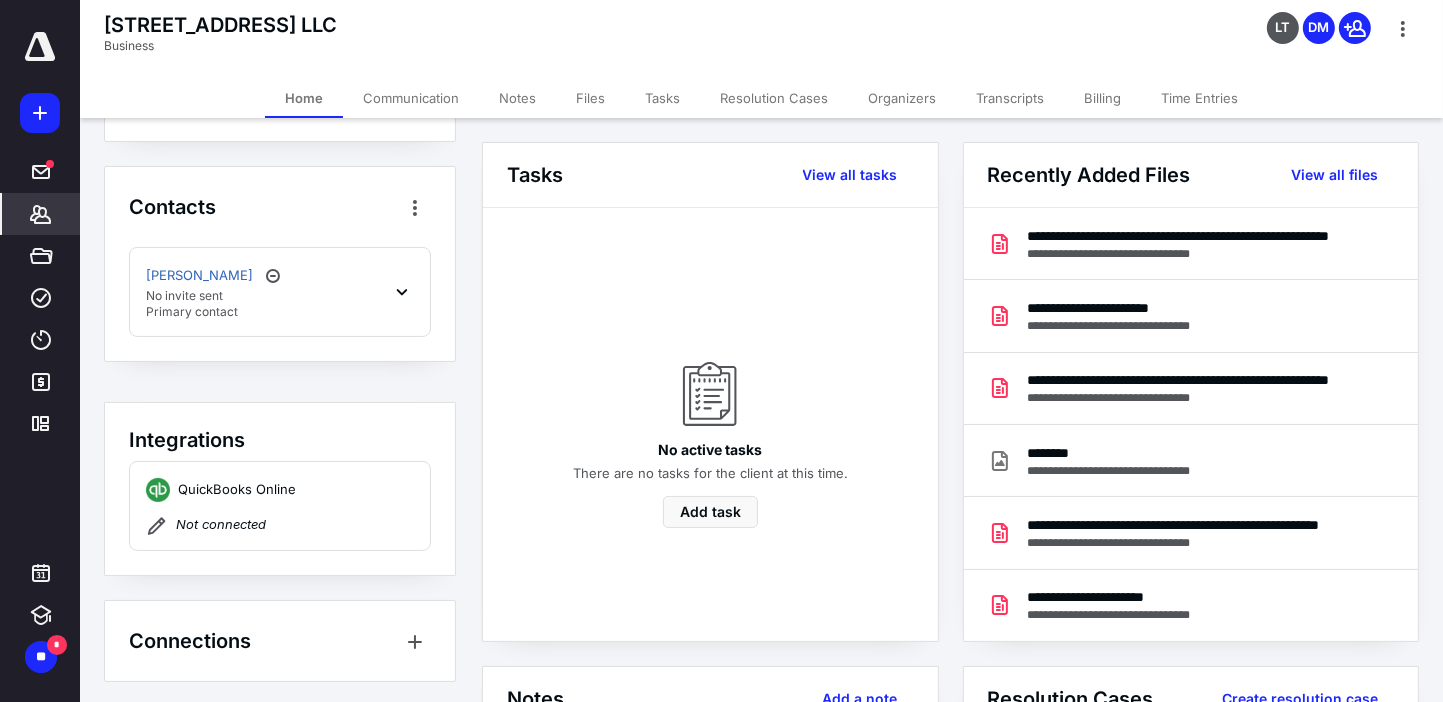 click on "*******" at bounding box center [41, 214] 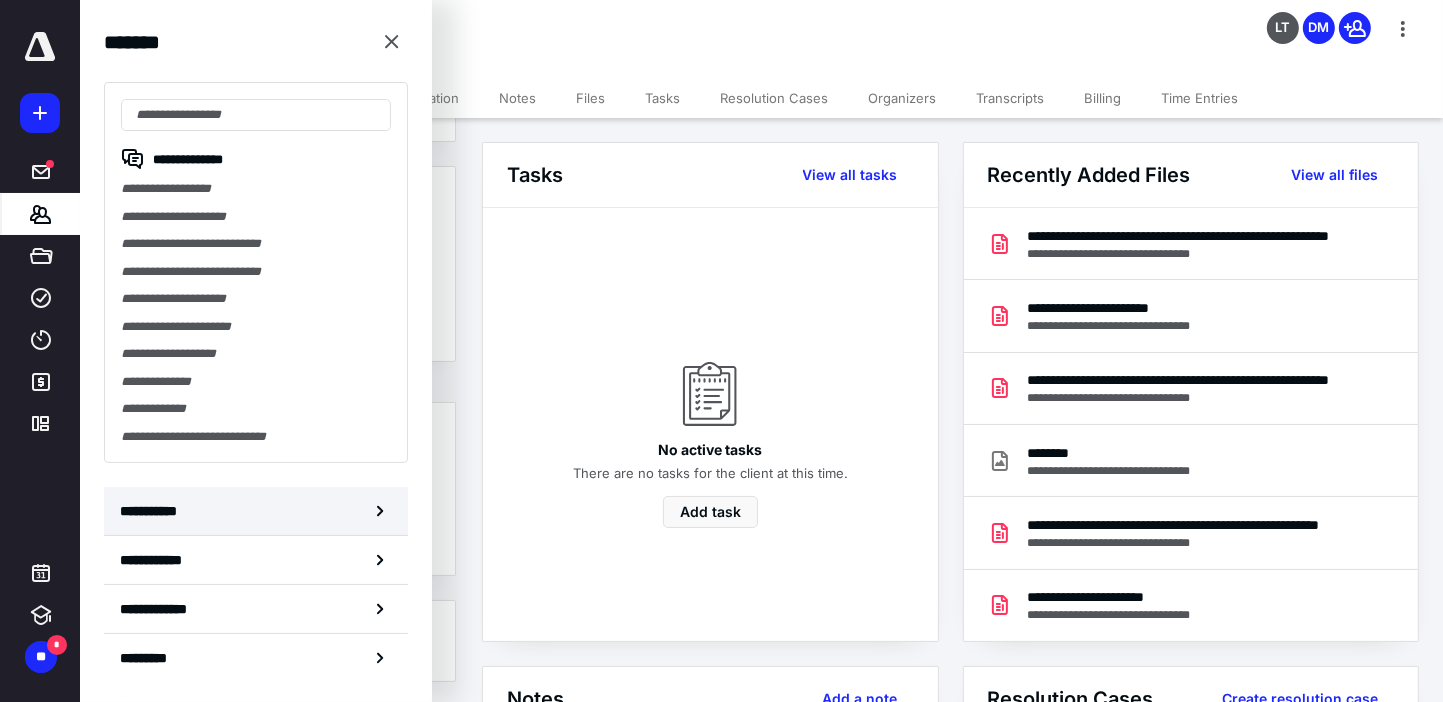 click on "**********" at bounding box center (153, 511) 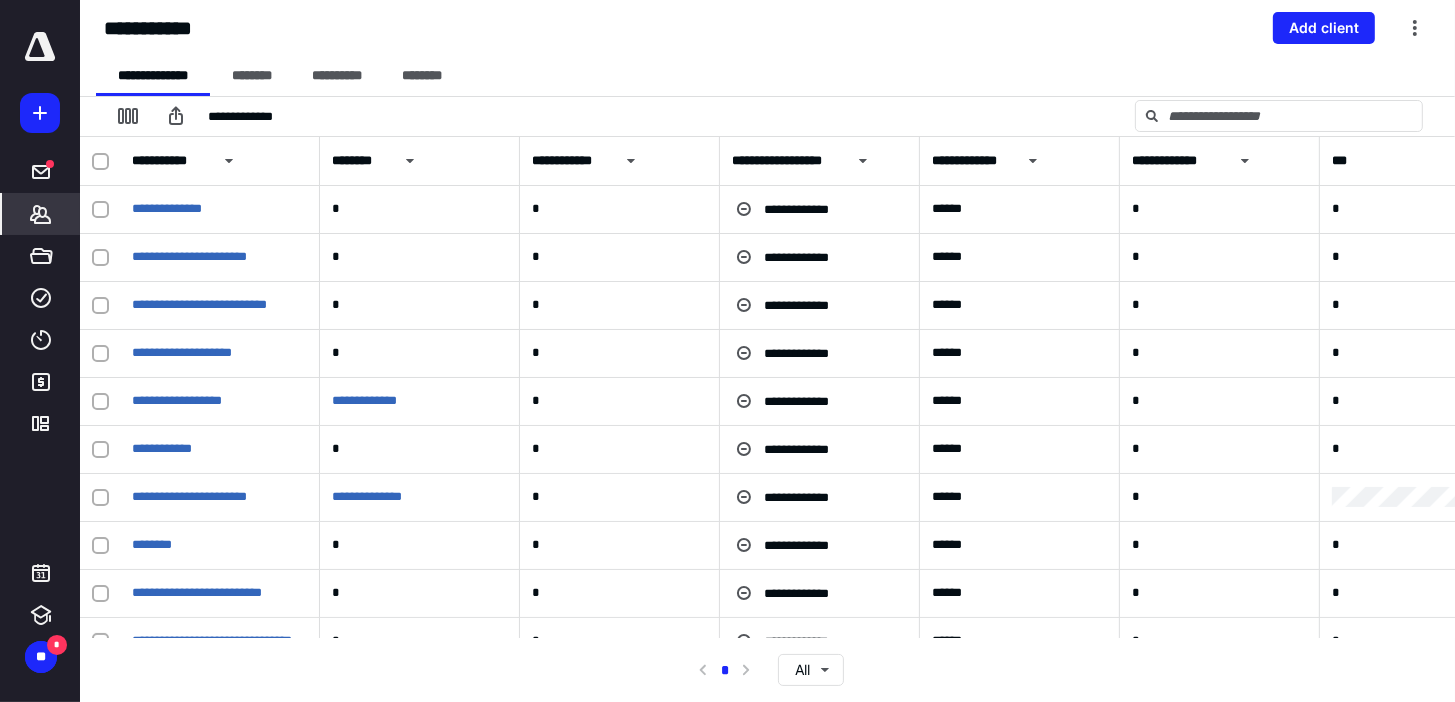 click on "**********" at bounding box center (767, 116) 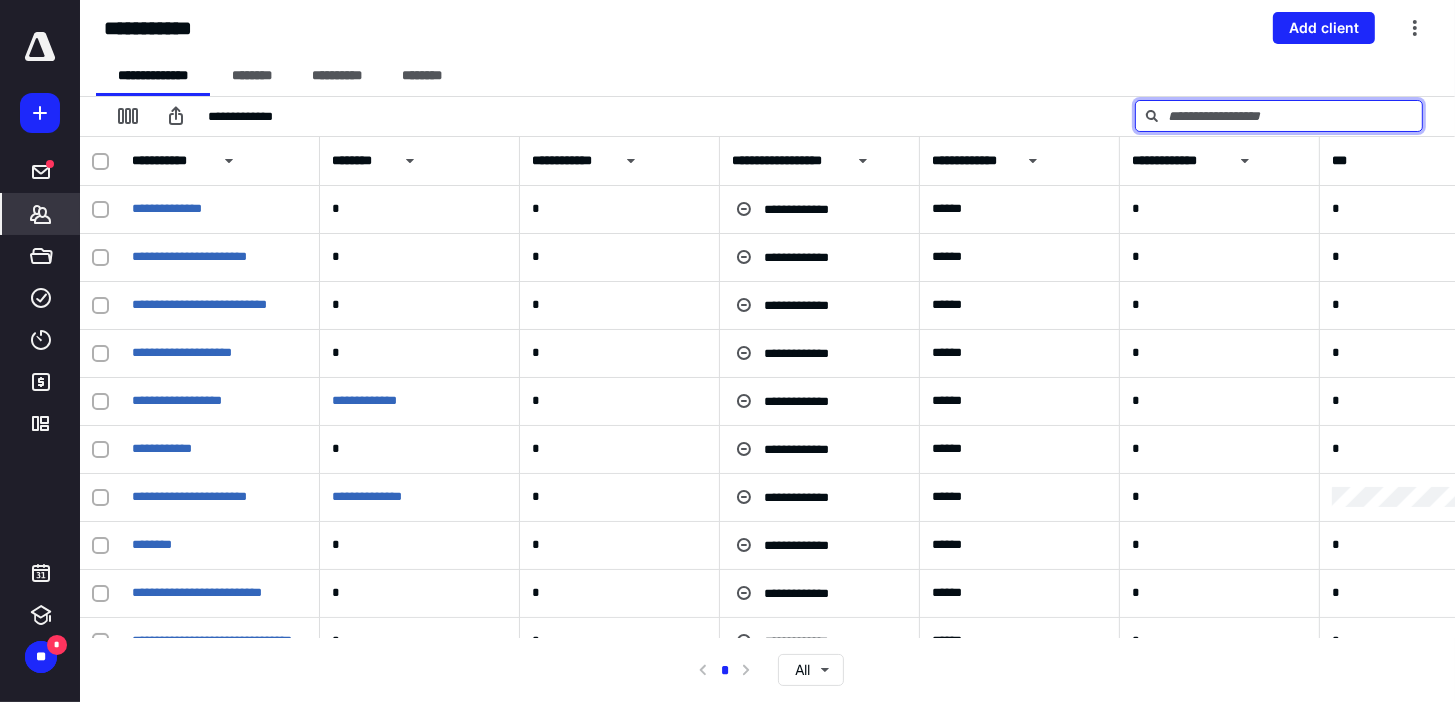 click at bounding box center [1279, 116] 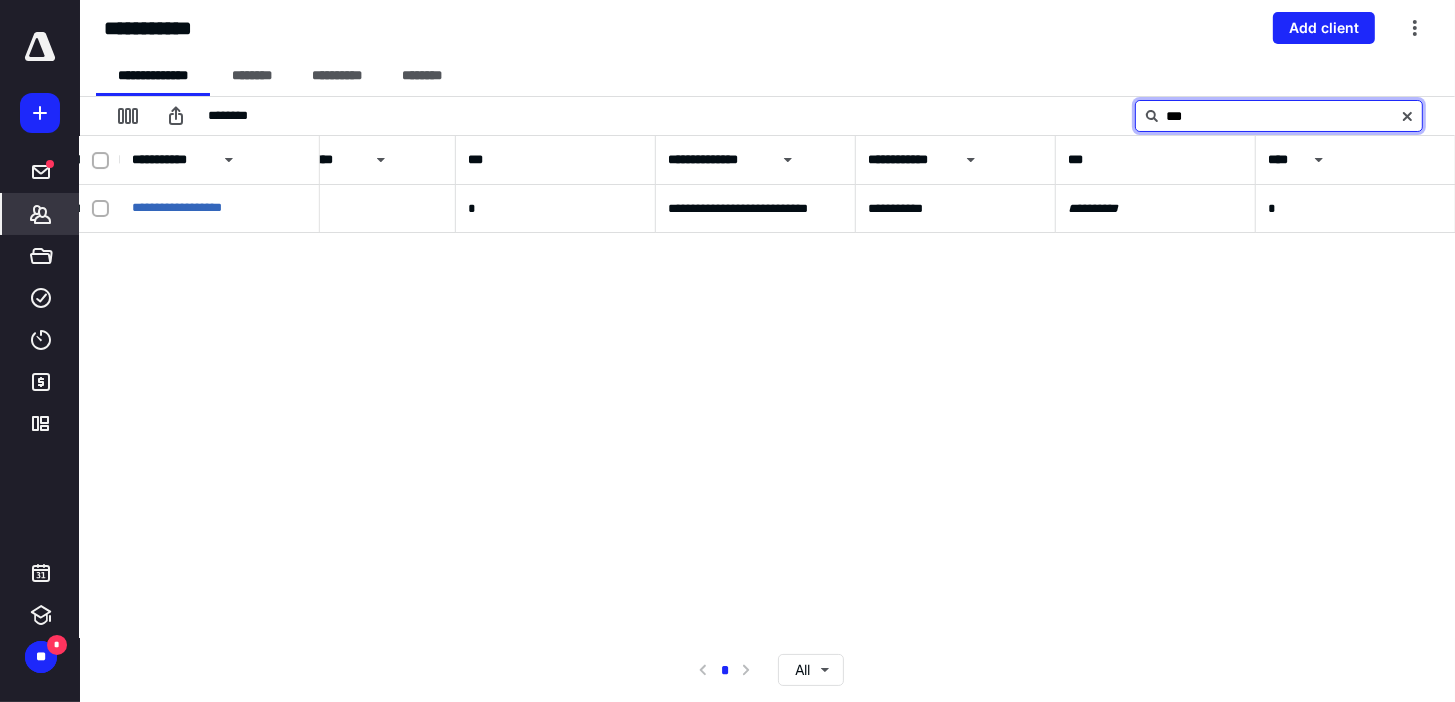 scroll, scrollTop: 0, scrollLeft: 0, axis: both 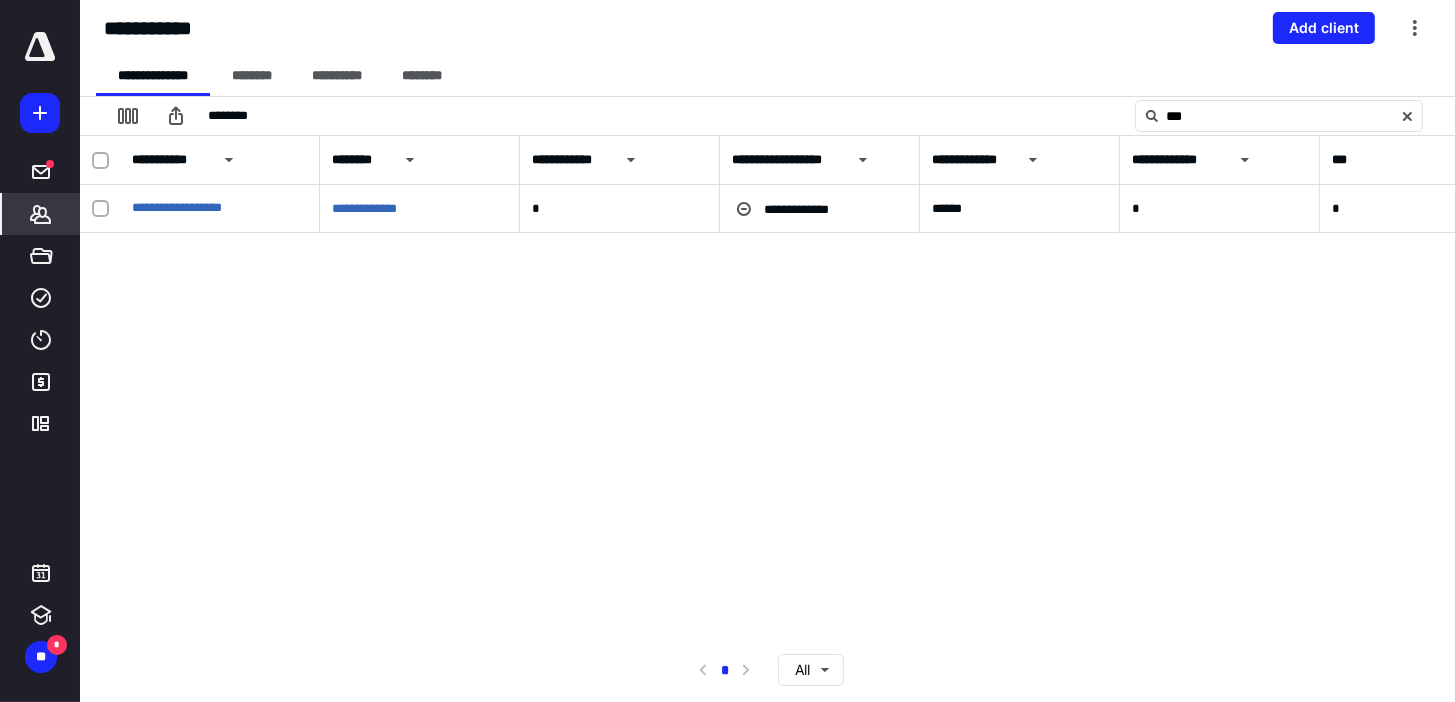 click on "**********" at bounding box center [767, 387] 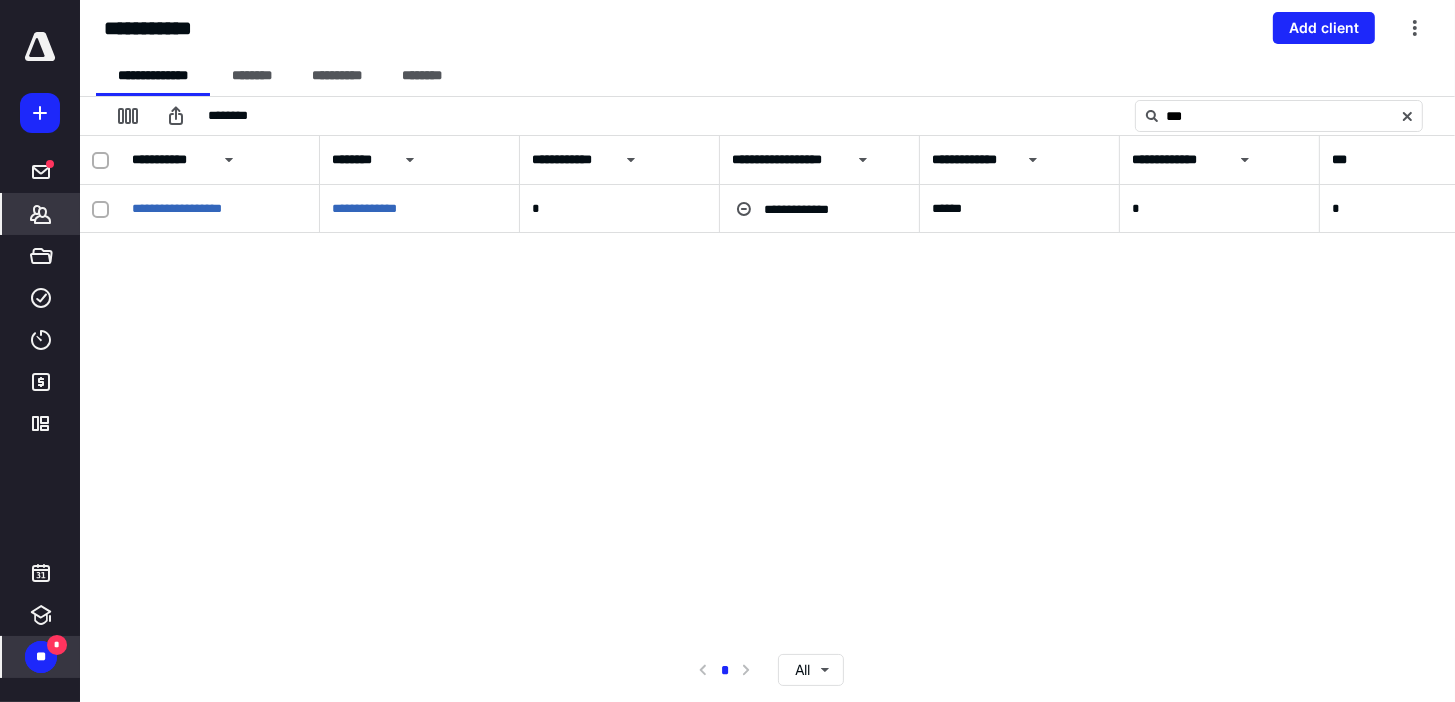 click on "**" at bounding box center [41, 657] 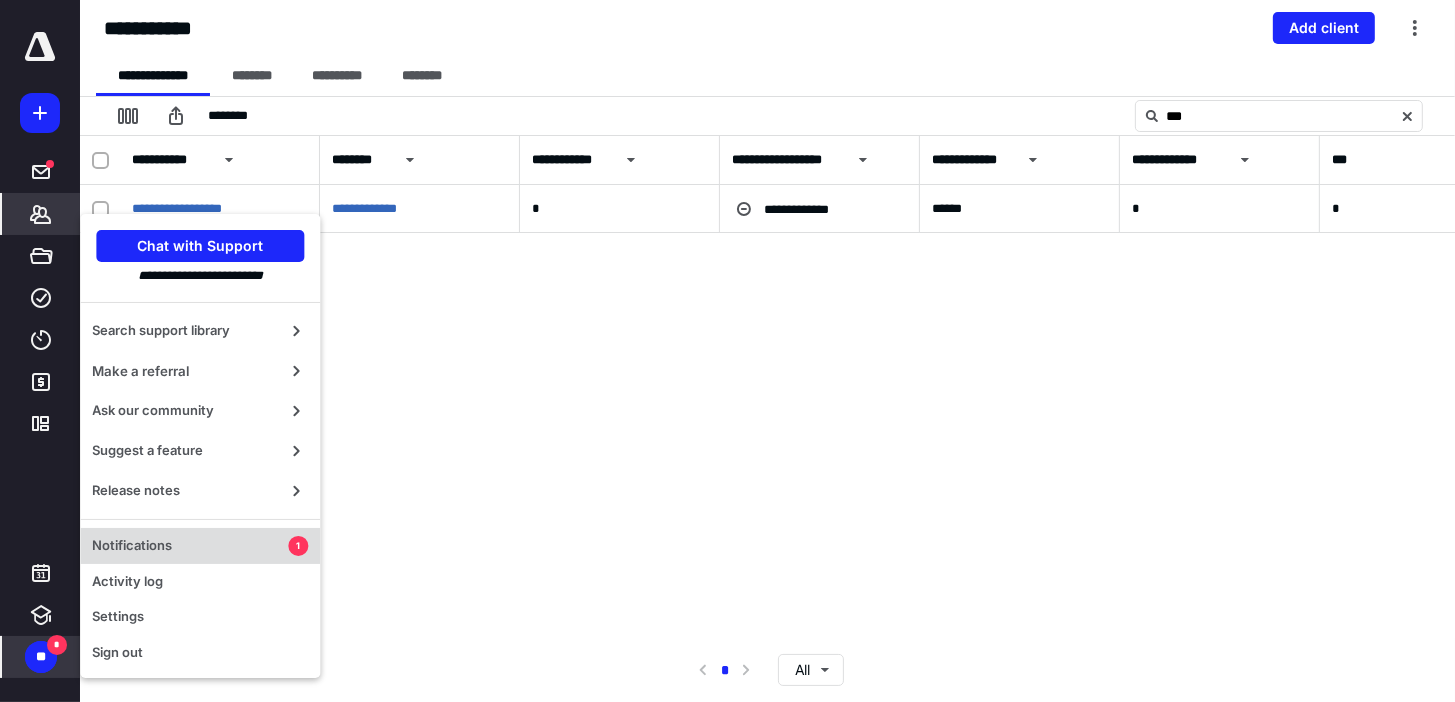 click on "Notifications 1" at bounding box center (200, 546) 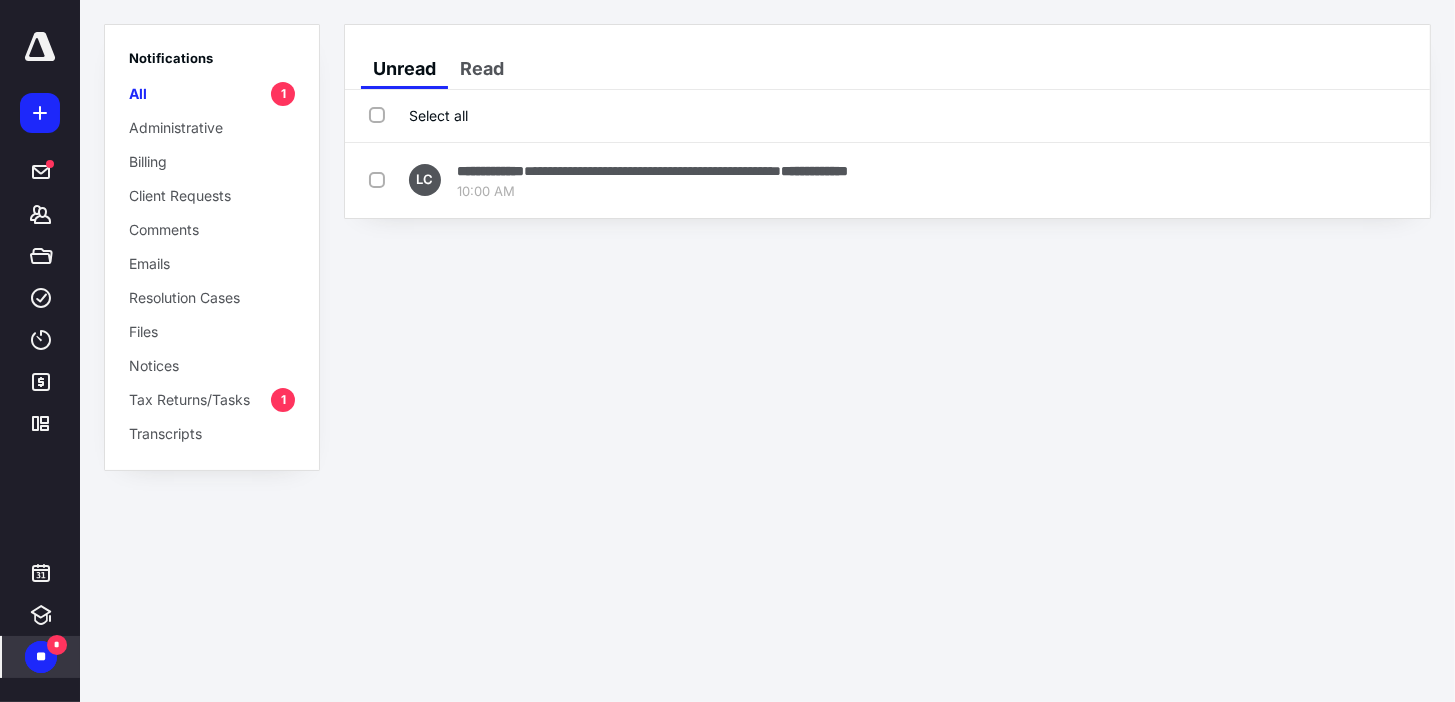 click on "Tax Returns/Tasks" at bounding box center [189, 399] 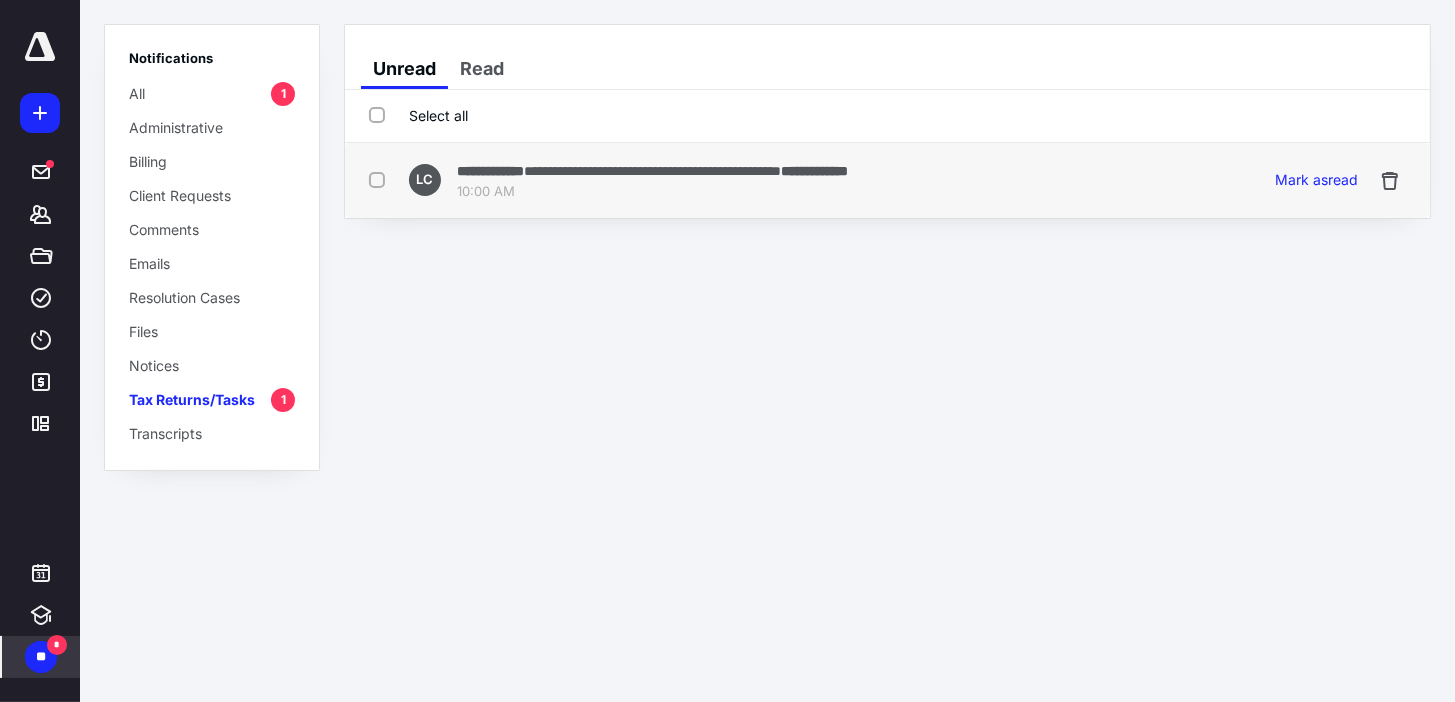 click on "10:00 AM" at bounding box center [652, 192] 